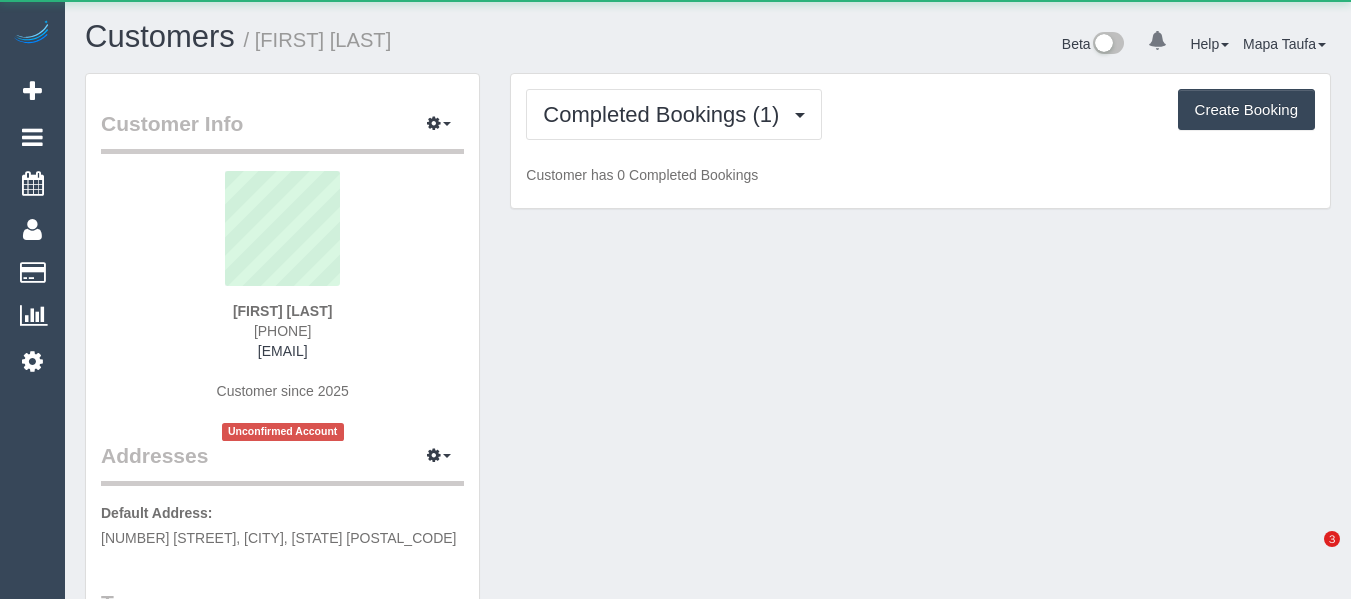 scroll, scrollTop: 0, scrollLeft: 0, axis: both 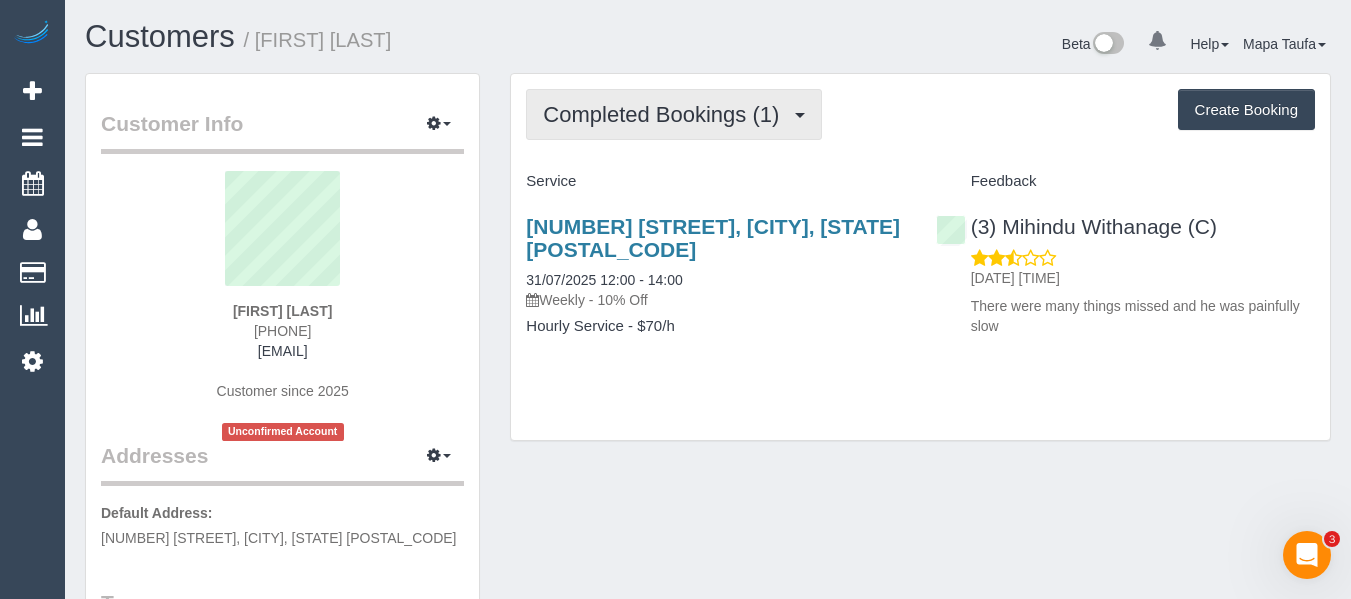 click on "Completed Bookings (1)" at bounding box center (666, 114) 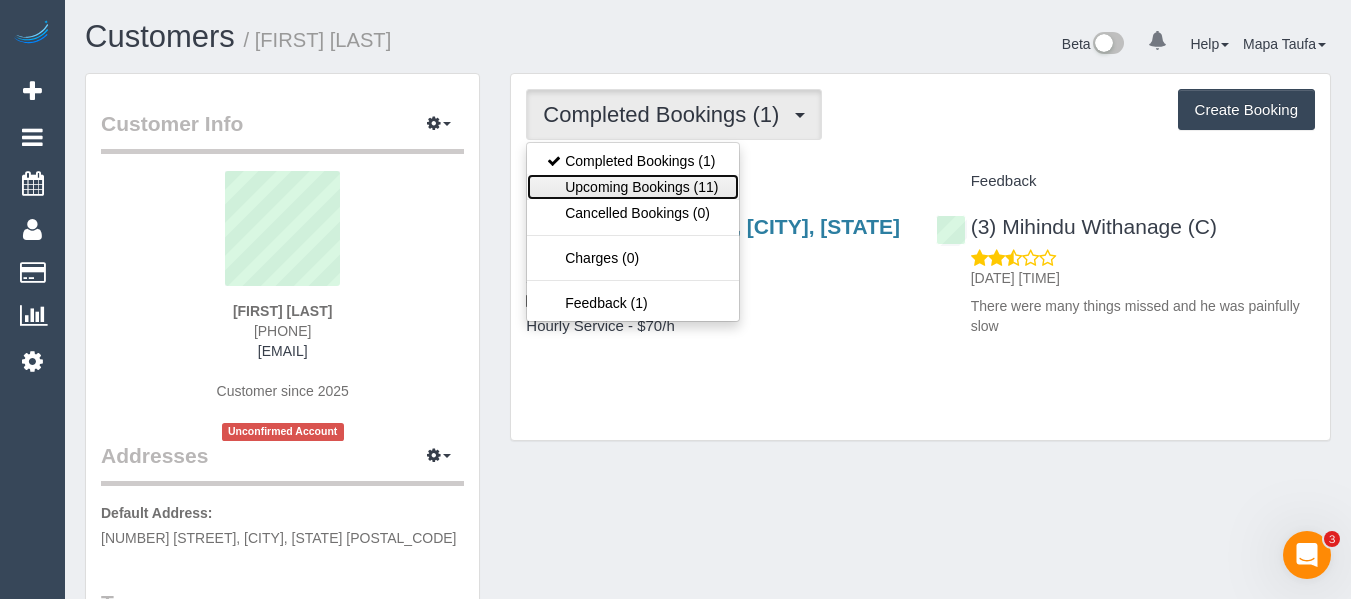 click on "Upcoming Bookings (11)" at bounding box center (632, 187) 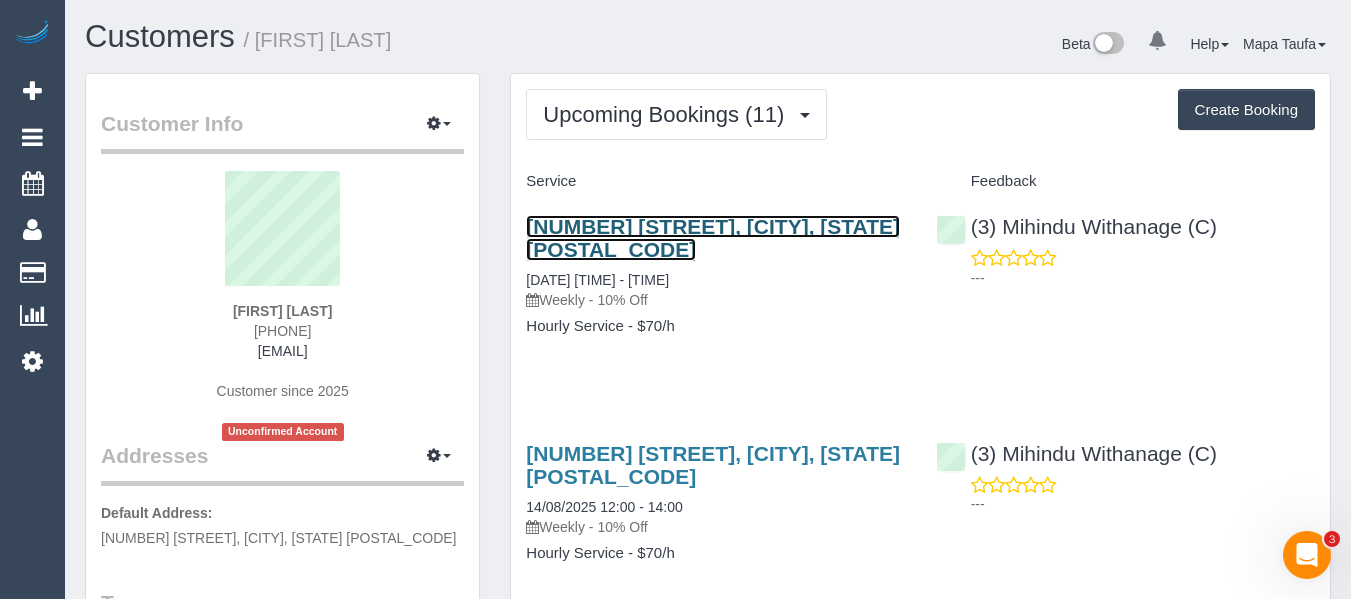 click on "16 Lakeside Drive, Lower Plenty, VIC 3093" at bounding box center (713, 238) 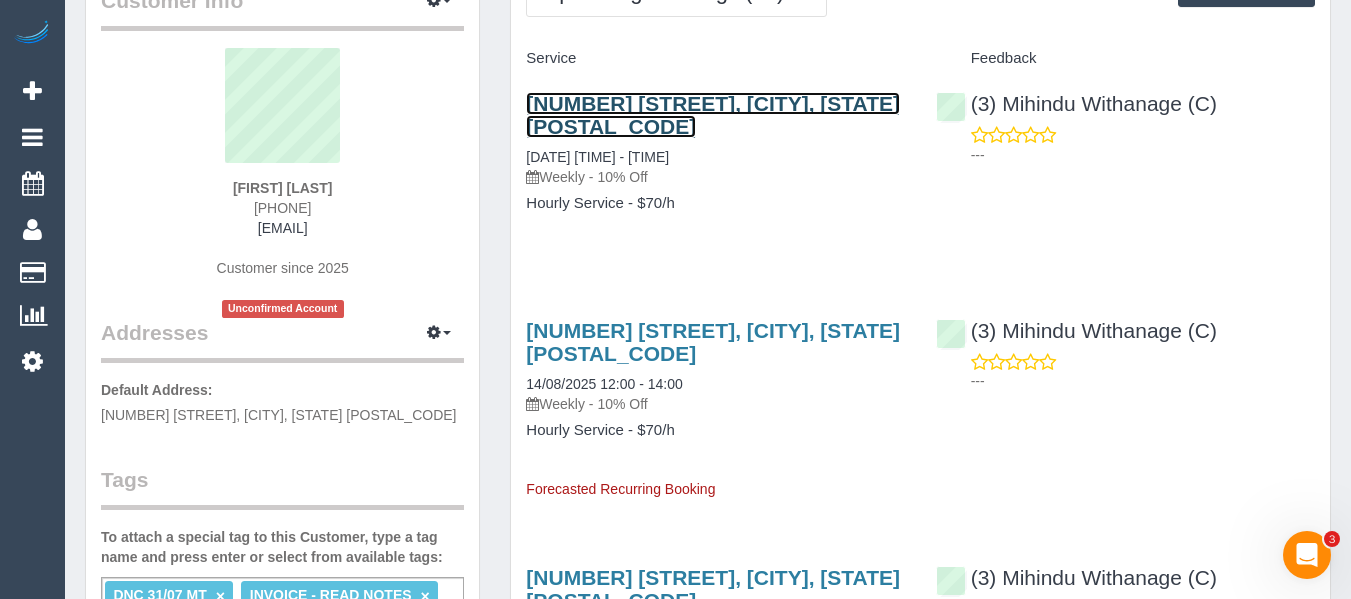 scroll, scrollTop: 300, scrollLeft: 0, axis: vertical 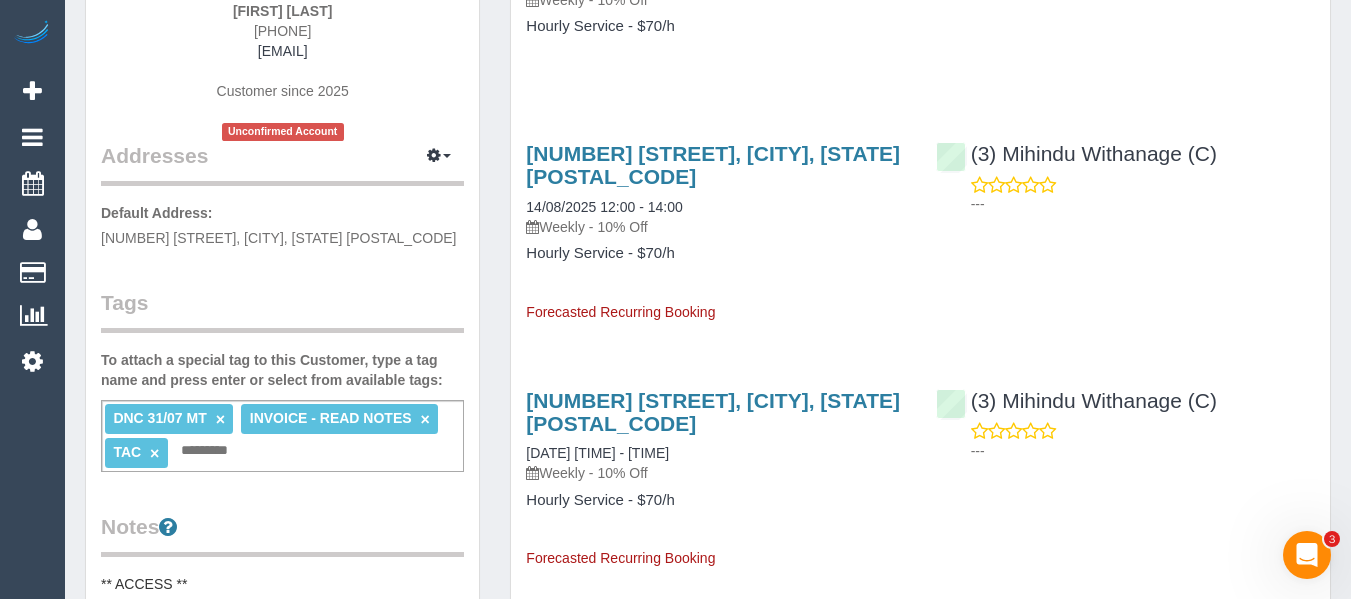 drag, startPoint x: 341, startPoint y: 33, endPoint x: 247, endPoint y: 33, distance: 94 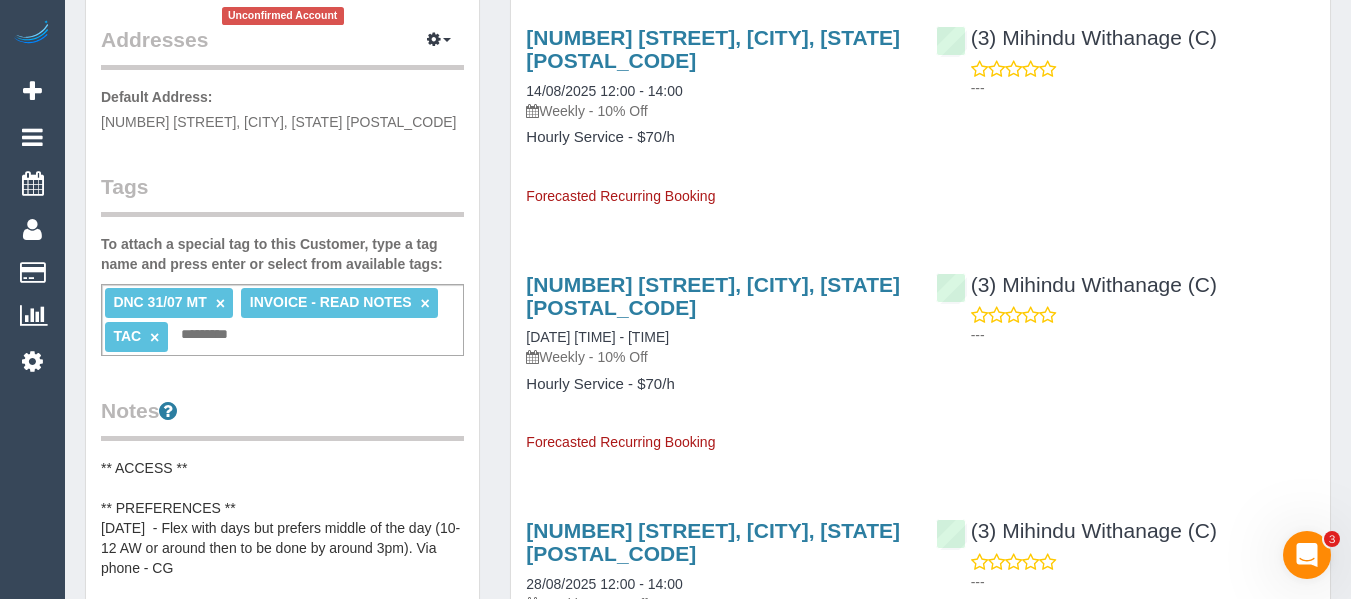 scroll, scrollTop: 600, scrollLeft: 0, axis: vertical 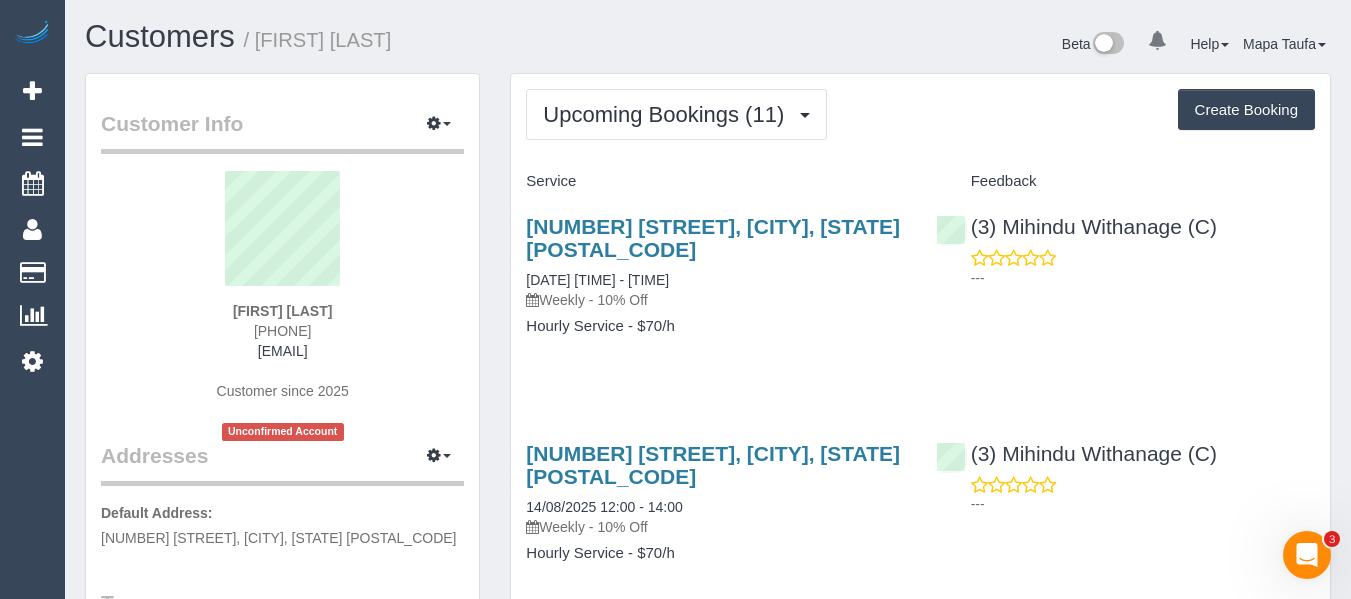 click on "16 Lakeside Drive, Lower Plenty, VIC 3093
07/08/2025 12:00 - 14:00
Weekly - 10% Off
Hourly Service - $70/h
(3) Mihindu Withanage (C)
---" at bounding box center (920, 286) 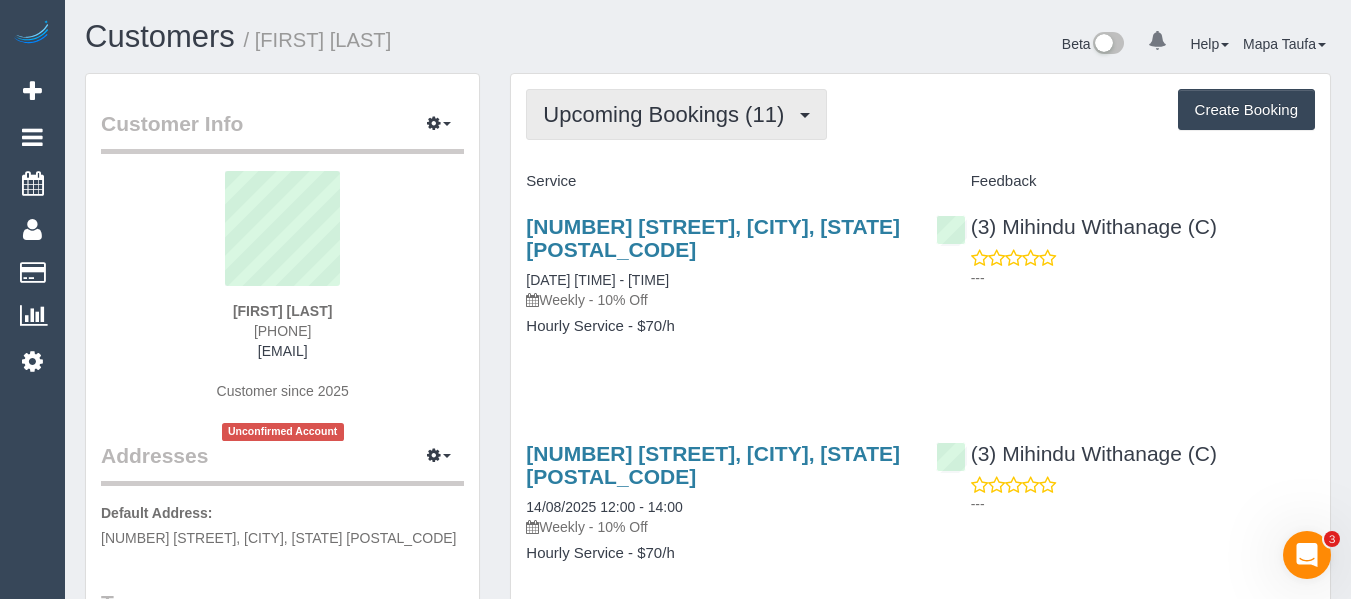 click on "Upcoming Bookings (11)" at bounding box center [668, 114] 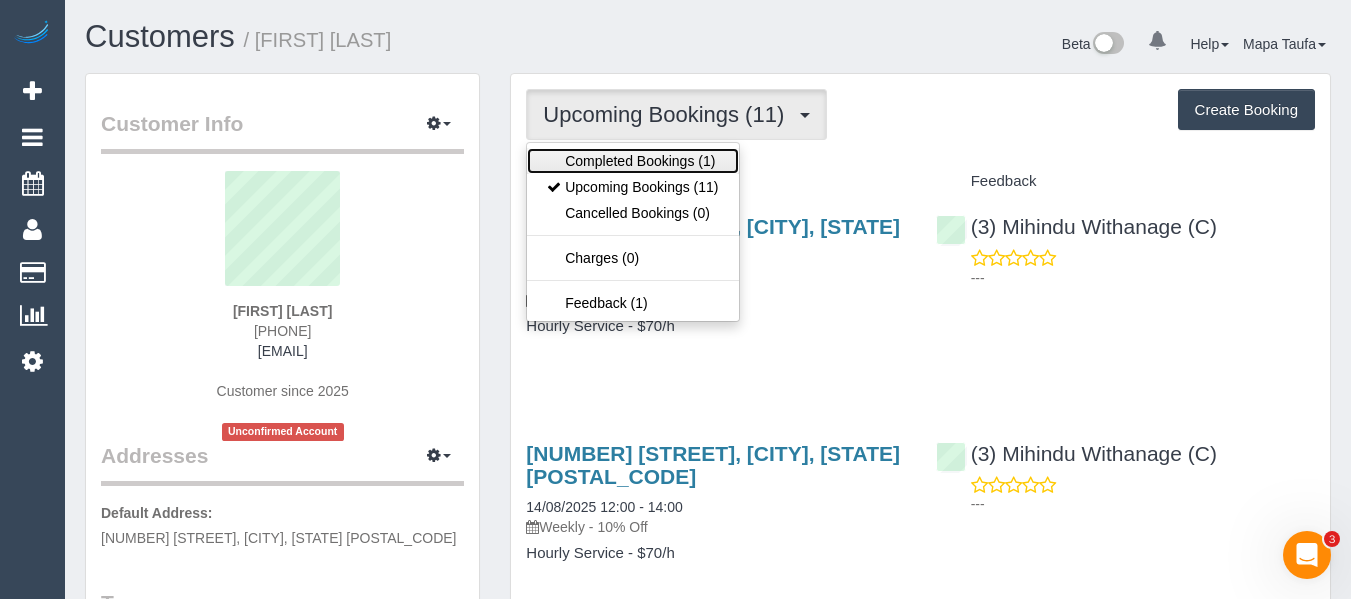 click on "Completed Bookings (1)" at bounding box center [632, 161] 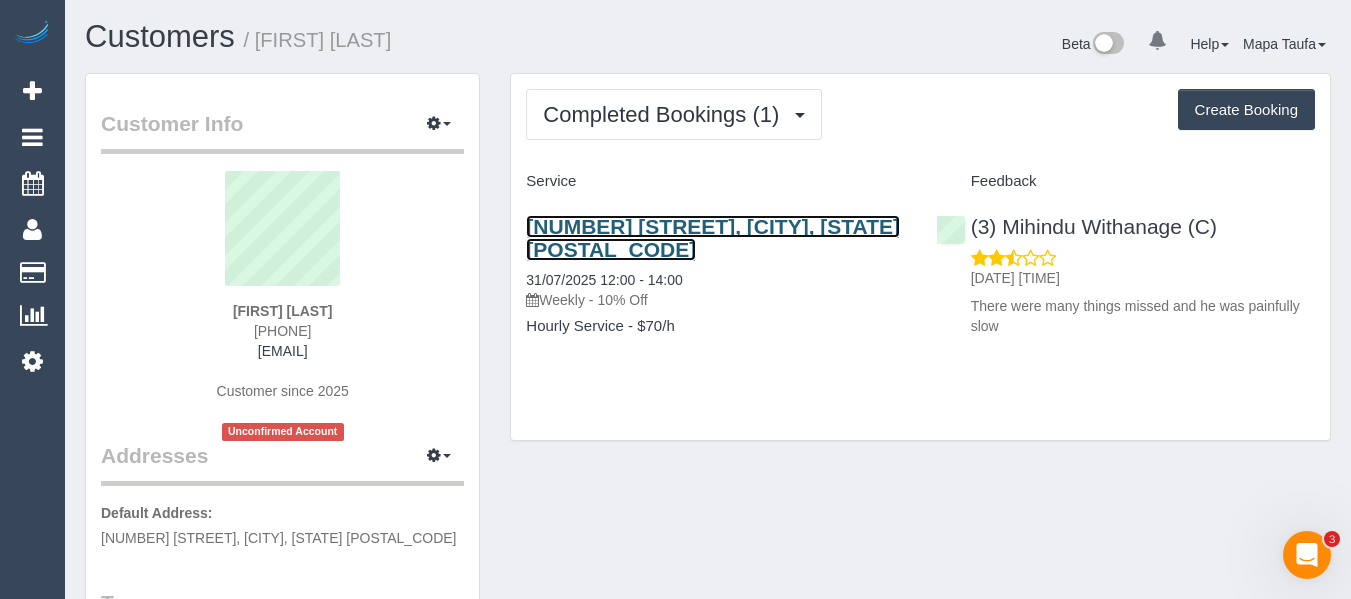 click on "16 Lakeside Drive, Lower Plenty, VIC 3093" at bounding box center (713, 238) 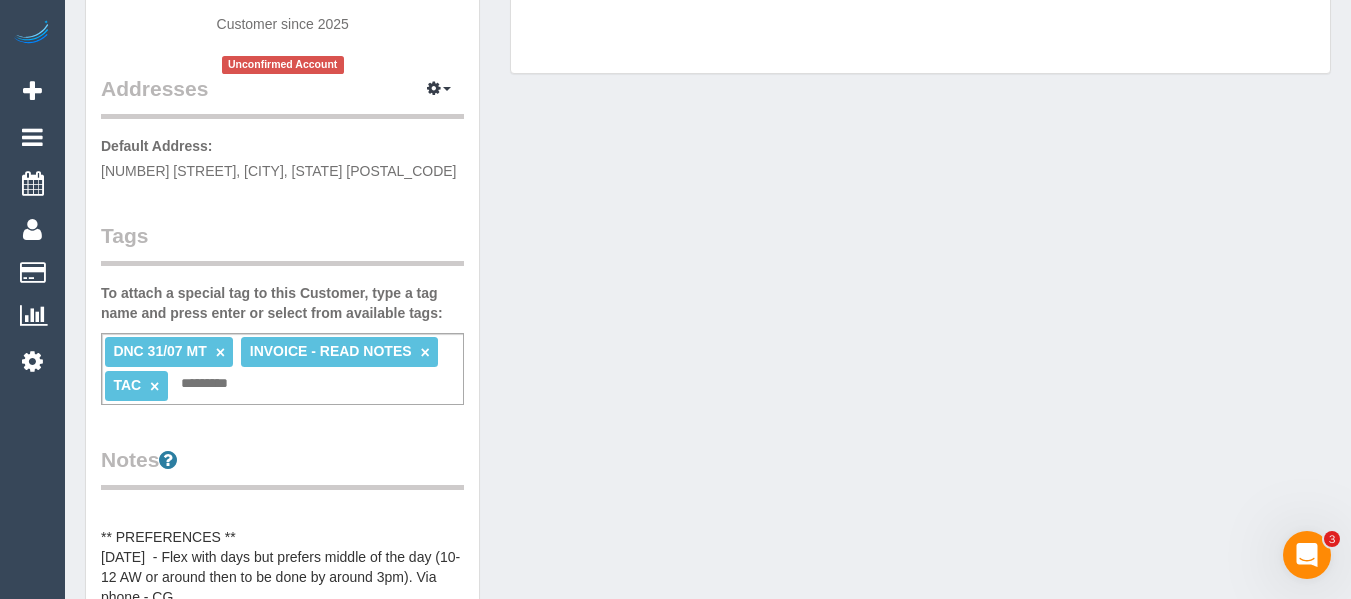 scroll, scrollTop: 400, scrollLeft: 0, axis: vertical 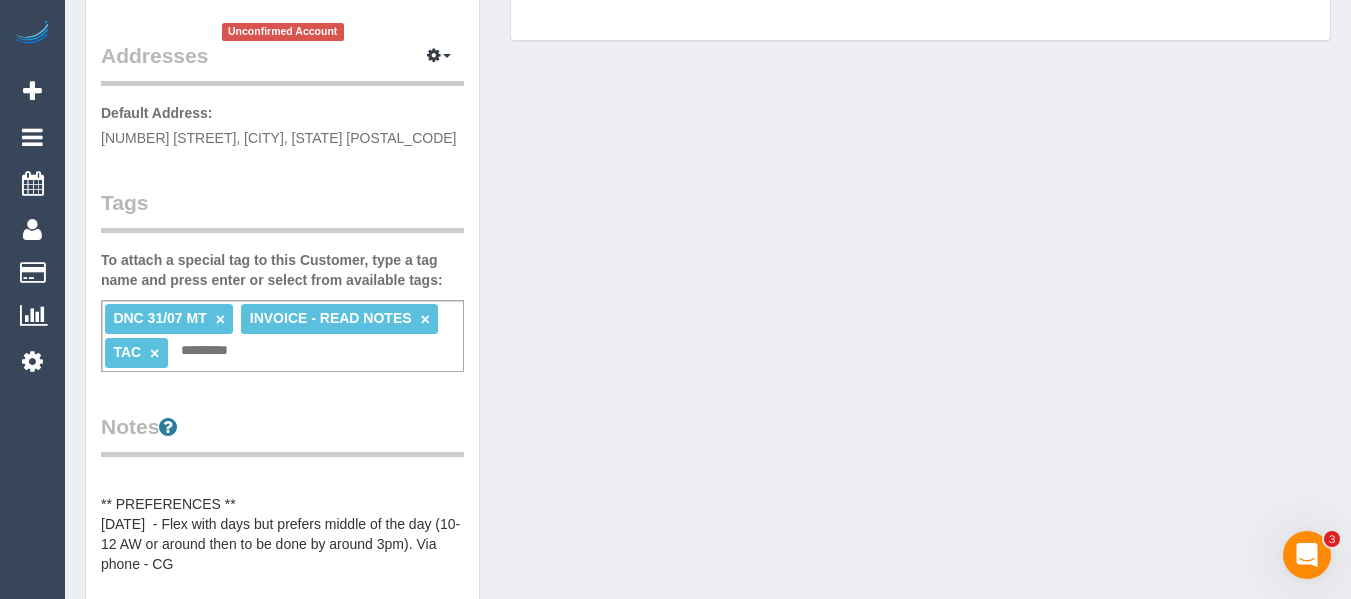 click on "×" at bounding box center (220, 319) 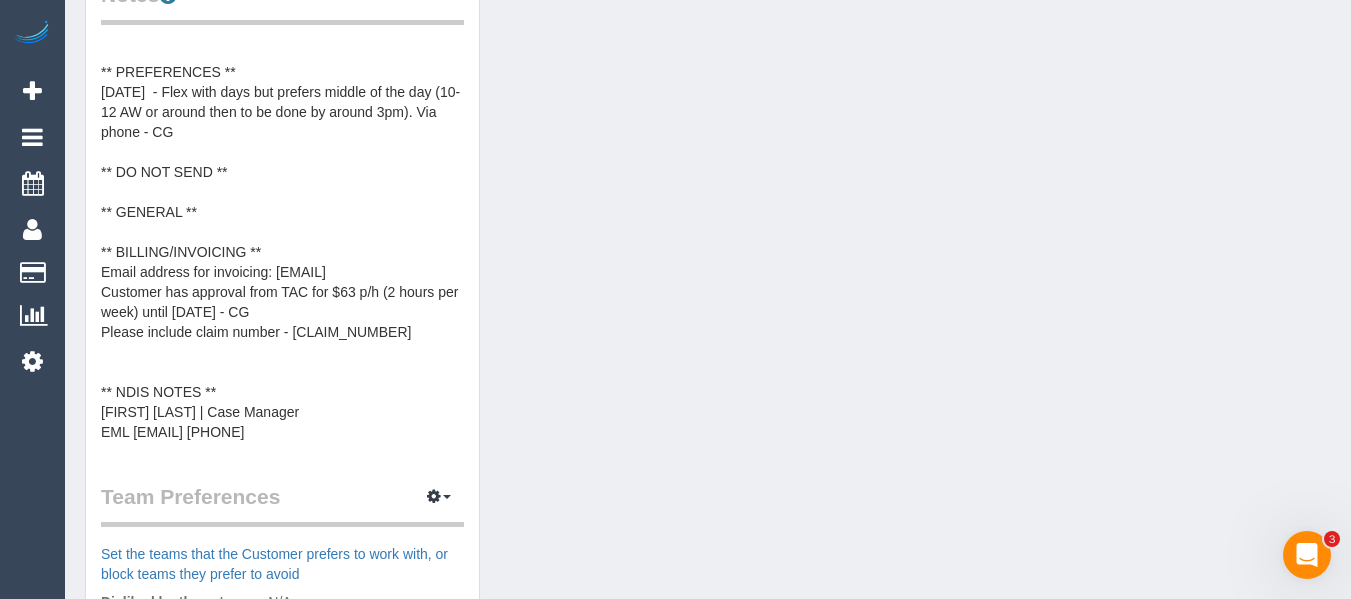 scroll, scrollTop: 800, scrollLeft: 0, axis: vertical 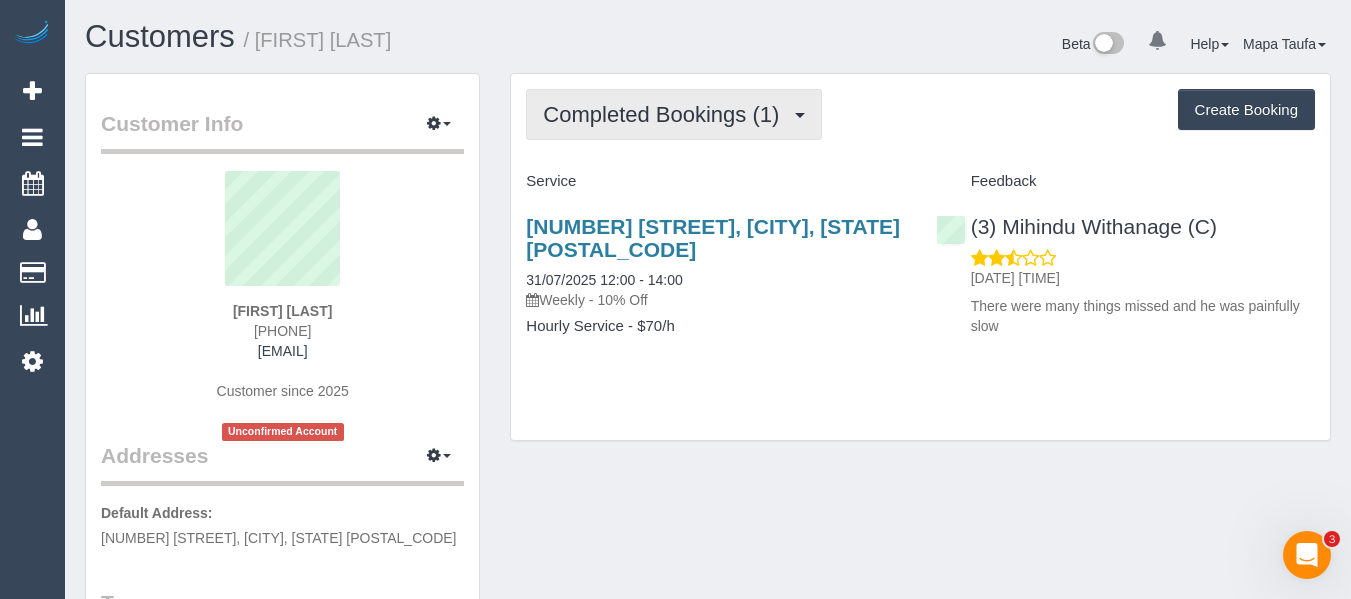 drag, startPoint x: 565, startPoint y: 68, endPoint x: 581, endPoint y: 106, distance: 41.231056 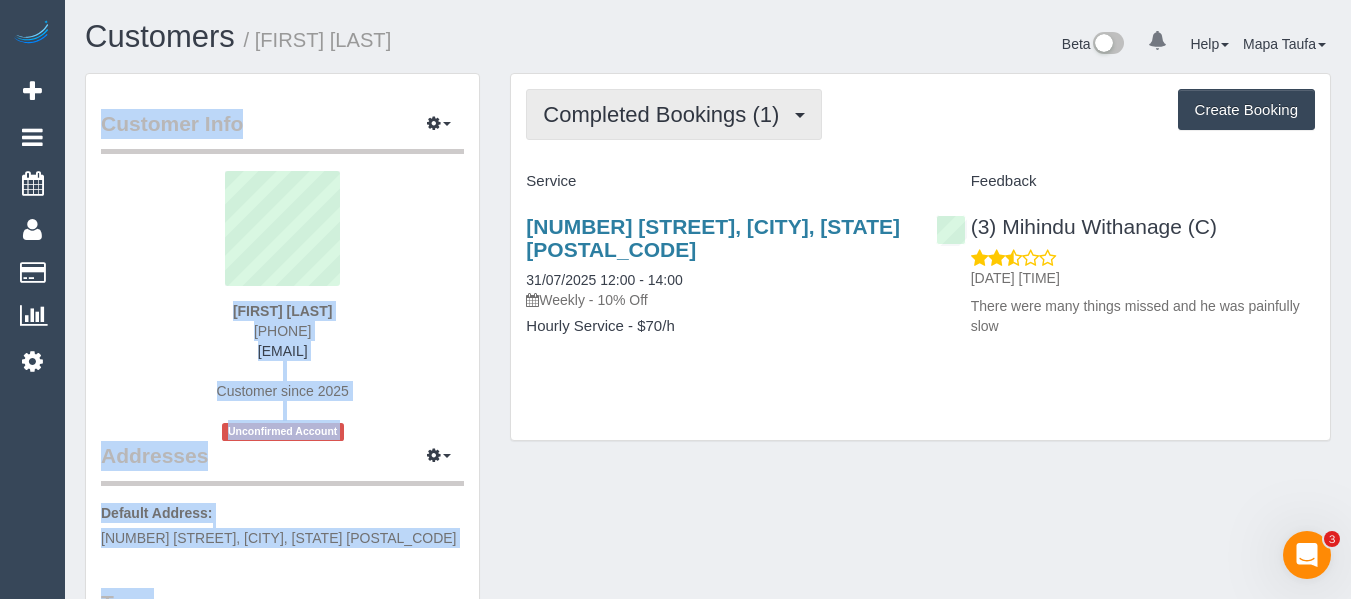 click on "Completed Bookings (1)" at bounding box center [666, 114] 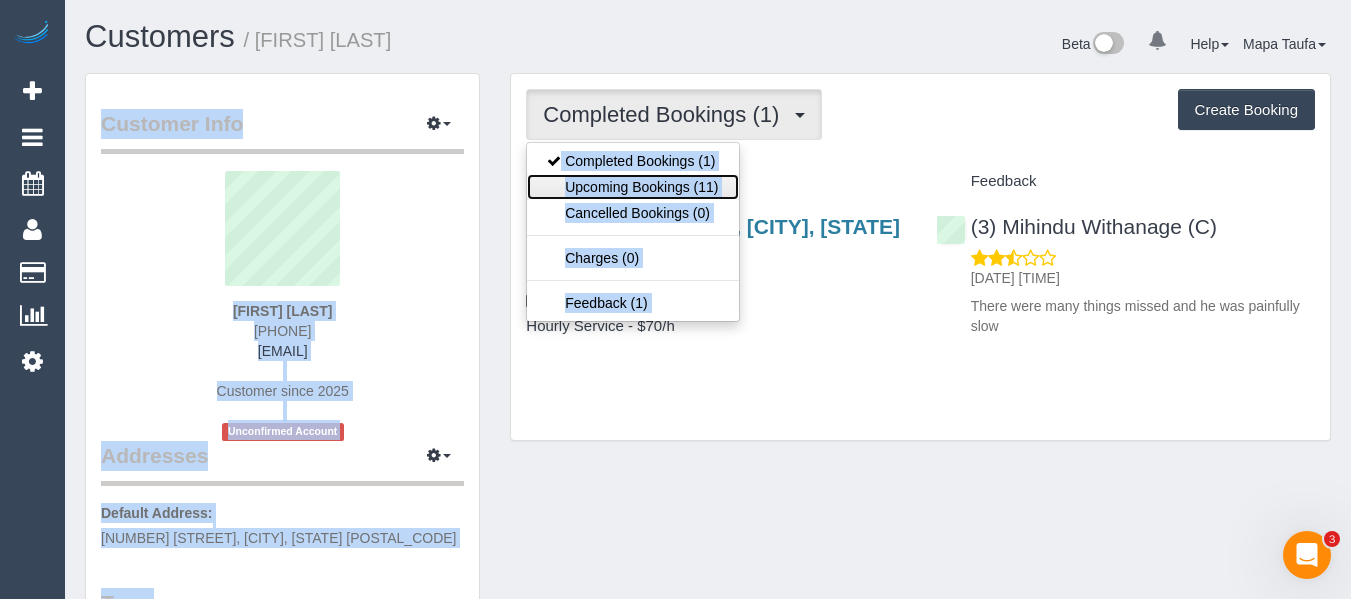 click on "Upcoming Bookings (11)" at bounding box center (632, 187) 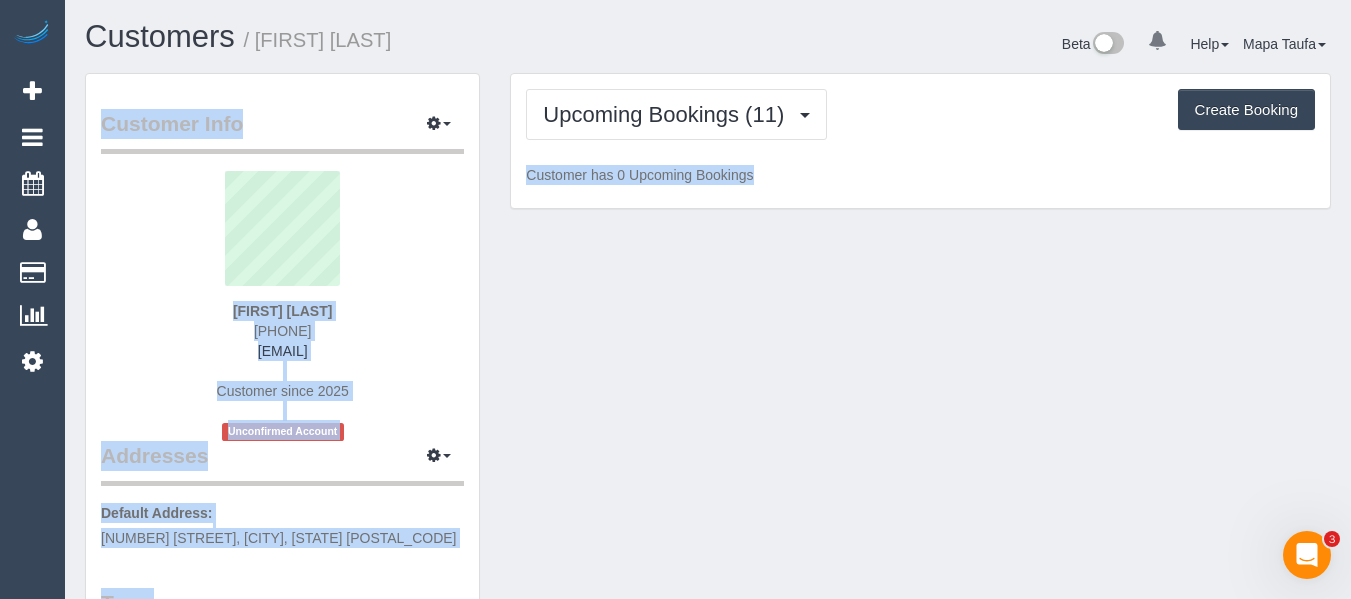 click on "Upcoming Bookings (11)
Completed Bookings (1)
Upcoming Bookings (11)
Cancelled Bookings (0)
Charges (0)
Feedback (1)
Create Booking" at bounding box center [920, 114] 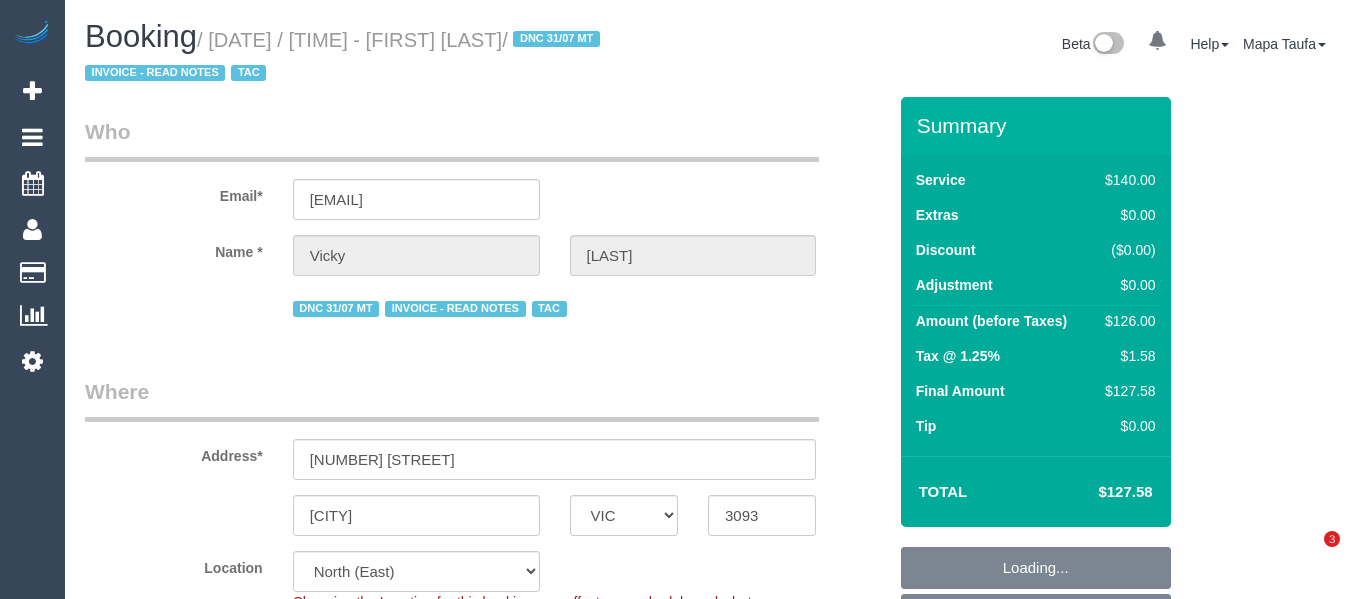 select on "VIC" 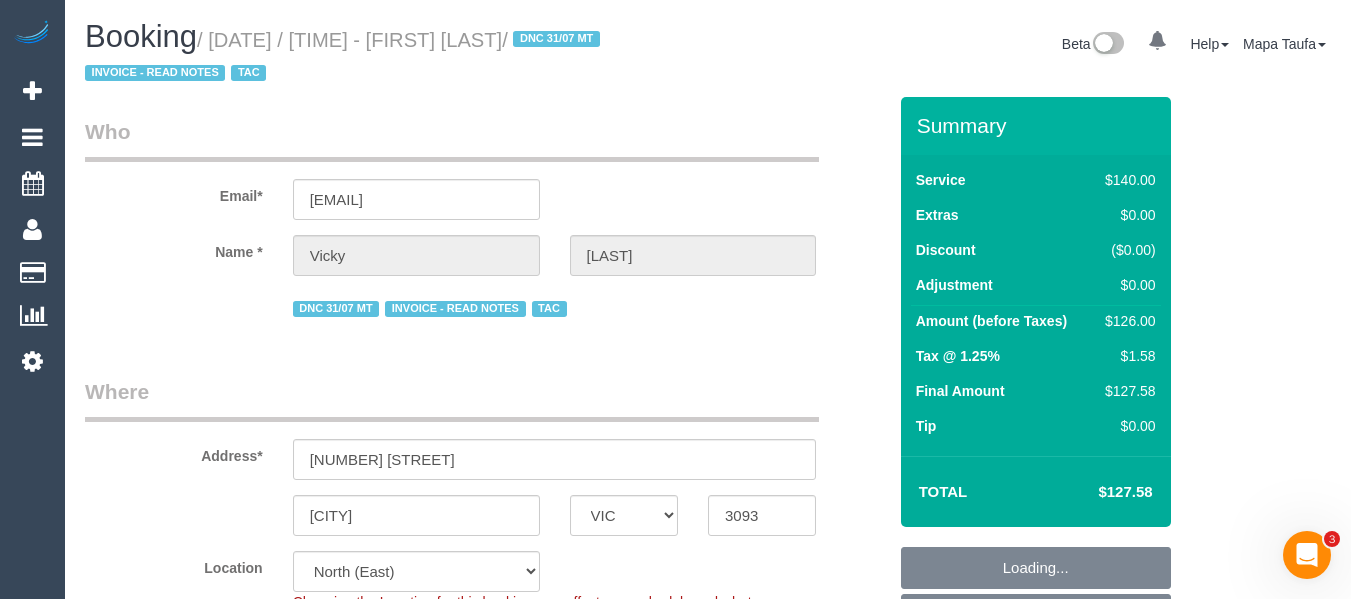 scroll, scrollTop: 0, scrollLeft: 0, axis: both 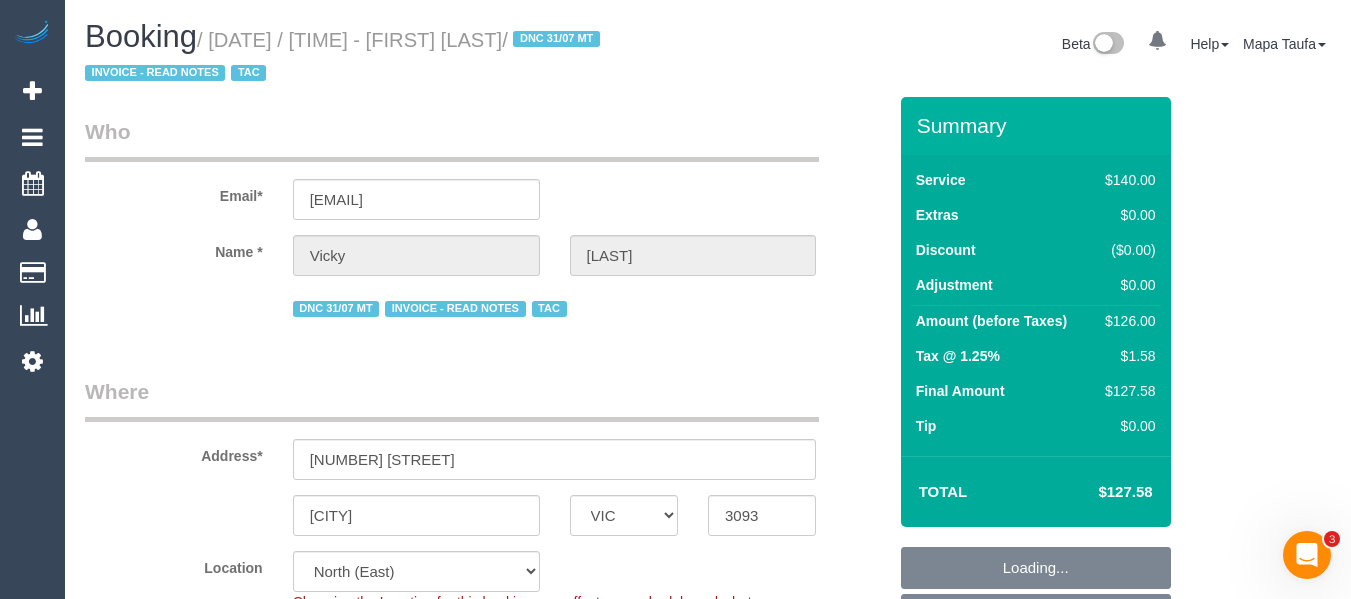 select on "spot1" 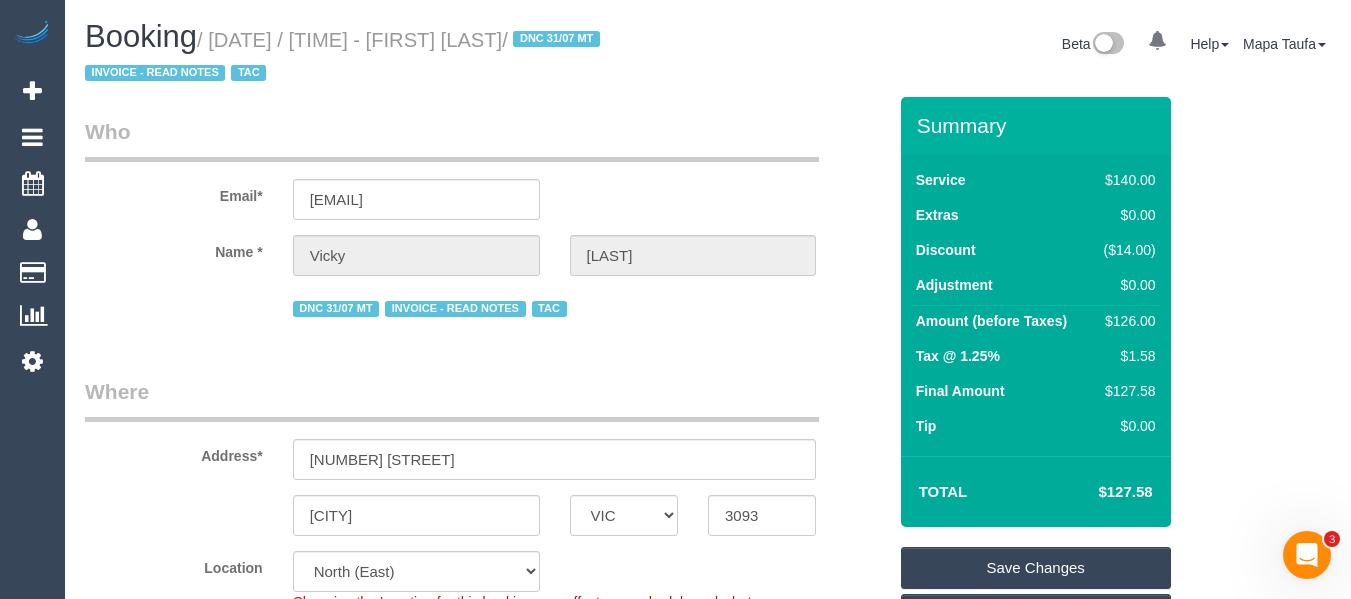 scroll, scrollTop: 3716, scrollLeft: 0, axis: vertical 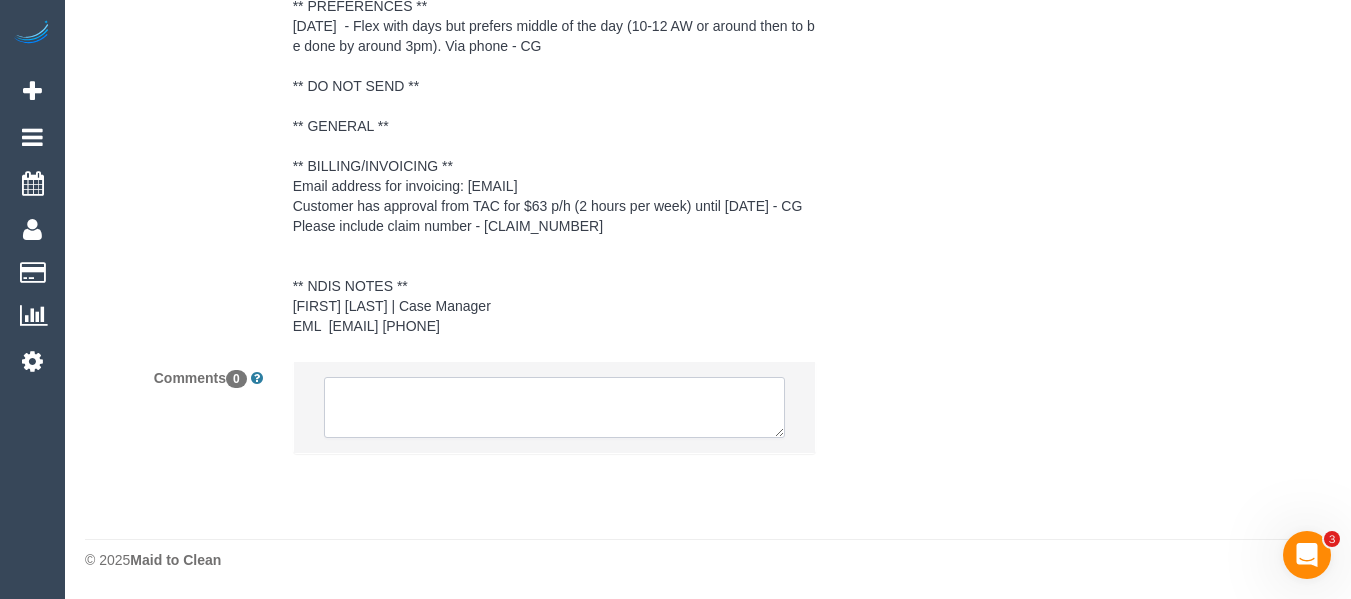 click at bounding box center [555, 408] 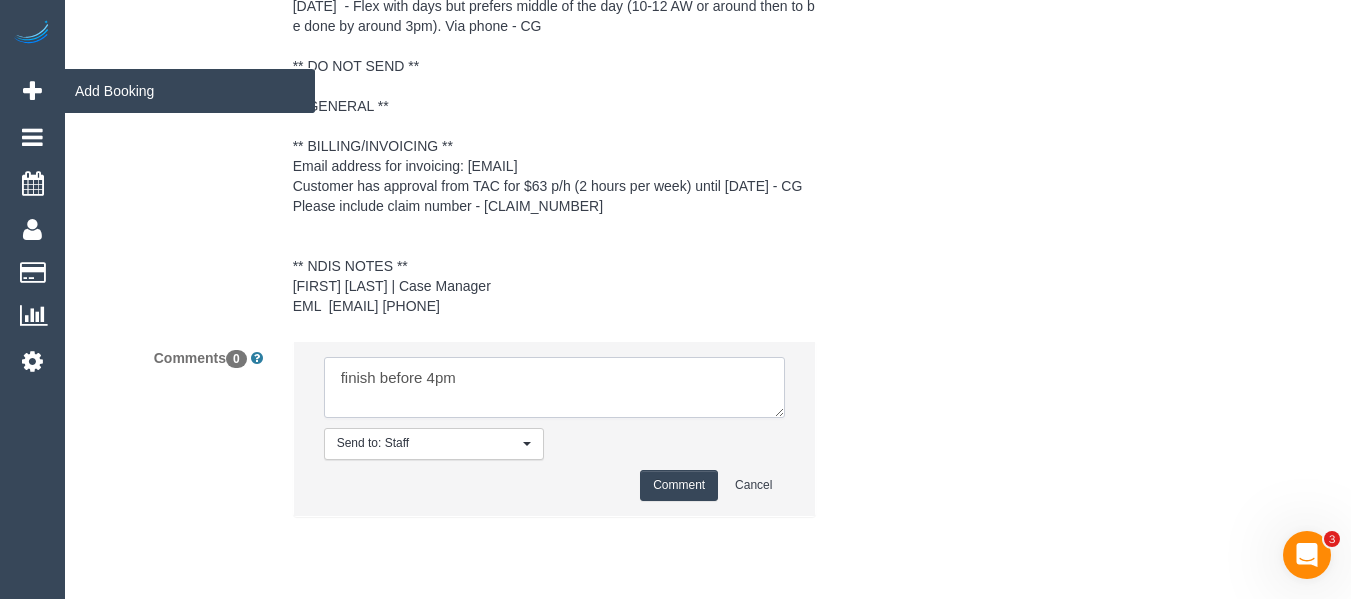 type on "finish before 4pm" 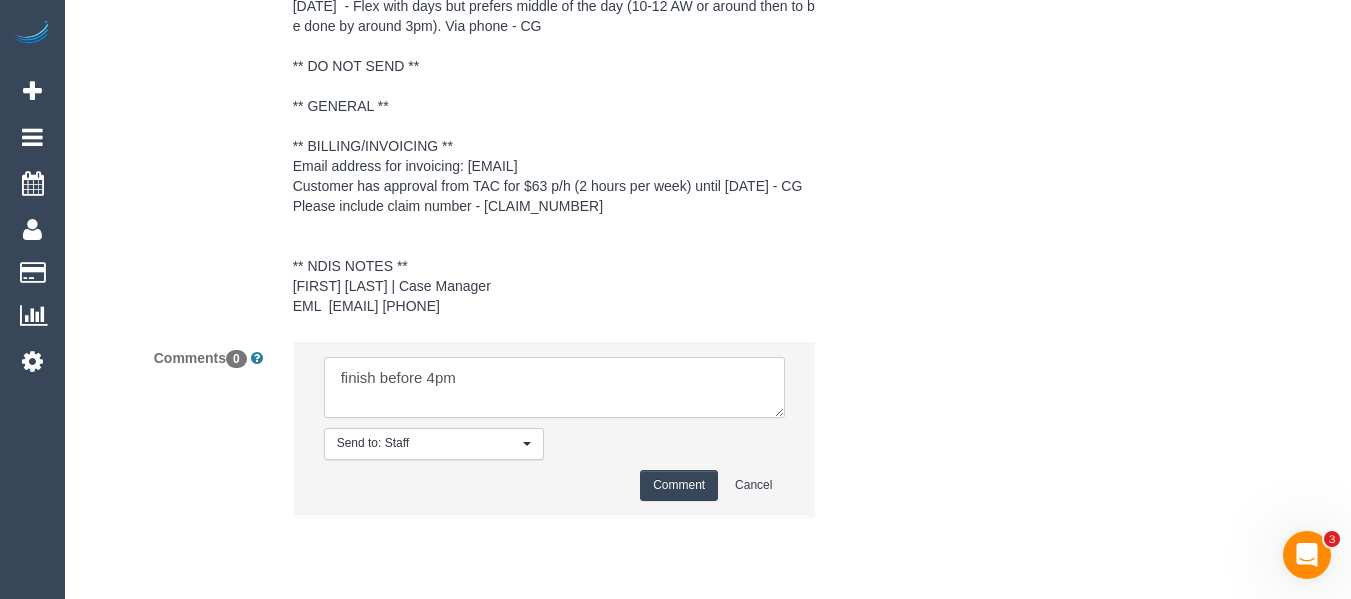 click at bounding box center [555, 388] 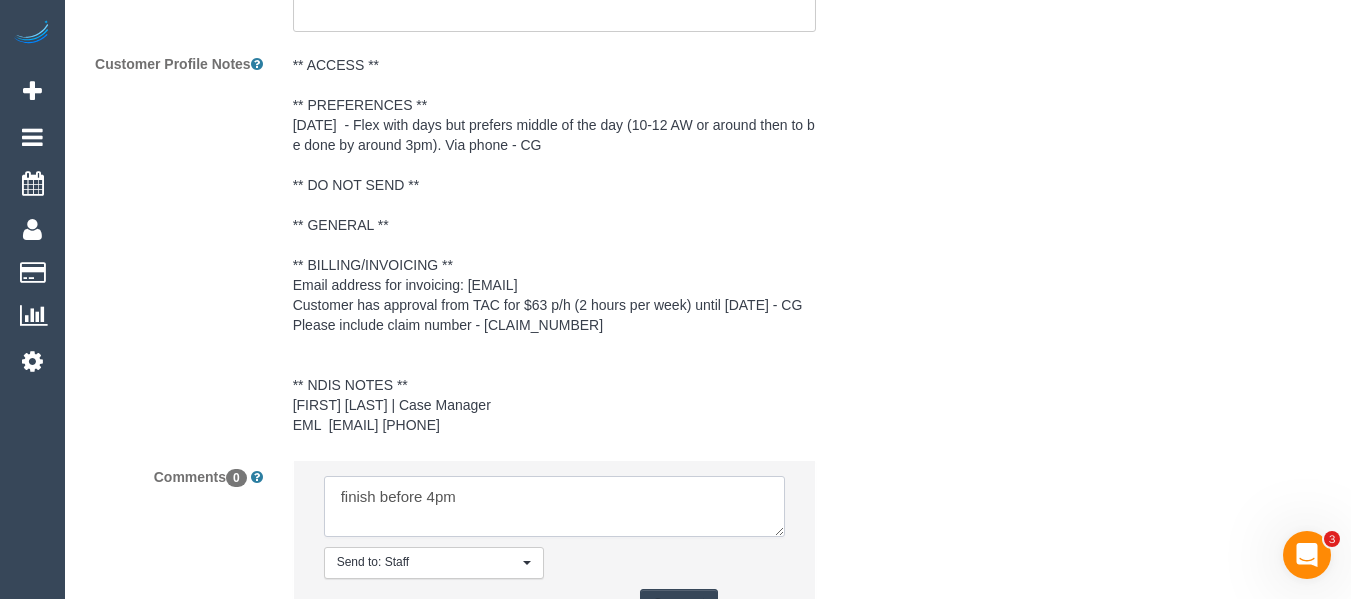 scroll, scrollTop: 3316, scrollLeft: 0, axis: vertical 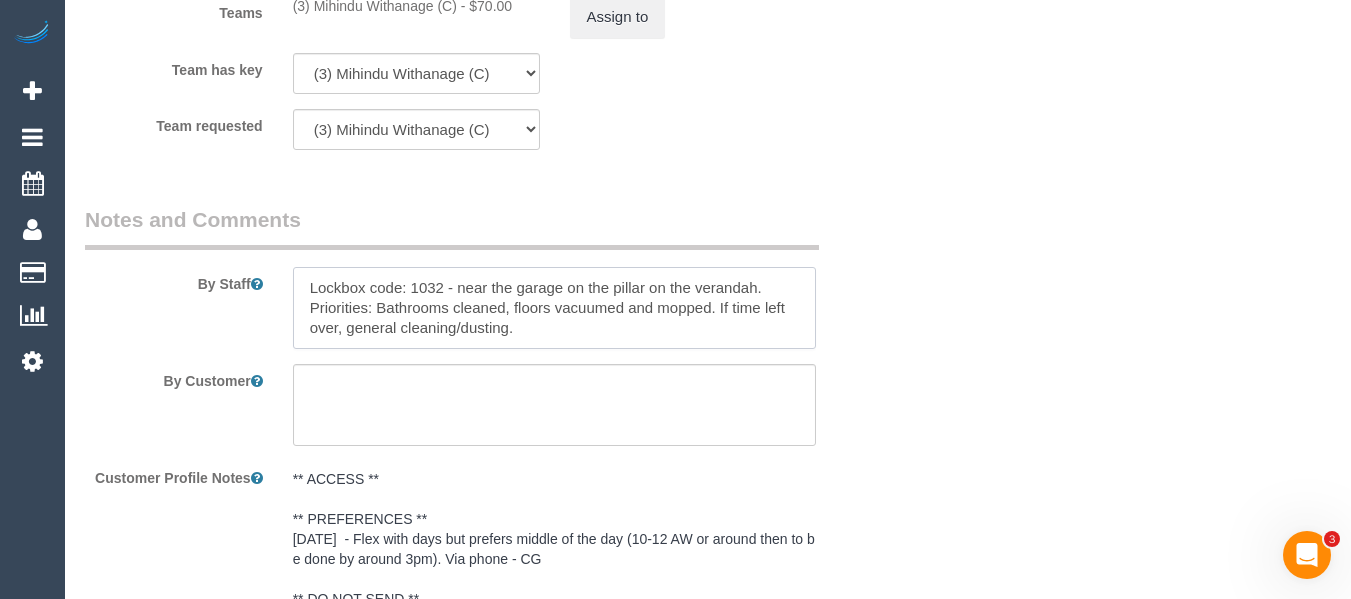 click at bounding box center (555, 308) 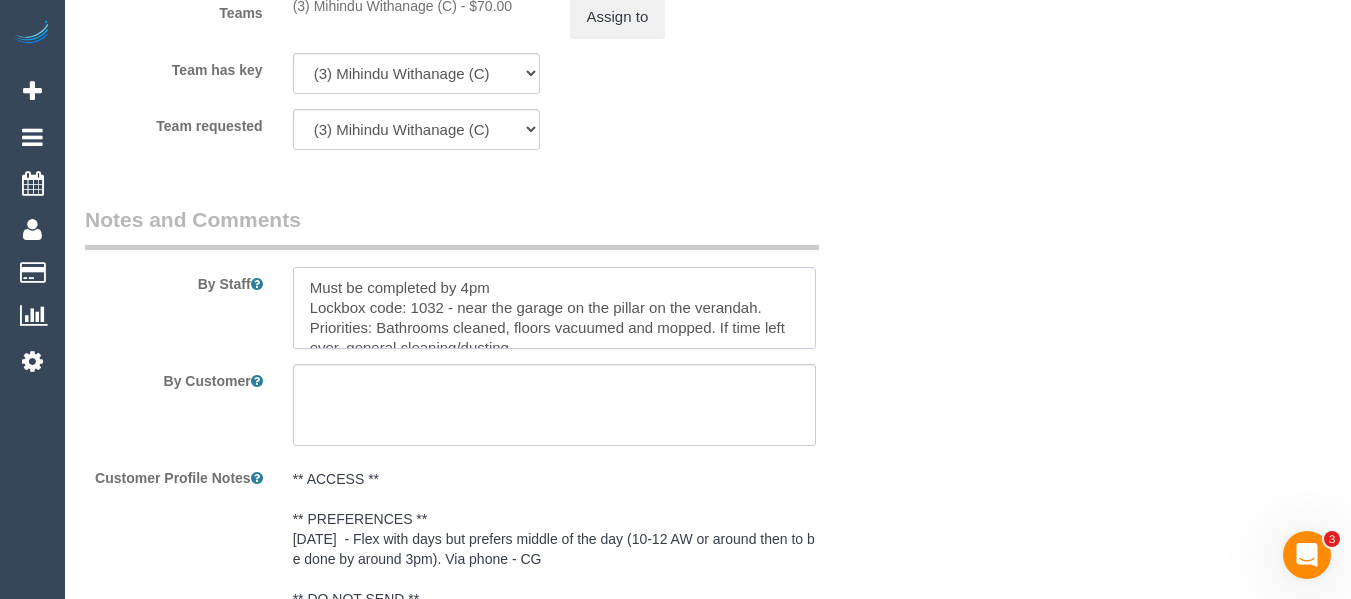 type on "Must be completed by 4pm
Lockbox code: 1032 - near the garage on the pillar on the verandah.
Priorities: Bathrooms cleaned, floors vacuumed and mopped. If time left over, general cleaning/dusting." 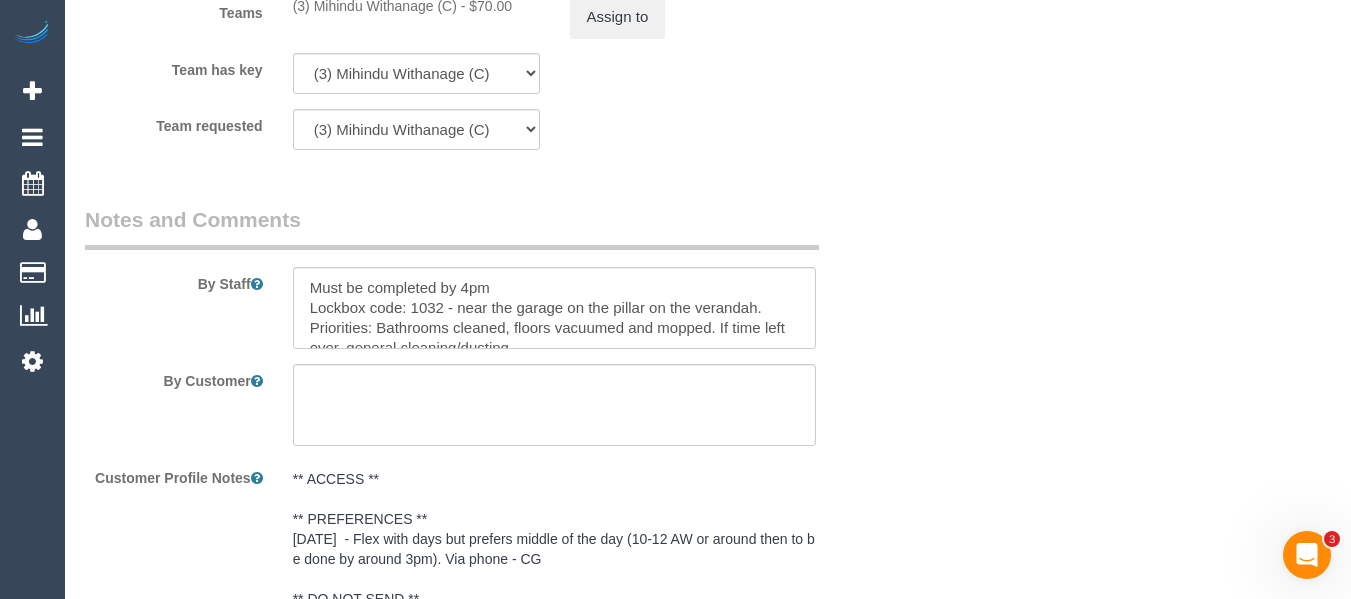 click on "Who
Email*
[EMAIL]
Name *
[FIRST]
[LAST]
DNC 31/07 MT
INVOICE - READ NOTES
TAC
Where
Address*
[NUMBER] [STREET]
[CITY]
ACT
NSW
NT
QLD
SA
TAS
VIC
WA
[POSTAL_CODE]
Location
Office City East (North) East (South) Inner East Inner North (East) Inner North (West) Inner South East Inner West North (East) North (West) Outer East Outer North (East) Outer North (West) Outer South East Outer West South East (East) South East (West) ZG - East" at bounding box center [708, -981] 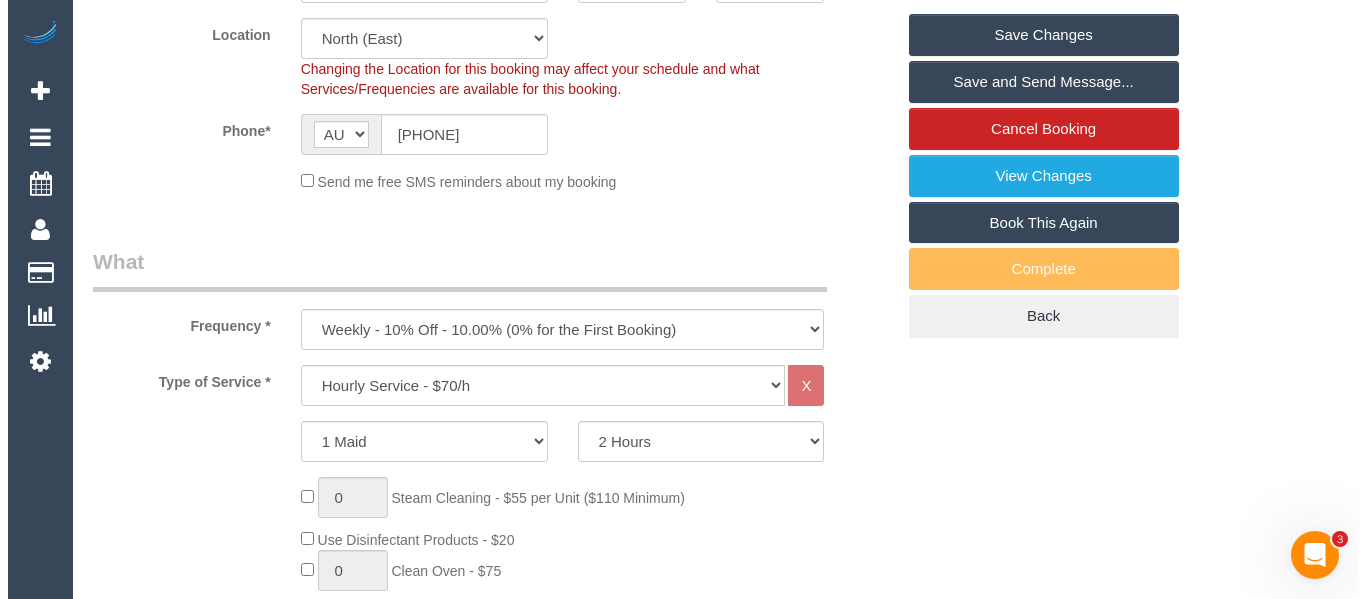 scroll, scrollTop: 0, scrollLeft: 0, axis: both 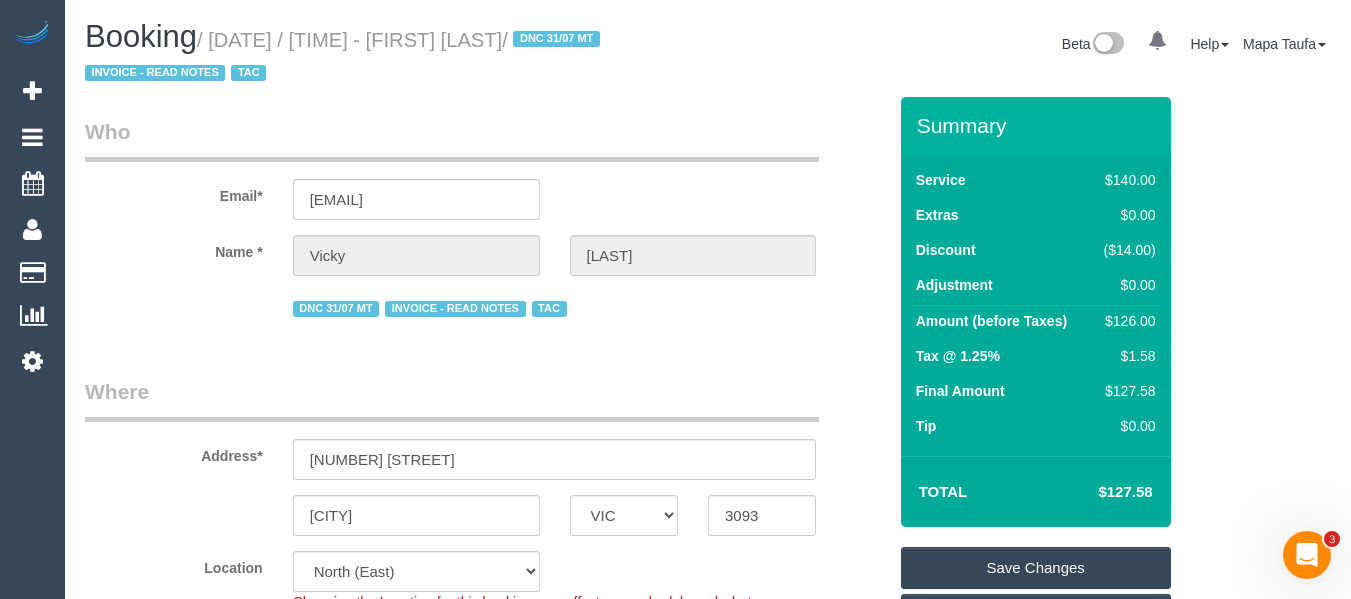 click on "Save Changes" at bounding box center (1036, 568) 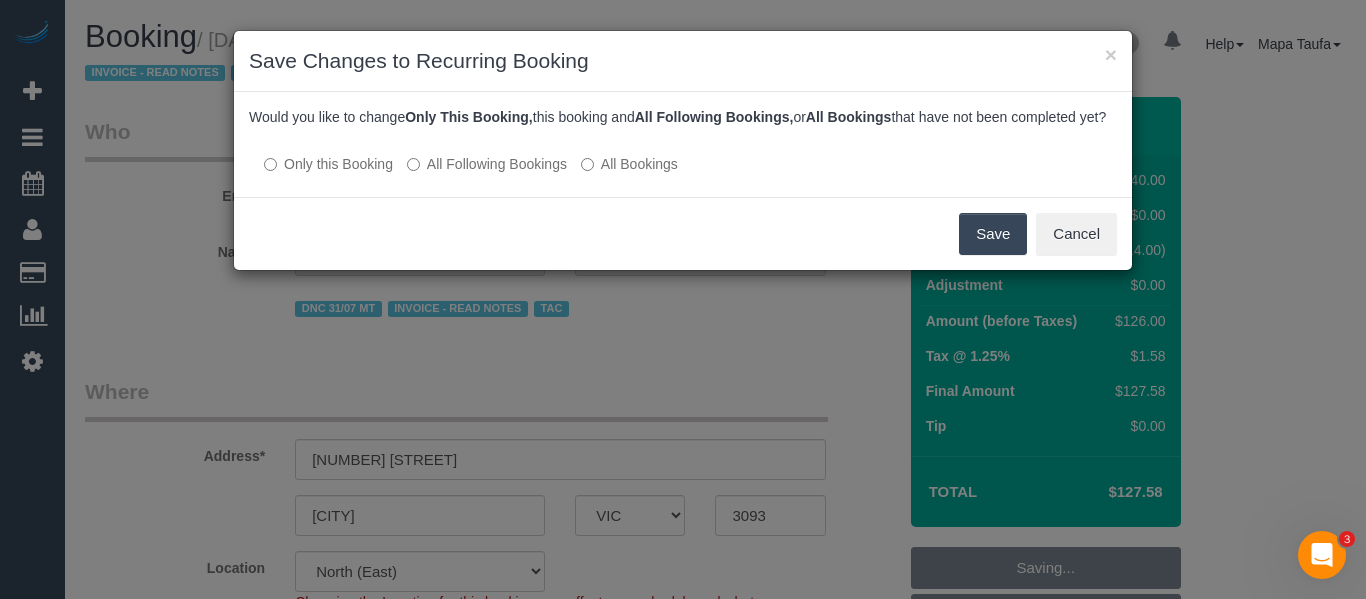 click on "All Following Bookings" at bounding box center [487, 164] 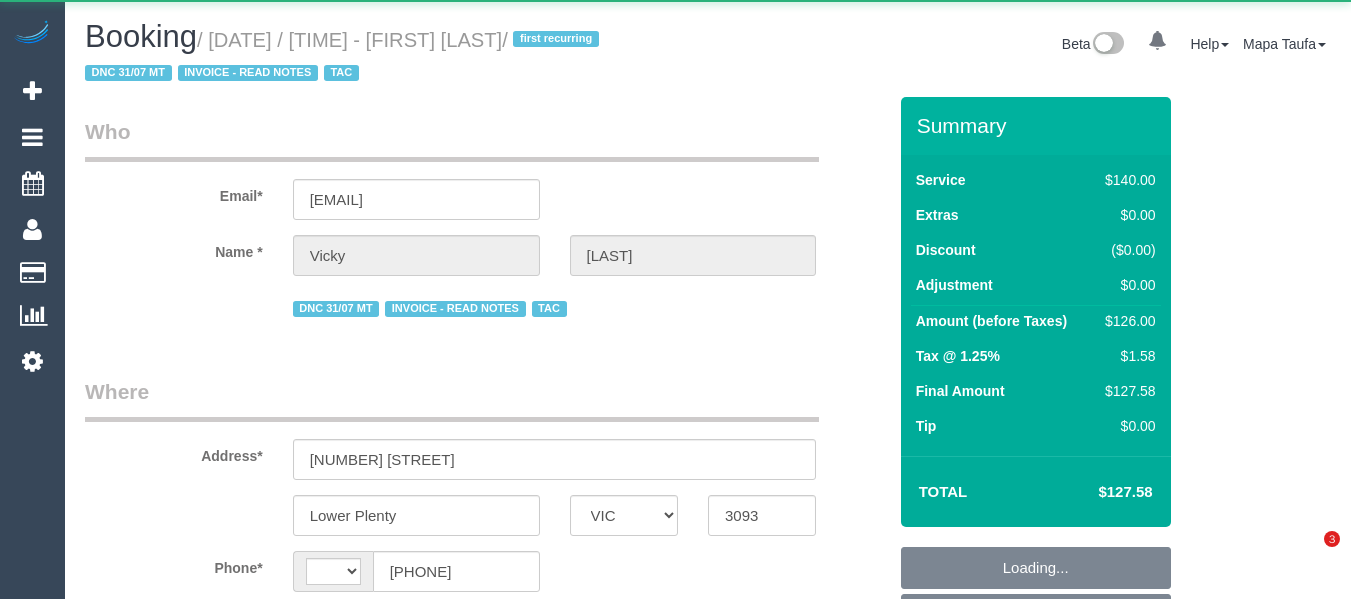 select on "VIC" 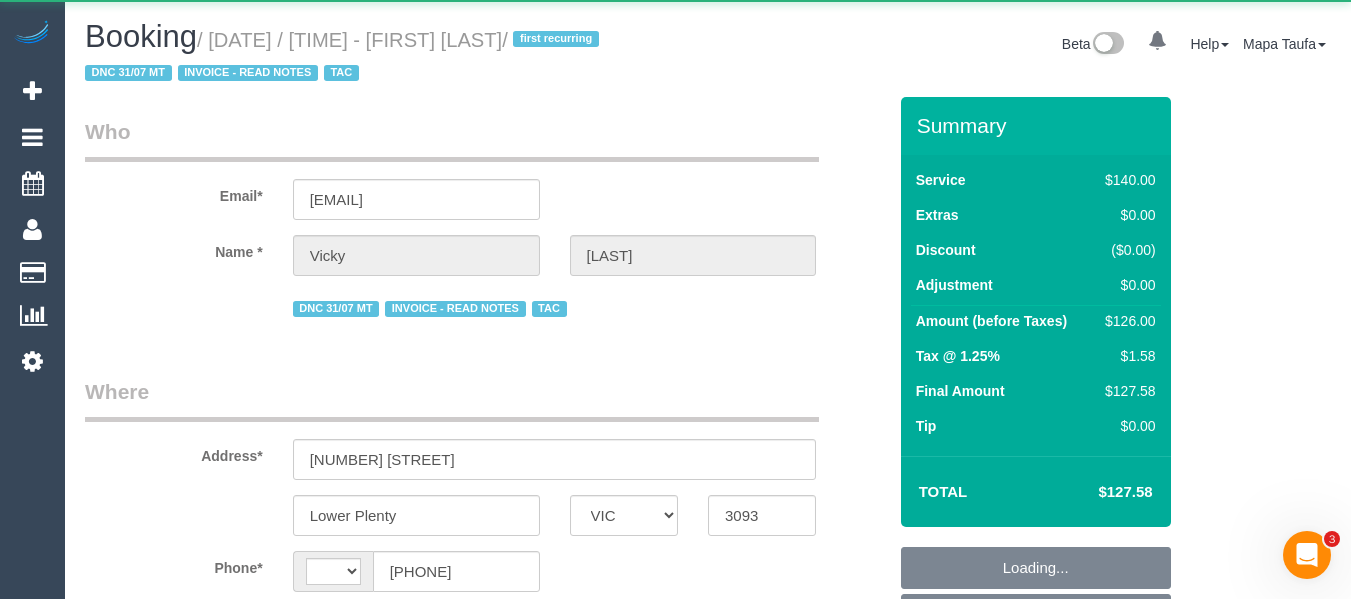 scroll, scrollTop: 0, scrollLeft: 0, axis: both 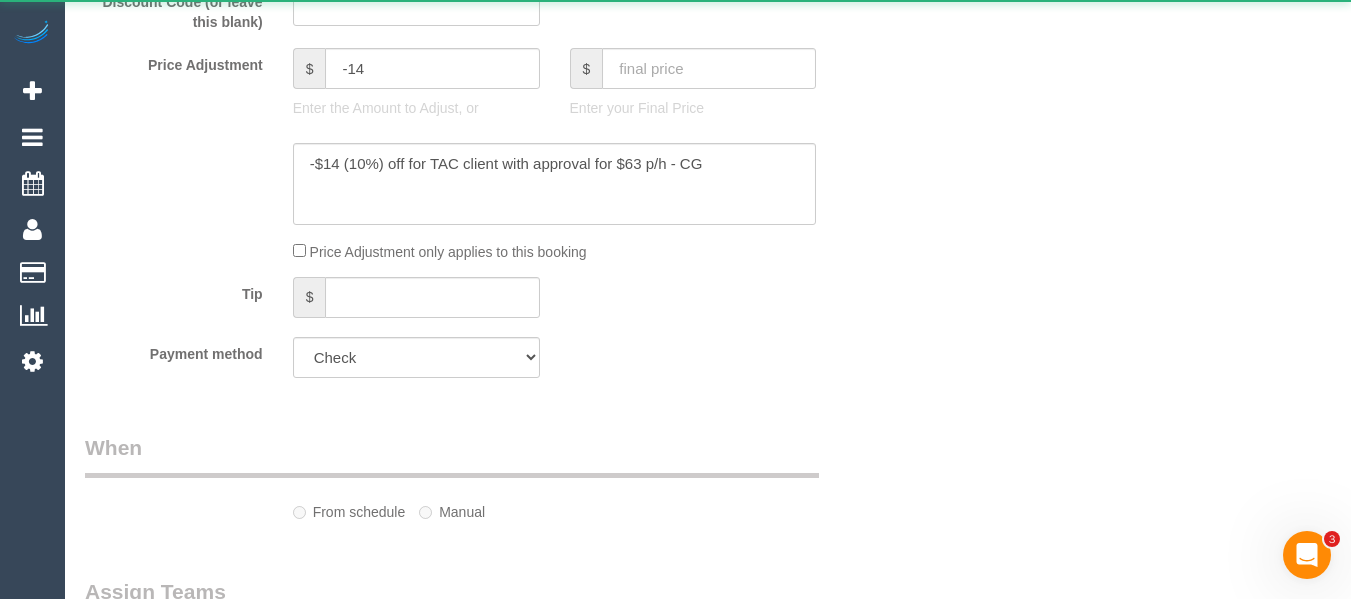 select on "object:293" 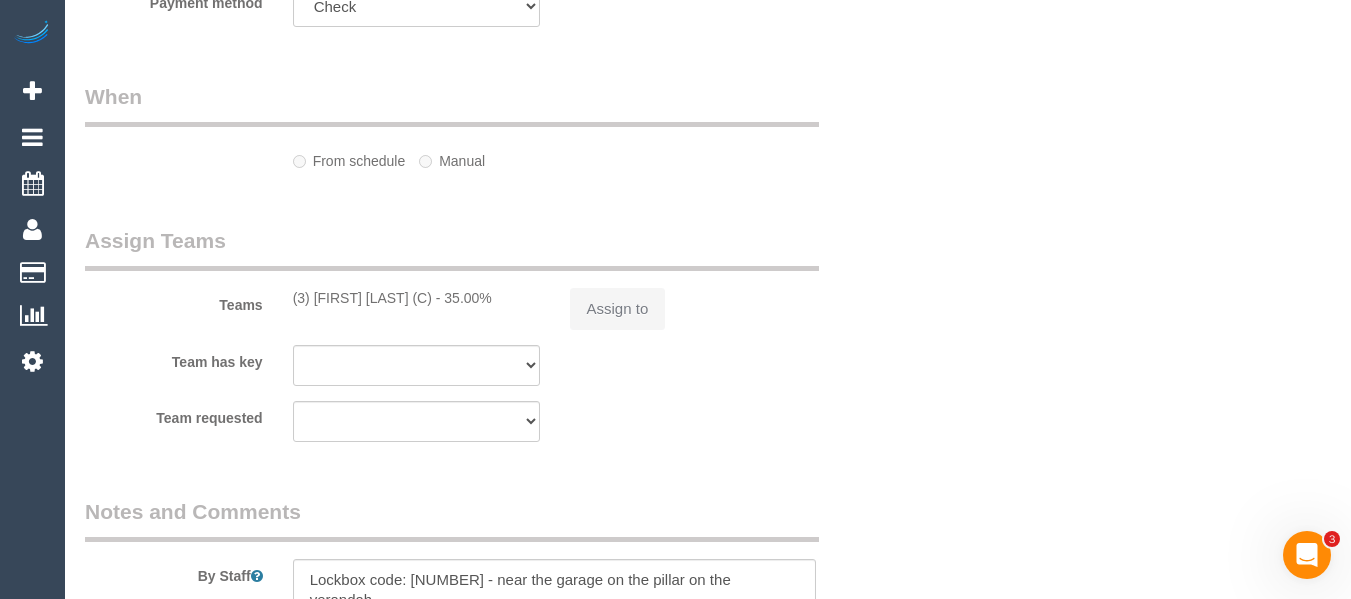 select on "string:AU" 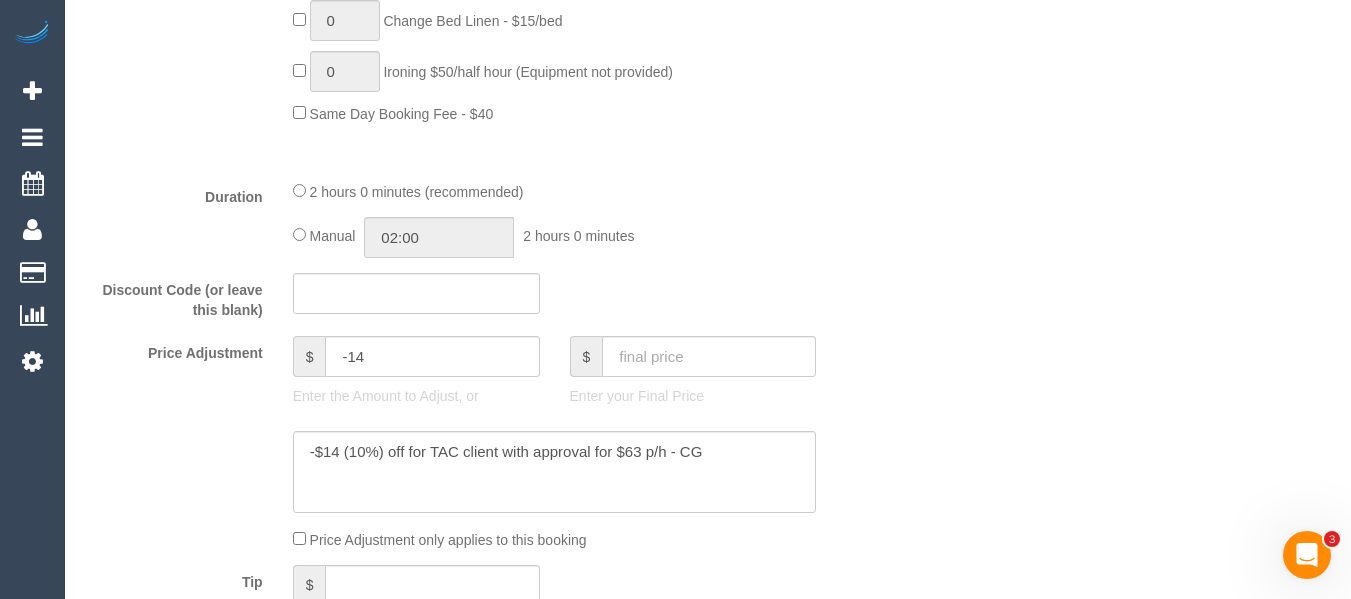 scroll, scrollTop: 1447, scrollLeft: 0, axis: vertical 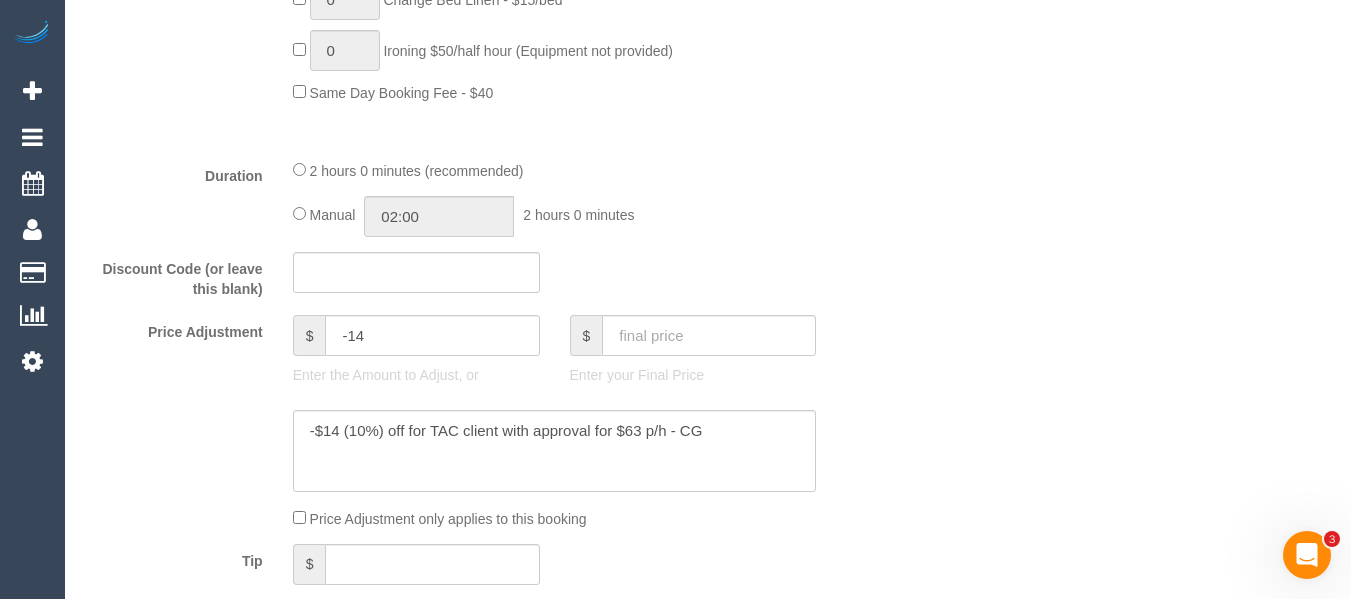 select on "spot1" 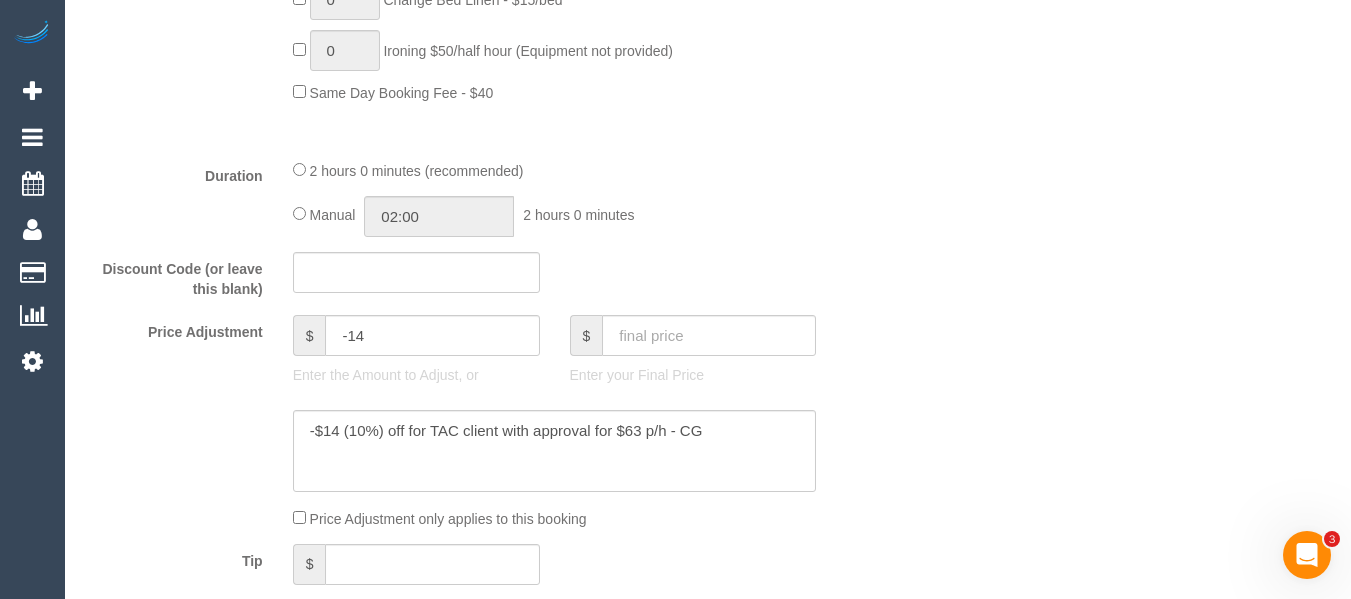 select on "object:1358" 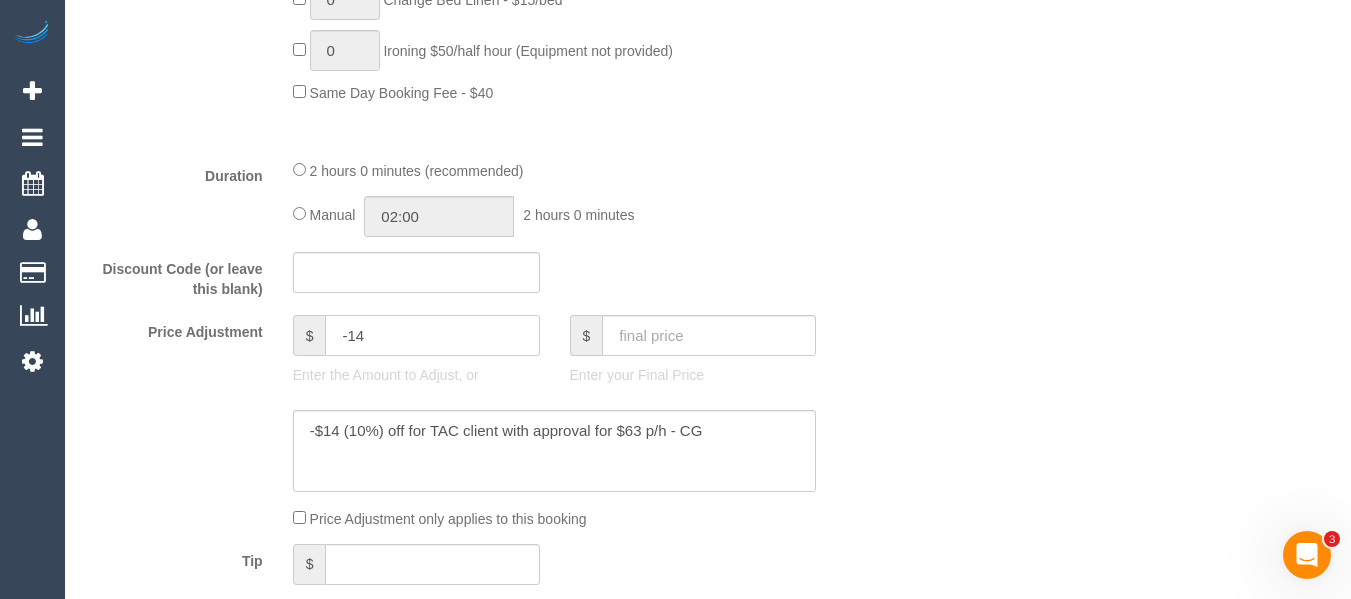 drag, startPoint x: 291, startPoint y: 334, endPoint x: 239, endPoint y: 327, distance: 52.46904 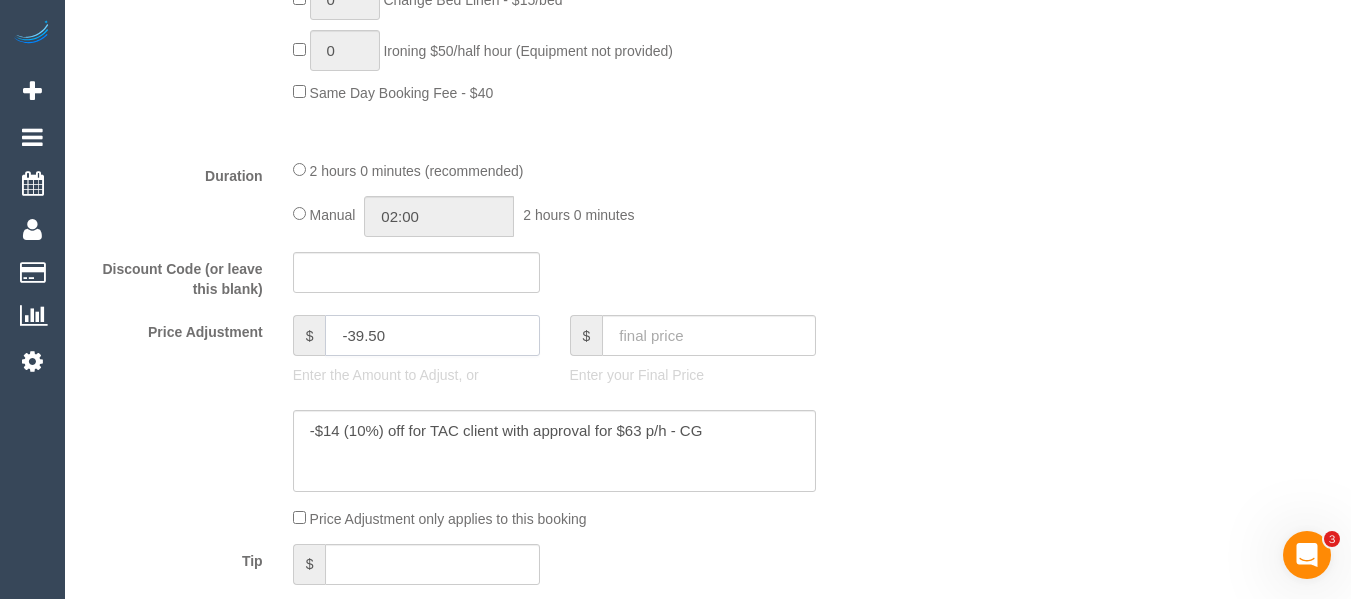 type on "-39.50" 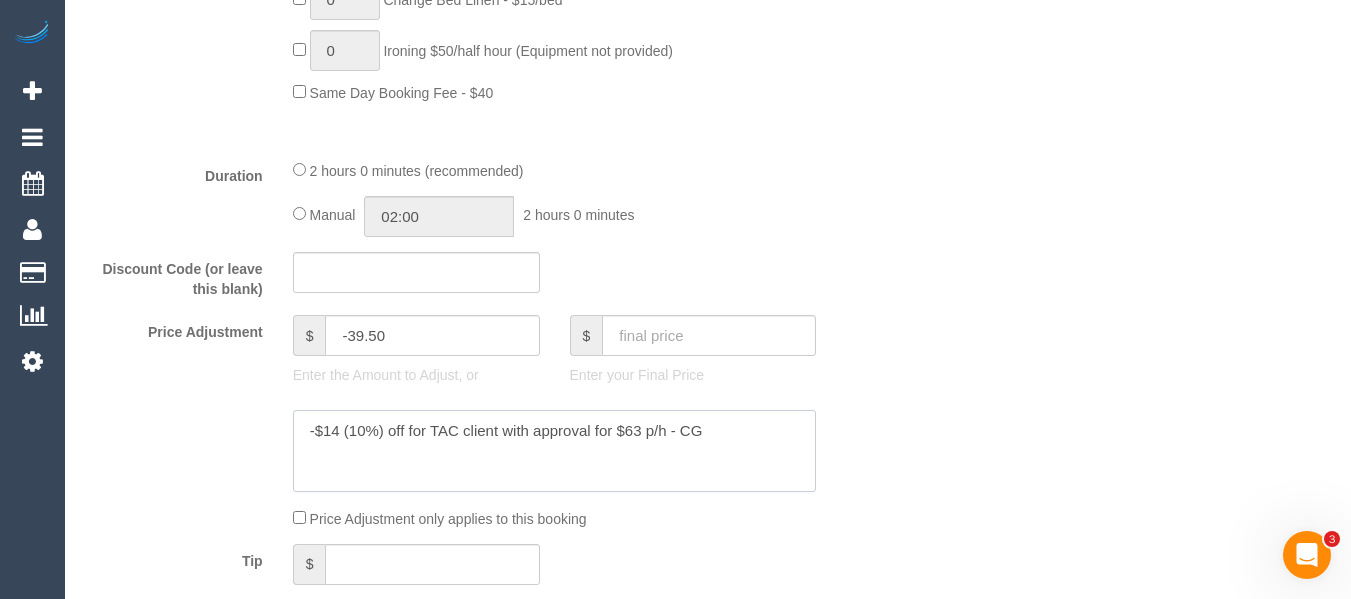 click 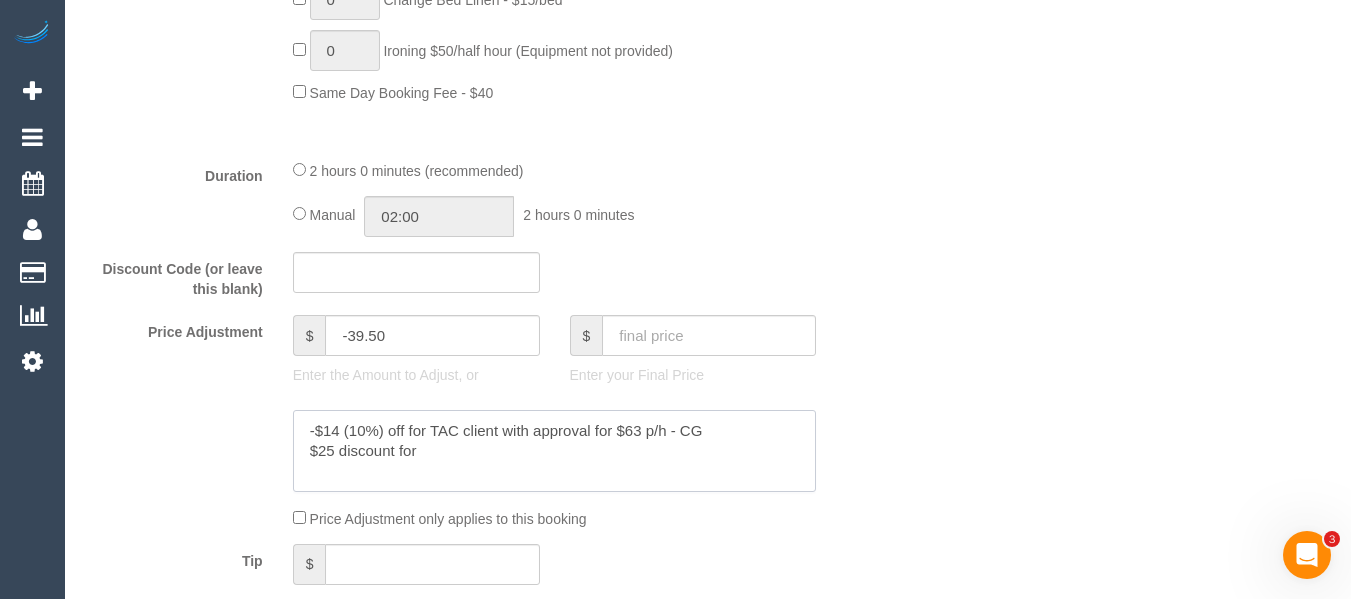 type on "-$14 (10%) off for TAC client with approval for $63 p/h - CG
$25 discount for" 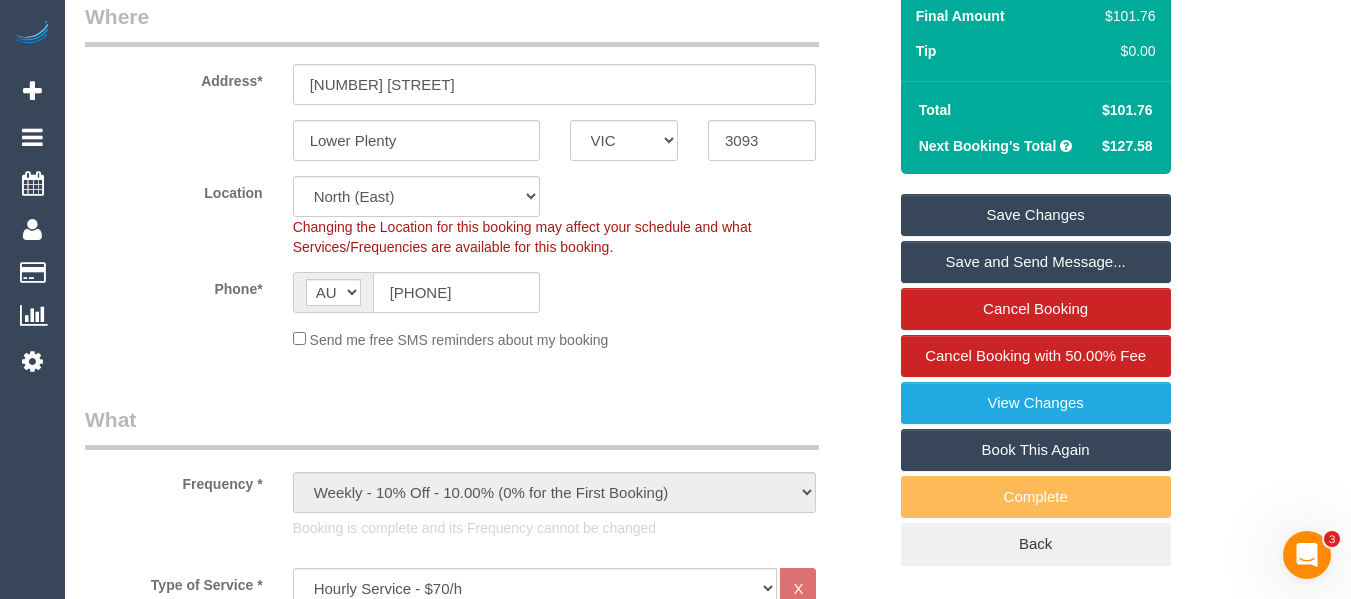 scroll, scrollTop: 343, scrollLeft: 0, axis: vertical 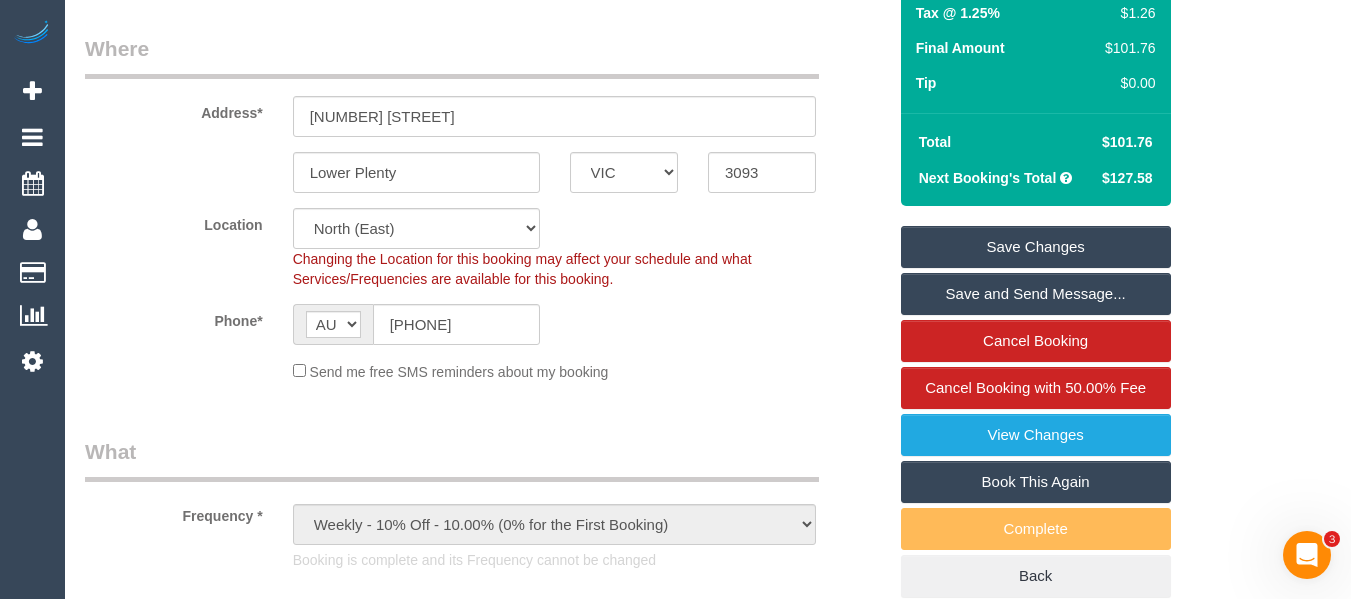 type on "-$14 (10%) off for TAC client with approval for $63 p/h - CG
$25 discount for complaint - MT" 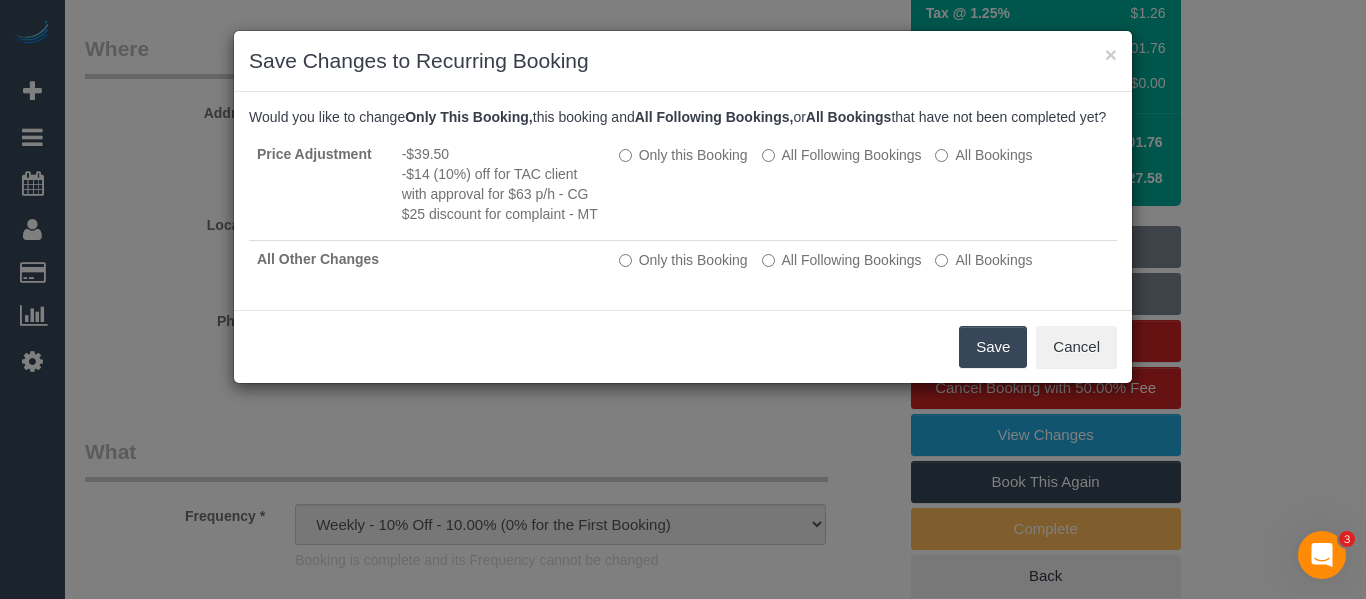 click on "Save" at bounding box center [993, 347] 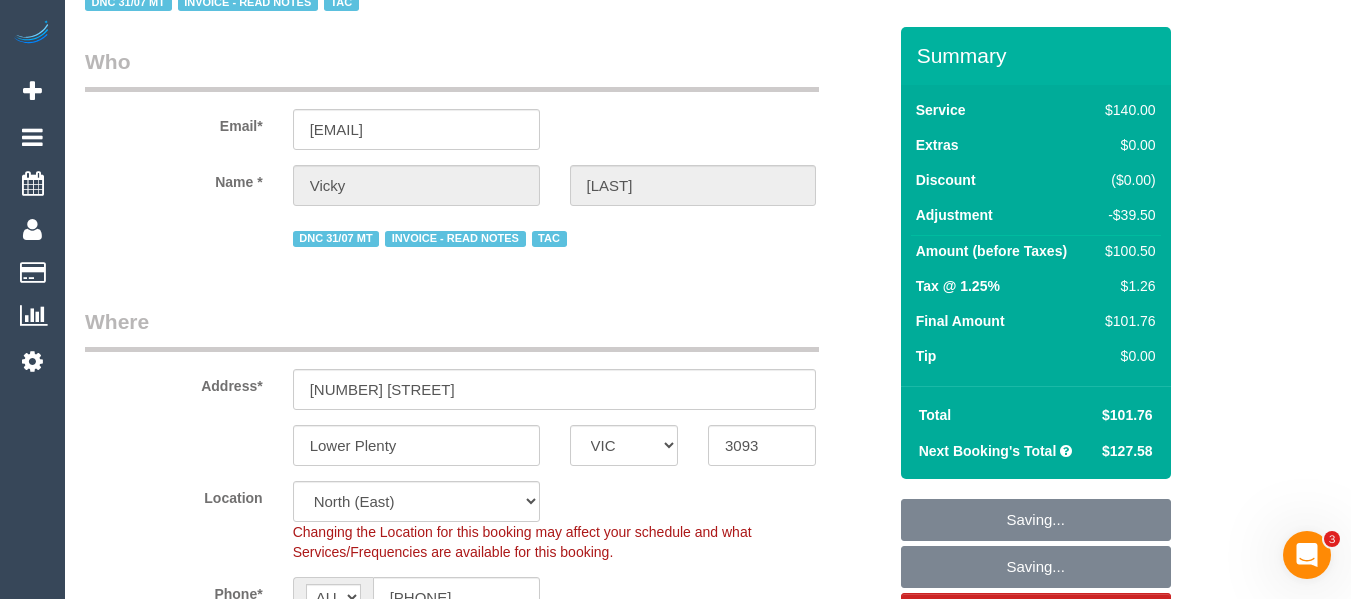 scroll, scrollTop: 43, scrollLeft: 0, axis: vertical 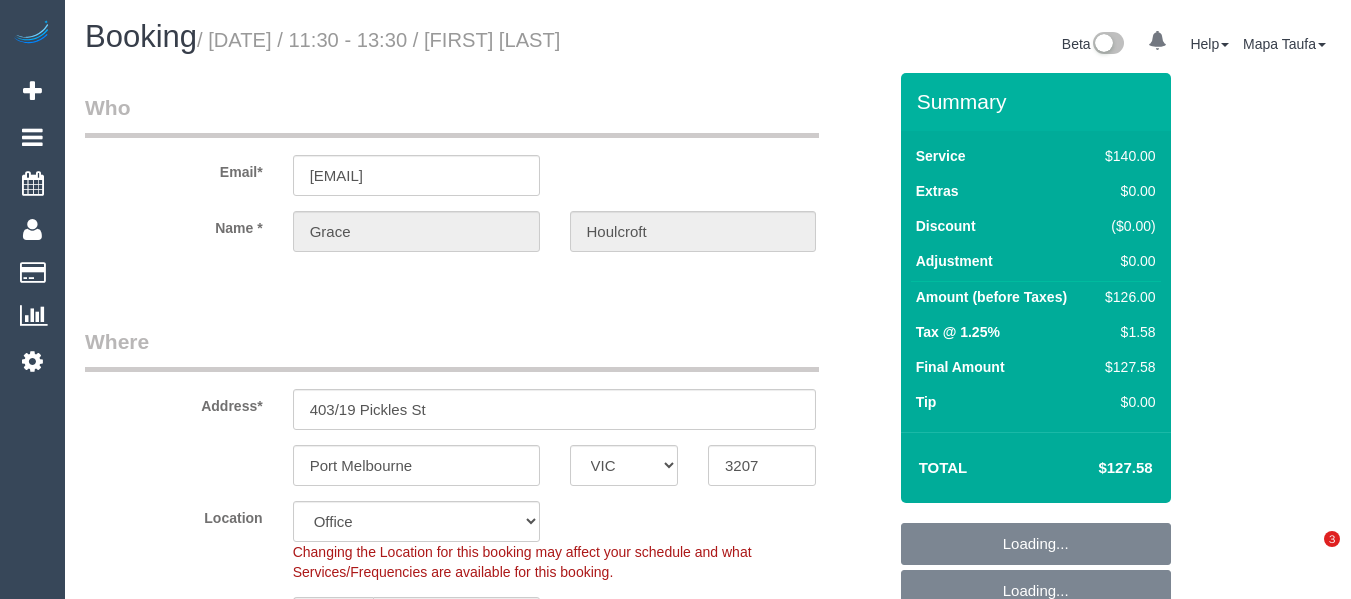 select on "VIC" 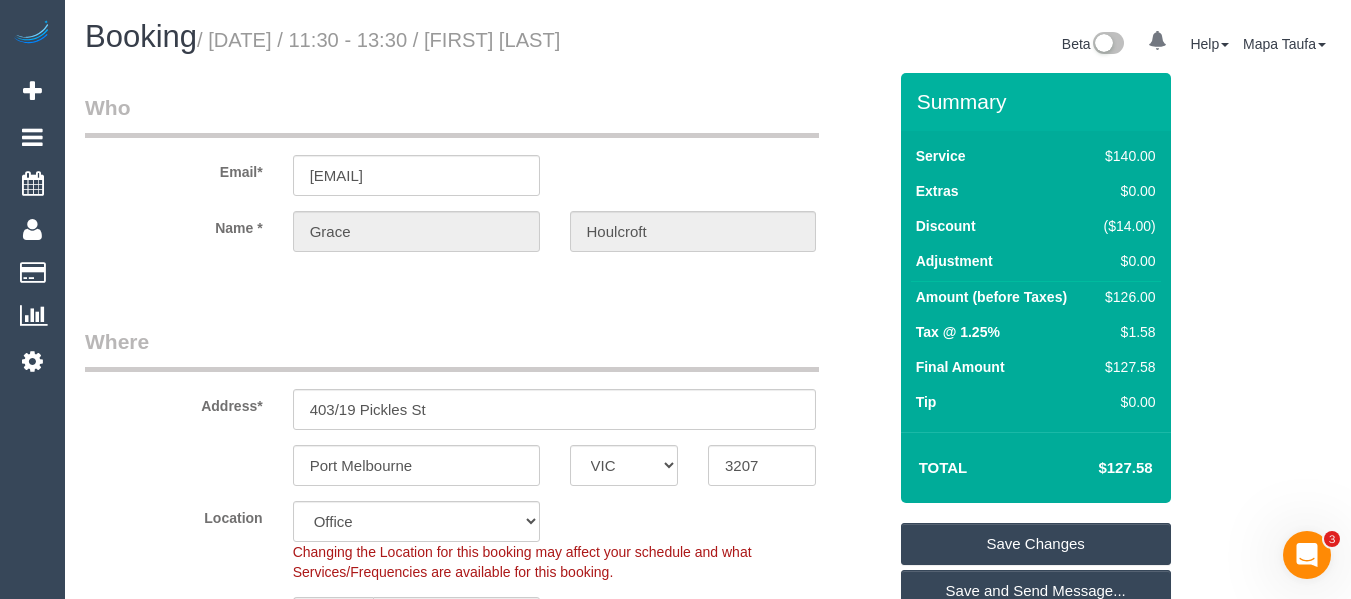 scroll, scrollTop: 0, scrollLeft: 0, axis: both 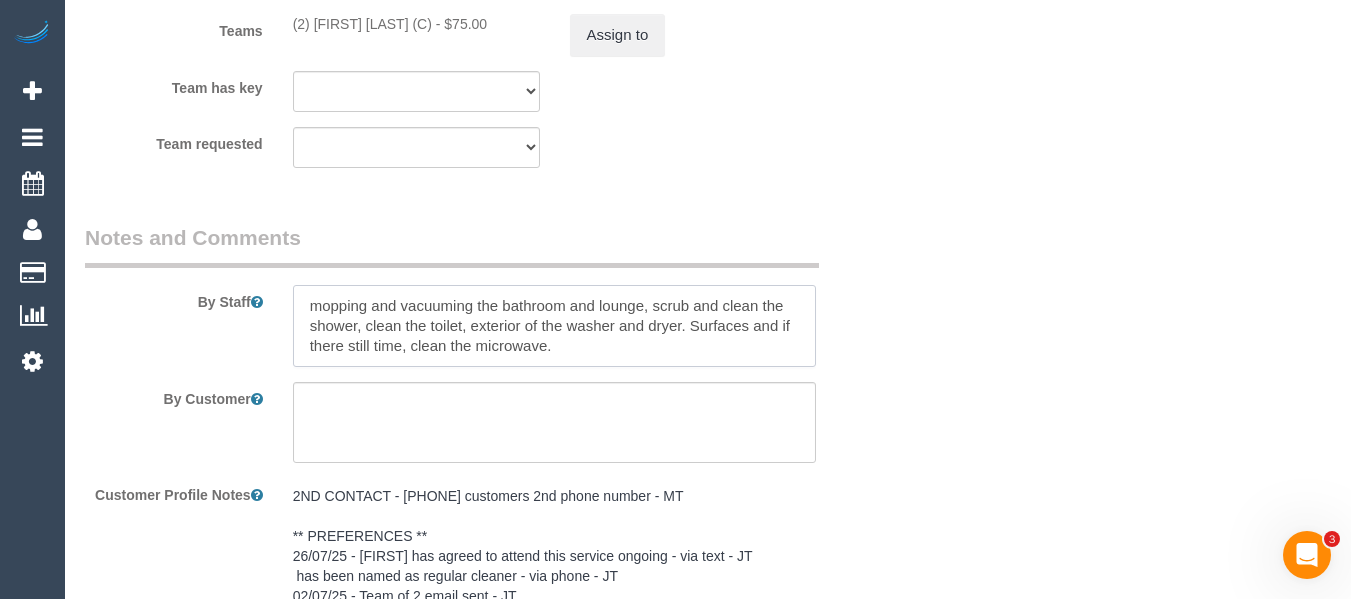 click at bounding box center (555, 326) 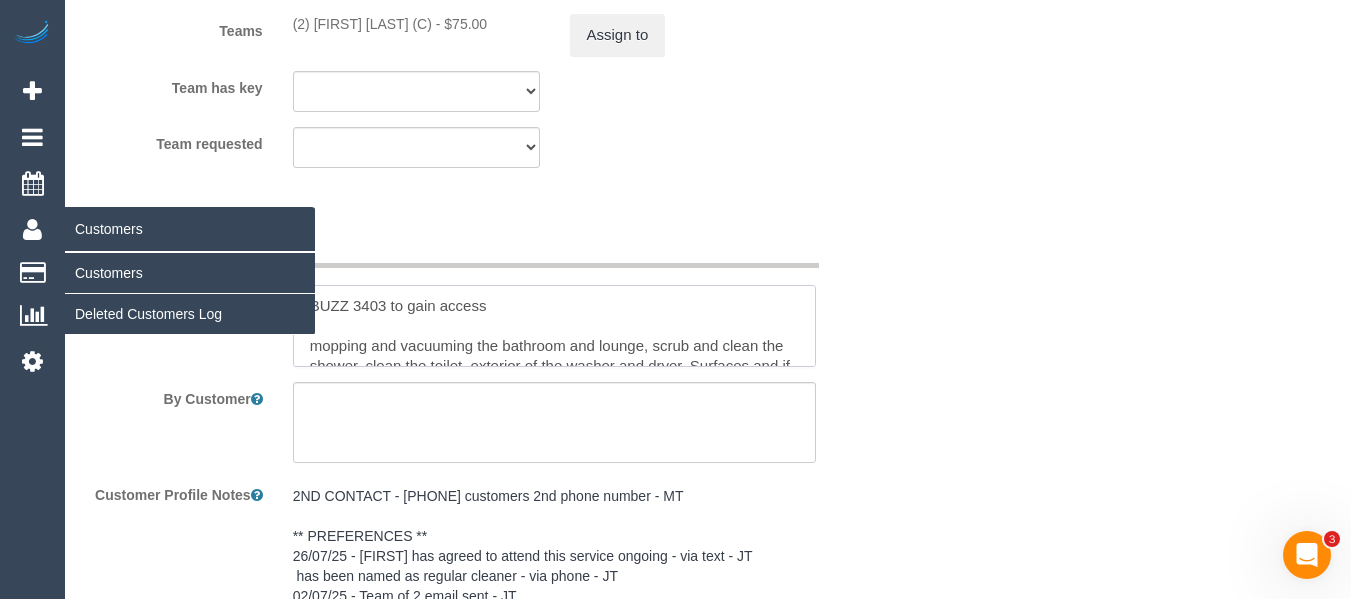 type on "BUZZ 3403 to gain access
mopping and vacuuming the bathroom and lounge, scrub and clean the shower, clean the toilet, exterior of the washer and dryer. Surfaces and if there still time, clean the microwave." 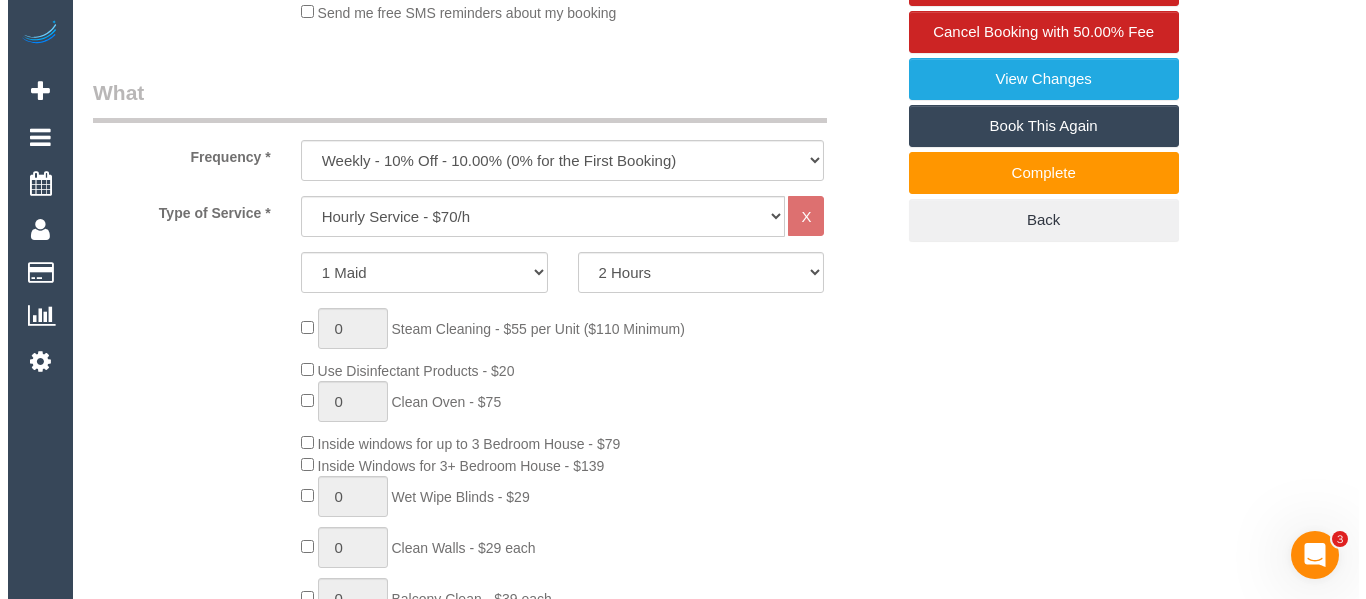 scroll, scrollTop: 0, scrollLeft: 0, axis: both 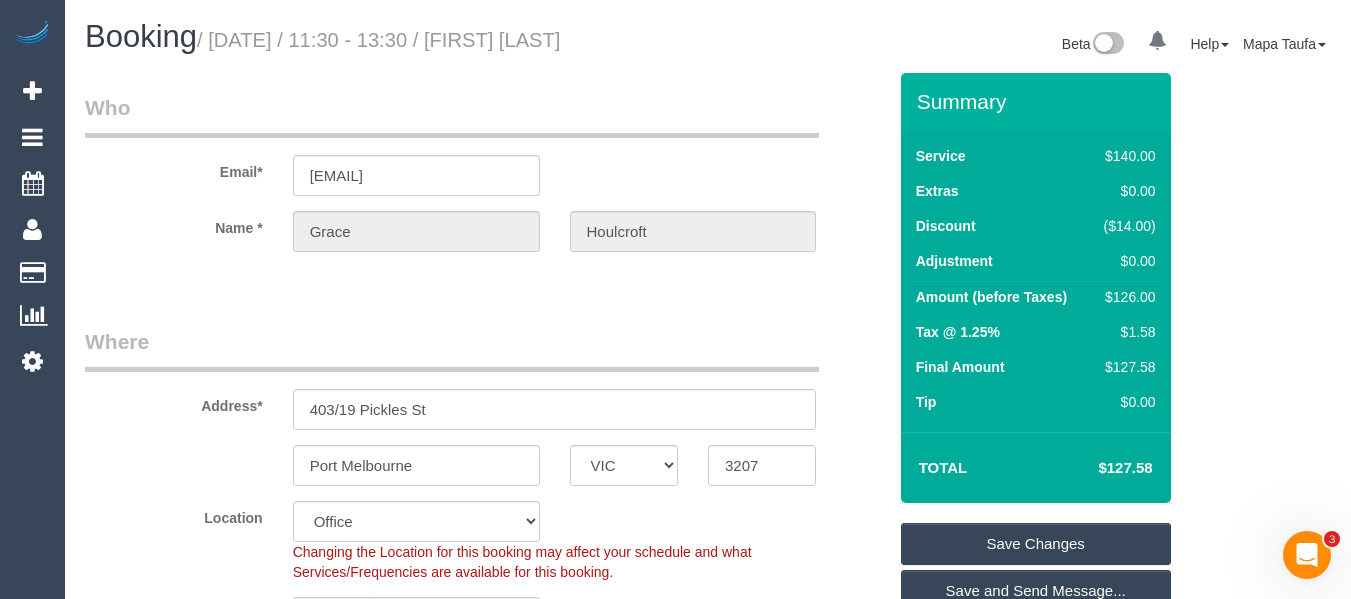 click on "Save Changes" at bounding box center (1036, 544) 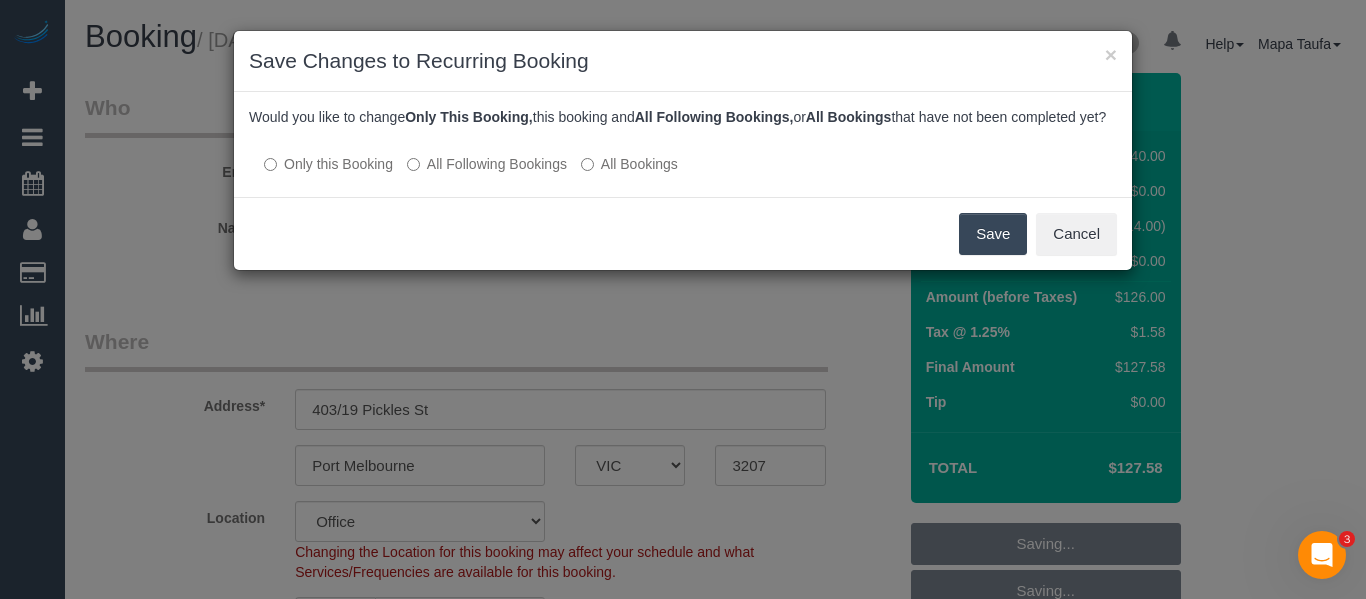 click on "All Following Bookings" at bounding box center (487, 164) 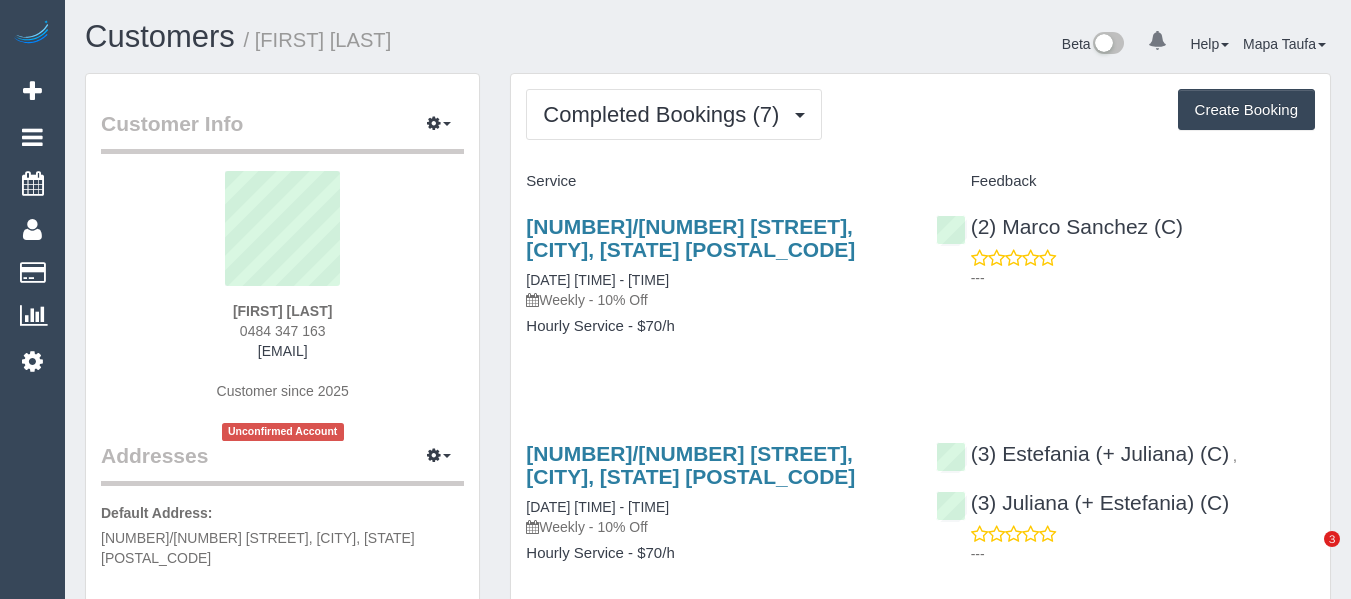 scroll, scrollTop: 0, scrollLeft: 0, axis: both 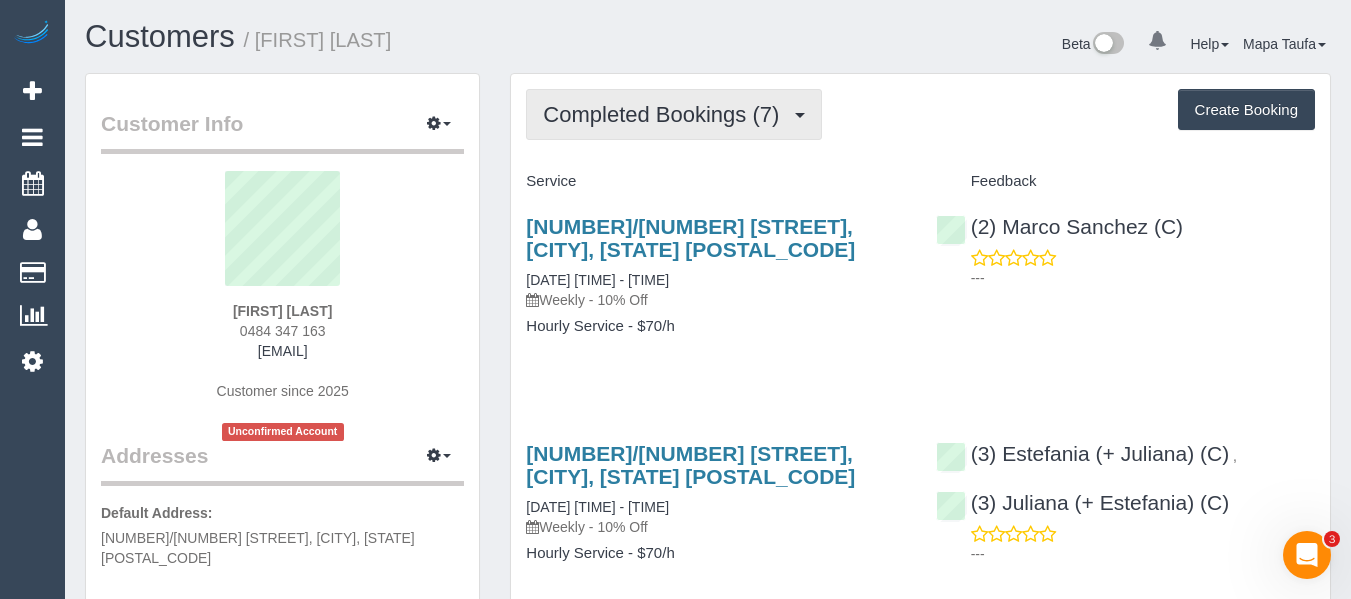 click on "Completed Bookings (7)" at bounding box center [674, 114] 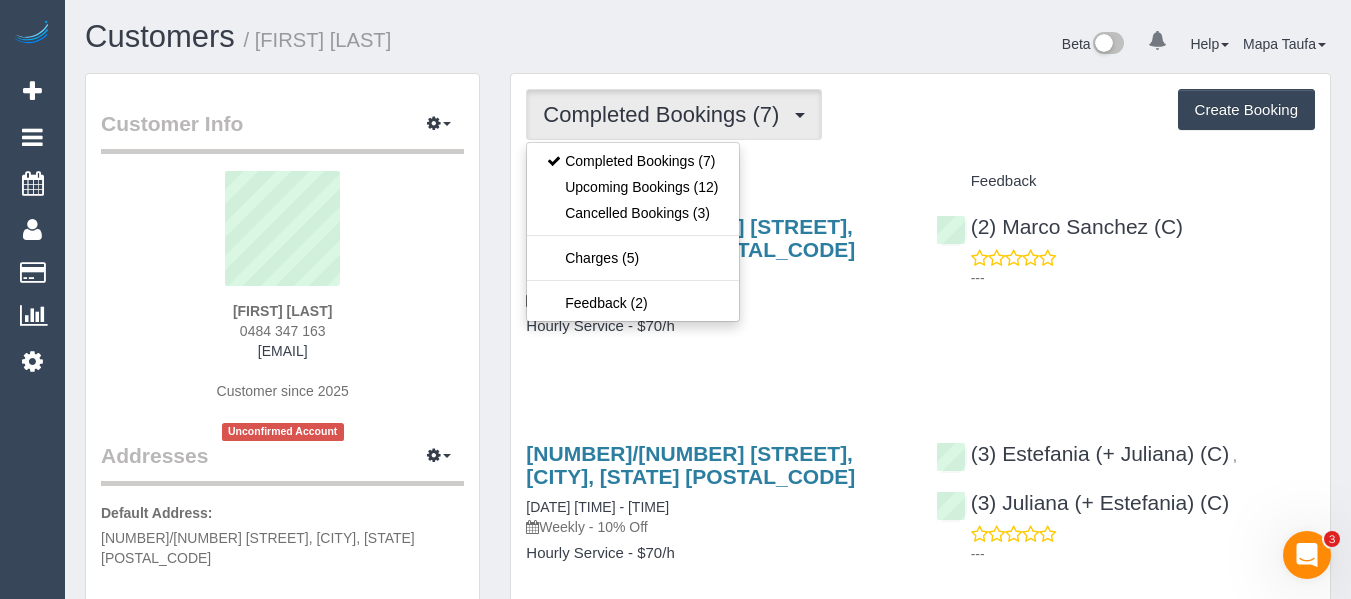 drag, startPoint x: 647, startPoint y: 95, endPoint x: 647, endPoint y: 106, distance: 11 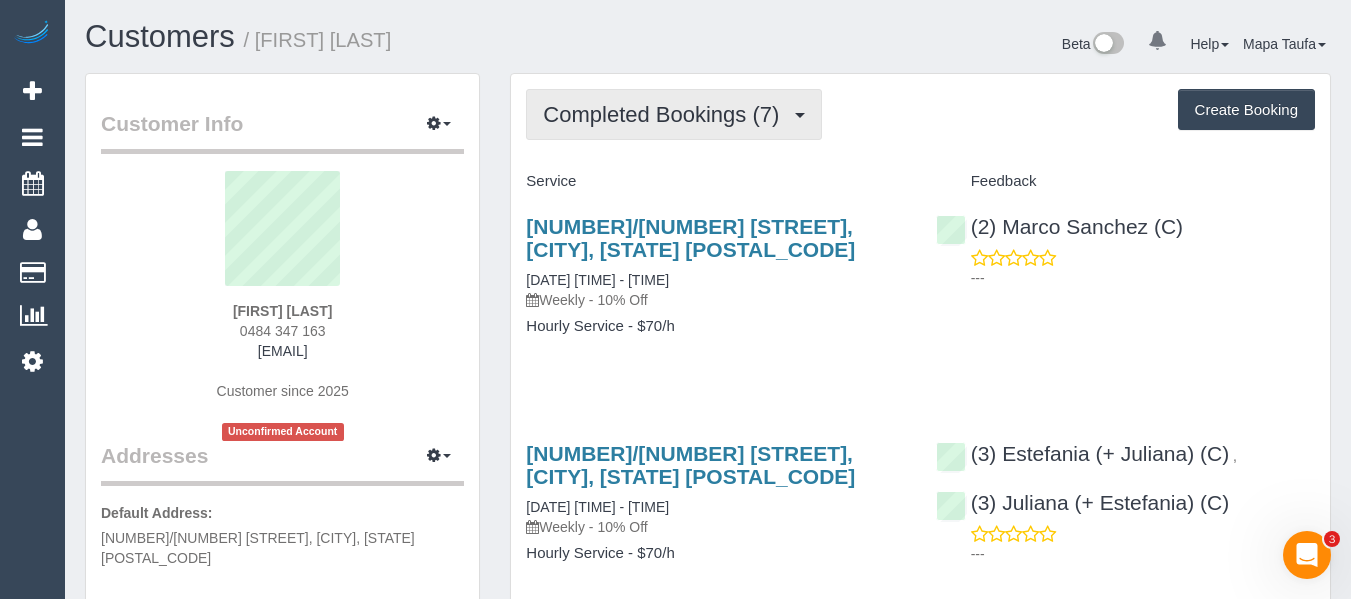 click on "Completed Bookings (7)" at bounding box center [666, 114] 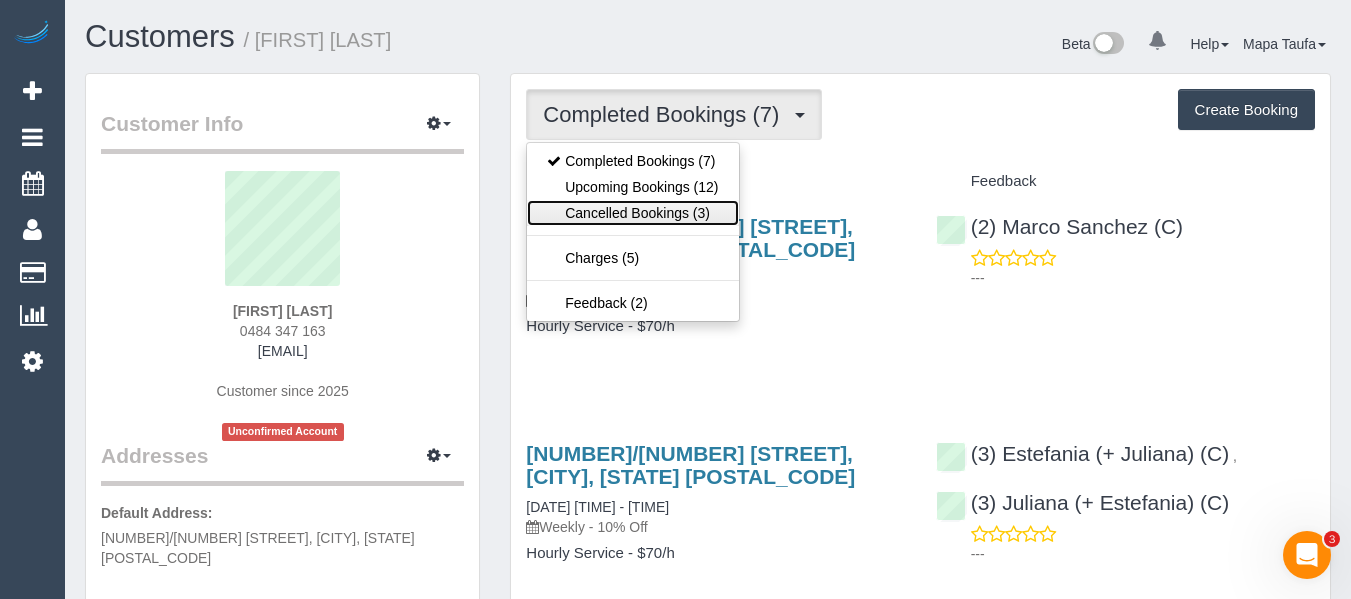 click on "Cancelled Bookings (3)" at bounding box center (632, 213) 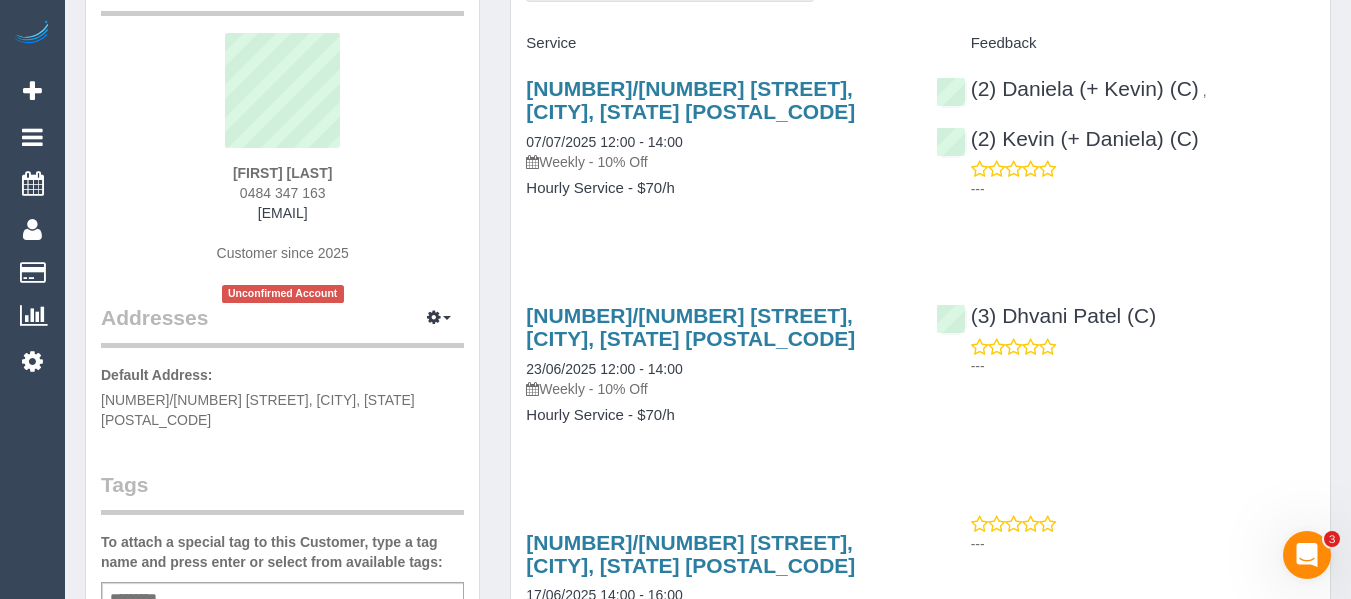 scroll, scrollTop: 0, scrollLeft: 0, axis: both 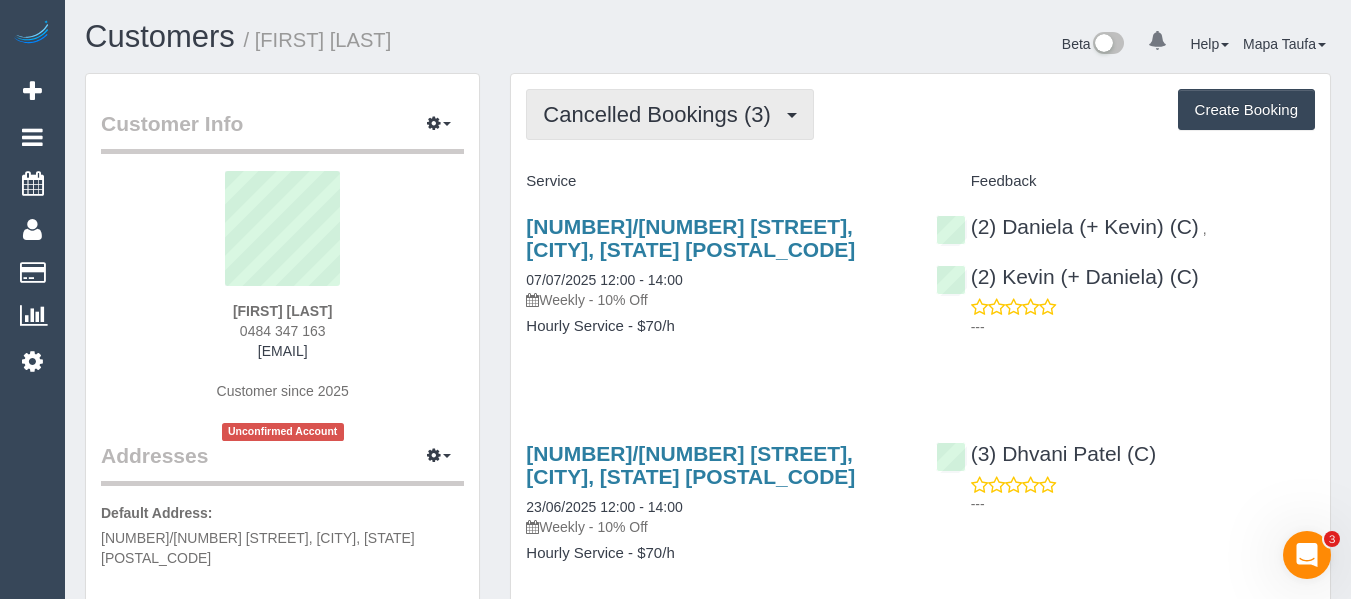 click on "Cancelled Bookings (3)" at bounding box center (661, 114) 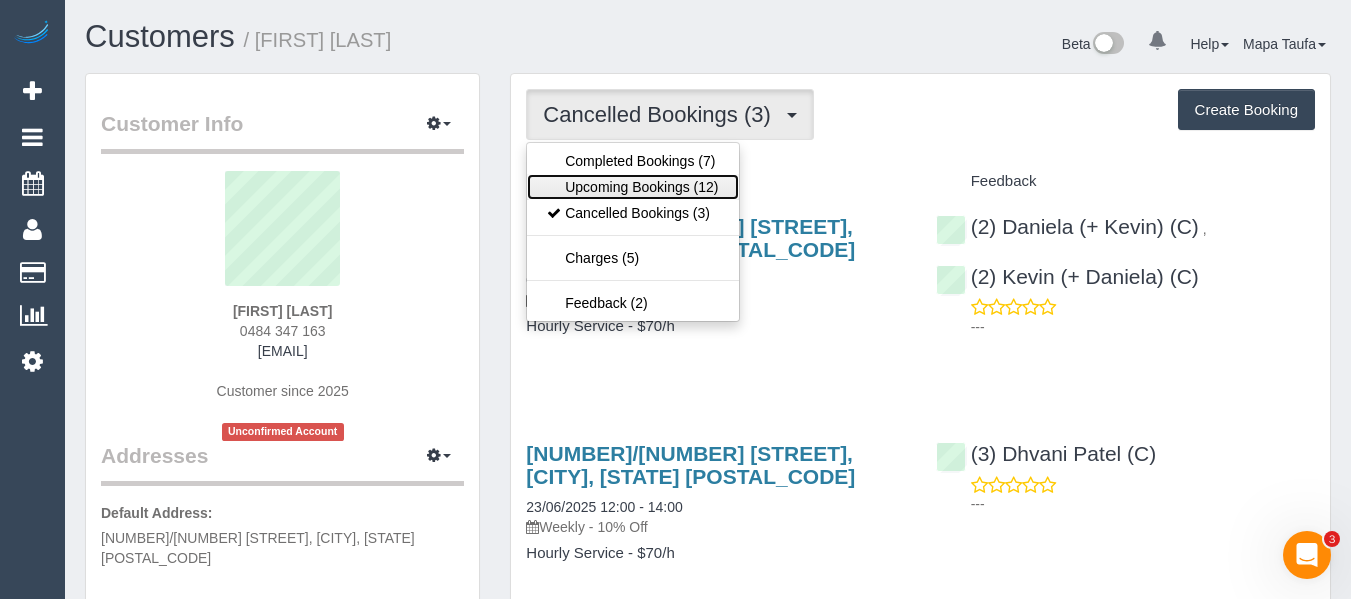 click on "Upcoming Bookings (12)" at bounding box center (632, 187) 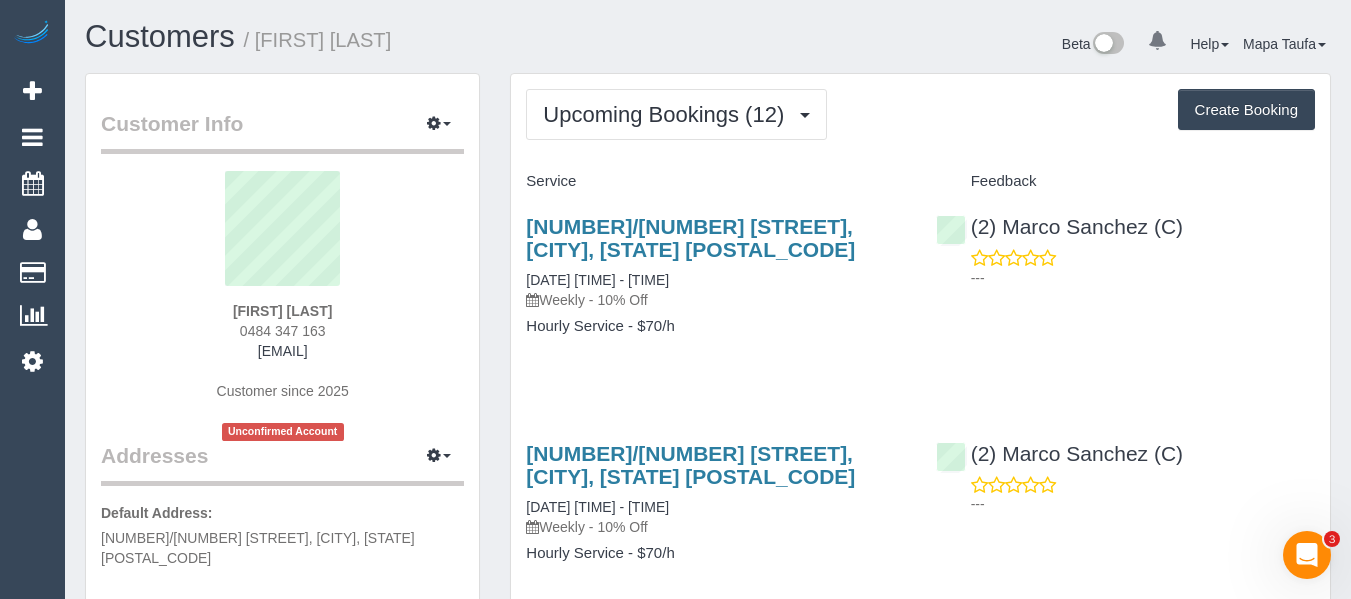 drag, startPoint x: 364, startPoint y: 333, endPoint x: 222, endPoint y: 329, distance: 142.05632 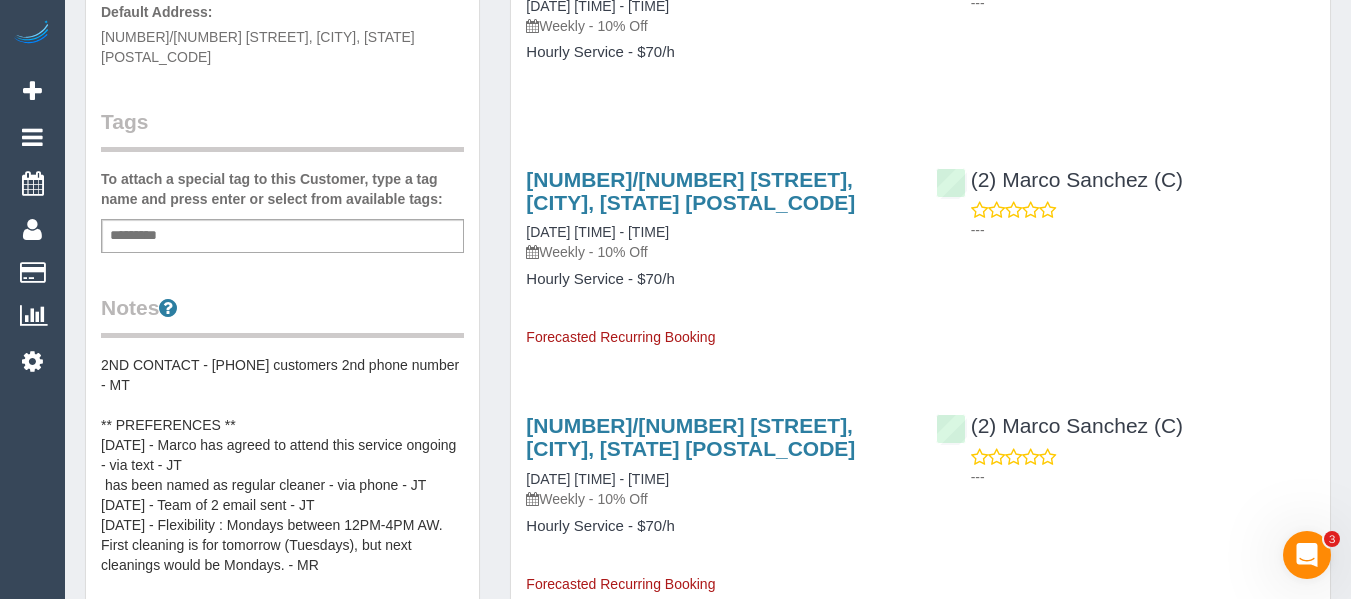 scroll, scrollTop: 700, scrollLeft: 0, axis: vertical 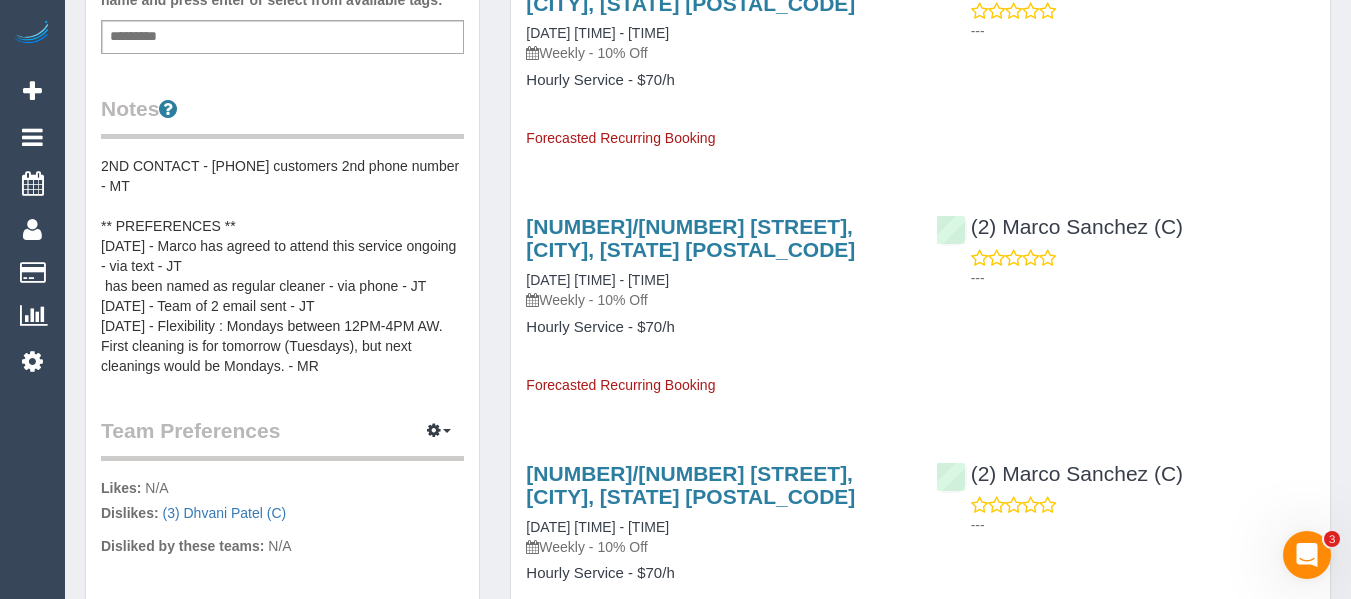 click on "2ND CONTACT - 0482390999 customers 2nd phone number - MT
** PREFERENCES **
26/07/25 - Marco has agreed to attend this service ongoing - via text - JT
has been named as regular cleaner - via phone - JT
02/07/25 - Team of 2 email sent - JT
16/06/25 - Flexibility : Mondays between 12PM-4PM AW. First cleaning is for tomorrow (Tuesdays), but next cleanings would be Mondays. - MR" at bounding box center (282, 266) 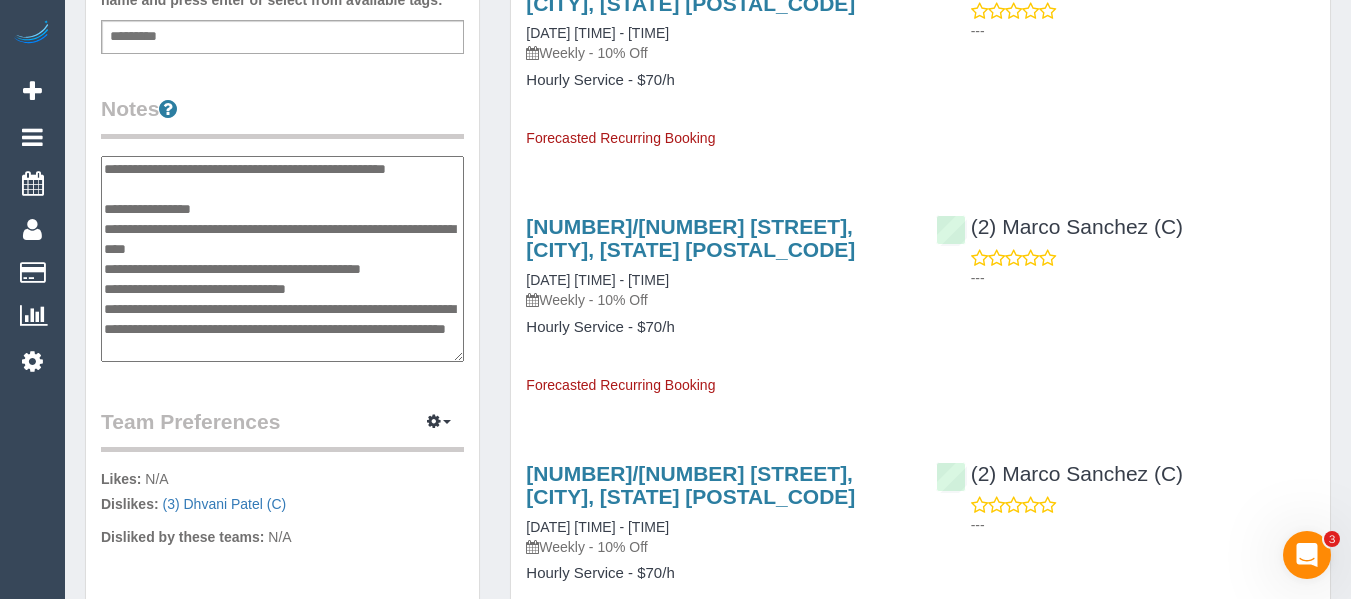 scroll, scrollTop: 0, scrollLeft: 0, axis: both 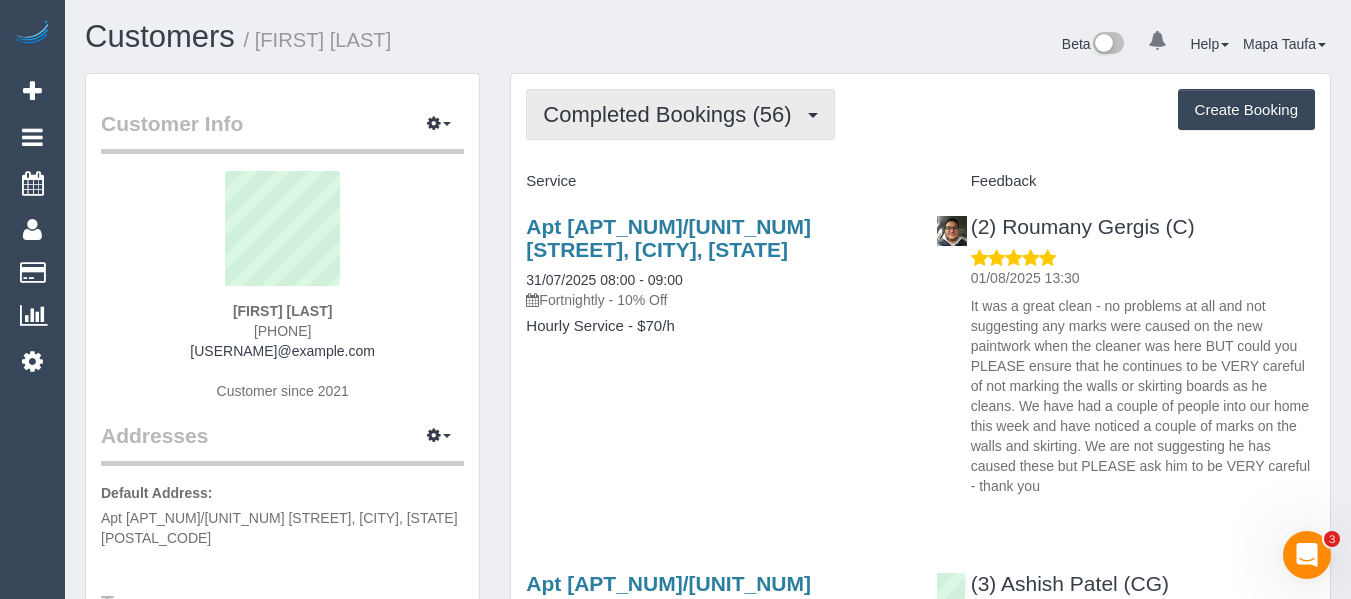 click on "Completed Bookings (56)" at bounding box center [680, 114] 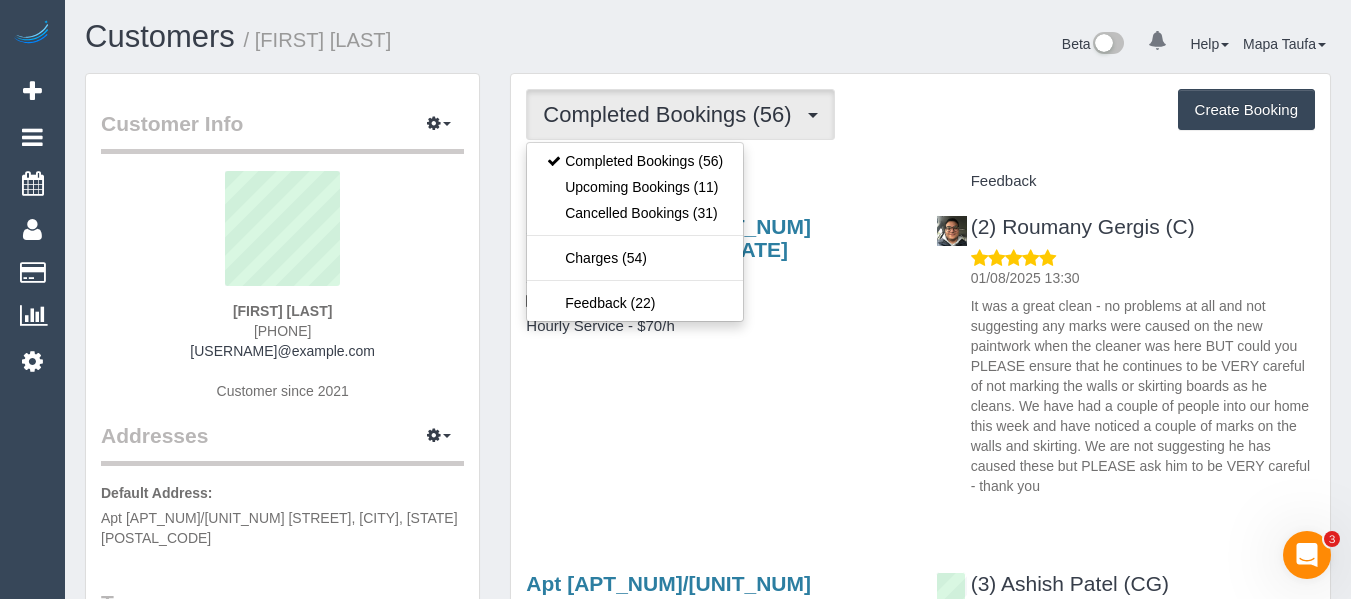 click on "Feedback" at bounding box center (1125, 182) 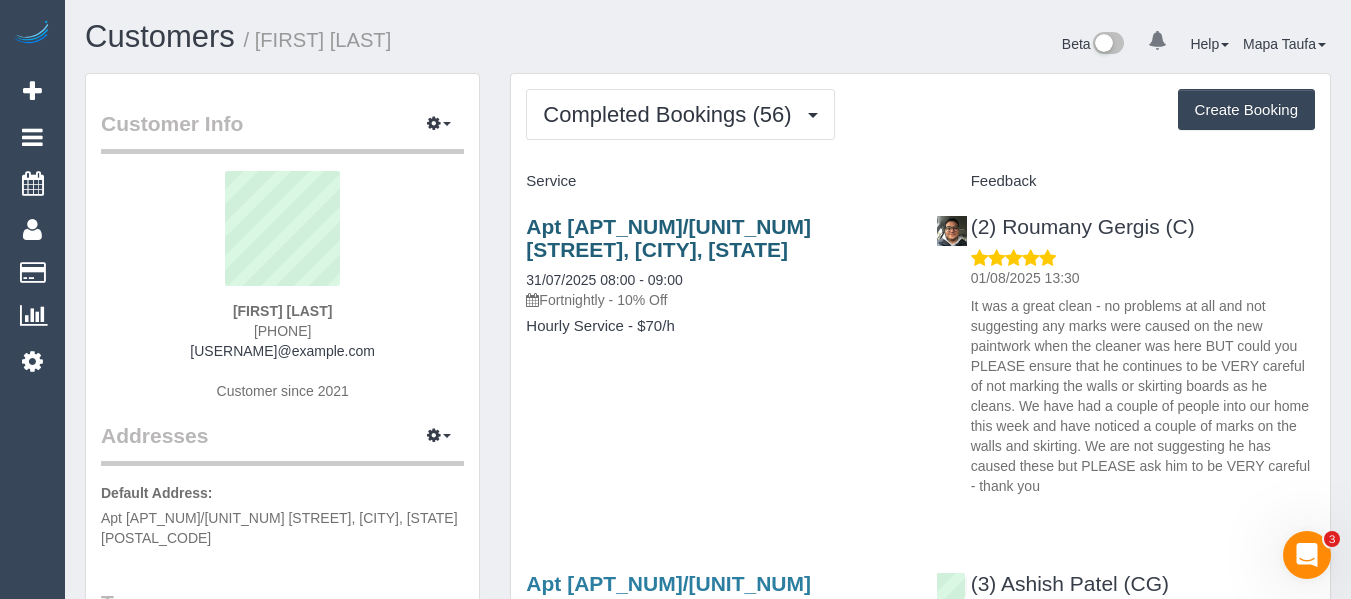 drag, startPoint x: 610, startPoint y: 242, endPoint x: 538, endPoint y: 234, distance: 72.443085 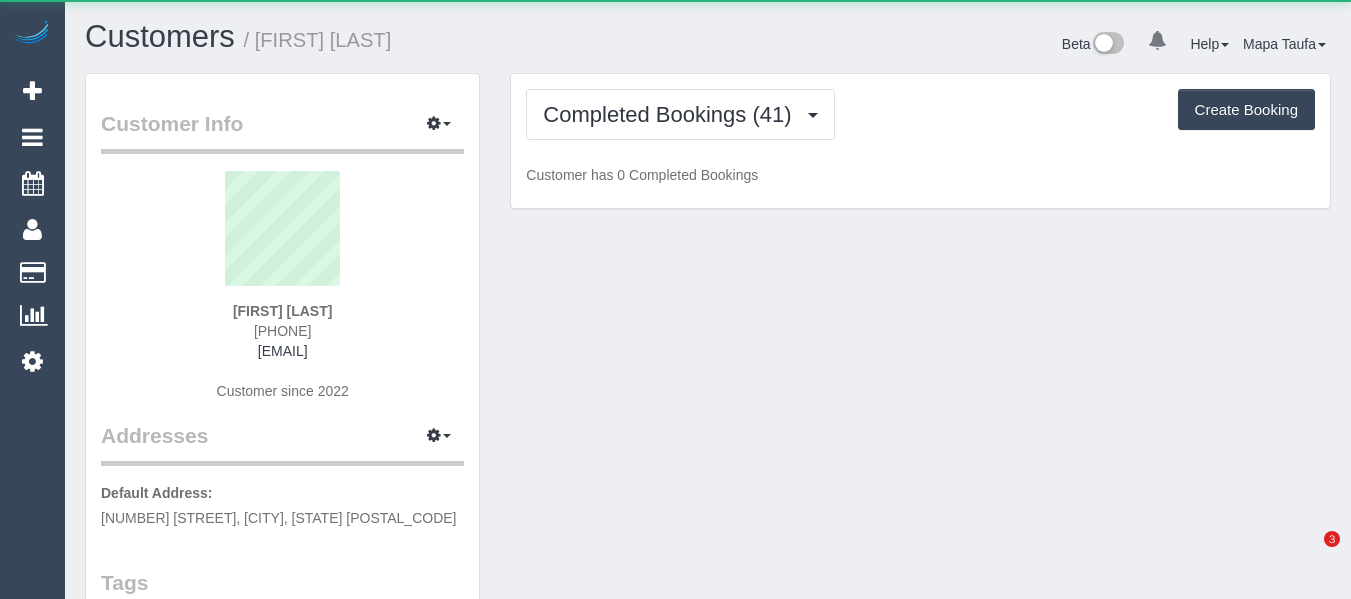 scroll, scrollTop: 0, scrollLeft: 0, axis: both 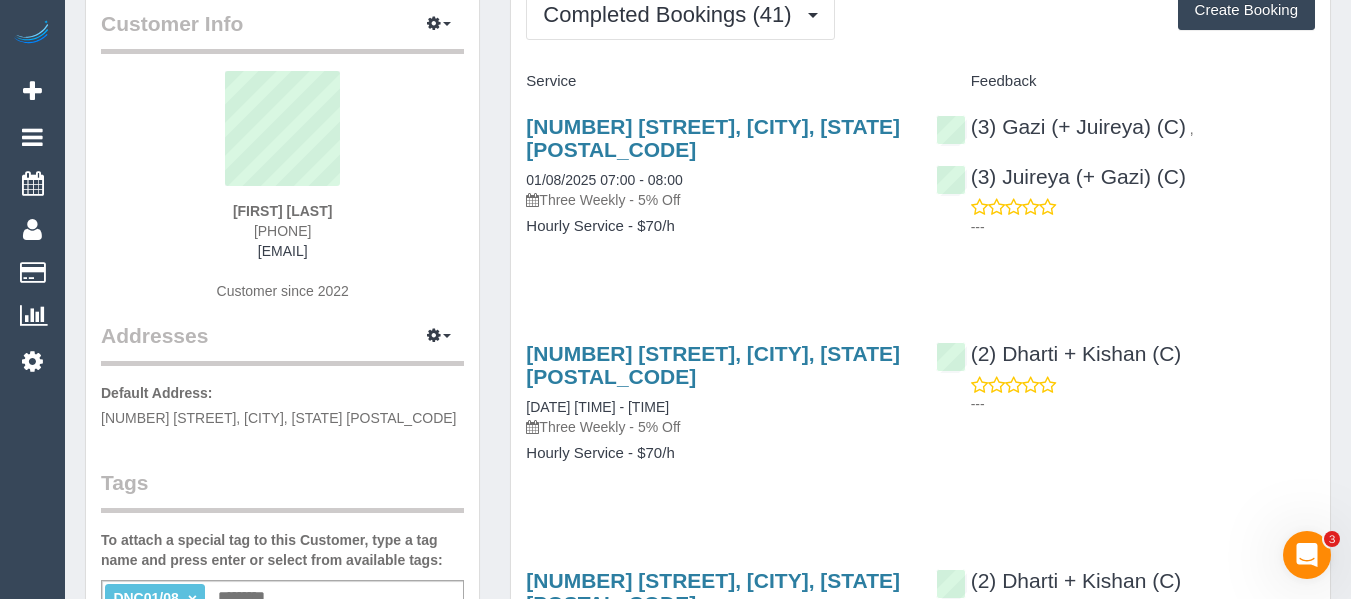 drag, startPoint x: 353, startPoint y: 216, endPoint x: 222, endPoint y: 213, distance: 131.03435 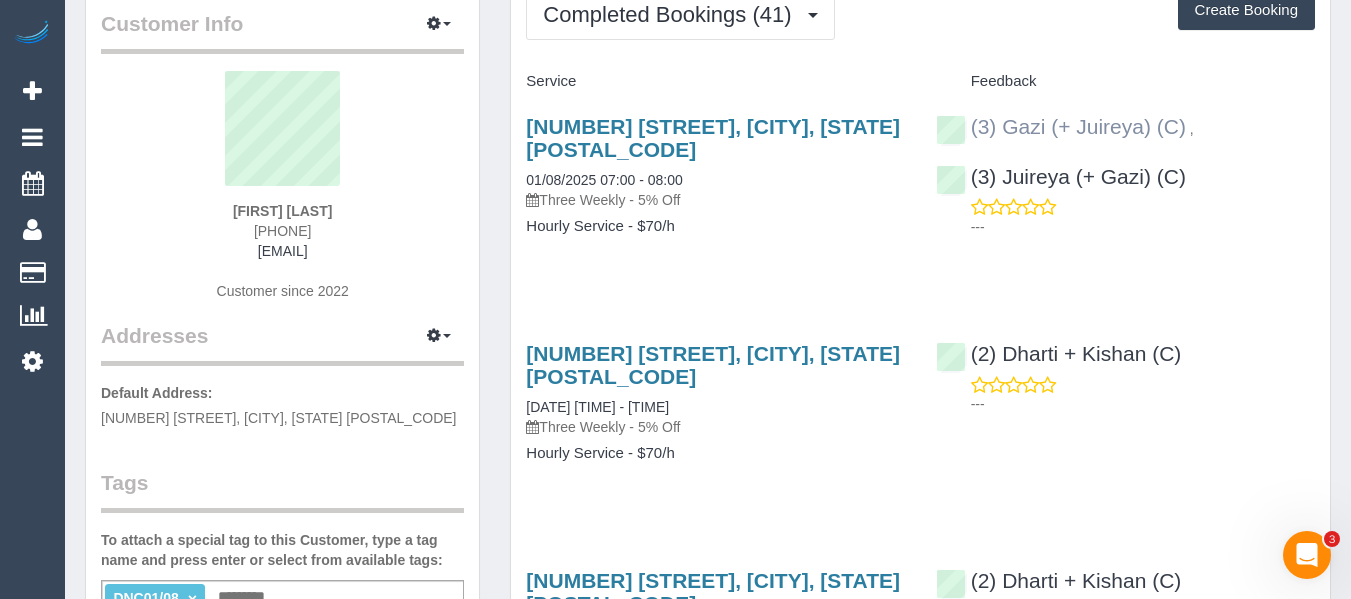 drag, startPoint x: 1224, startPoint y: 136, endPoint x: 1004, endPoint y: 122, distance: 220.445 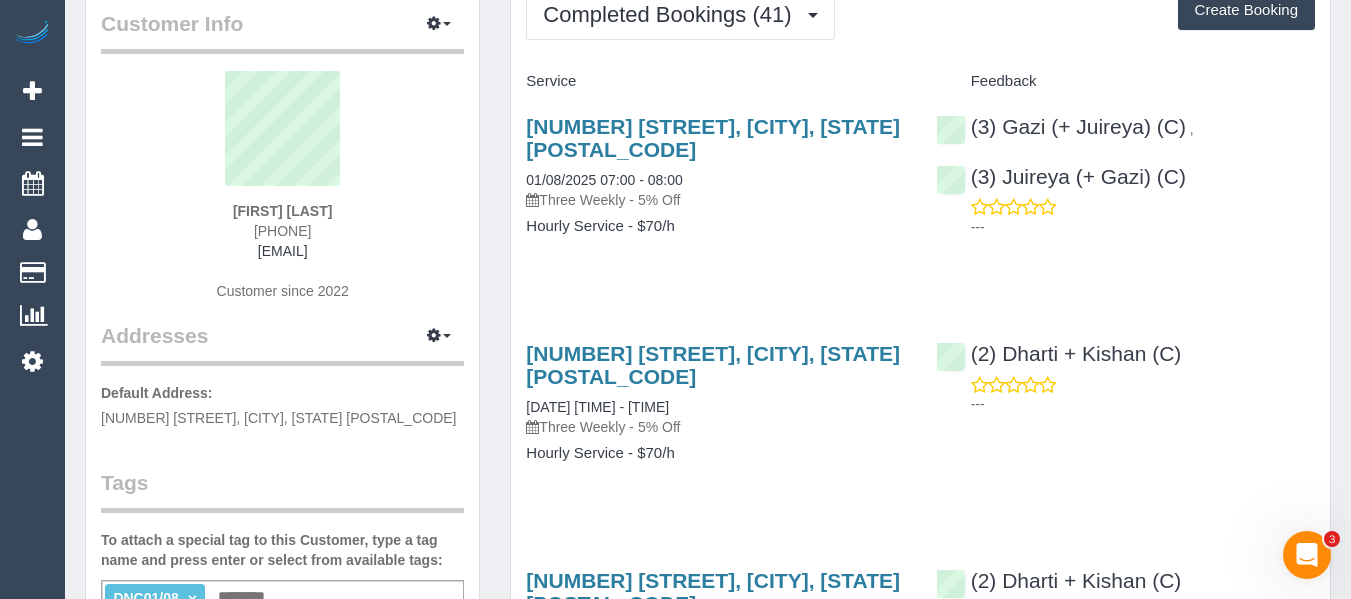 copy on "[NAME] (+ [NAME]) (C)
," 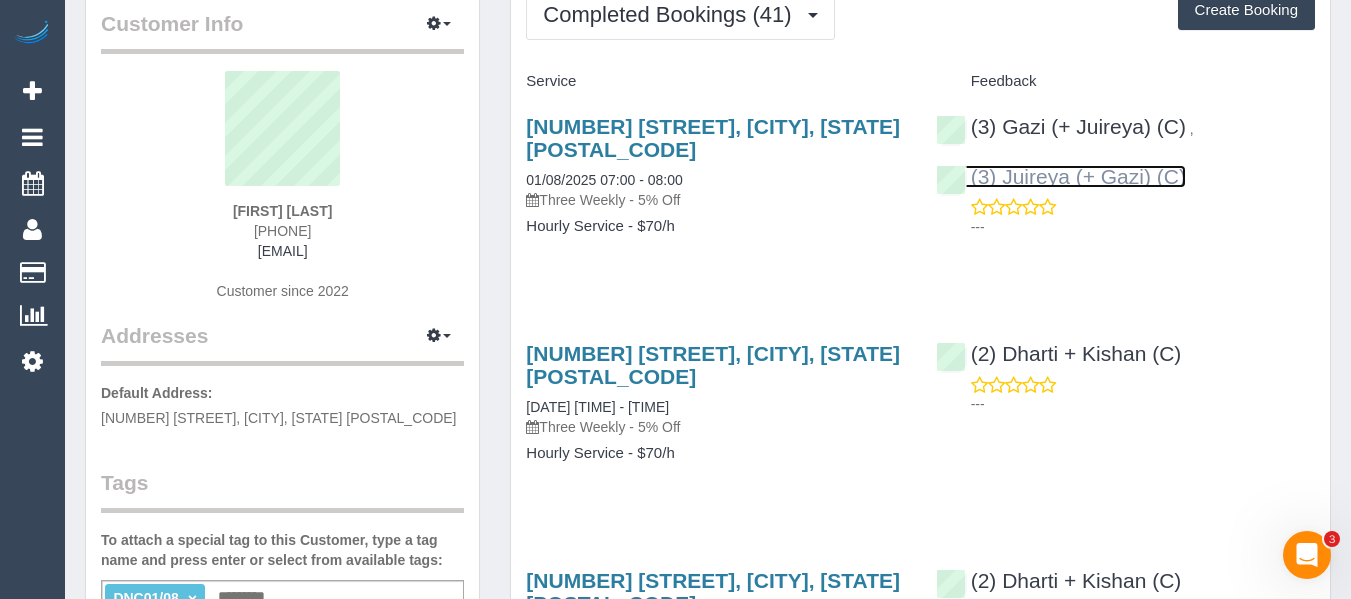 click on "(3) Juireya (+ Gazi) (C)" at bounding box center (1061, 176) 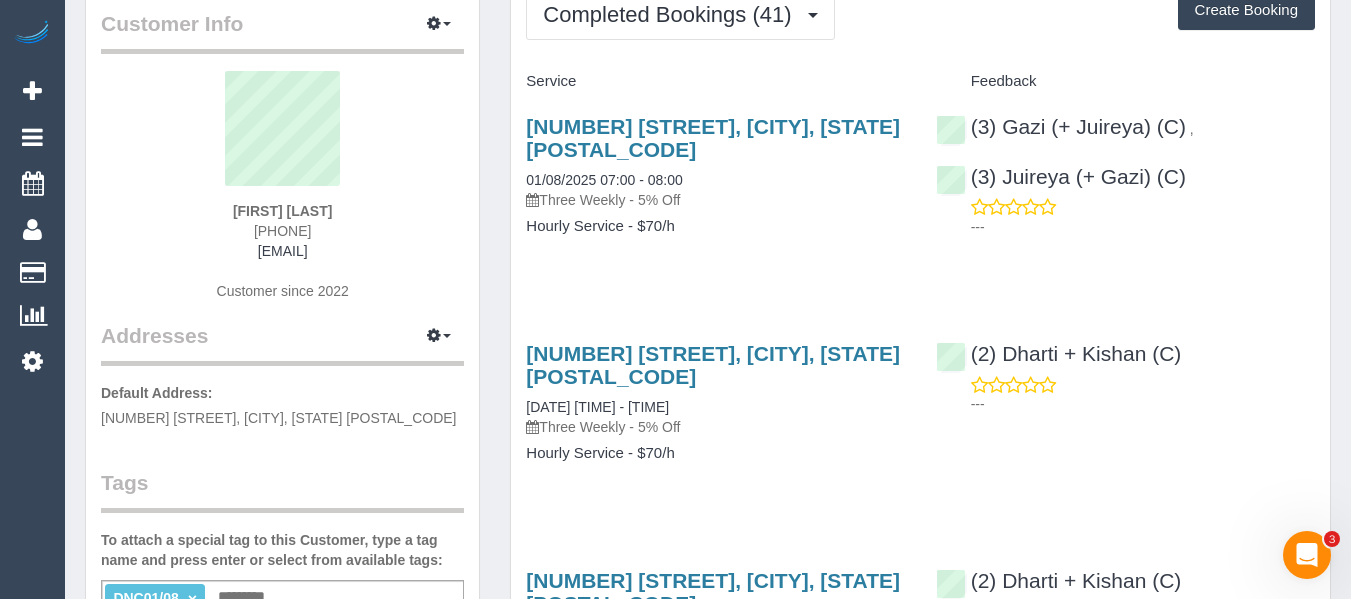 click on "---" at bounding box center [1125, 217] 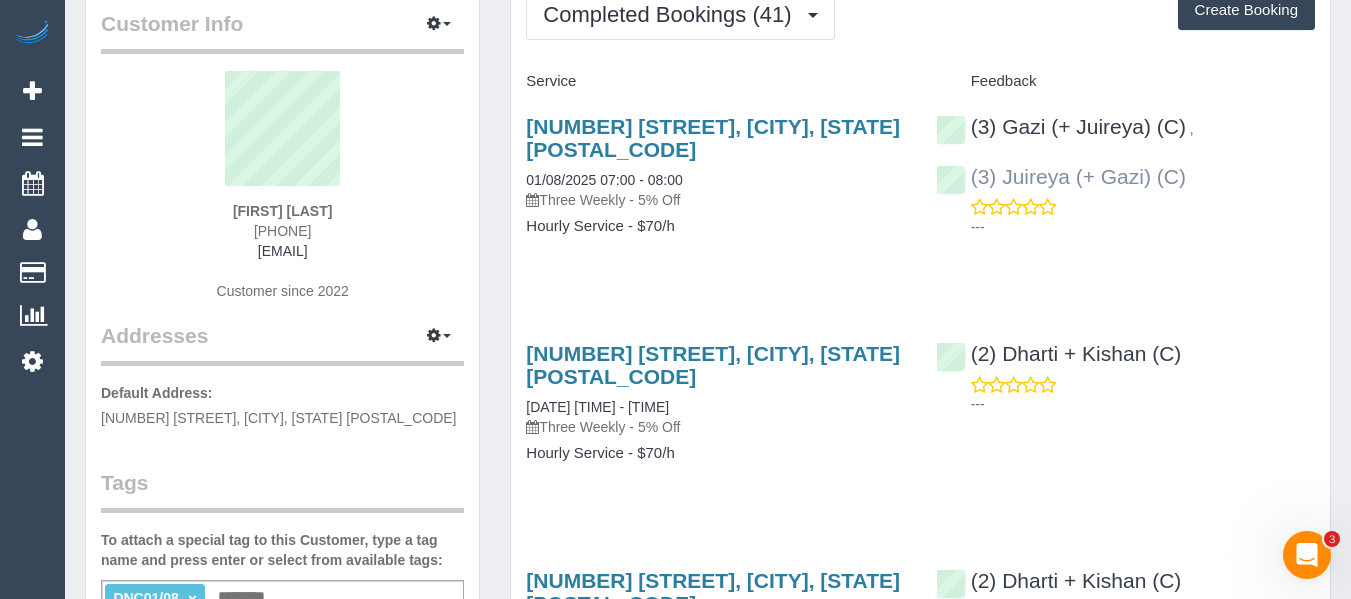 drag, startPoint x: 1210, startPoint y: 188, endPoint x: 1005, endPoint y: 173, distance: 205.54805 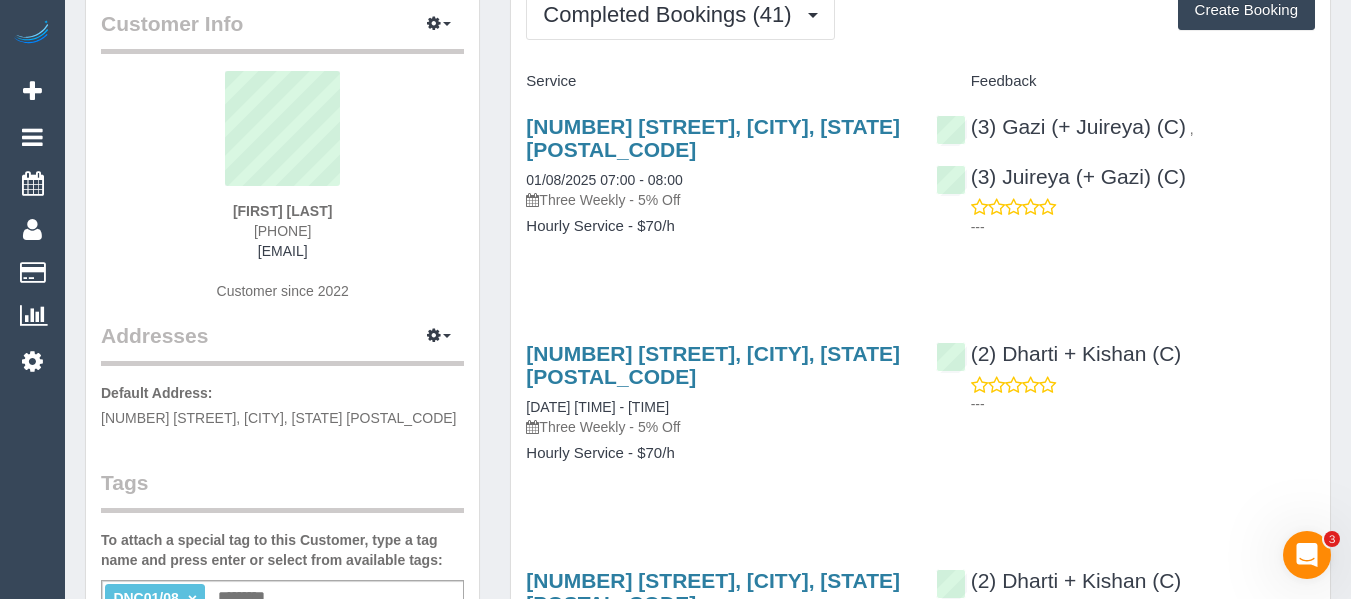 copy on "[FIRST] (+ [NAME]) (C)" 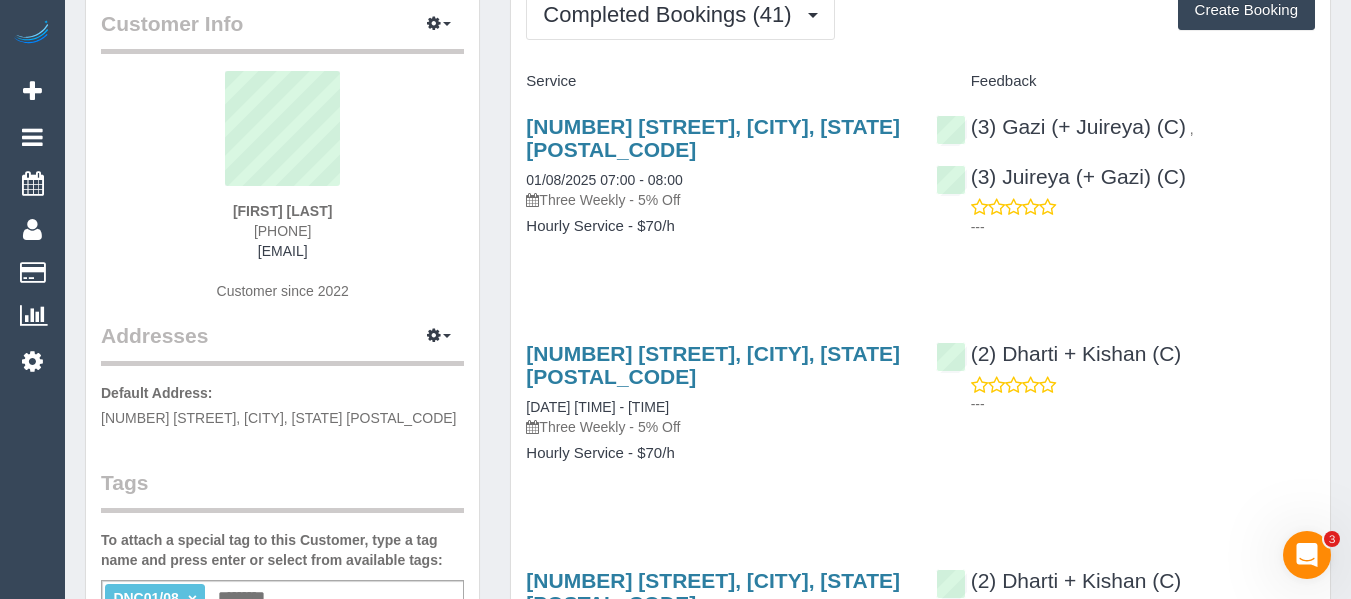 drag, startPoint x: 358, startPoint y: 234, endPoint x: 290, endPoint y: 257, distance: 71.7844 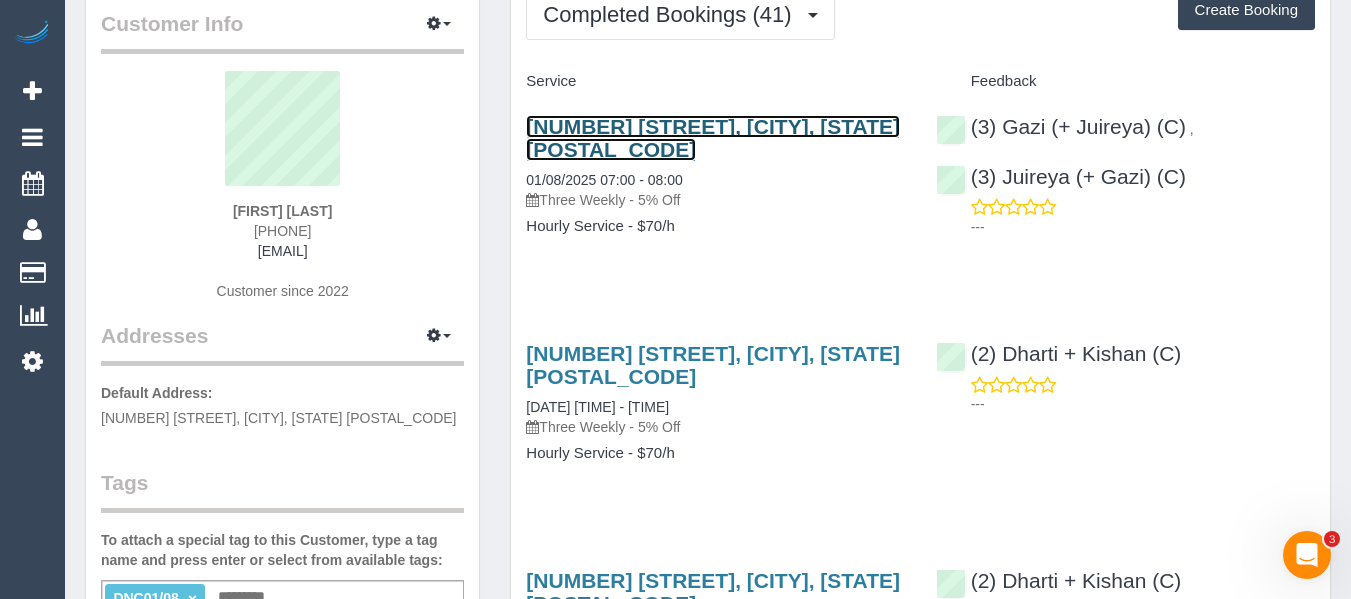 click on "[NUMBER] [STREET], [CITY], [STATE] [POSTAL_CODE]" at bounding box center (713, 138) 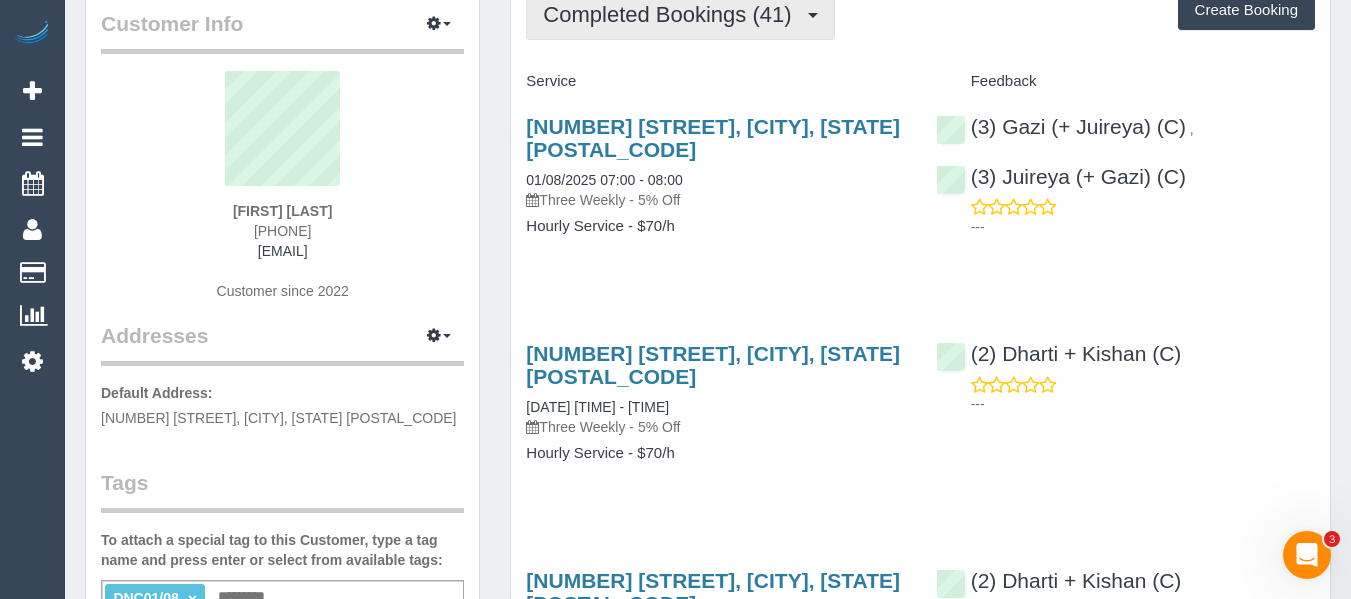 click on "Completed Bookings (41)" at bounding box center (672, 14) 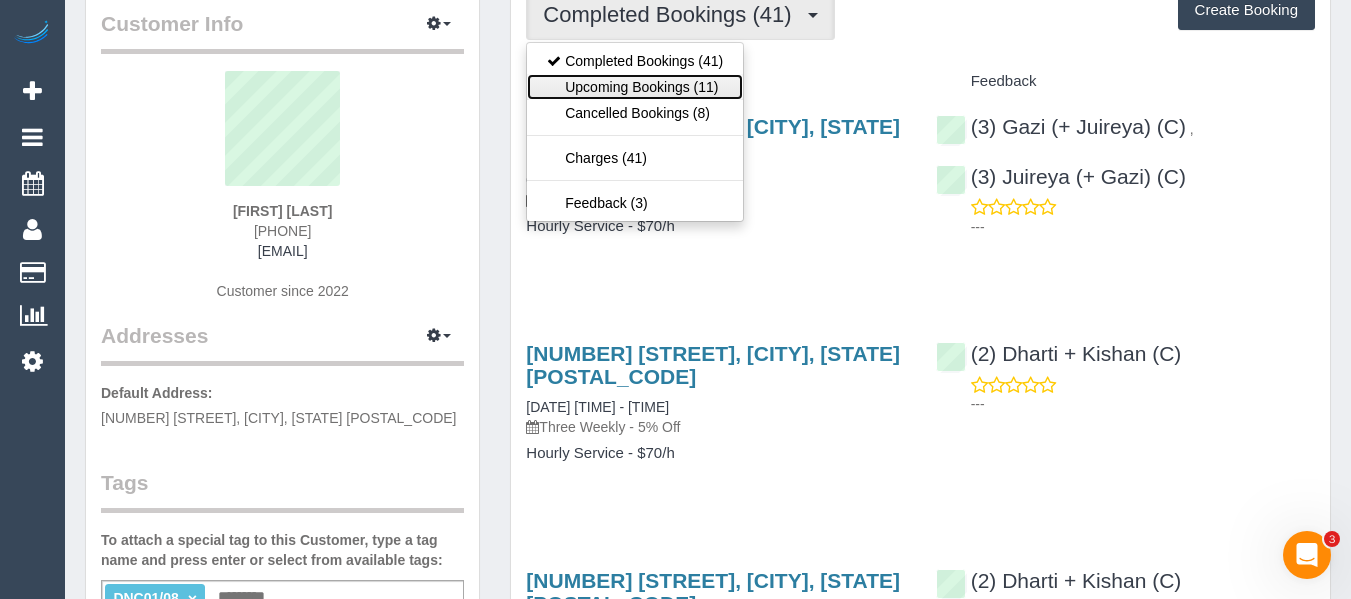 click on "Upcoming Bookings (11)" at bounding box center [635, 87] 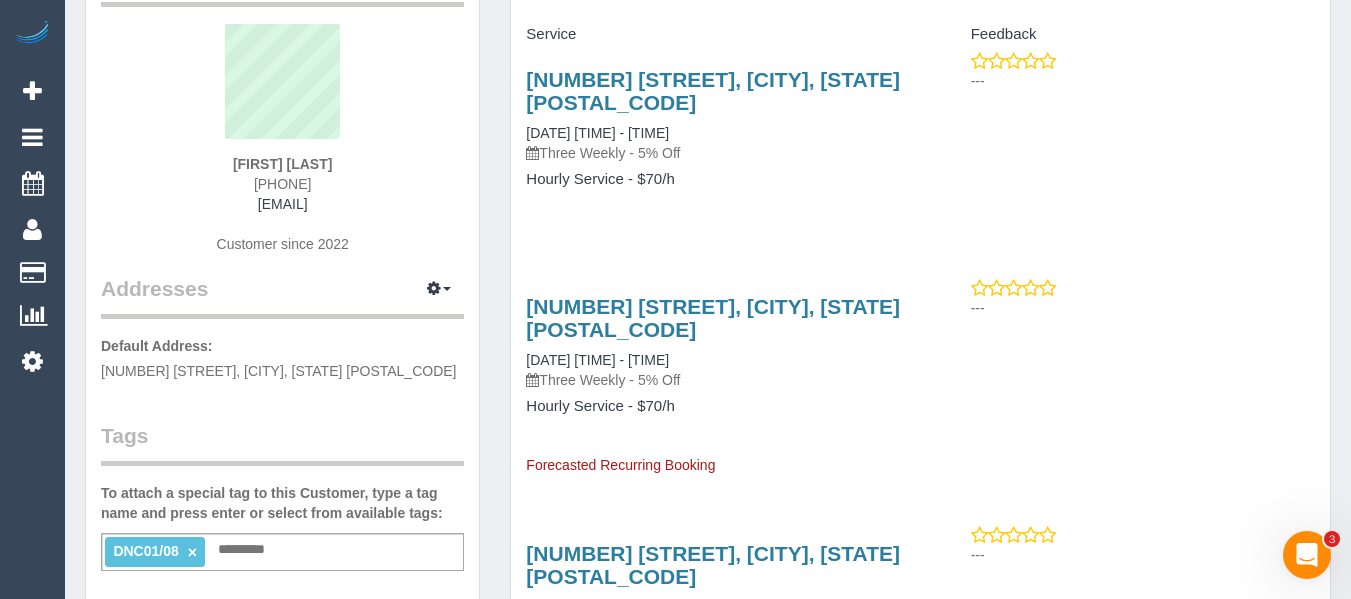 scroll, scrollTop: 0, scrollLeft: 0, axis: both 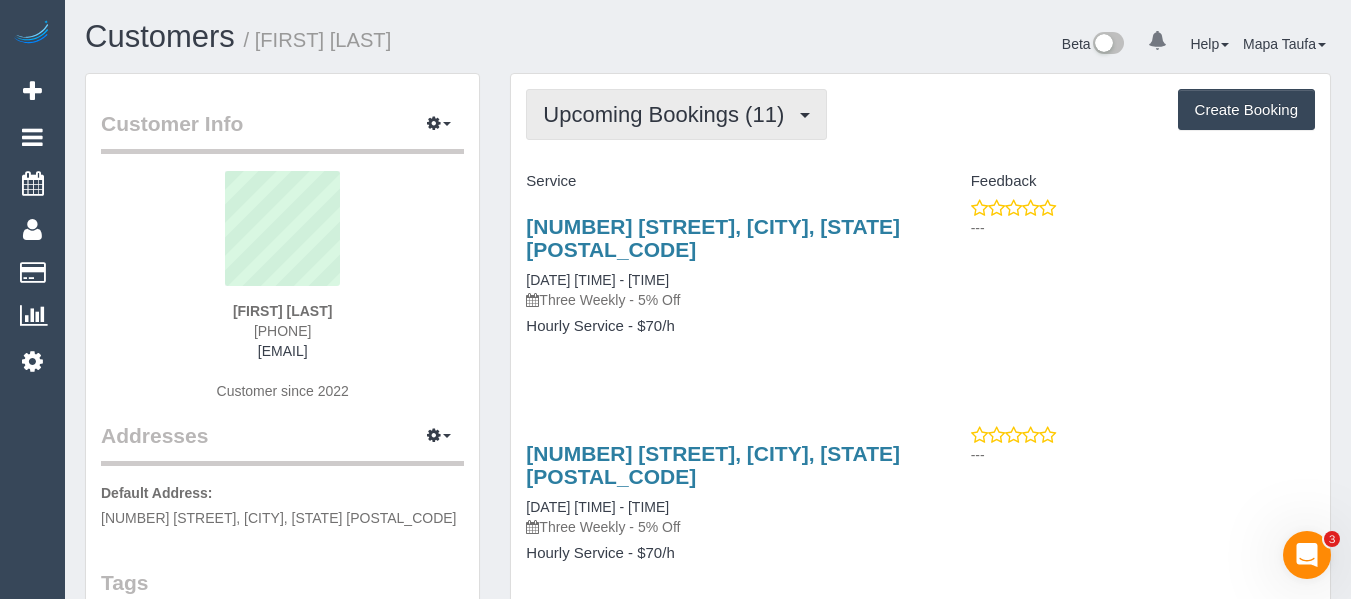 click on "Upcoming Bookings (11)" at bounding box center (668, 114) 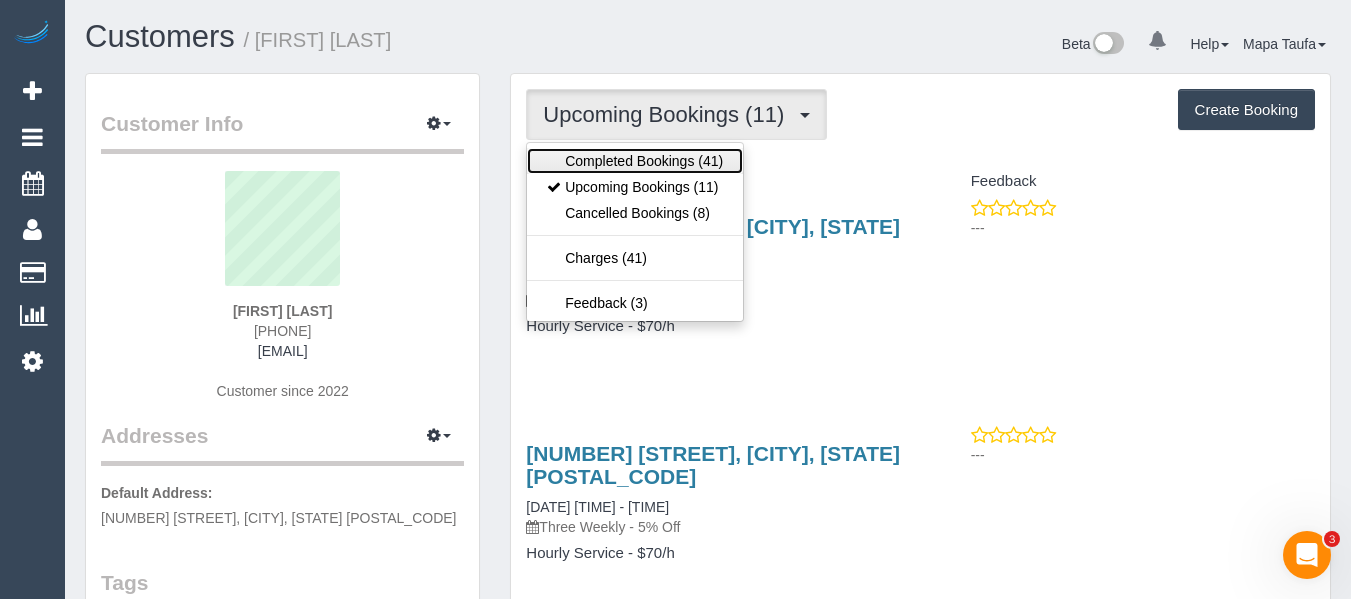 click on "Completed Bookings (41)" at bounding box center (635, 161) 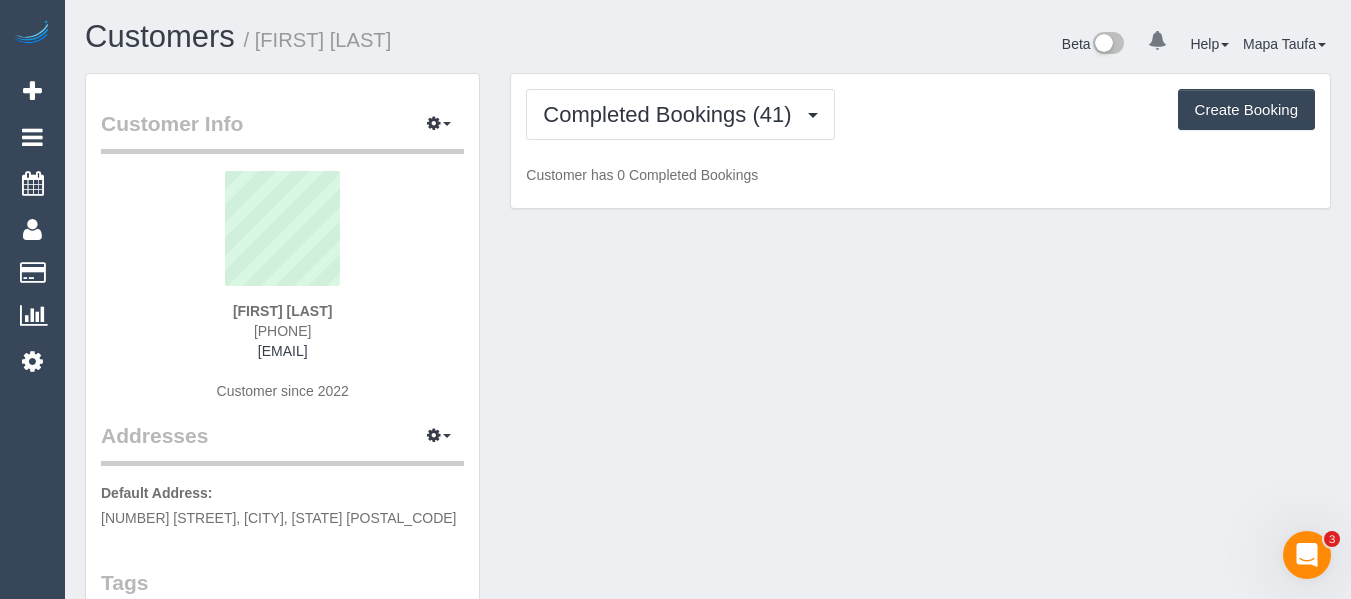 click on "Completed Bookings (41)
Completed Bookings (41)
Upcoming Bookings (11)
Cancelled Bookings (8)
Charges (41)
Feedback (3)
Create Booking" at bounding box center (920, 114) 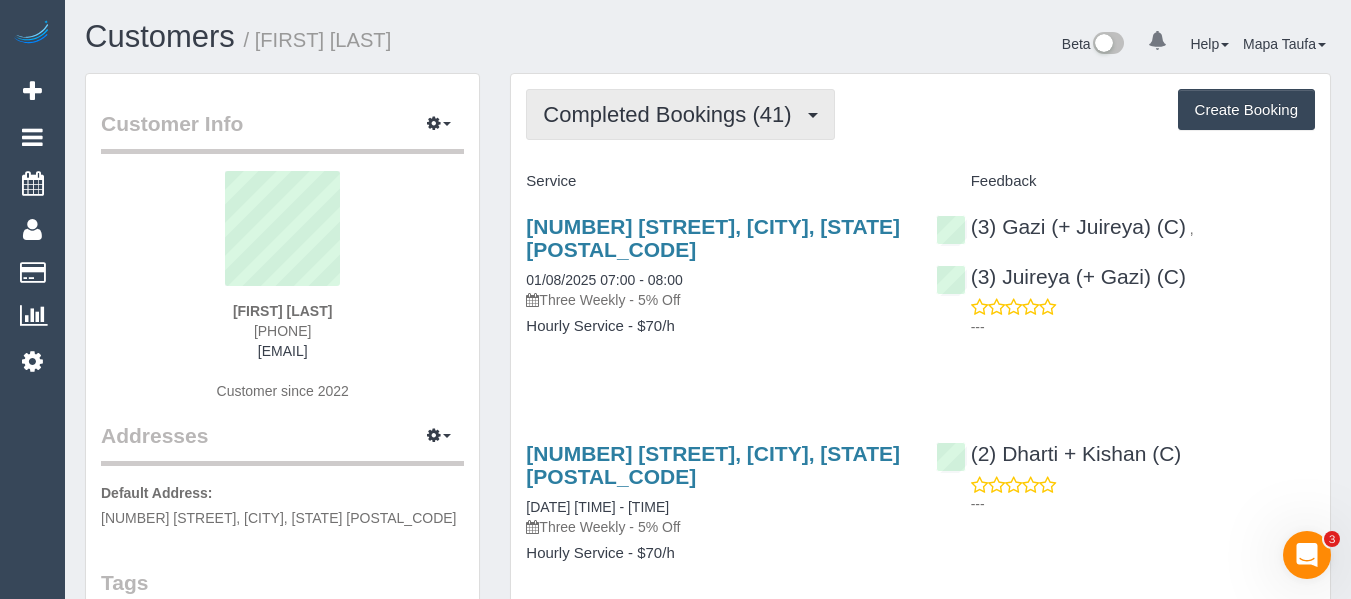 click on "Completed Bookings (41)" at bounding box center (672, 114) 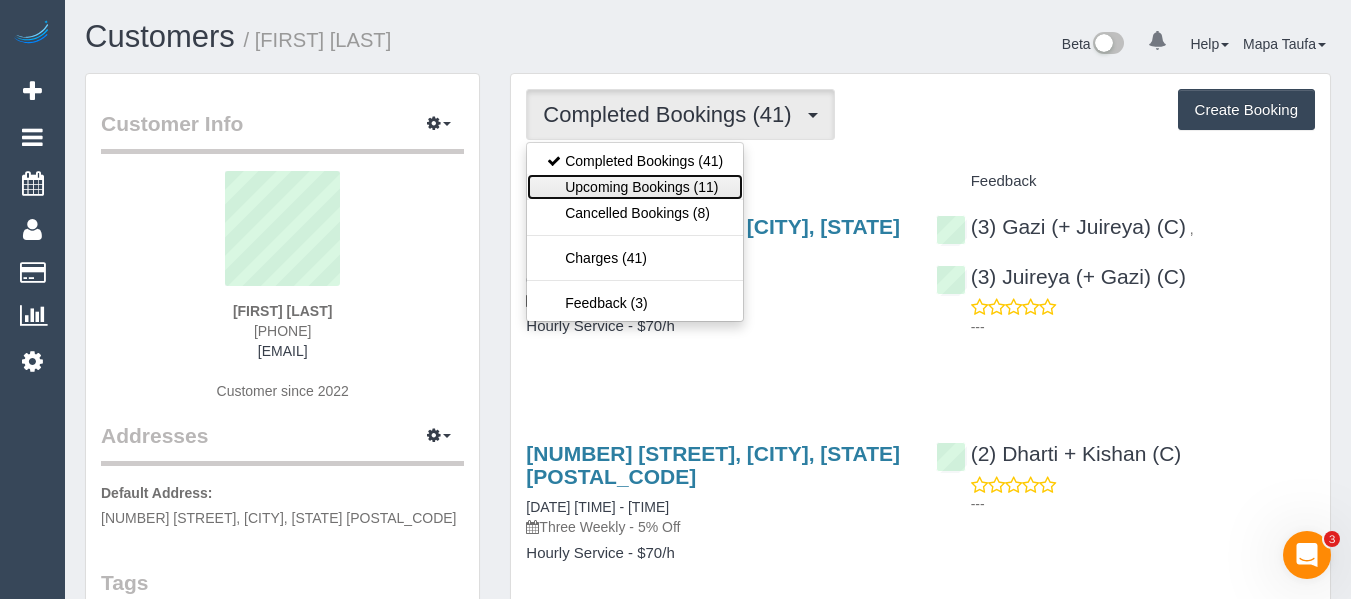 click on "Upcoming Bookings (11)" at bounding box center (635, 187) 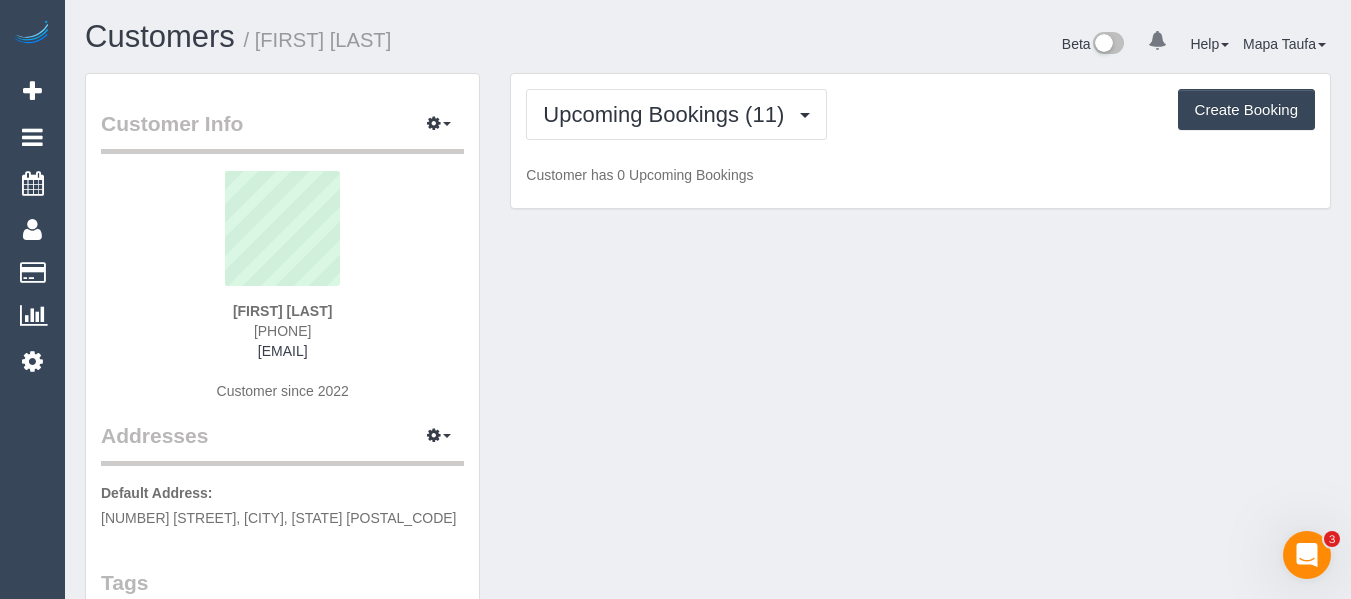 click on "Upcoming Bookings (11)
Completed Bookings (41)
Upcoming Bookings (11)
Cancelled Bookings (8)
Charges (41)
Feedback (3)
Create Booking" at bounding box center (920, 114) 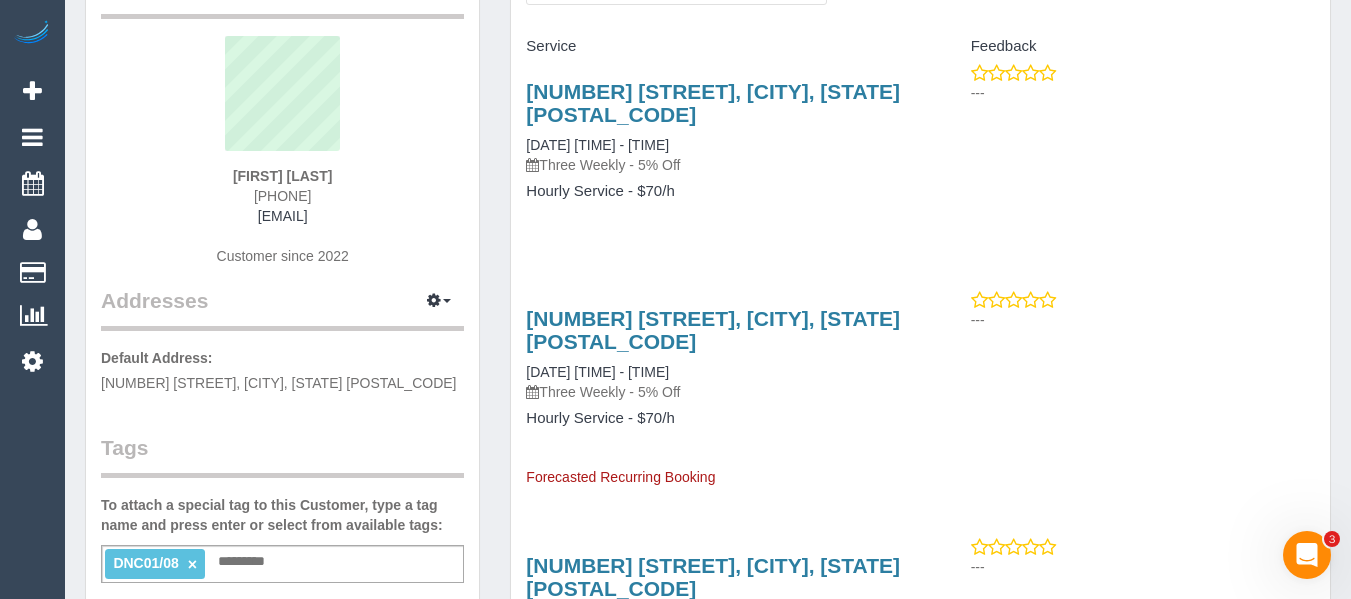 scroll, scrollTop: 100, scrollLeft: 0, axis: vertical 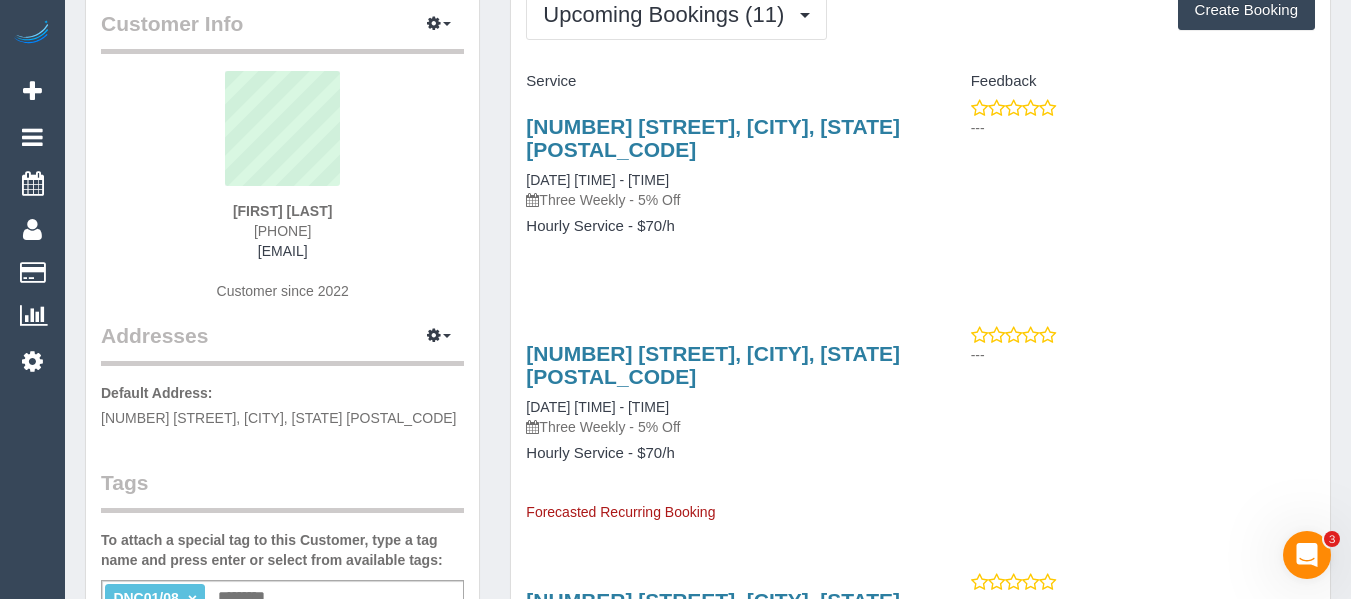 click on "Upcoming Bookings (11)
Completed Bookings (41)
Upcoming Bookings (11)
Cancelled Bookings (8)
Charges (41)
Feedback (3)
Create Booking
Service
Feedback" at bounding box center (920, 1390) 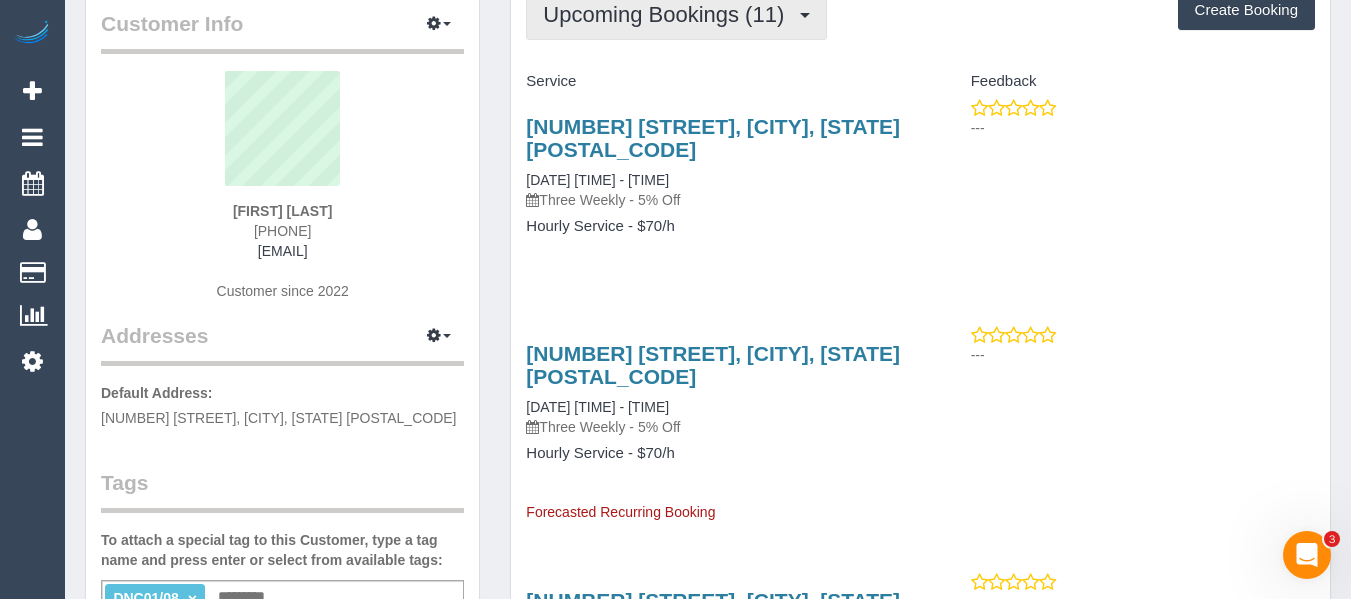 click on "Upcoming Bookings (11)" at bounding box center [668, 14] 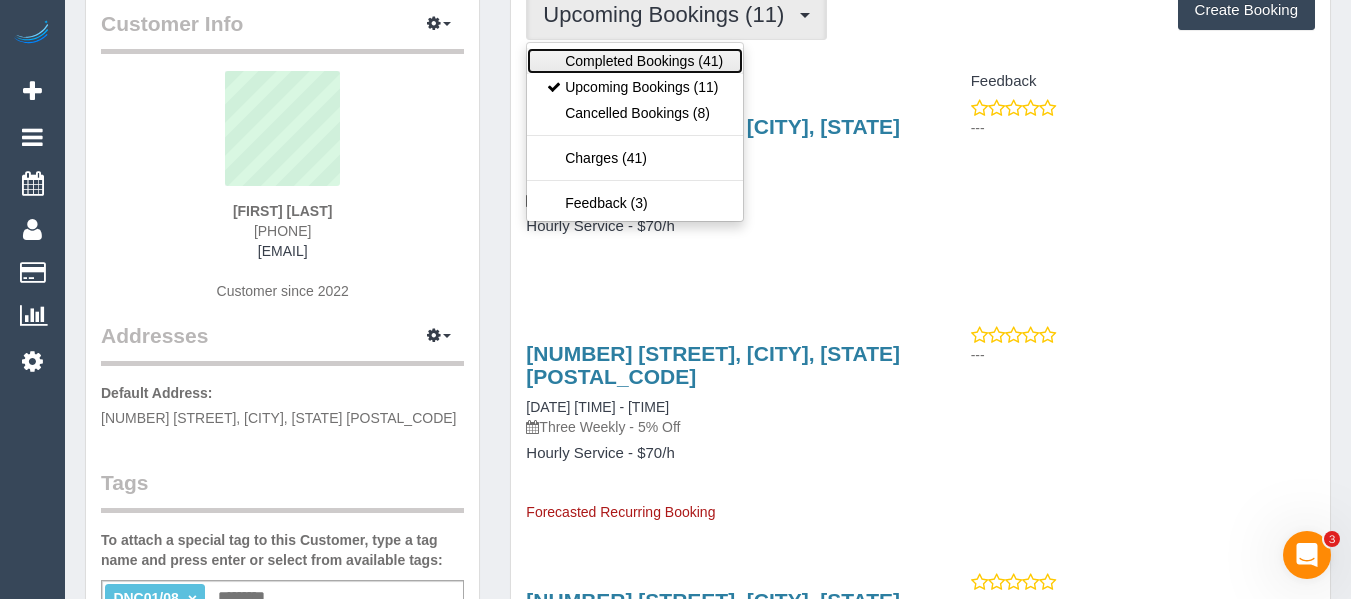 click on "Completed Bookings (41)" at bounding box center [635, 61] 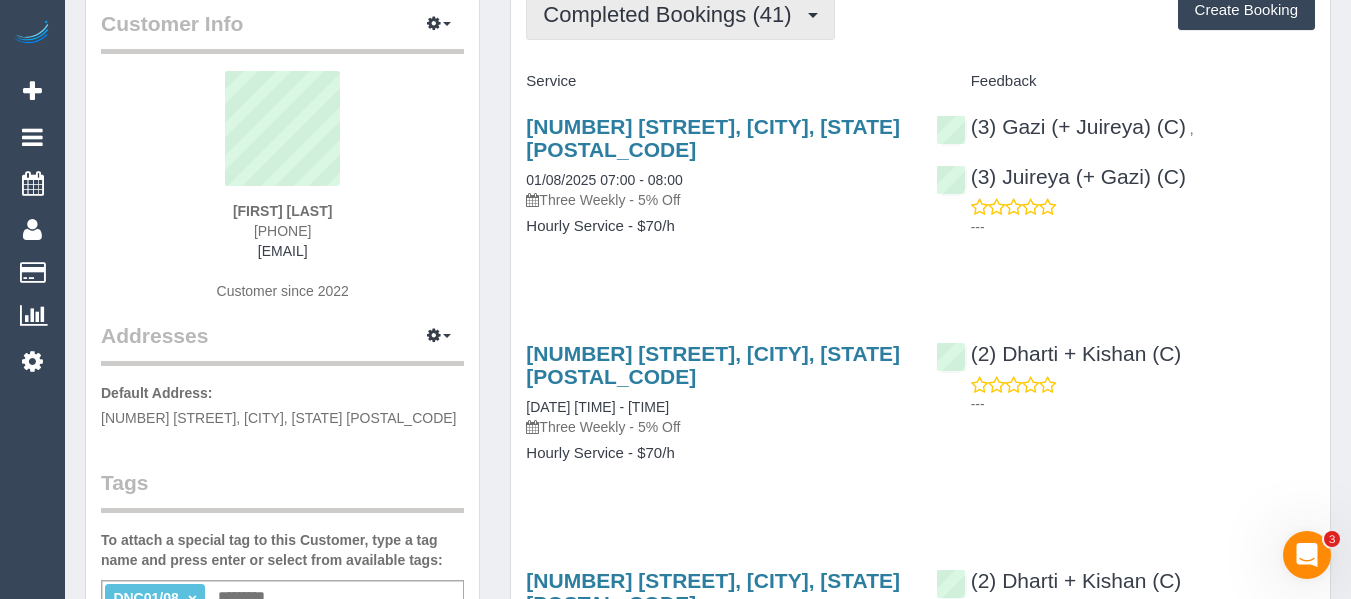 click on "Completed Bookings (41)" at bounding box center (672, 14) 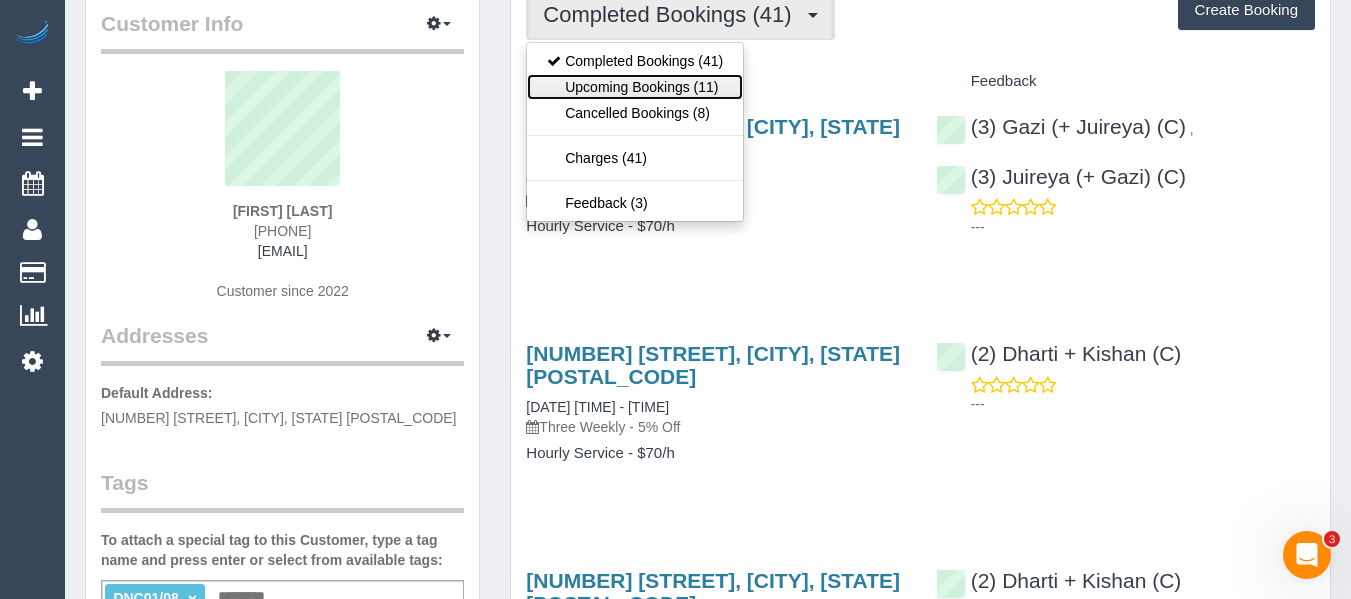 click on "Upcoming Bookings (11)" at bounding box center [635, 87] 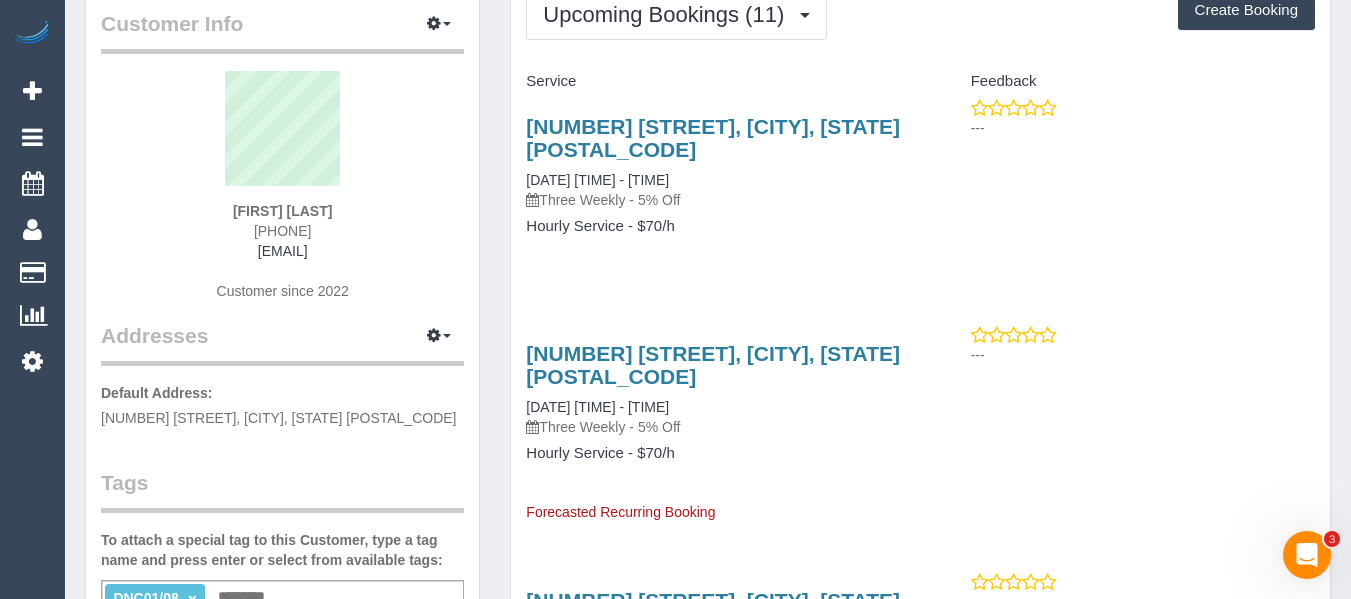 click on "Service
Feedback
21 Groom St, Clifton Hill, VIC 3068
22/08/2025 09:00 - 10:00
Three Weekly - 5% Off
Hourly Service - $70/h
---
21 Groom St, Clifton Hill, VIC 3068
12/09/2025 09:00 - 10:00
Three Weekly - 5% Off
Hourly Service - $70/h" at bounding box center (920, 1403) 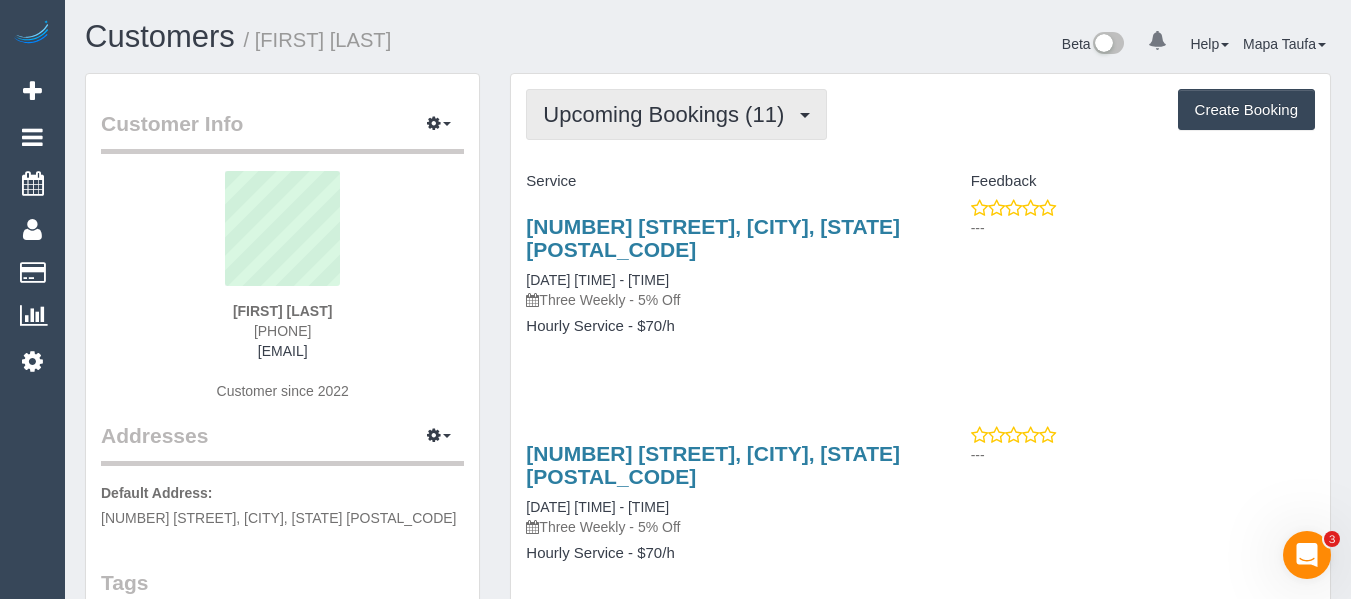click on "Upcoming Bookings (11)" at bounding box center (676, 114) 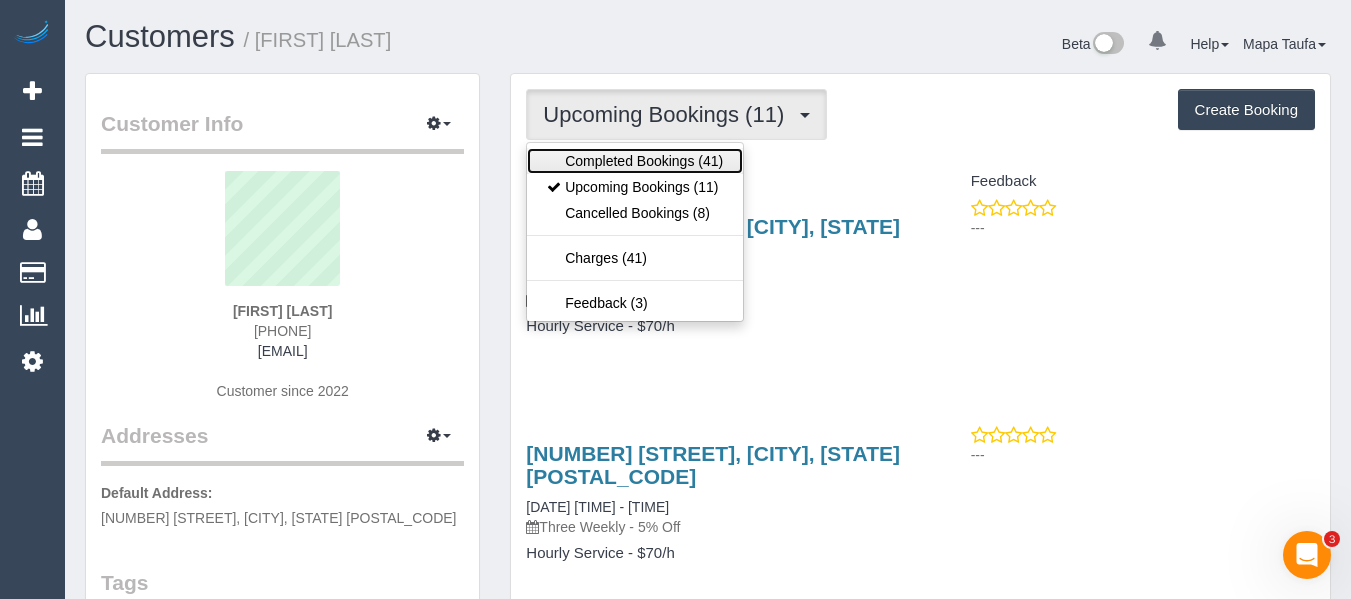 click on "Completed Bookings (41)" at bounding box center [635, 161] 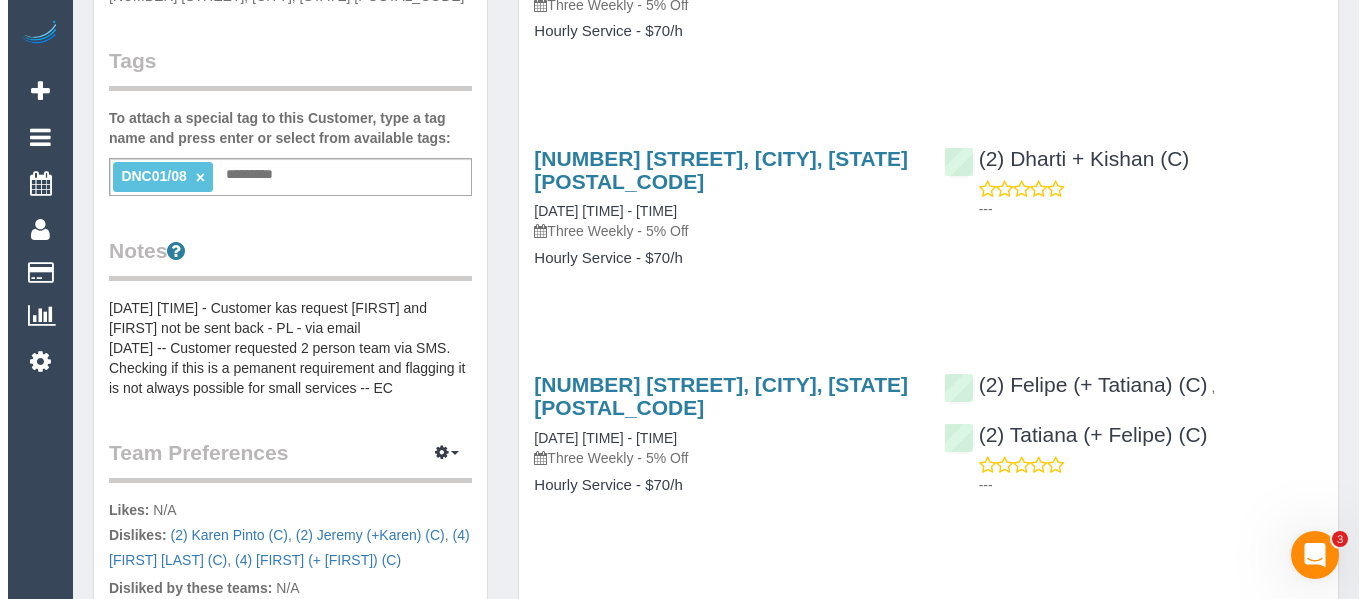 scroll, scrollTop: 700, scrollLeft: 0, axis: vertical 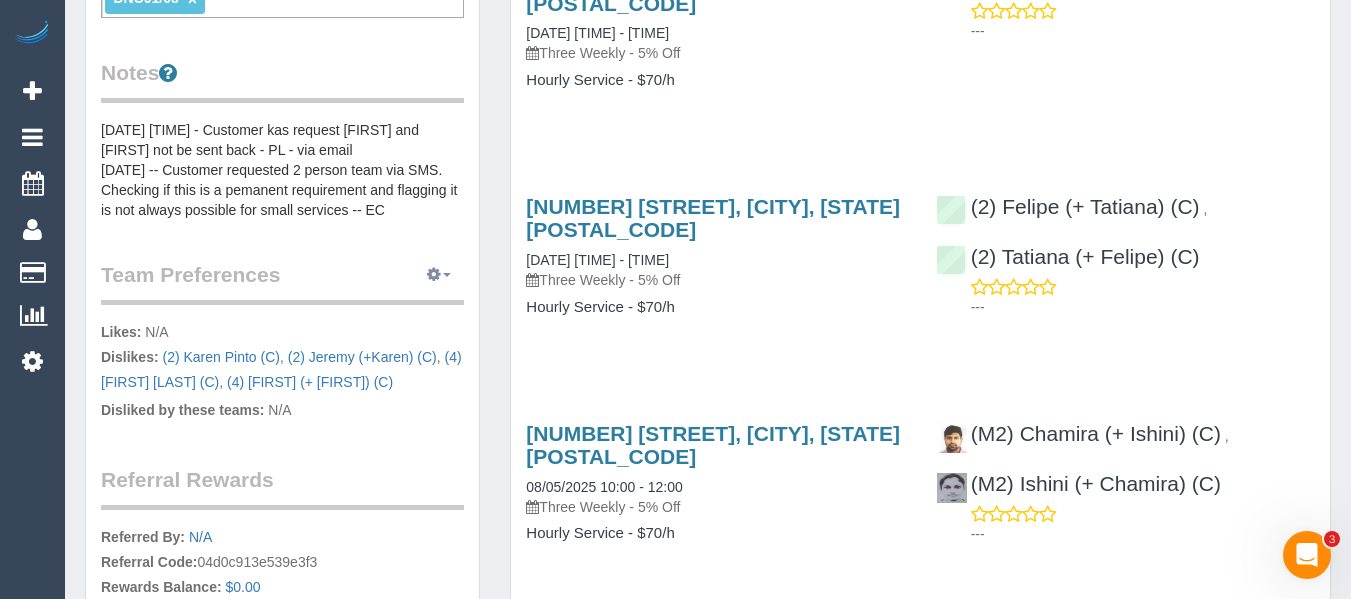 click at bounding box center [439, 275] 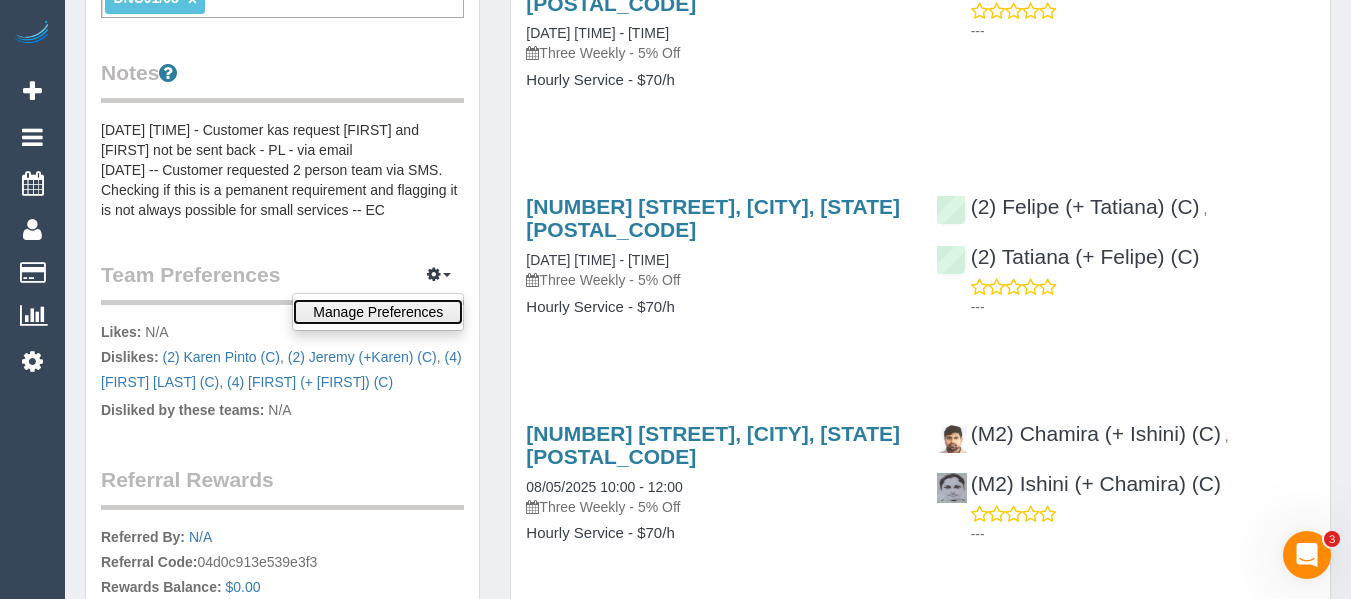 click on "Manage Preferences" at bounding box center (378, 312) 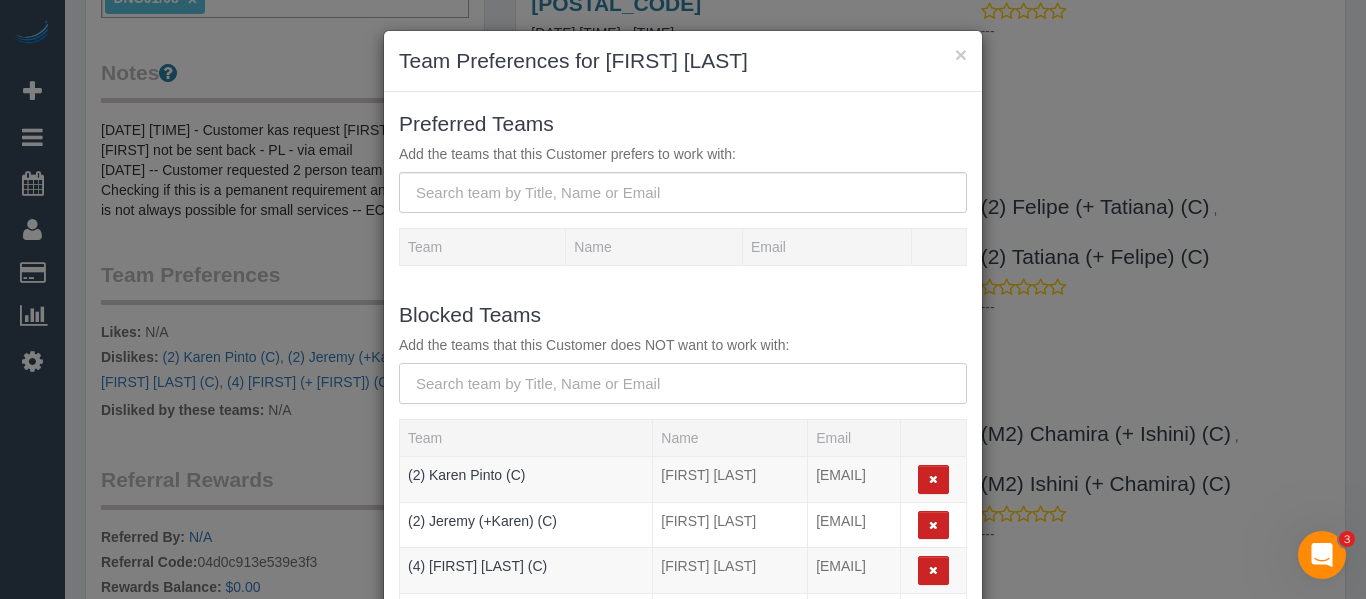 click at bounding box center (683, 383) 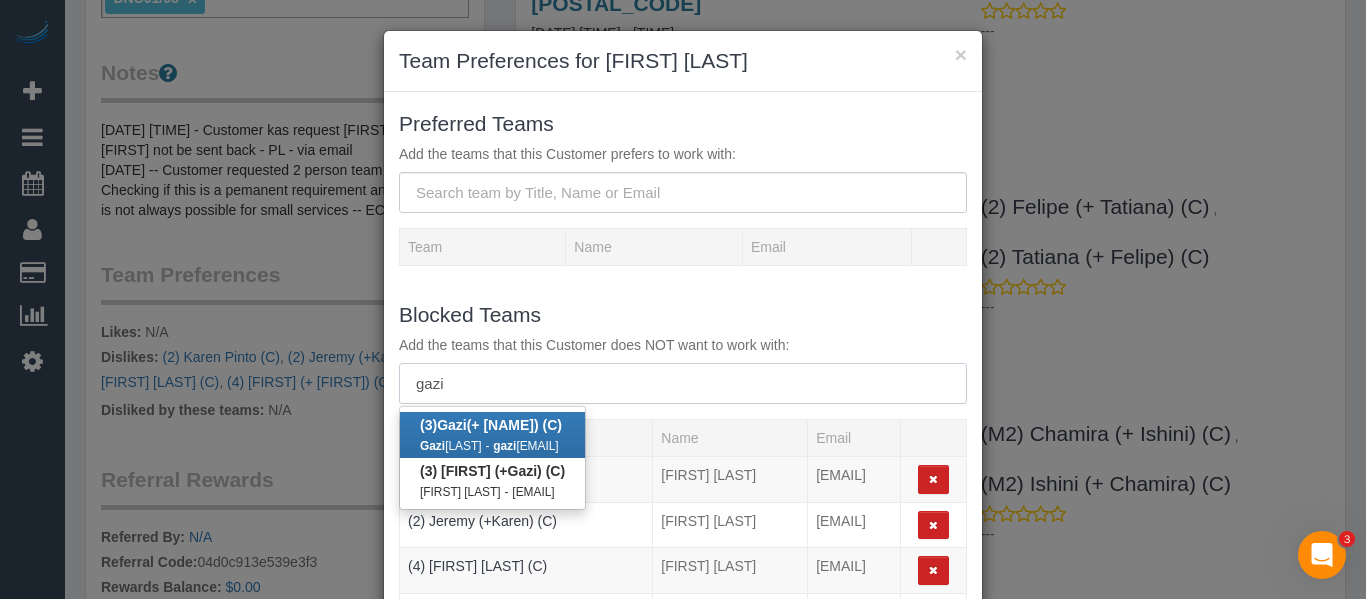 type on "gazi" 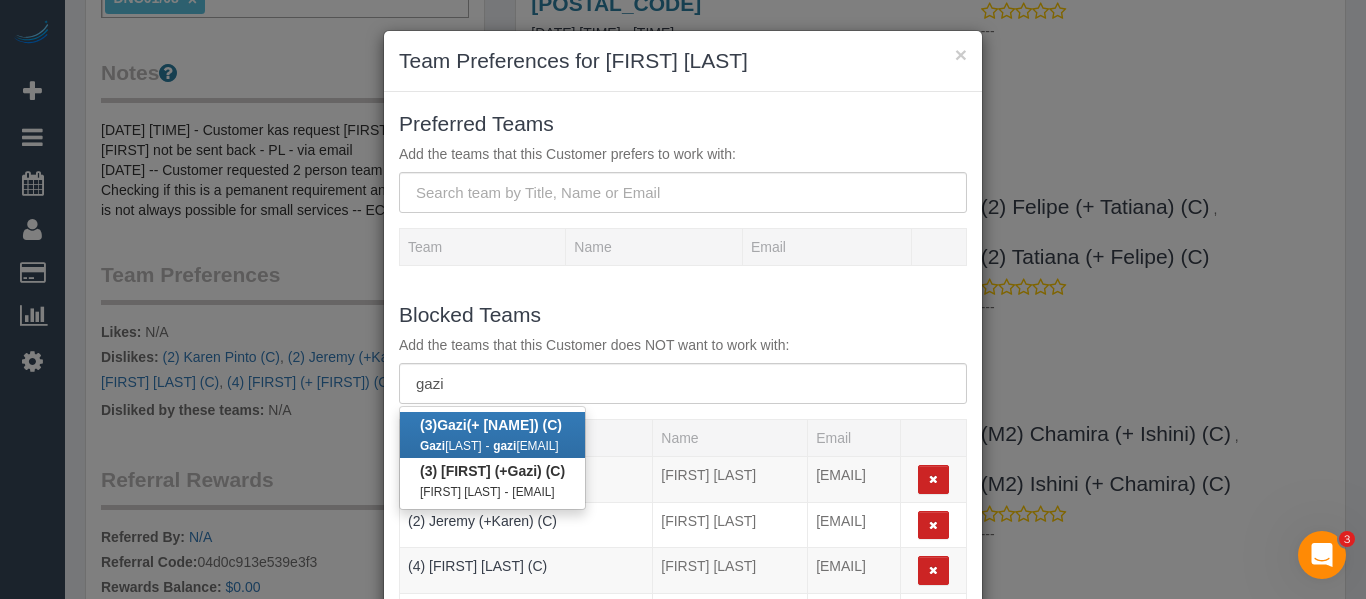 click on "Gazi  Sajid Ahmed Siam
-
gazi siam52@gmail.com" at bounding box center [492, 445] 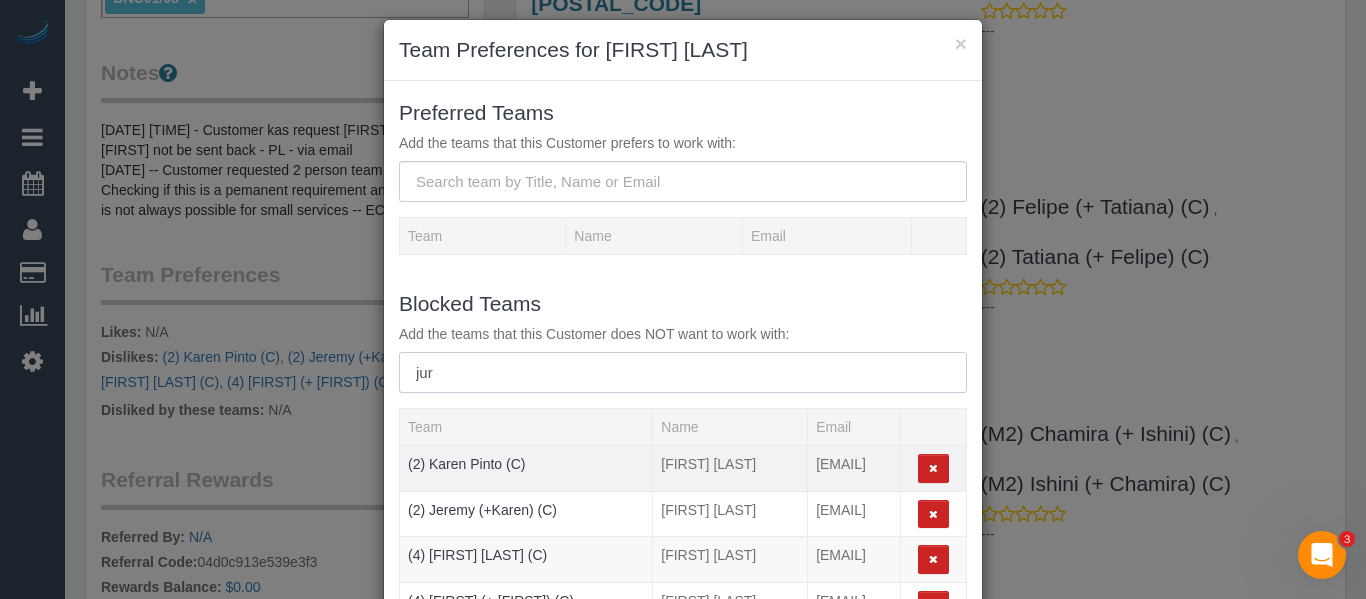 scroll, scrollTop: 0, scrollLeft: 0, axis: both 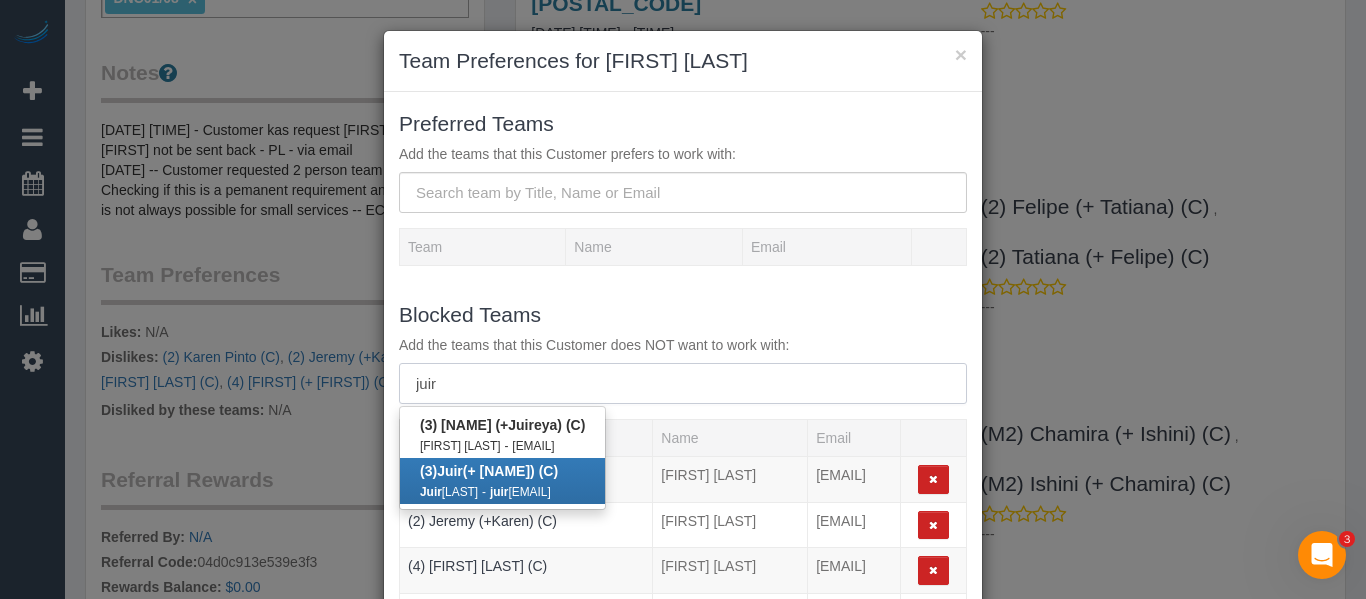 type on "juir" 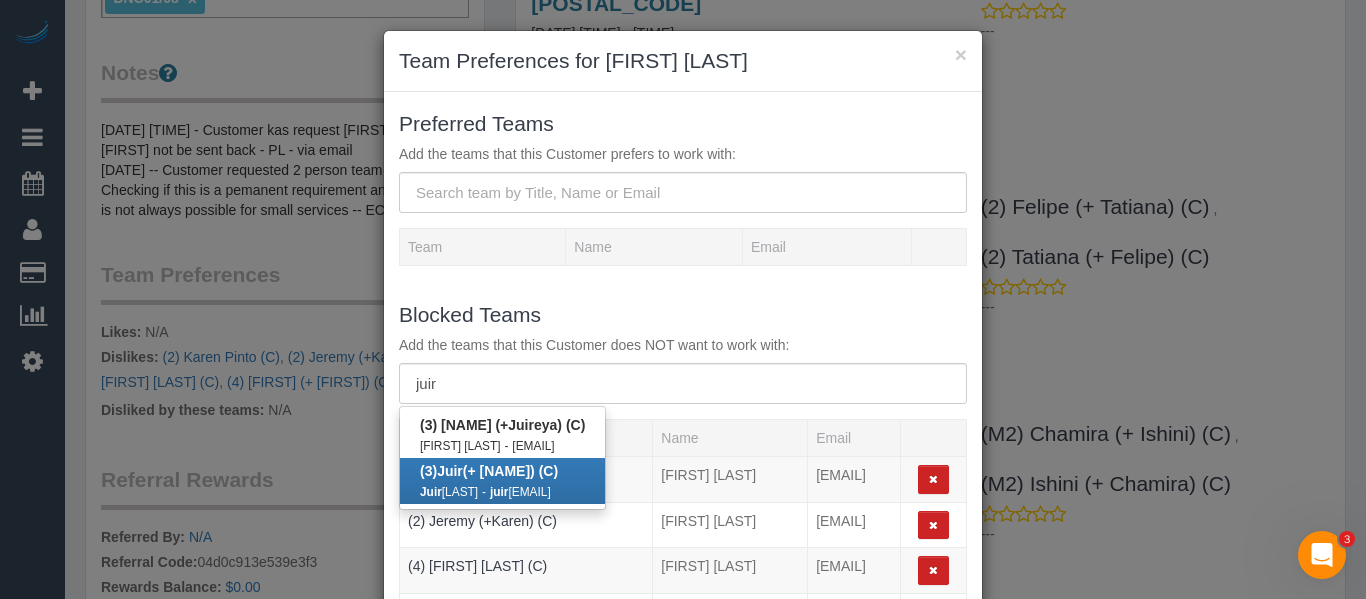click on "(3)  Juir eya (+ Gazi) (C)" at bounding box center (489, 471) 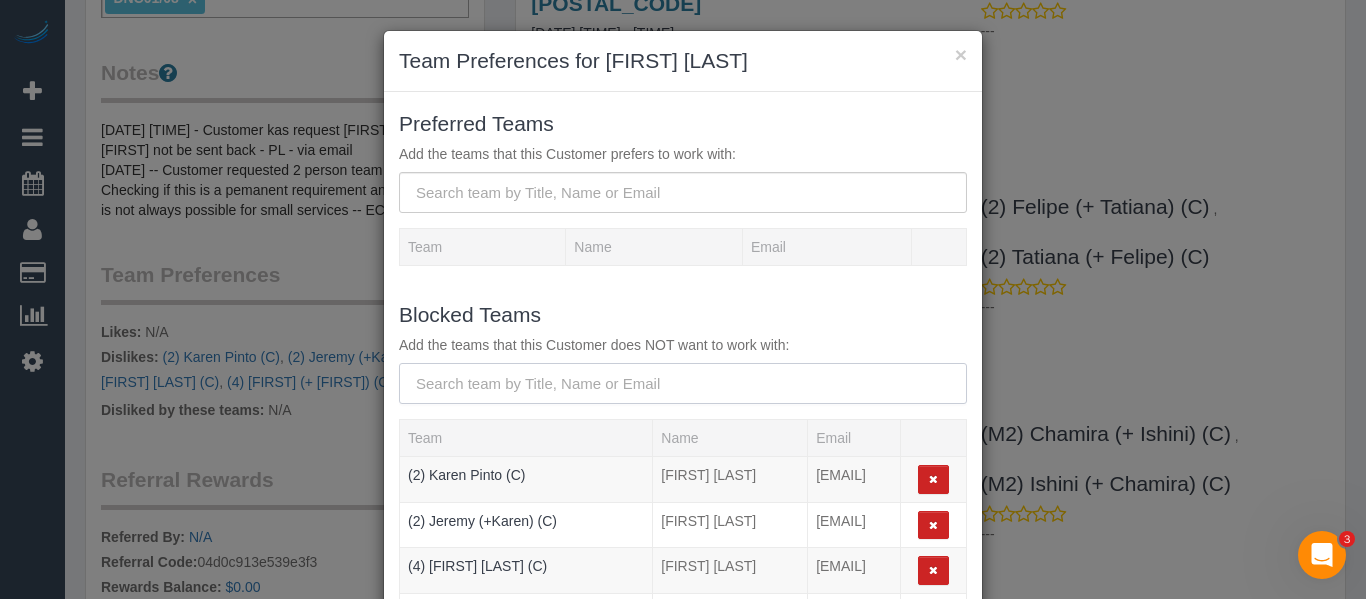 scroll, scrollTop: 54, scrollLeft: 0, axis: vertical 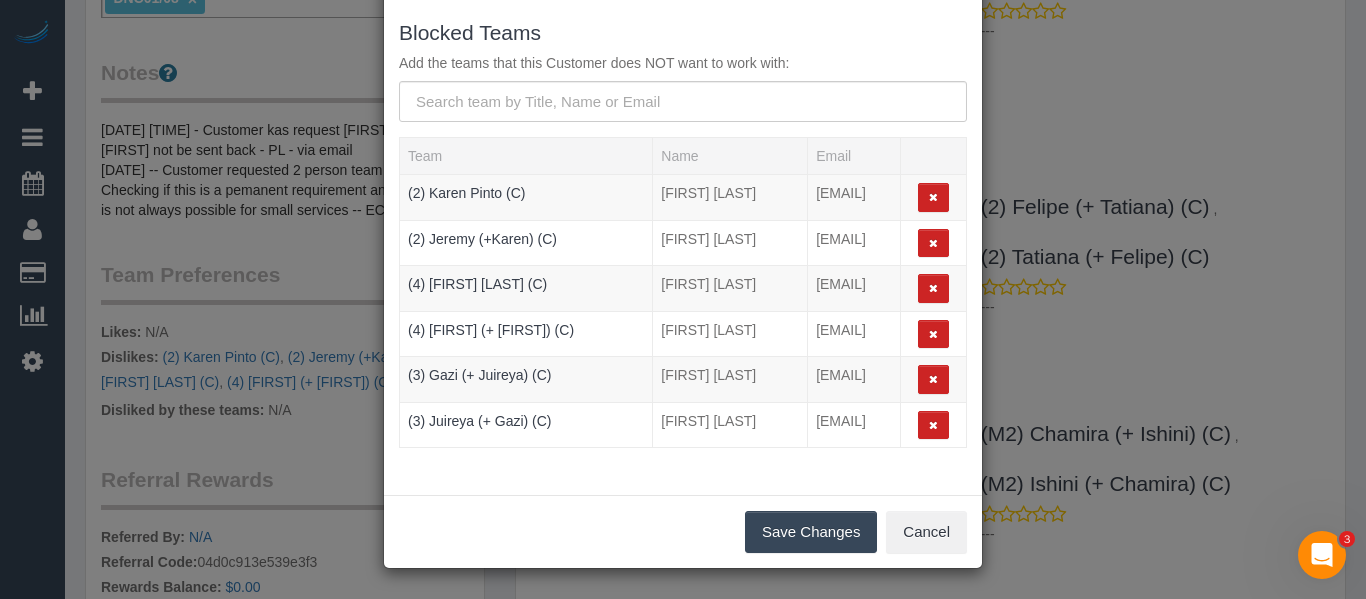 click on "Save Changes" at bounding box center (811, 532) 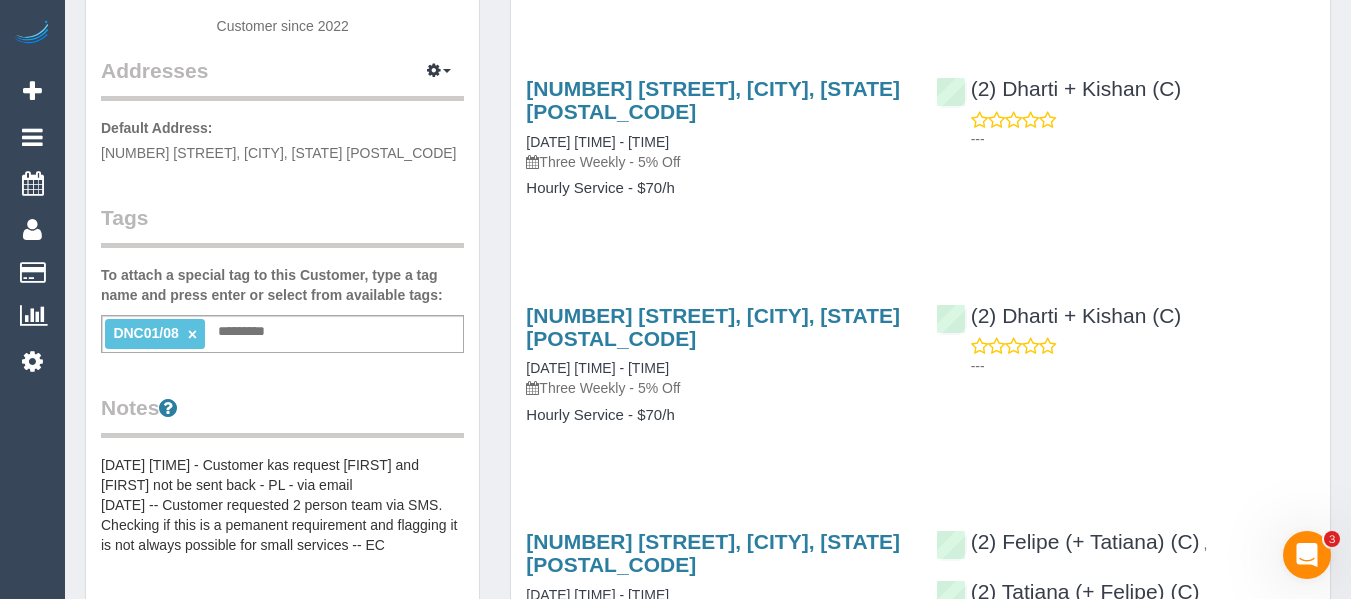 scroll, scrollTop: 400, scrollLeft: 0, axis: vertical 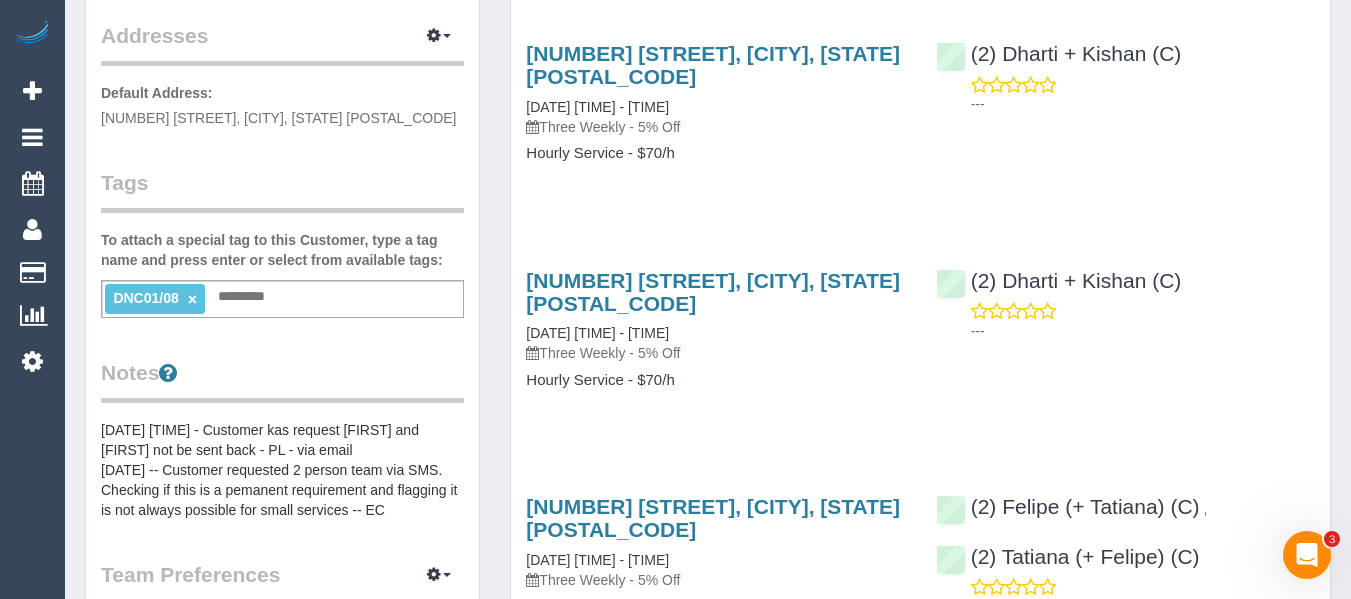 click on "×" at bounding box center [192, 299] 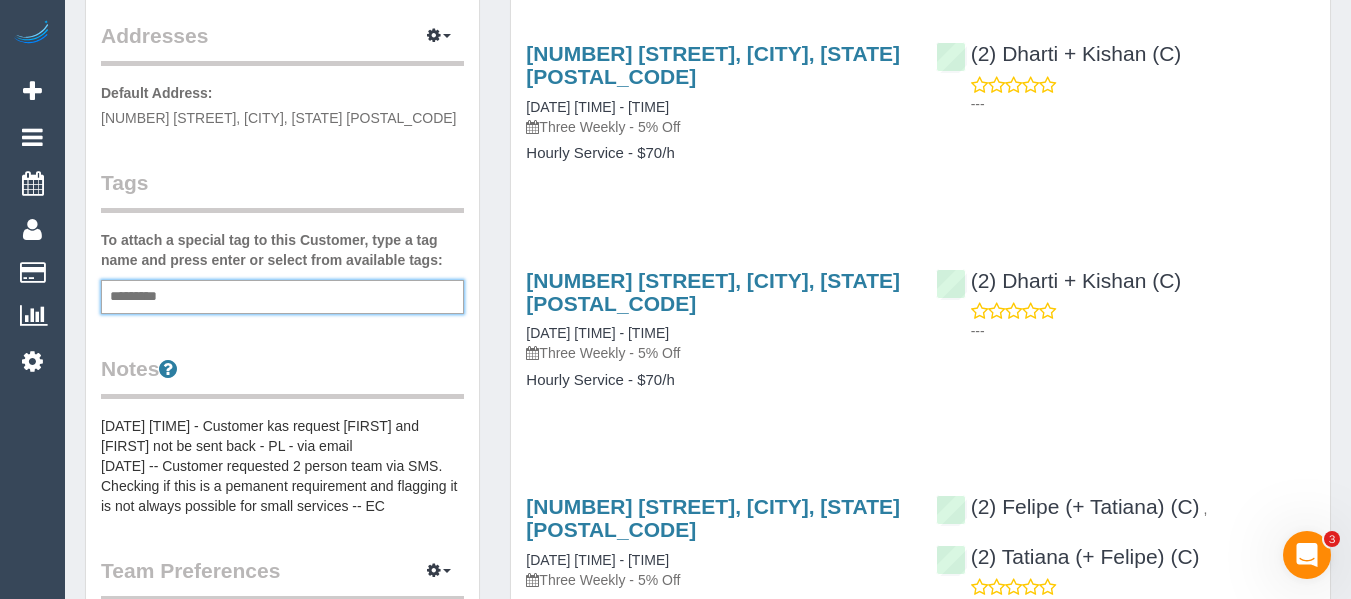 scroll, scrollTop: 0, scrollLeft: 0, axis: both 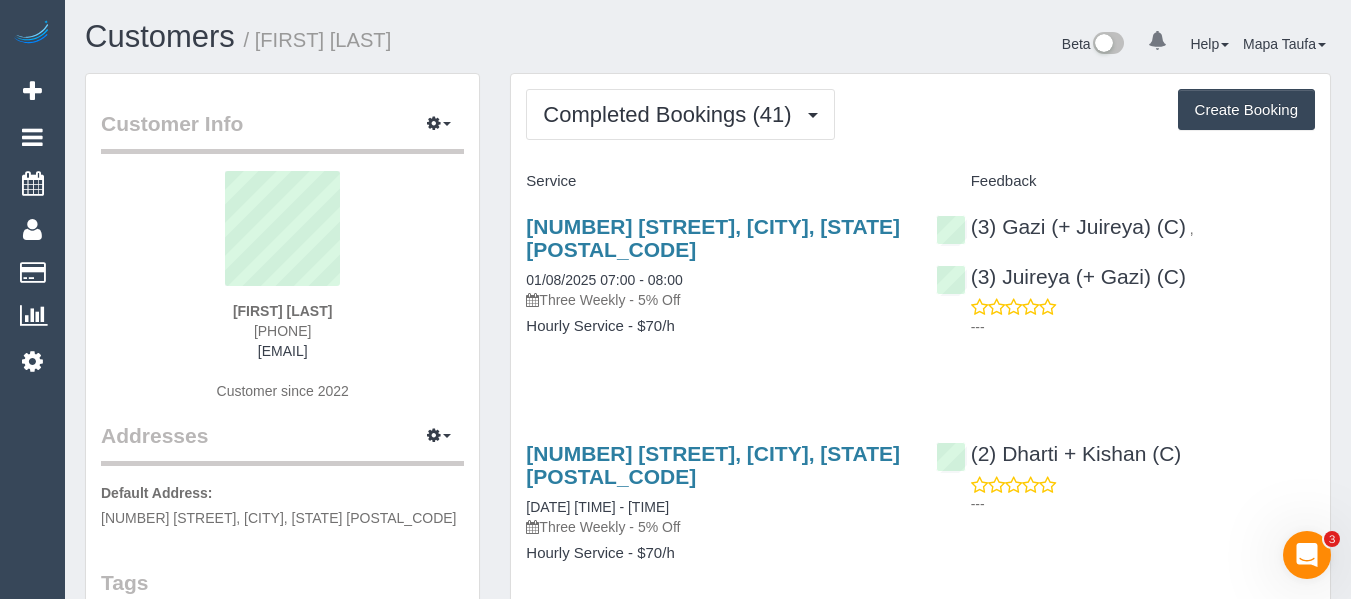 click on "Completed Bookings (41)
Completed Bookings (41)
Upcoming Bookings (11)
Cancelled Bookings (8)
Charges (41)
Feedback (3)
Create Booking
Service
Feedback" at bounding box center [920, 3068] 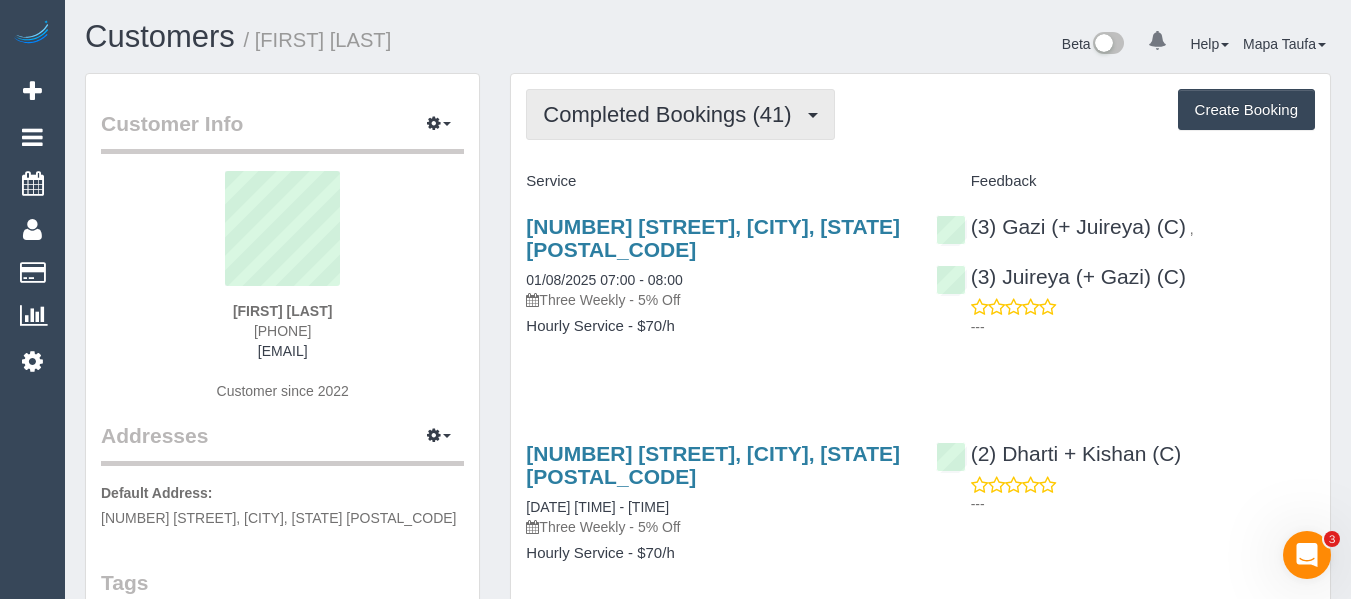 click on "Completed Bookings (41)" at bounding box center [680, 114] 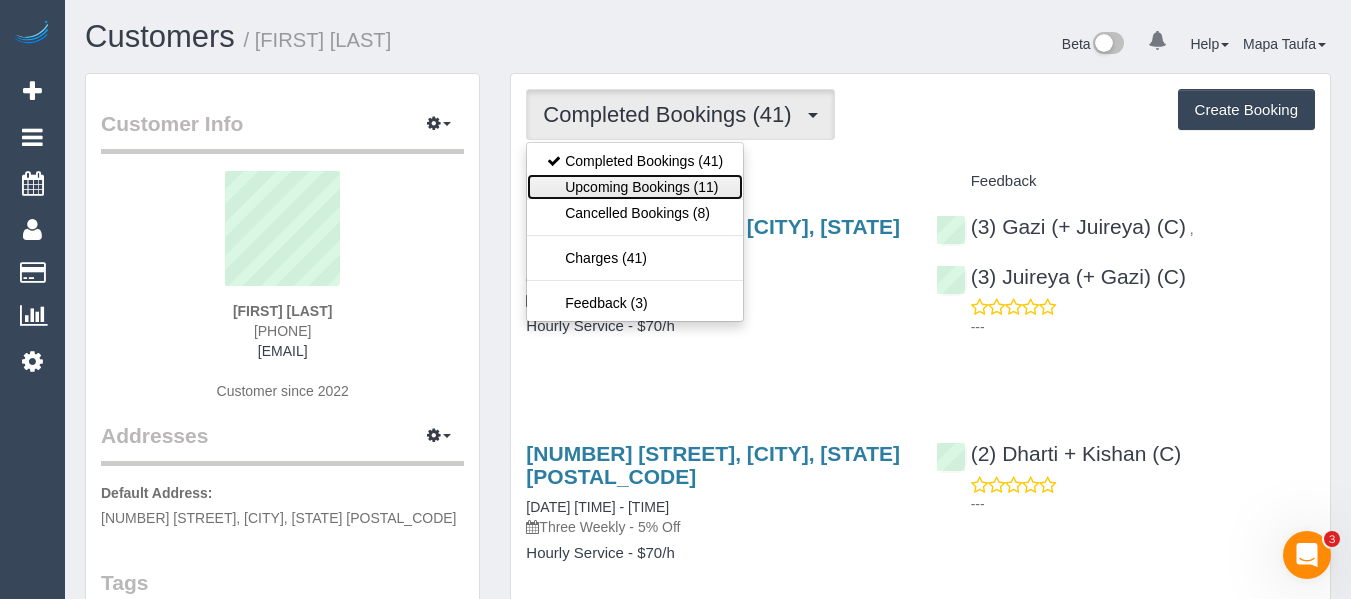 click on "Upcoming Bookings (11)" at bounding box center (635, 187) 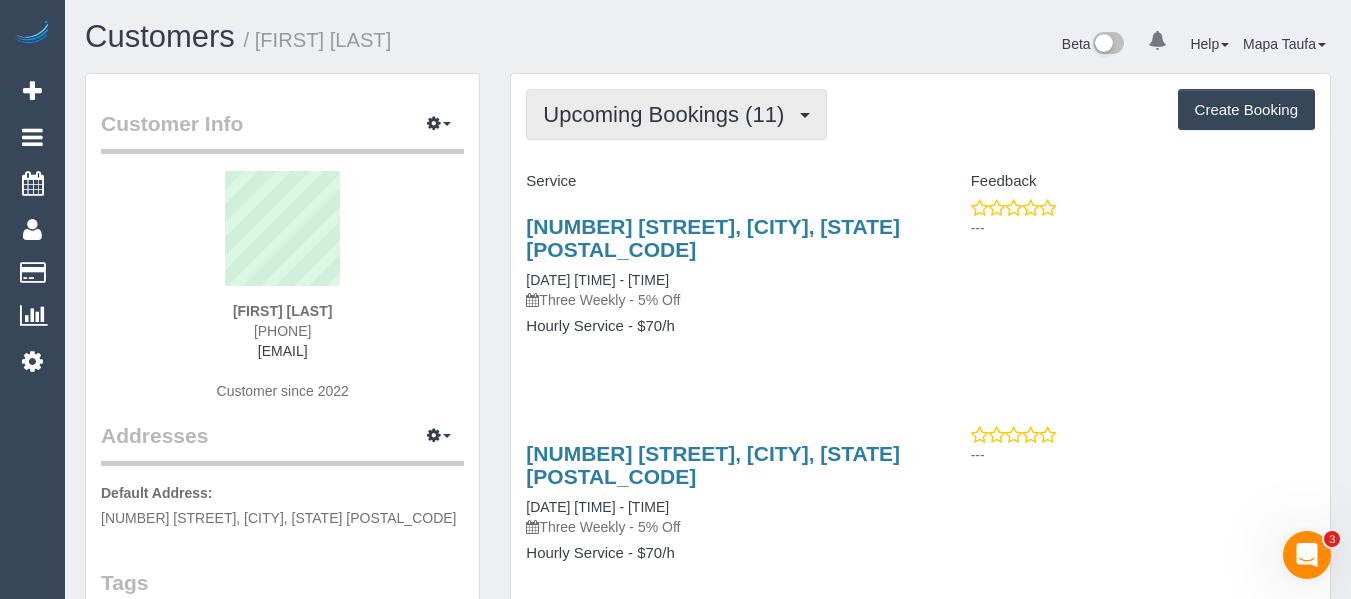 click on "Upcoming Bookings (11)" at bounding box center [676, 114] 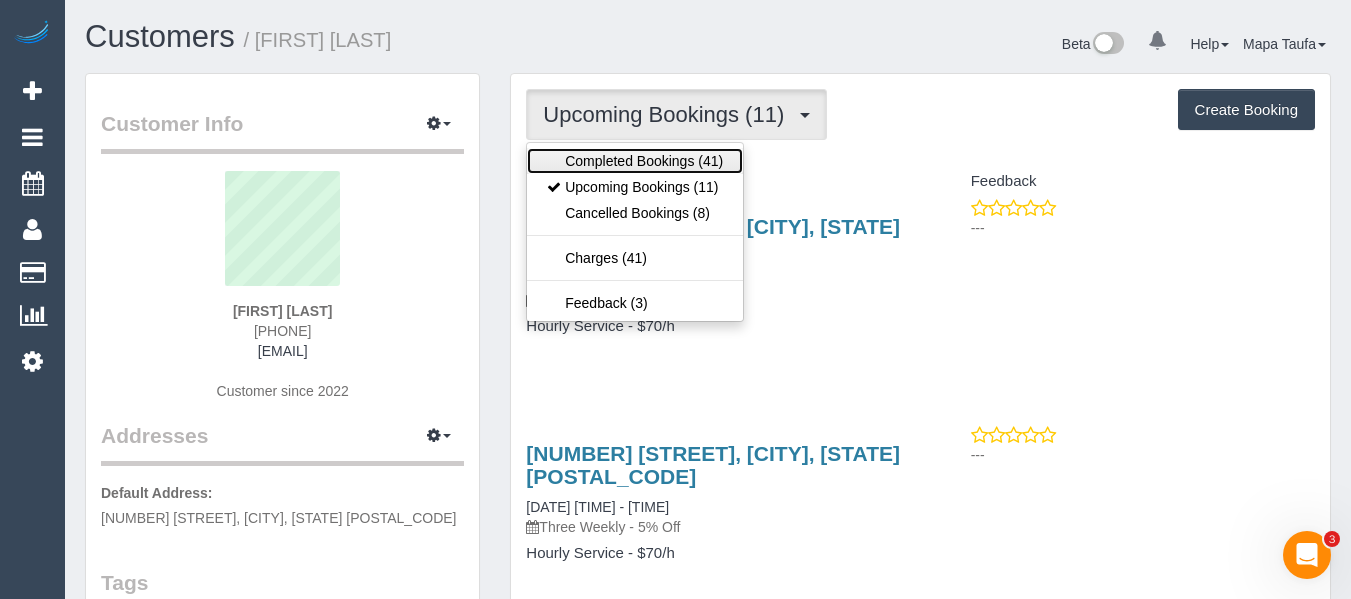 click on "Completed Bookings (41)" at bounding box center [635, 161] 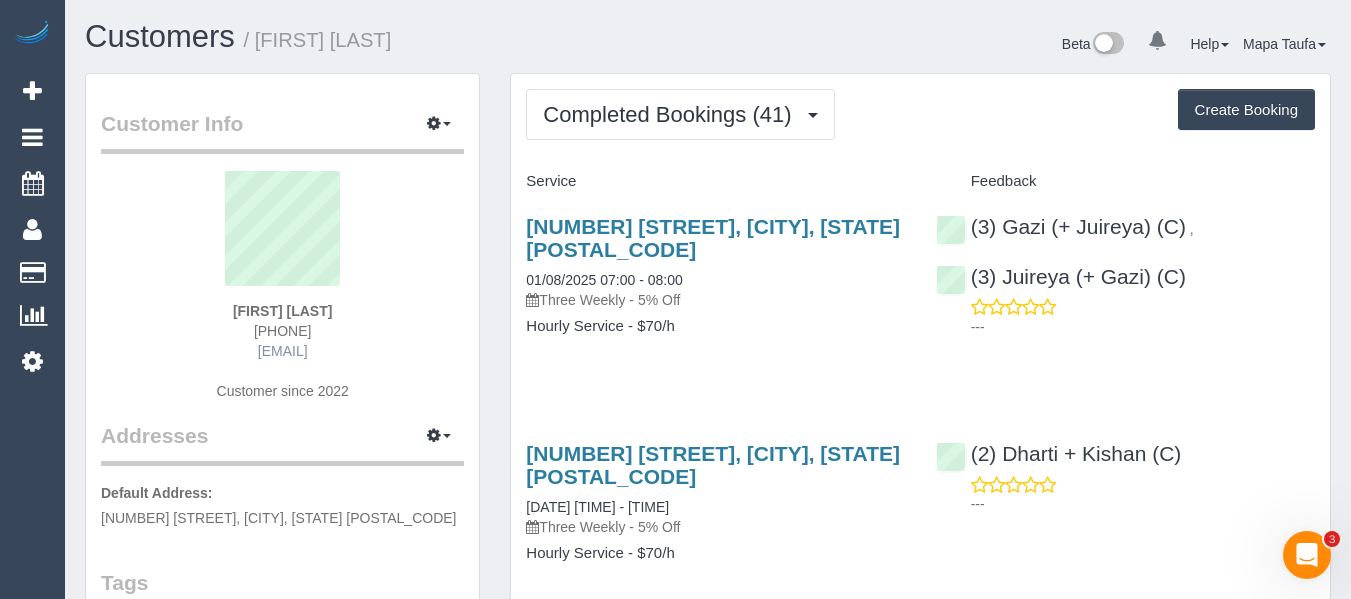 drag, startPoint x: 356, startPoint y: 347, endPoint x: 220, endPoint y: 345, distance: 136.01471 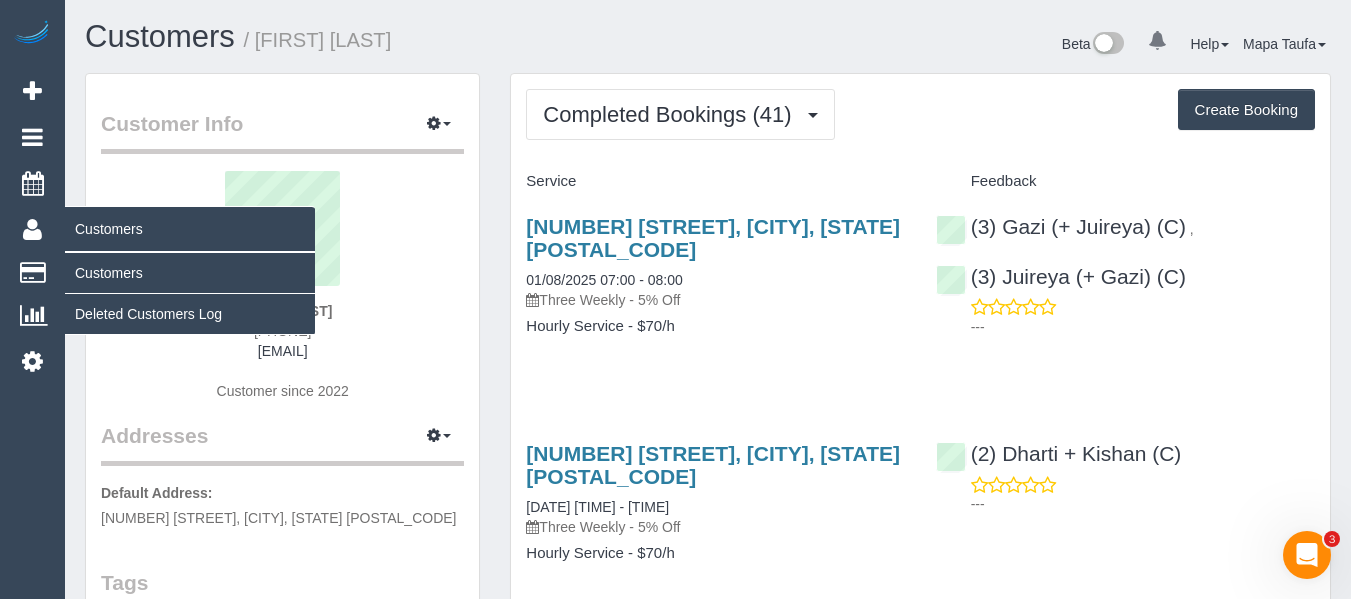 copy on "pipnic@hotmail.com" 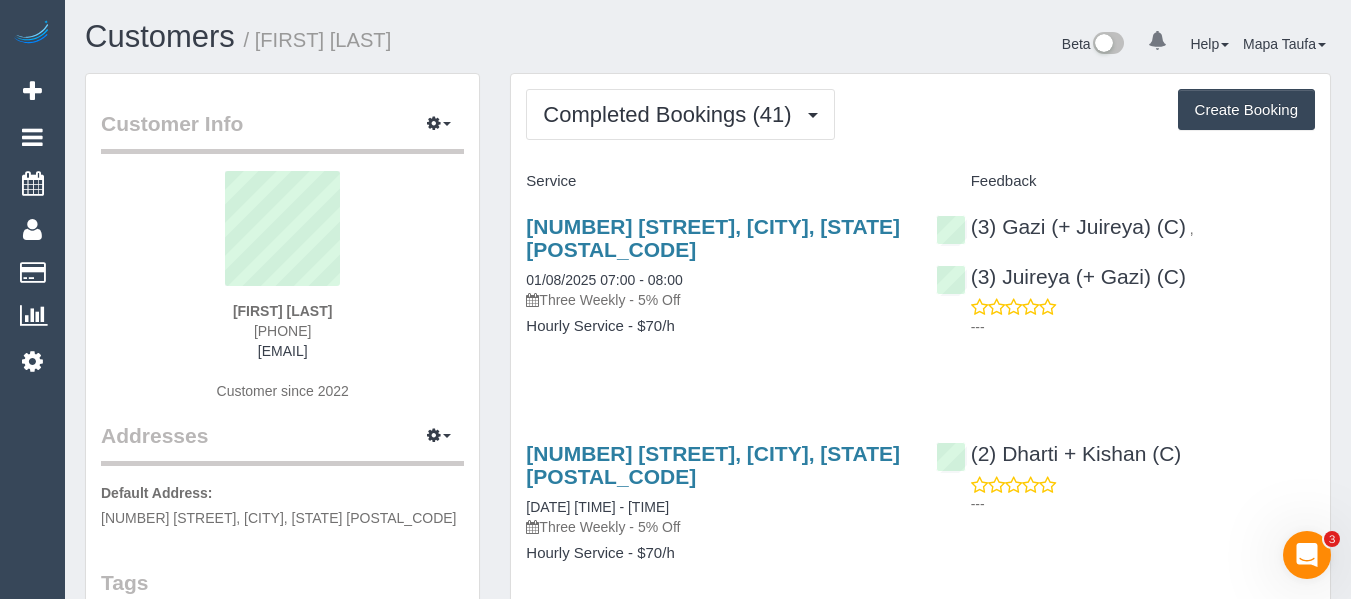 click on "Philippa Nicholson
0401070782
pipnic@hotmail.com
Customer since 2022" at bounding box center (282, 296) 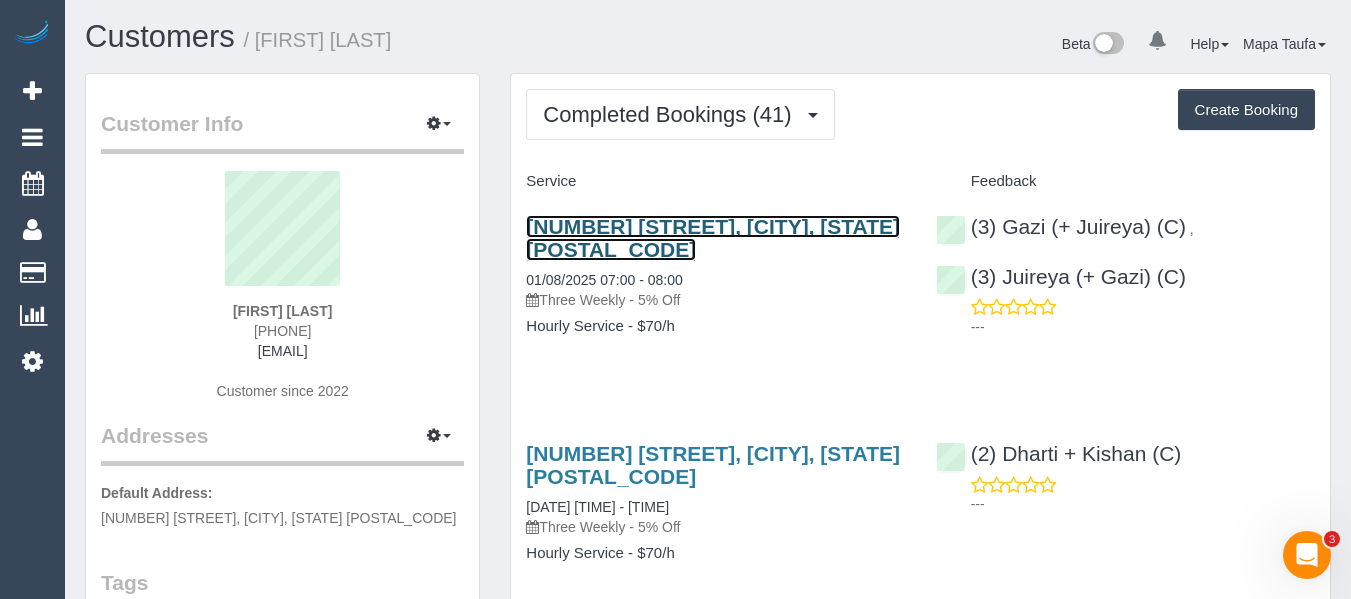 click on "21 Groom St, Clifton Hill, VIC 3068" at bounding box center [713, 238] 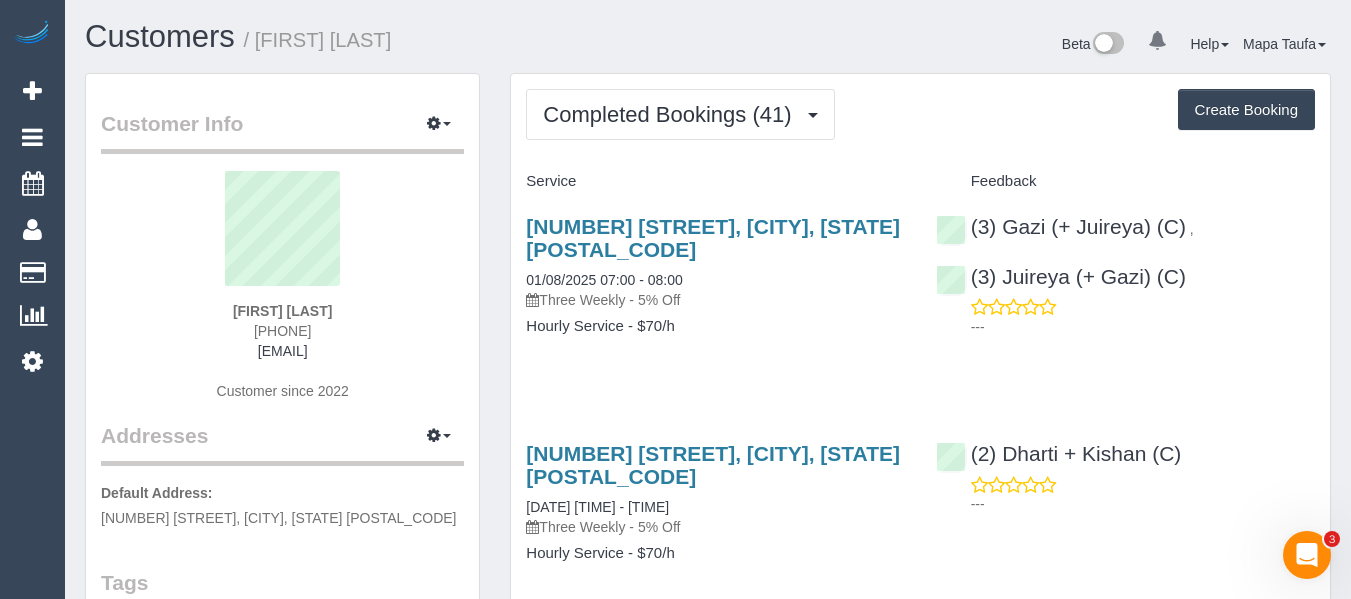 click on "21 Groom St, Clifton Hill, VIC 3068
11/07/2025 07:00 - 08:00
Three Weekly - 5% Off
Hourly Service - $70/h" at bounding box center (715, 513) 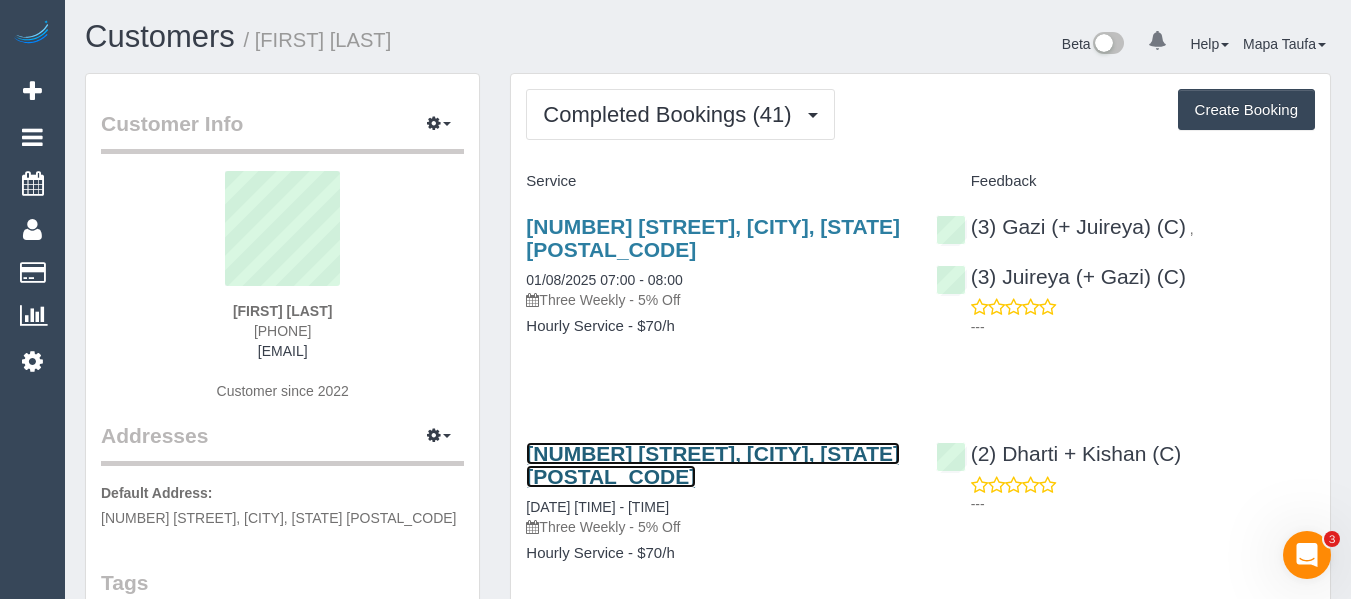 click on "21 Groom St, Clifton Hill, VIC 3068" at bounding box center [713, 465] 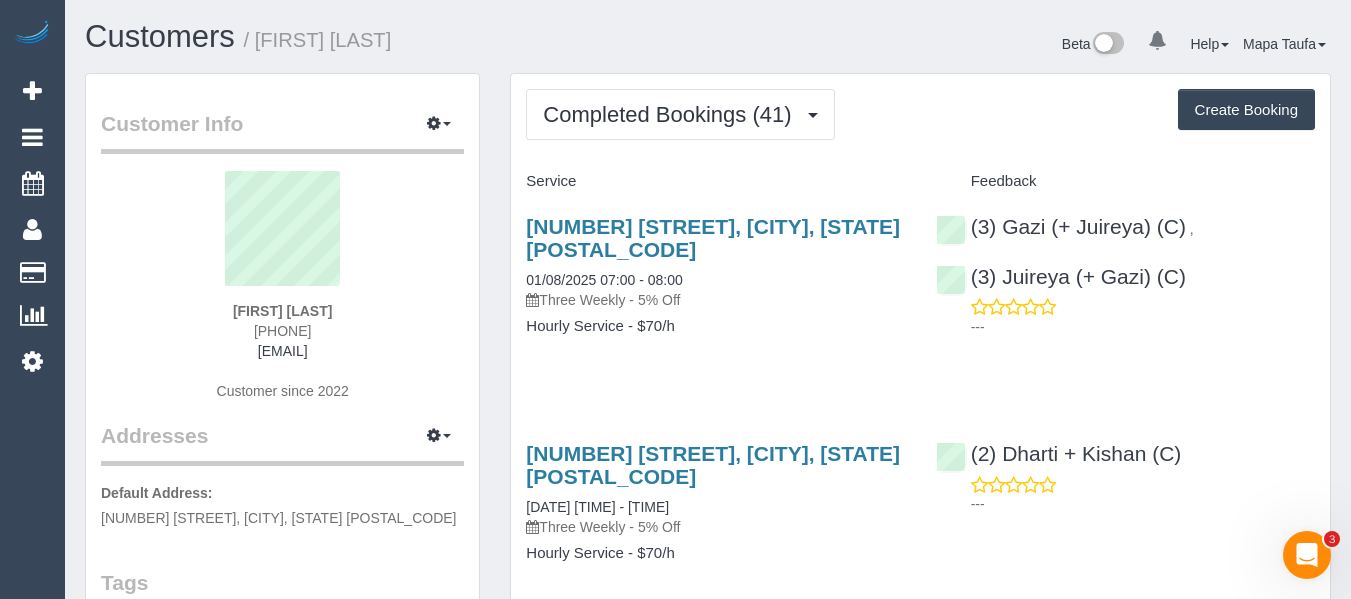 drag, startPoint x: 358, startPoint y: 309, endPoint x: 210, endPoint y: 312, distance: 148.0304 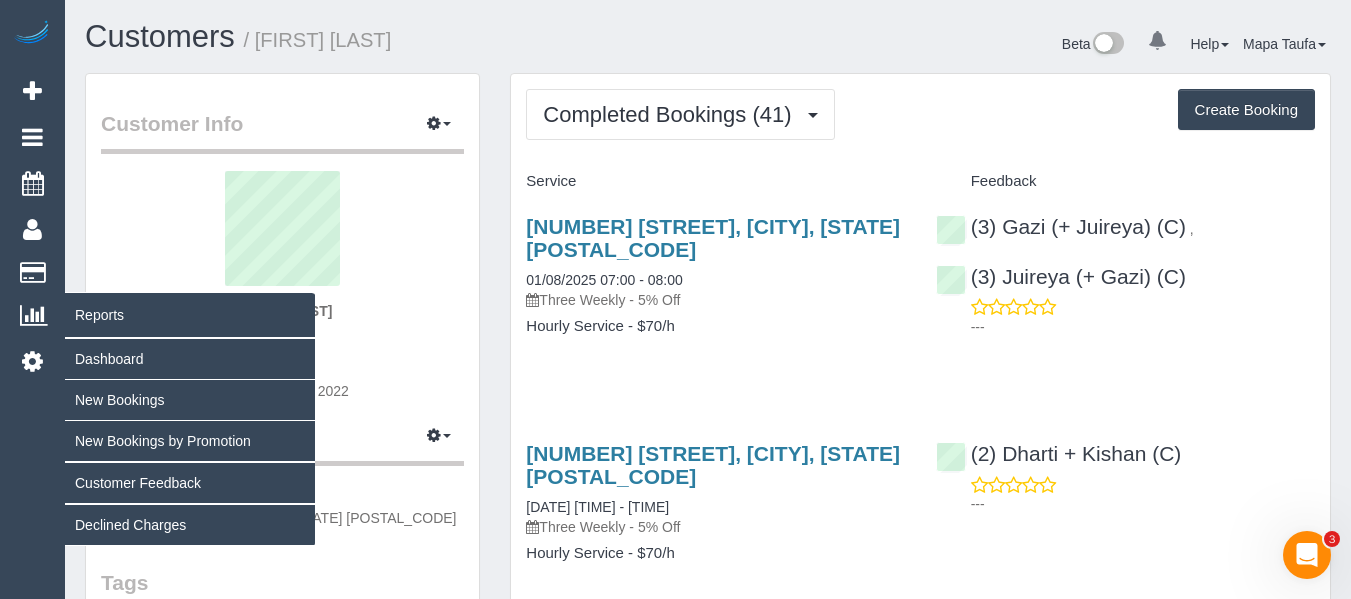 copy on "Philippa Nicholson" 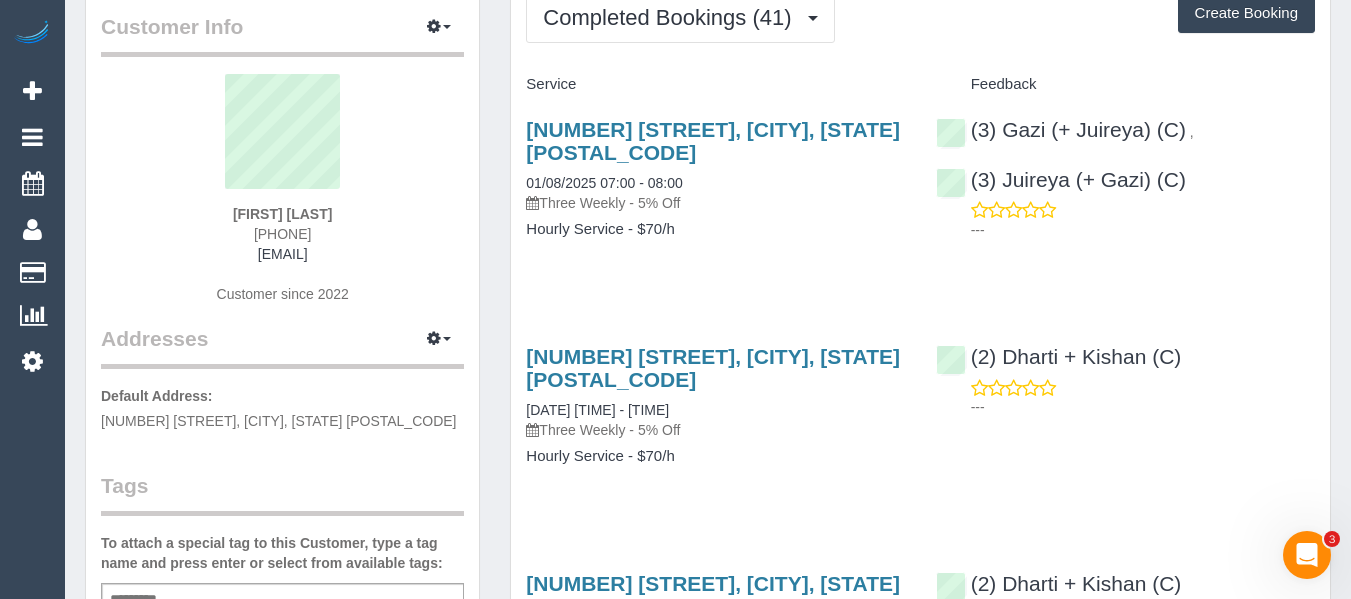 scroll, scrollTop: 0, scrollLeft: 0, axis: both 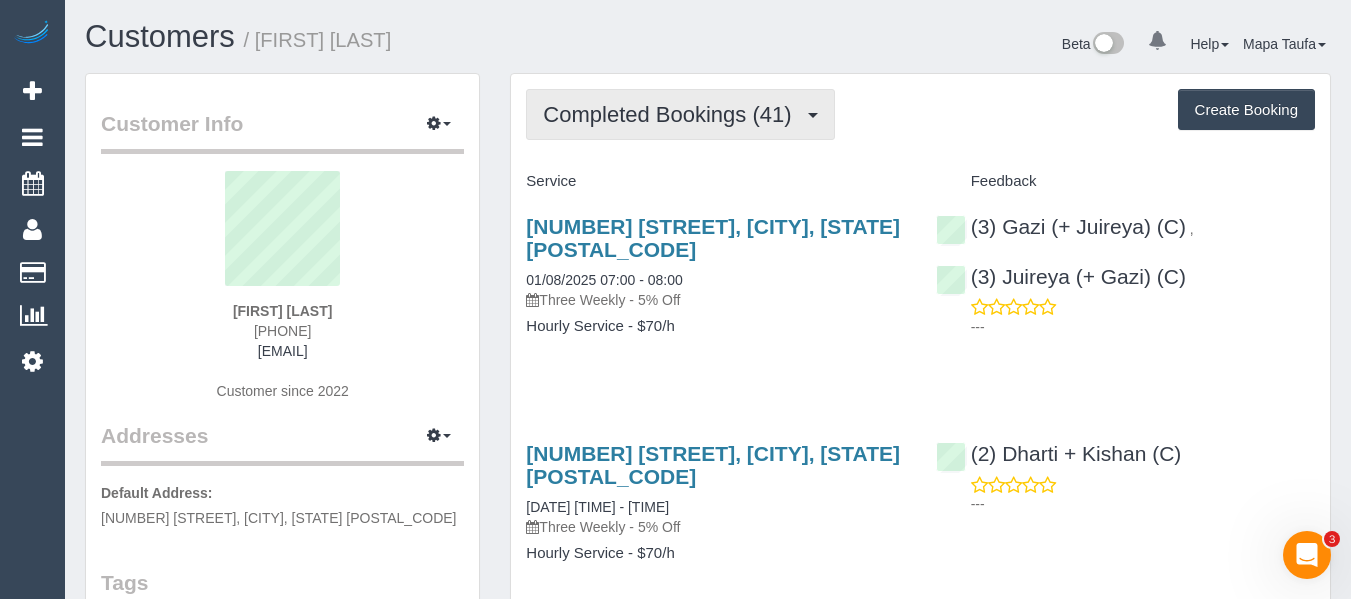 click on "Completed Bookings (41)" at bounding box center [672, 114] 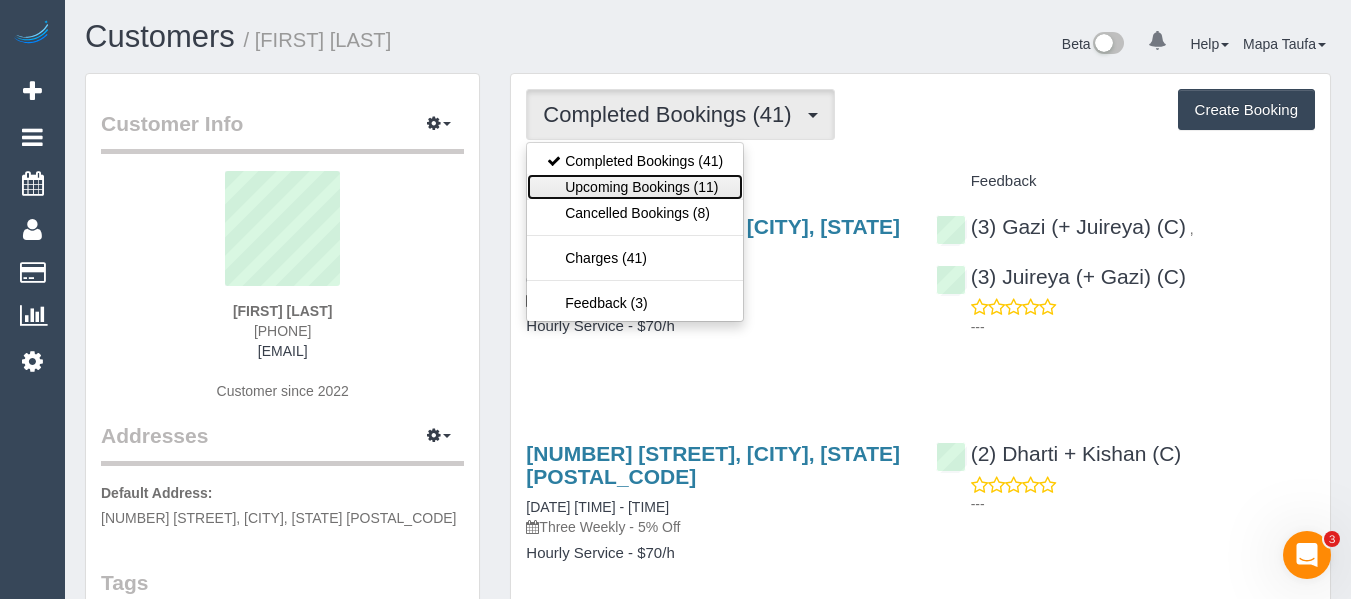 click on "Upcoming Bookings (11)" at bounding box center (635, 187) 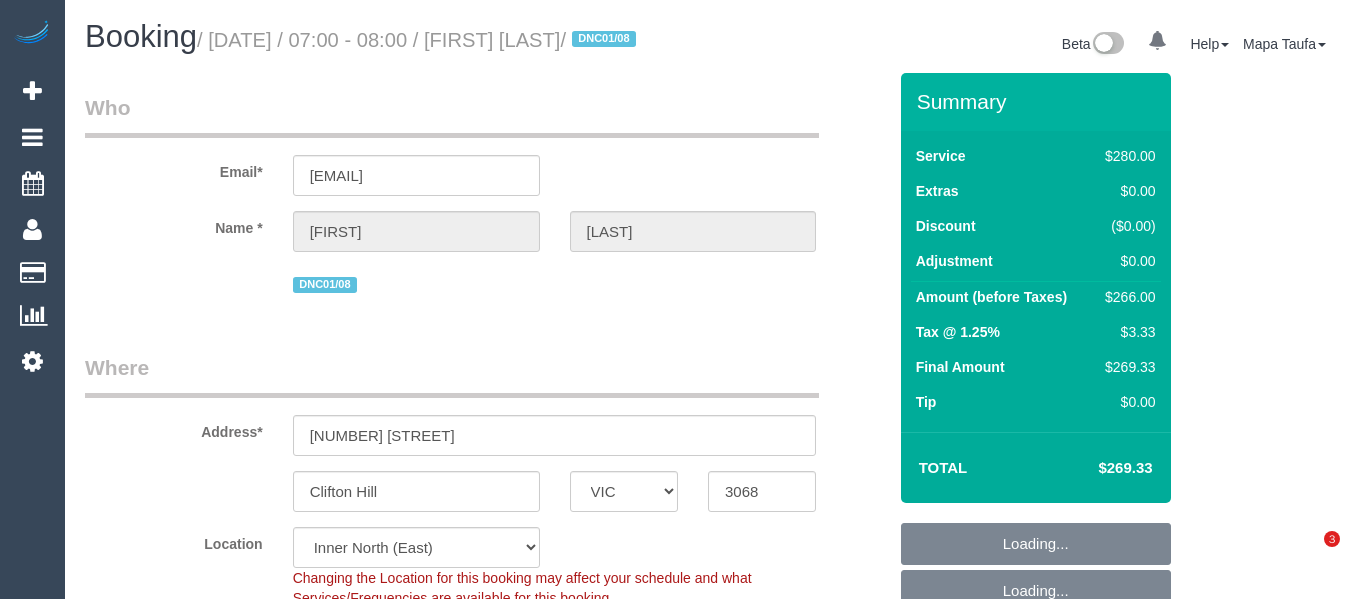 select on "VIC" 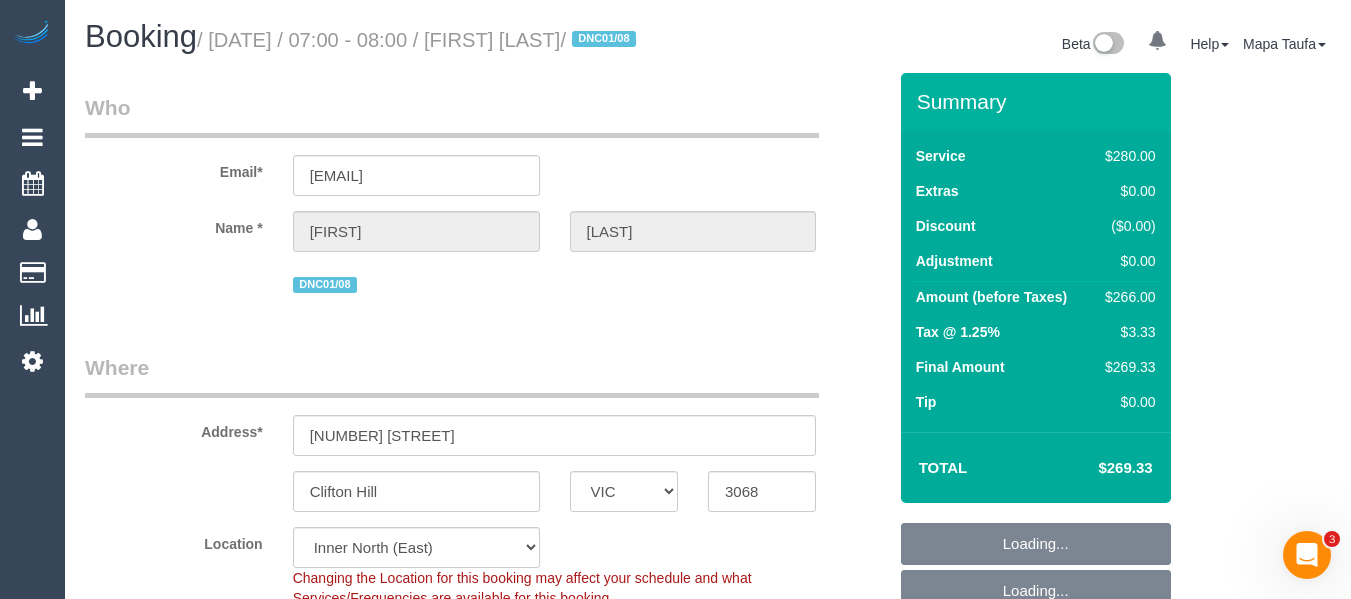 scroll, scrollTop: 0, scrollLeft: 0, axis: both 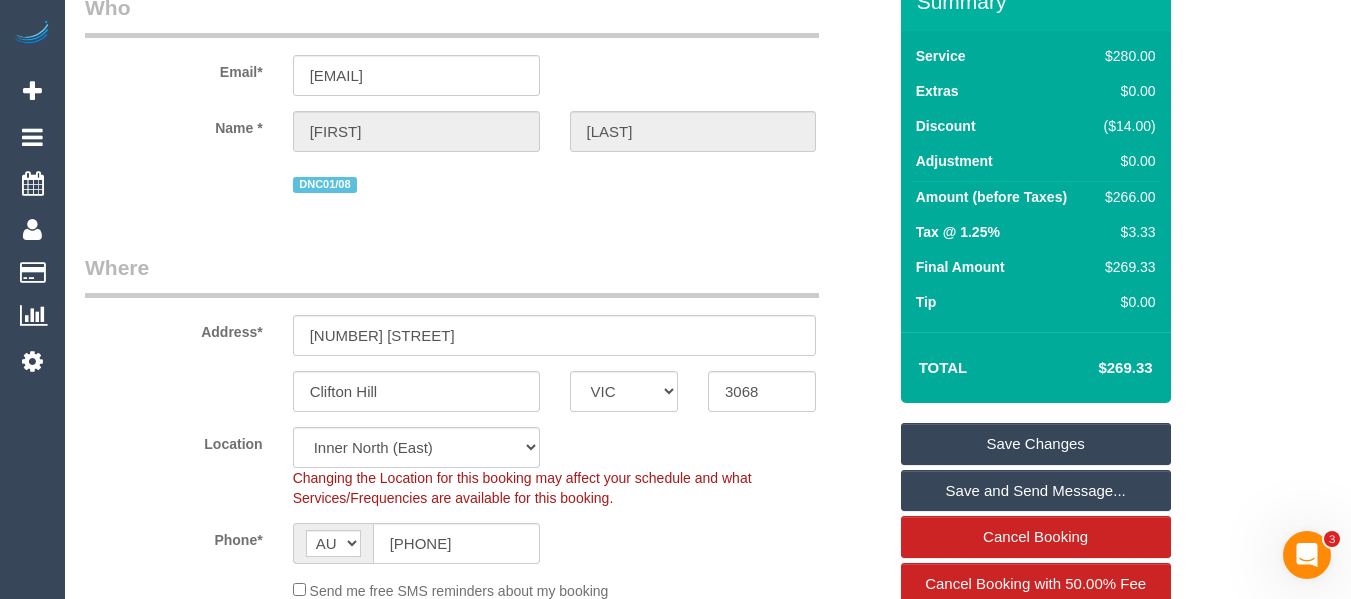 click on "$269.33" at bounding box center [1095, 368] 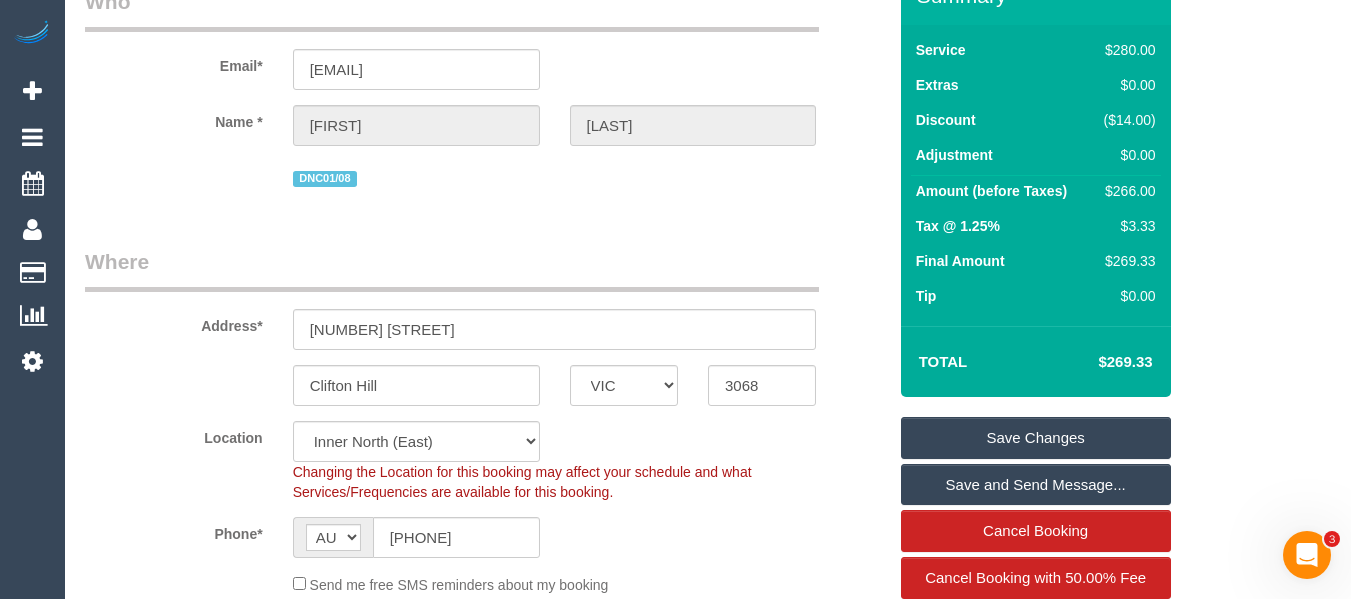 scroll, scrollTop: 500, scrollLeft: 0, axis: vertical 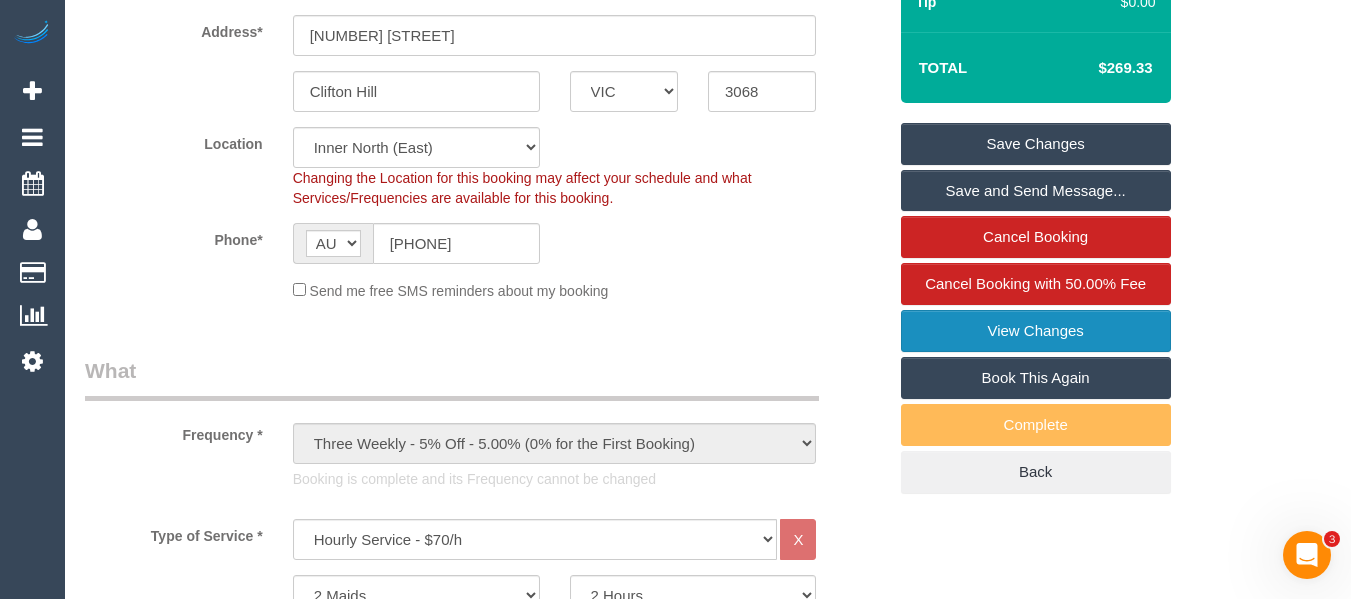 click on "View Changes" at bounding box center (1036, 331) 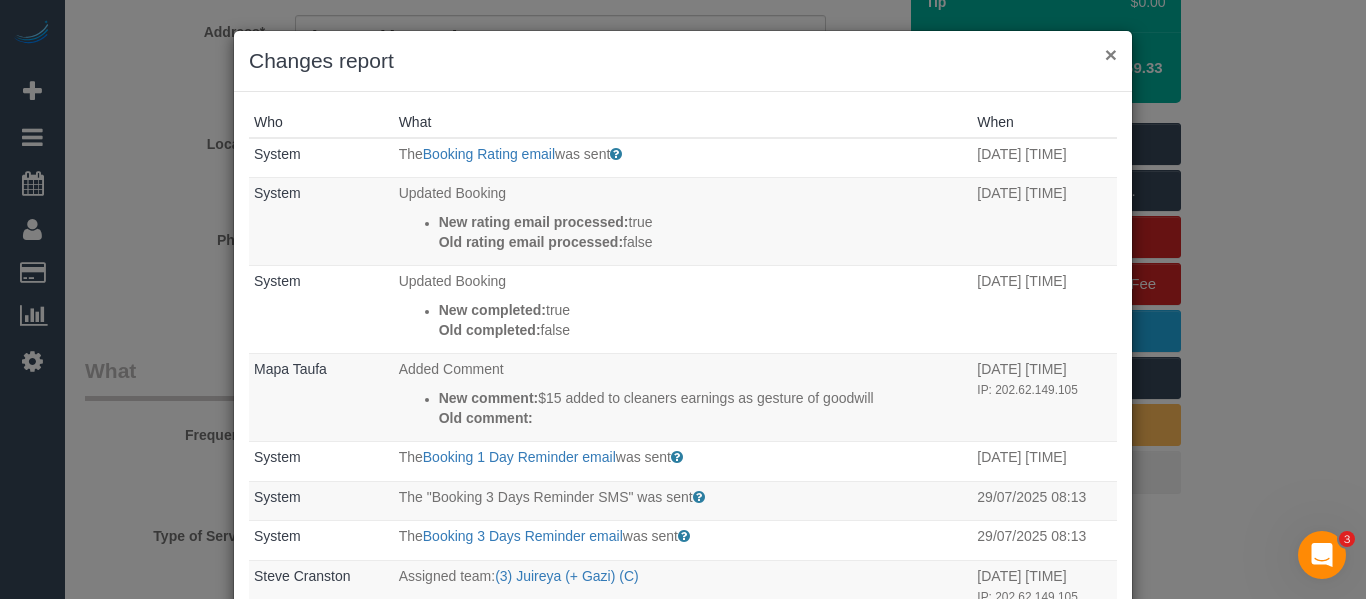 click on "×" at bounding box center (1111, 54) 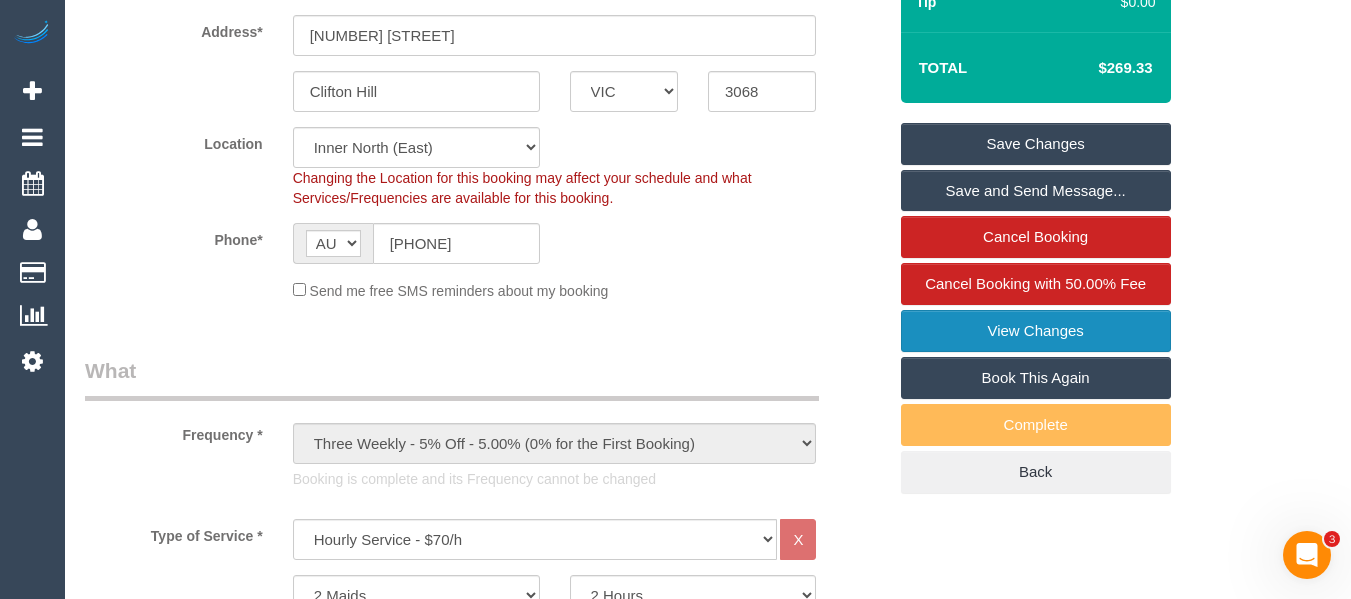 scroll, scrollTop: 0, scrollLeft: 0, axis: both 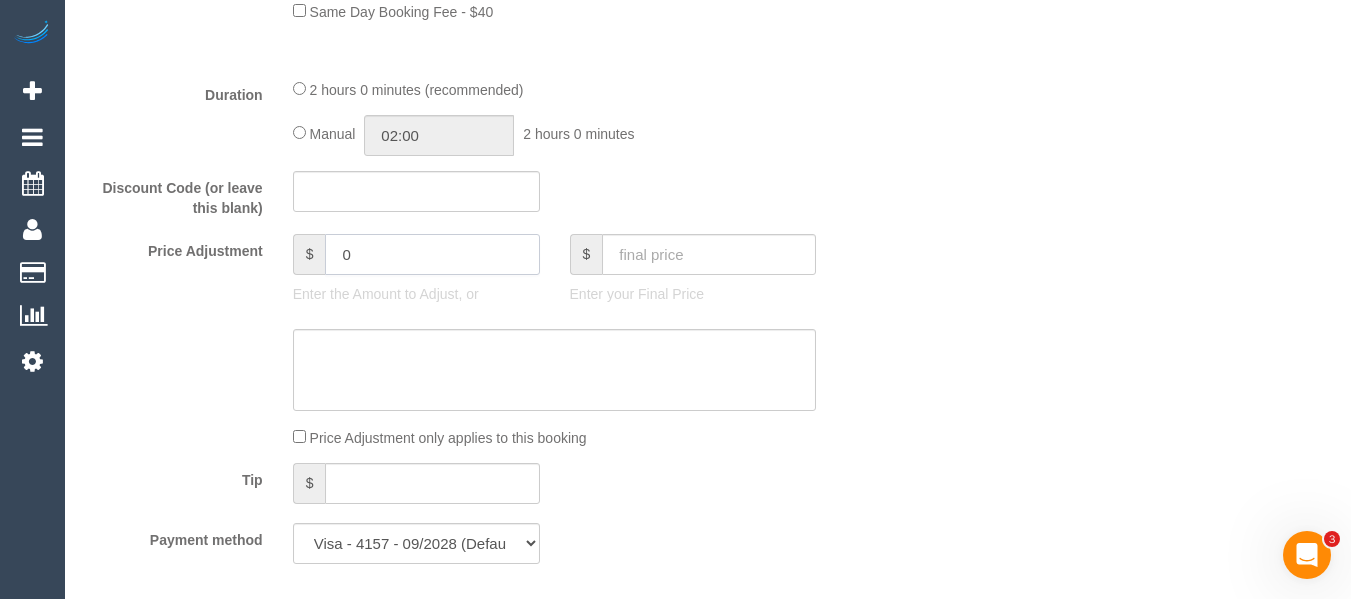 drag, startPoint x: 334, startPoint y: 288, endPoint x: 201, endPoint y: 287, distance: 133.00375 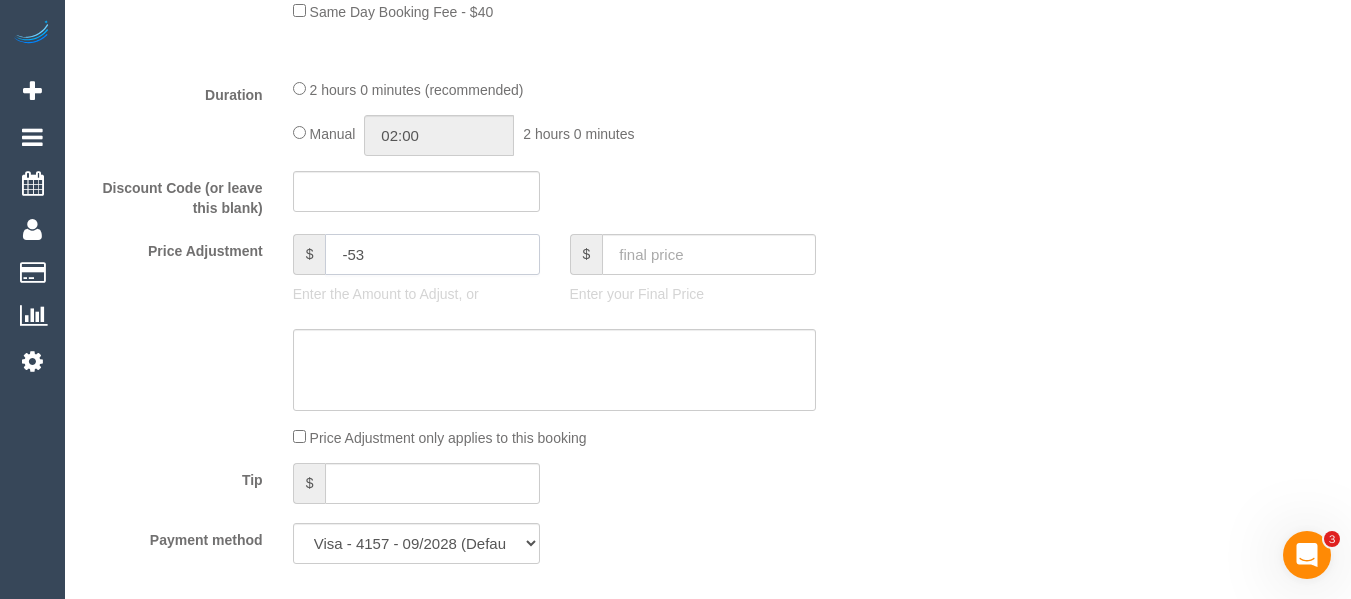type on "-53" 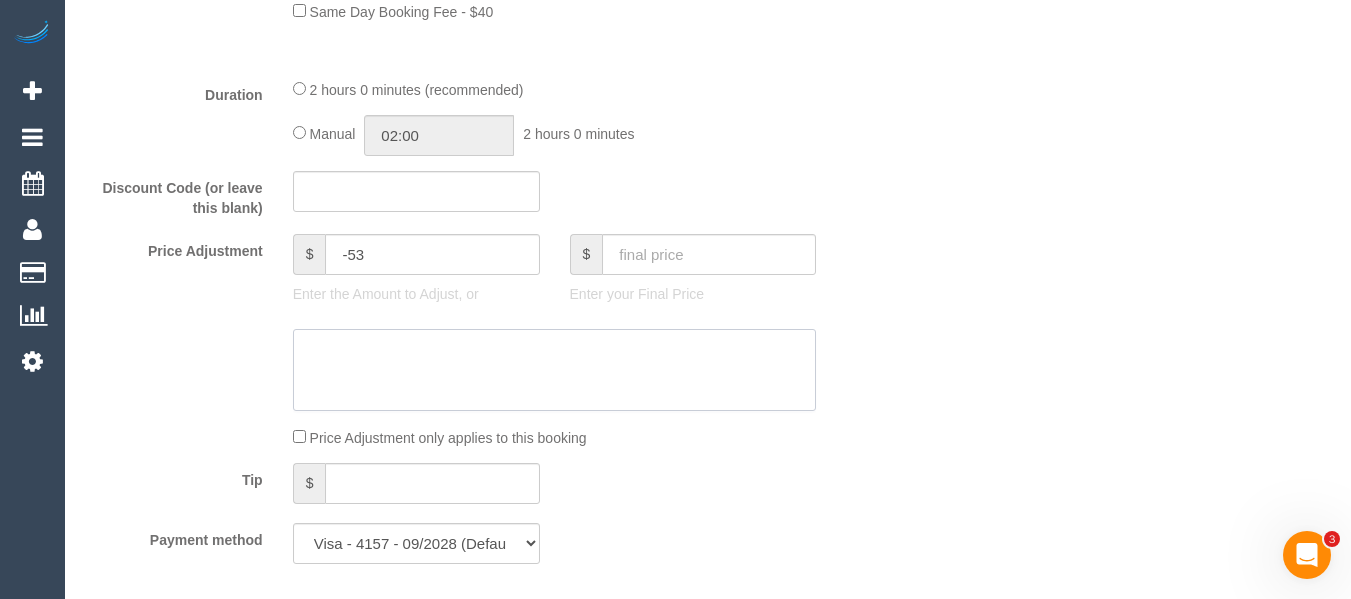 click 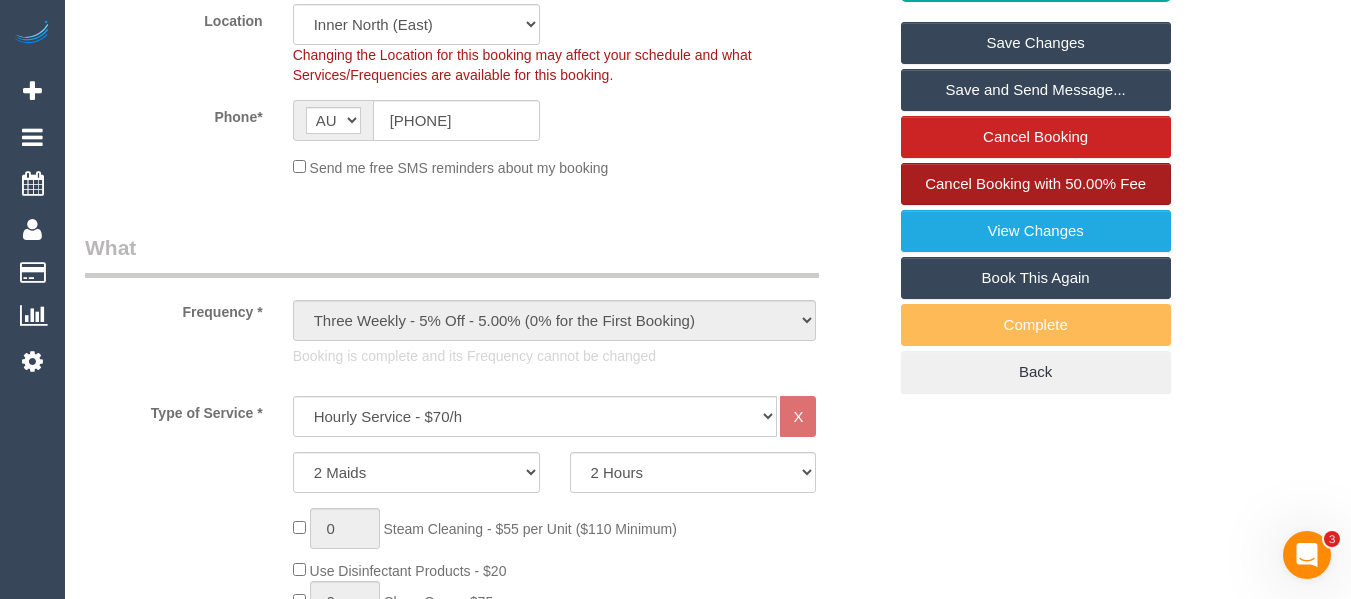 scroll, scrollTop: 400, scrollLeft: 0, axis: vertical 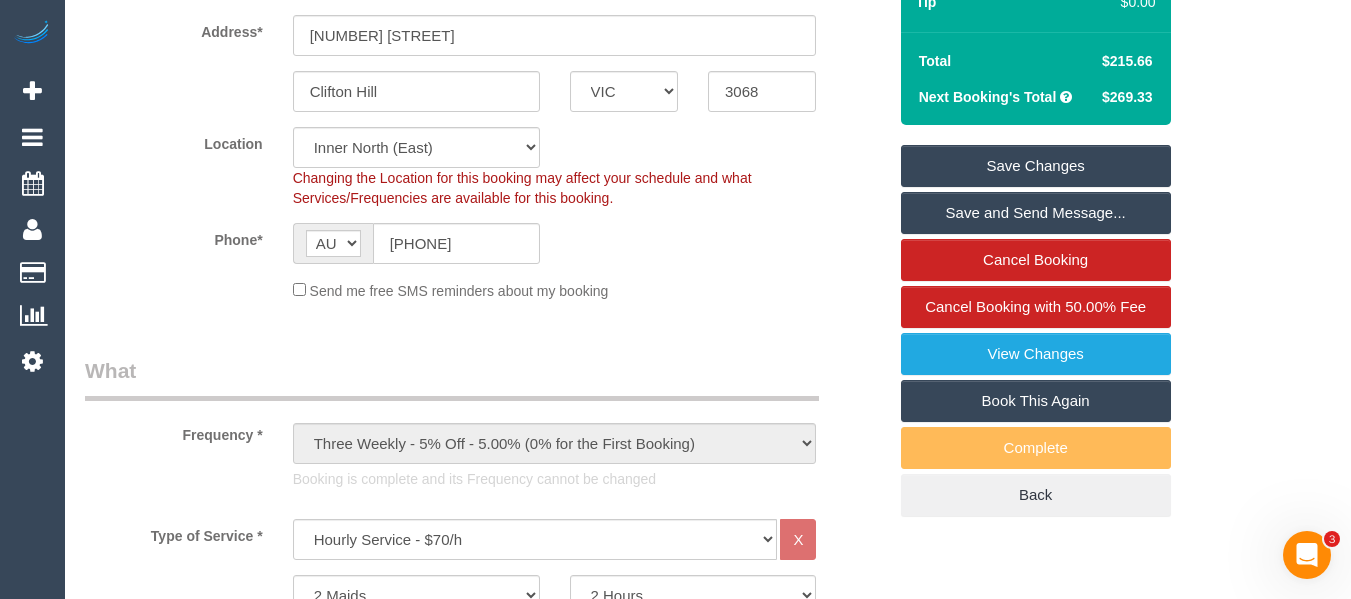 type on "discount for complaint - MT" 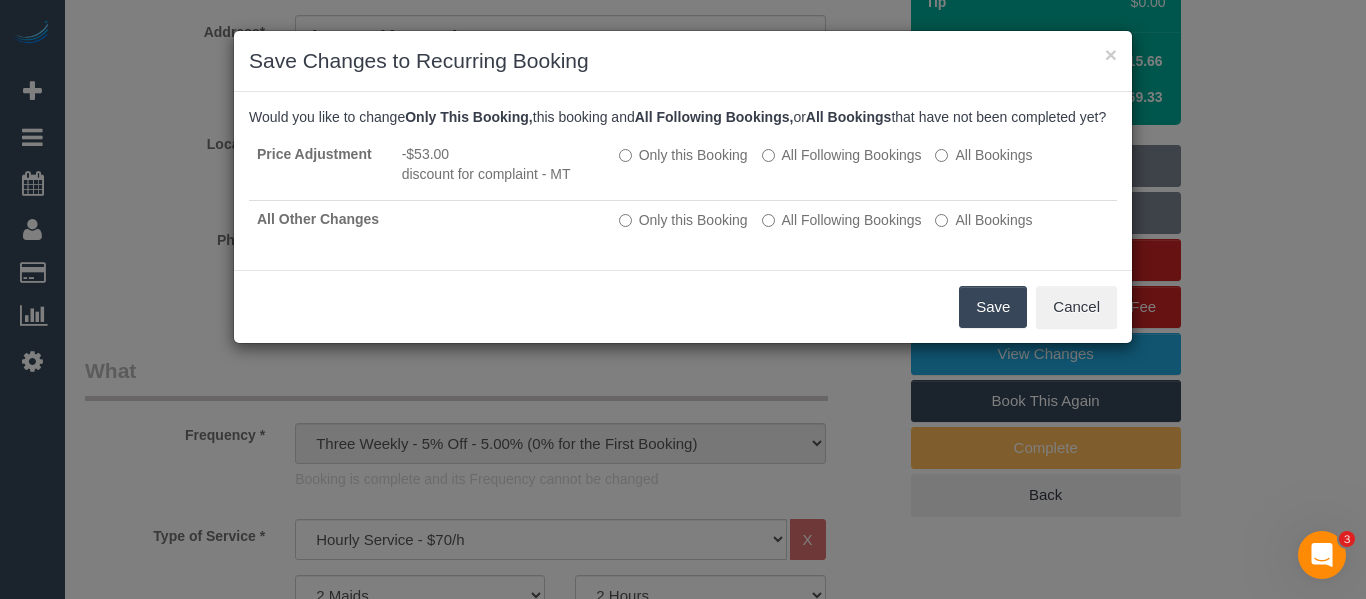click on "Save" at bounding box center (993, 307) 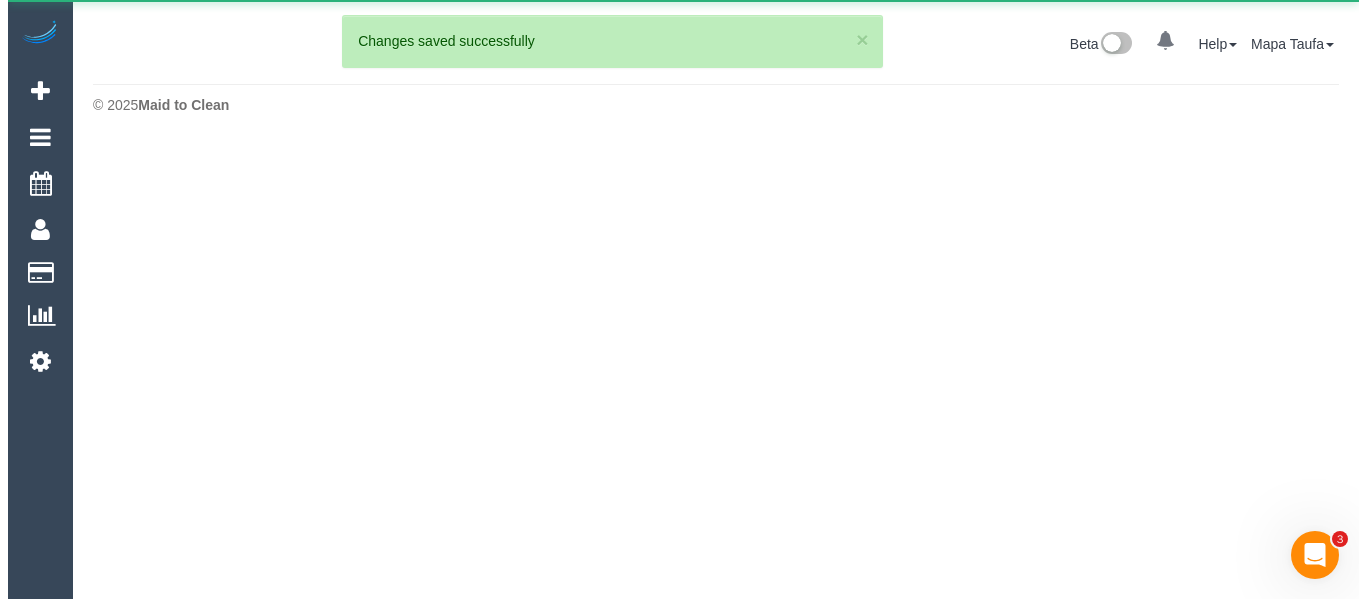 scroll, scrollTop: 0, scrollLeft: 0, axis: both 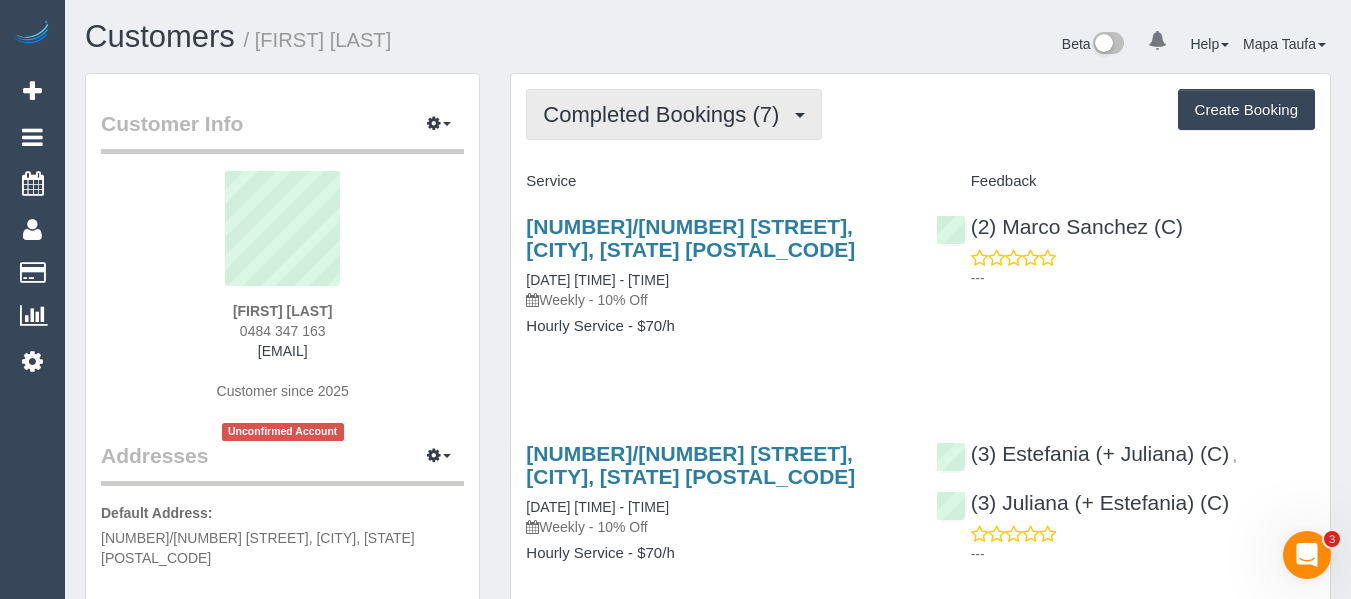 click on "Completed Bookings (7)" at bounding box center [674, 114] 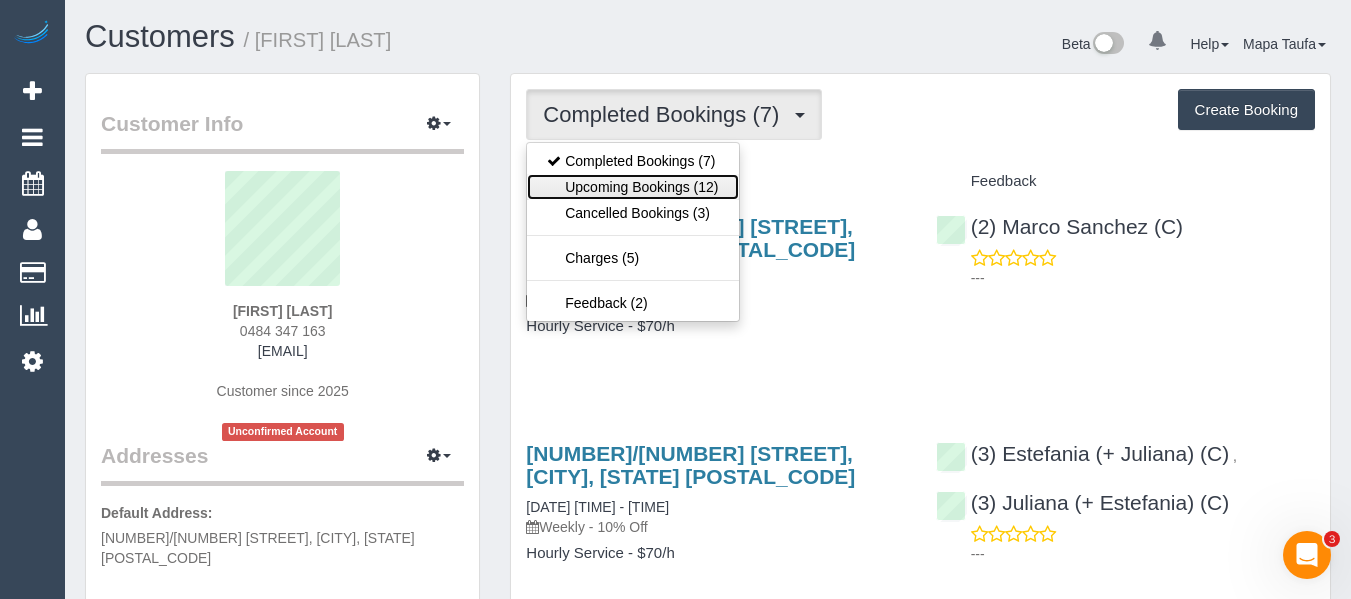 click on "Upcoming Bookings (12)" at bounding box center (632, 187) 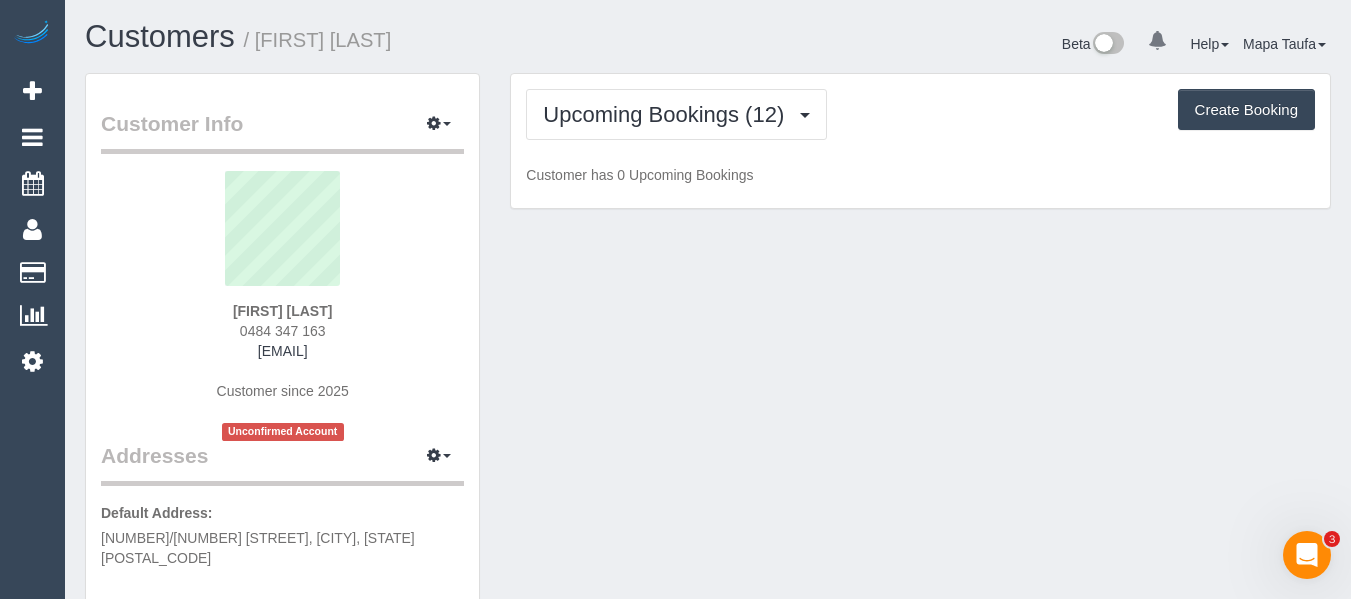 click on "Upcoming Bookings (12)
Completed Bookings (7)
Upcoming Bookings (12)
Cancelled Bookings (3)
Charges (5)
Feedback (2)
Create Booking
Customer has 0 Upcoming Bookings" at bounding box center [920, 141] 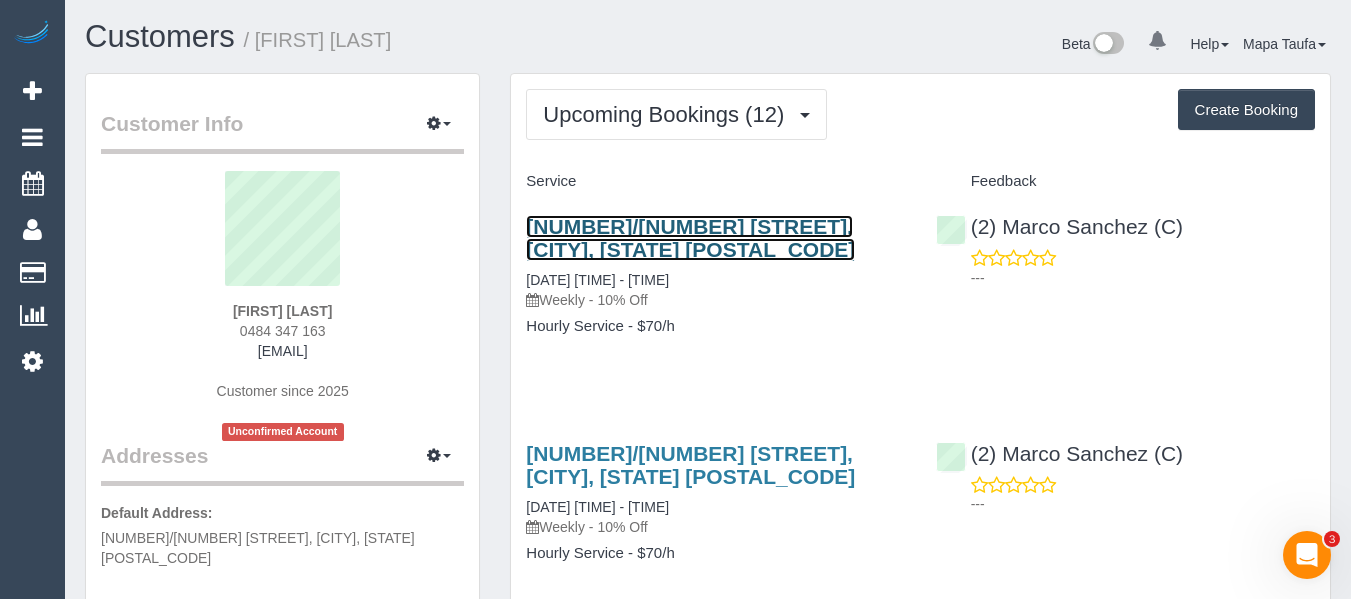 click on "403/19 Pickles St, Port Melbourne, VIC 3207" at bounding box center (690, 238) 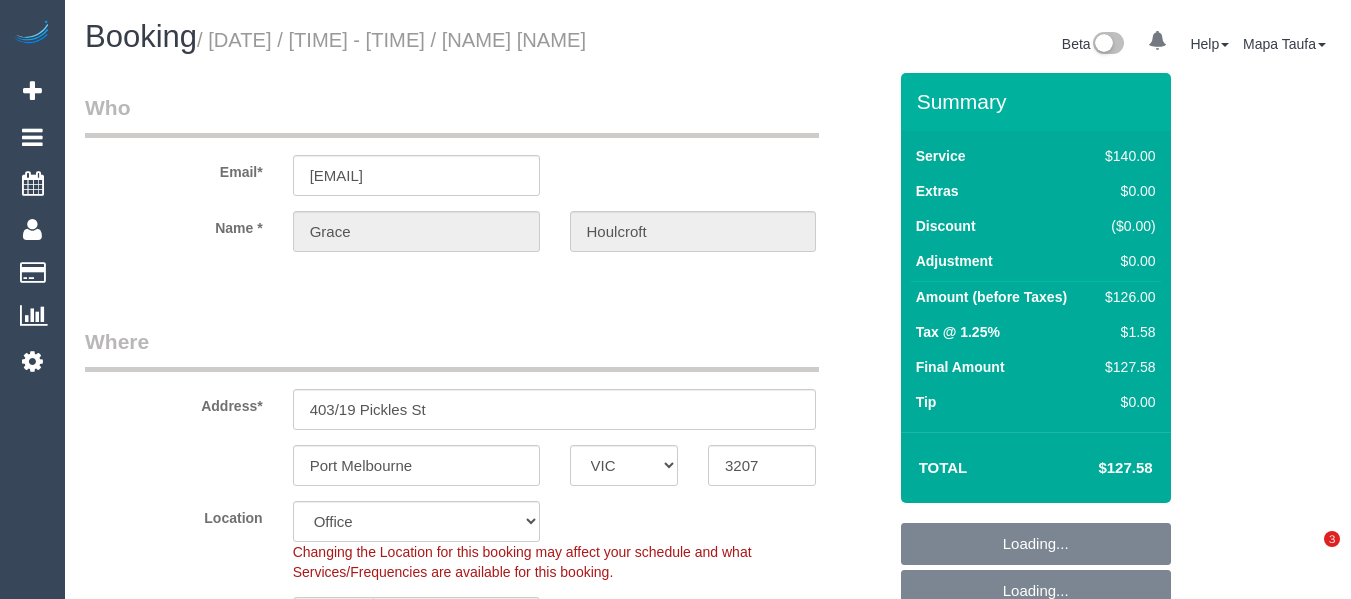 select on "VIC" 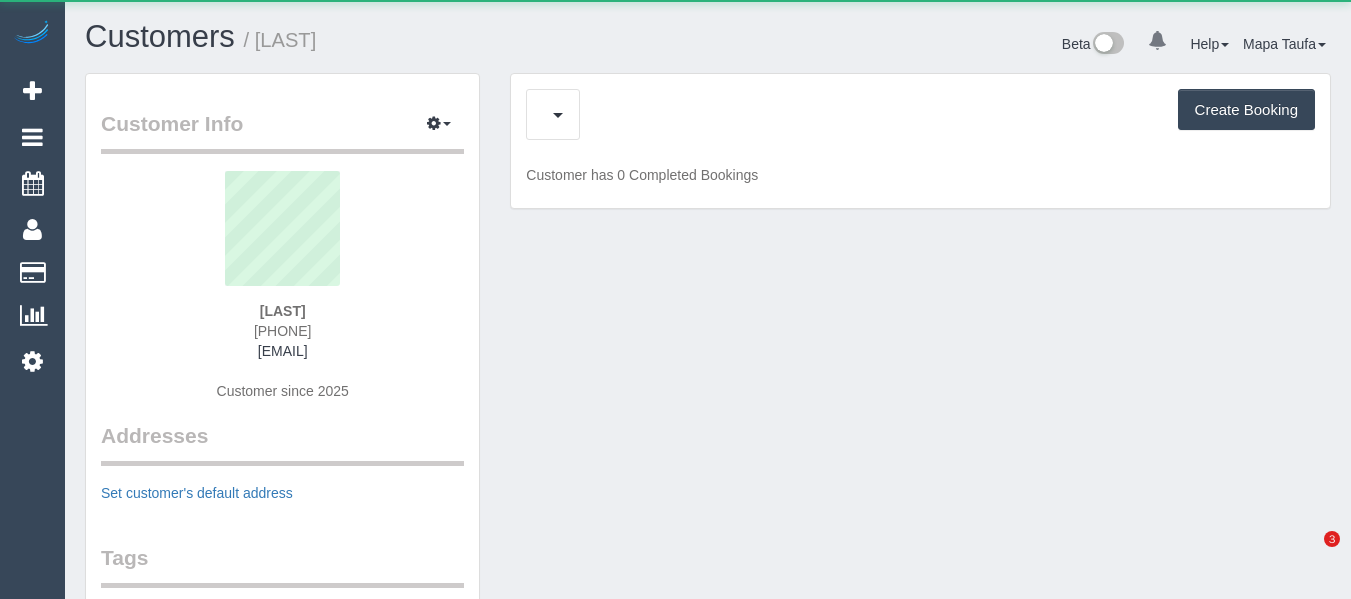scroll, scrollTop: 0, scrollLeft: 0, axis: both 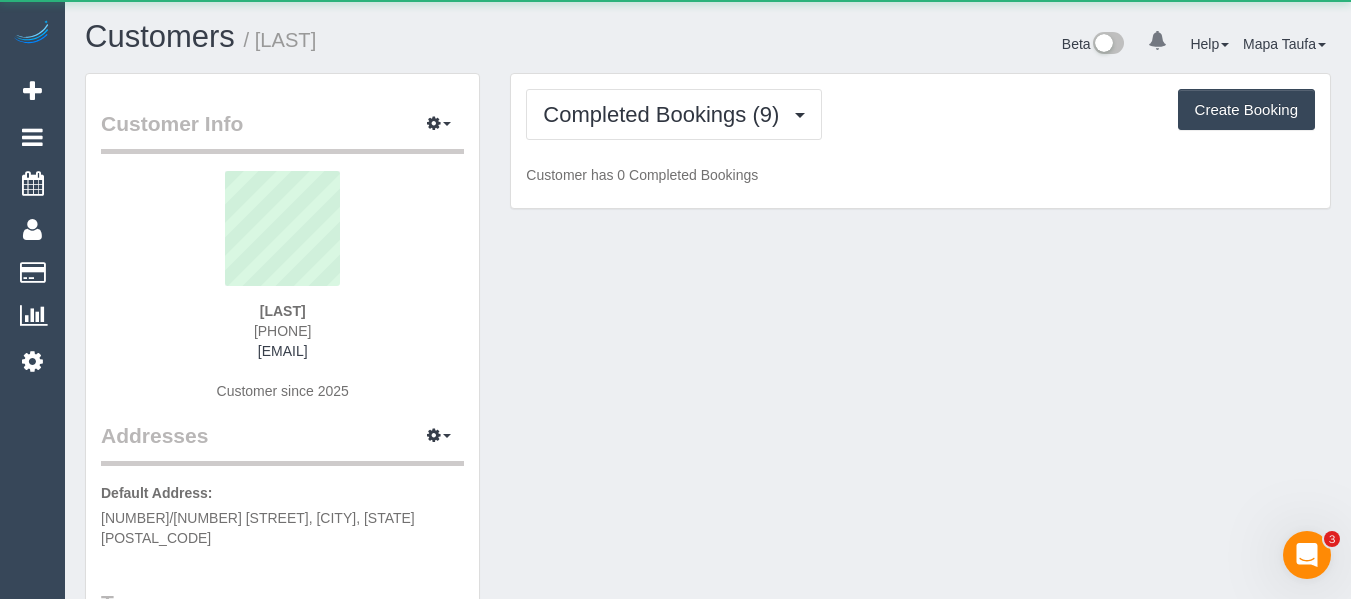 click on "Completed Bookings (9)
Completed Bookings (9)
Upcoming Bookings (11)
Cancelled Bookings (0)
Charges (9)
Feedback (9)
Create Booking" at bounding box center (920, 114) 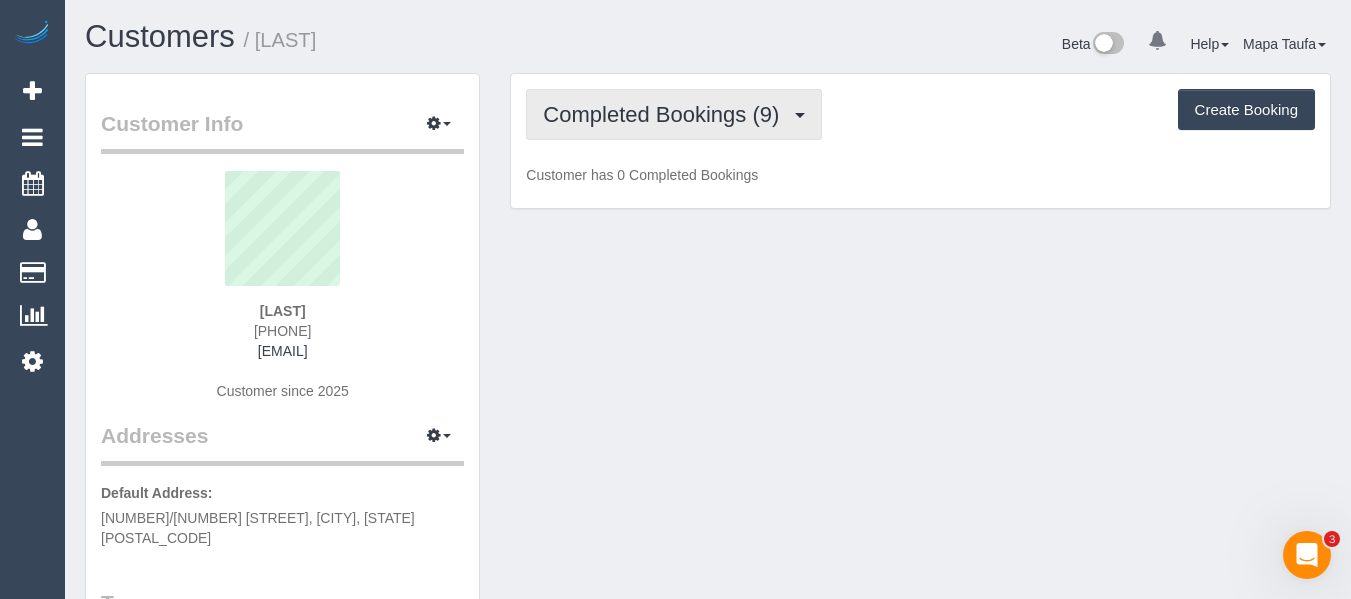 click on "Completed Bookings (9)" at bounding box center [666, 114] 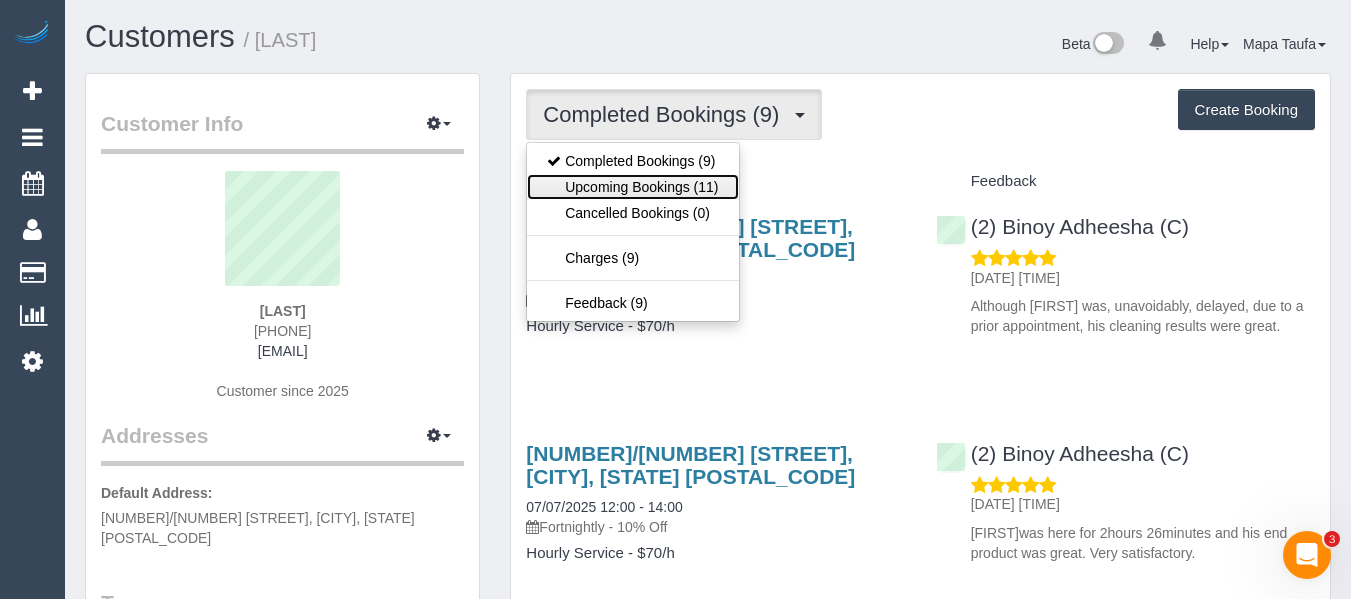 click on "Upcoming Bookings (11)" at bounding box center (632, 187) 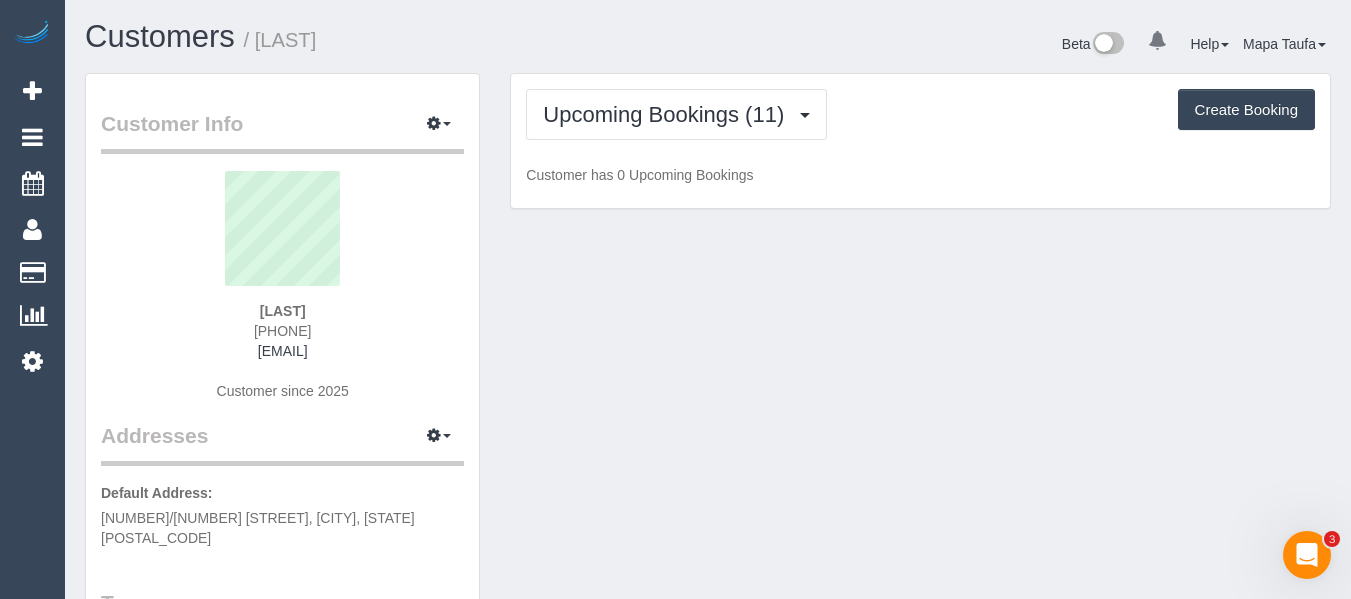 click on "Upcoming Bookings (11)
Completed Bookings (9)
Upcoming Bookings (11)
Cancelled Bookings (0)
Charges (9)
Feedback (9)
Create Booking
Customer has 0 Upcoming Bookings" at bounding box center (920, 141) 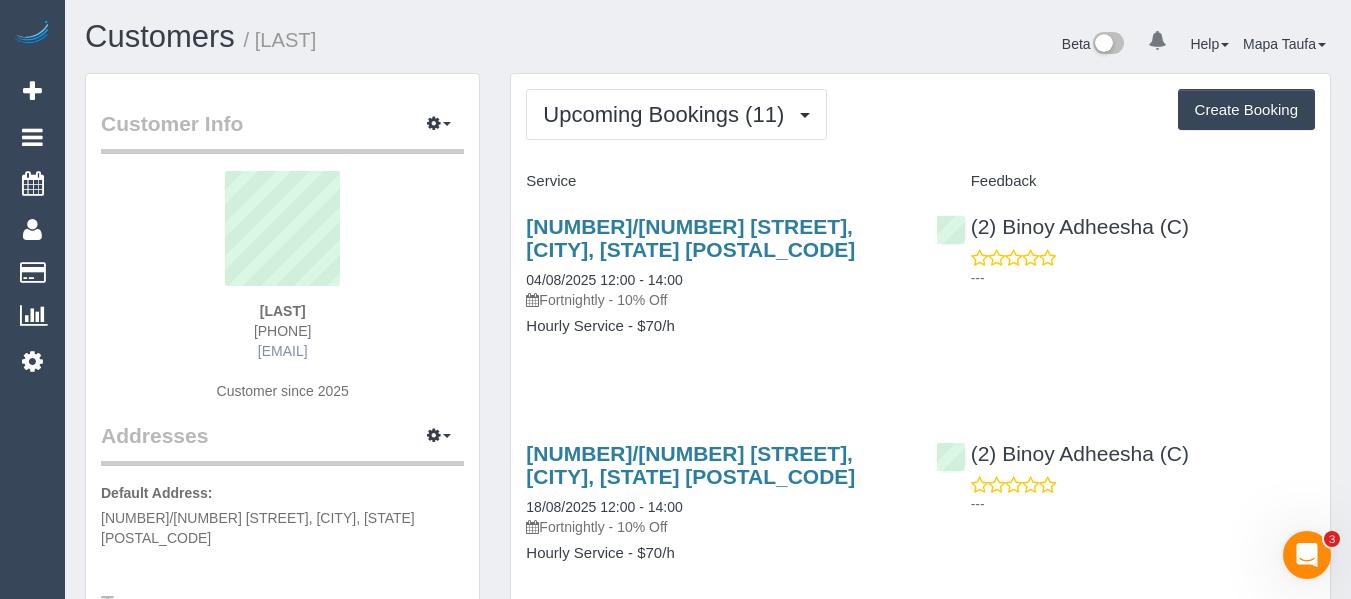 drag, startPoint x: 348, startPoint y: 333, endPoint x: 229, endPoint y: 343, distance: 119.419426 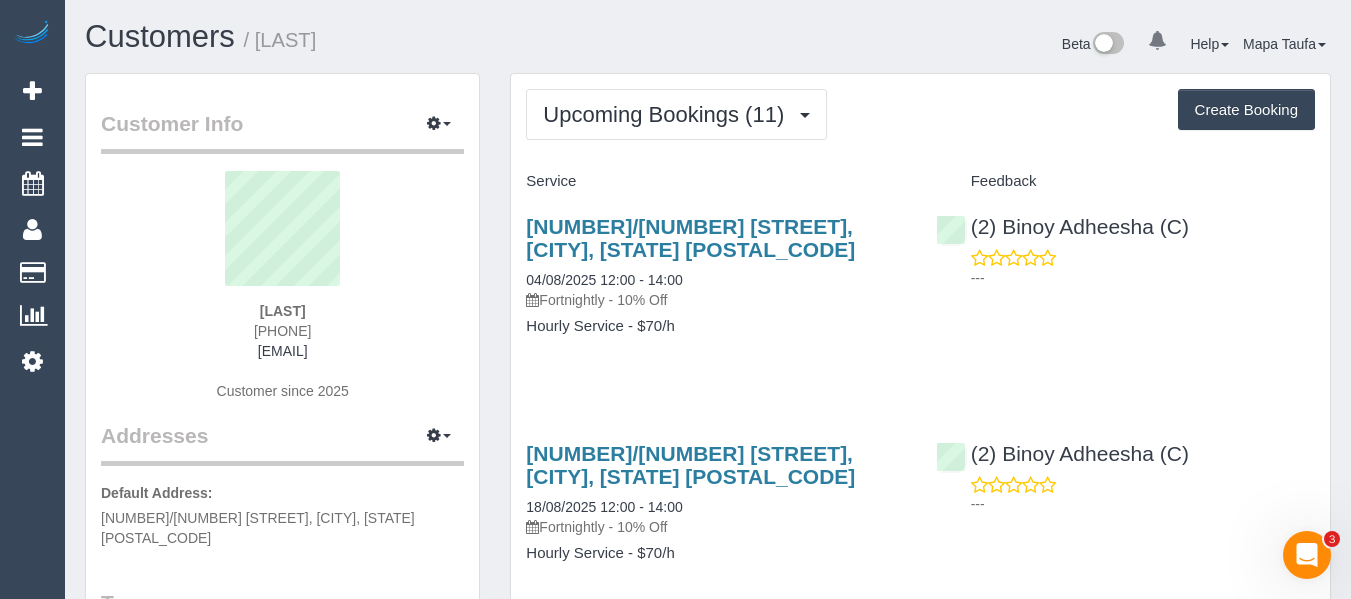 copy on "[PHONE]" 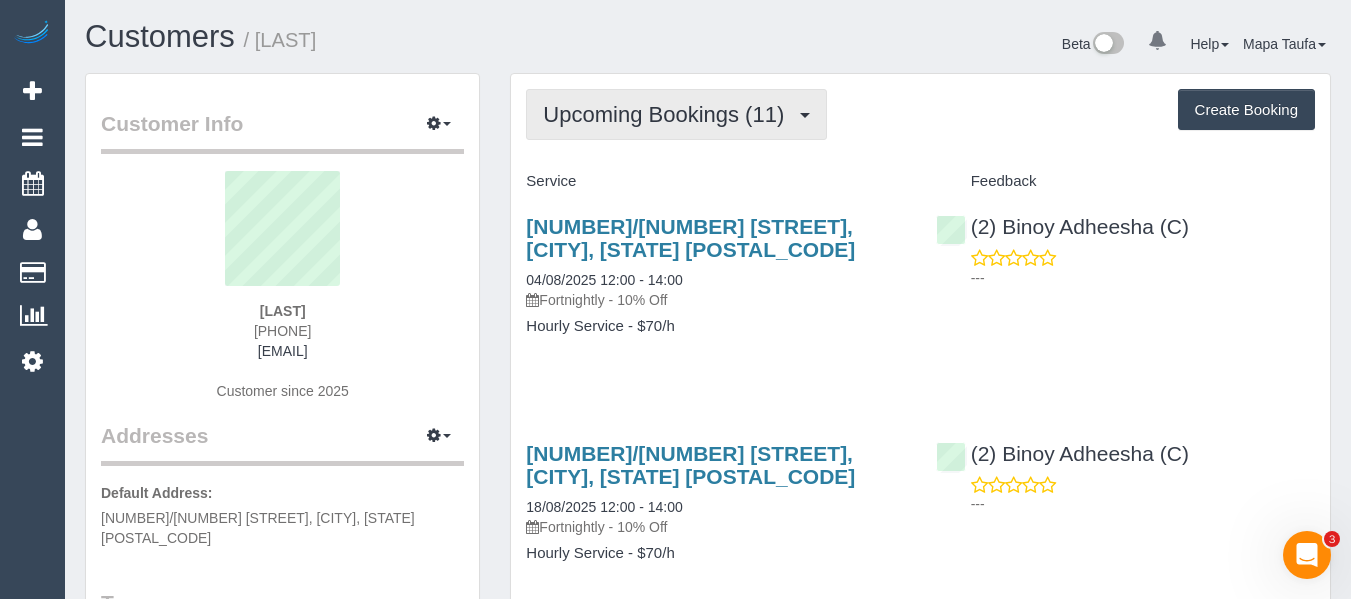 drag, startPoint x: 601, startPoint y: 101, endPoint x: 600, endPoint y: 113, distance: 12.0415945 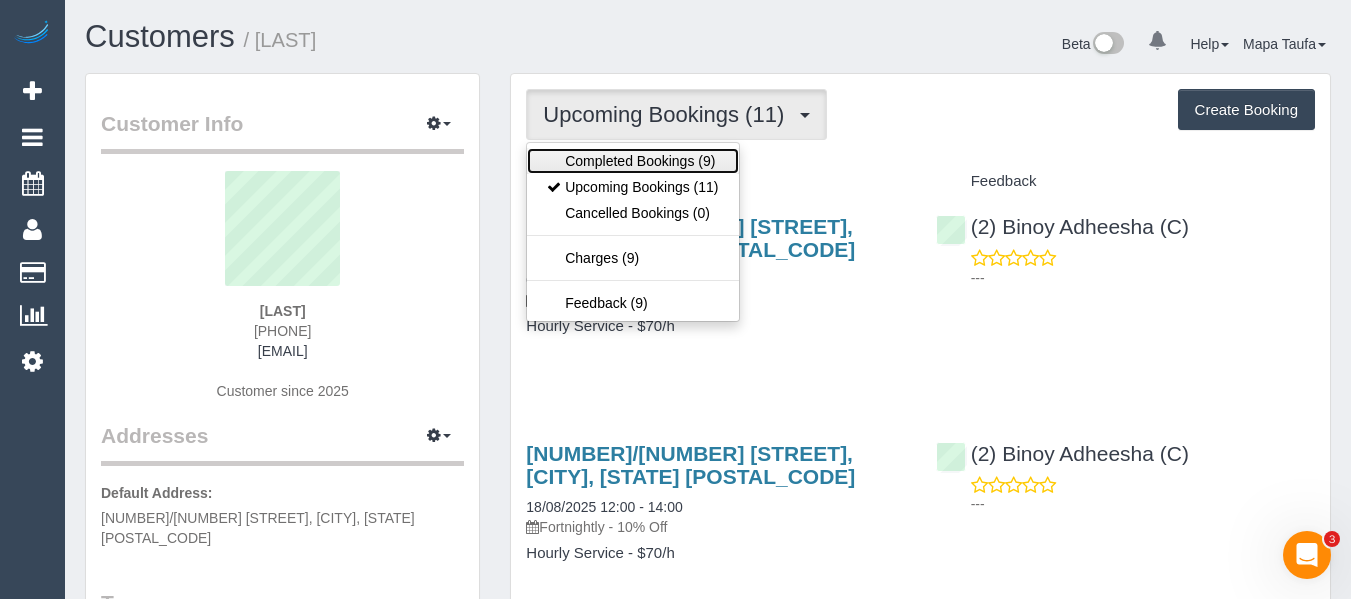 click on "Completed Bookings (9)" at bounding box center [632, 161] 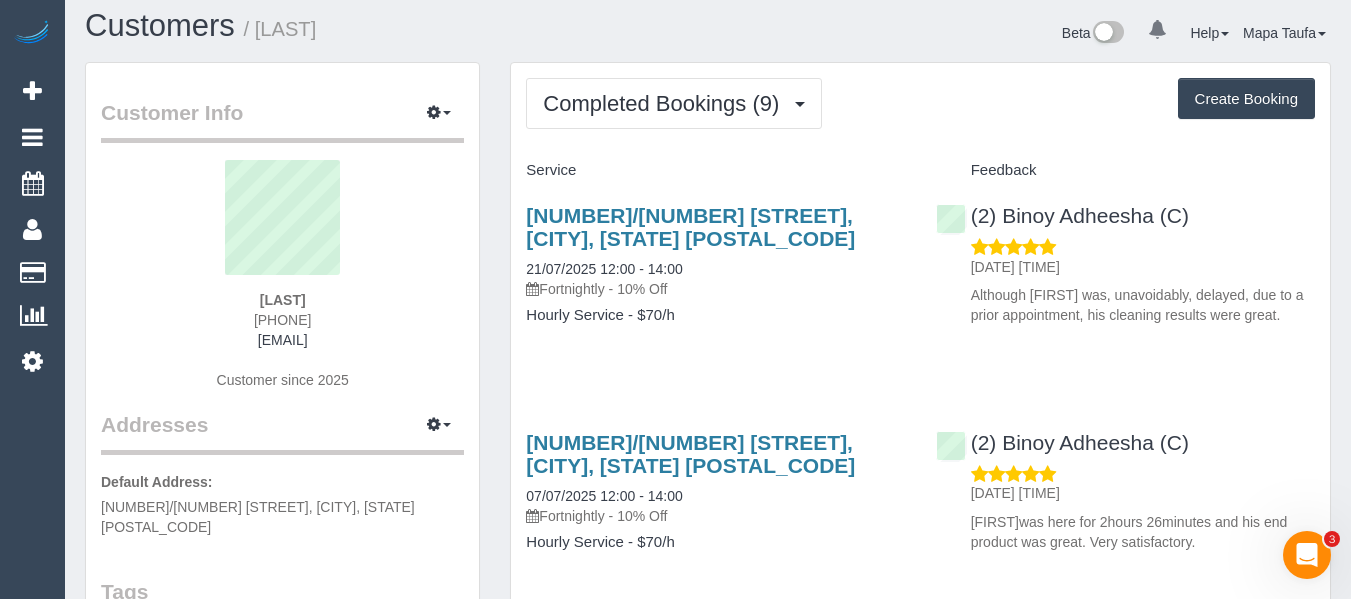 scroll, scrollTop: 0, scrollLeft: 0, axis: both 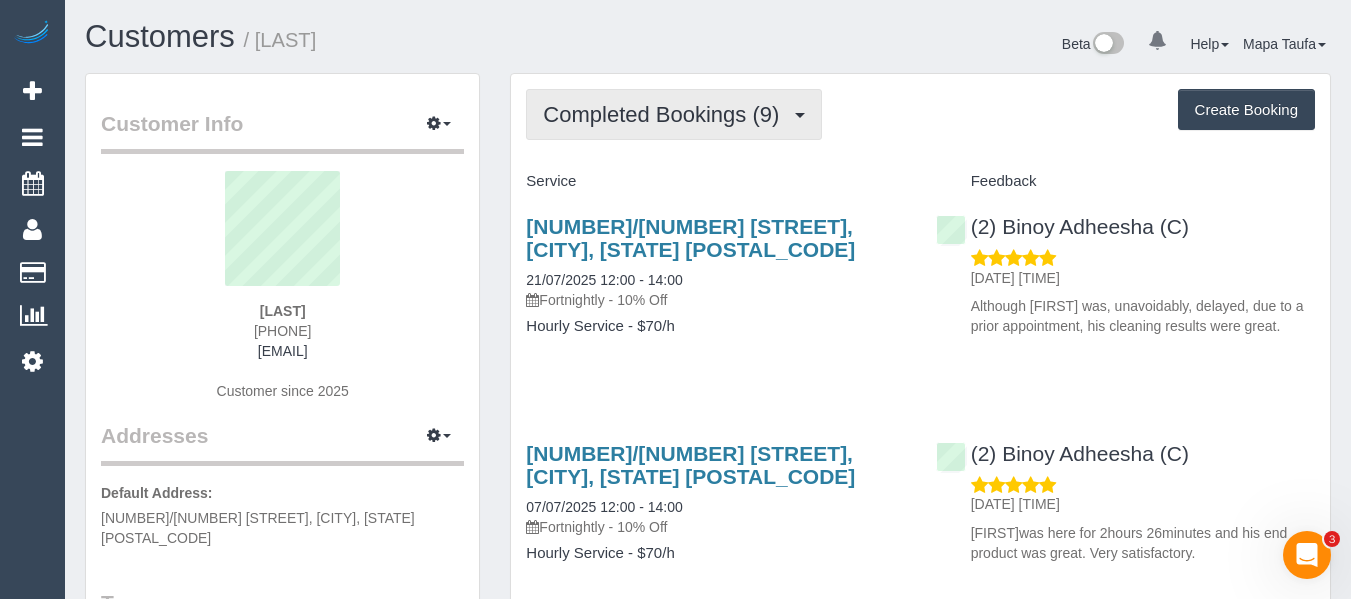 click on "Completed Bookings (9)" at bounding box center [666, 114] 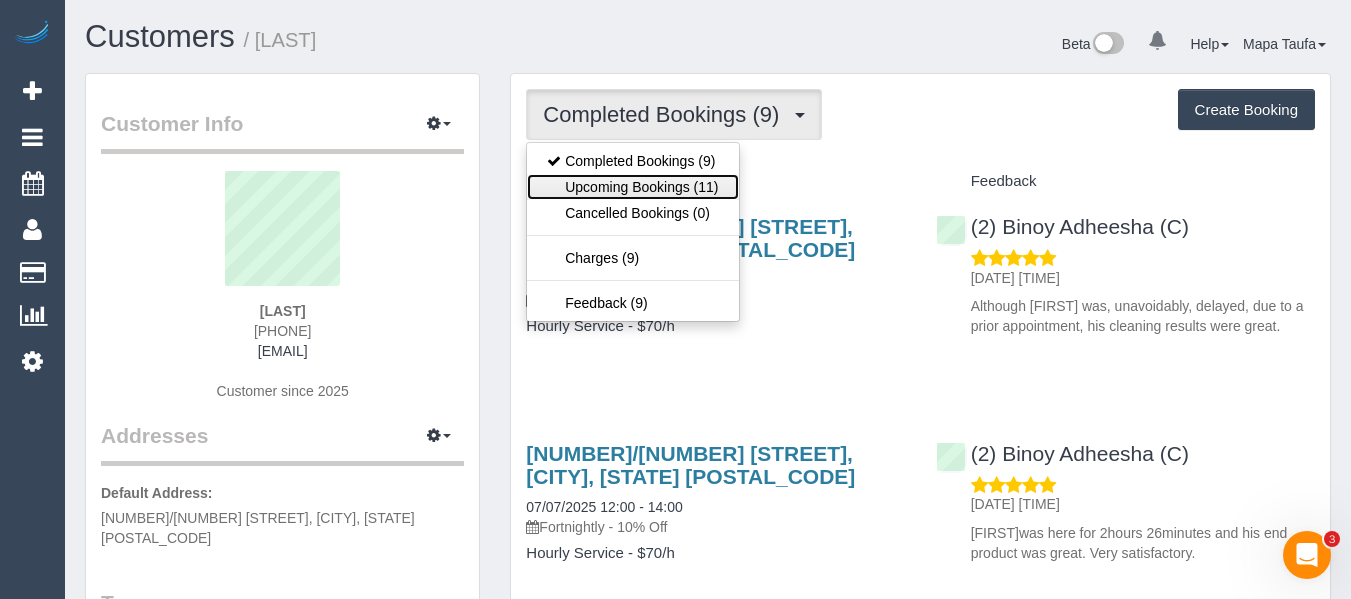 click on "Upcoming Bookings (11)" at bounding box center (632, 187) 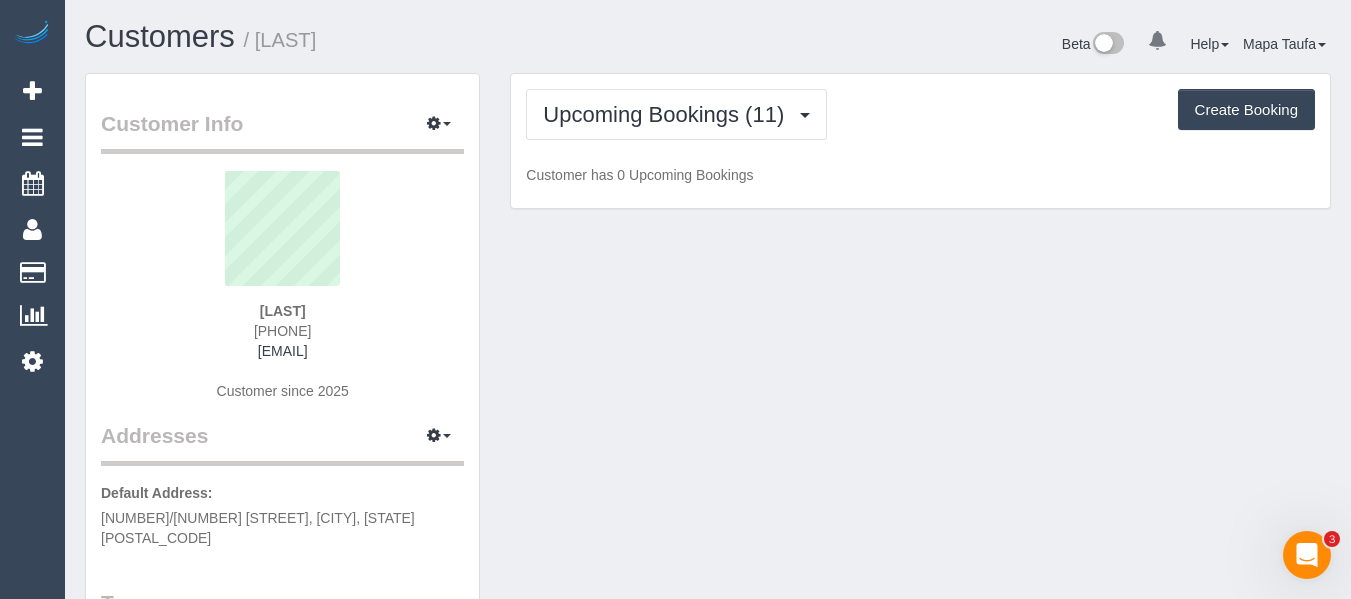 click on "Upcoming Bookings (11)
Completed Bookings (9)
Upcoming Bookings (11)
Cancelled Bookings (0)
Charges (9)
Feedback (9)
Create Booking" at bounding box center (920, 114) 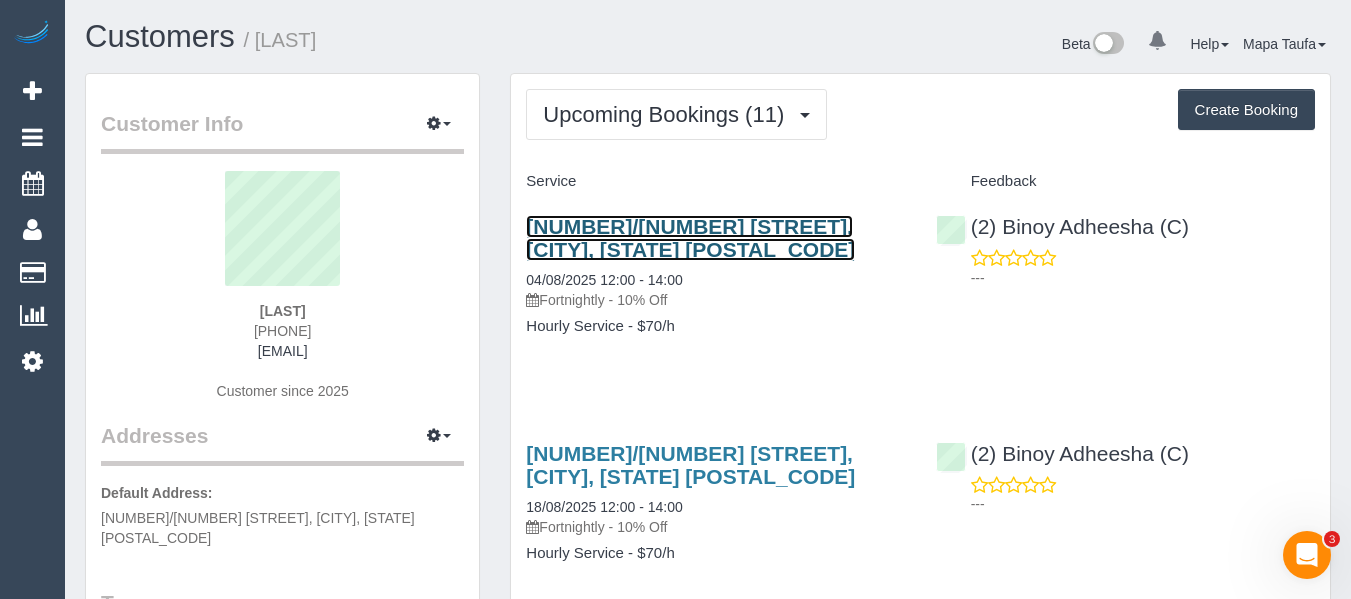 click on "409/120 Burgundy Street, Heidelberg, VIC 3084" at bounding box center (690, 238) 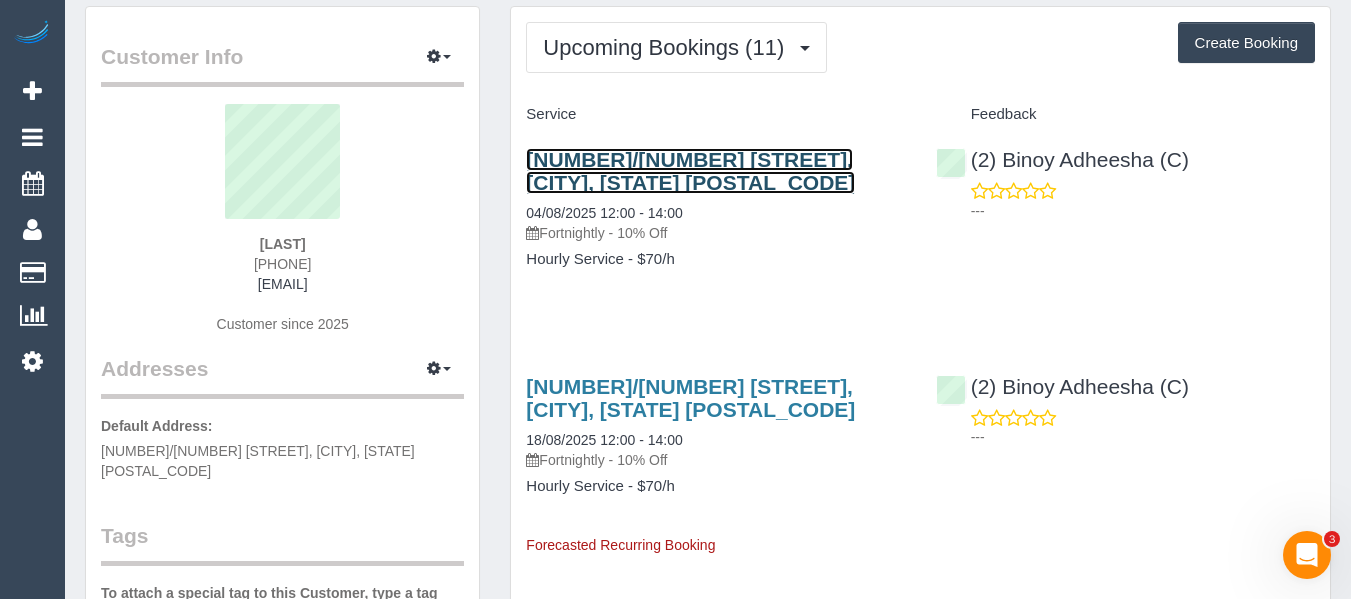 scroll, scrollTop: 100, scrollLeft: 0, axis: vertical 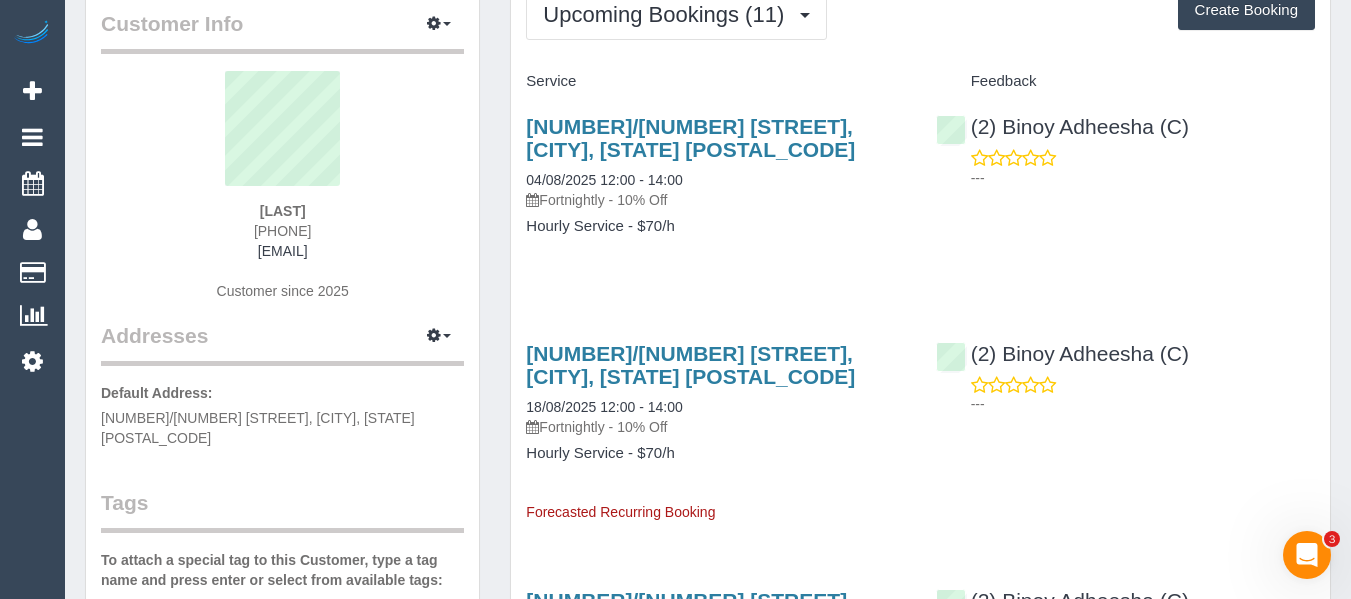 click on "Service
Feedback
409/120 Burgundy Street, Heidelberg, VIC 3084
04/08/2025 12:00 - 14:00
Fortnightly - 10% Off
Hourly Service - $70/h
(2) Binoy Adheesha (C)
---
409/120 Burgundy Street, Heidelberg, VIC 3084
18/08/2025 12:00 - 14:00" at bounding box center [920, 1403] 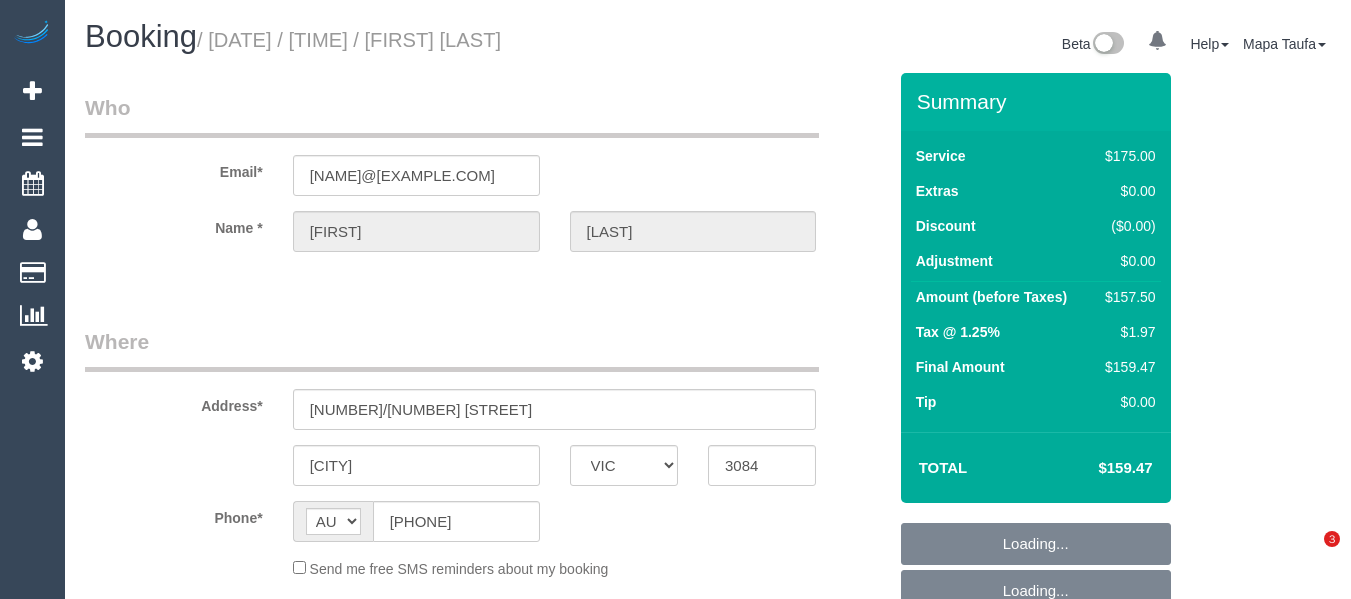select on "VIC" 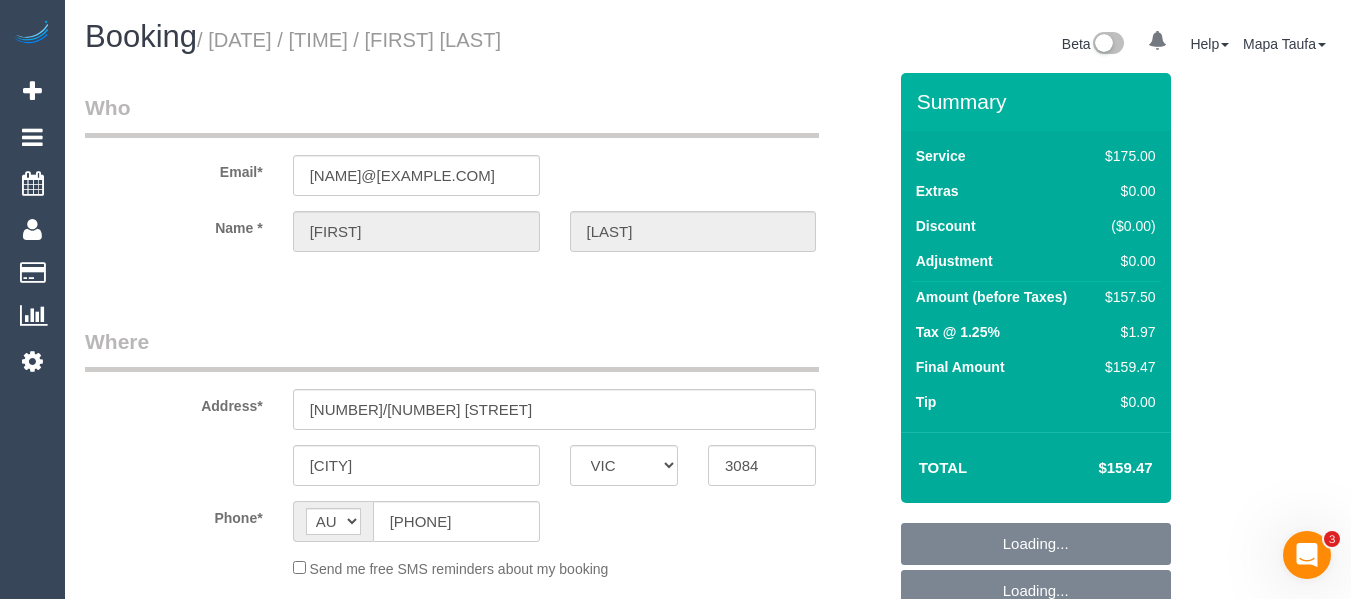 scroll, scrollTop: 0, scrollLeft: 0, axis: both 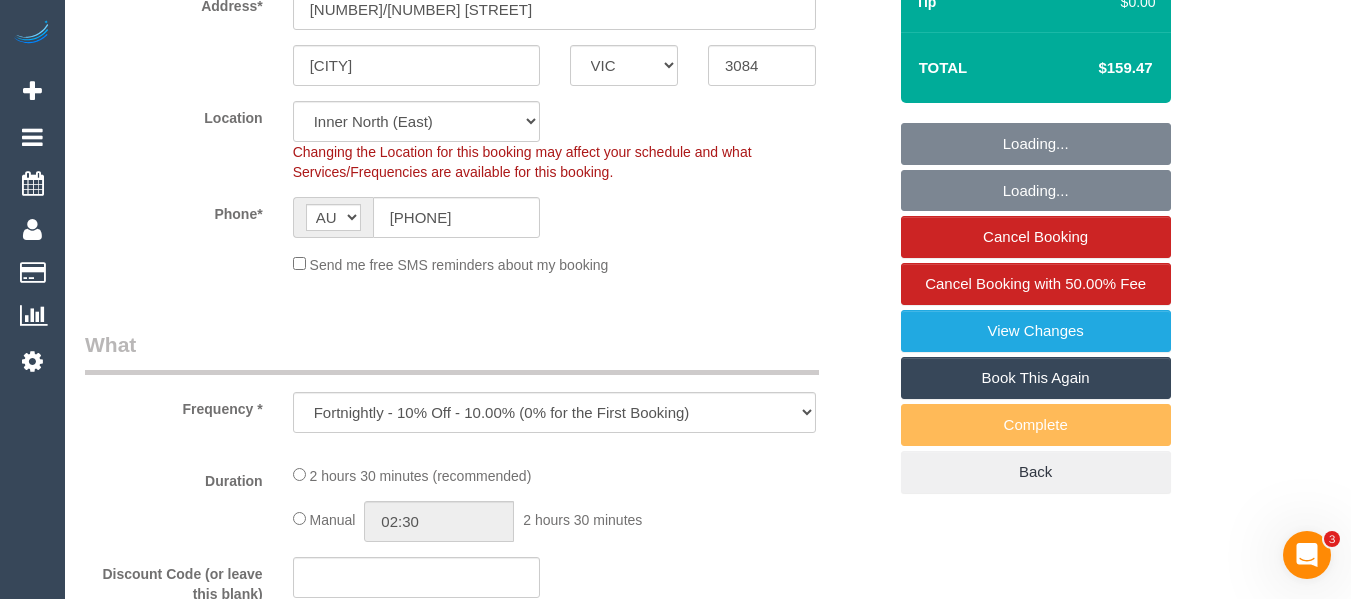 select on "object:849" 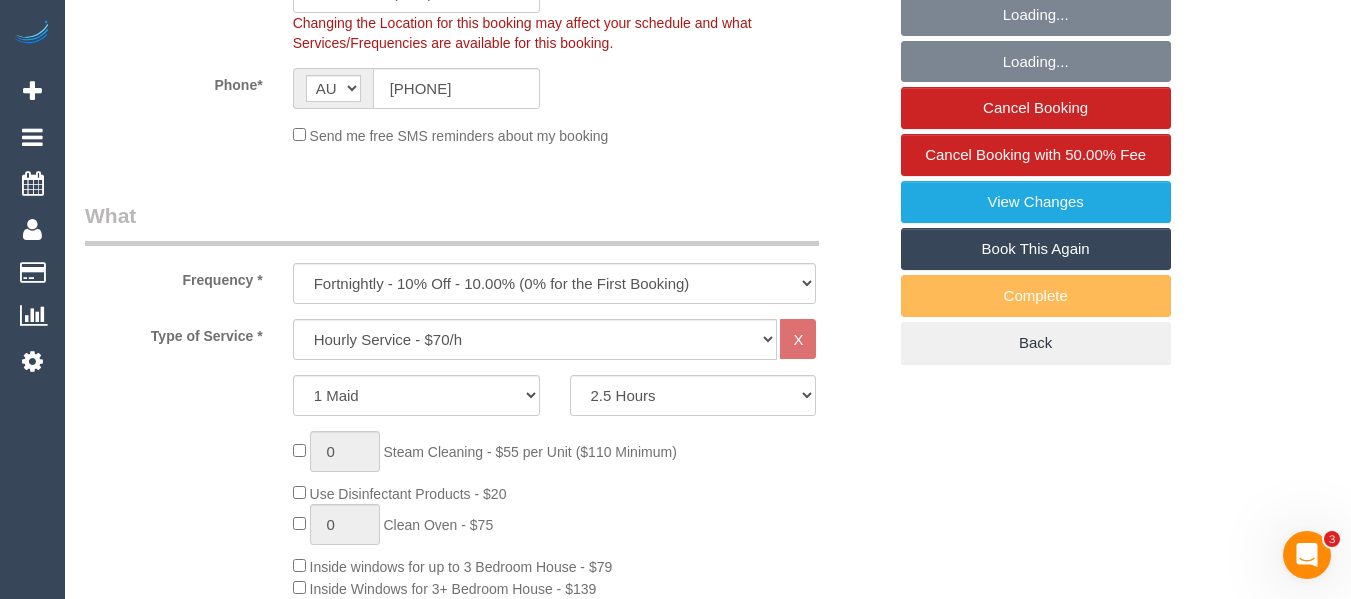 scroll, scrollTop: 700, scrollLeft: 0, axis: vertical 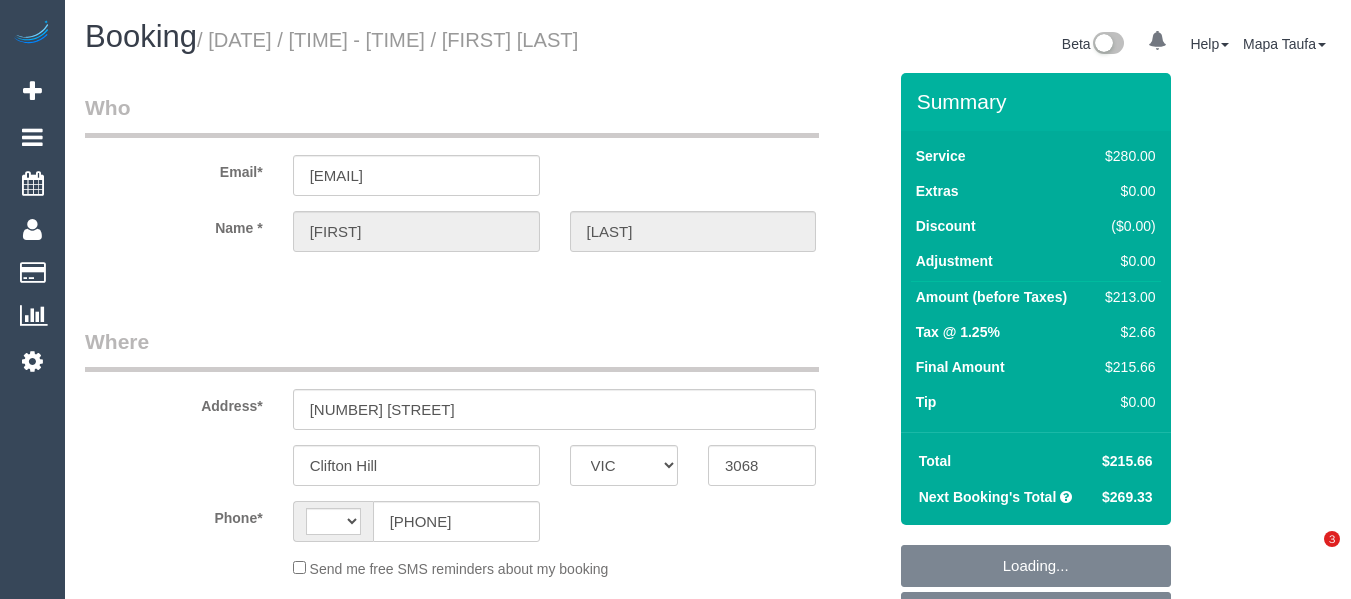 select on "VIC" 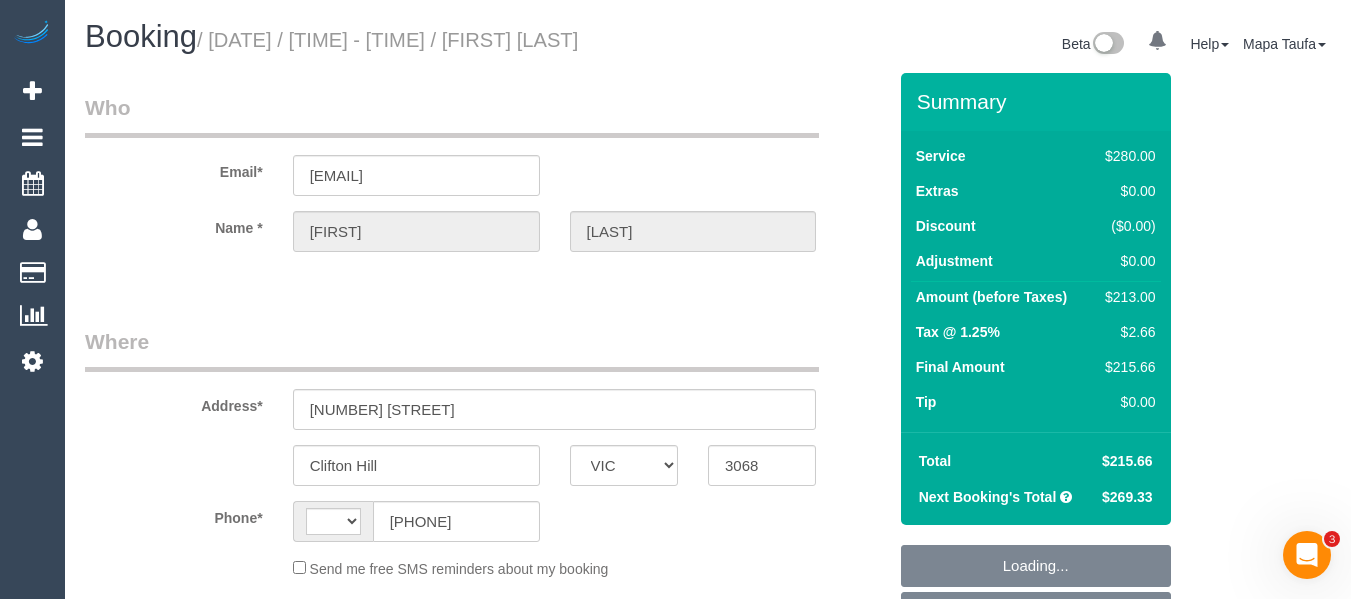 scroll, scrollTop: 0, scrollLeft: 0, axis: both 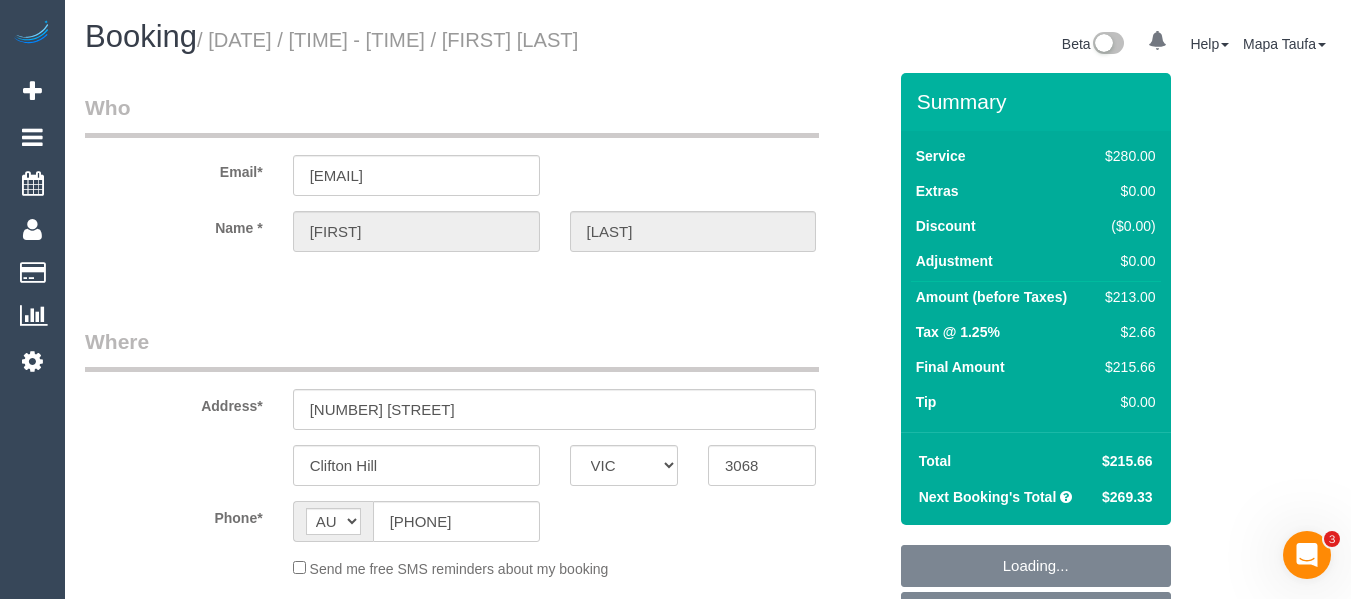 select on "object:567" 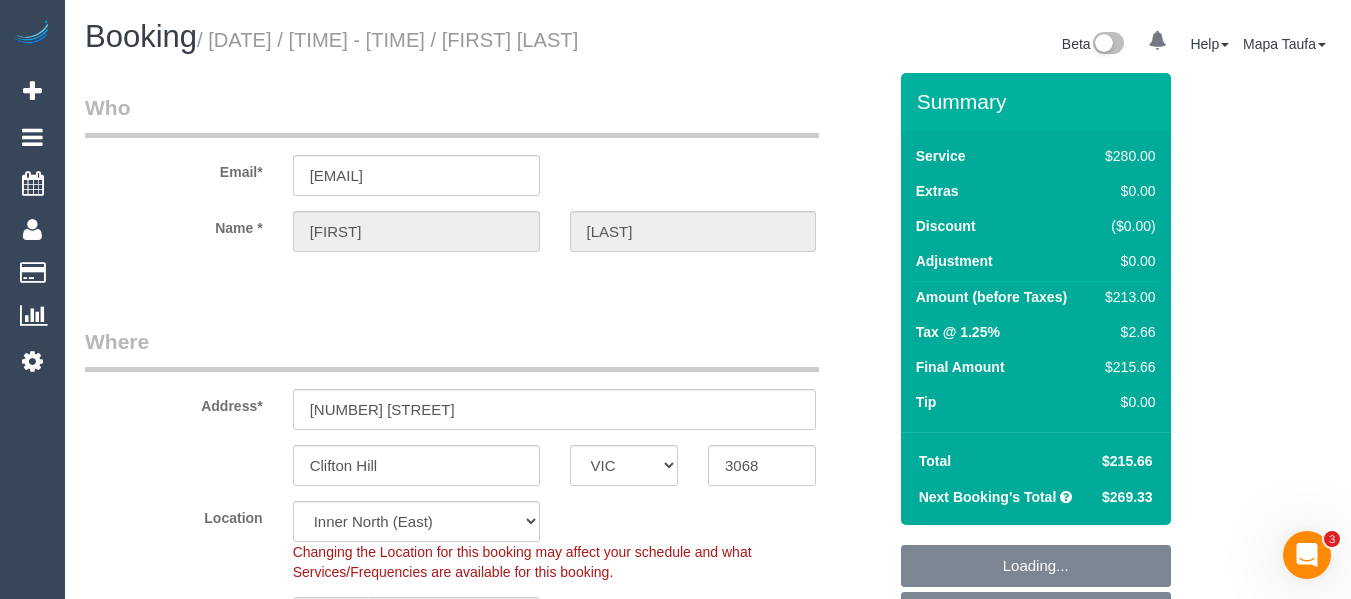 select on "object:1486" 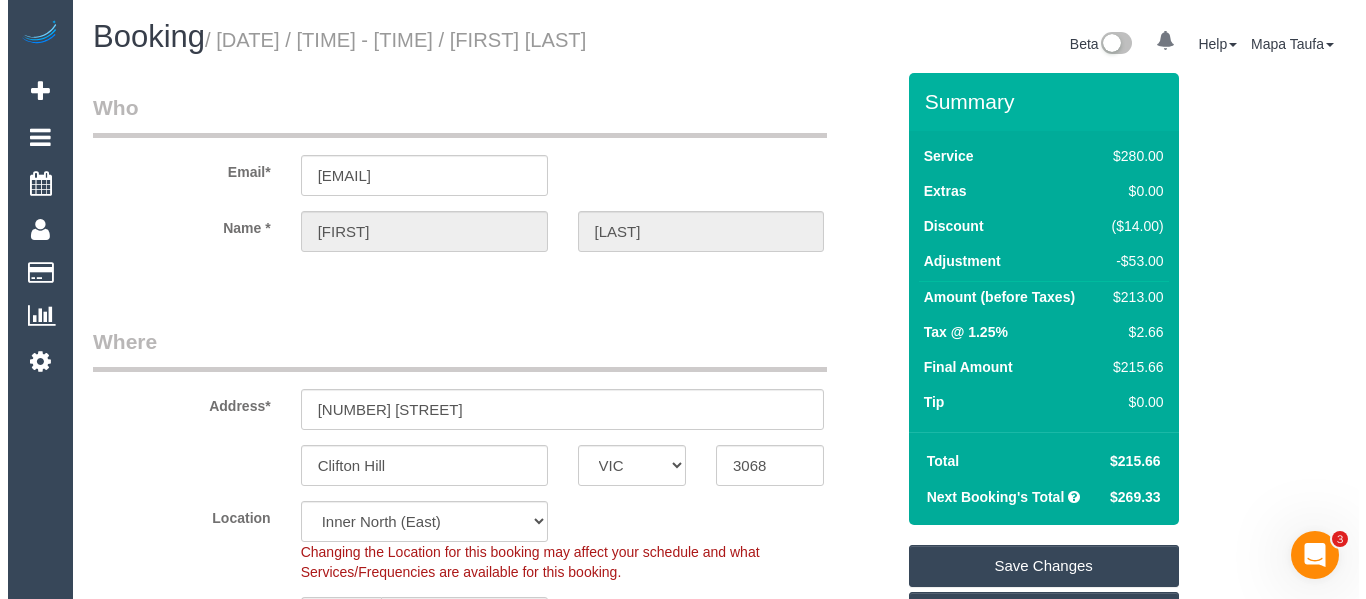 scroll, scrollTop: 500, scrollLeft: 0, axis: vertical 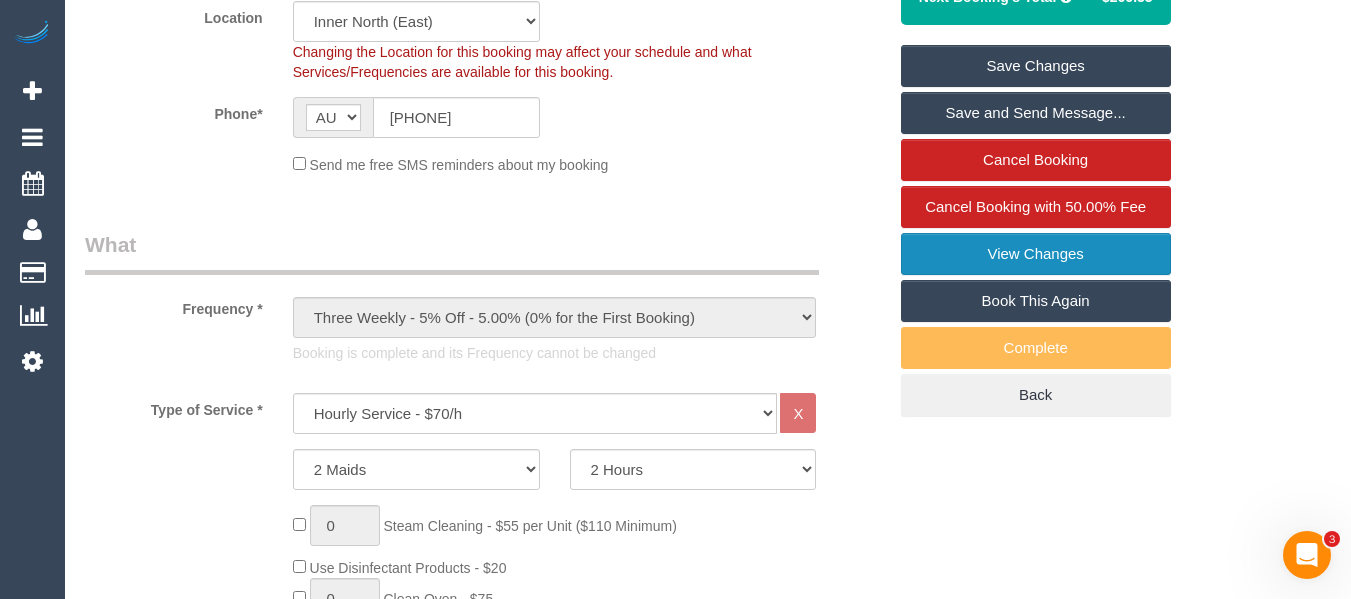 click on "View Changes" at bounding box center [1036, 254] 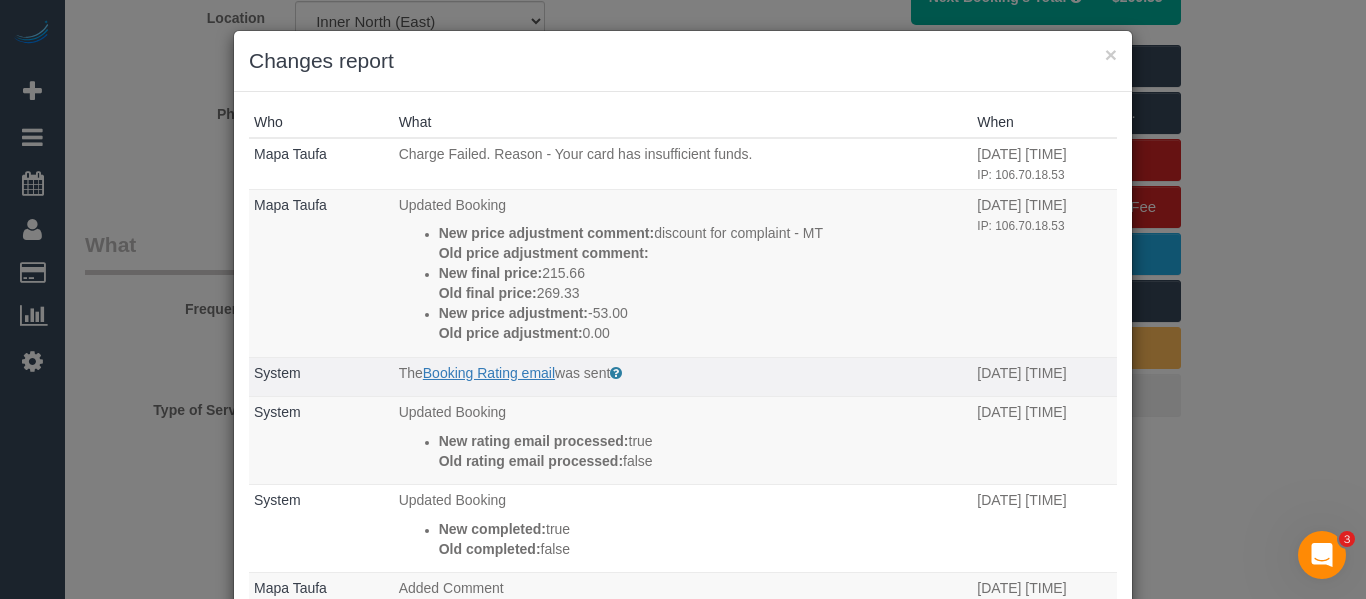 click on "The  Booking Rating email  was sent" at bounding box center [683, 373] 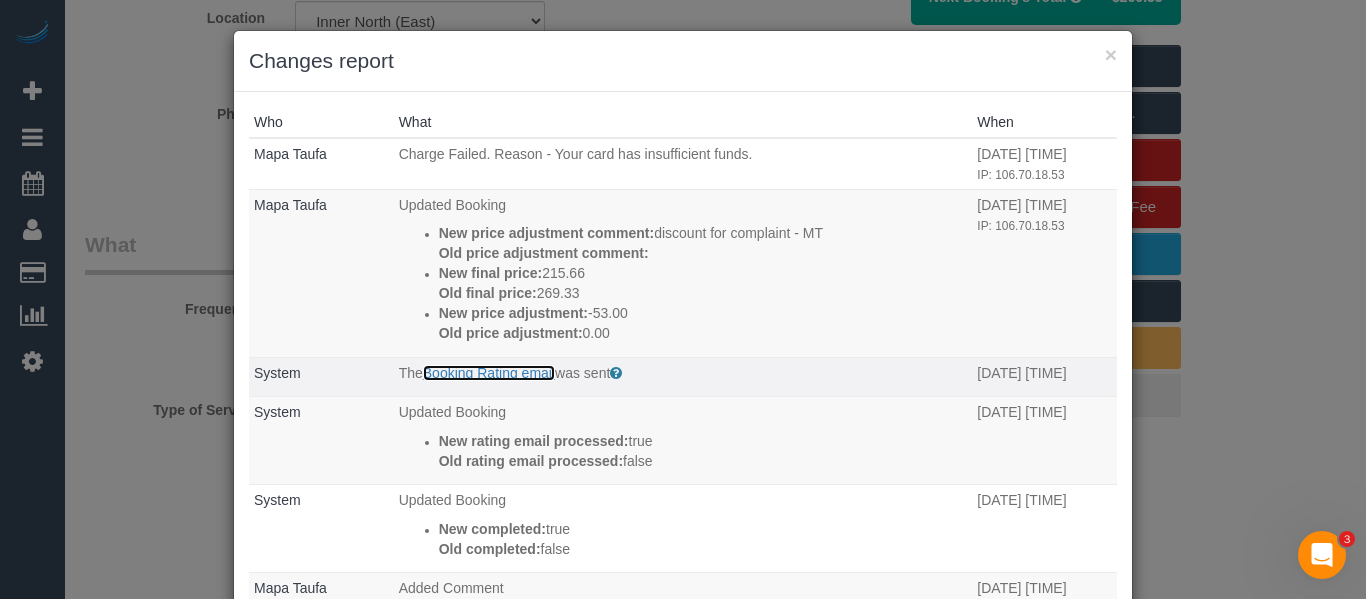click on "Booking Rating email" at bounding box center (489, 373) 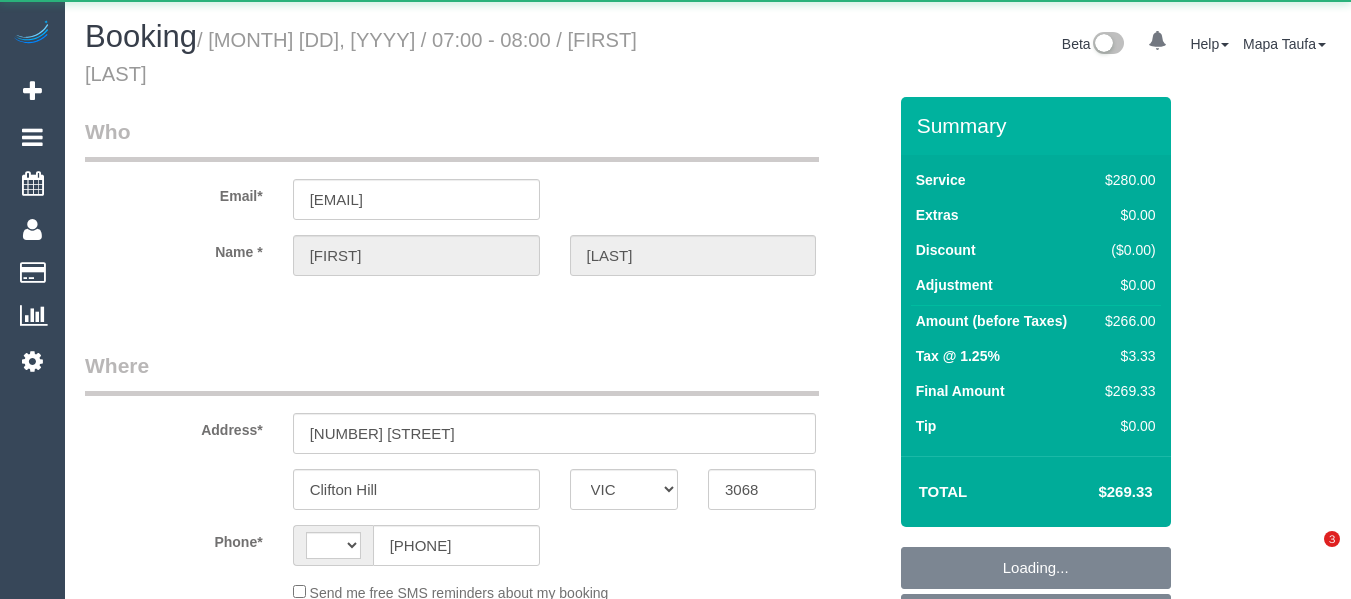 select on "VIC" 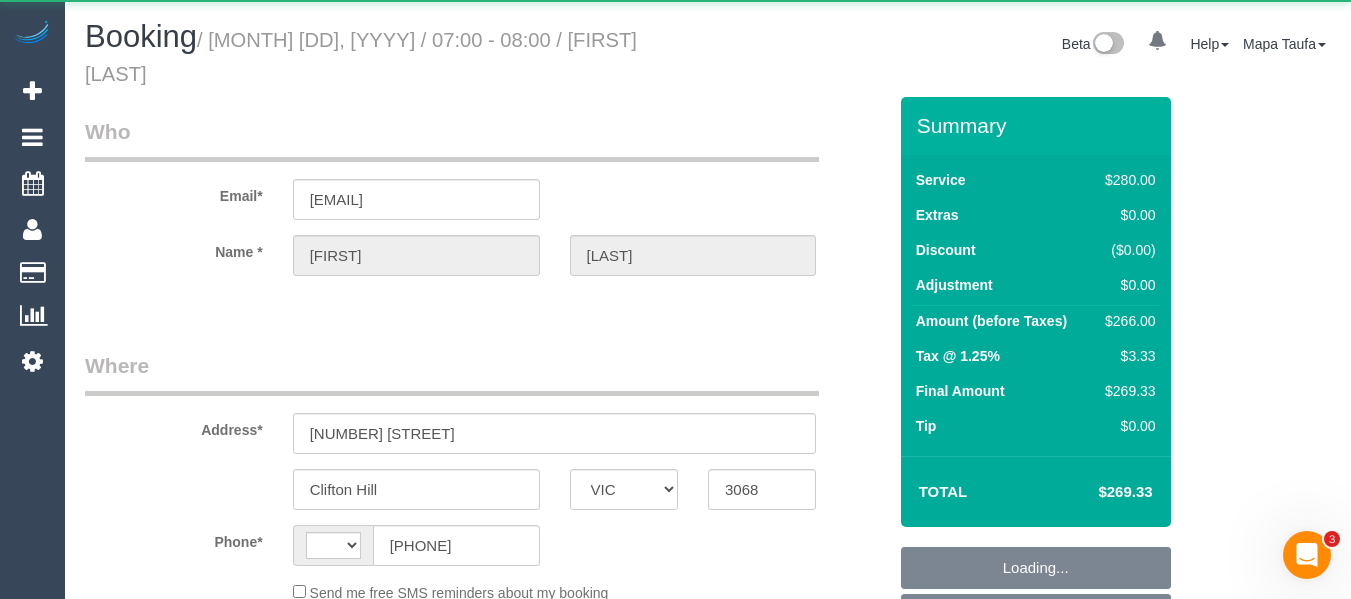 scroll, scrollTop: 0, scrollLeft: 0, axis: both 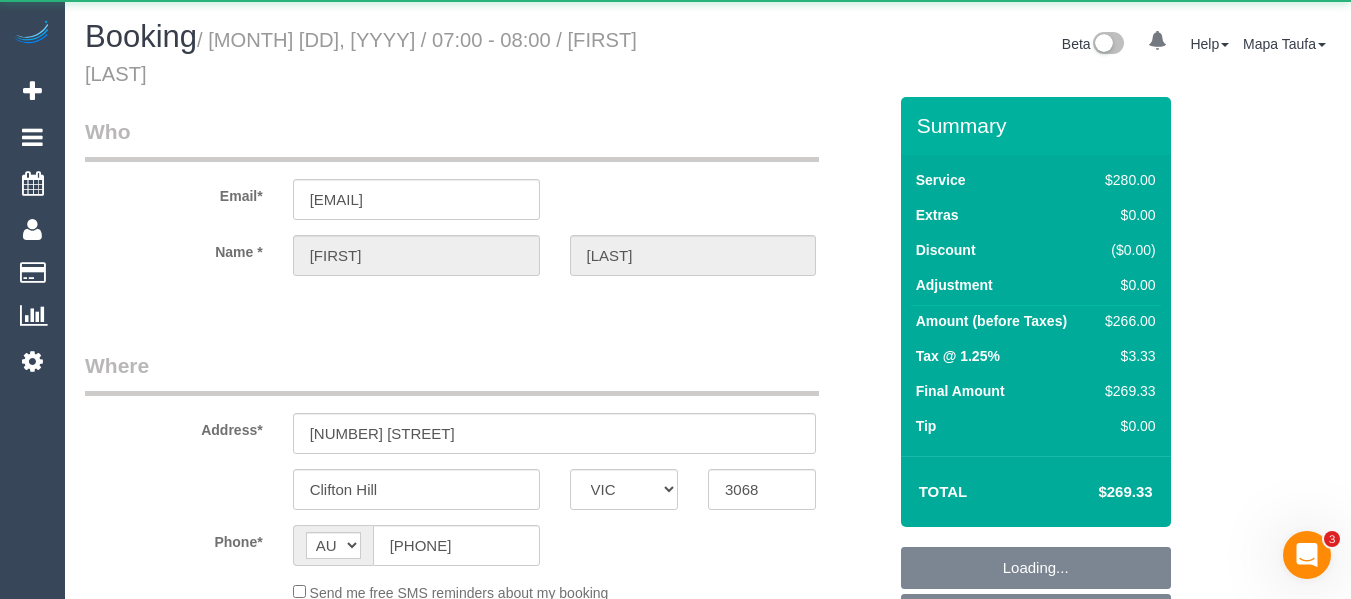 select on "number:29" 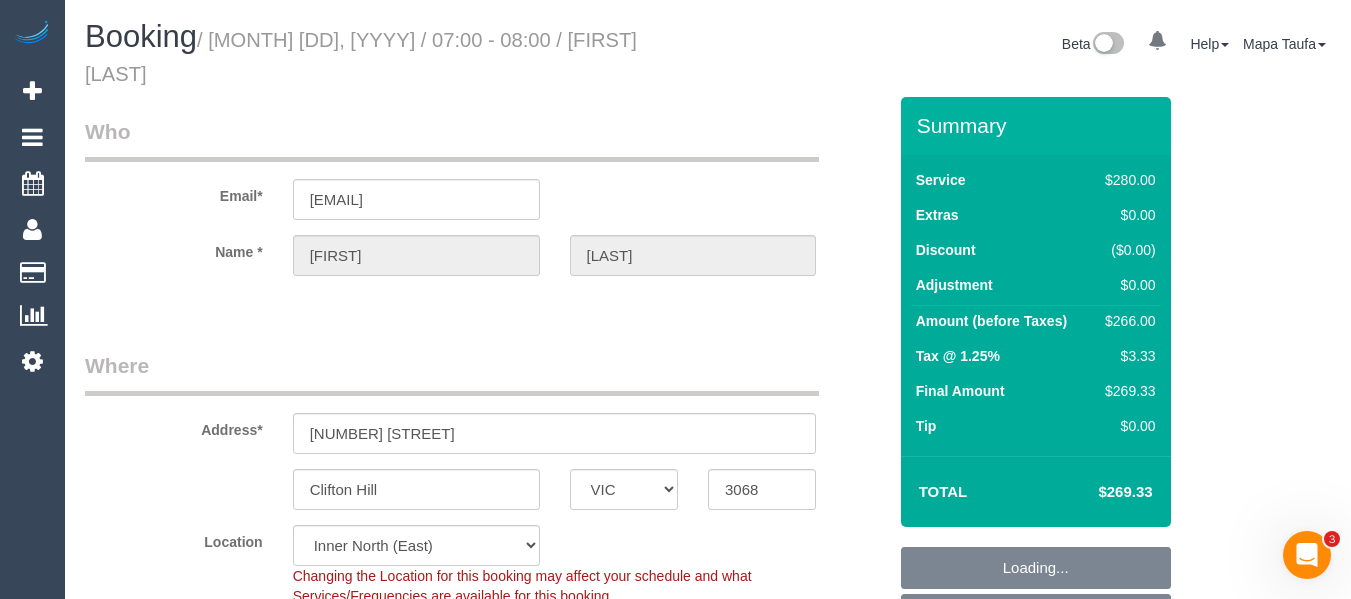 select on "object:1602" 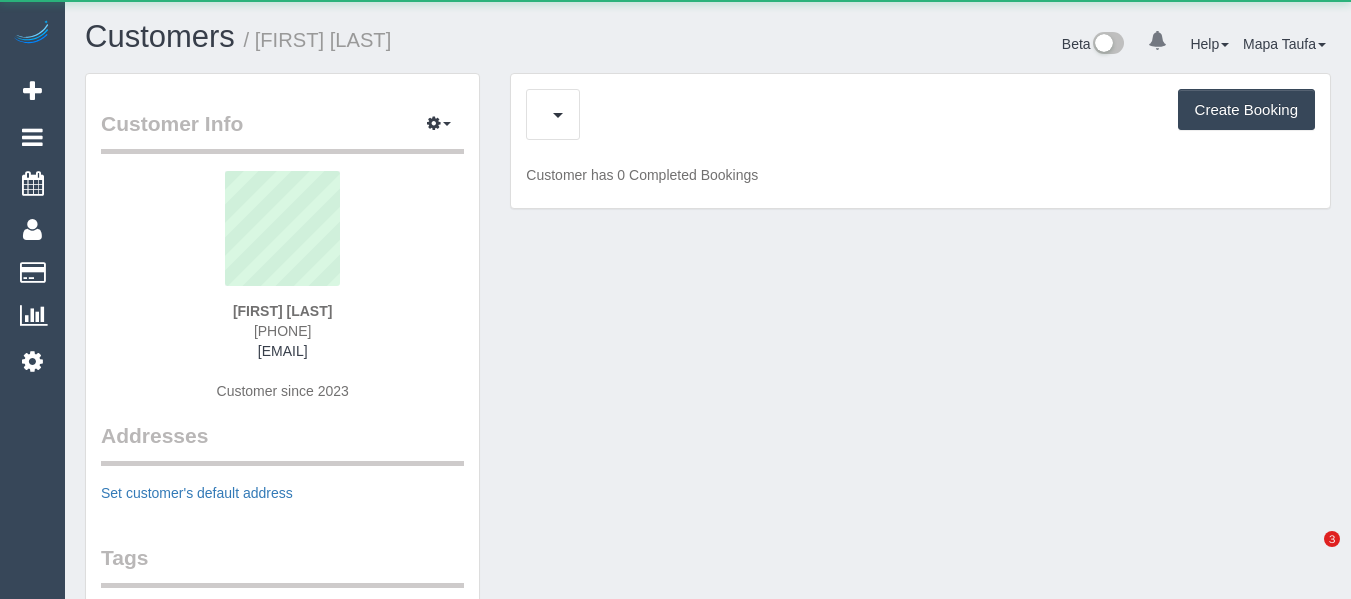 scroll, scrollTop: 0, scrollLeft: 0, axis: both 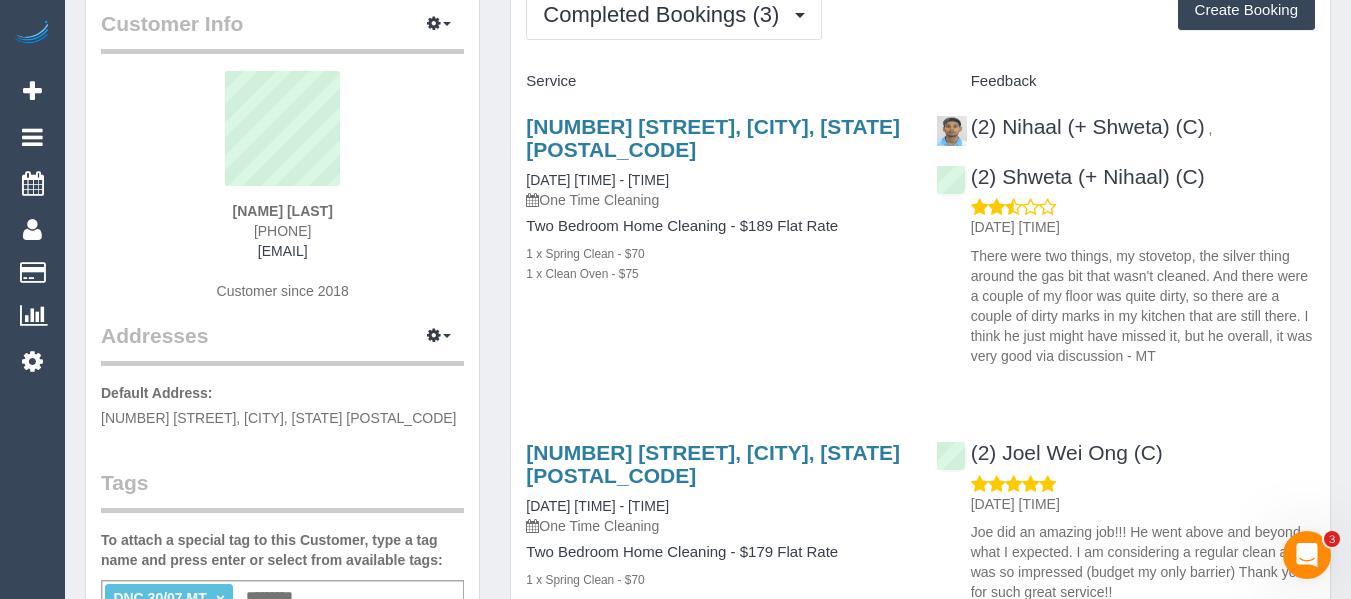 drag, startPoint x: 354, startPoint y: 209, endPoint x: 221, endPoint y: 208, distance: 133.00375 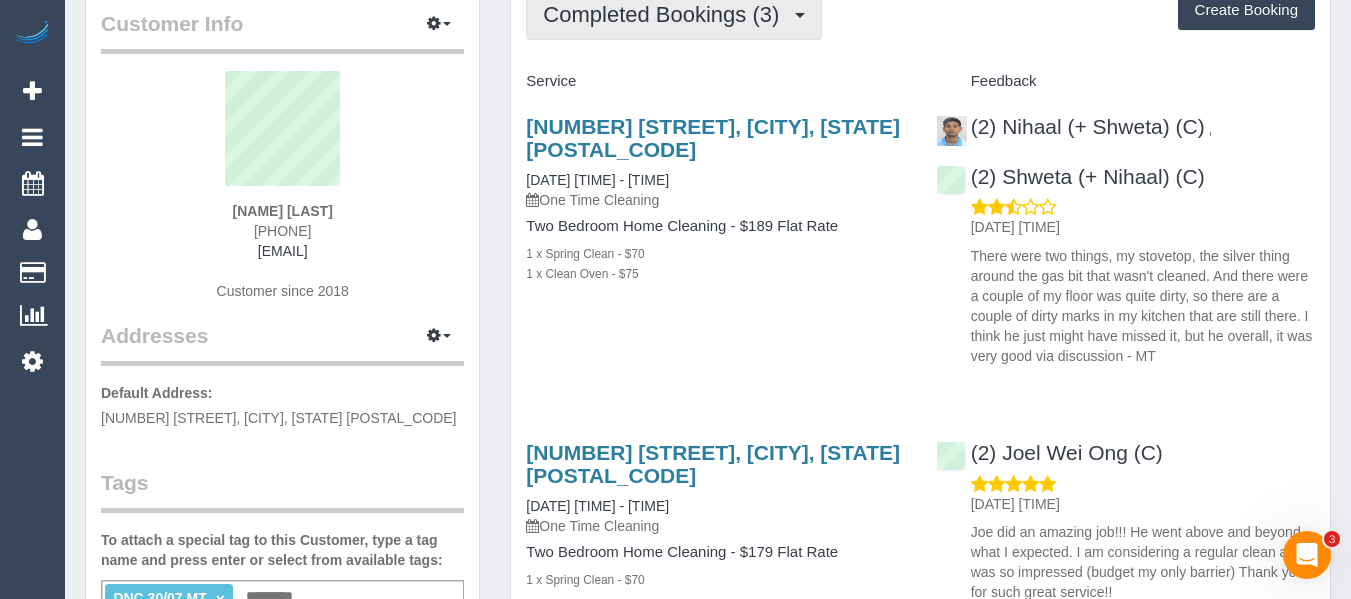 click on "Completed Bookings (3)" at bounding box center [674, 14] 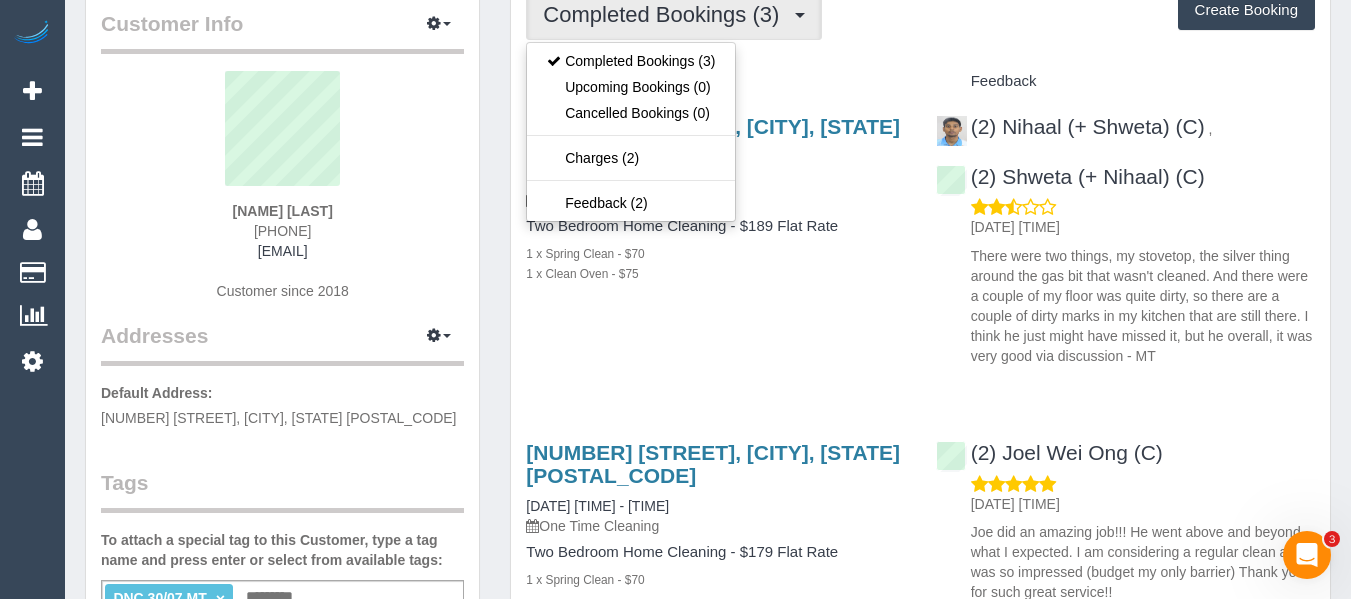 click on "Service" at bounding box center (715, 82) 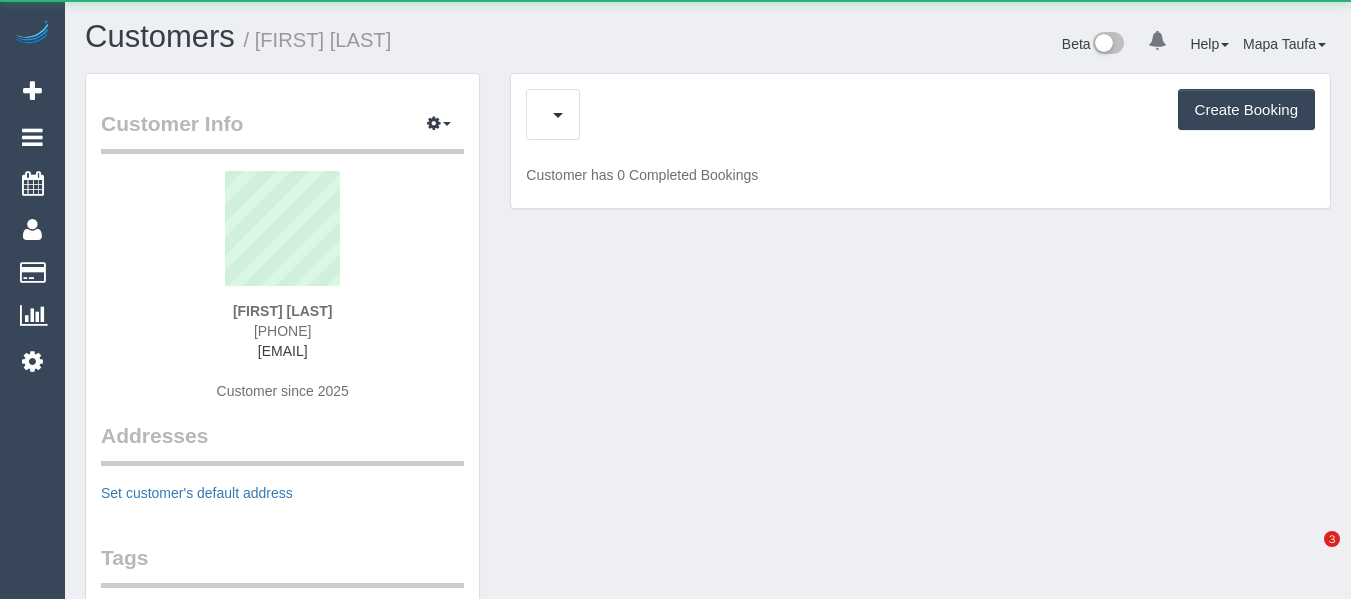 scroll, scrollTop: 0, scrollLeft: 0, axis: both 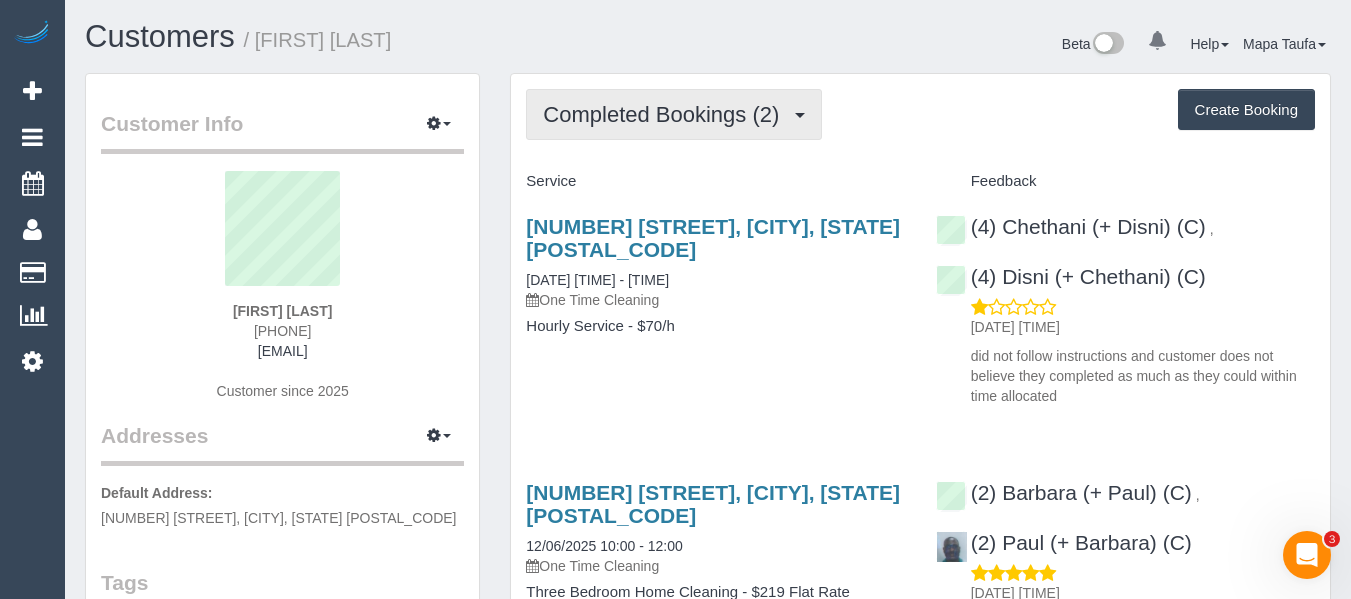 click on "Completed Bookings (2)" at bounding box center (666, 114) 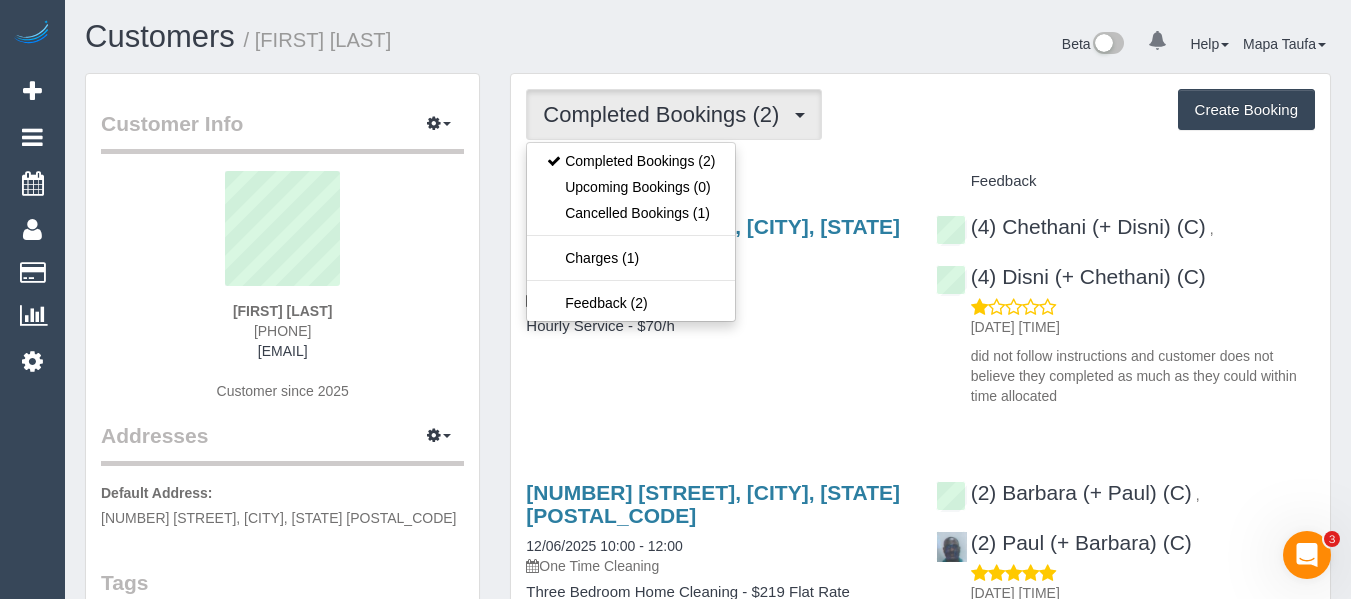 click on "Completed Bookings (2)
Completed Bookings (2)
Upcoming Bookings (0)
Cancelled Bookings (1)
Charges (1)
Feedback (2)
Create Booking" at bounding box center [920, 114] 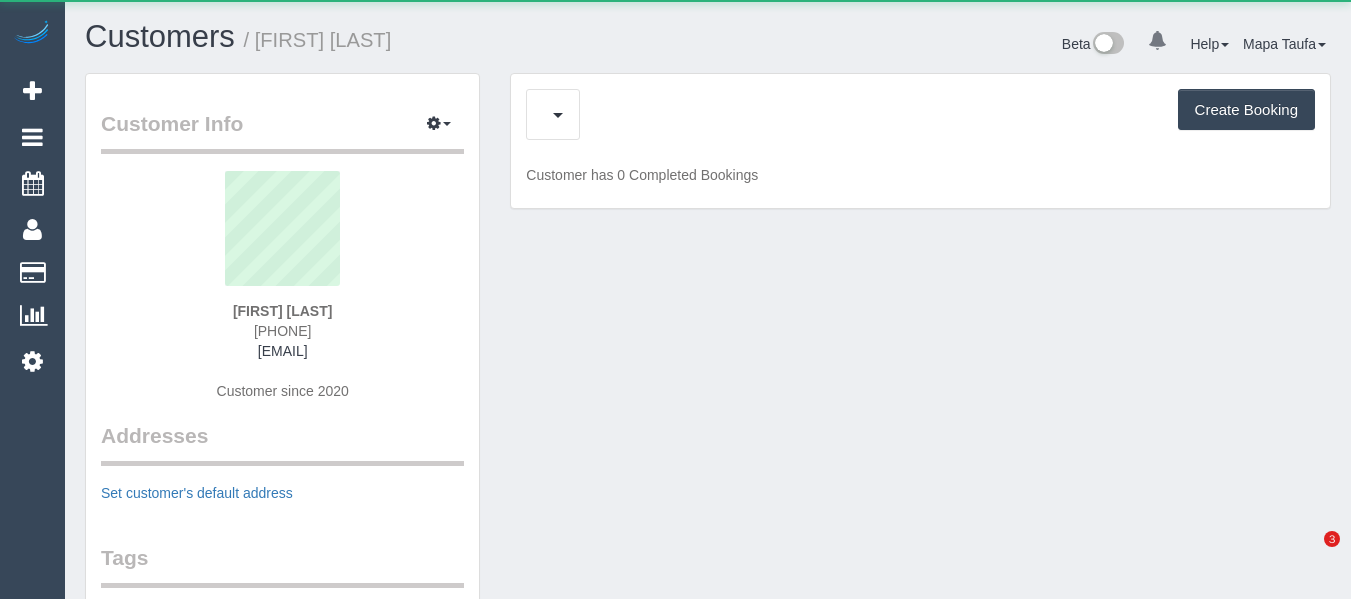 scroll, scrollTop: 0, scrollLeft: 0, axis: both 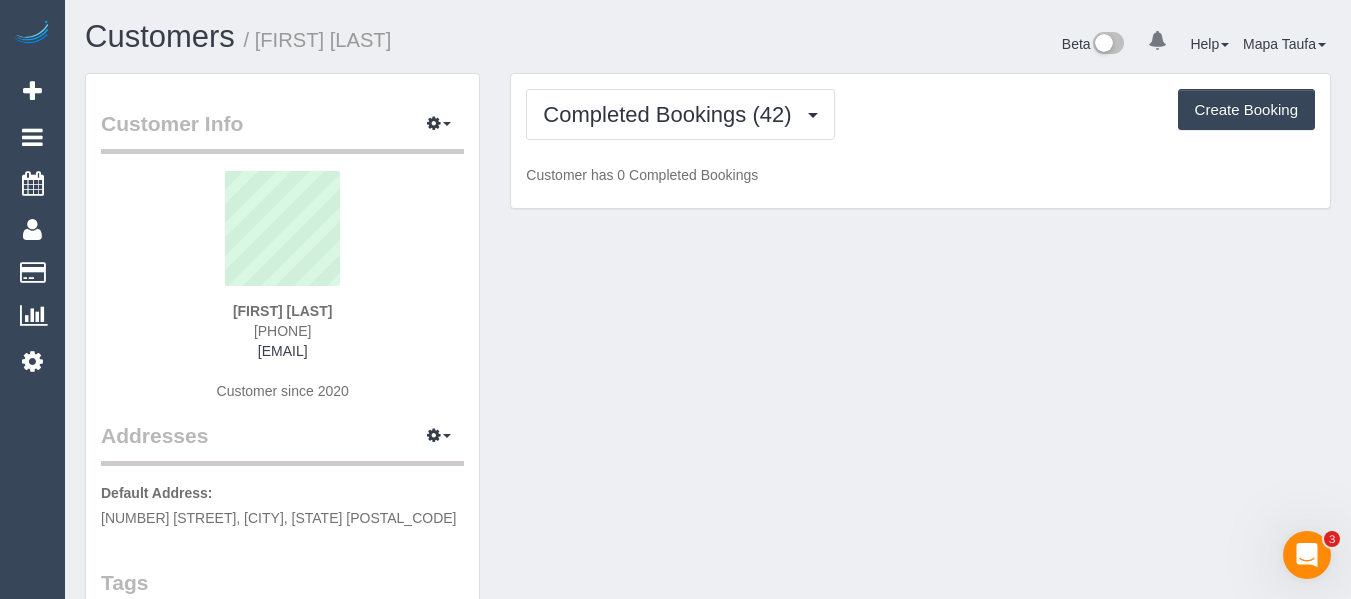 click on "Completed Bookings (42)
Completed Bookings (42)
Upcoming Bookings (11)
Cancelled Bookings (18)
Charges (42)
Feedback (9)
Create Booking
Customer has 0 Completed Bookings" at bounding box center (920, 141) 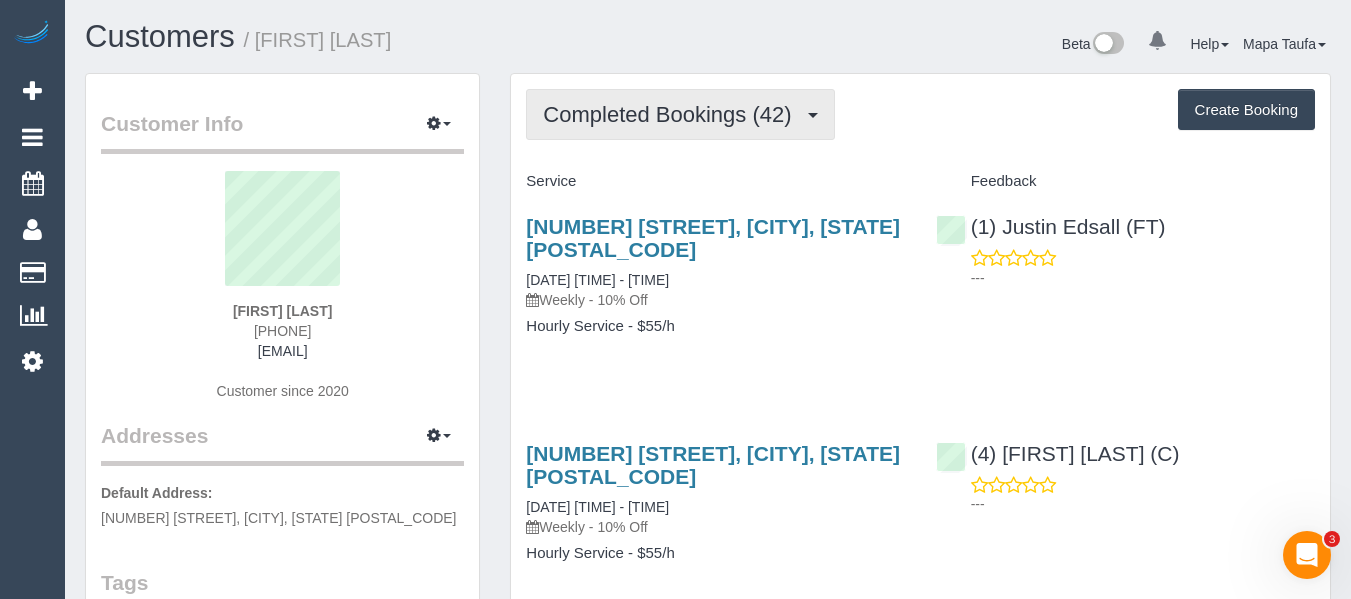 click on "Completed Bookings (42)" at bounding box center (672, 114) 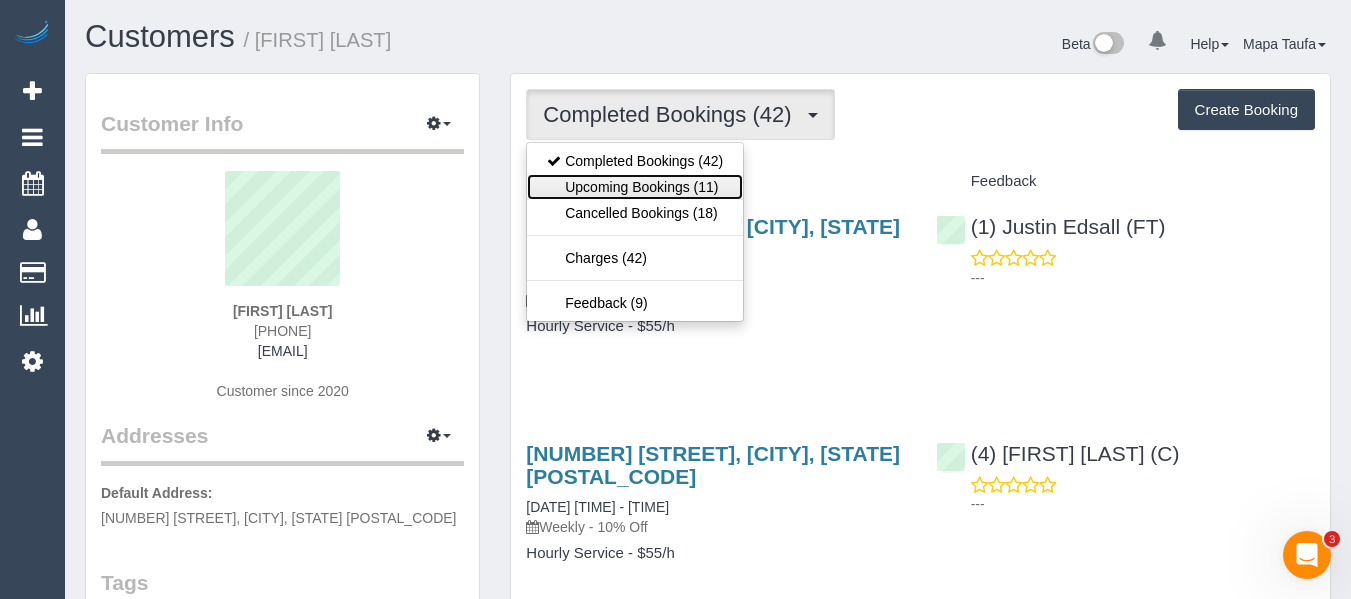 click on "Upcoming Bookings (11)" at bounding box center (635, 187) 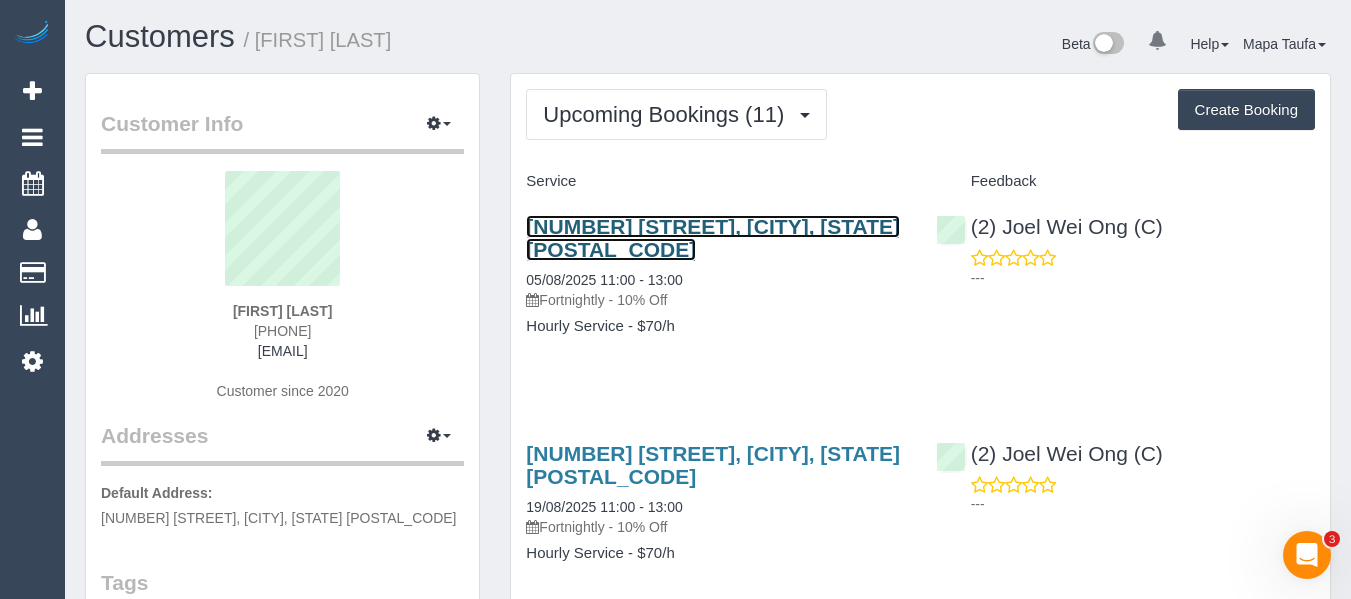 click on "30 Ewing St, Brunswick, VIC 3056" at bounding box center (713, 238) 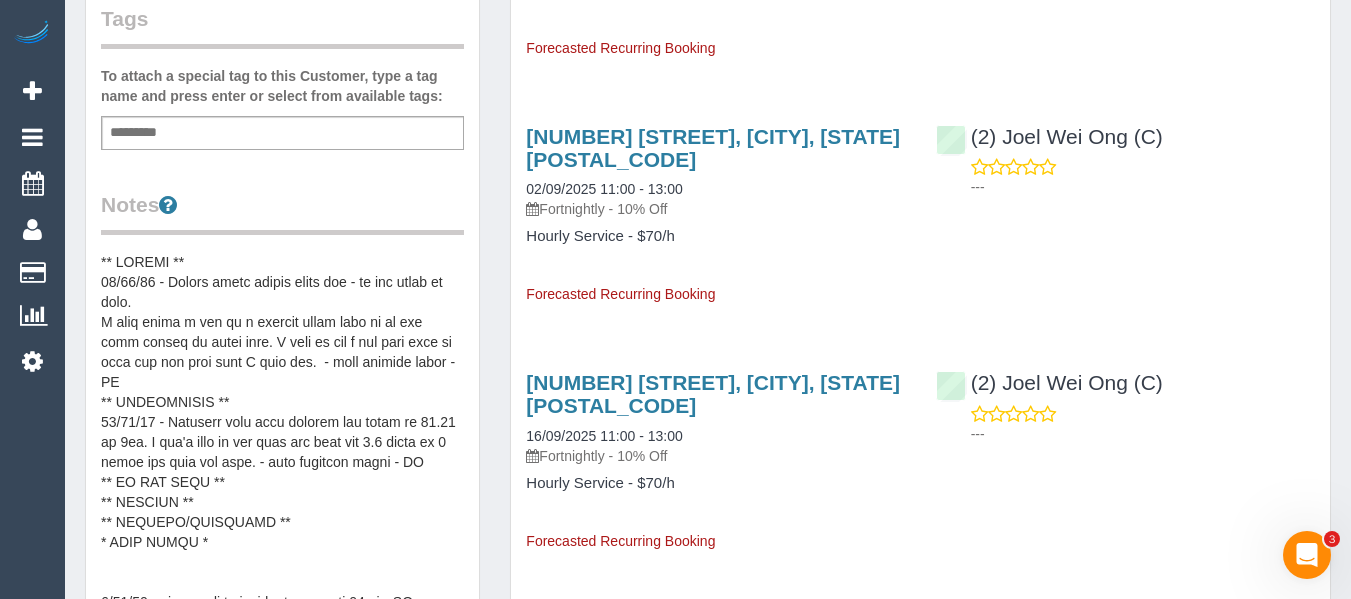 scroll, scrollTop: 600, scrollLeft: 0, axis: vertical 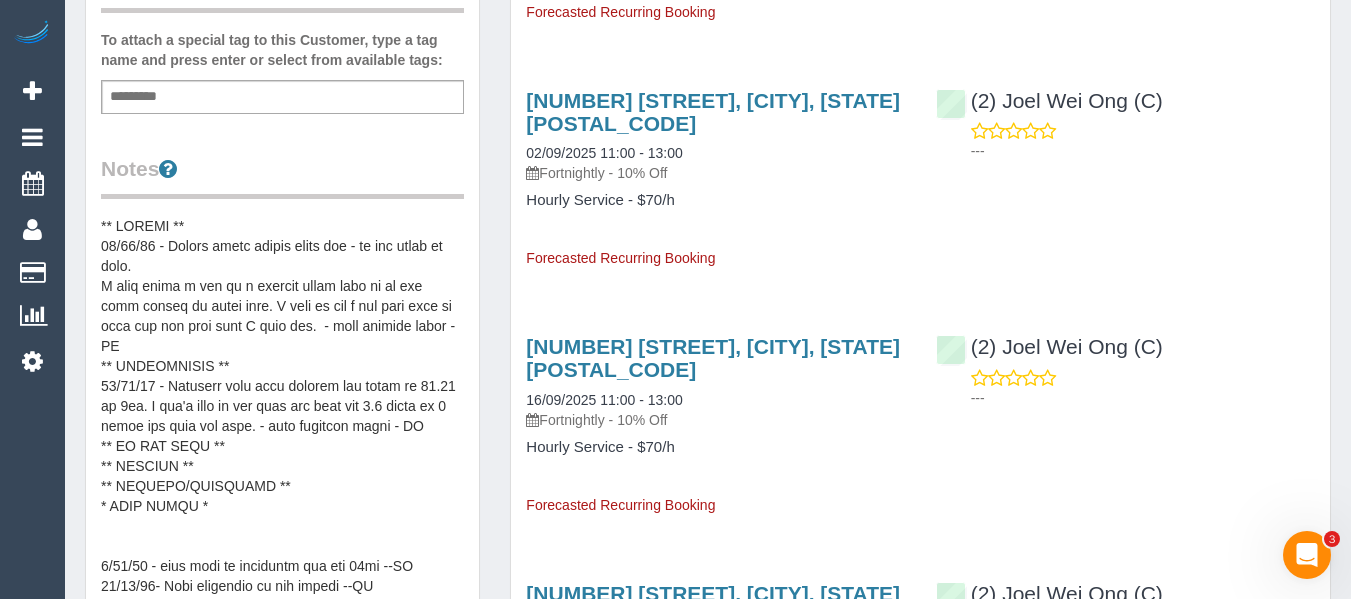 click at bounding box center (282, 416) 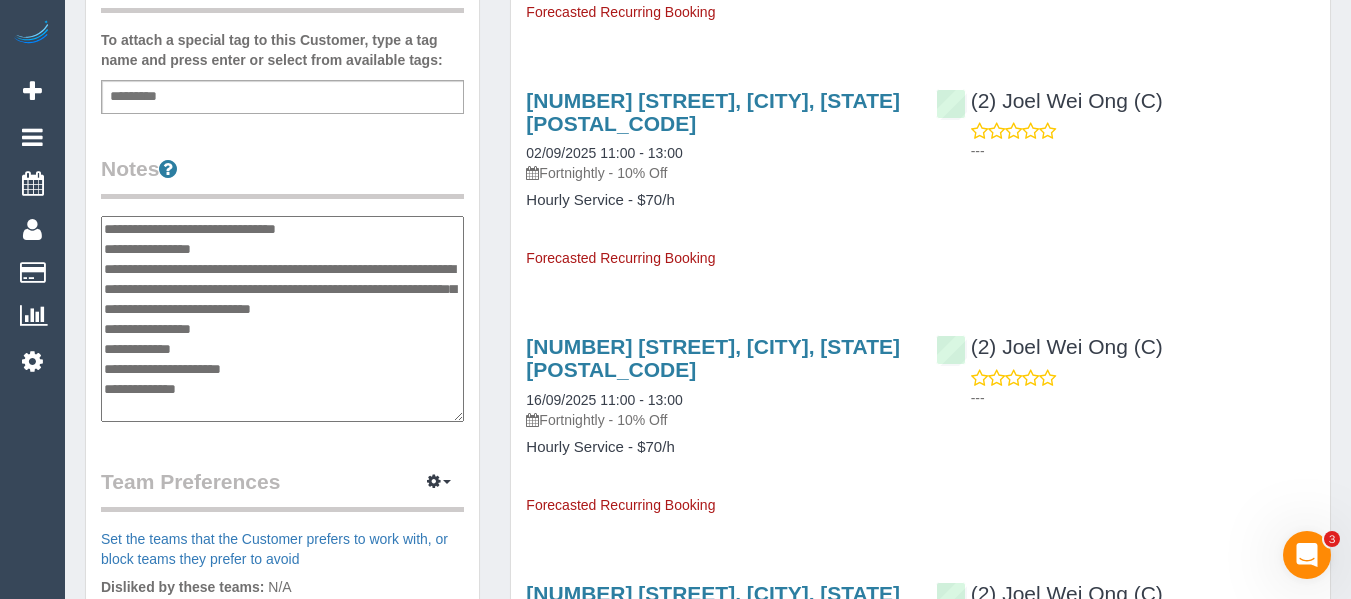 scroll, scrollTop: 0, scrollLeft: 0, axis: both 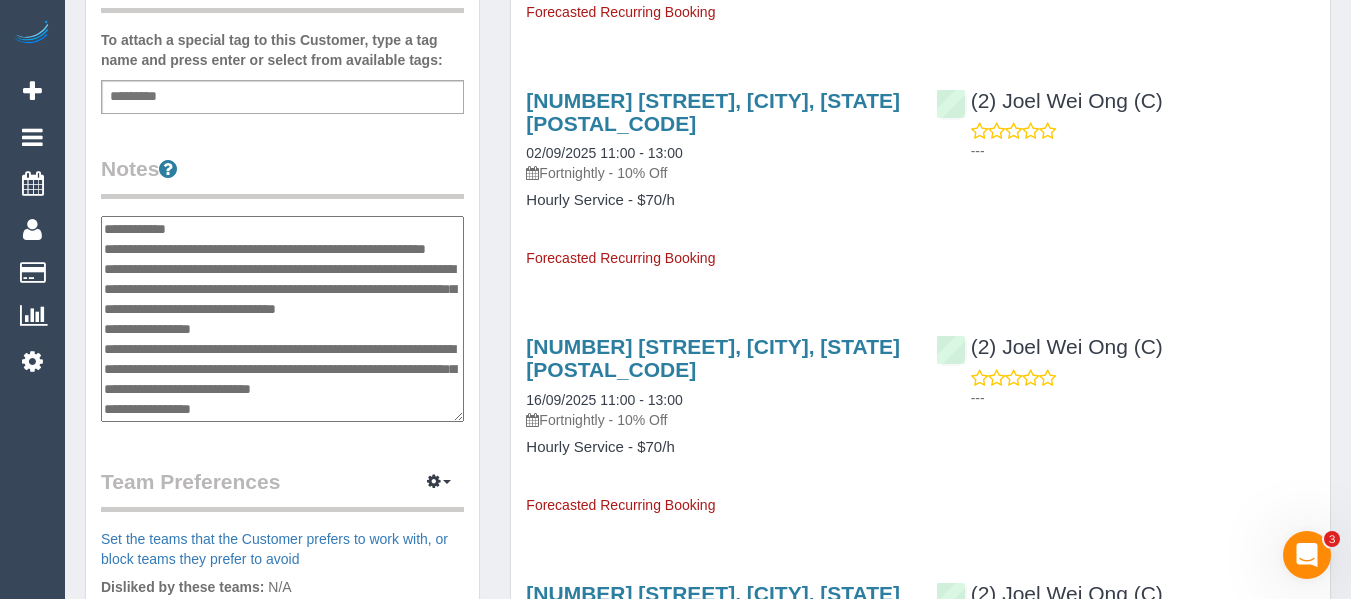 drag, startPoint x: 174, startPoint y: 343, endPoint x: 105, endPoint y: 287, distance: 88.86507 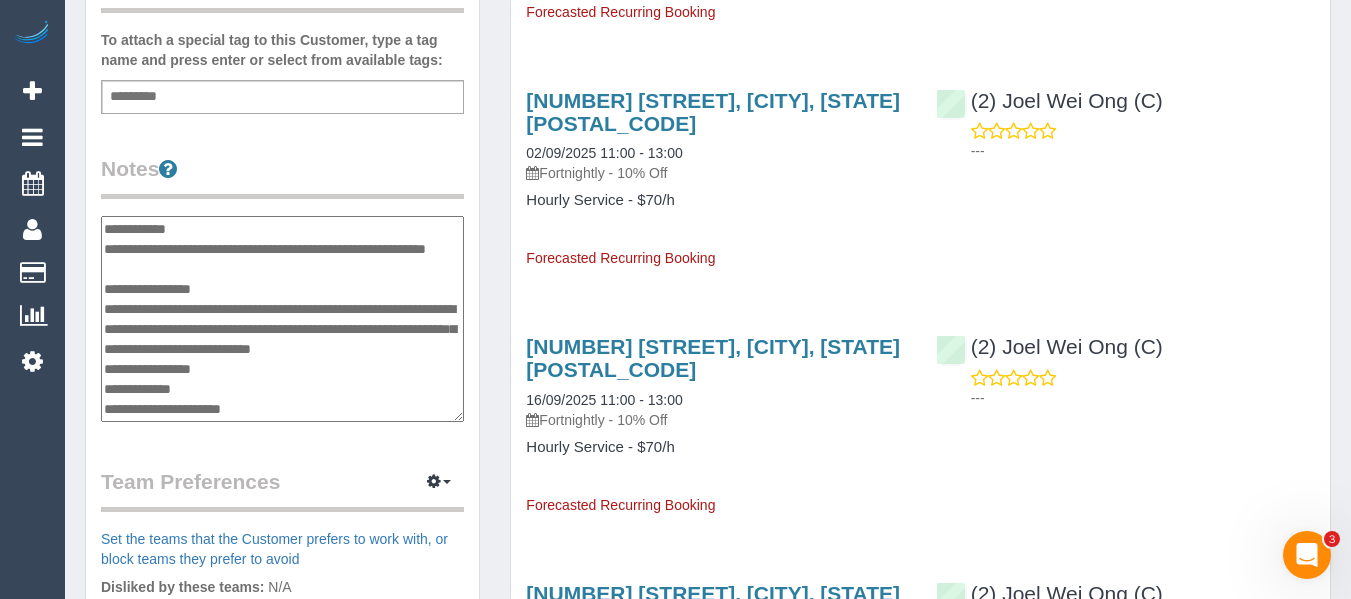 type on "**********" 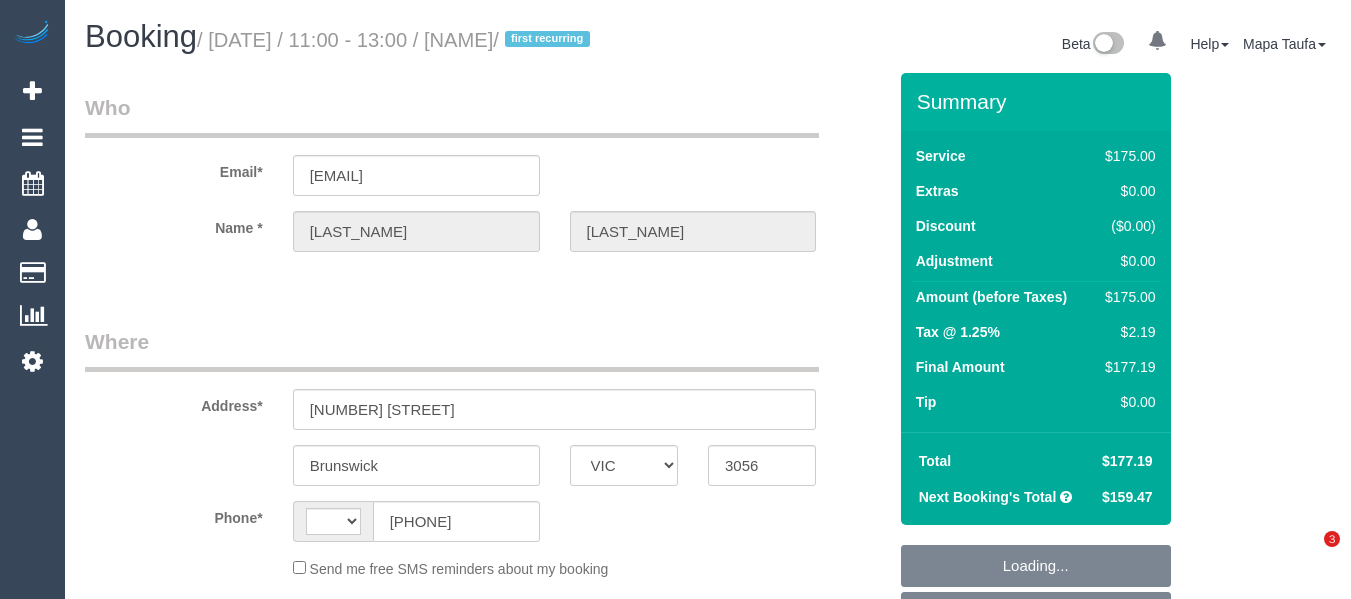 select on "VIC" 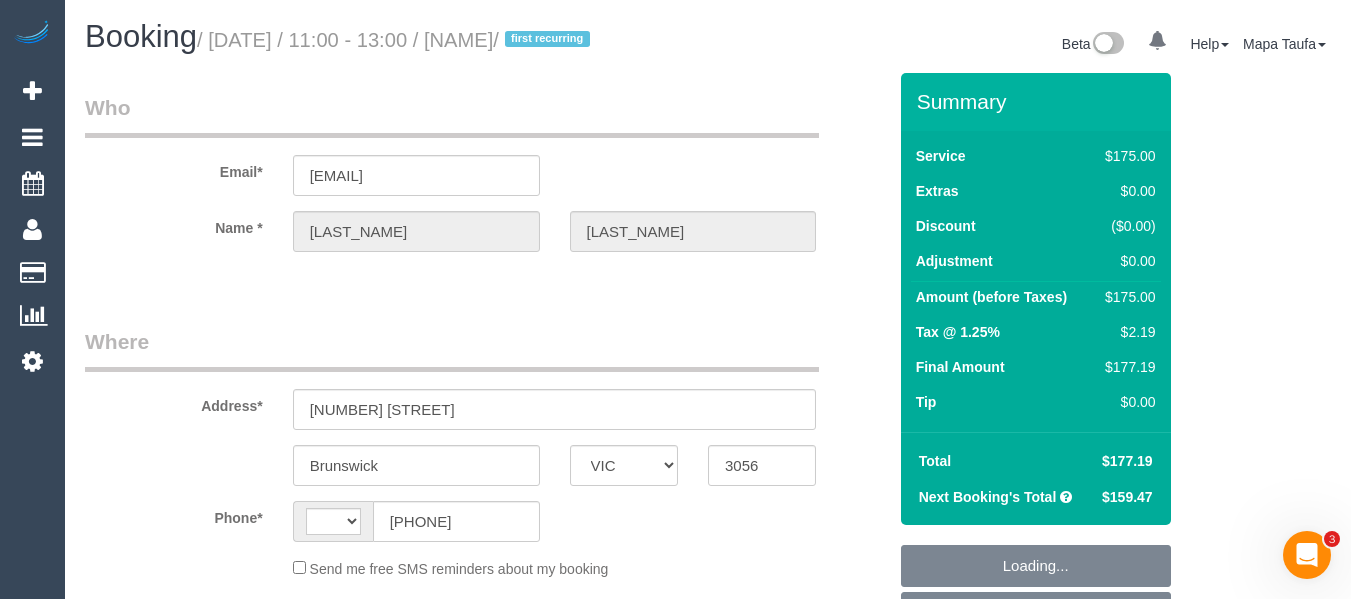 scroll, scrollTop: 0, scrollLeft: 0, axis: both 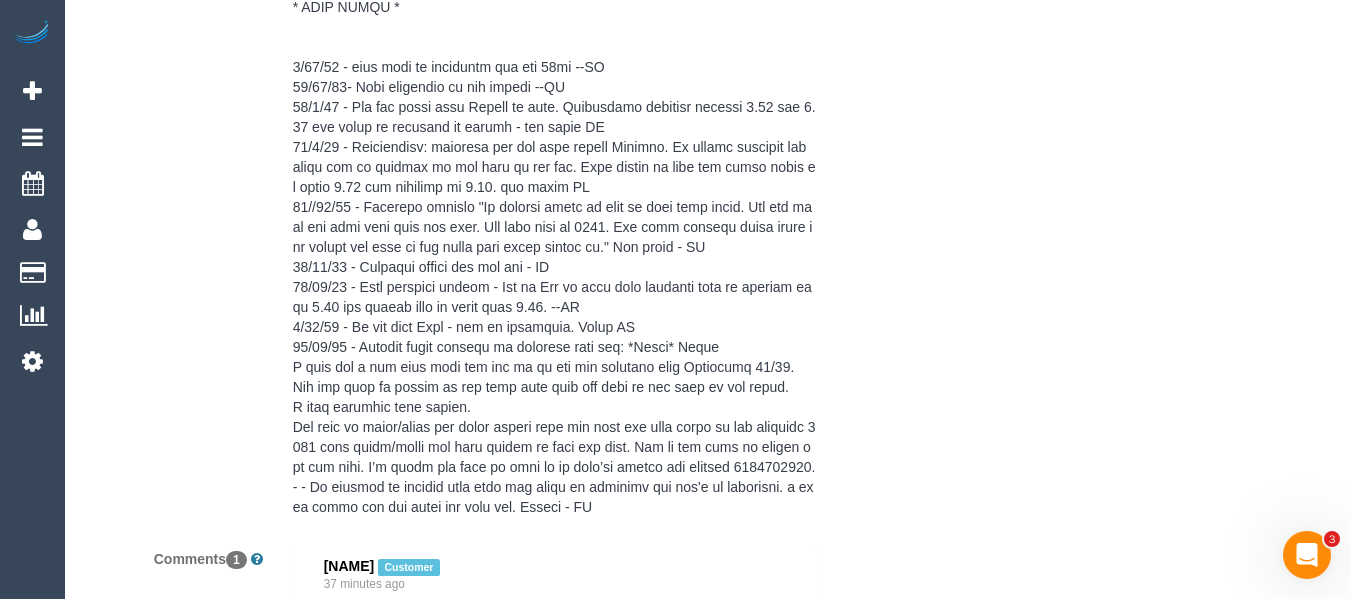 select on "string:stripe-pm_1RqABP2GScqysDRVIfVshL1t" 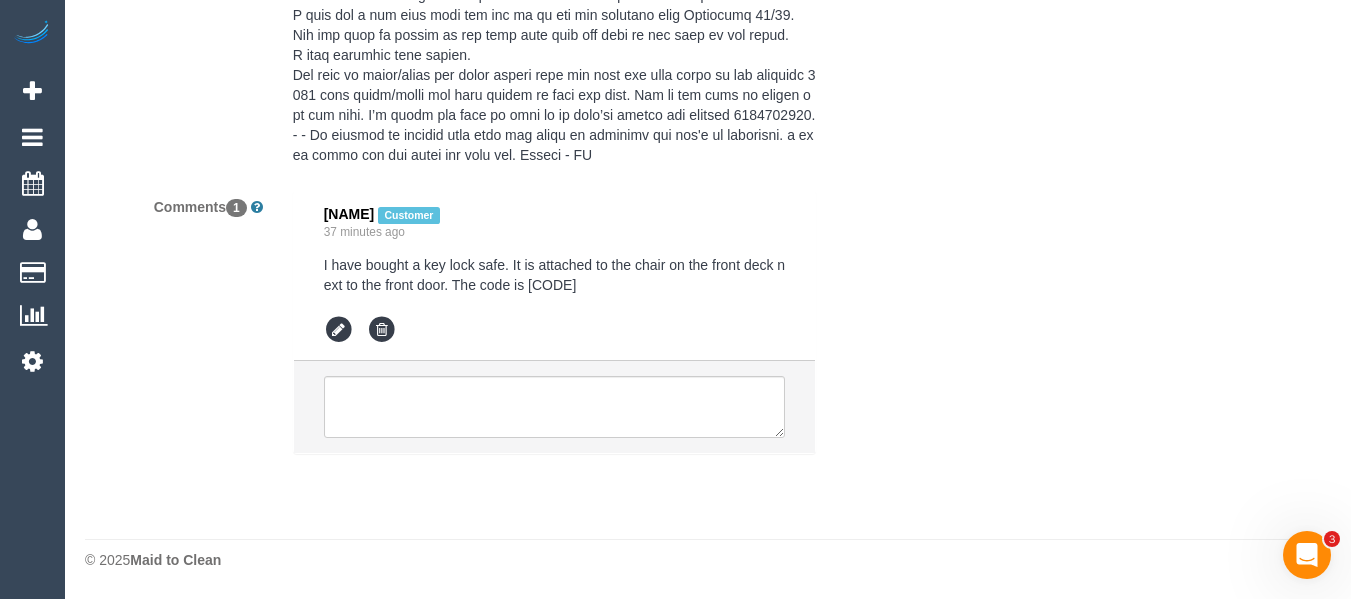 select on "string:AU" 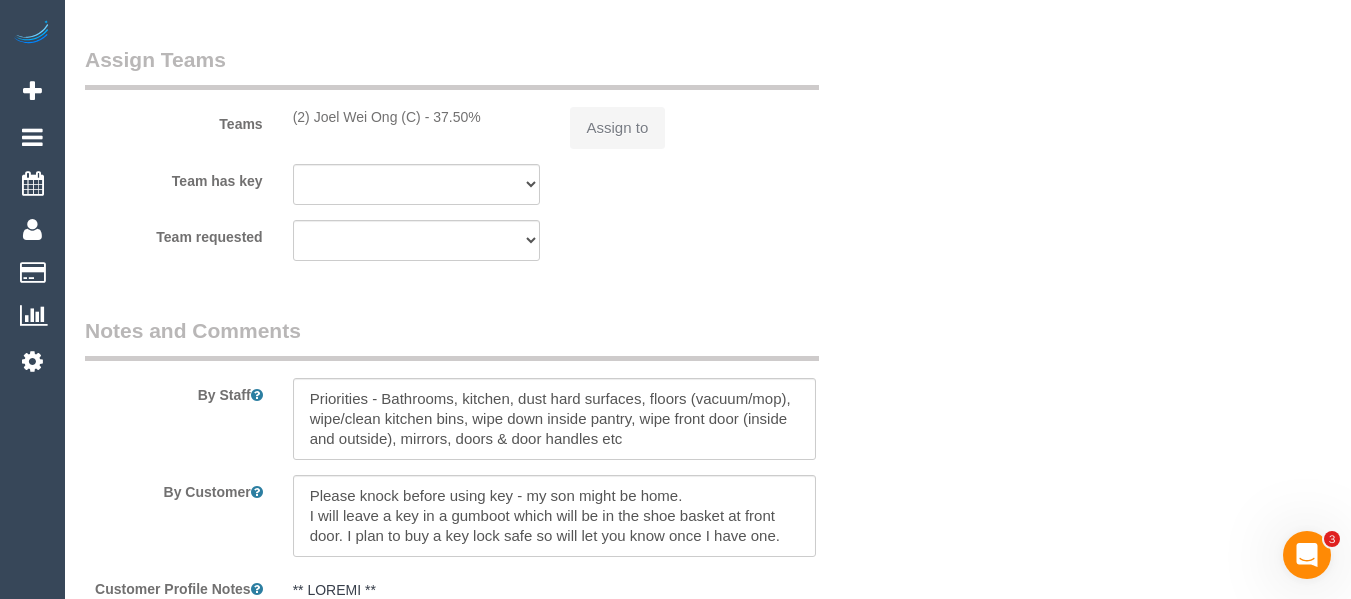 select on "number:27" 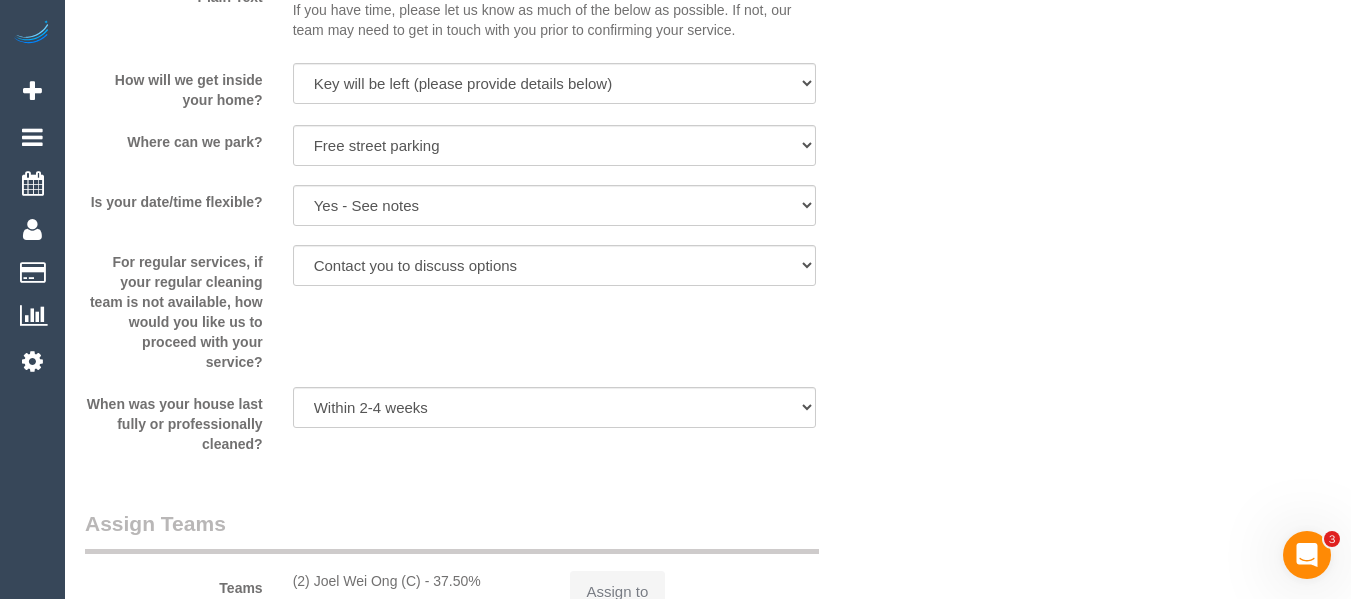 select on "object:875" 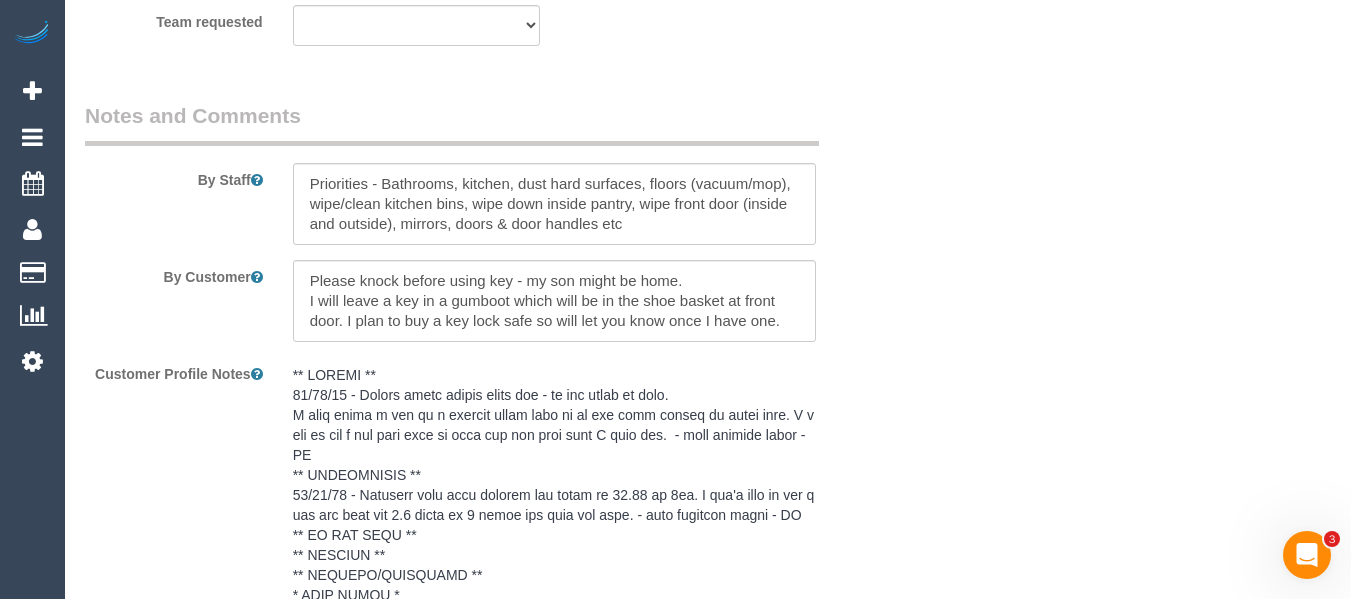 scroll, scrollTop: 3236, scrollLeft: 0, axis: vertical 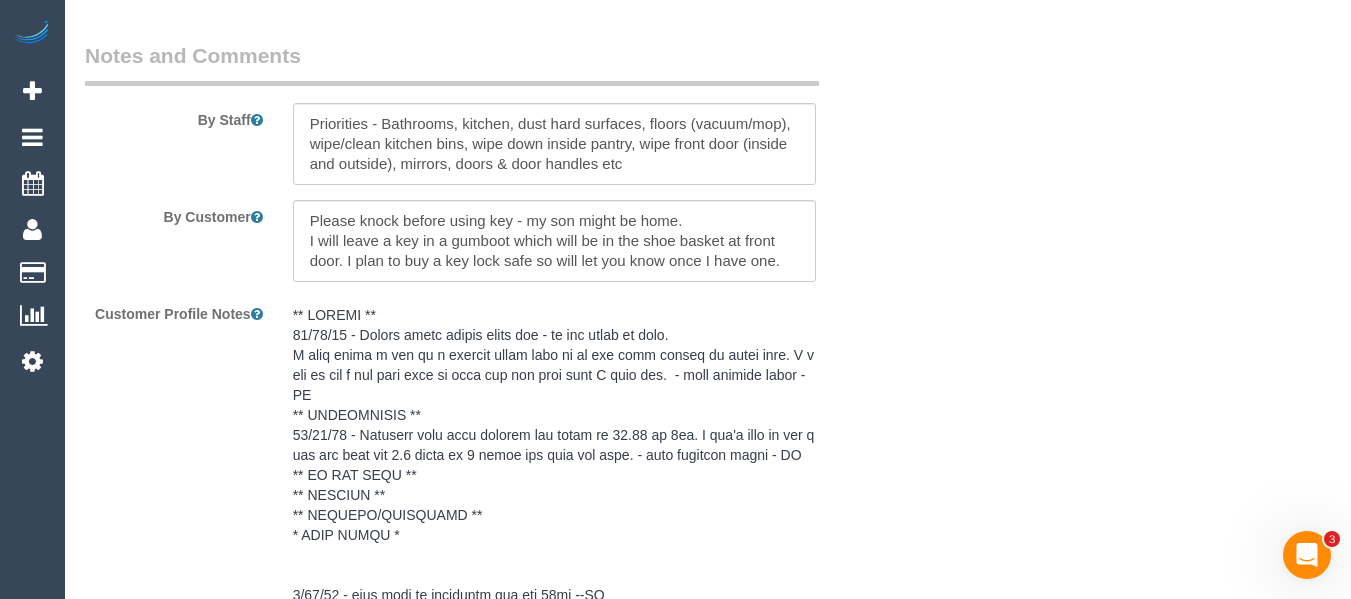 select on "spot1" 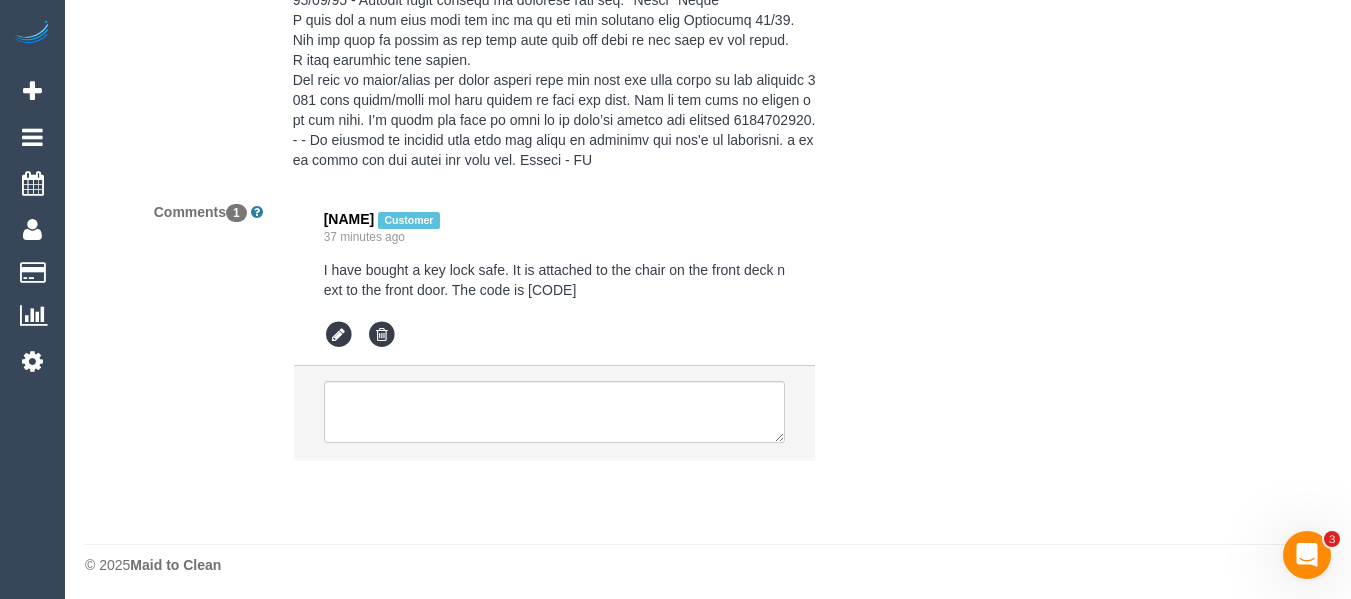 scroll, scrollTop: 4181, scrollLeft: 0, axis: vertical 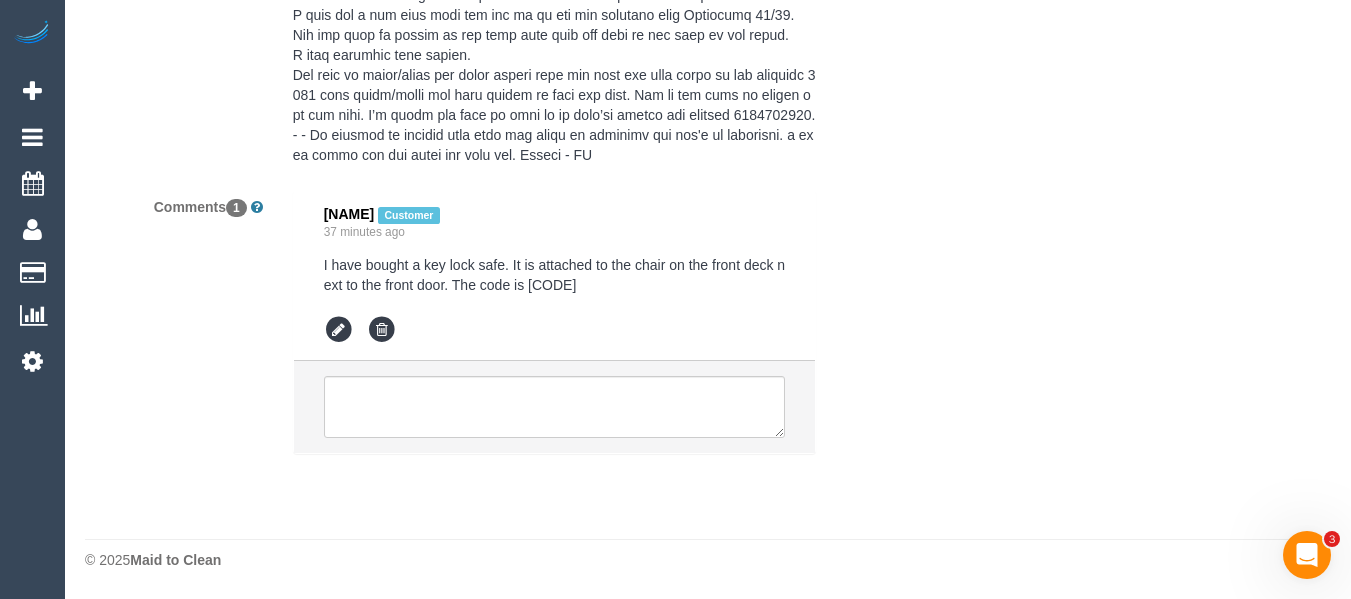 click on "I have bought a key lock safe. It is attached to the chair on the front deck next to the front door. The code is 1972" at bounding box center (555, 275) 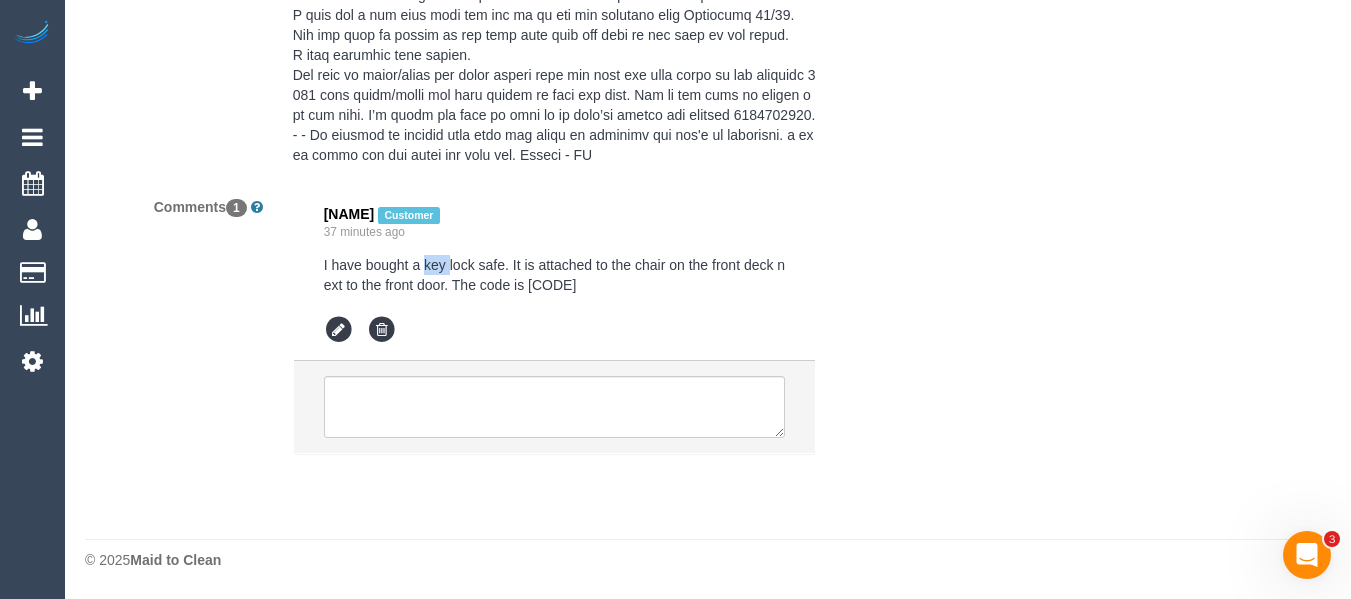 click on "I have bought a key lock safe. It is attached to the chair on the front deck next to the front door. The code is 1972" at bounding box center [555, 275] 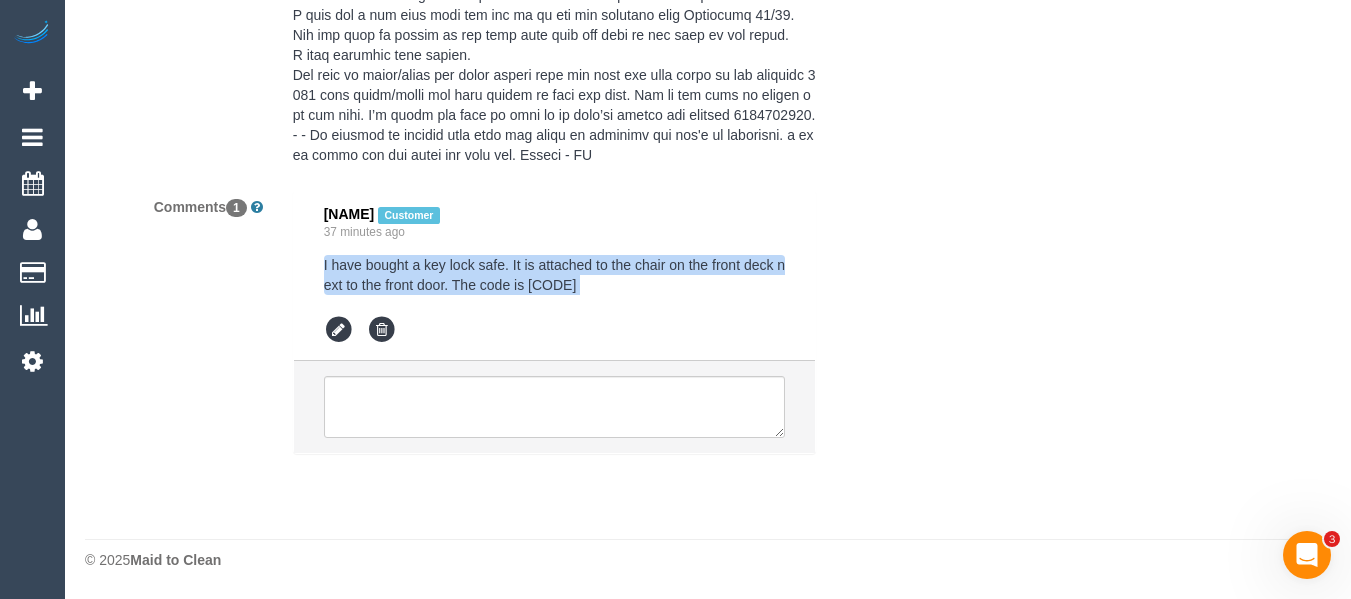 click on "I have bought a key lock safe. It is attached to the chair on the front deck next to the front door. The code is 1972" at bounding box center [555, 275] 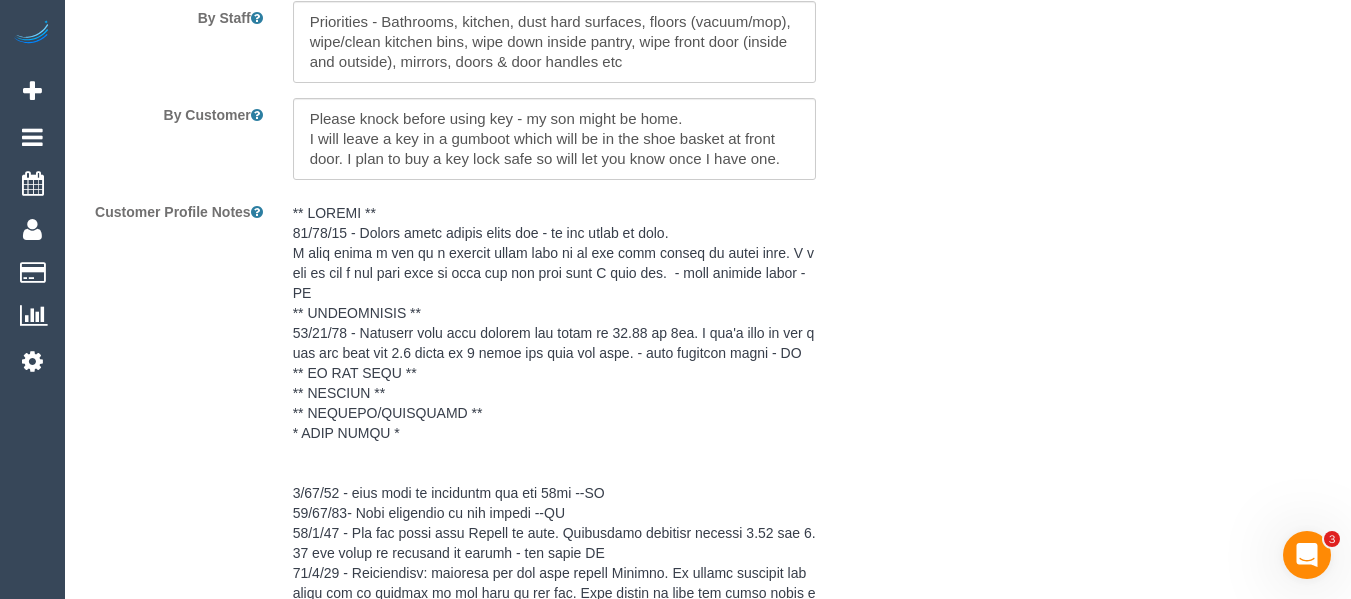 scroll, scrollTop: 3381, scrollLeft: 0, axis: vertical 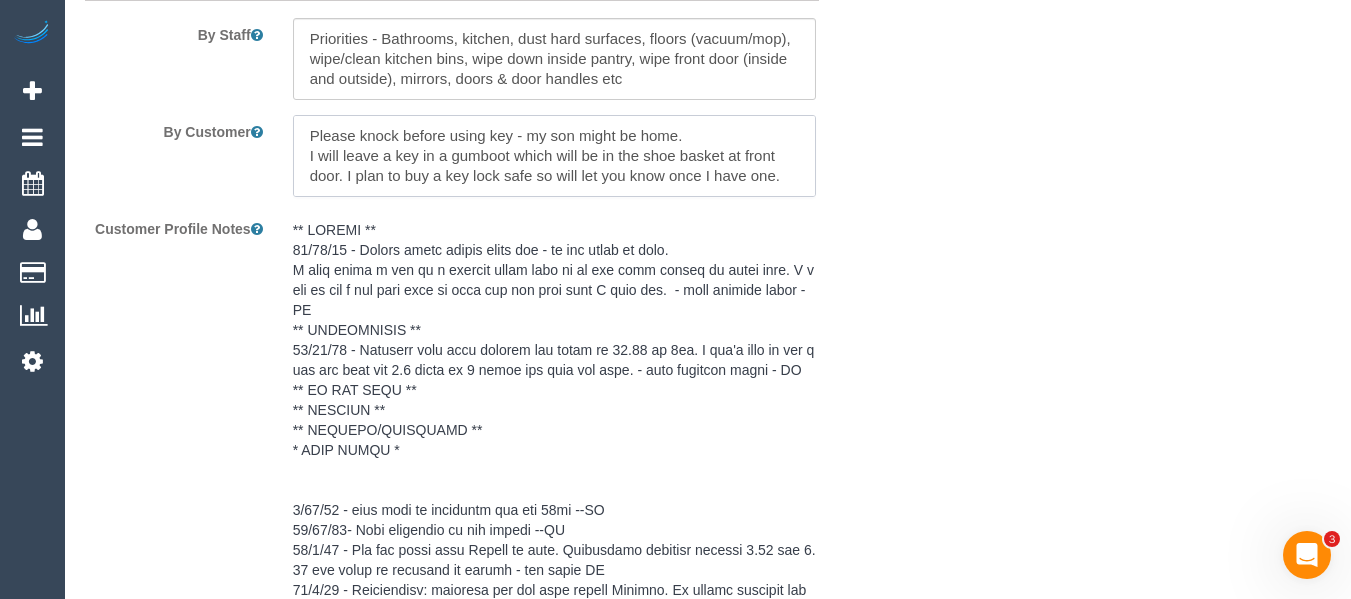 drag, startPoint x: 754, startPoint y: 187, endPoint x: 308, endPoint y: 186, distance: 446.00113 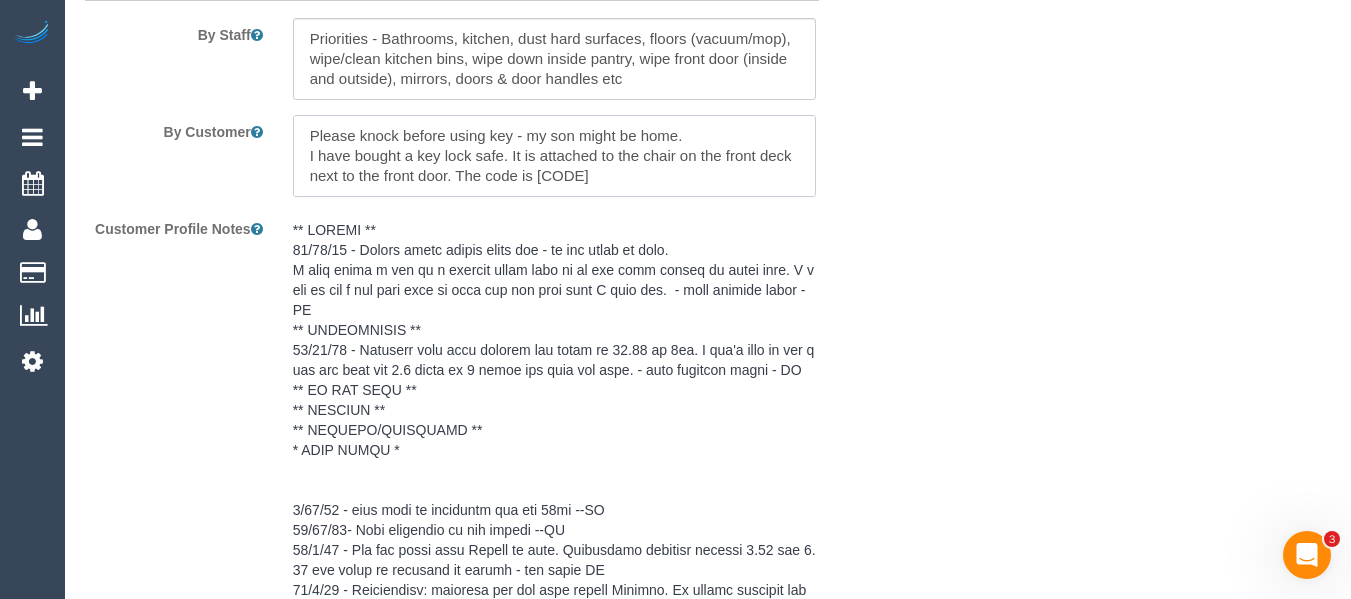 scroll, scrollTop: 9, scrollLeft: 0, axis: vertical 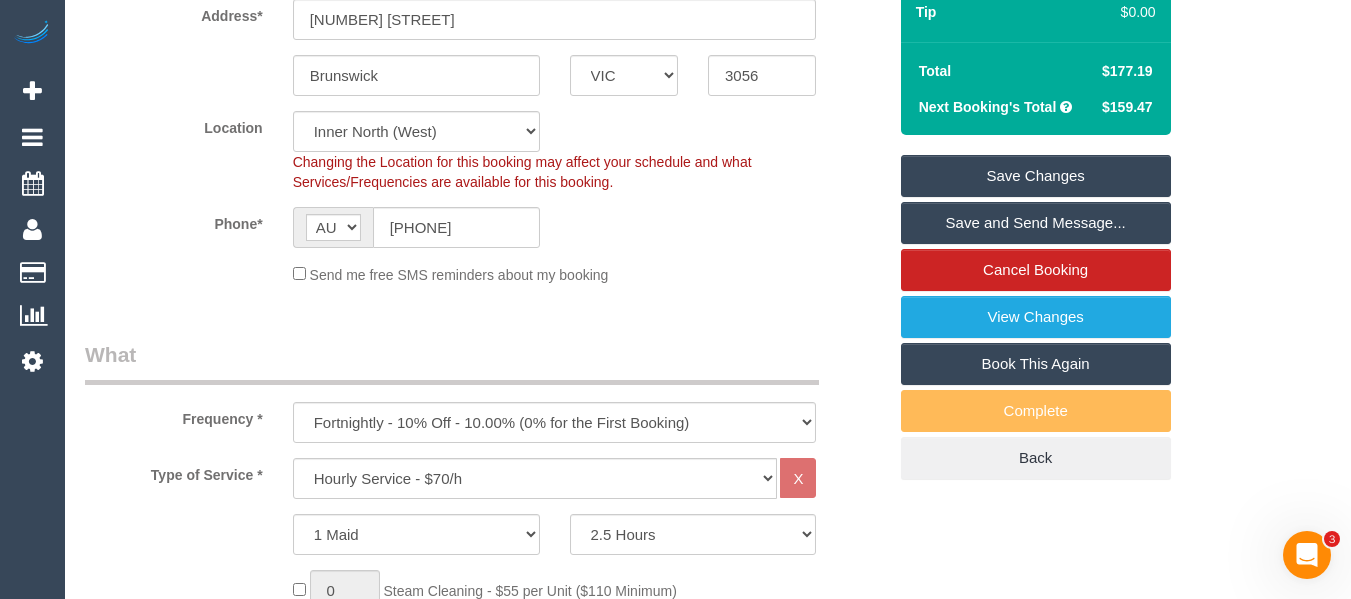 type on "Please knock before using key - my son might be home.
I have bought a key lock safe. It is attached to the chair on the front deck next to the front door. The code is 1972
I will lock the dogs outside before going to work but you can let them inside if you wish." 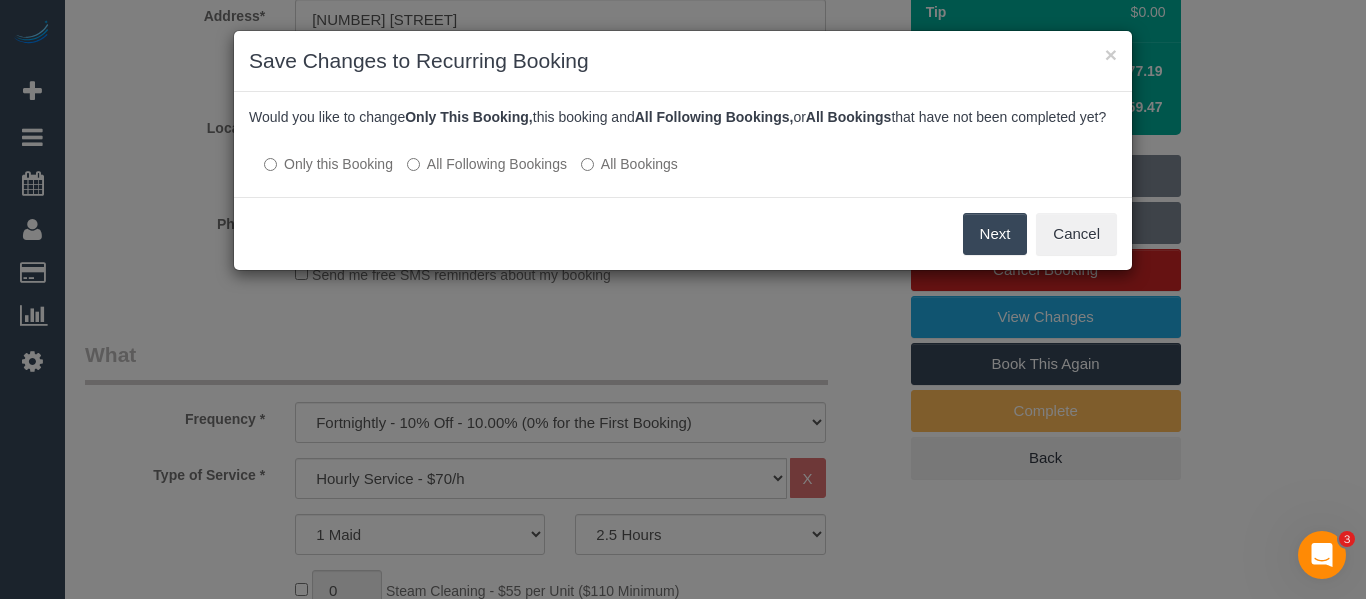 click on "All Following Bookings" at bounding box center [487, 164] 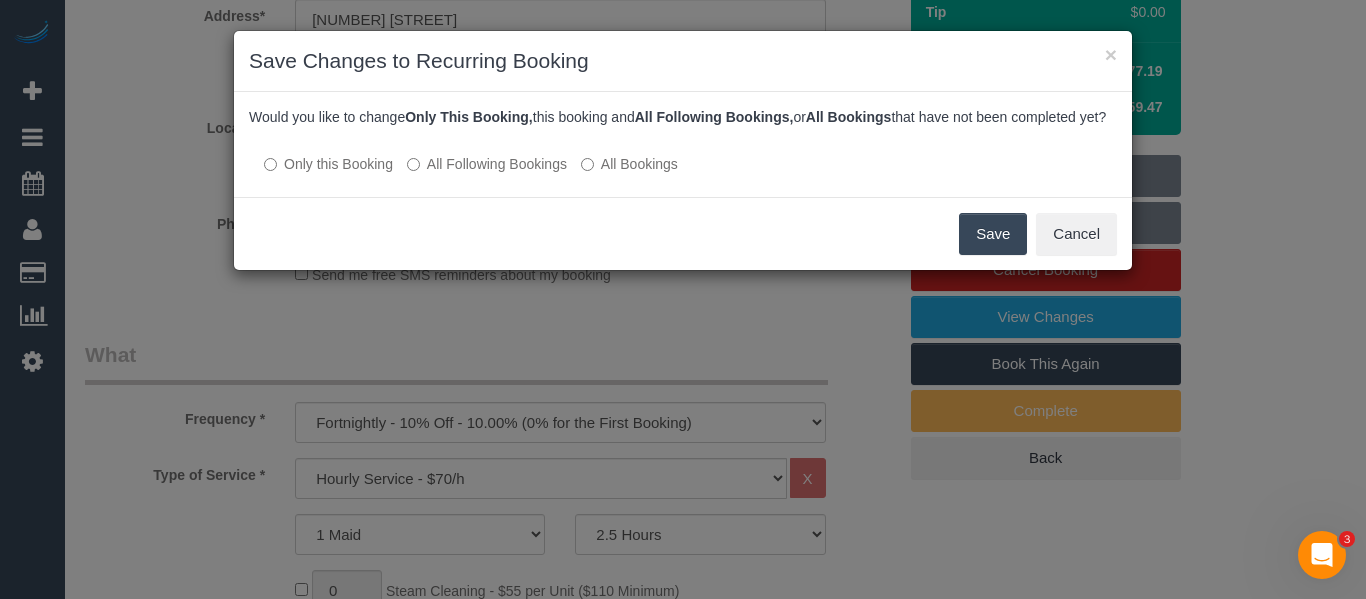 click on "Save" at bounding box center (993, 234) 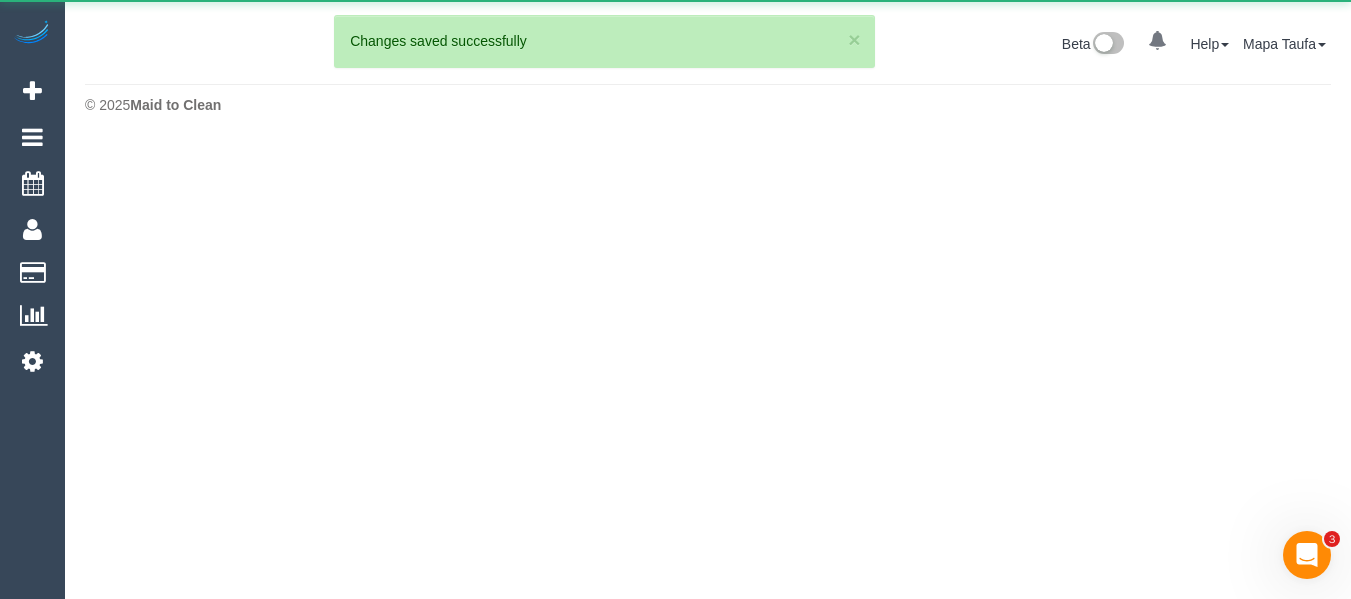 scroll, scrollTop: 0, scrollLeft: 0, axis: both 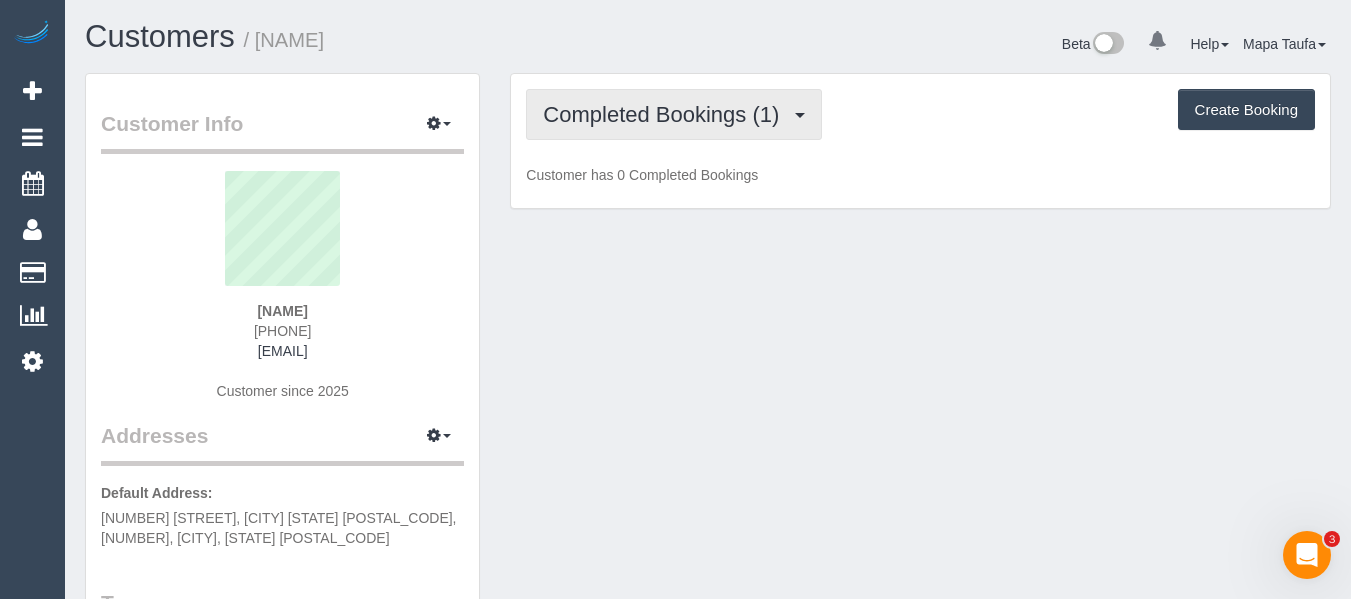 click on "Completed Bookings (1)" at bounding box center (674, 114) 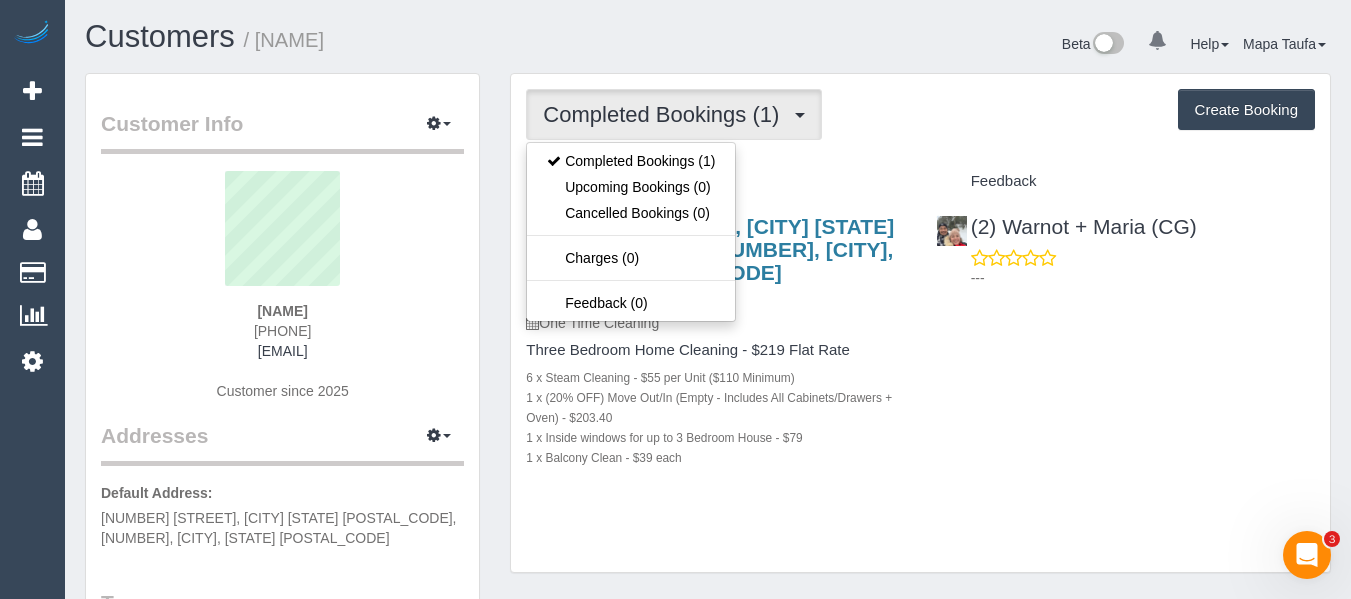 click on "1 x Inside windows for up to 3 Bedroom House - $79" at bounding box center (715, 437) 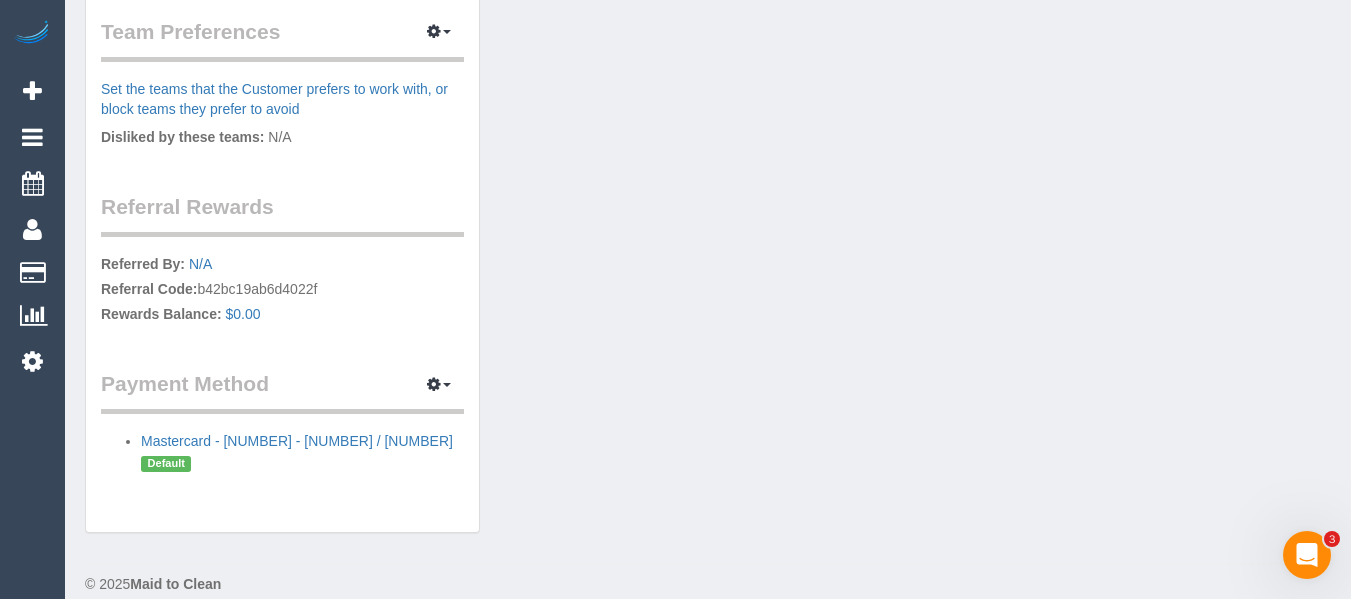 scroll, scrollTop: 883, scrollLeft: 0, axis: vertical 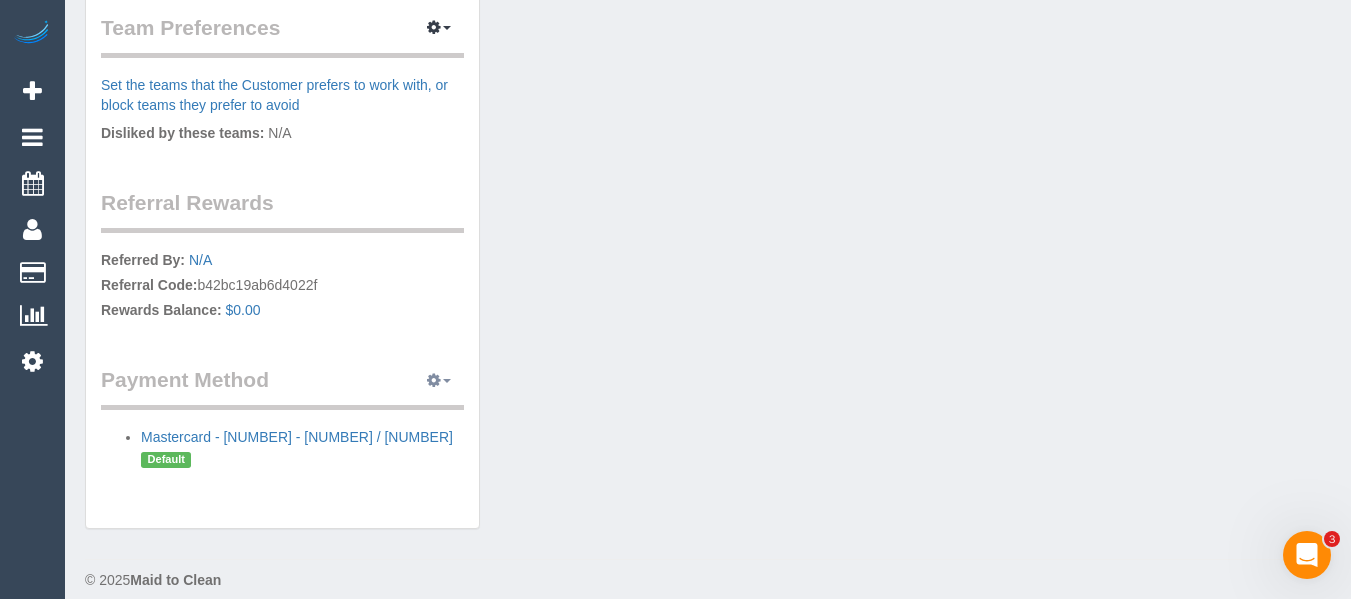 click at bounding box center (434, 380) 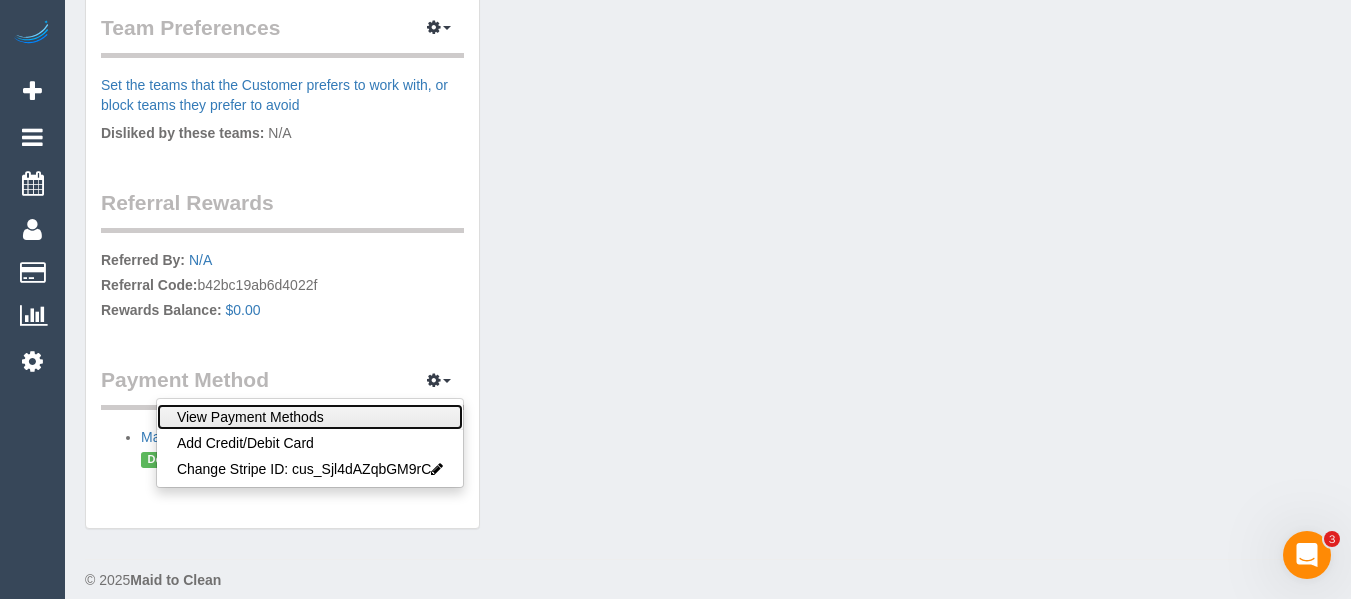 click on "View Payment Methods" at bounding box center [310, 417] 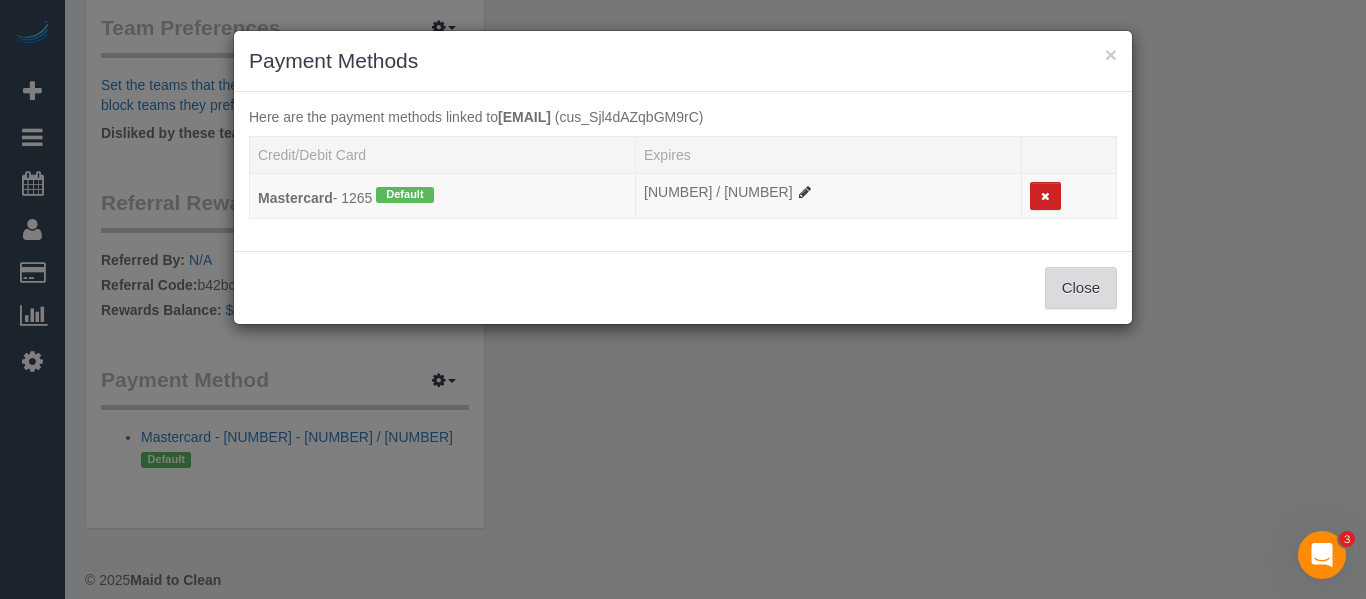 click on "Close" at bounding box center [1081, 288] 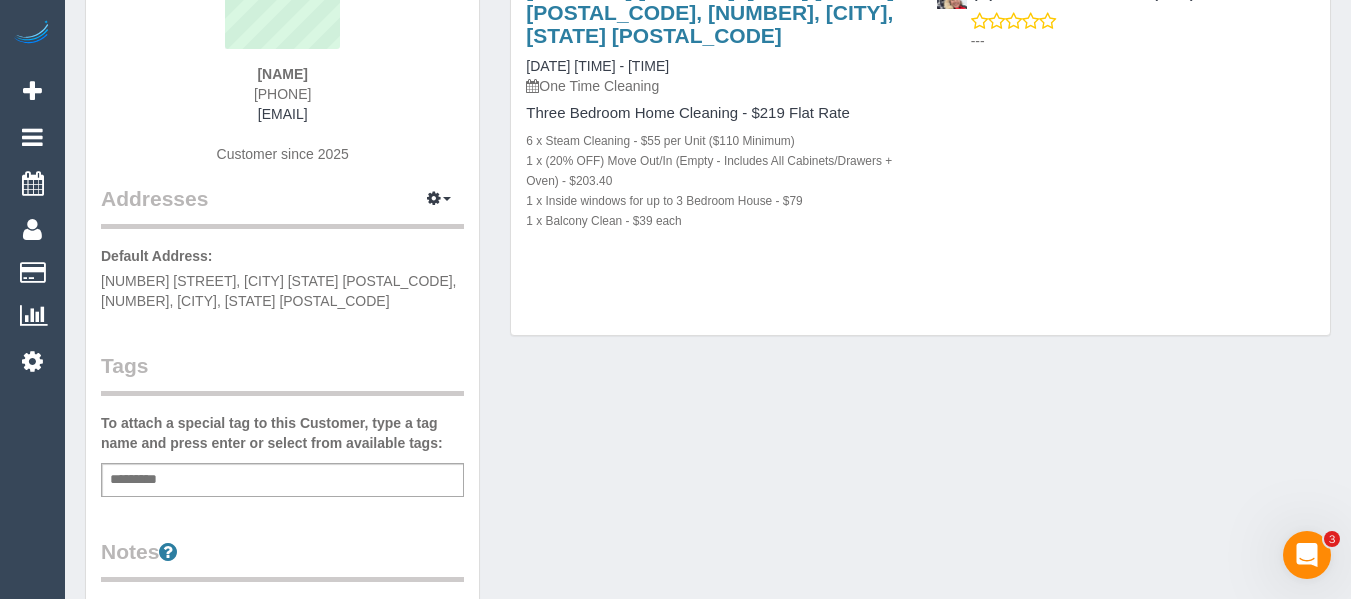 scroll, scrollTop: 183, scrollLeft: 0, axis: vertical 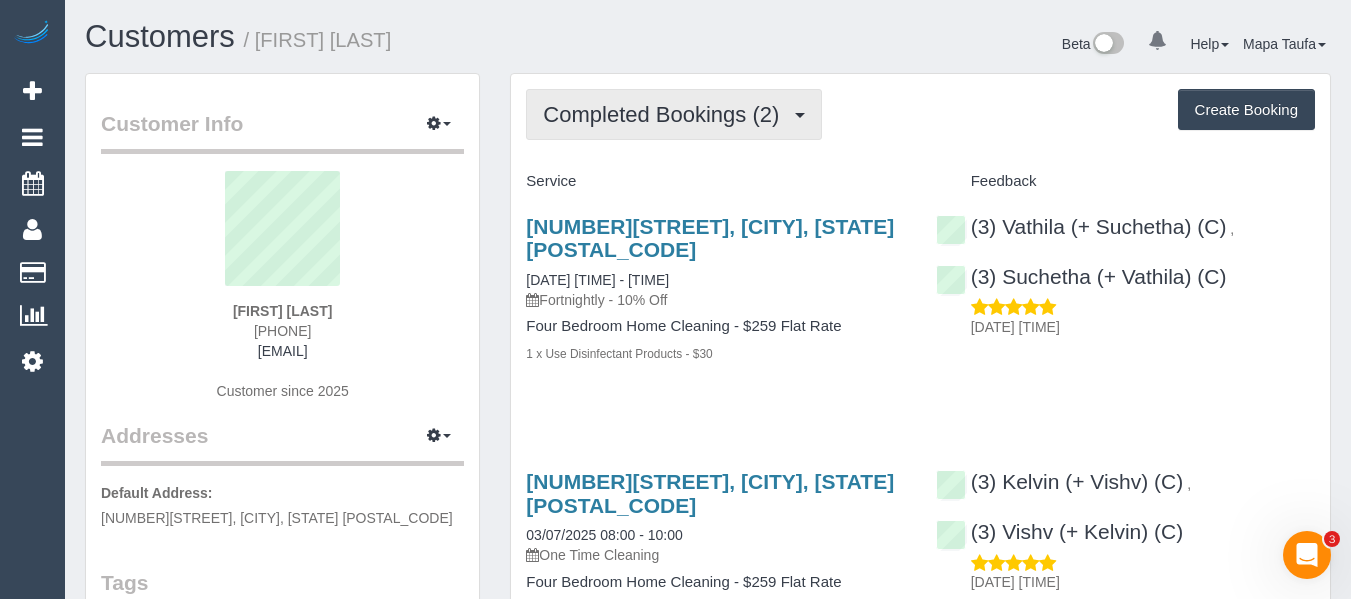 click on "Completed Bookings (2)" at bounding box center [666, 114] 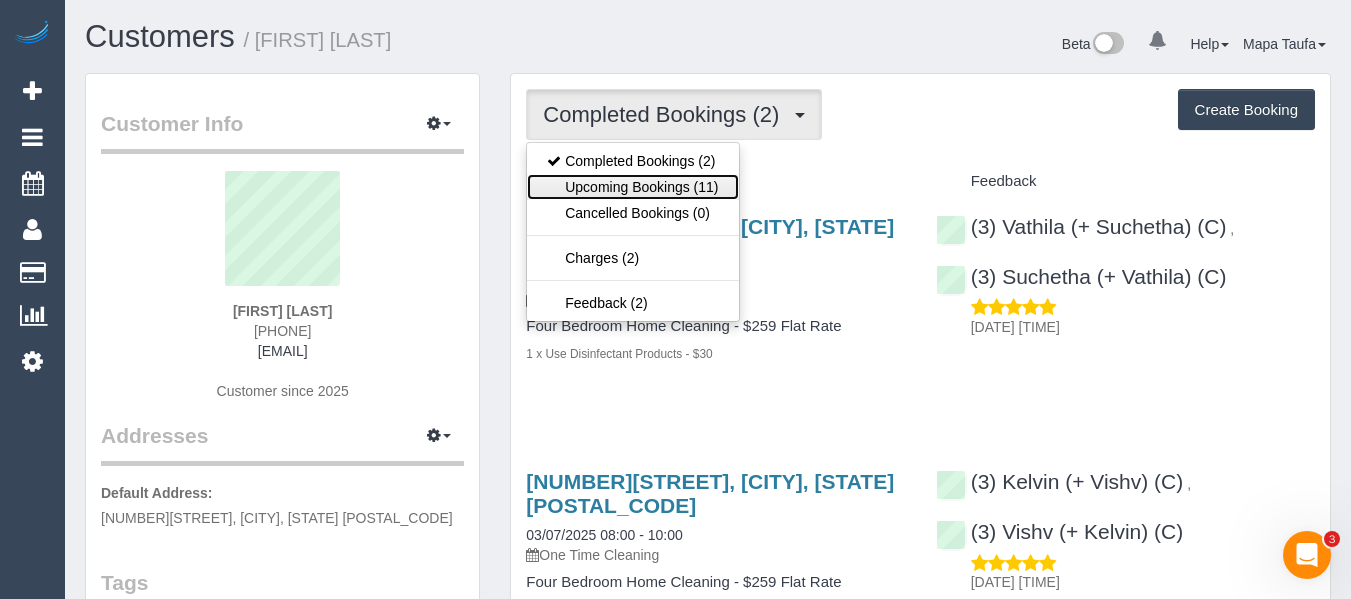 click on "Upcoming Bookings (11)" at bounding box center (632, 187) 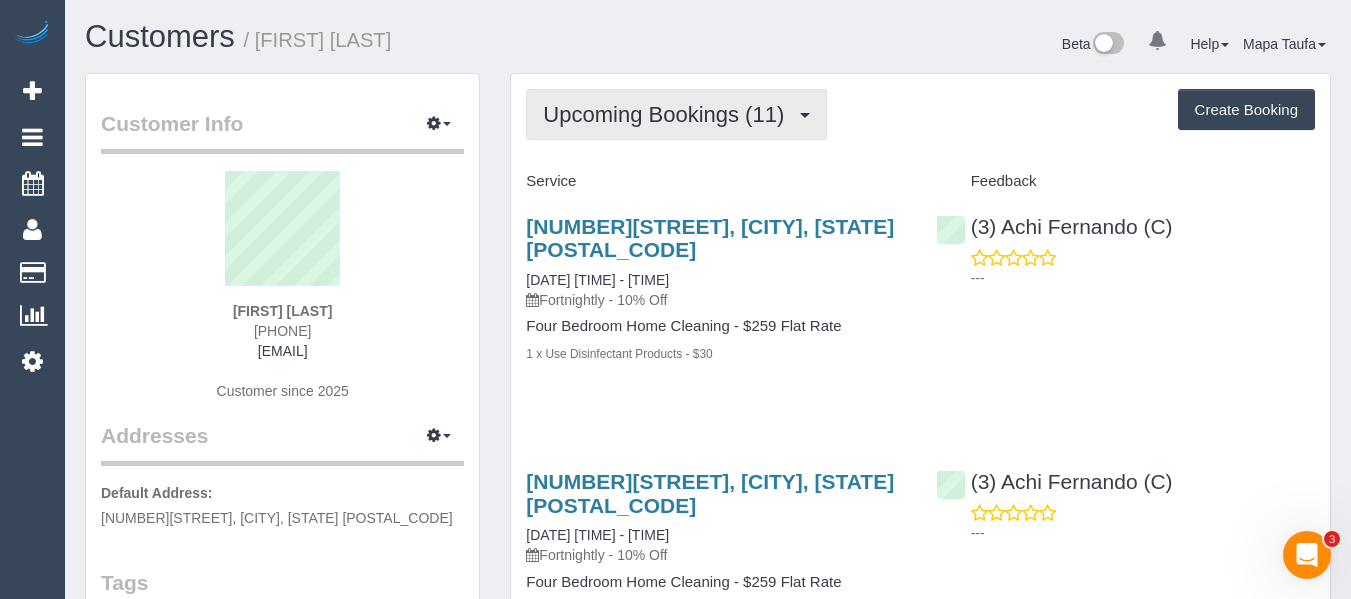 click on "Upcoming Bookings (11)" at bounding box center (668, 114) 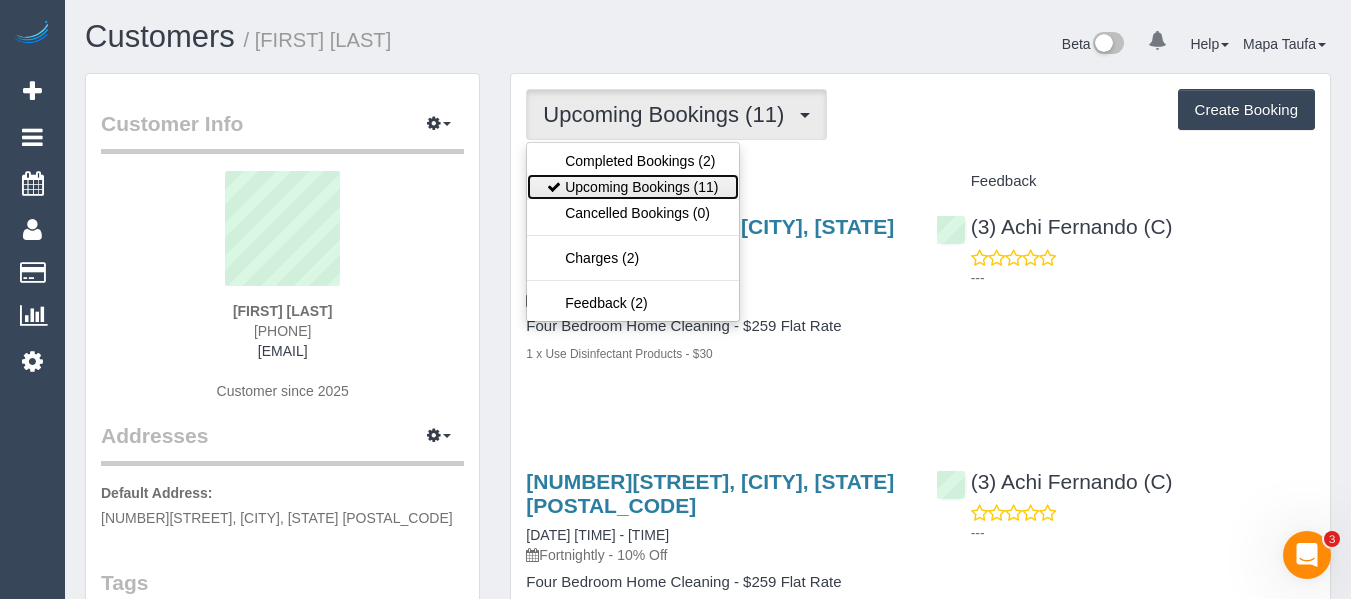 click on "Upcoming Bookings (11)" at bounding box center (632, 187) 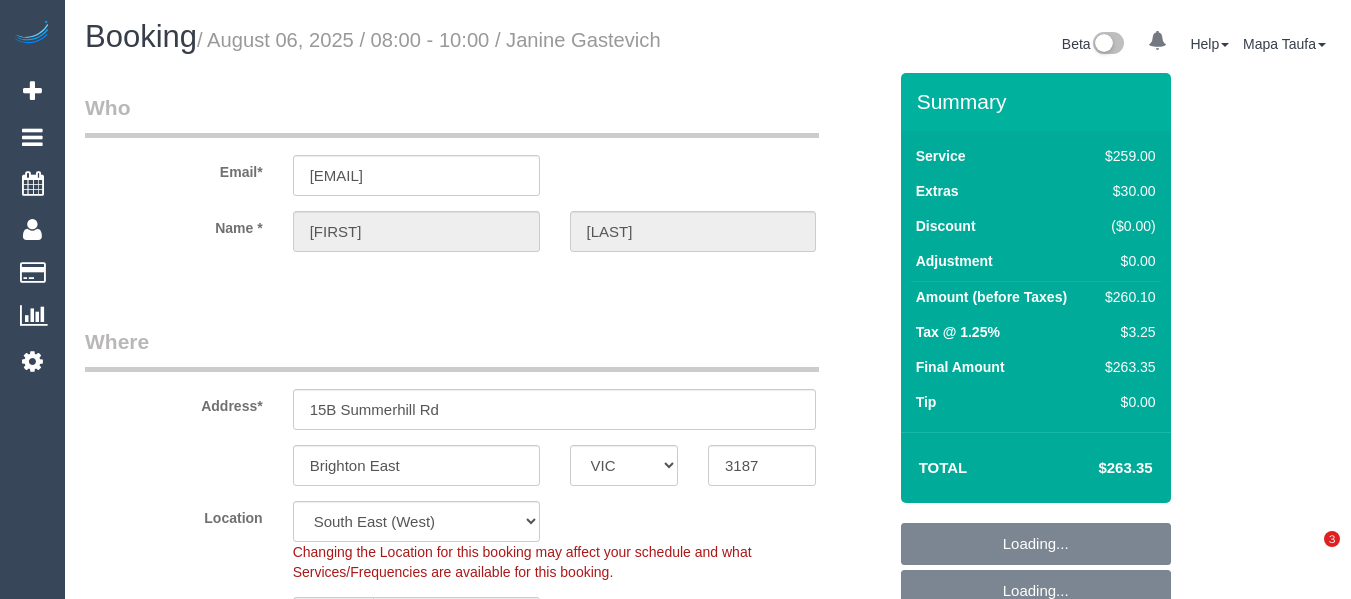 select on "VIC" 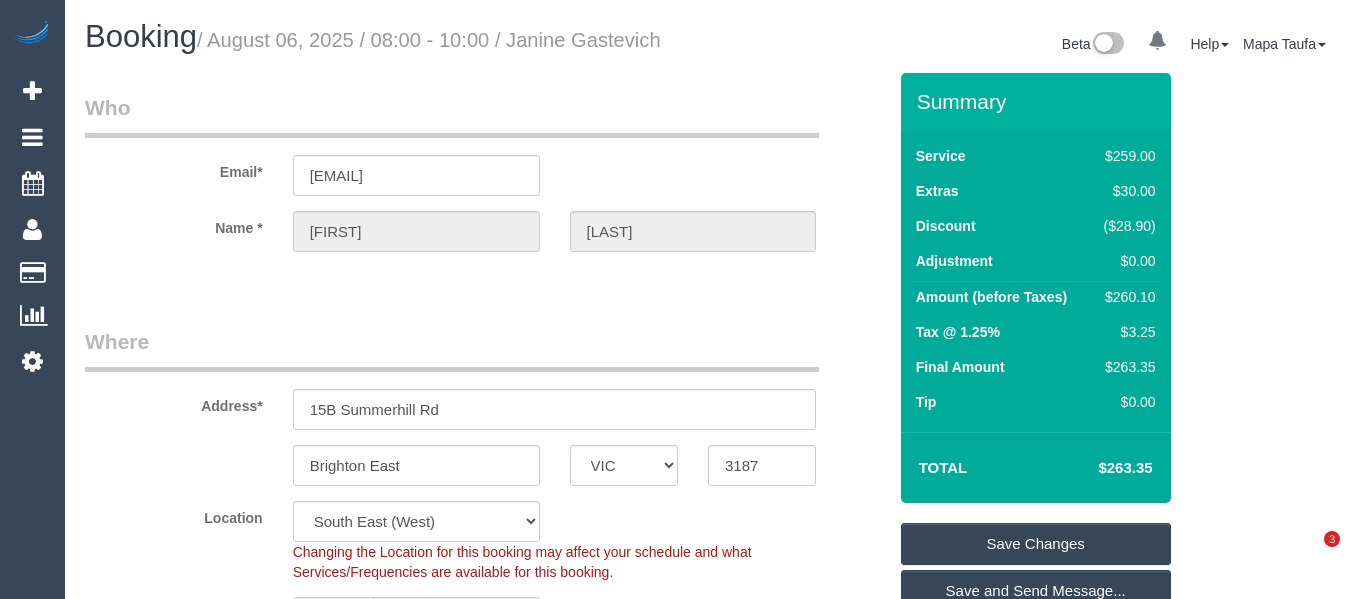 scroll, scrollTop: 0, scrollLeft: 0, axis: both 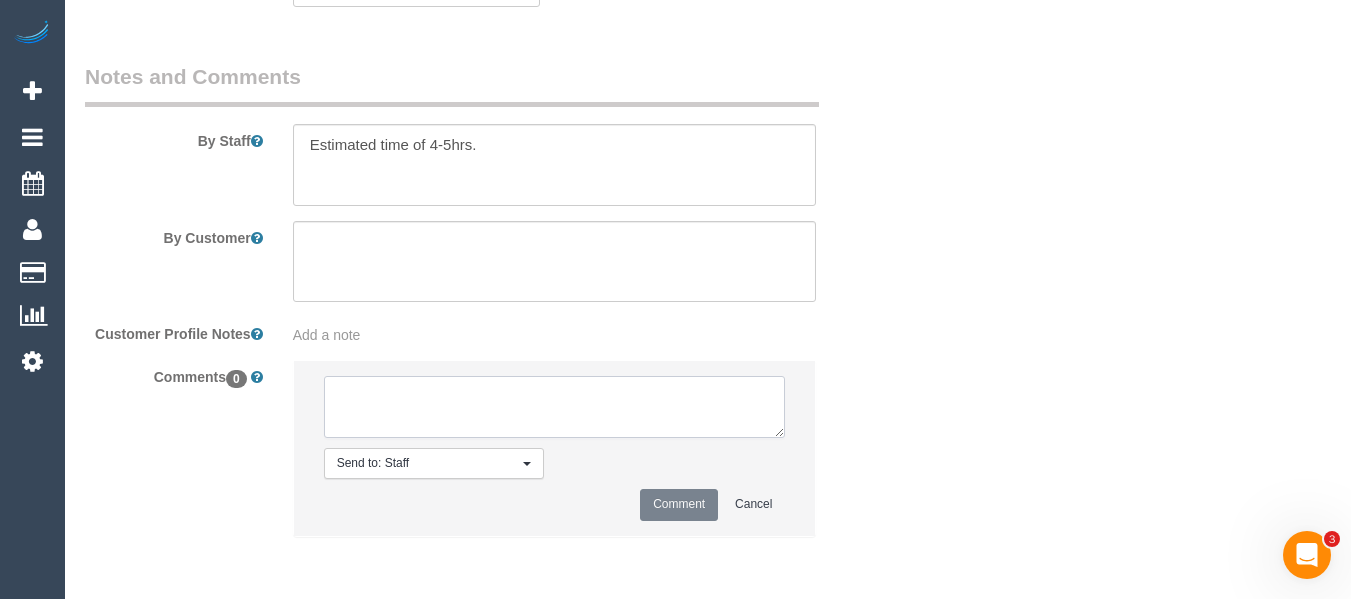 click at bounding box center (555, 407) 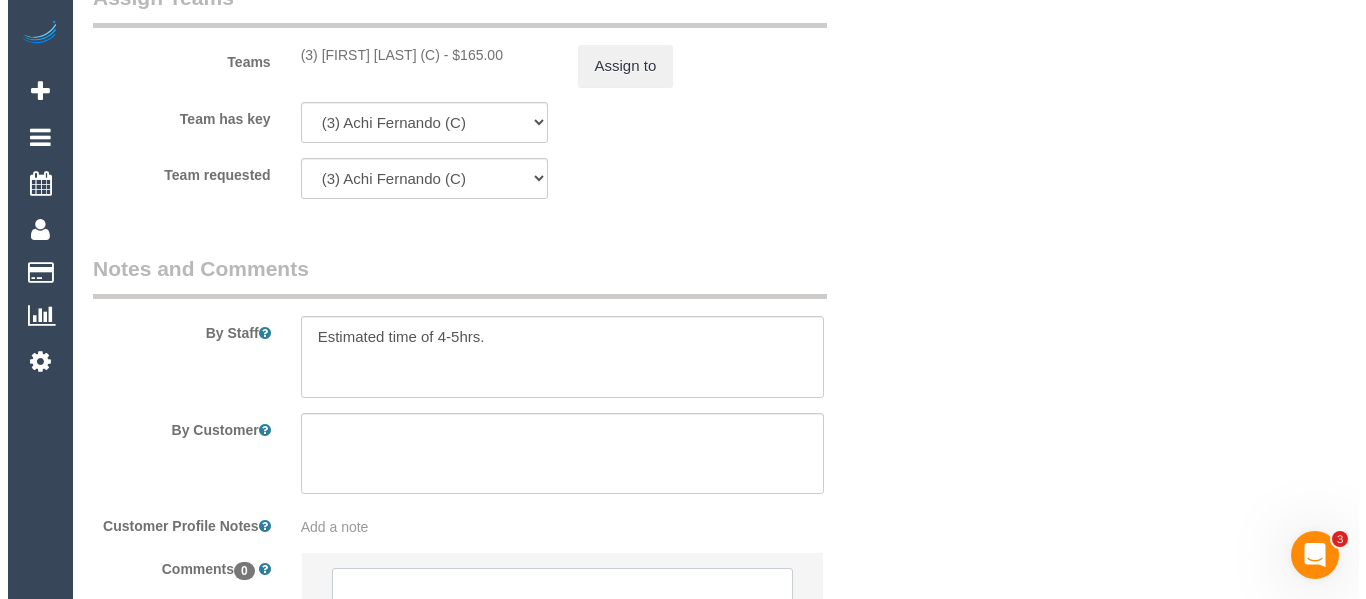 scroll, scrollTop: 3079, scrollLeft: 0, axis: vertical 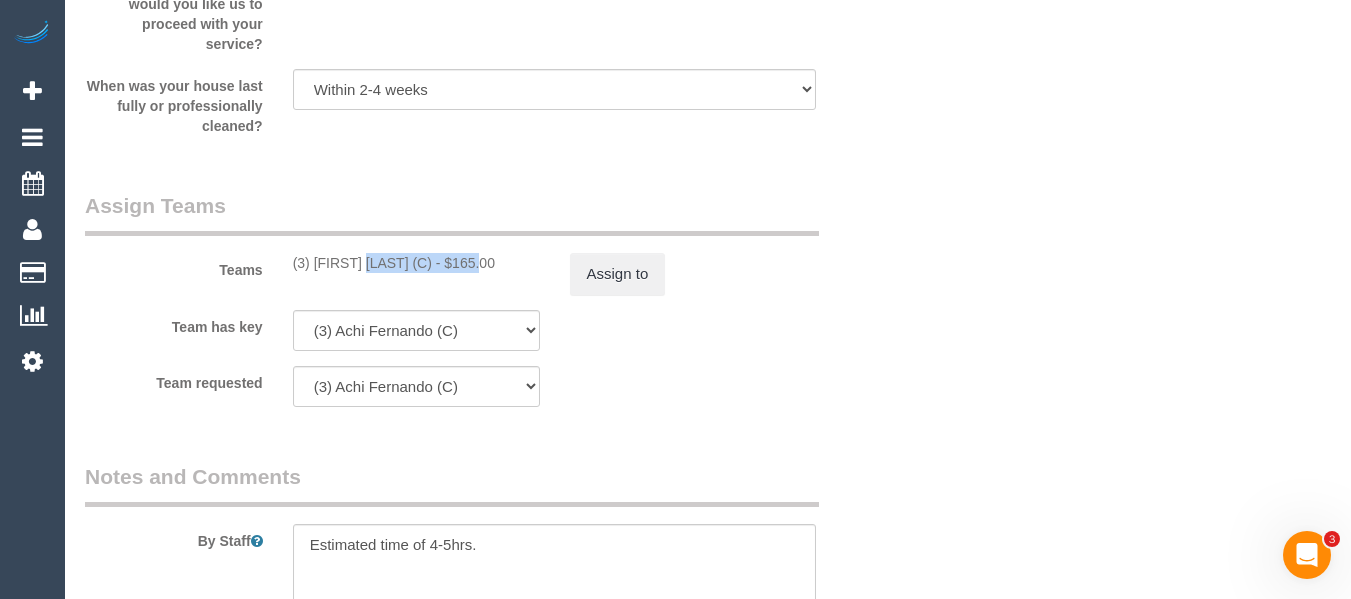 drag, startPoint x: 383, startPoint y: 264, endPoint x: 311, endPoint y: 258, distance: 72.249565 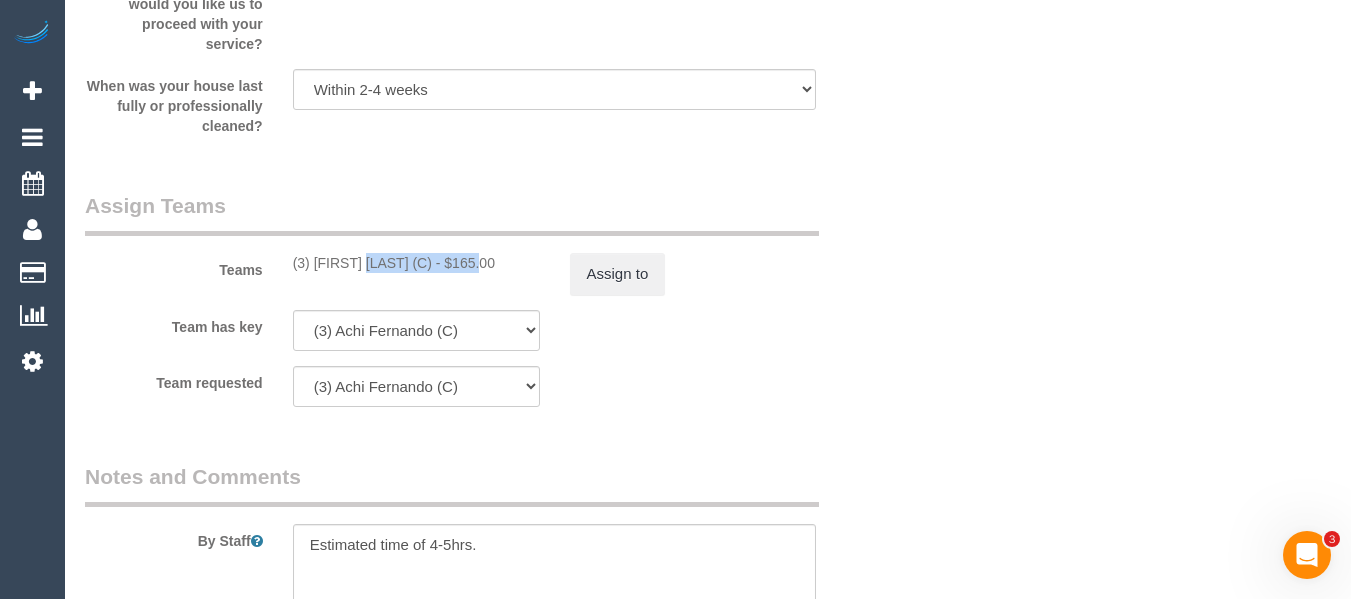 copy on "[FIRST] [LAST] (C)" 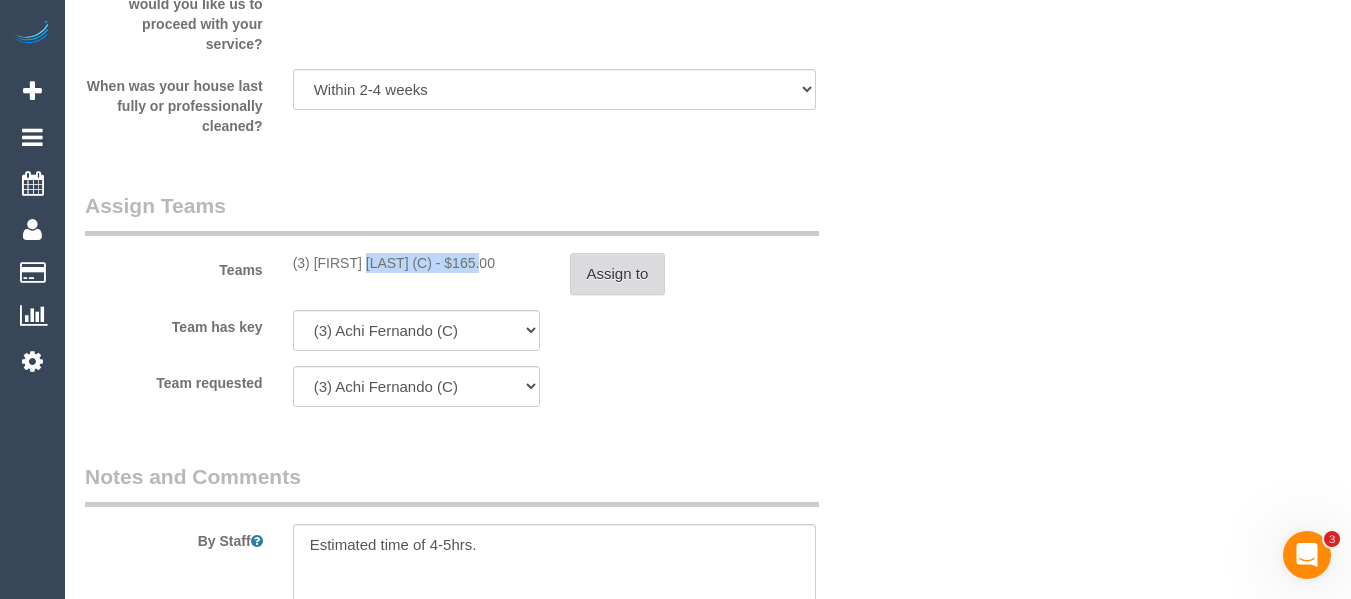 click on "Assign to" at bounding box center (618, 274) 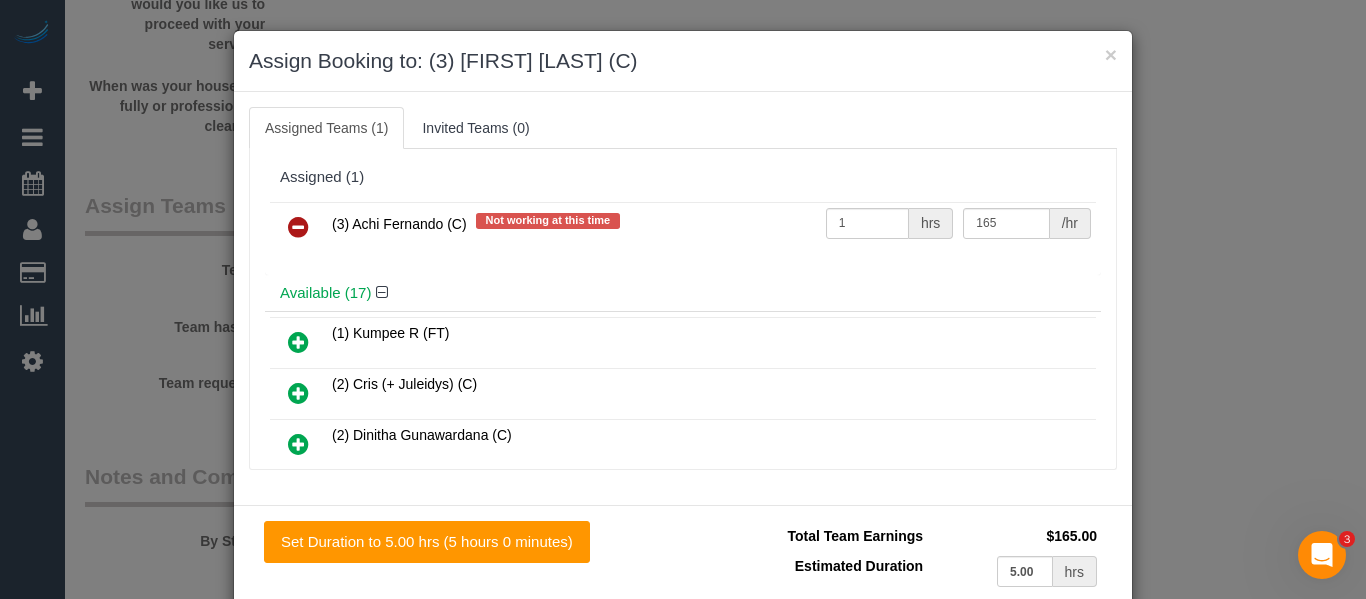 click at bounding box center (298, 228) 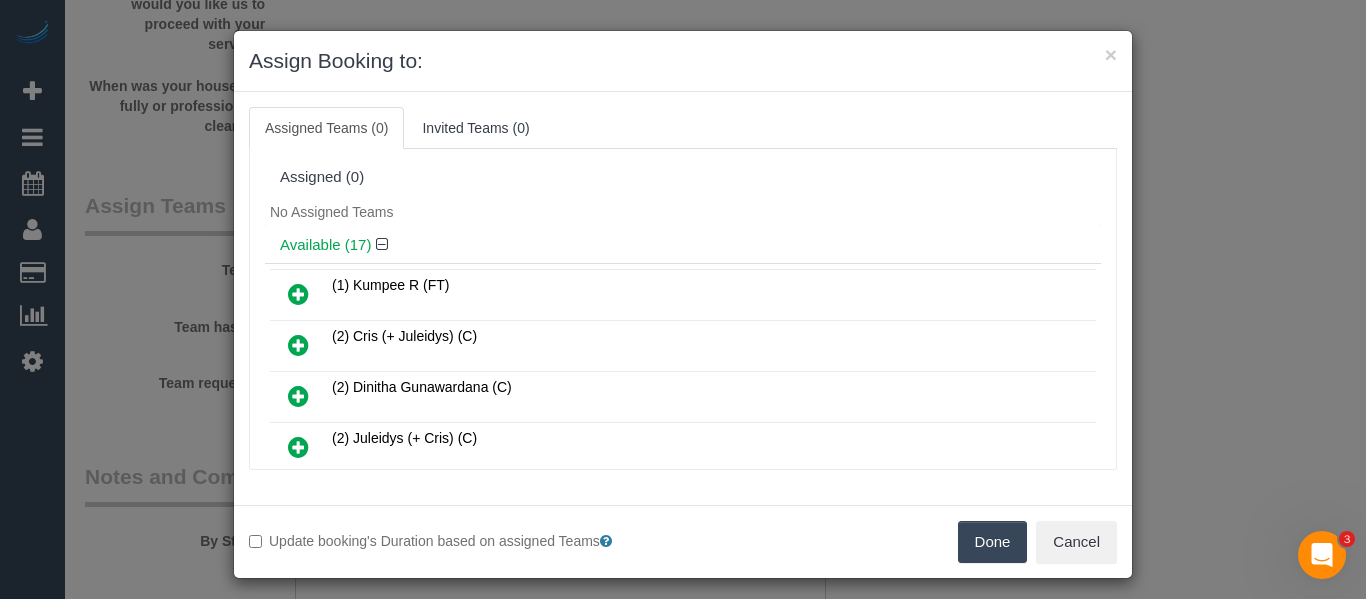 click on "Done" at bounding box center [993, 542] 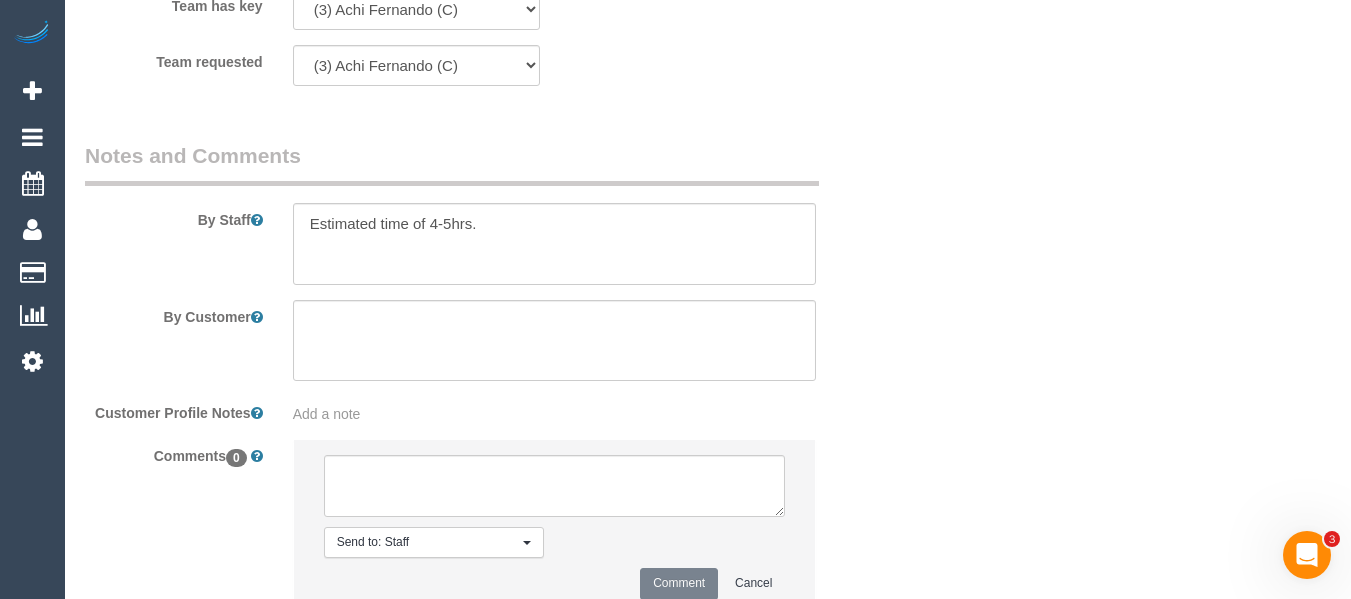 scroll, scrollTop: 3562, scrollLeft: 0, axis: vertical 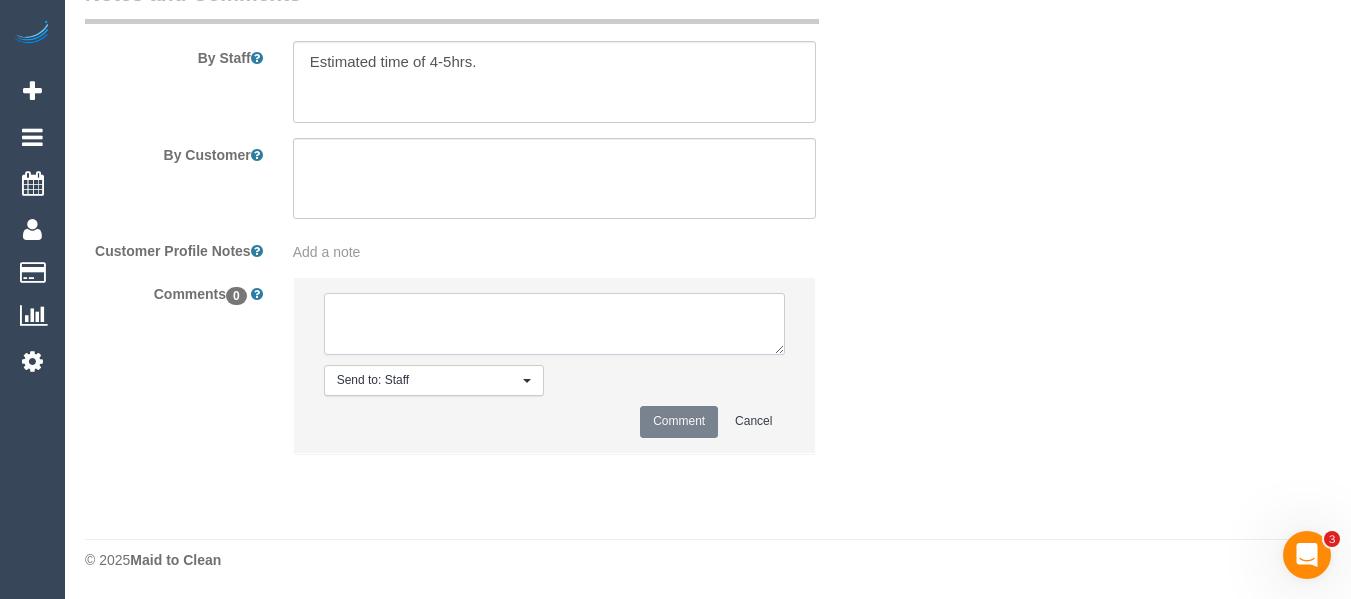 click at bounding box center (555, 324) 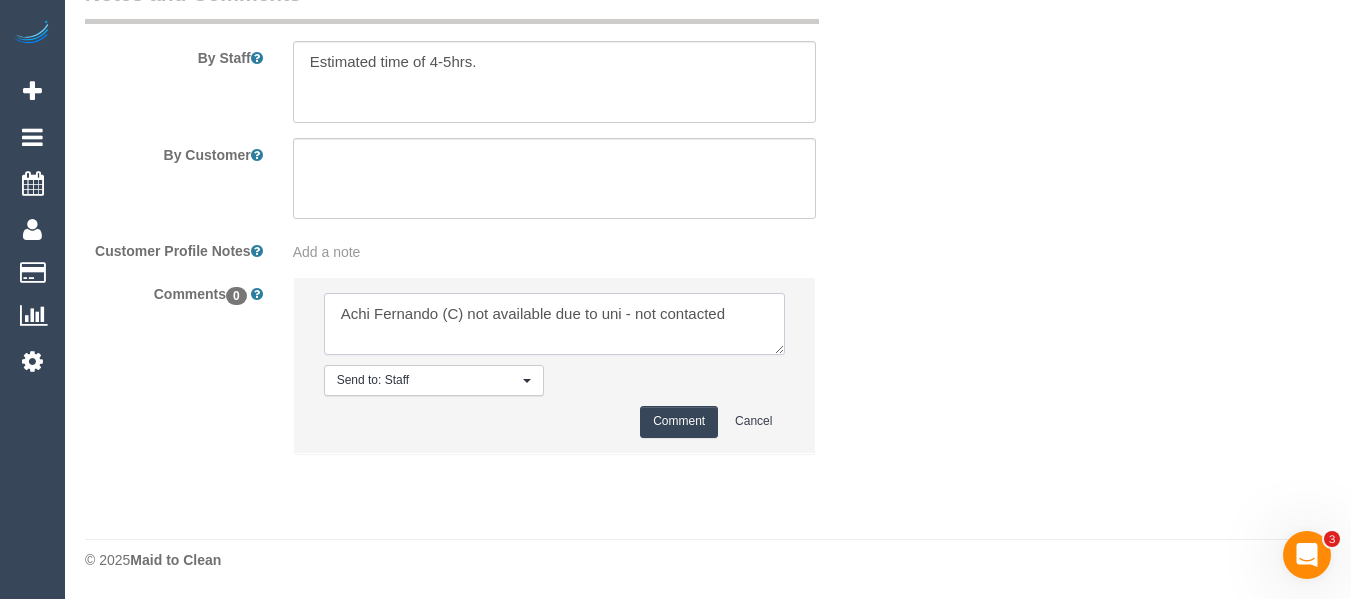 type on "Achi Fernando (C) not available due to uni - not contacted" 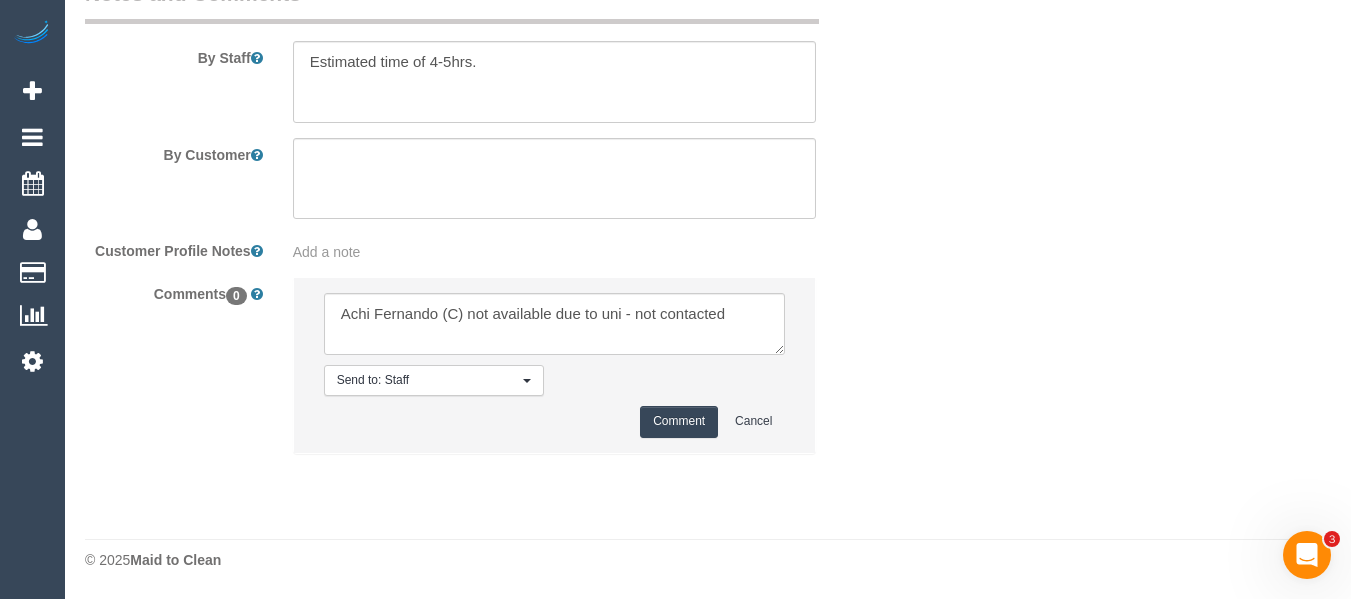 click on "Comment" at bounding box center [679, 421] 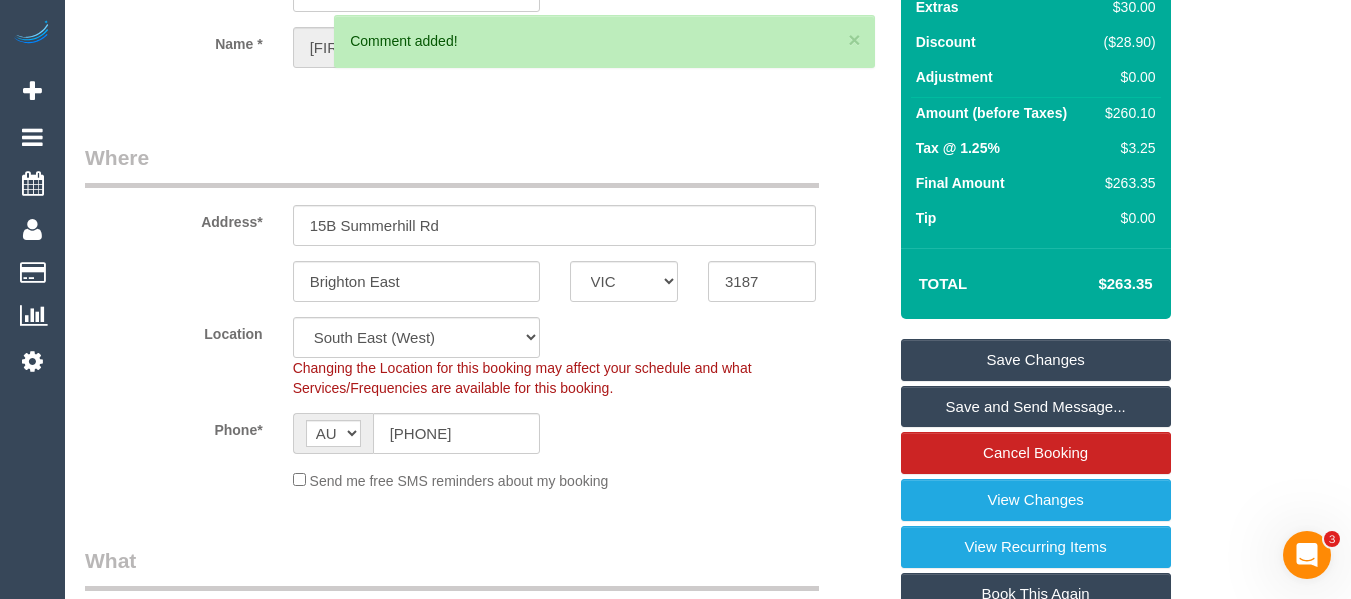 scroll, scrollTop: 176, scrollLeft: 0, axis: vertical 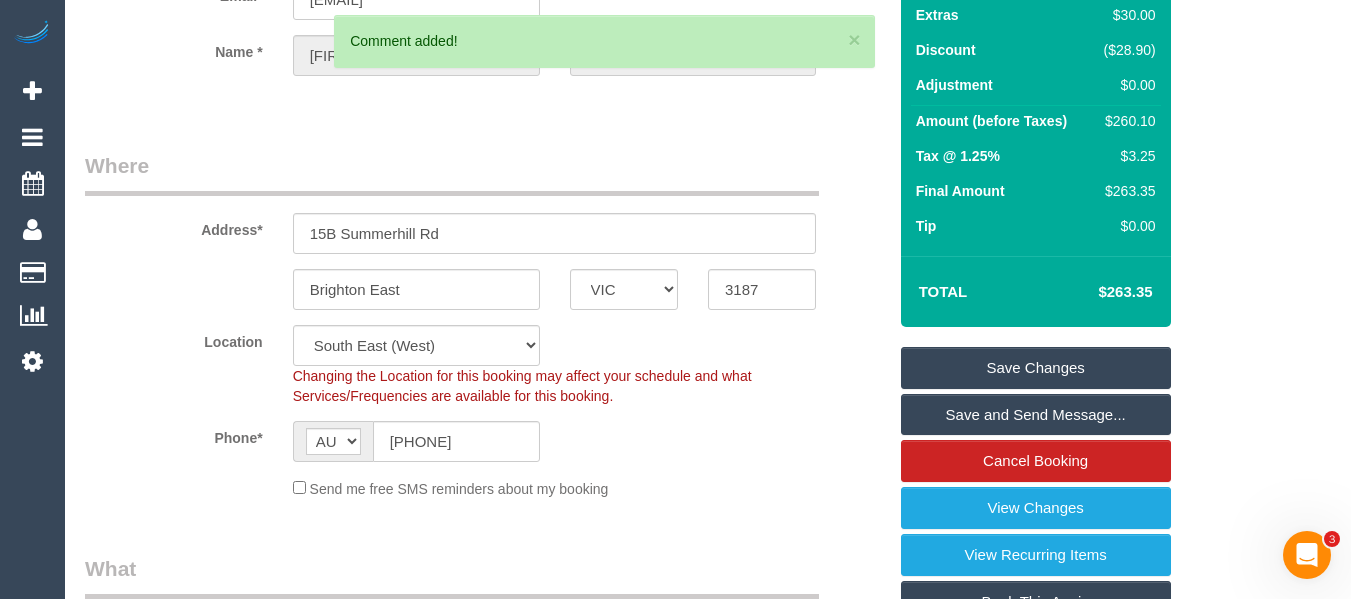click on "Save Changes" at bounding box center (1036, 368) 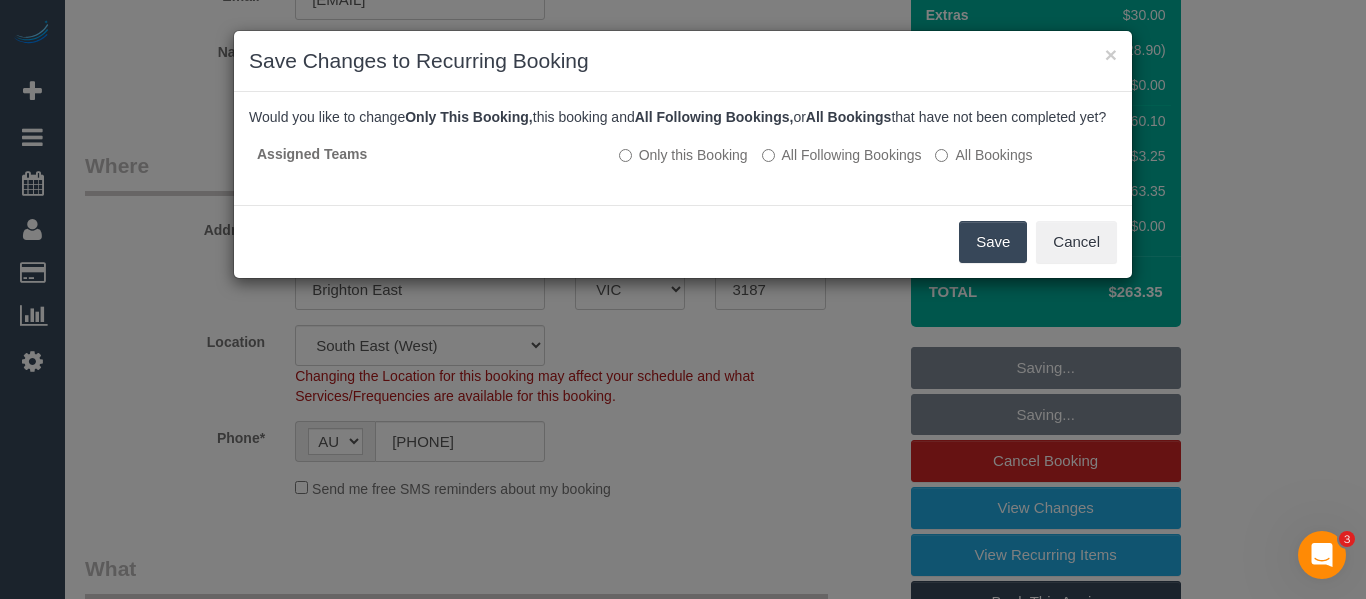click on "Save" at bounding box center (993, 242) 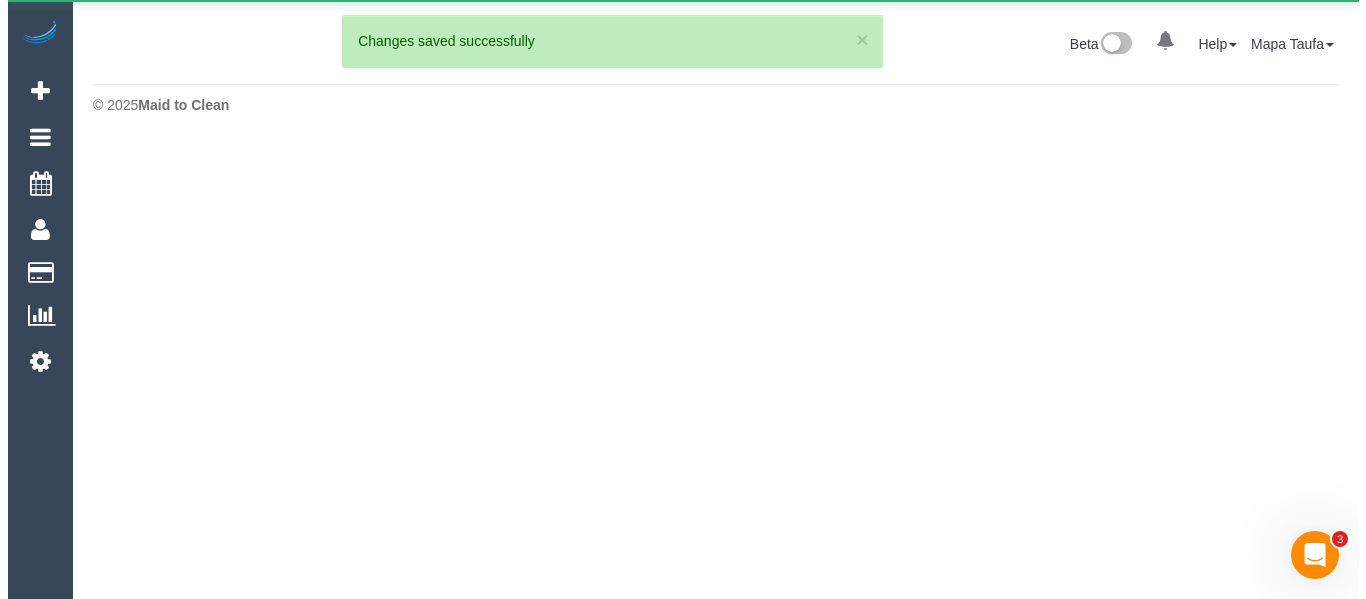 scroll, scrollTop: 0, scrollLeft: 0, axis: both 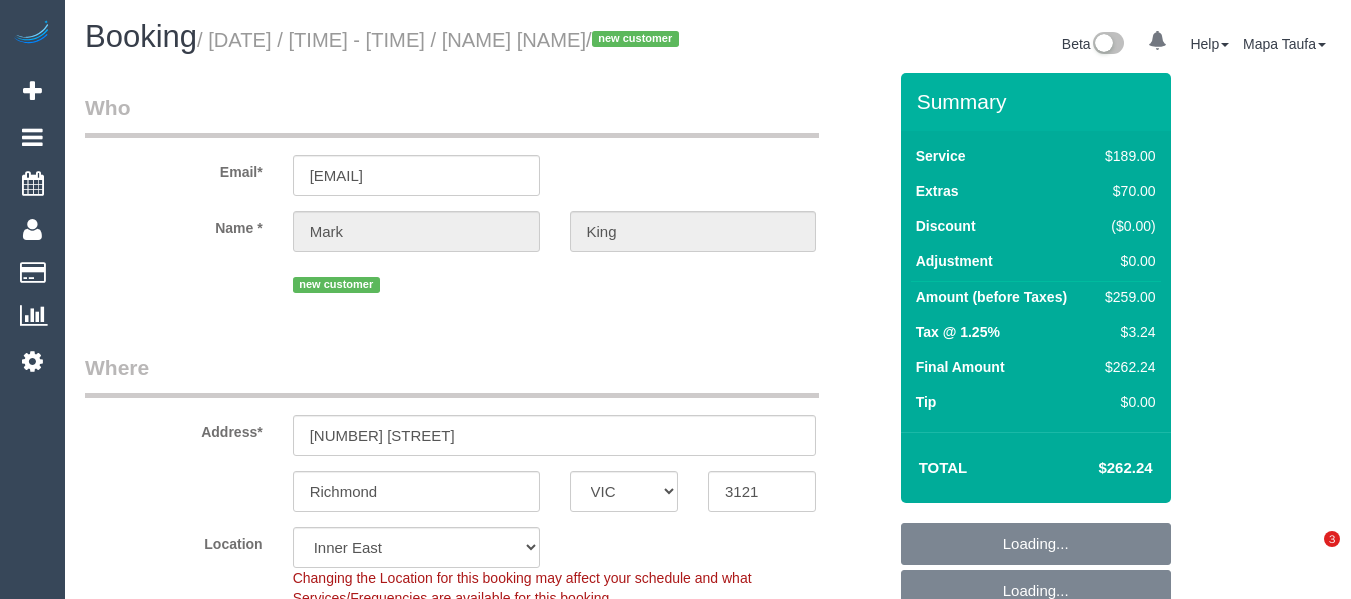 select on "VIC" 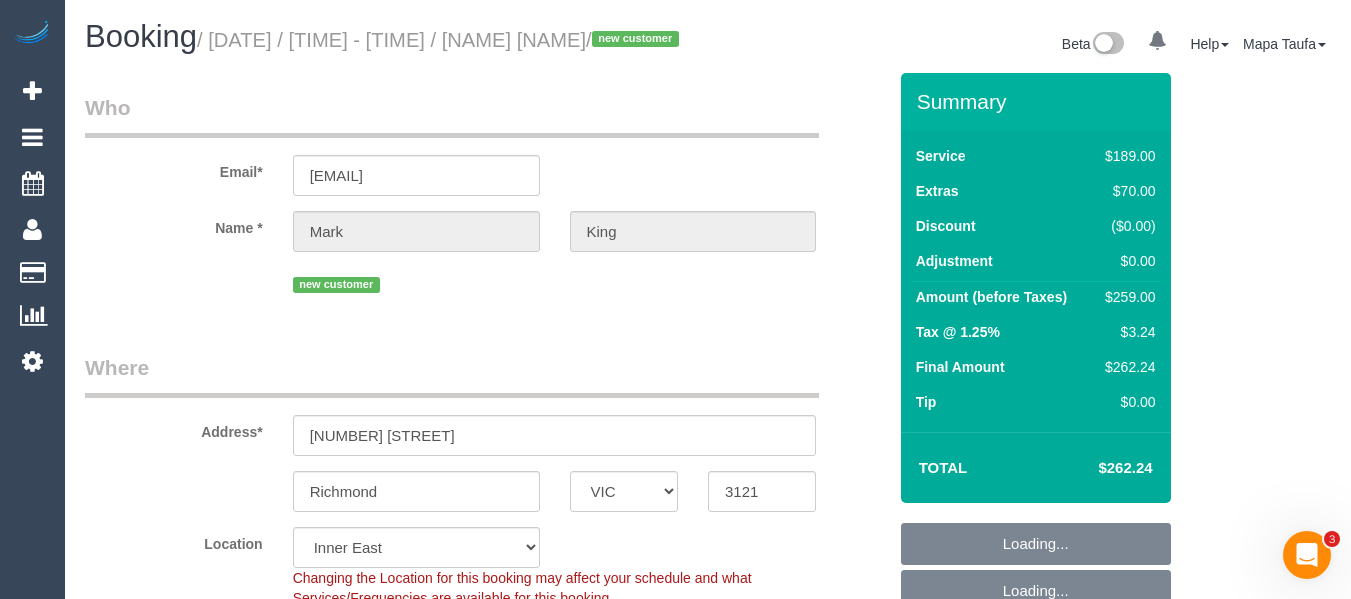 scroll, scrollTop: 0, scrollLeft: 0, axis: both 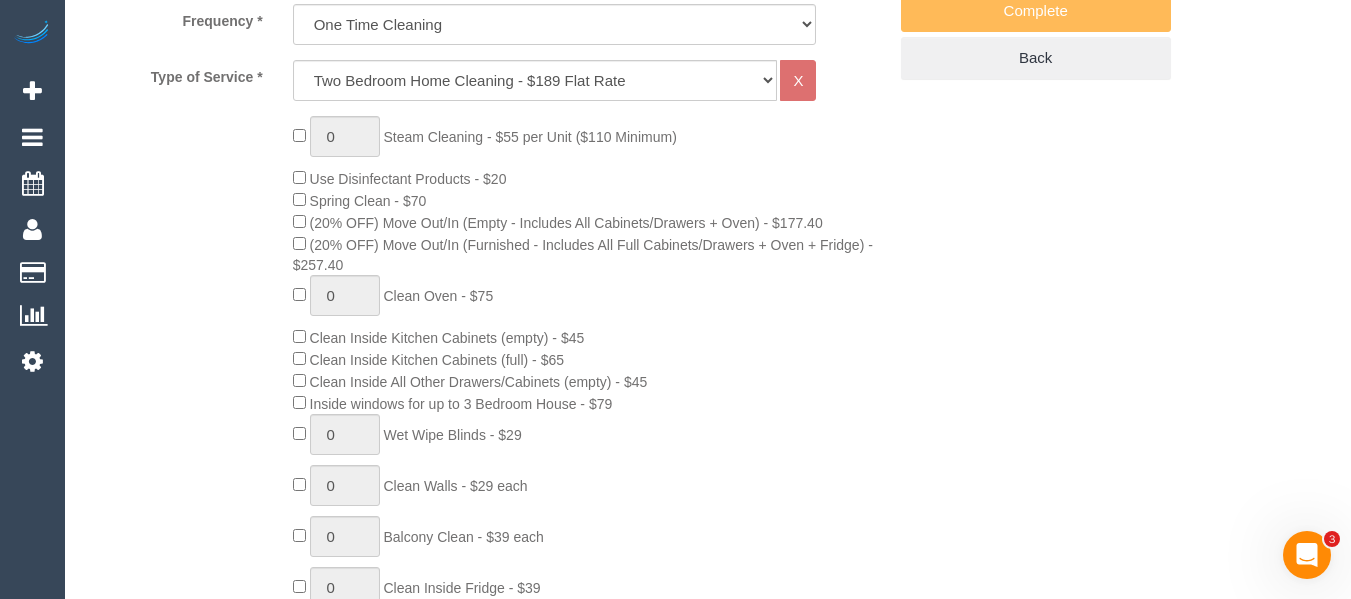 select on "number:28" 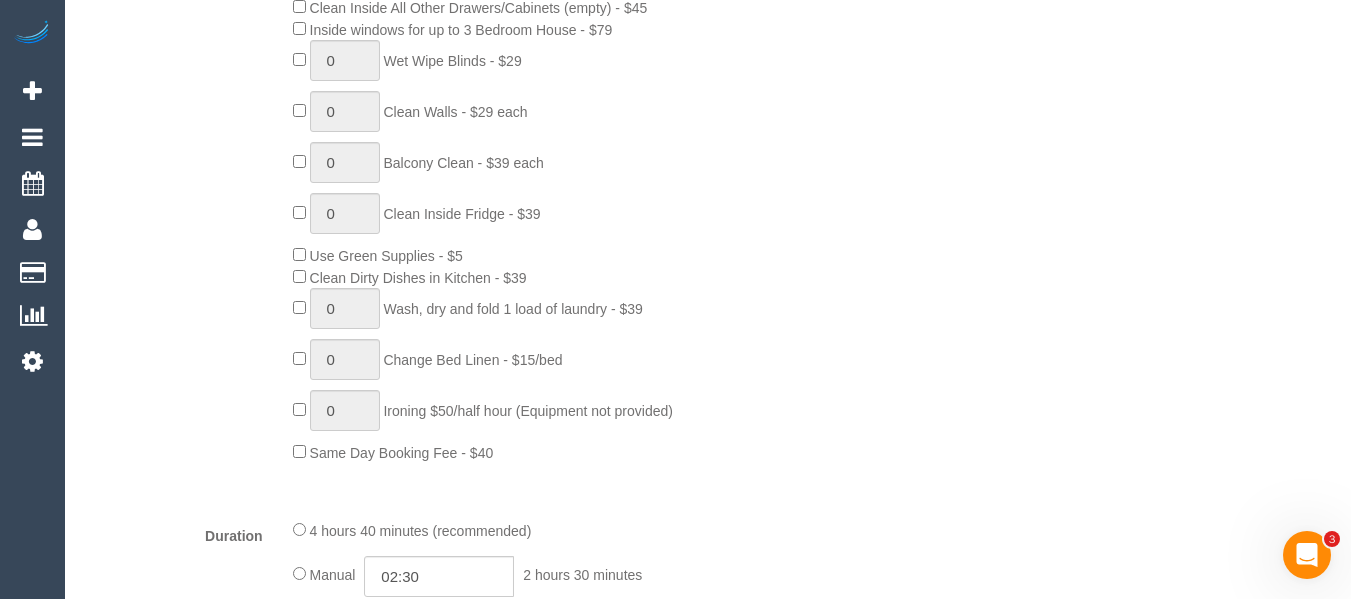 scroll, scrollTop: 1204, scrollLeft: 0, axis: vertical 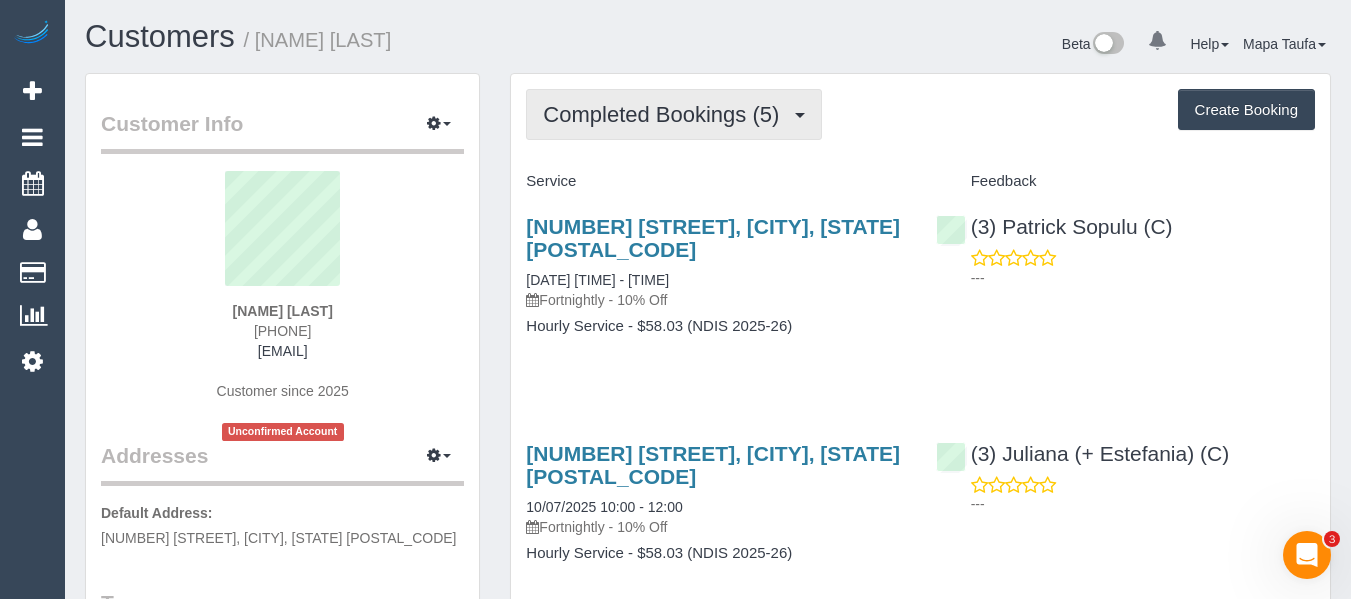 click on "Completed Bookings (5)" at bounding box center (666, 114) 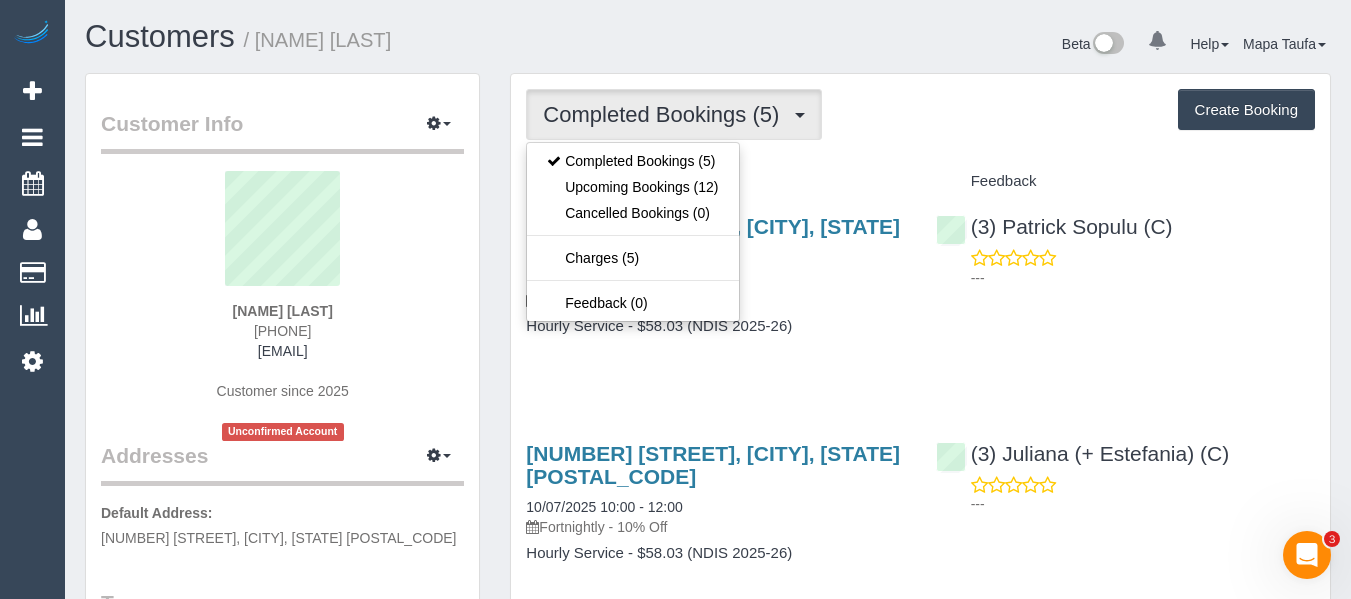 click on "Customers
/ [NAME] [LAST]
Beta
0
Your Notifications
You have 0 alerts
Help
Help Docs
Take a Tour
Contact Support
[NAME] [LAST]
My Account
Change Password
Email Preferences
Community
Log Out" at bounding box center [708, 46] 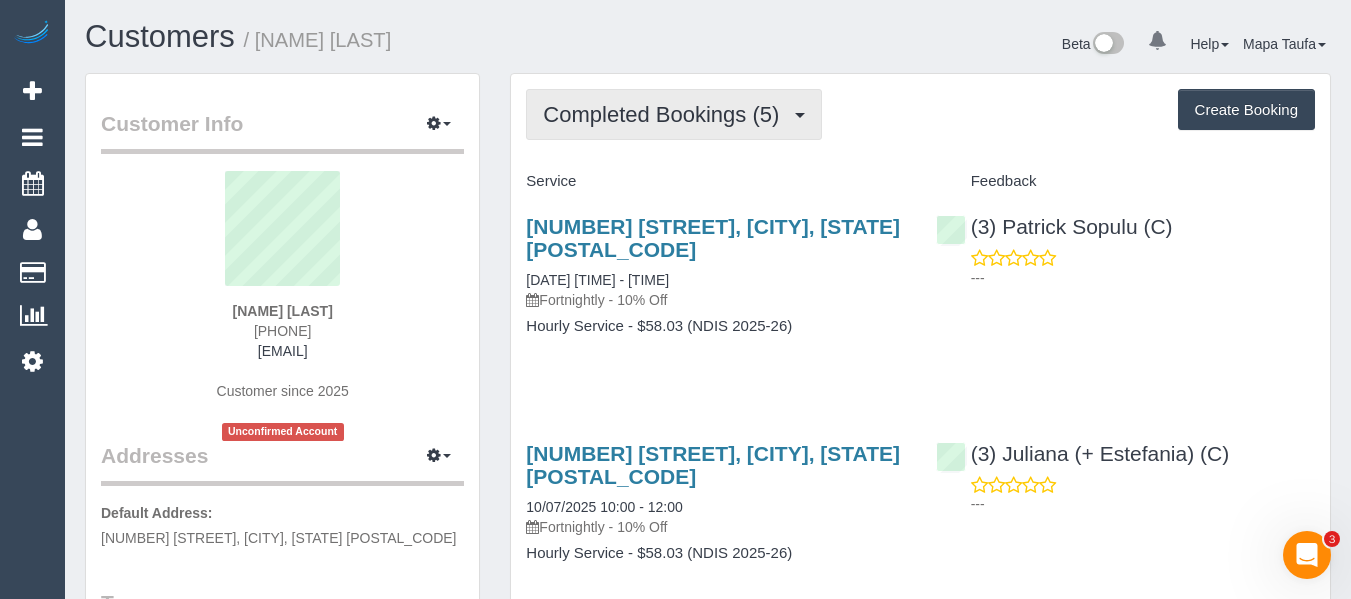 click on "Completed Bookings (5)" at bounding box center (666, 114) 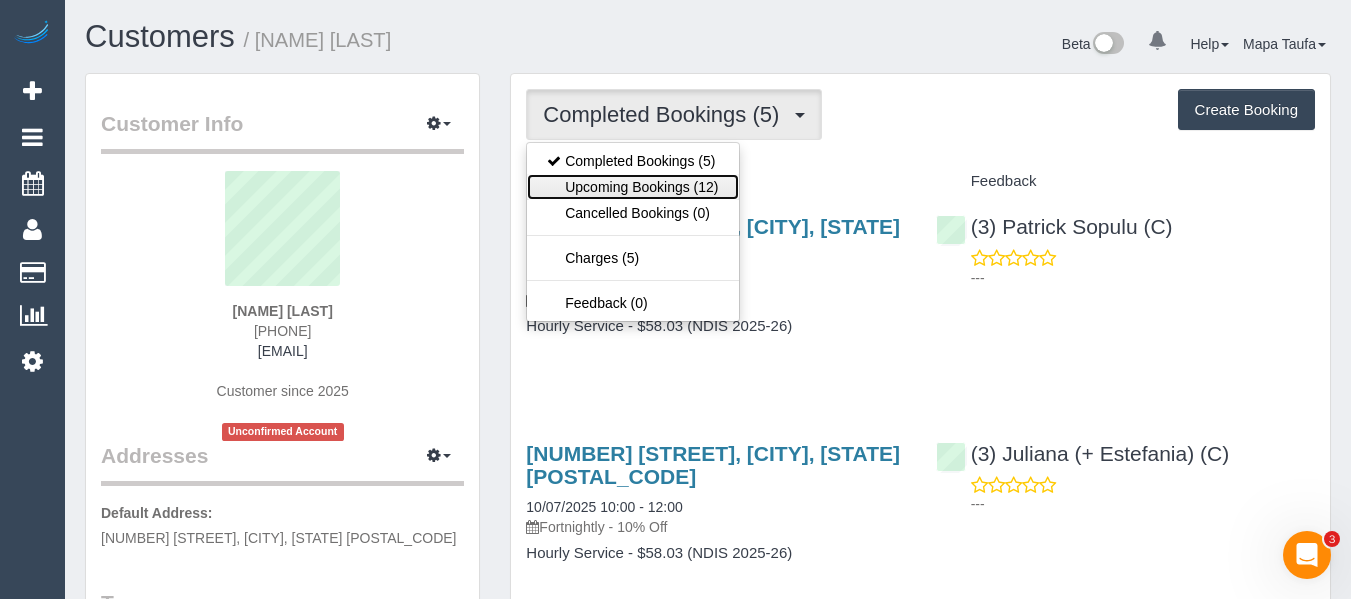 click on "Upcoming Bookings (12)" at bounding box center (632, 187) 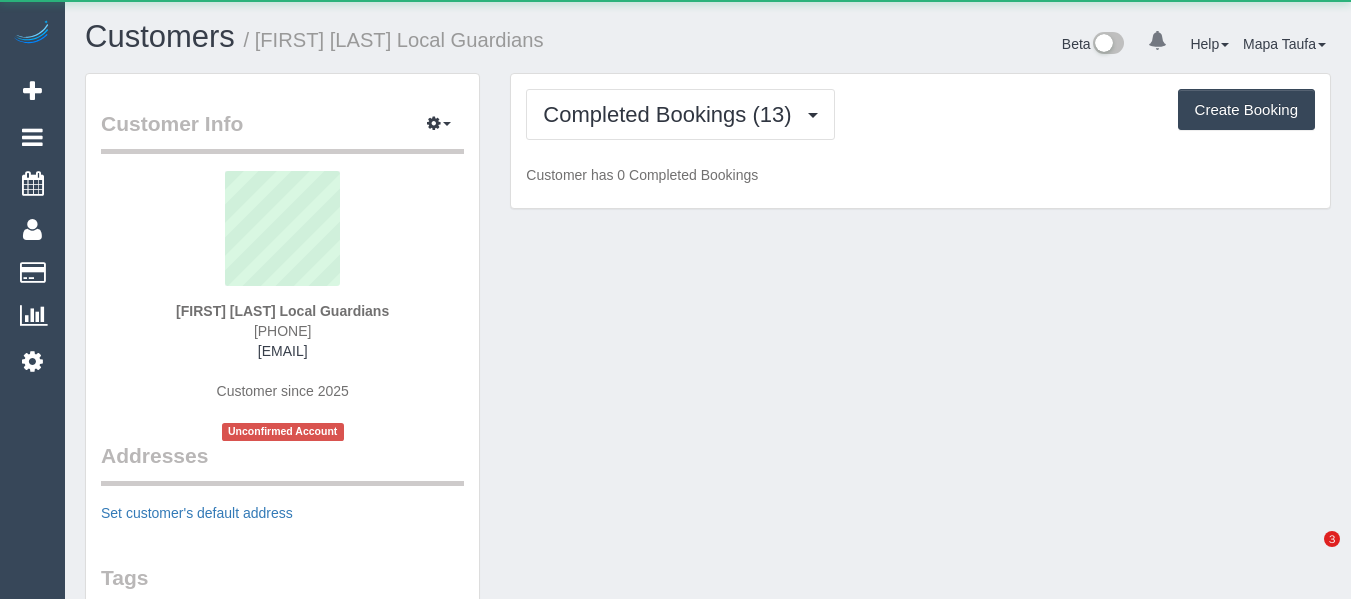 scroll, scrollTop: 0, scrollLeft: 0, axis: both 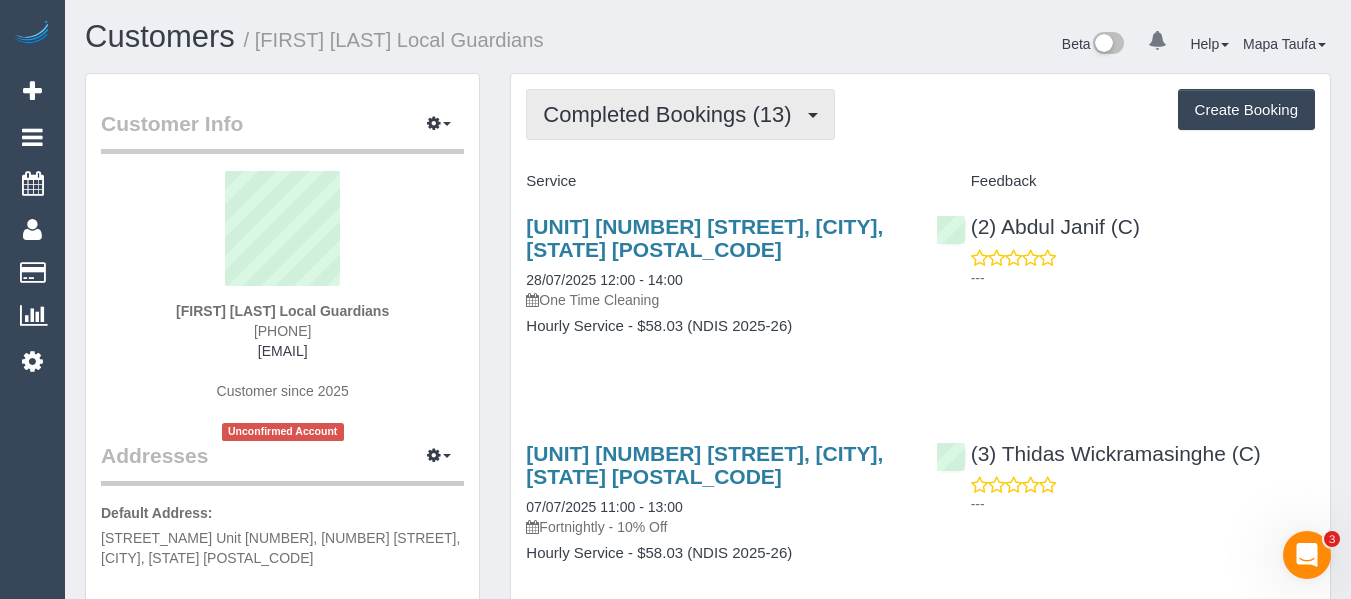click on "Completed Bookings (13)" at bounding box center (672, 114) 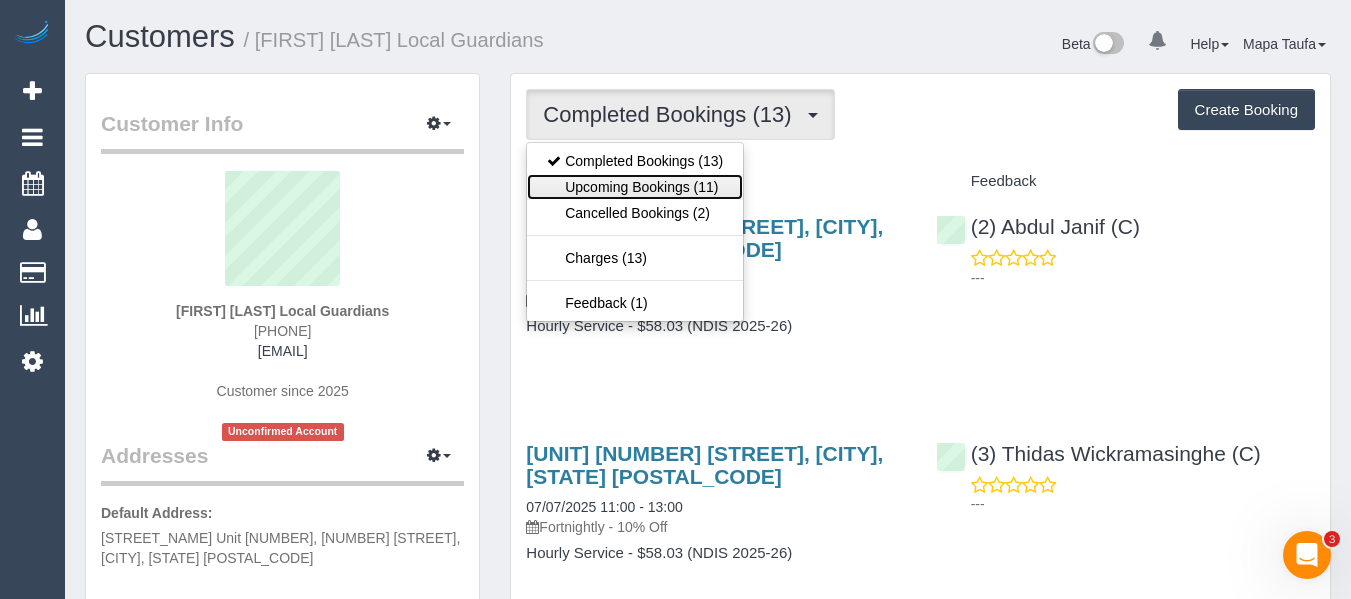 click on "Upcoming Bookings (11)" at bounding box center (635, 187) 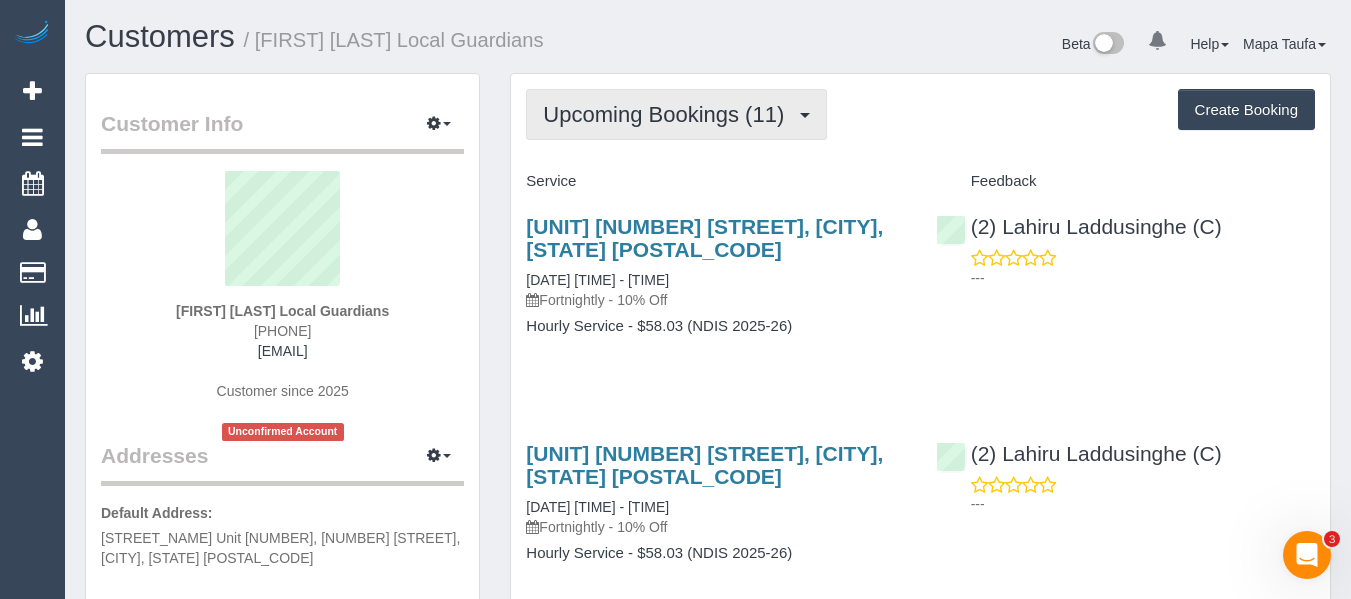 click on "Upcoming Bookings (11)" at bounding box center (668, 114) 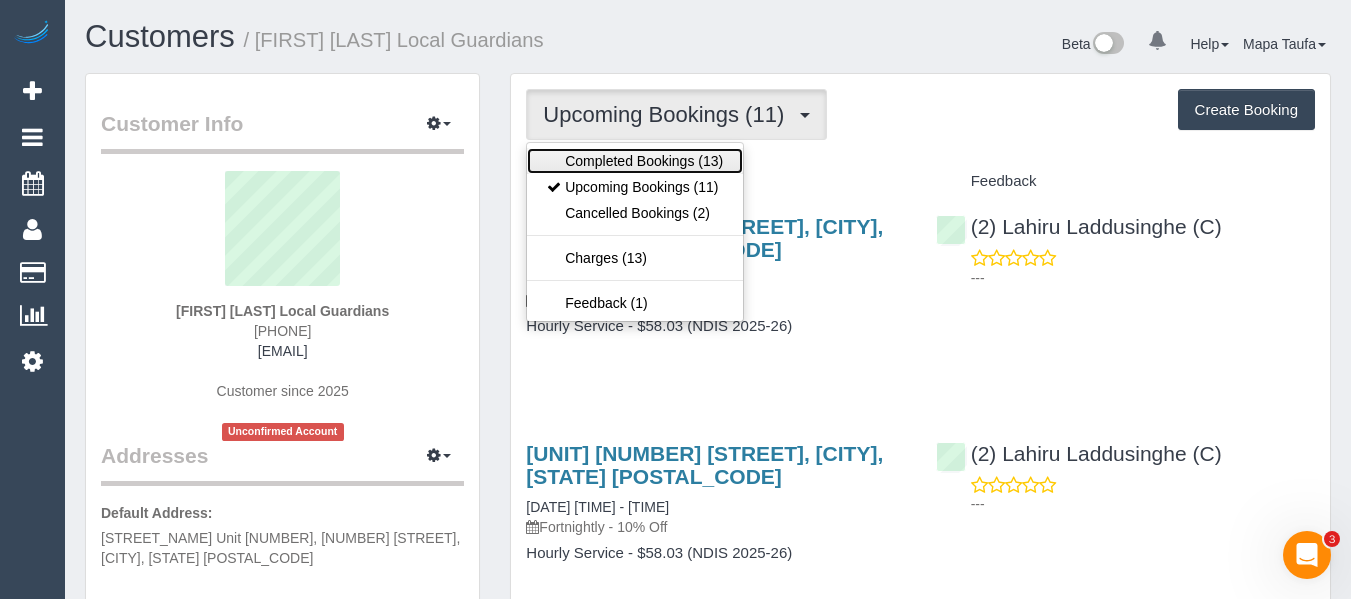 click on "Completed Bookings (13)" at bounding box center [635, 161] 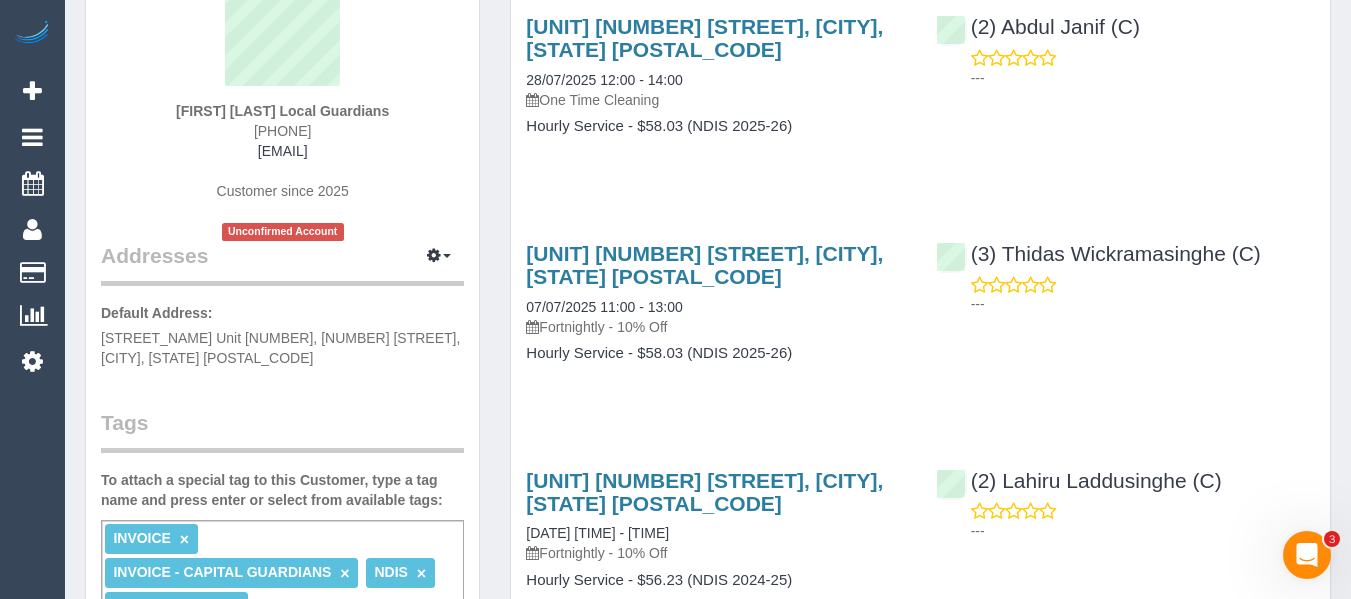 scroll, scrollTop: 0, scrollLeft: 0, axis: both 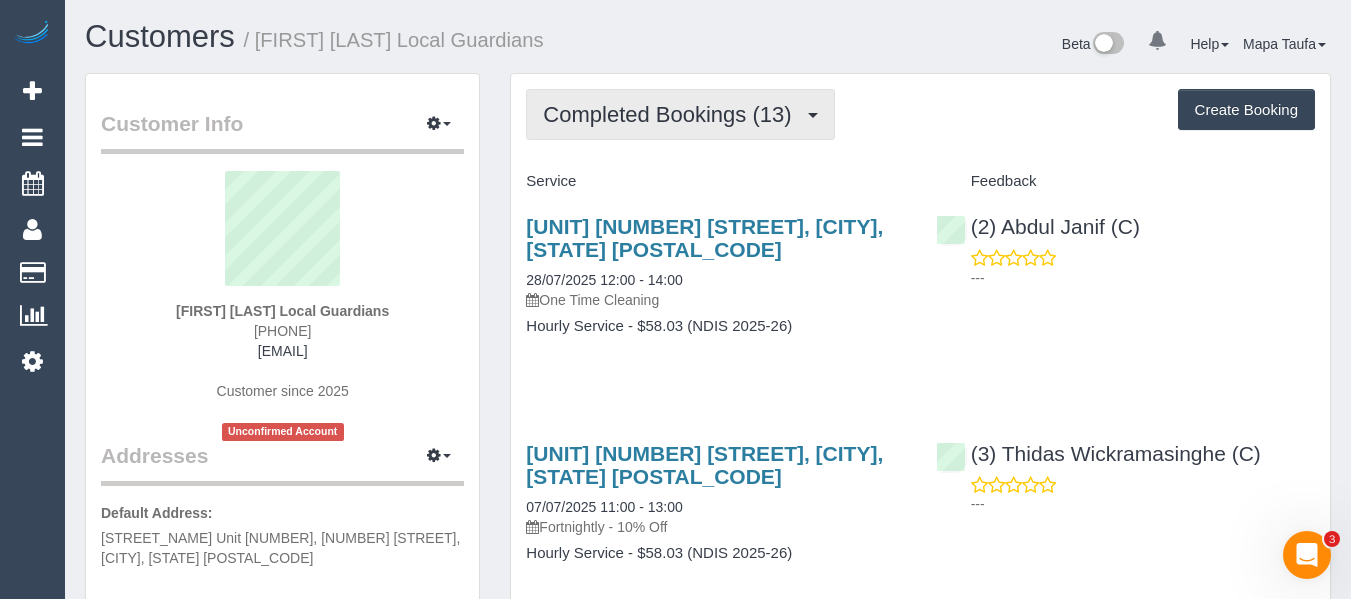 click on "Completed Bookings (13)" at bounding box center (672, 114) 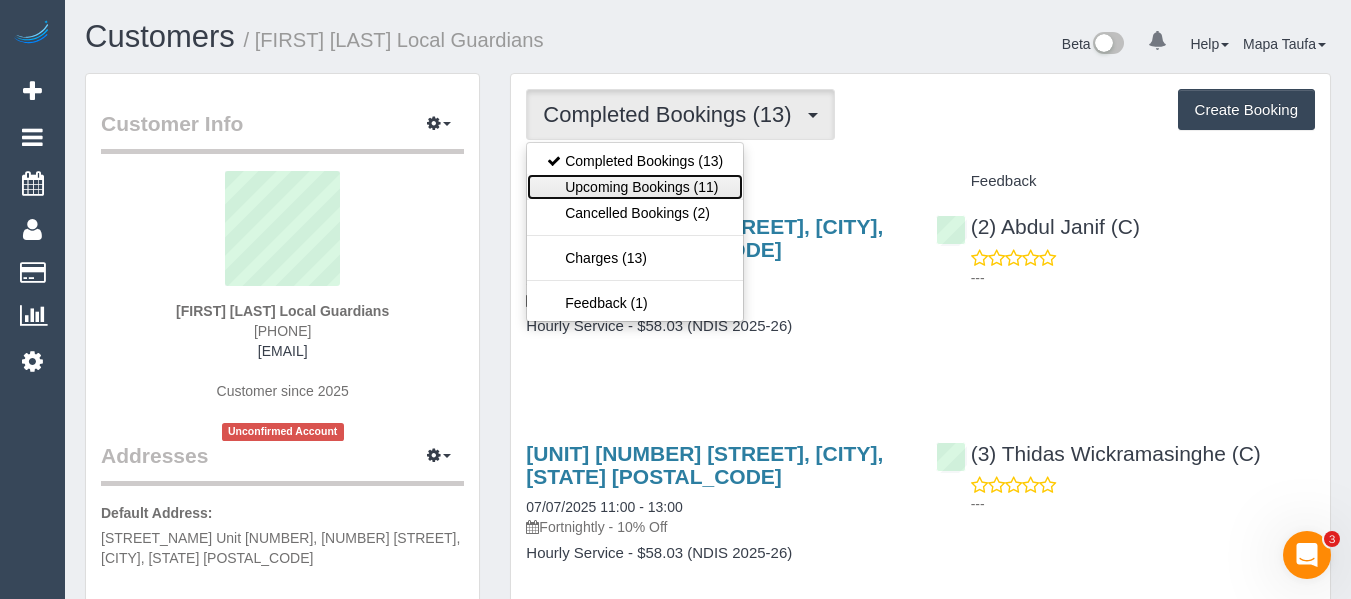 click on "Upcoming Bookings (11)" at bounding box center (635, 187) 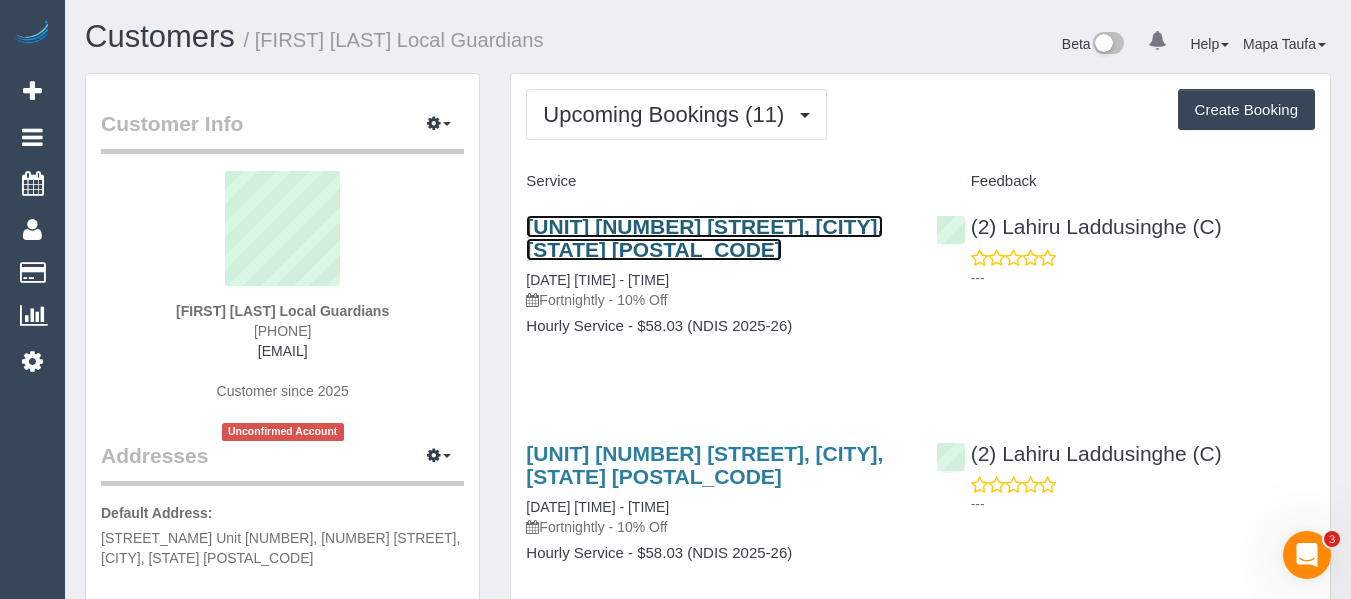 click on "[UNIT] [NUMBER] [STREET], [CITY], [STATE] [POSTAL_CODE]" at bounding box center (704, 238) 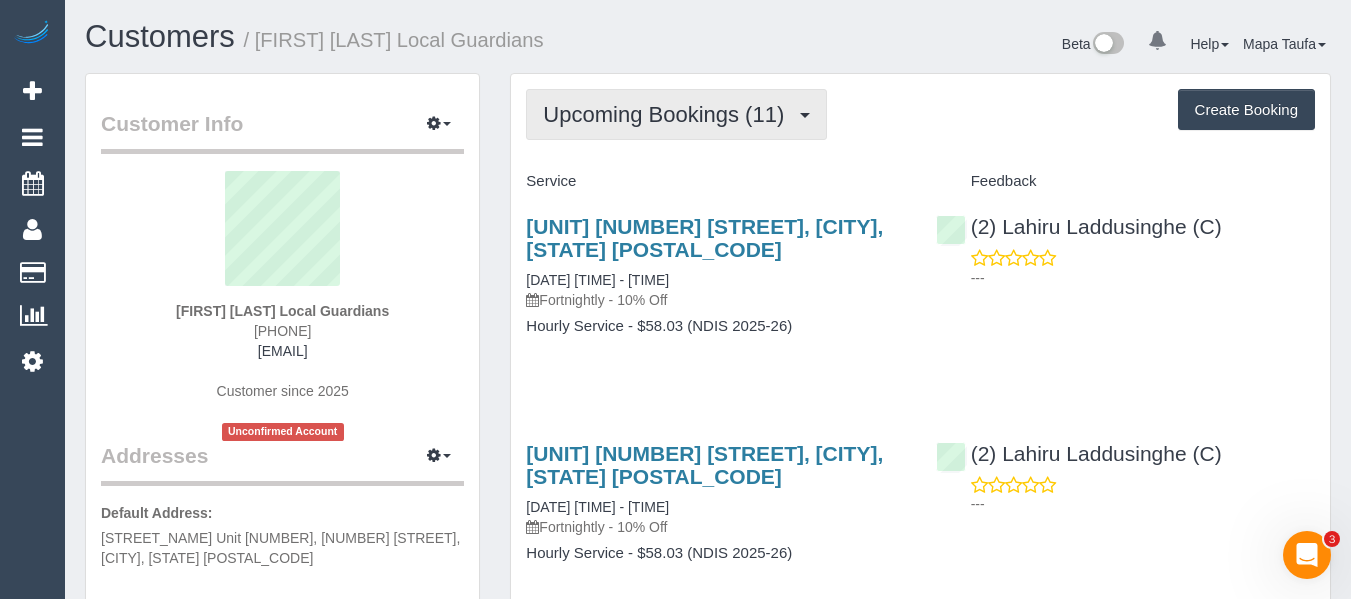 drag, startPoint x: 670, startPoint y: 128, endPoint x: 660, endPoint y: 166, distance: 39.293766 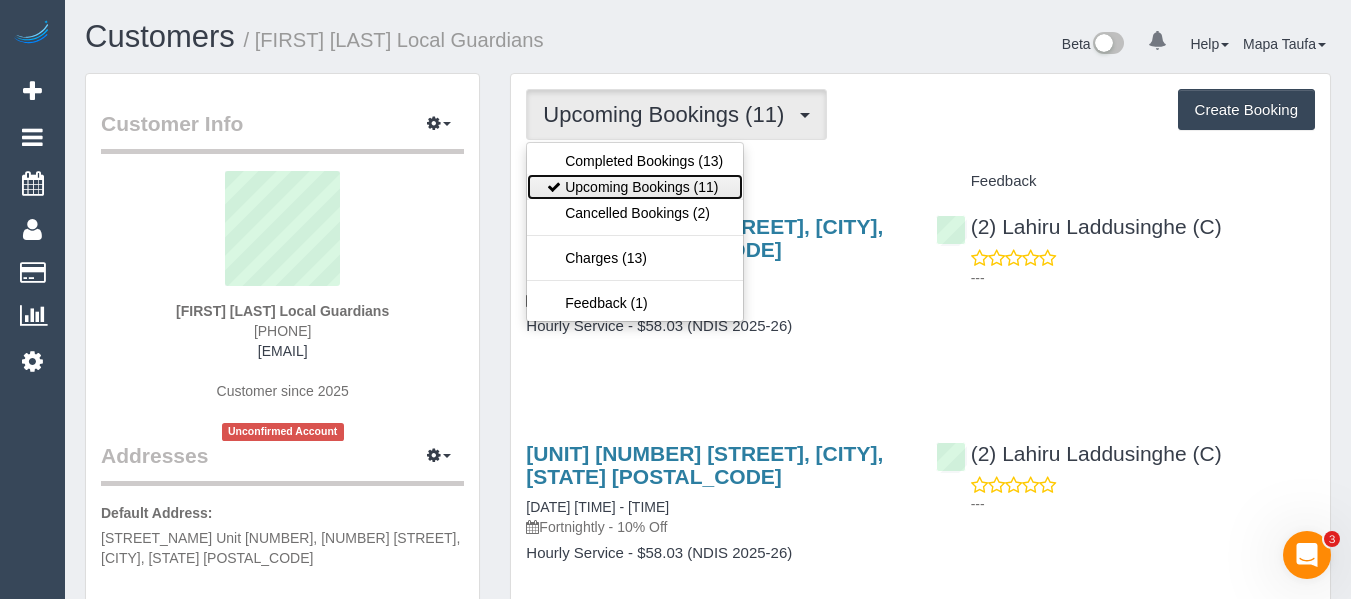 click on "Upcoming Bookings (11)" at bounding box center (635, 187) 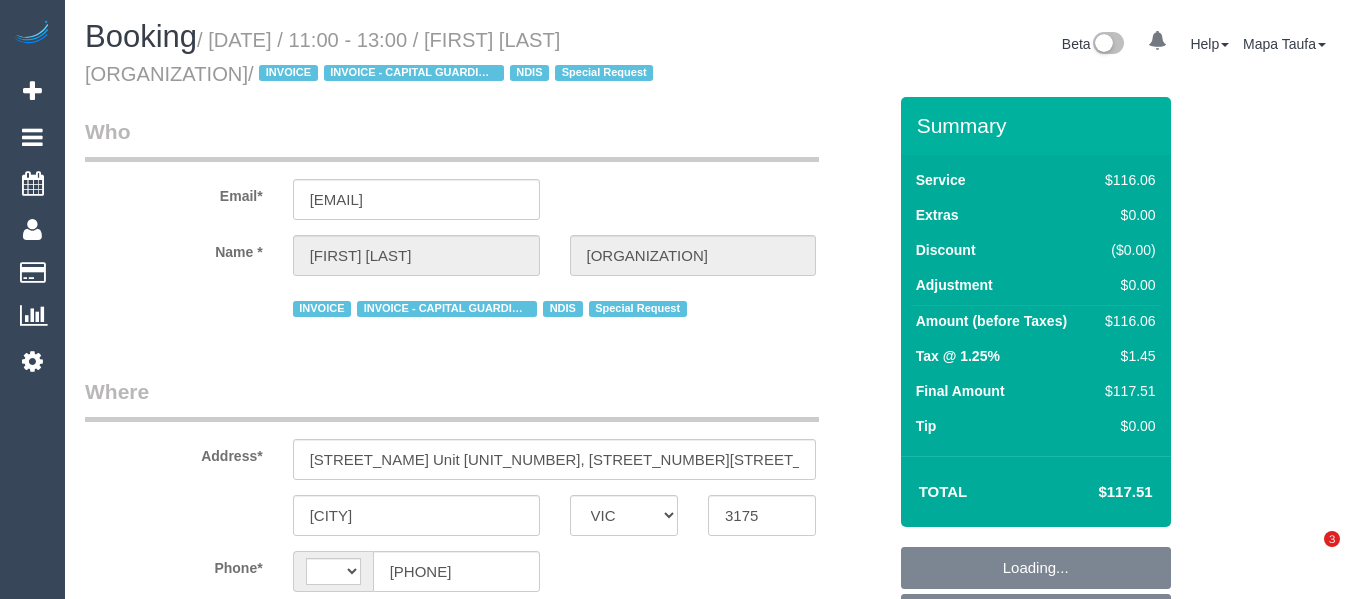 select on "VIC" 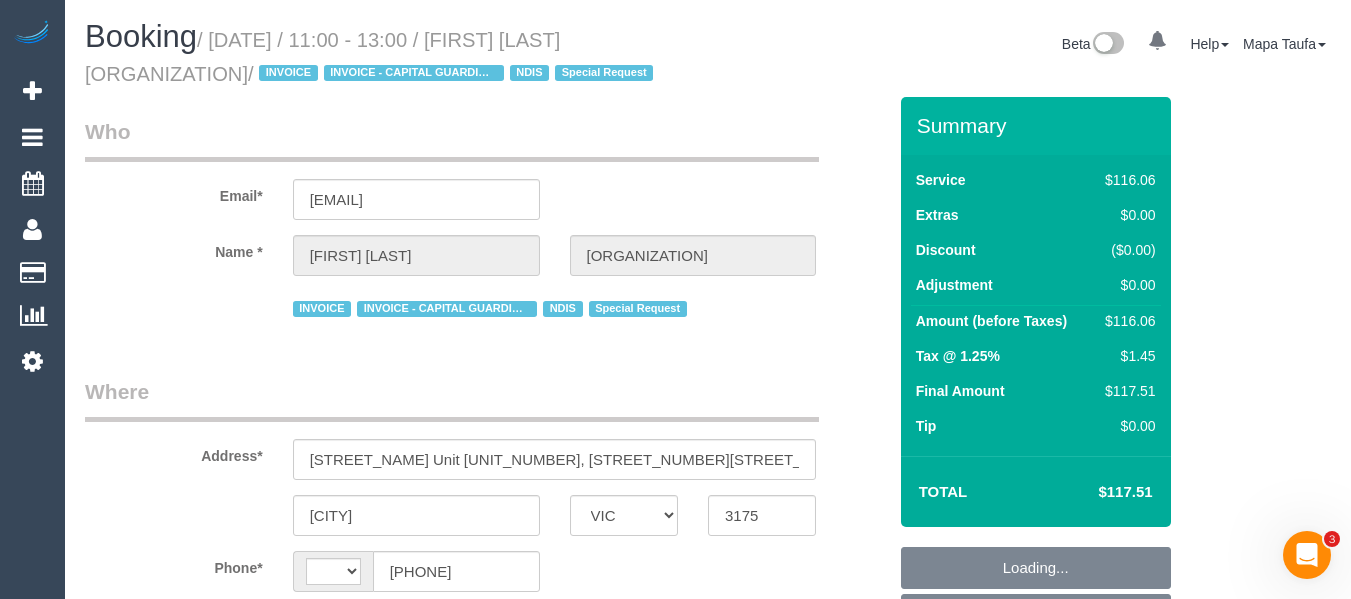 scroll, scrollTop: 0, scrollLeft: 0, axis: both 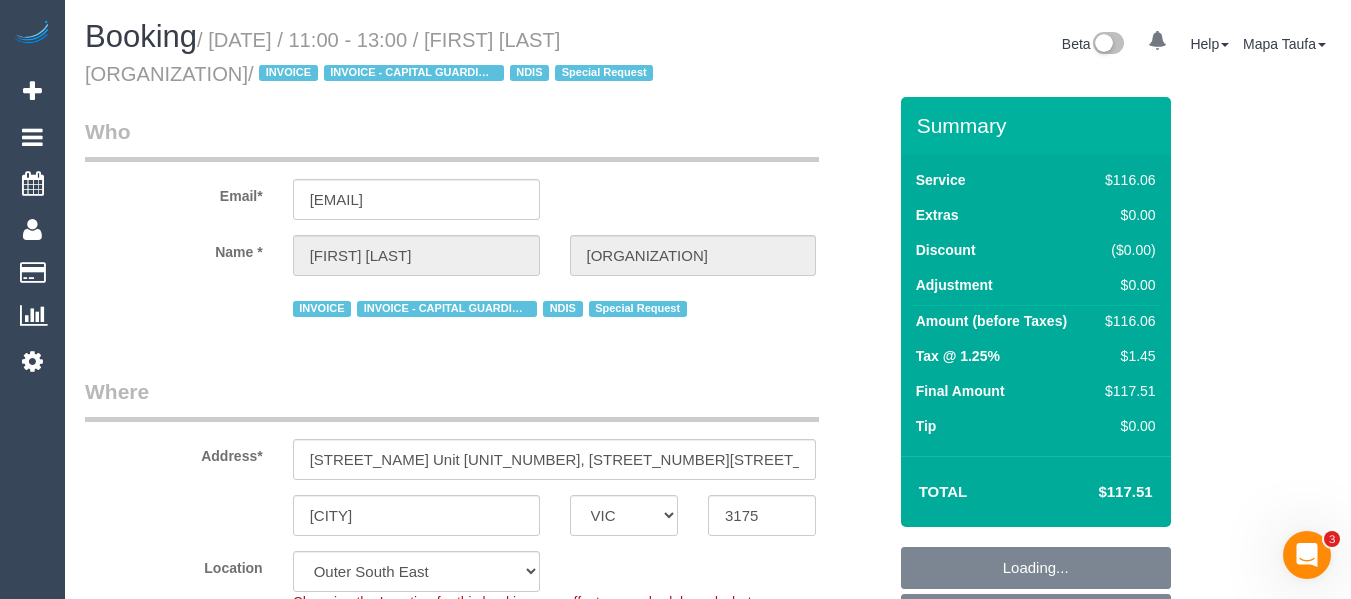 select on "object:745" 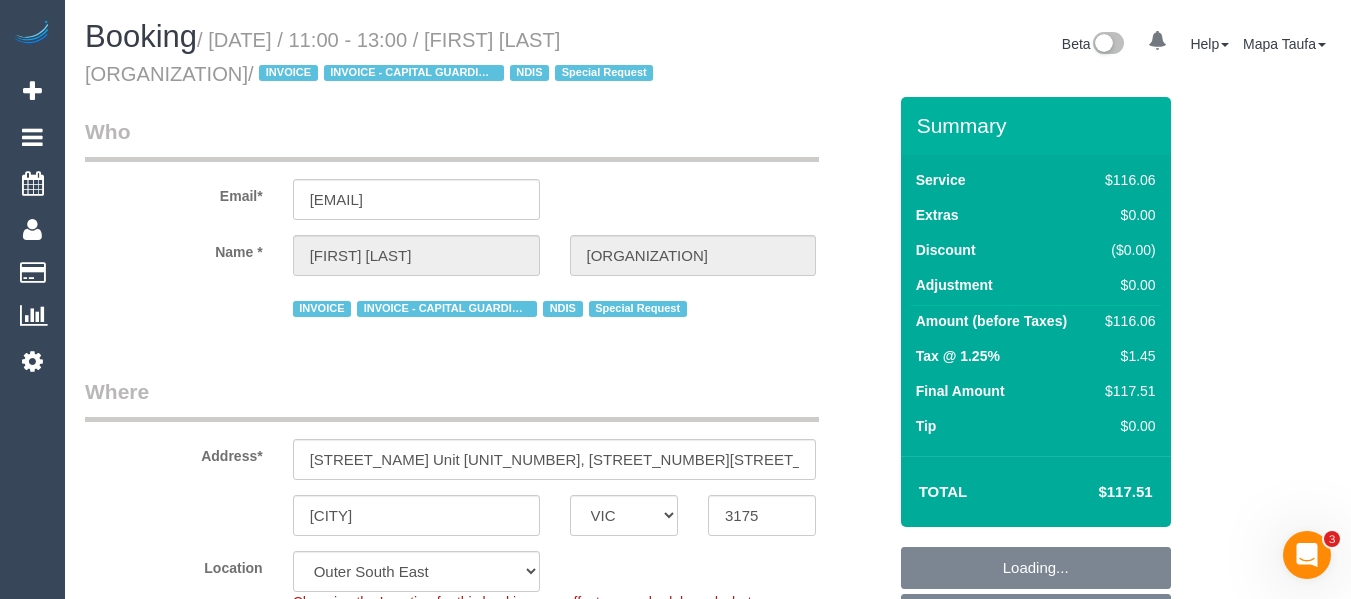 select on "string:AU" 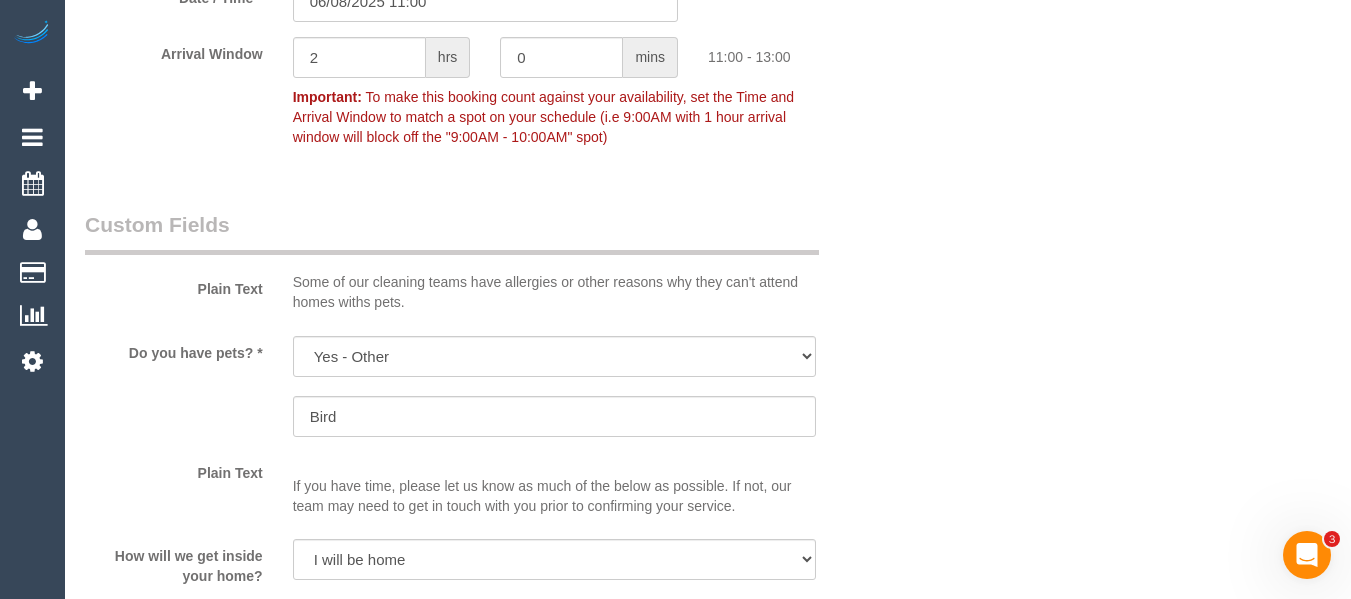 scroll, scrollTop: 1593, scrollLeft: 0, axis: vertical 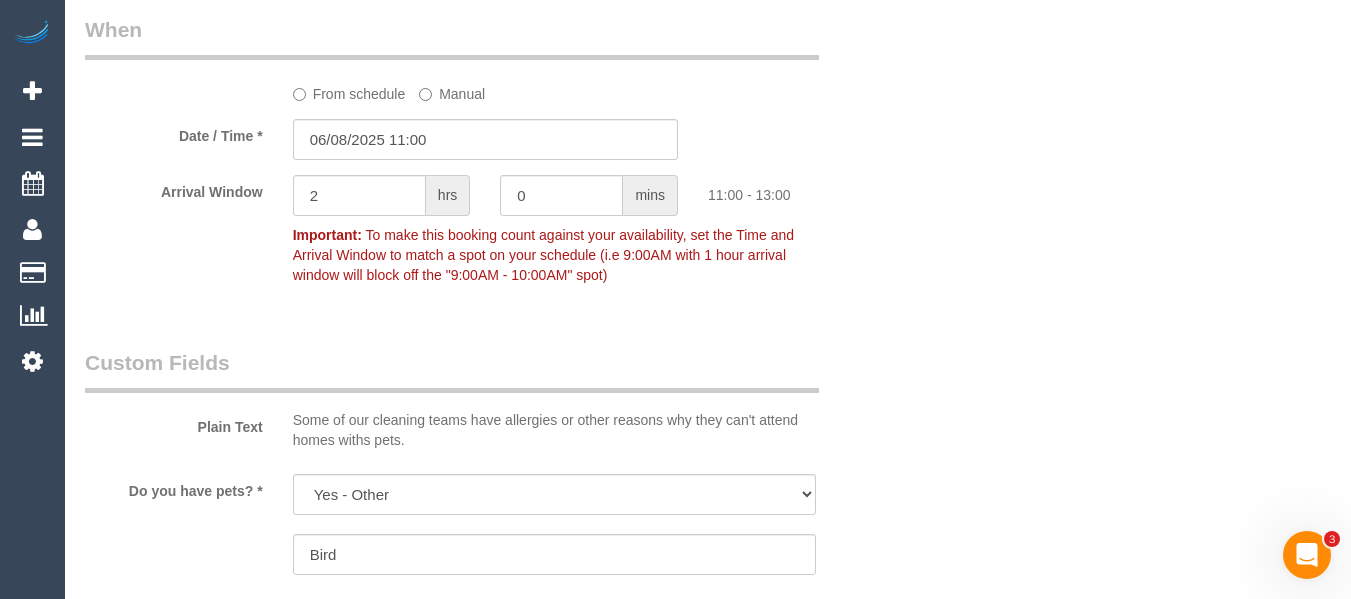 click on "From schedule" 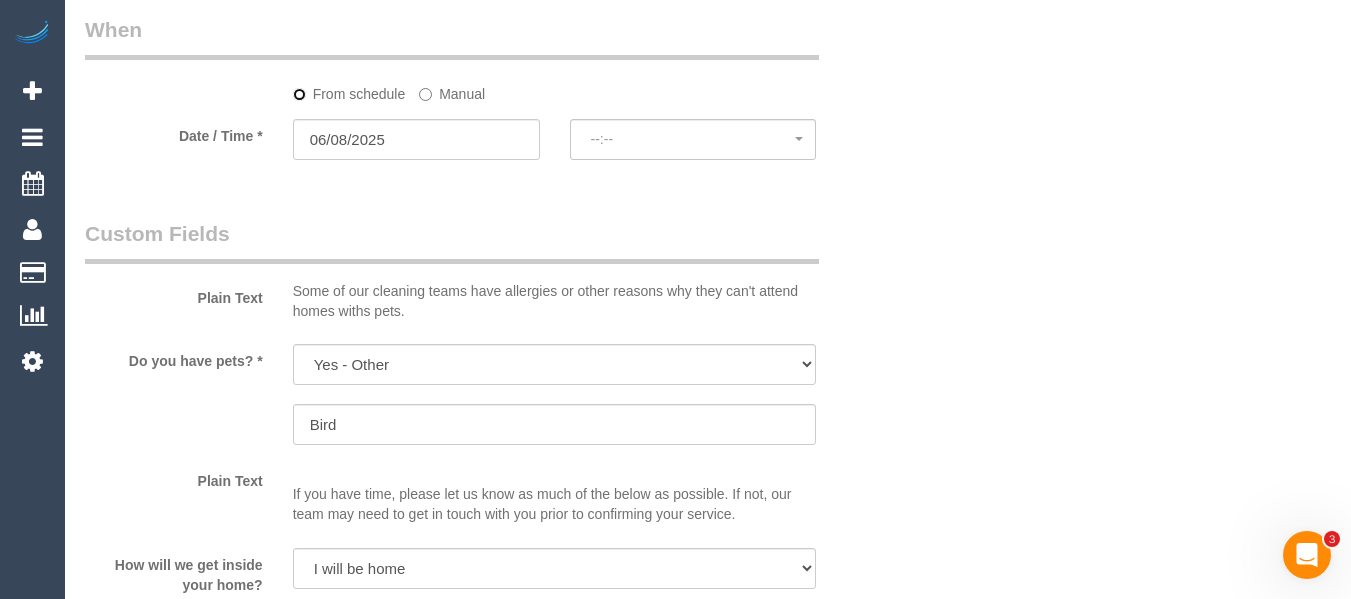 select on "spot9" 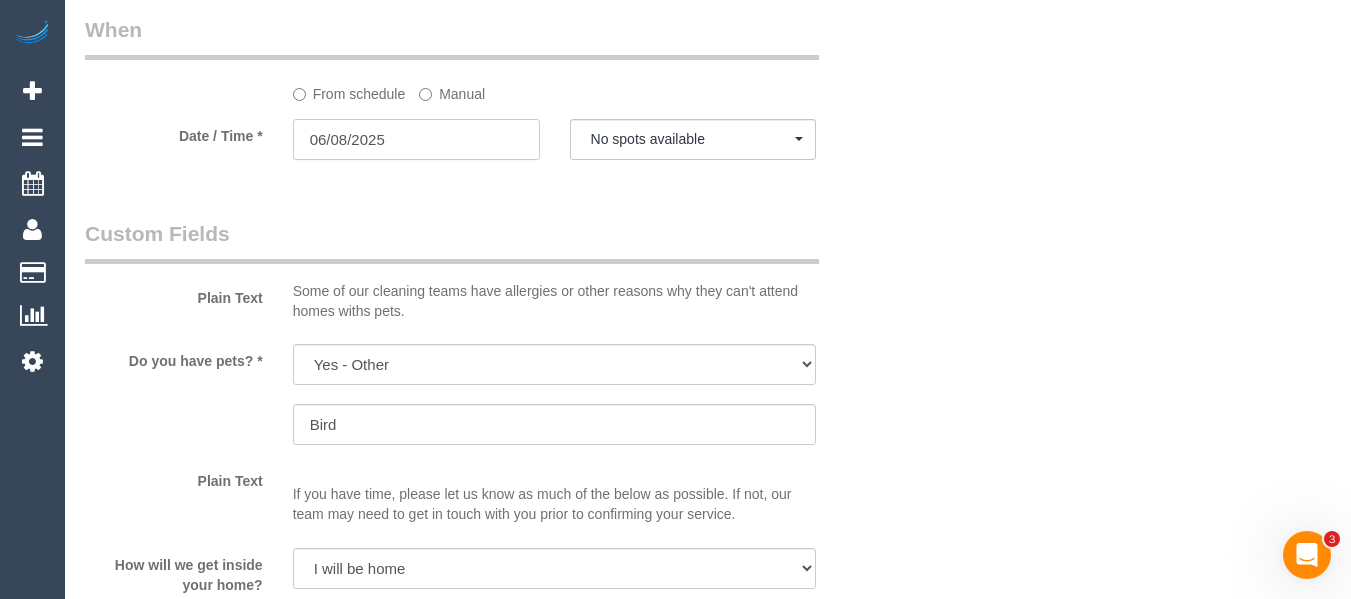 click on "06/08/2025" at bounding box center (416, 139) 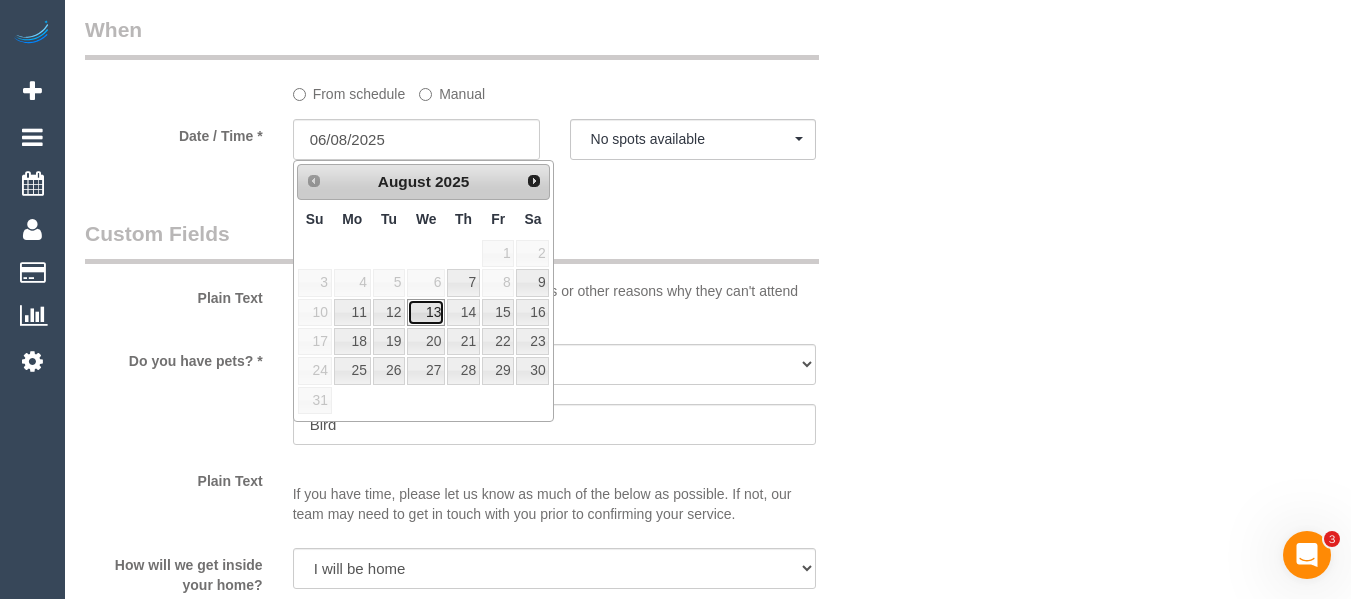 click on "13" at bounding box center [426, 312] 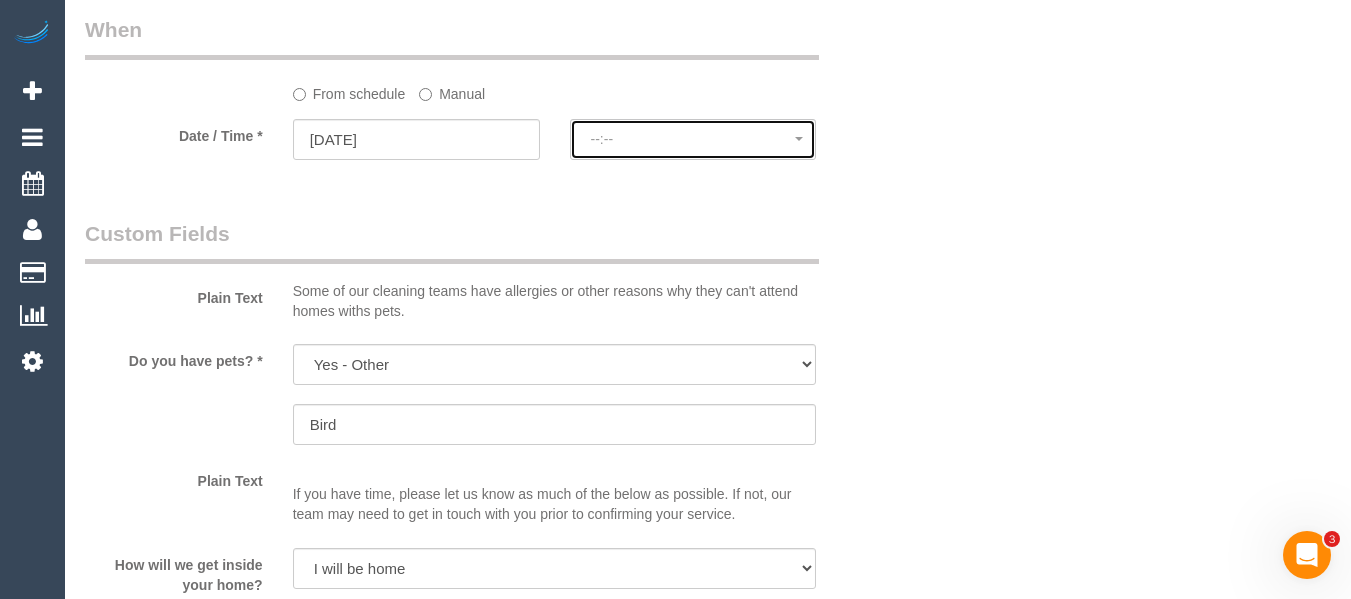 click on "--:--" 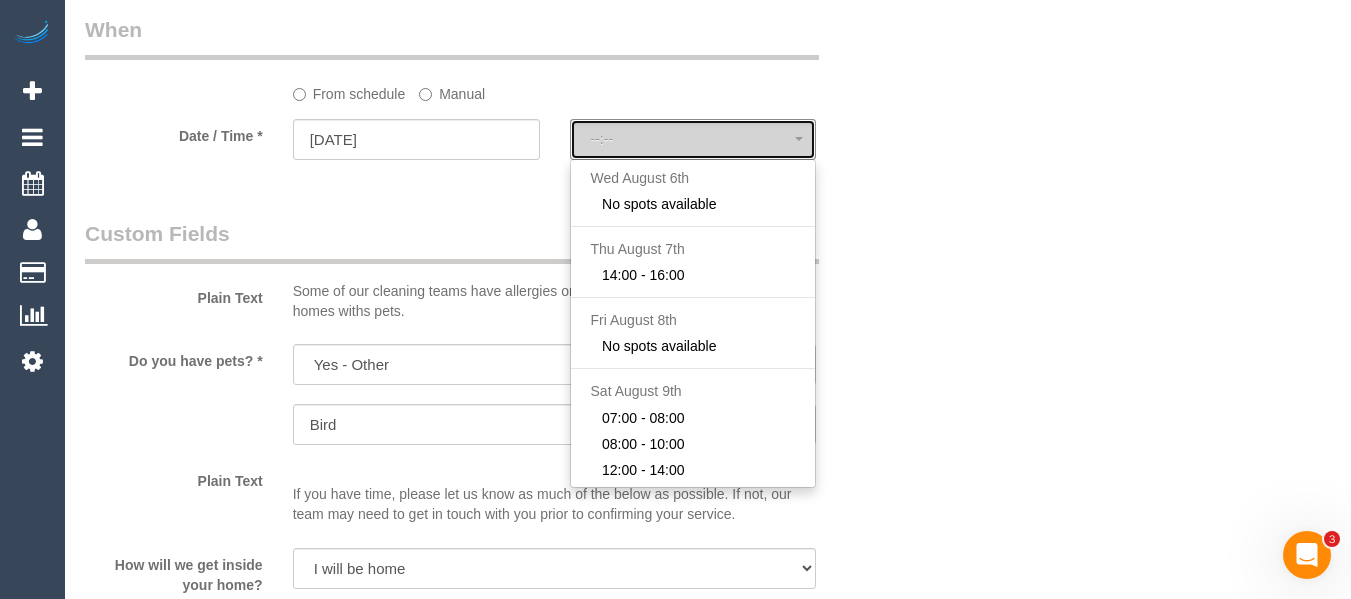 select on "spot17" 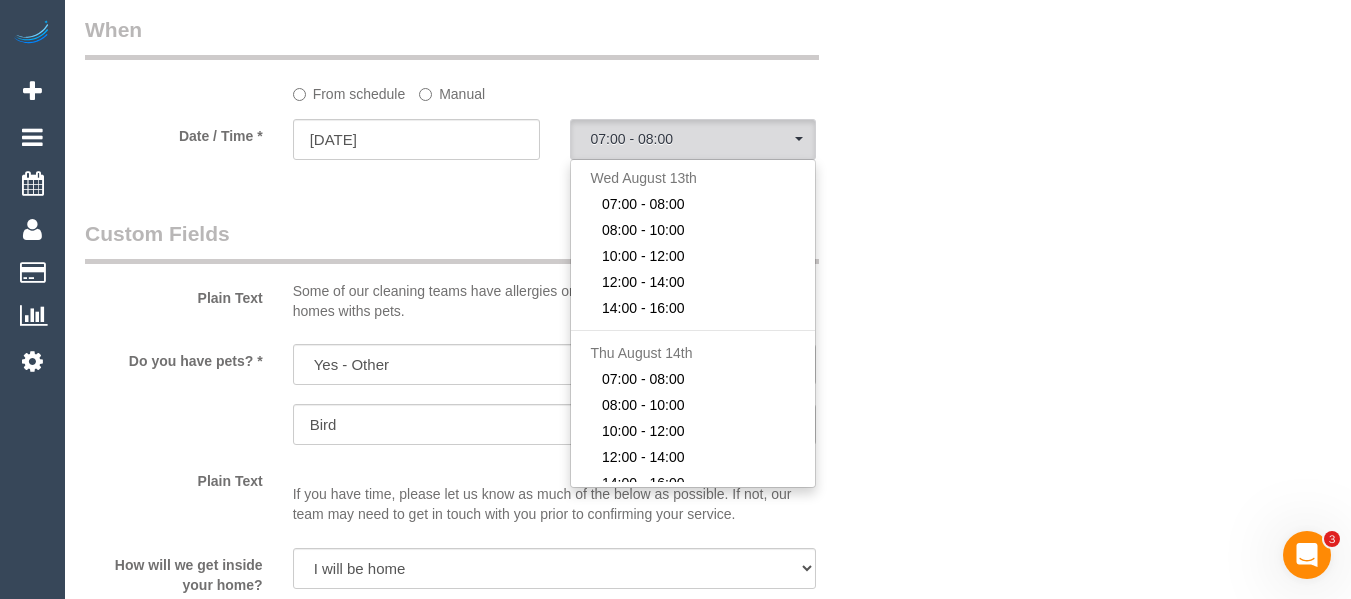 click on "From schedule
Manual
Date / Time *
13/08/2025
07:00 - 08:00   Wed August 13th 07:00 - 08:00 08:00 - 10:00 10:00 - 12:00 12:00 - 14:00 14:00 - 16:00 Thu August 14th 07:00 - 08:00 08:00 - 10:00 10:00 - 12:00 12:00 - 14:00 14:00 - 16:00 Fri August 15th 07:00 - 08:00 08:00 - 10:00 12:00 - 14:00 14:00 - 16:00 Sat August 16th 07:00 - 08:00 08:00 - 10:00 10:00 - 12:00 12:00 - 14:00 14:00 - 16:00 Sun August 17th No spots available --:-- 07:00 - 08:00 08:00 - 10:00 10:00 - 12:00 12:00 - 14:00 14:00 - 16:00 07:00 - 08:00 08:00 - 10:00 10:00 - 12:00 12:00 - 14:00 14:00 - 16:00 07:00 - 08:00 08:00 - 10:00 12:00 - 14:00 14:00 - 16:00 07:00 - 08:00 08:00 - 10:00 10:00 - 12:00 12:00 - 14:00 14:00 - 16:00 No spots available" 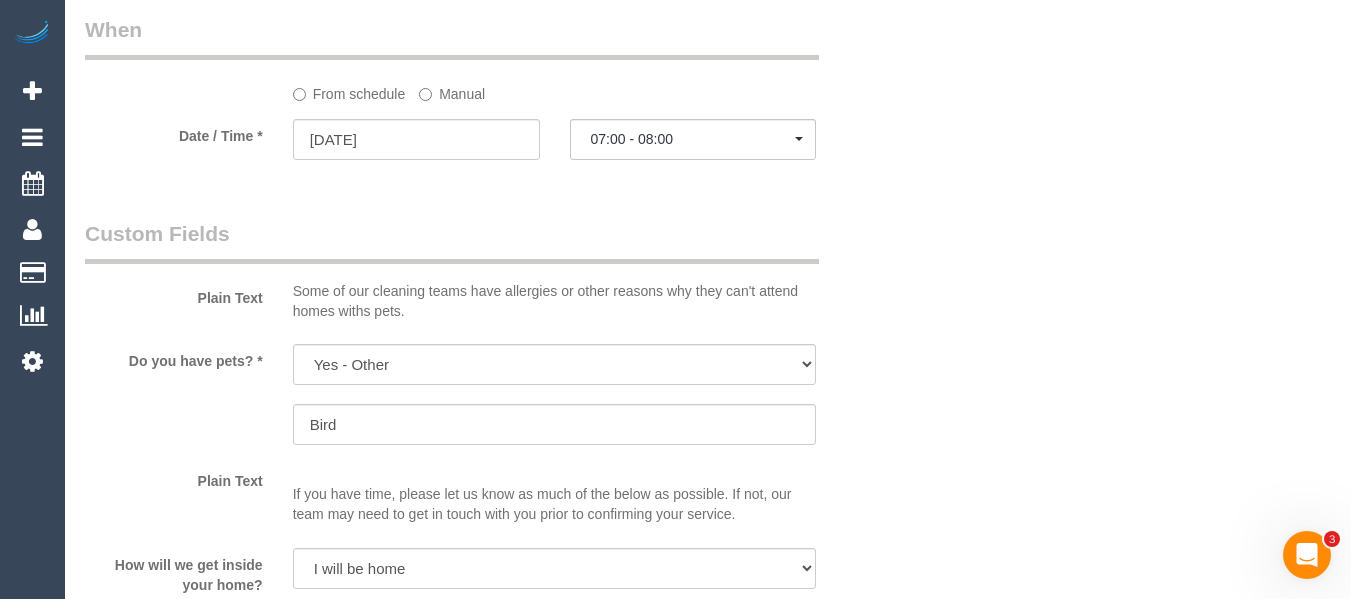 click on "From schedule
Manual" 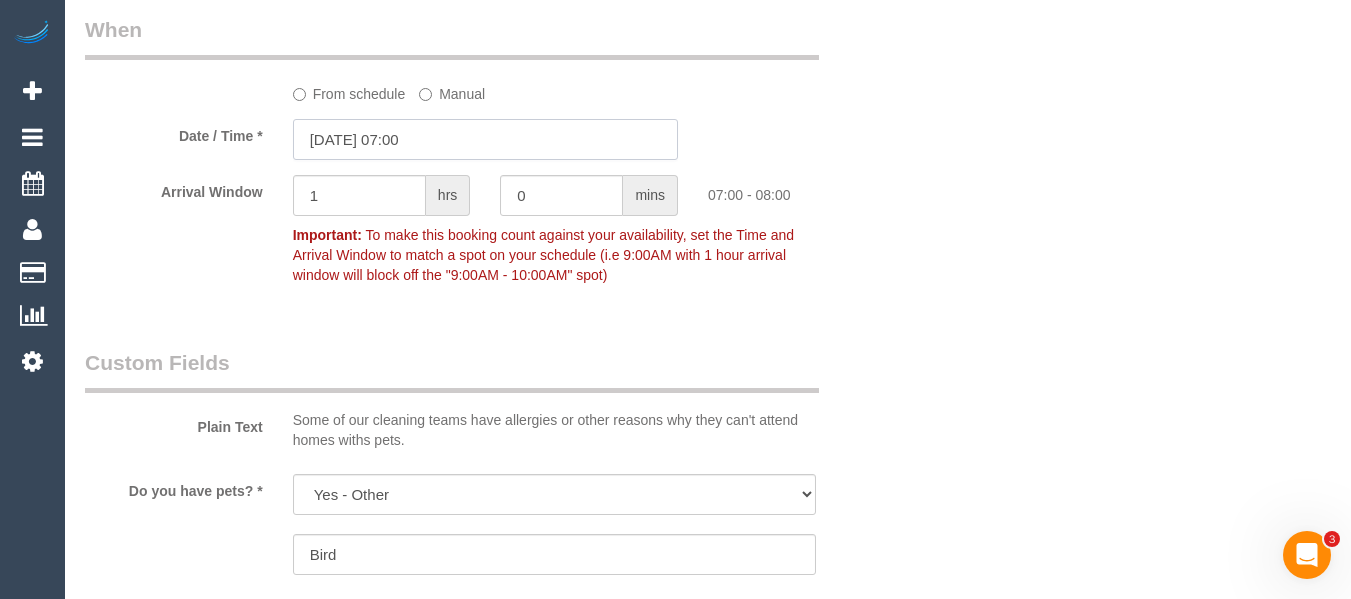click on "13/08/2025 07:00" at bounding box center [485, 139] 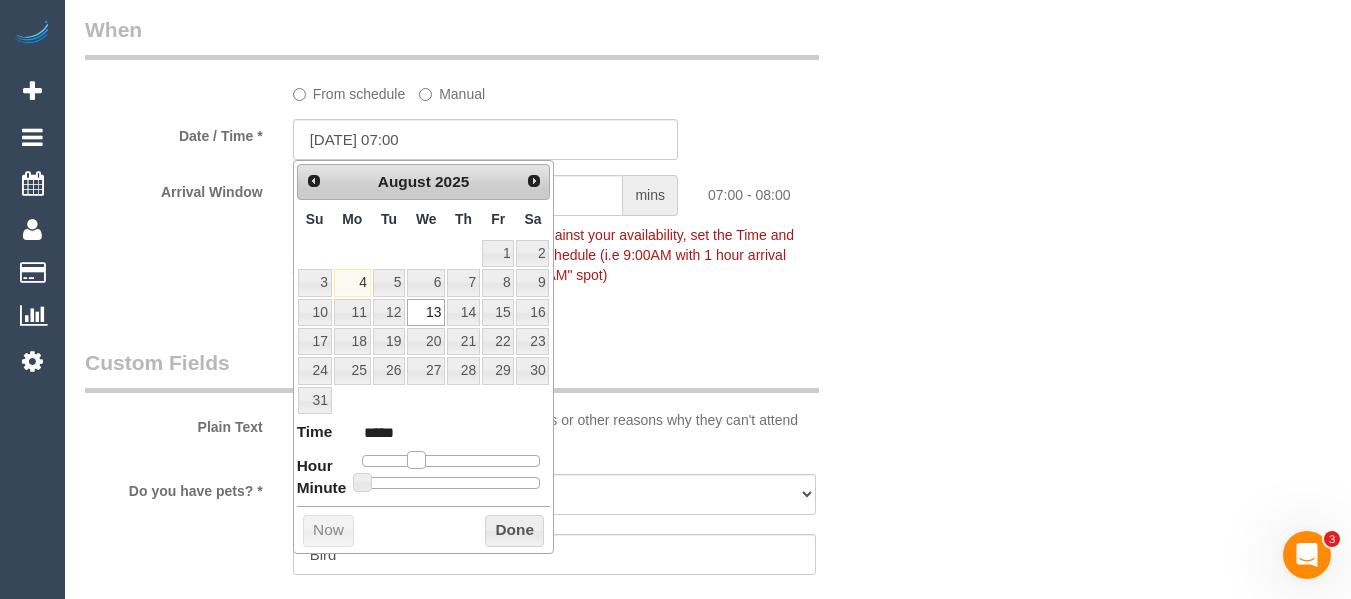 type on "13/08/2025 08:00" 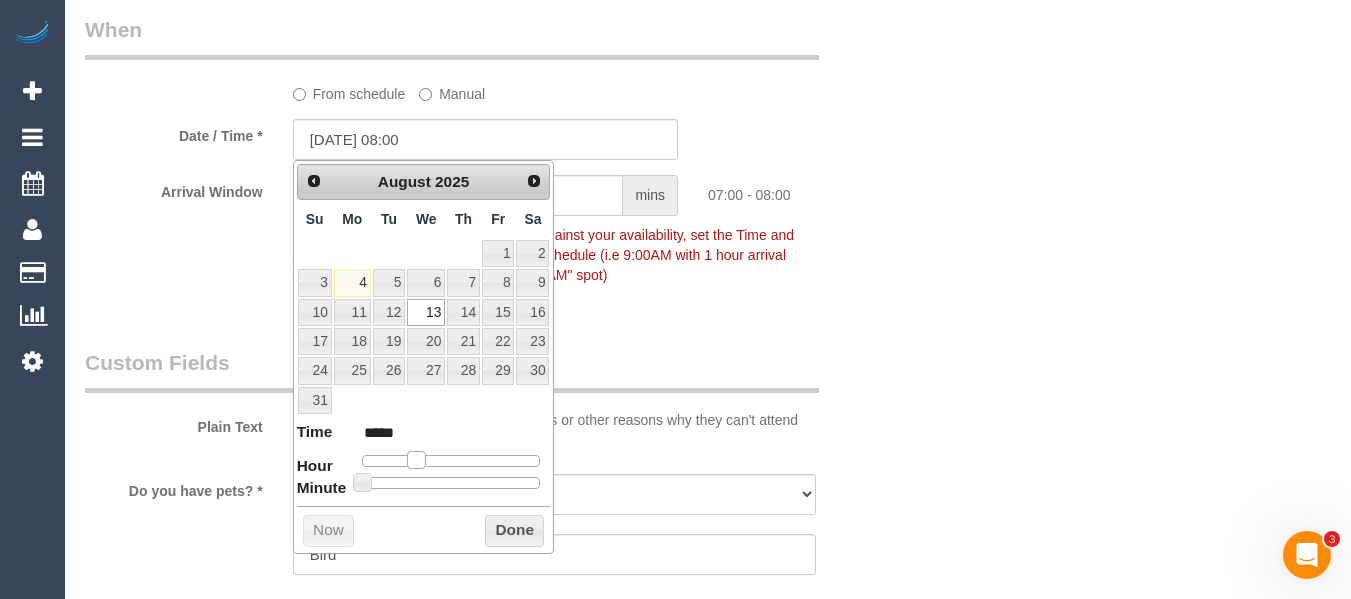 type on "13/08/2025 09:00" 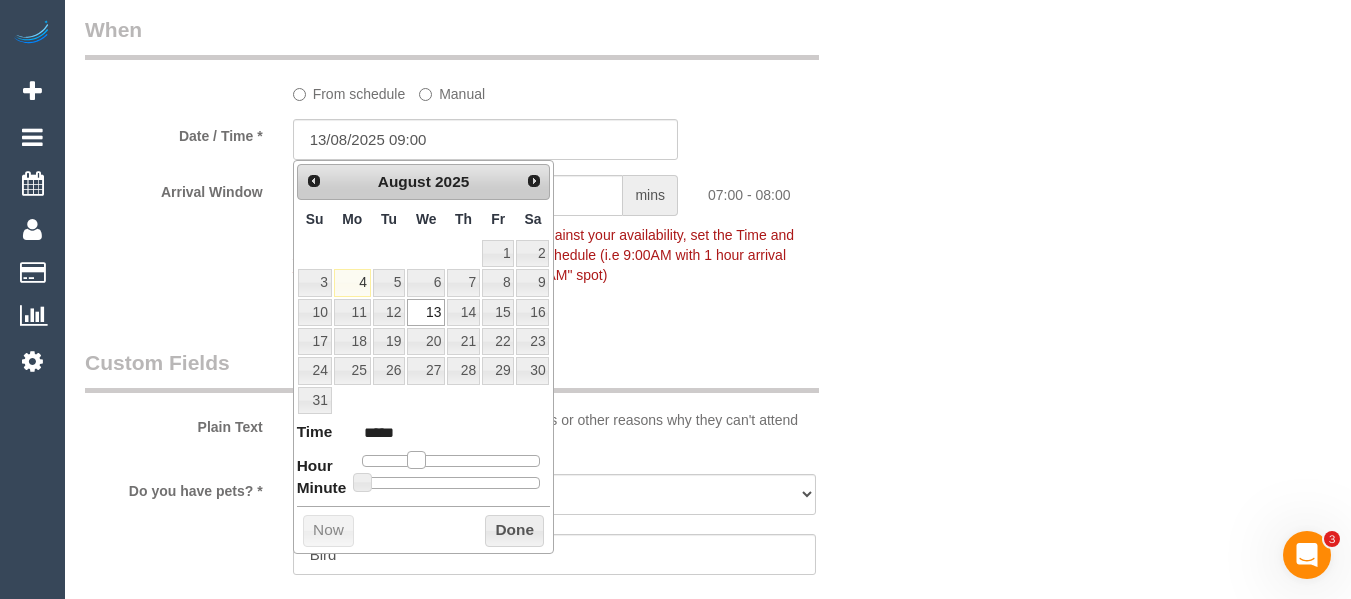 type on "13/08/2025 10:00" 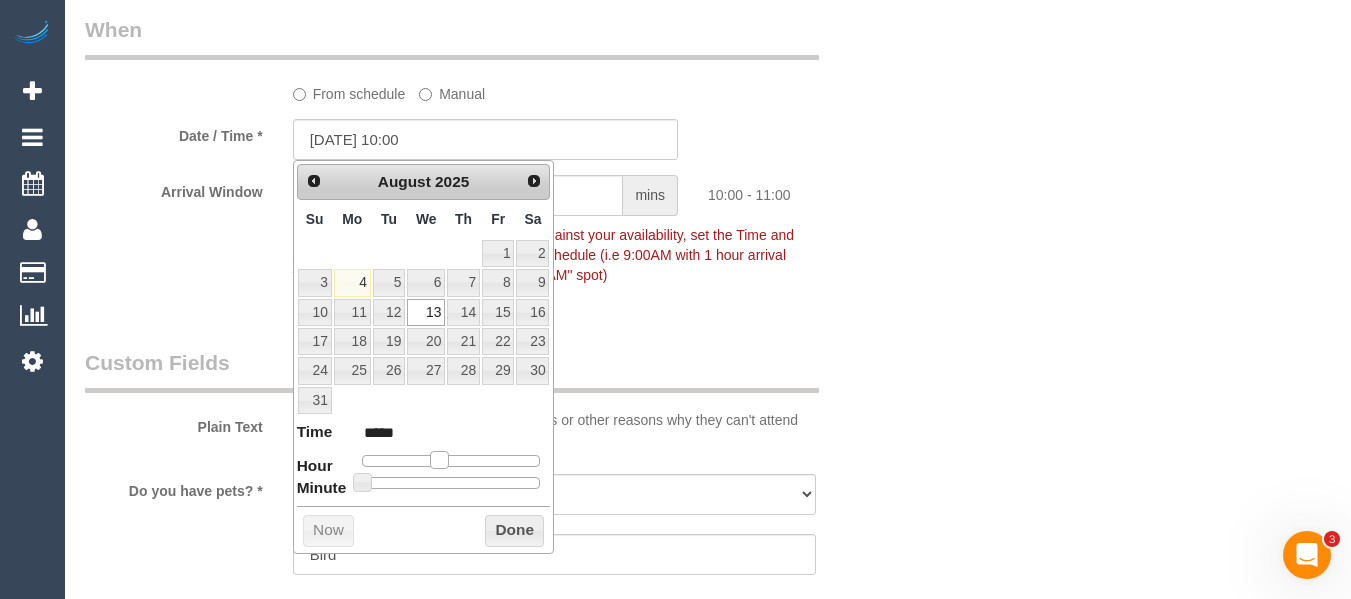 type on "13/08/2025 11:00" 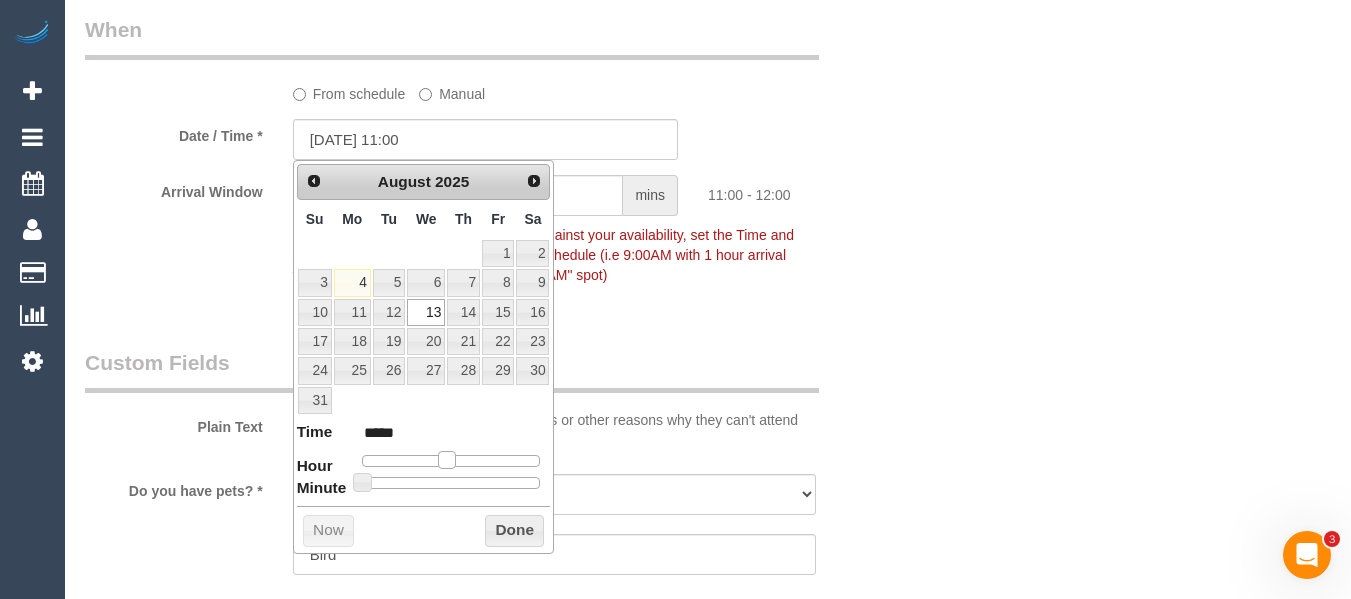 drag, startPoint x: 414, startPoint y: 459, endPoint x: 447, endPoint y: 465, distance: 33.54102 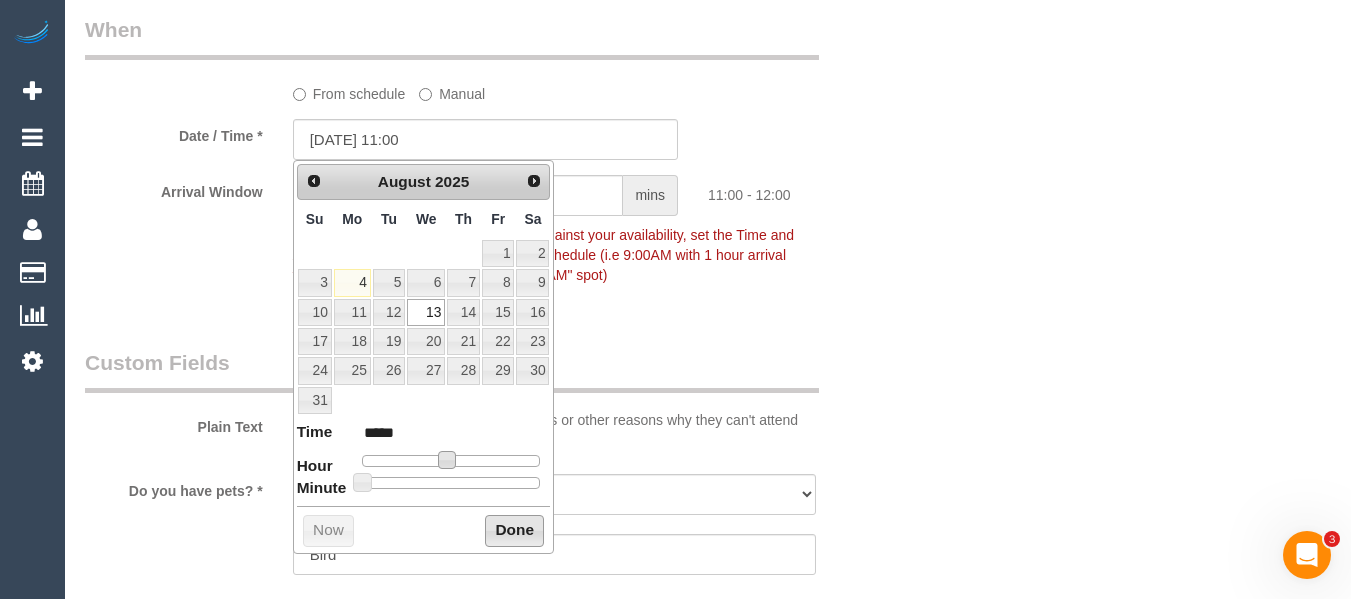click on "Done" at bounding box center (514, 531) 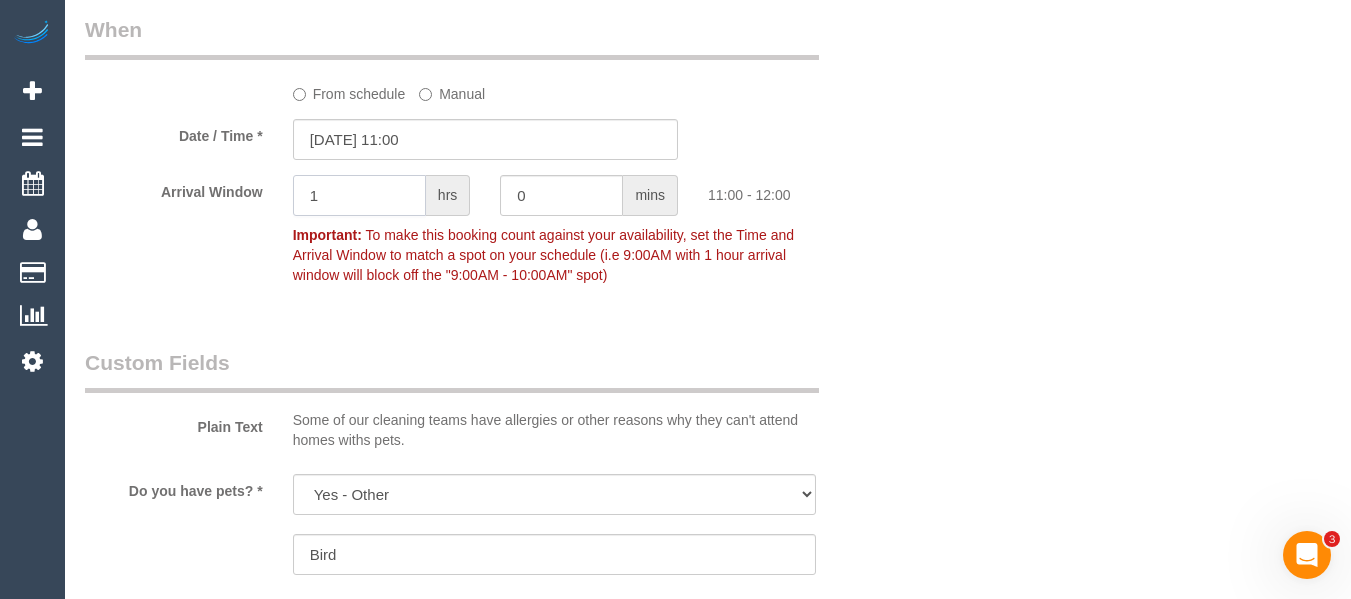 drag, startPoint x: 332, startPoint y: 188, endPoint x: 234, endPoint y: 187, distance: 98.005104 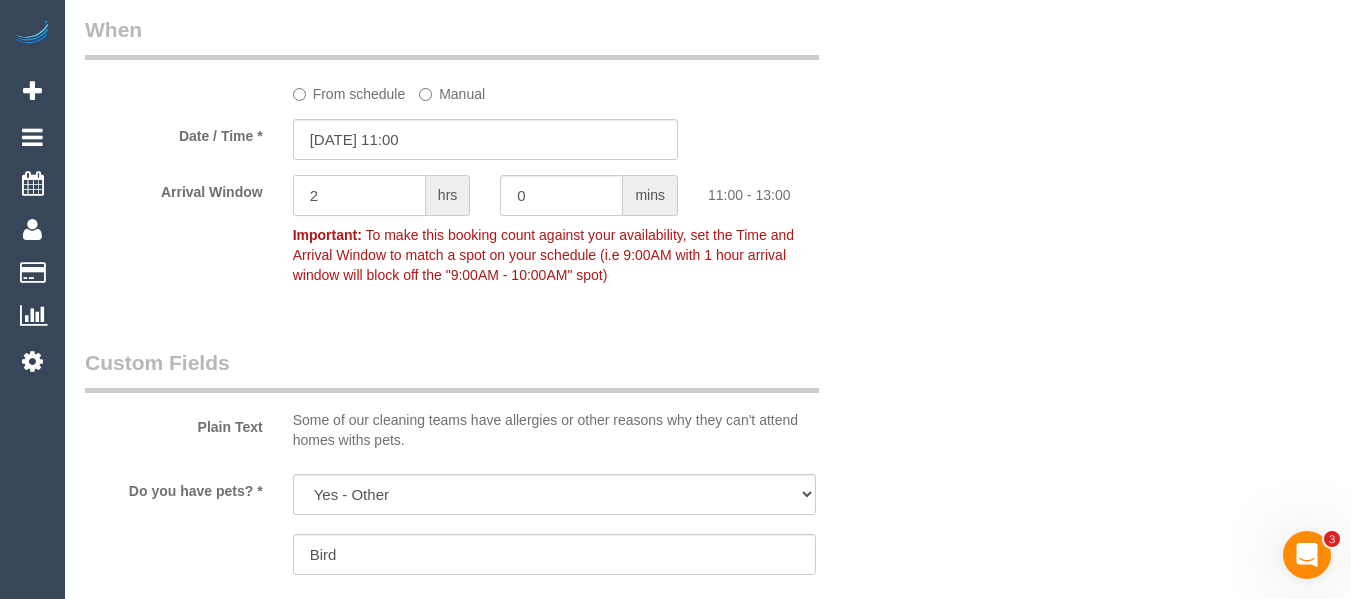 type on "2" 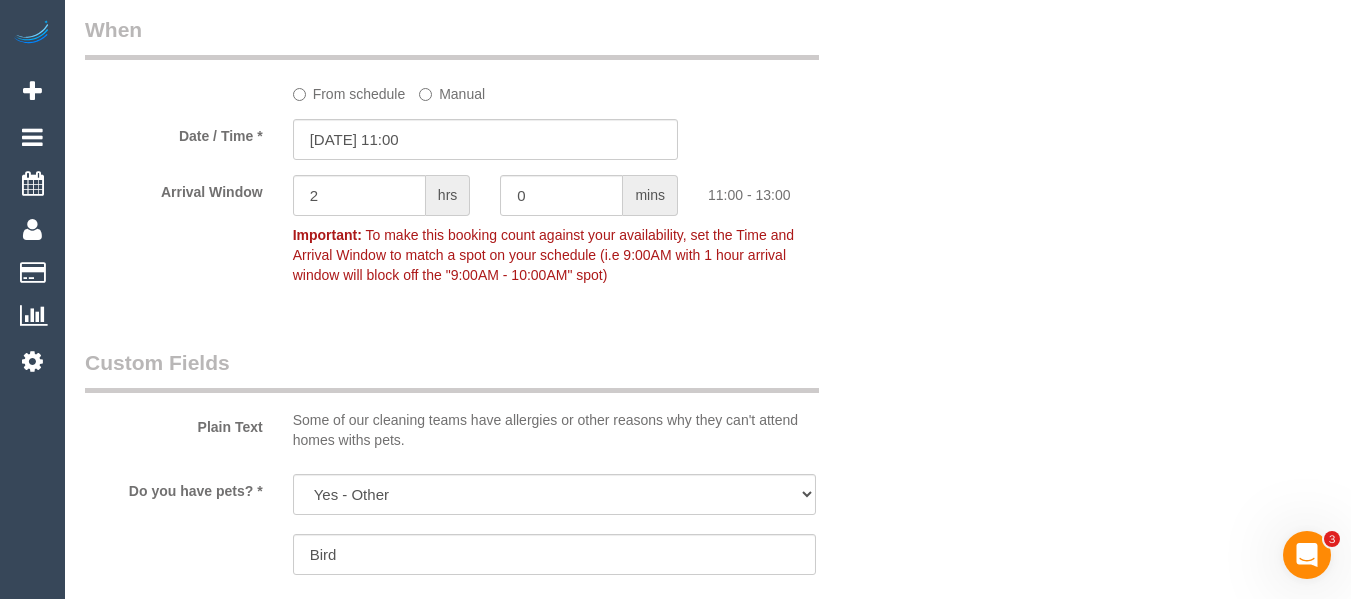 click on "Who
Email*
jeanette.p.peters@icloud.com.au
Name *
Jeanette Peters
Local Guardians
INVOICE
INVOICE - CAPITAL GUARDIANS
NDIS
Special Request
Where
Address*
VALLEY VILLAGE MEWS Unit 142, 112 STUD ROAD
DANDENONG
ACT
NSW
NT
QLD
SA
TAS
VIC
WA
3175
Location
Office City East (North) East (South) Inner East Inner North (East) Inner North (West) Inner South East Inner West North (East) North (West) Outer East Outer North (East)" at bounding box center [708, 358] 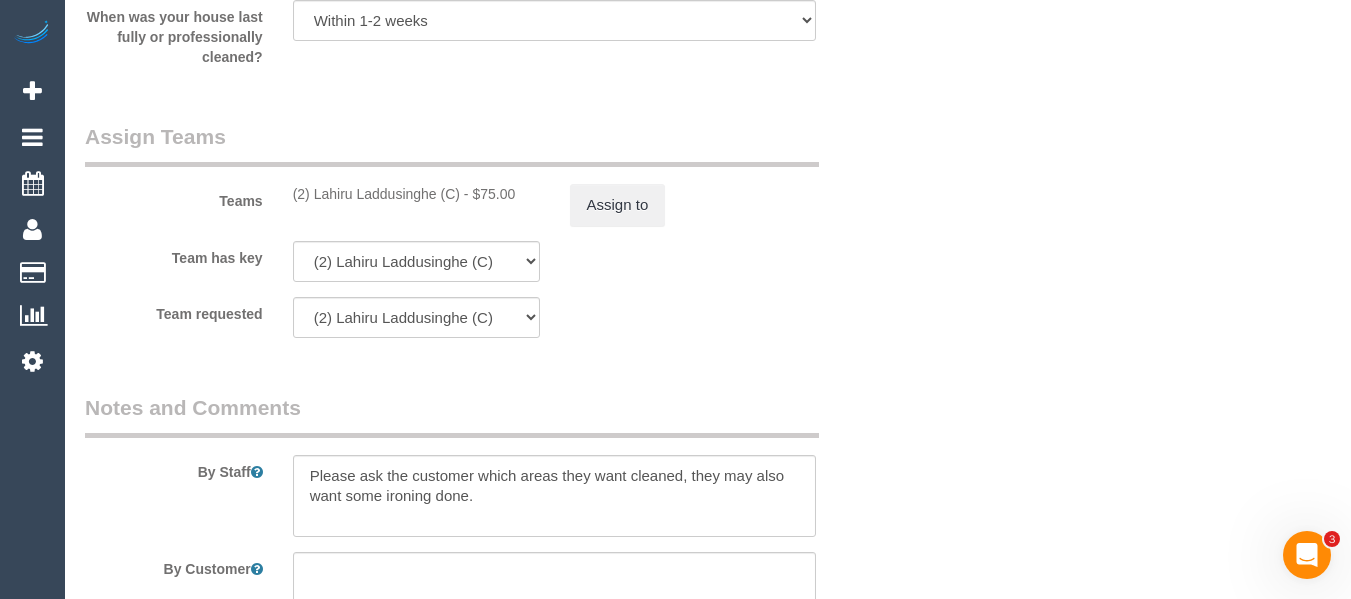 scroll, scrollTop: 2593, scrollLeft: 0, axis: vertical 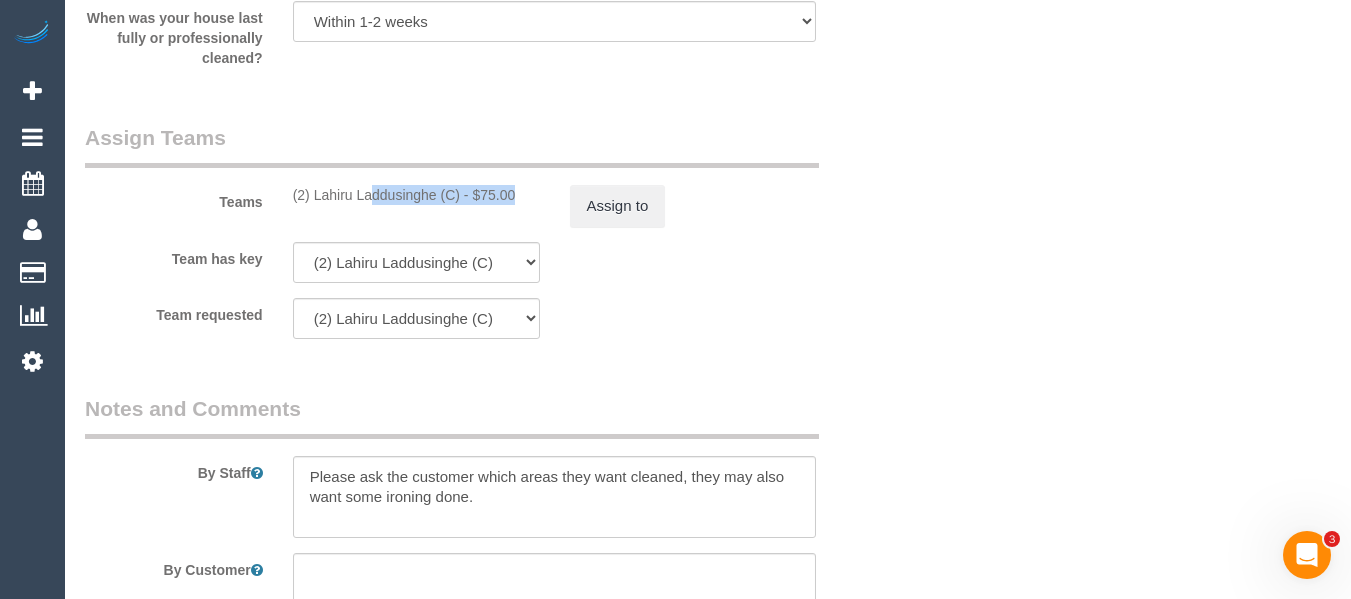 drag, startPoint x: 461, startPoint y: 198, endPoint x: 312, endPoint y: 193, distance: 149.08386 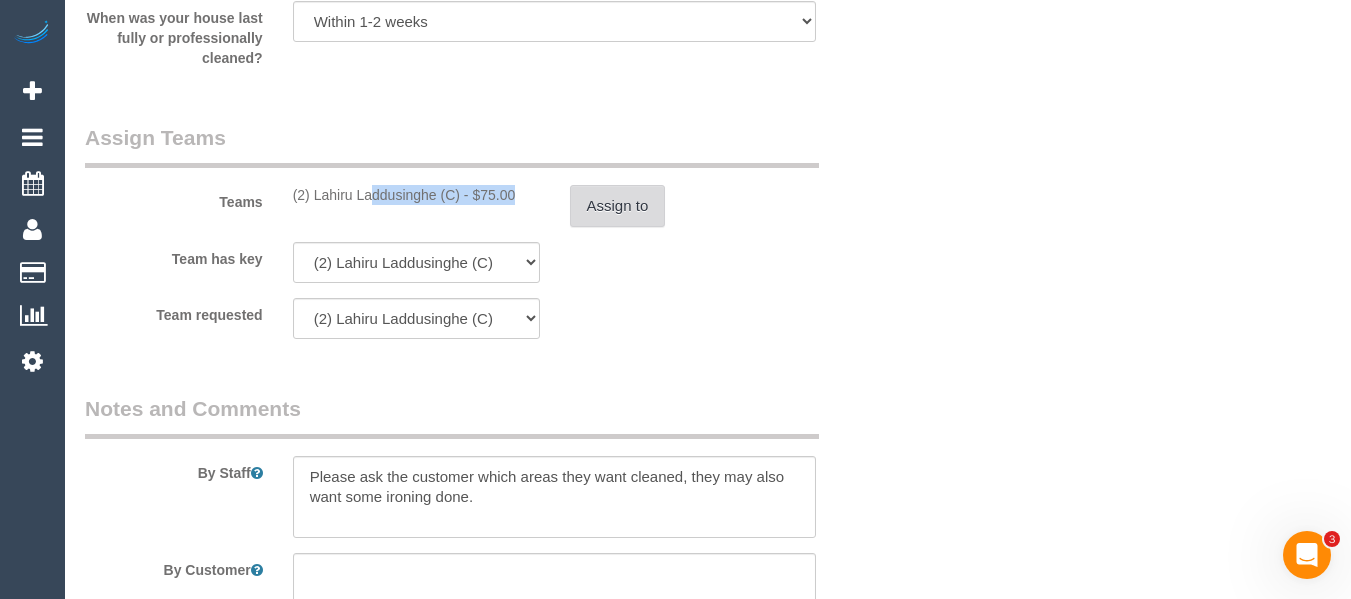 click on "Assign to" at bounding box center [618, 206] 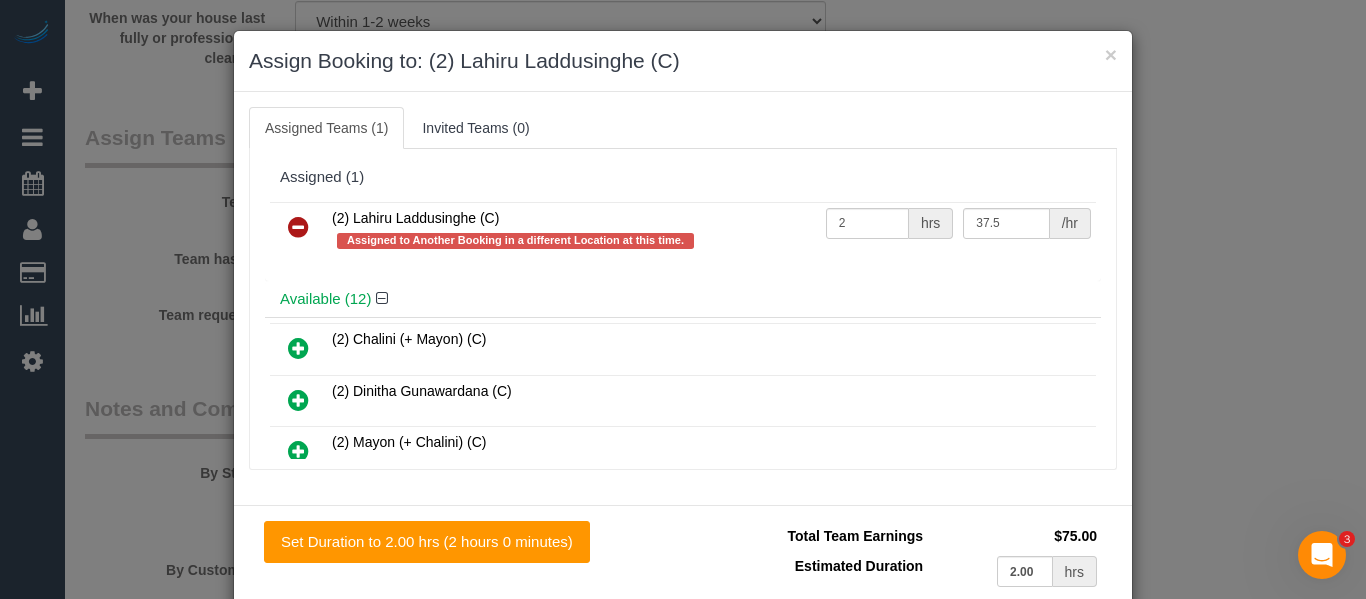 click at bounding box center (298, 227) 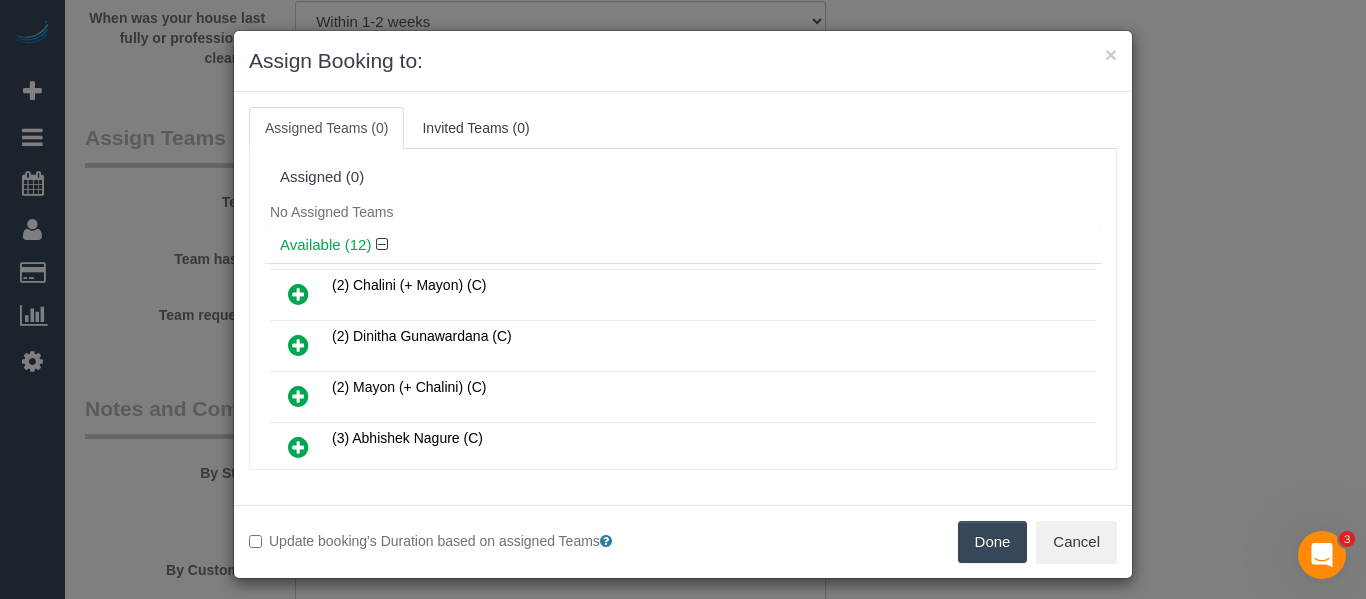 click on "Done" at bounding box center (993, 542) 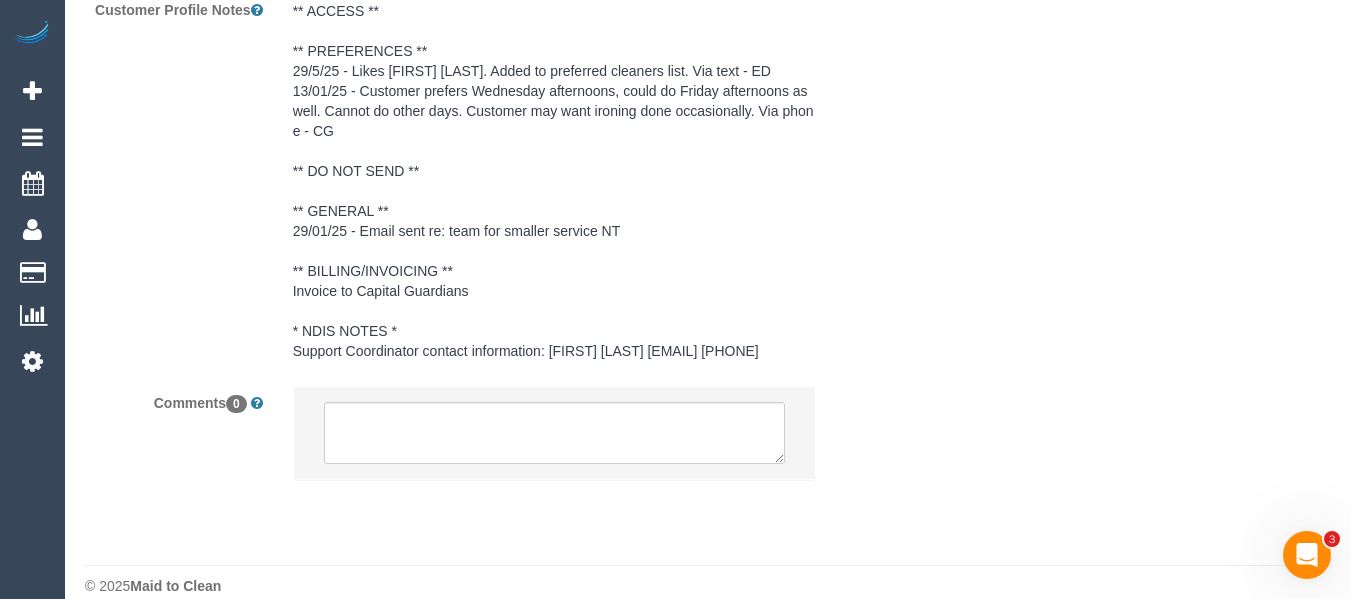 scroll, scrollTop: 3296, scrollLeft: 0, axis: vertical 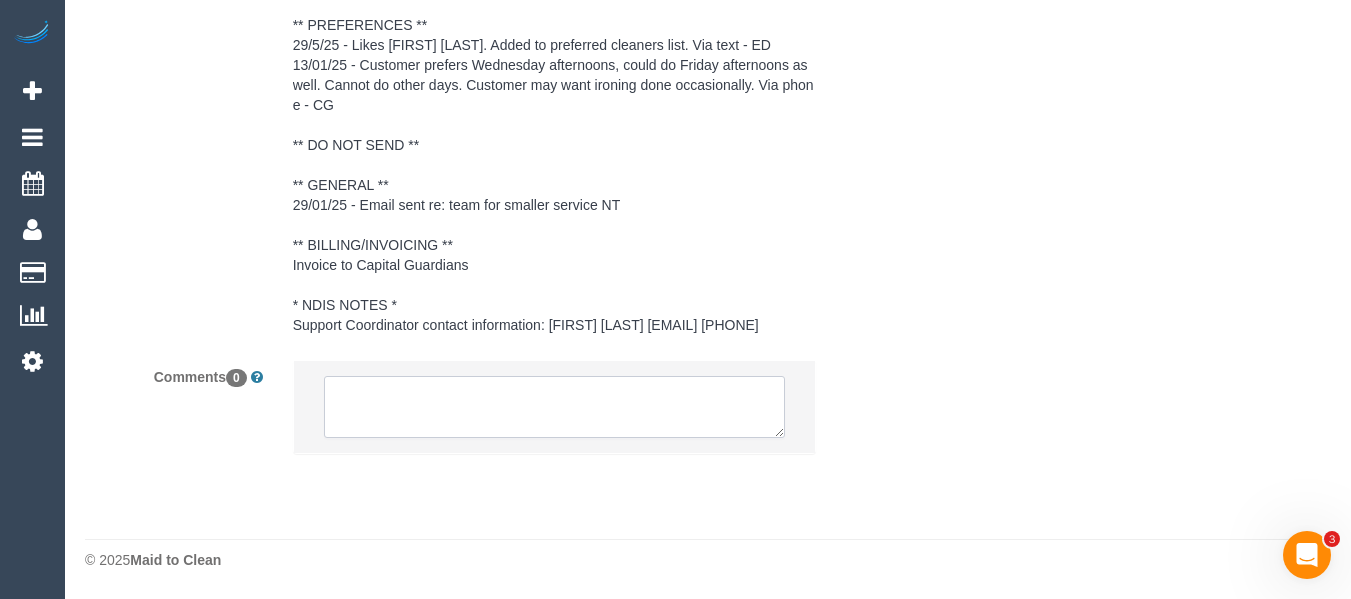 click at bounding box center [555, 407] 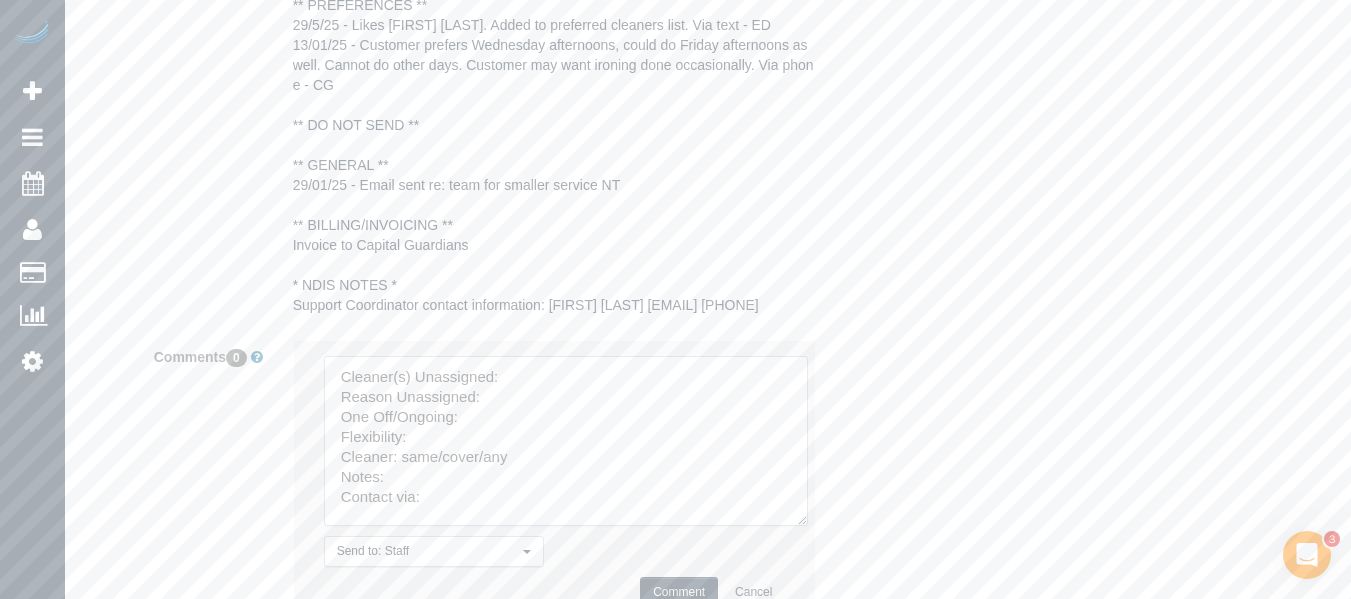 drag, startPoint x: 779, startPoint y: 453, endPoint x: 832, endPoint y: 562, distance: 121.20231 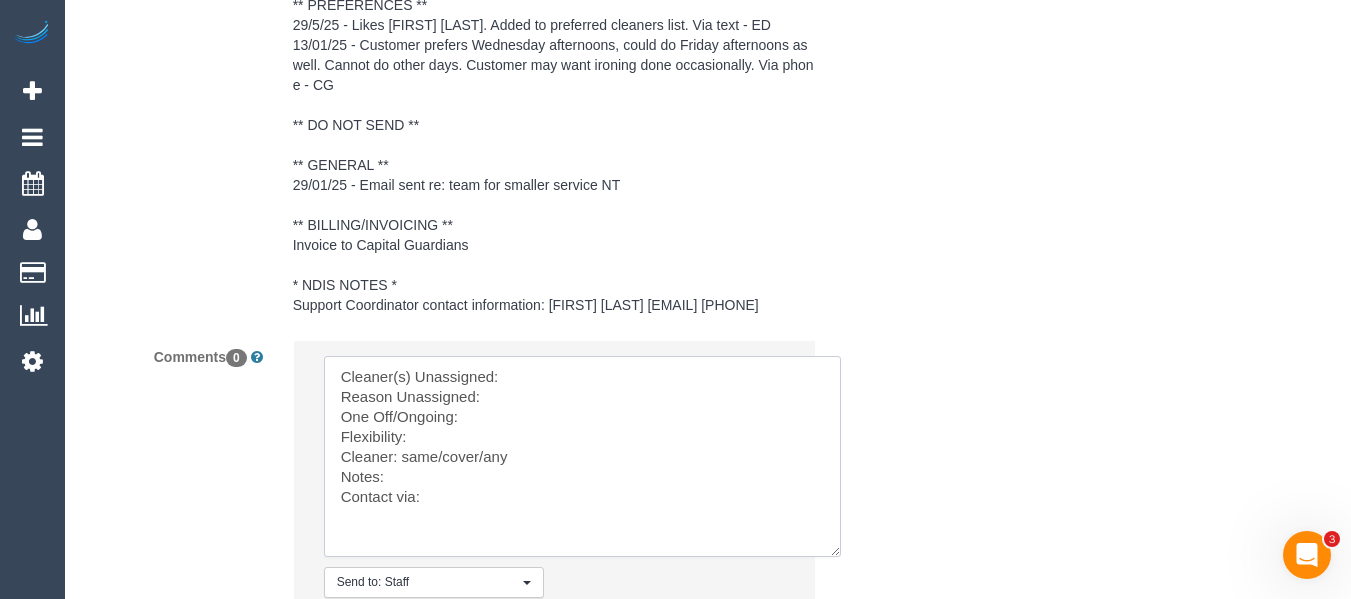 drag, startPoint x: 554, startPoint y: 393, endPoint x: 534, endPoint y: 421, distance: 34.4093 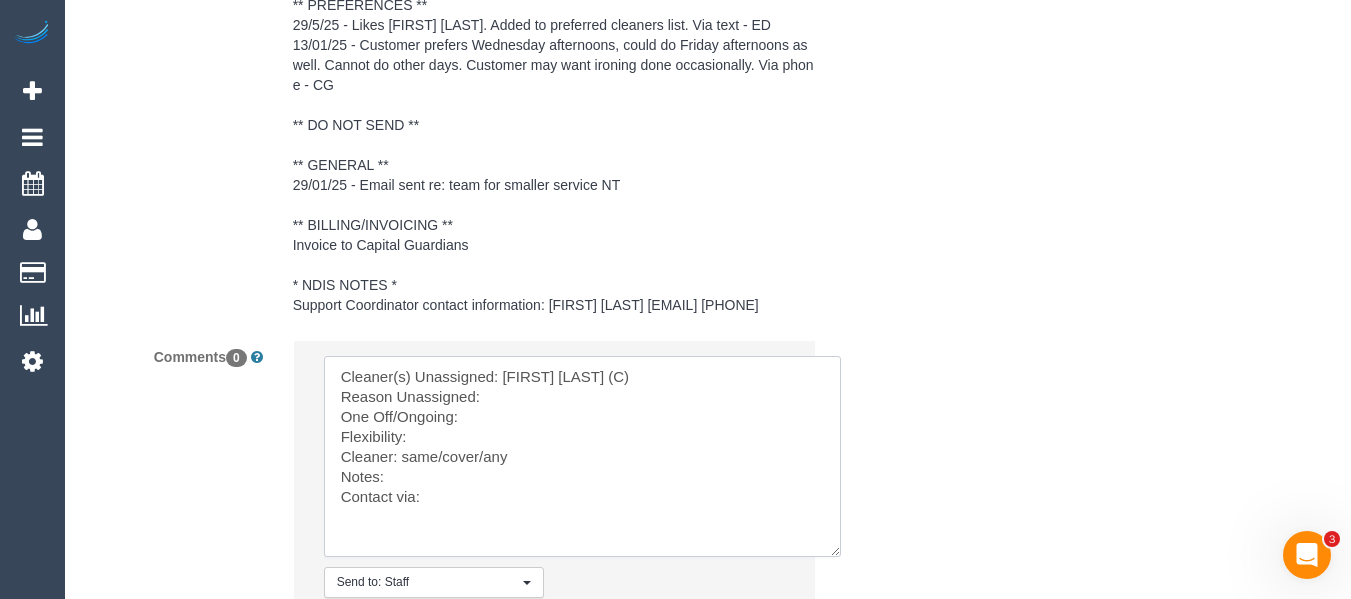 click at bounding box center (582, 456) 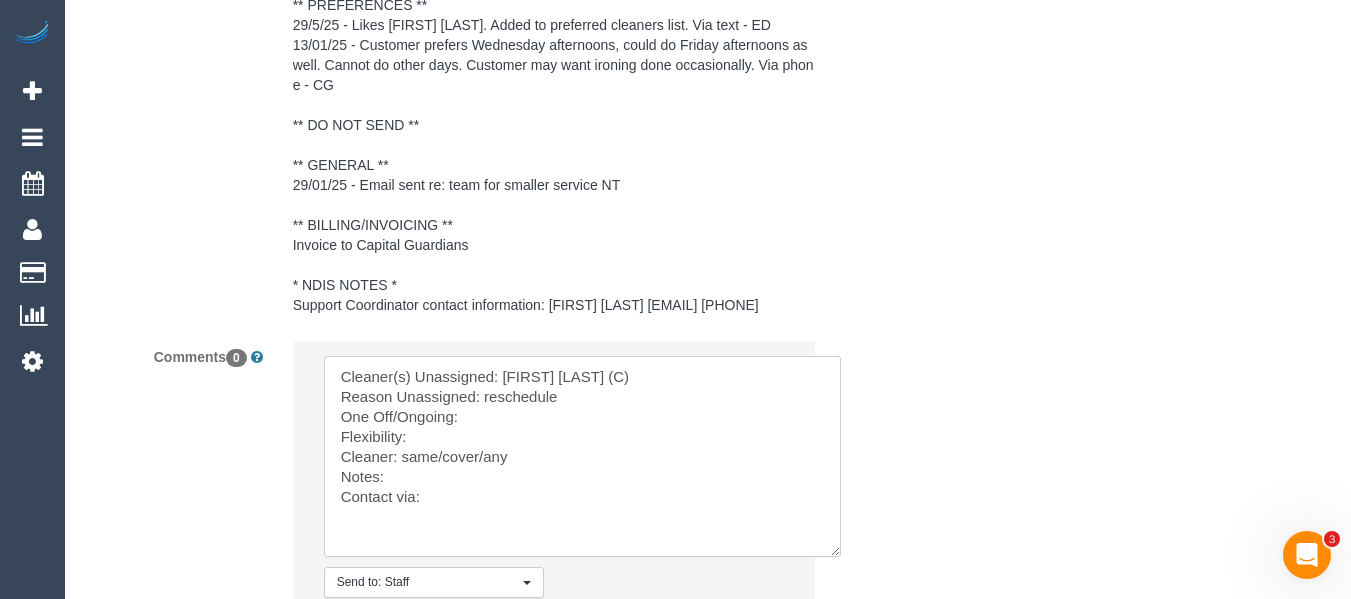 click at bounding box center [582, 456] 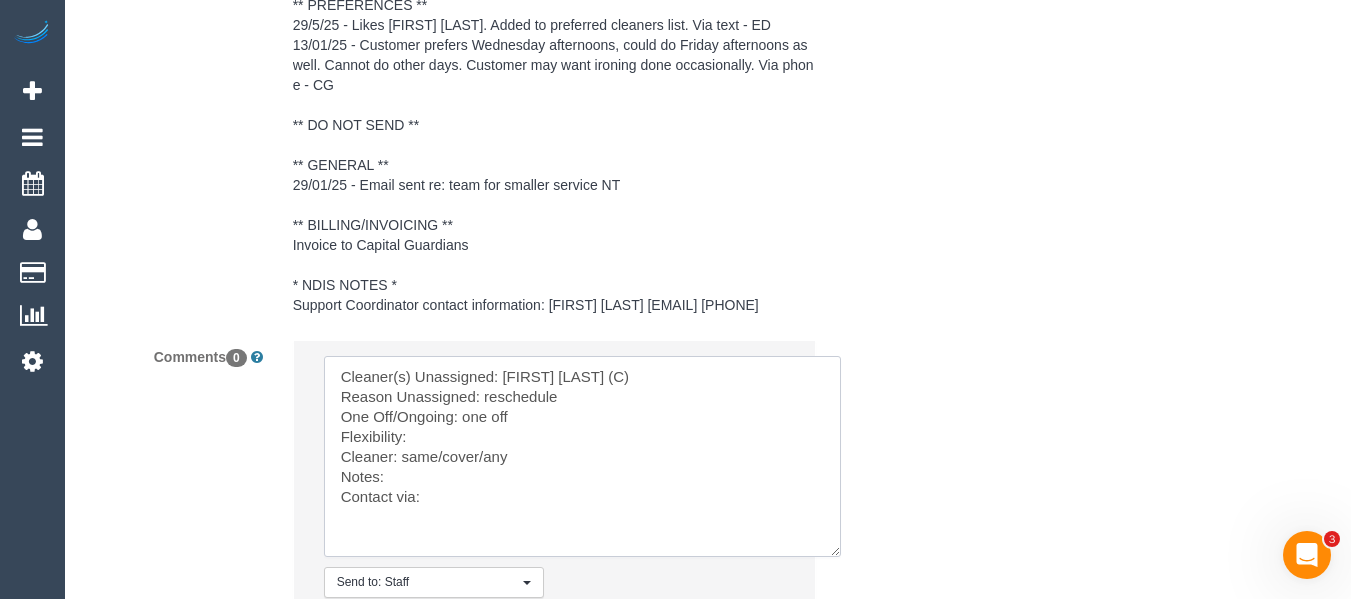 click at bounding box center [582, 456] 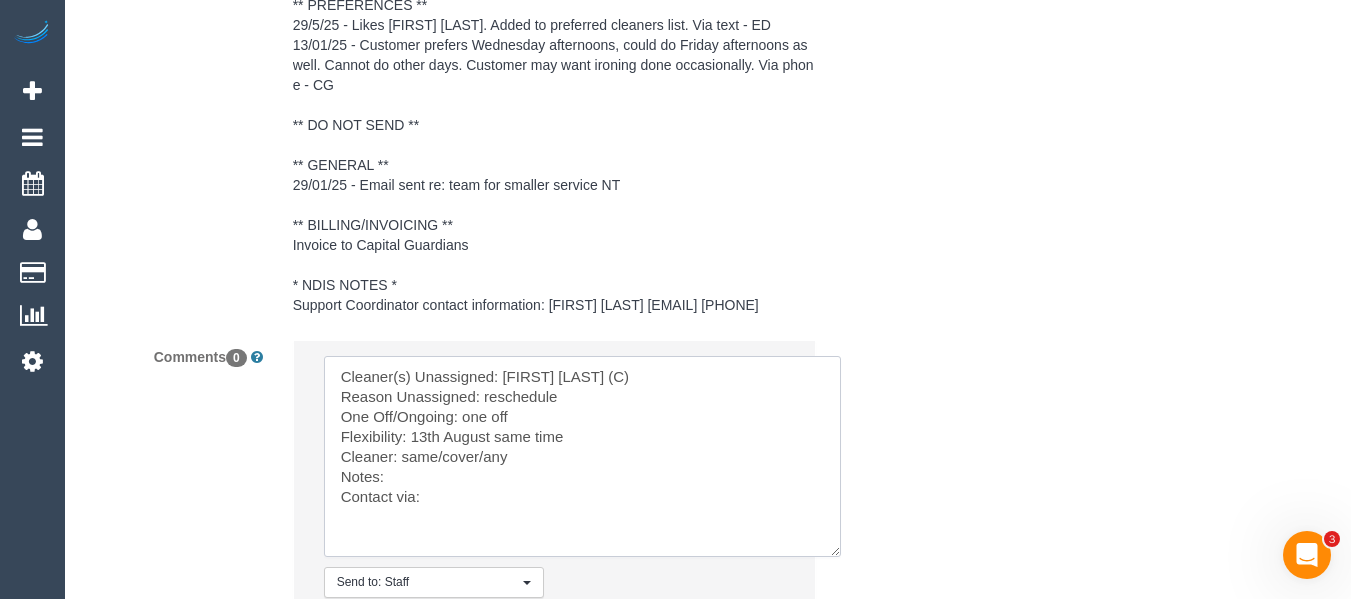 drag, startPoint x: 484, startPoint y: 476, endPoint x: 406, endPoint y: 474, distance: 78.025635 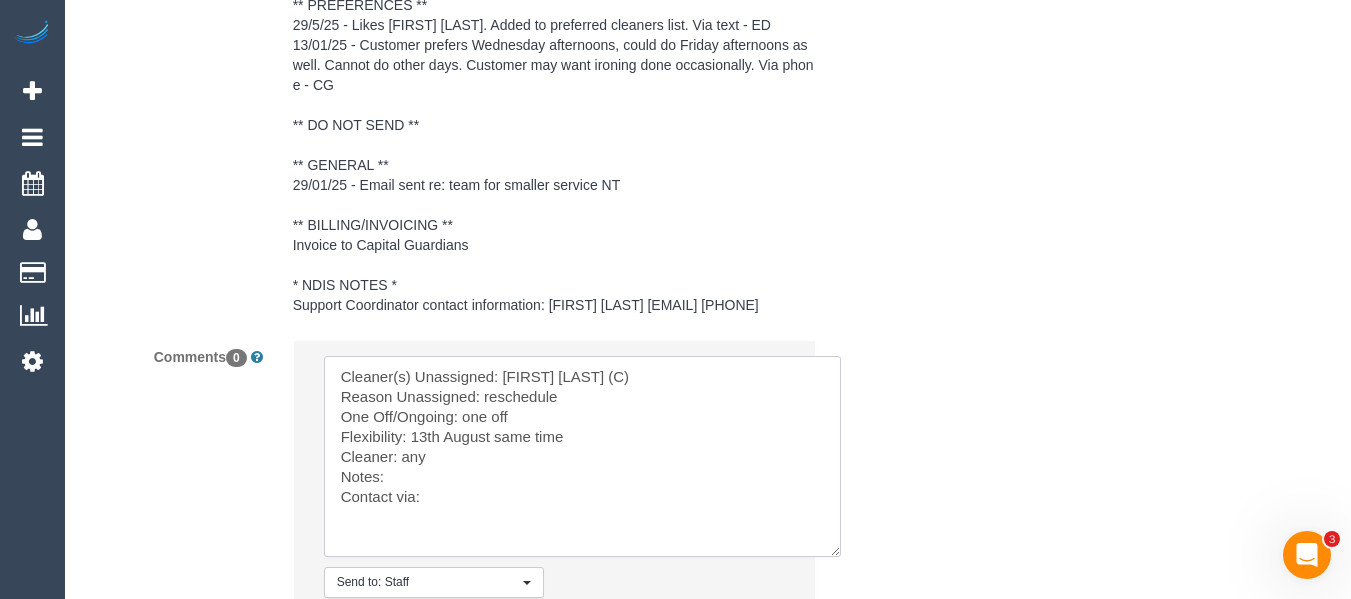 click at bounding box center [582, 456] 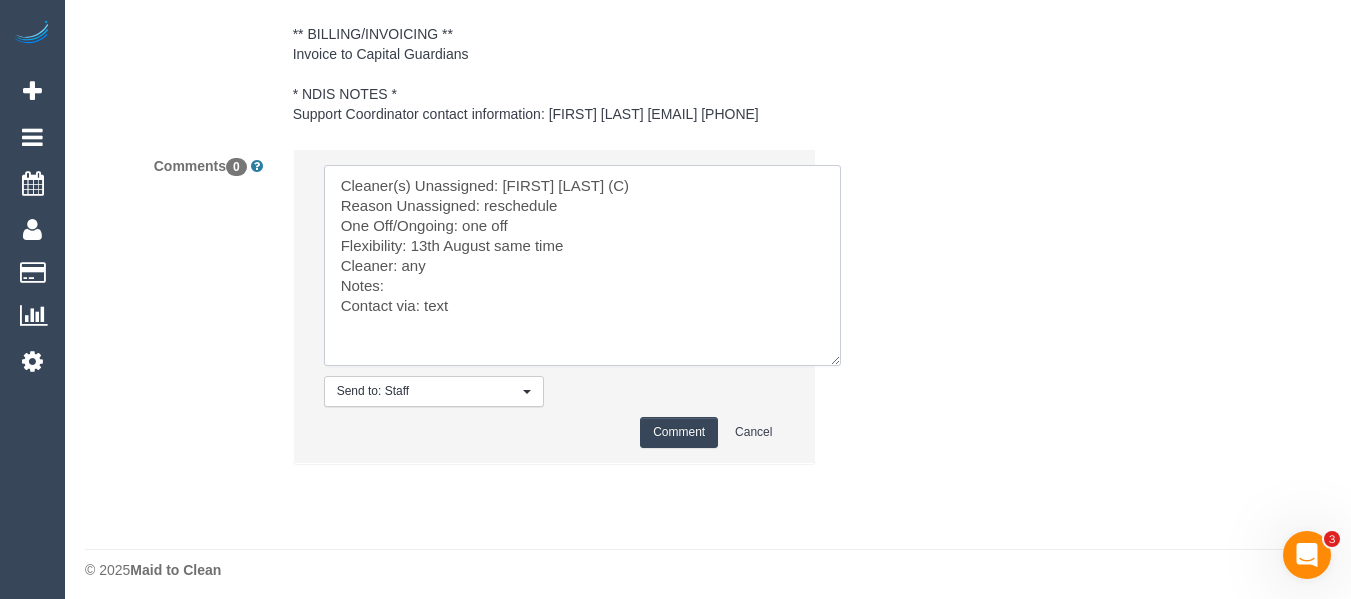 scroll, scrollTop: 3496, scrollLeft: 0, axis: vertical 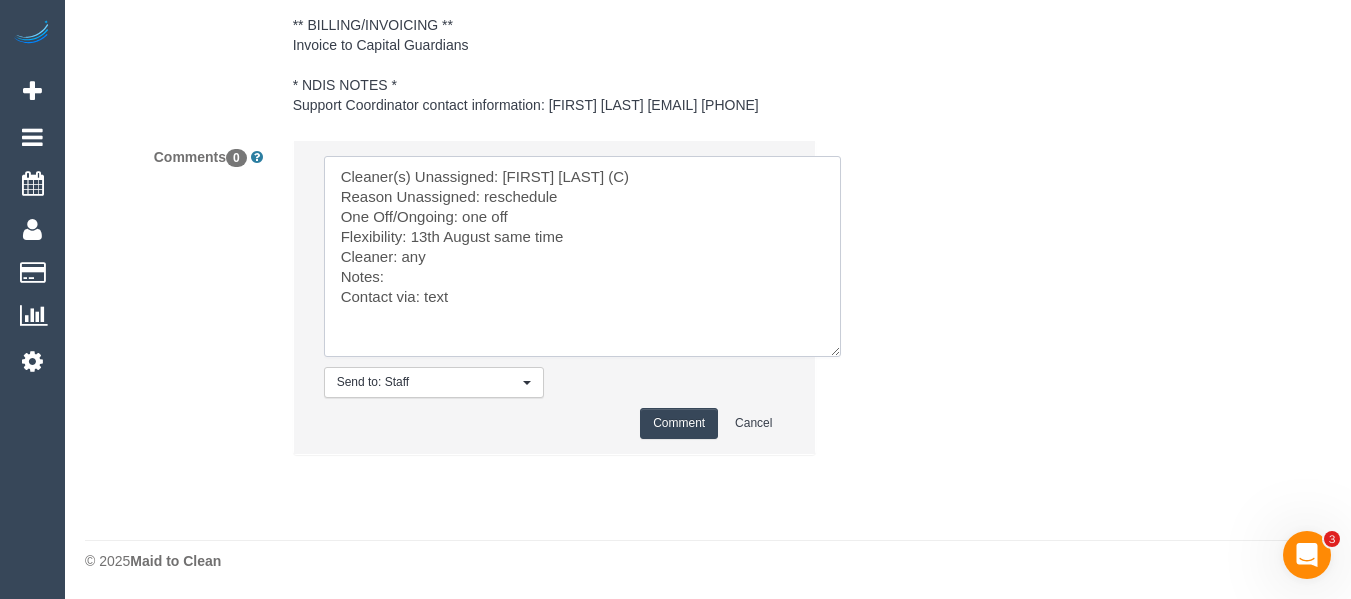 type on "Cleaner(s) Unassigned: Lahiru Laddusinghe (C)
Reason Unassigned: reschedule
One Off/Ongoing: one off
Flexibility: 13th August same time
Cleaner: any
Notes:
Contact via: text" 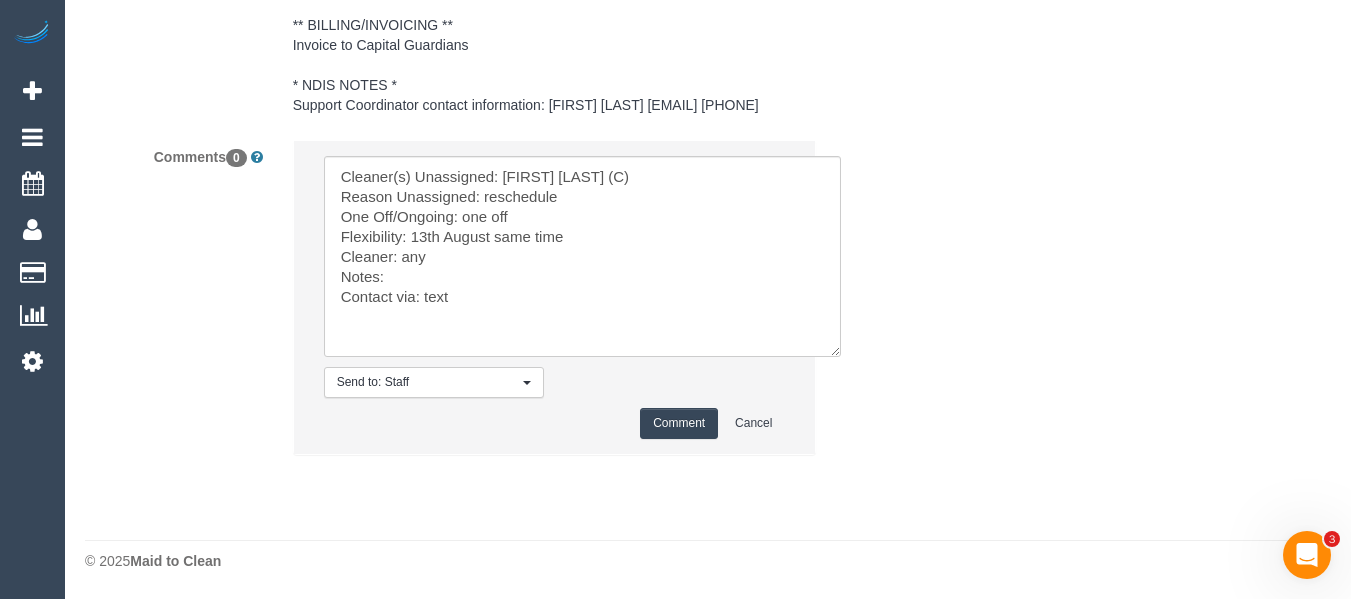 click on "Comment" at bounding box center (679, 423) 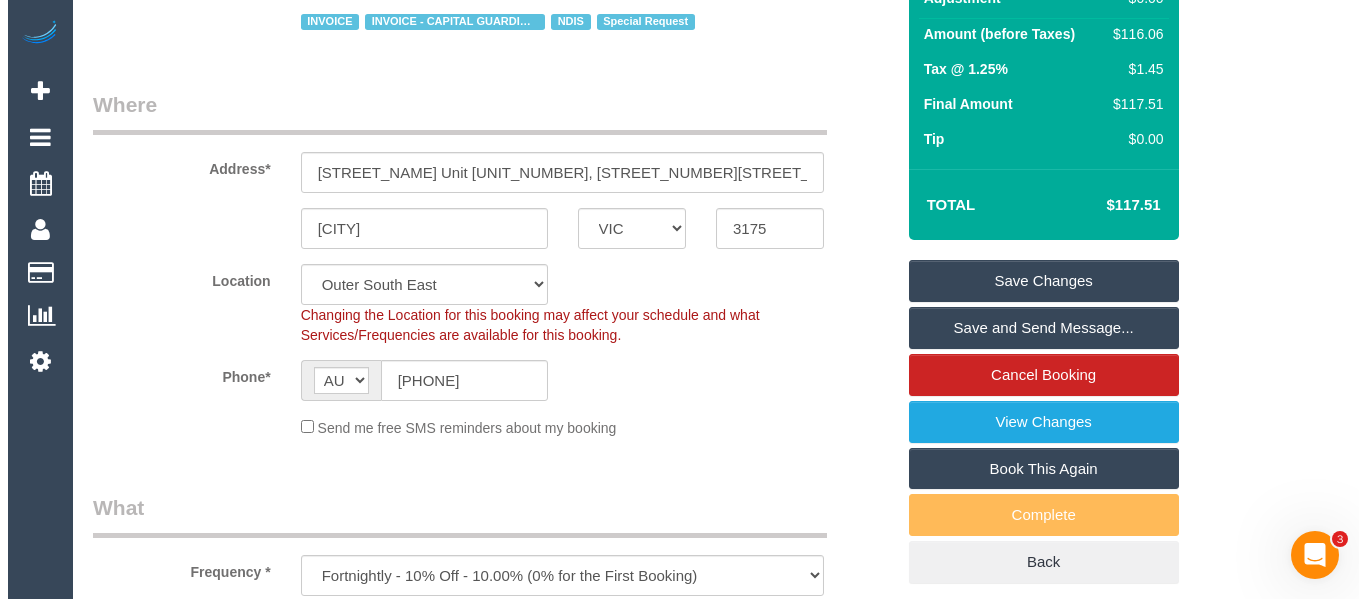 scroll, scrollTop: 279, scrollLeft: 0, axis: vertical 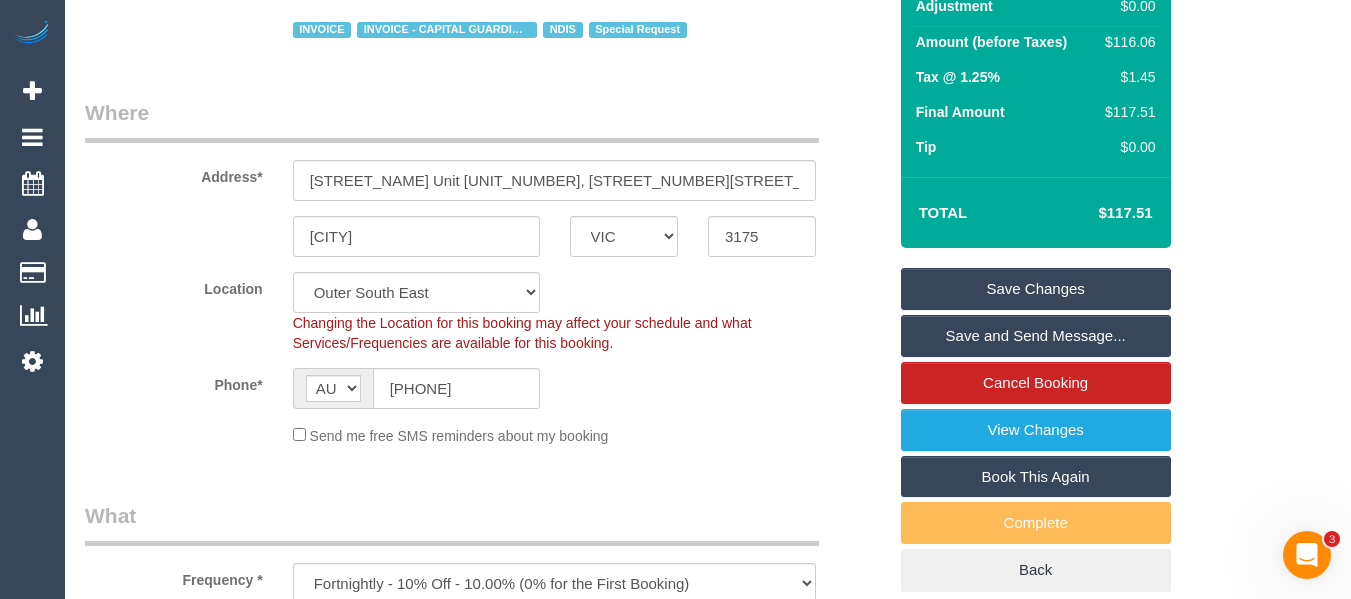 click on "Save Changes" at bounding box center (1036, 289) 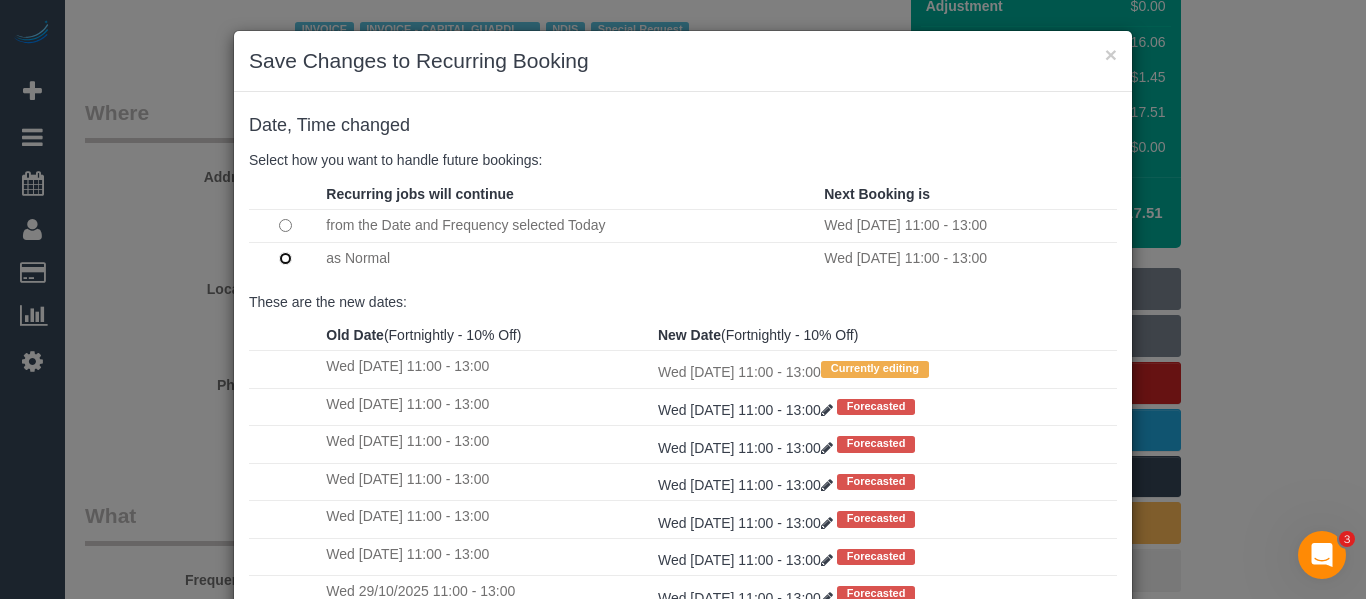 scroll, scrollTop: 3, scrollLeft: 0, axis: vertical 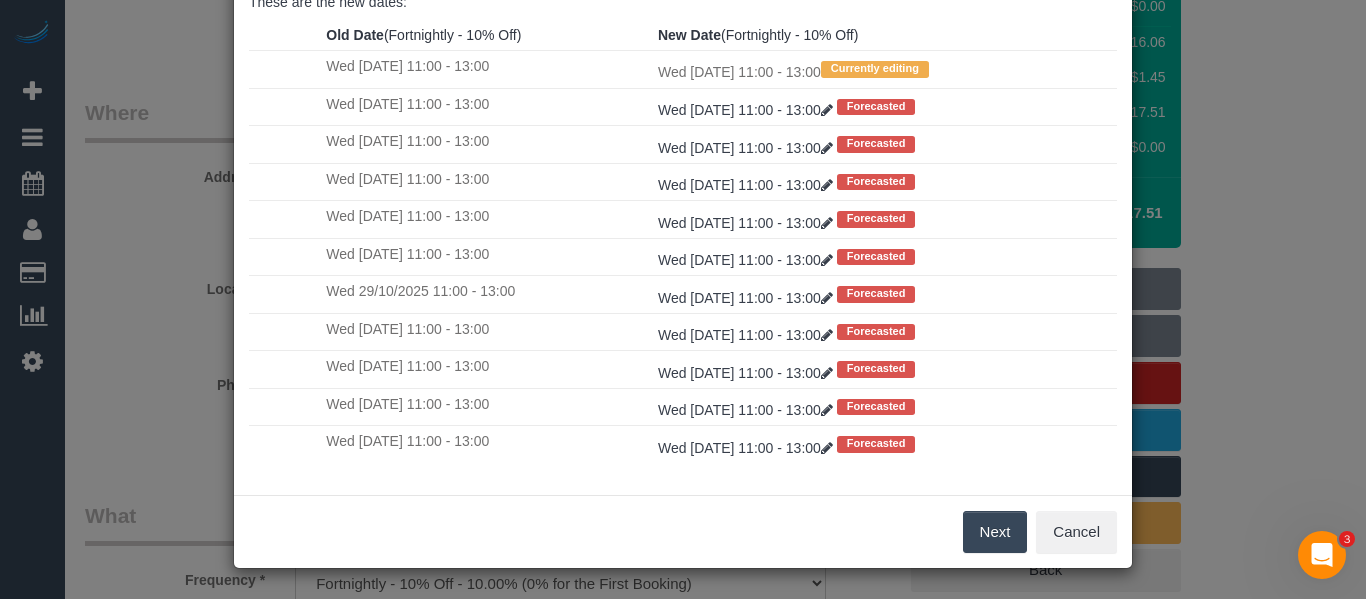 click on "Next" at bounding box center (995, 532) 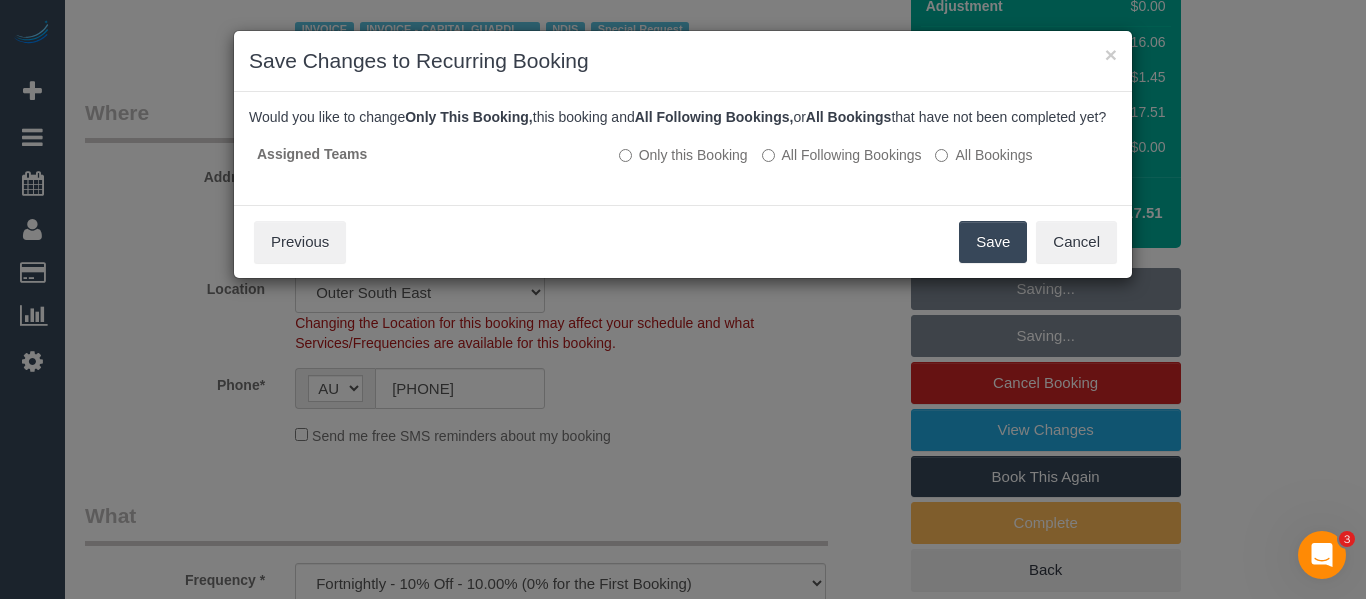 scroll, scrollTop: 0, scrollLeft: 0, axis: both 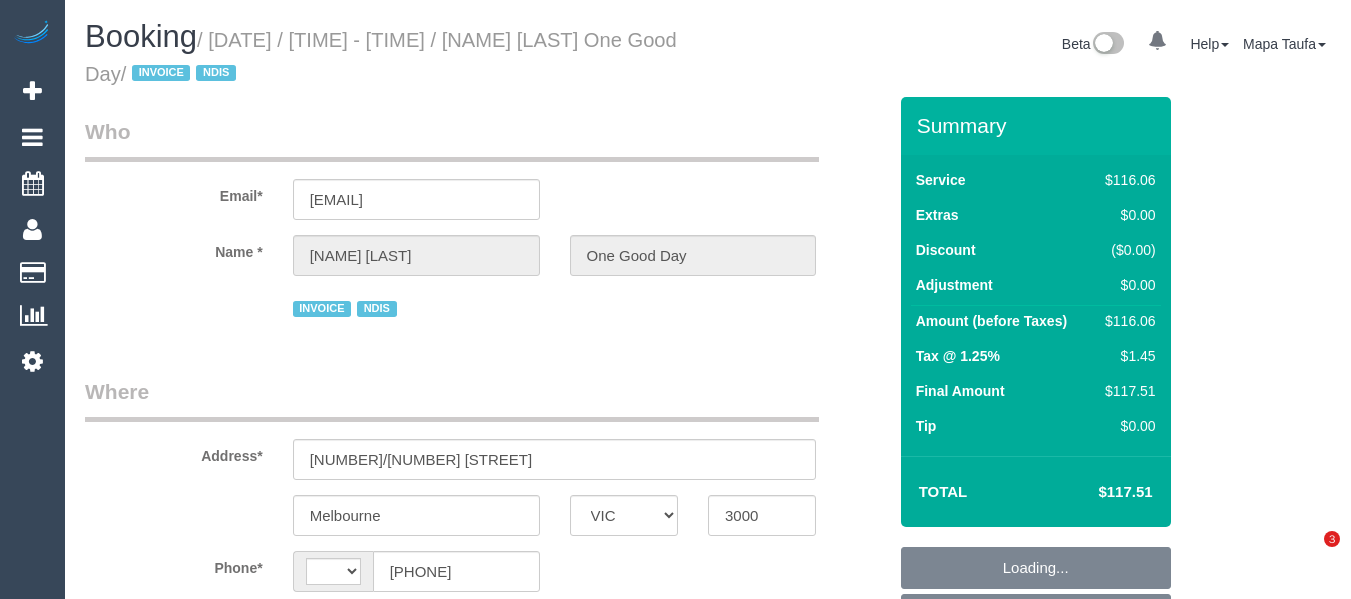 select on "VIC" 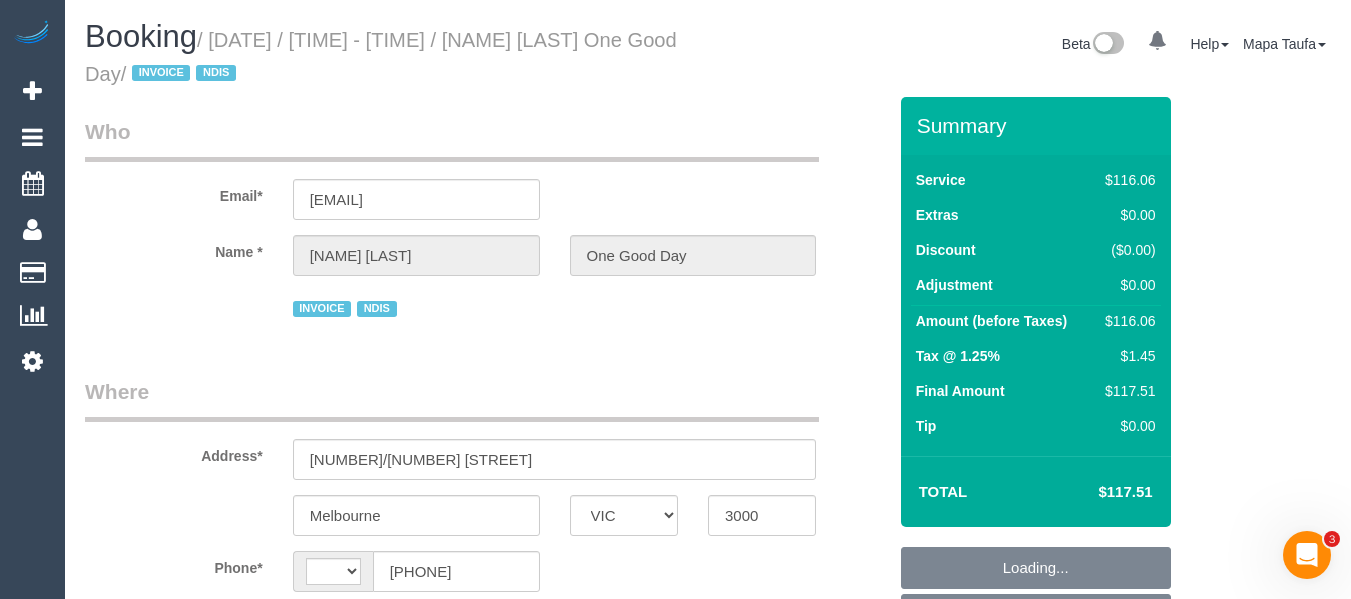 scroll, scrollTop: 0, scrollLeft: 0, axis: both 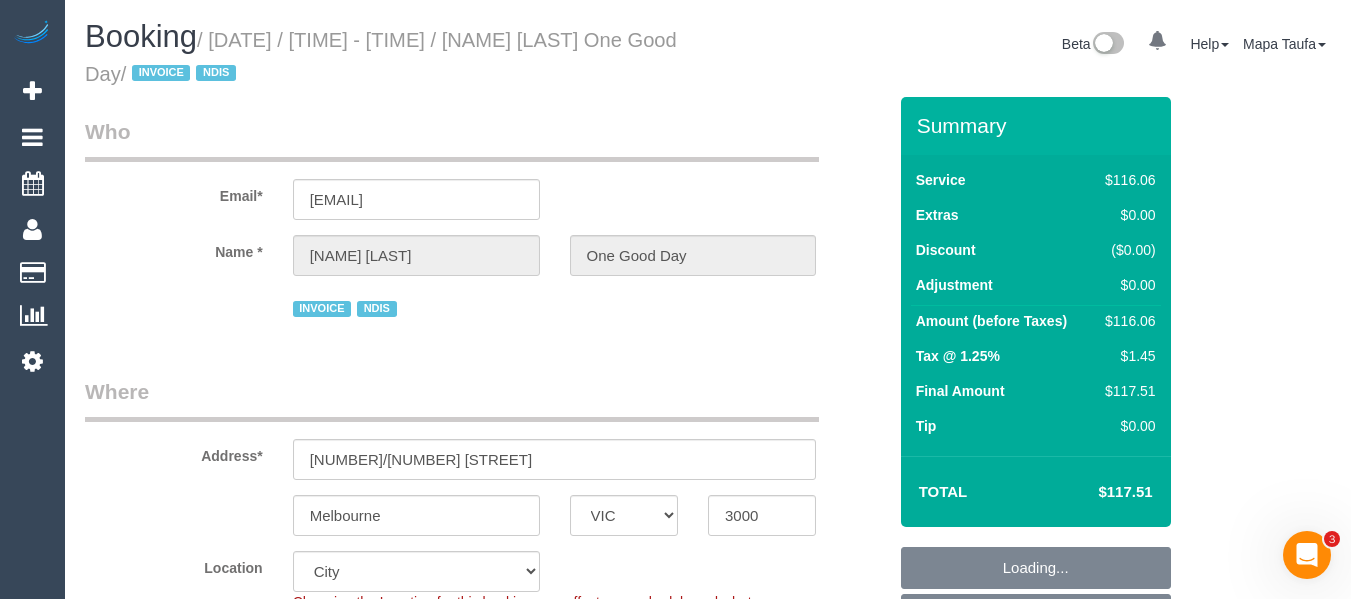 select on "string:AU" 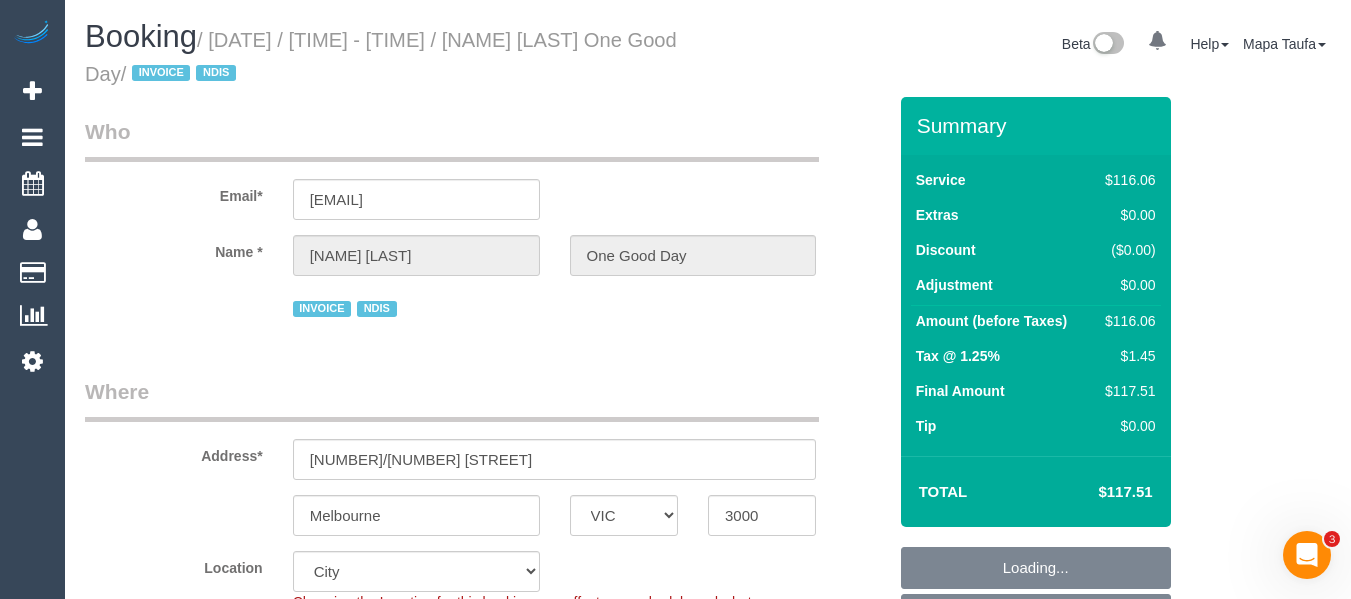 select on "object:736" 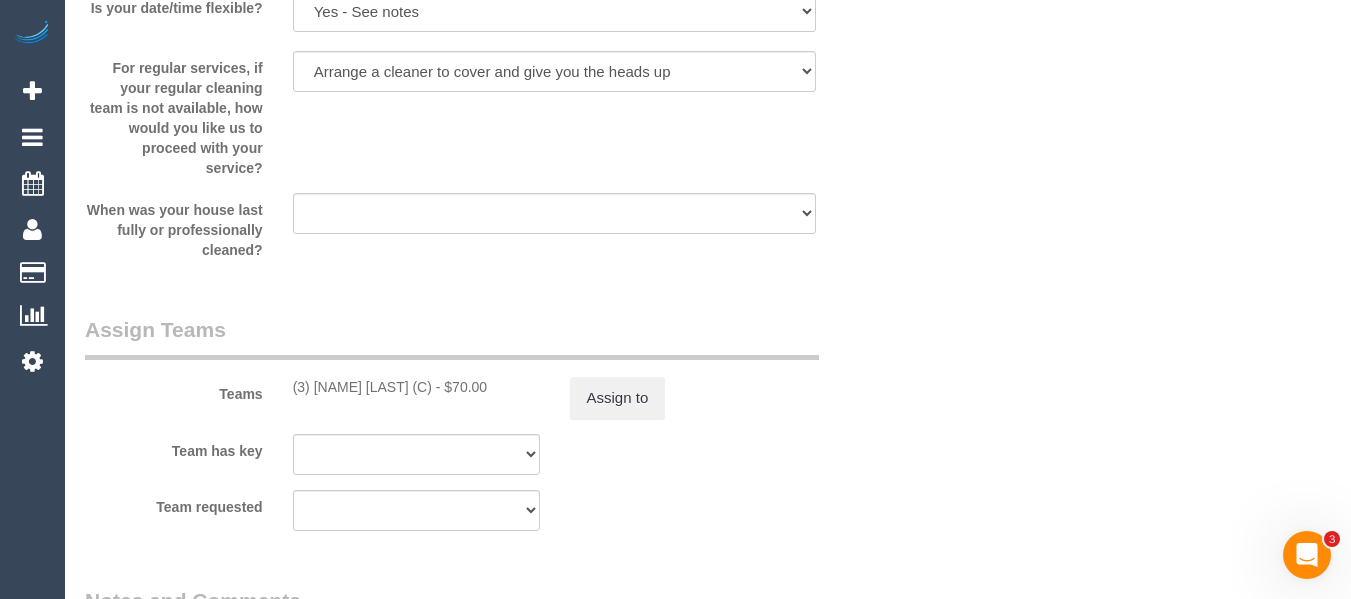 scroll, scrollTop: 2853, scrollLeft: 0, axis: vertical 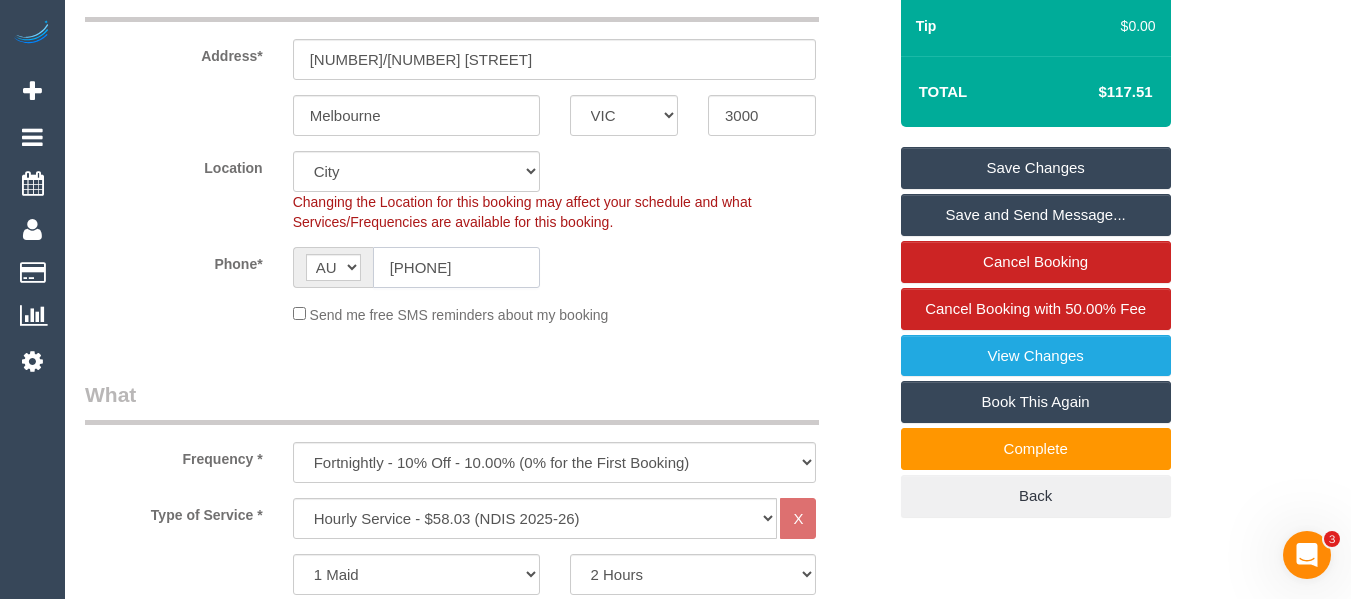 click on "0410 136 641" 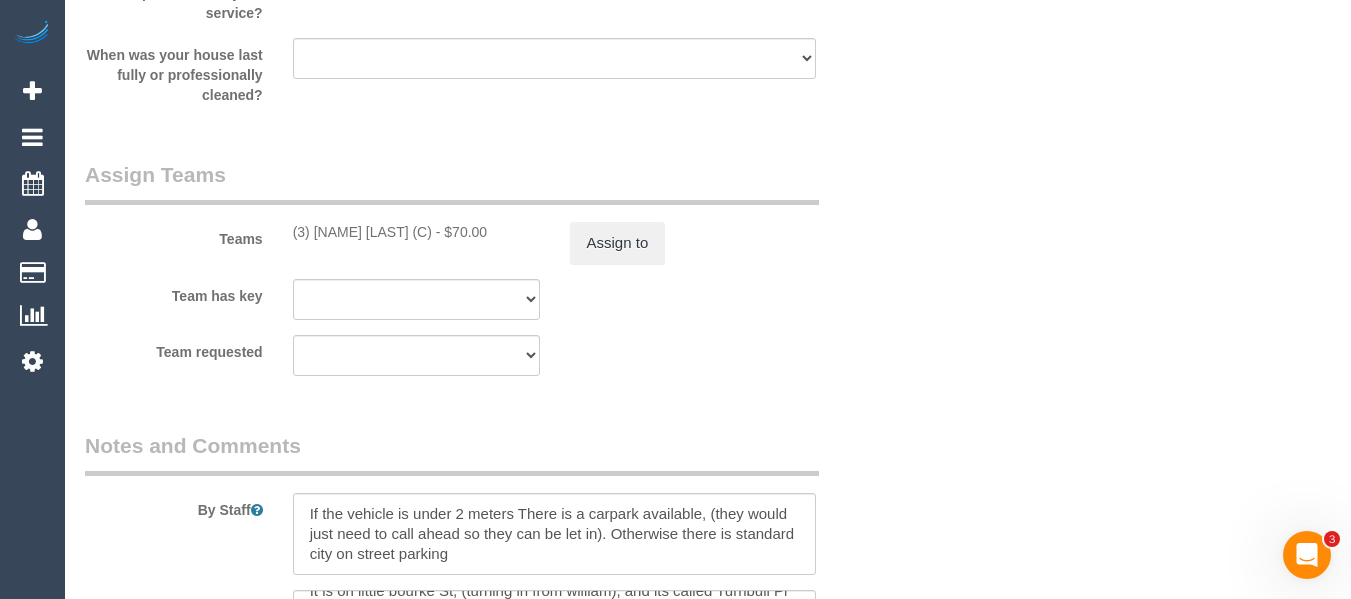 scroll, scrollTop: 2751, scrollLeft: 0, axis: vertical 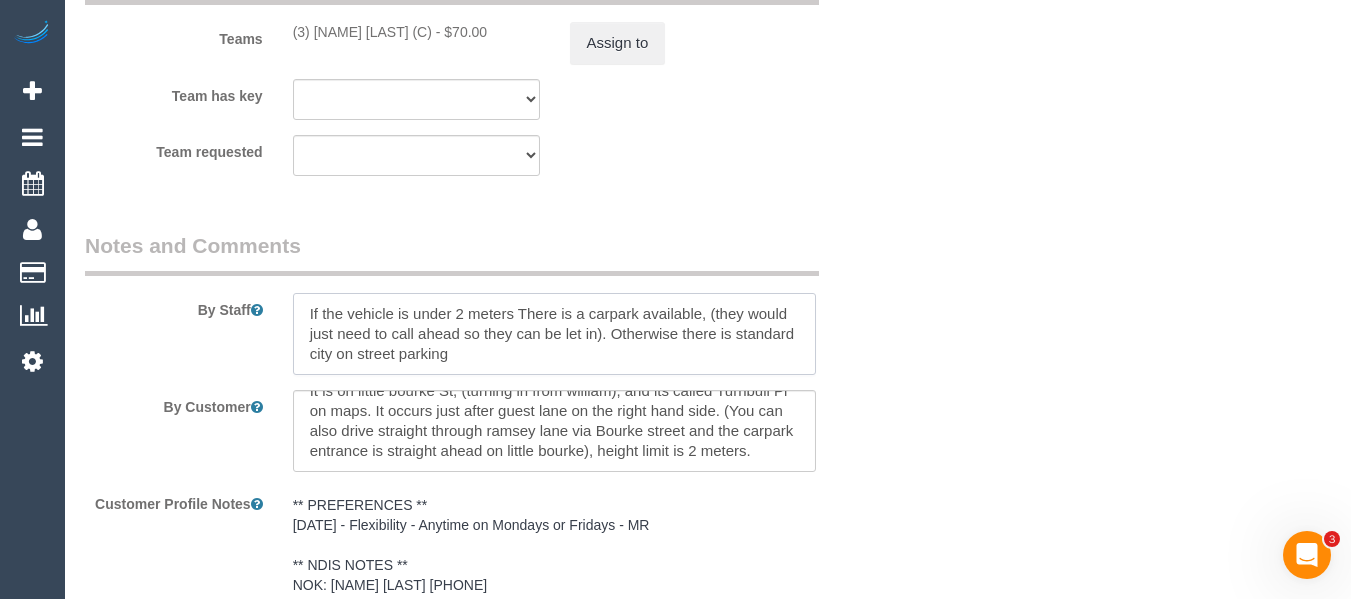 click at bounding box center (555, 334) 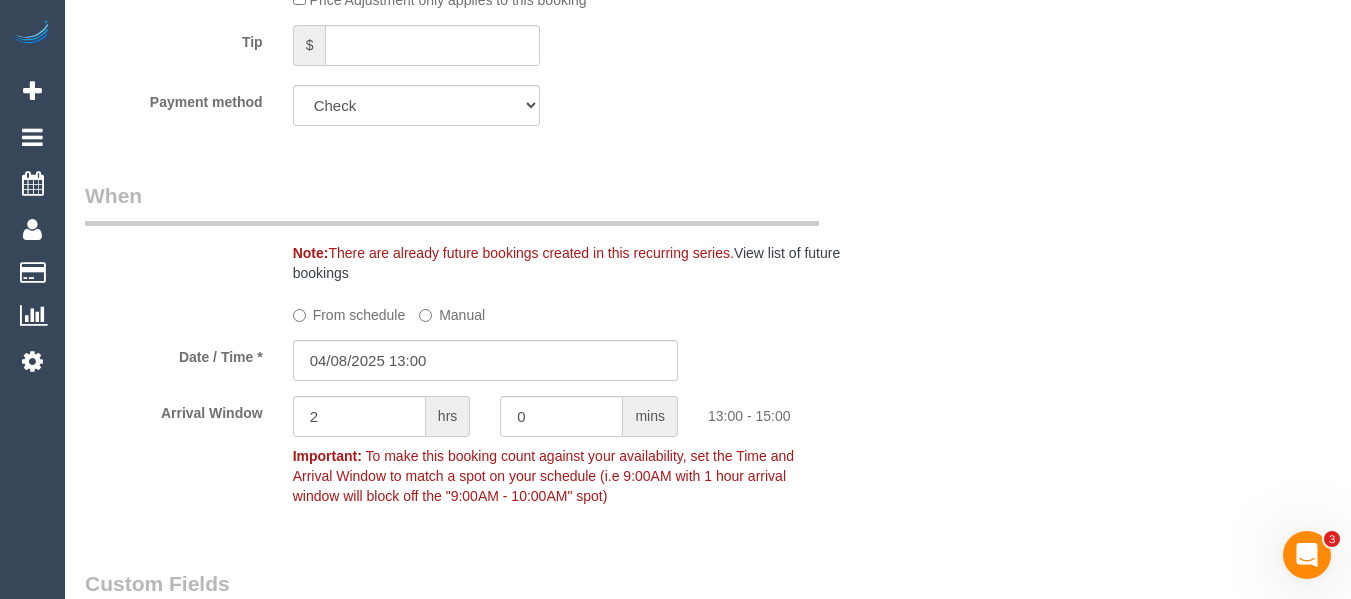 scroll, scrollTop: 0, scrollLeft: 0, axis: both 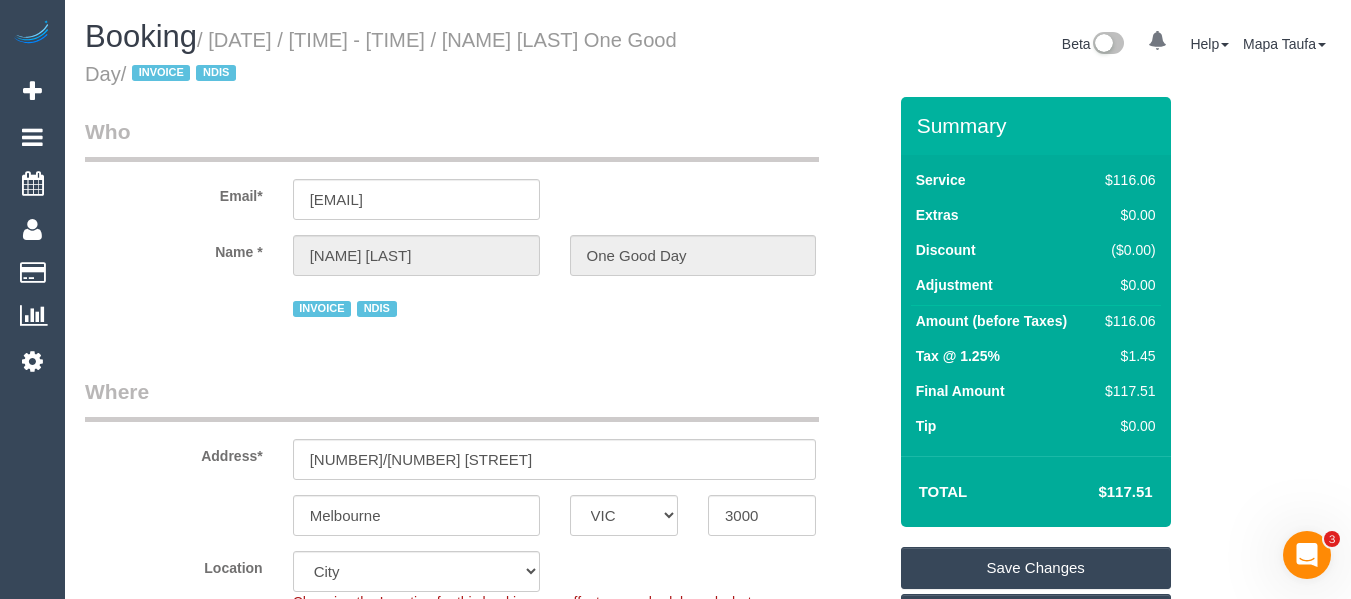 type on "If the vehicle is under 2 meters There is a carpark available, (they would just need to call ahead so they can be let in). Otherwise there is standard city on street parking 0410 136 641" 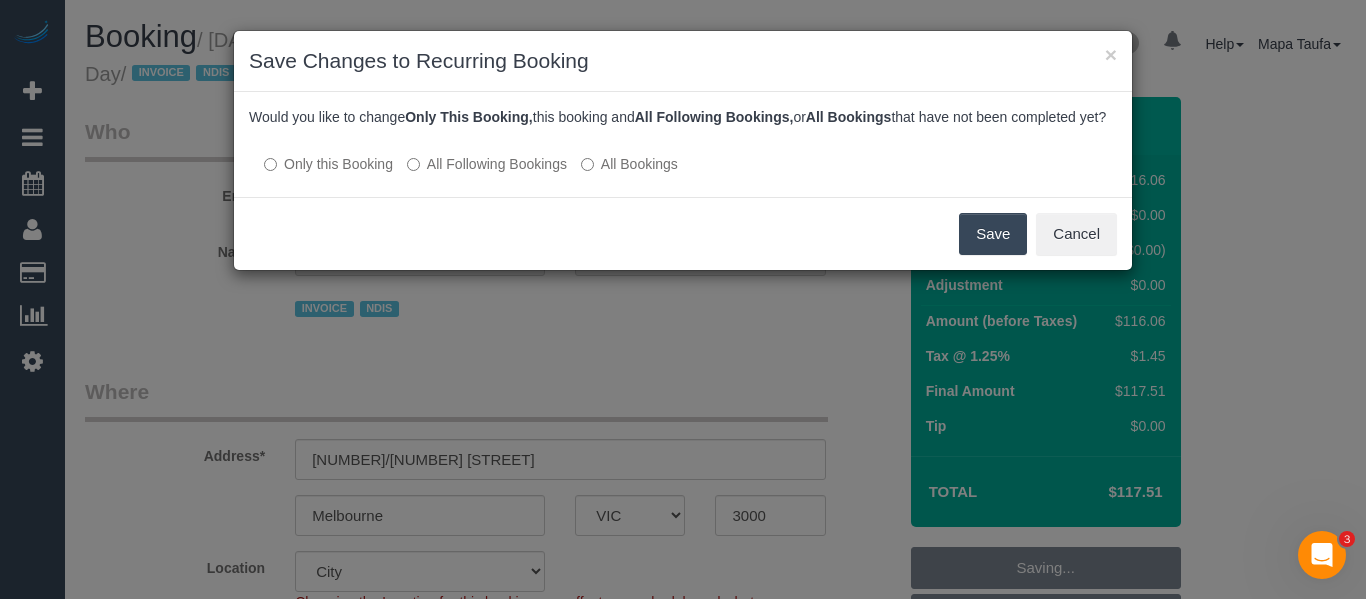 click on "All Following Bookings" at bounding box center [487, 164] 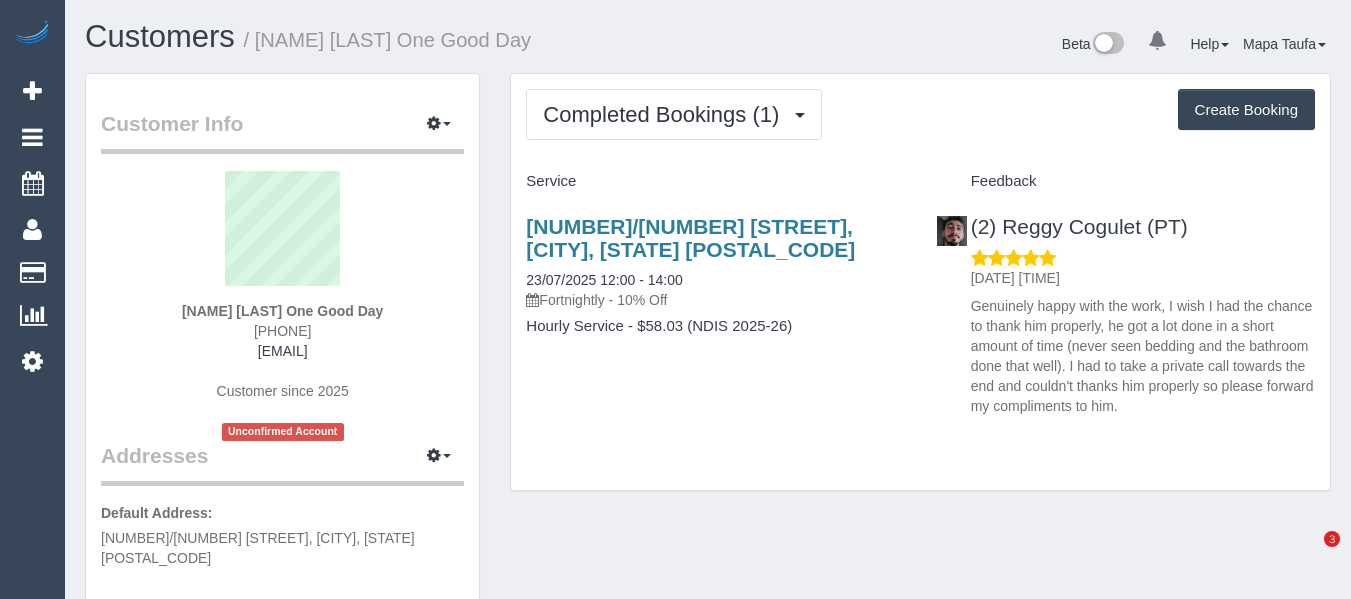 scroll, scrollTop: 0, scrollLeft: 0, axis: both 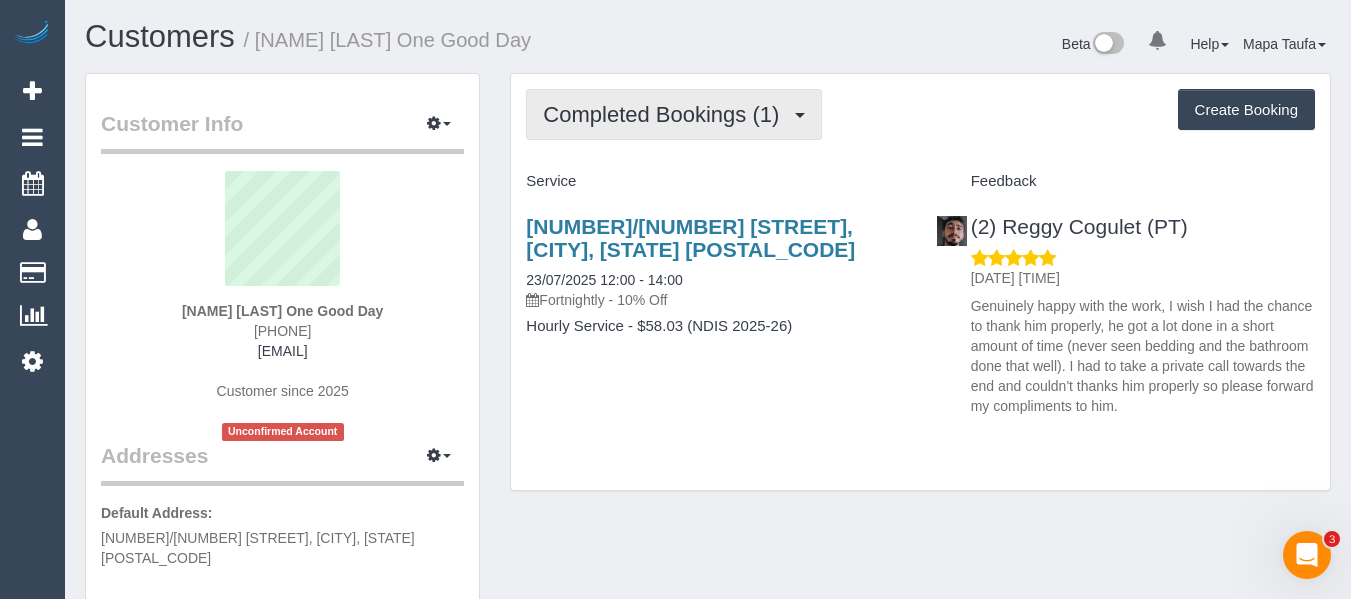 click on "Completed Bookings (1)" at bounding box center [674, 114] 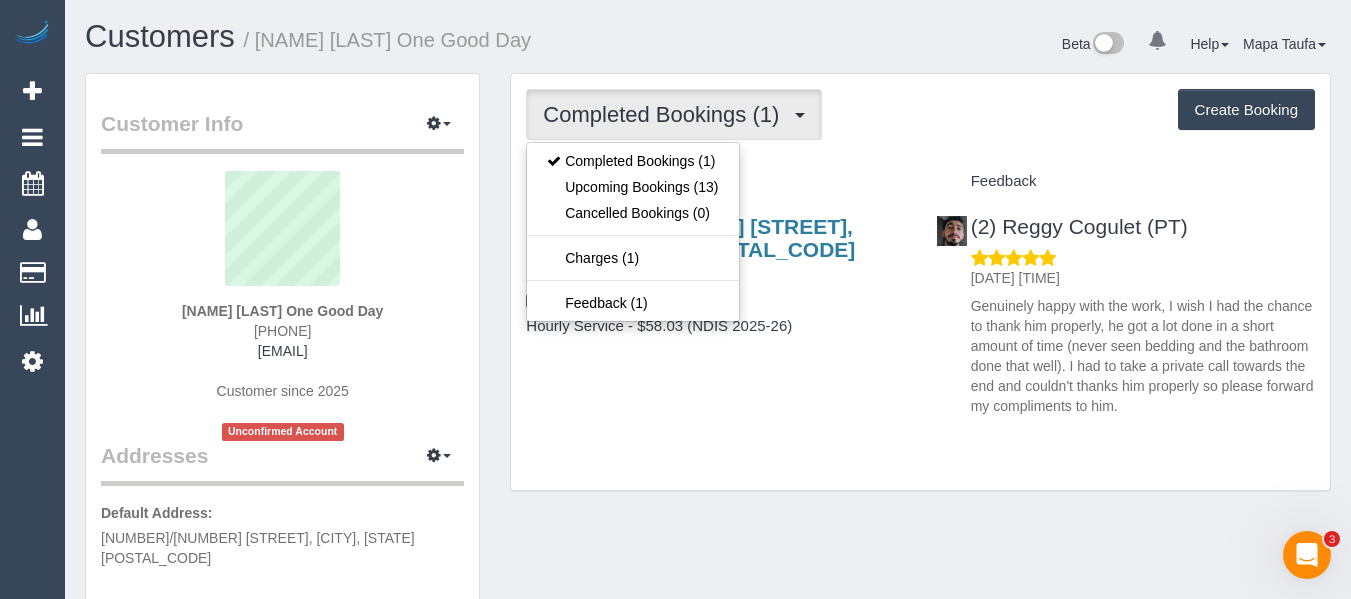 click on "Completed Bookings (1)" at bounding box center (666, 114) 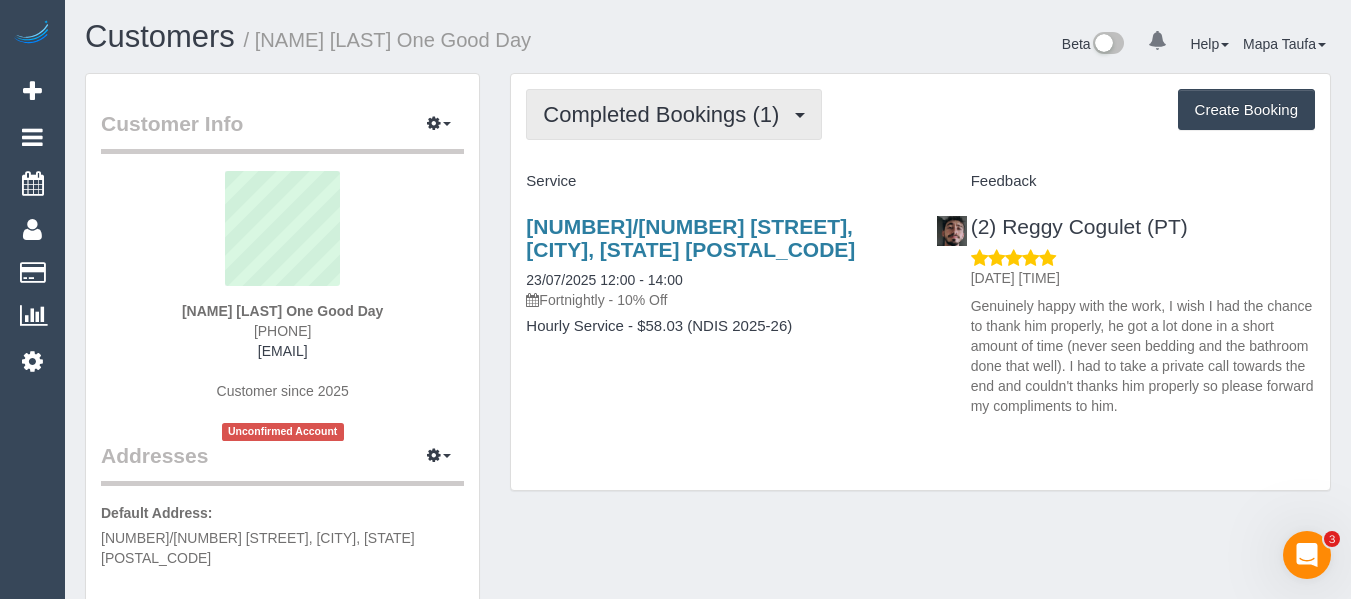 drag, startPoint x: 615, startPoint y: 111, endPoint x: 609, endPoint y: 140, distance: 29.614185 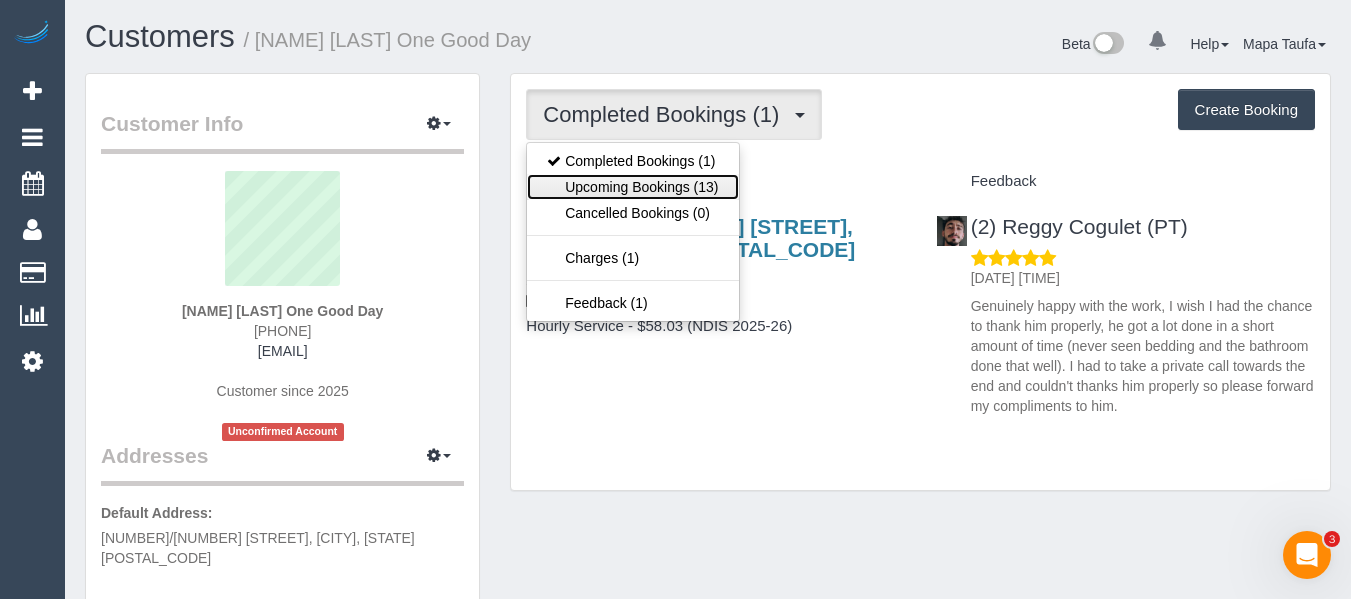 click on "Upcoming Bookings (13)" at bounding box center [632, 187] 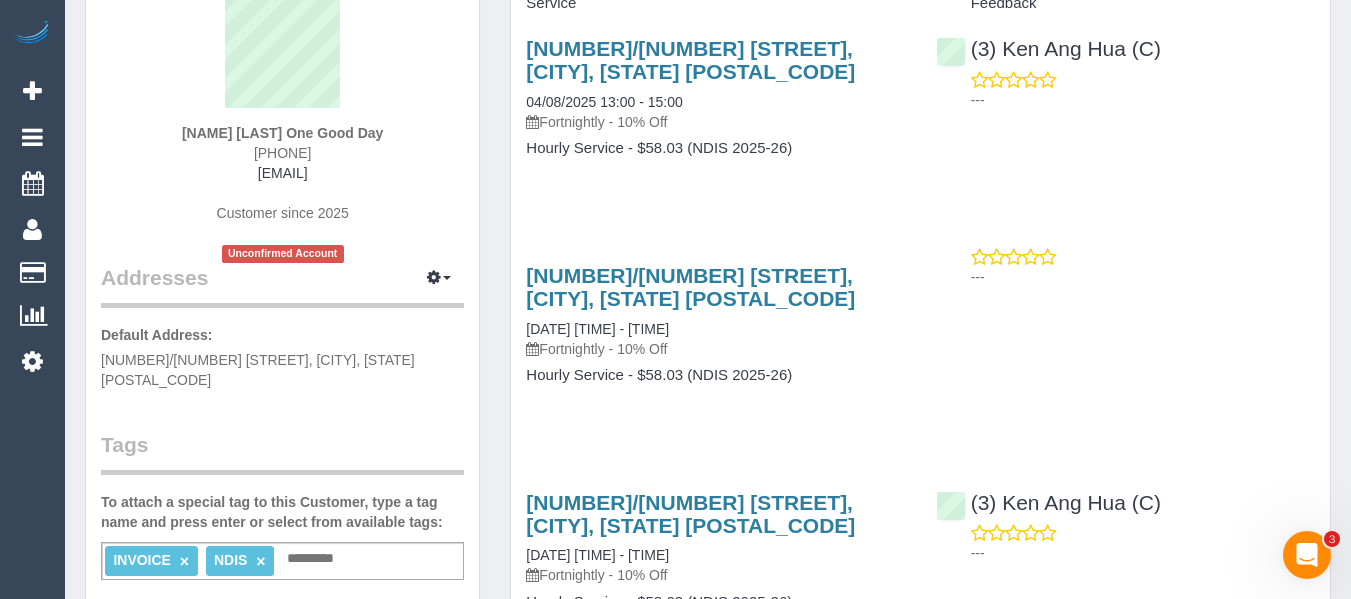 scroll, scrollTop: 0, scrollLeft: 0, axis: both 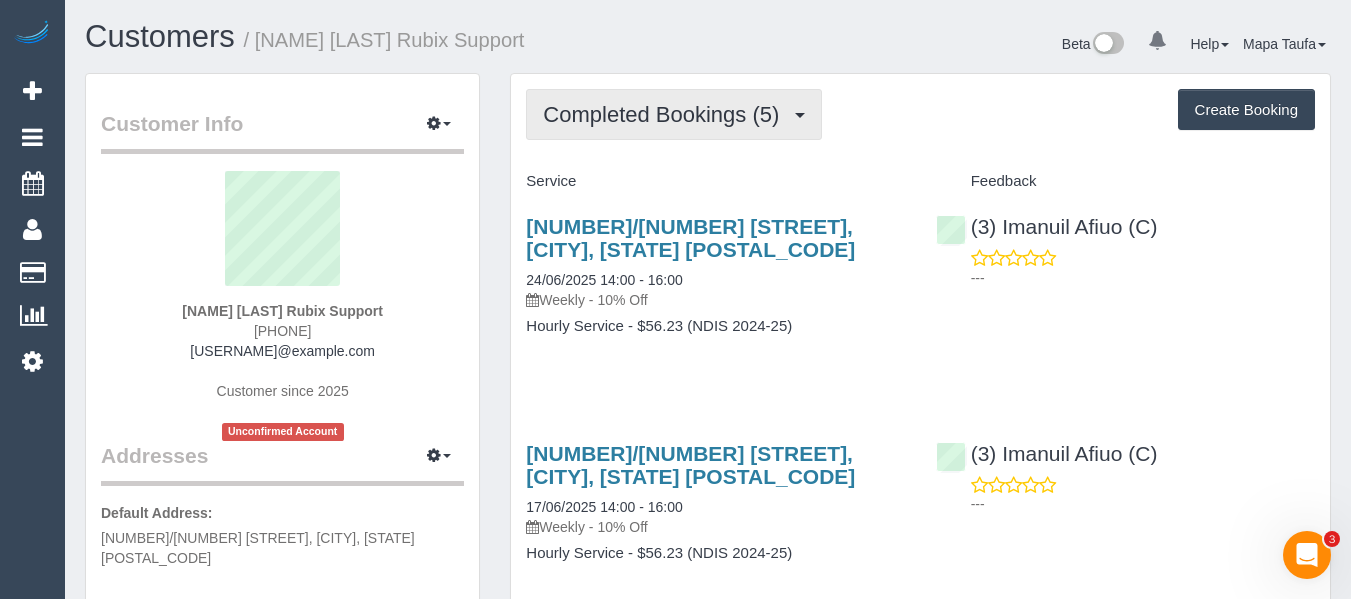 click on "Completed Bookings (5)" at bounding box center (666, 114) 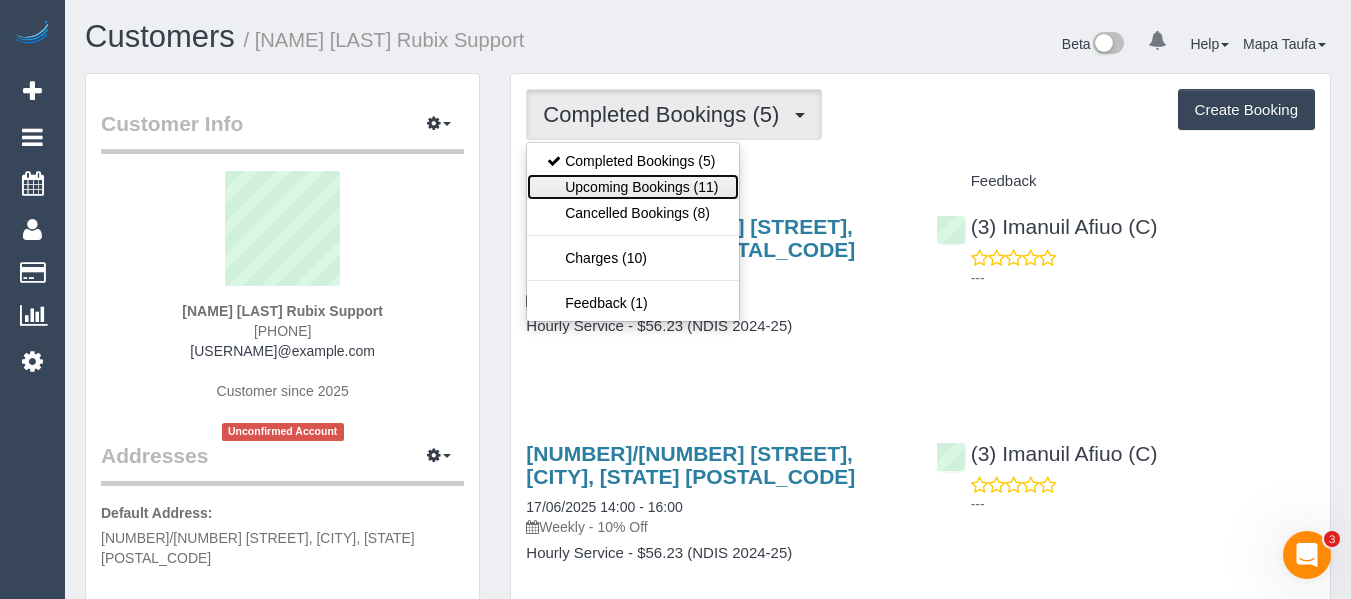 click on "Upcoming Bookings (11)" at bounding box center (632, 187) 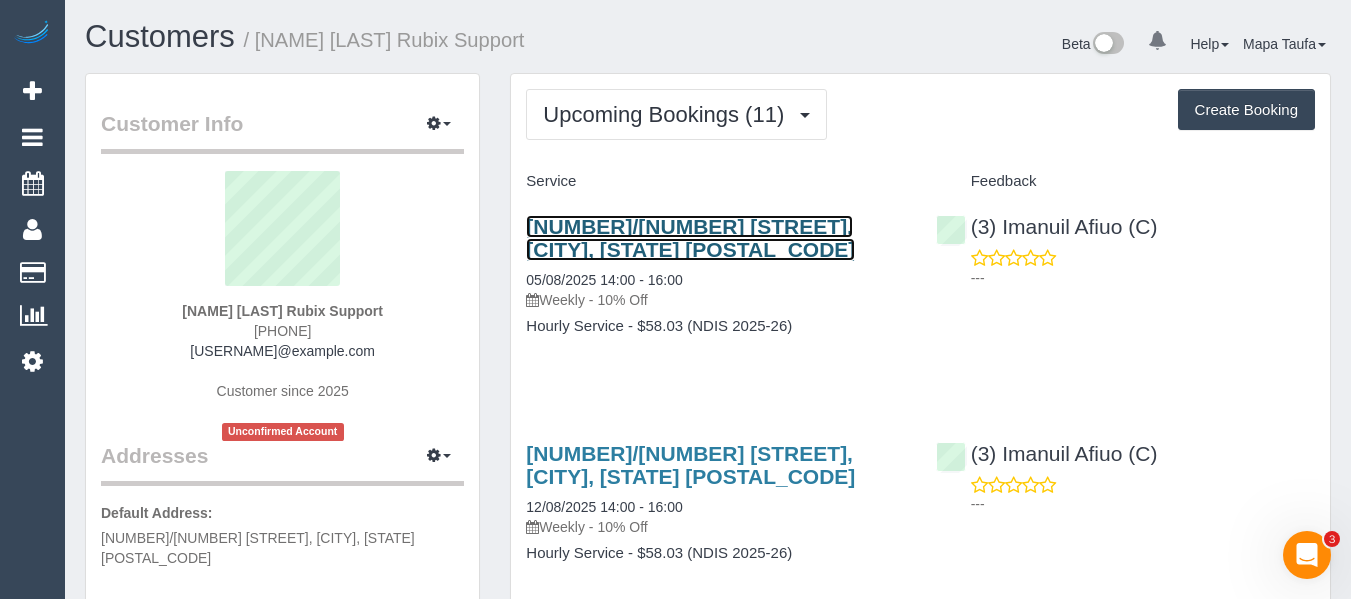 click on "[NUMBER]/[NUMBER] [STREET], [CITY], [STATE] [POSTAL_CODE]" at bounding box center (690, 238) 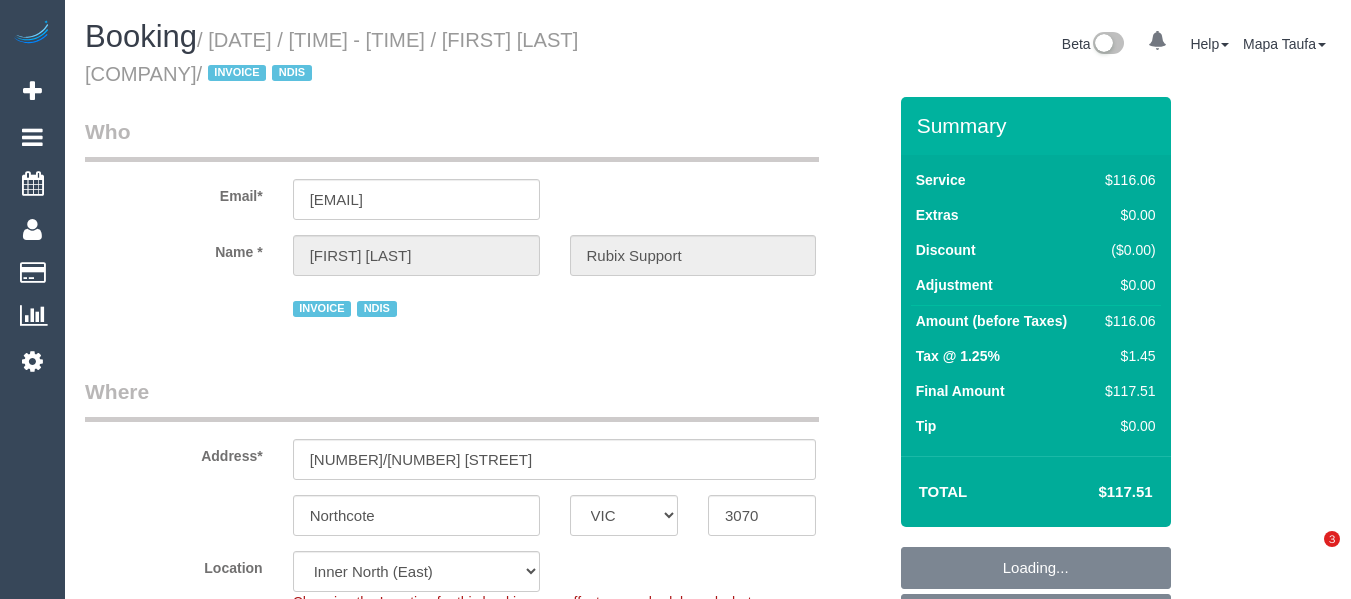 select on "VIC" 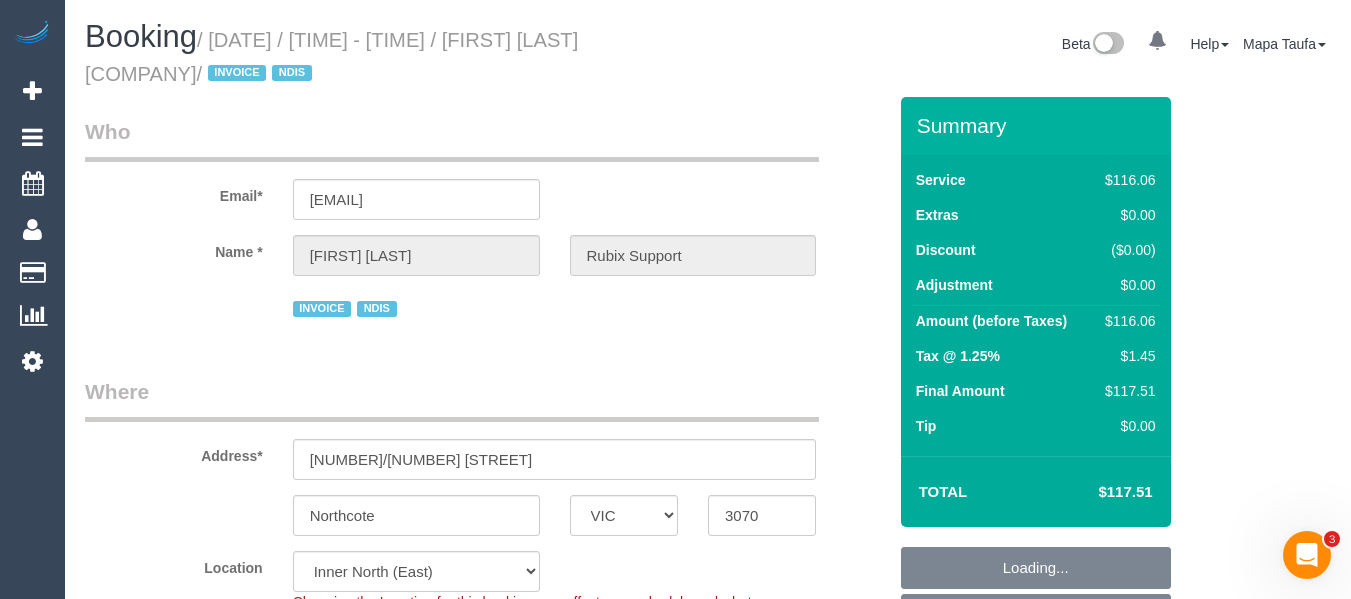 scroll, scrollTop: 0, scrollLeft: 0, axis: both 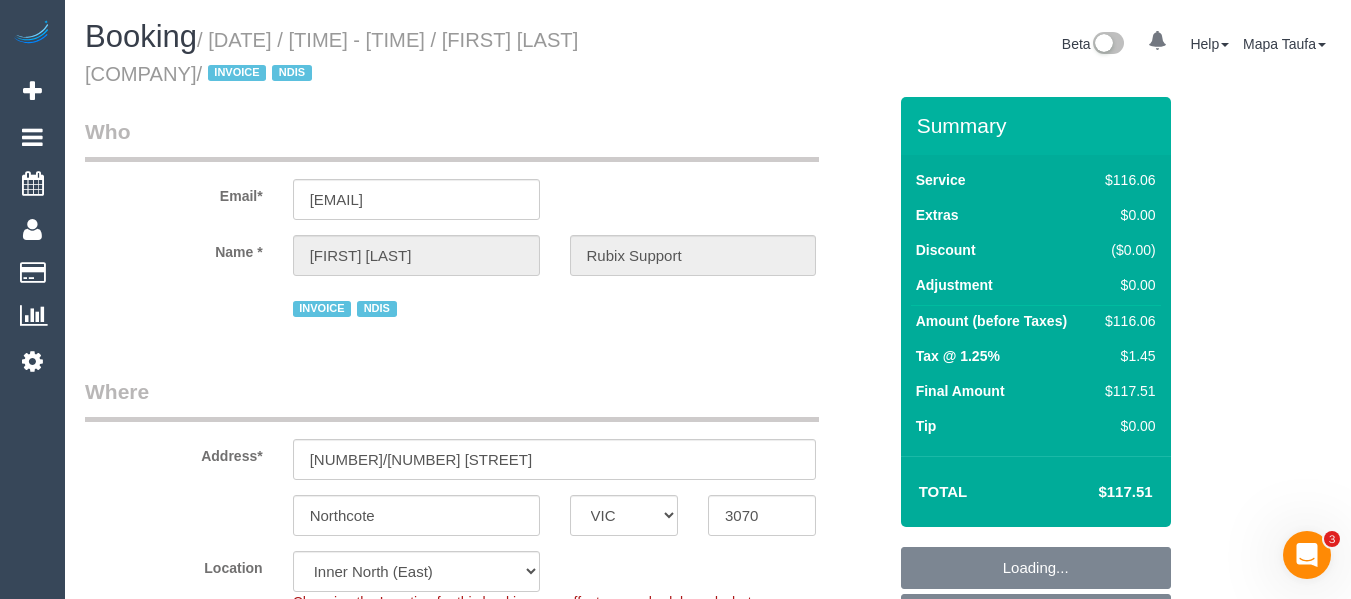 select on "number:28" 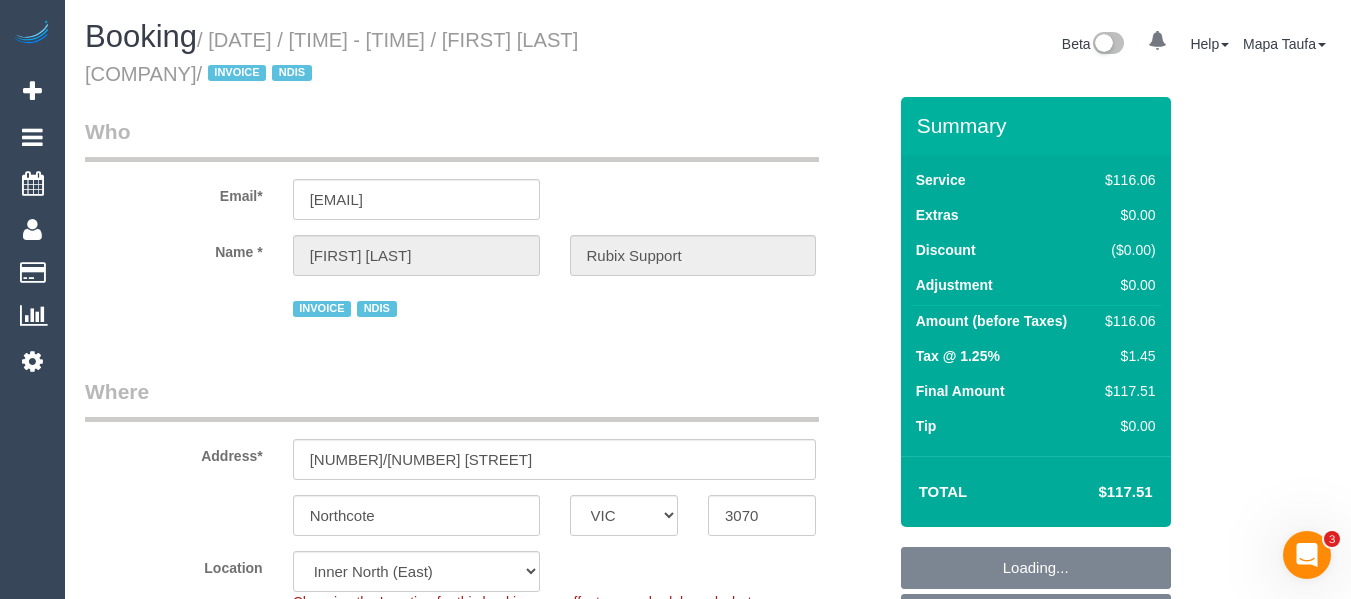 select on "number:14" 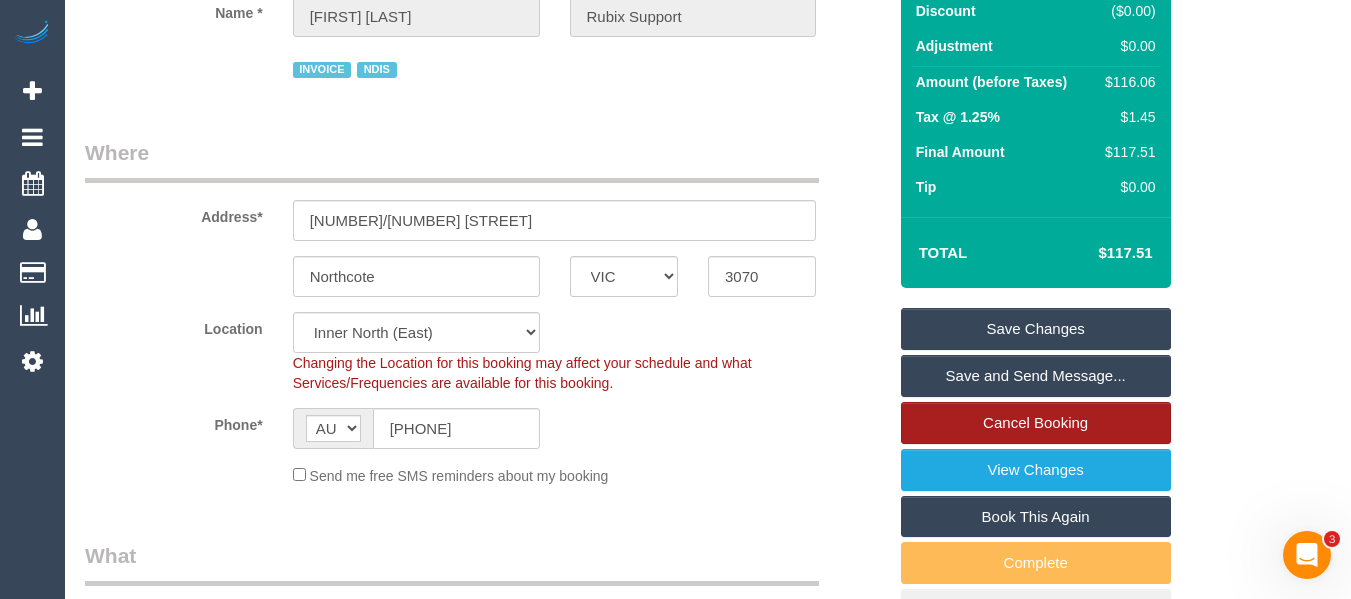 scroll, scrollTop: 300, scrollLeft: 0, axis: vertical 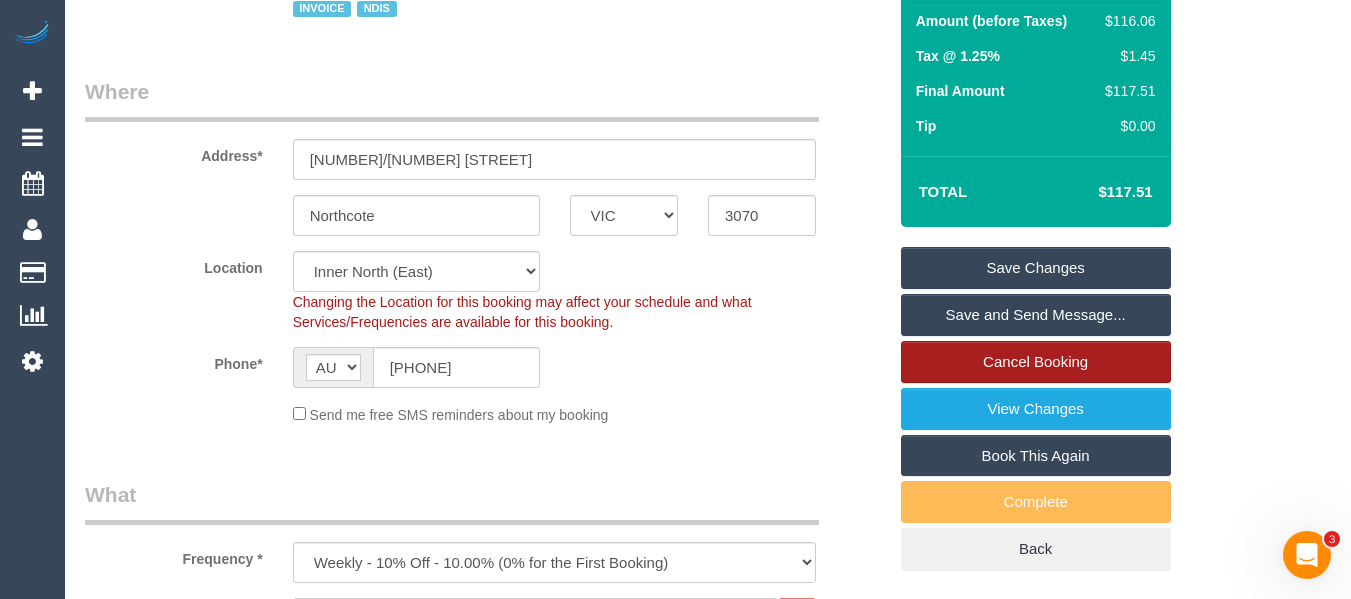 click on "Cancel Booking" at bounding box center [1036, 362] 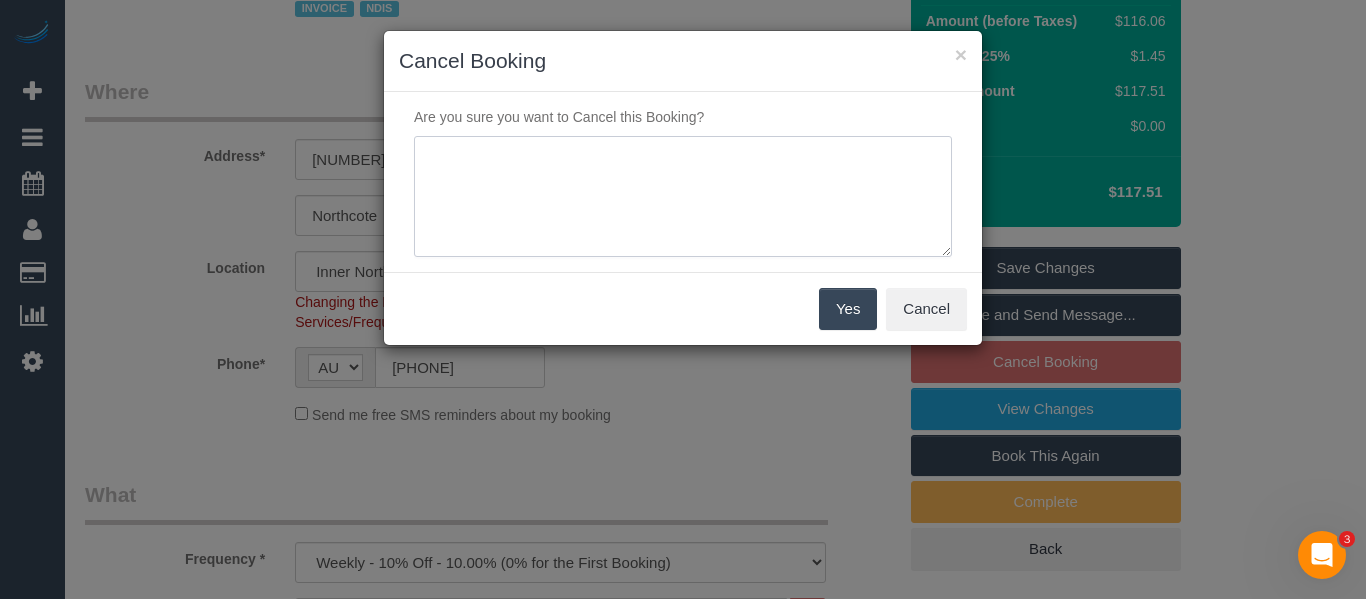 click at bounding box center [683, 197] 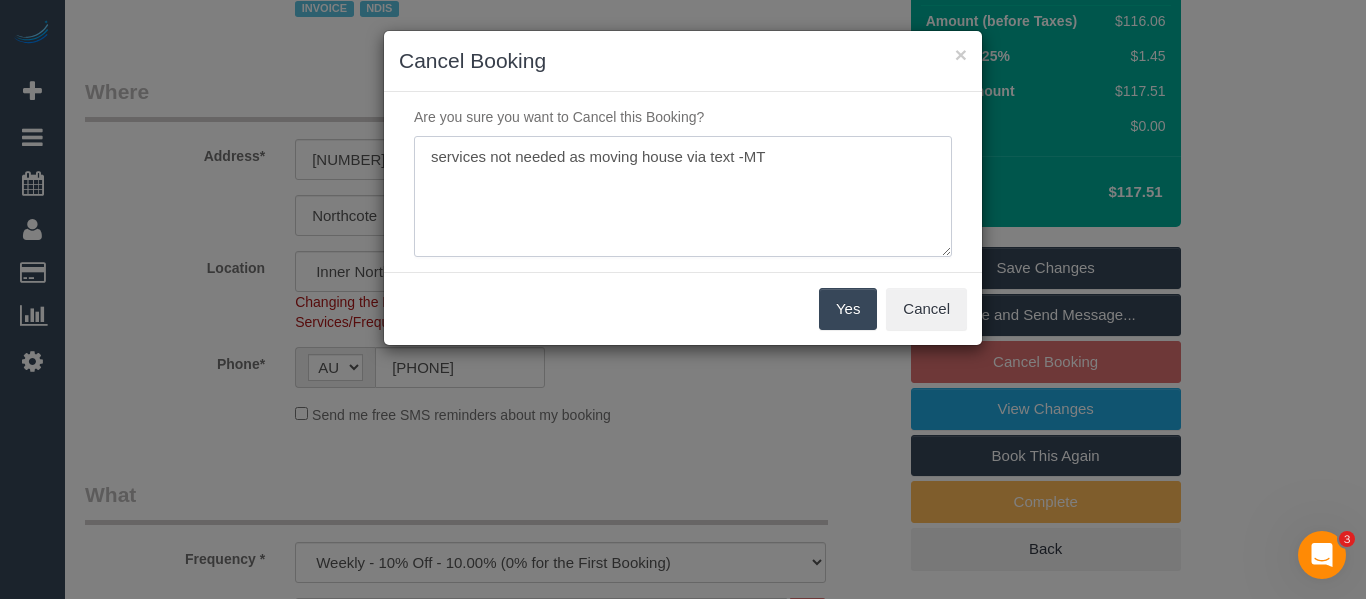 type on "services not needed as moving house via text -MT" 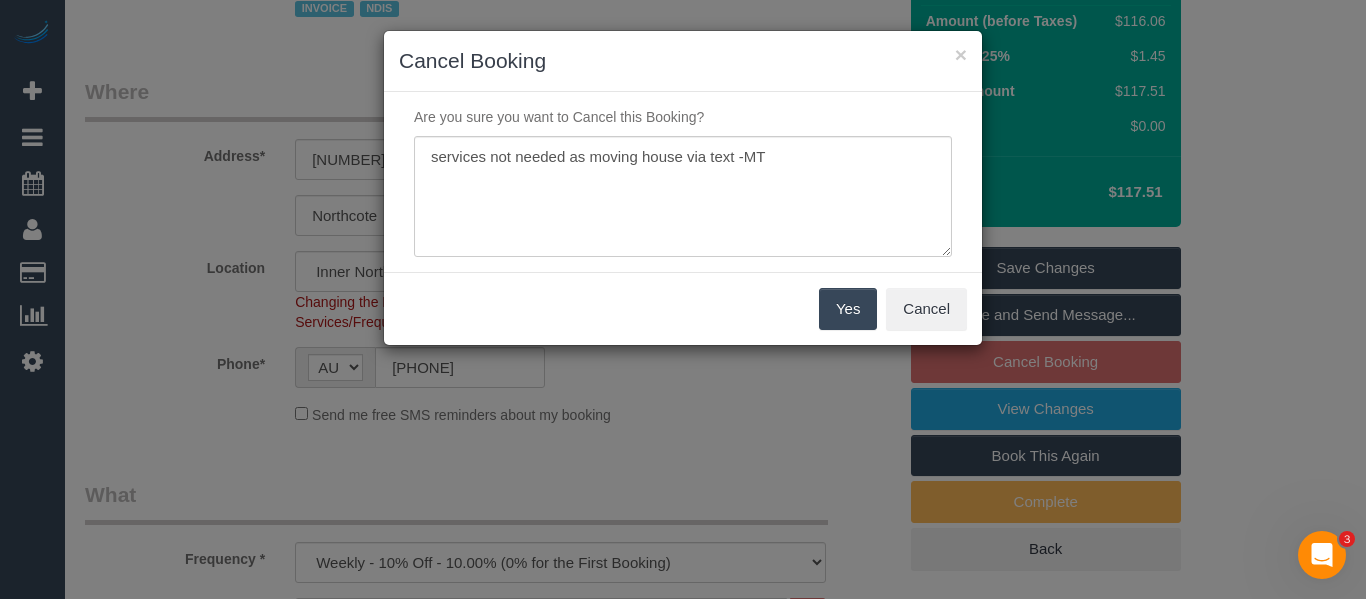 click on "Yes" at bounding box center (848, 309) 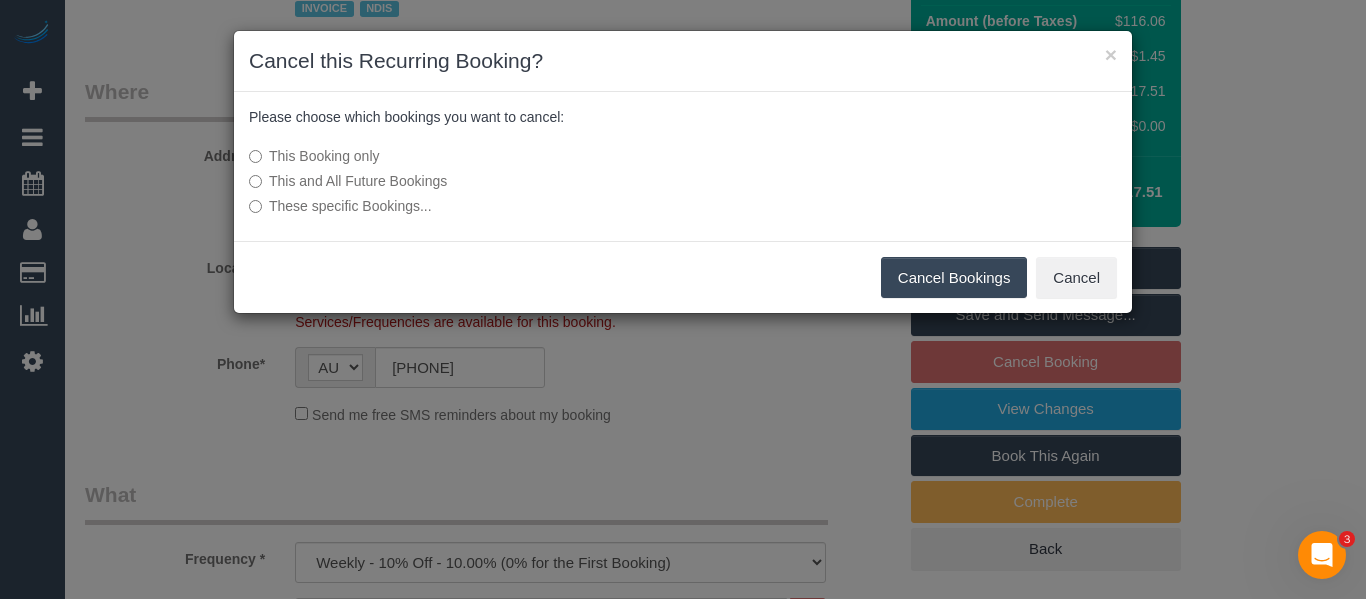 click on "This and All Future Bookings" at bounding box center (533, 181) 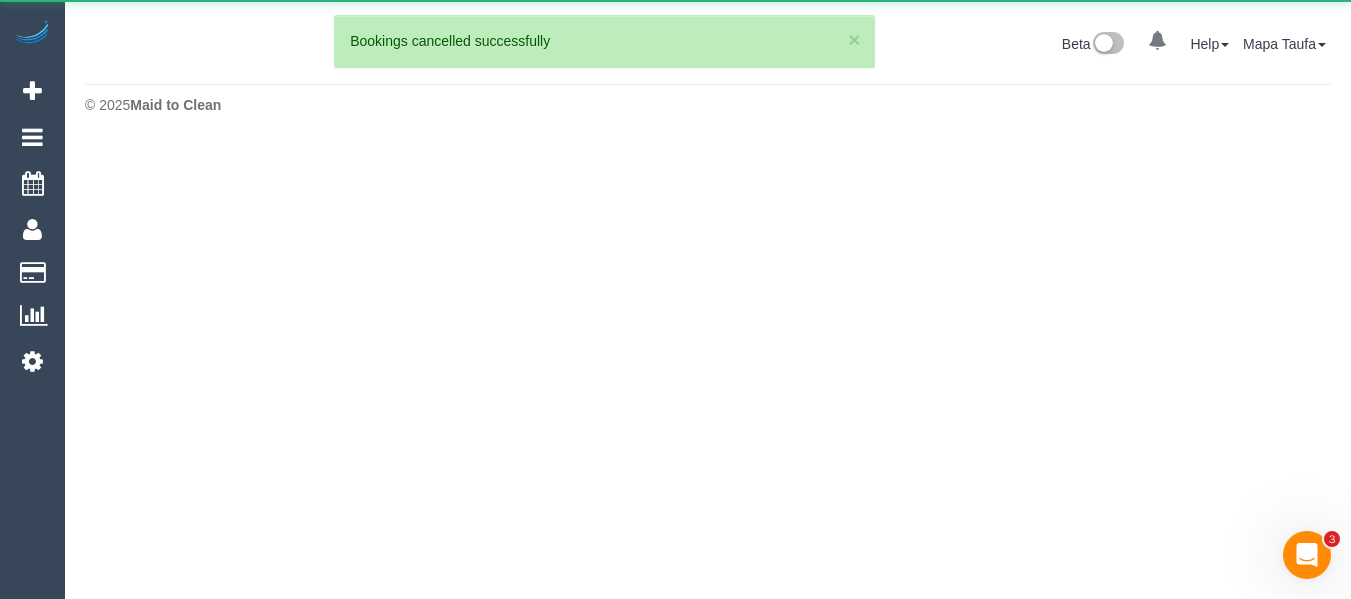 scroll, scrollTop: 0, scrollLeft: 0, axis: both 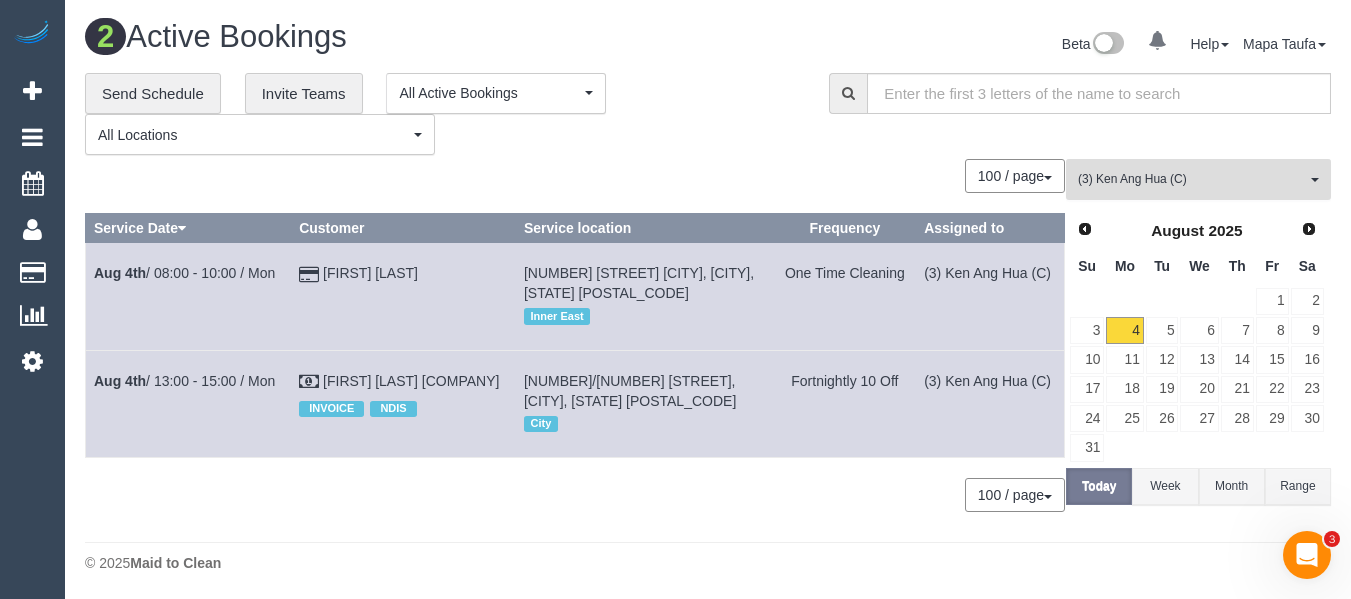 click on "(3) Ken Ang Hua (C)
All Teams" at bounding box center [1198, 179] 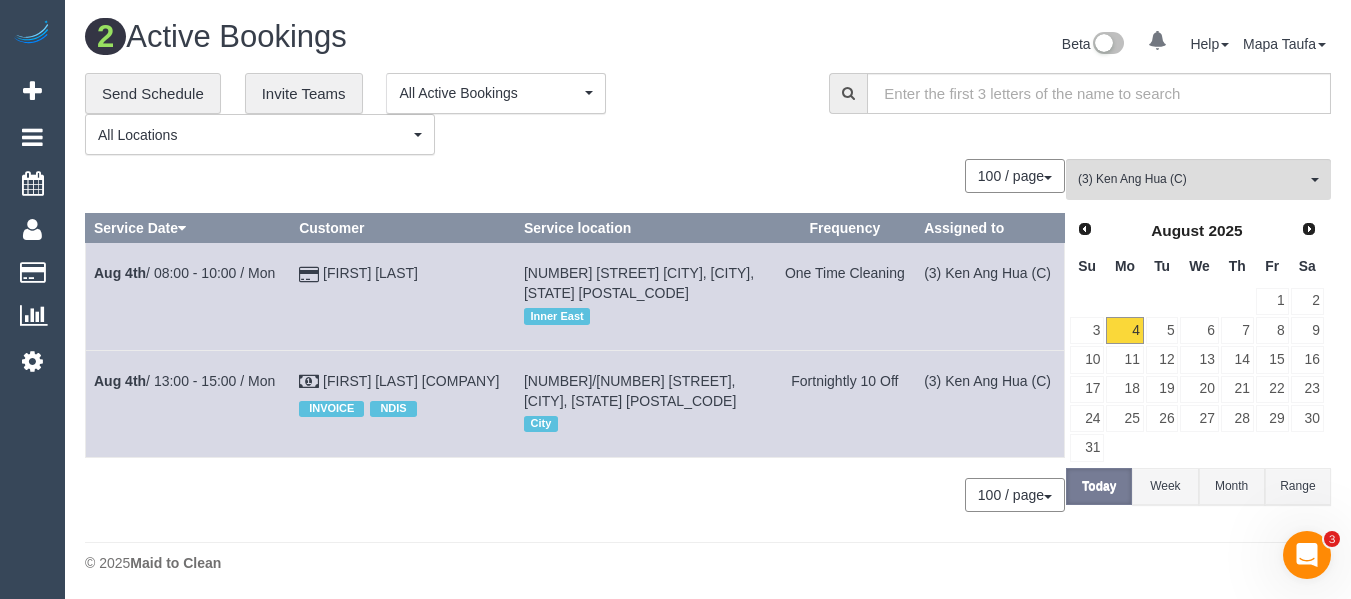 scroll, scrollTop: 3446, scrollLeft: 0, axis: vertical 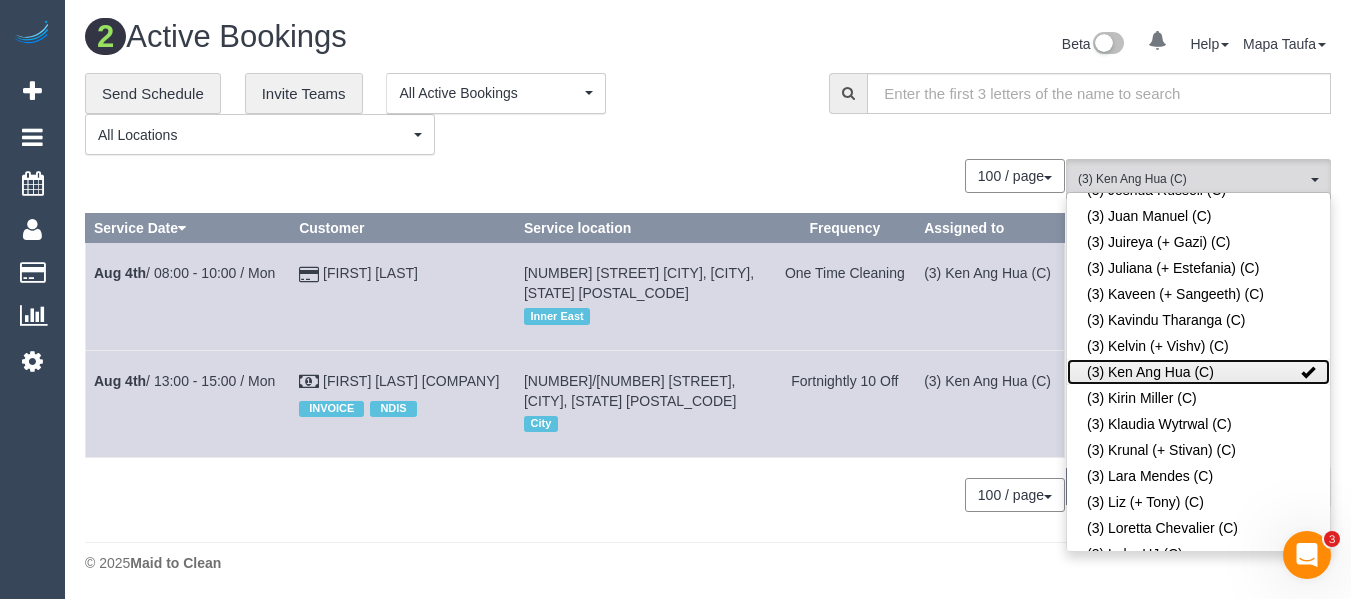 click on "(3) Ken Ang Hua (C)" at bounding box center (1198, 372) 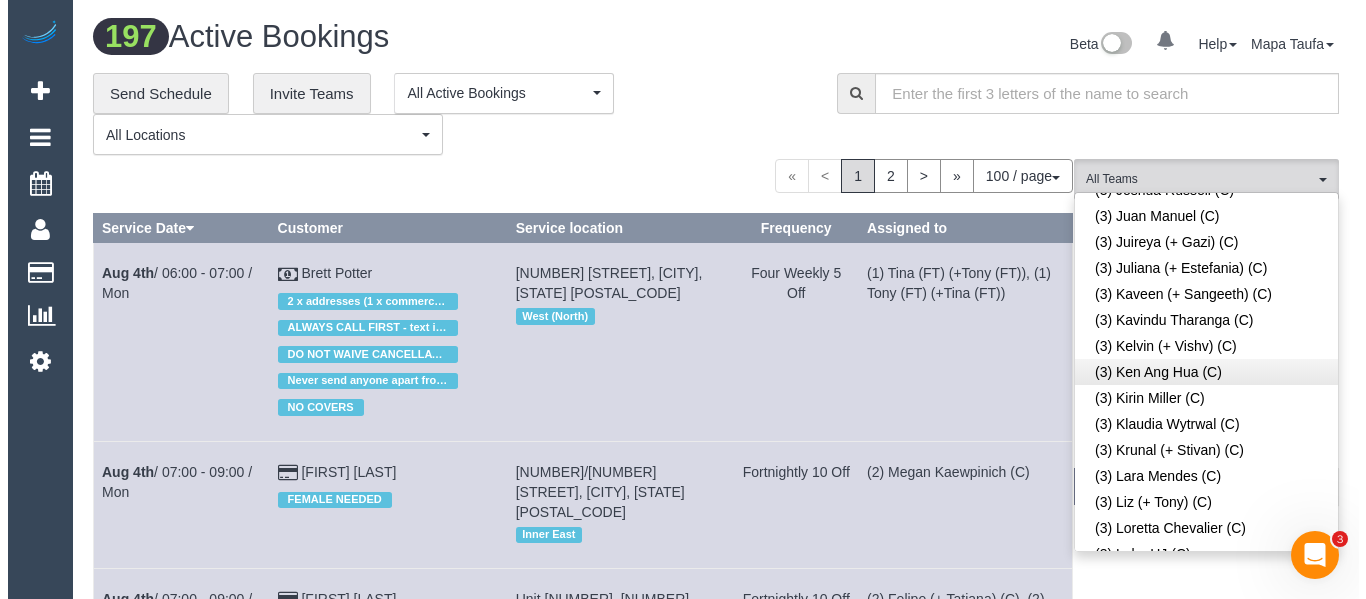 scroll, scrollTop: 4564, scrollLeft: 0, axis: vertical 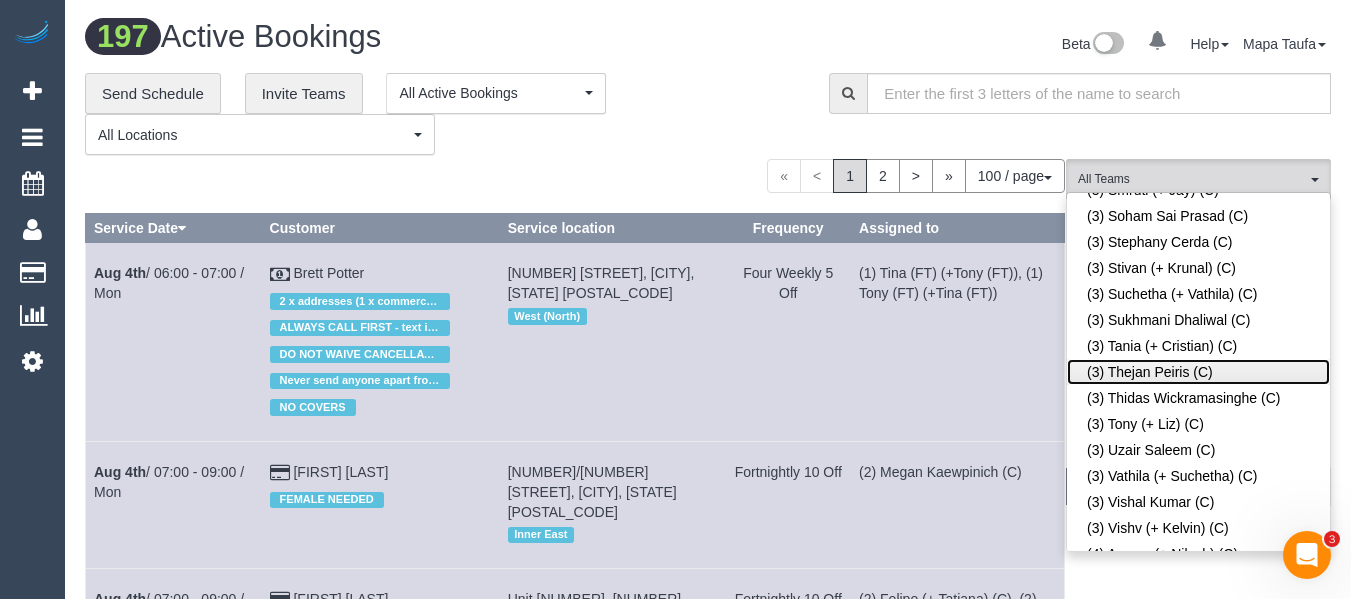 click on "(3) Thejan Peiris (C)" at bounding box center [1198, 372] 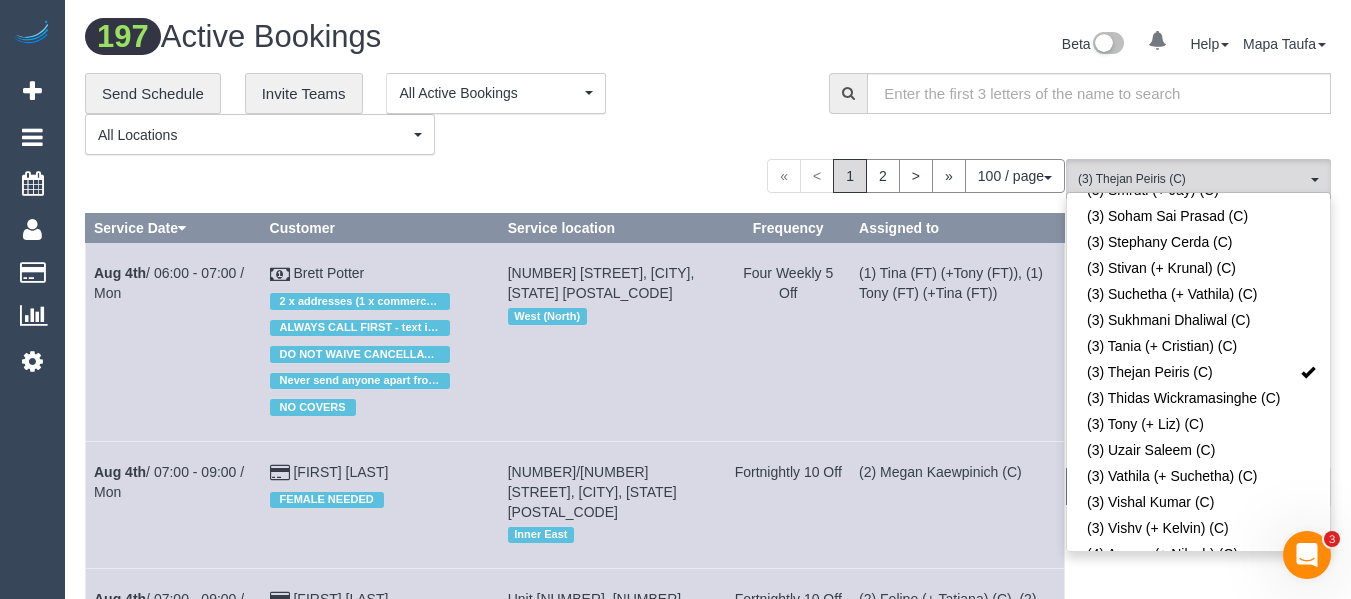 click on "**********" at bounding box center [442, 114] 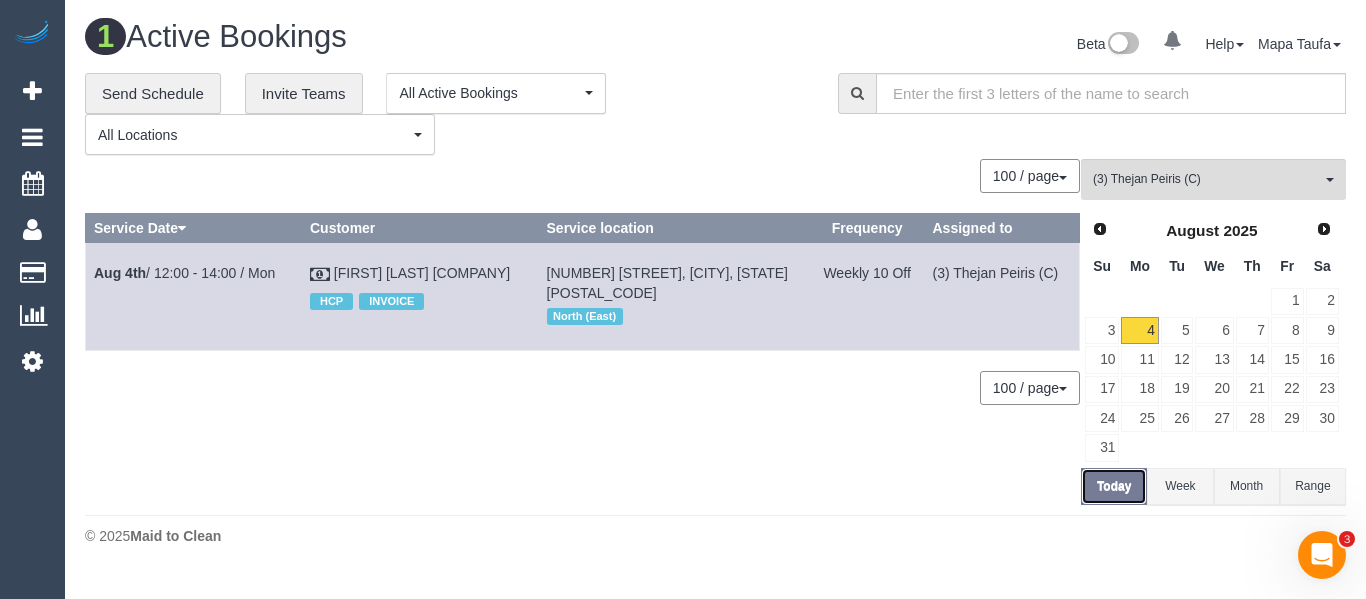 click on "Today" at bounding box center (1114, 486) 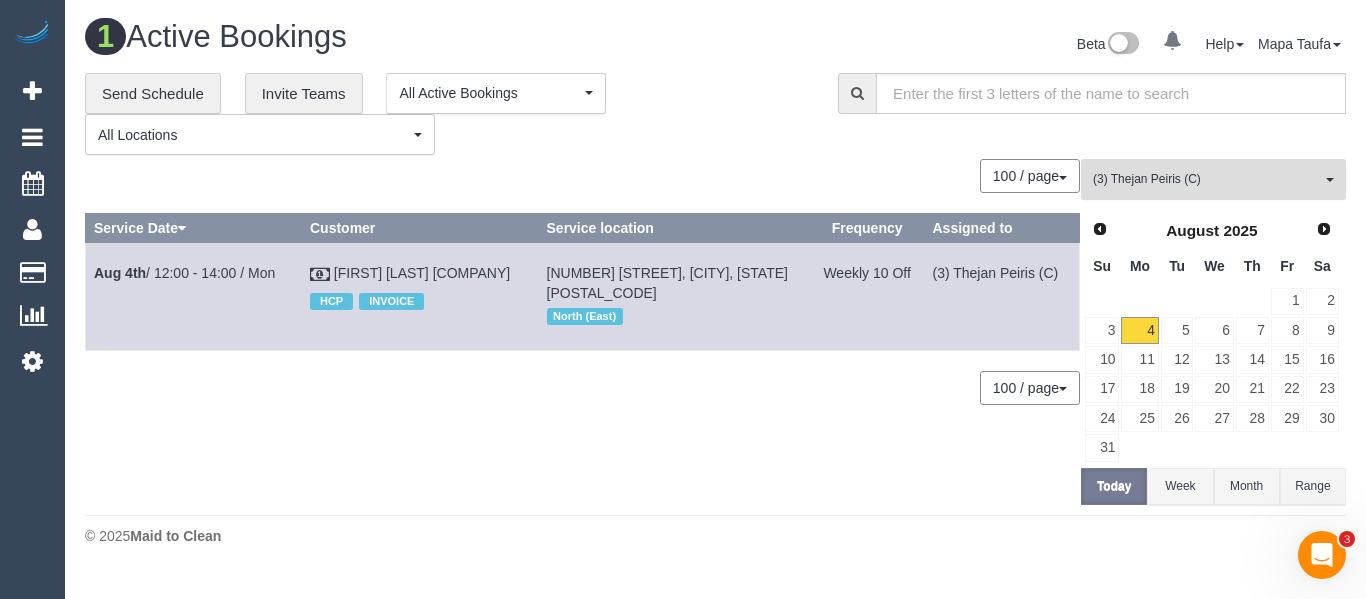 click on "(3) Thejan Peiris (C)" at bounding box center (1207, 179) 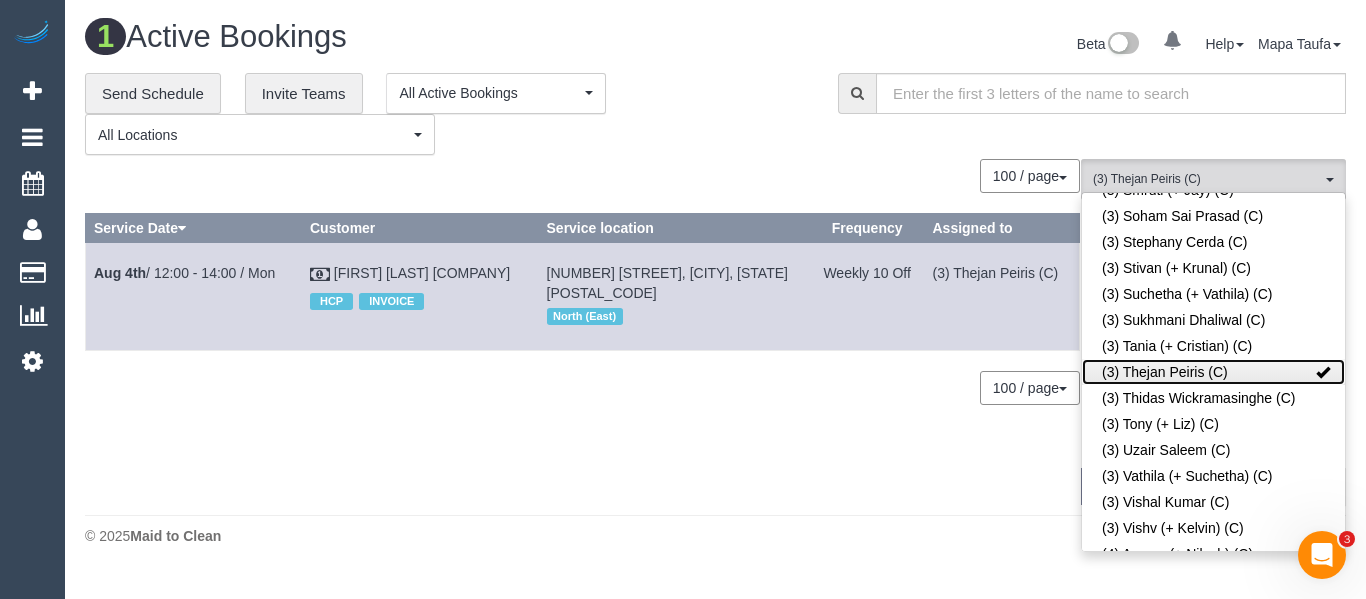 click on "(3) Thejan Peiris (C)" at bounding box center [1213, 372] 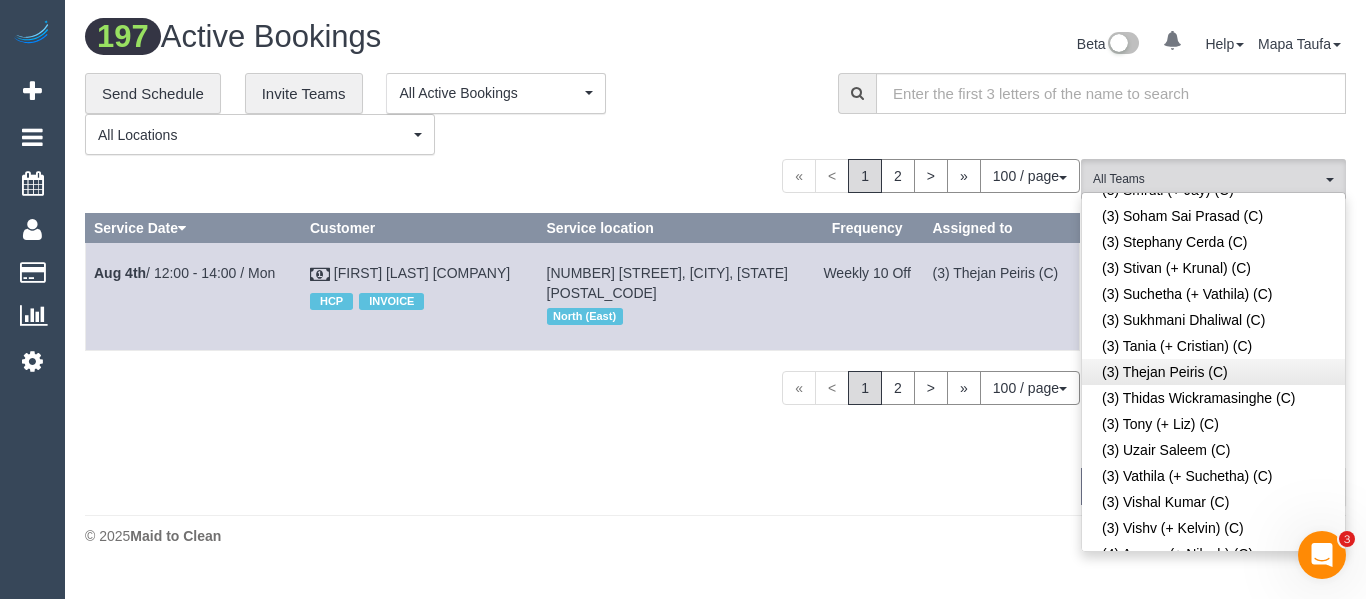 scroll, scrollTop: 6046, scrollLeft: 0, axis: vertical 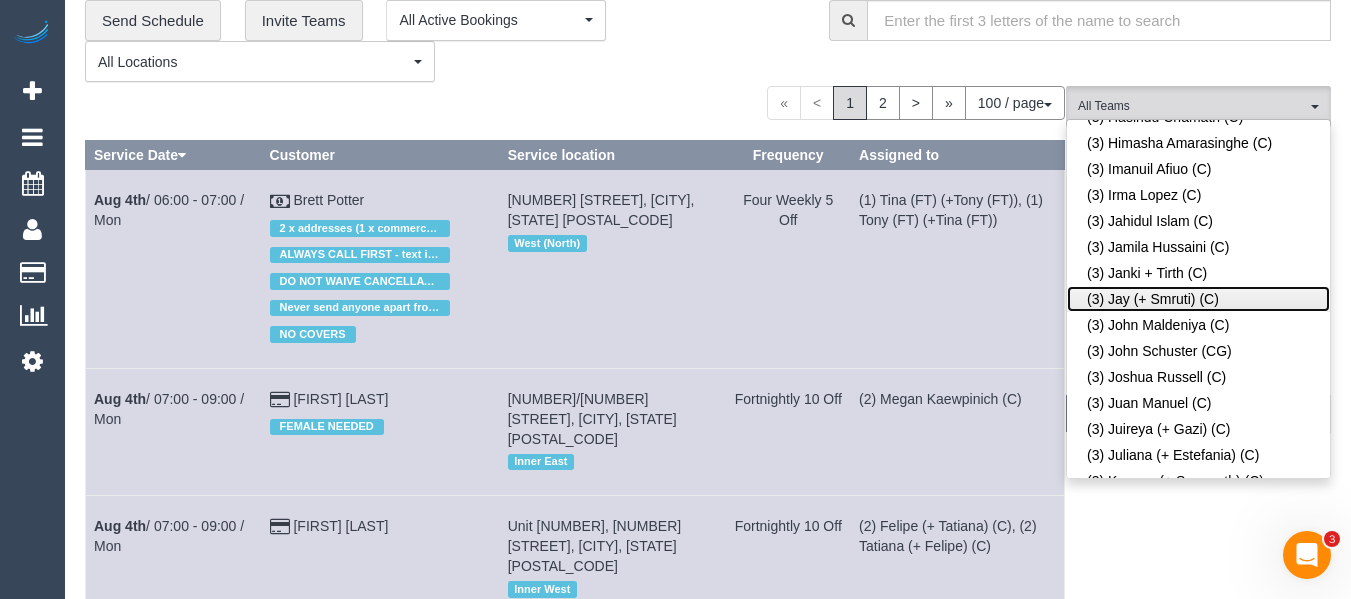 click on "(3) Jay (+ Smruti) (C)" at bounding box center [1198, 299] 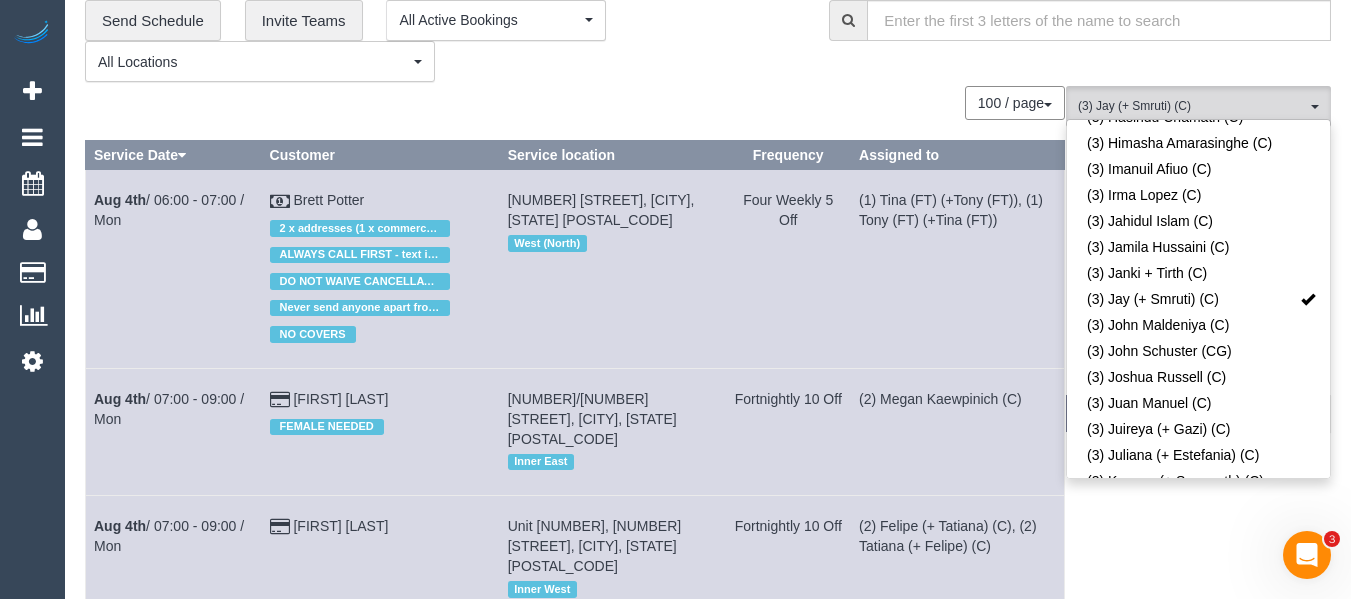 click on "100 / page
10 / page
20 / page
30 / page
40 / page
50 / page
100 / page" at bounding box center [575, 103] 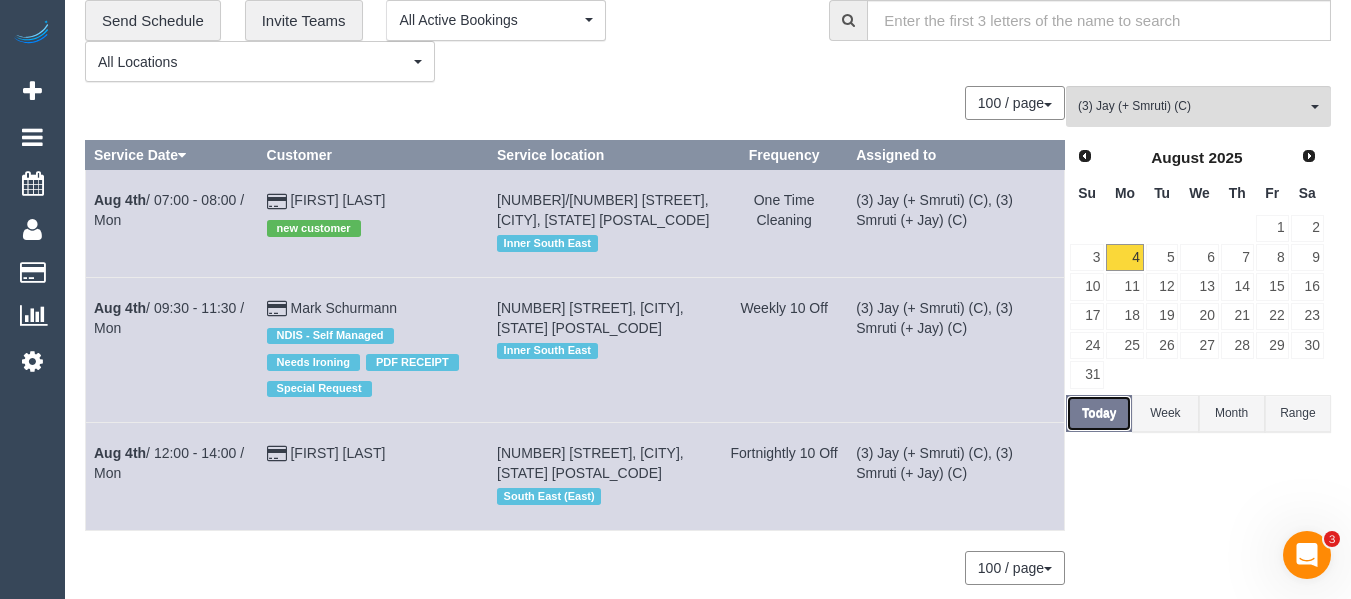 click on "Today" at bounding box center (1099, 413) 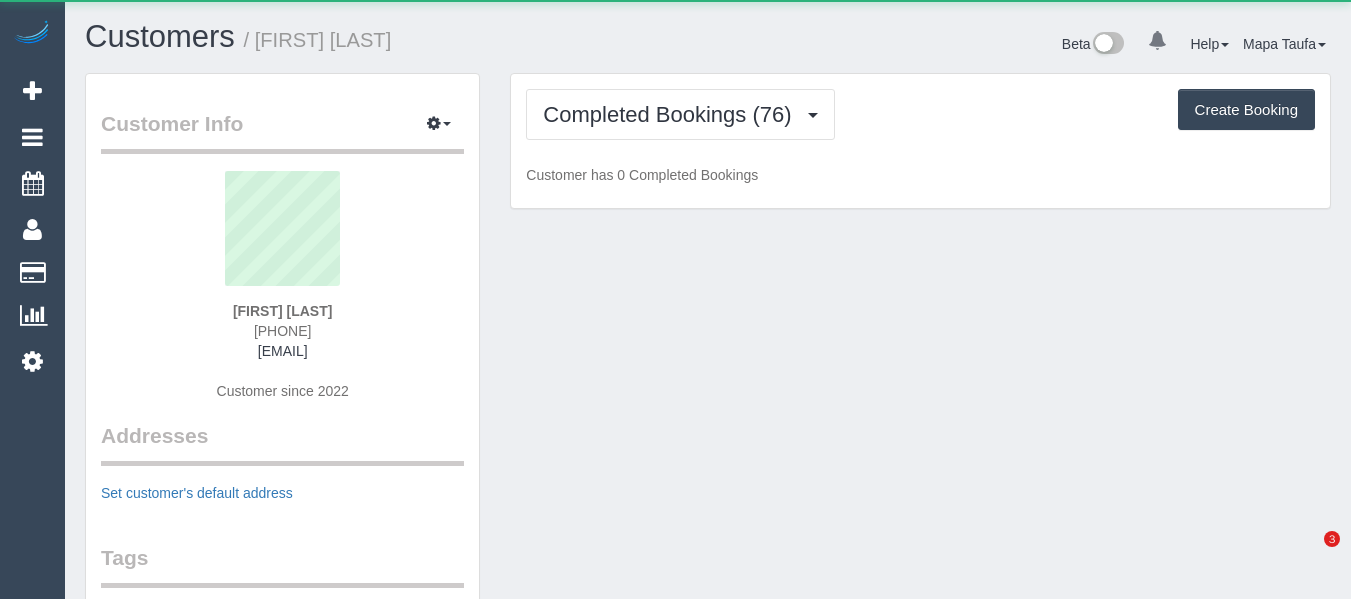scroll, scrollTop: 0, scrollLeft: 0, axis: both 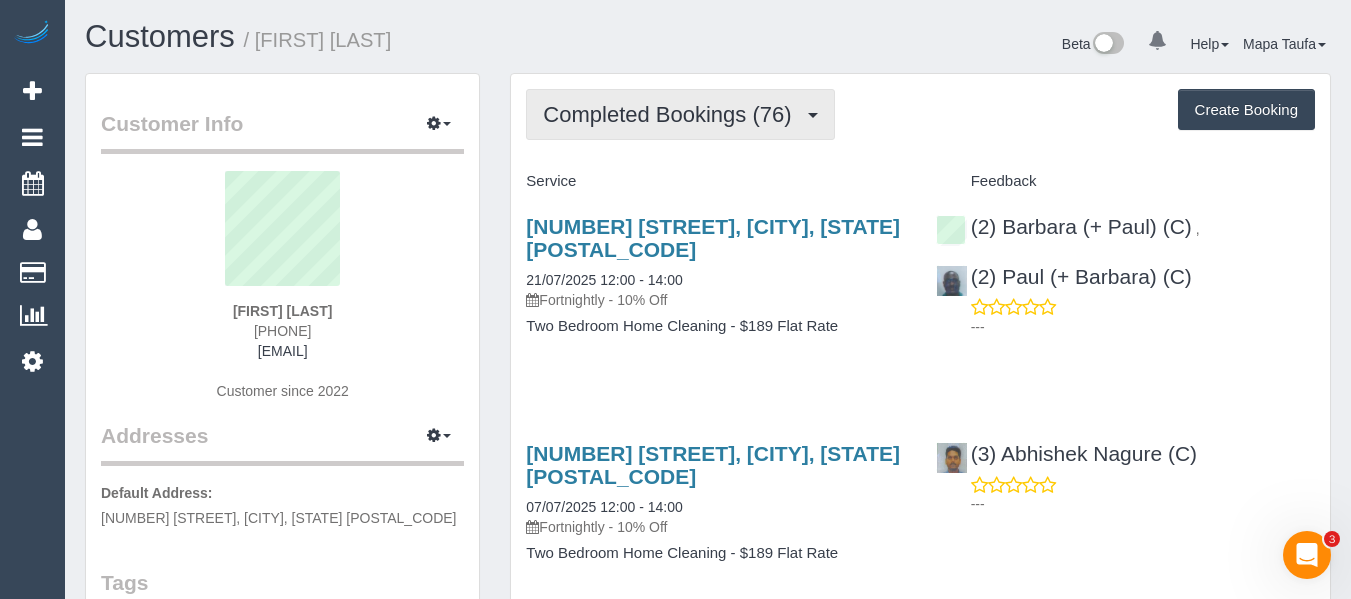 click on "Completed Bookings (76)" at bounding box center [672, 114] 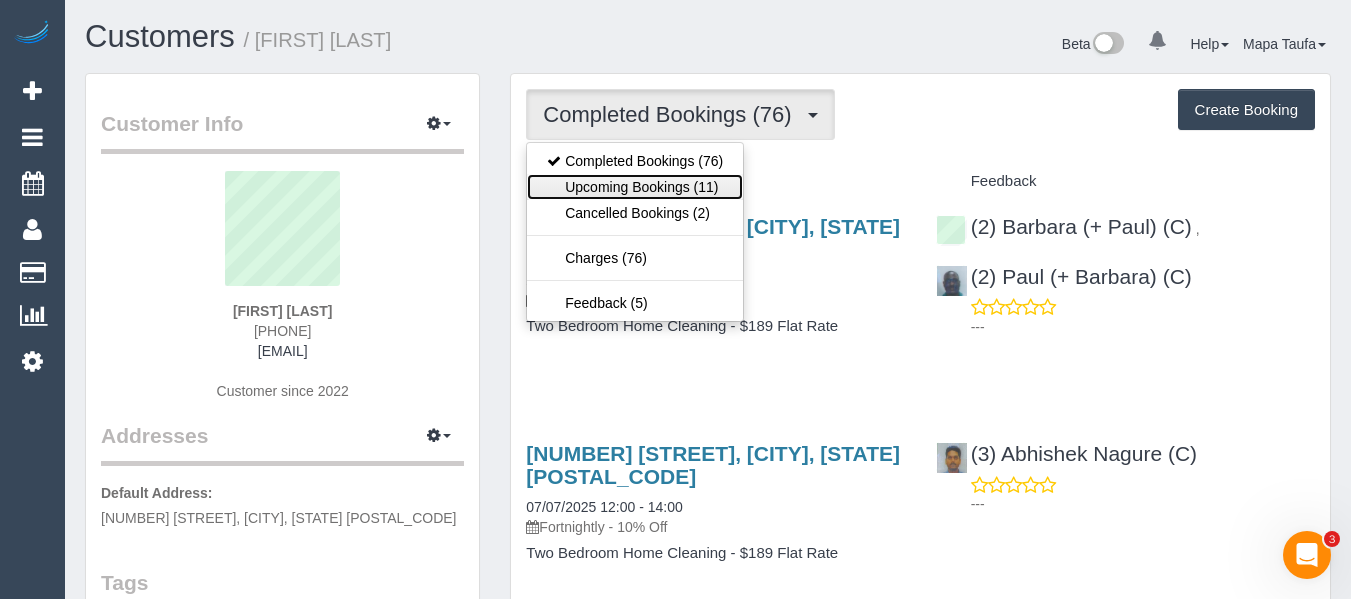 click on "Upcoming Bookings (11)" at bounding box center [635, 187] 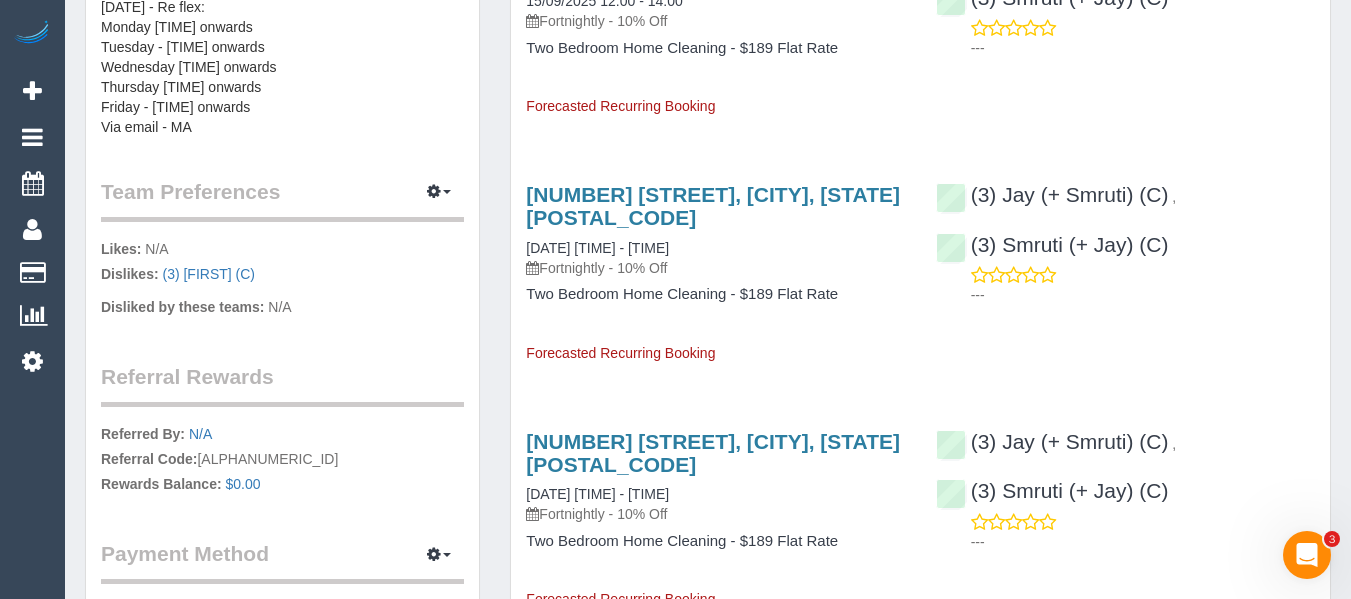 scroll, scrollTop: 1000, scrollLeft: 0, axis: vertical 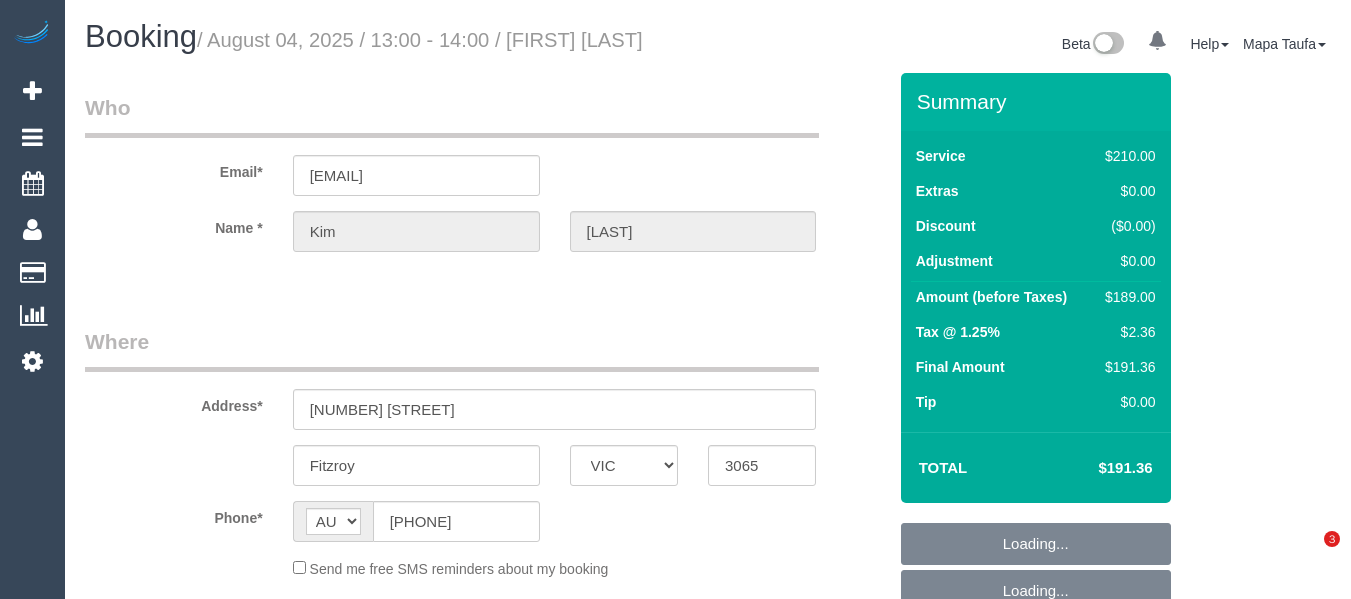 select on "VIC" 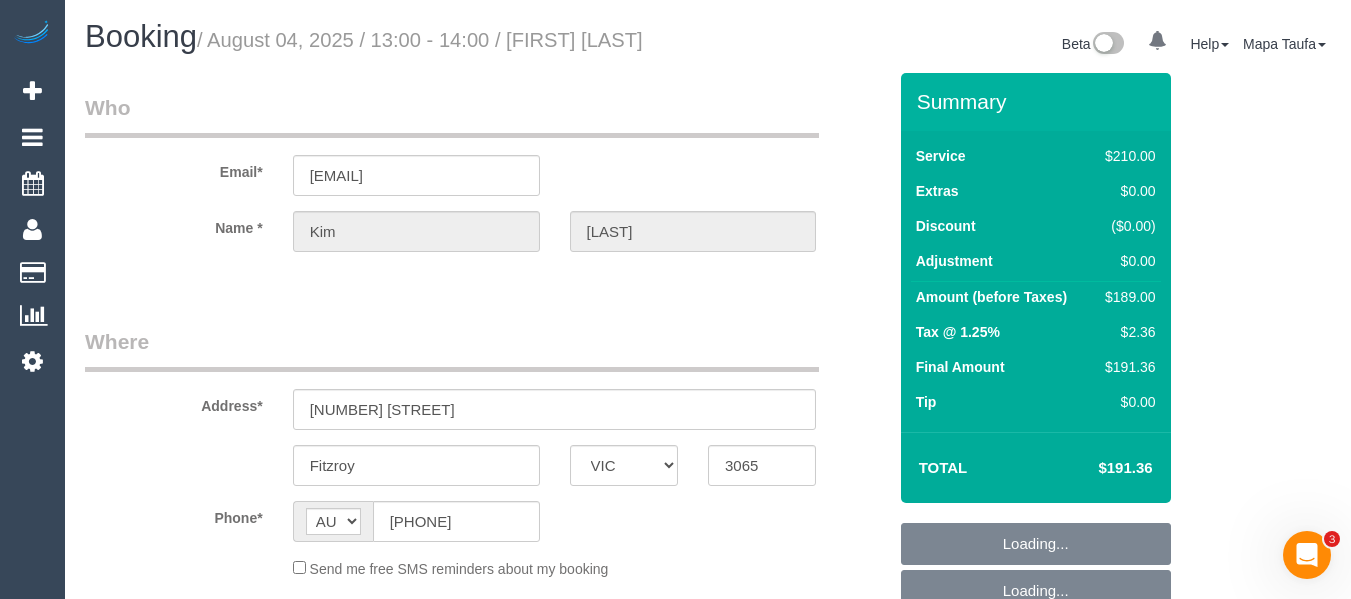 scroll, scrollTop: 0, scrollLeft: 0, axis: both 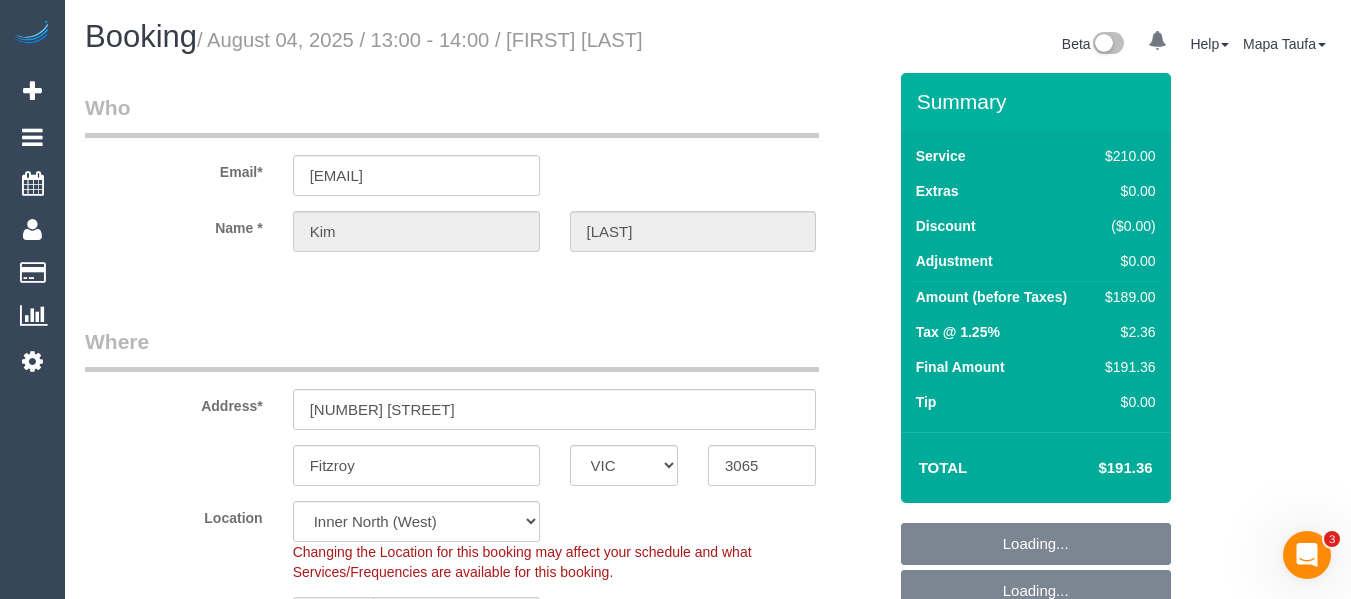 select on "object:844" 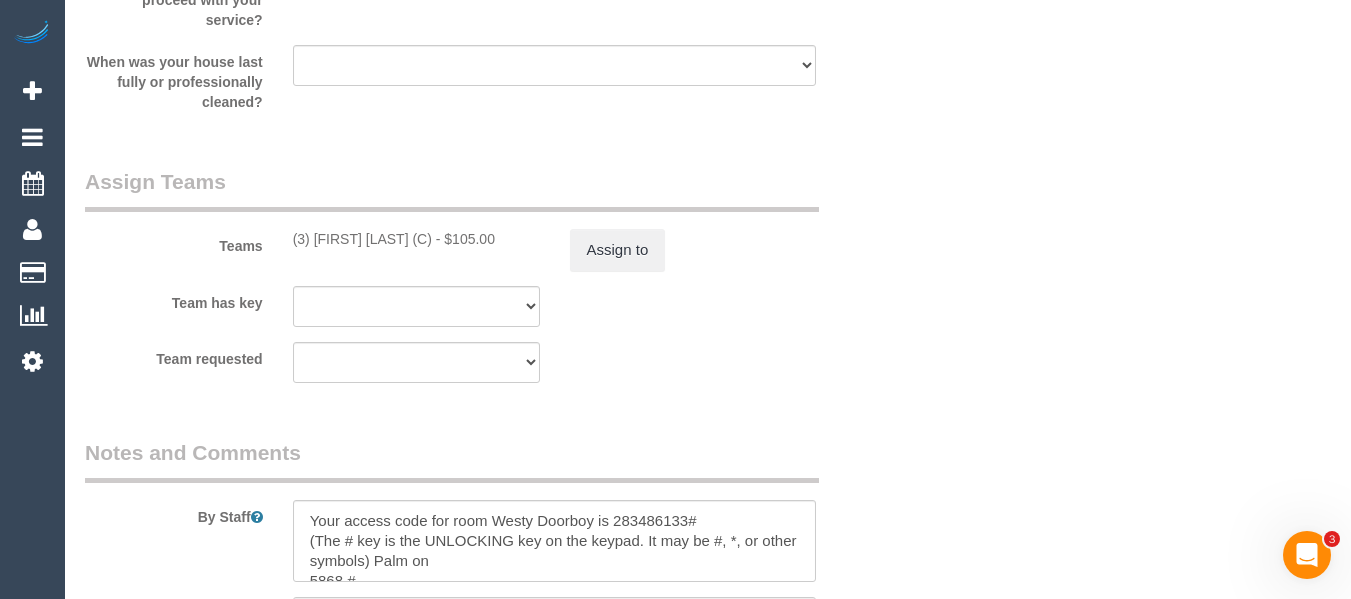 scroll, scrollTop: 3123, scrollLeft: 0, axis: vertical 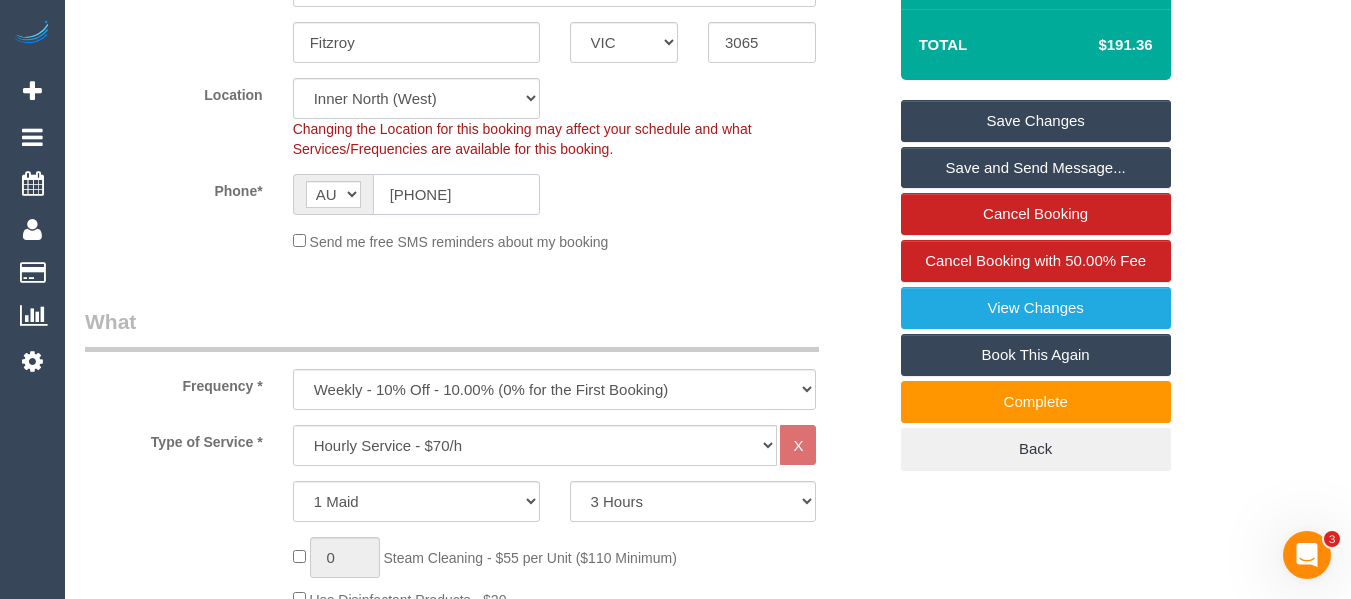 click on "[PHONE]" 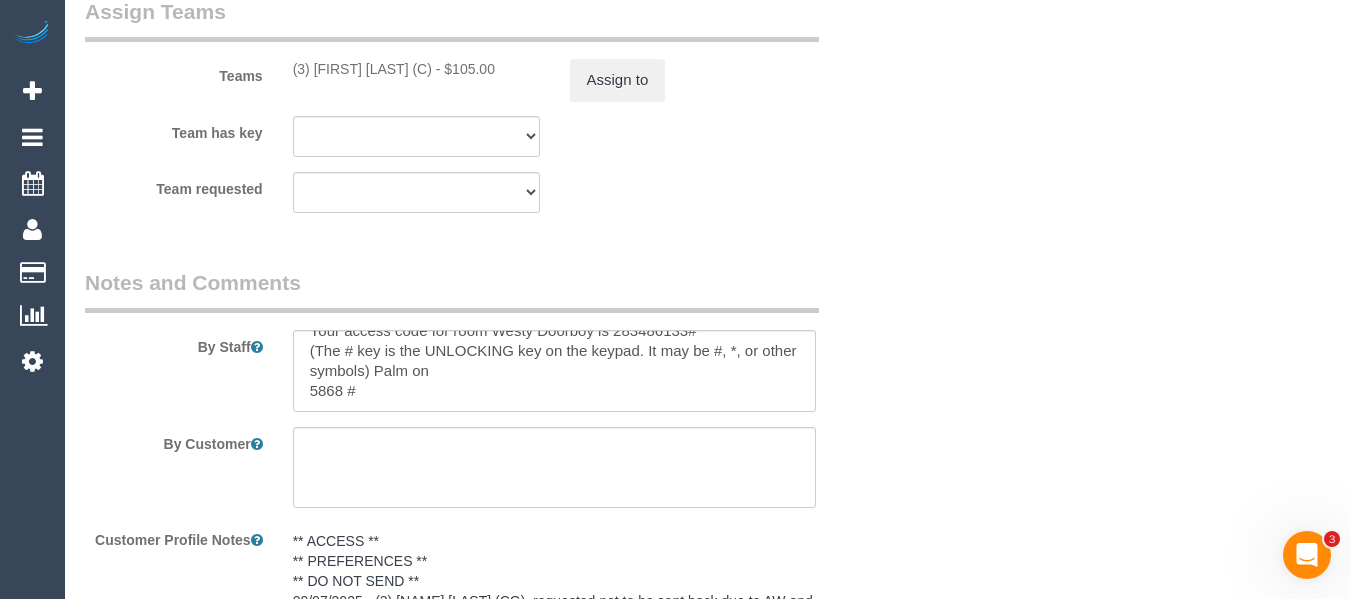 scroll, scrollTop: 3200, scrollLeft: 0, axis: vertical 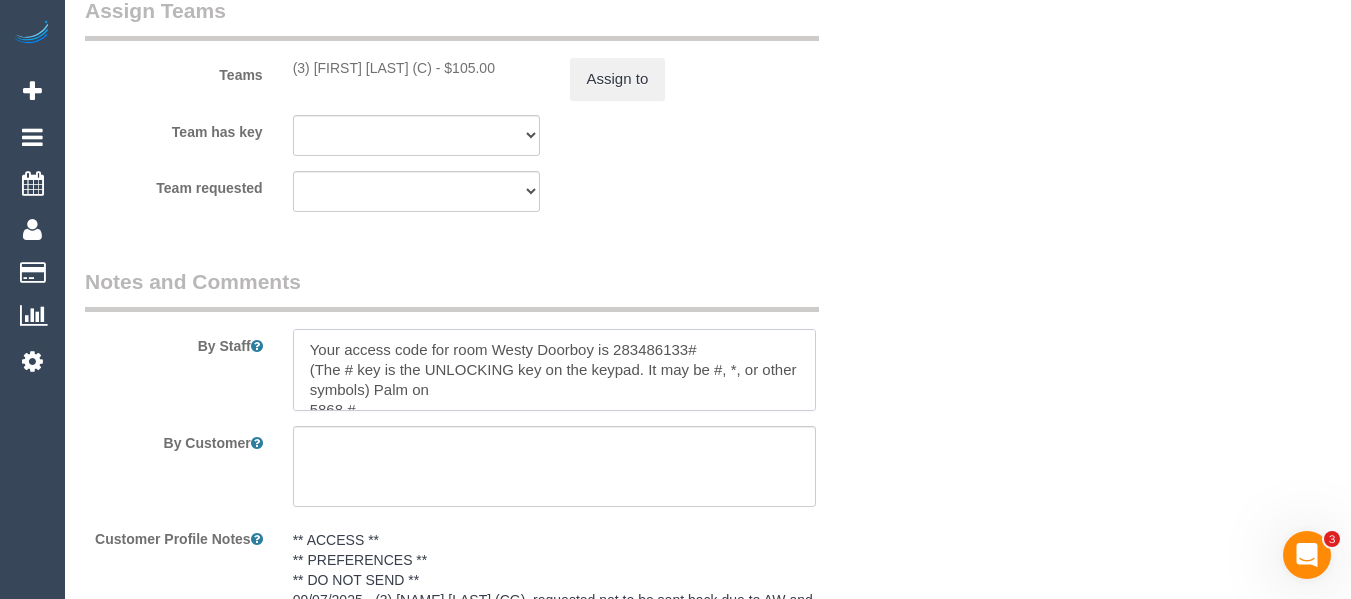 drag, startPoint x: 419, startPoint y: 392, endPoint x: 233, endPoint y: 279, distance: 217.63501 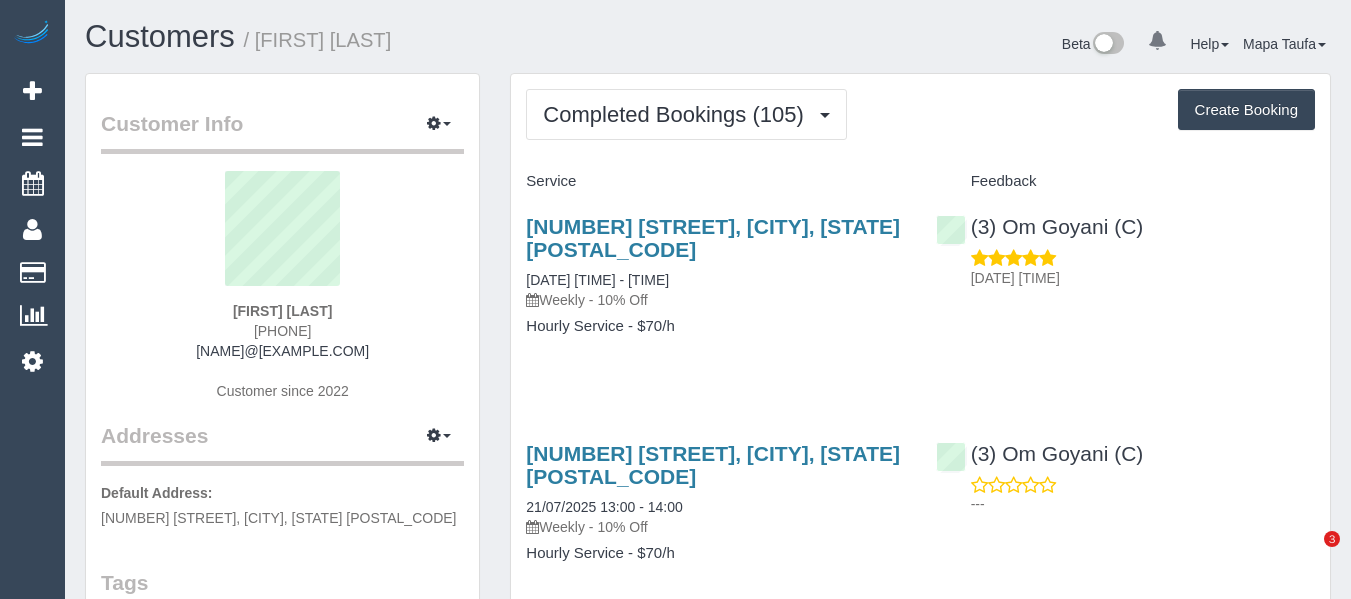scroll, scrollTop: 0, scrollLeft: 0, axis: both 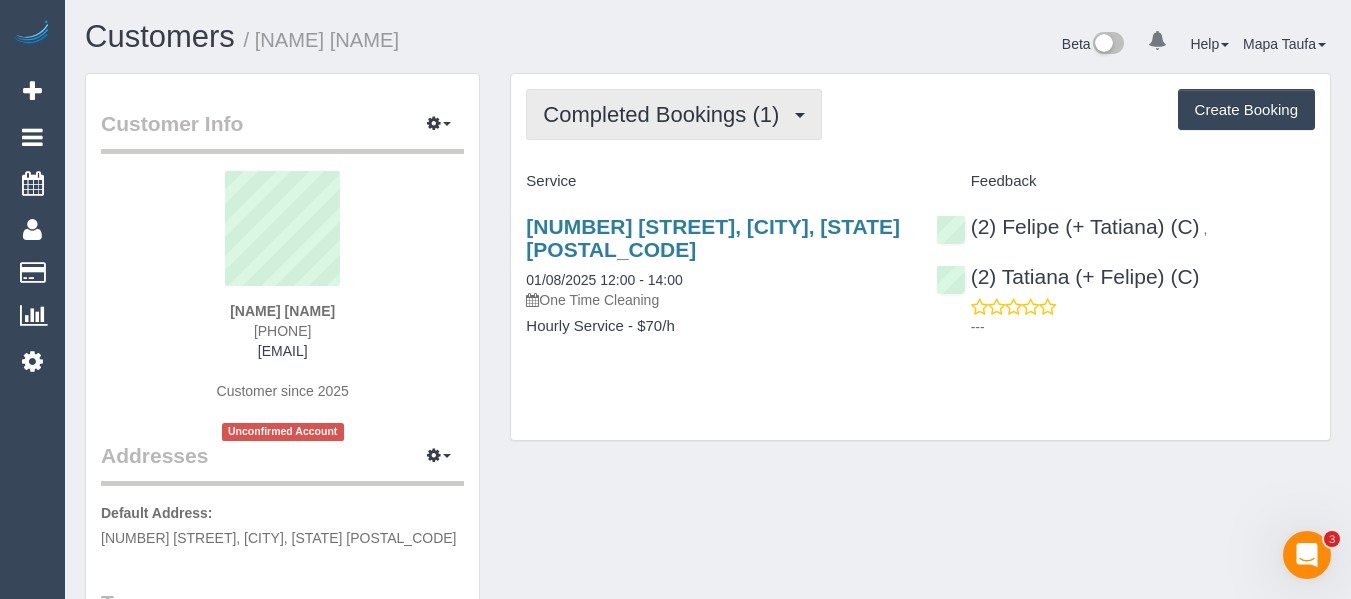 click on "Completed Bookings (1)" at bounding box center [666, 114] 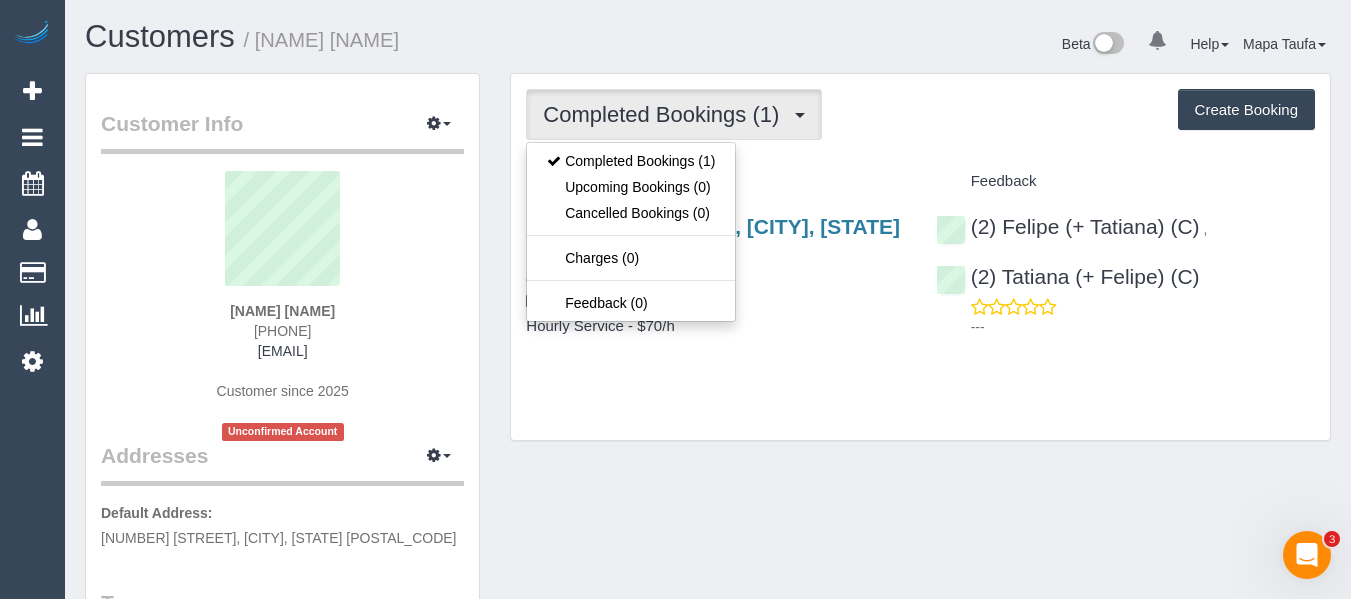 click on "Completed Bookings (1)
Completed Bookings (1)
Upcoming Bookings (0)
Cancelled Bookings (0)
Charges (0)
Feedback (0)
Create Booking" at bounding box center (920, 114) 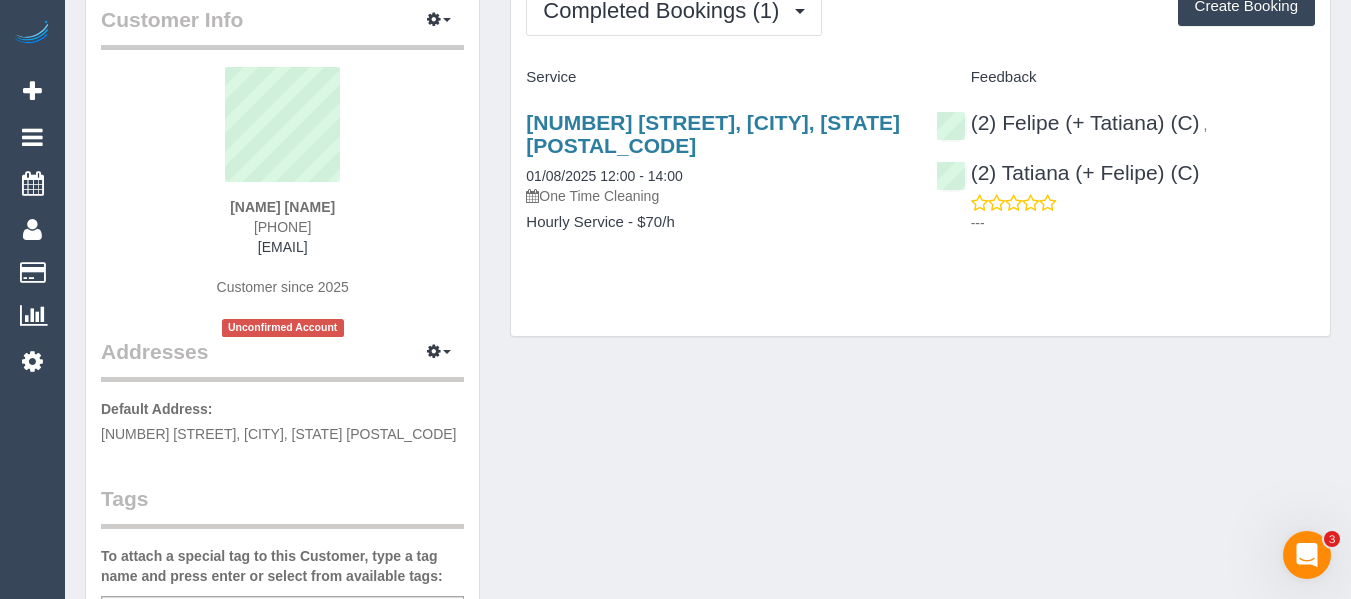 scroll, scrollTop: 200, scrollLeft: 0, axis: vertical 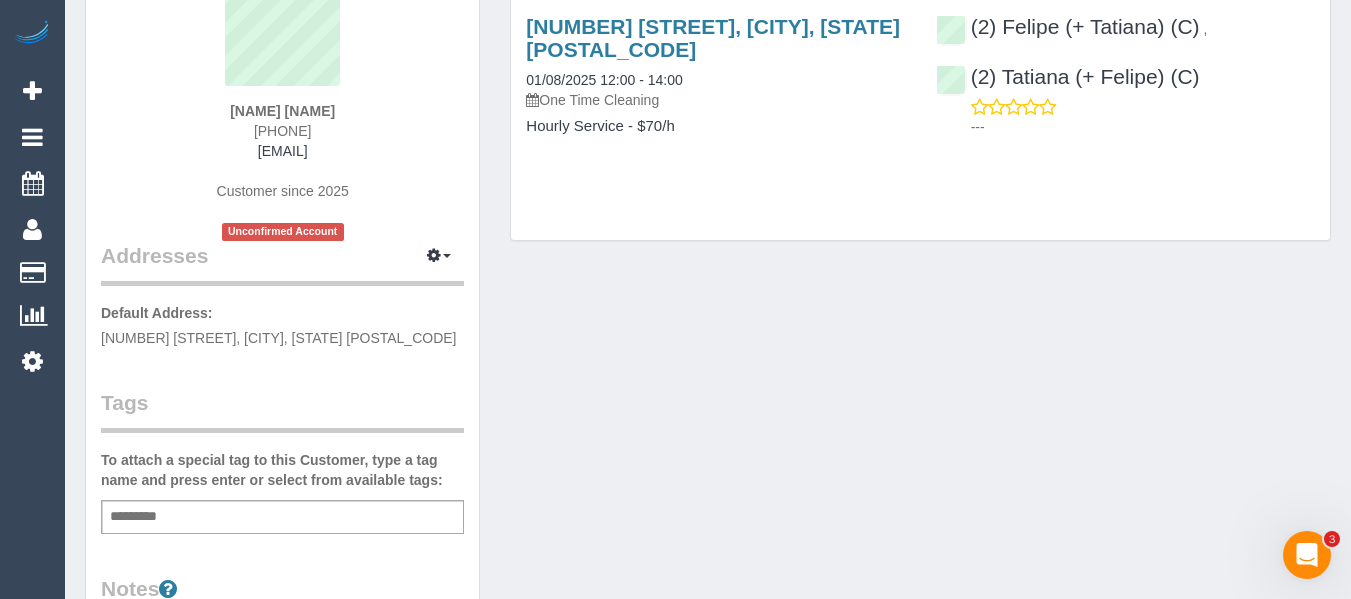 click on "Add a tag" at bounding box center (282, 517) 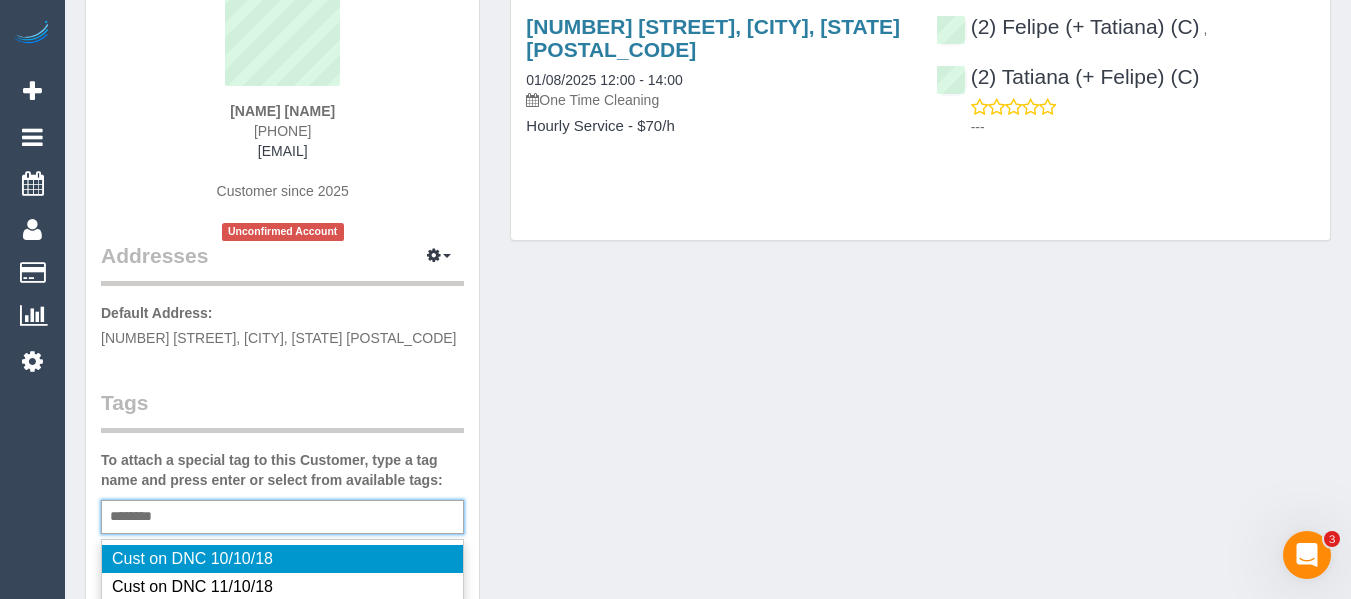 type on "*********" 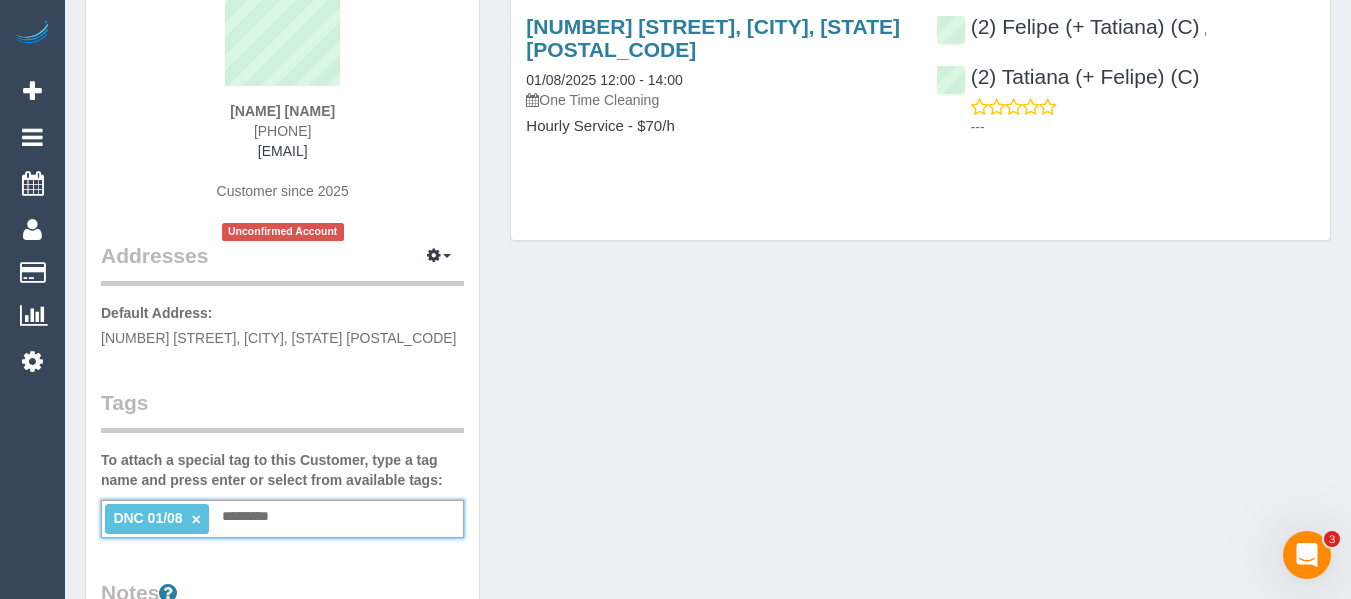 type 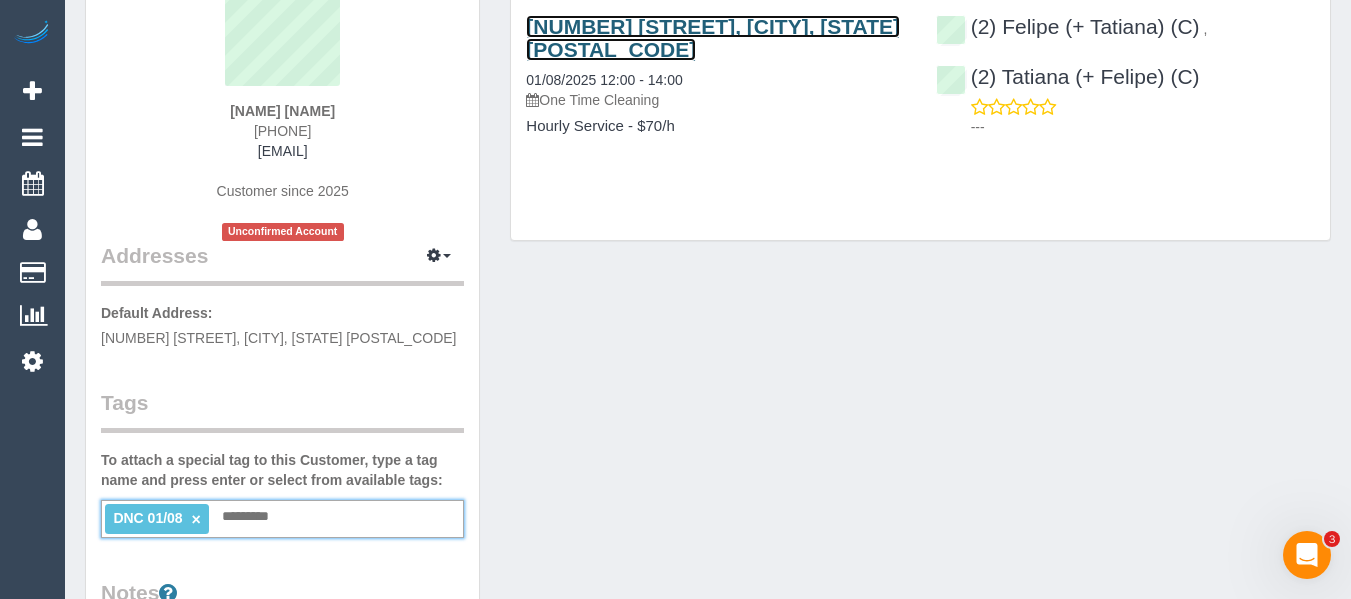 click on "[NUMBER] [STREET], [CITY], [STATE] [POSTAL_CODE]" at bounding box center [713, 38] 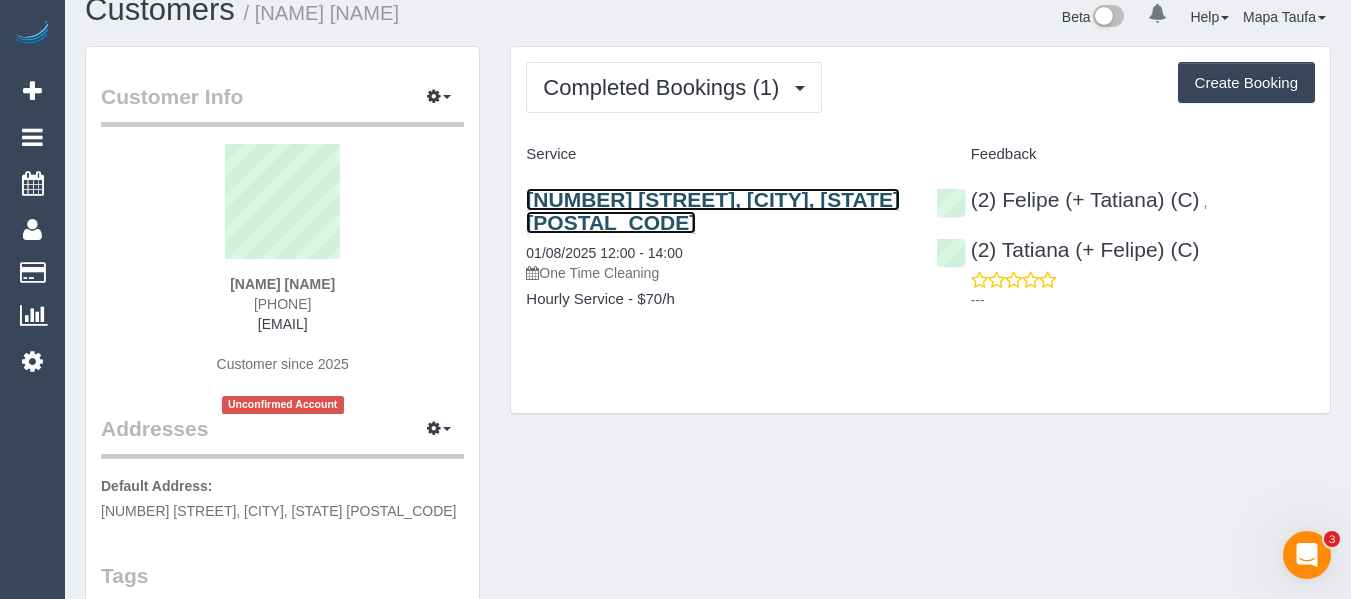 scroll, scrollTop: 0, scrollLeft: 0, axis: both 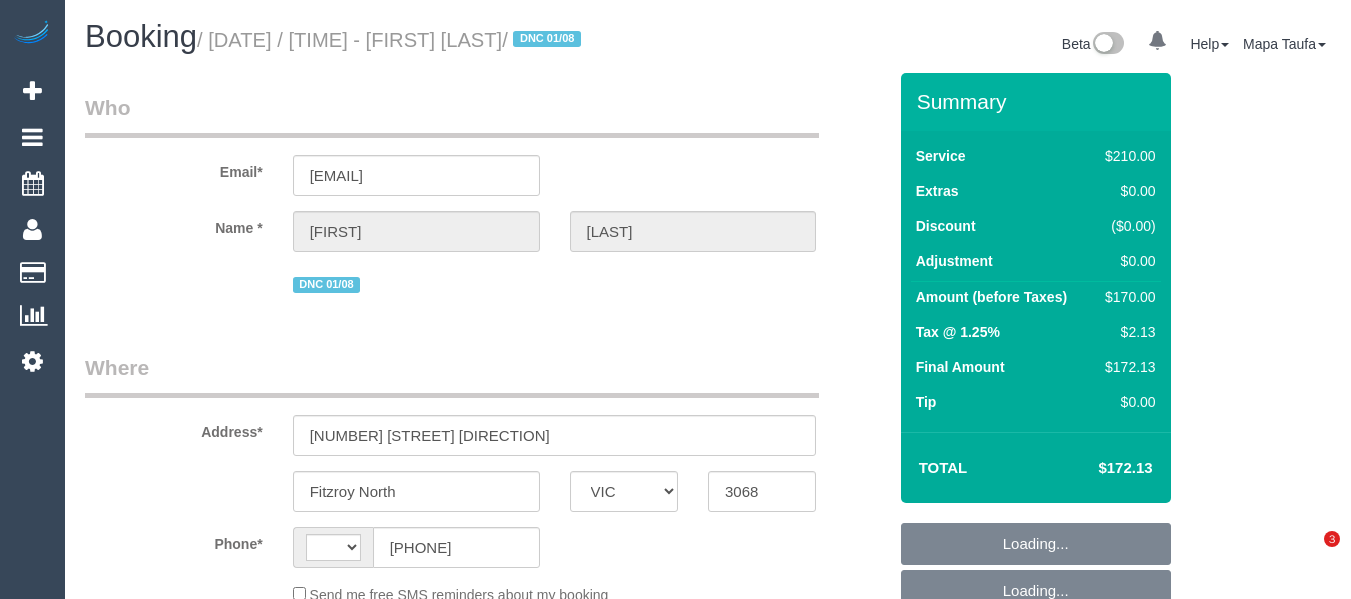 select on "VIC" 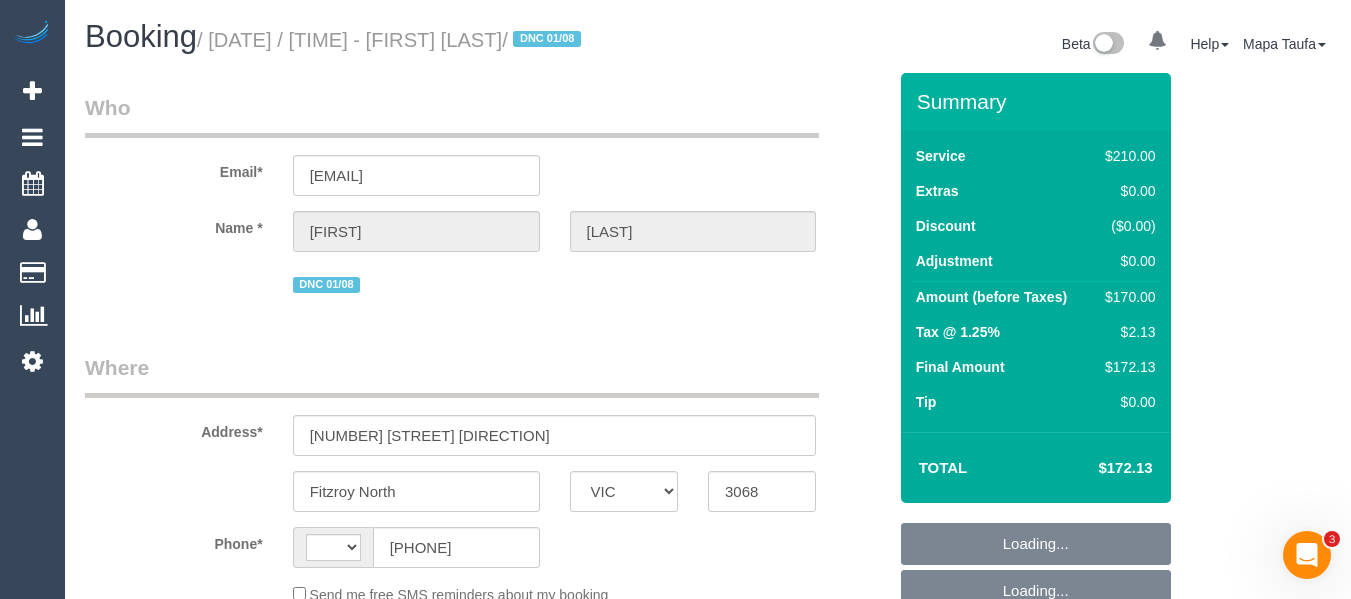 scroll, scrollTop: 0, scrollLeft: 0, axis: both 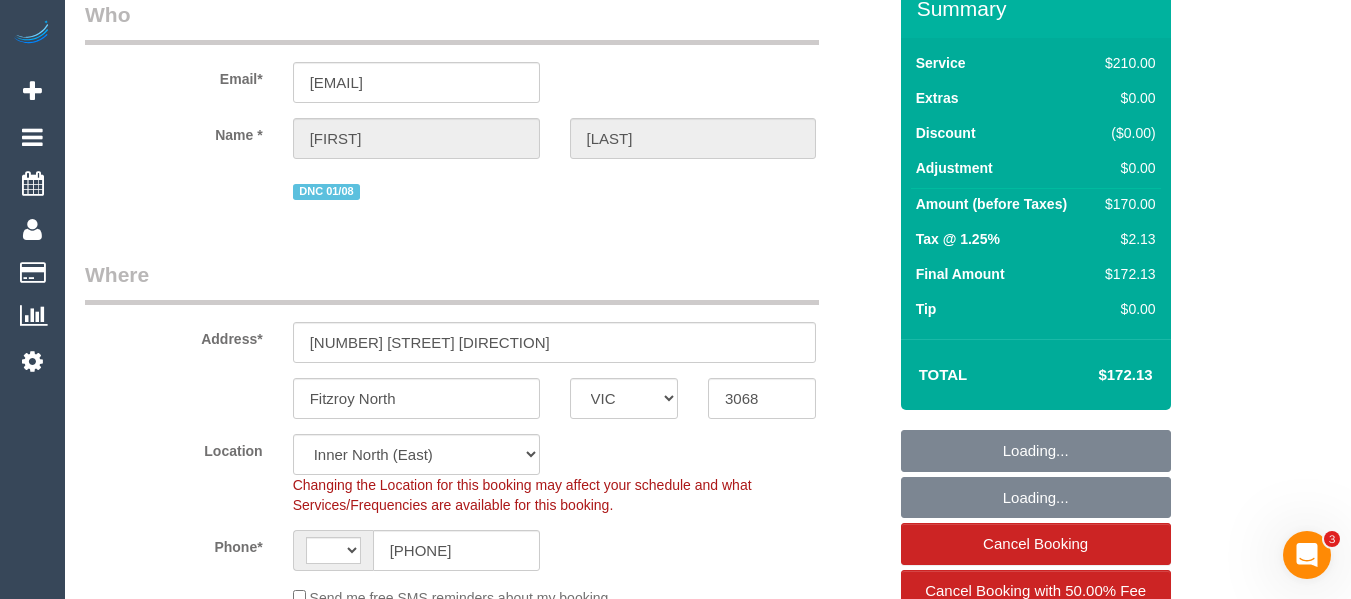 select on "string:AU" 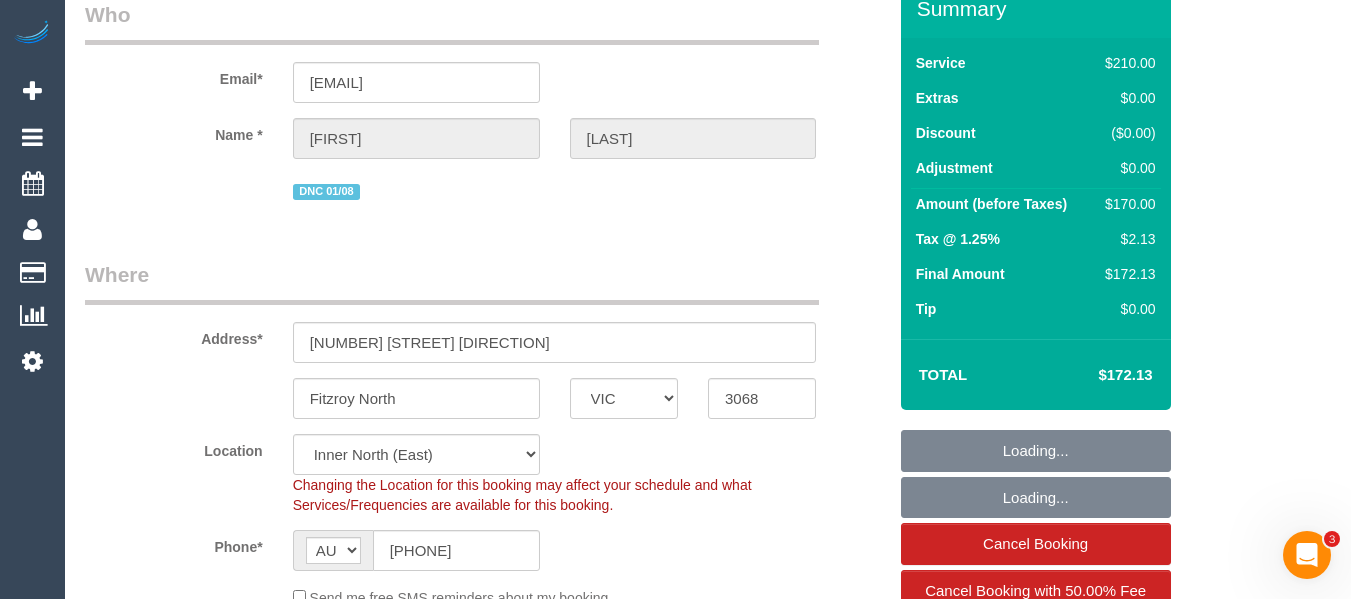 select on "180" 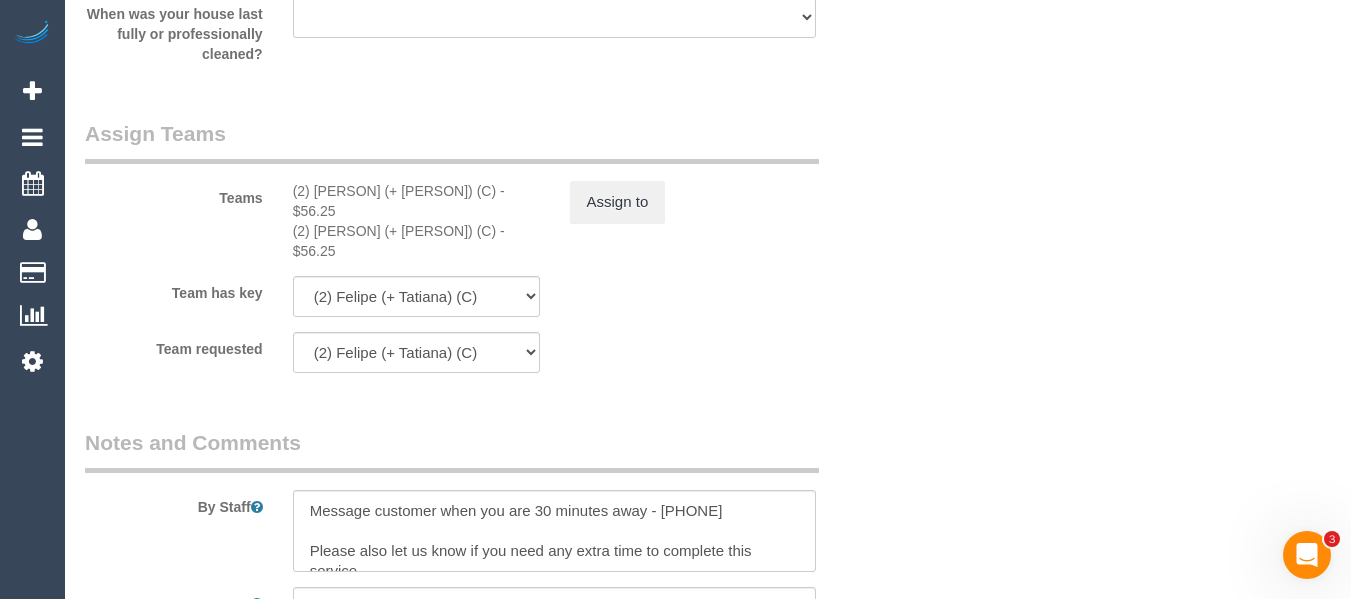 scroll, scrollTop: 3239, scrollLeft: 0, axis: vertical 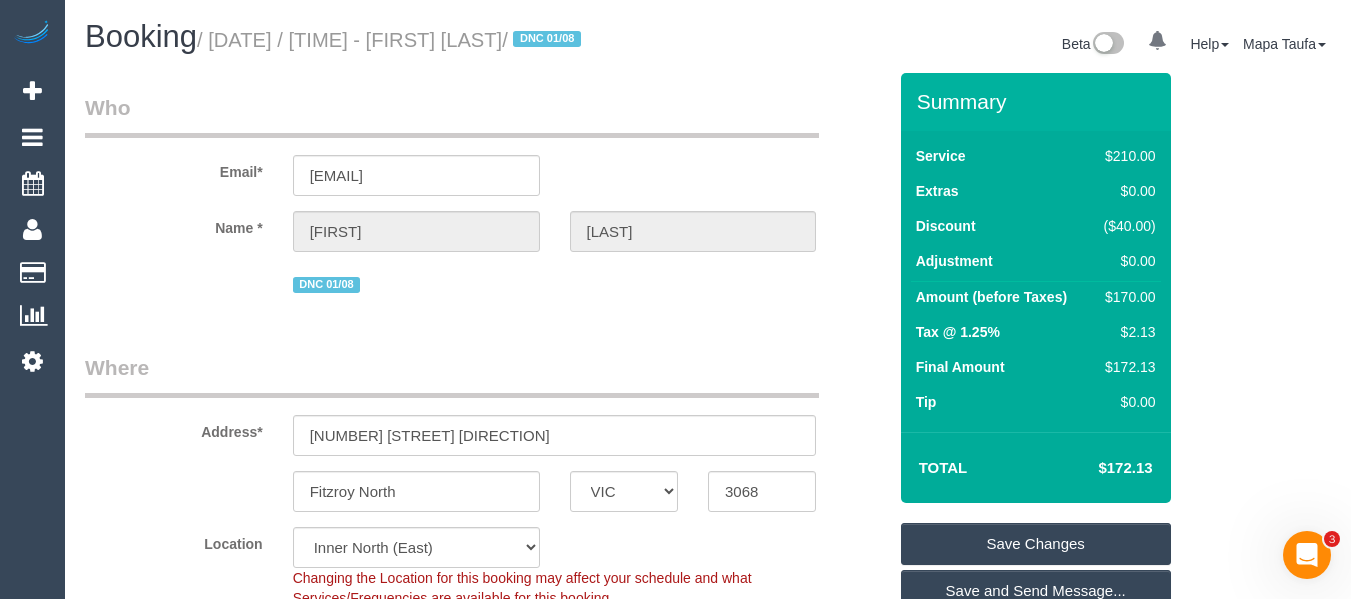 drag, startPoint x: 1155, startPoint y: 485, endPoint x: 1110, endPoint y: 482, distance: 45.099888 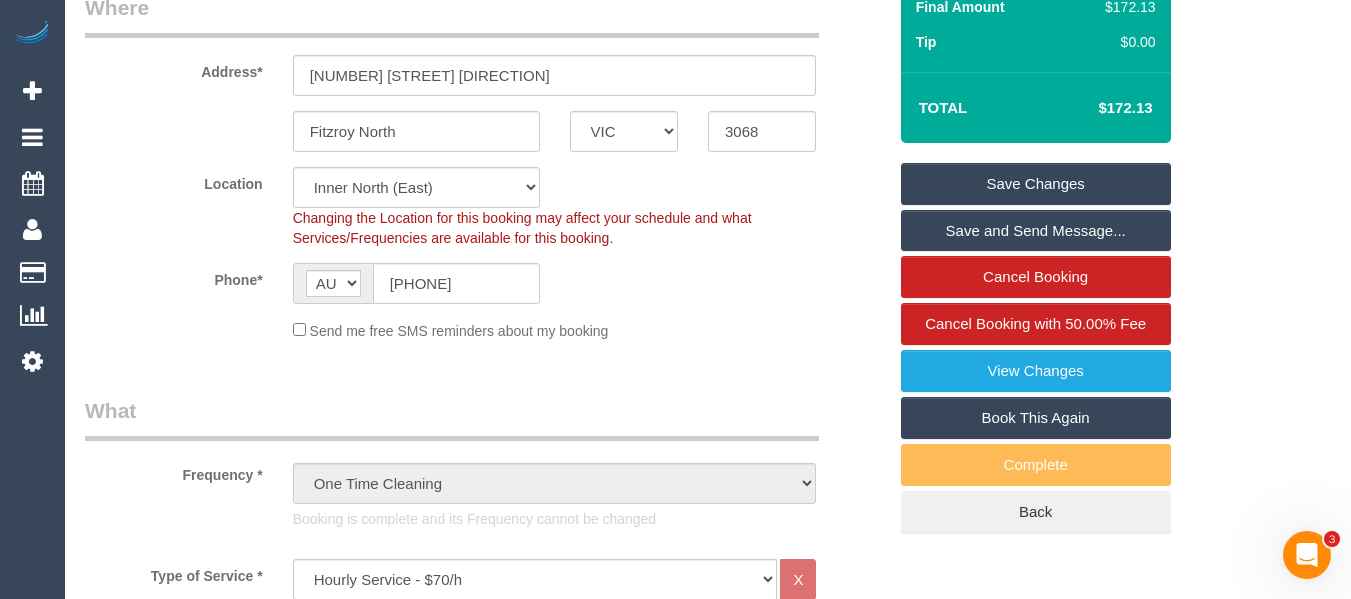 scroll, scrollTop: 0, scrollLeft: 0, axis: both 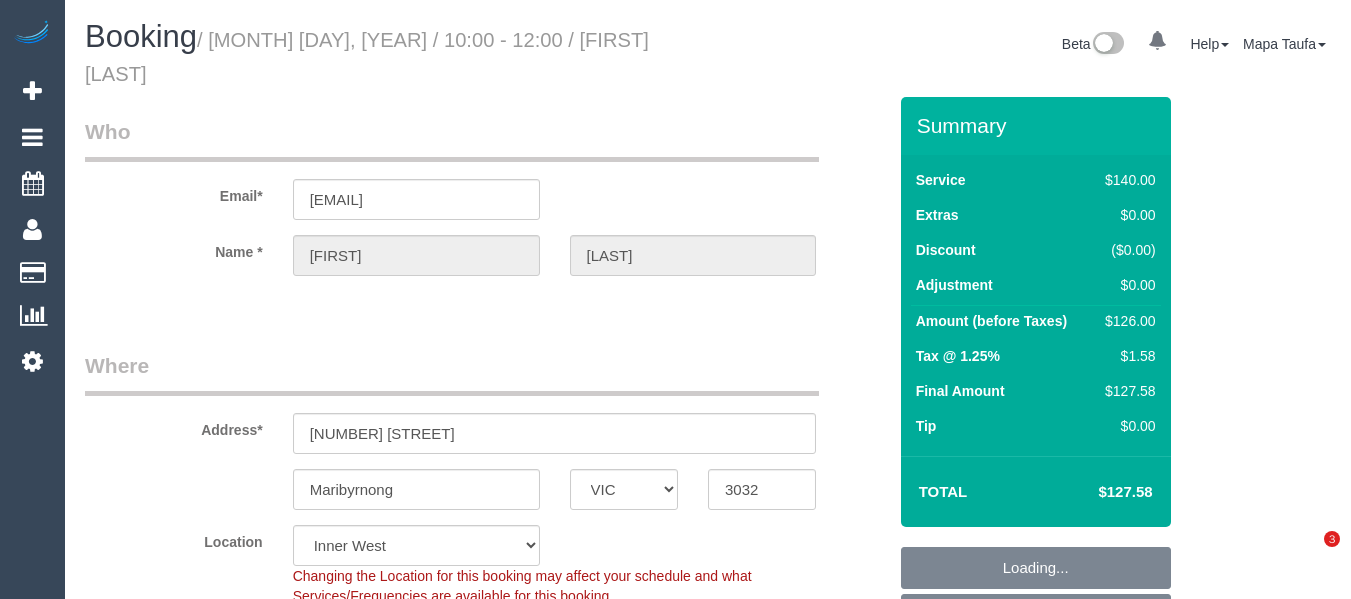 select on "VIC" 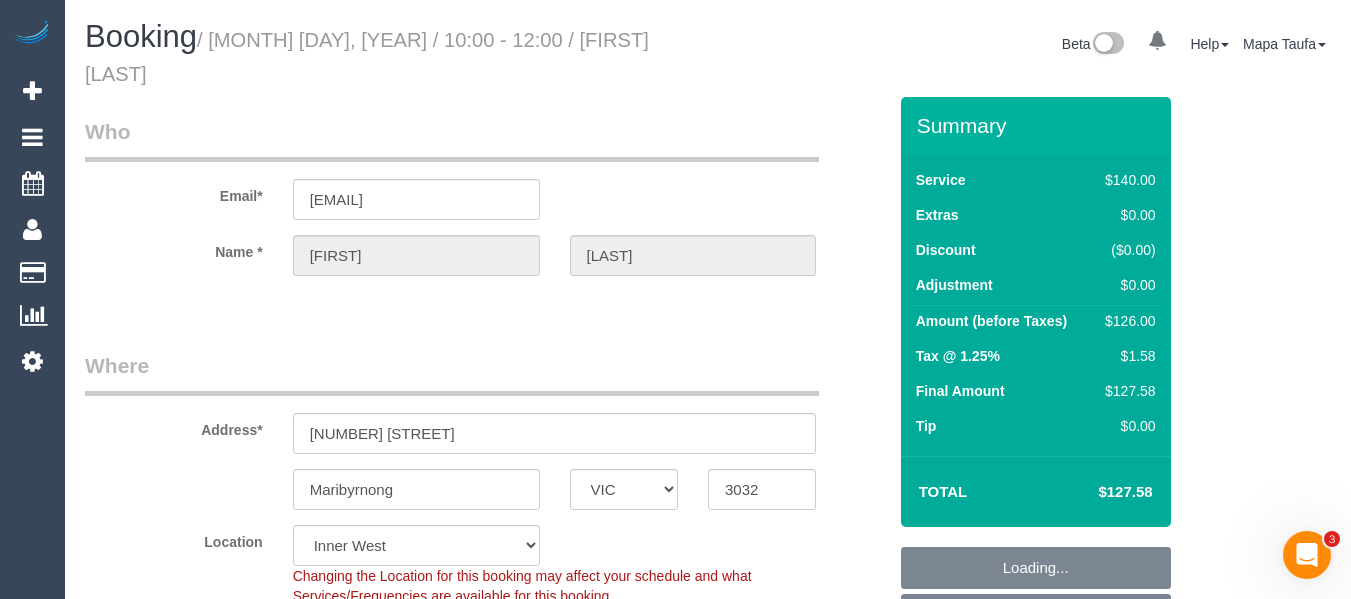scroll, scrollTop: 0, scrollLeft: 0, axis: both 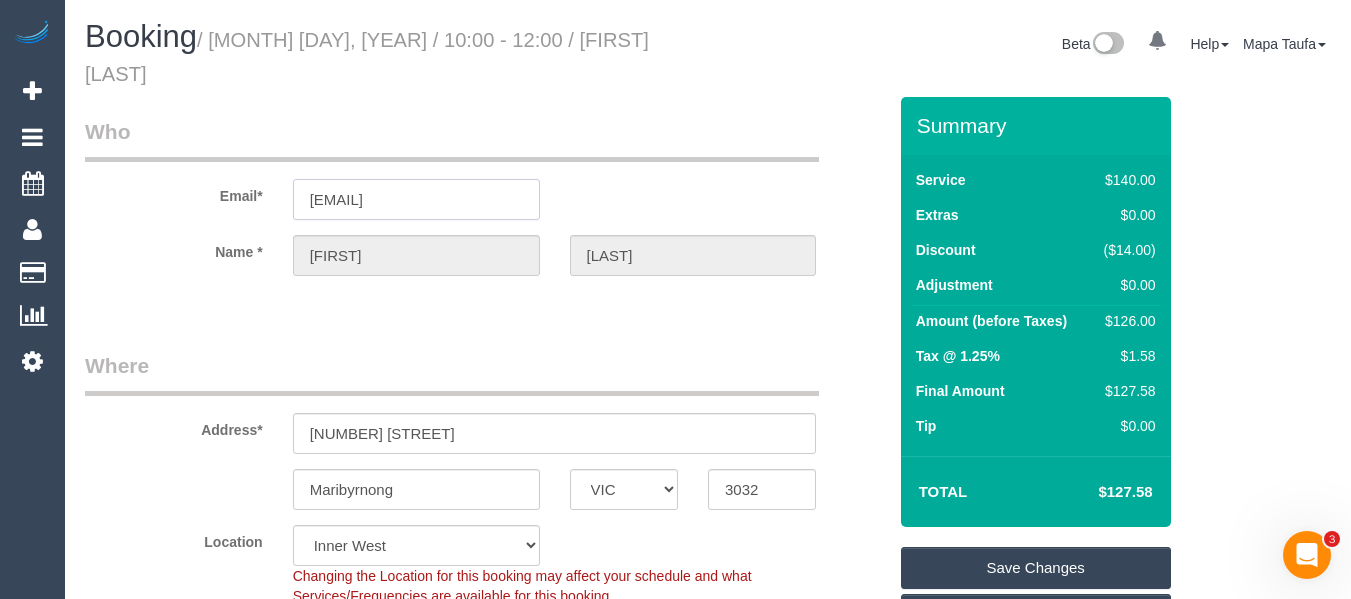 click on "jana_blackwell@yahoo.com" at bounding box center [416, 199] 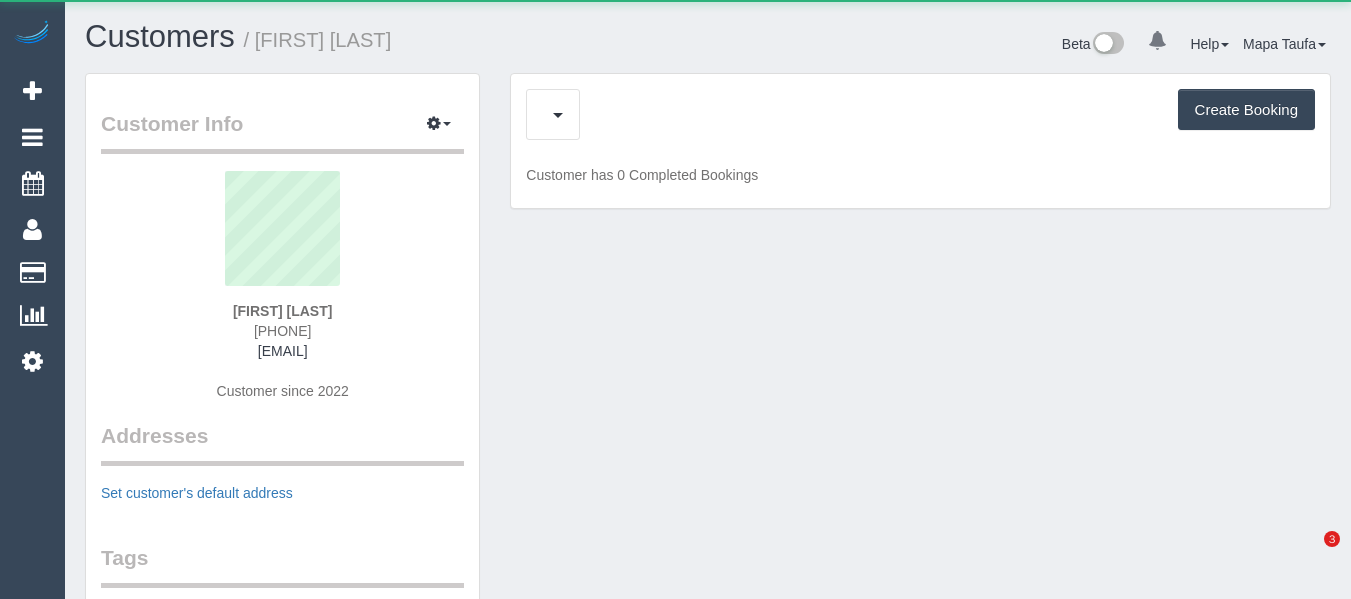 scroll, scrollTop: 0, scrollLeft: 0, axis: both 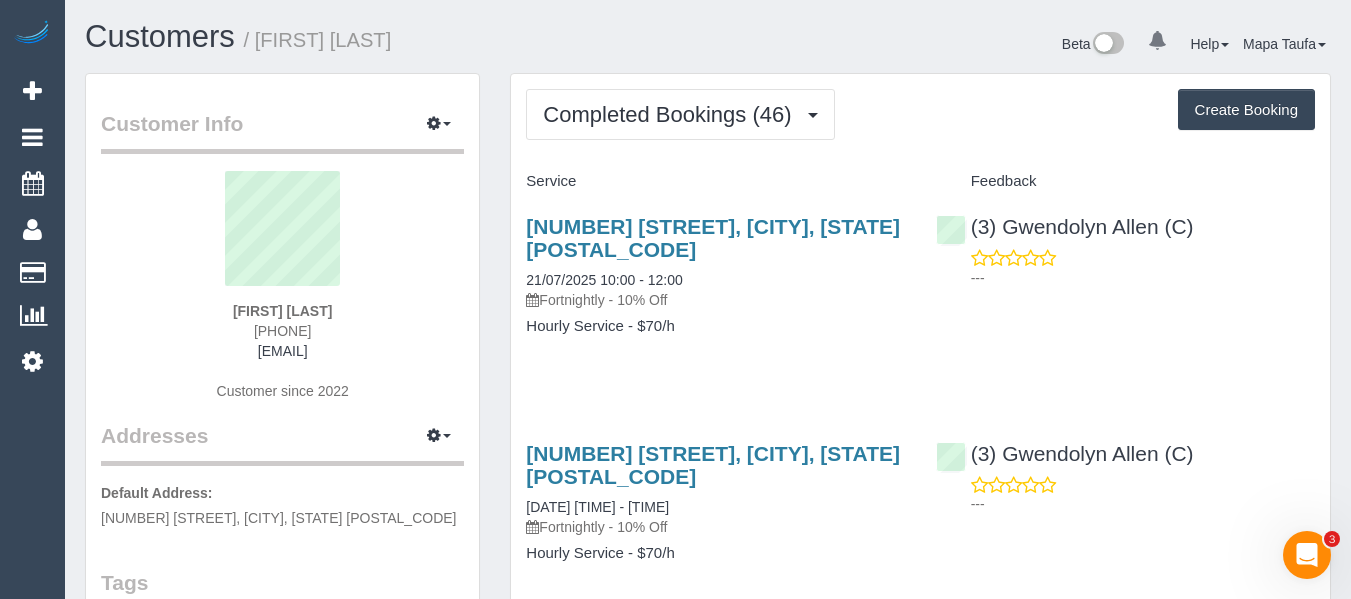 drag, startPoint x: 348, startPoint y: 331, endPoint x: 236, endPoint y: 331, distance: 112 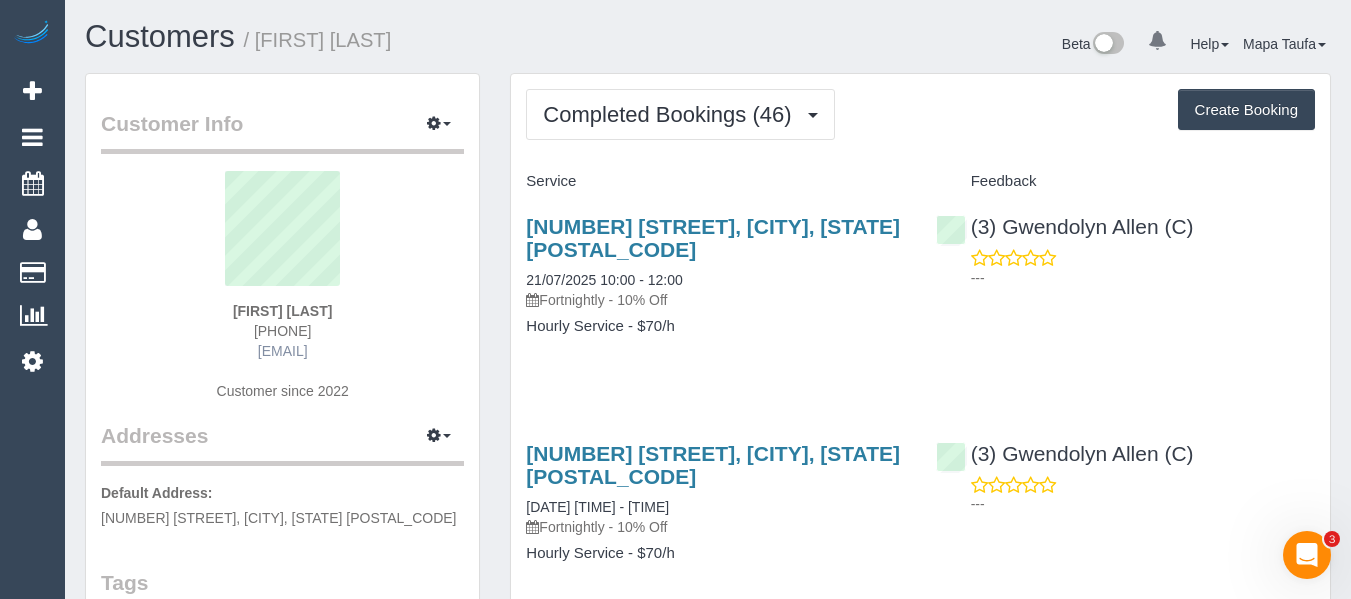 copy on "[PHONE]" 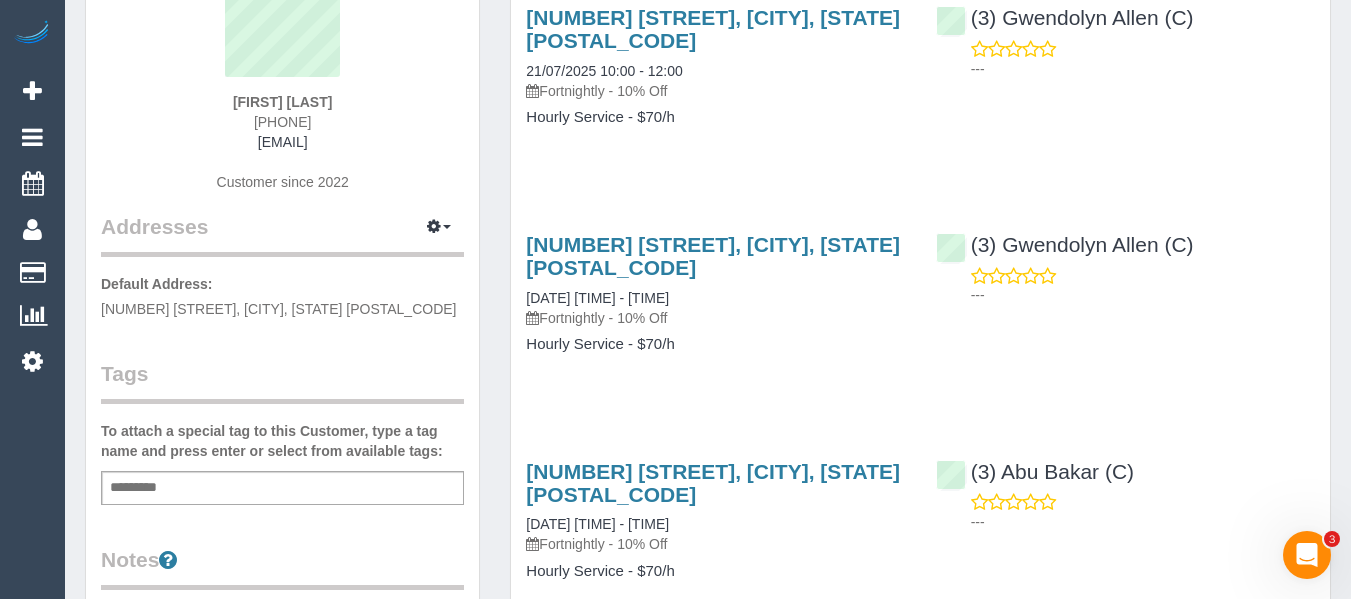scroll, scrollTop: 100, scrollLeft: 0, axis: vertical 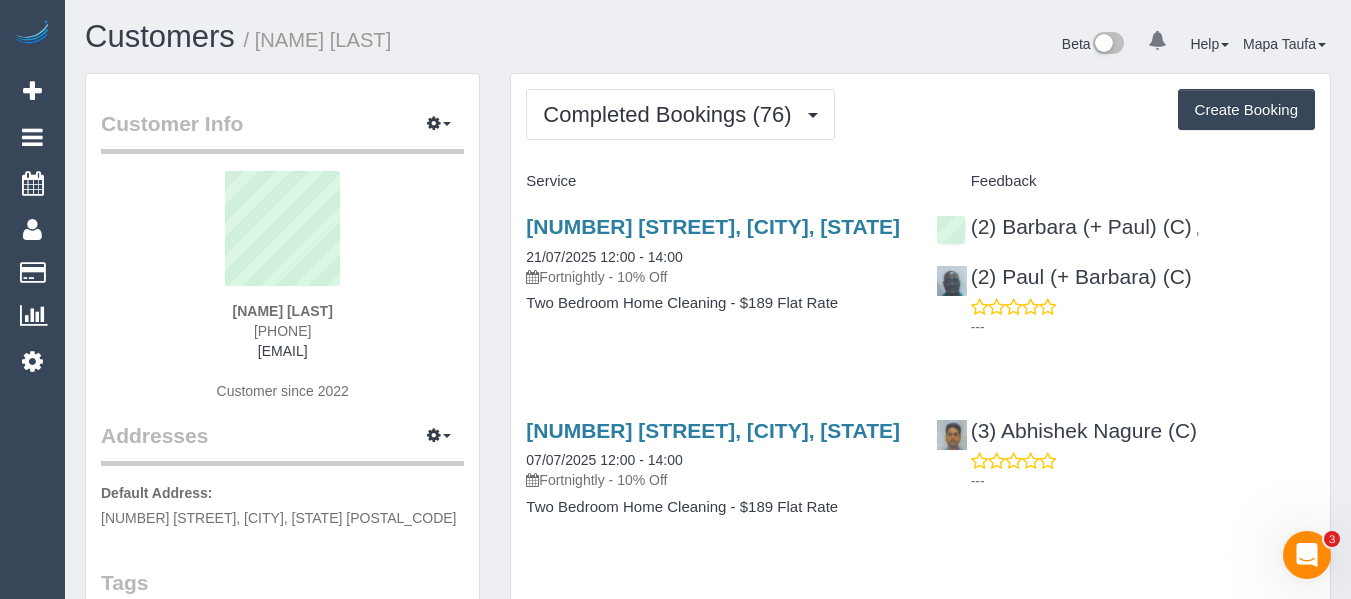 drag, startPoint x: 336, startPoint y: 331, endPoint x: 190, endPoint y: 331, distance: 146 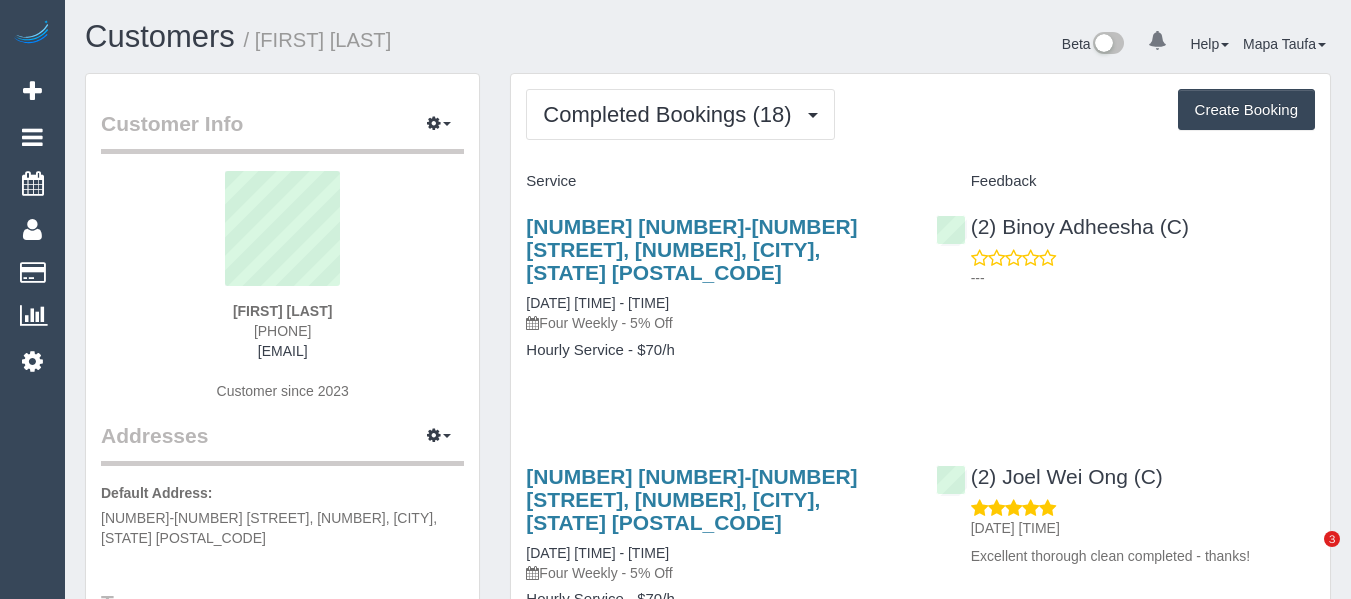 scroll, scrollTop: 0, scrollLeft: 0, axis: both 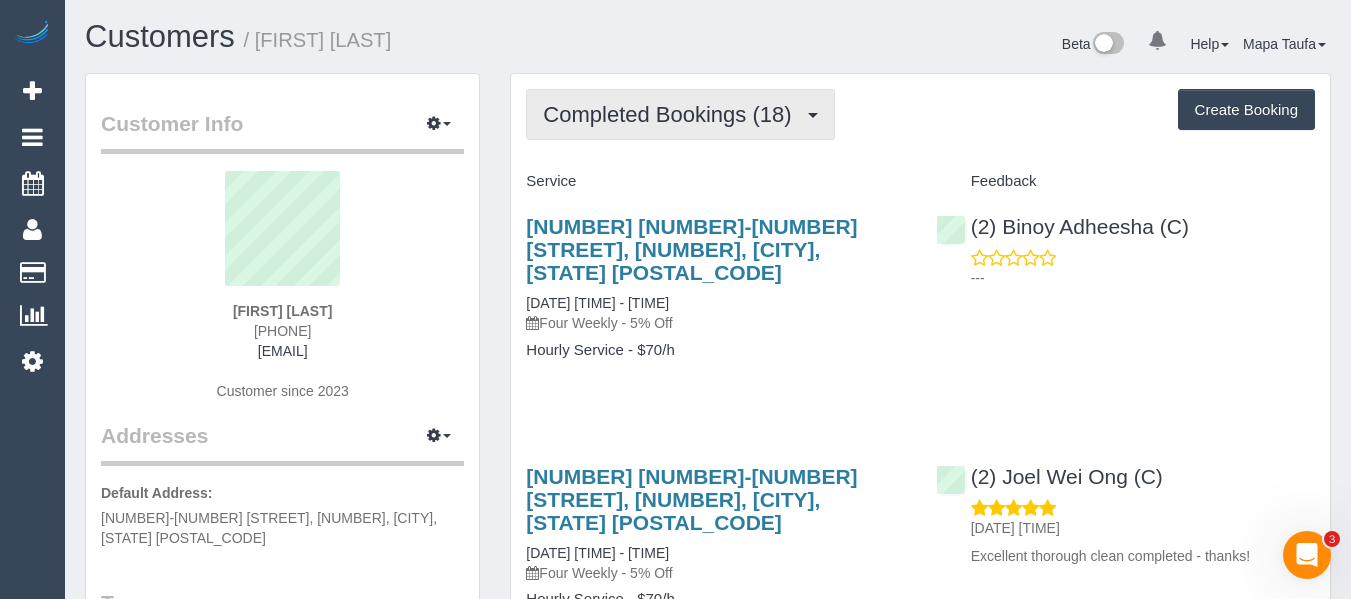 click on "Completed Bookings (18)" at bounding box center (672, 114) 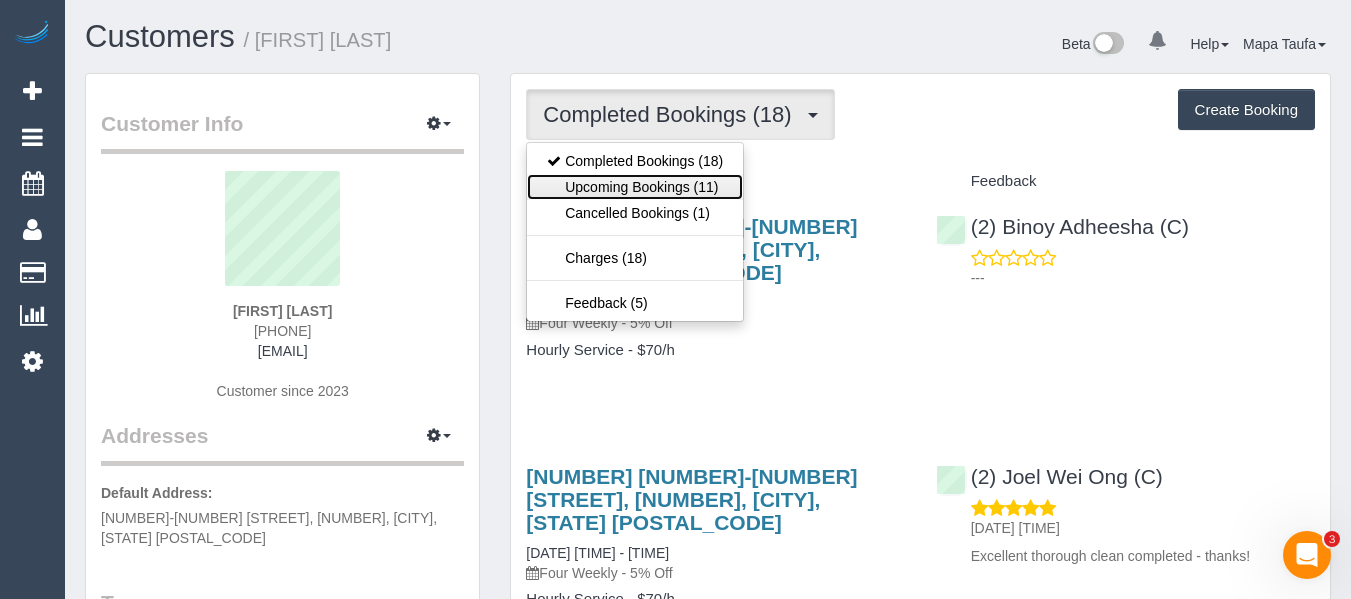 click on "Upcoming Bookings (11)" at bounding box center [635, 187] 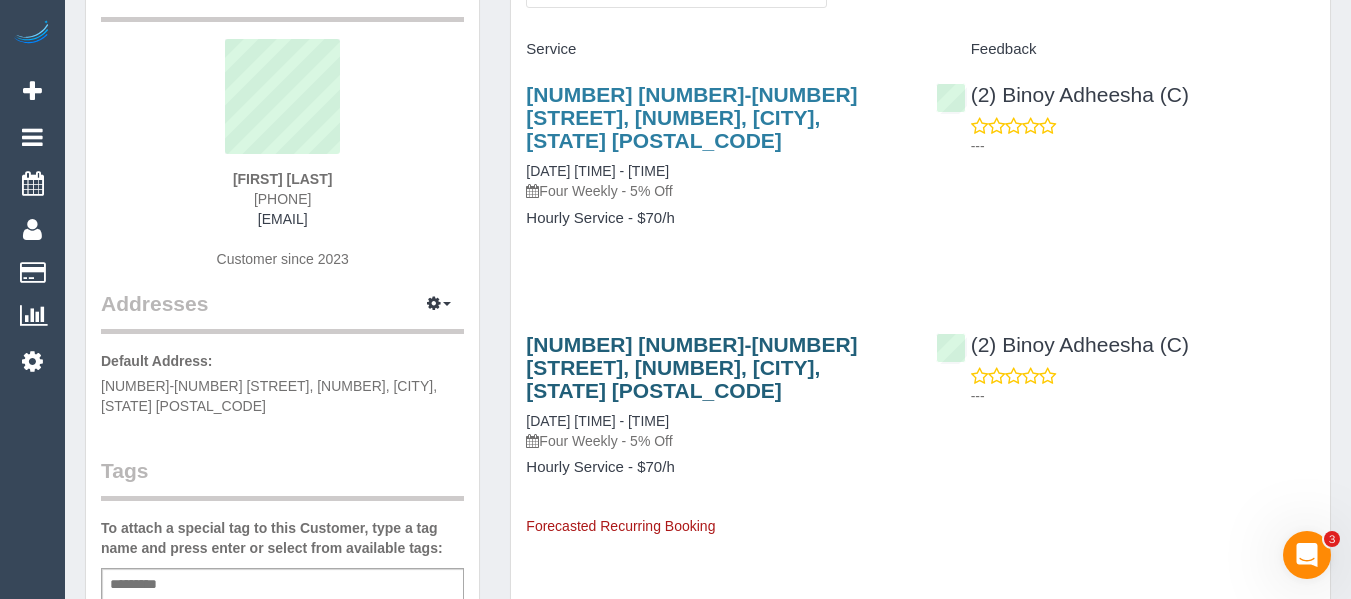 scroll, scrollTop: 0, scrollLeft: 0, axis: both 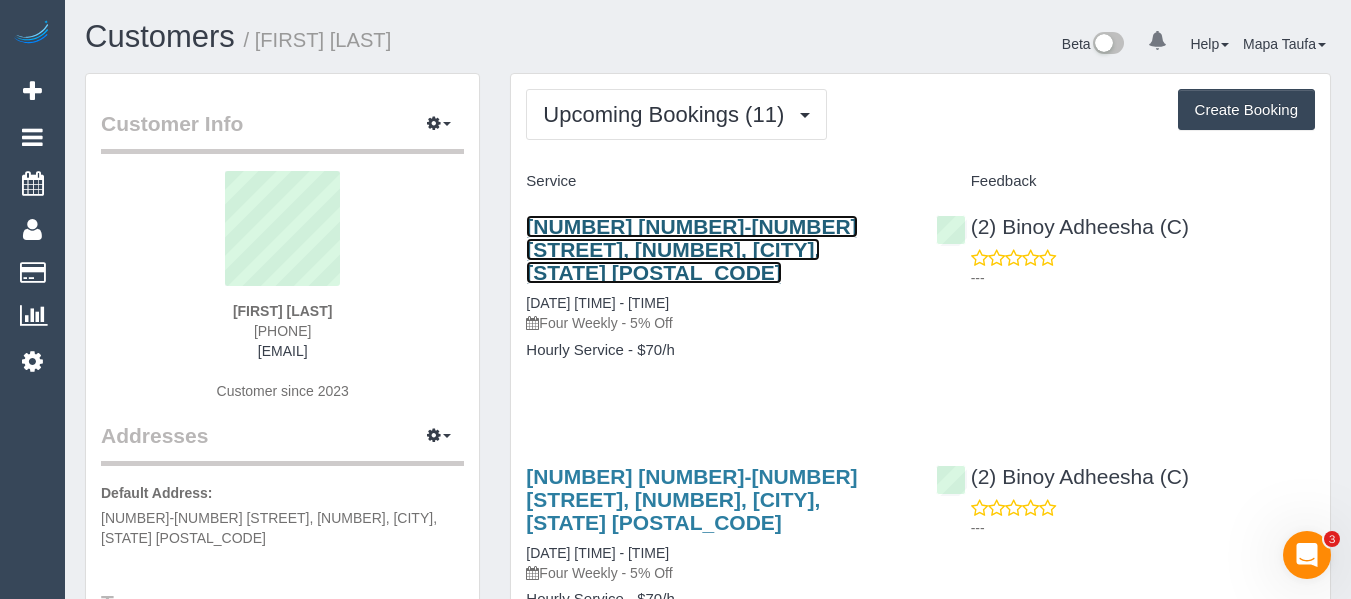 click on "[NUMBER] [NUMBER]-[NUMBER] [STREET], [NUMBER], [CITY], [STATE] [POSTAL_CODE]" at bounding box center (691, 249) 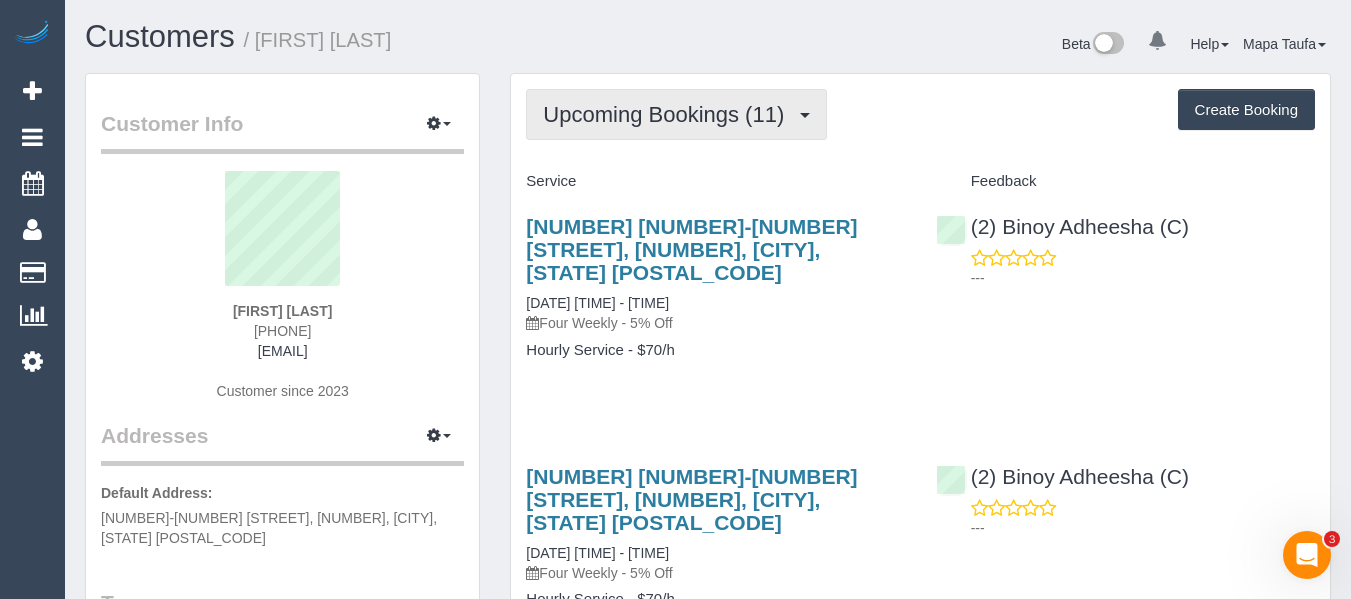 click on "Upcoming Bookings (11)" at bounding box center (668, 114) 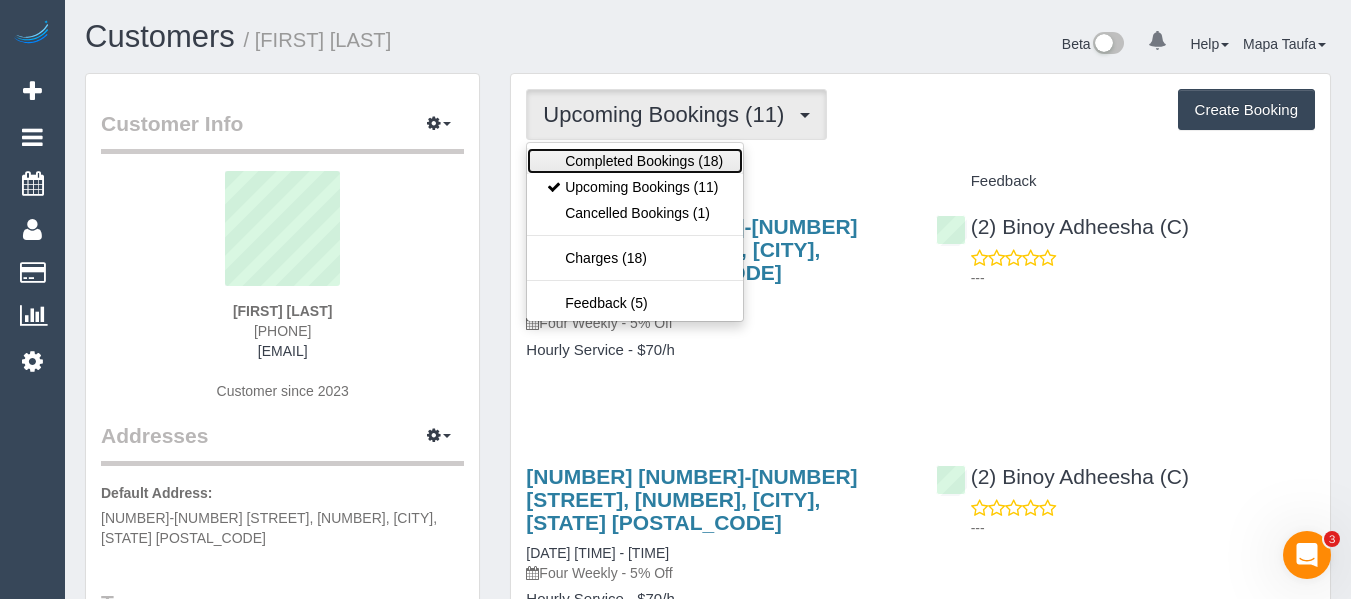 click on "Completed Bookings (18)" at bounding box center [635, 161] 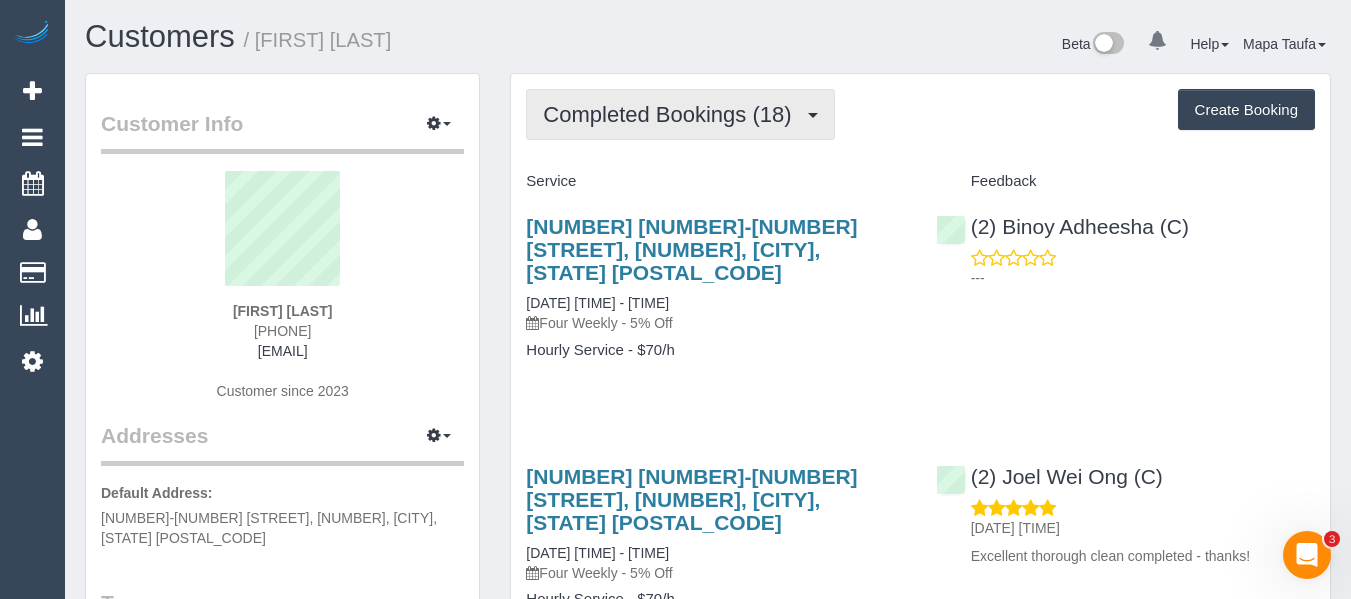 click on "Completed Bookings (18)" at bounding box center (672, 114) 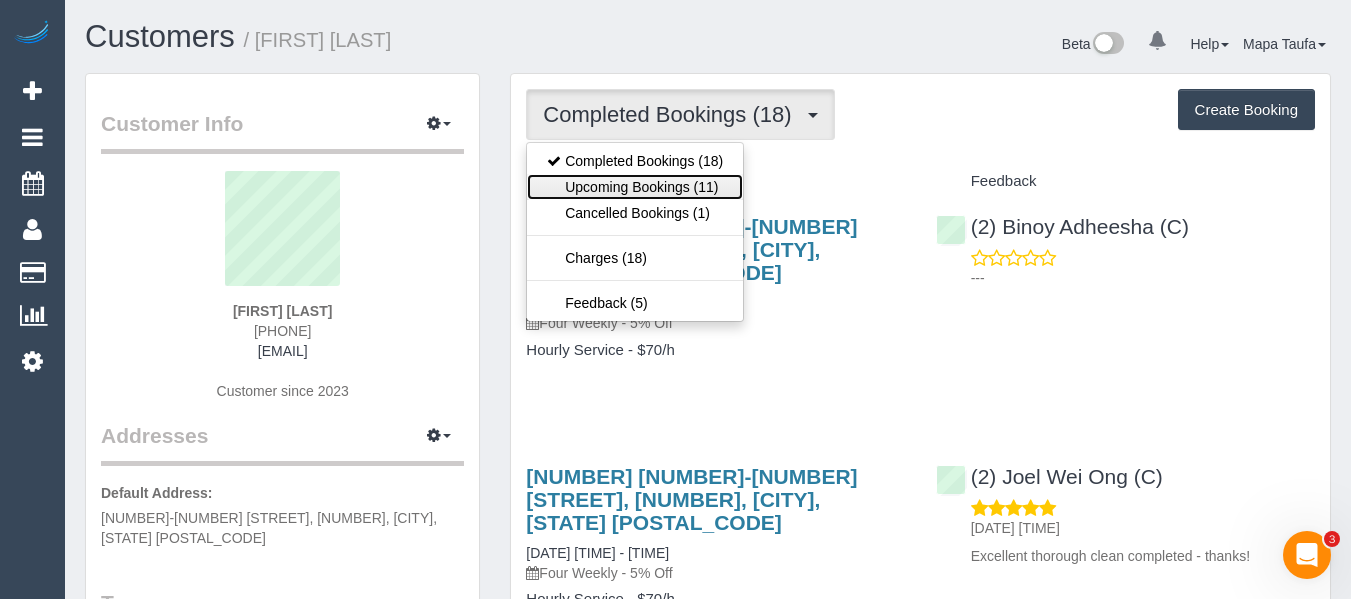 click on "Upcoming Bookings (11)" at bounding box center [635, 187] 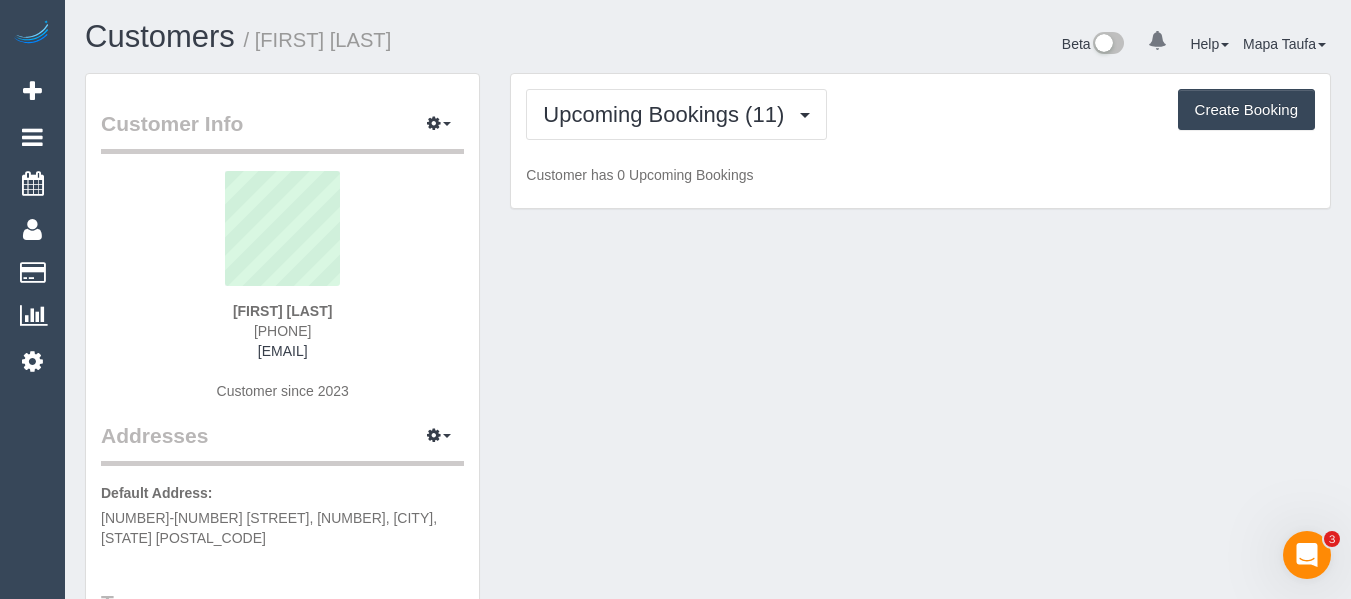 click on "Customers
/ Philippa Smith" at bounding box center (389, 41) 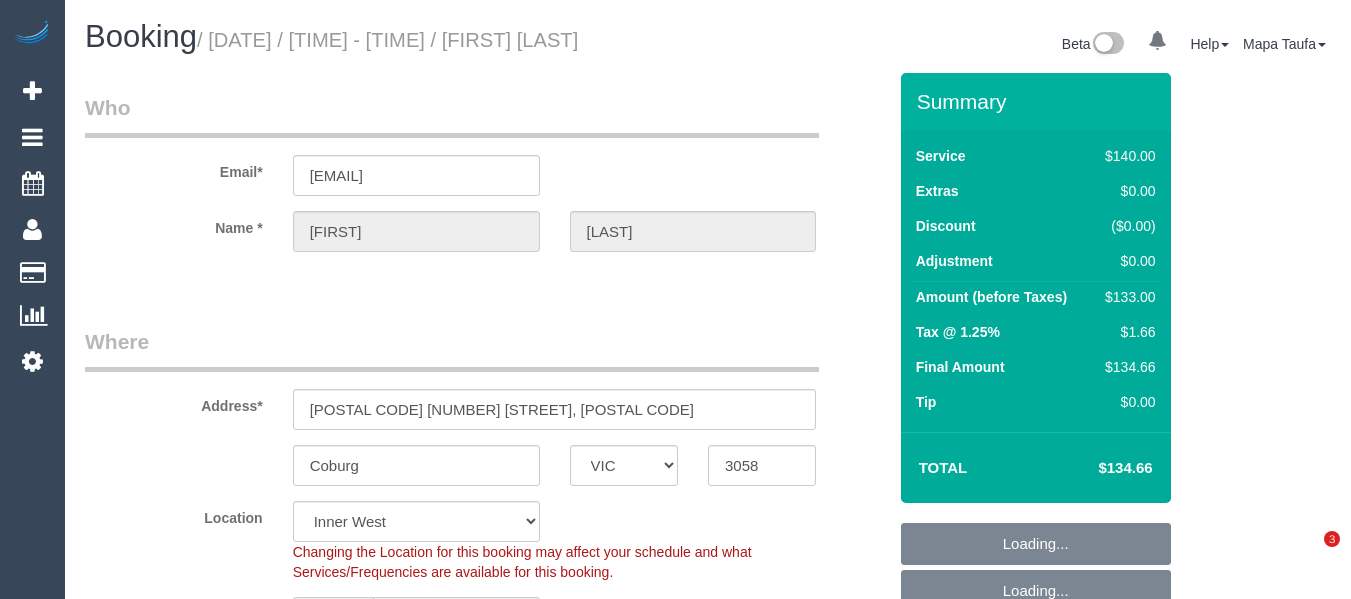 select on "VIC" 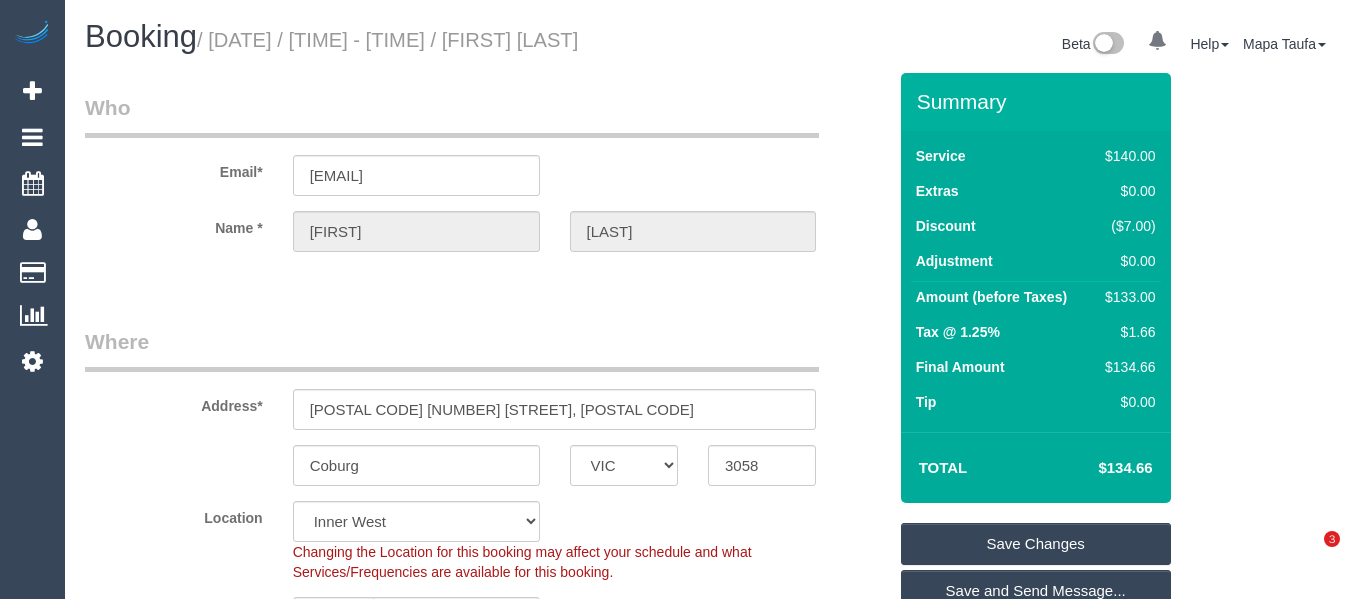 scroll, scrollTop: 0, scrollLeft: 0, axis: both 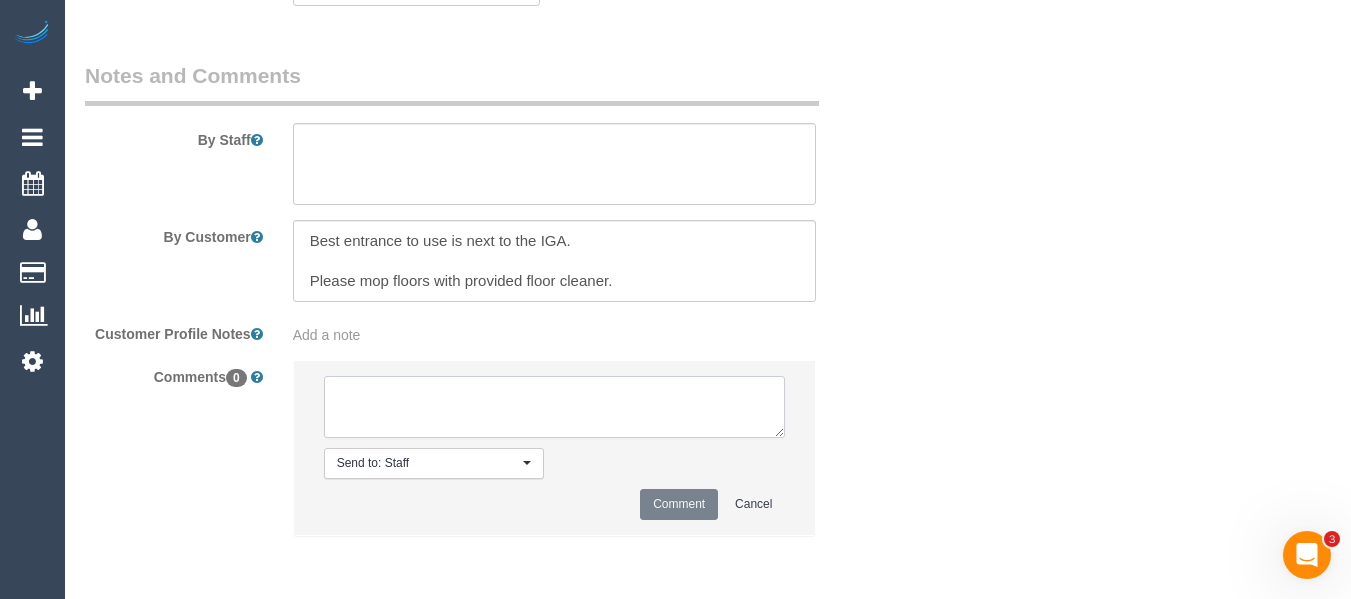 click at bounding box center (555, 407) 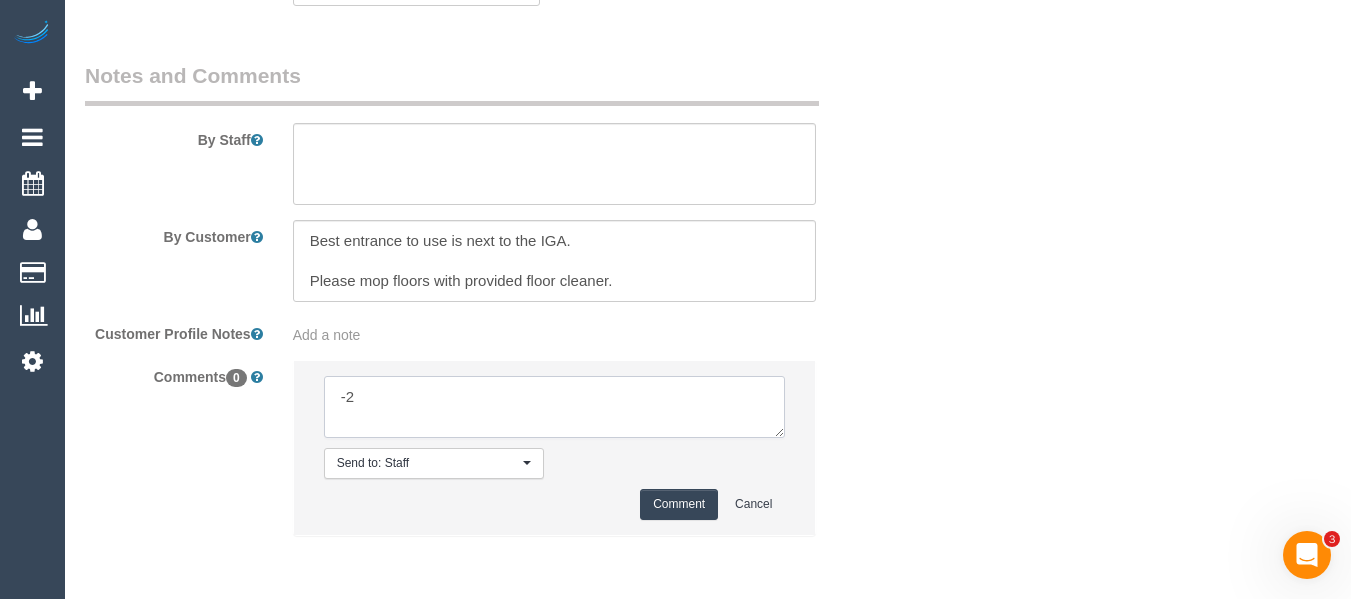 type on "Cleaner(s) Unassigned:
Reason Unassigned:
One Off/Ongoing:
Flexibility:
Cleaner: same/cover/any
Notes:
Contact via:" 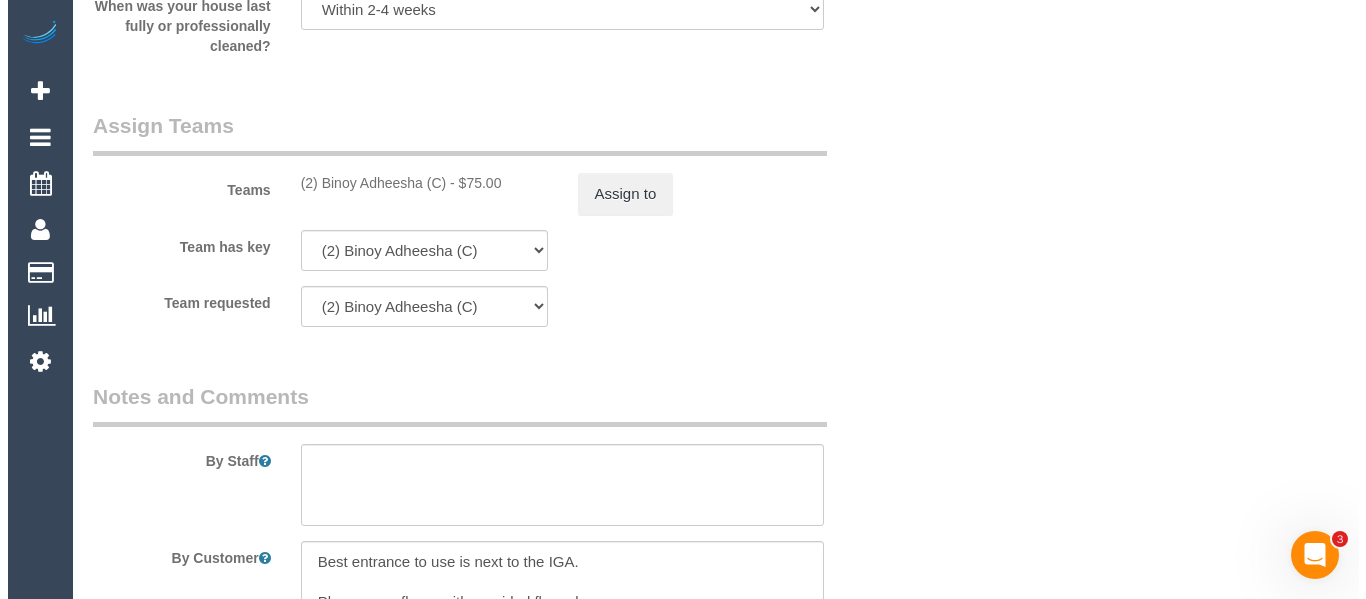 scroll, scrollTop: 2876, scrollLeft: 0, axis: vertical 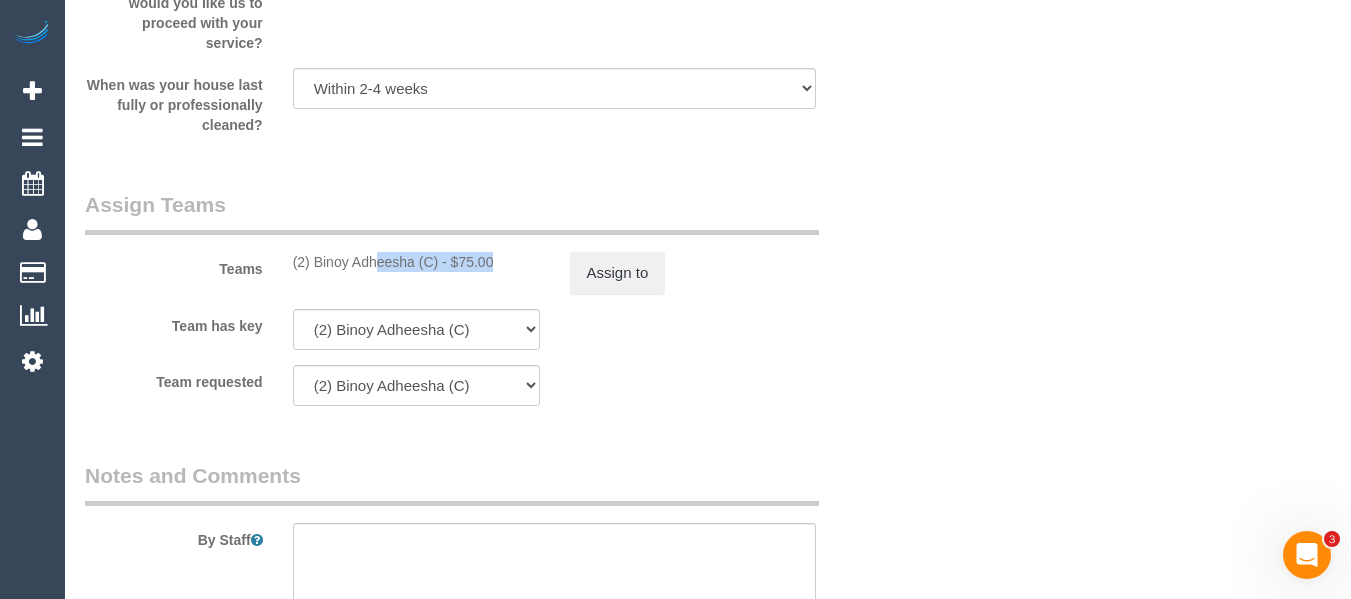 drag, startPoint x: 437, startPoint y: 263, endPoint x: 313, endPoint y: 263, distance: 124 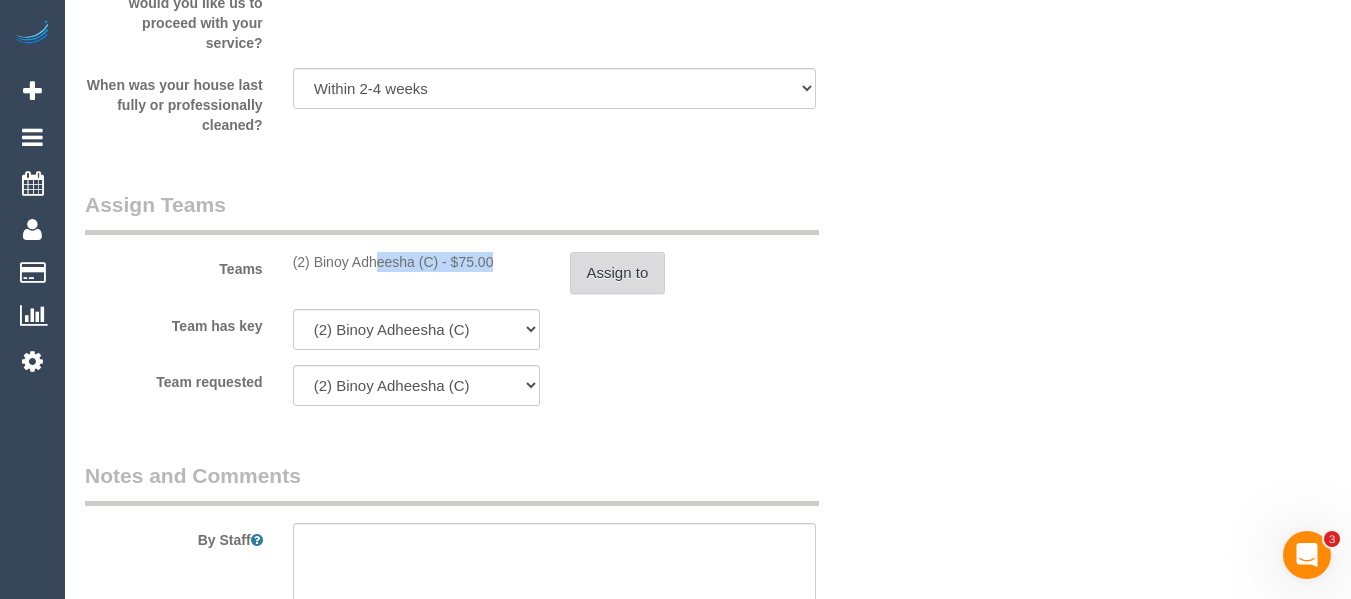click on "Assign to" at bounding box center (618, 273) 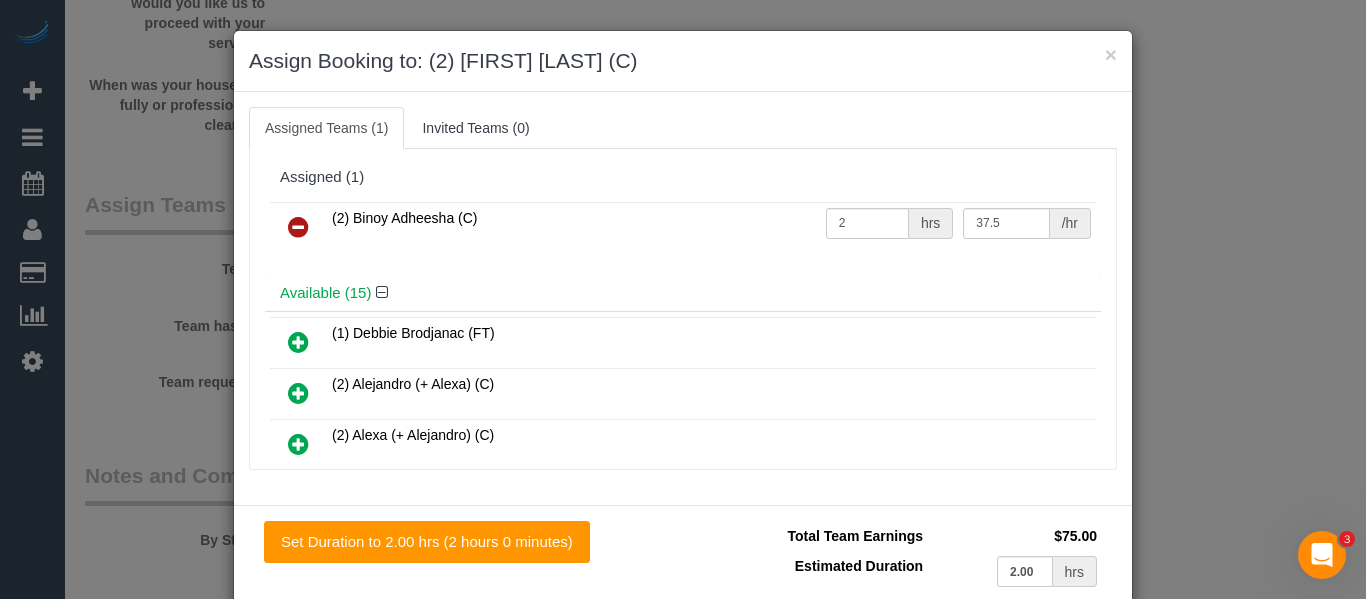 click at bounding box center (298, 227) 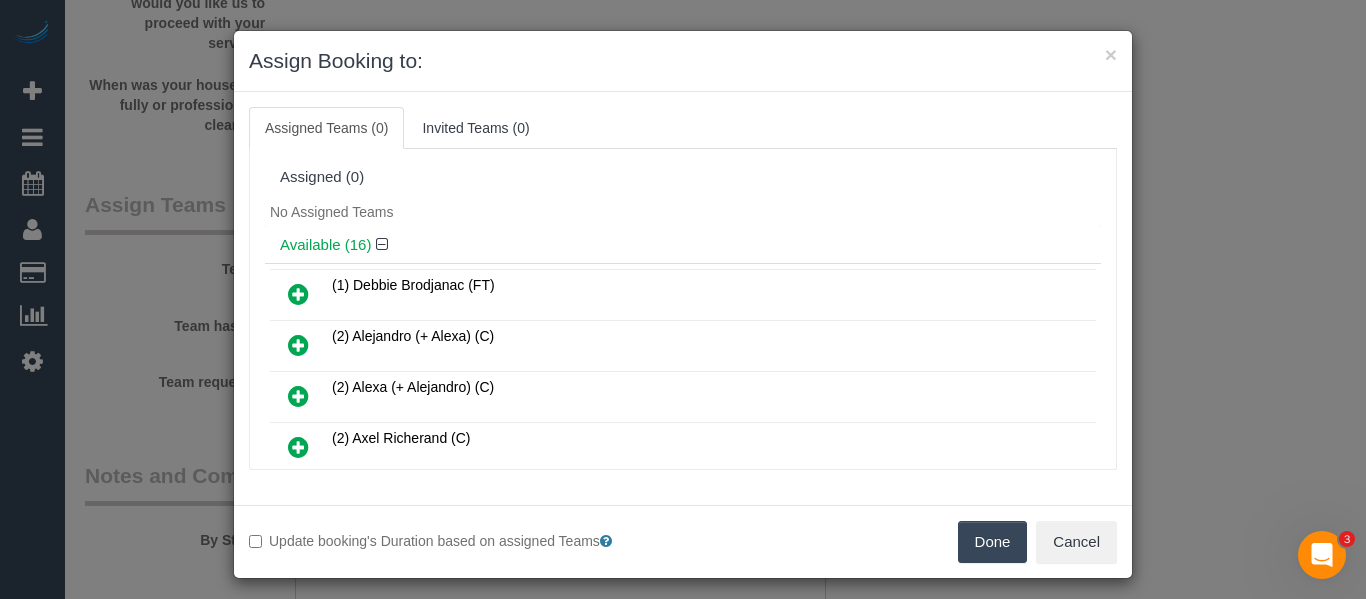 drag, startPoint x: 981, startPoint y: 537, endPoint x: 979, endPoint y: 527, distance: 10.198039 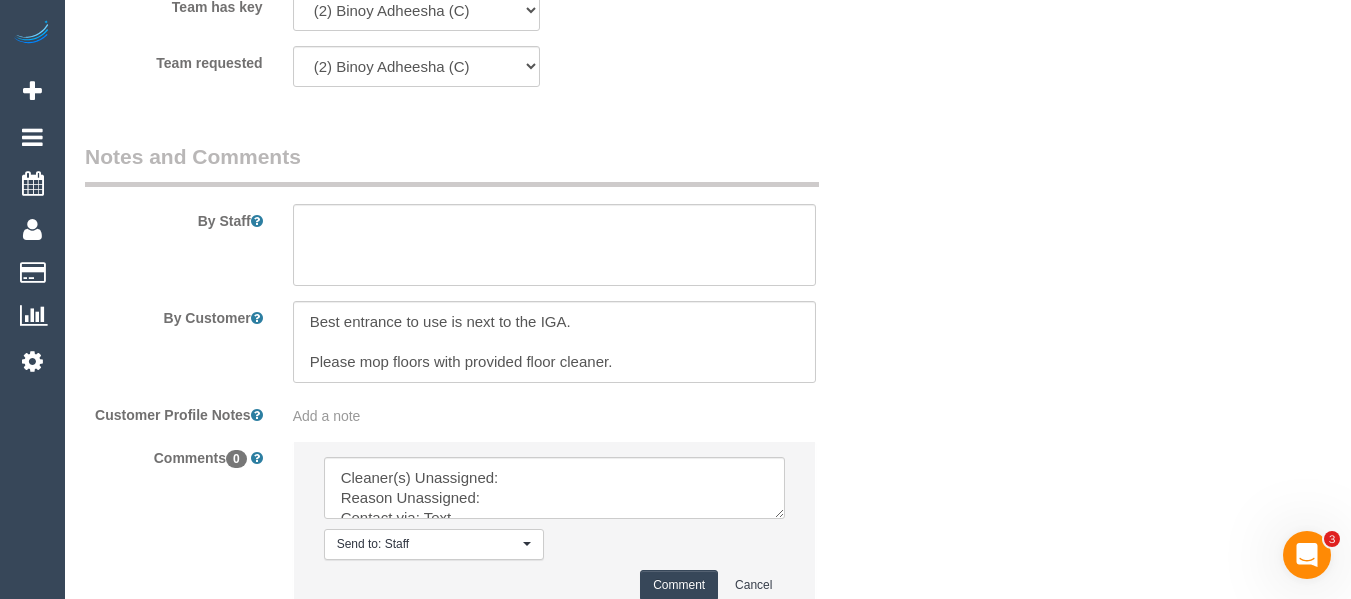 scroll, scrollTop: 3358, scrollLeft: 0, axis: vertical 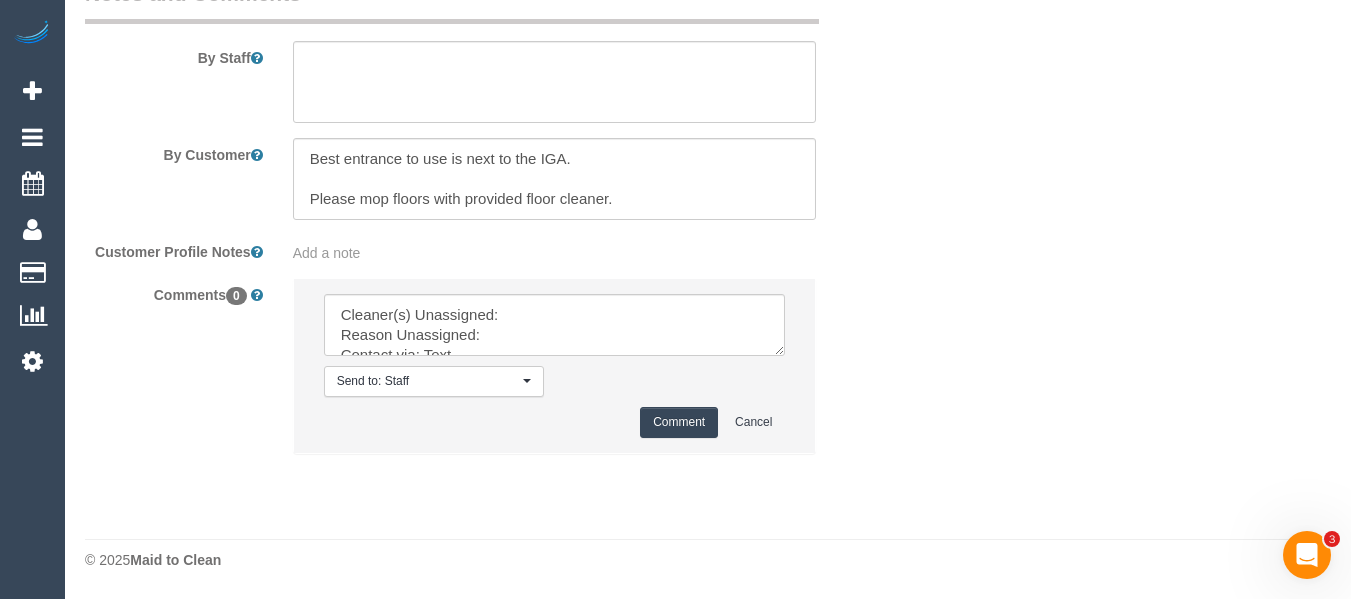 drag, startPoint x: 778, startPoint y: 346, endPoint x: 824, endPoint y: 508, distance: 168.40428 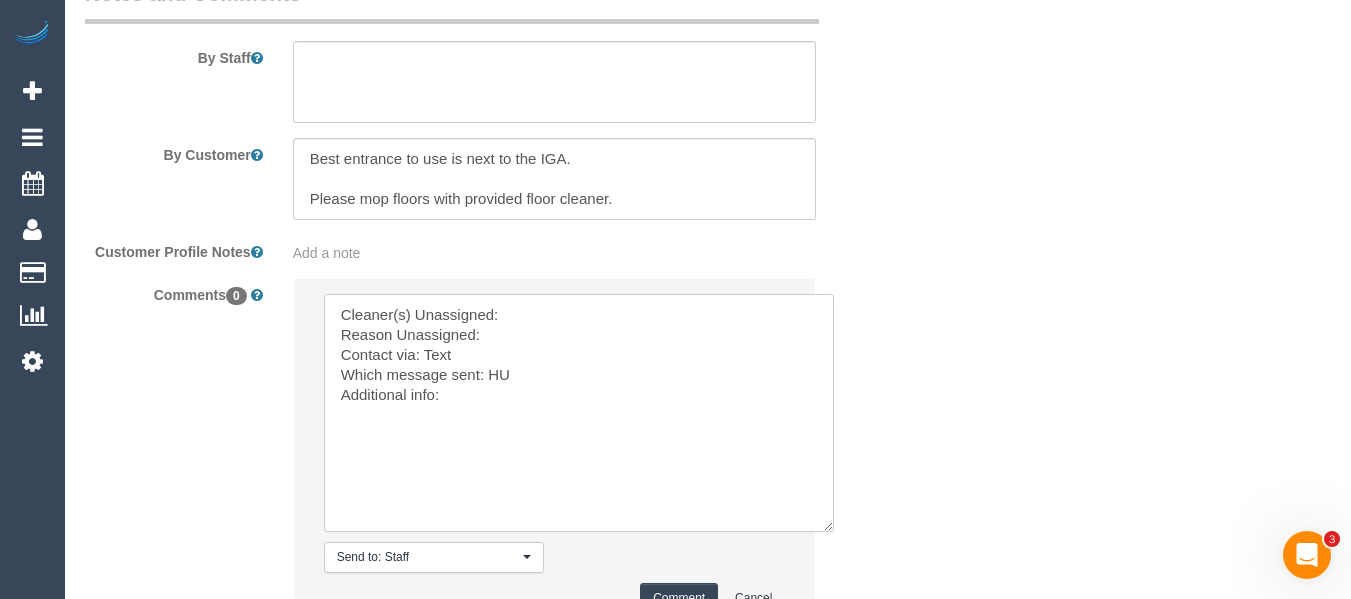 click at bounding box center (579, 413) 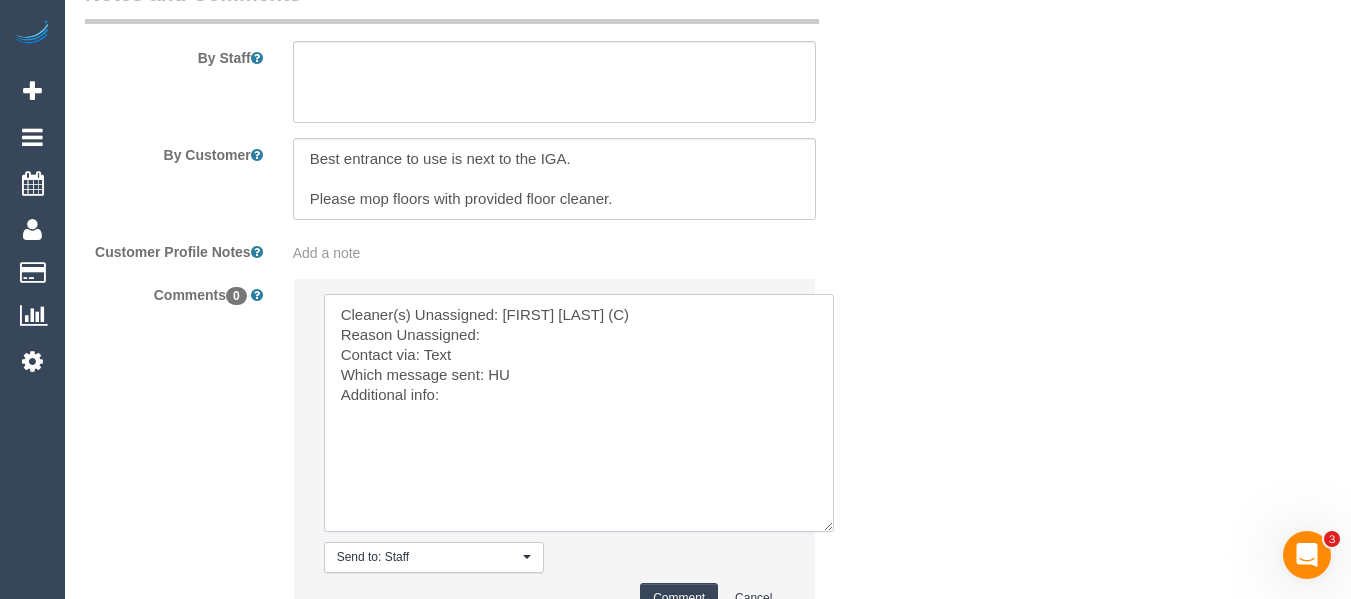 click at bounding box center (579, 413) 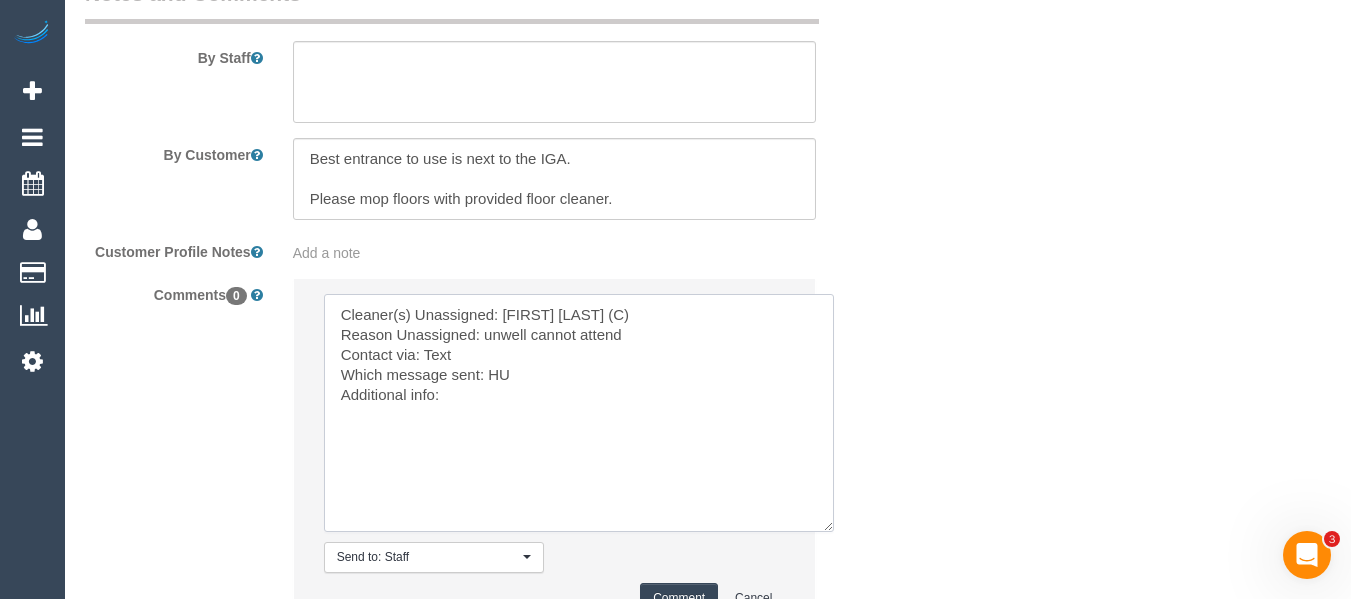 click at bounding box center (579, 413) 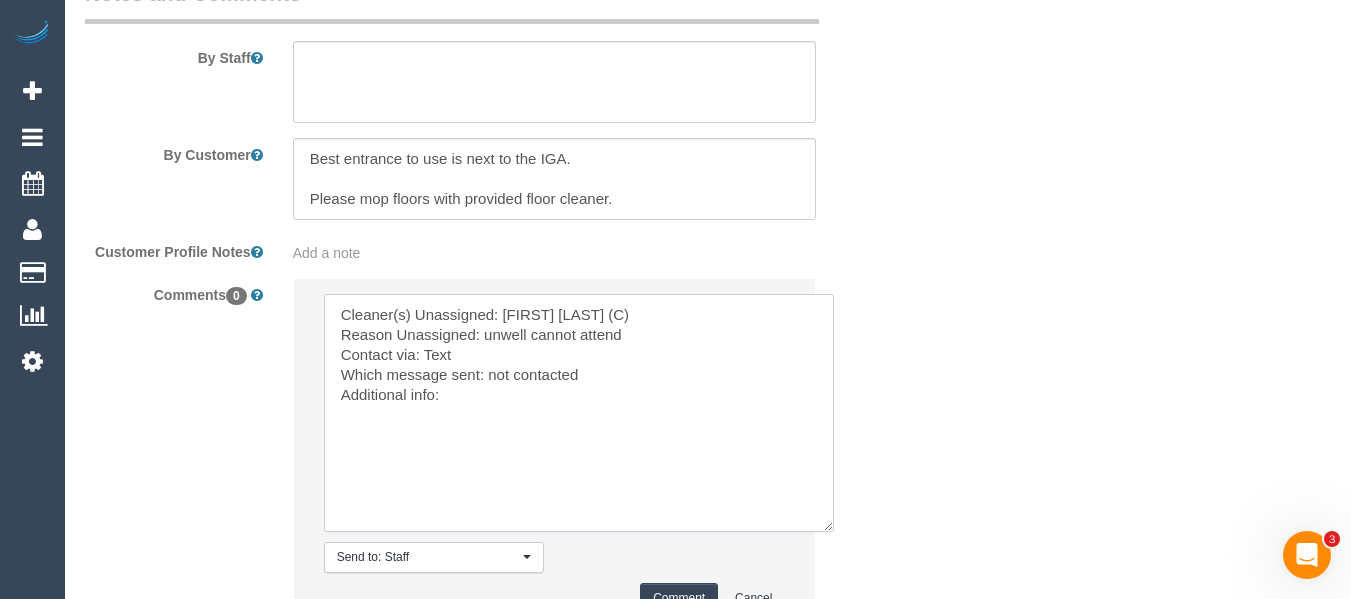 click at bounding box center (579, 413) 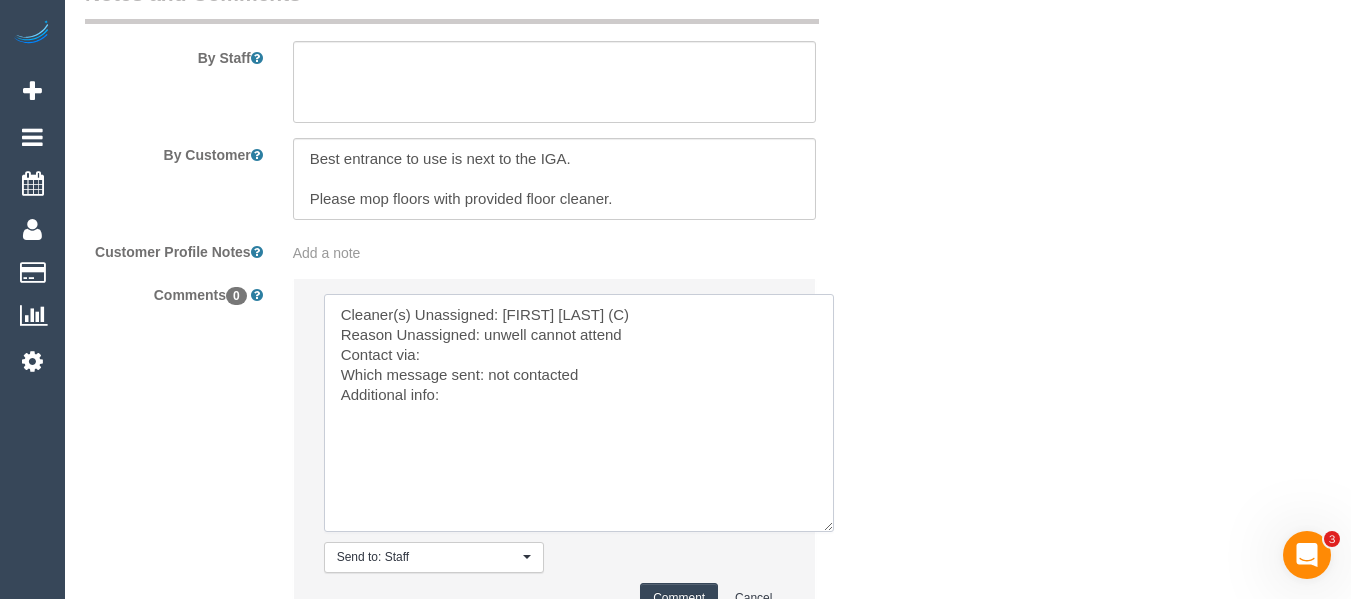 scroll, scrollTop: 3458, scrollLeft: 0, axis: vertical 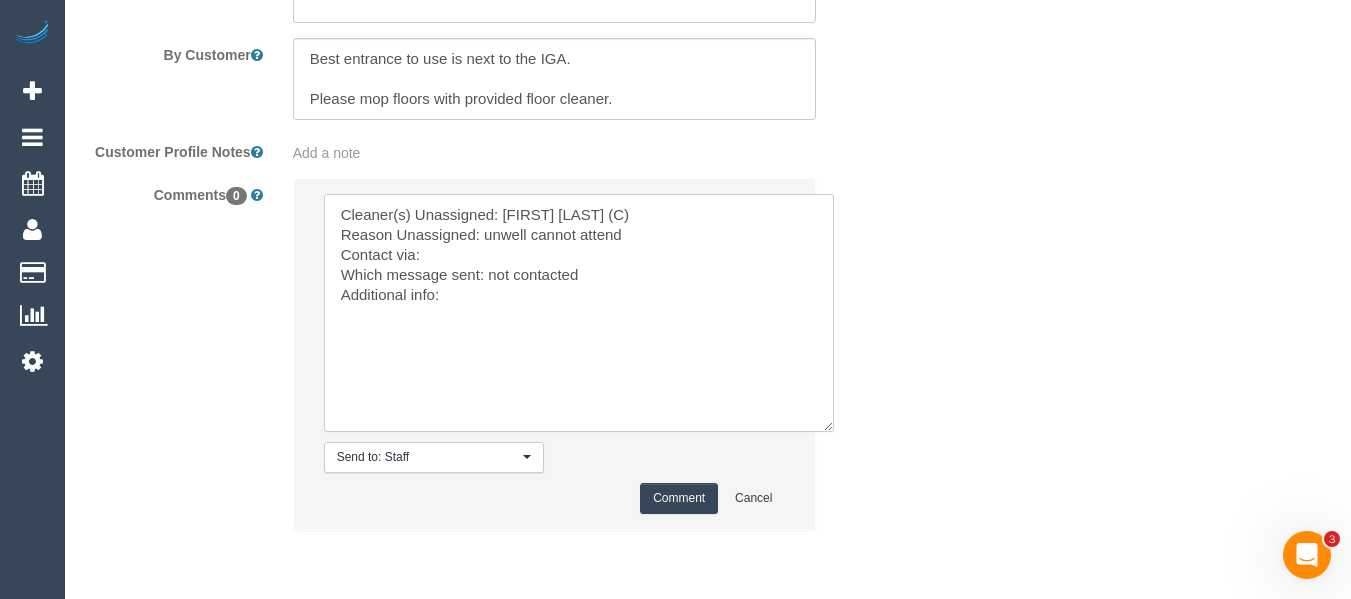 type on "Cleaner(s) Unassigned: Binoy Adheesha (C)
Reason Unassigned: unwell cannot attend
Contact via:
Which message sent: not contacted
Additional info:" 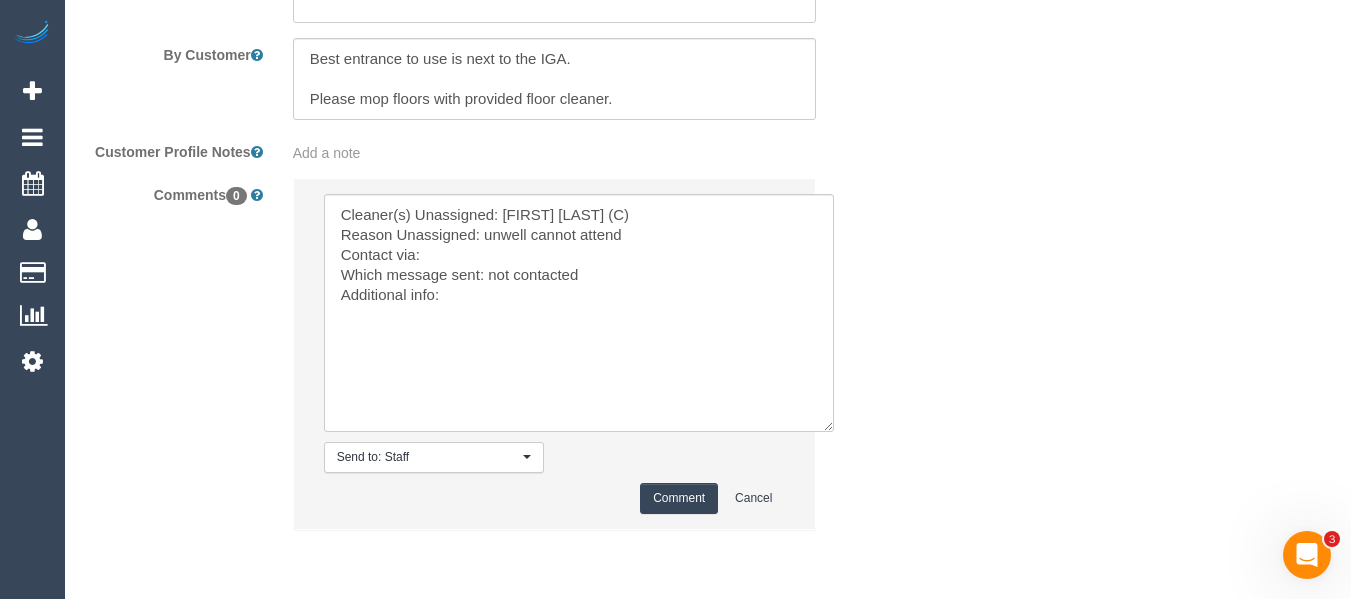 click on "Send to: Staff
Nothing selected
Send to: Staff
Send to: Customer
Send to: Team
Send to: Everyone
Comment
Cancel" at bounding box center (555, 354) 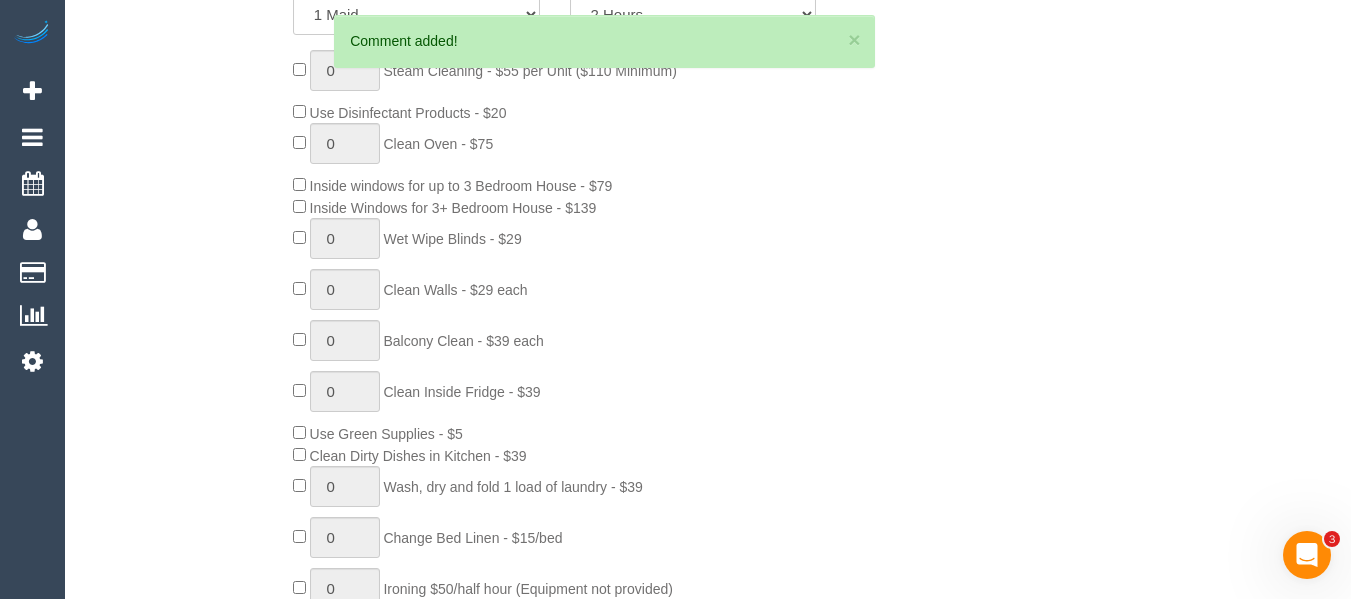 scroll, scrollTop: 141, scrollLeft: 0, axis: vertical 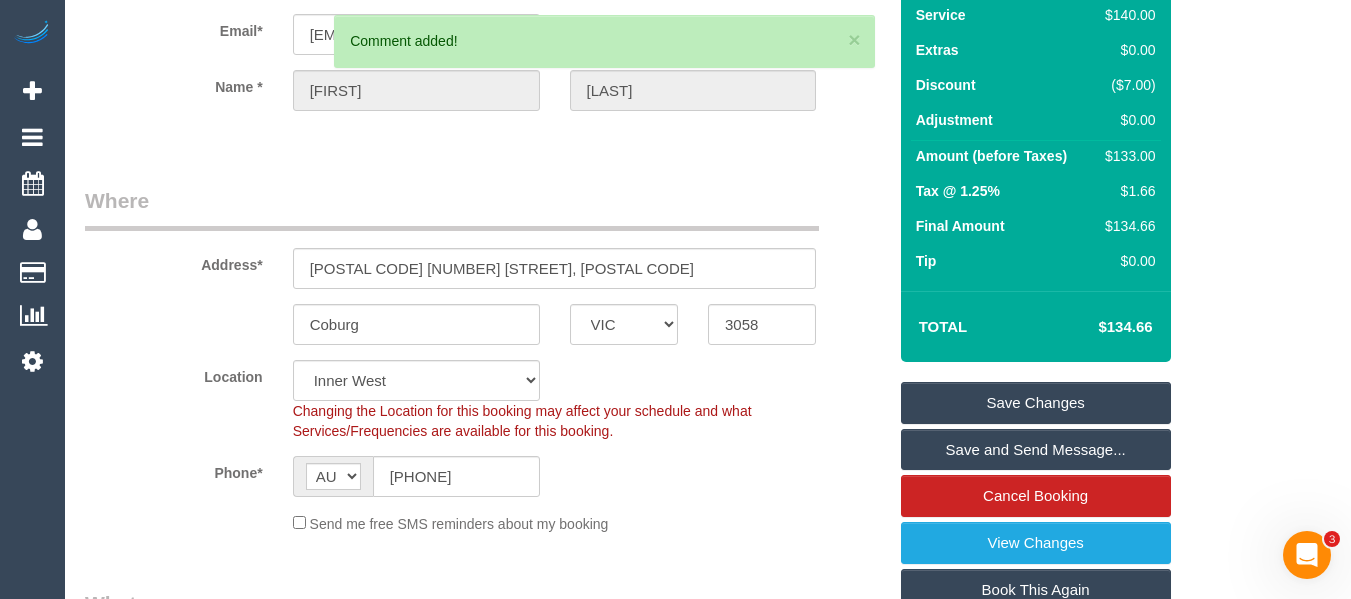 click on "Save Changes" at bounding box center [1036, 403] 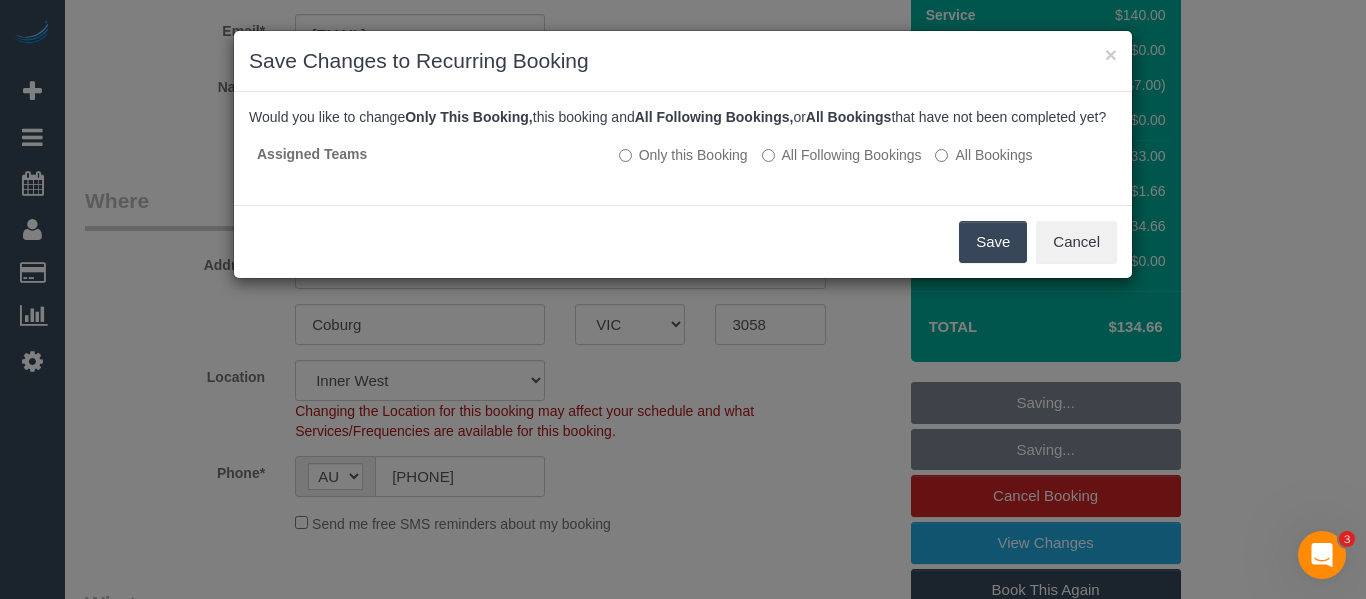 click on "Save
Cancel" at bounding box center [683, 241] 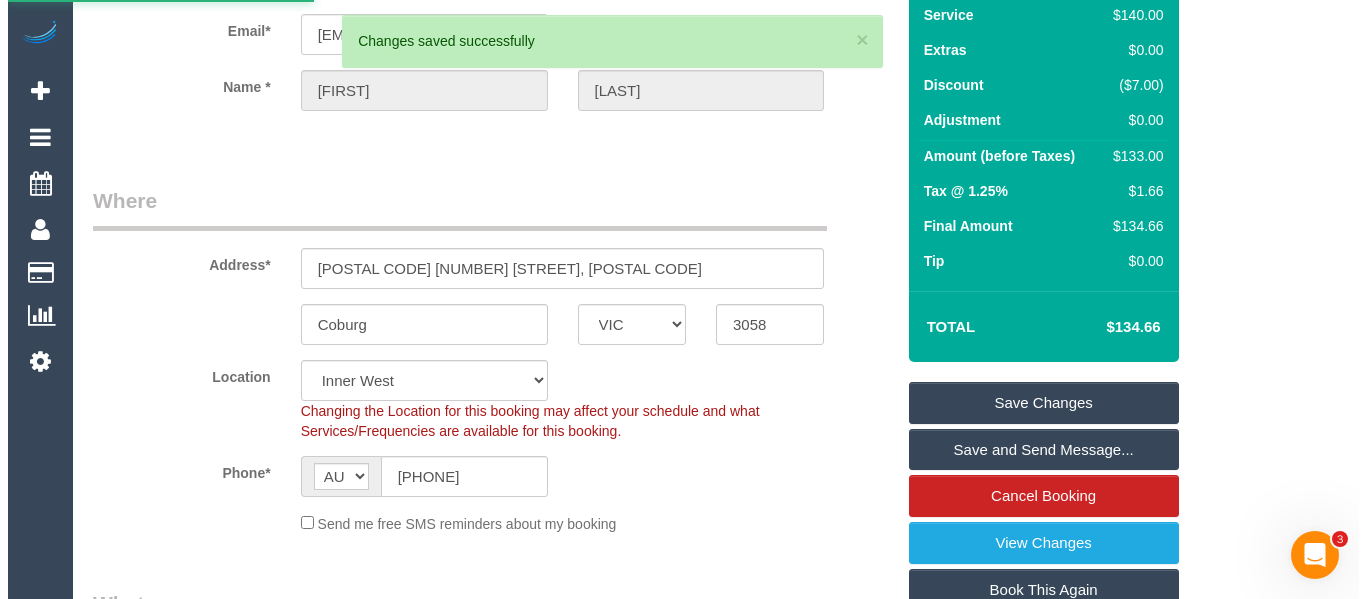 scroll, scrollTop: 0, scrollLeft: 0, axis: both 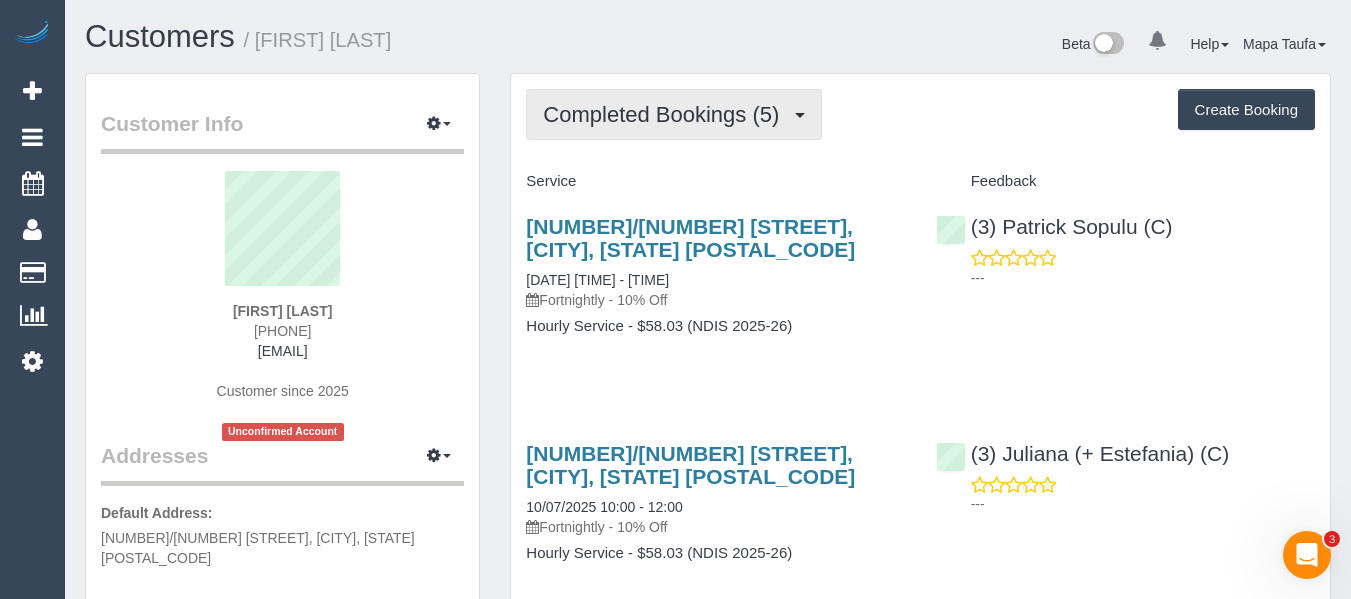 click on "Completed Bookings (5)" at bounding box center [666, 114] 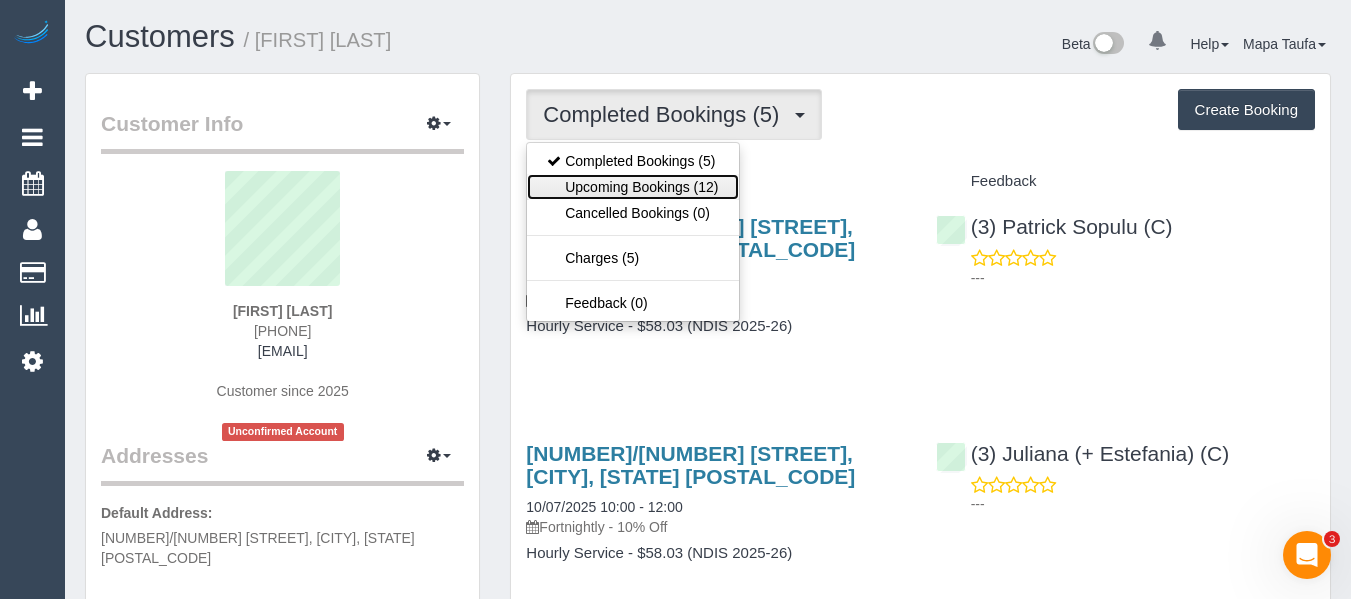click on "Upcoming Bookings (12)" at bounding box center (632, 187) 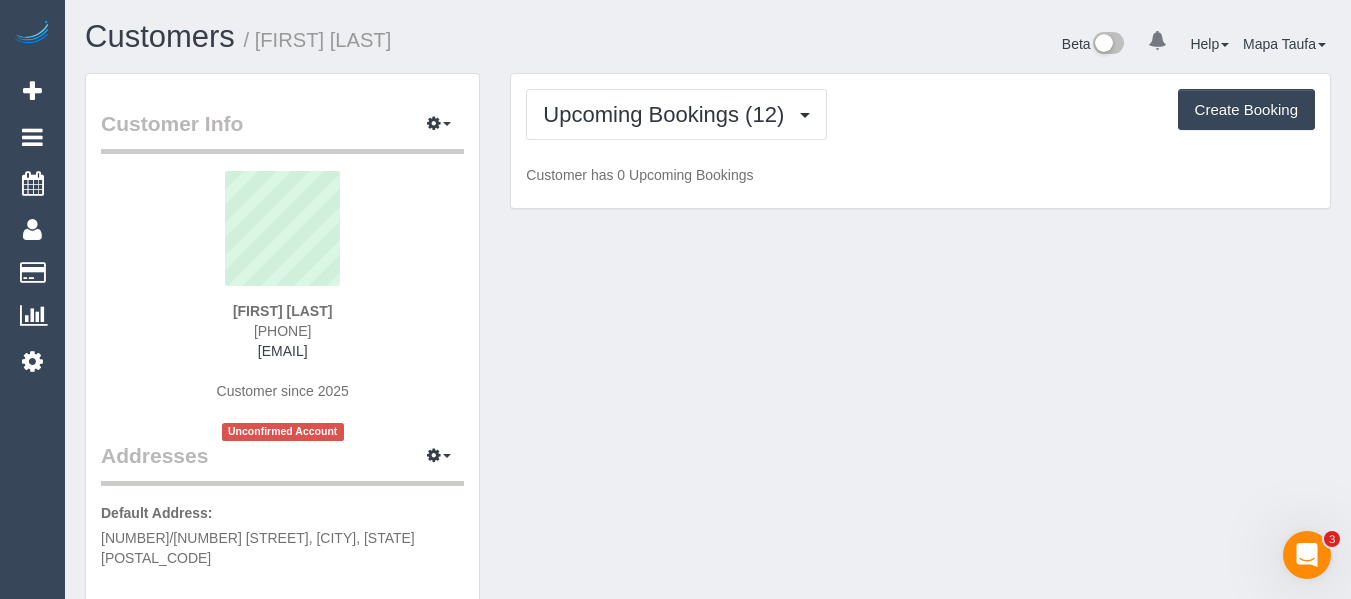click on "Upcoming Bookings (12)
Completed Bookings (5)
Upcoming Bookings (12)
Cancelled Bookings (0)
Charges (5)
Feedback (0)
Create Booking" at bounding box center [920, 114] 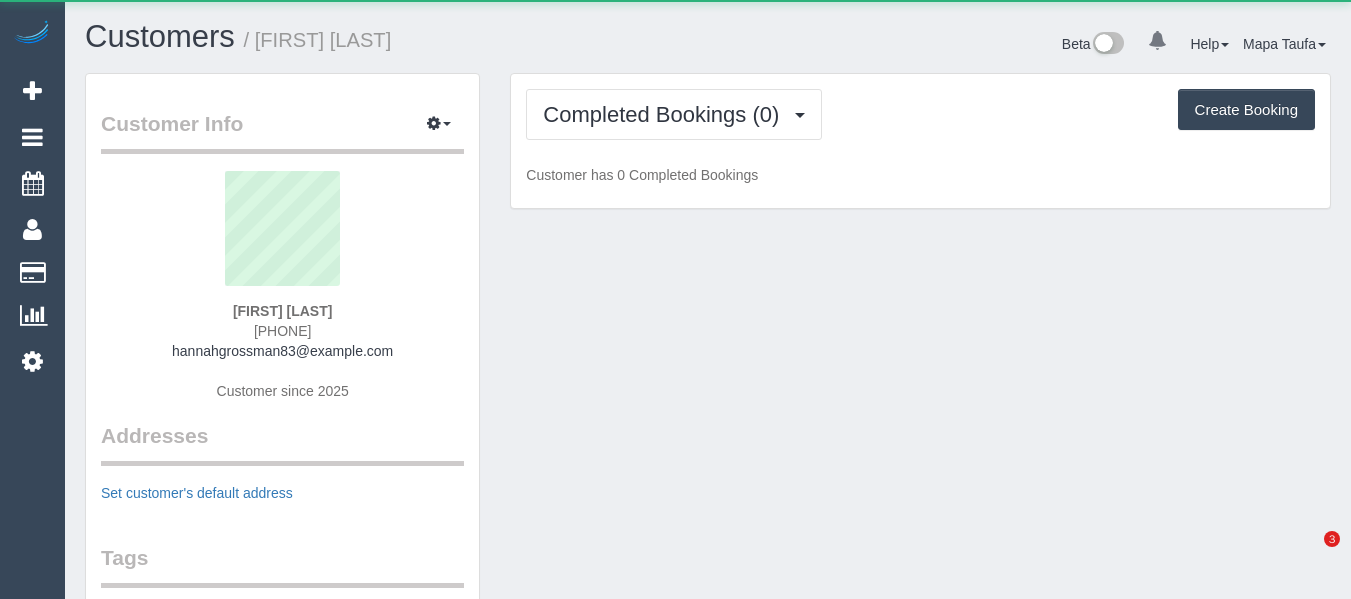 scroll, scrollTop: 0, scrollLeft: 0, axis: both 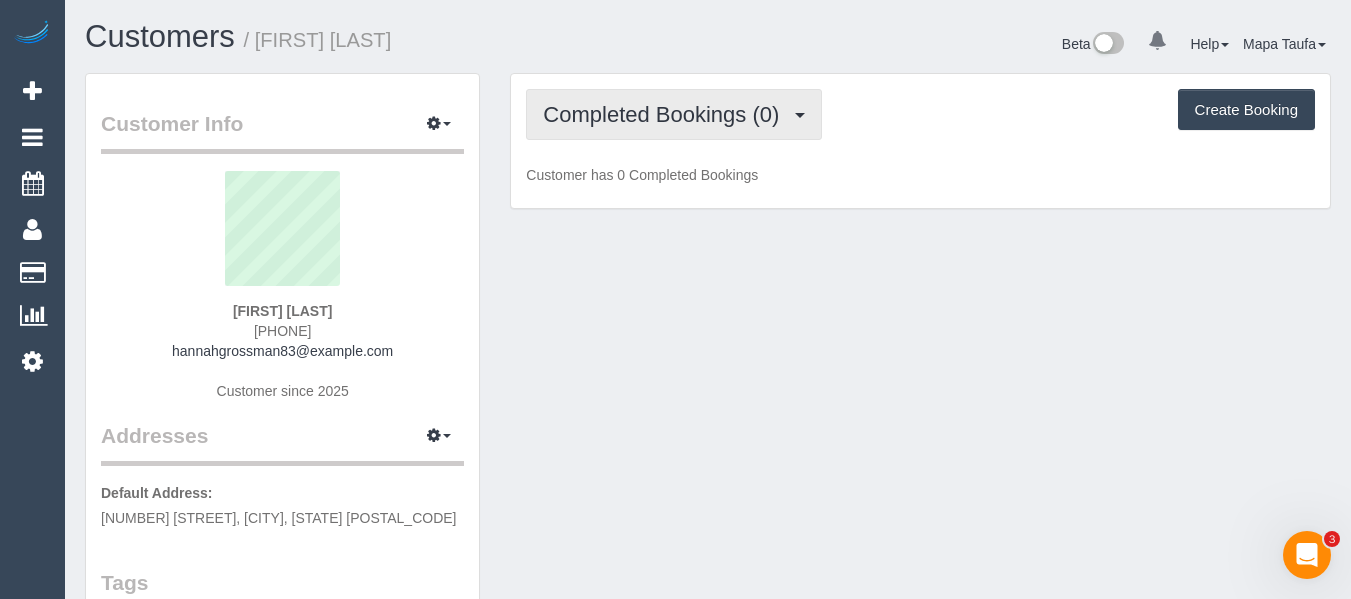 click on "Completed Bookings (0)" at bounding box center [666, 114] 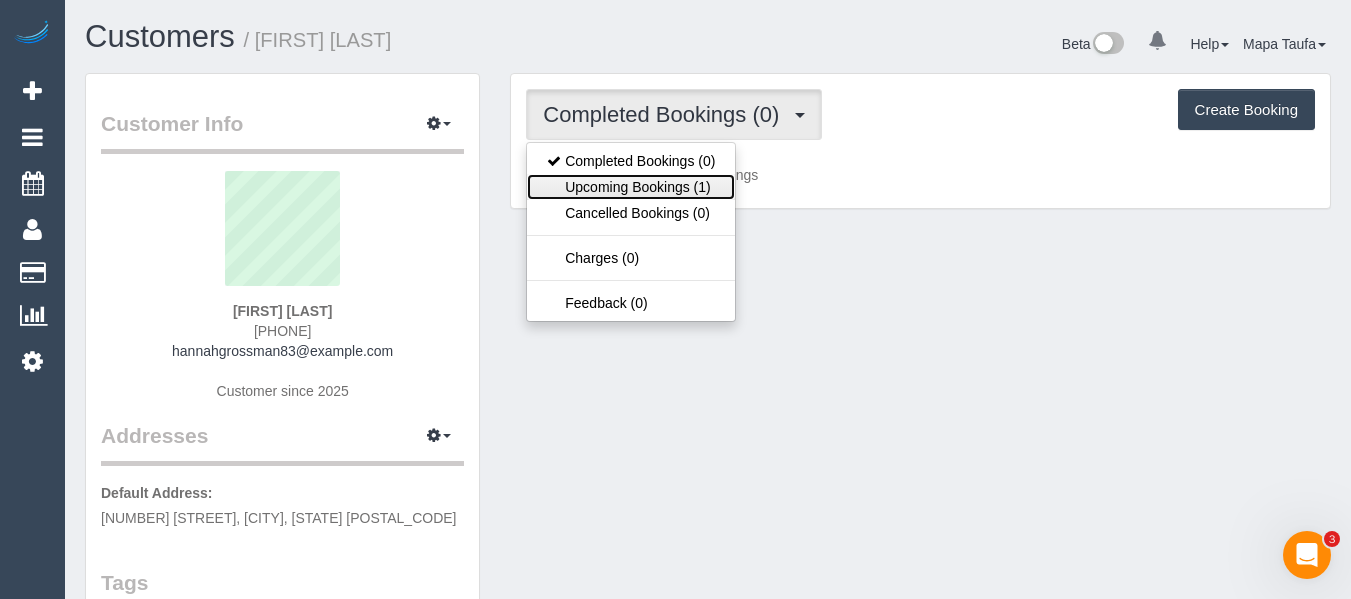 click on "Upcoming Bookings (1)" at bounding box center [631, 187] 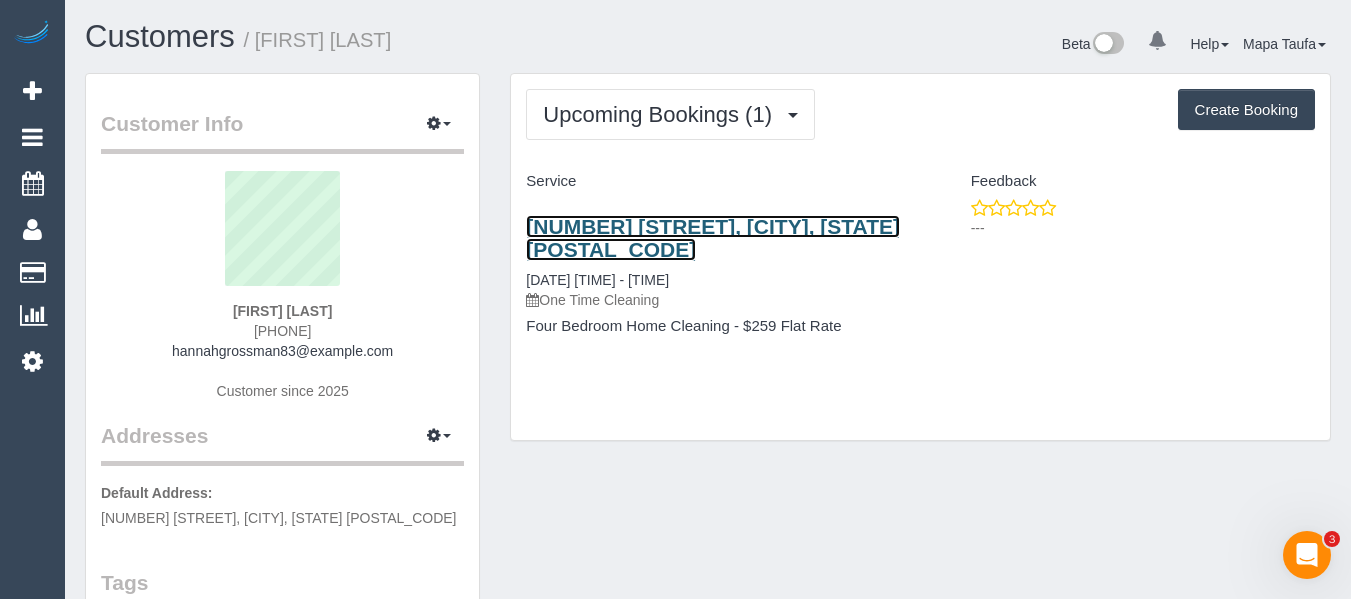 click on "[NUMBER] [STREET], [CITY], [STATE] [POSTAL_CODE]" at bounding box center (713, 238) 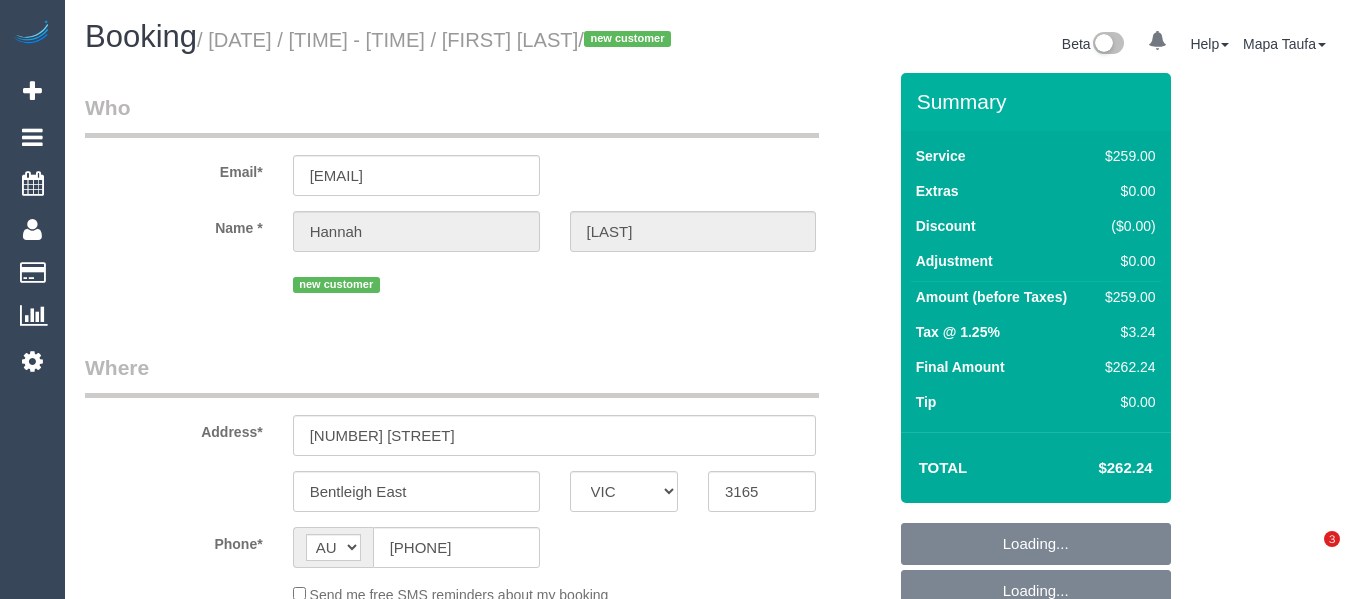 select on "VIC" 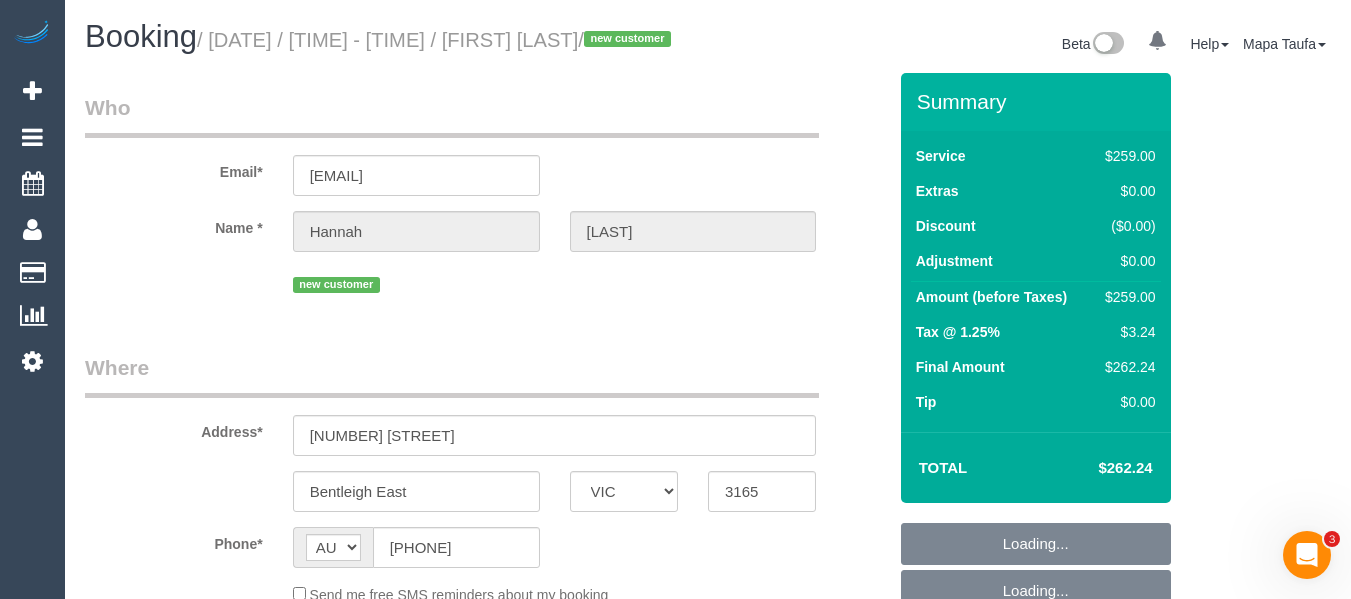 scroll, scrollTop: 0, scrollLeft: 0, axis: both 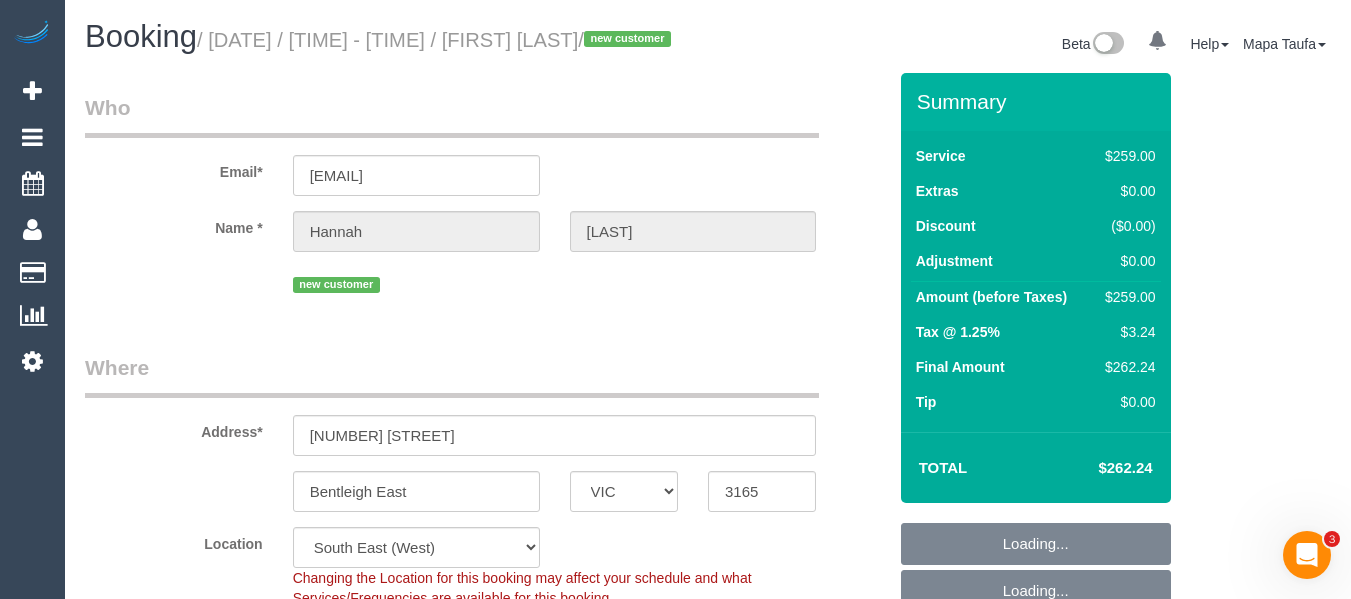 select on "object:1120" 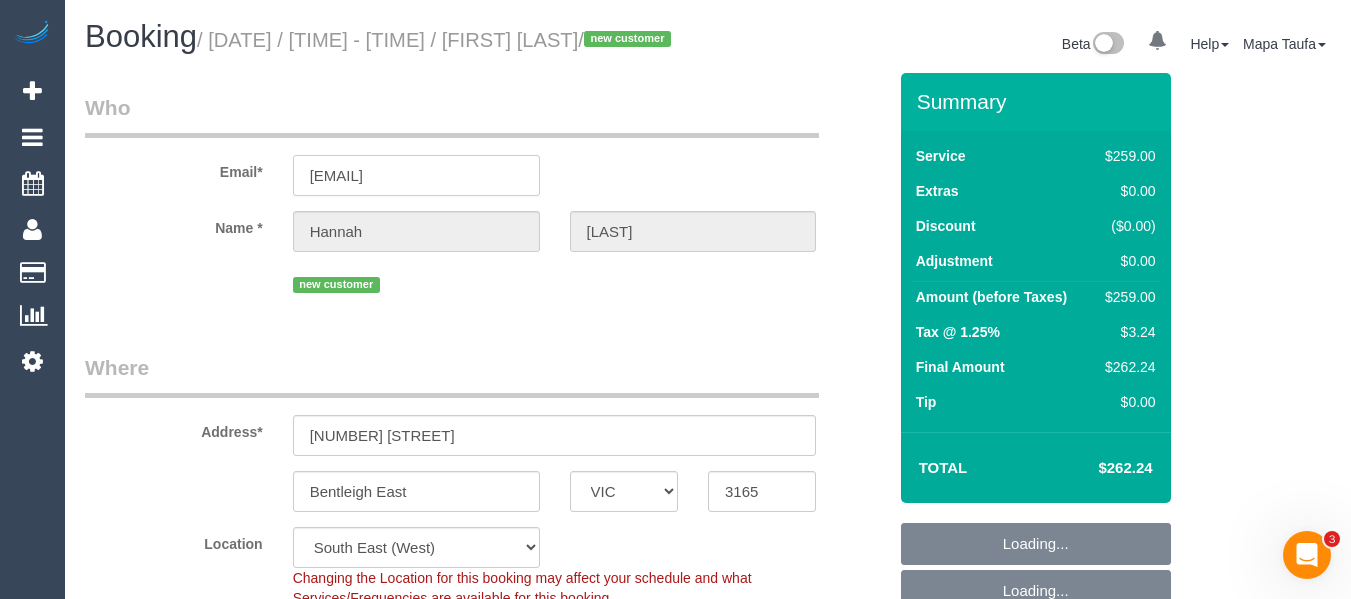 click on "[EMAIL]" at bounding box center [416, 175] 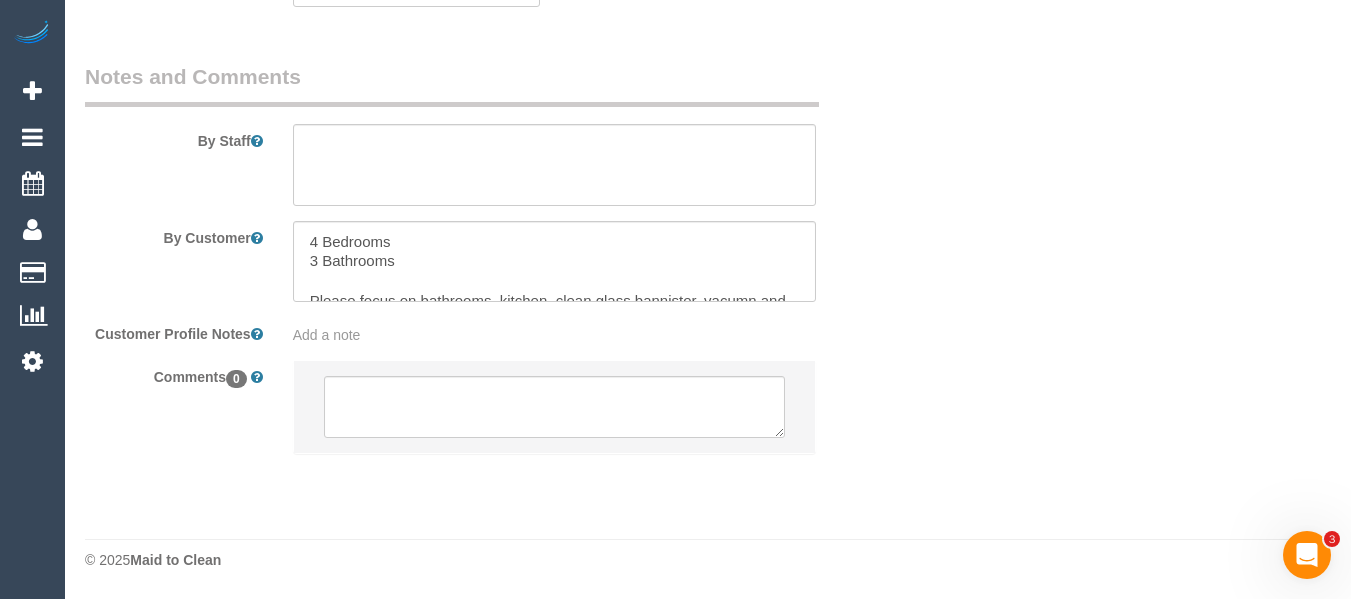 scroll, scrollTop: 3322, scrollLeft: 0, axis: vertical 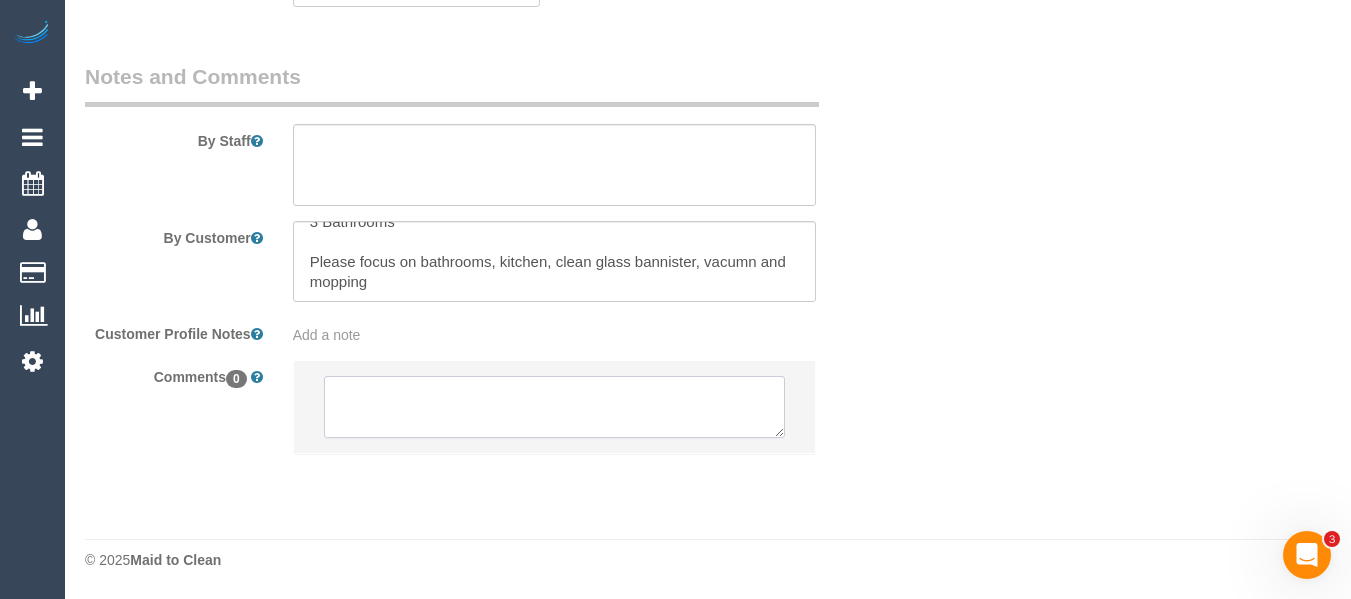 click at bounding box center (555, 407) 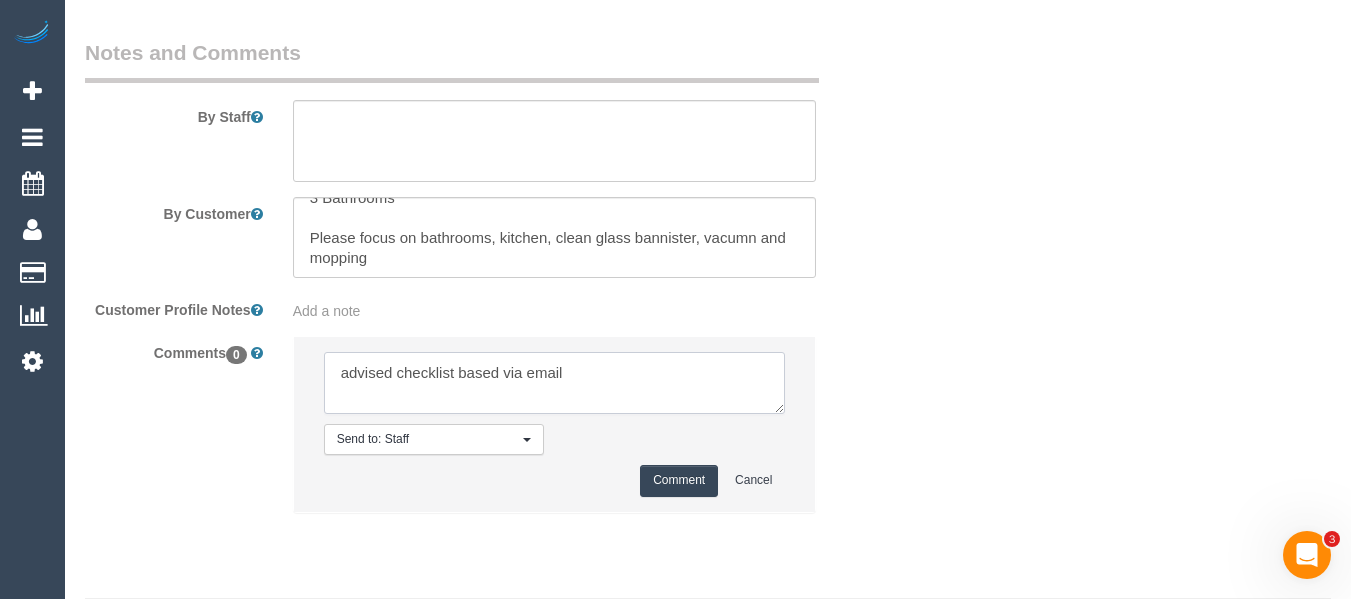 type on "advised checklist based via email" 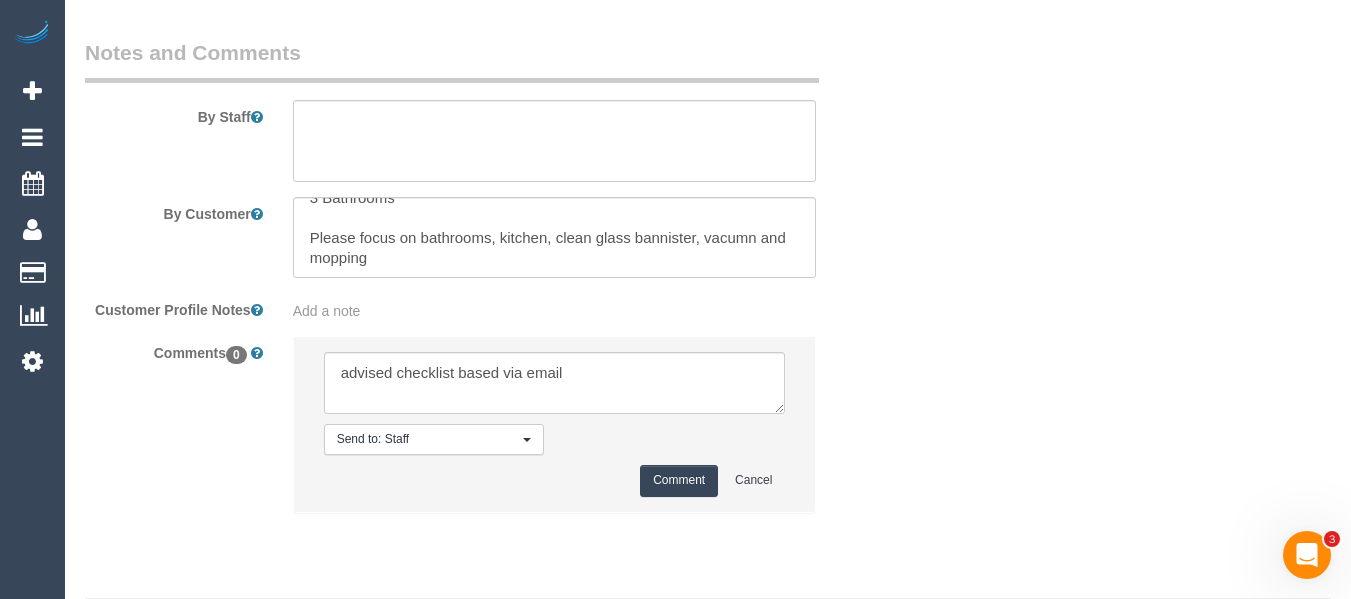 click on "Comment" at bounding box center [679, 480] 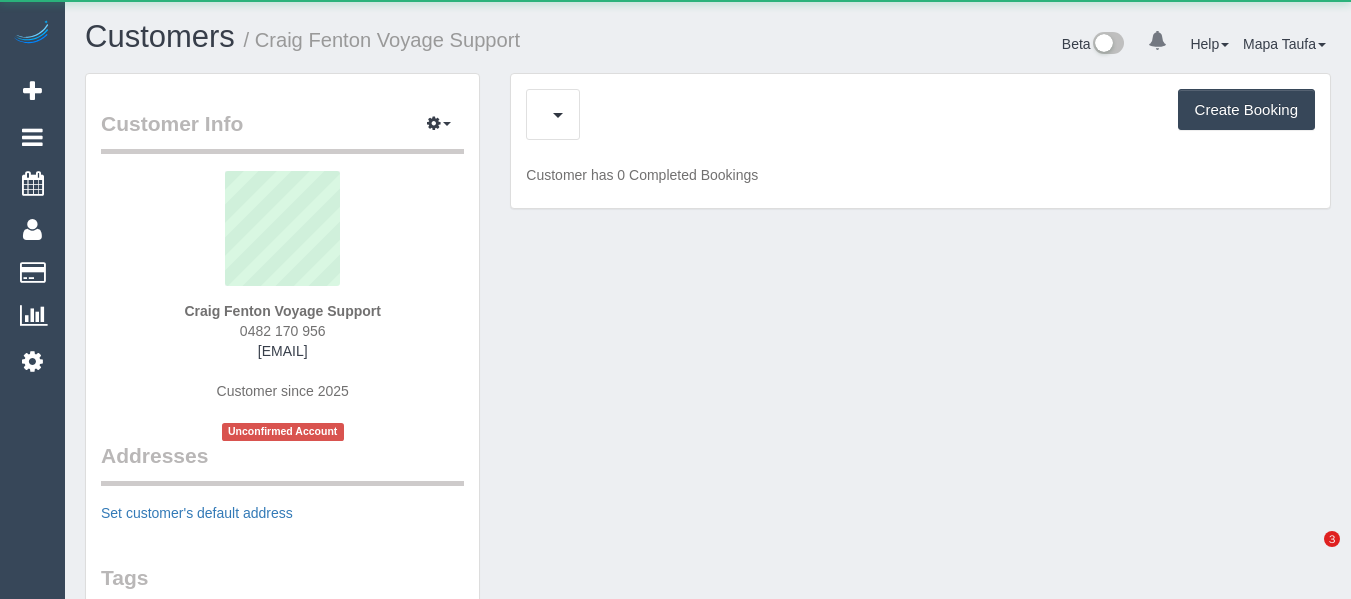 scroll, scrollTop: 0, scrollLeft: 0, axis: both 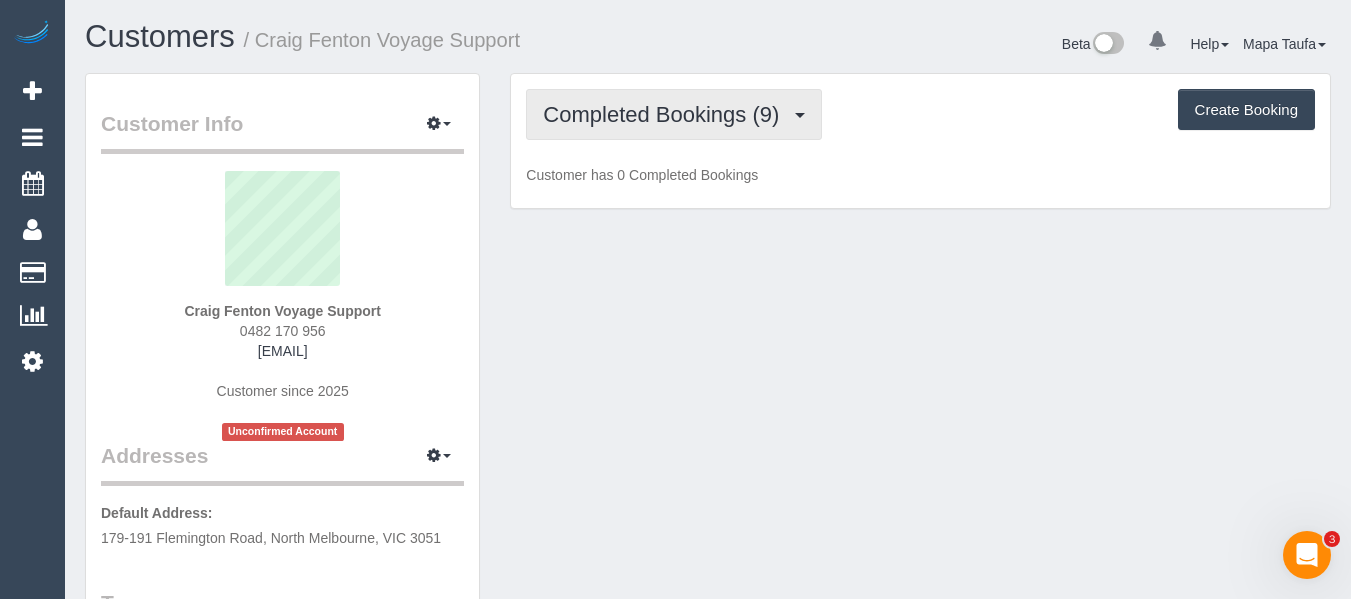 click on "Completed Bookings (9)" at bounding box center (666, 114) 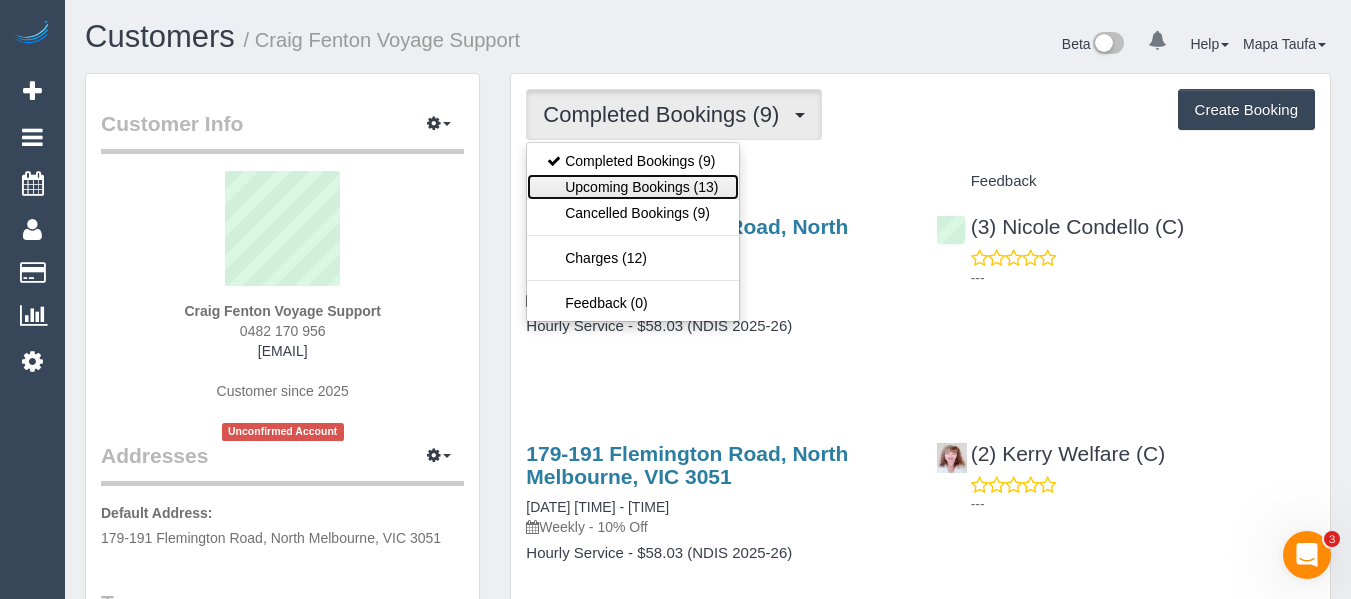click on "Upcoming Bookings (13)" at bounding box center (632, 187) 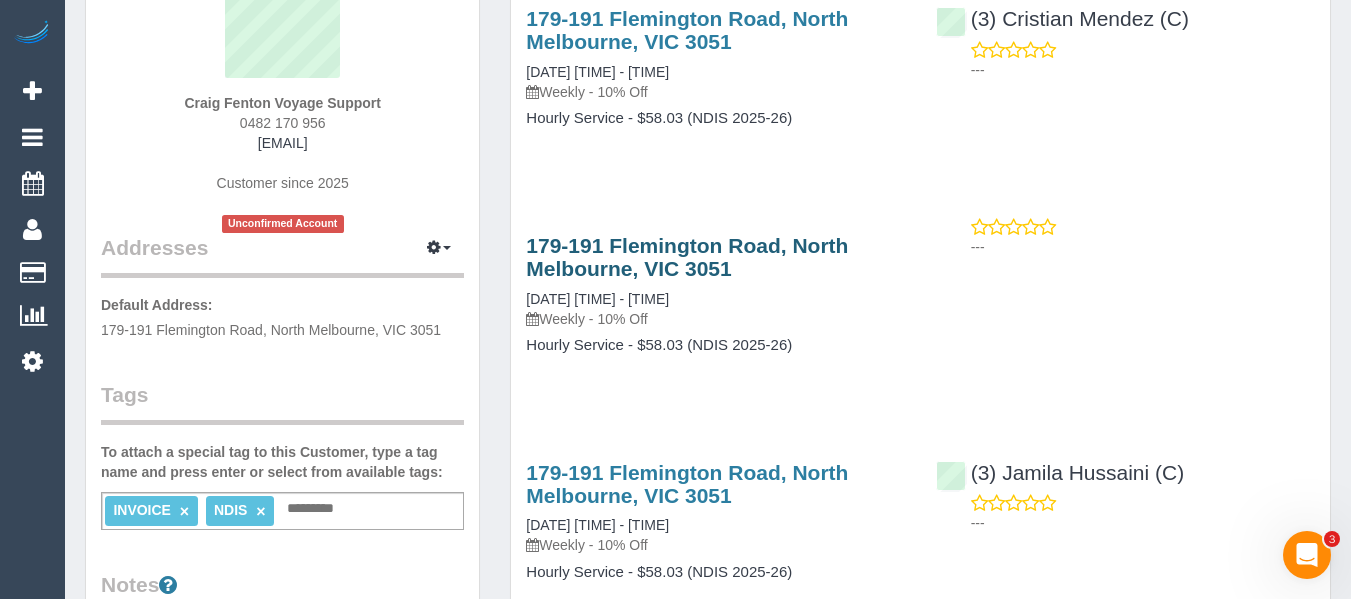 scroll, scrollTop: 200, scrollLeft: 0, axis: vertical 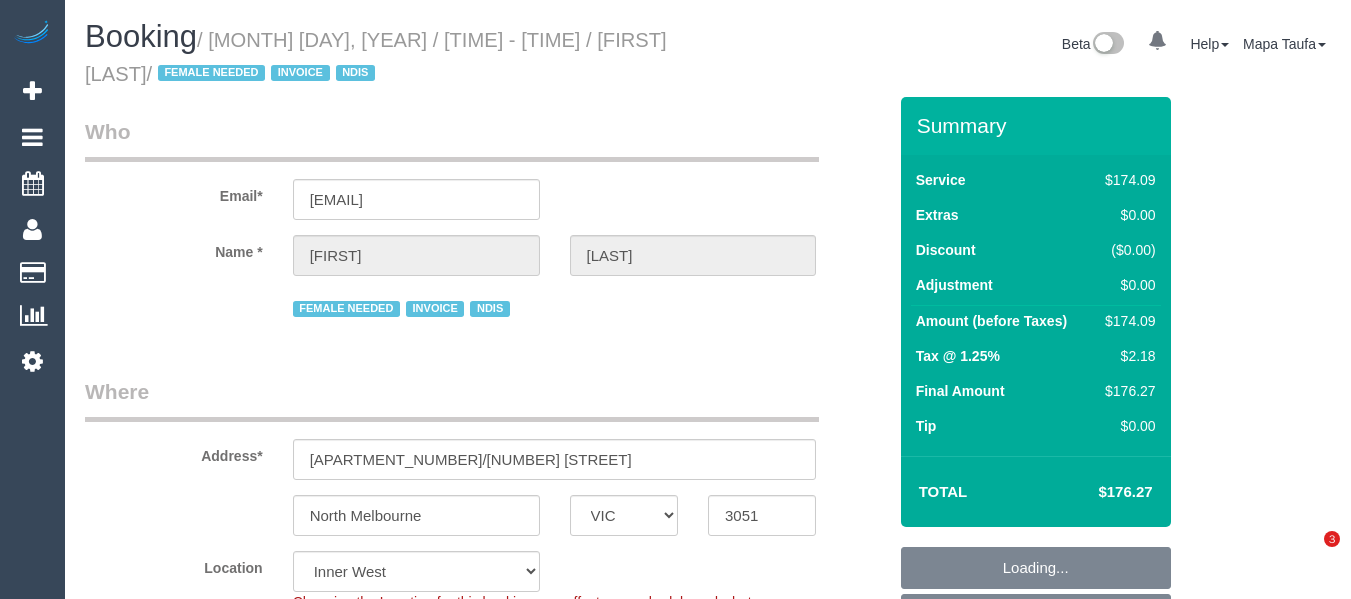 select on "VIC" 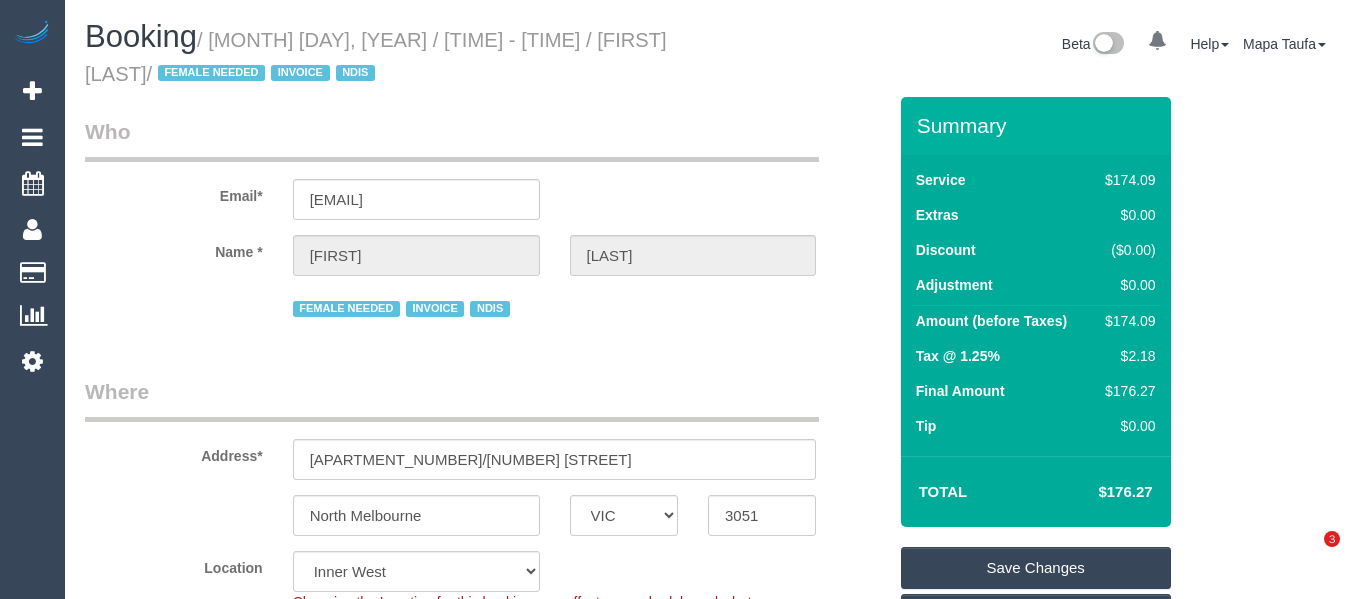 scroll, scrollTop: 0, scrollLeft: 0, axis: both 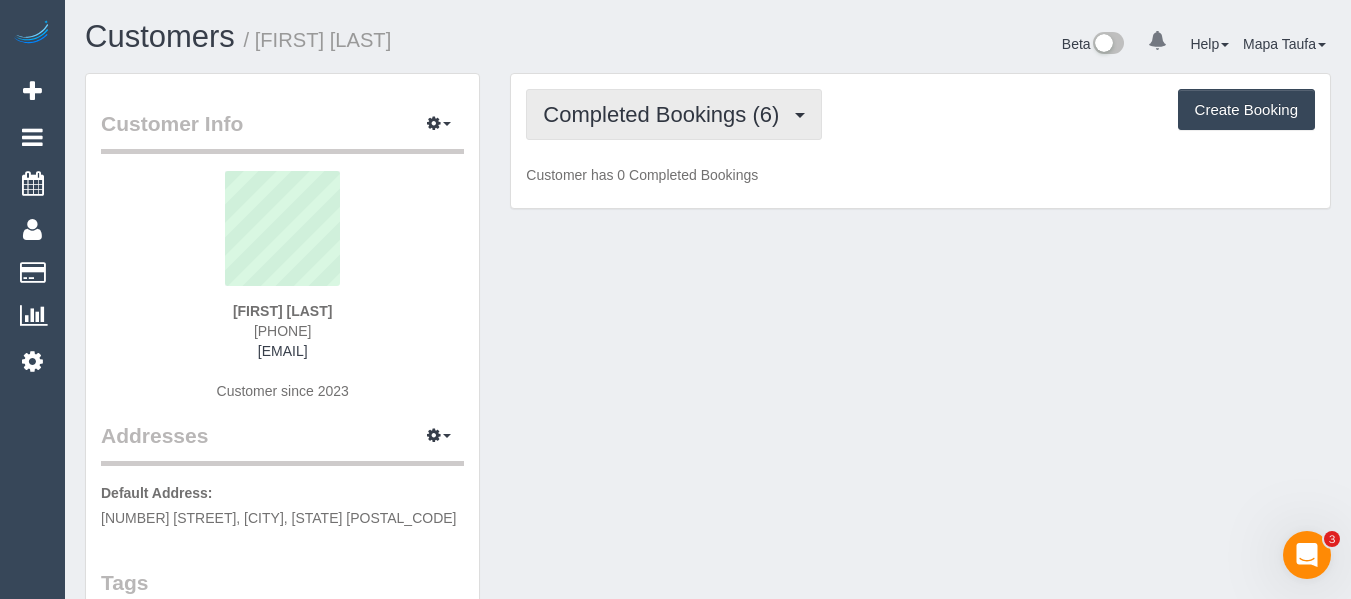 click on "Completed Bookings (6)" at bounding box center [666, 114] 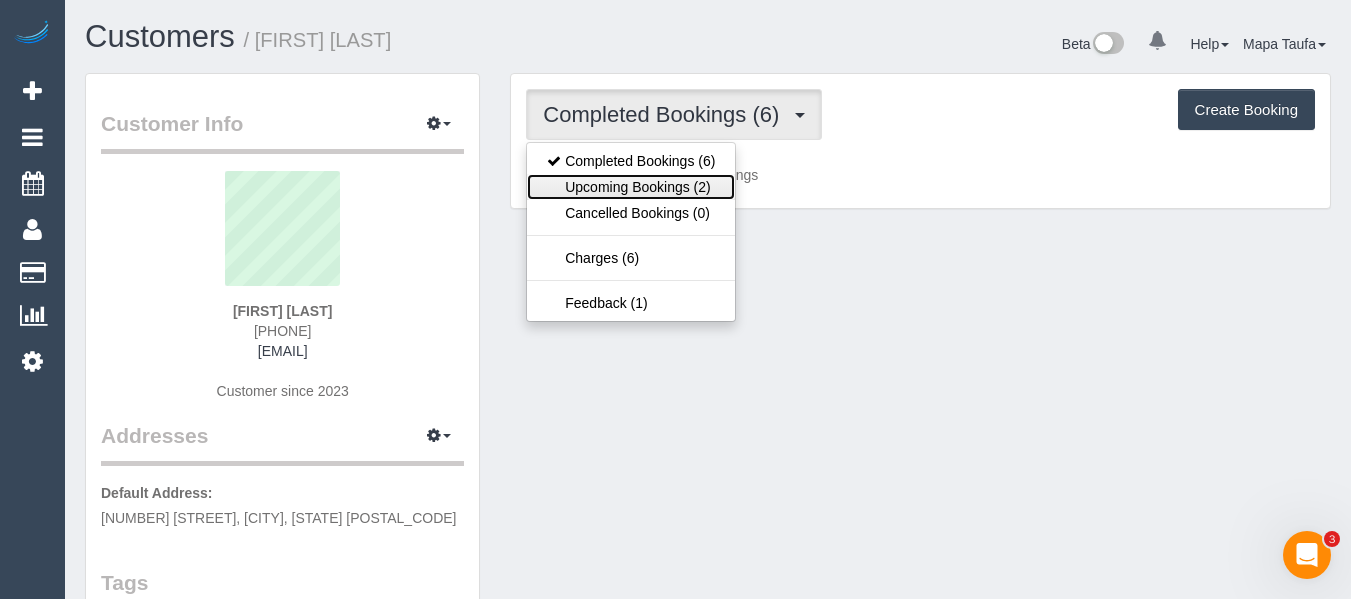 click on "Upcoming Bookings (2)" at bounding box center (631, 187) 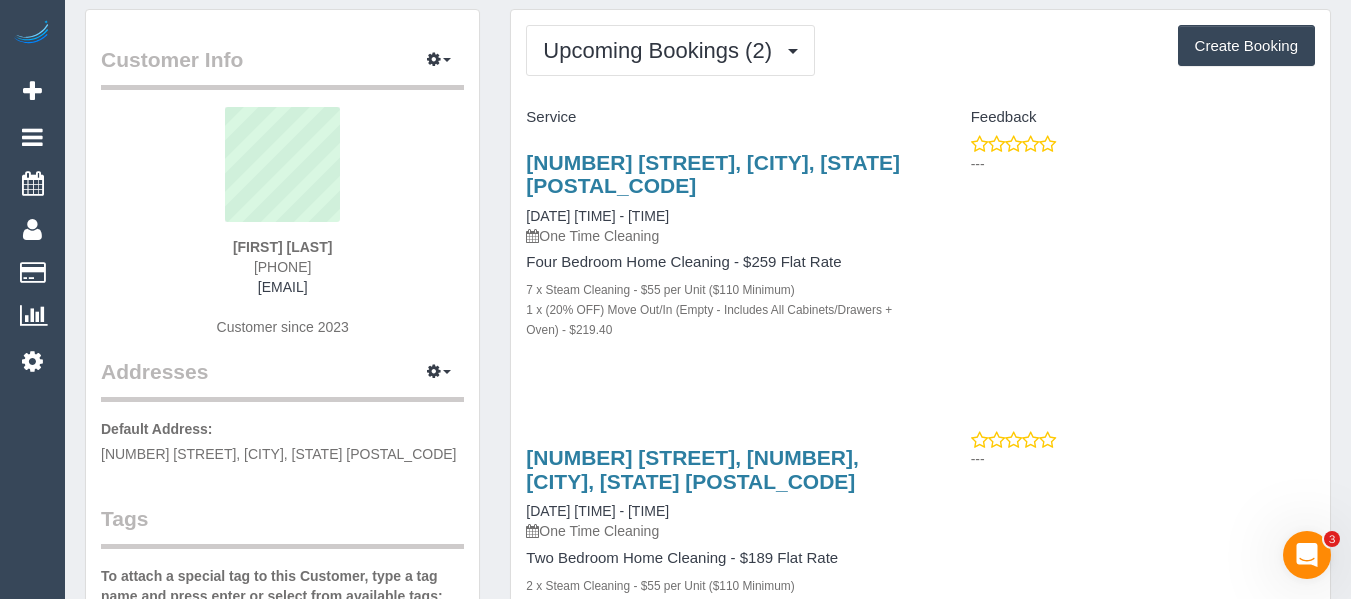 scroll, scrollTop: 100, scrollLeft: 0, axis: vertical 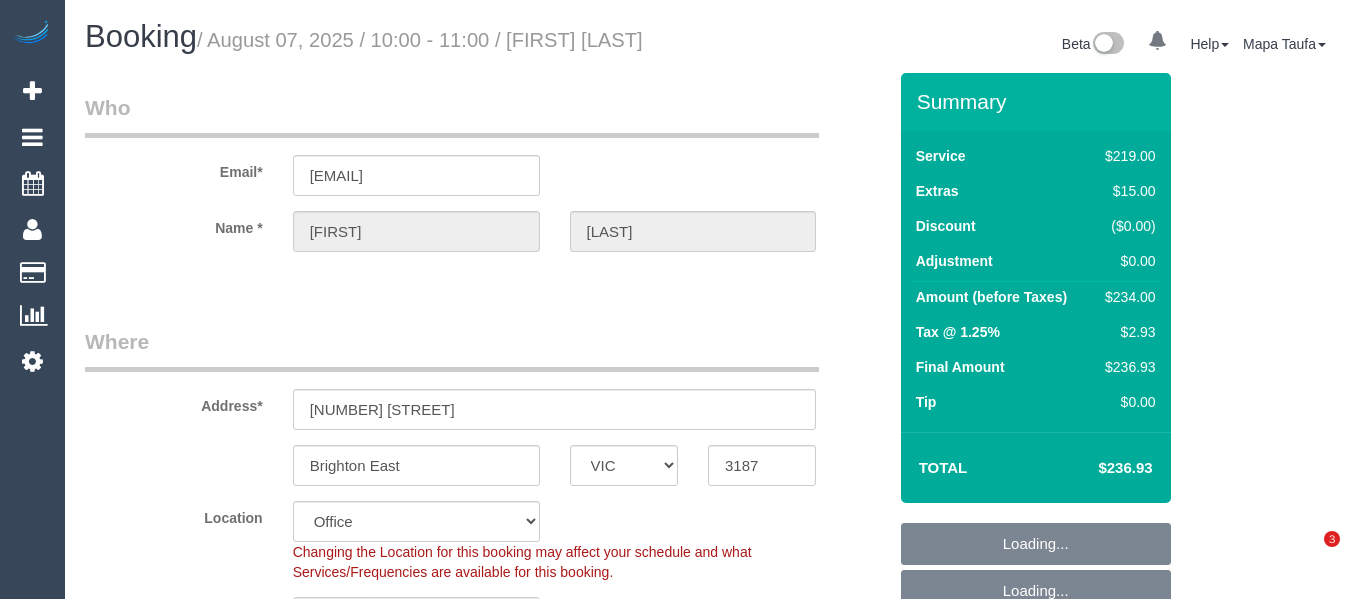select on "VIC" 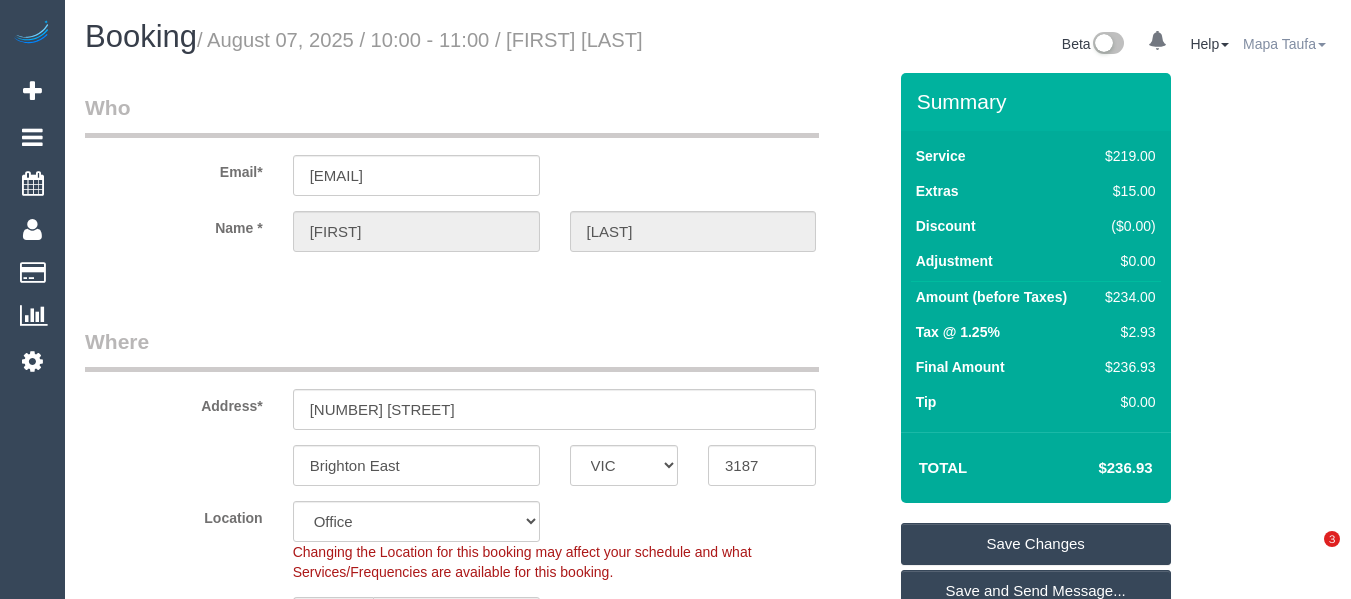 scroll, scrollTop: 0, scrollLeft: 0, axis: both 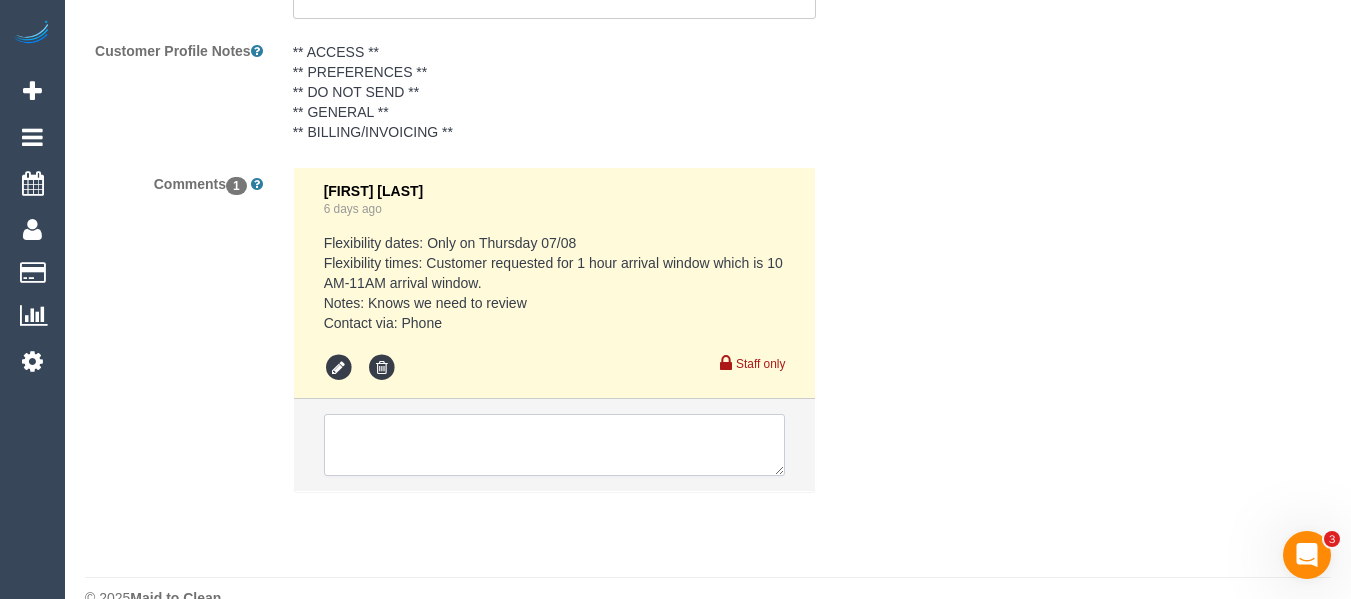 click at bounding box center [555, 445] 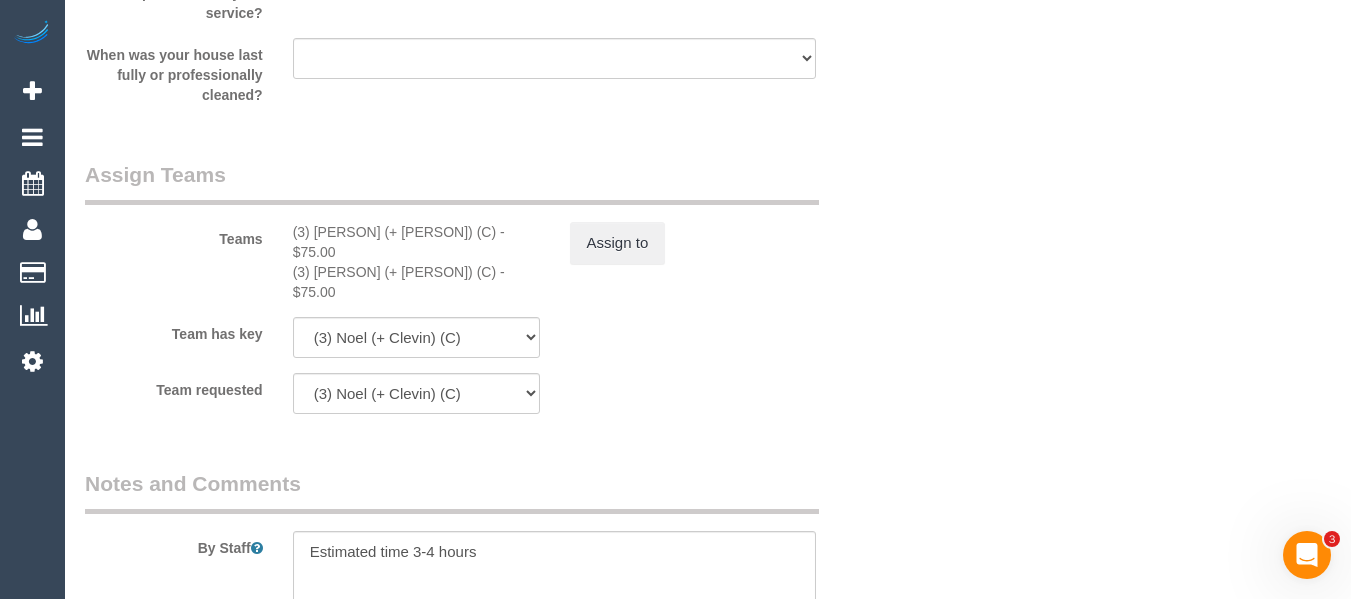 scroll, scrollTop: 3100, scrollLeft: 0, axis: vertical 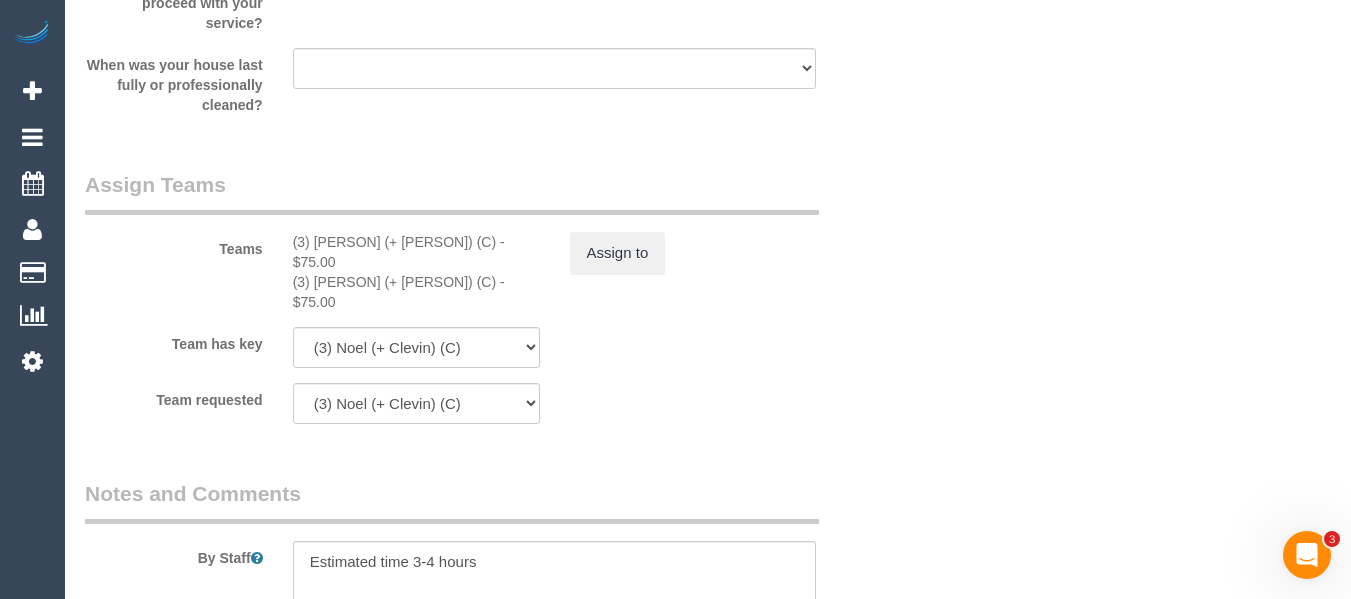 type on "Cleaner(s) Unassigned:
Reason Unassigned:
Contact via: Text
Which message sent: HU
Additional info:" 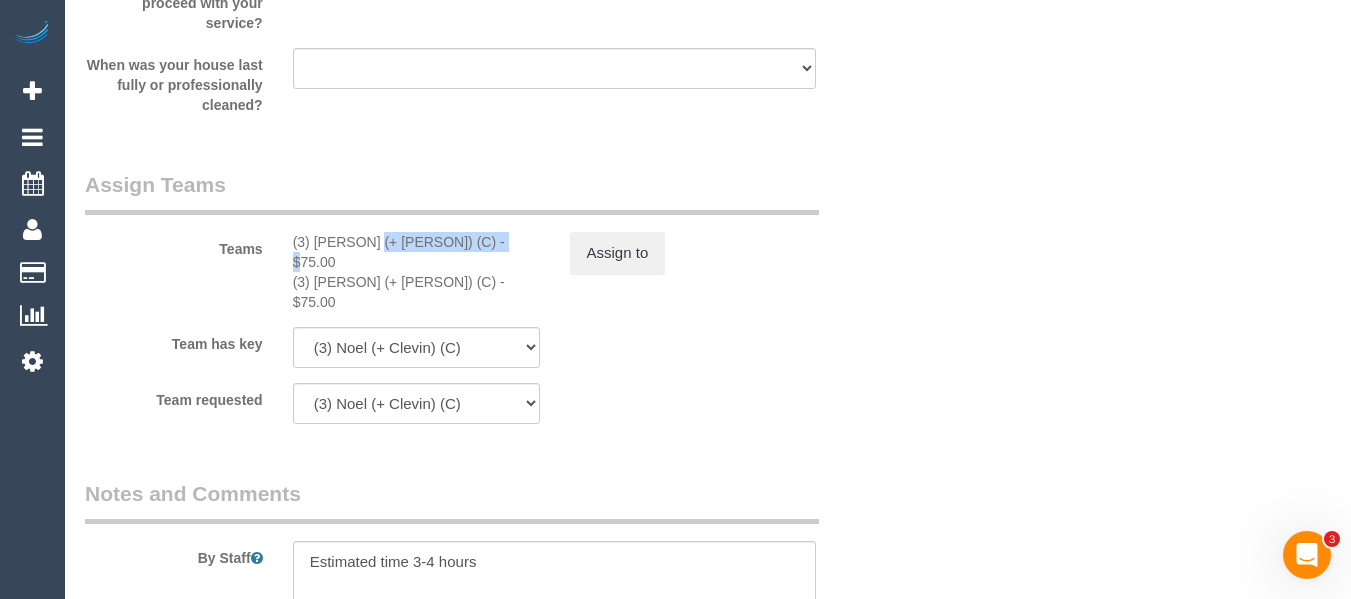 drag, startPoint x: 435, startPoint y: 233, endPoint x: 312, endPoint y: 233, distance: 123 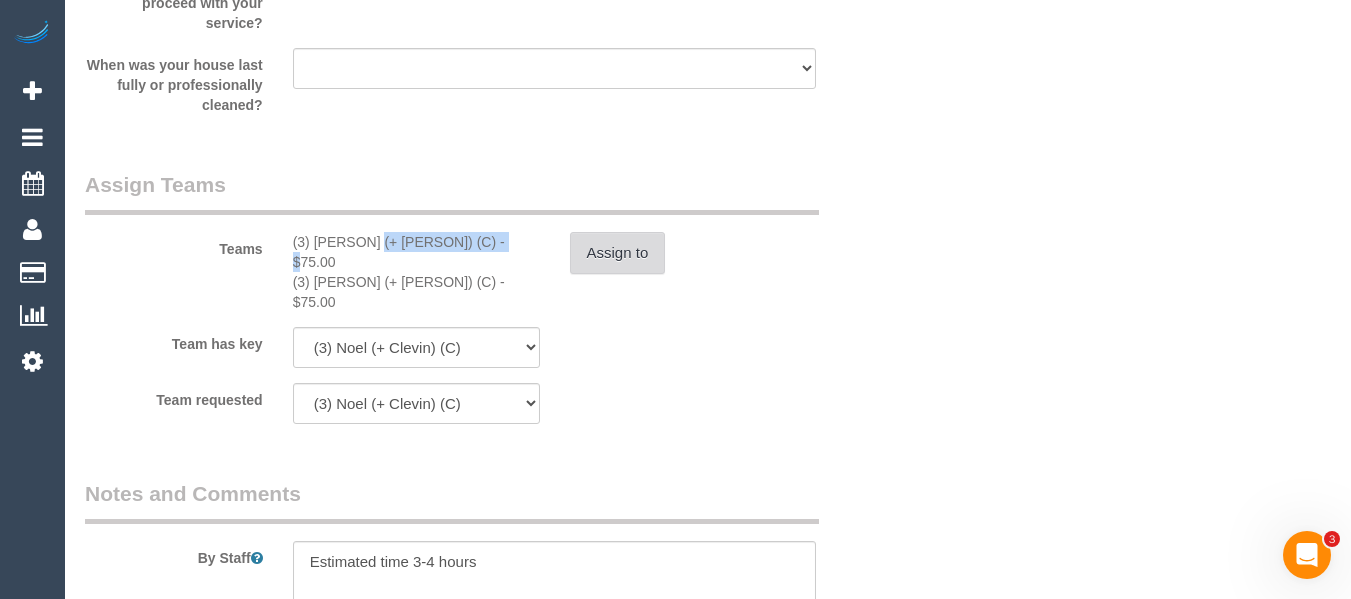 click on "Assign to" at bounding box center [618, 253] 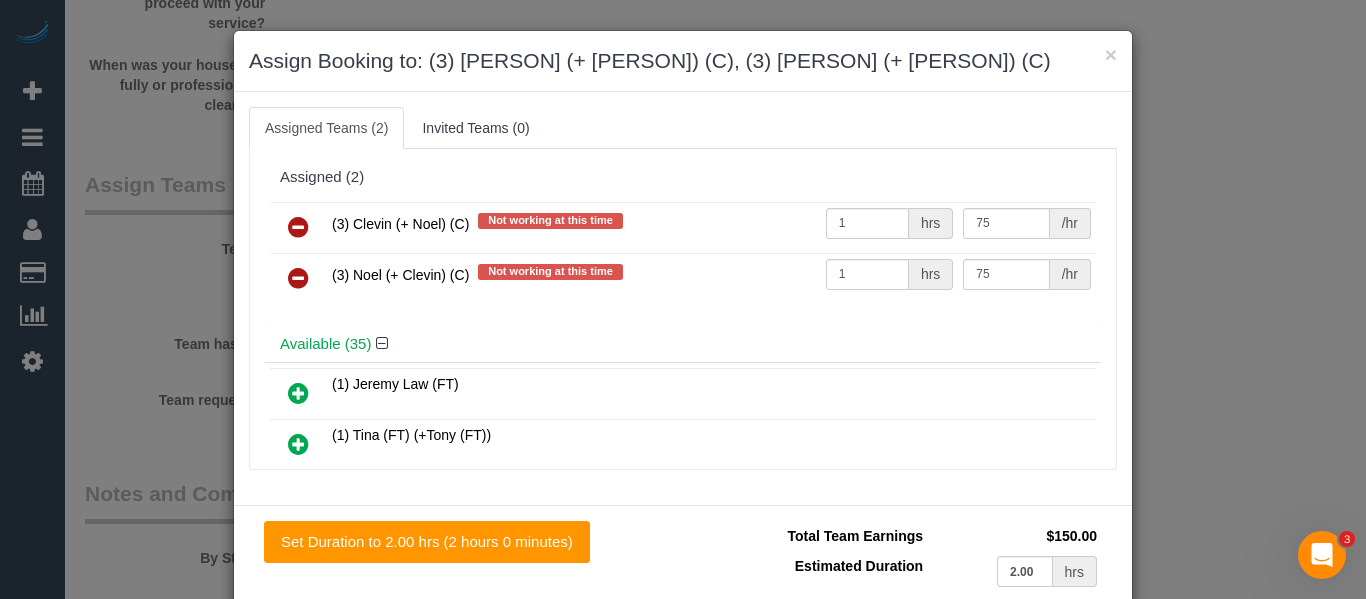 click at bounding box center (298, 227) 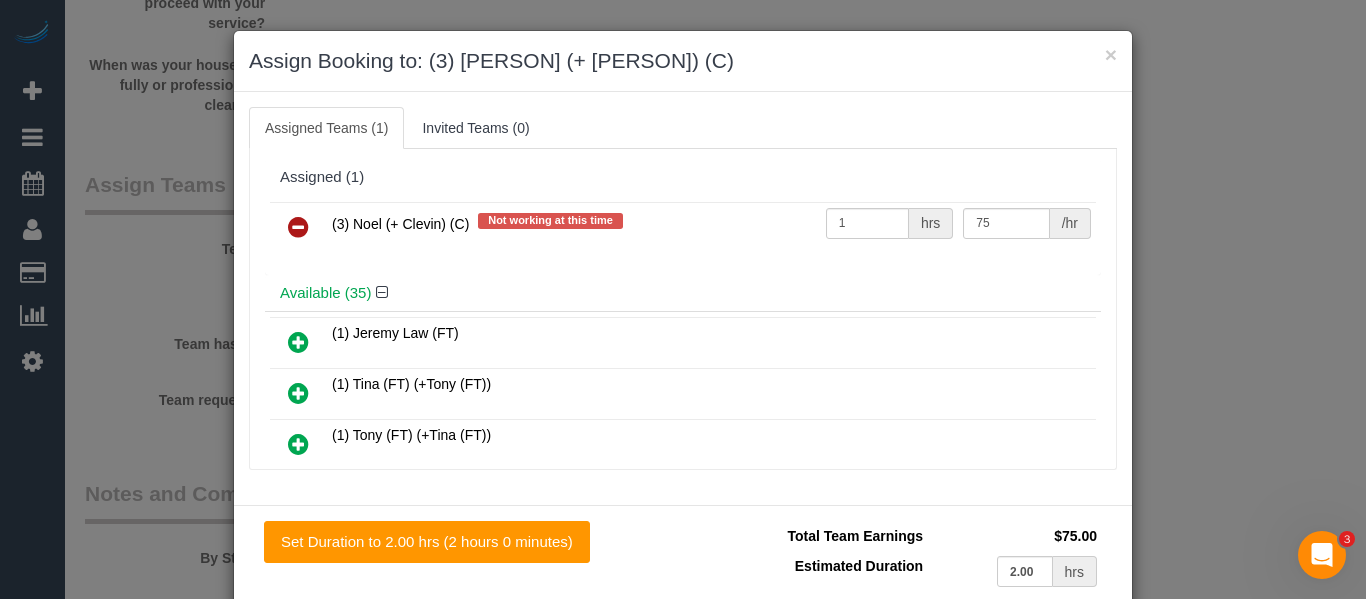 click at bounding box center [298, 227] 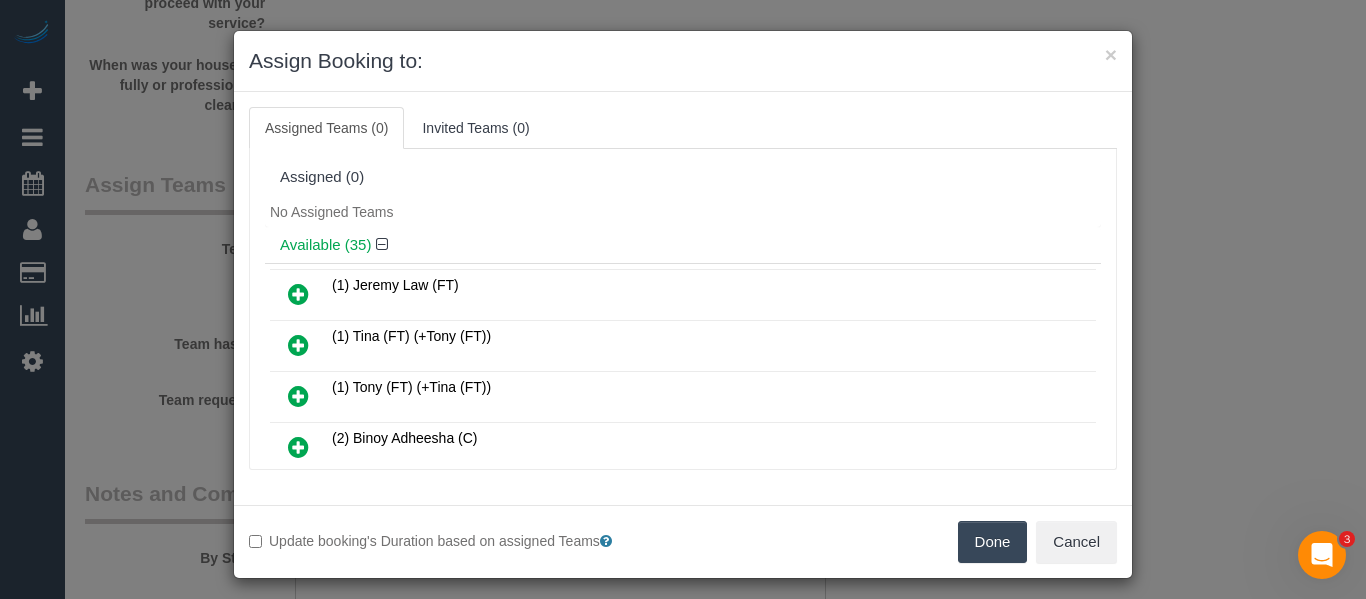 click on "Done" at bounding box center [993, 542] 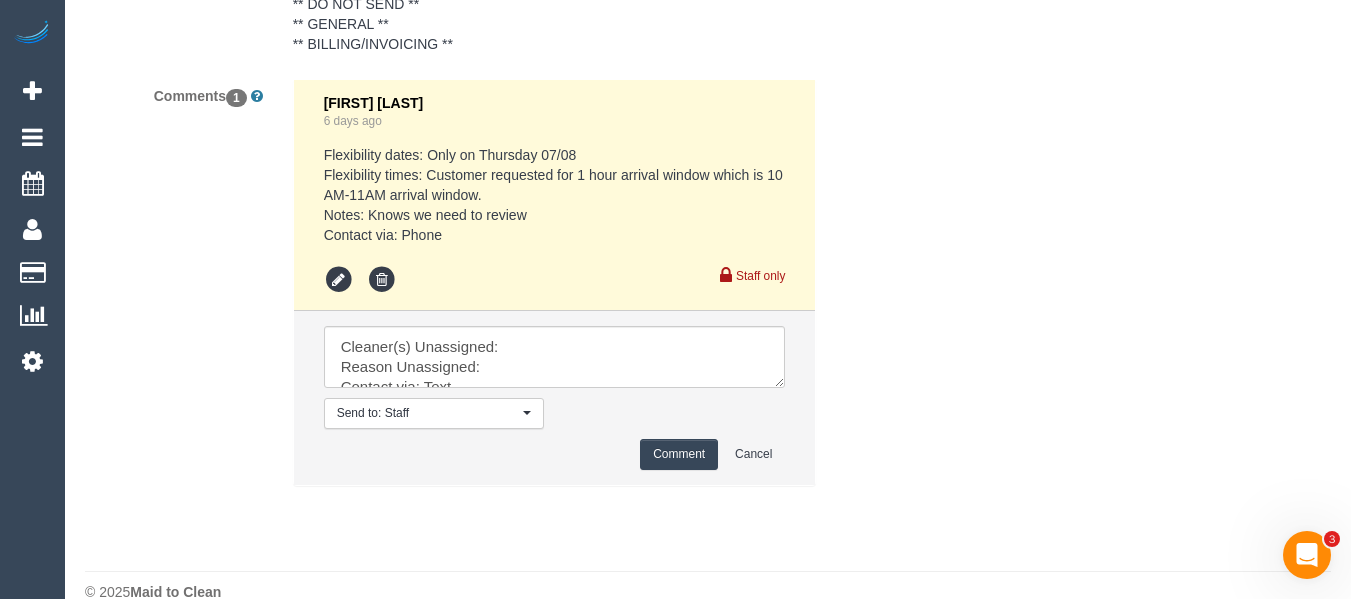 scroll, scrollTop: 3882, scrollLeft: 0, axis: vertical 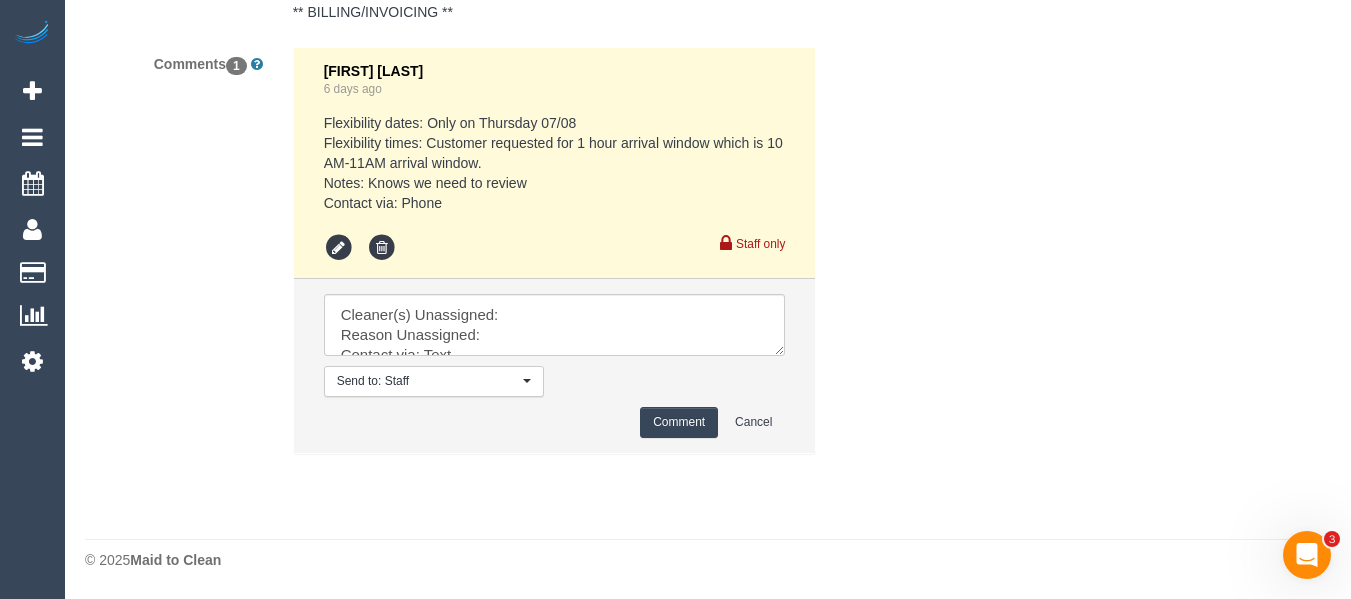 type 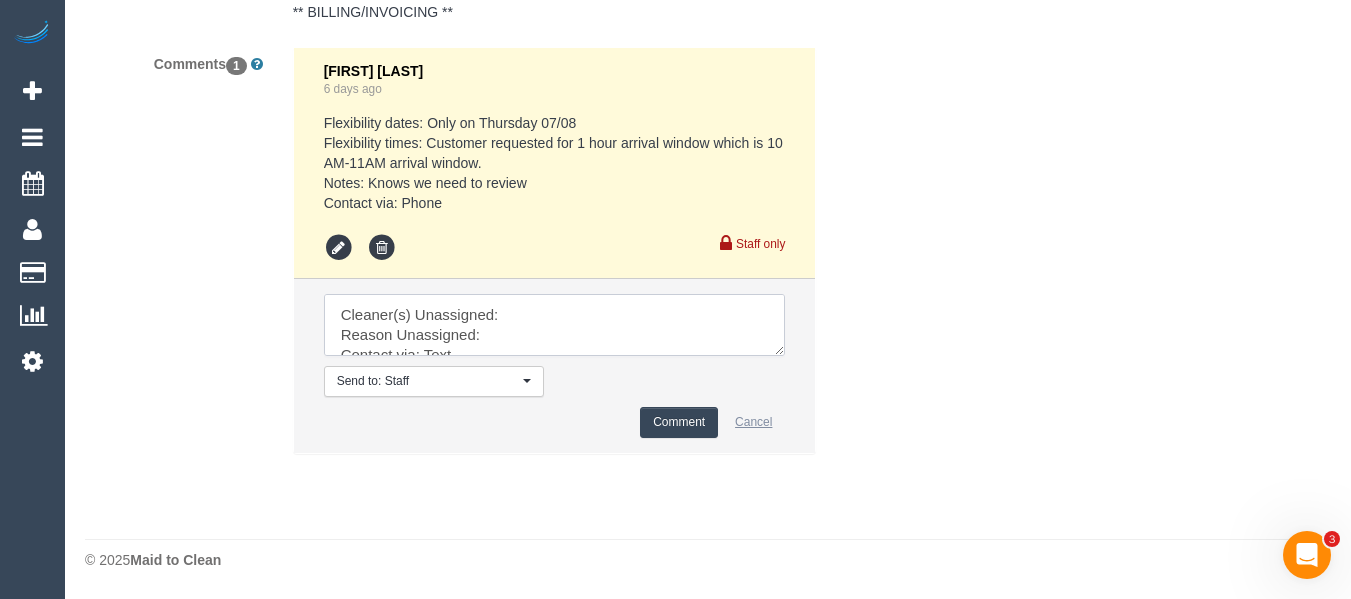 scroll, scrollTop: 60, scrollLeft: 0, axis: vertical 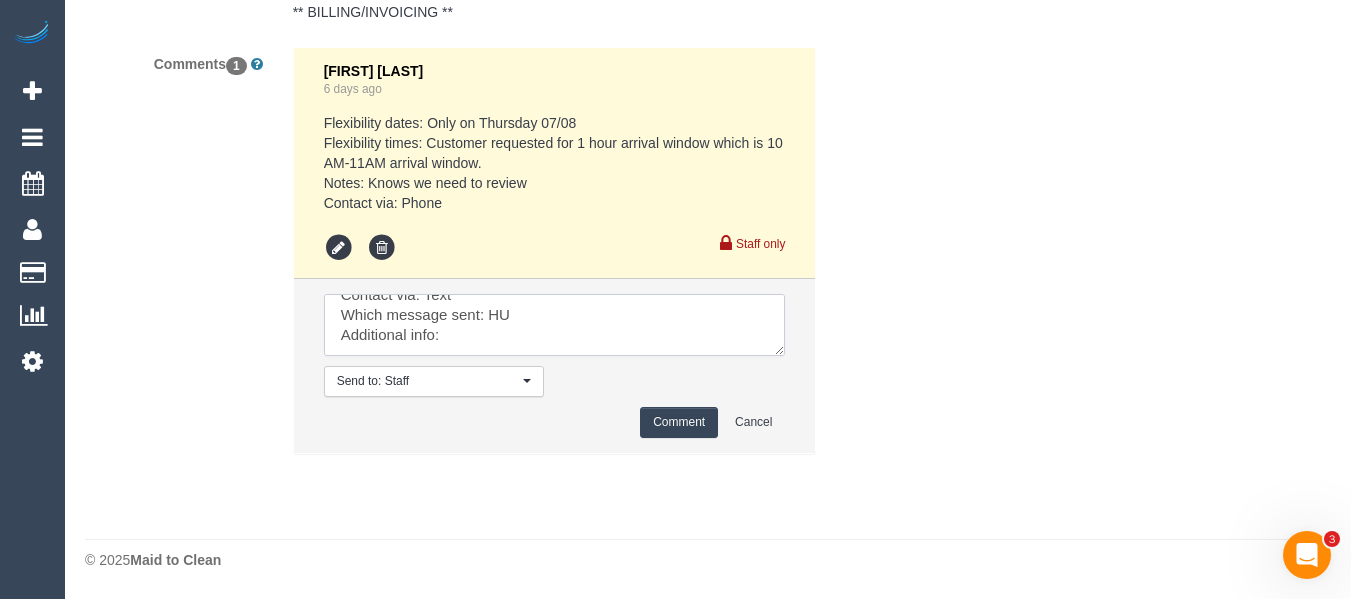 drag, startPoint x: 325, startPoint y: 309, endPoint x: 731, endPoint y: 450, distance: 429.78717 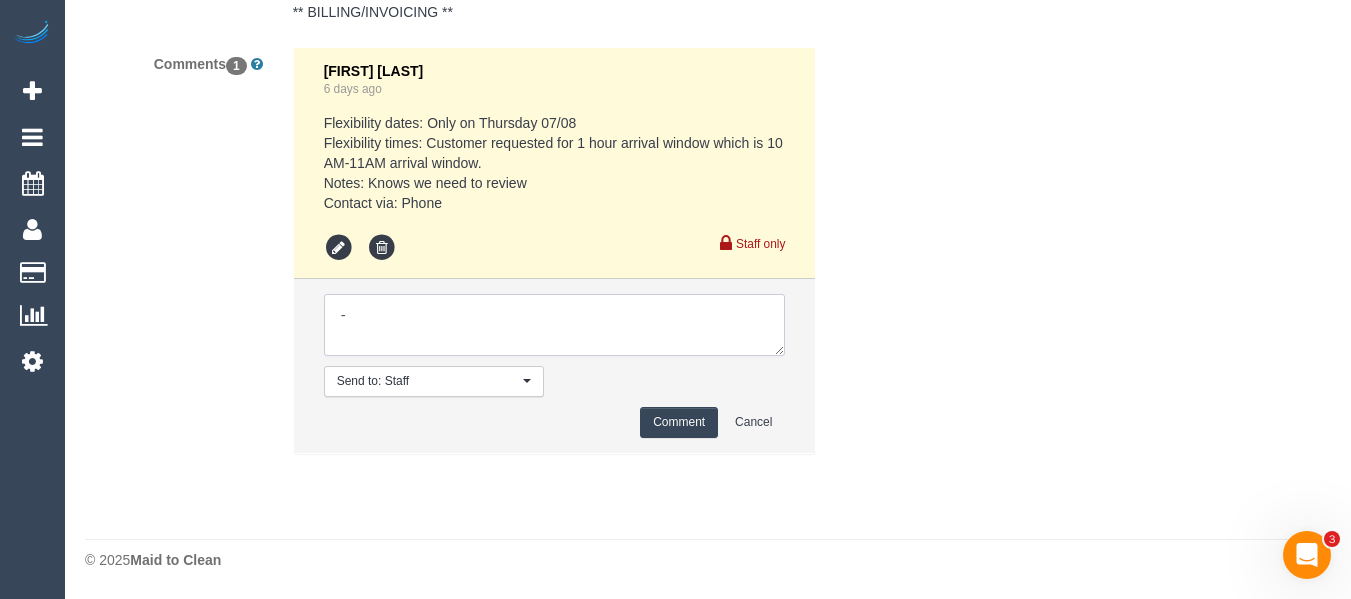 scroll, scrollTop: 0, scrollLeft: 0, axis: both 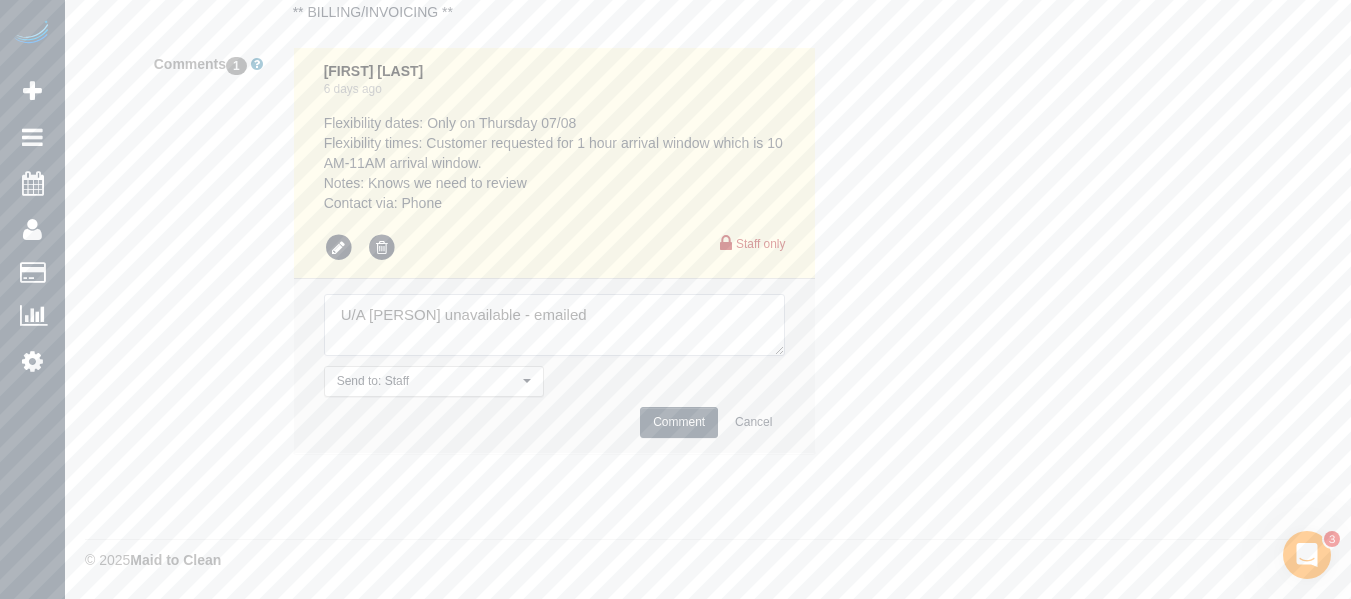 click at bounding box center (555, 325) 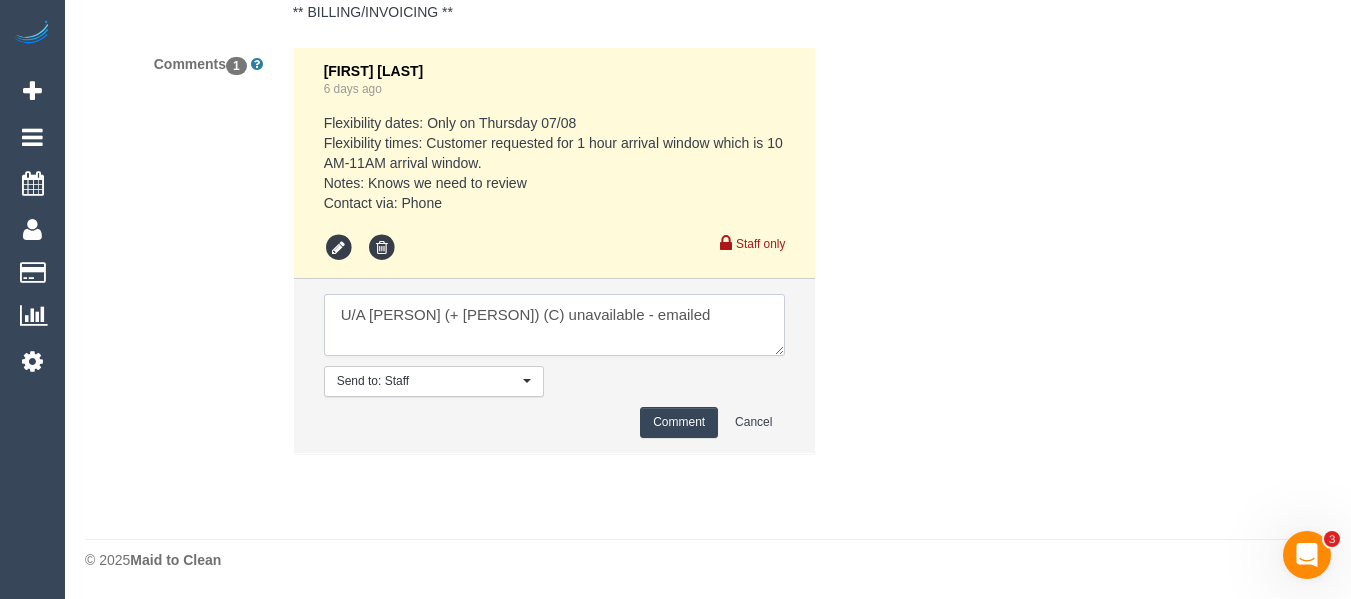 click at bounding box center [555, 325] 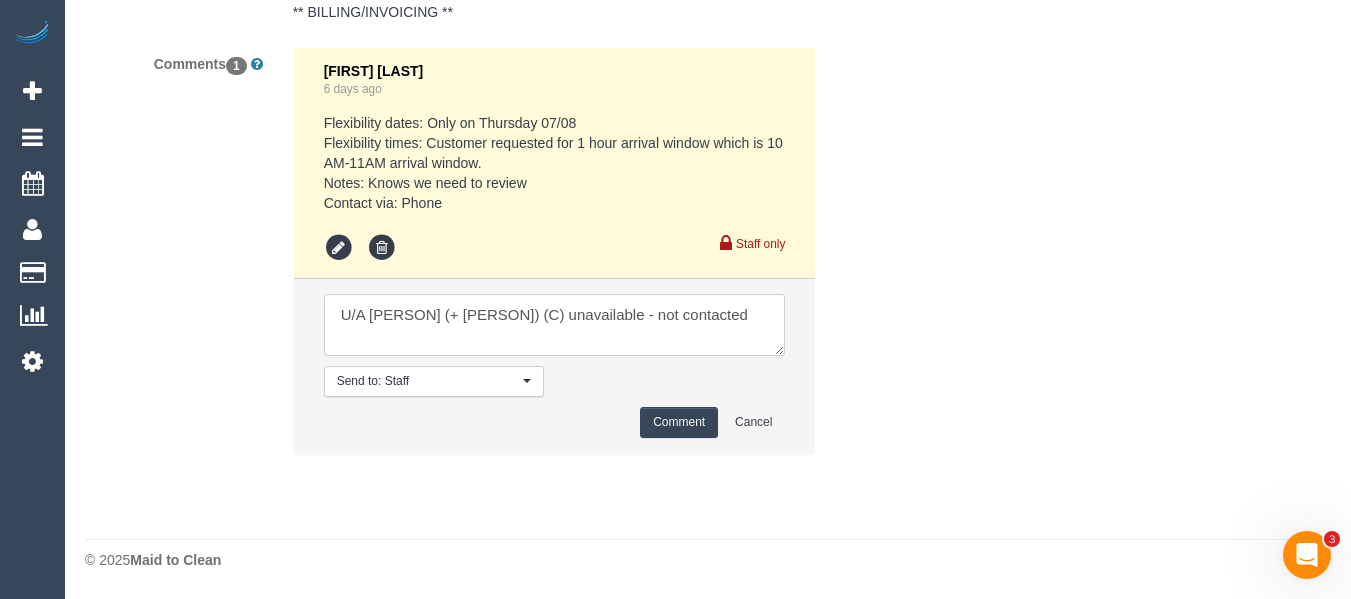 click at bounding box center [555, 325] 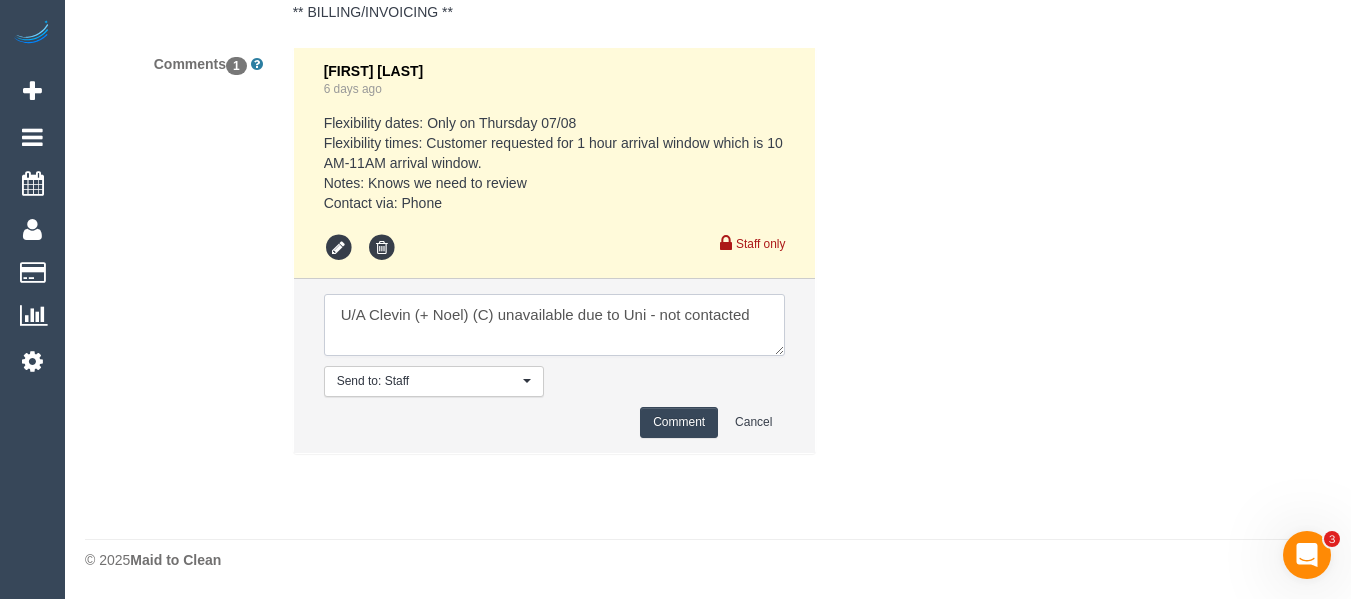 type on "U/A Clevin (+ Noel) (C) unavailable due to Uni - not contacted" 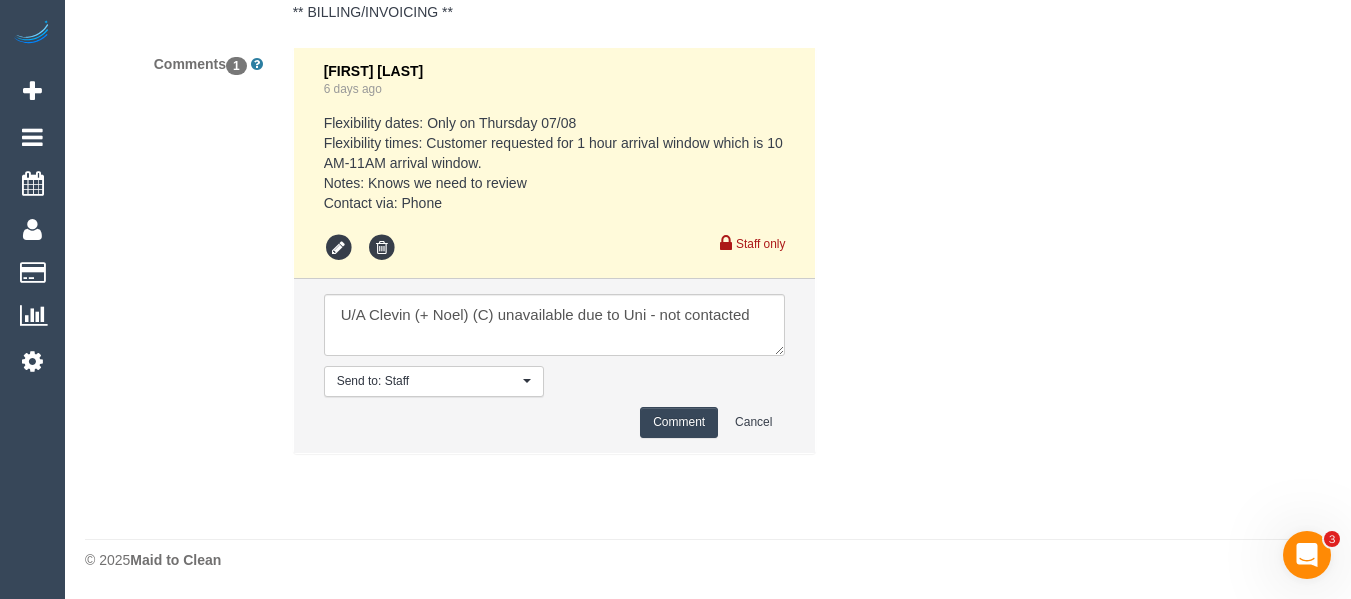click on "Comment" at bounding box center [679, 422] 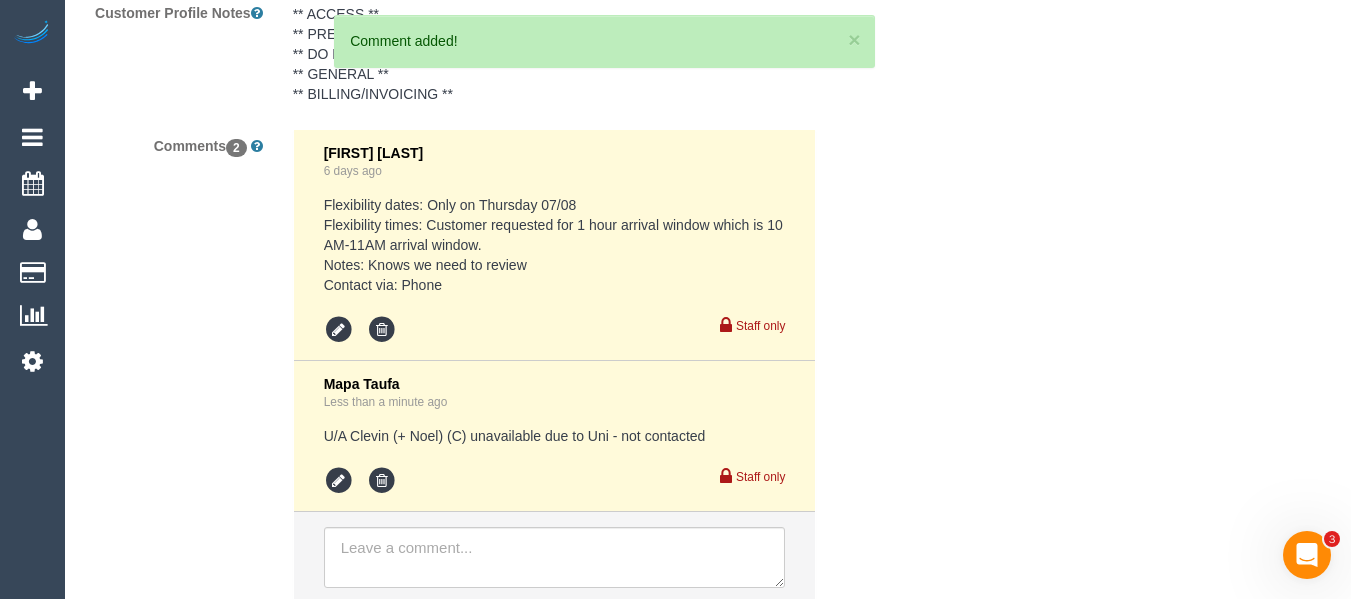scroll, scrollTop: 3882, scrollLeft: 0, axis: vertical 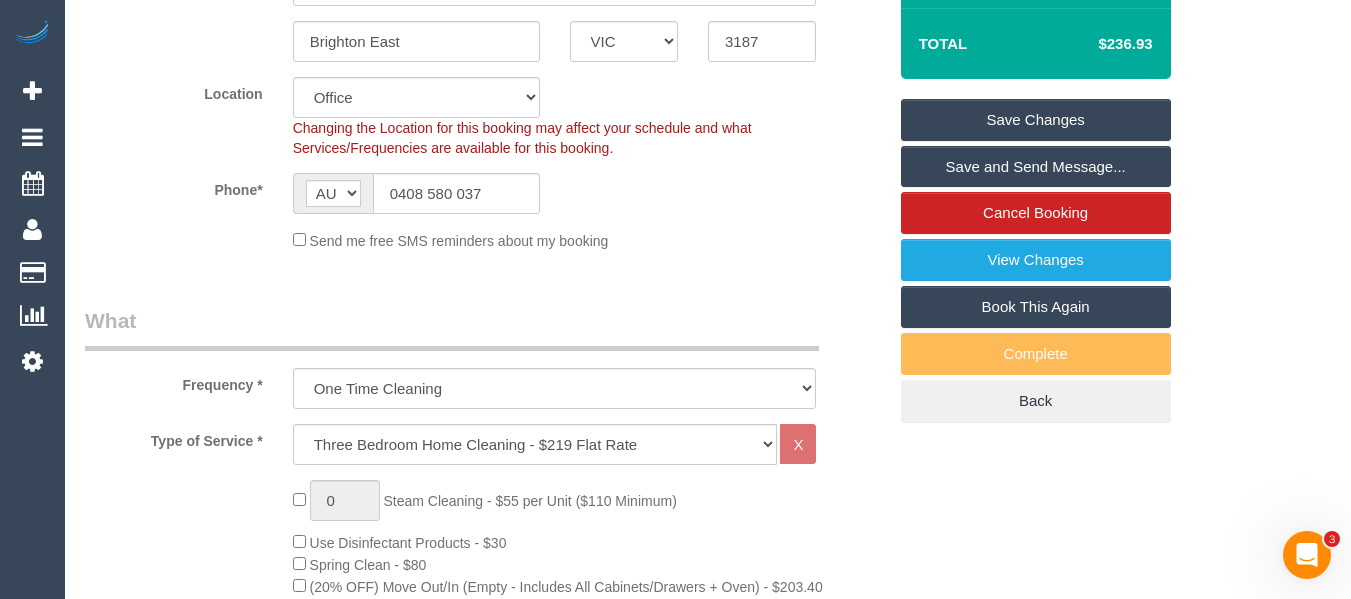 click on "Save Changes" at bounding box center [1036, 120] 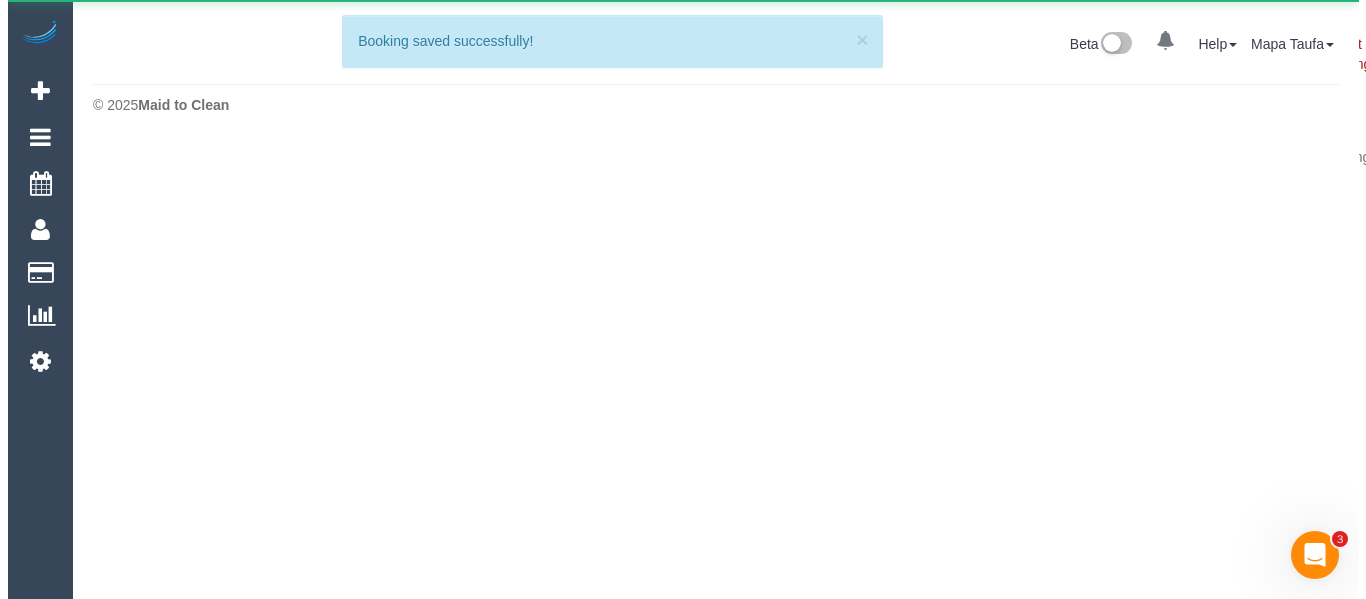 scroll, scrollTop: 0, scrollLeft: 0, axis: both 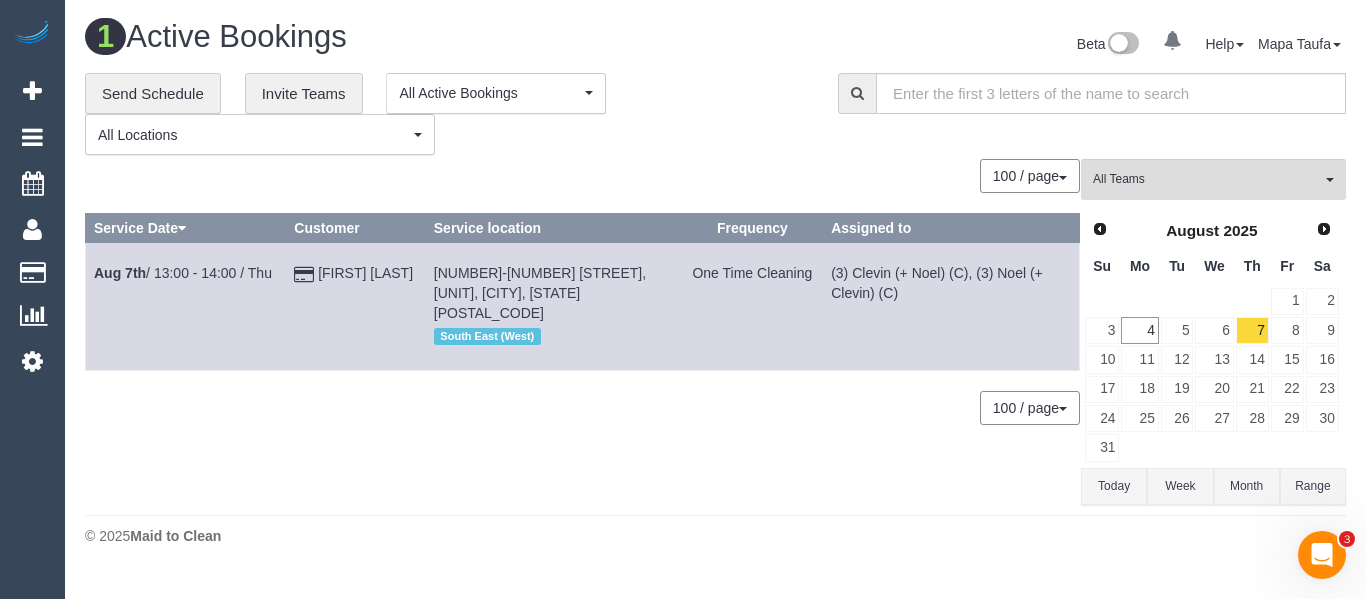 drag, startPoint x: 356, startPoint y: 278, endPoint x: 408, endPoint y: 290, distance: 53.366657 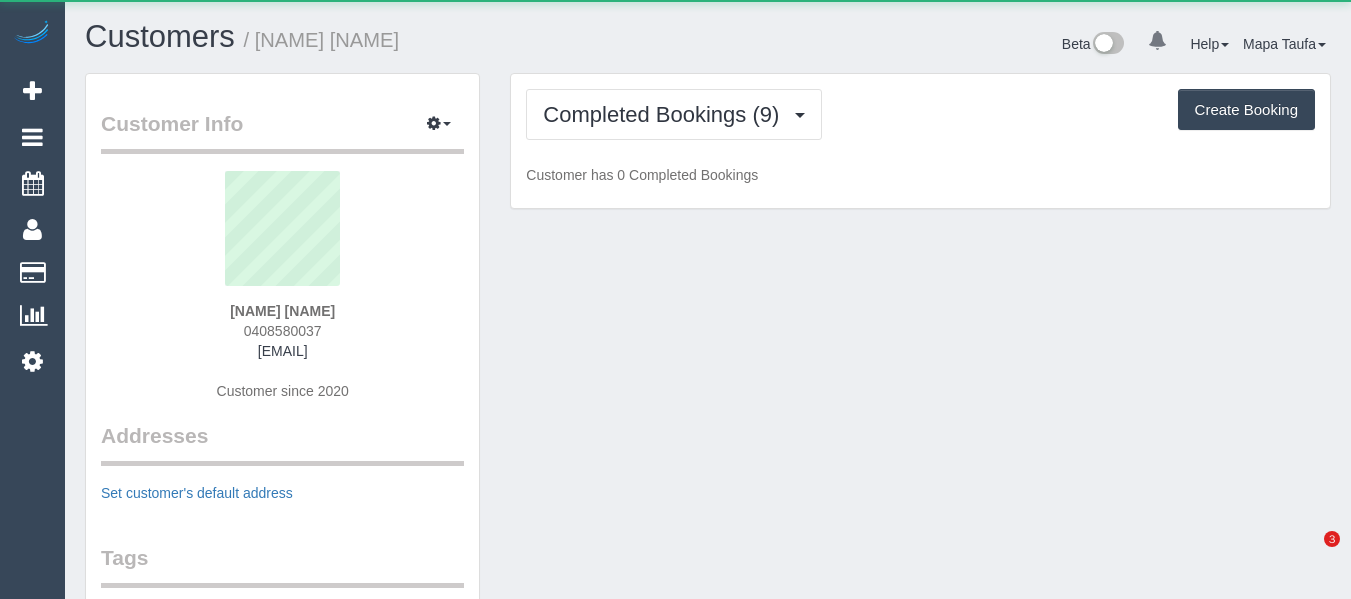 scroll, scrollTop: 0, scrollLeft: 0, axis: both 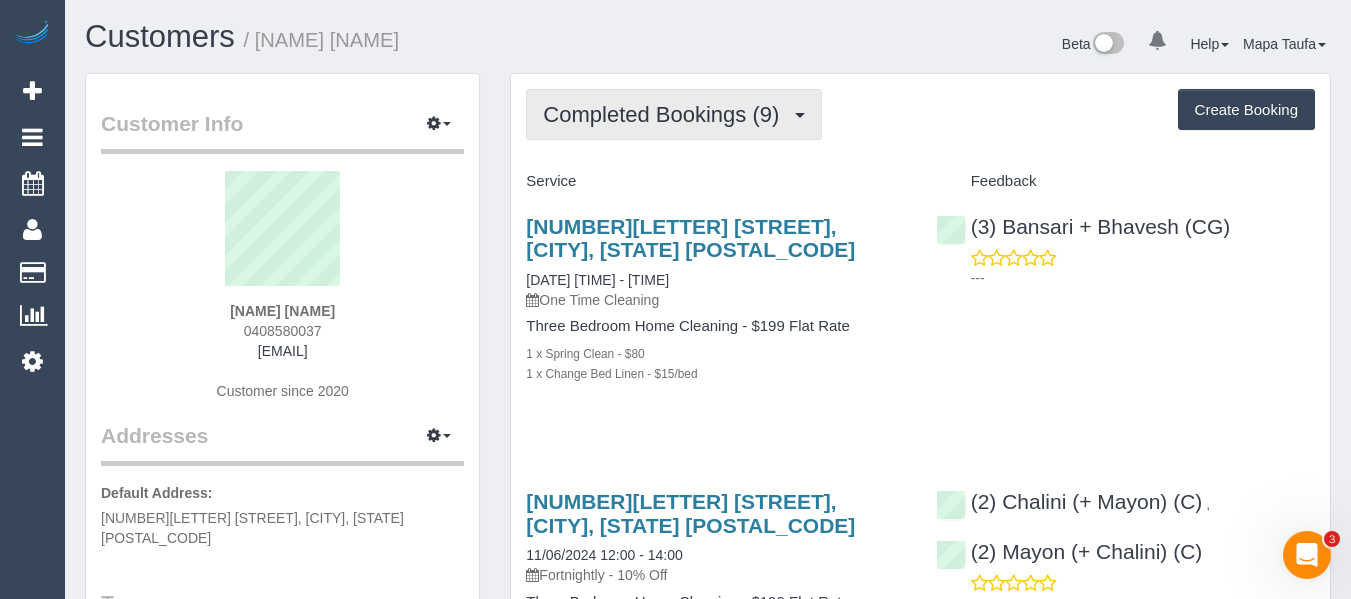 drag, startPoint x: 614, startPoint y: 90, endPoint x: 615, endPoint y: 128, distance: 38.013157 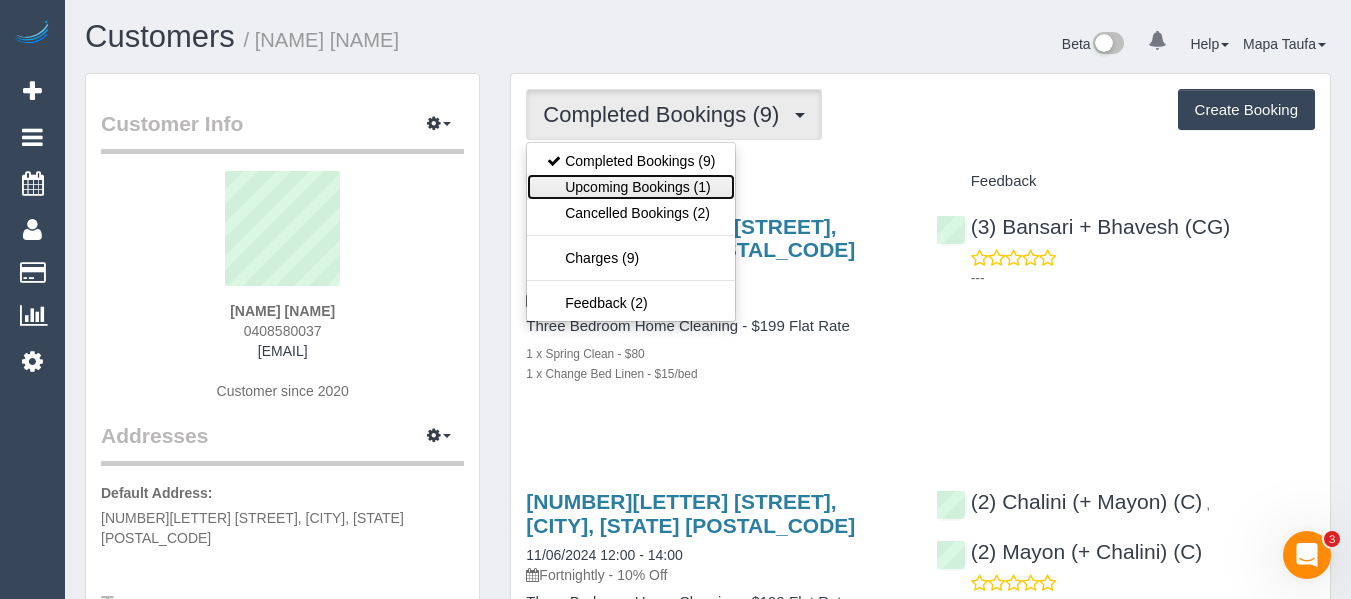 click on "Upcoming Bookings (1)" at bounding box center [631, 187] 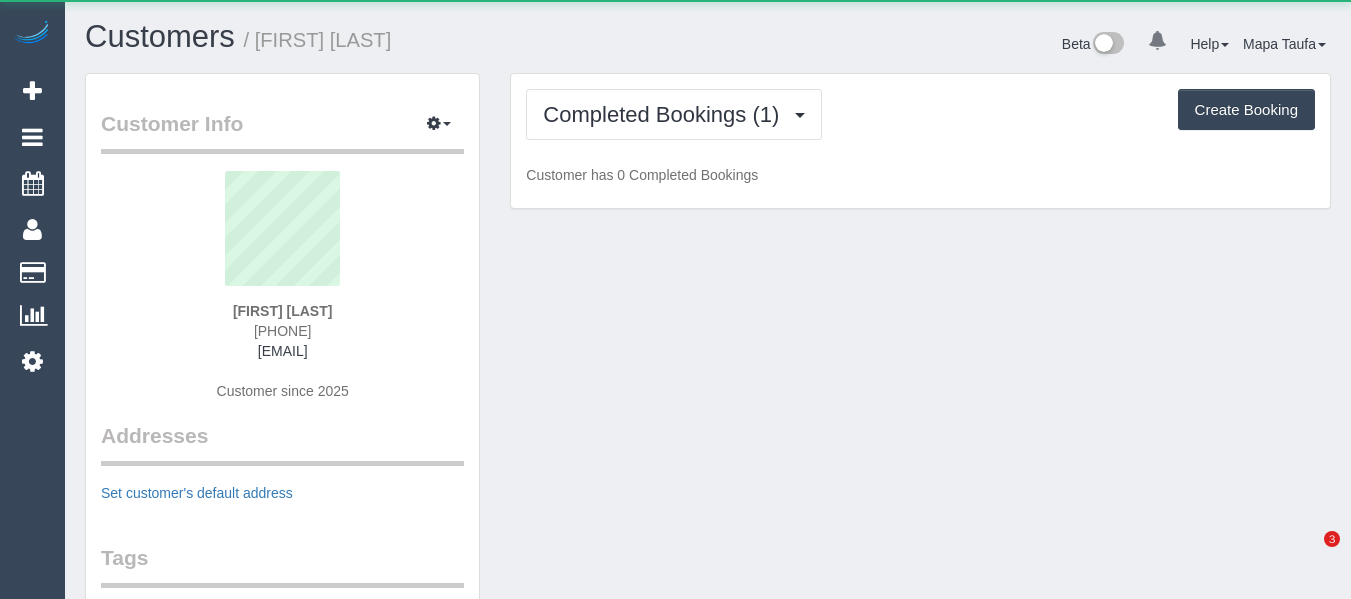 scroll, scrollTop: 0, scrollLeft: 0, axis: both 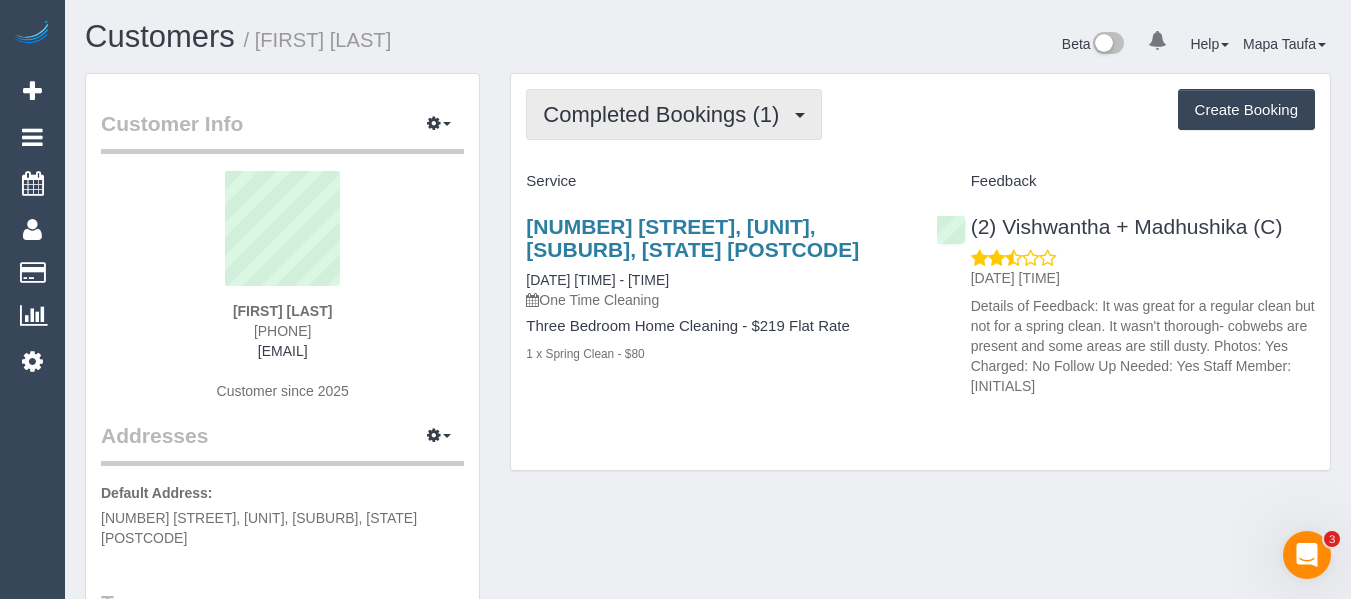 click on "Completed Bookings (1)" at bounding box center (666, 114) 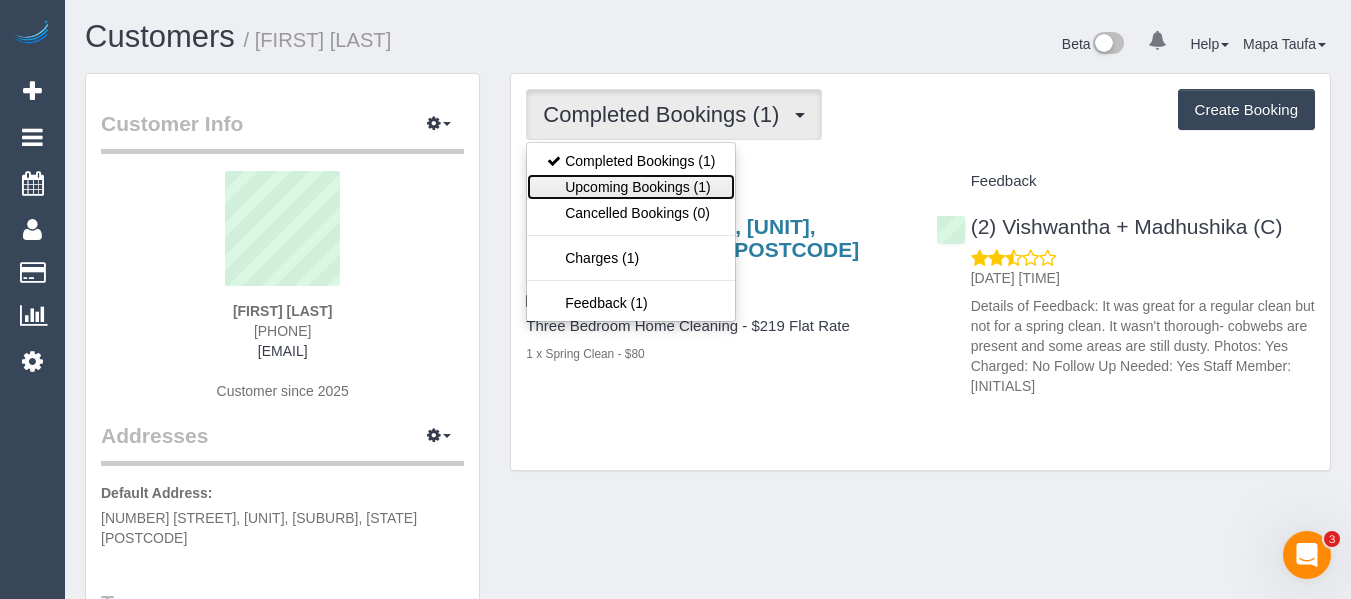 drag, startPoint x: 684, startPoint y: 184, endPoint x: 712, endPoint y: 137, distance: 54.708317 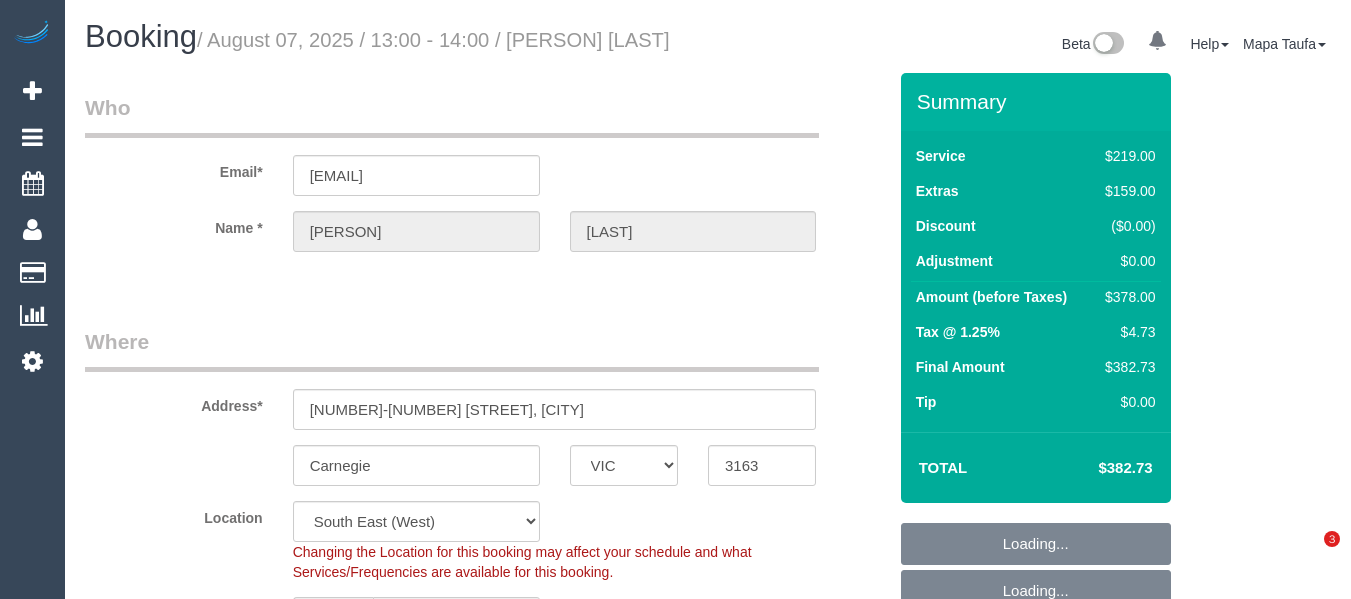 select on "VIC" 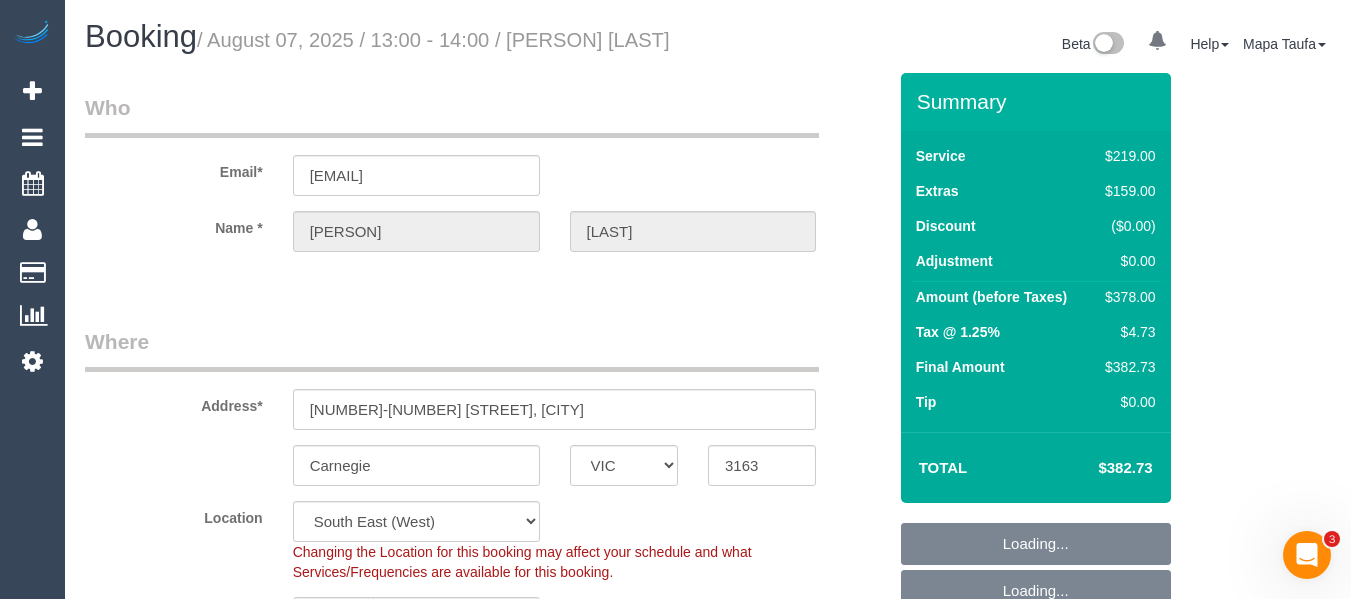 scroll, scrollTop: 0, scrollLeft: 0, axis: both 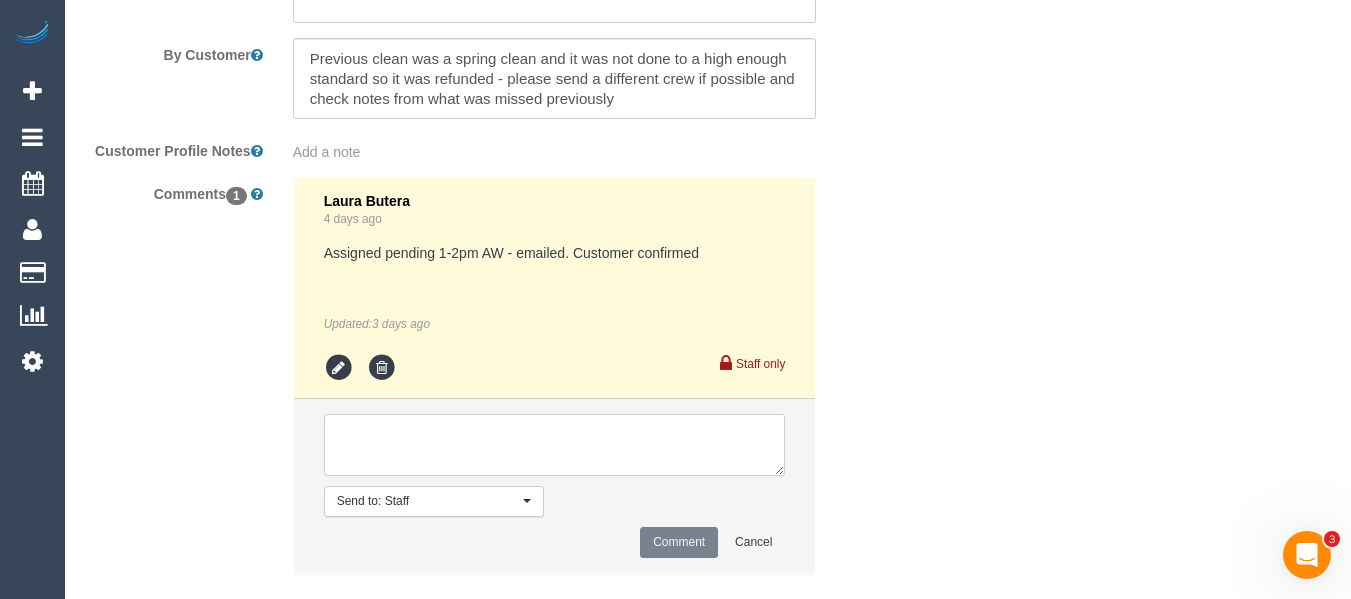 click at bounding box center (555, 445) 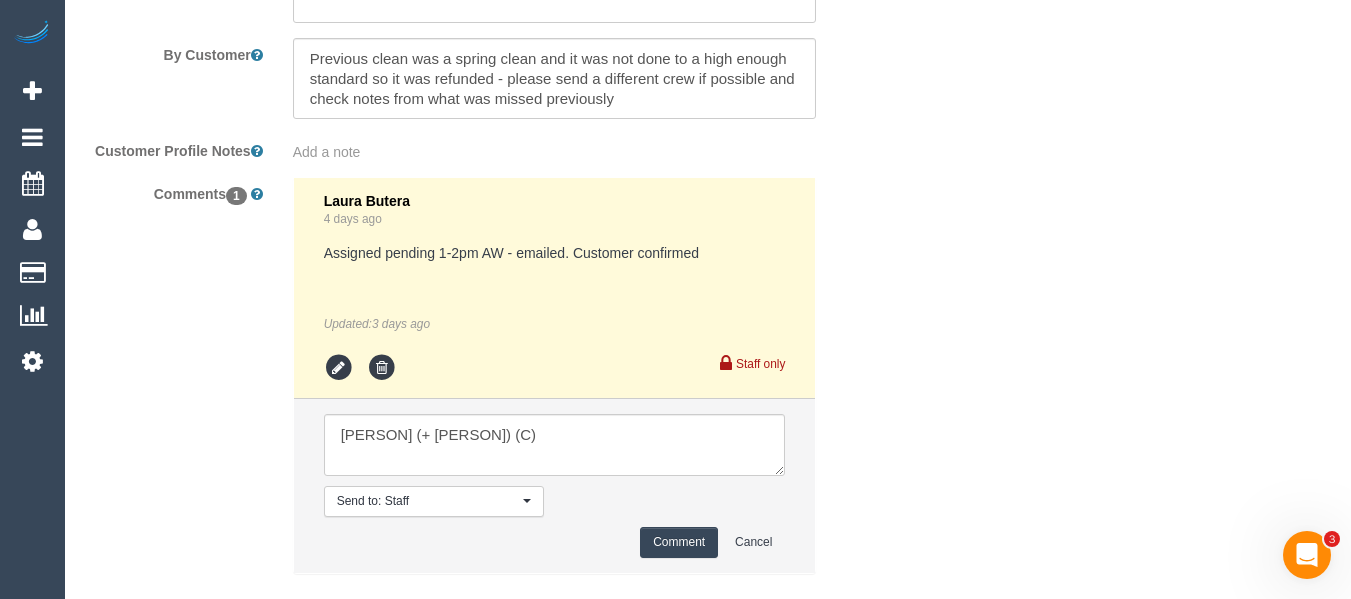 click on "Send to: Staff
Nothing selected
Send to: Staff
Send to: Customer
Send to: Team
Send to: Everyone
Comment
Cancel" at bounding box center [555, 486] 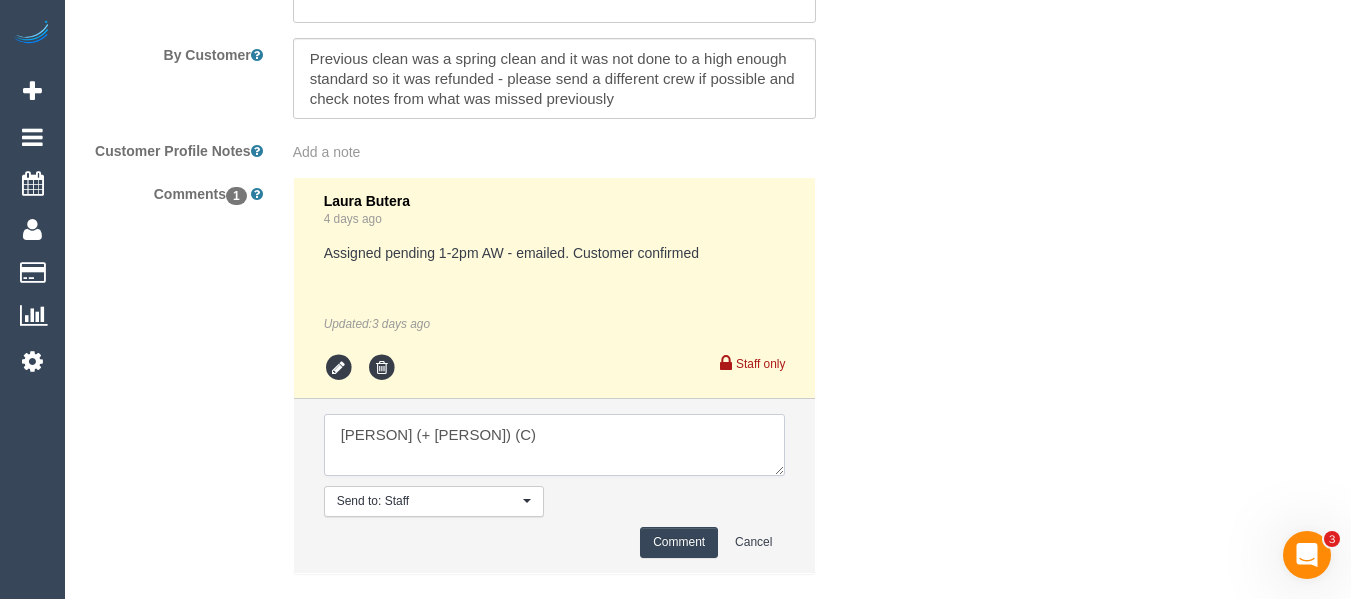 click at bounding box center [555, 445] 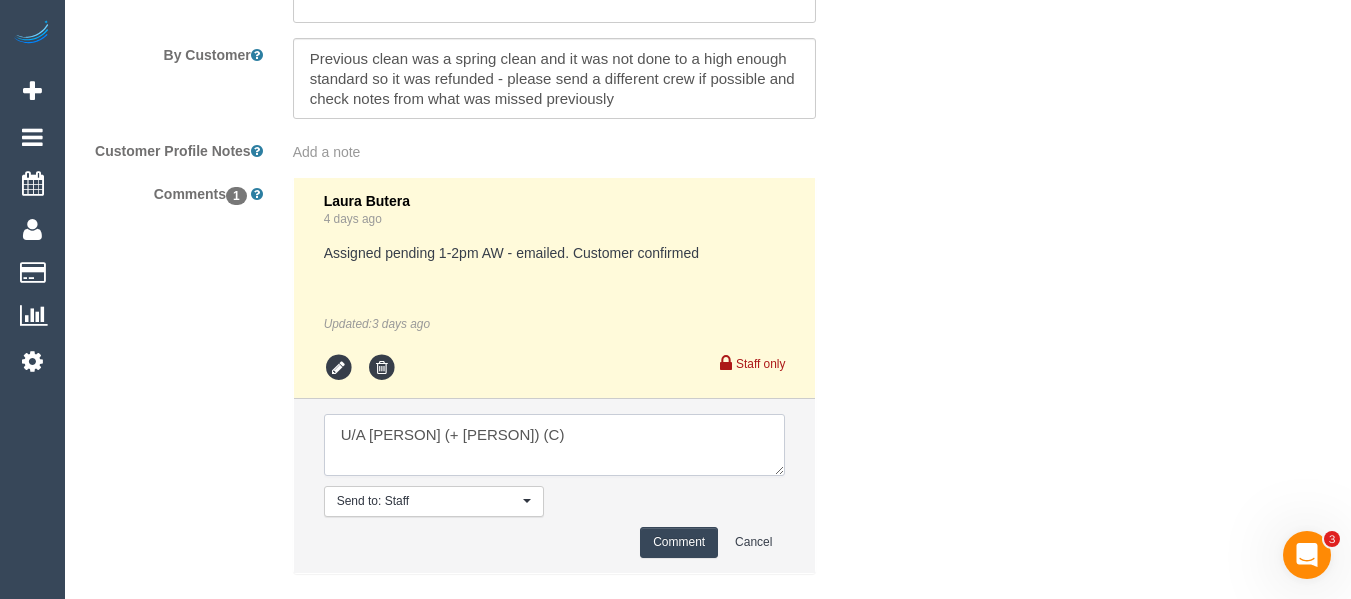 click at bounding box center [555, 445] 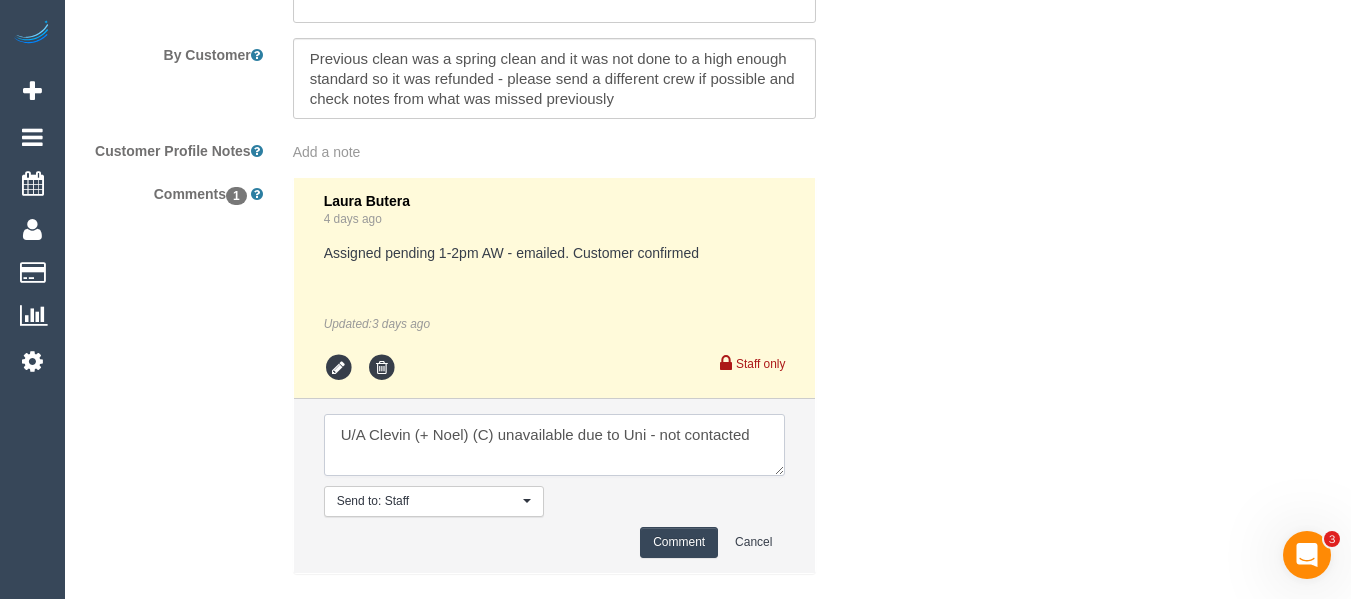 type on "U/A Clevin (+ Noel) (C) unavailable due to Uni - not contacted" 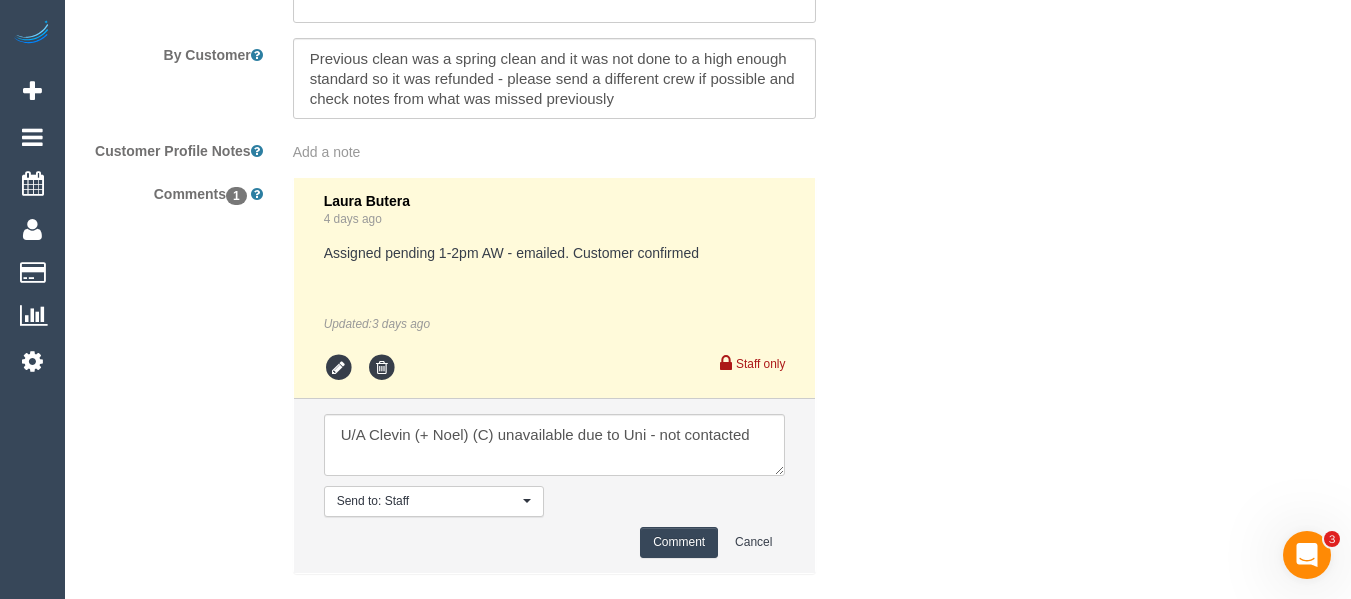click on "Comment" at bounding box center [679, 542] 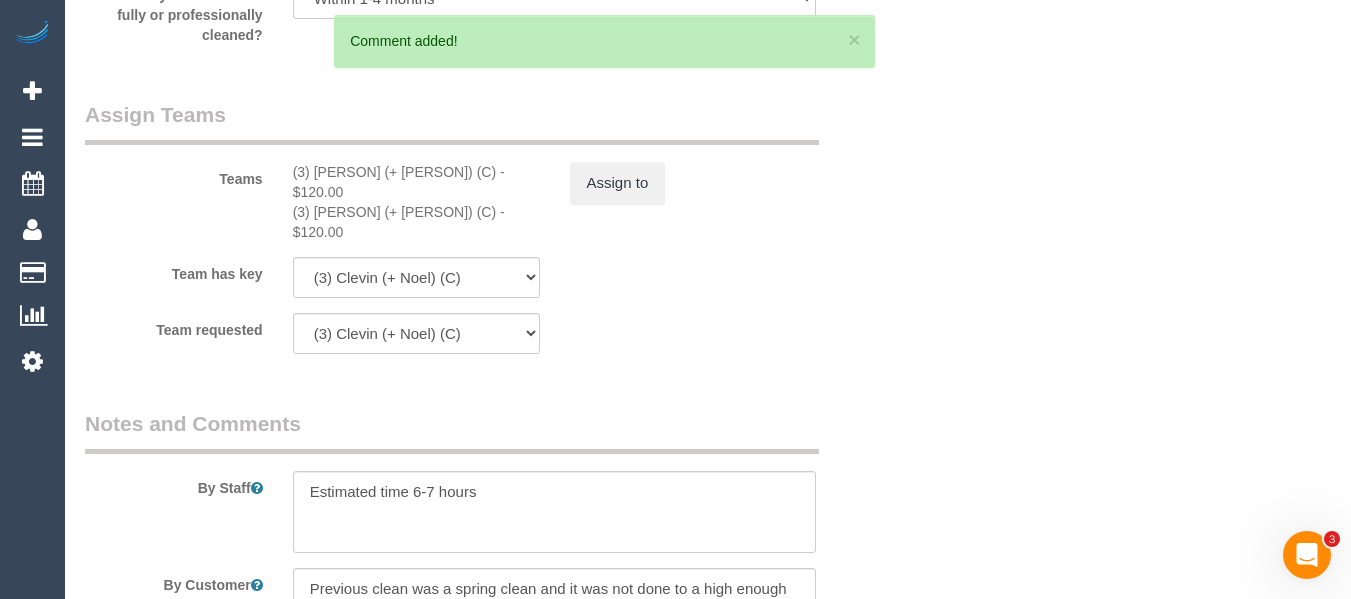 scroll, scrollTop: 3162, scrollLeft: 0, axis: vertical 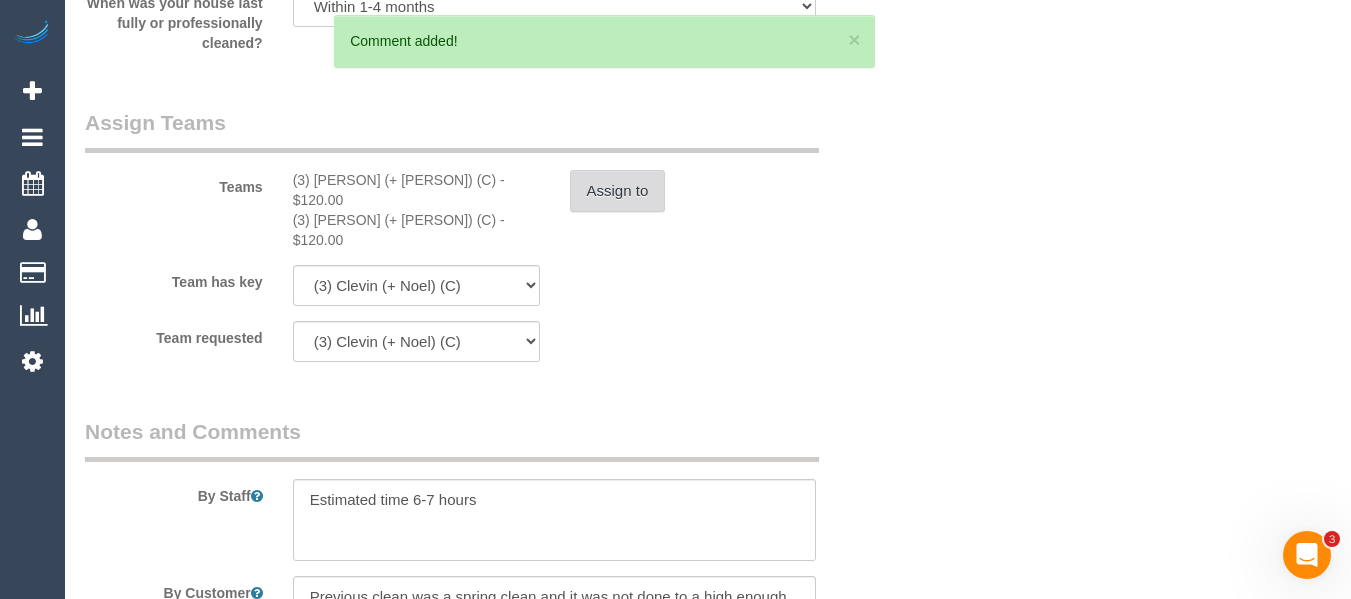 click on "Assign to" at bounding box center [618, 191] 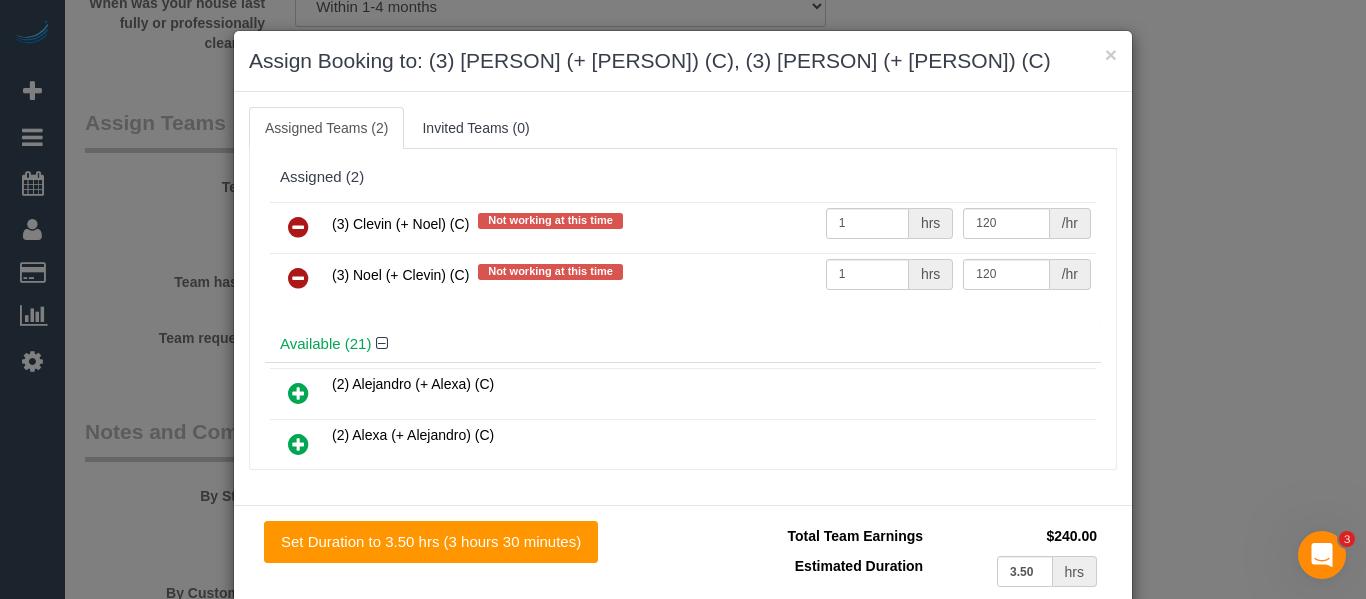 click at bounding box center (298, 228) 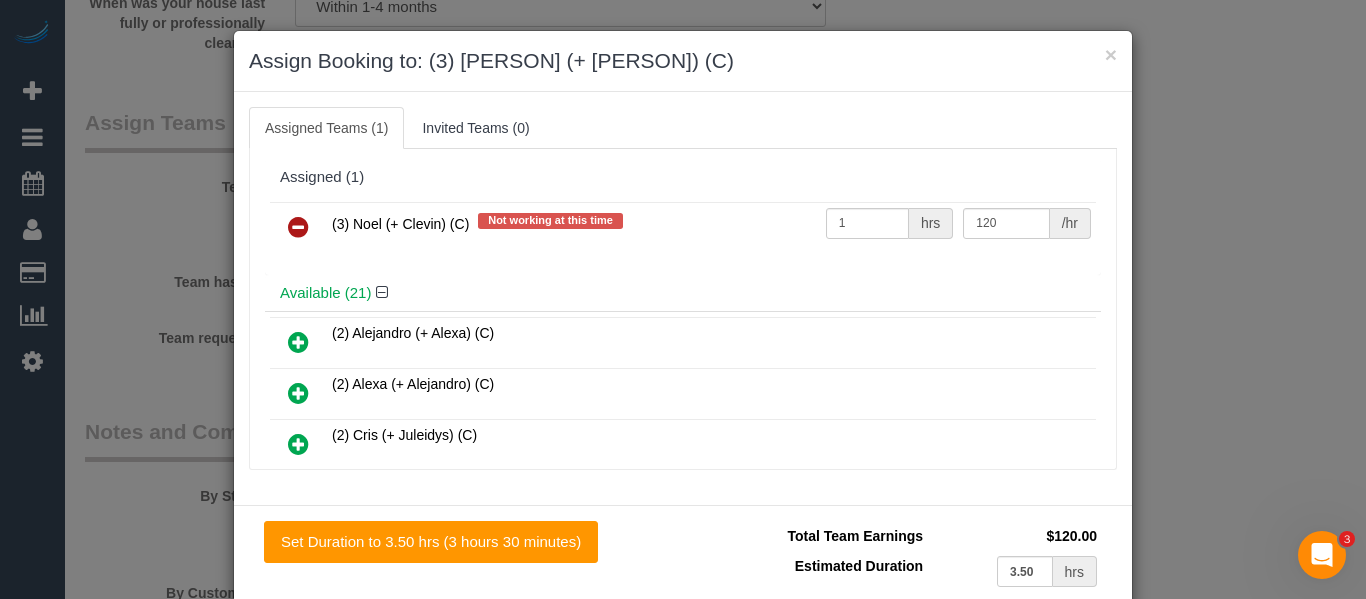click at bounding box center (298, 228) 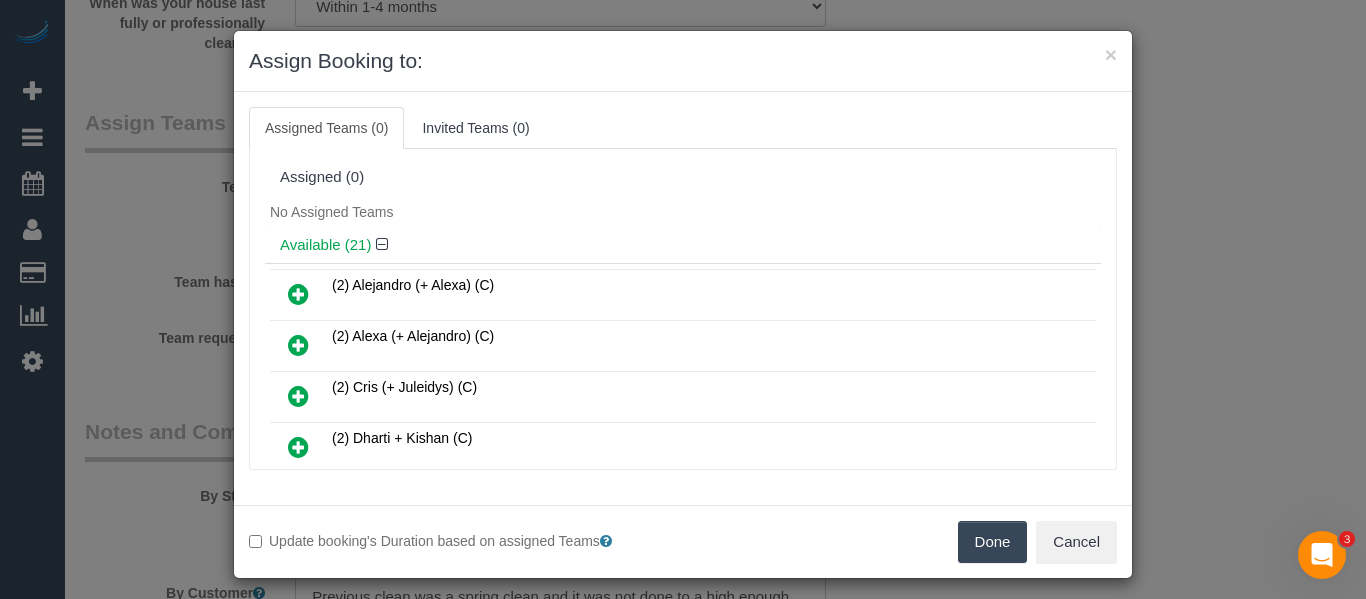 click on "Done" at bounding box center (993, 542) 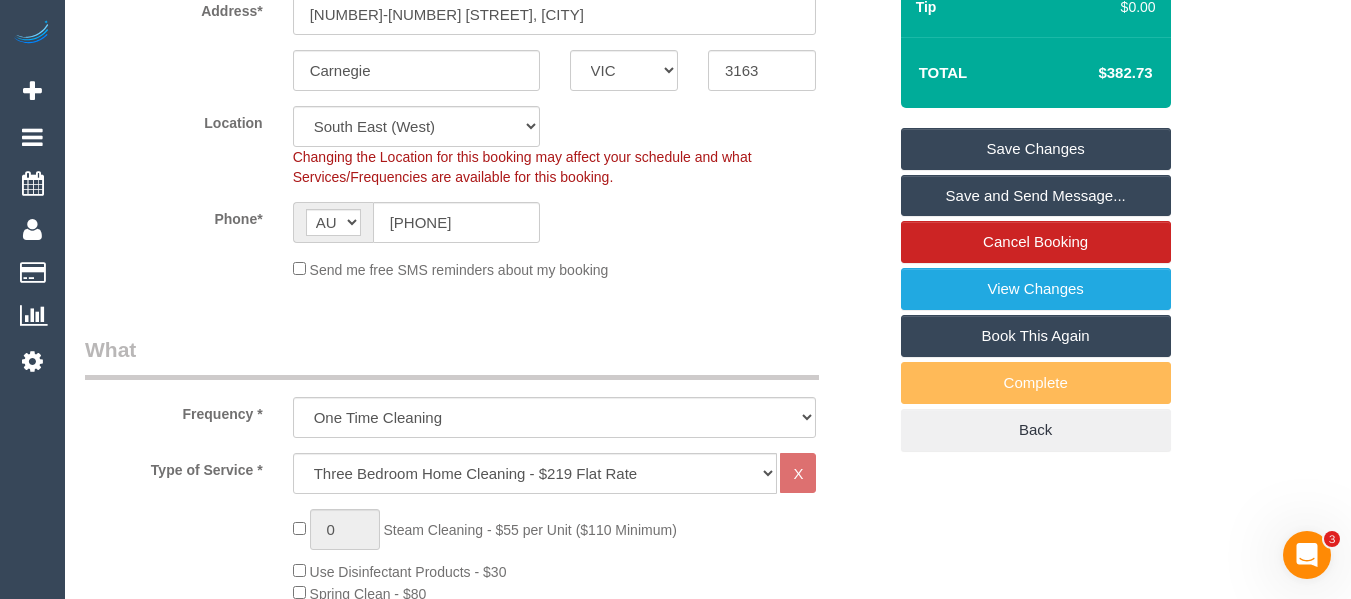 scroll, scrollTop: 277, scrollLeft: 0, axis: vertical 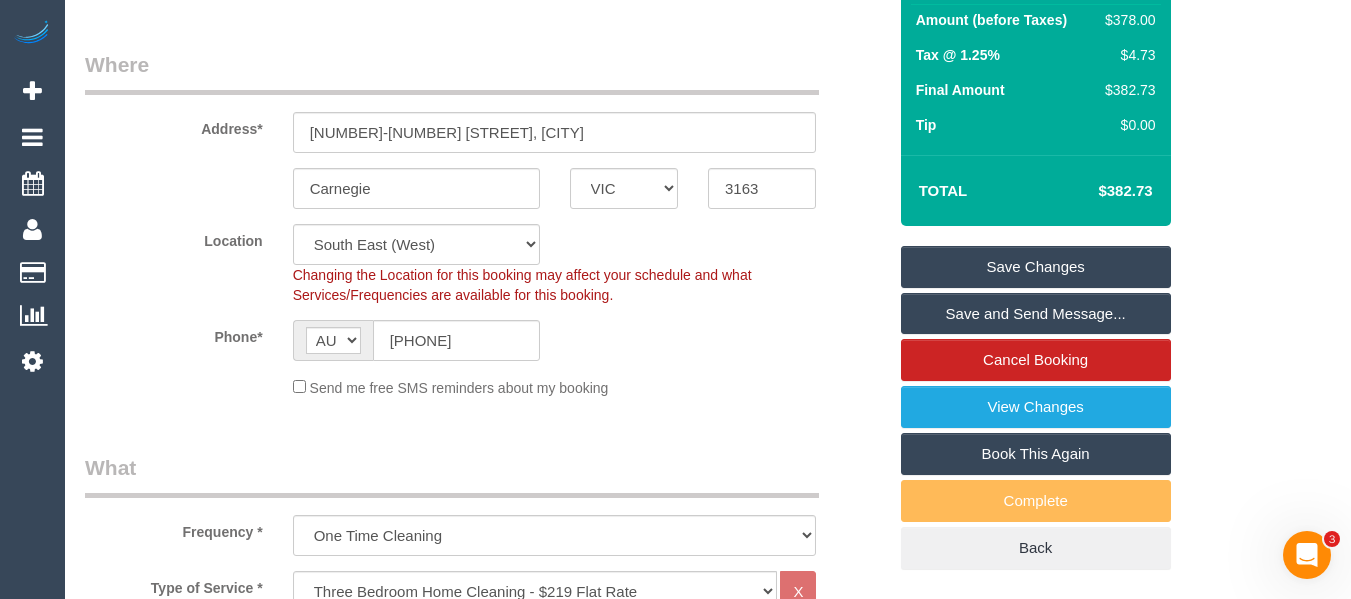 click on "Save Changes" at bounding box center (1036, 267) 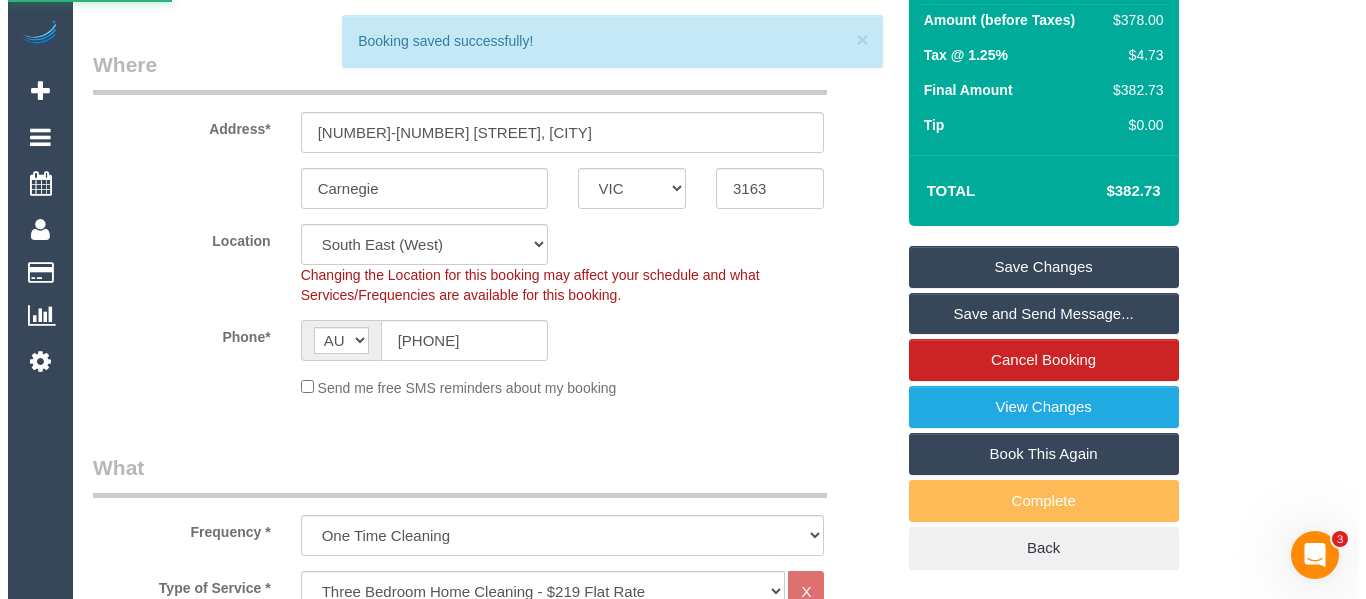 scroll, scrollTop: 0, scrollLeft: 0, axis: both 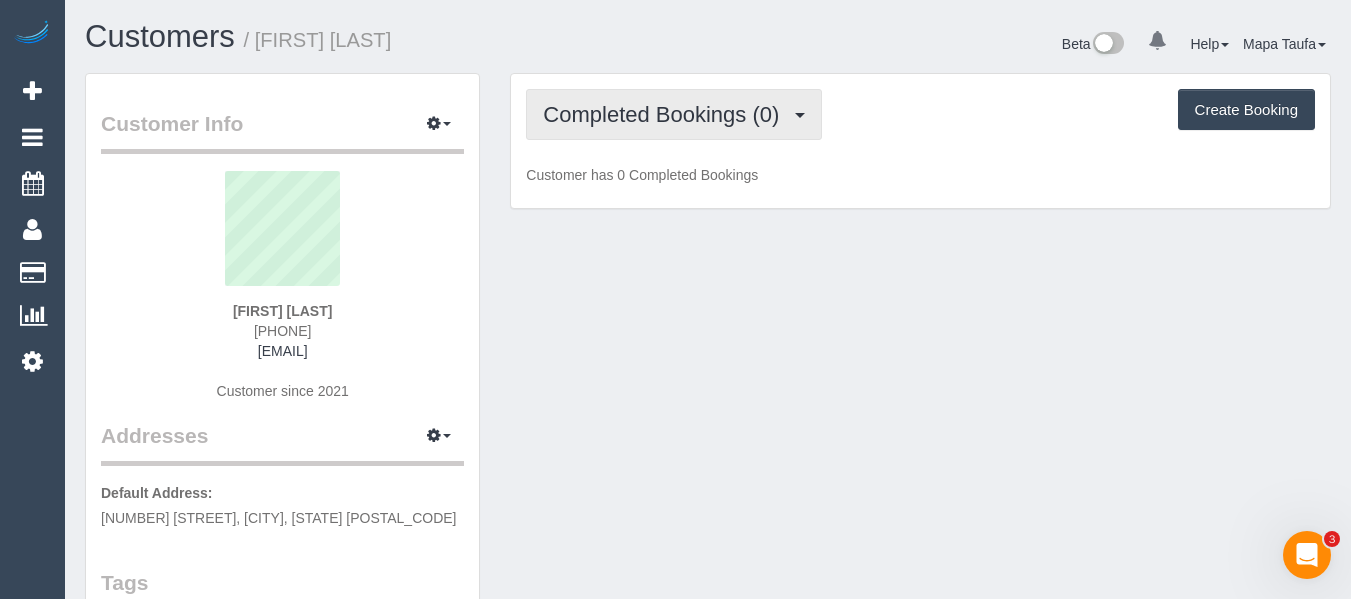 click on "Completed Bookings (0)" at bounding box center (666, 114) 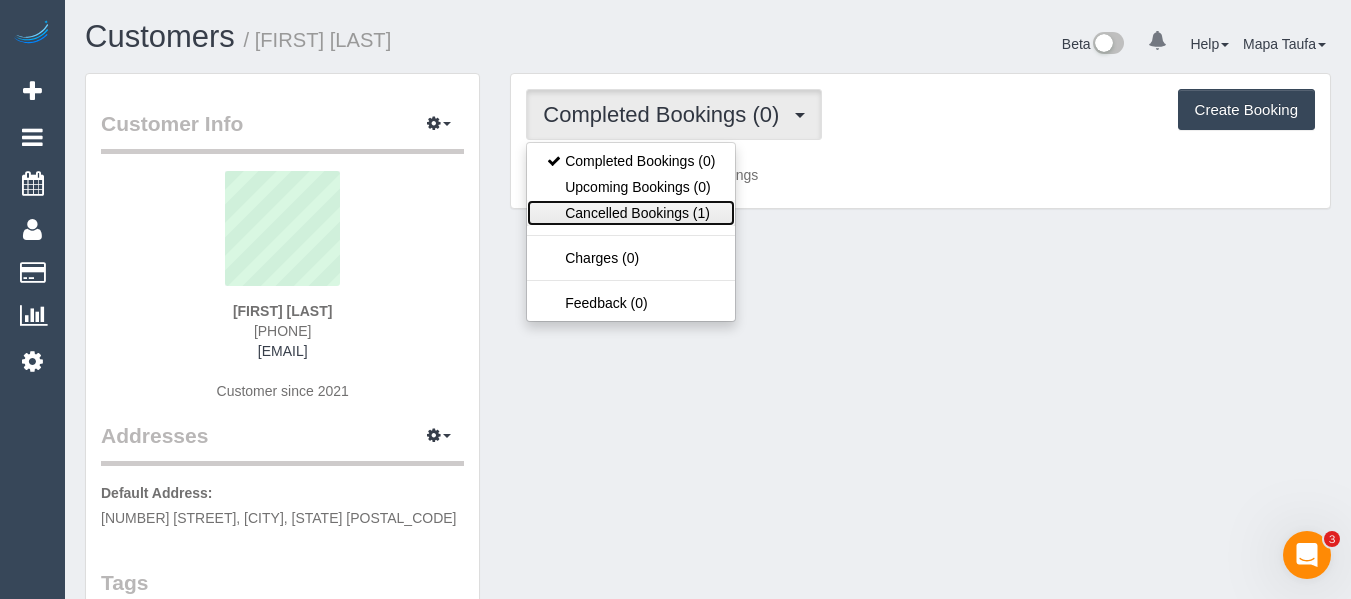 click on "Cancelled Bookings (1)" at bounding box center [631, 213] 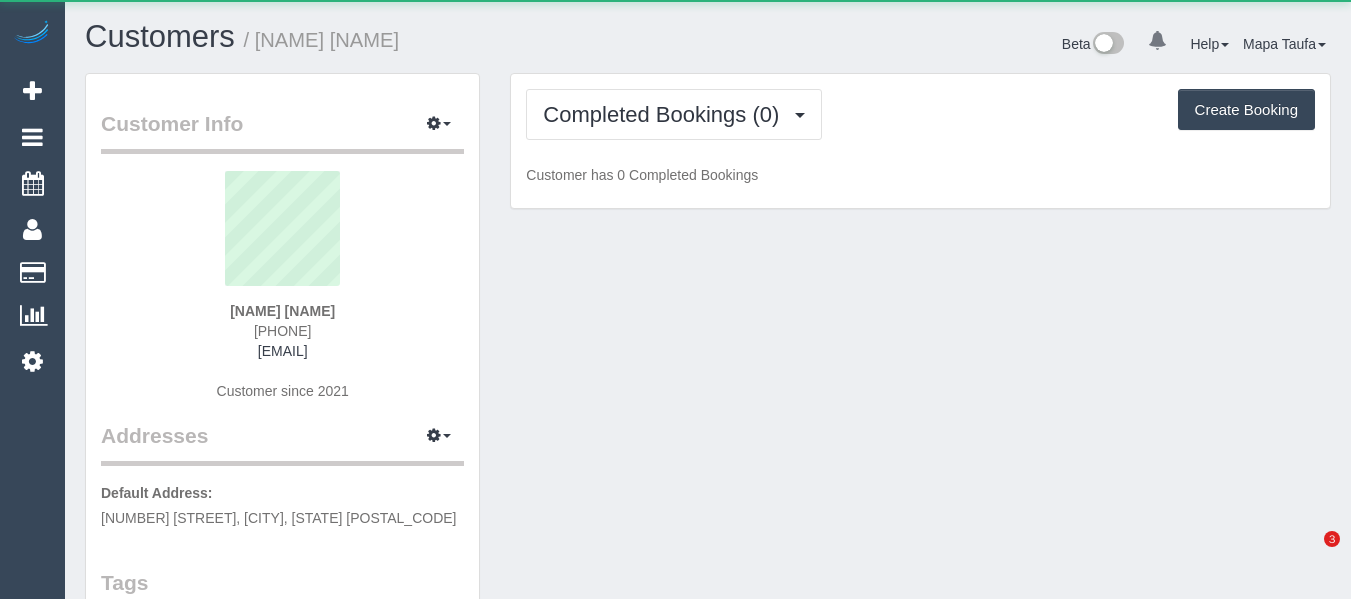 scroll, scrollTop: 0, scrollLeft: 0, axis: both 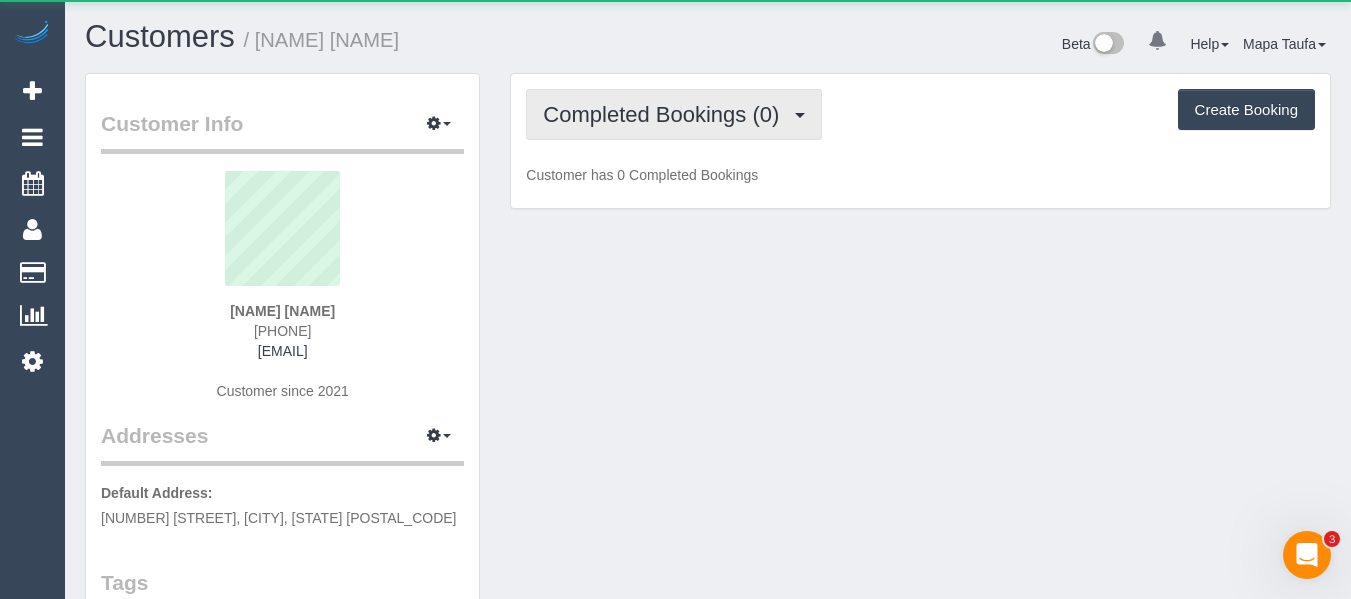 click on "Completed Bookings (0)" at bounding box center [666, 114] 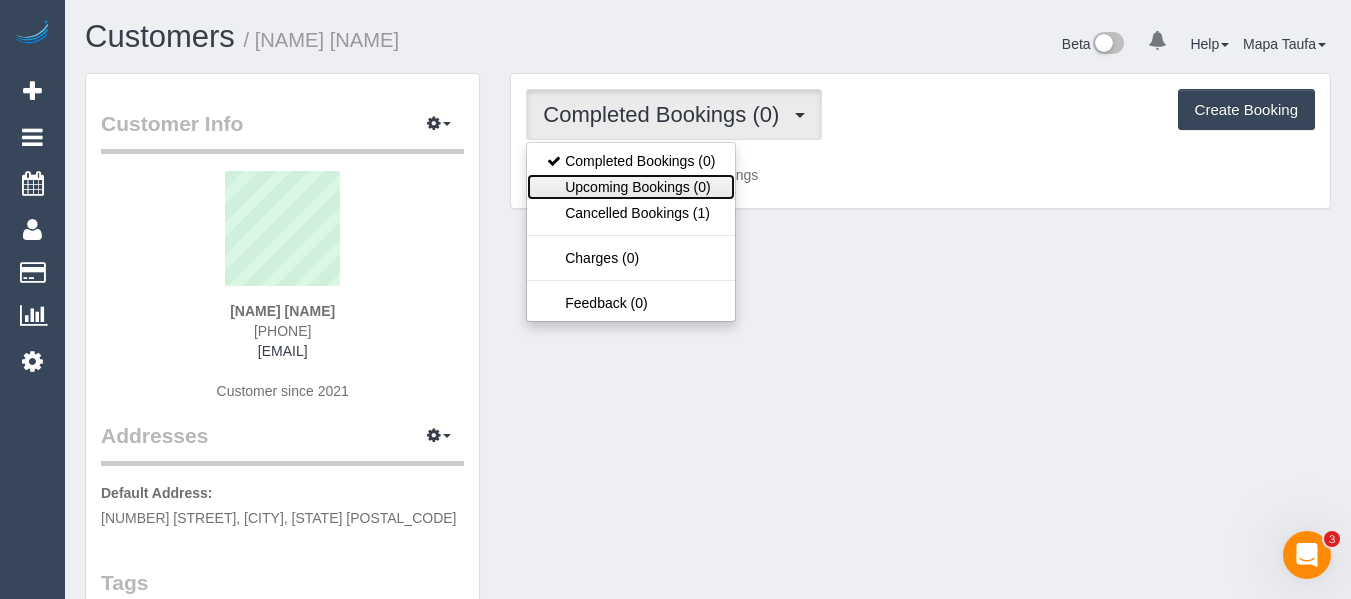 click on "Upcoming Bookings (0)" at bounding box center [631, 187] 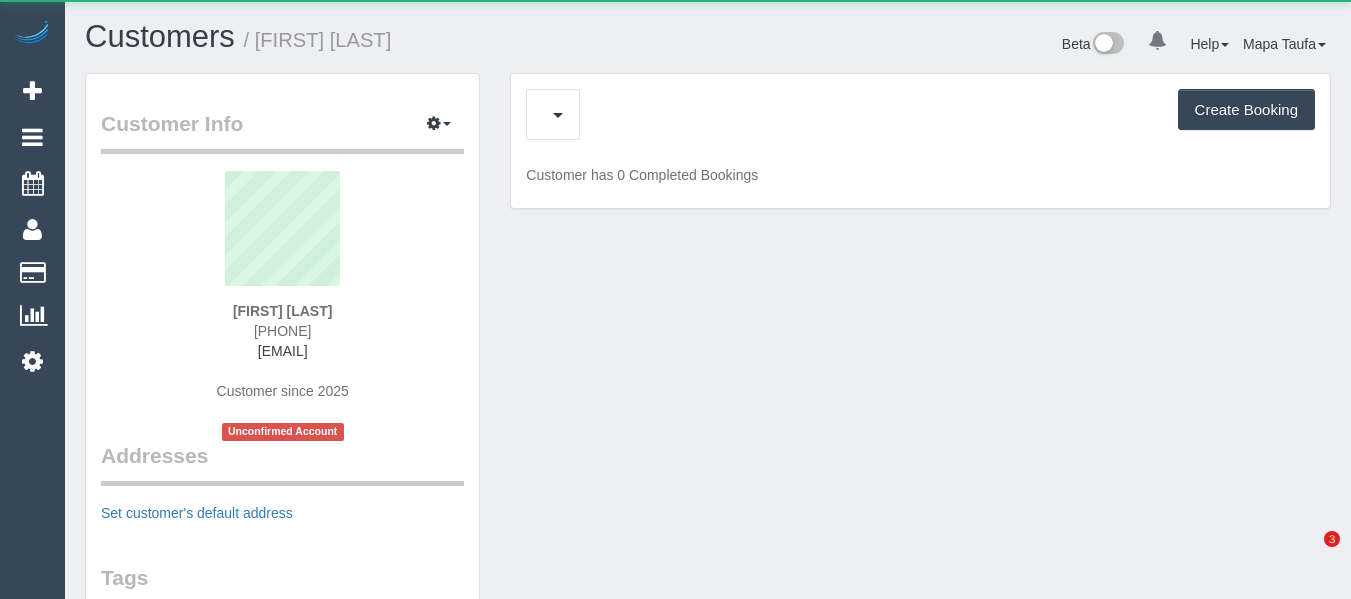 scroll, scrollTop: 0, scrollLeft: 0, axis: both 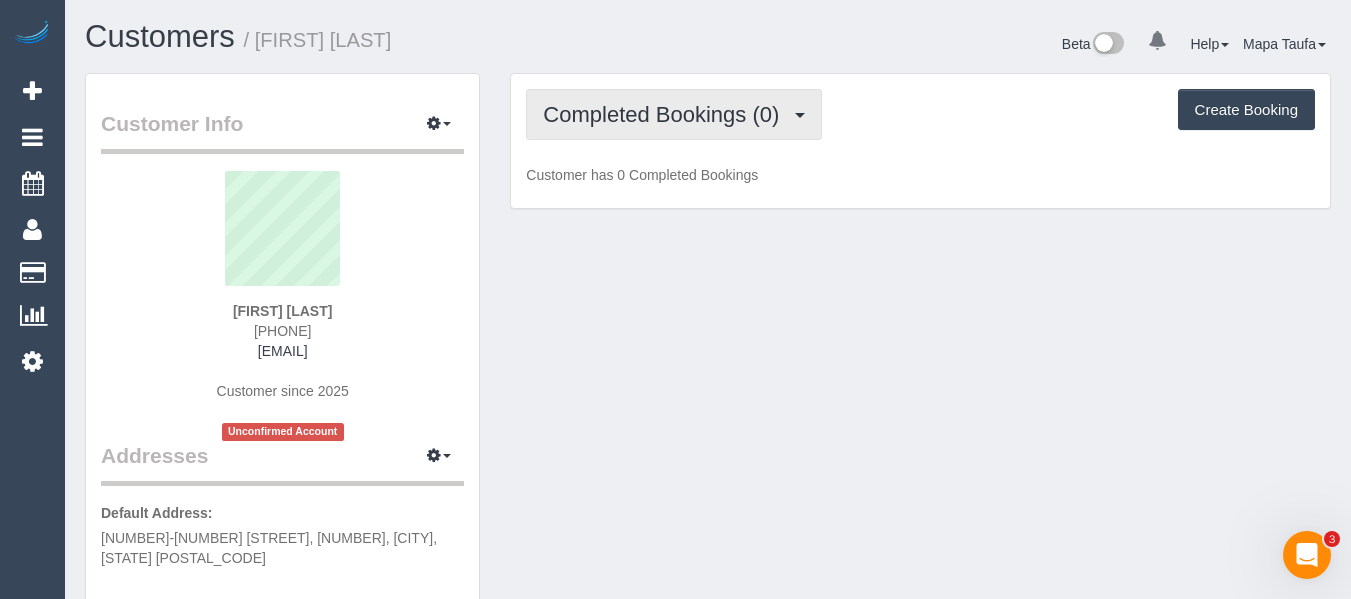 click on "Completed Bookings (0)" at bounding box center [666, 114] 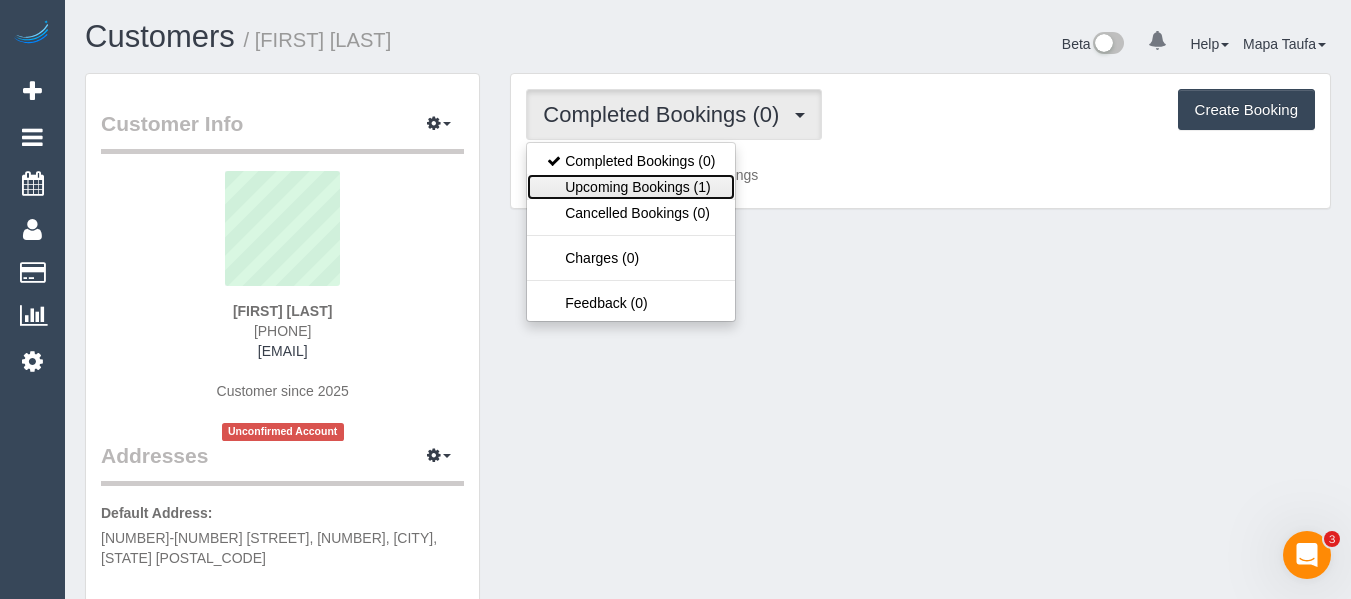 click on "Upcoming Bookings (1)" at bounding box center (631, 187) 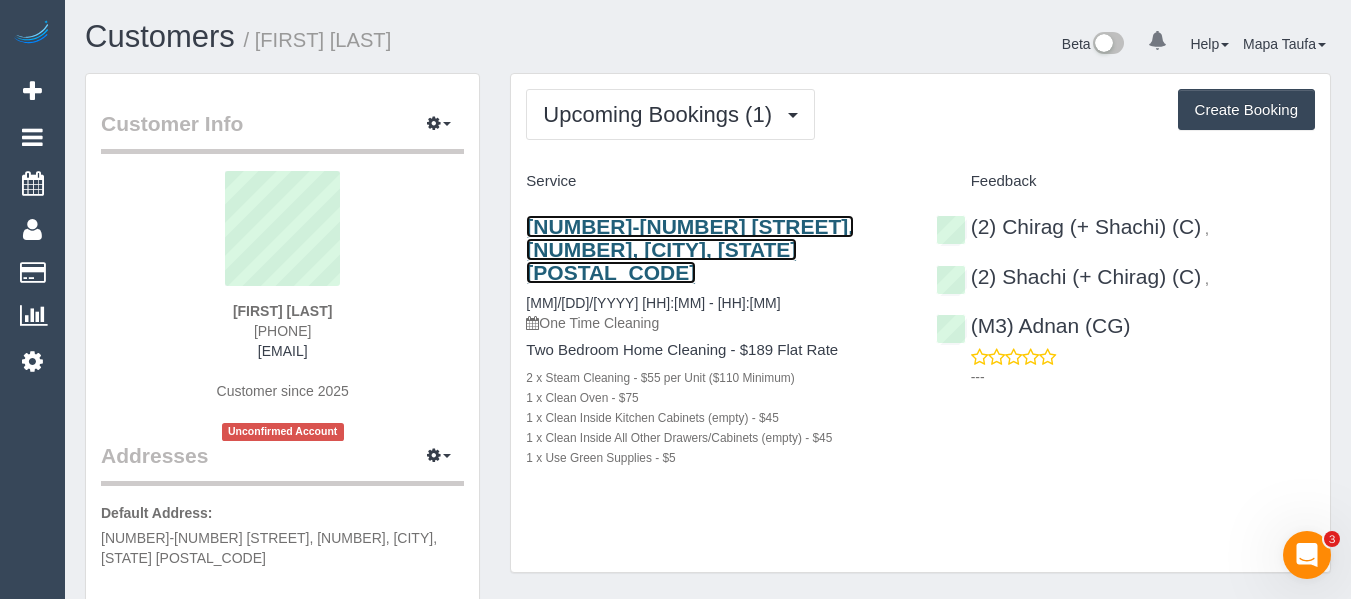 click on "[NUMBER]-[NUMBER] [STREET], [NUMBER], [CITY], [STATE] [POSTAL_CODE]" at bounding box center (690, 249) 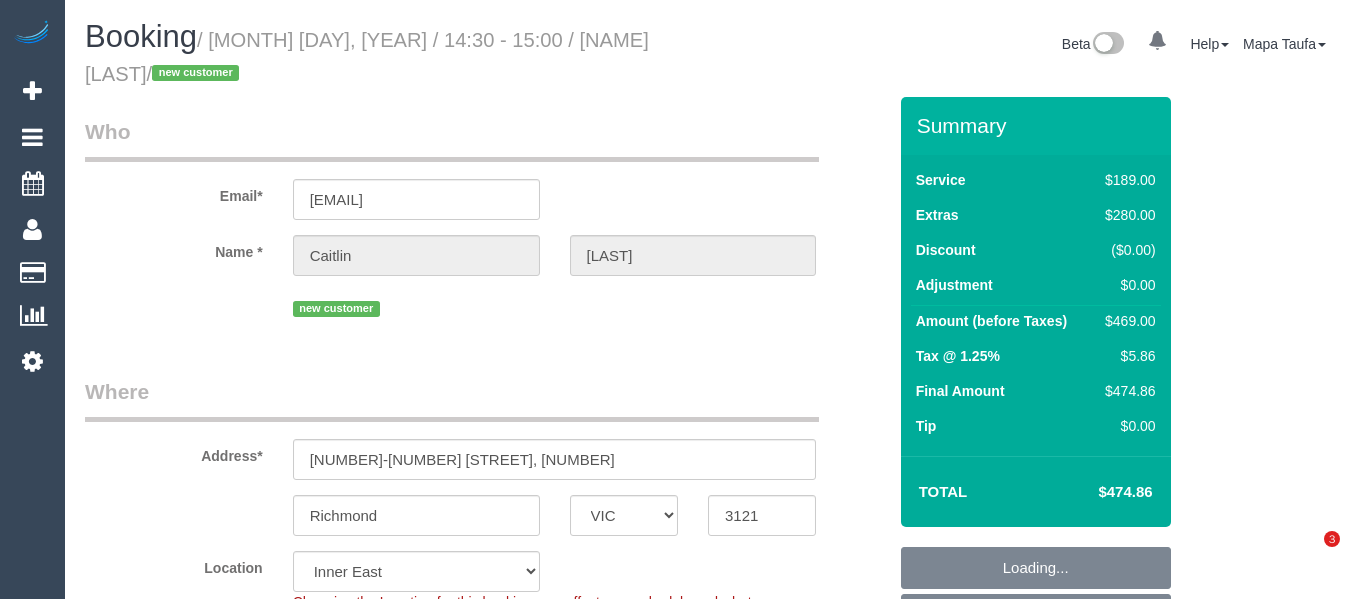 select on "VIC" 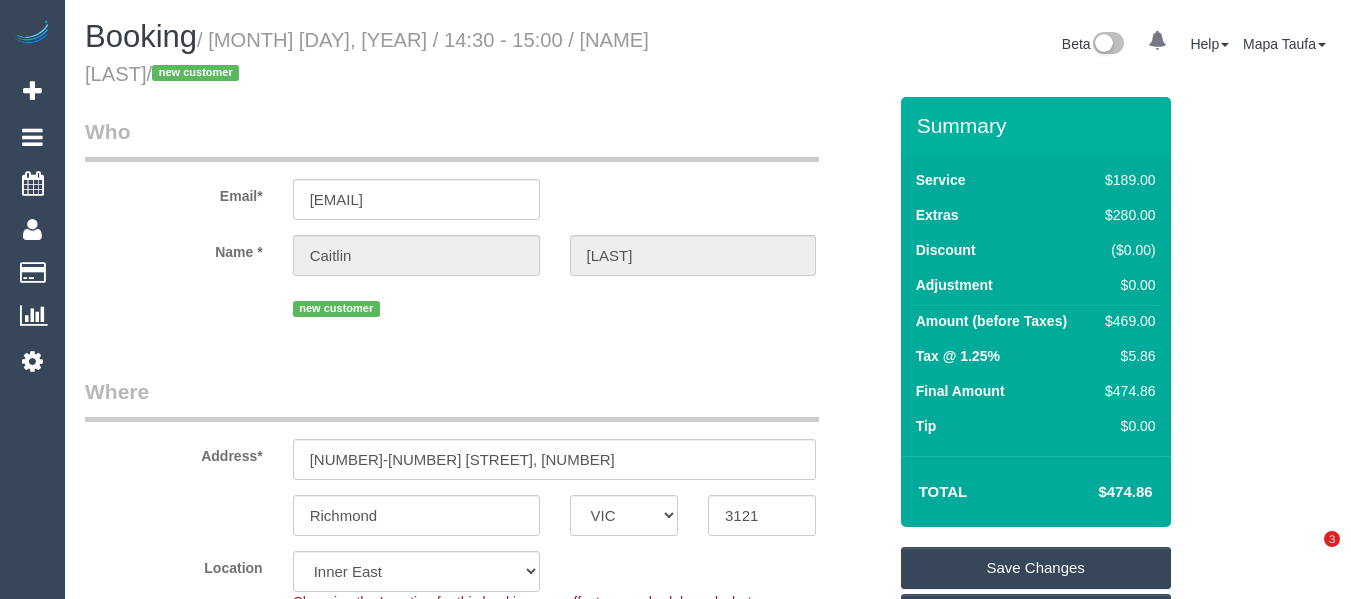 scroll, scrollTop: 0, scrollLeft: 0, axis: both 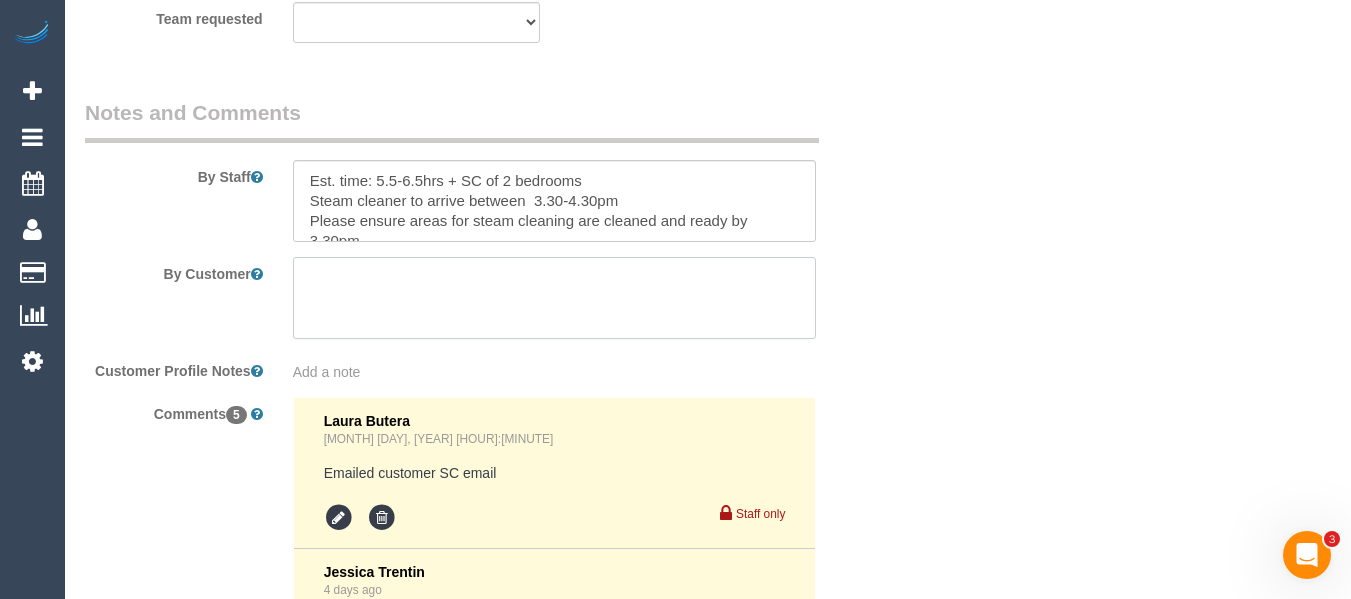 click at bounding box center [555, 298] 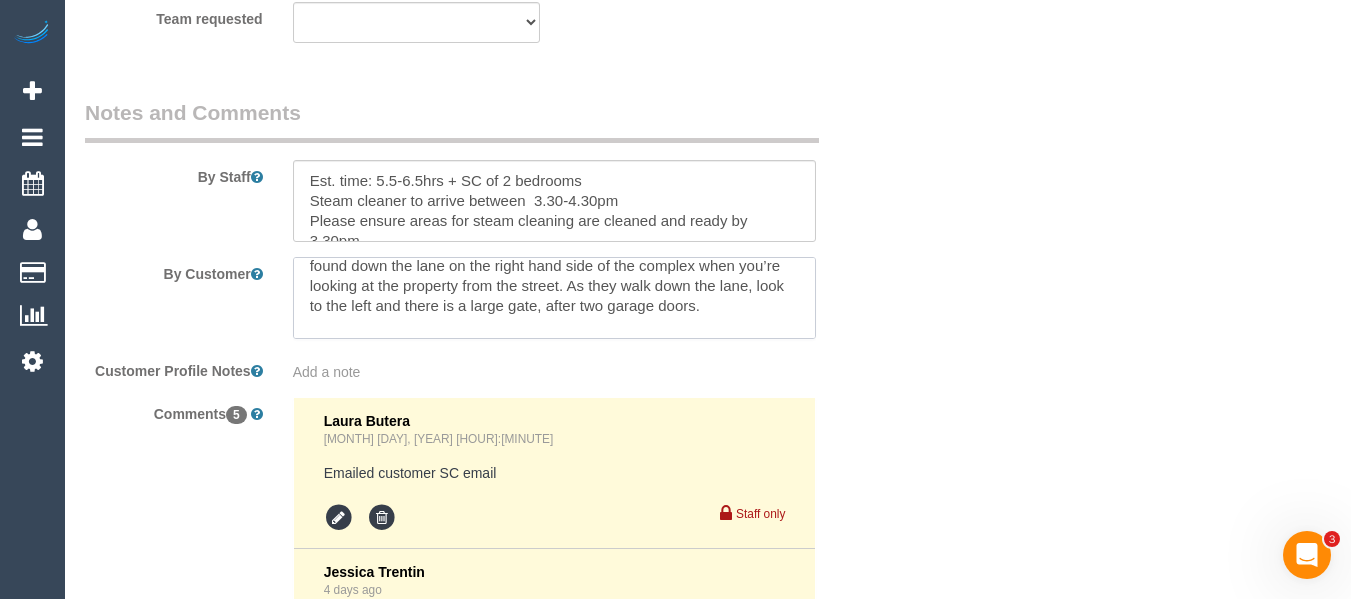 scroll, scrollTop: 0, scrollLeft: 0, axis: both 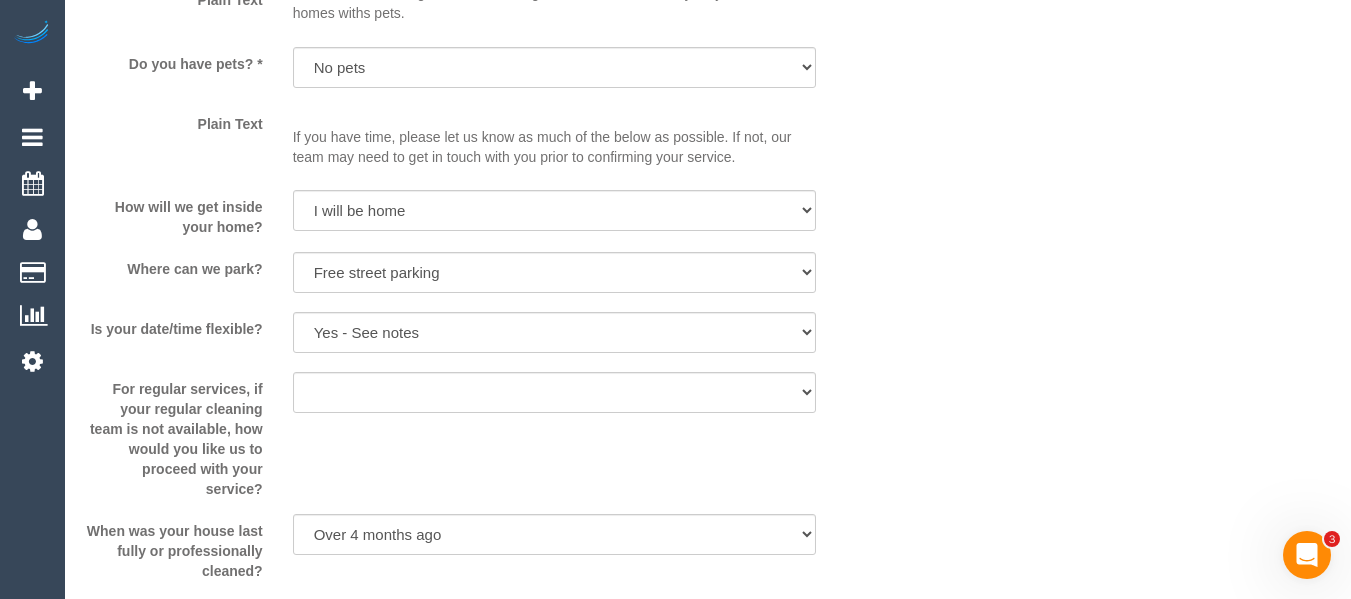 type on "The lock box is located on the gate into the complex. The gate can be found down the lane on the right hand side of the complex when you’re looking at the property from the street. As they walk down the lane, look to the left and there is a large gate, after two garage doors.
The code is [NUMBER]. The large key opens the front gate, the gold key opens the front door." 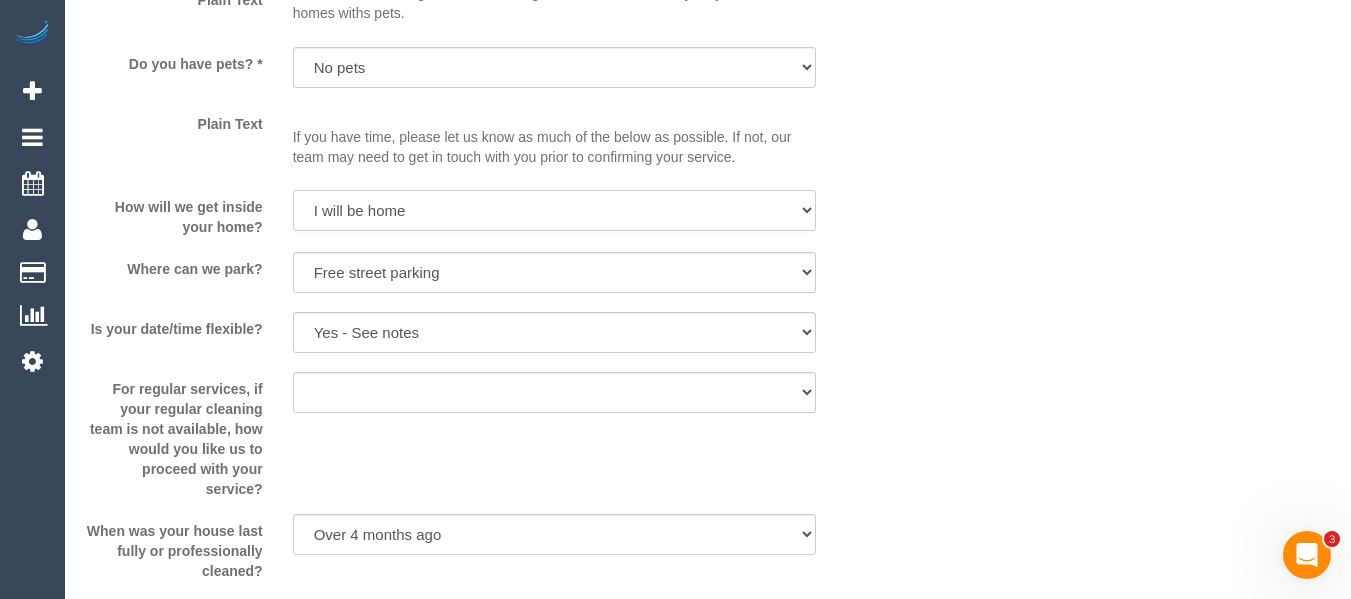 click on "I will be home Key will be left (please provide details below) Lock box/Access code (please provide details below) Other - Please explain below" at bounding box center [555, 210] 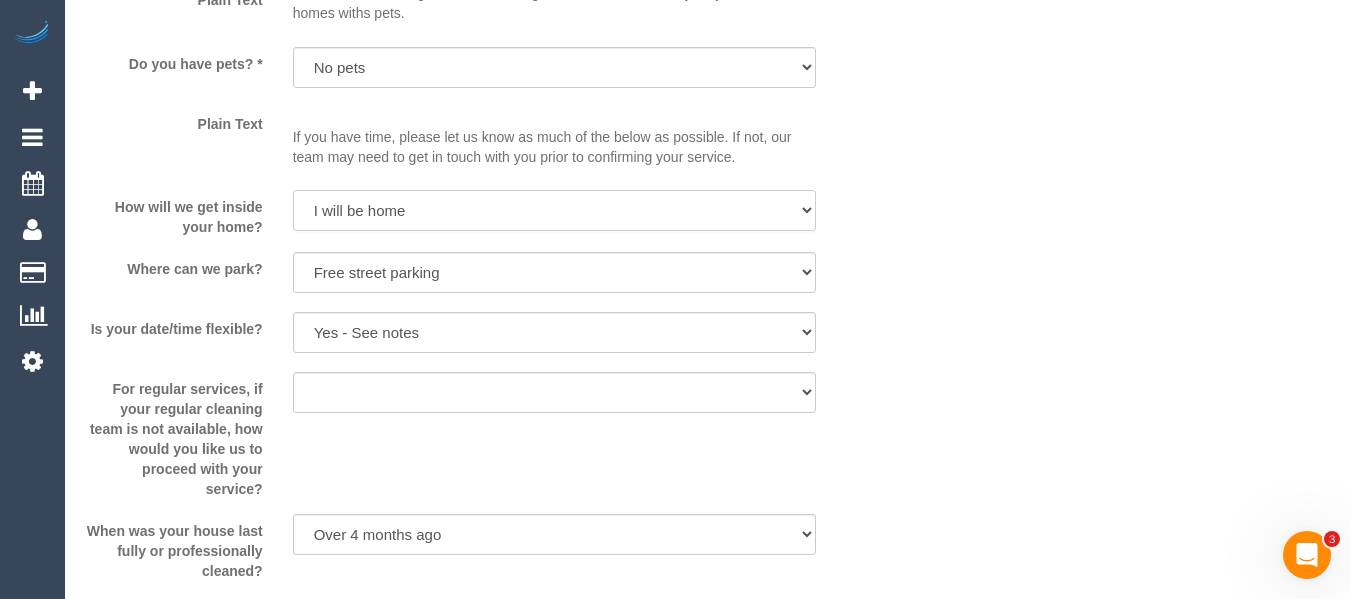 select on "number:16" 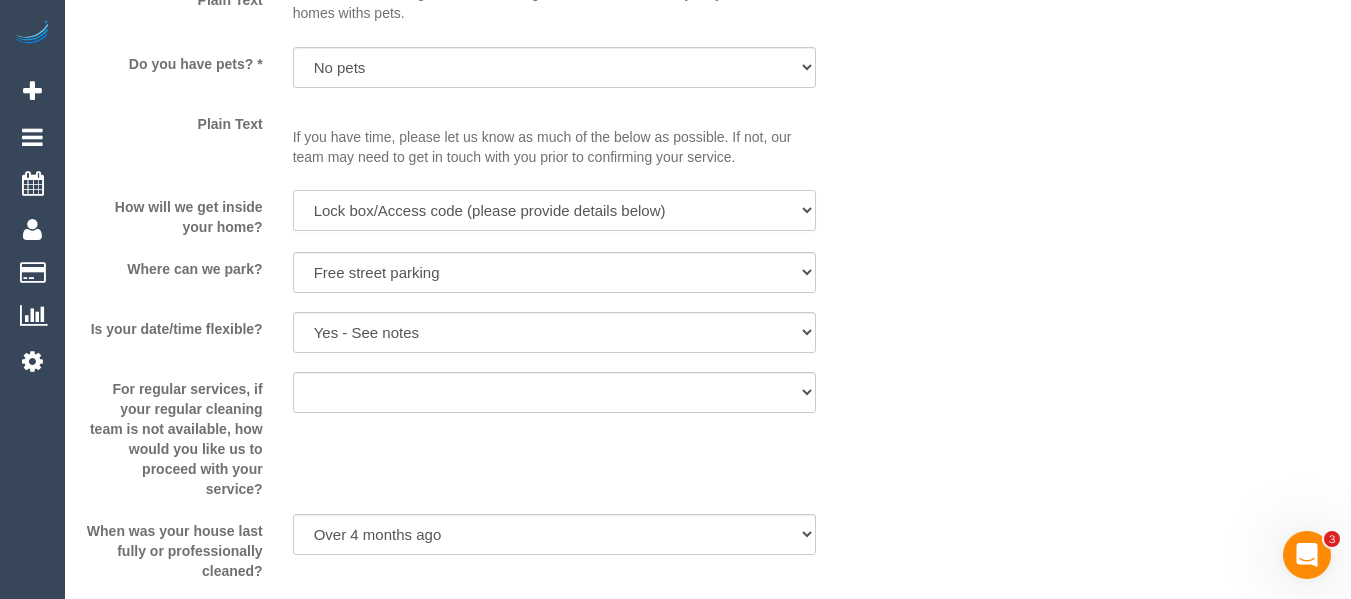 click on "I will be home Key will be left (please provide details below) Lock box/Access code (please provide details below) Other - Please explain below" at bounding box center [555, 210] 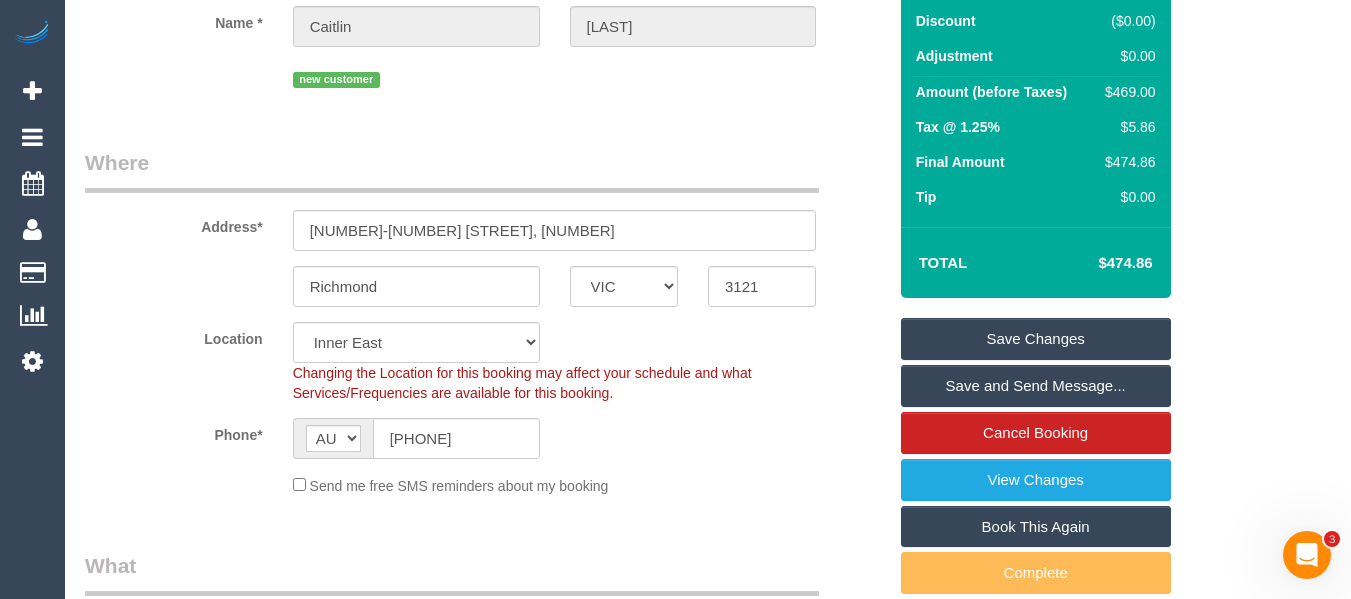 scroll, scrollTop: 203, scrollLeft: 0, axis: vertical 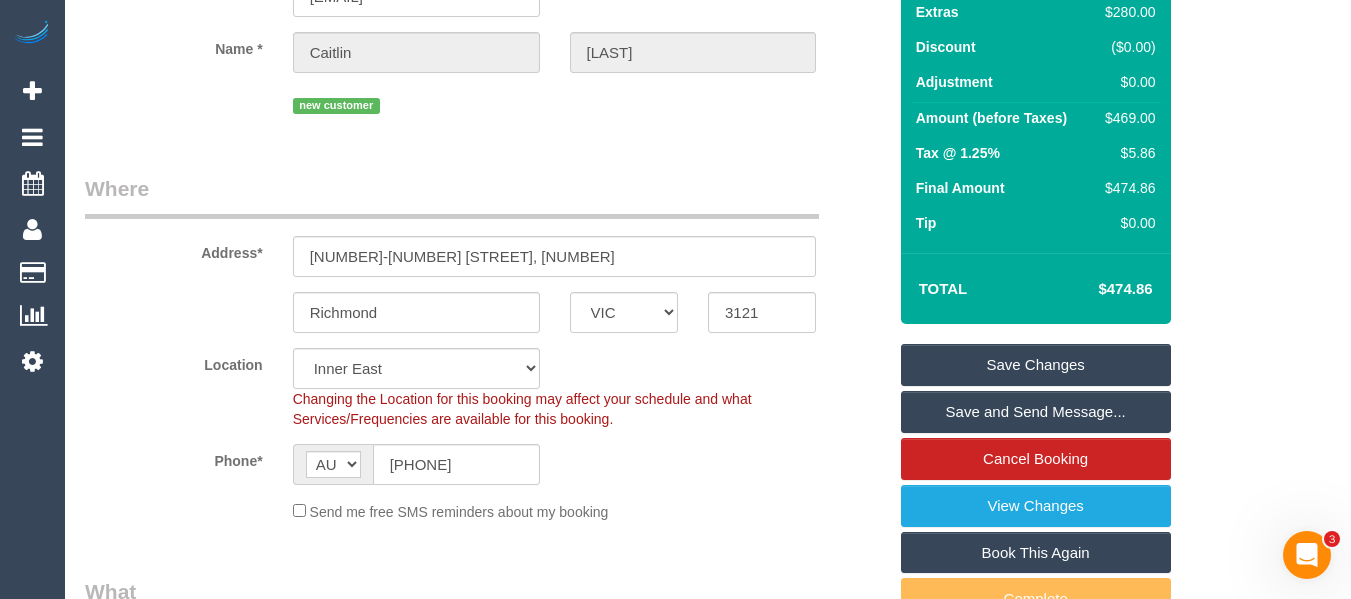 click on "Save Changes" at bounding box center (1036, 365) 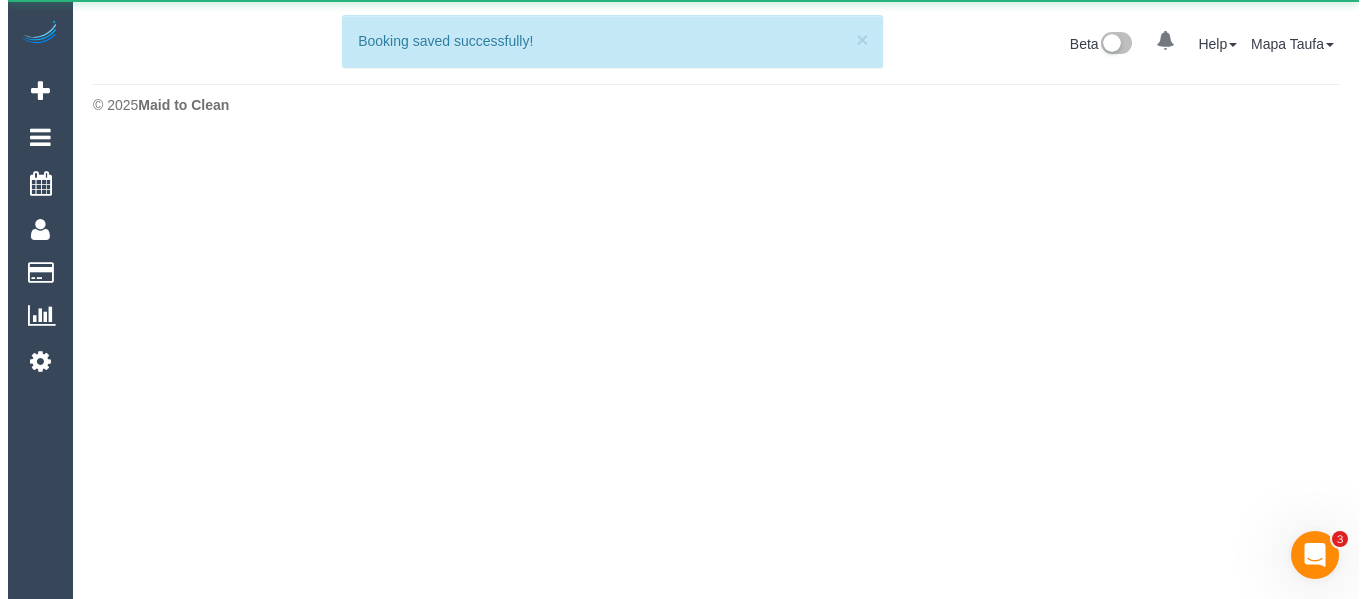 scroll, scrollTop: 0, scrollLeft: 0, axis: both 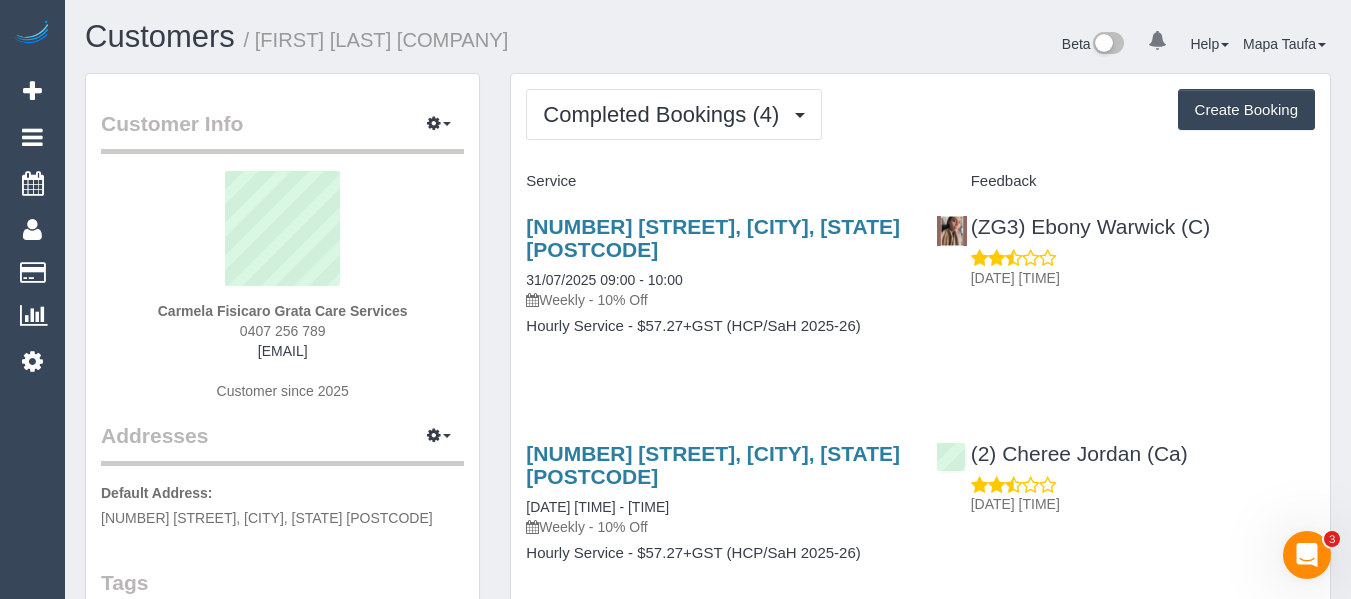 drag, startPoint x: 573, startPoint y: 85, endPoint x: 578, endPoint y: 104, distance: 19.646883 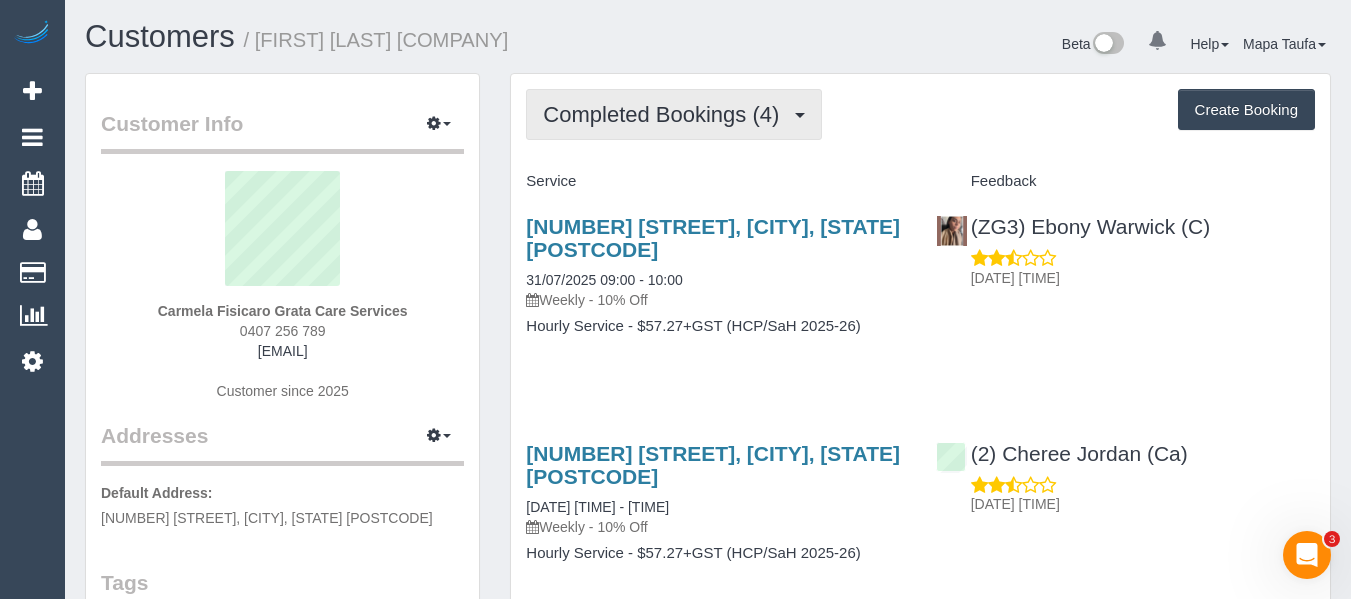 click on "Completed Bookings (4)
Completed Bookings (4)
Upcoming Bookings (11)
Cancelled Bookings (0)
Charges (4)
Feedback (3)
Create Booking
Service
Feedback" at bounding box center (920, 597) 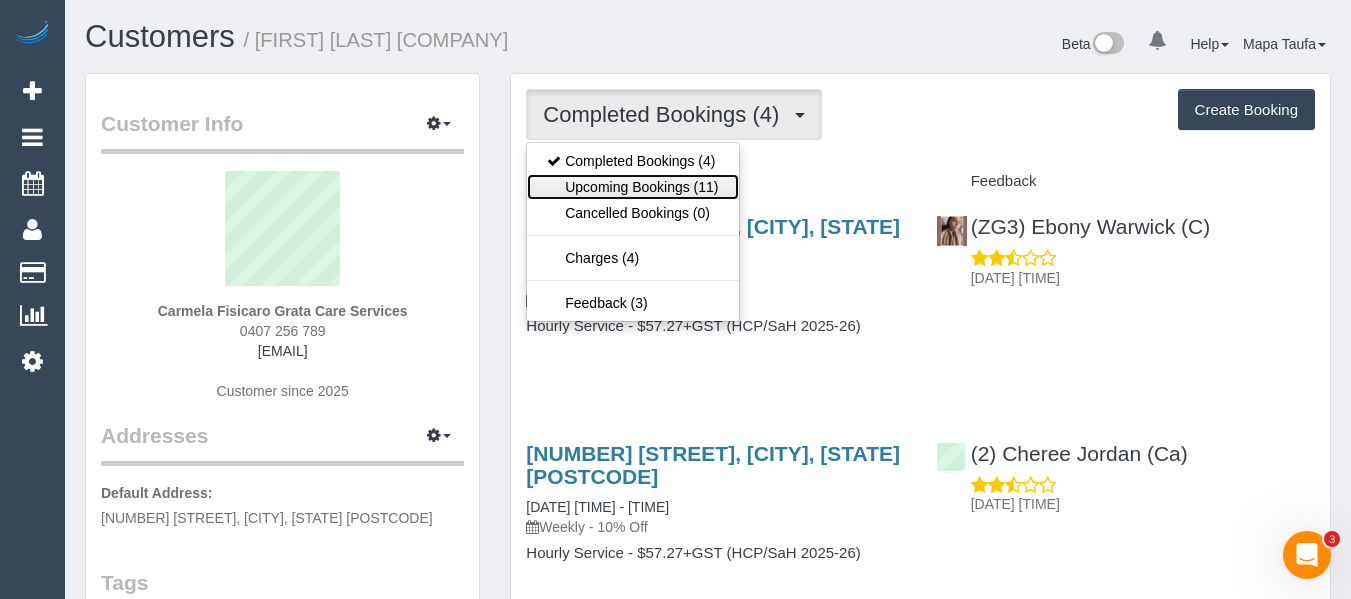 click on "Upcoming Bookings (11)" at bounding box center (632, 187) 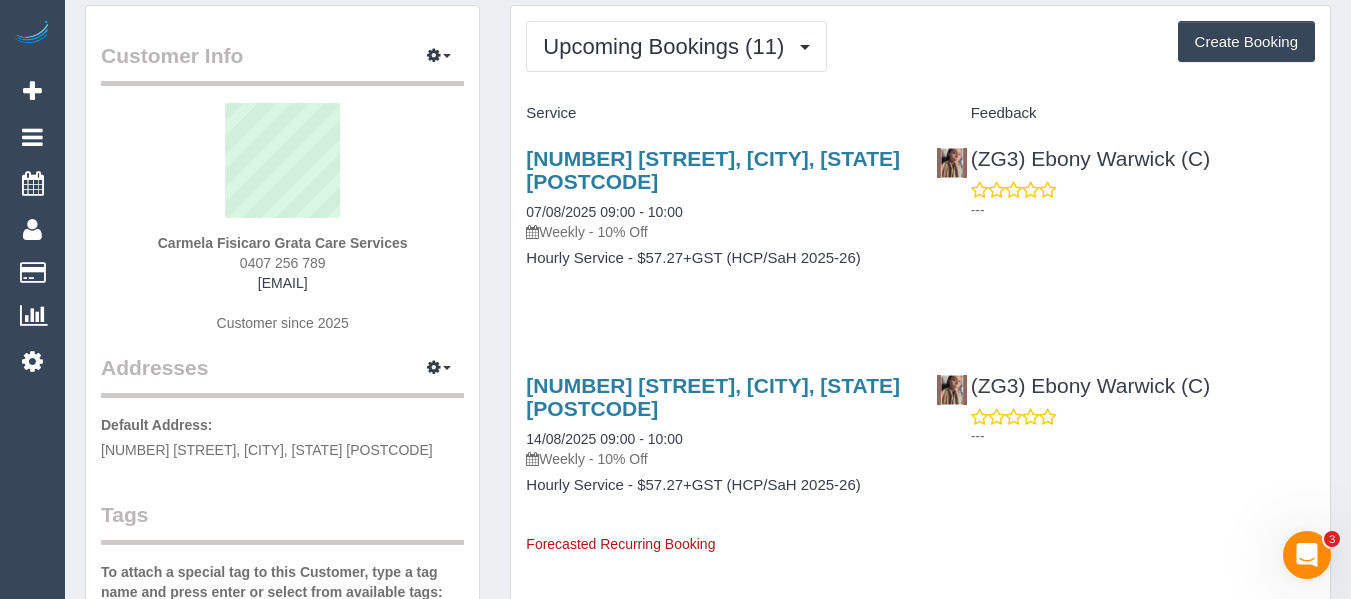 scroll, scrollTop: 100, scrollLeft: 0, axis: vertical 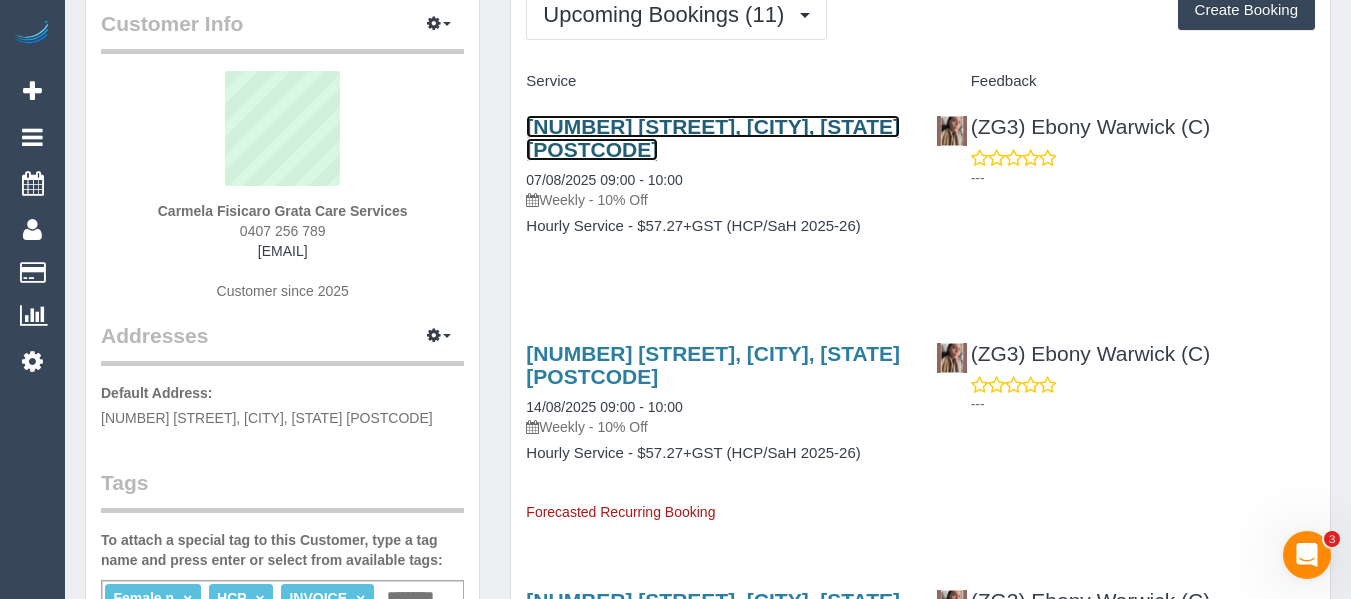 click on "7 Nangiloc Crescent, Werribee, VIC 3030" at bounding box center [713, 138] 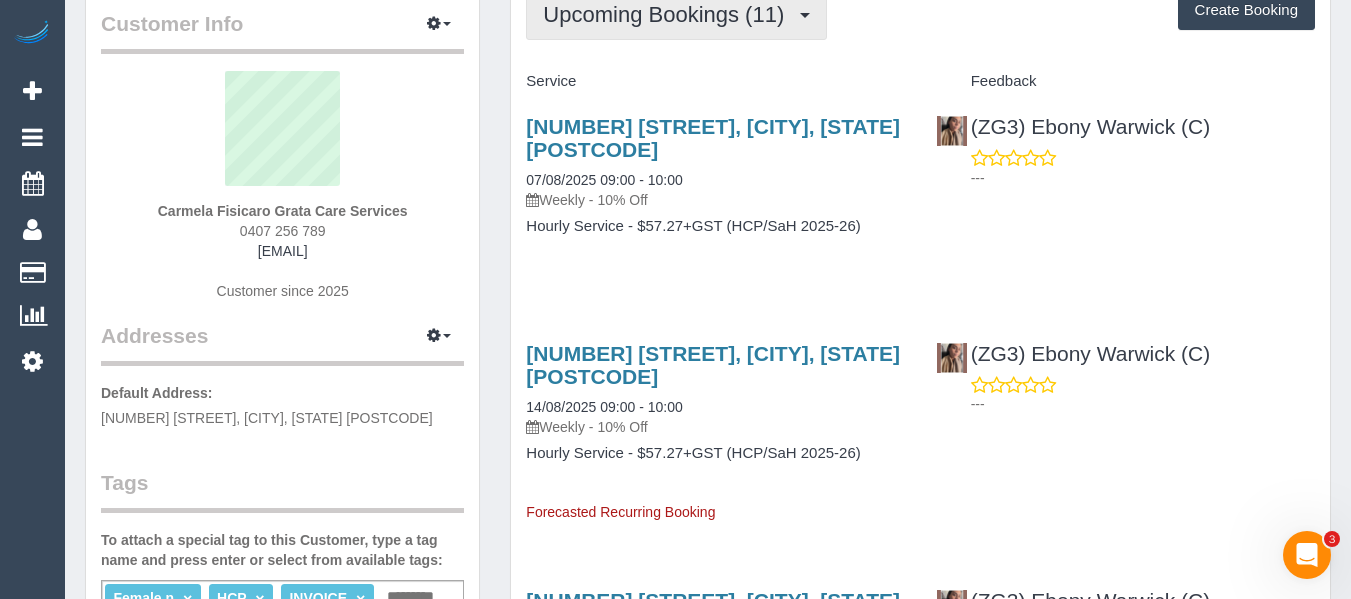 click on "Upcoming Bookings (11)" at bounding box center [668, 14] 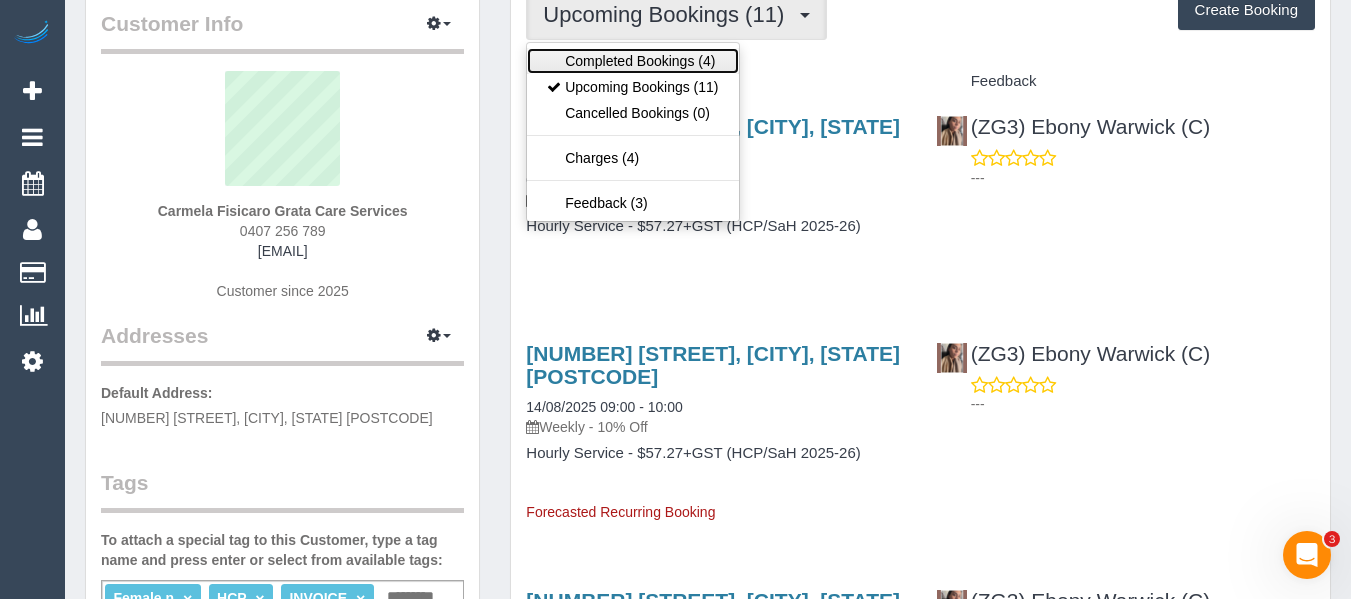 click on "Completed Bookings (4)" at bounding box center (632, 61) 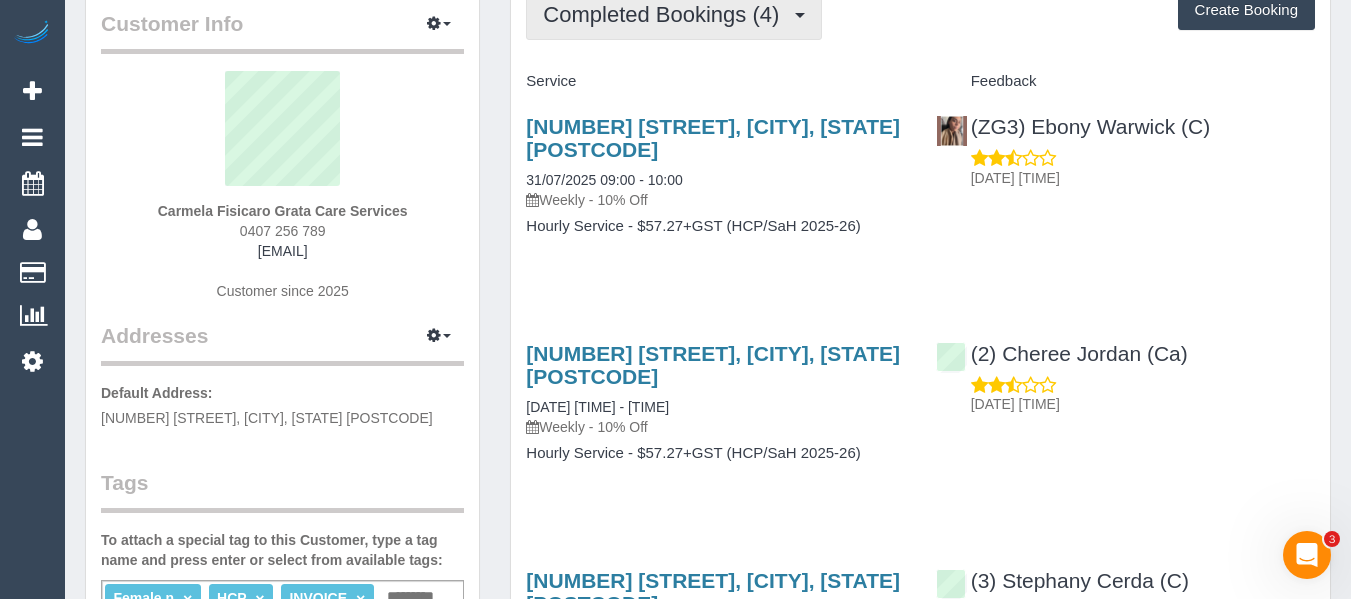 click on "Completed Bookings (4)" at bounding box center (674, 14) 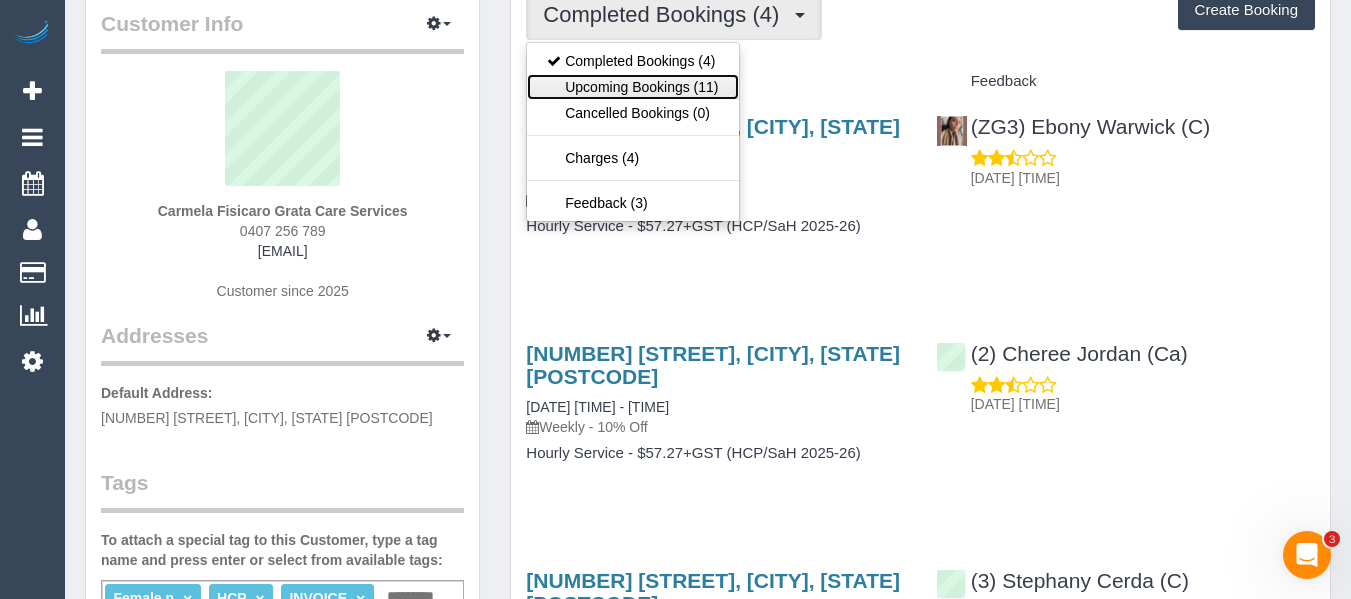 click on "Upcoming Bookings (11)" at bounding box center (632, 87) 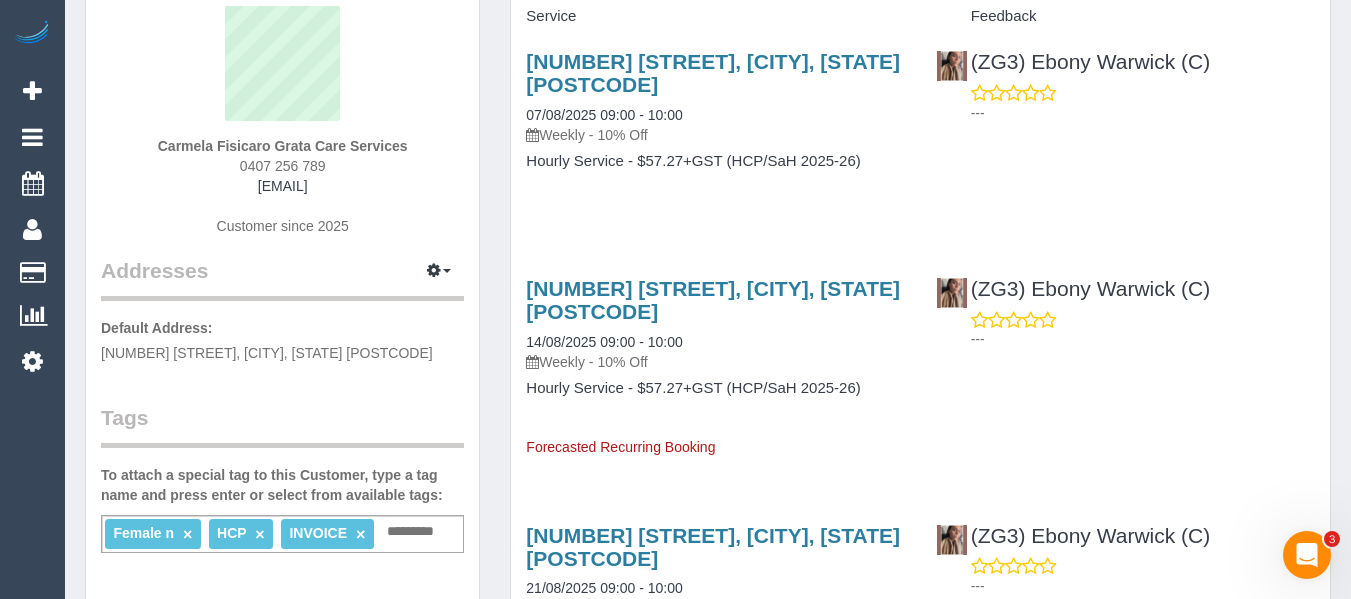 scroll, scrollTop: 200, scrollLeft: 0, axis: vertical 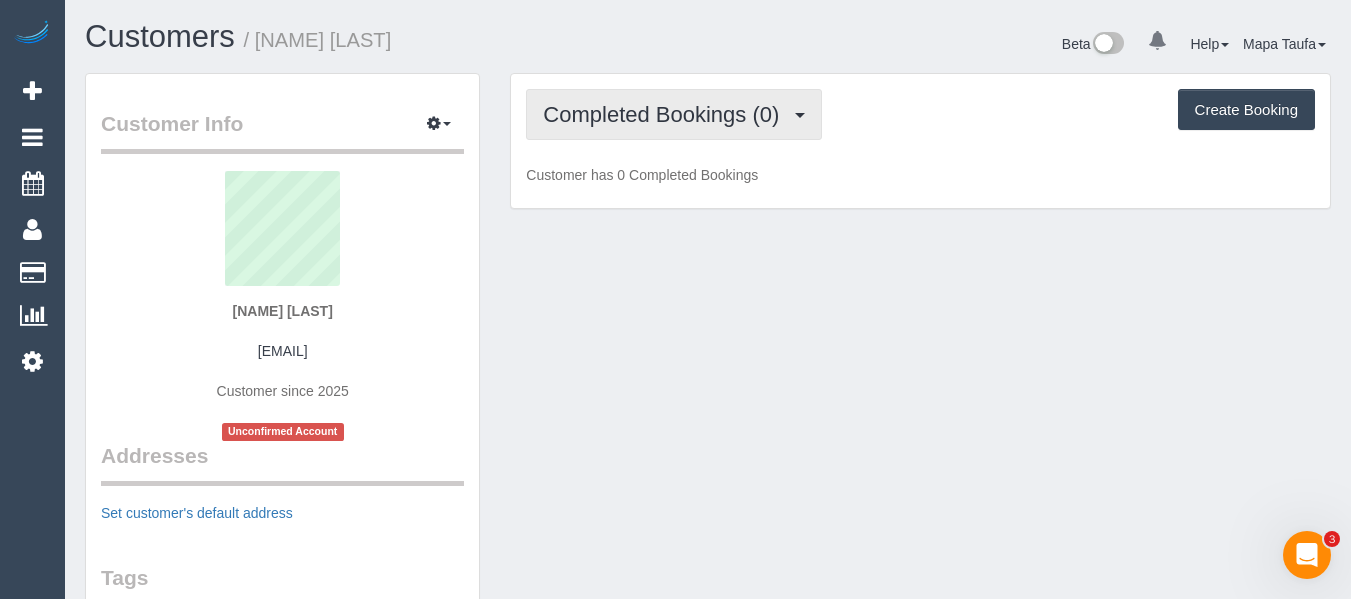 click on "Completed Bookings (0)" at bounding box center [666, 114] 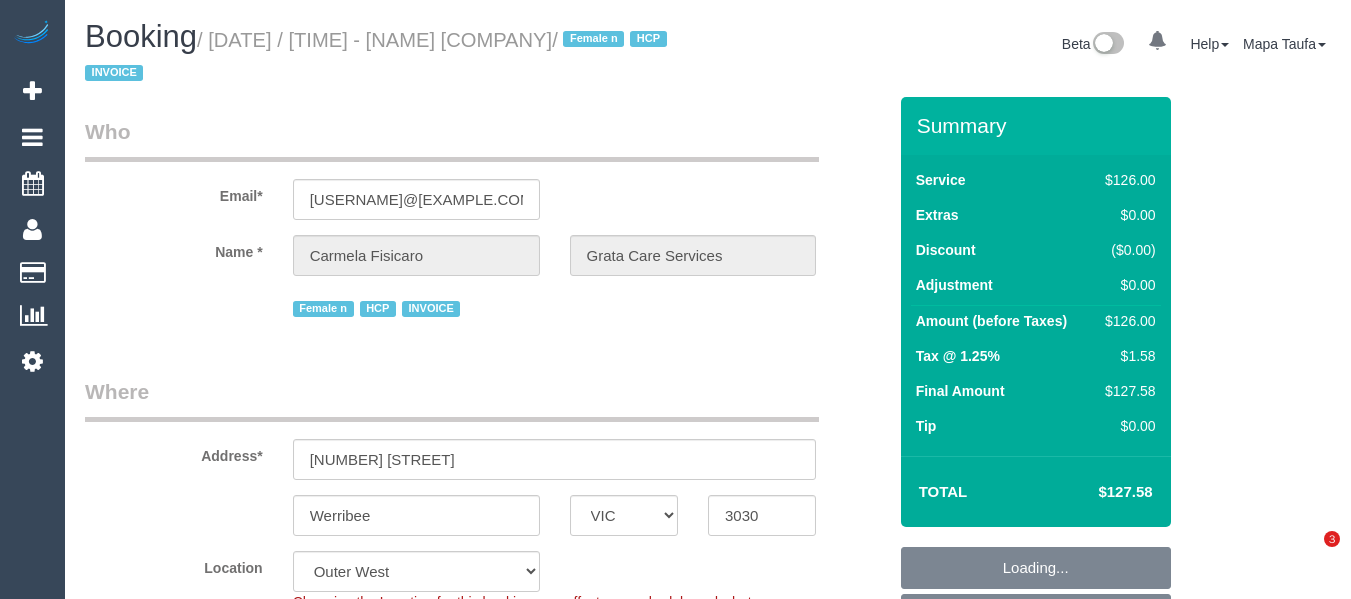 select on "VIC" 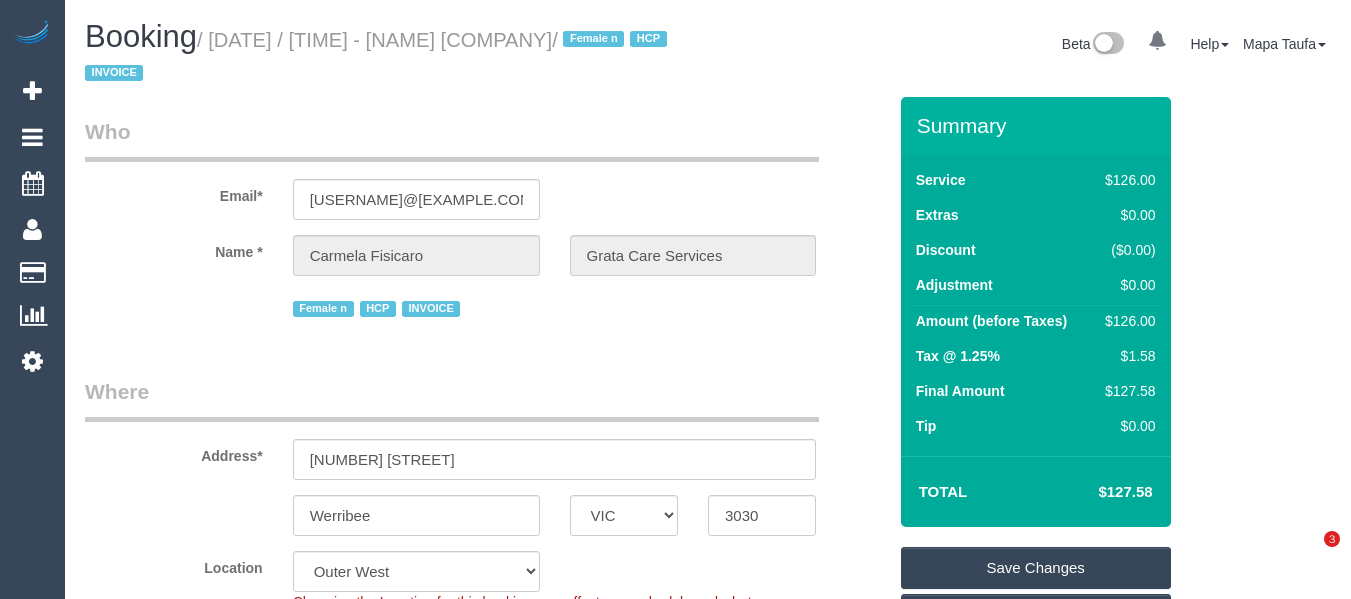 scroll, scrollTop: 0, scrollLeft: 0, axis: both 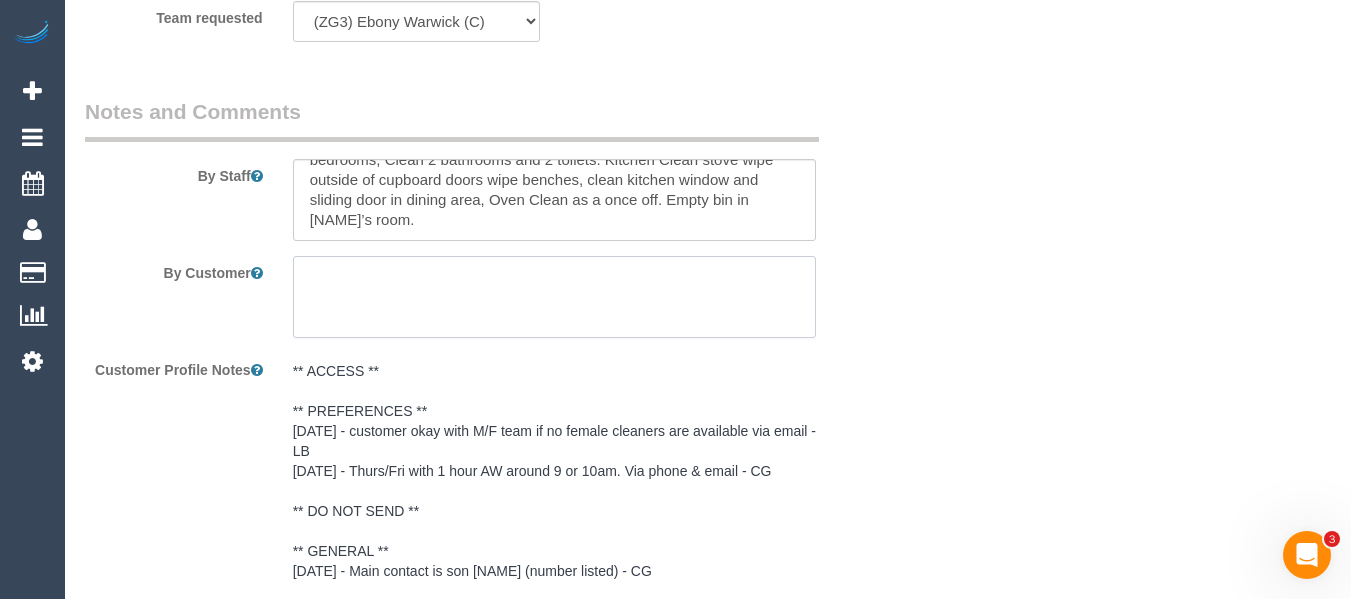 click at bounding box center (555, 297) 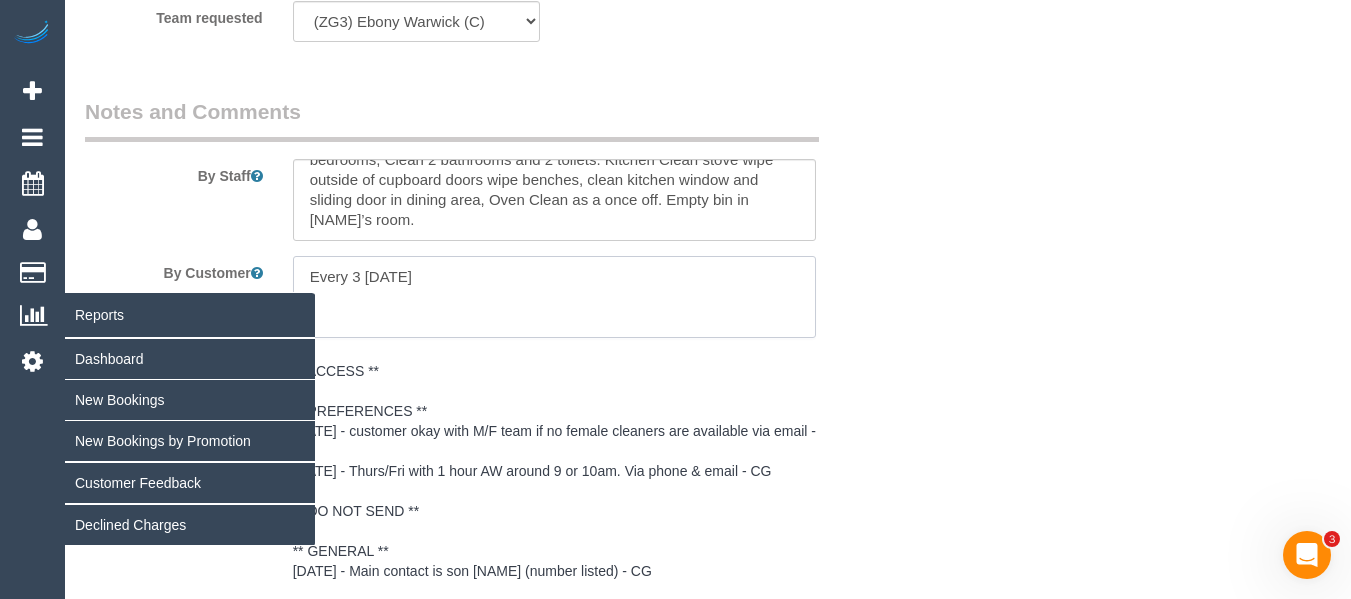 type on "Every 3 weeks" 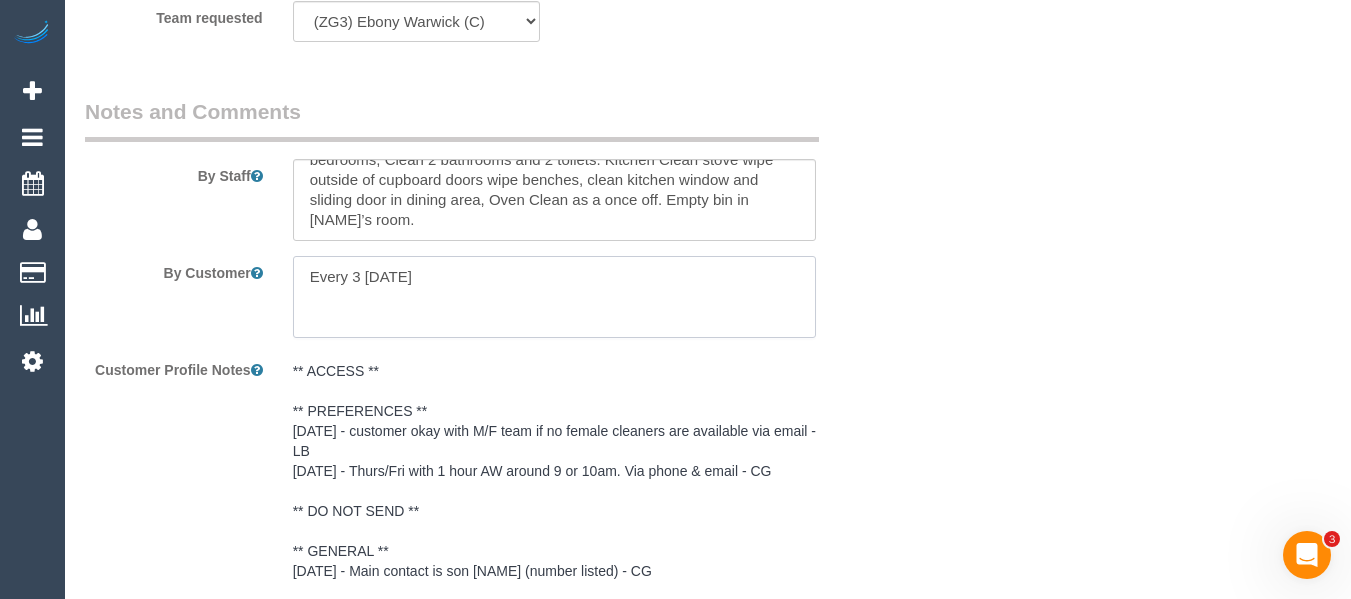 drag, startPoint x: 469, startPoint y: 289, endPoint x: 268, endPoint y: 291, distance: 201.00995 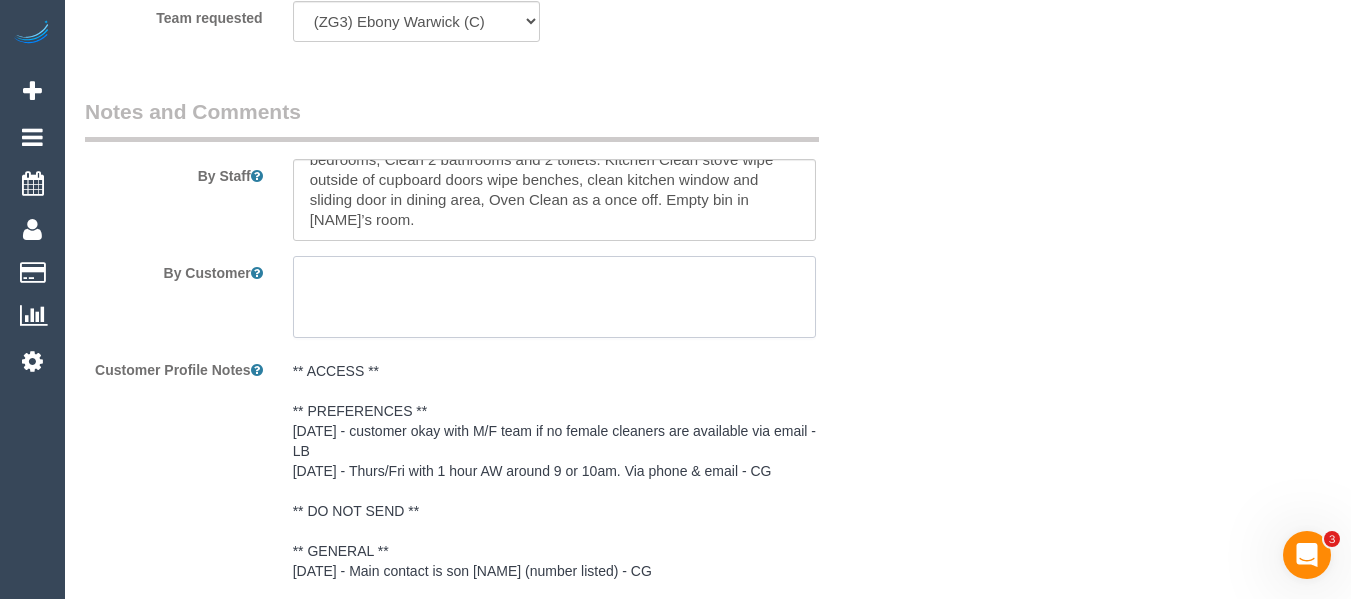type 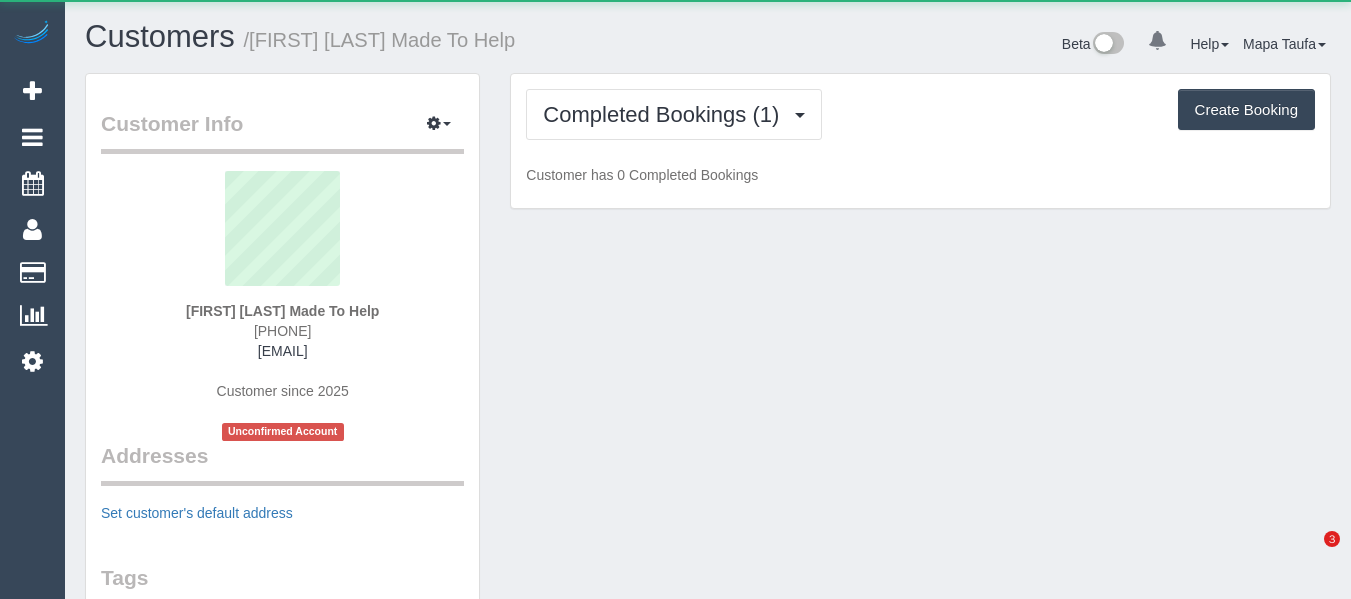 scroll, scrollTop: 0, scrollLeft: 0, axis: both 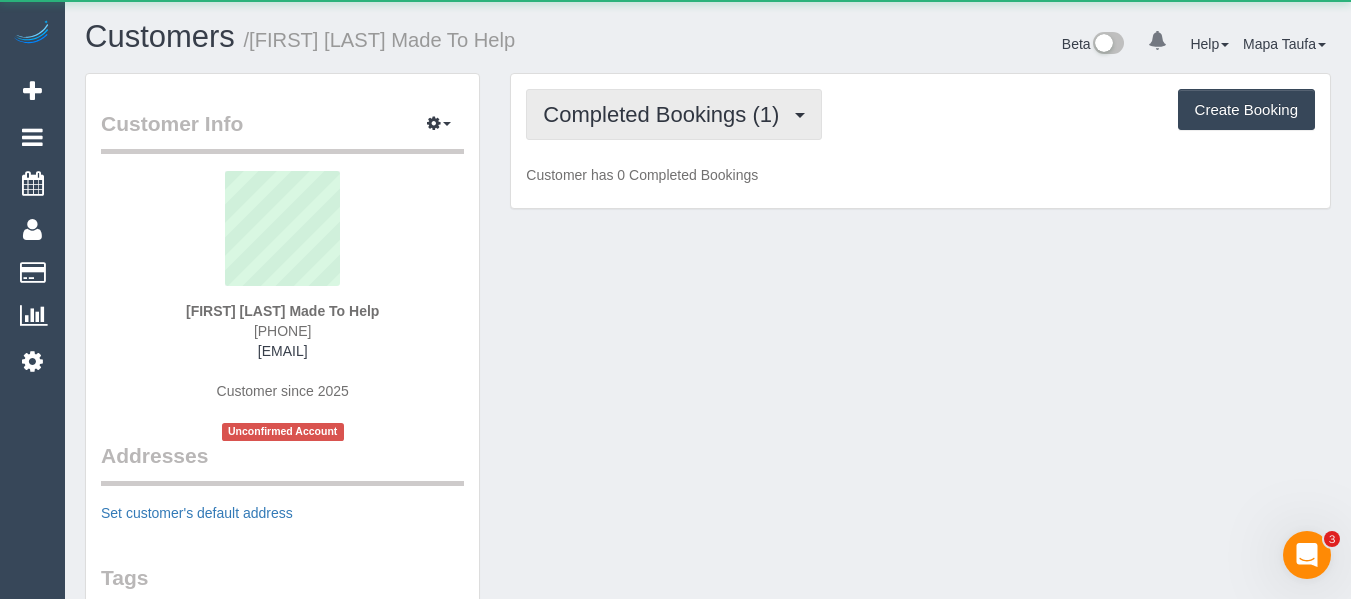 click on "Completed Bookings (1)" at bounding box center (666, 114) 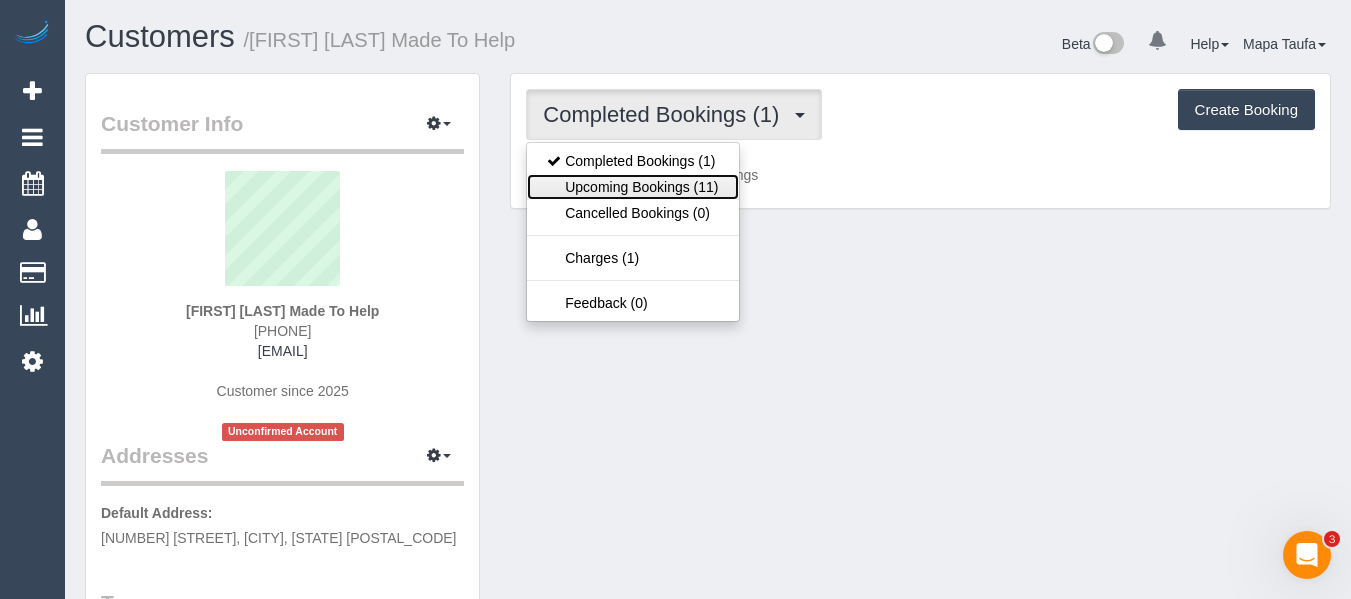 click on "Upcoming Bookings (11)" at bounding box center (632, 187) 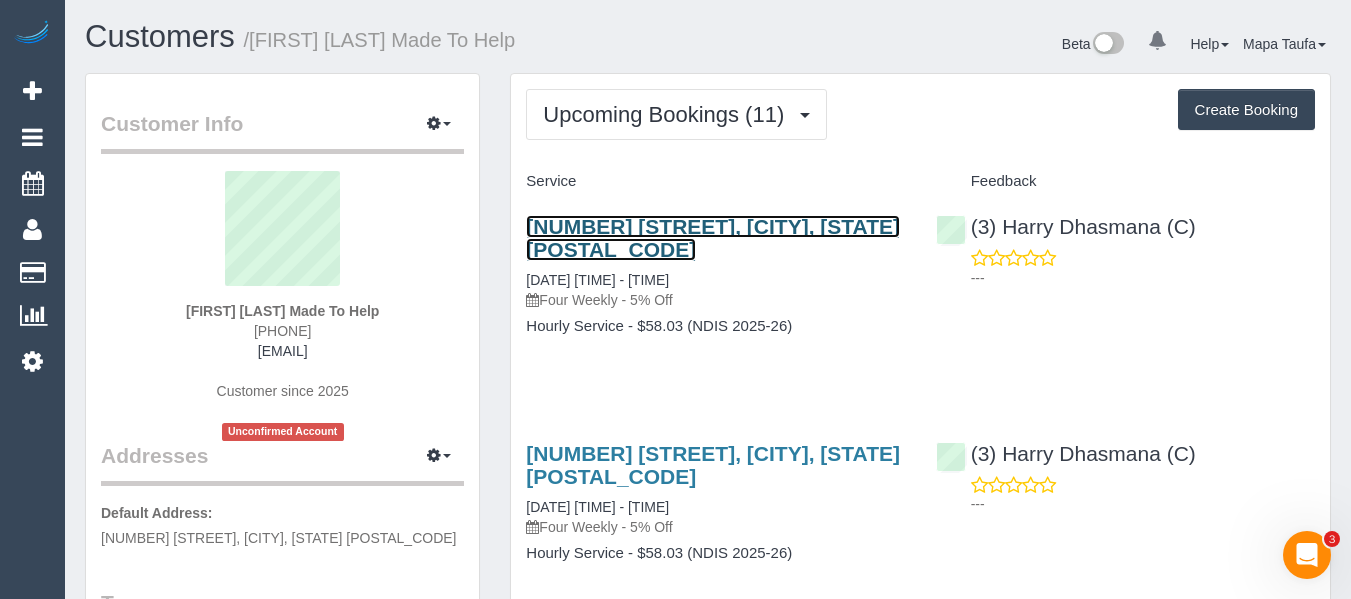 click on "[NUMBER] [STREET], [CITY], [STATE] [POSTAL_CODE]" at bounding box center [713, 238] 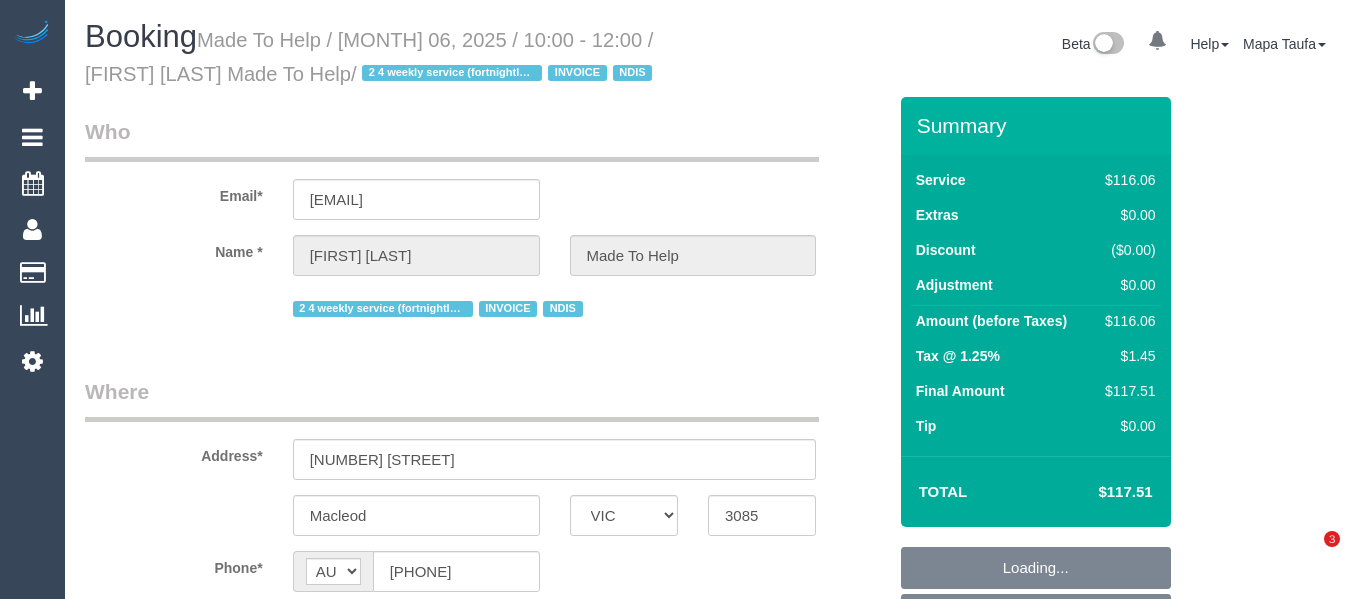 select on "VIC" 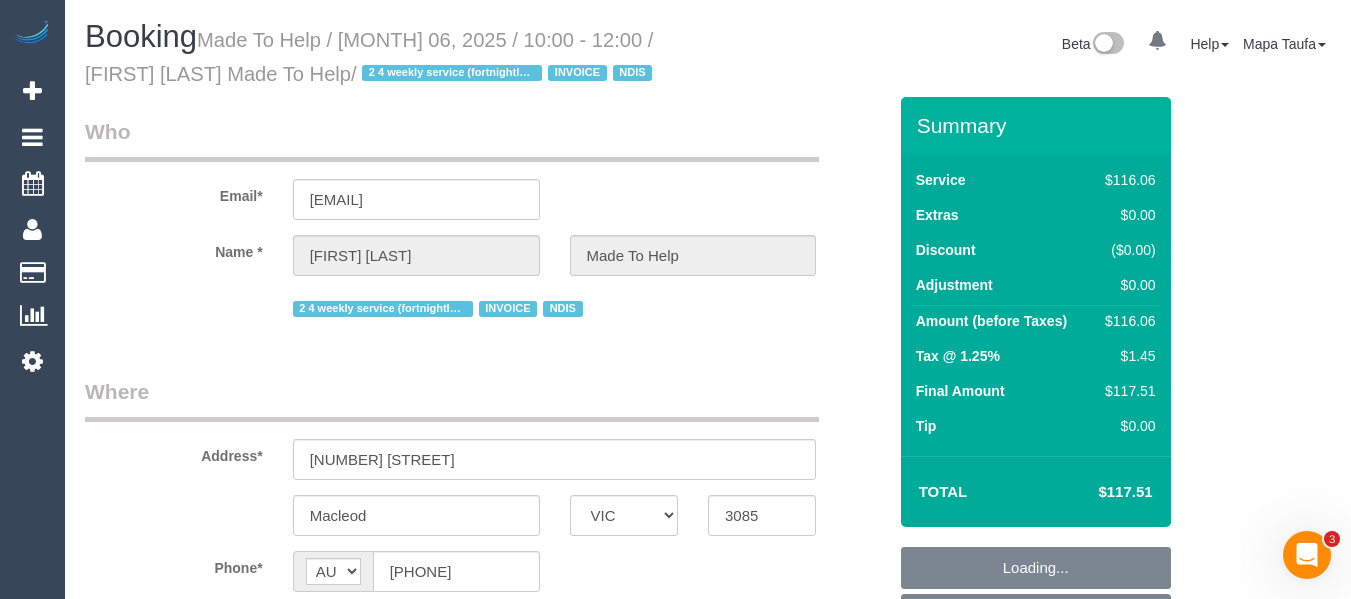 scroll, scrollTop: 0, scrollLeft: 0, axis: both 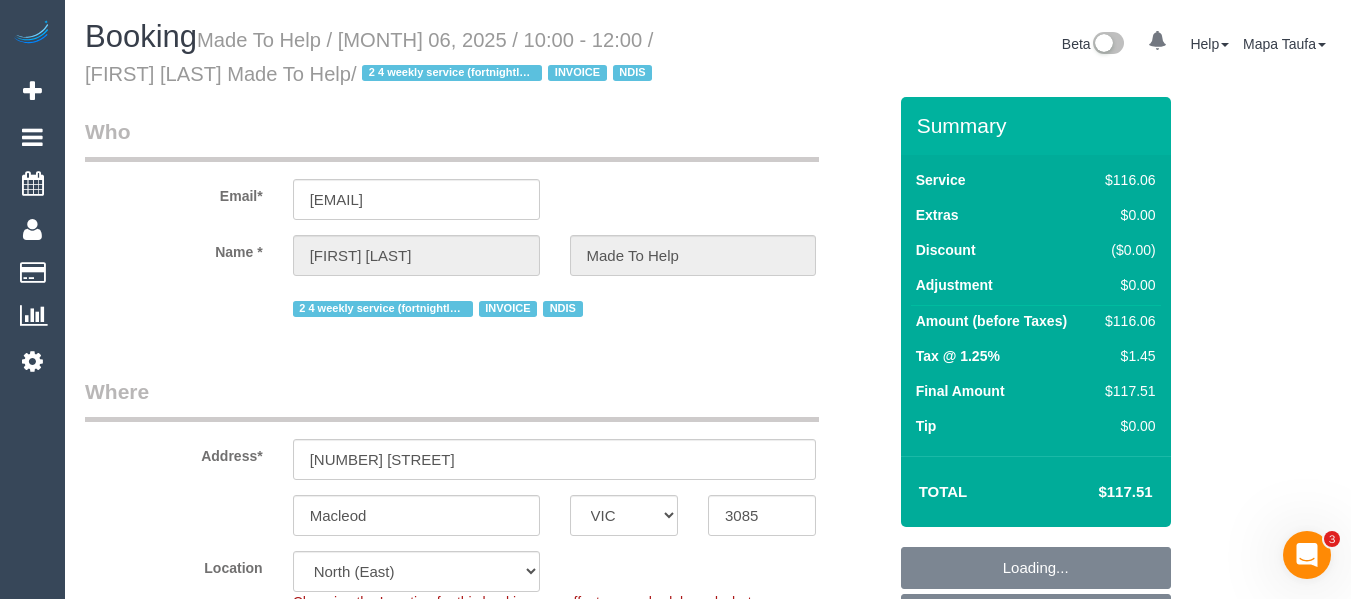 select on "object:611" 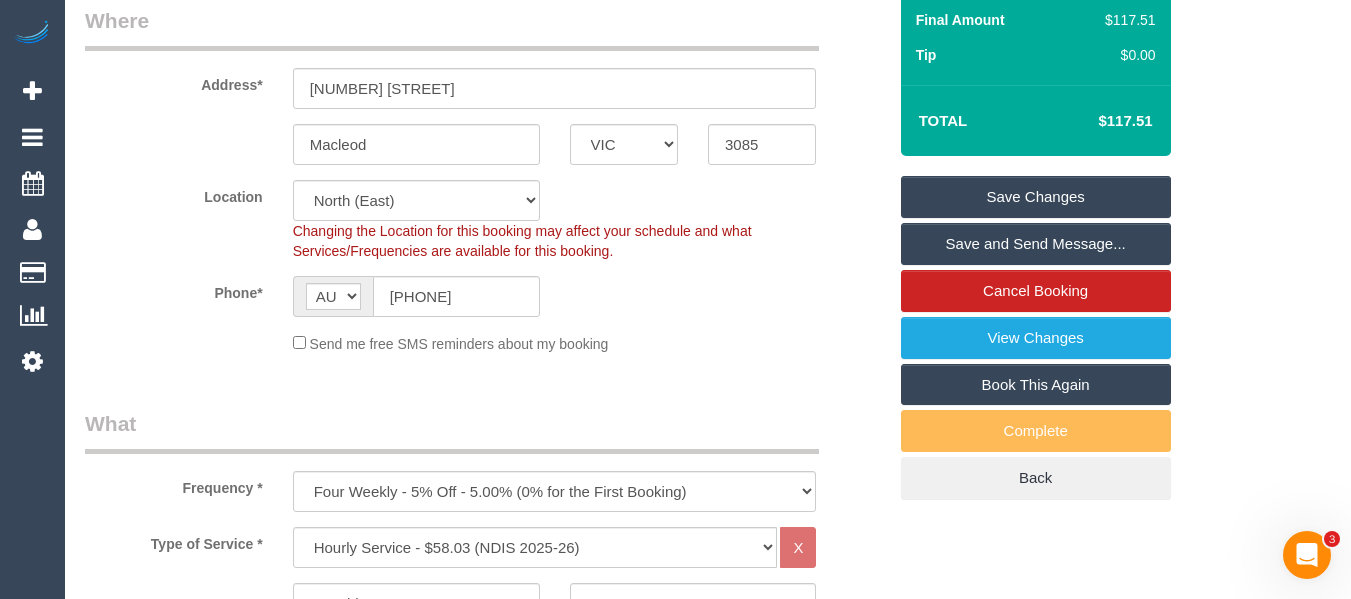 scroll, scrollTop: 400, scrollLeft: 0, axis: vertical 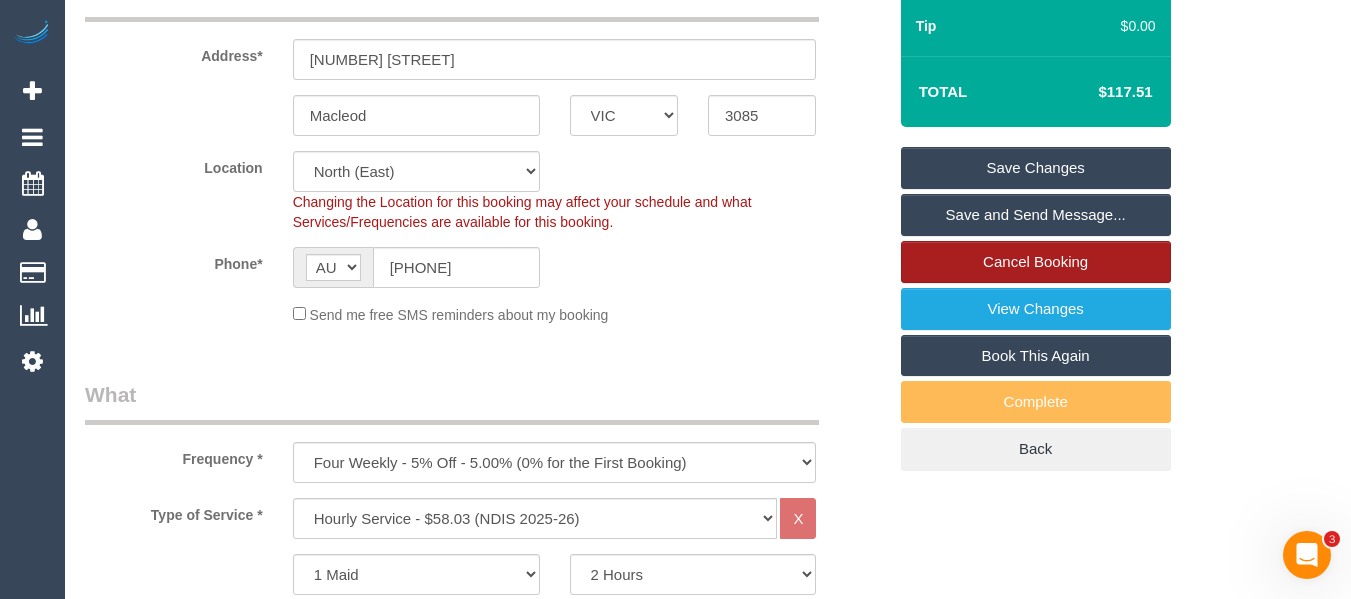 click on "Cancel Booking" at bounding box center (1036, 262) 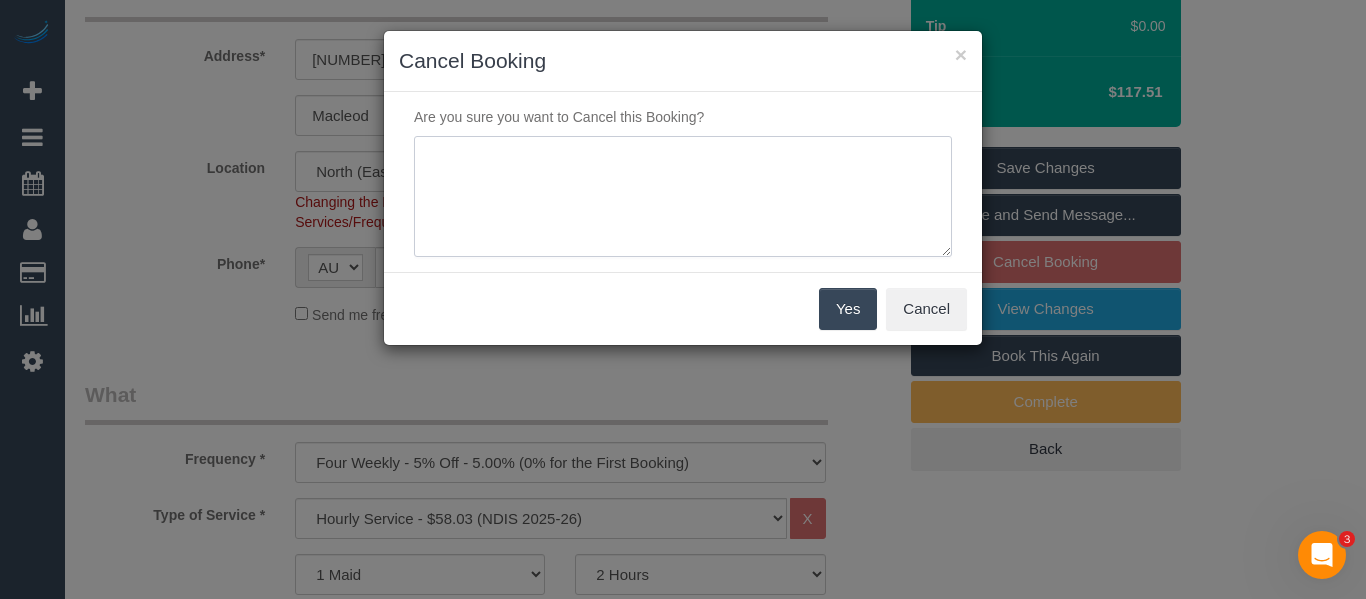 click at bounding box center [683, 197] 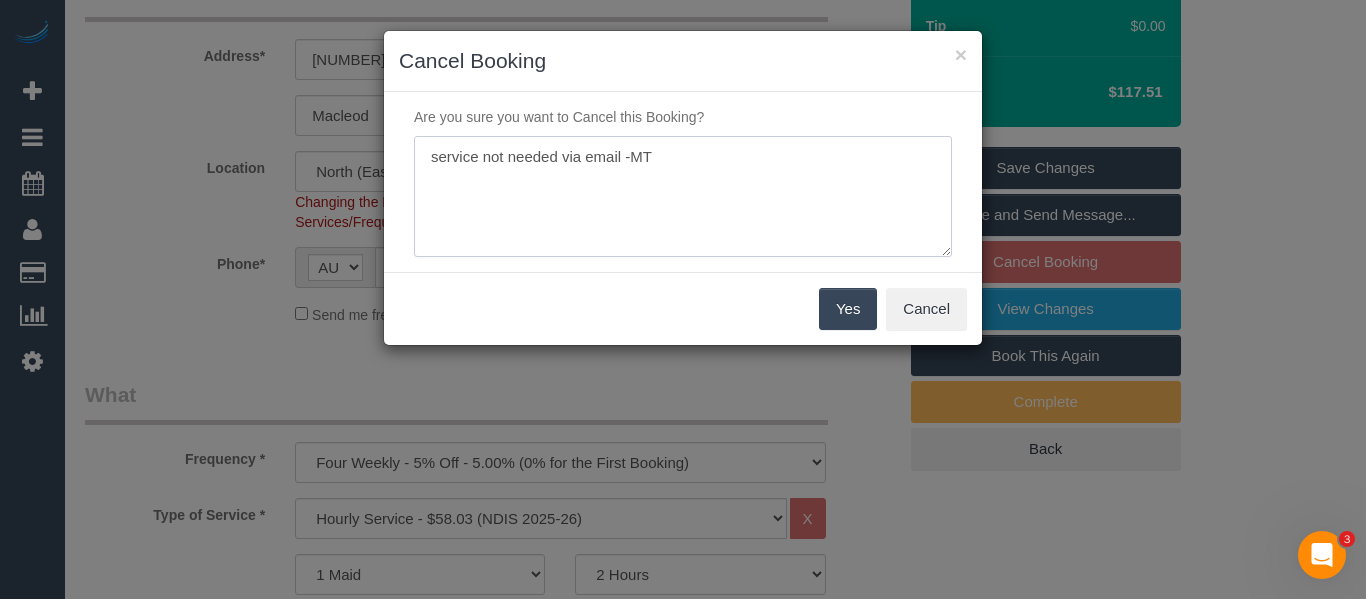 type on "service not needed via email -MT" 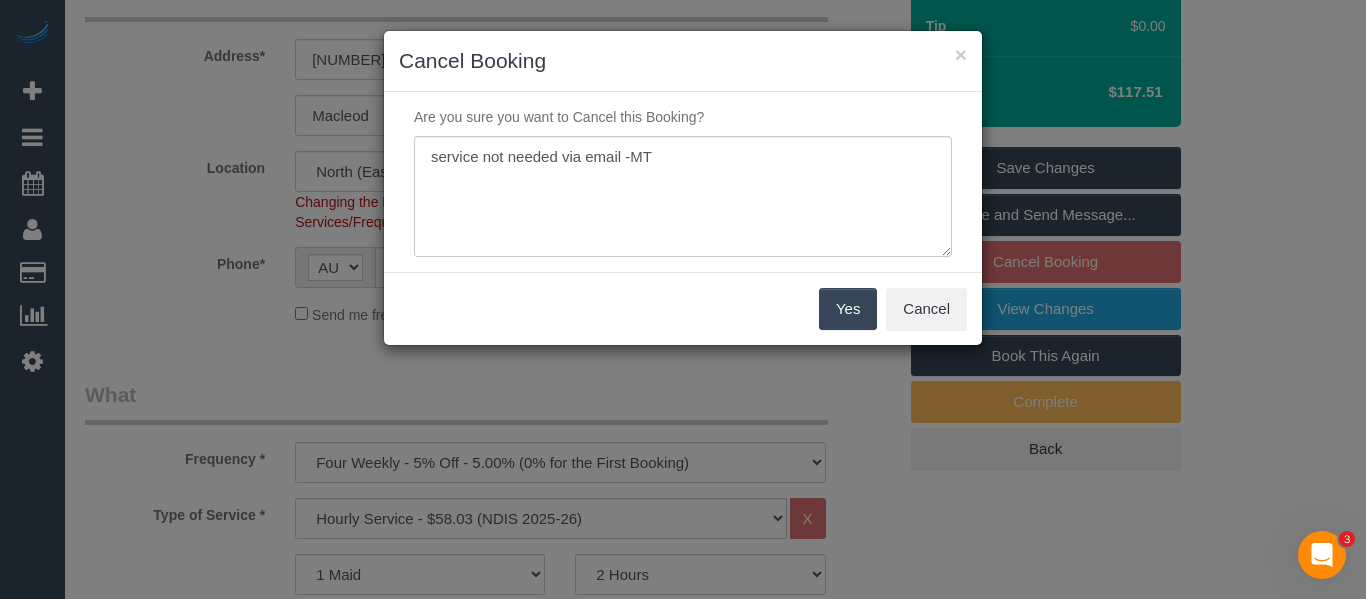 drag, startPoint x: 857, startPoint y: 312, endPoint x: 772, endPoint y: 313, distance: 85.00588 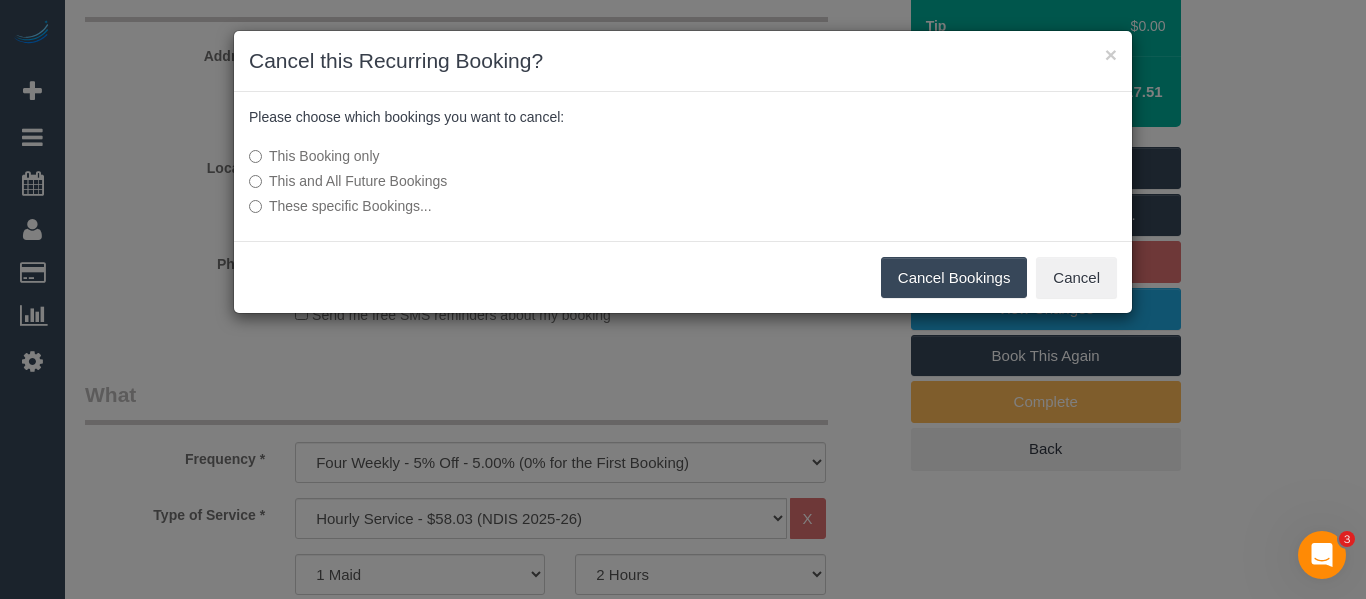 click on "This and All Future Bookings" at bounding box center [533, 181] 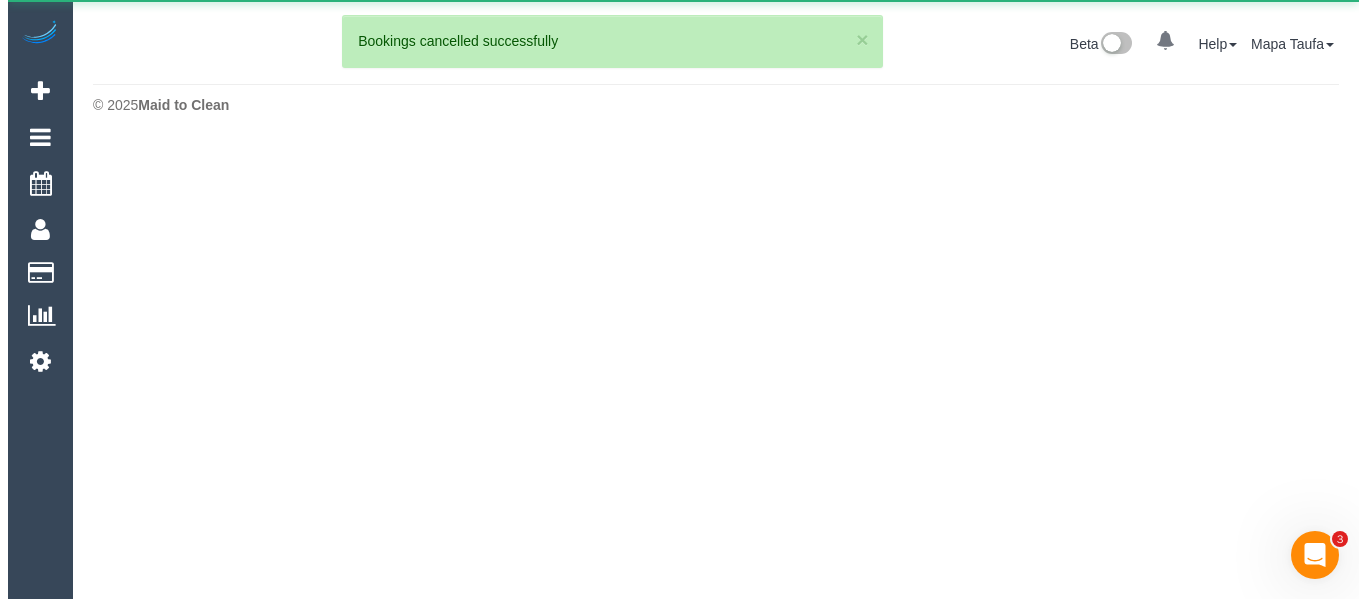 scroll, scrollTop: 0, scrollLeft: 0, axis: both 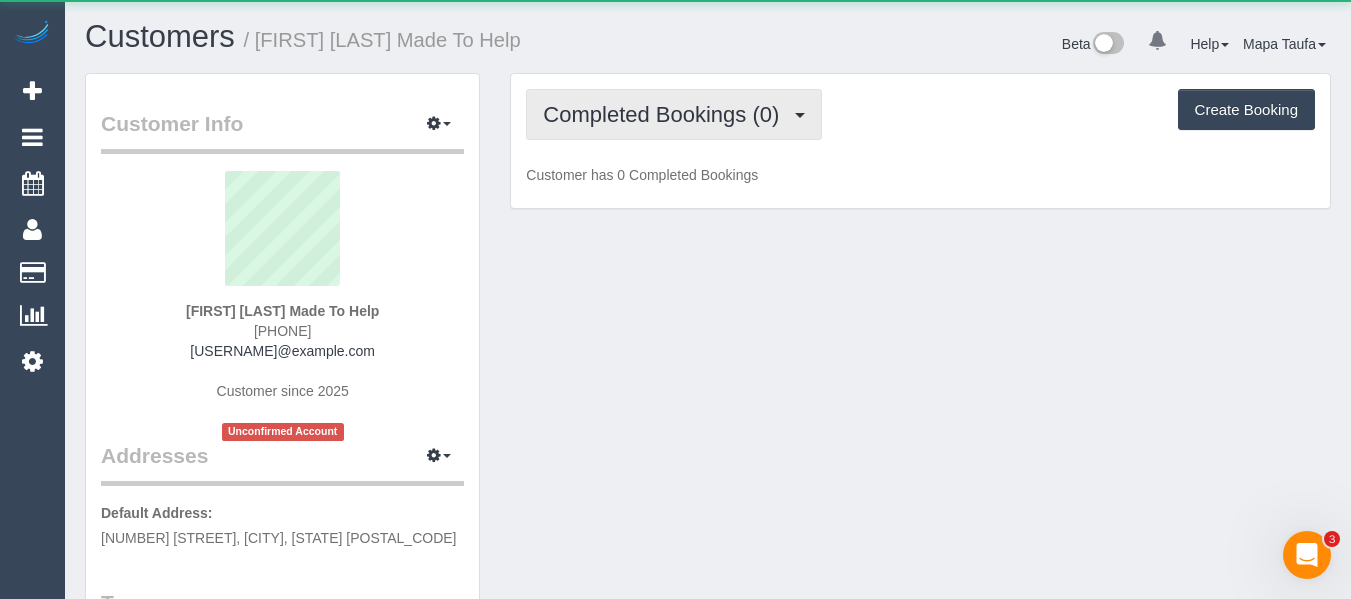 click on "Completed Bookings (0)" at bounding box center [666, 114] 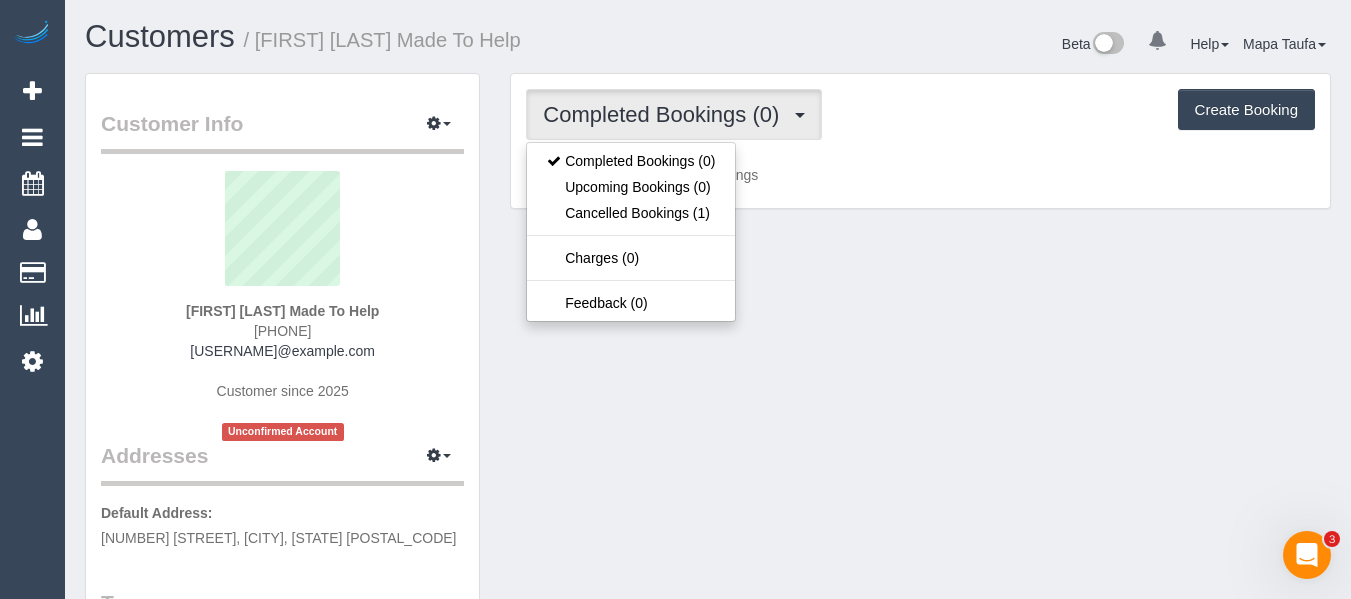 click on "Customers
/ [FIRST] [LAST] Made To Help" at bounding box center (389, 41) 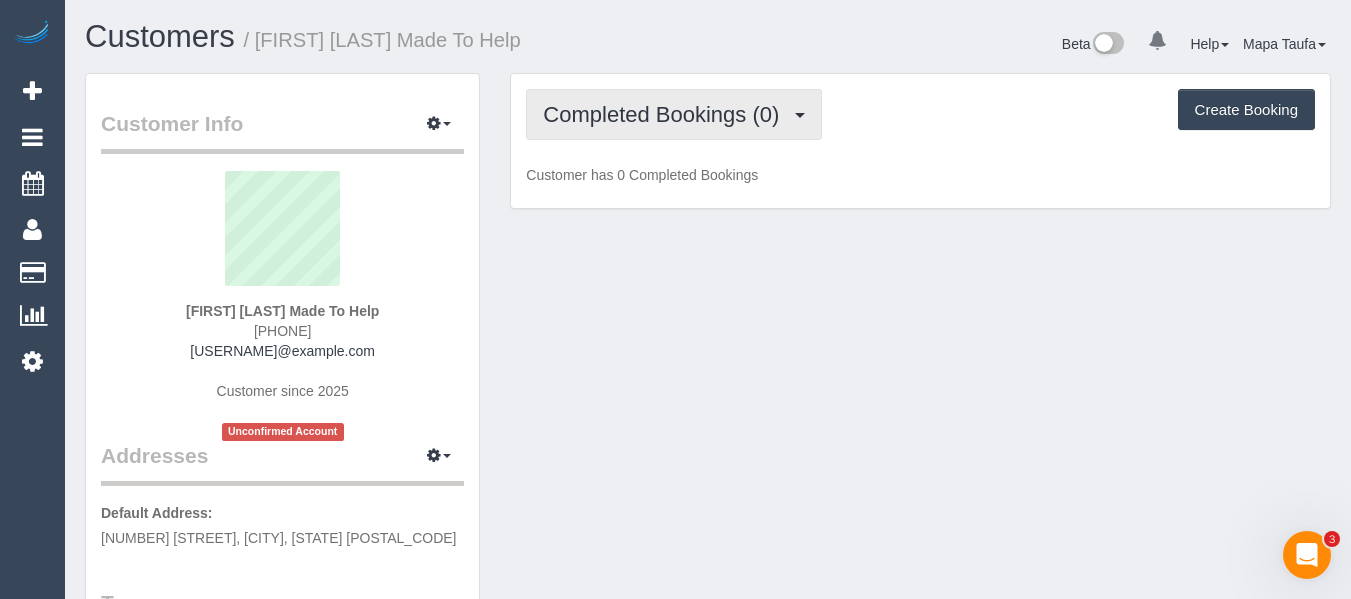 click on "Completed Bookings (0)" at bounding box center (666, 114) 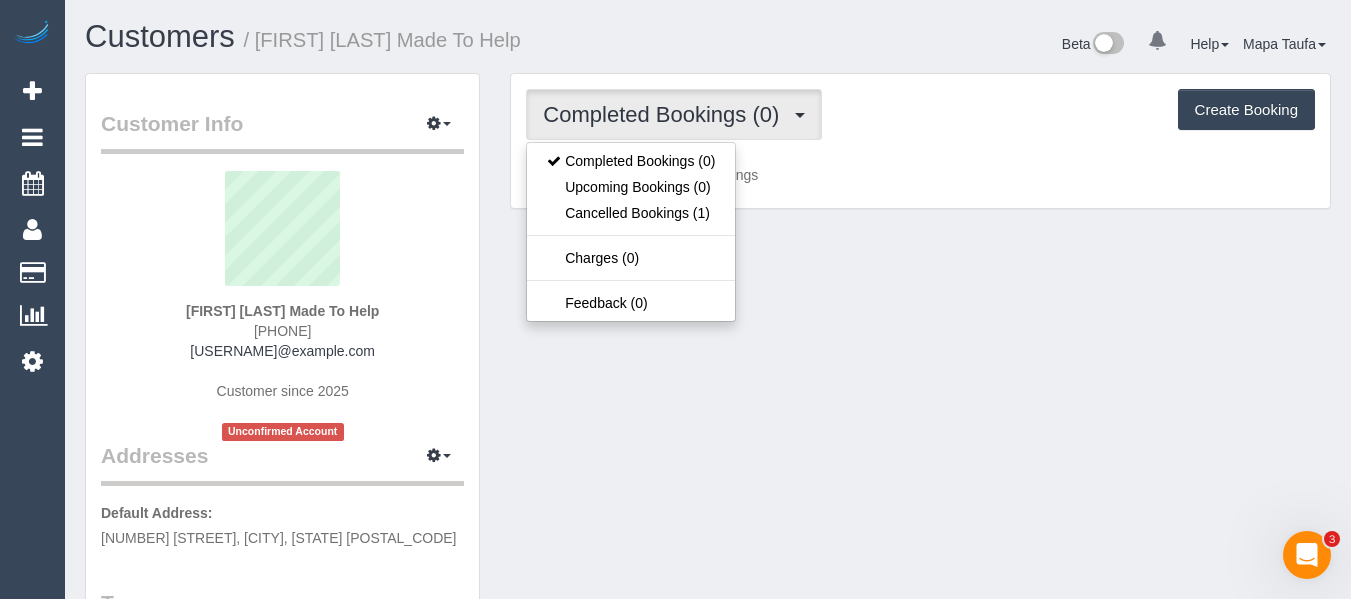 click on "Customers
/ [FIRST] [LAST] Made To Help" at bounding box center [389, 37] 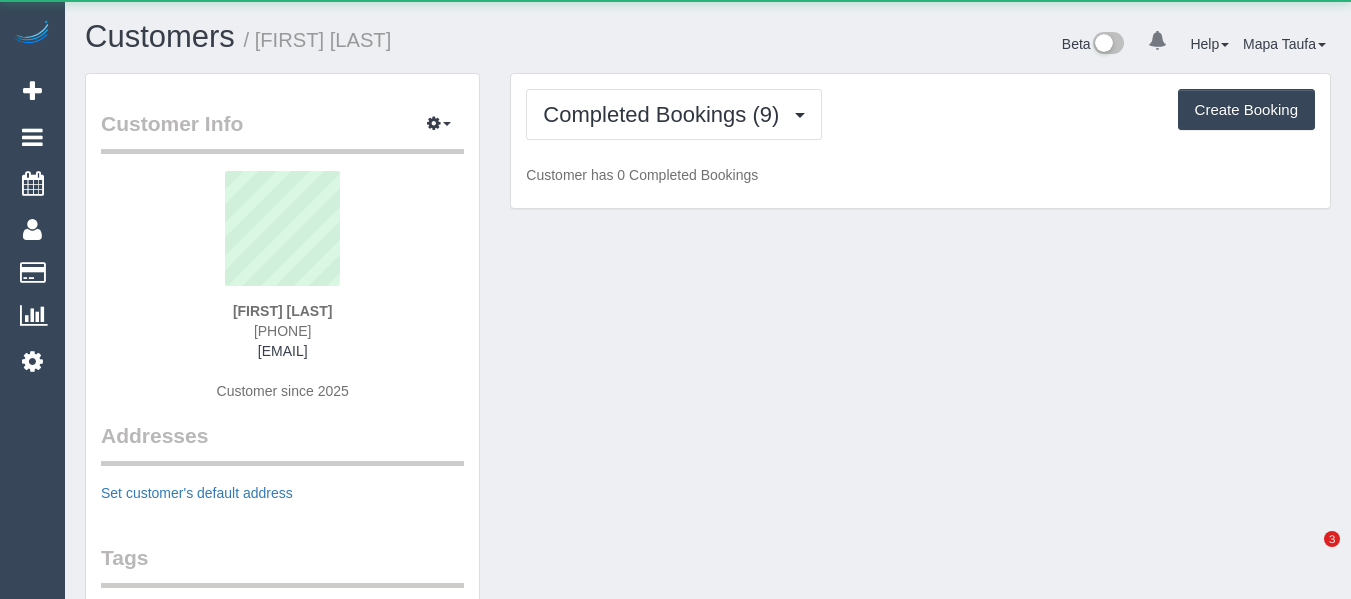 scroll, scrollTop: 0, scrollLeft: 0, axis: both 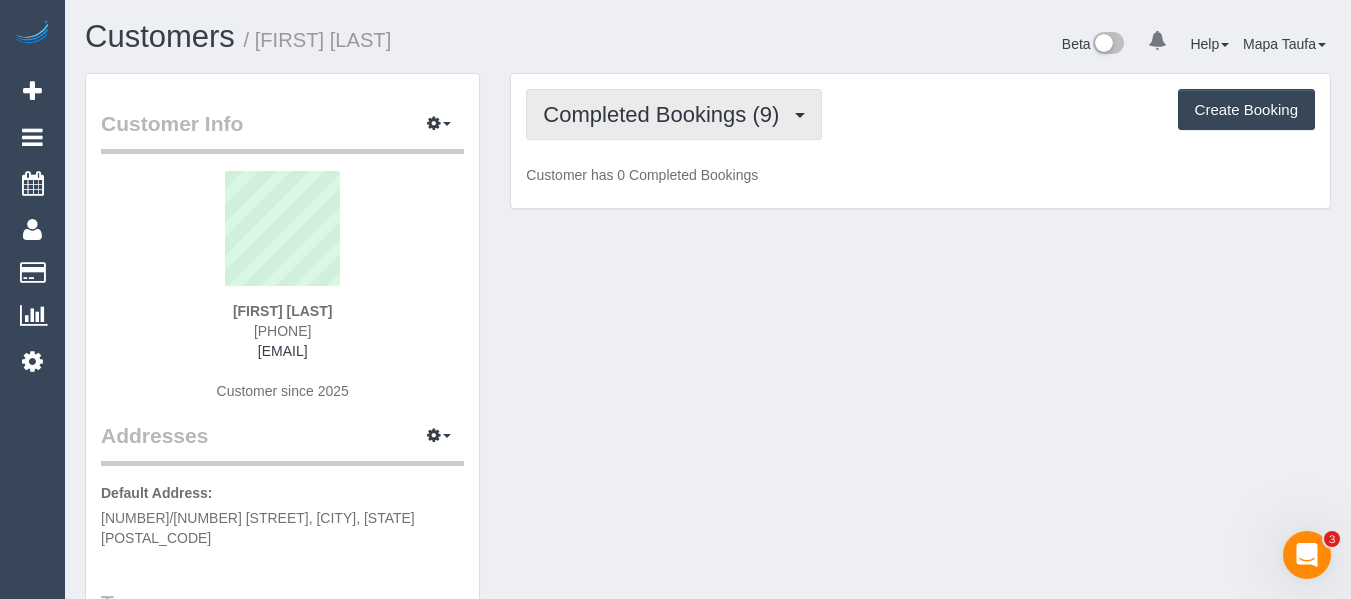 click on "Completed Bookings (9)" at bounding box center [666, 114] 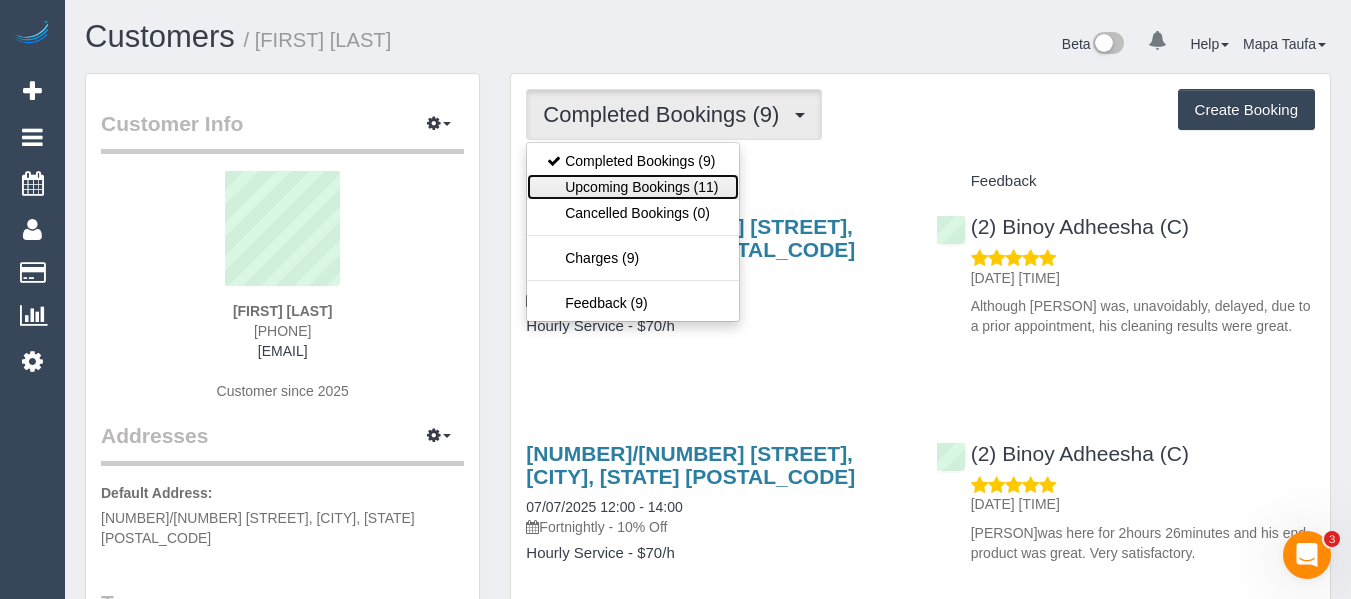 click on "Upcoming Bookings (11)" at bounding box center (632, 187) 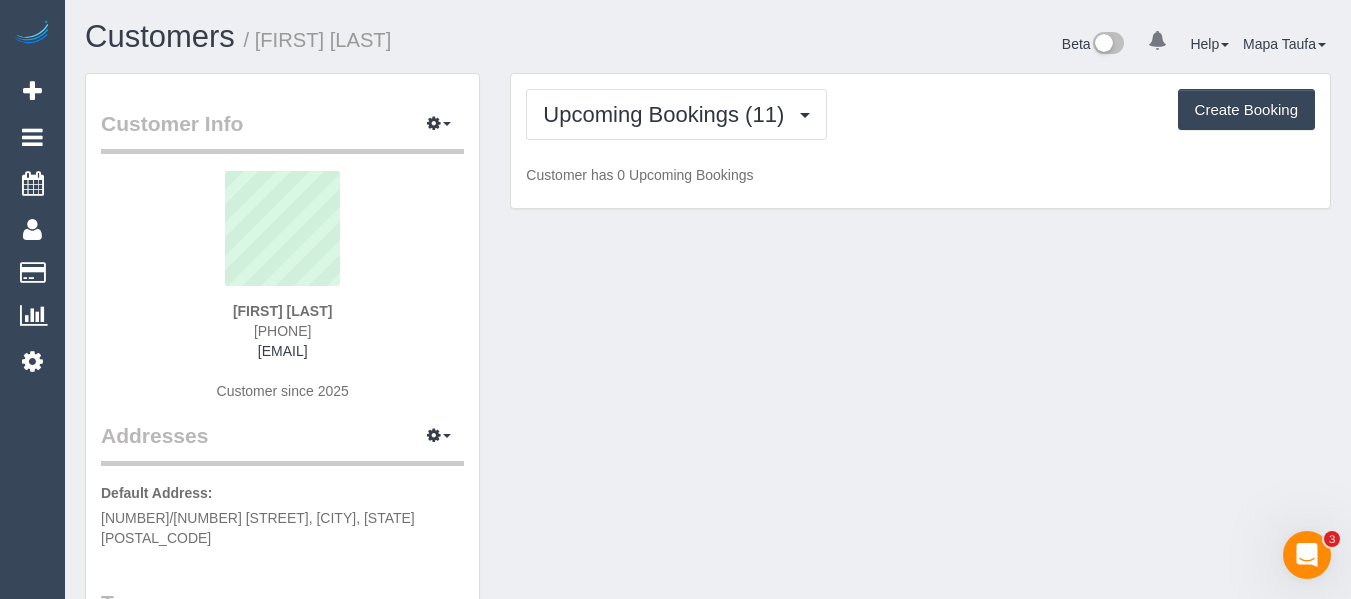 click on "Upcoming Bookings (11)
Completed Bookings (9)
Upcoming Bookings (11)
Cancelled Bookings (0)
Charges (9)
Feedback (9)
Create Booking" at bounding box center [920, 114] 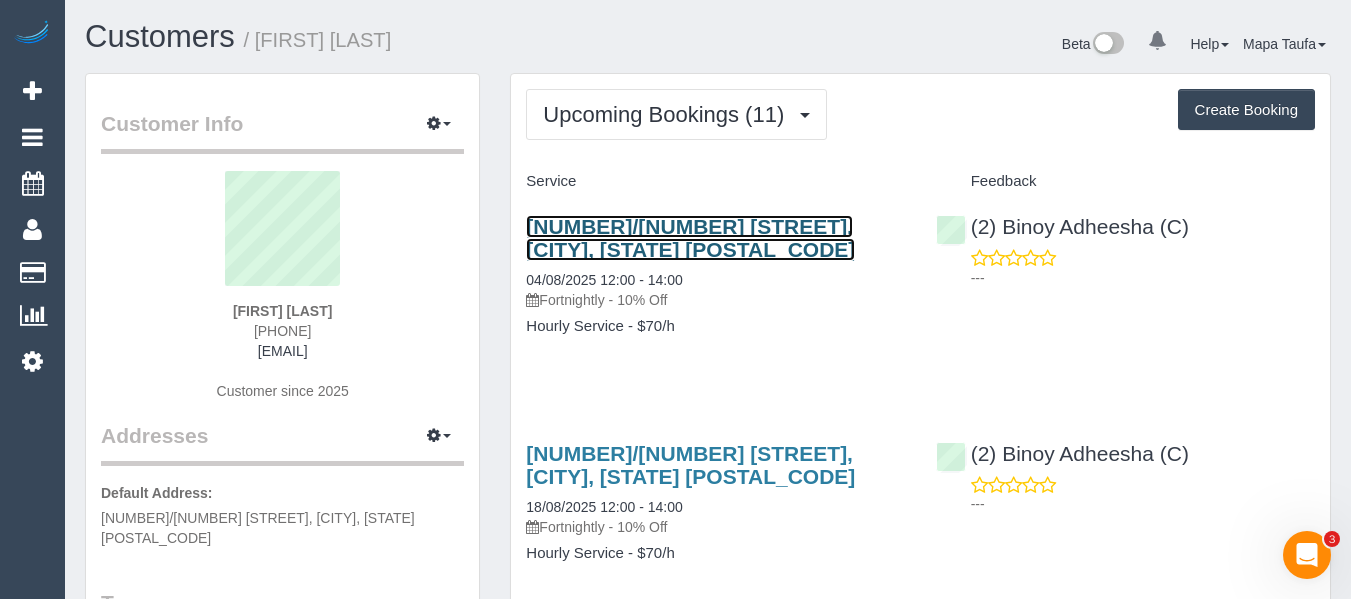 click on "[NUMBER]/[NUMBER] [STREET], [CITY], [STATE] [POSTAL_CODE]" at bounding box center [690, 238] 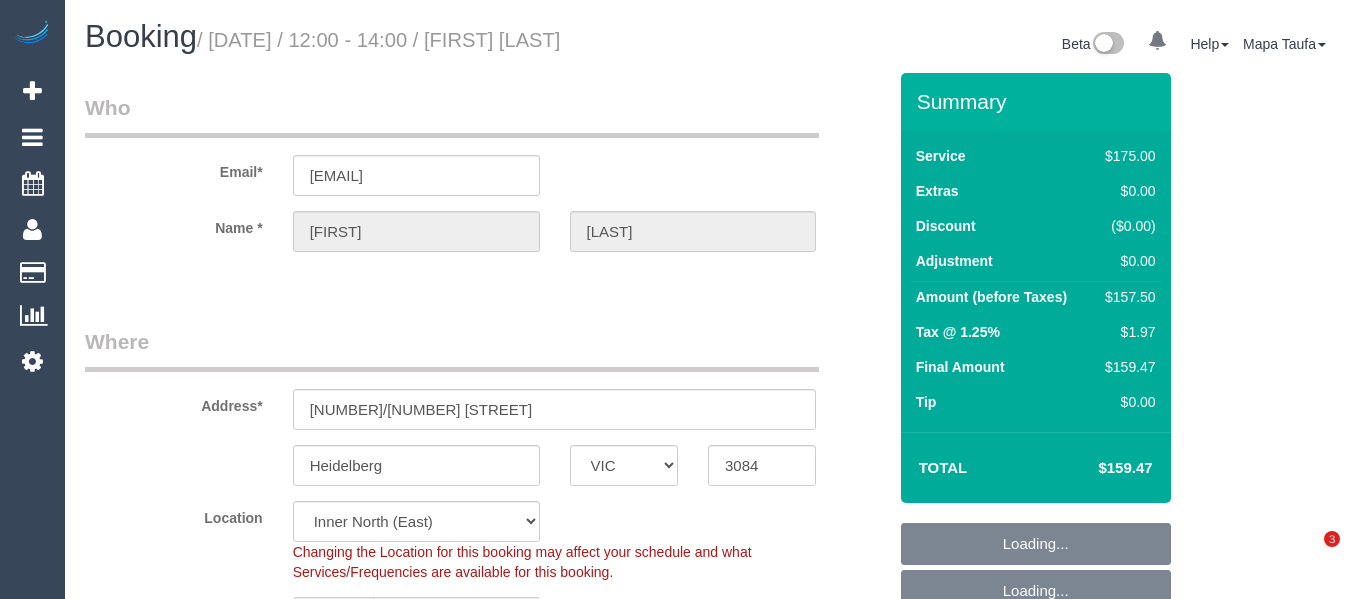 select on "VIC" 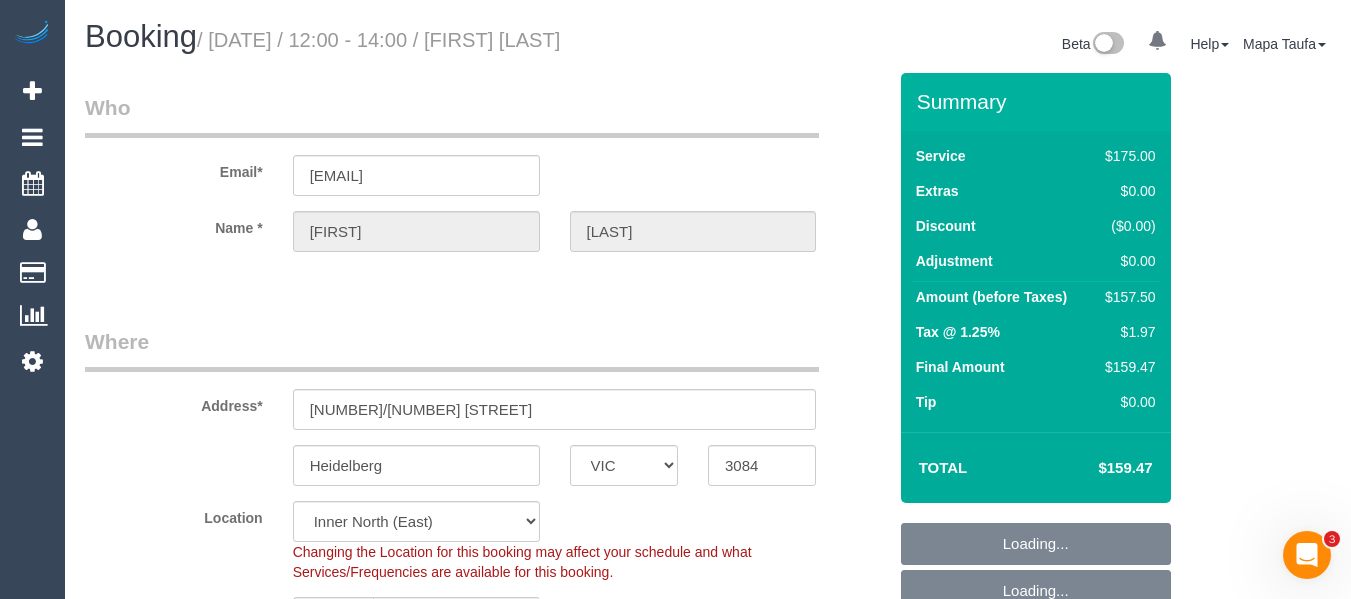 scroll, scrollTop: 0, scrollLeft: 0, axis: both 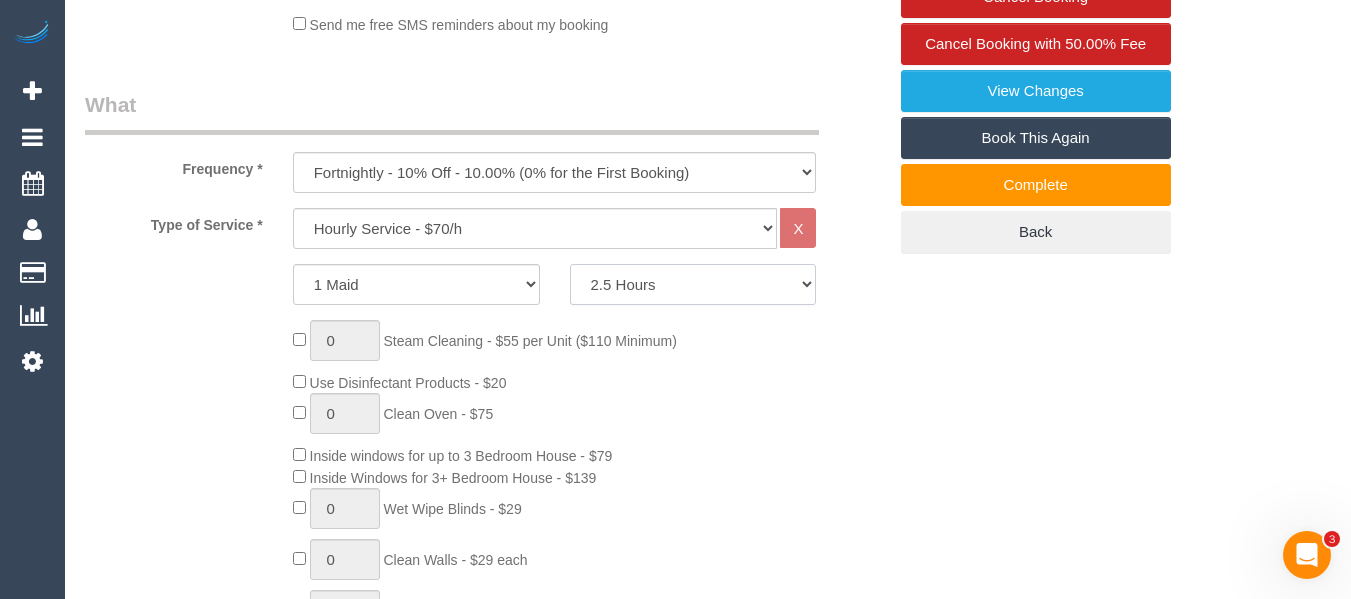 click on "2 Hours
2.5 Hours
3 Hours
3.5 Hours
4 Hours
4.5 Hours
5 Hours
5.5 Hours
6 Hours
6.5 Hours
7 Hours
7.5 Hours
8 Hours
8.5 Hours
9 Hours
9.5 Hours
10 Hours
10.5 Hours
11 Hours
11.5 Hours
12 Hours
12.5 Hours
13 Hours
13.5 Hours
14 Hours
14.5 Hours
15 Hours
15.5 Hours
16 Hours
16.5 Hours" 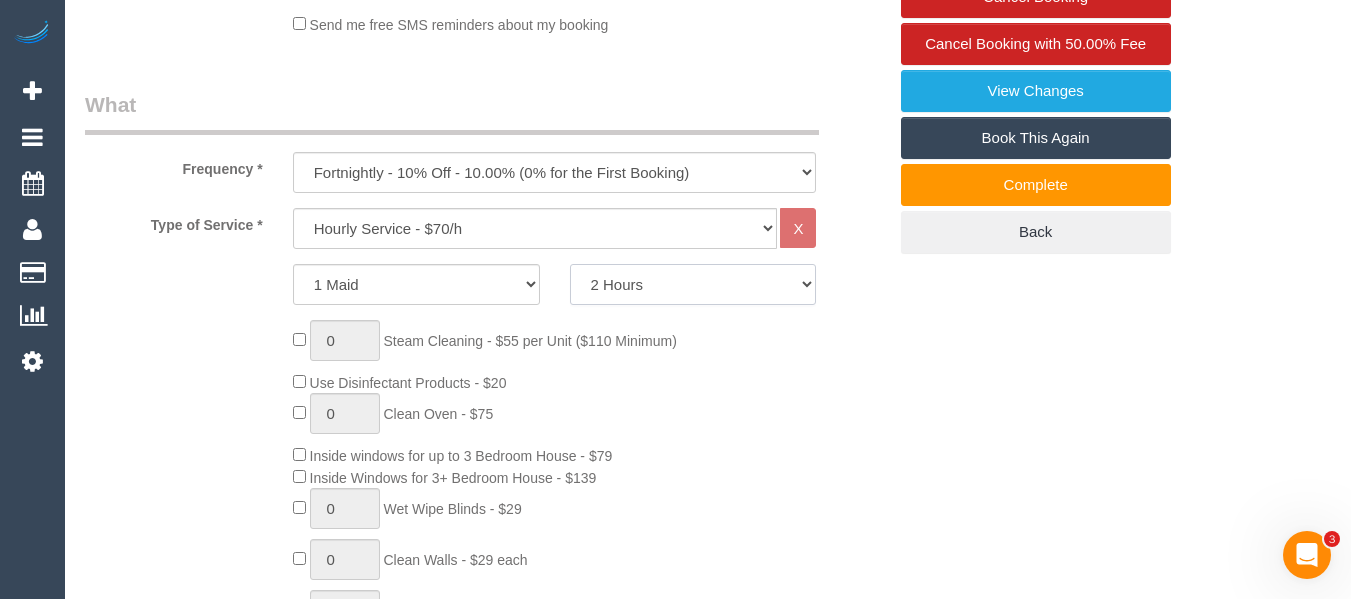 click on "2 Hours
2.5 Hours
3 Hours
3.5 Hours
4 Hours
4.5 Hours
5 Hours
5.5 Hours
6 Hours
6.5 Hours
7 Hours
7.5 Hours
8 Hours
8.5 Hours
9 Hours
9.5 Hours
10 Hours
10.5 Hours
11 Hours
11.5 Hours
12 Hours
12.5 Hours
13 Hours
13.5 Hours
14 Hours
14.5 Hours
15 Hours
15.5 Hours
16 Hours
16.5 Hours" 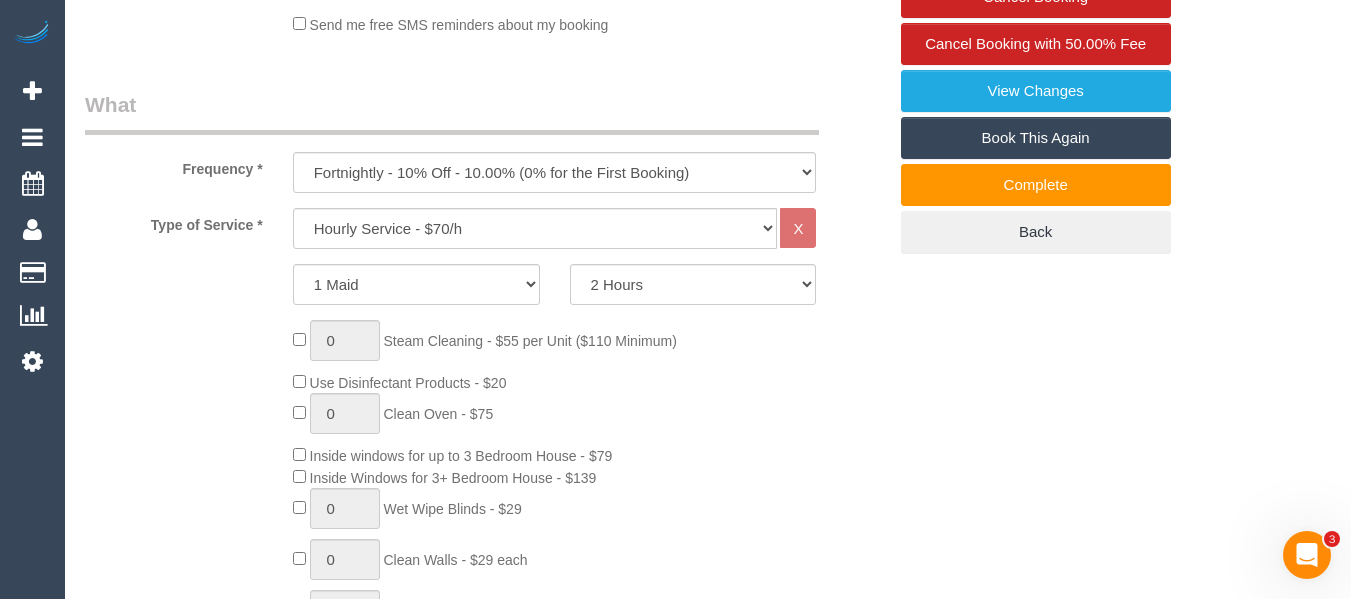 click on "Who
Email*
zebrowski.rafal@gmail.com
Name *
Rafal
Zebrowski
Where
Address*
409/120 Burgundy Street
Heidelberg
ACT
NSW
NT
QLD
SA
TAS
VIC
WA
3084
Location
Office City East (North) East (South) Inner East Inner North (East) Inner North (West) Inner South East Inner West North (East) North (West) Outer East Outer North (East) Outer North (West) Outer South East Outer West South East (East) South East (West) West (North) West (South) ZG - Central ZG - East ZG - North ZG - South" at bounding box center [708, 1479] 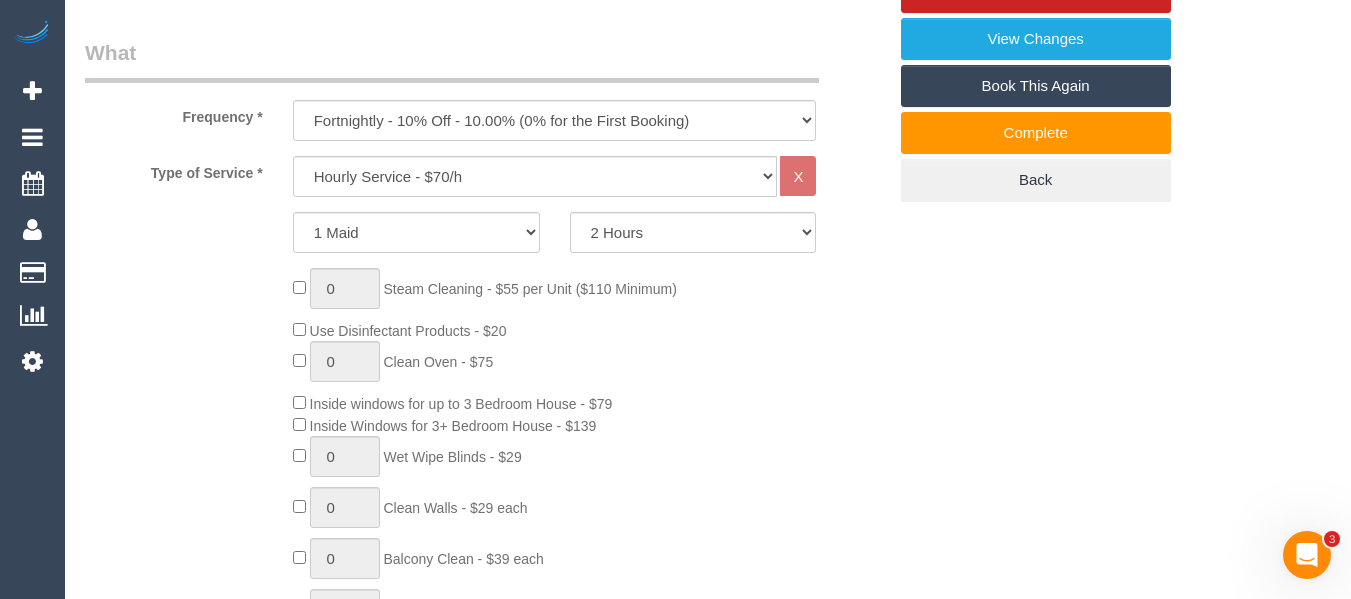 scroll, scrollTop: 685, scrollLeft: 0, axis: vertical 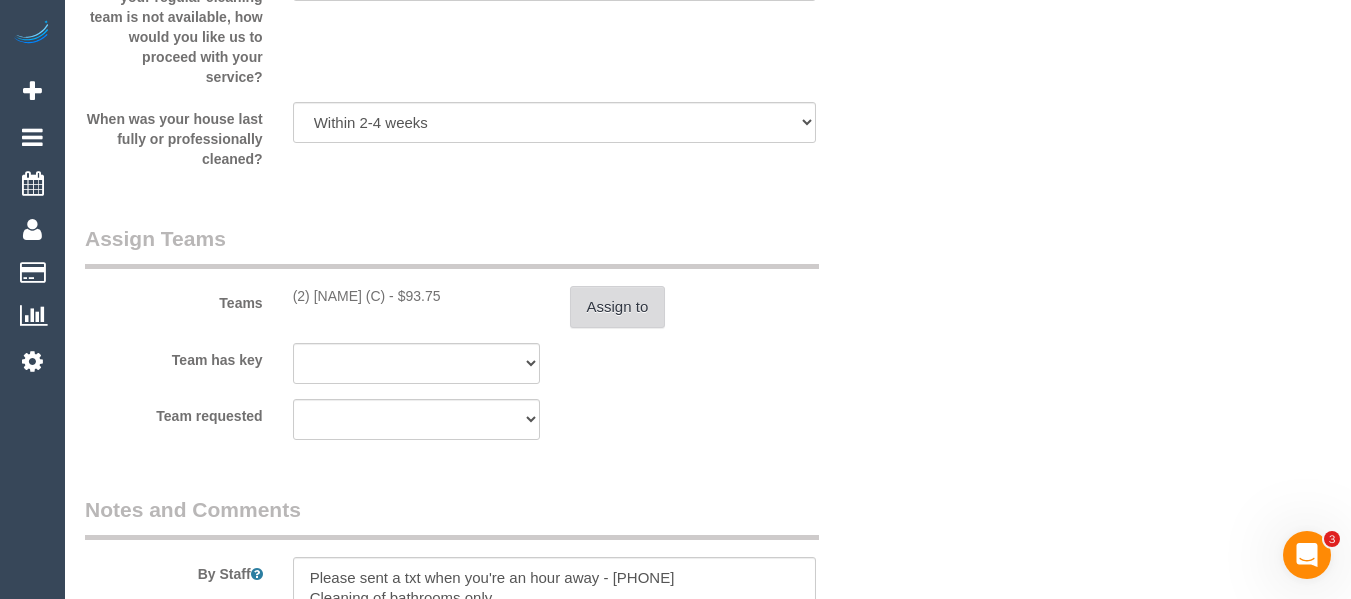 click on "Assign to" at bounding box center (618, 307) 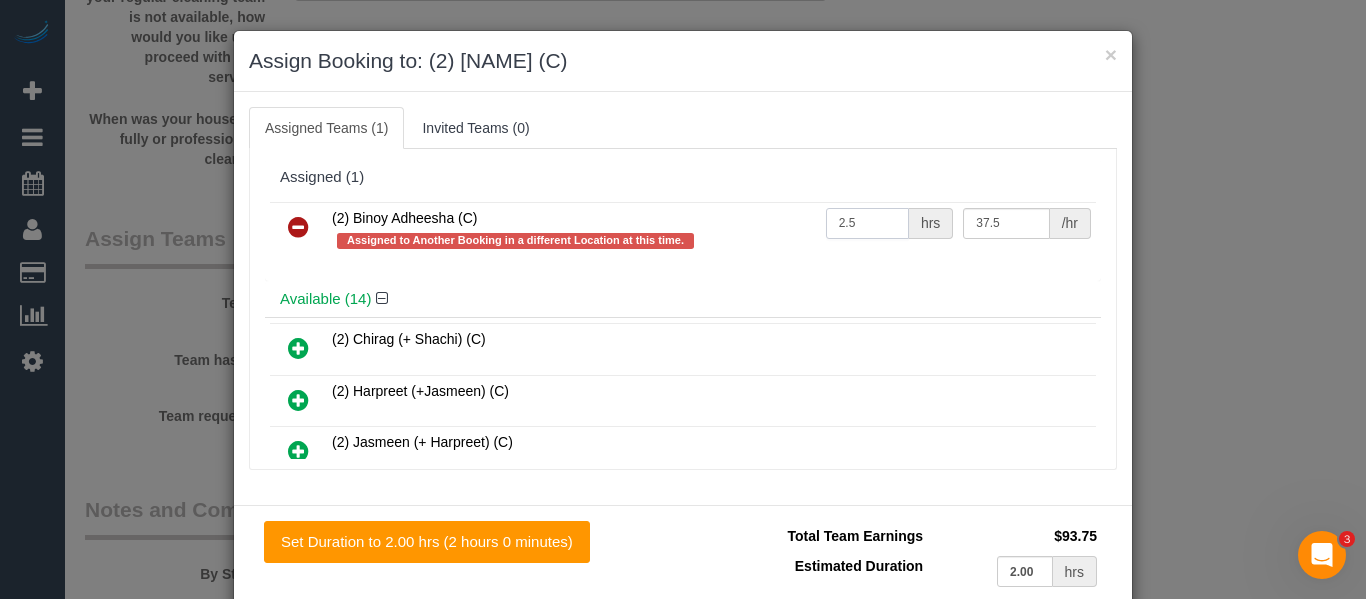 drag, startPoint x: 866, startPoint y: 218, endPoint x: 744, endPoint y: 243, distance: 124.53513 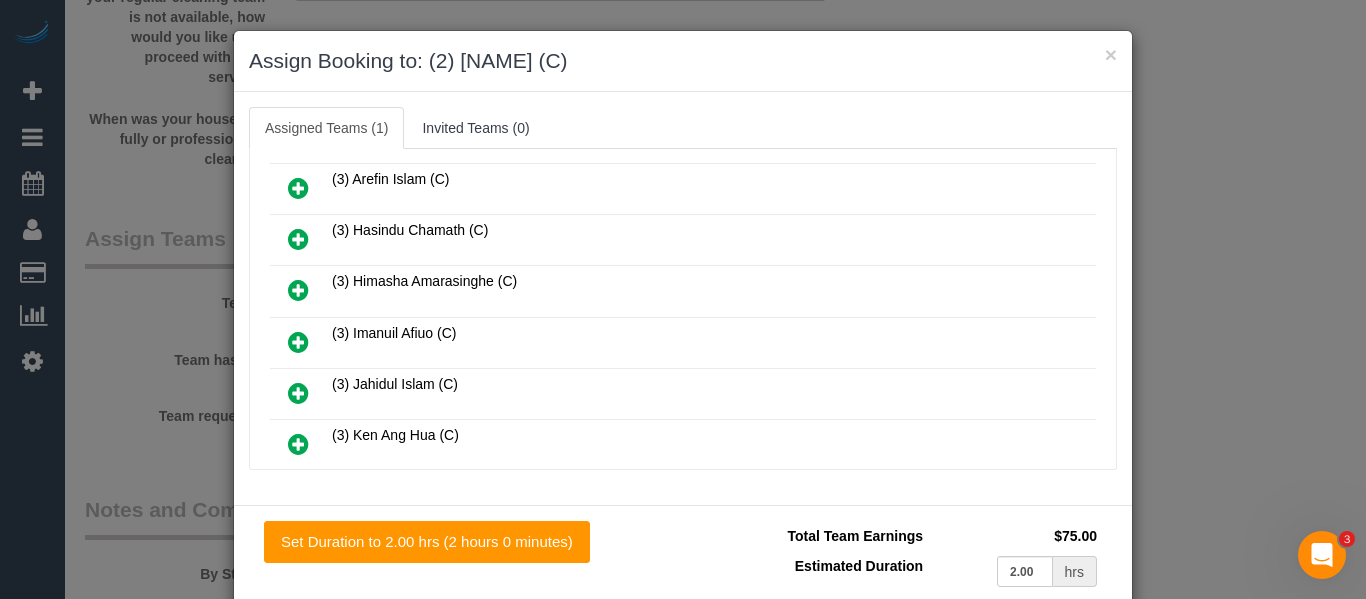 scroll, scrollTop: 600, scrollLeft: 0, axis: vertical 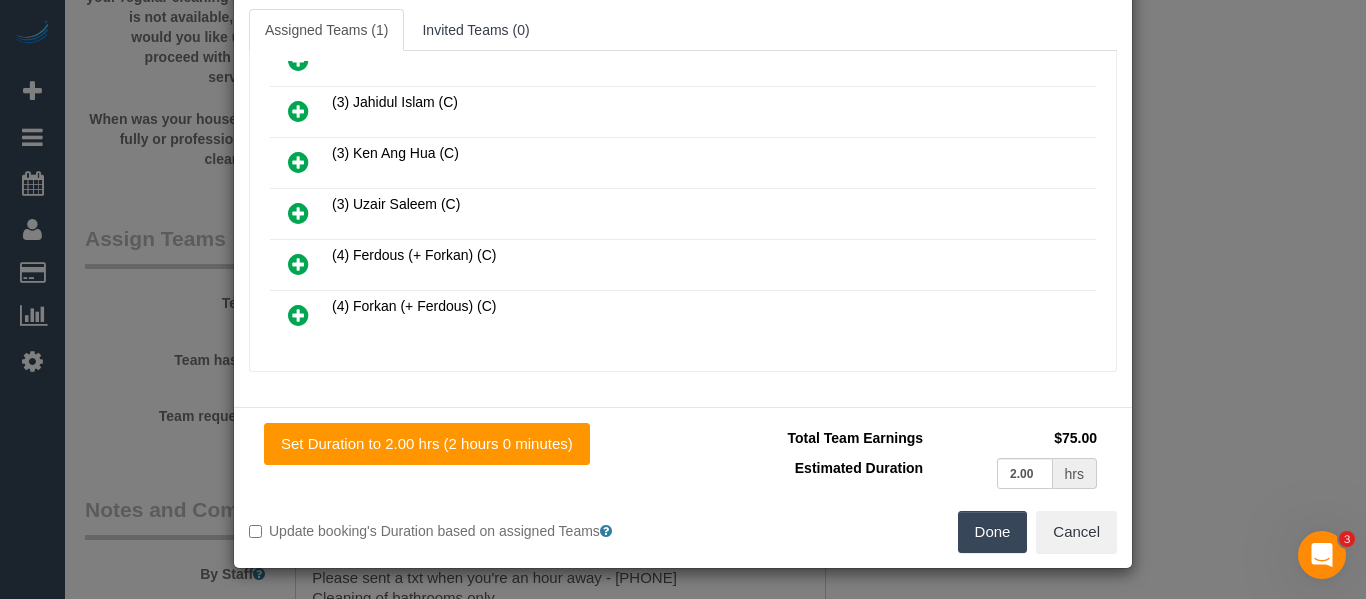 type on "2" 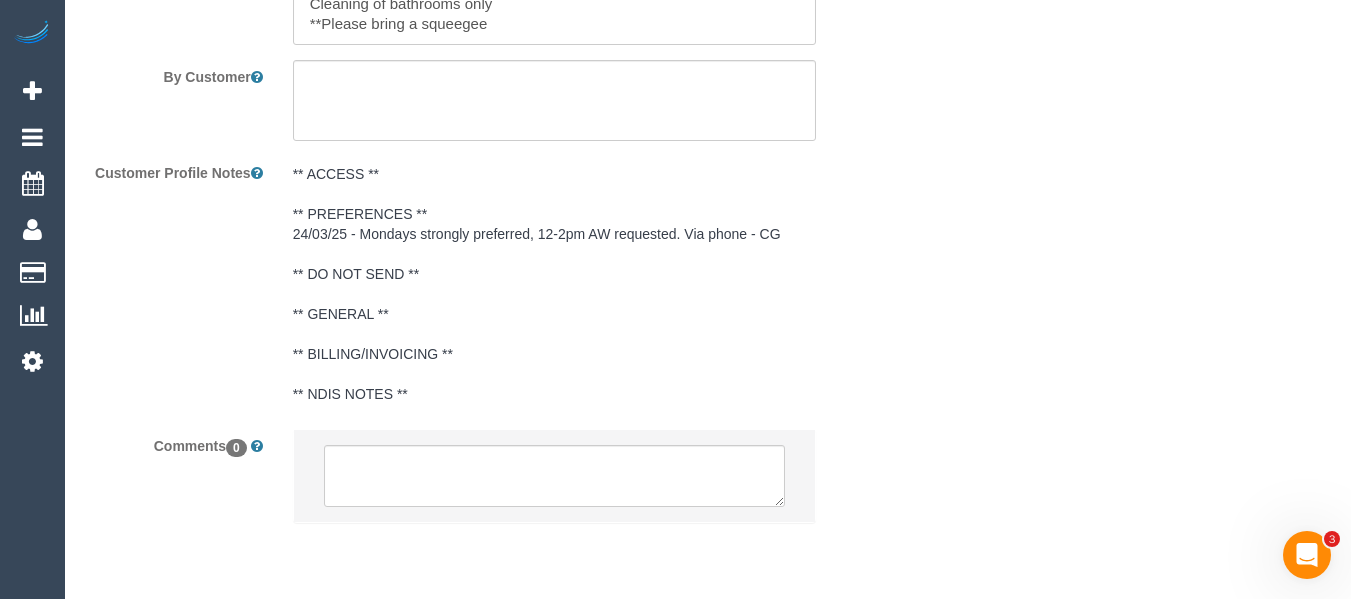 scroll, scrollTop: 3635, scrollLeft: 0, axis: vertical 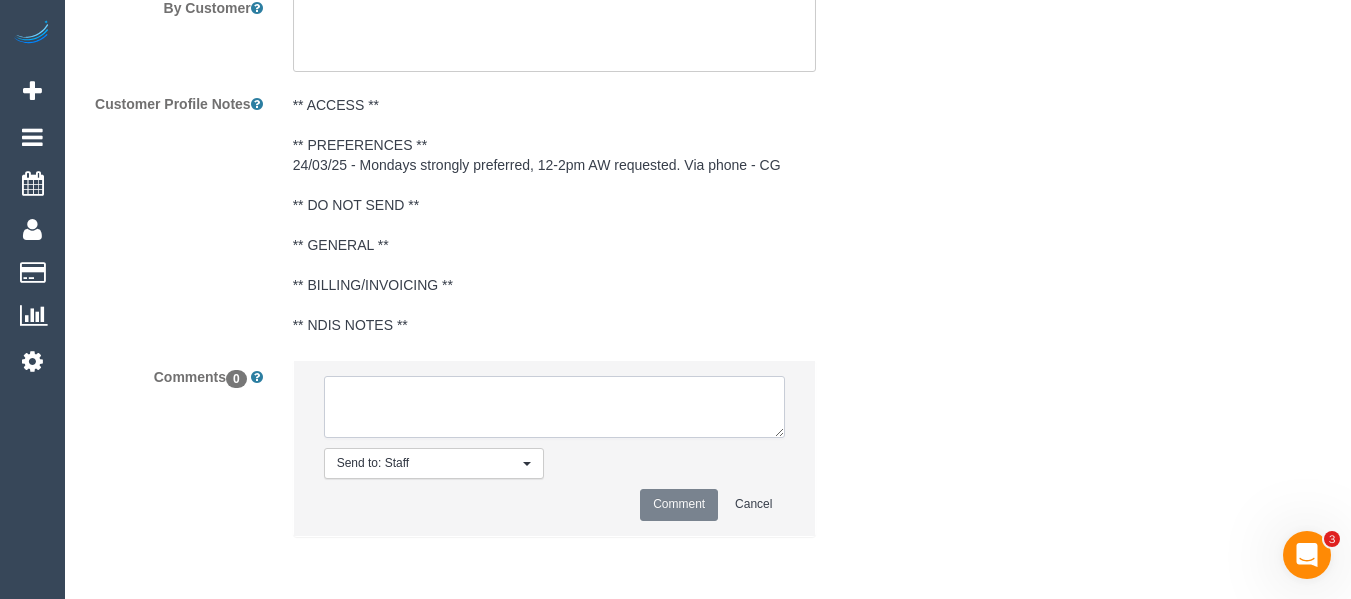 click at bounding box center [555, 407] 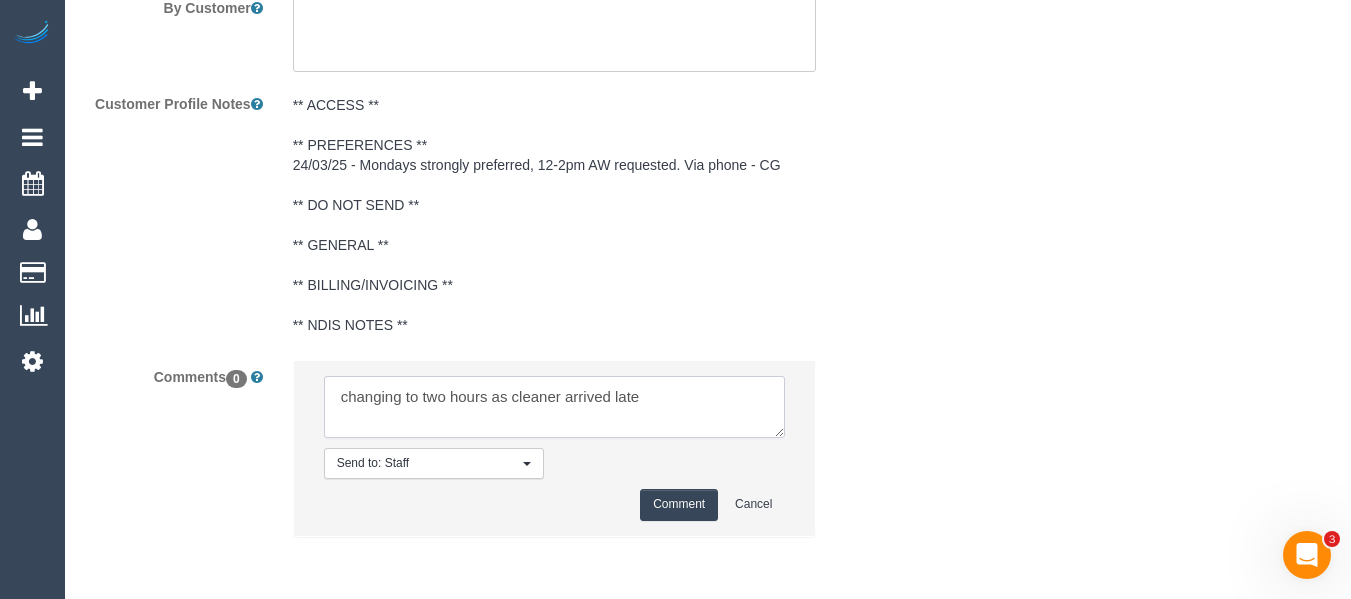 type on "changing to two hours as cleaner arrived late" 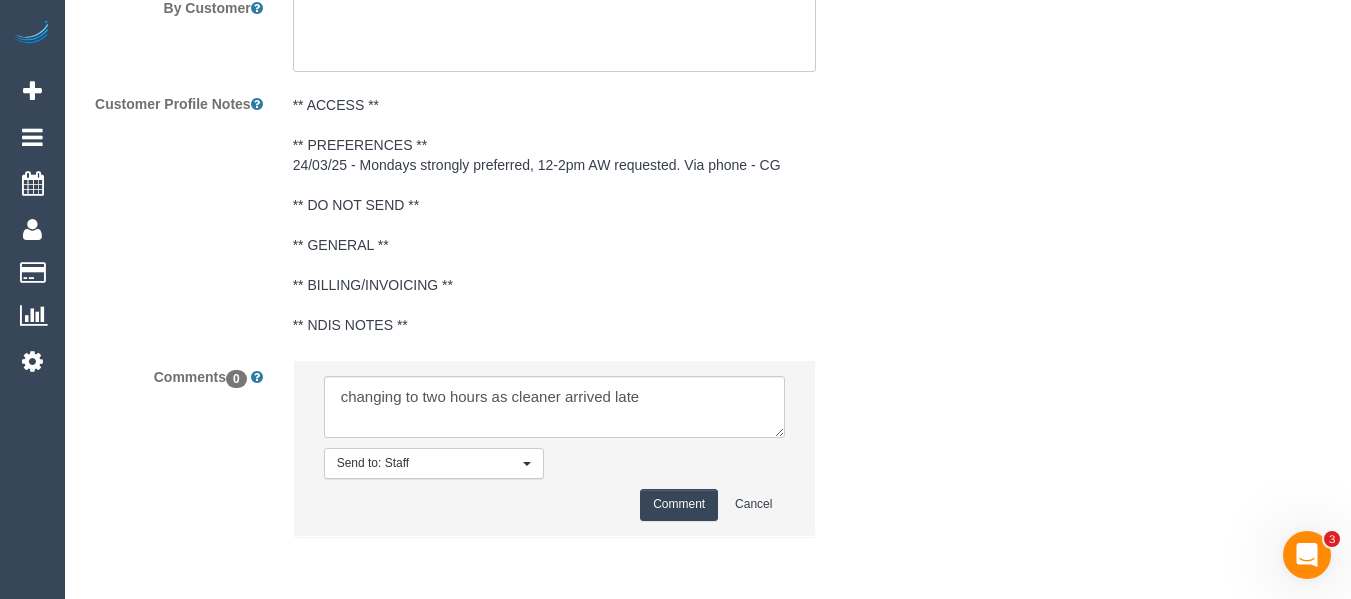 click on "Comment" at bounding box center (679, 504) 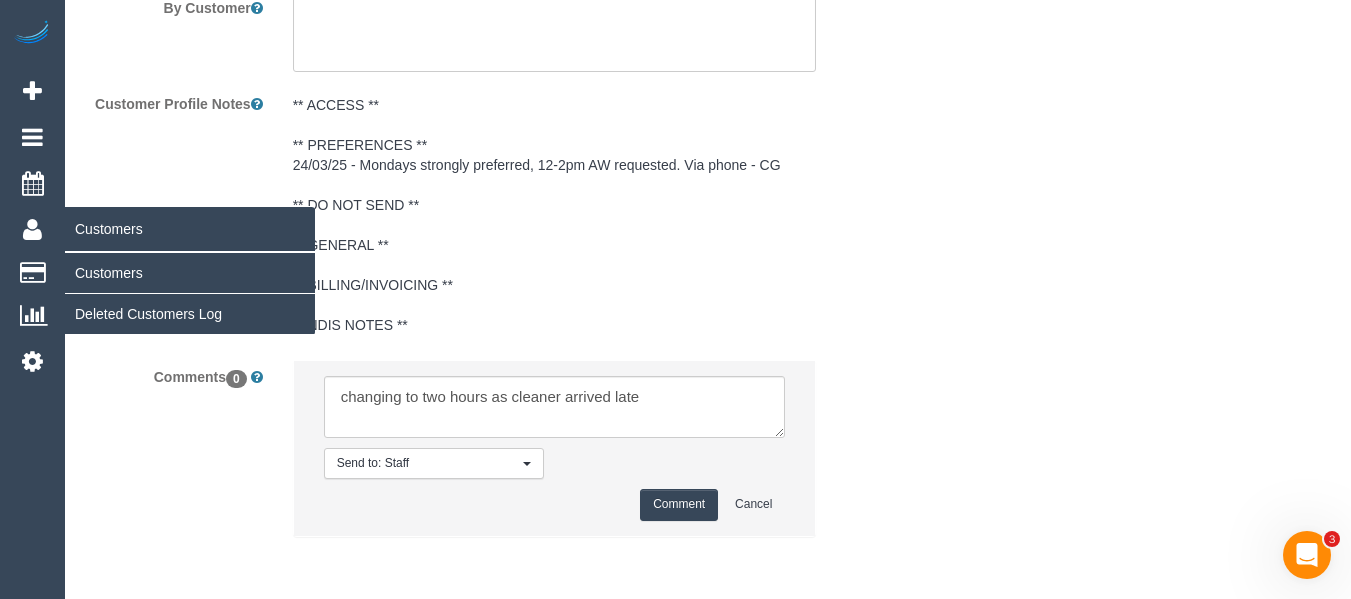 type 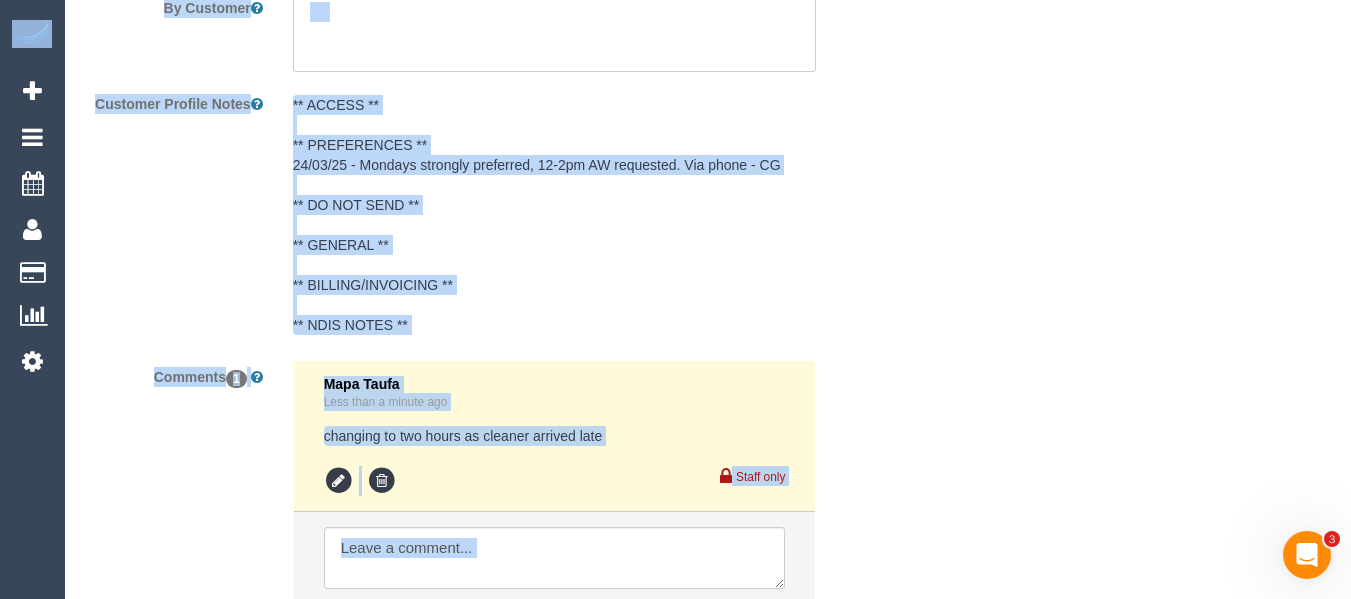 drag, startPoint x: 1349, startPoint y: 504, endPoint x: 1353, endPoint y: 451, distance: 53.15073 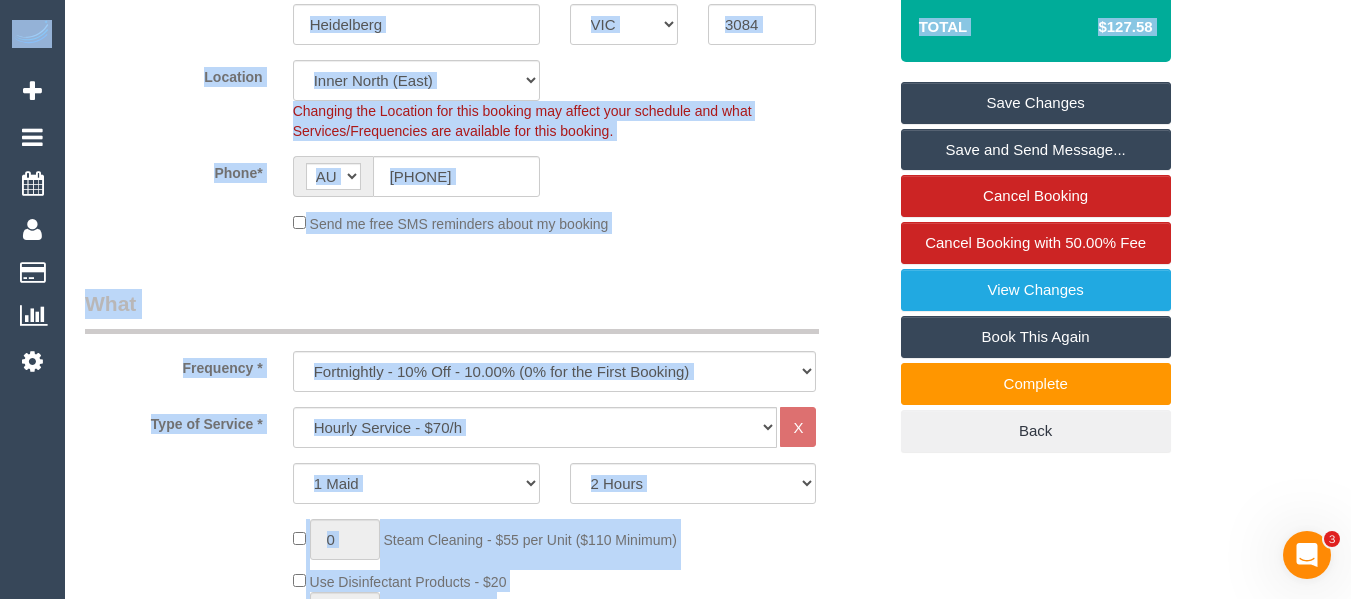 scroll, scrollTop: 90, scrollLeft: 0, axis: vertical 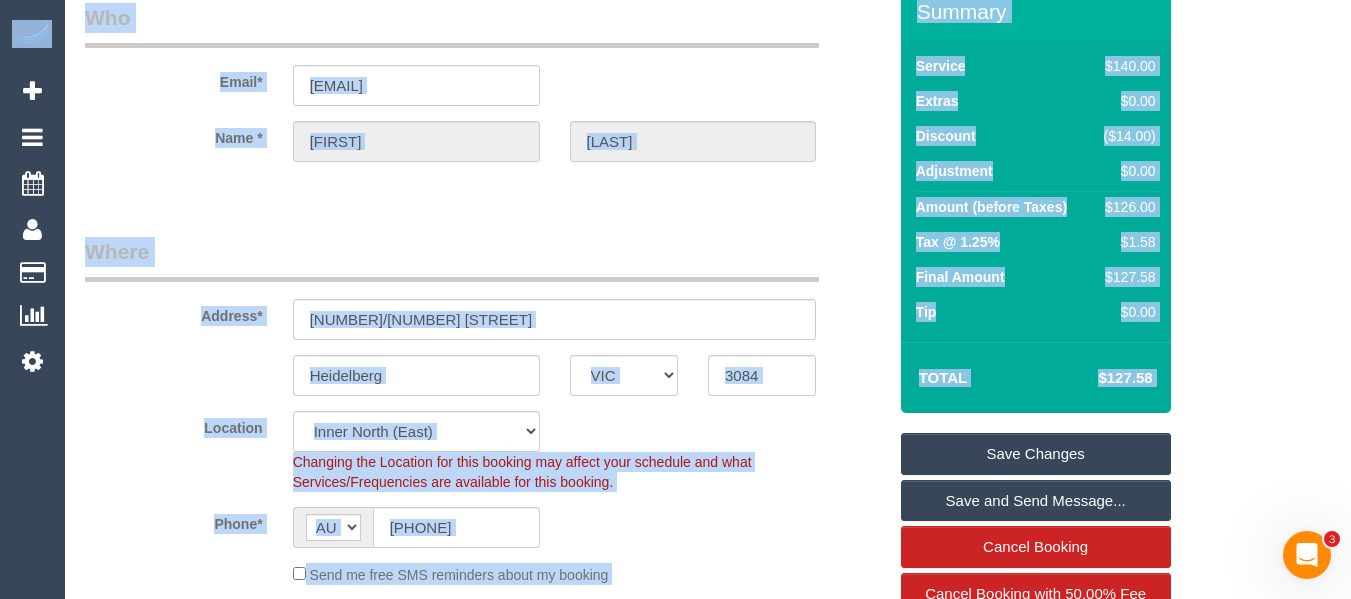 click on "Save Changes" at bounding box center [1036, 454] 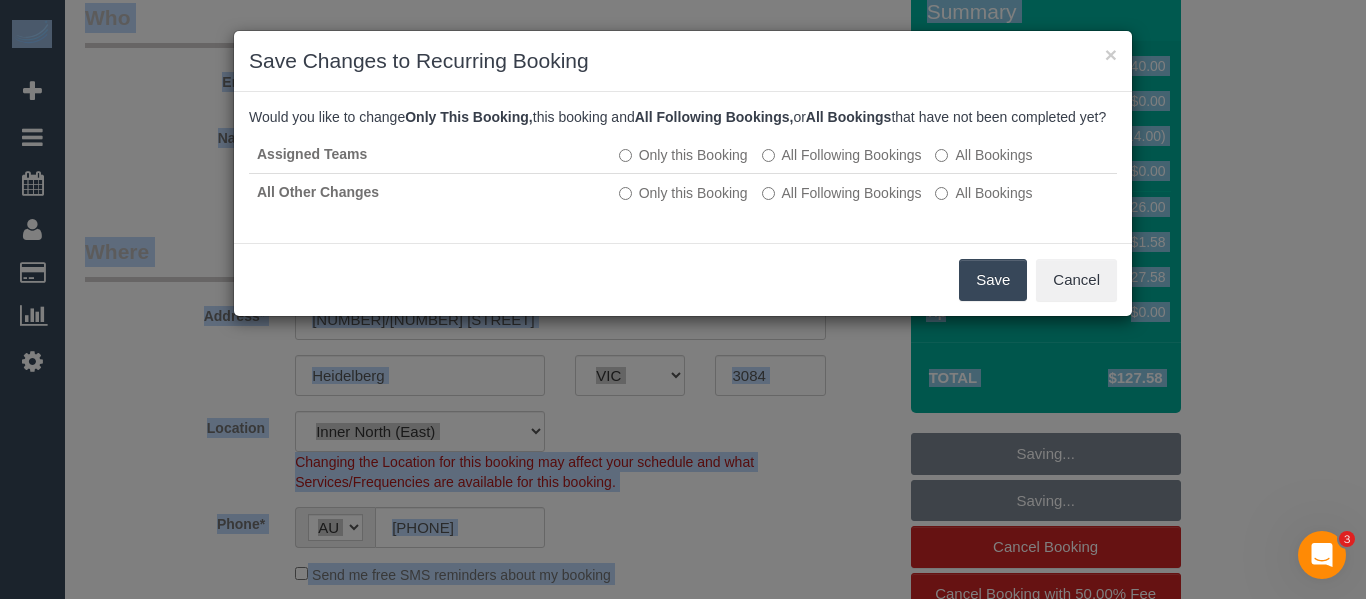 click on "Save" at bounding box center [993, 280] 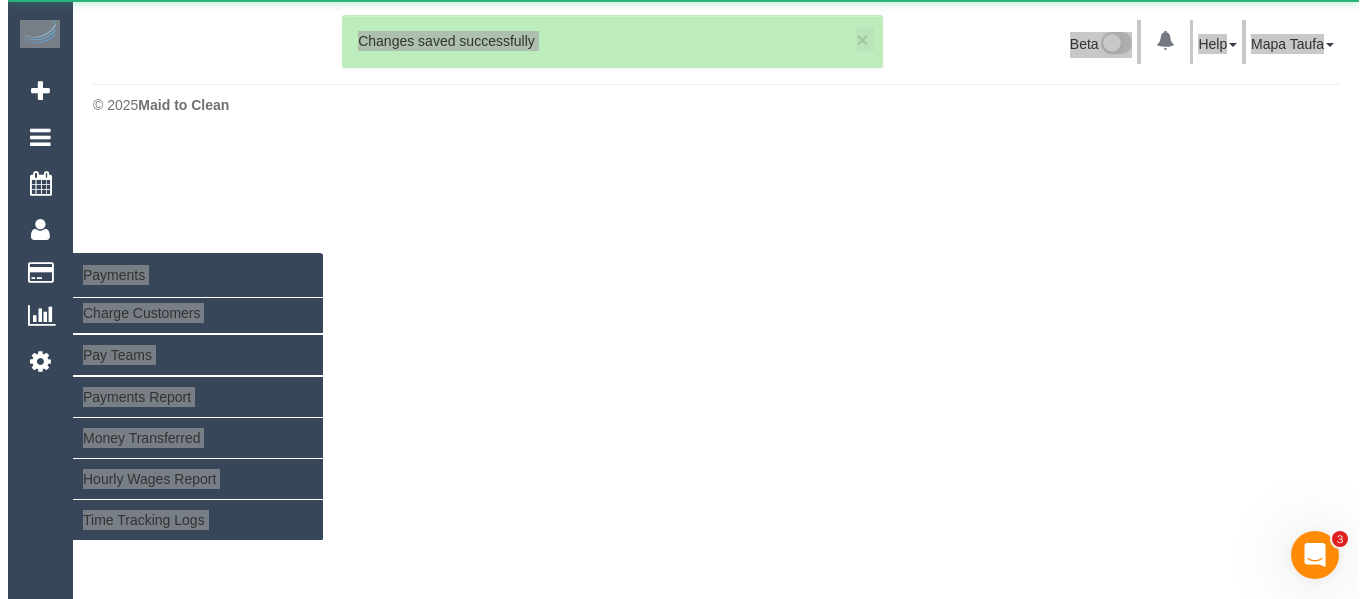 scroll, scrollTop: 0, scrollLeft: 0, axis: both 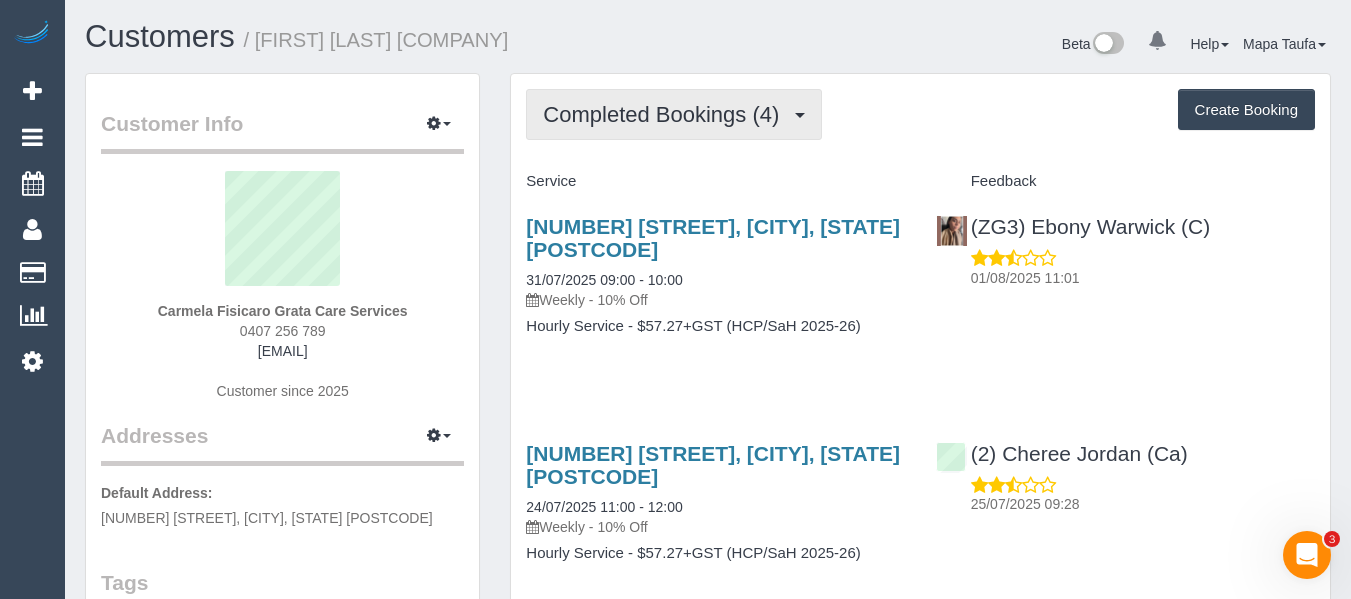 click on "Completed Bookings (4)" at bounding box center (666, 114) 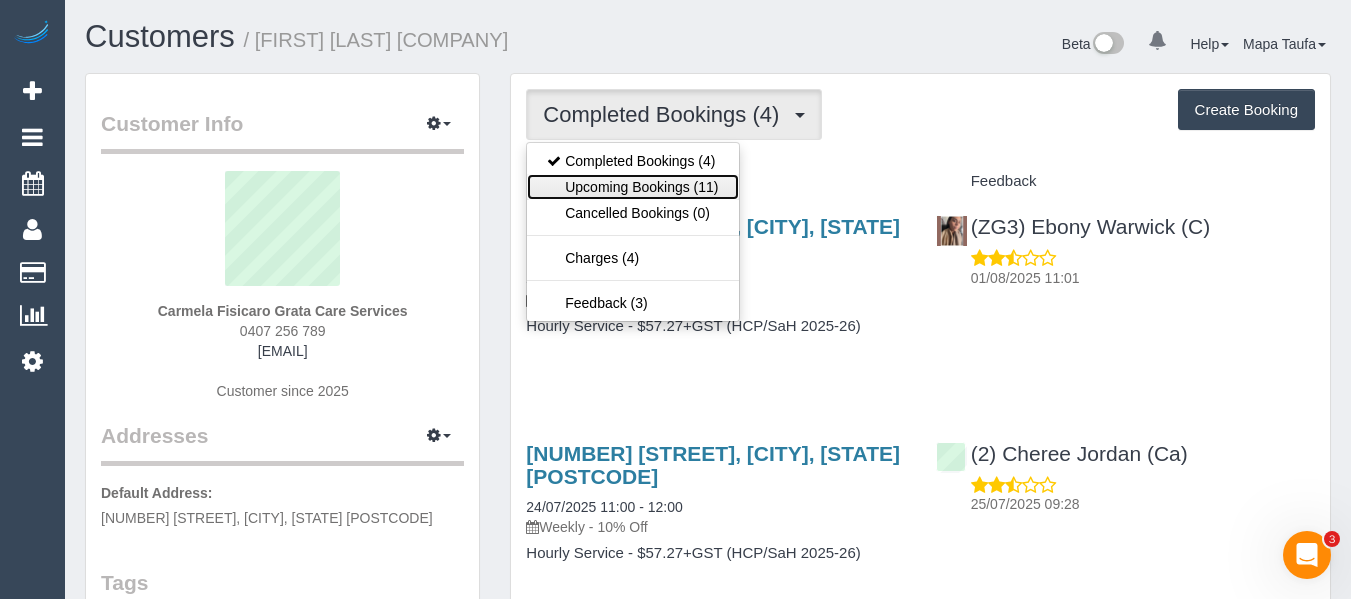 click on "Upcoming Bookings (11)" at bounding box center [632, 187] 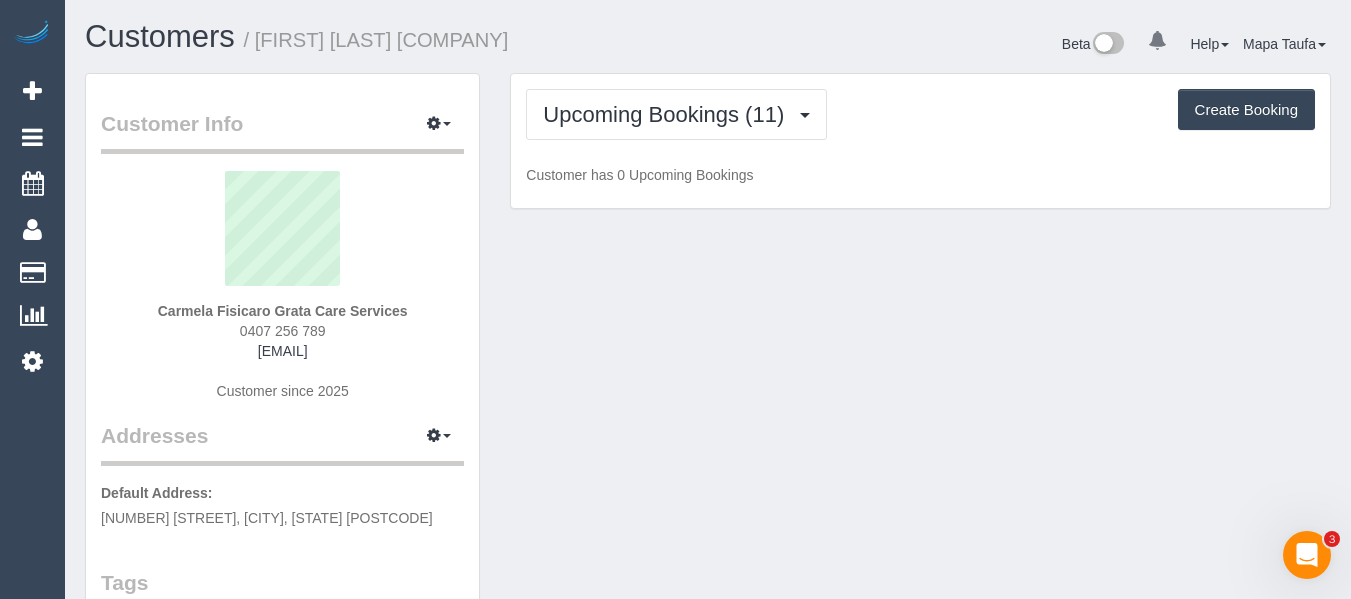 click on "Upcoming Bookings (11)
Completed Bookings (4)
Upcoming Bookings (11)
Cancelled Bookings (0)
Charges (4)
Feedback (3)
Create Booking
Customer has 0 Upcoming Bookings" at bounding box center (920, 141) 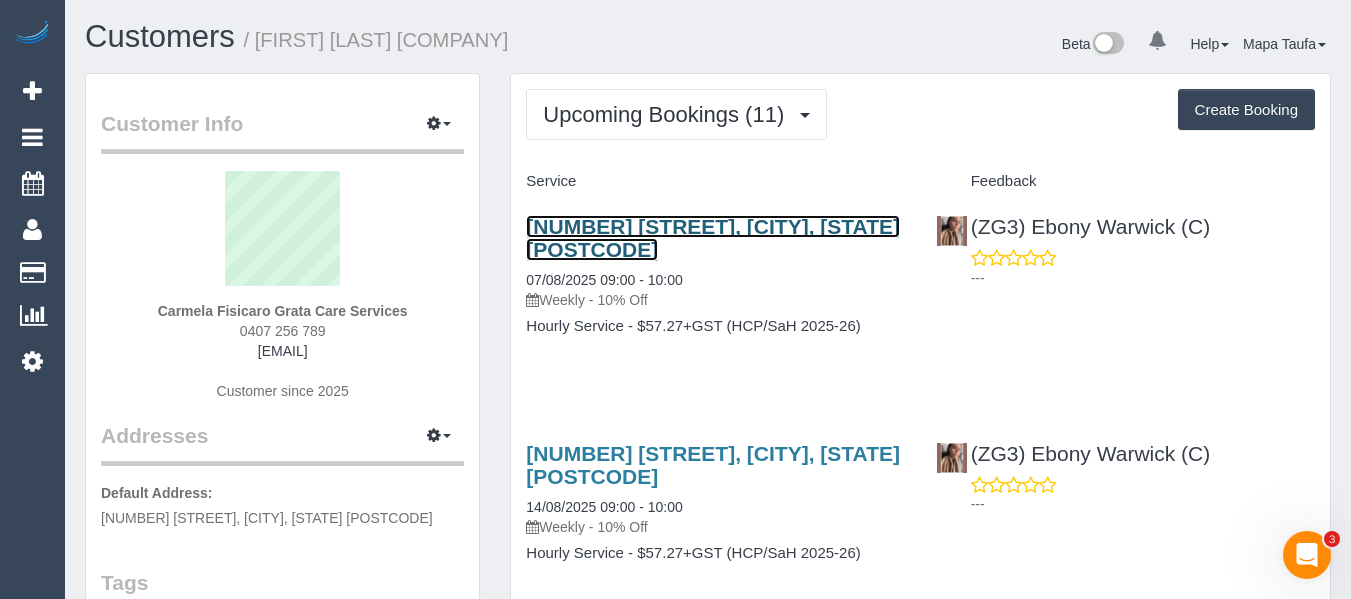 click on "[NUMBER] [STREET], [CITY], [STATE] [POSTCODE]" at bounding box center (713, 238) 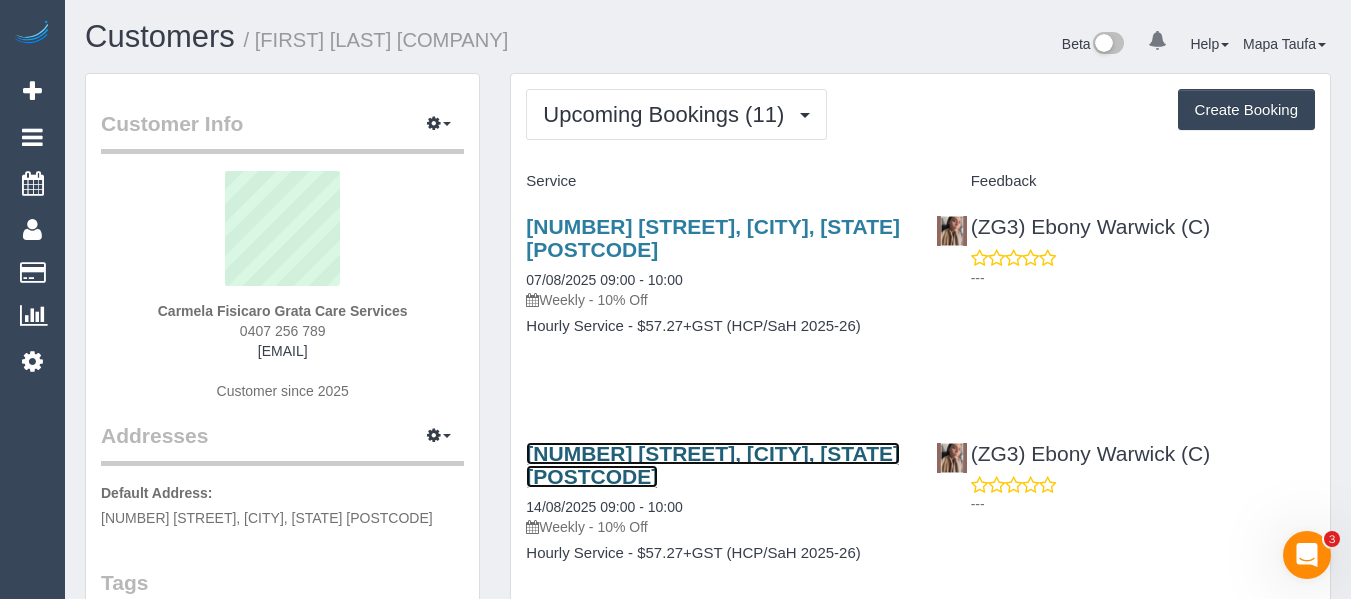 click on "[NUMBER] [STREET], [CITY], [STATE] [POSTCODE]" at bounding box center [713, 465] 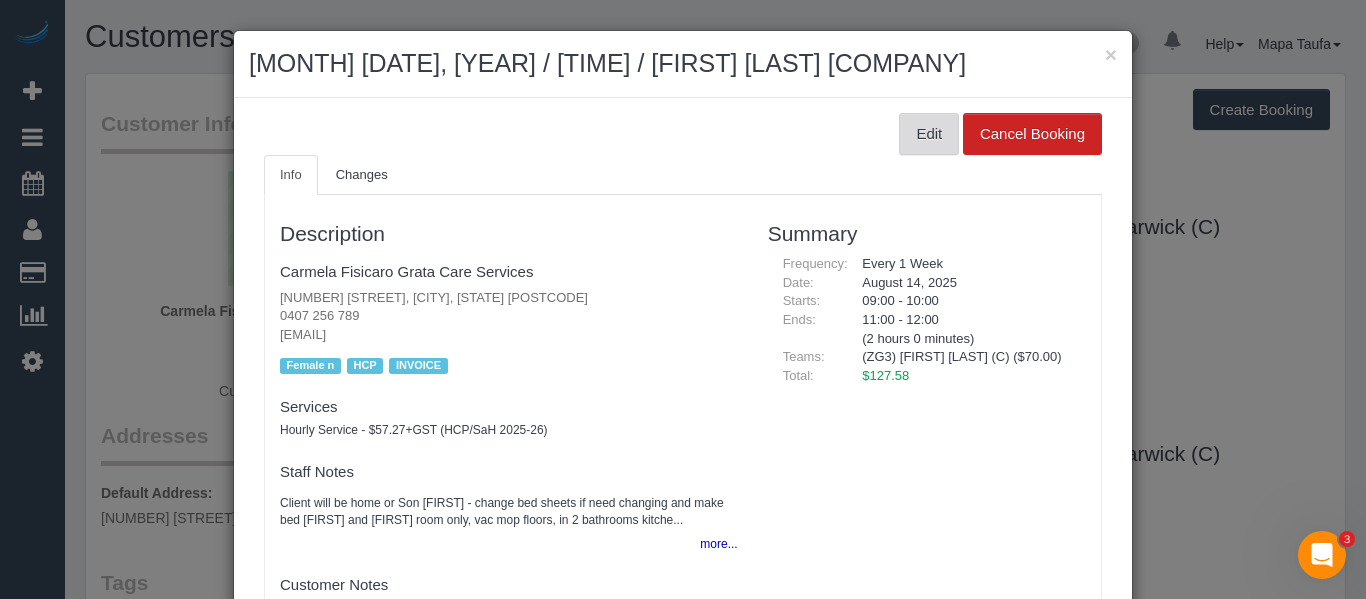 click on "Edit" at bounding box center (929, 134) 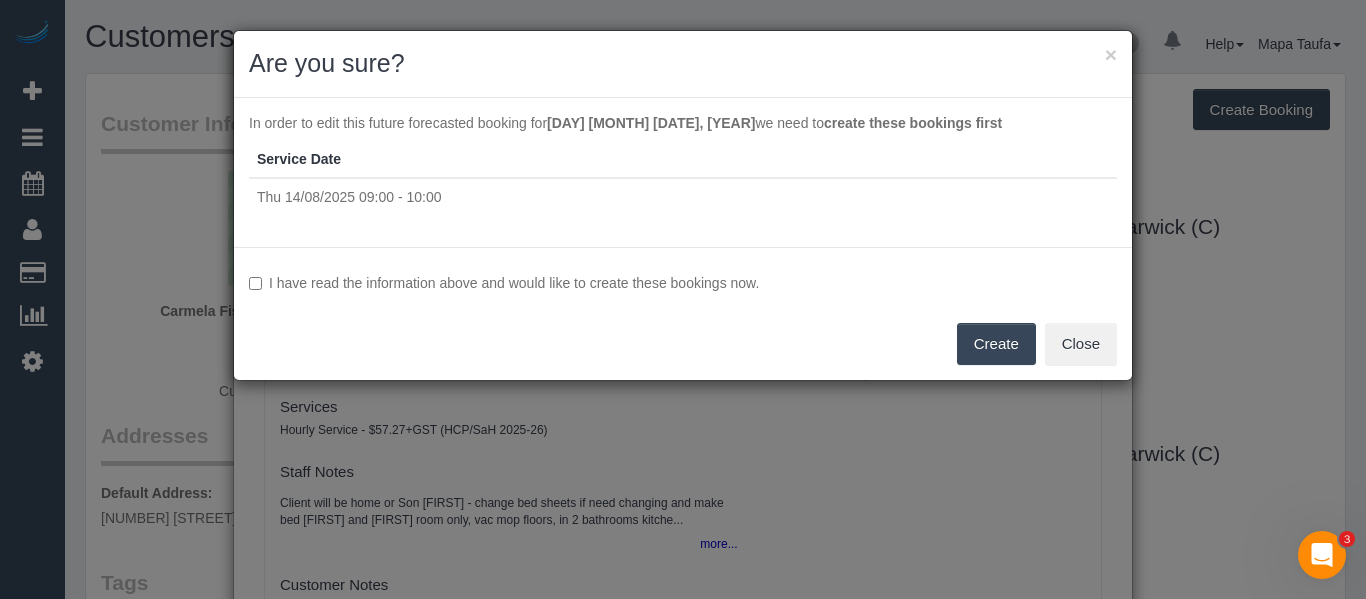 click on "I have read the information above and would like to create these bookings now." at bounding box center (683, 283) 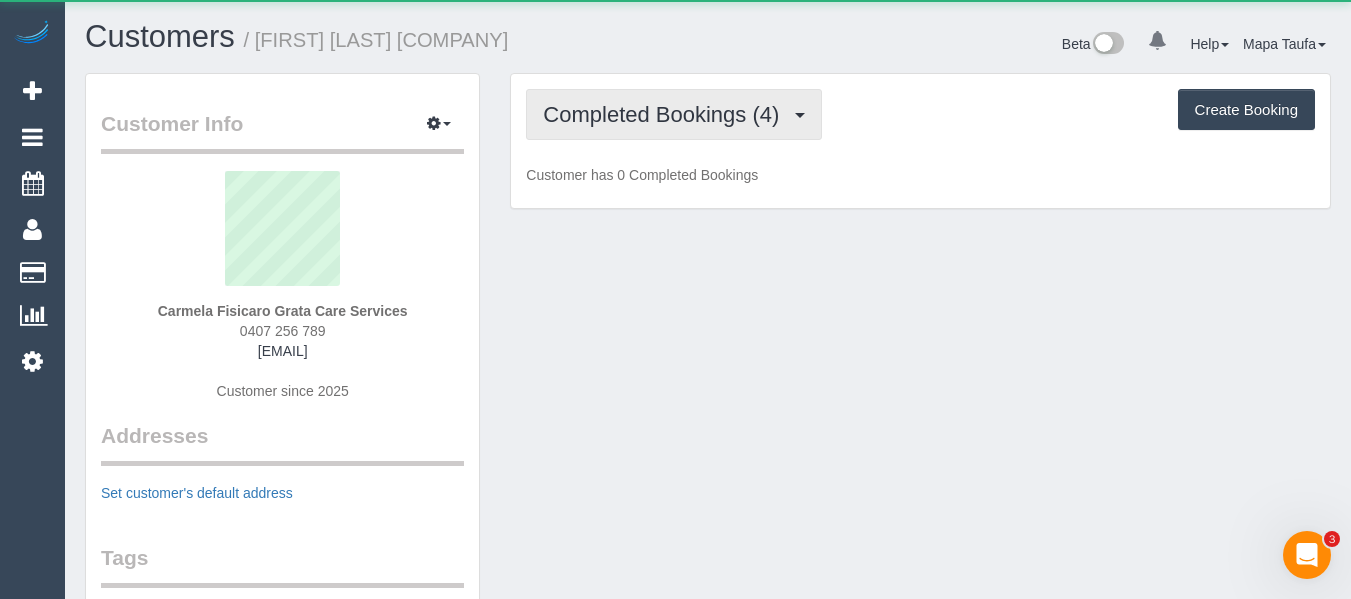 click on "Completed Bookings (4)" at bounding box center [666, 114] 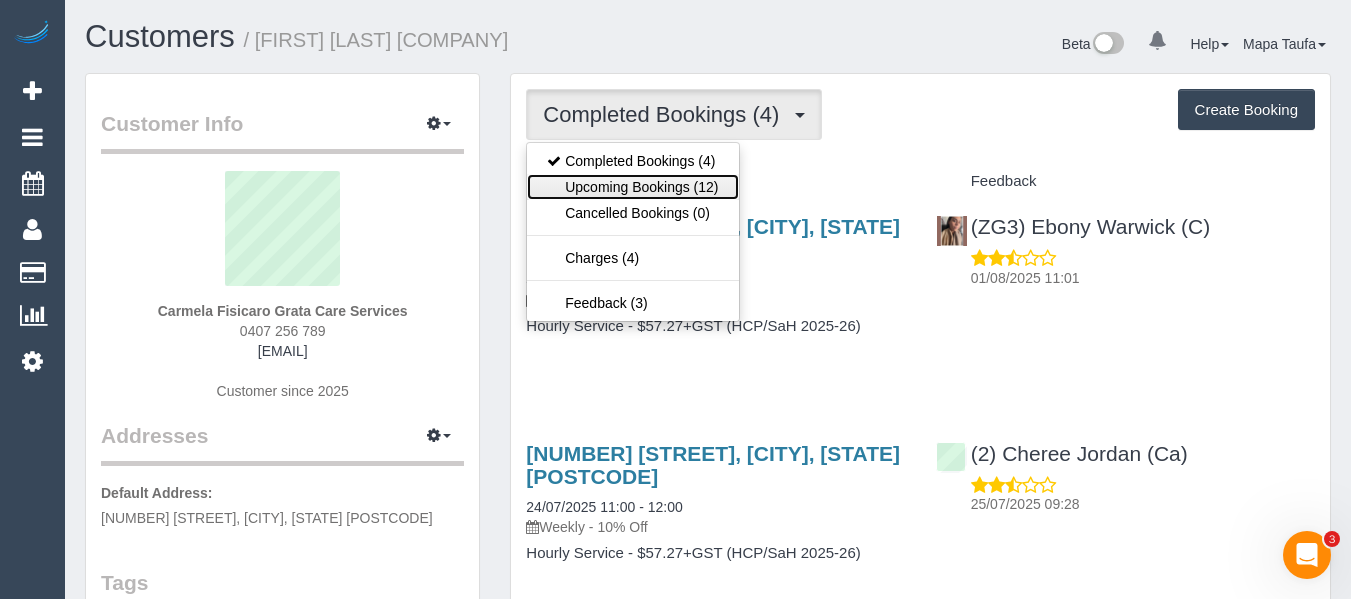 click on "Upcoming Bookings (12)" at bounding box center (632, 187) 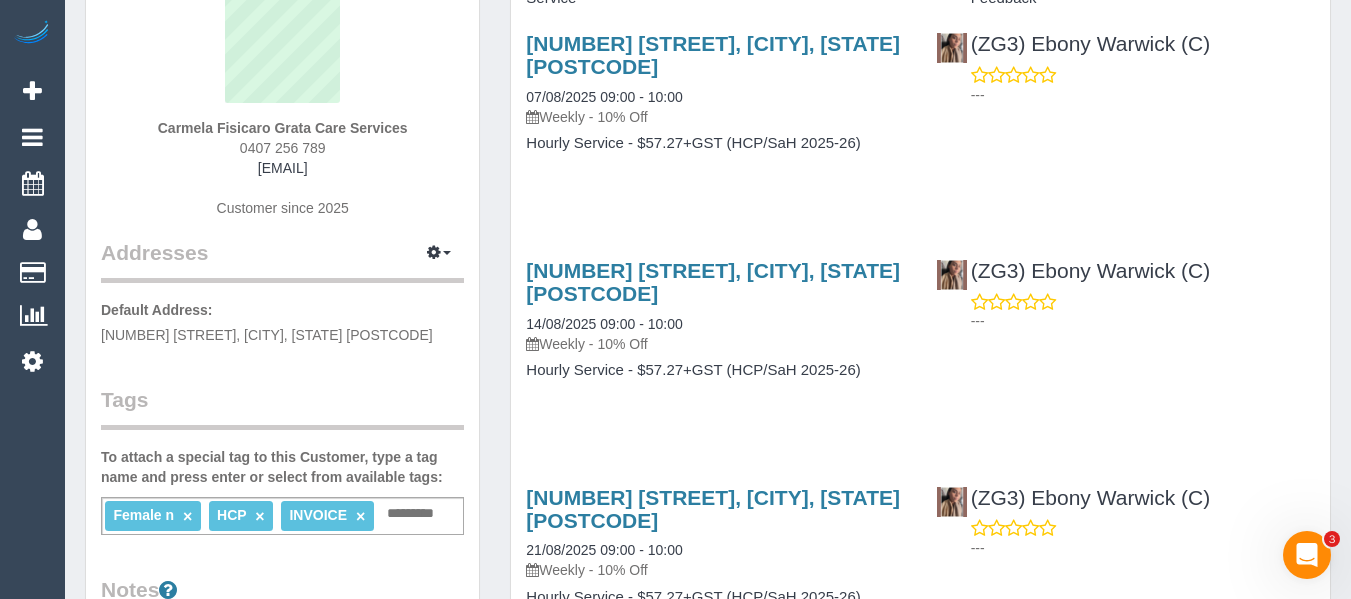 scroll, scrollTop: 200, scrollLeft: 0, axis: vertical 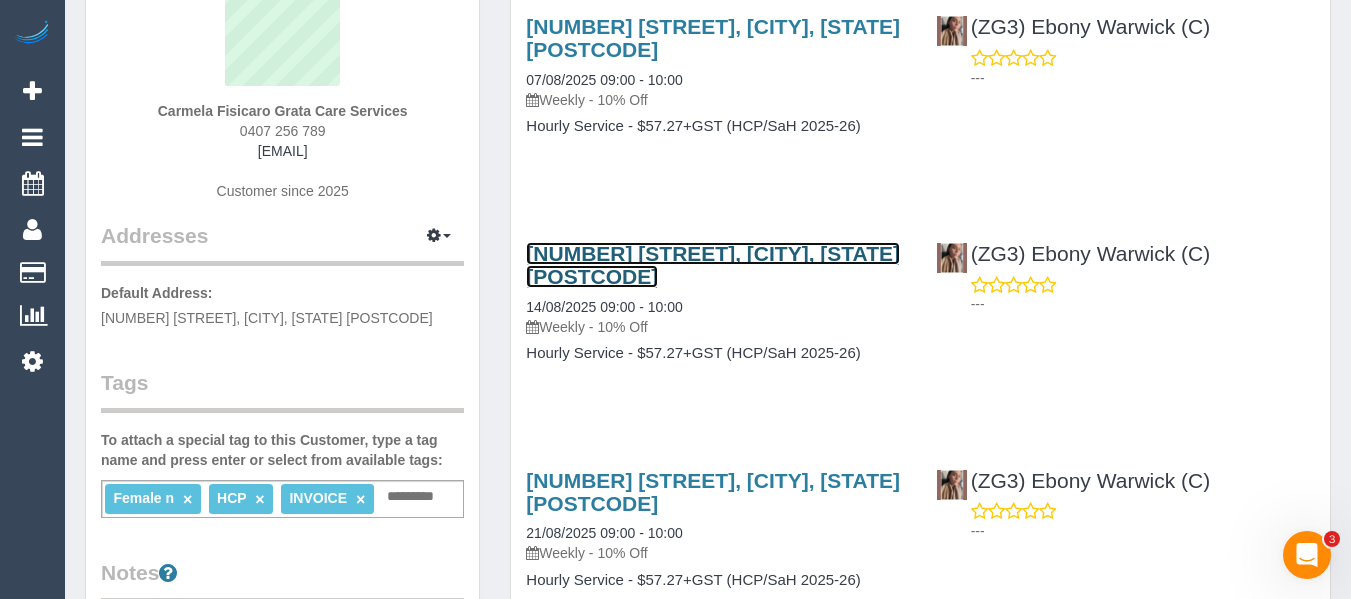 click on "[NUMBER] [STREET], [CITY], [STATE] [POSTCODE]" at bounding box center [713, 265] 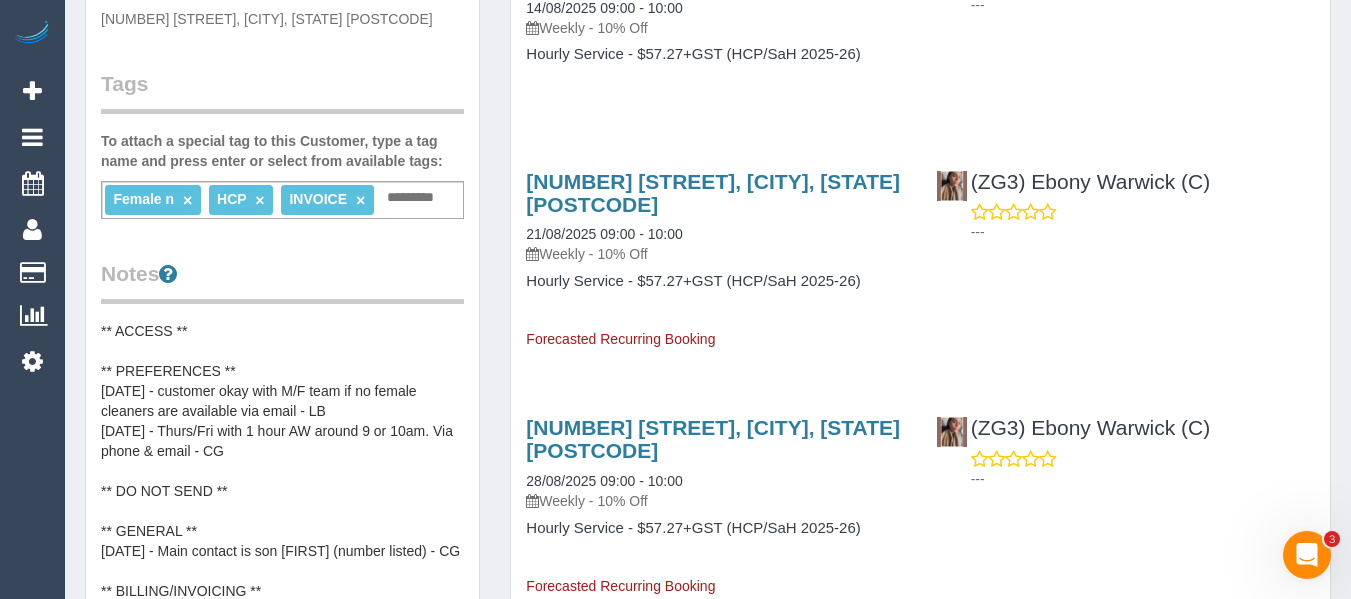 scroll, scrollTop: 500, scrollLeft: 0, axis: vertical 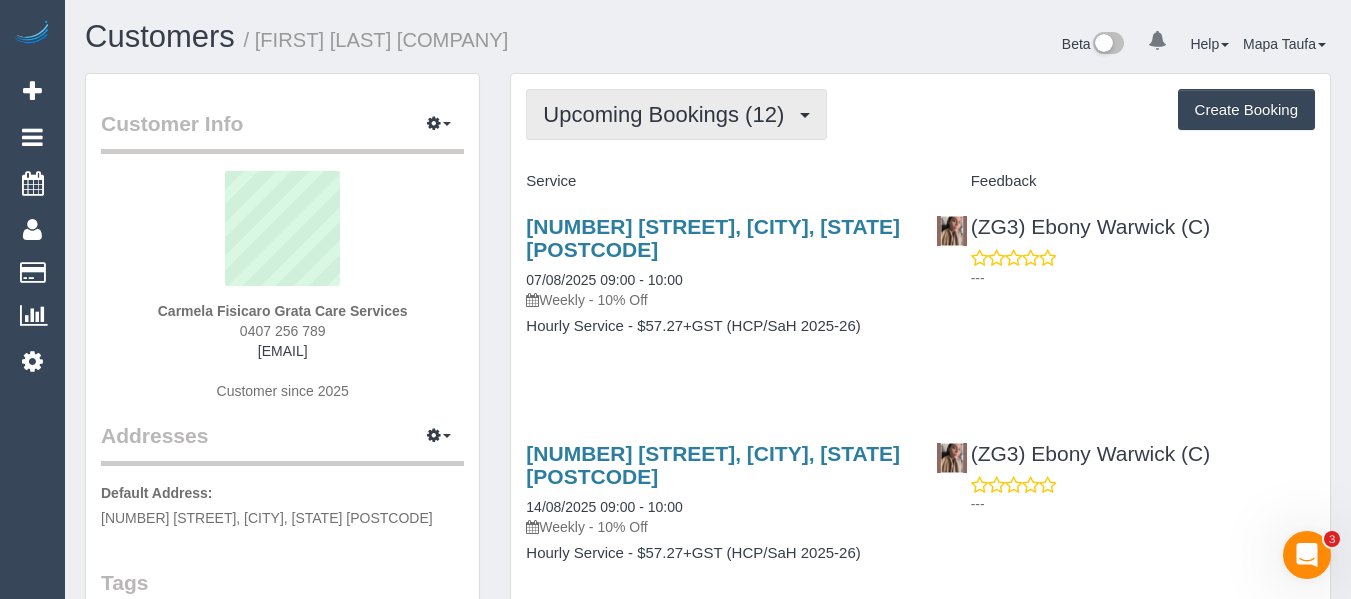 click on "Upcoming Bookings (12)" at bounding box center (676, 114) 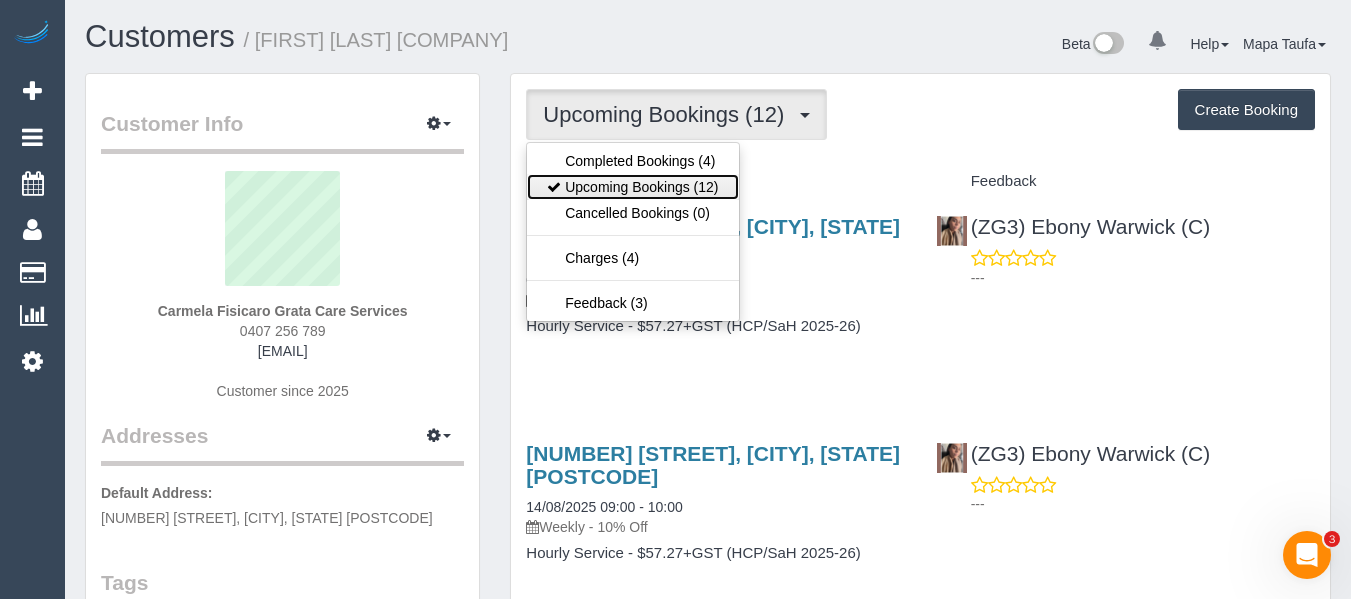 click on "Upcoming Bookings (12)" at bounding box center [632, 187] 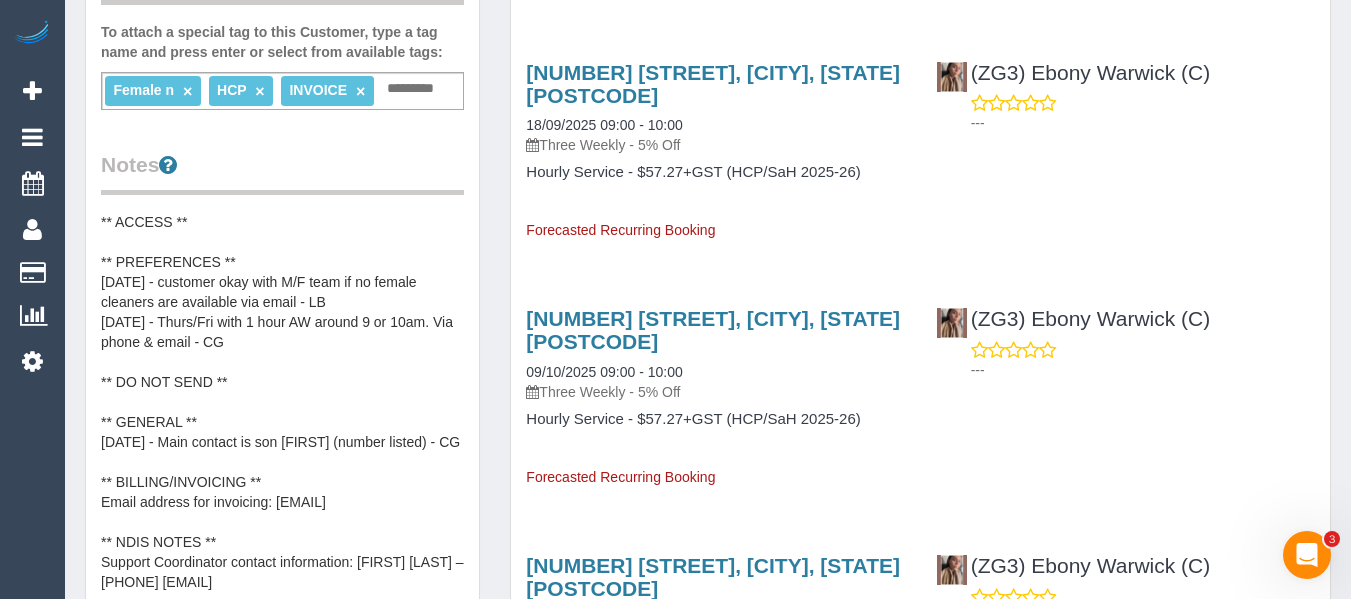 scroll, scrollTop: 751, scrollLeft: 0, axis: vertical 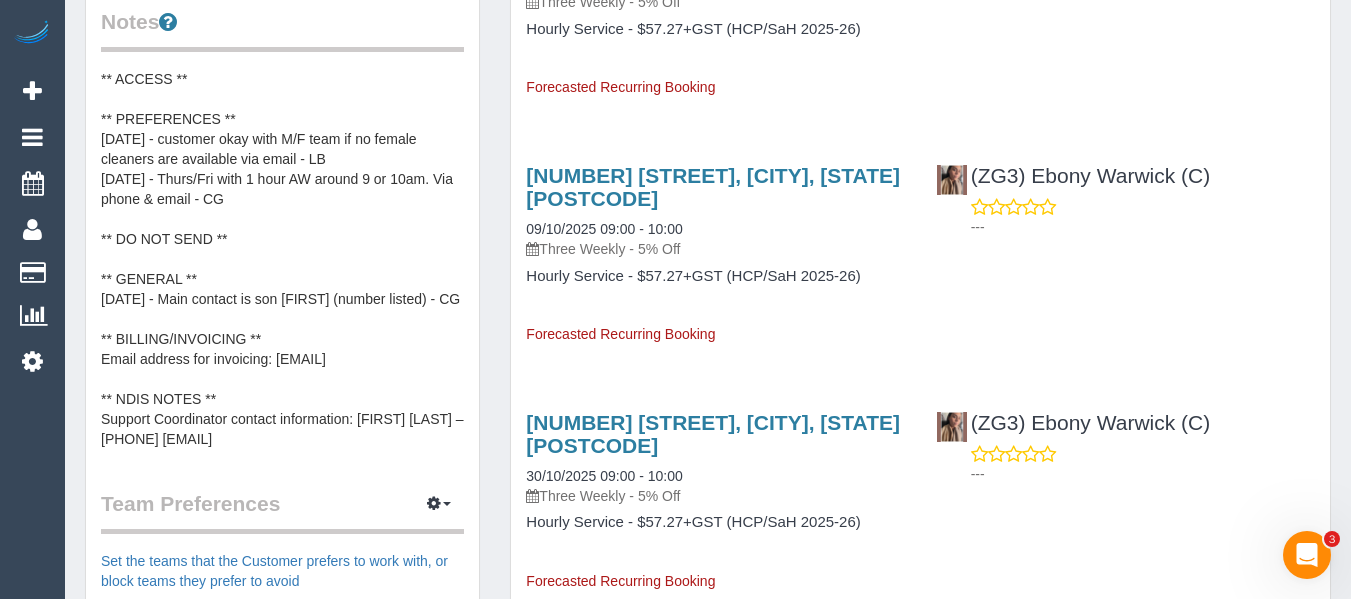 click on "** ACCESS **
** PREFERENCES **
[DATE] - customer okay with M/F team if no female cleaners are available via email - LB
[DATE] - Thurs/Fri with 1 hour AW around 9 or 10am. Via phone & email - CG
** DO NOT SEND **
** GENERAL **
[DATE] - Main contact is son [FIRST] (number listed) - CG
** BILLING/INVOICING **
Email address for invoicing: [EMAIL]
** NDIS NOTES **
Support Coordinator contact information: [FIRST] [LAST] – [PHONE] [EMAIL]" at bounding box center [282, 259] 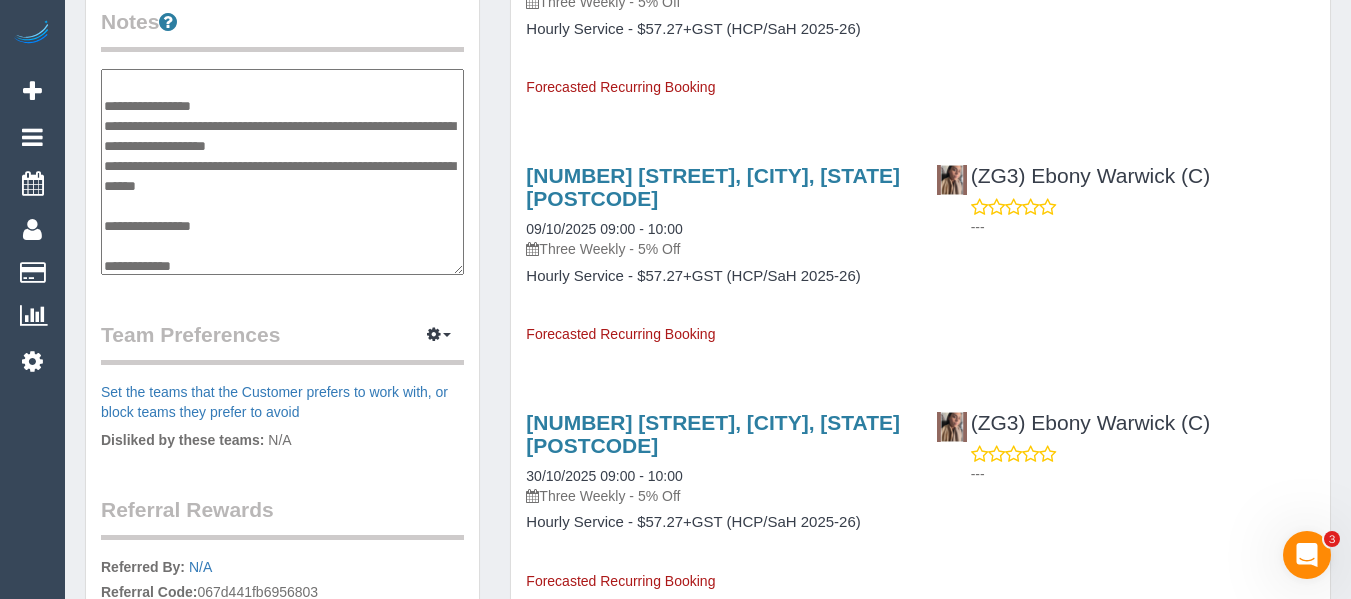 scroll, scrollTop: 0, scrollLeft: 0, axis: both 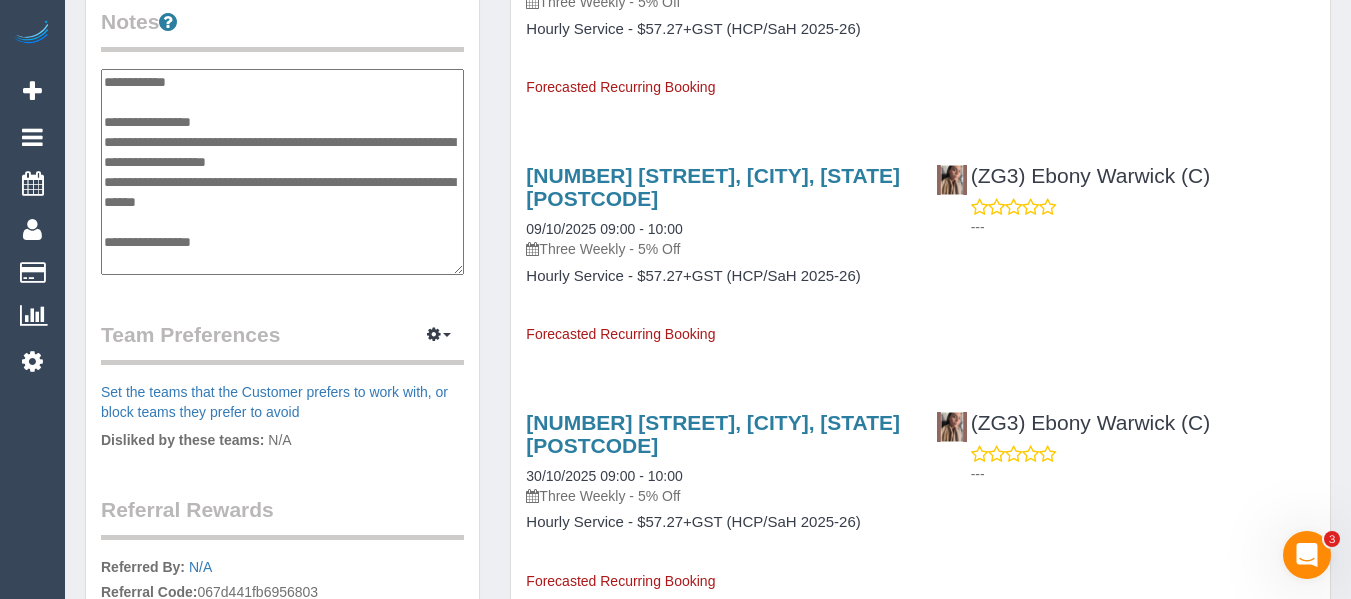 click on "**********" at bounding box center [282, 172] 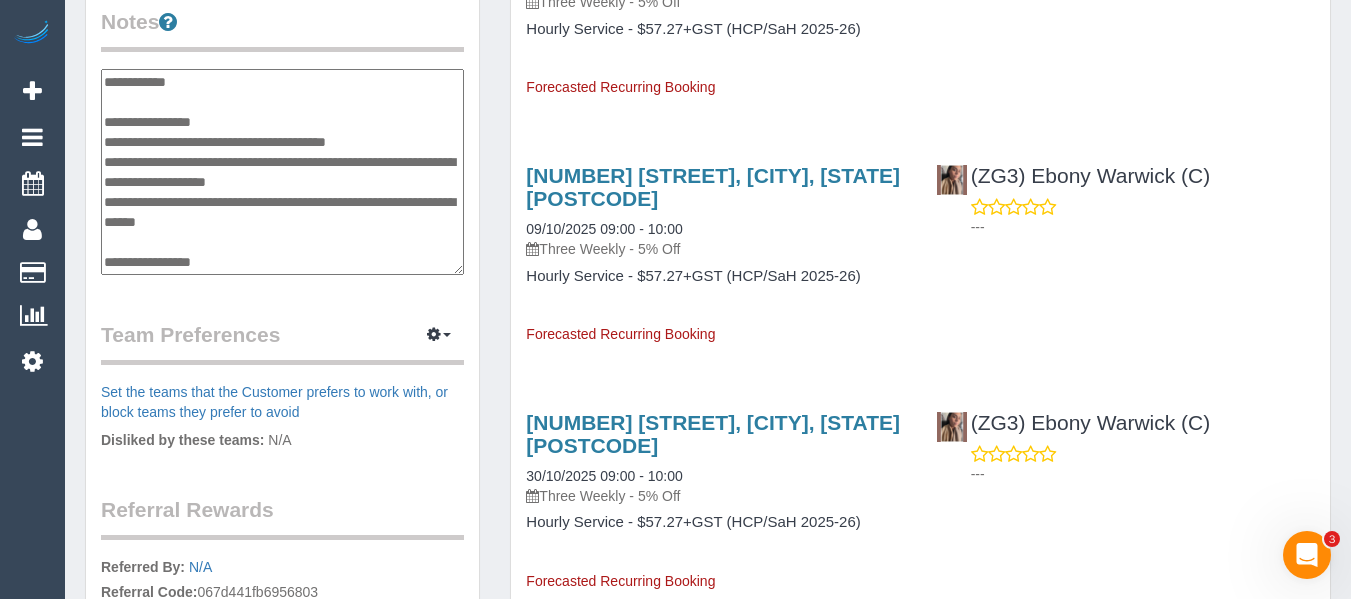 type on "**********" 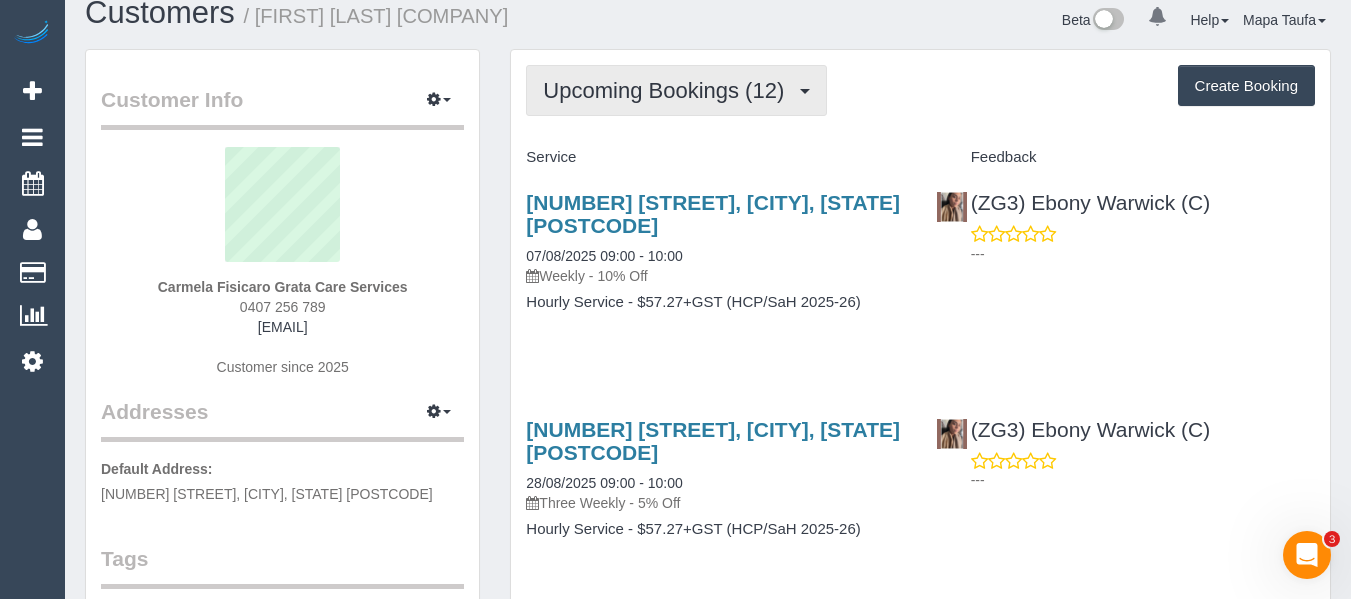 scroll, scrollTop: 0, scrollLeft: 0, axis: both 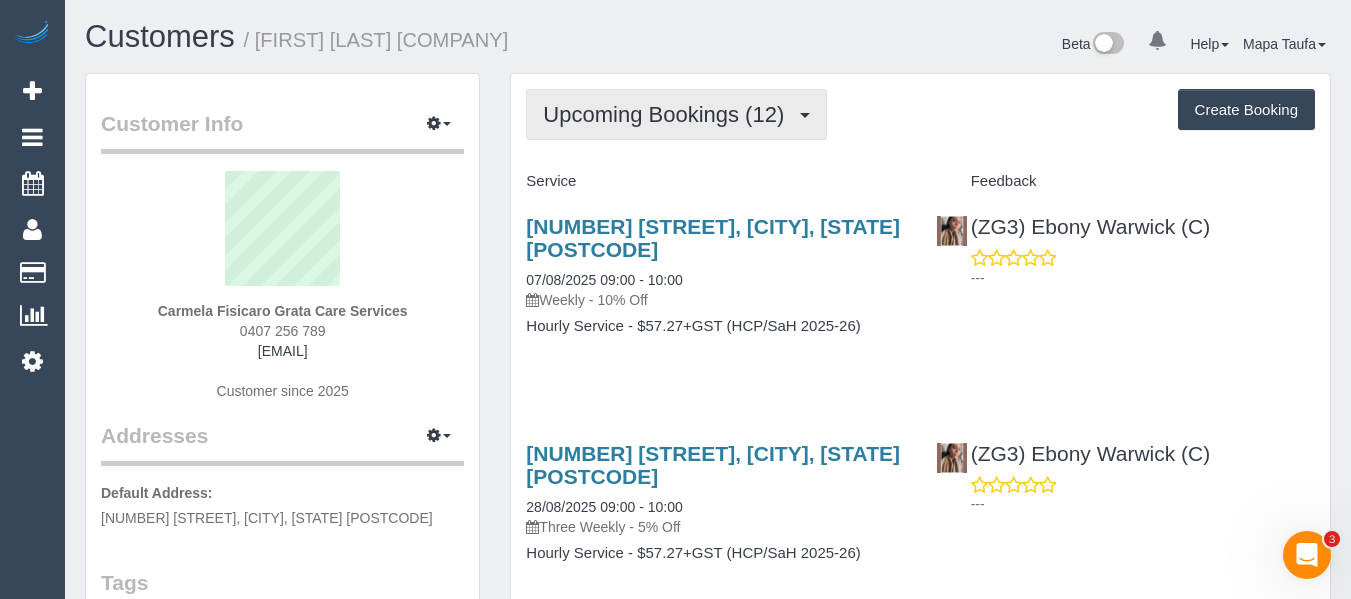 click on "Upcoming Bookings (12)" at bounding box center (668, 114) 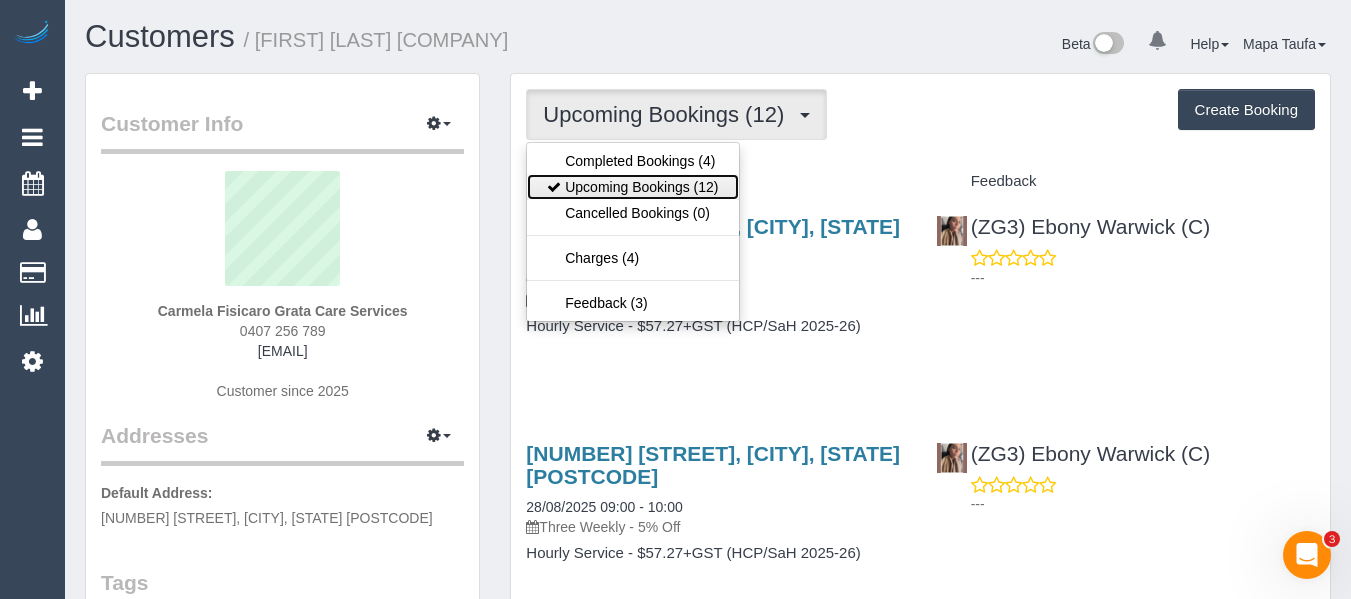 click on "Upcoming Bookings (12)" at bounding box center [632, 187] 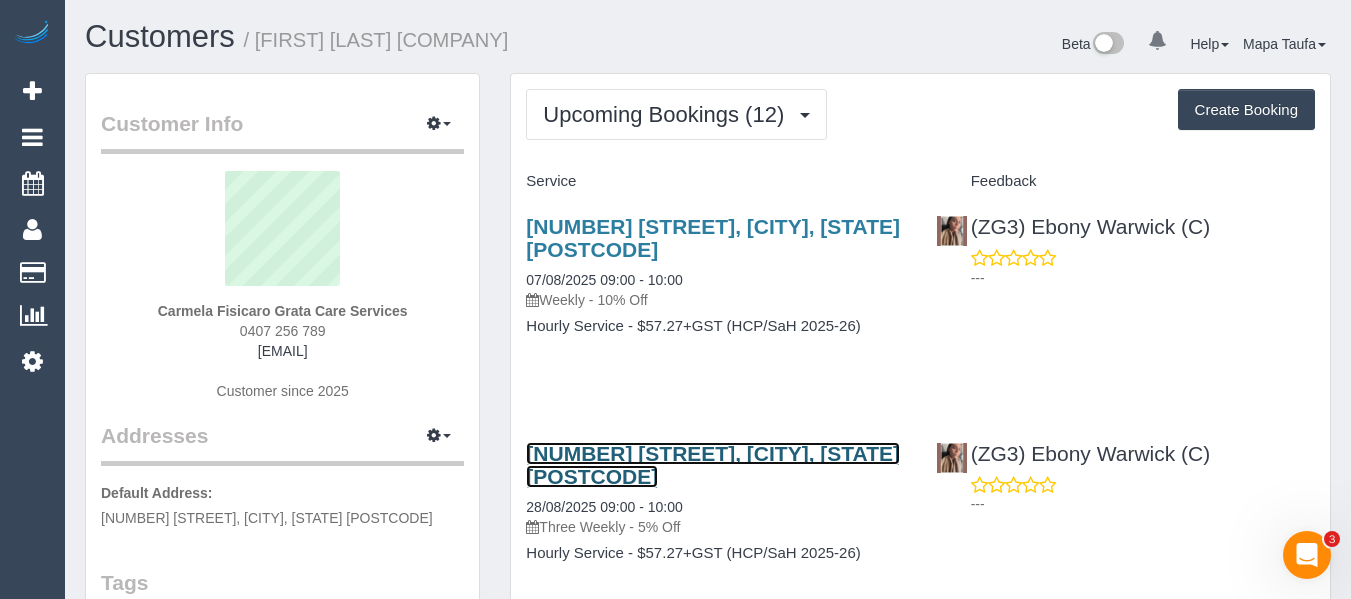 click on "[NUMBER] [STREET], [CITY], [STATE] [POSTCODE]" at bounding box center [713, 465] 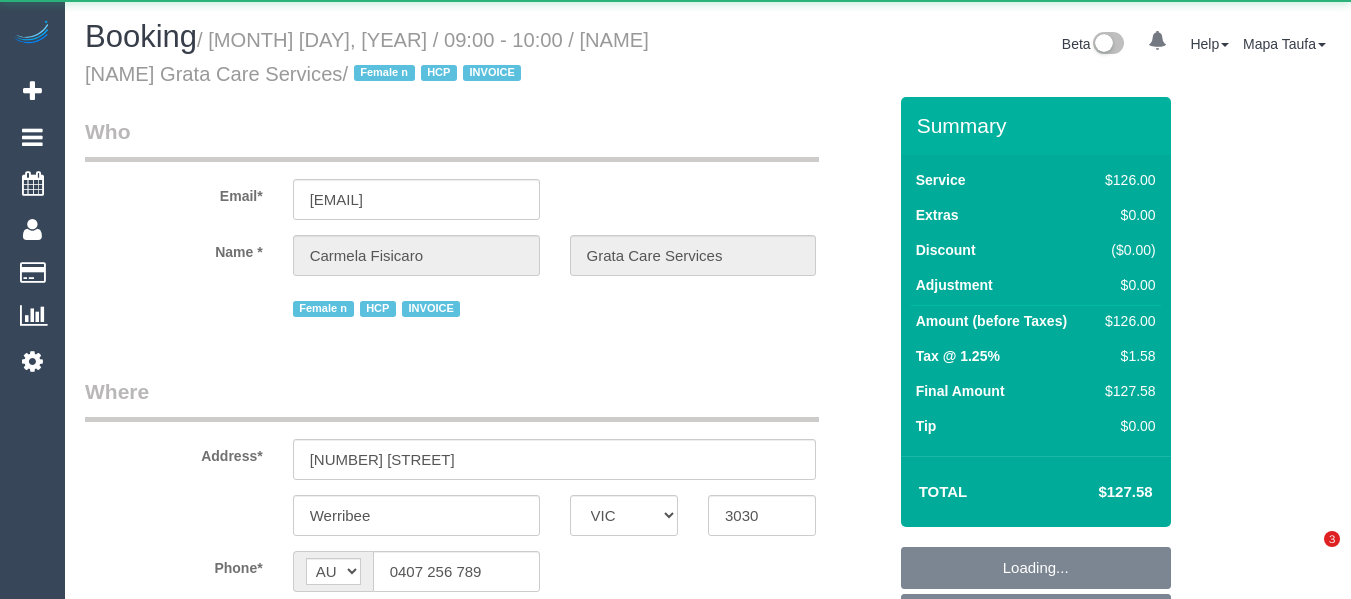 select on "VIC" 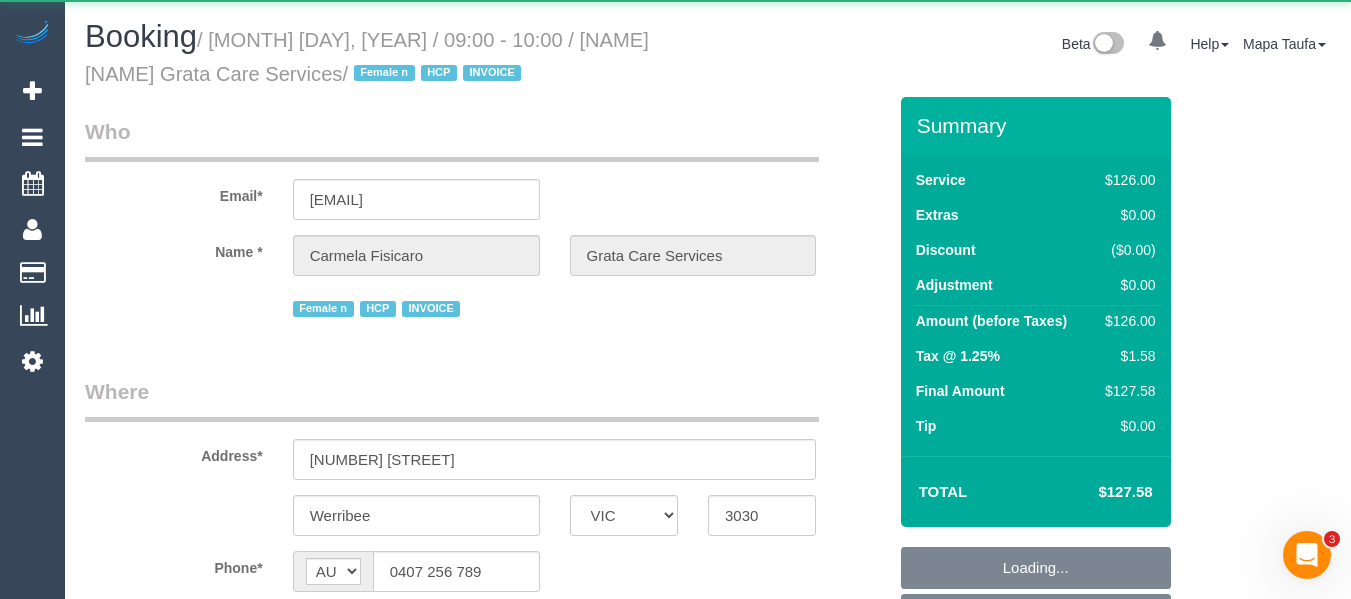 scroll, scrollTop: 0, scrollLeft: 0, axis: both 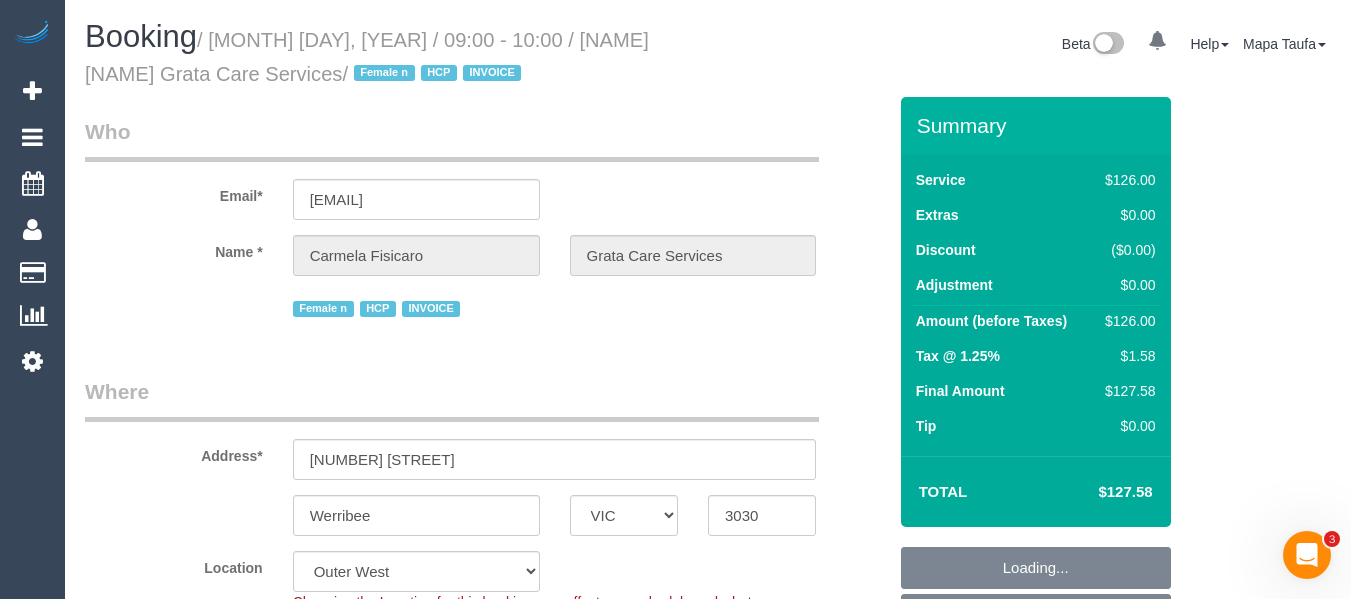 select on "object:677" 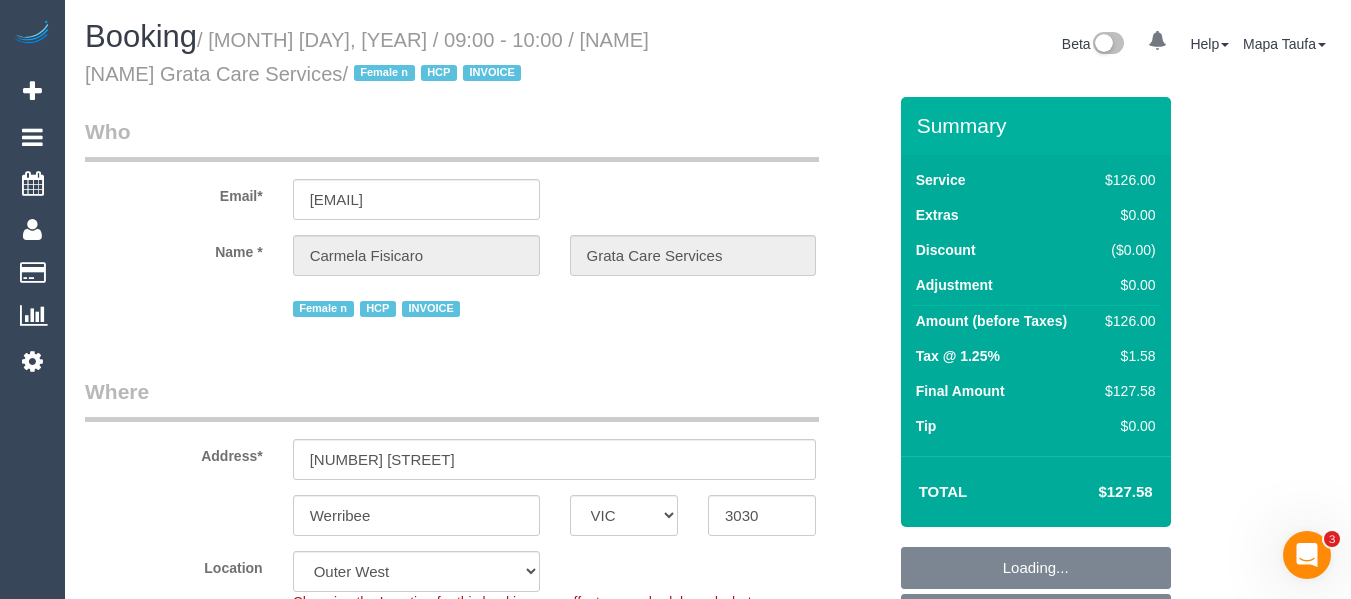 select on "number:28" 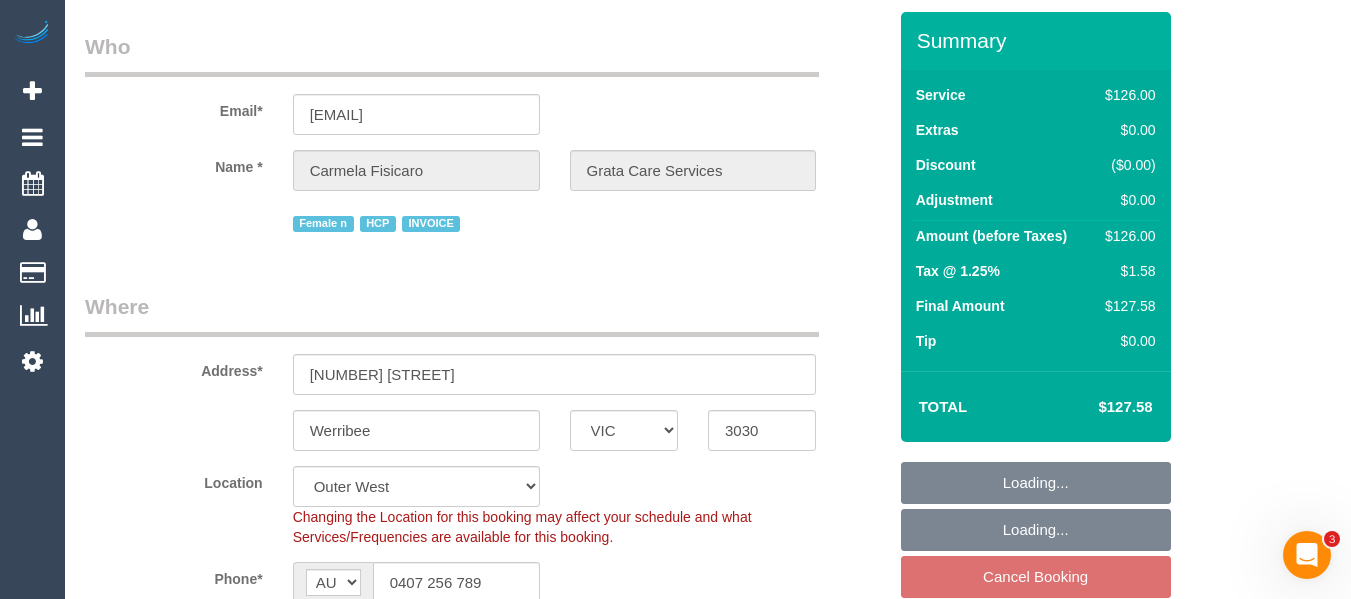 select on "object:759" 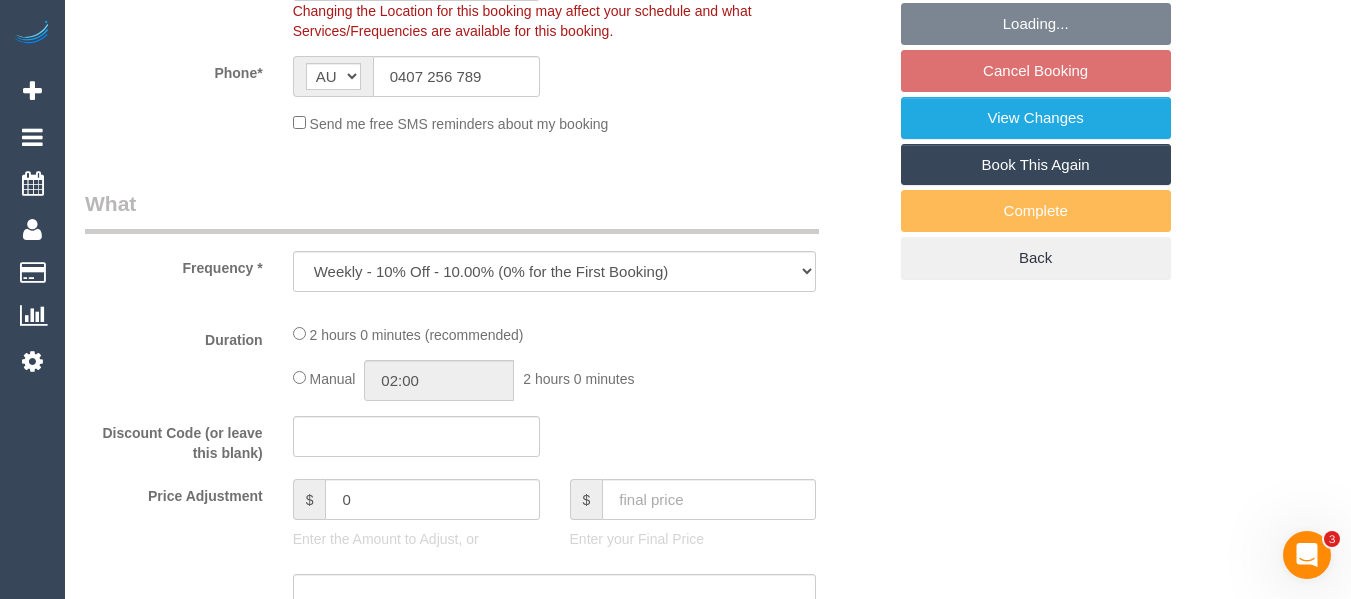 select on "120" 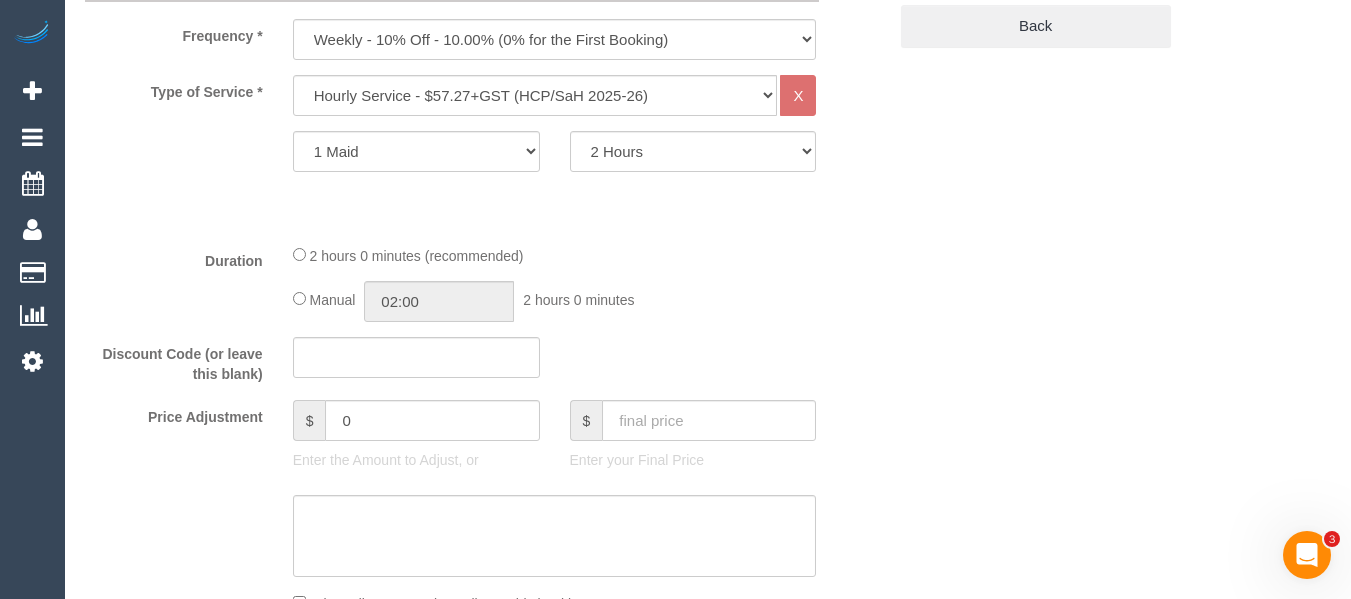 scroll, scrollTop: 577, scrollLeft: 0, axis: vertical 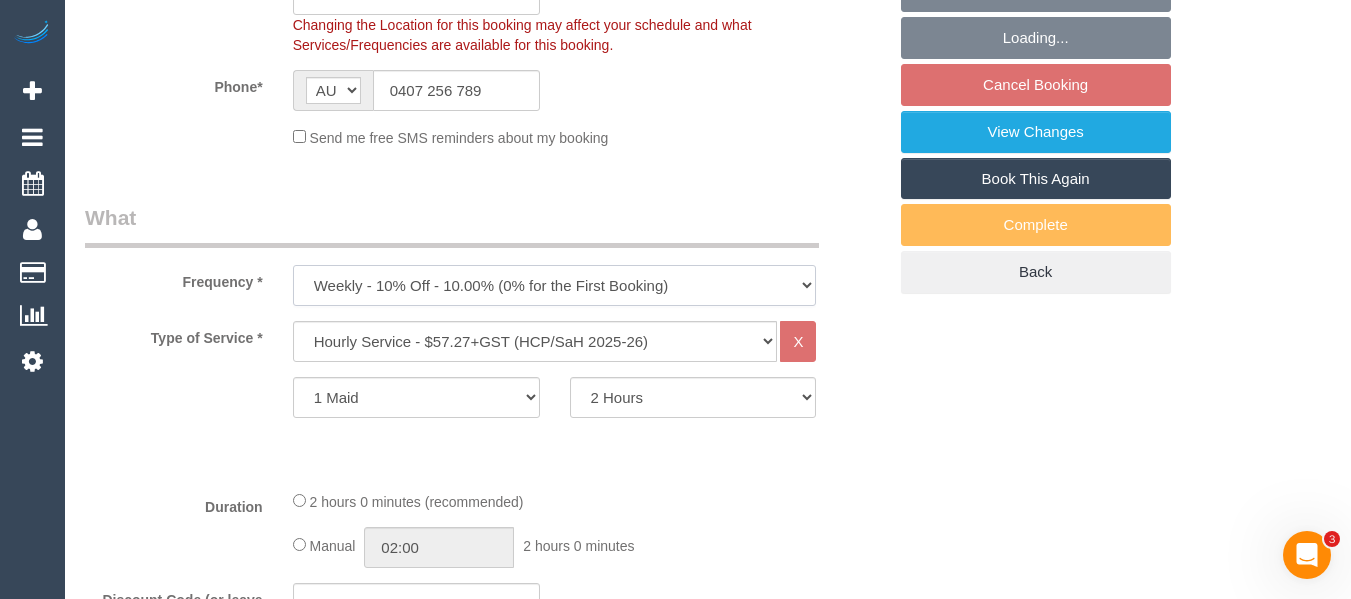 click on "One Time Cleaning Weekly - 10% Off - 10.00% (0% for the First Booking) Fortnightly - 10% Off - 10.00% (0% for the First Booking) Three Weekly - 5% Off - 5.00% (0% for the First Booking) Four Weekly - 5% Off - 5.00% (0% for the First Booking)" at bounding box center [555, 285] 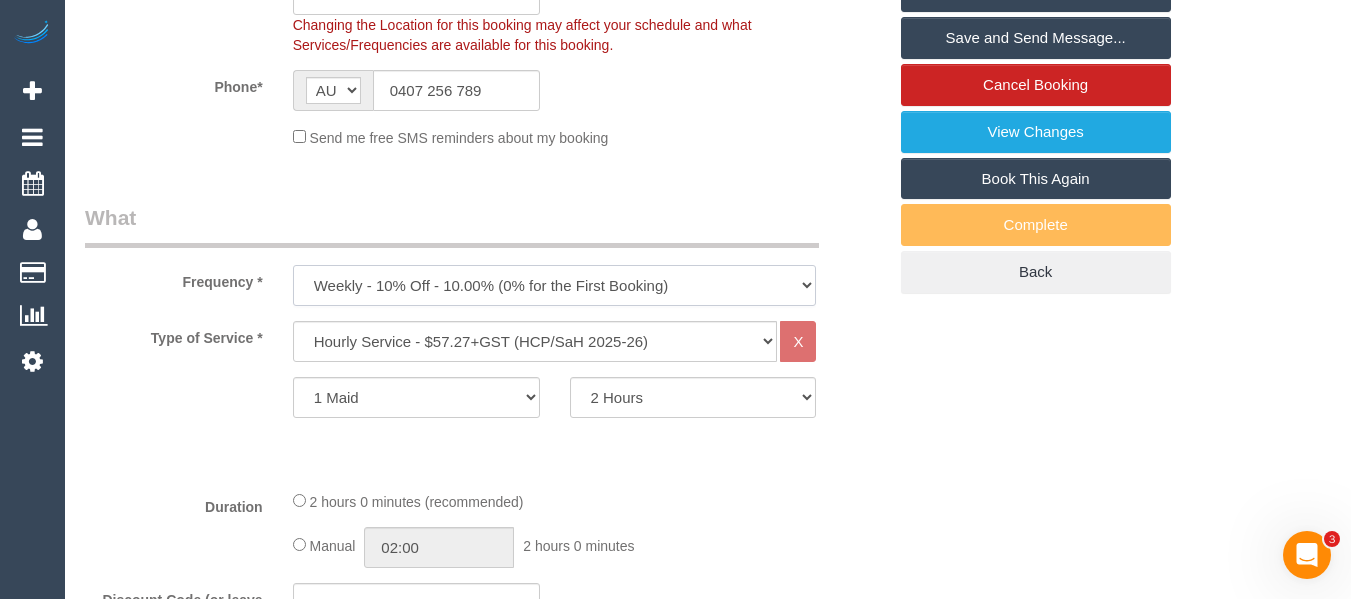 select on "object:762" 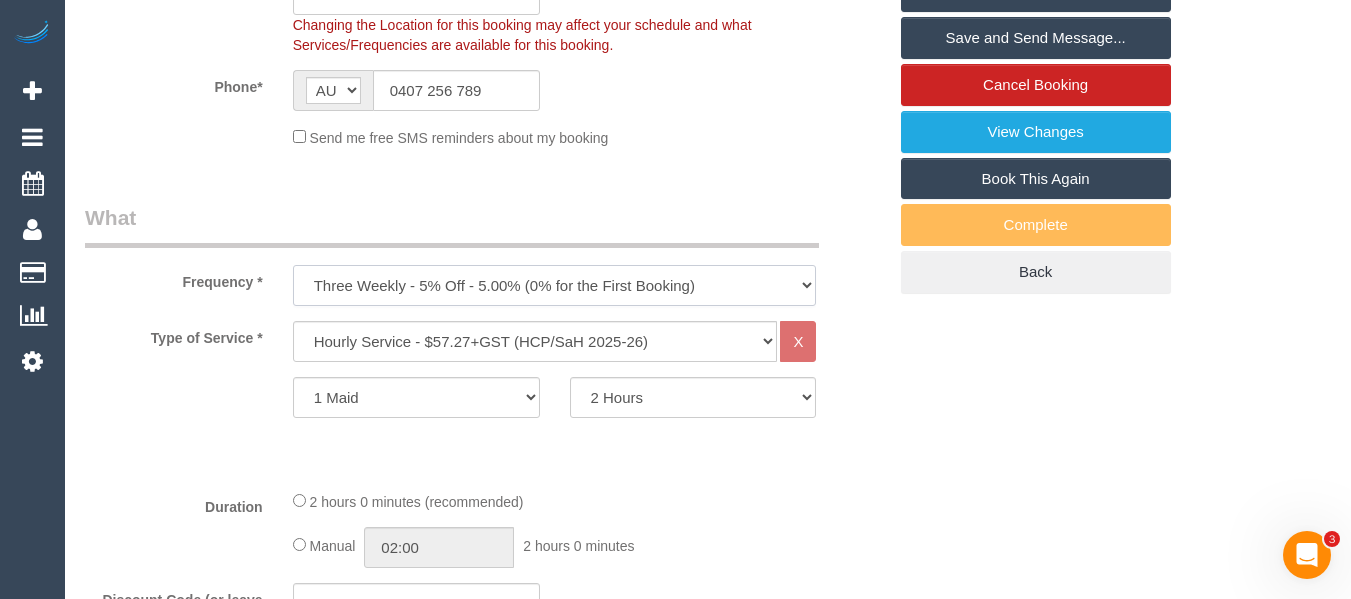 click on "One Time Cleaning Weekly - 10% Off - 10.00% (0% for the First Booking) Fortnightly - 10% Off - 10.00% (0% for the First Booking) Three Weekly - 5% Off - 5.00% (0% for the First Booking) Four Weekly - 5% Off - 5.00% (0% for the First Booking)" at bounding box center (555, 285) 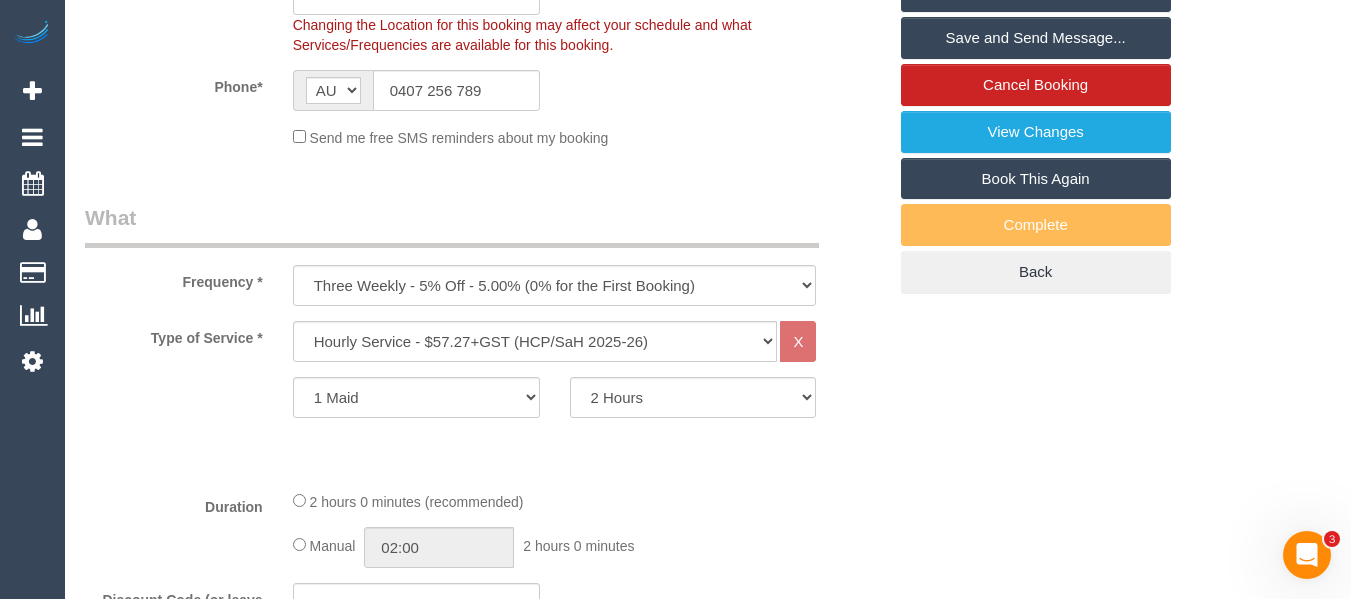 click on "What" at bounding box center (452, 225) 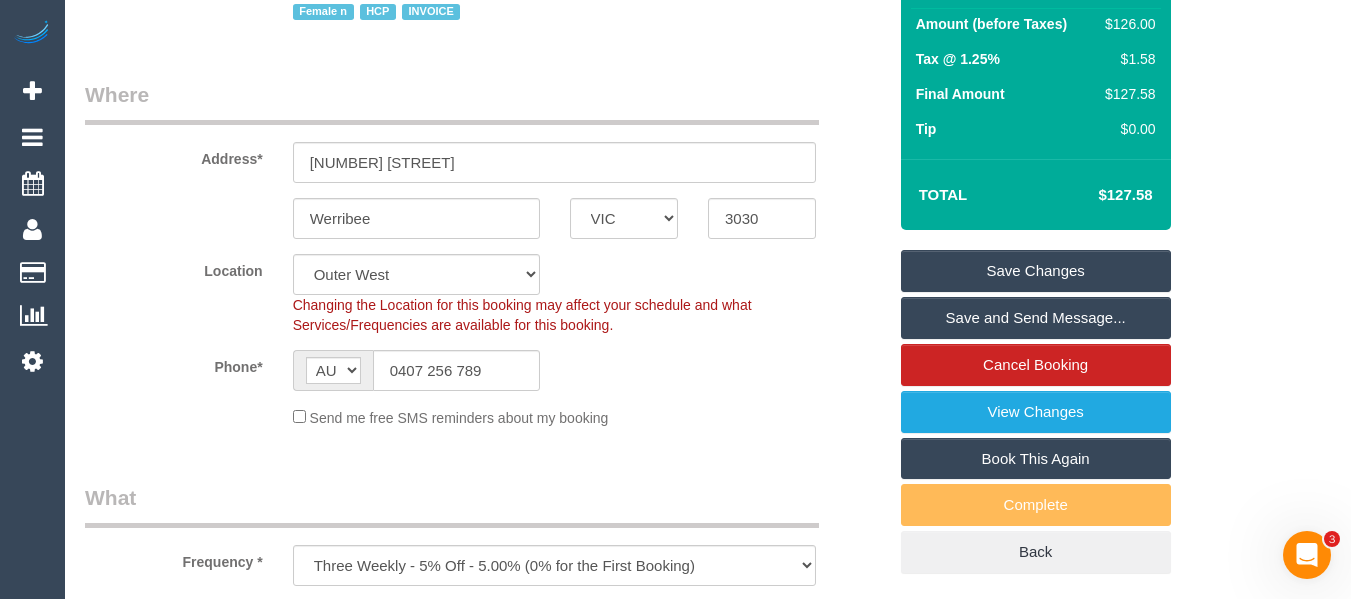 scroll, scrollTop: 477, scrollLeft: 0, axis: vertical 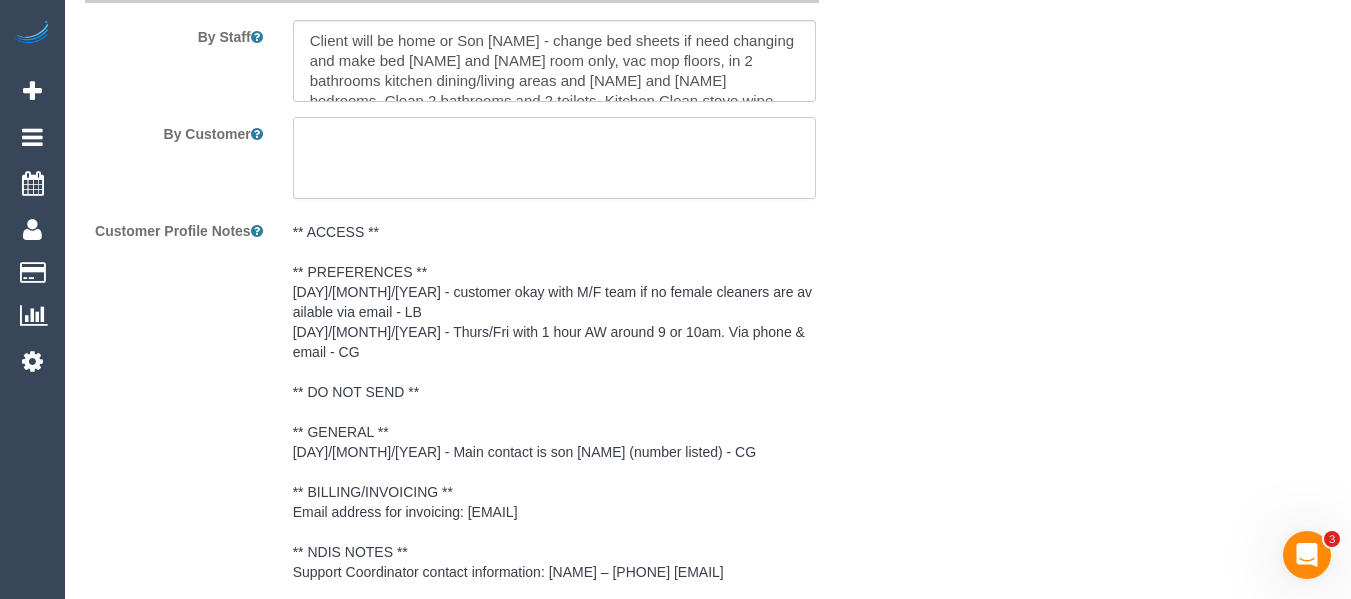 click at bounding box center (555, 158) 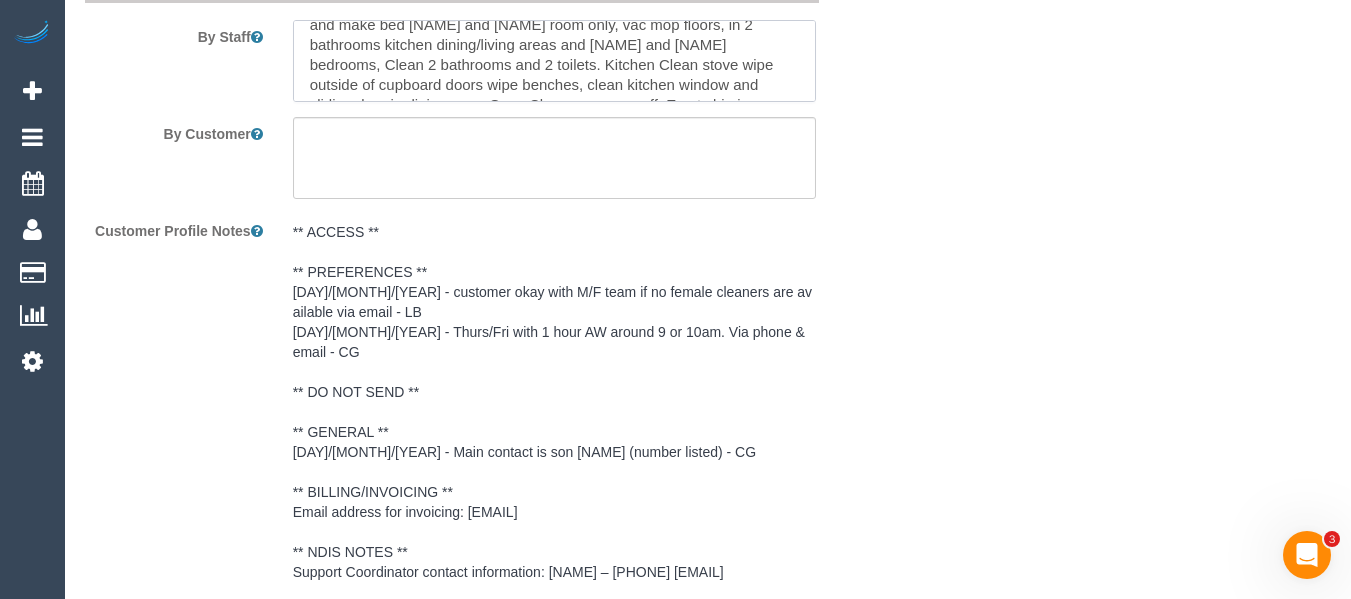 scroll, scrollTop: 80, scrollLeft: 0, axis: vertical 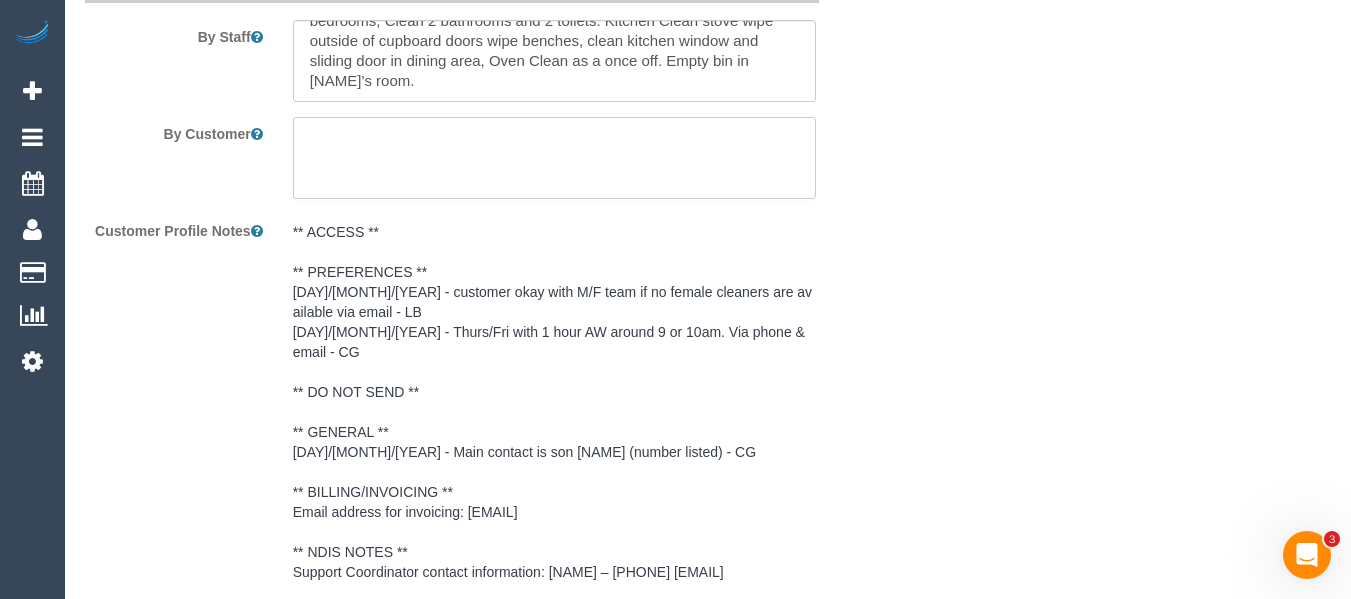 click at bounding box center (555, 158) 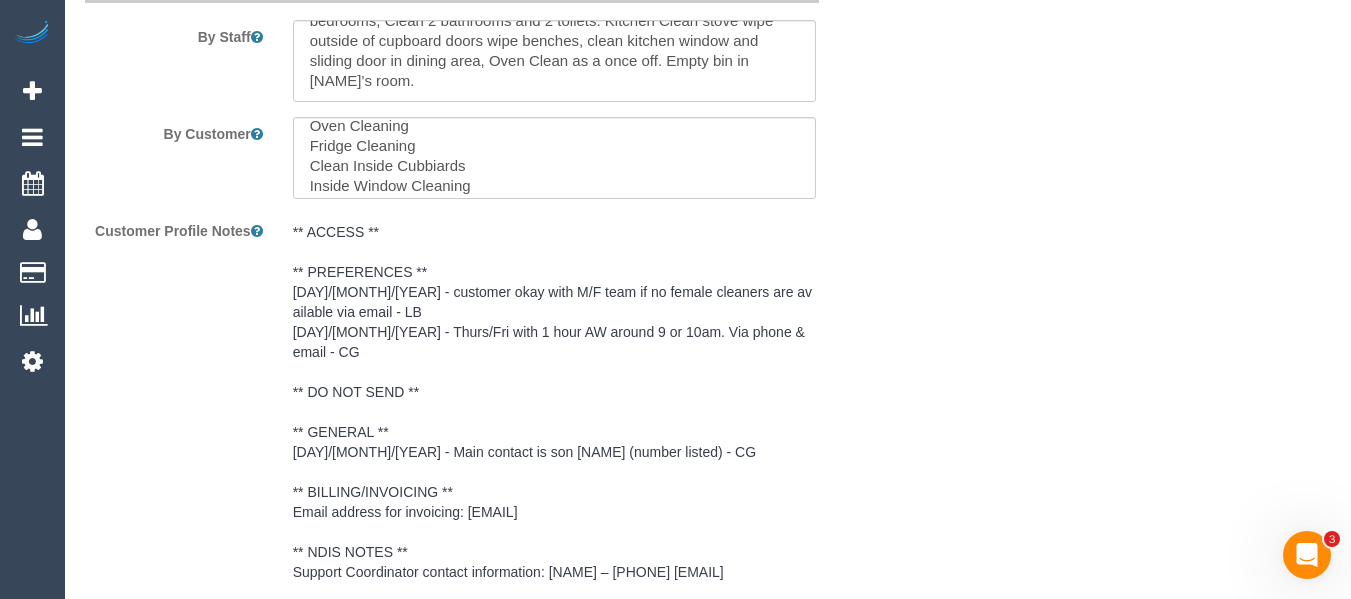 scroll, scrollTop: 100, scrollLeft: 0, axis: vertical 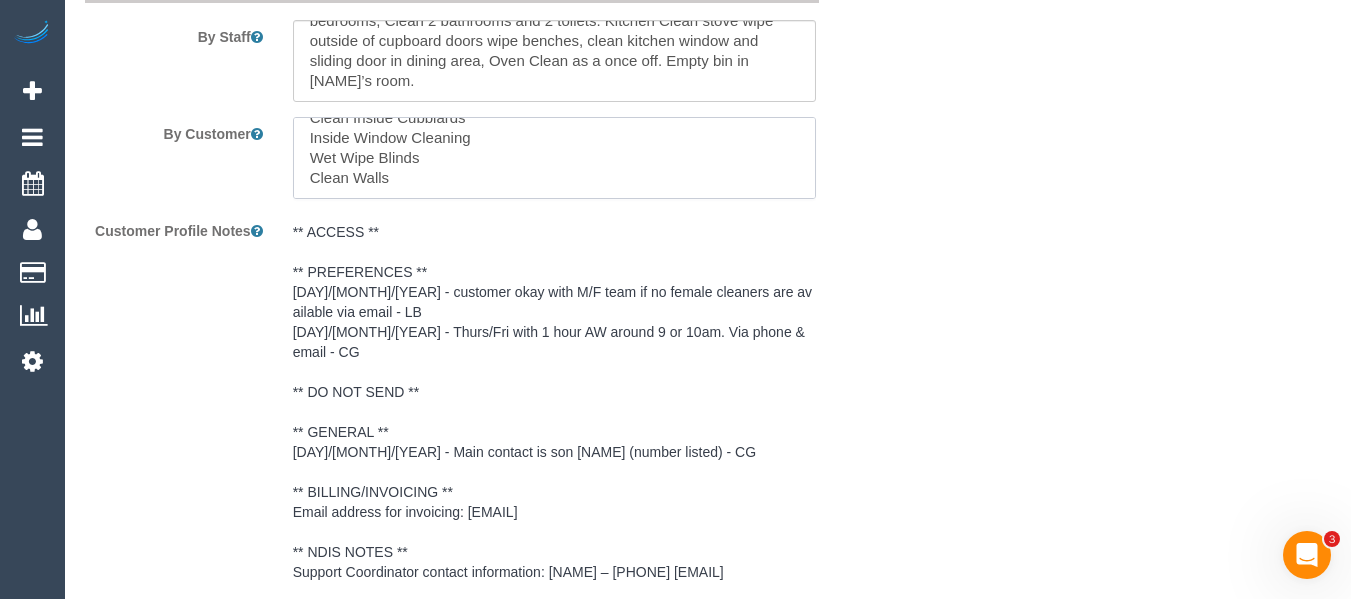 click at bounding box center [555, 158] 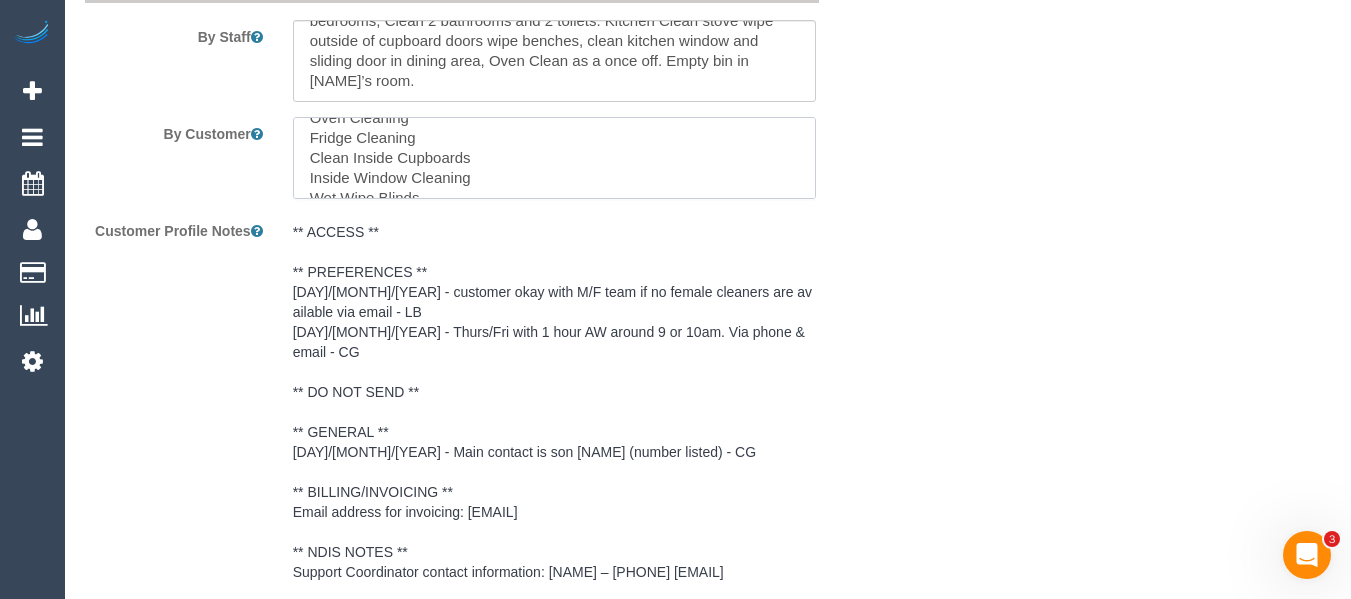 scroll, scrollTop: 0, scrollLeft: 0, axis: both 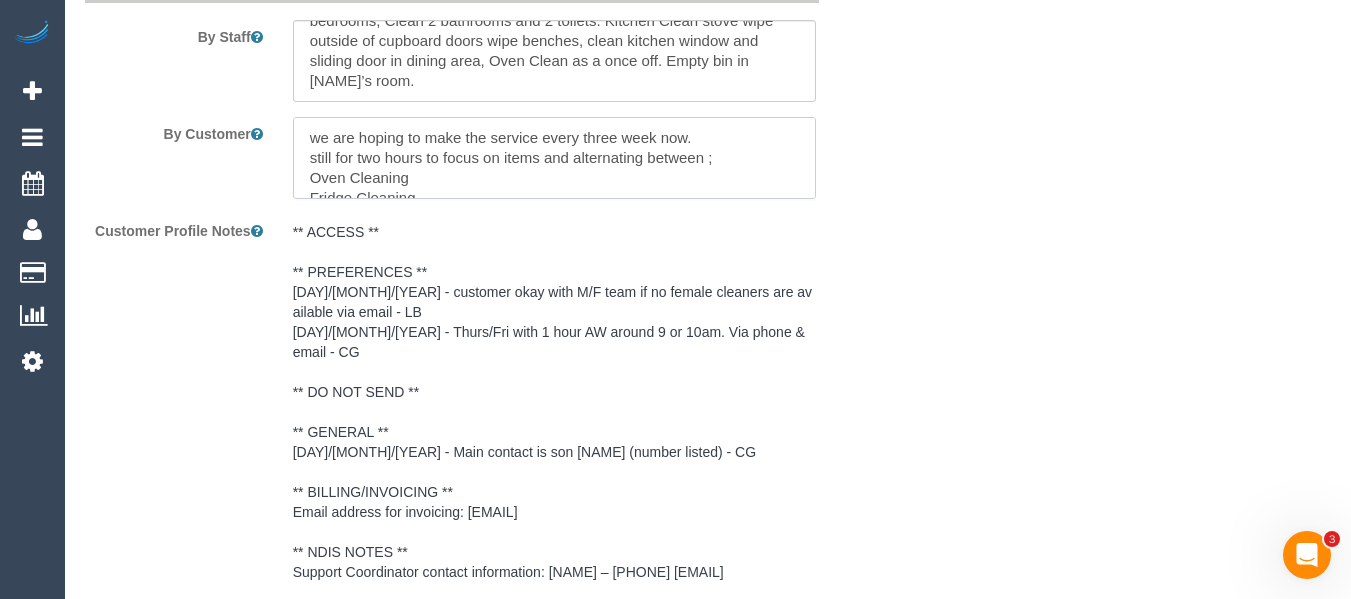 click at bounding box center [555, 158] 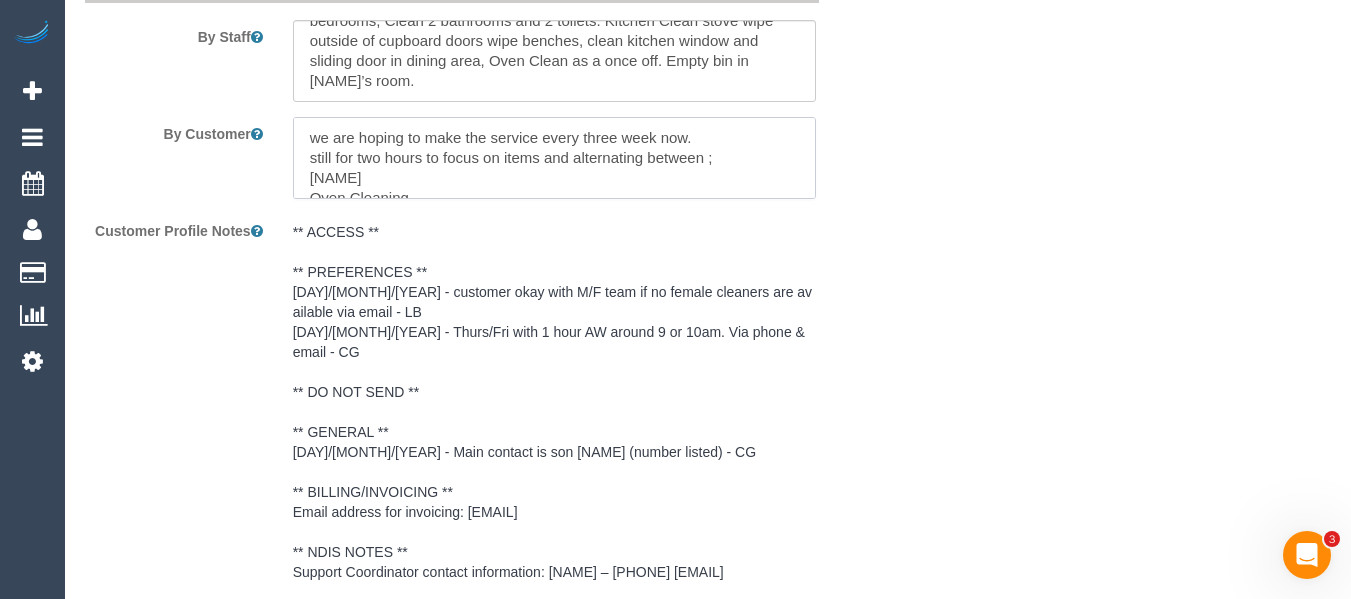 scroll, scrollTop: 2869, scrollLeft: 0, axis: vertical 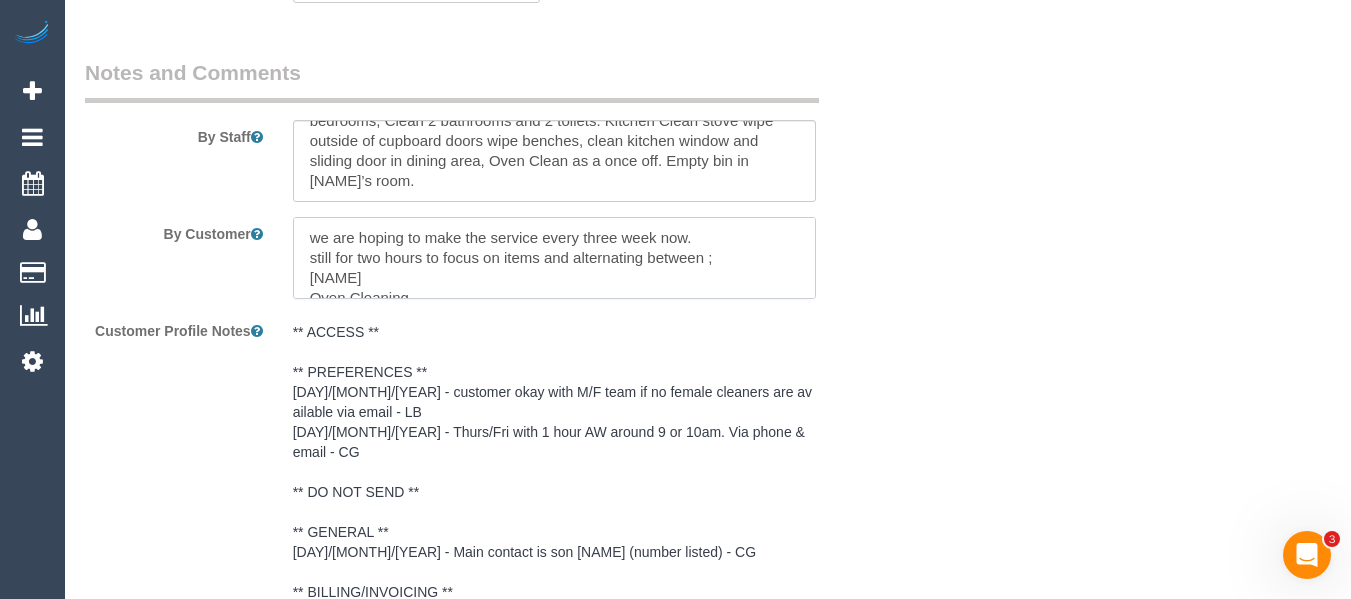 type on "we are hoping to make the service every three week now.
still for two hours to focus on items and alternating between ;
Dusting
Oven Cleaning
Fridge Cleaning
Clean Inside Cupboards
Inside Window Cleaning
Wet Wipe Blinds
Clean Walls" 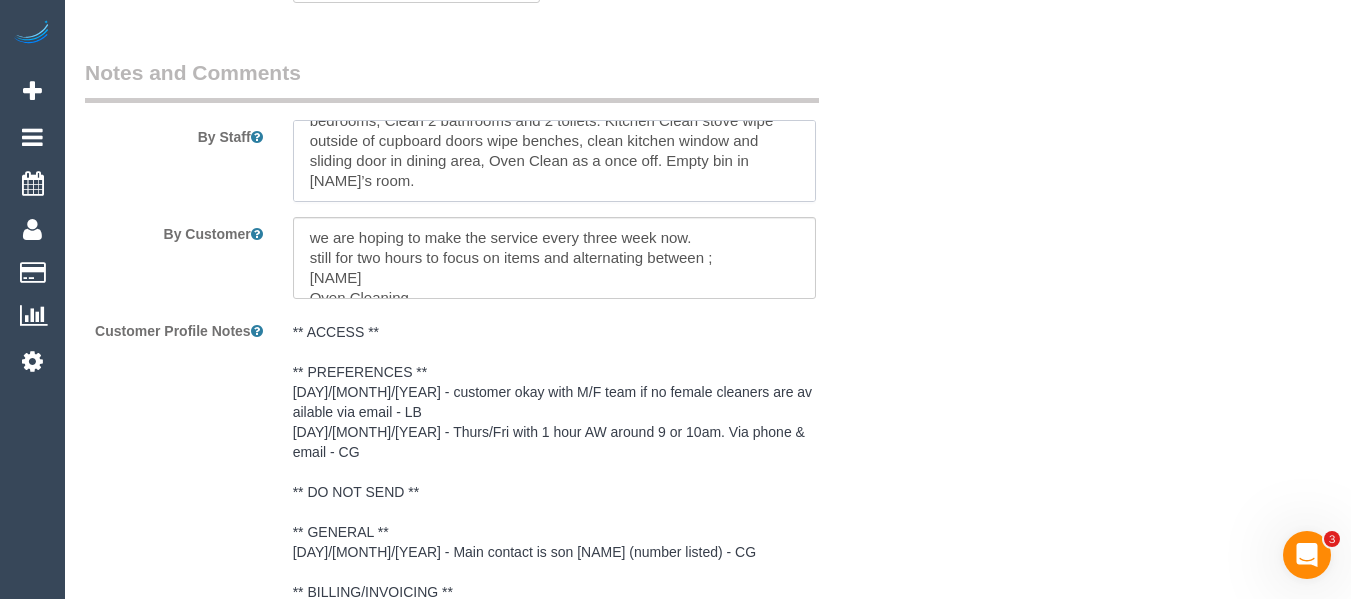scroll, scrollTop: 0, scrollLeft: 0, axis: both 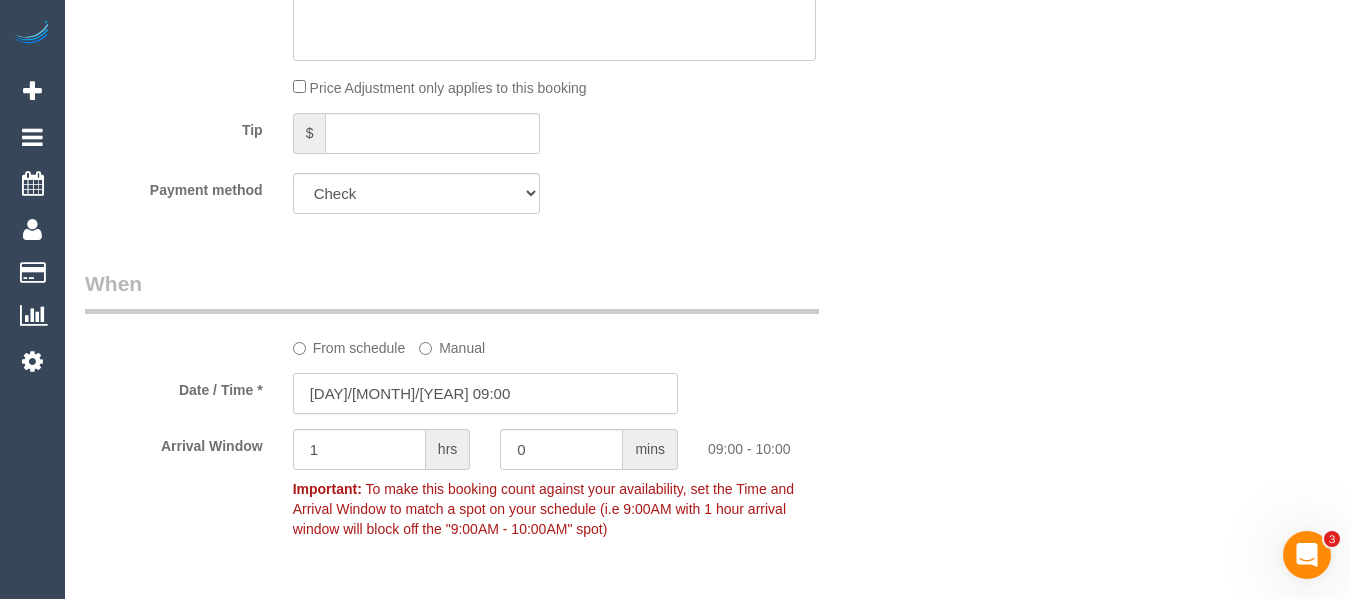 click on "14/08/2025 09:00" at bounding box center (485, 393) 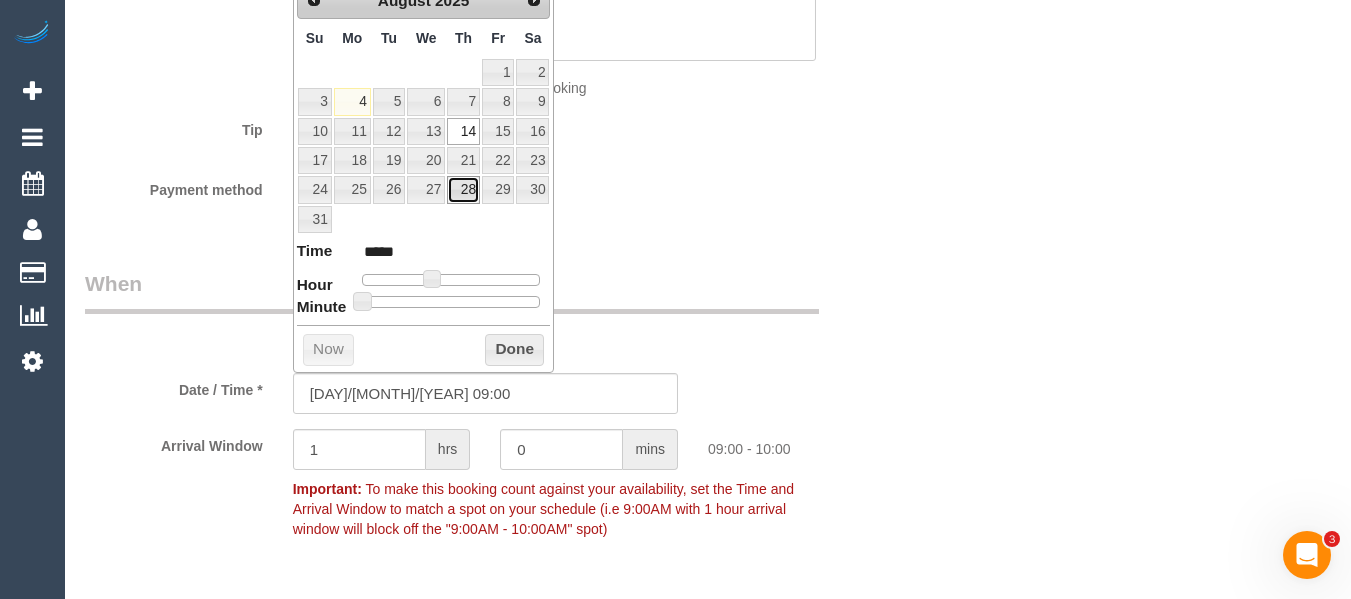 click on "28" at bounding box center [463, 189] 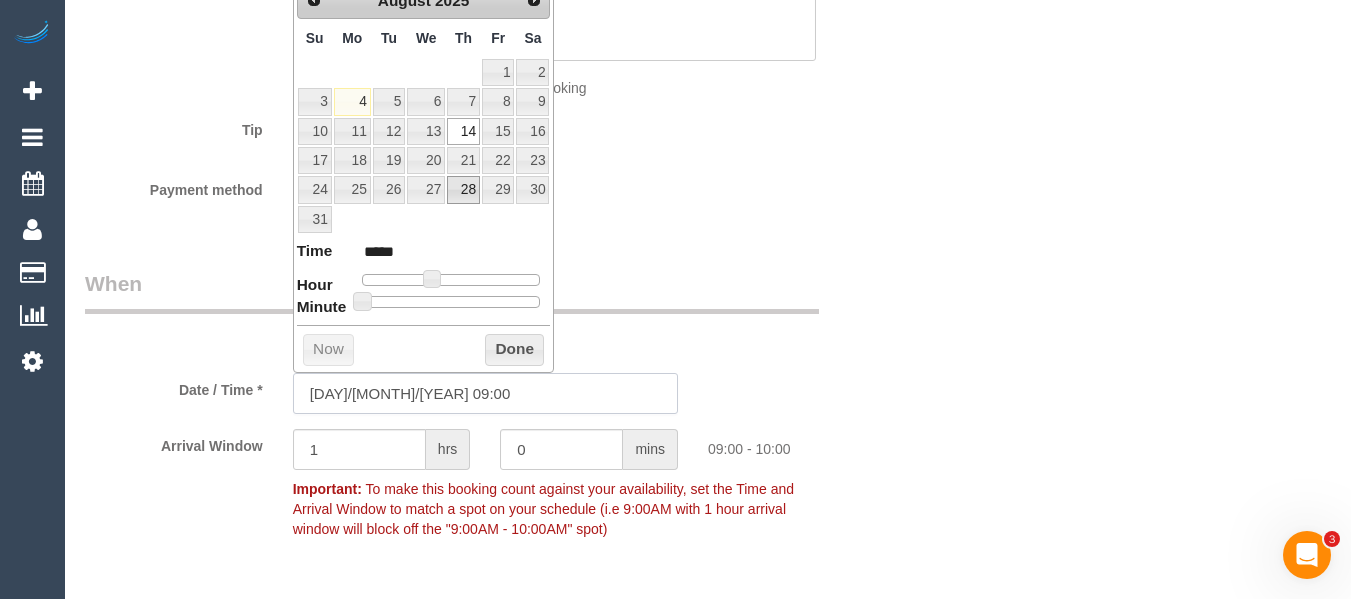type on "28/08/2025 09:00" 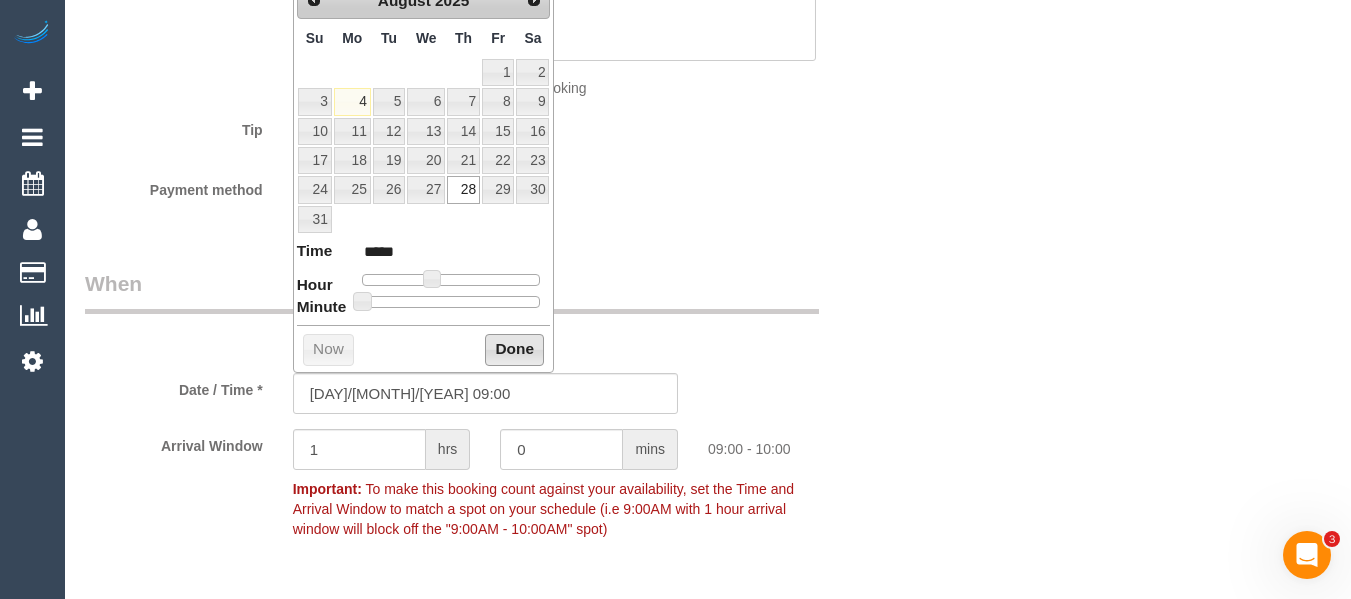 drag, startPoint x: 517, startPoint y: 340, endPoint x: 516, endPoint y: 264, distance: 76.00658 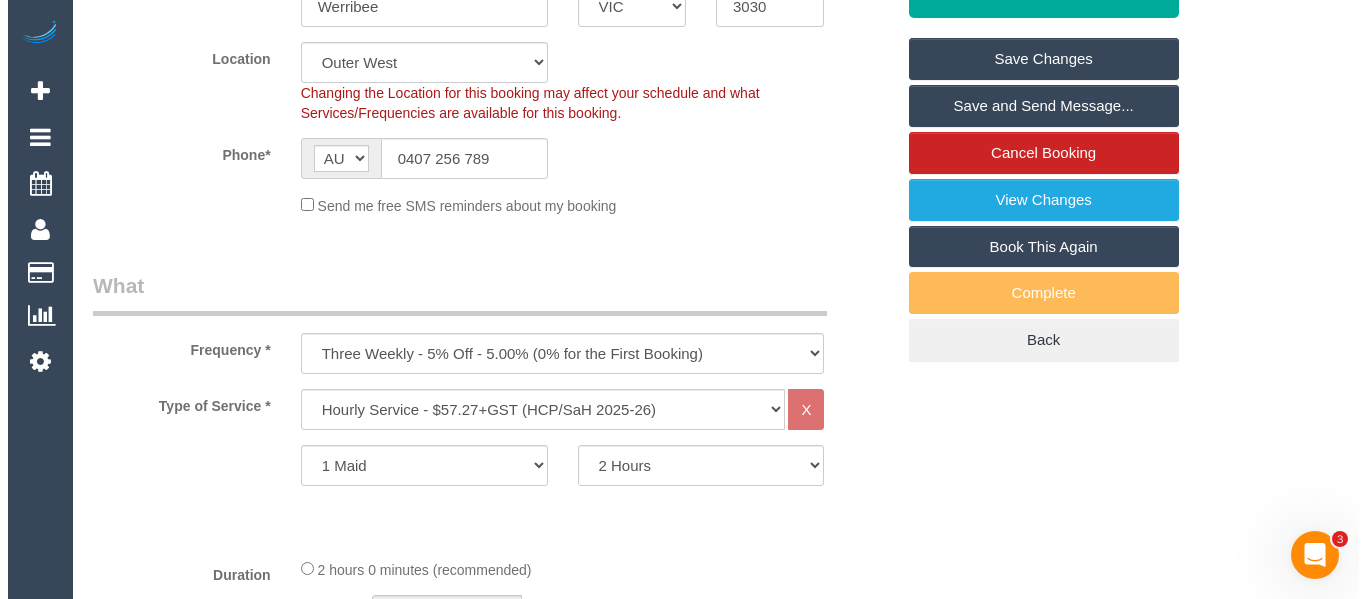 scroll, scrollTop: 231, scrollLeft: 0, axis: vertical 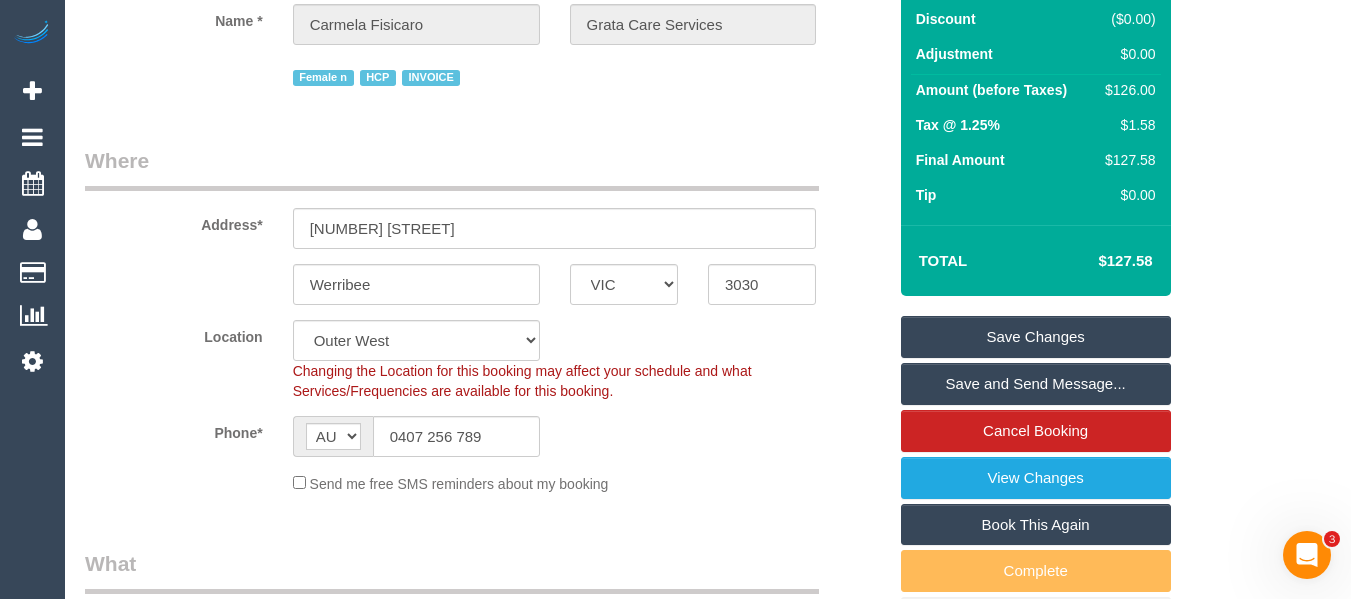 click on "Save Changes" at bounding box center (1036, 337) 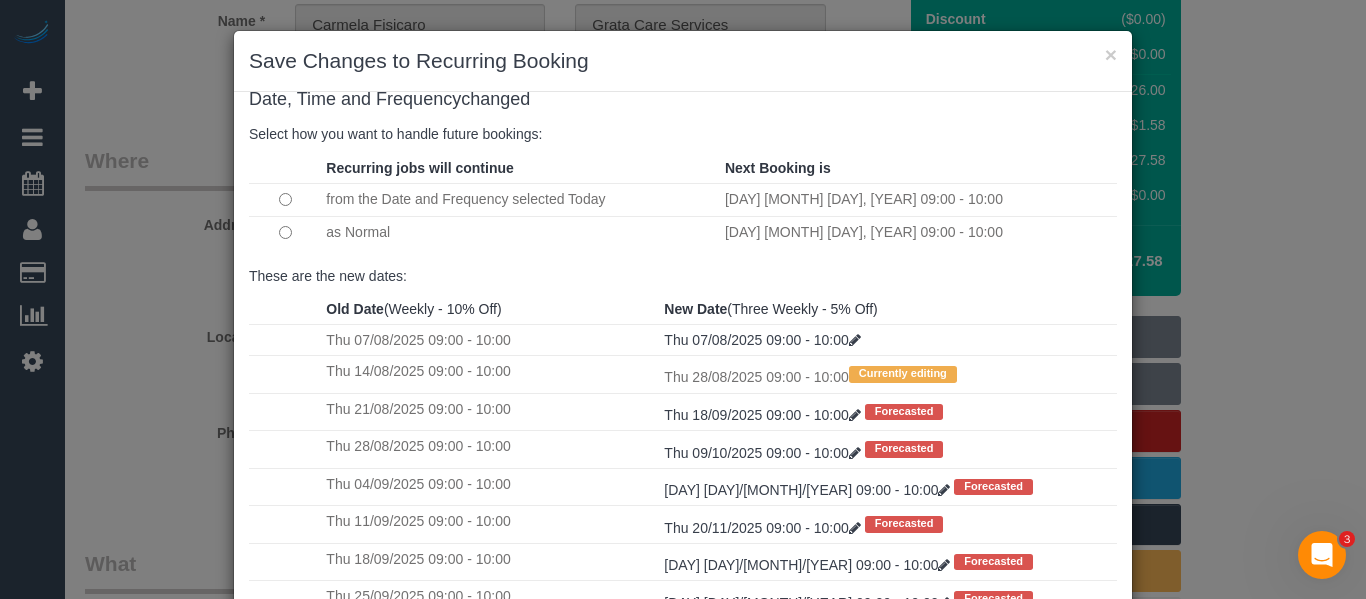 scroll, scrollTop: 34, scrollLeft: 0, axis: vertical 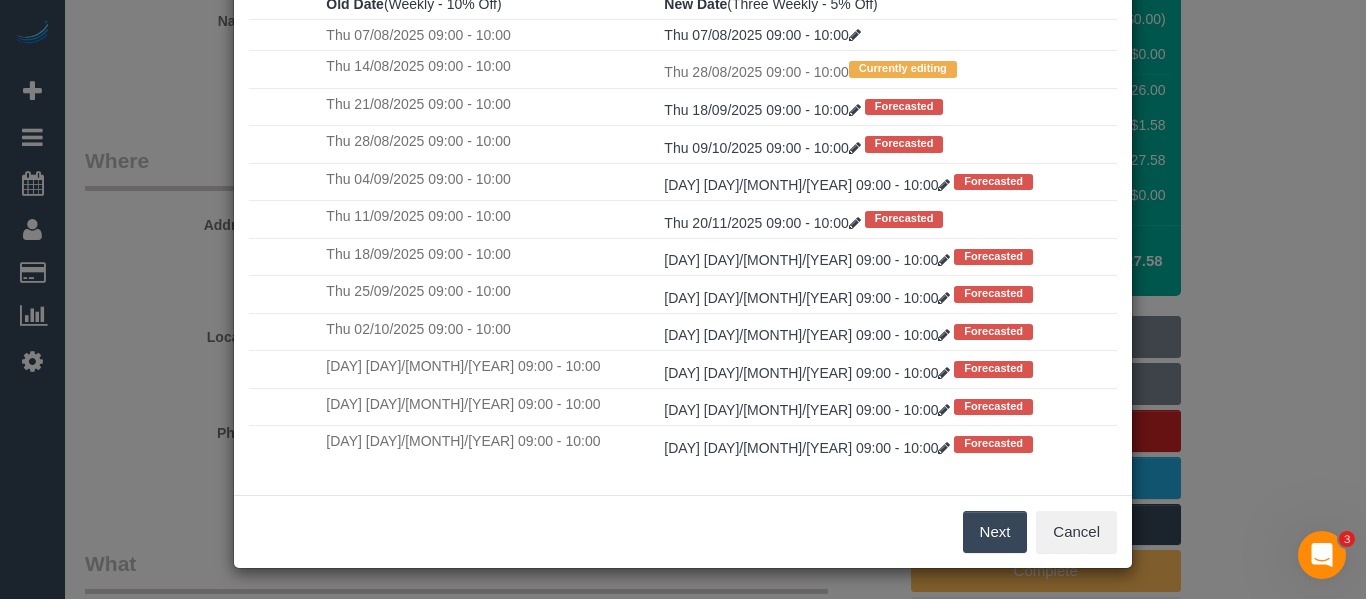 click on "Next" at bounding box center [995, 532] 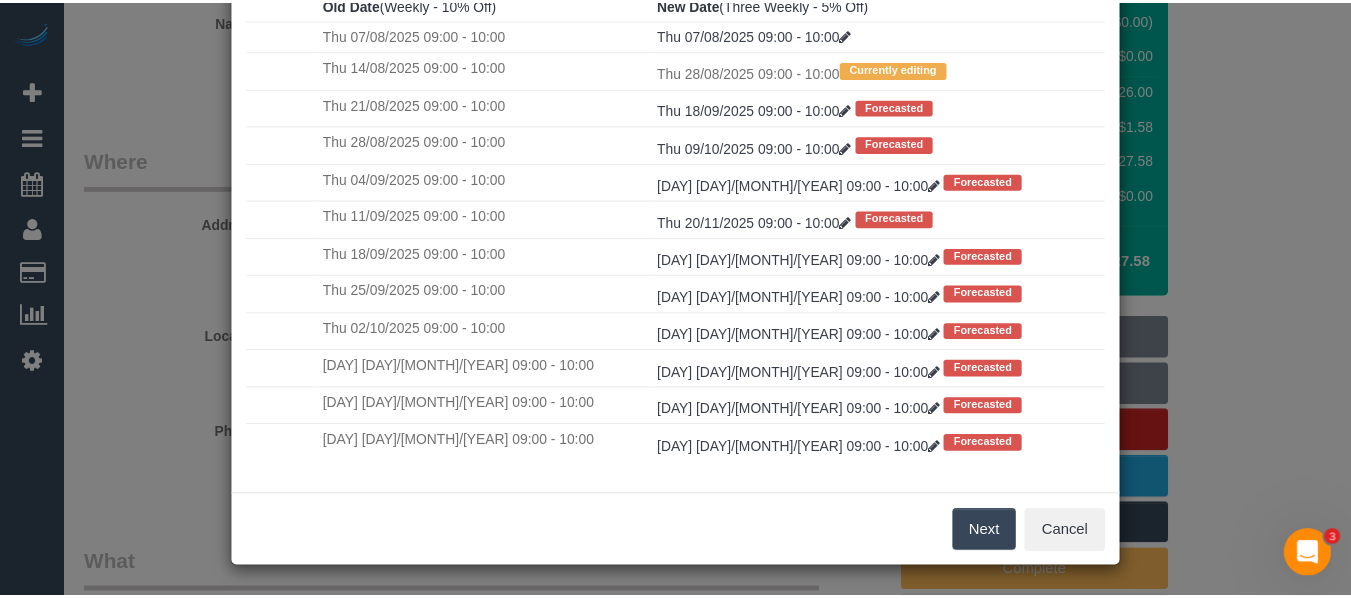 scroll, scrollTop: 0, scrollLeft: 0, axis: both 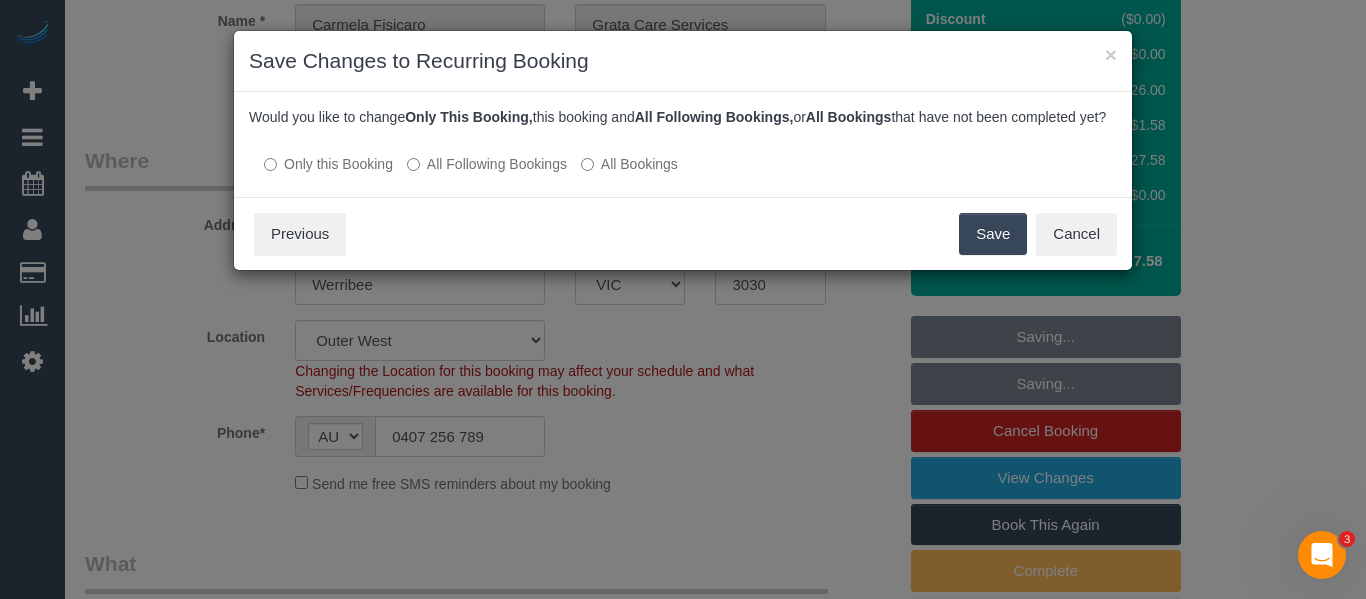 click on "All Following Bookings" at bounding box center (487, 164) 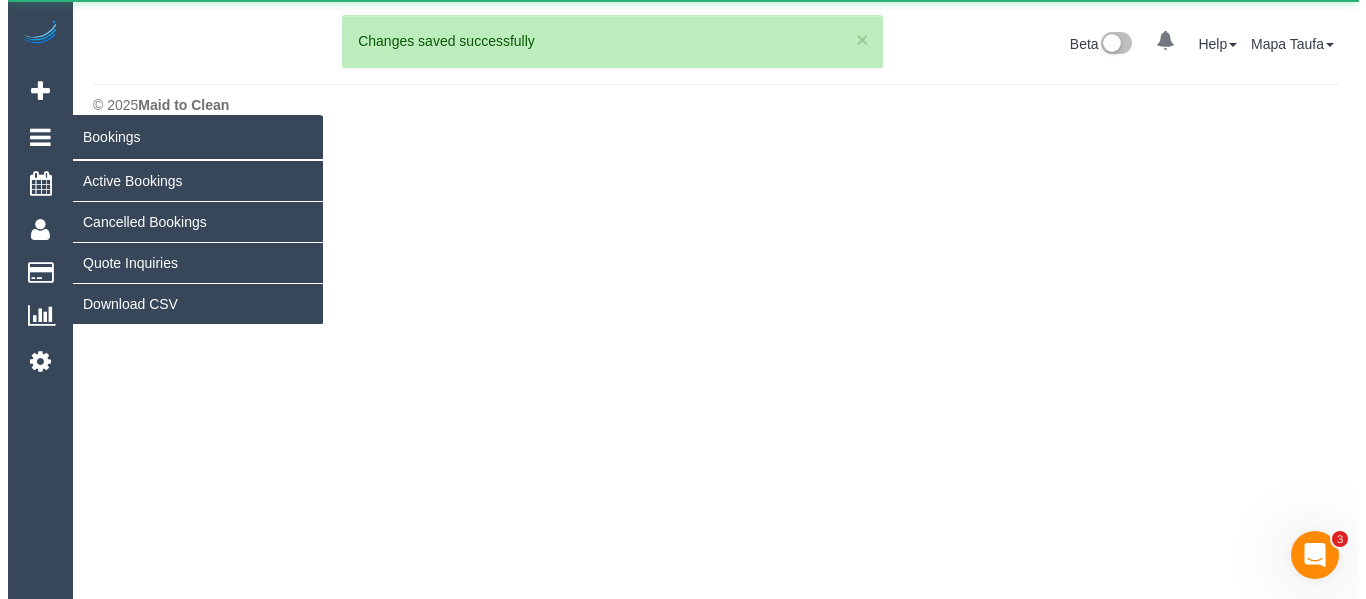 scroll, scrollTop: 0, scrollLeft: 0, axis: both 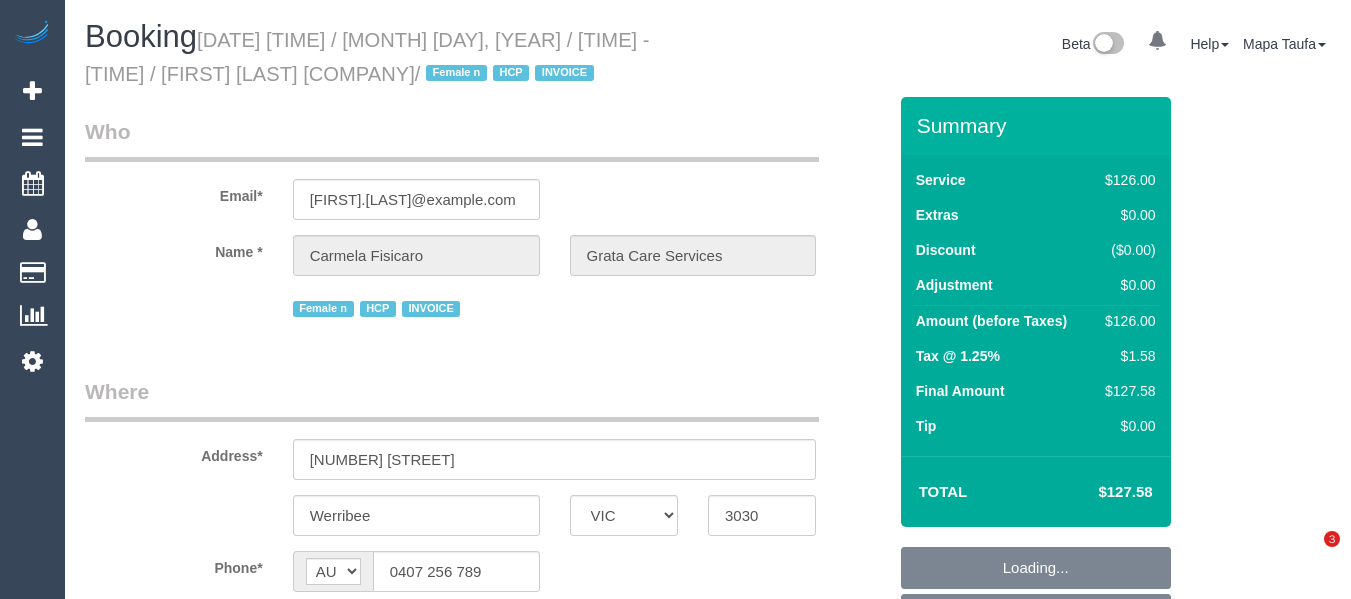 select on "VIC" 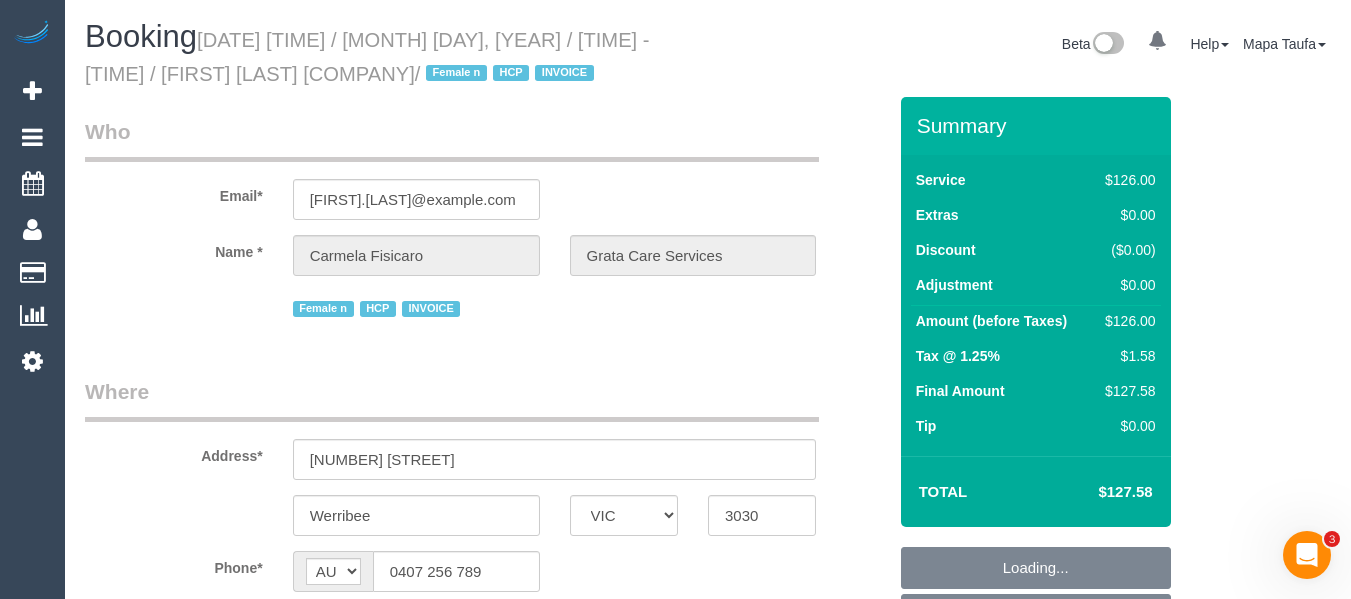 scroll, scrollTop: 0, scrollLeft: 0, axis: both 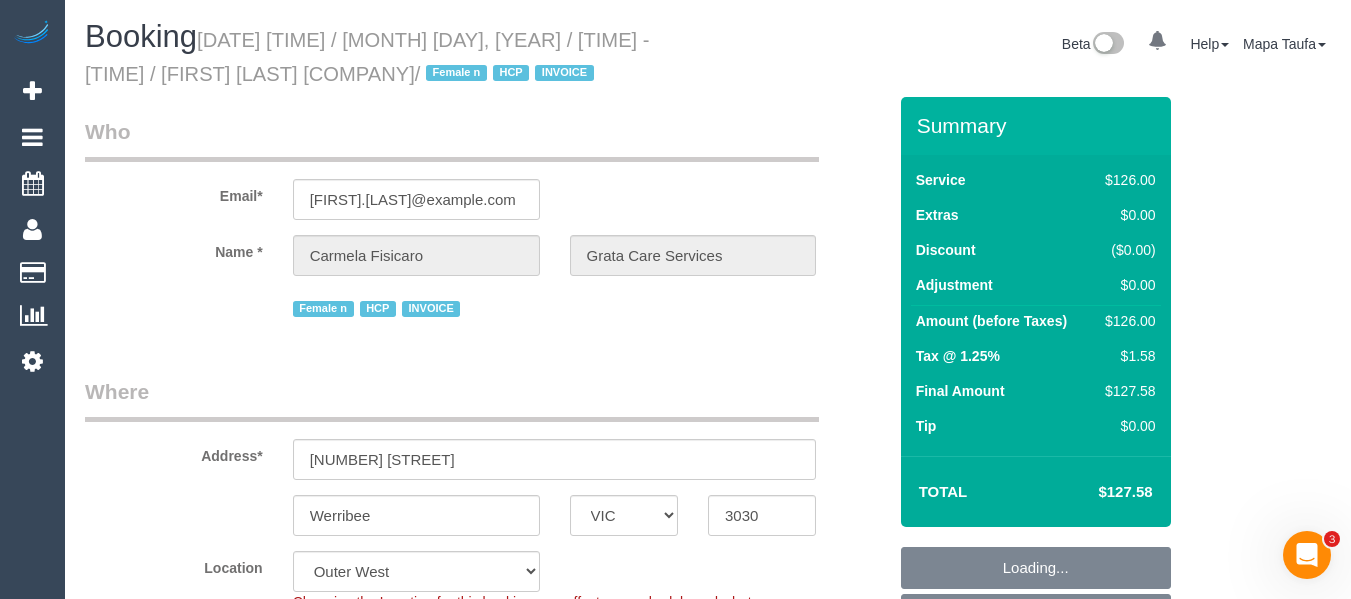 select on "object:745" 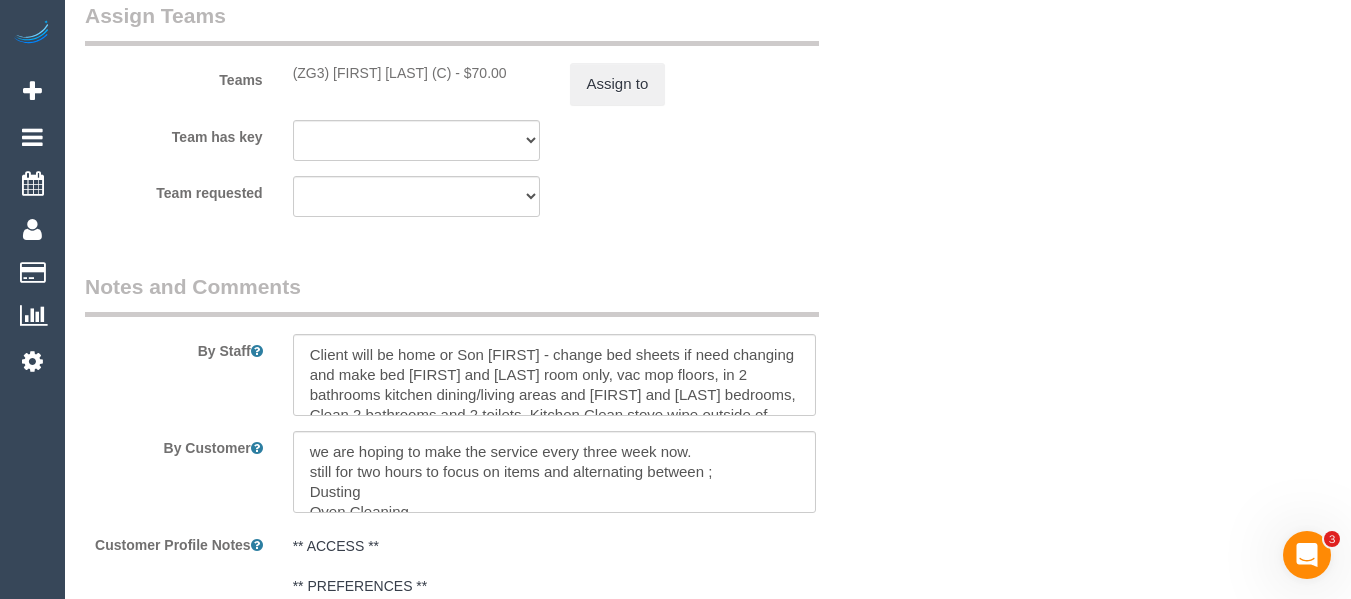 scroll, scrollTop: 2771, scrollLeft: 0, axis: vertical 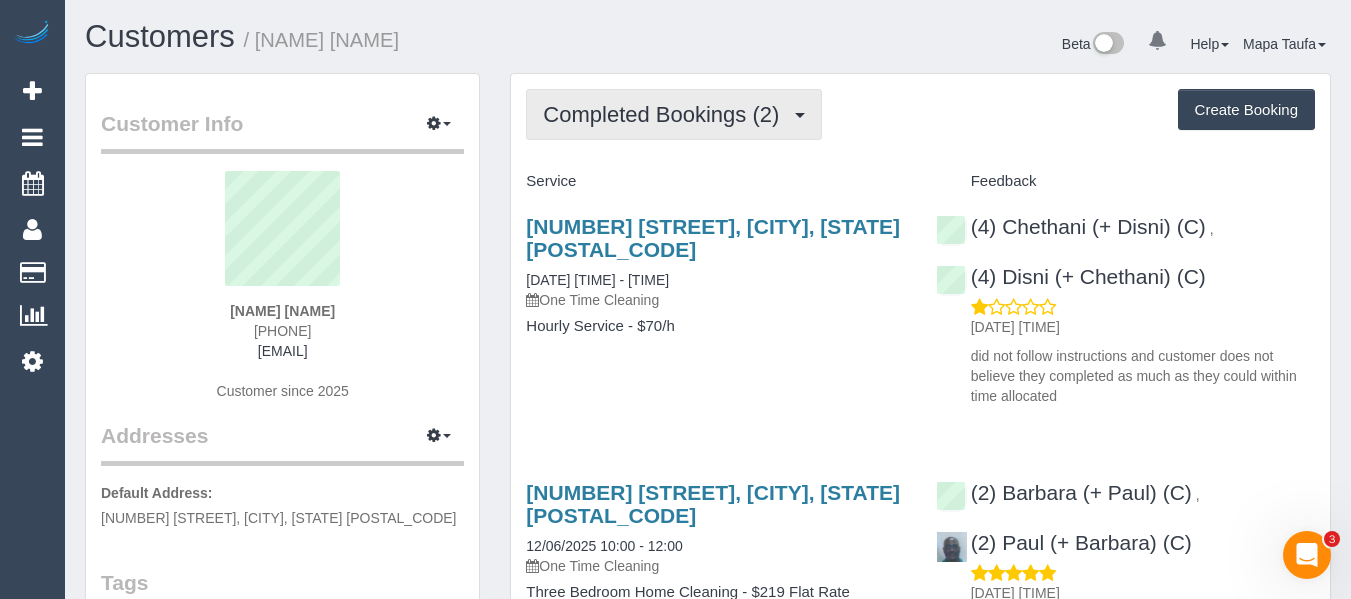 click on "Completed Bookings (2)" at bounding box center (666, 114) 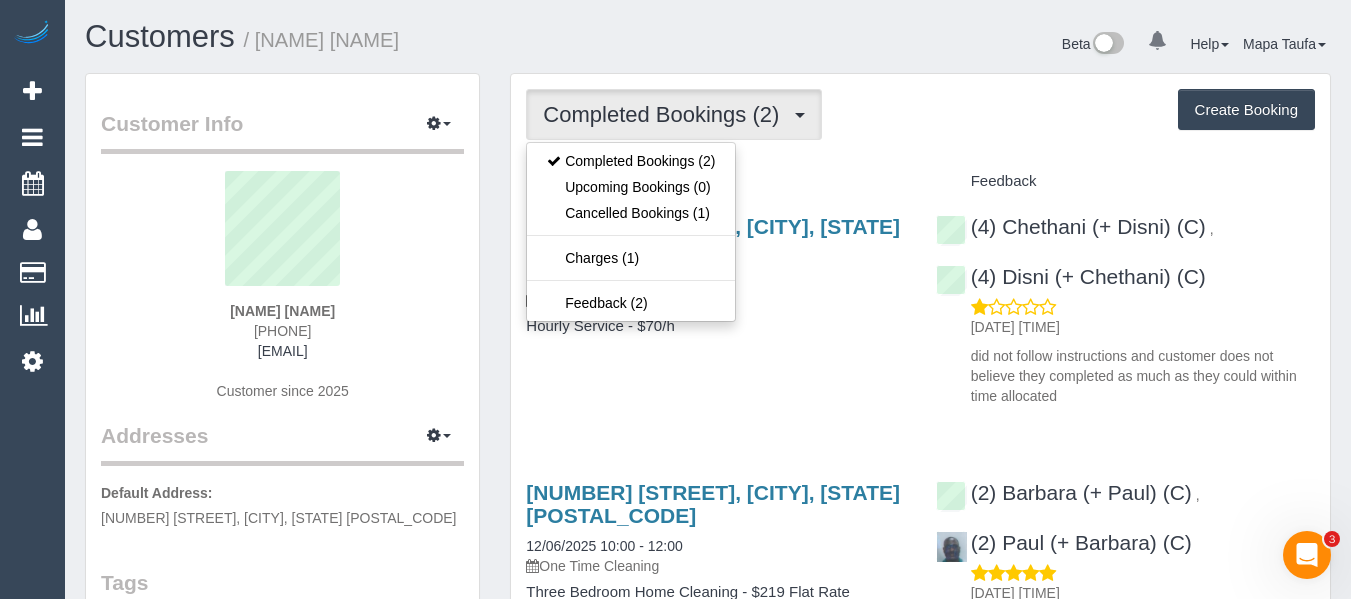 click on "Completed Bookings (2)
Completed Bookings (2)
Upcoming Bookings (0)
Cancelled Bookings (1)
Charges (1)
Feedback (2)
Create Booking" at bounding box center [920, 114] 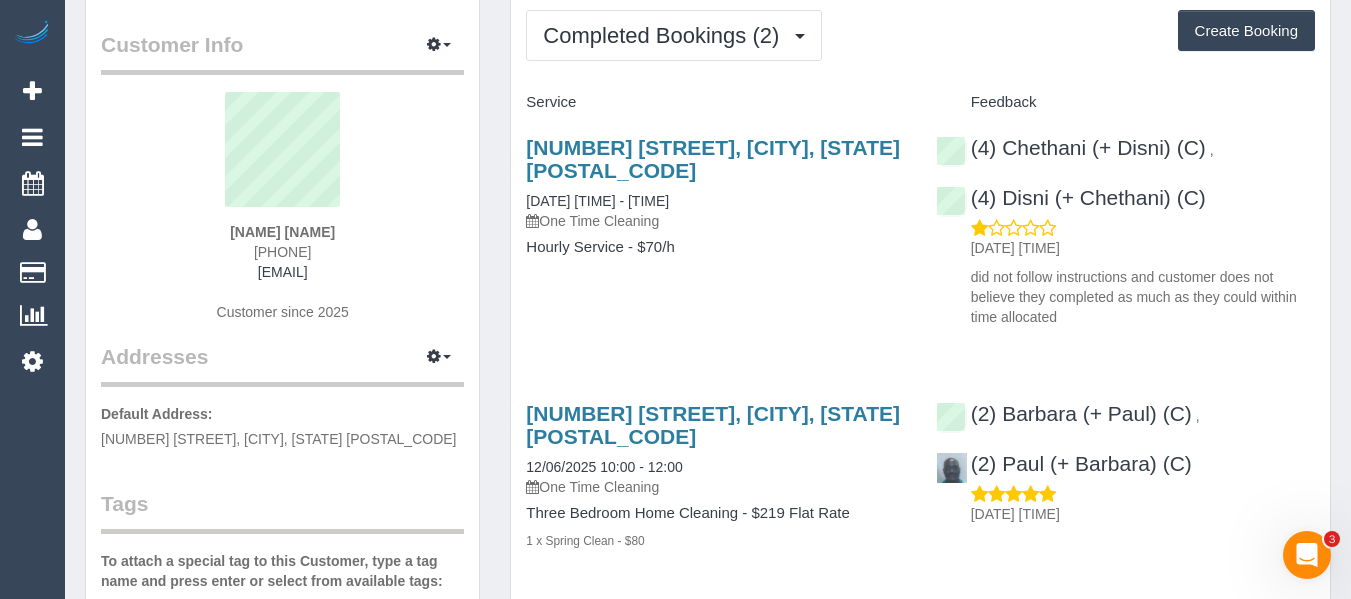 scroll, scrollTop: 200, scrollLeft: 0, axis: vertical 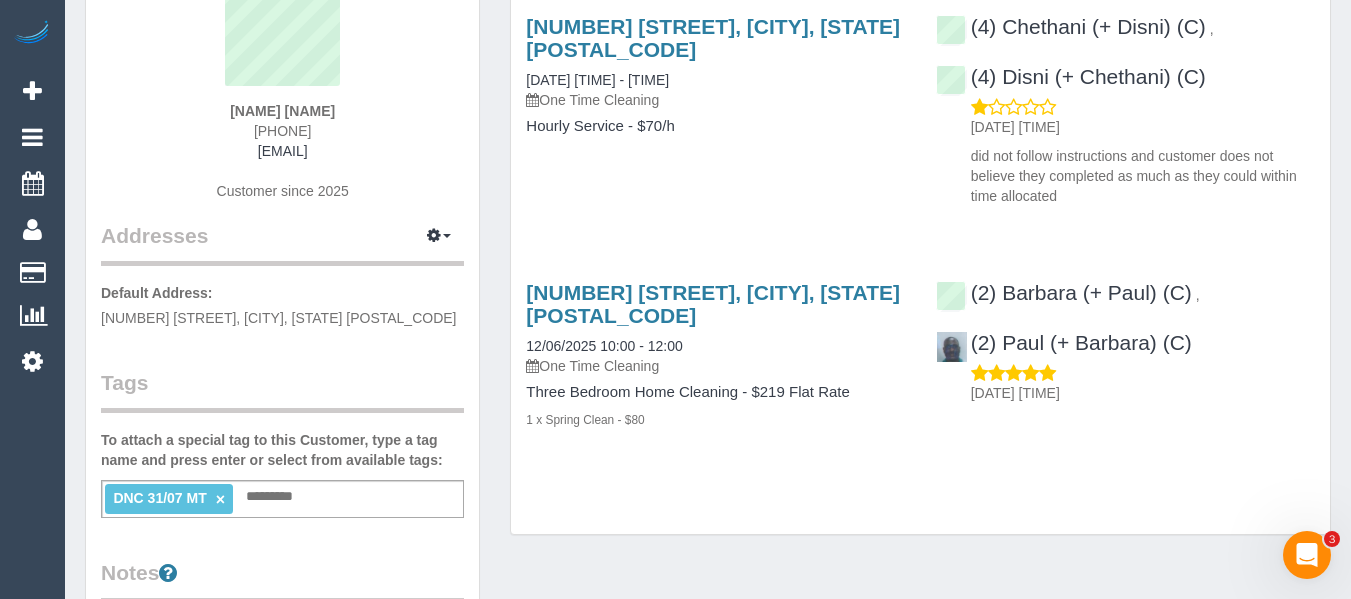 click on "[NUMBER] [STREET], [CITY], [STATE] [POSTAL_CODE]
[DATE] [TIME] - [TIME]
One Time Cleaning" at bounding box center [715, 62] 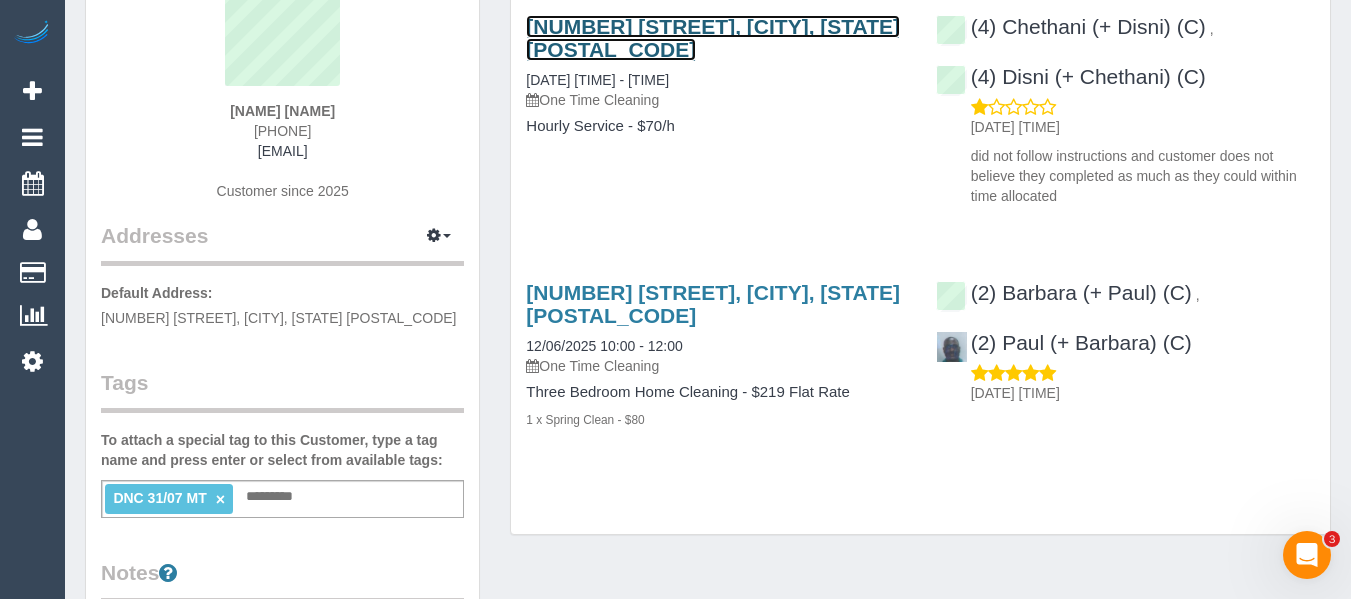 click on "[NUMBER] [STREET], [CITY], [STATE] [POSTAL_CODE]" at bounding box center [713, 38] 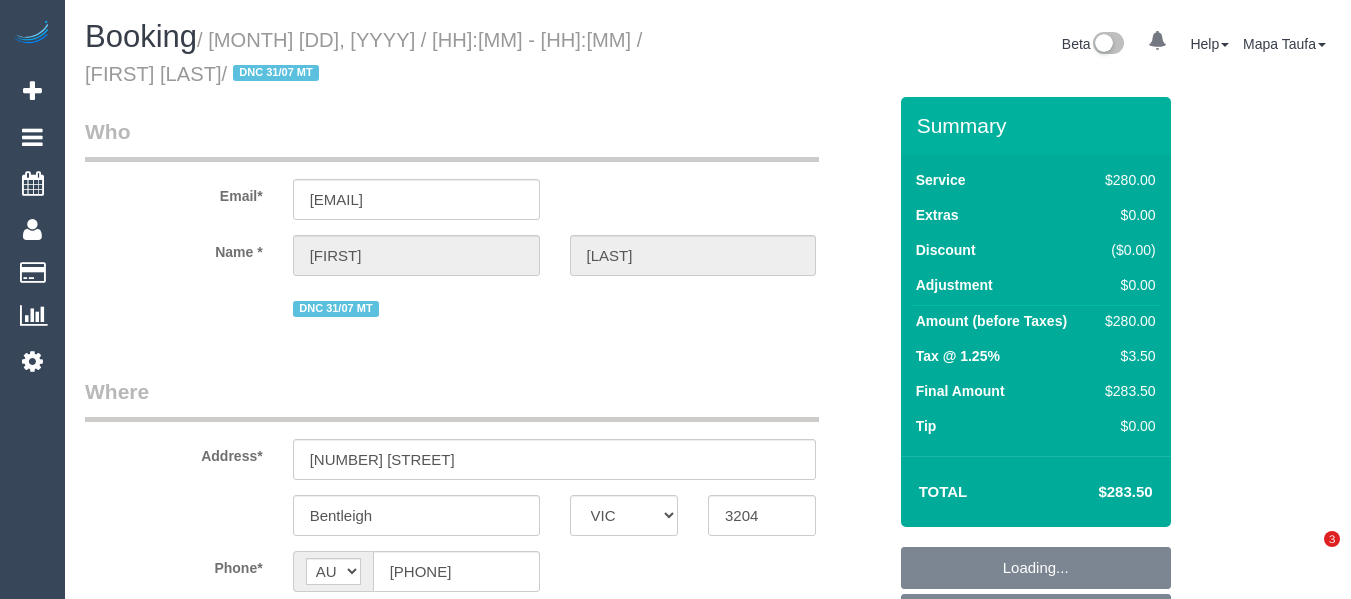 select on "VIC" 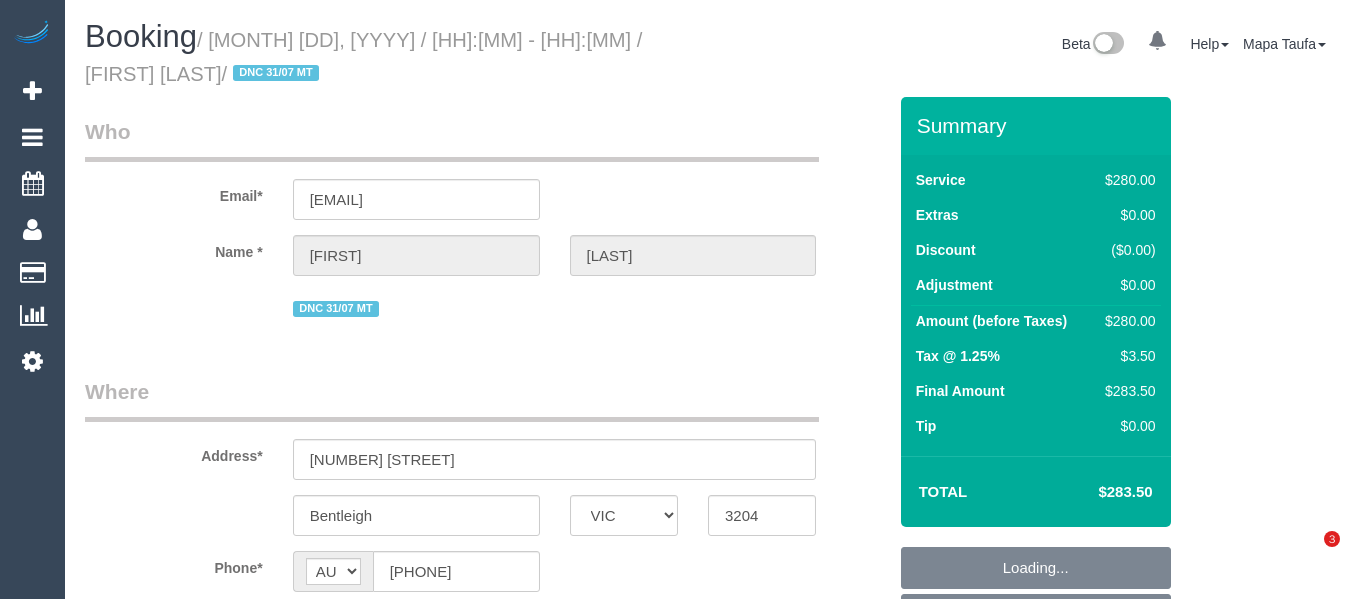 scroll, scrollTop: 0, scrollLeft: 0, axis: both 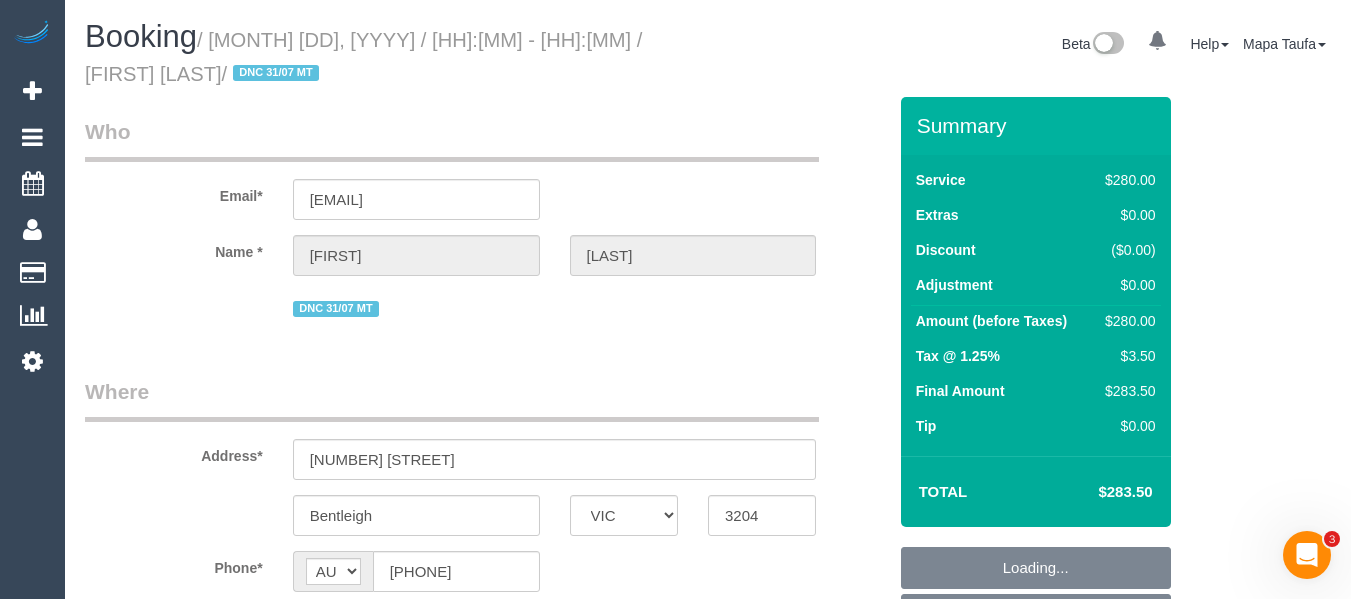 select on "string:stripe-pm_1RWmN22GScqysDRVOb6SARRU" 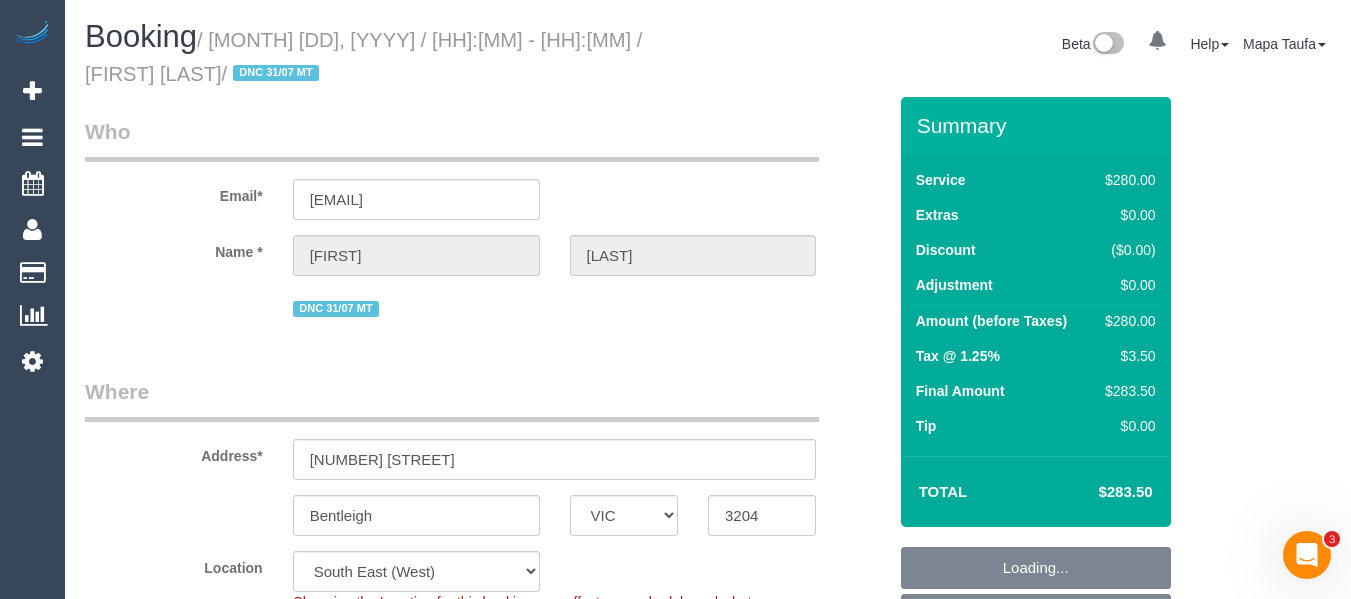 select on "object:1362" 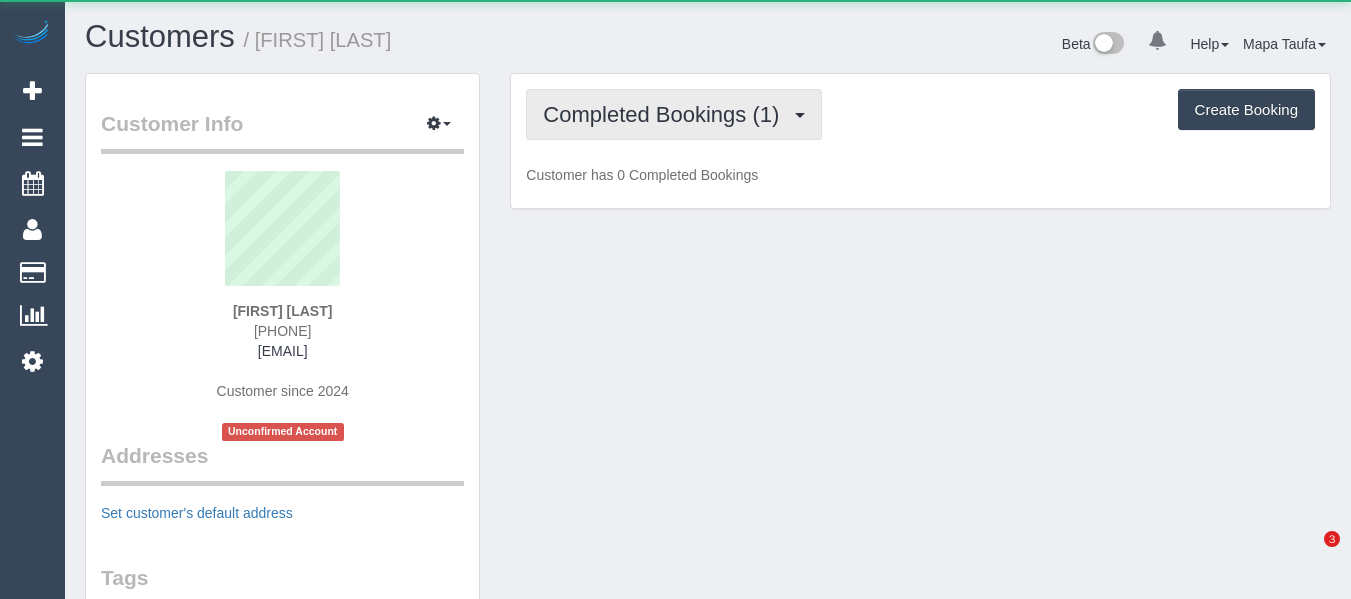 scroll, scrollTop: 0, scrollLeft: 0, axis: both 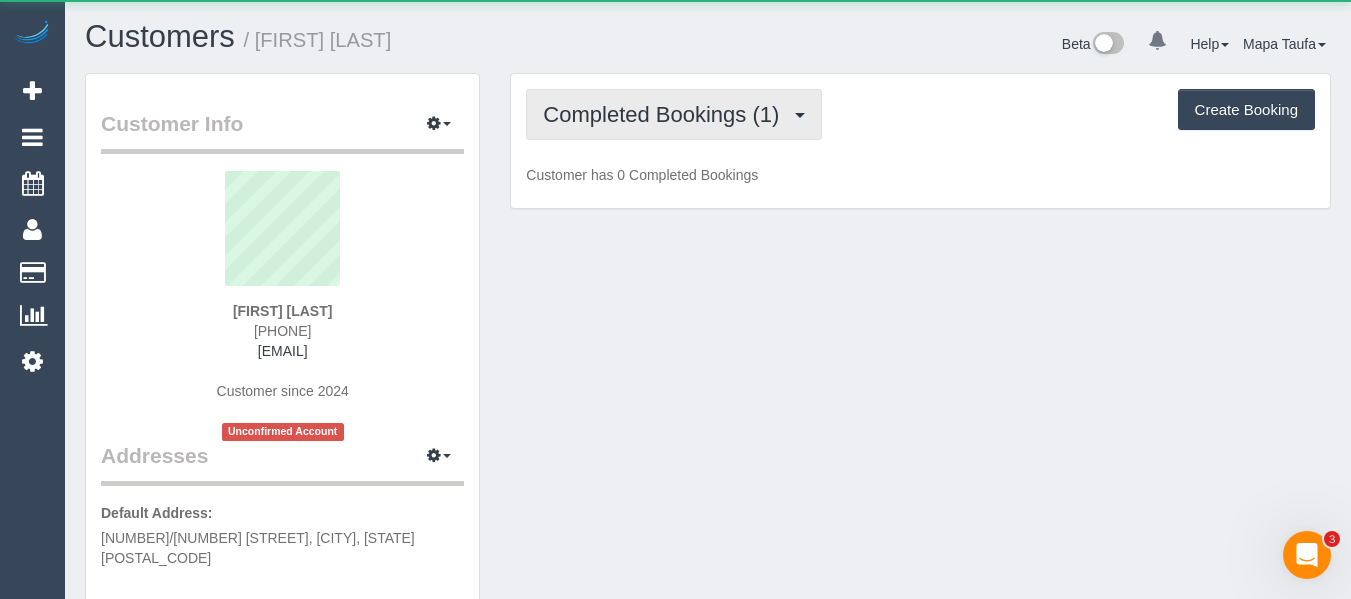 click on "Completed Bookings (1)" at bounding box center [666, 114] 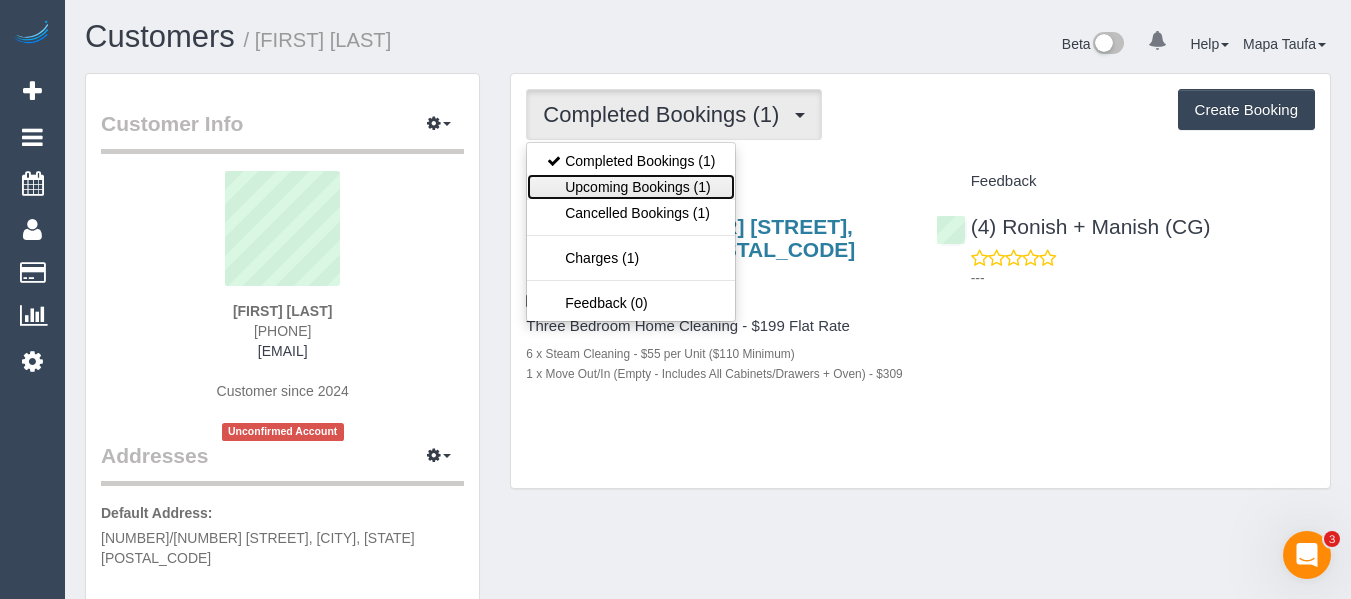 click on "Upcoming Bookings (1)" at bounding box center [631, 187] 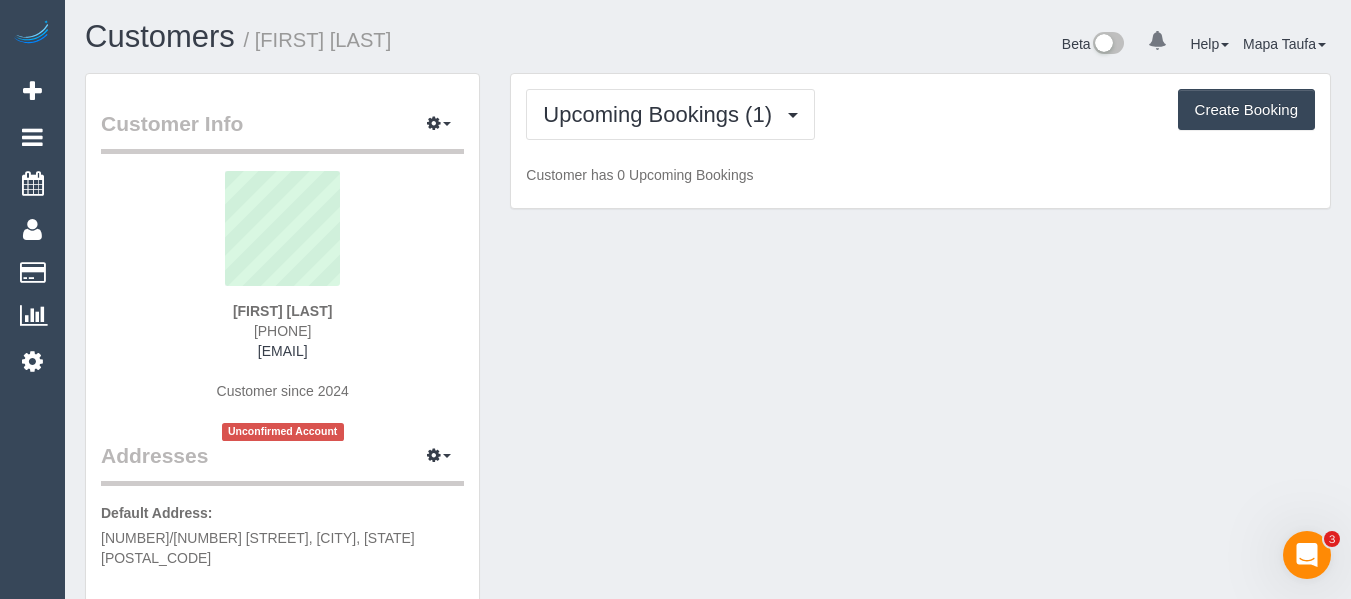 click on "Upcoming Bookings (1)
Completed Bookings (1)
Upcoming Bookings (1)
Cancelled Bookings (1)
Charges (1)
Feedback (0)
Create Booking
Customer has 0 Upcoming Bookings" at bounding box center (920, 141) 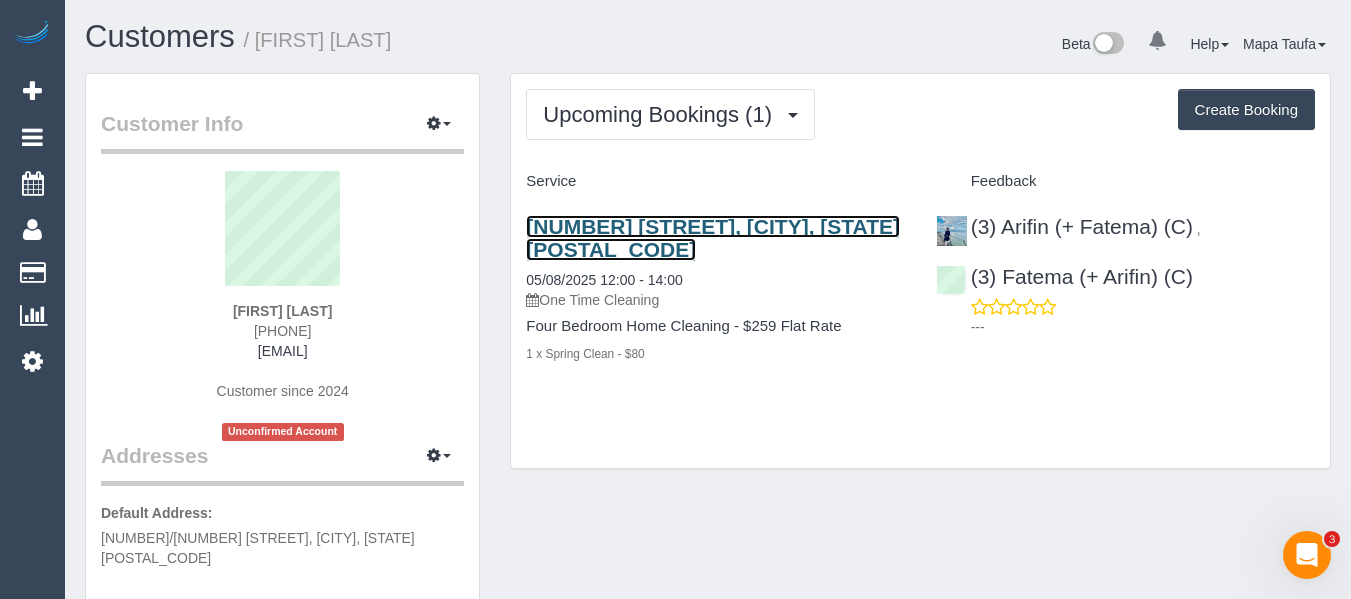 click on "[NUMBER] [STREET], [CITY], [STATE] [POSTAL_CODE]" at bounding box center (713, 238) 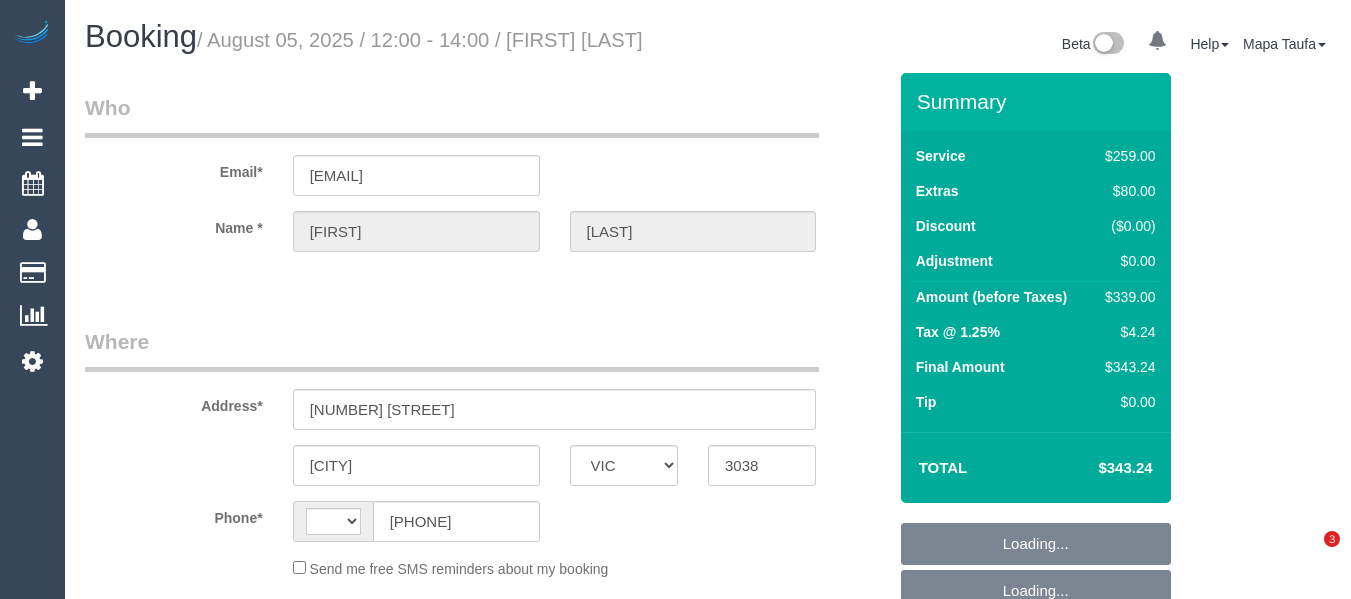 select on "VIC" 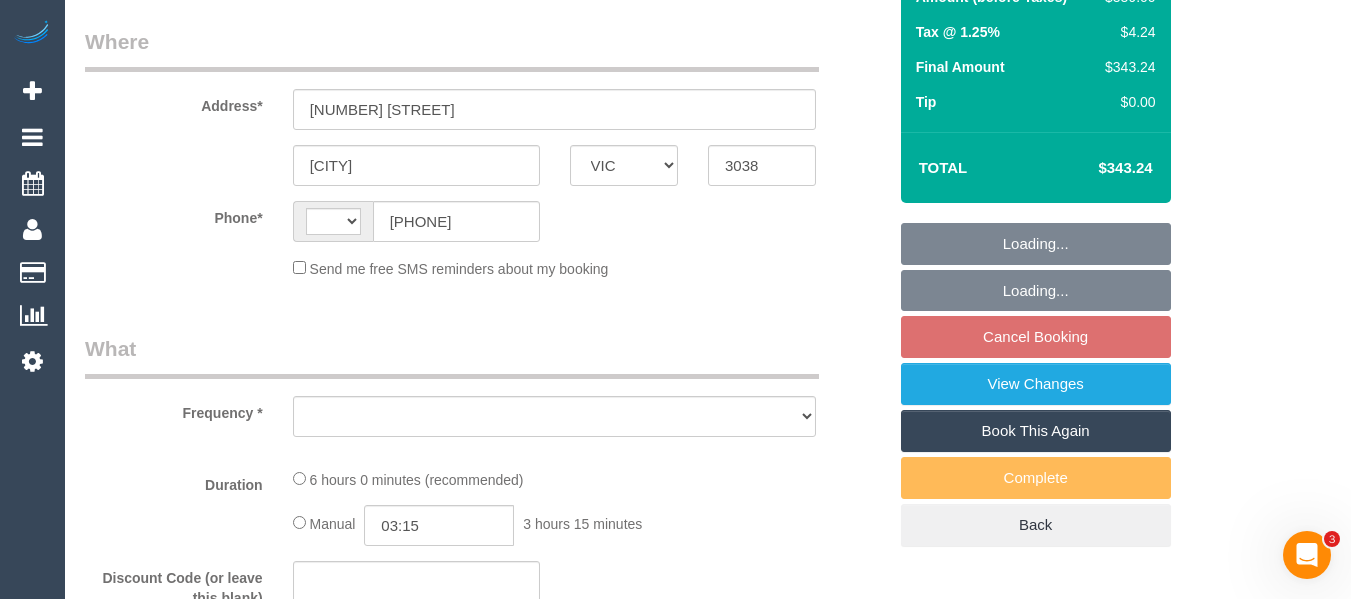 scroll, scrollTop: 0, scrollLeft: 0, axis: both 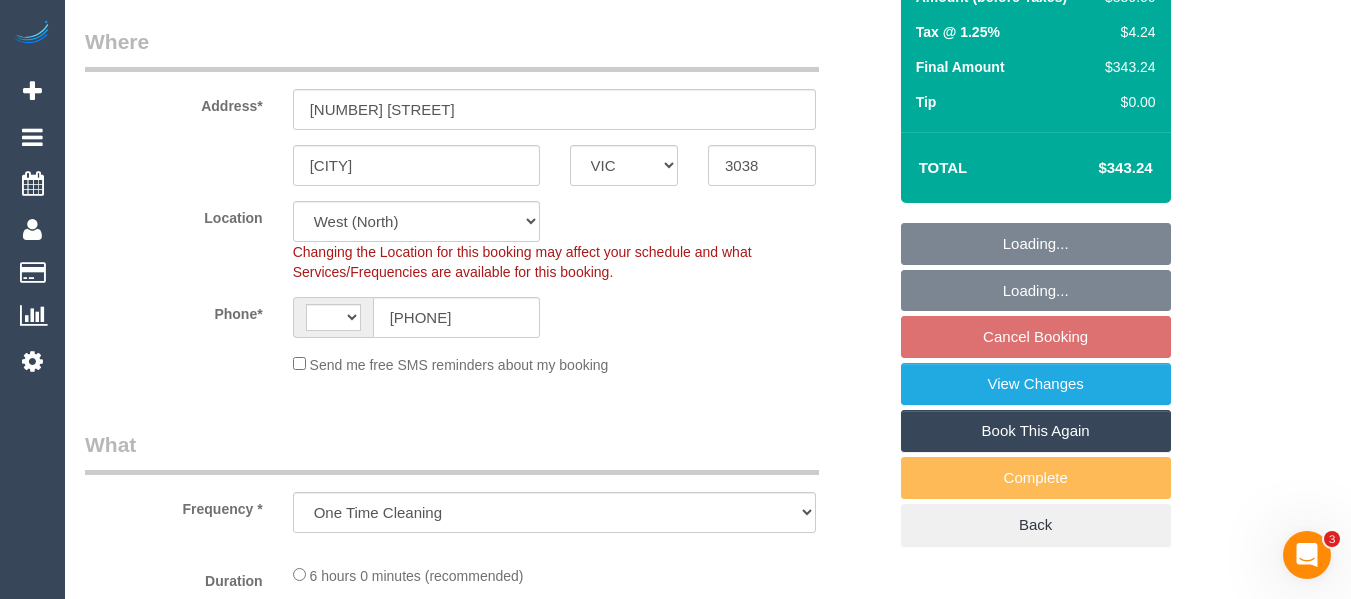 select on "object:706" 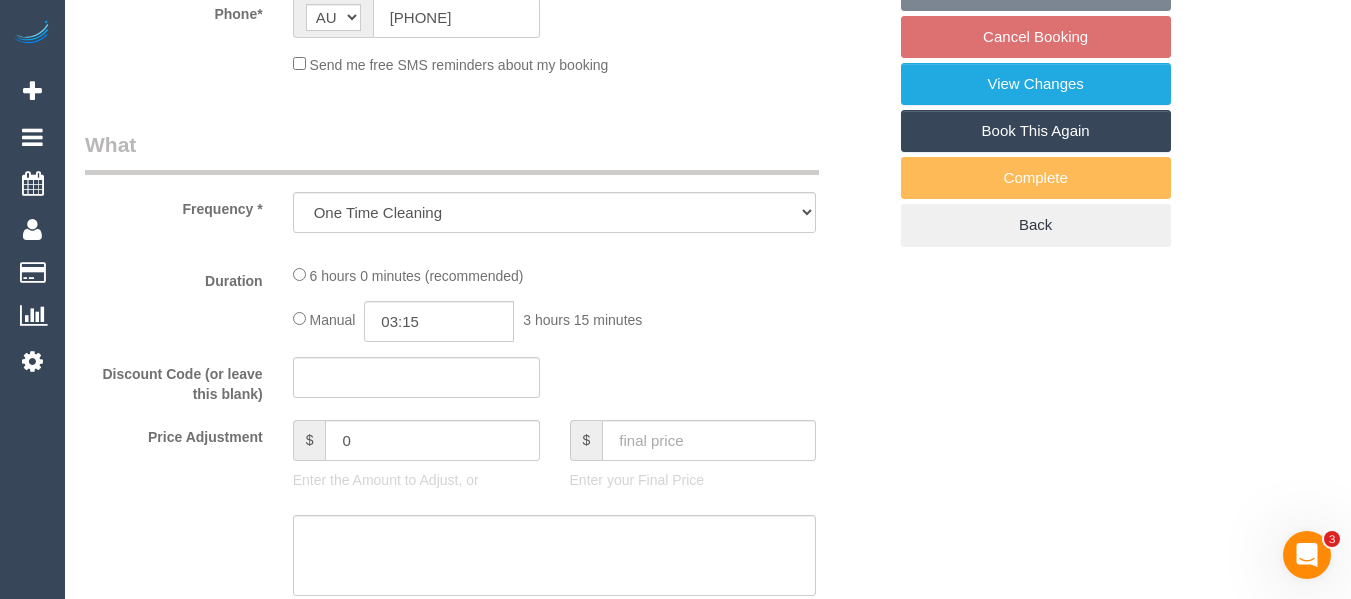 select on "string:stripe-pm_1PXe7W2GScqysDRV24AiPJMG" 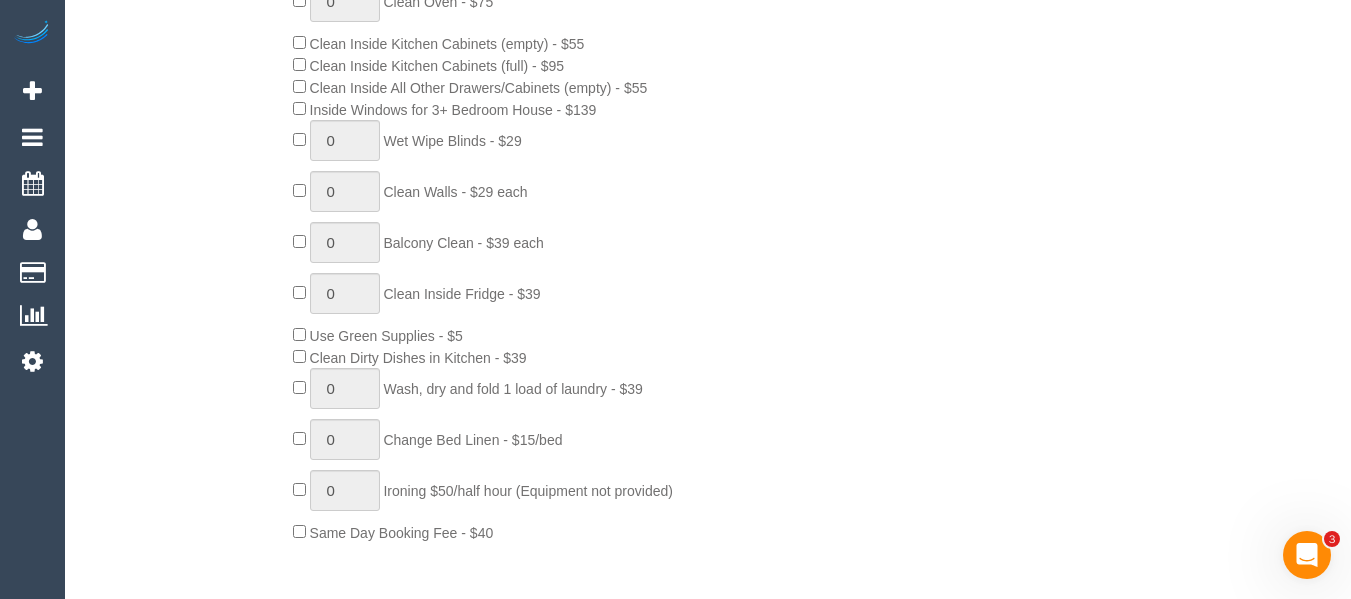 select on "spot1" 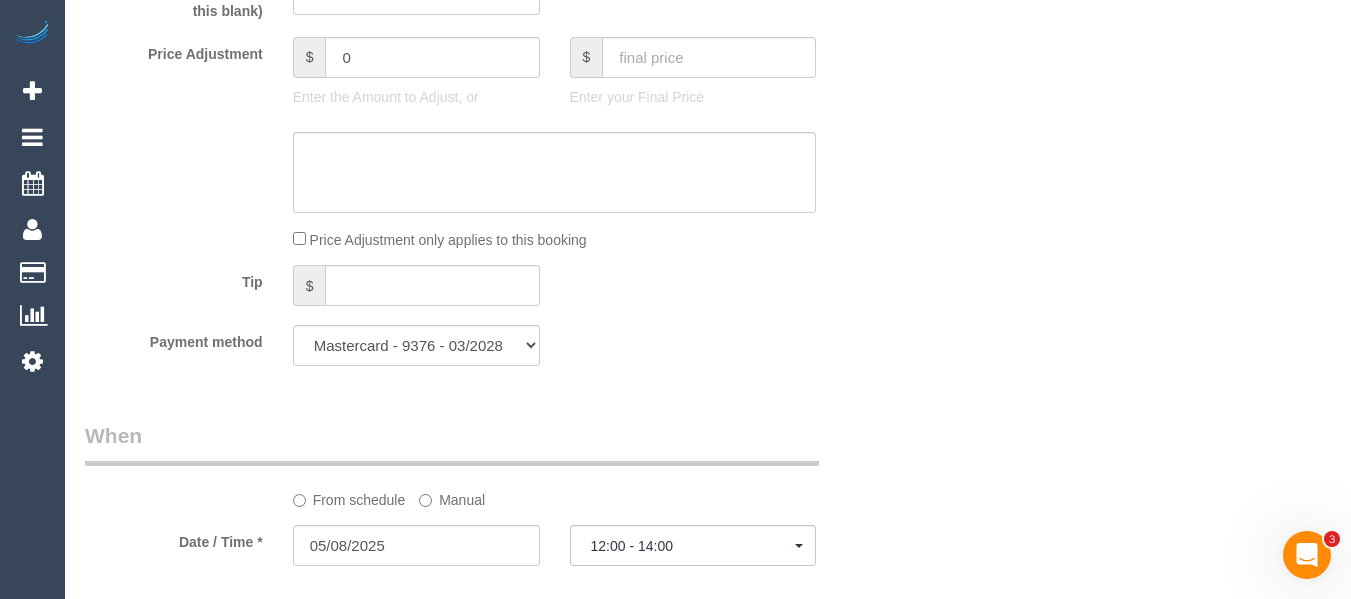 scroll, scrollTop: 2000, scrollLeft: 0, axis: vertical 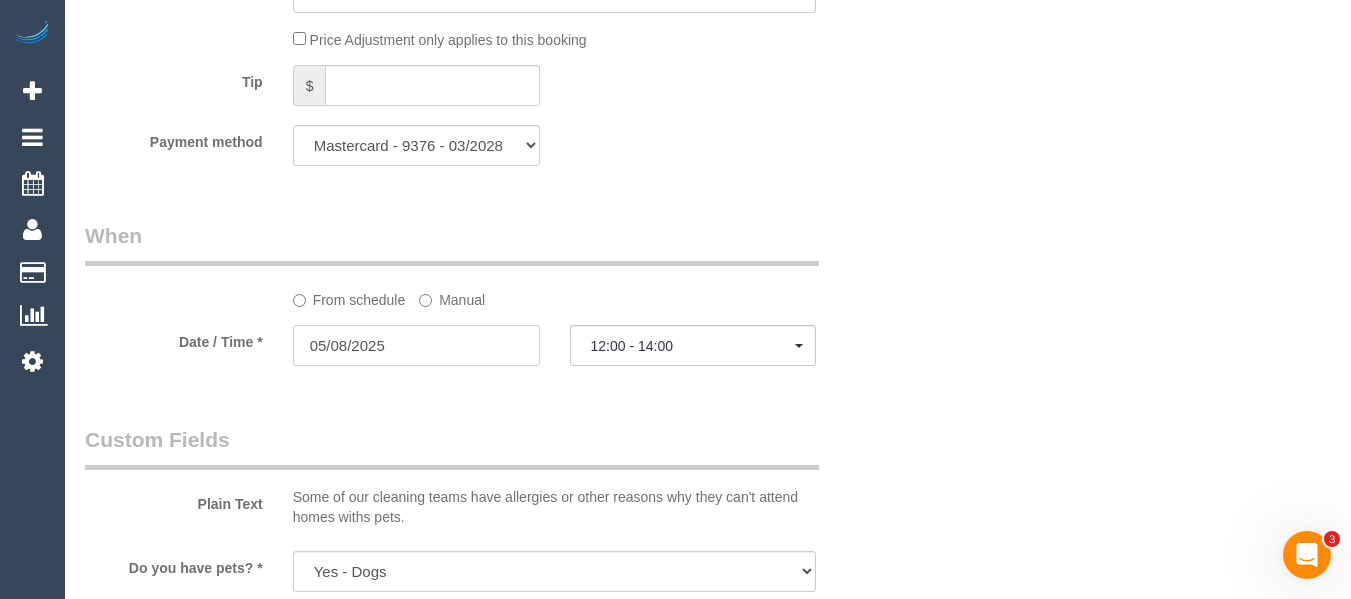 click on "05/08/2025" at bounding box center (416, 345) 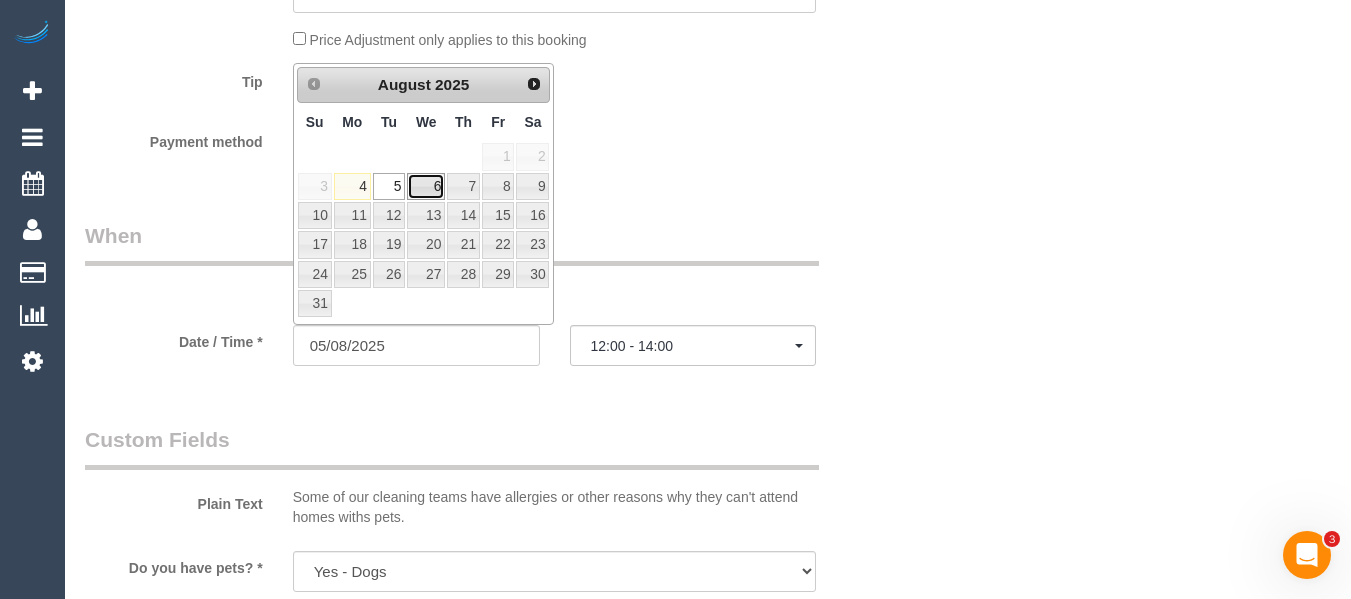 click on "6" at bounding box center [426, 186] 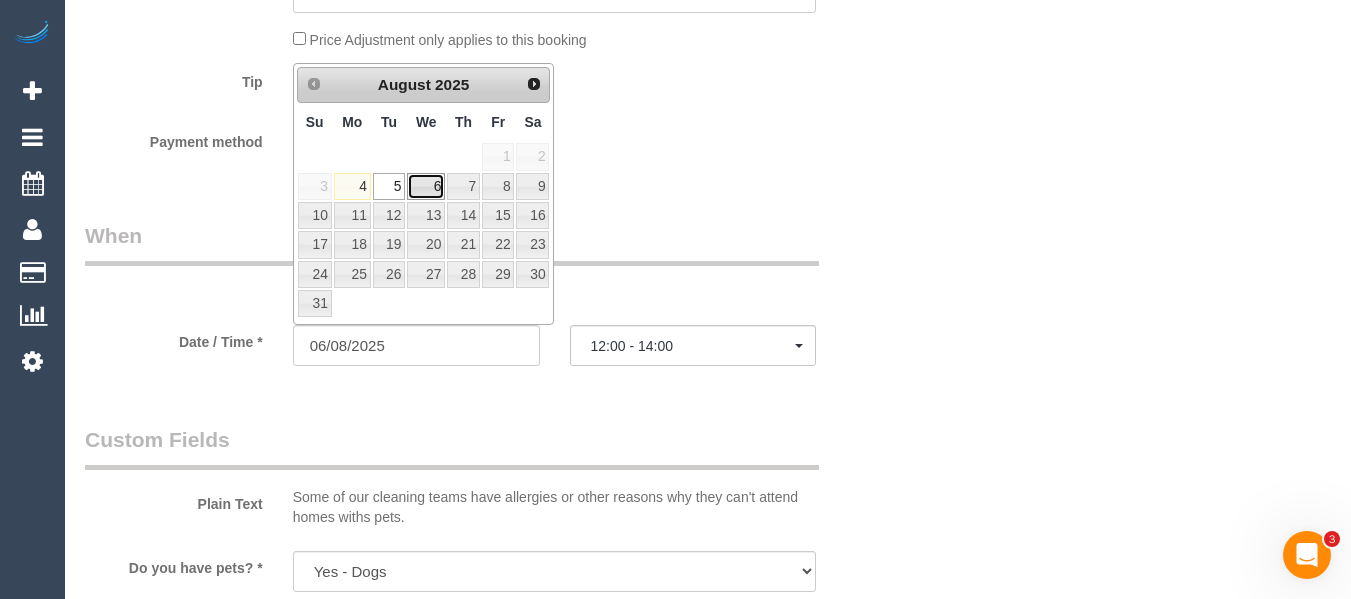 select on "spot2" 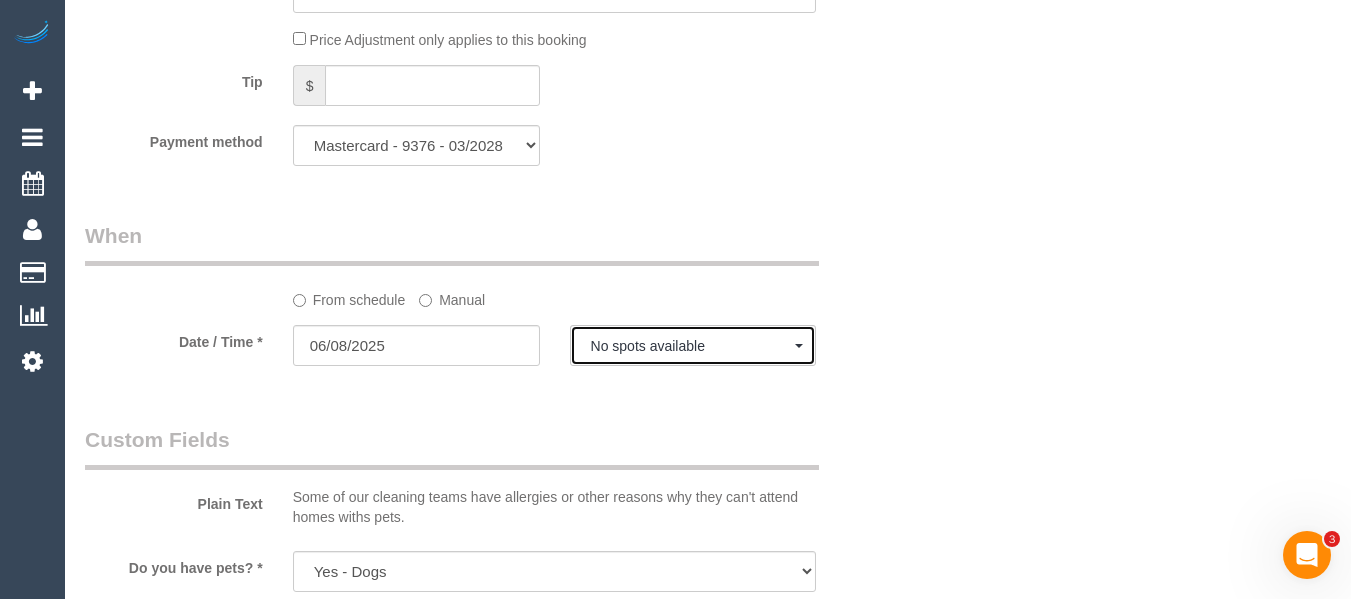 click on "No spots available" 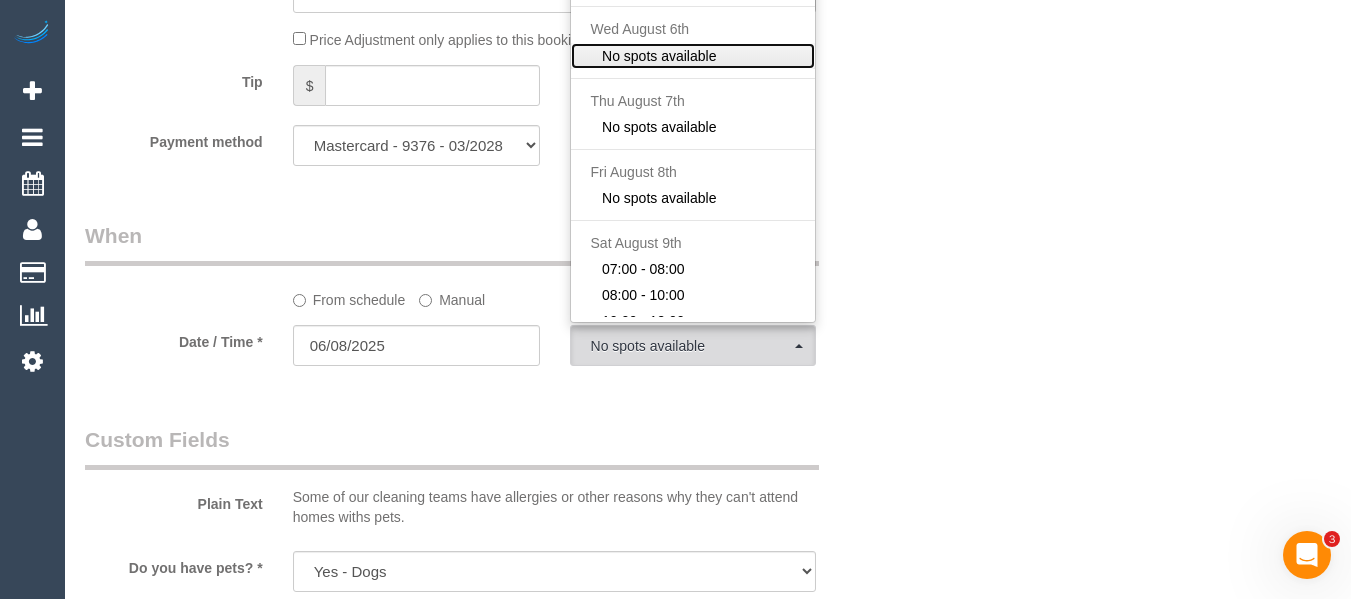 scroll, scrollTop: 0, scrollLeft: 0, axis: both 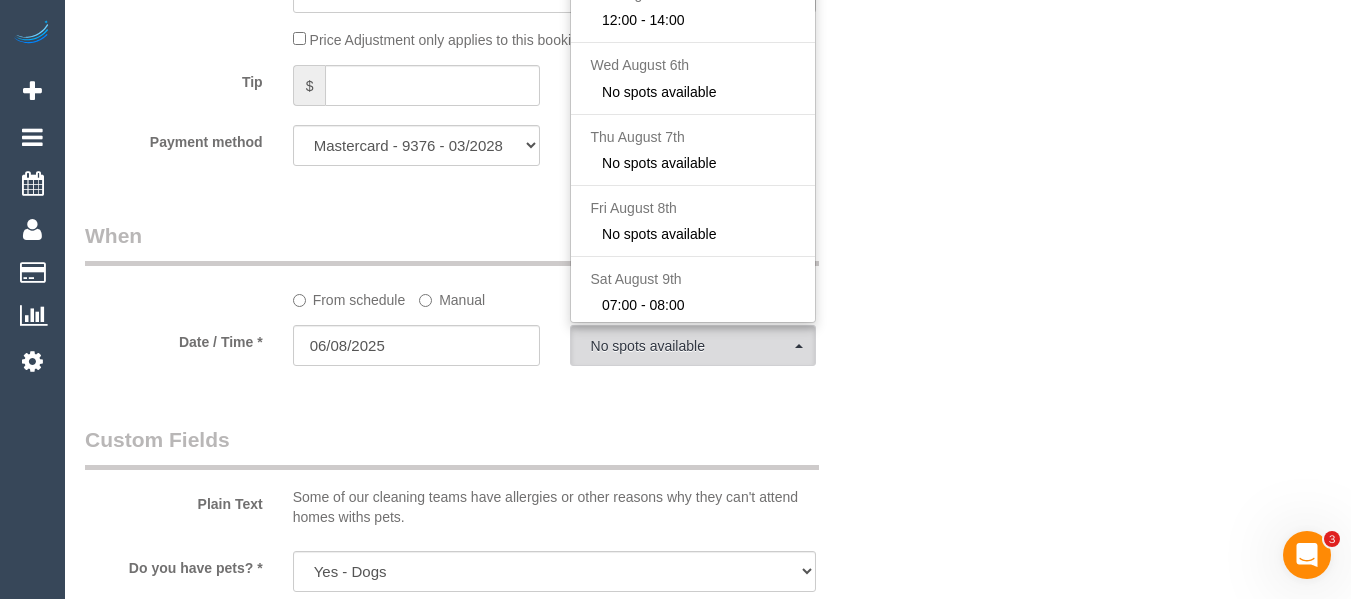 click on "Who
Email*
[EMAIL]
Name *
[FIRST]
[LAST]
Where
Address*
[NUMBER] [STREET]
[CITY]
[STATE]
[STATE]
[STATE]
[STATE]
[STATE]
[STATE]
[STATE]
[STATE]
[POSTAL_CODE]
Location
Office City East (North) East (South) Inner East Inner North (East) Inner North (West) Inner South East Inner West North (East) North (West) Outer East Outer North (East) Outer North (West) Outer South East Outer West South East (East) South East (West) West (North) West (South) ZG - Central ZG - East ZG - North ZG - South
AF" at bounding box center [708, 100] 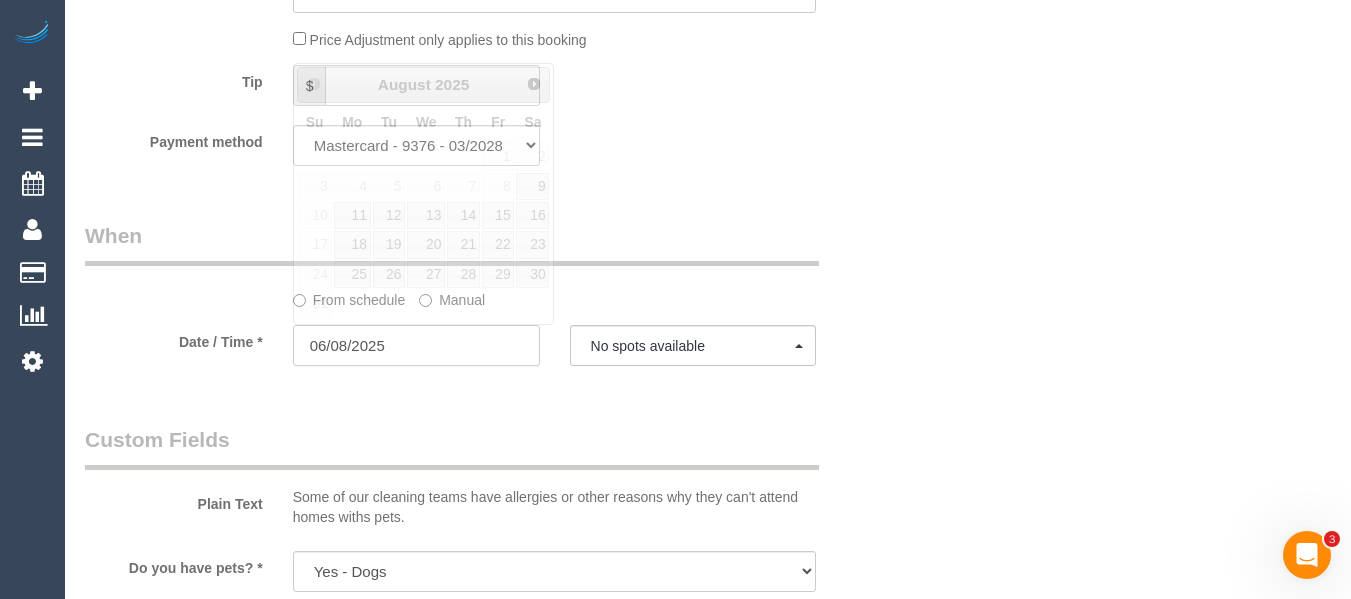 click on "06/08/2025" at bounding box center (416, 345) 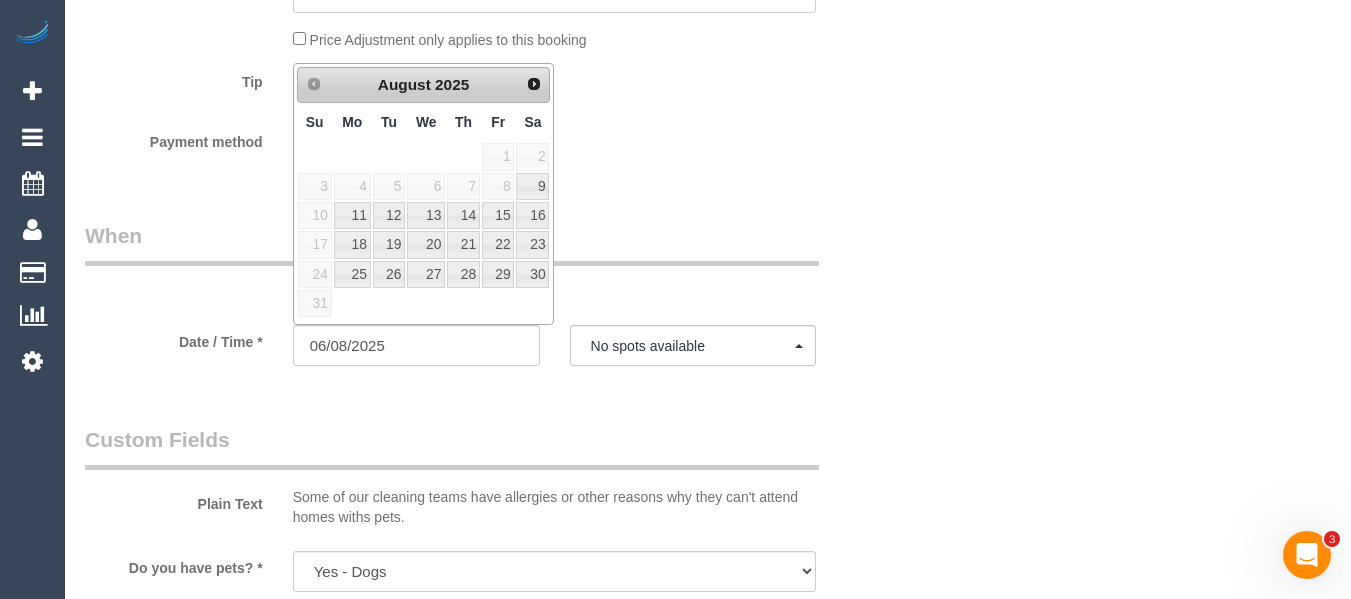 drag, startPoint x: 659, startPoint y: 289, endPoint x: 648, endPoint y: 292, distance: 11.401754 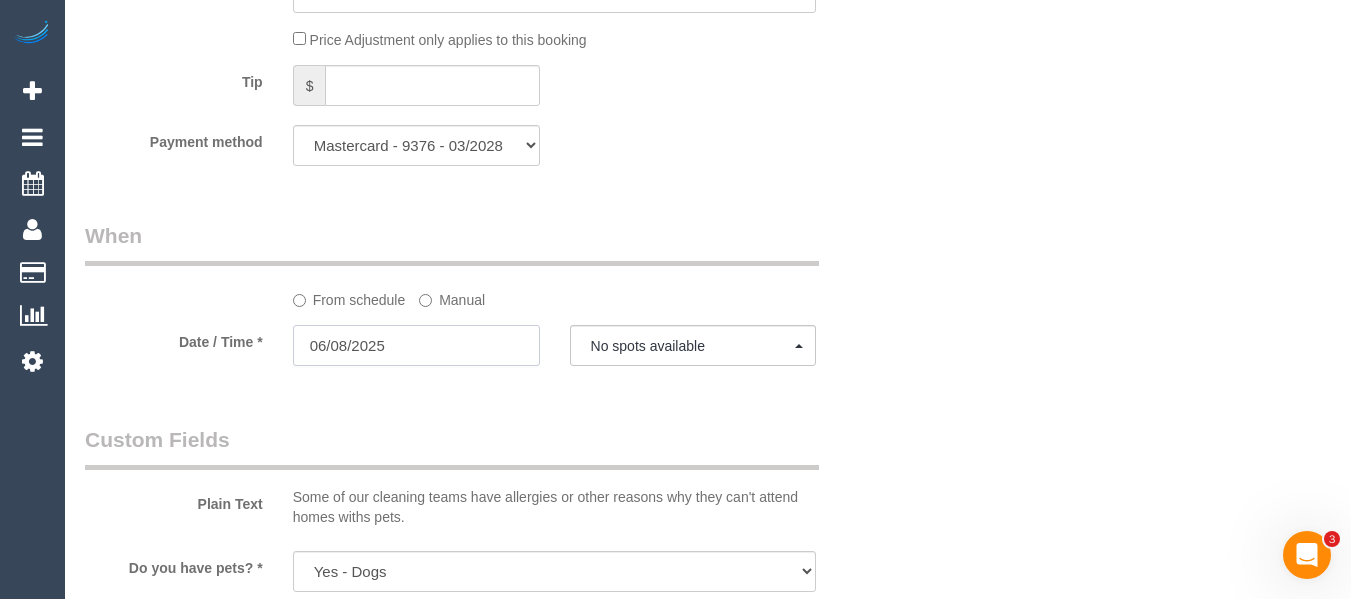 click on "06/08/2025" at bounding box center [416, 345] 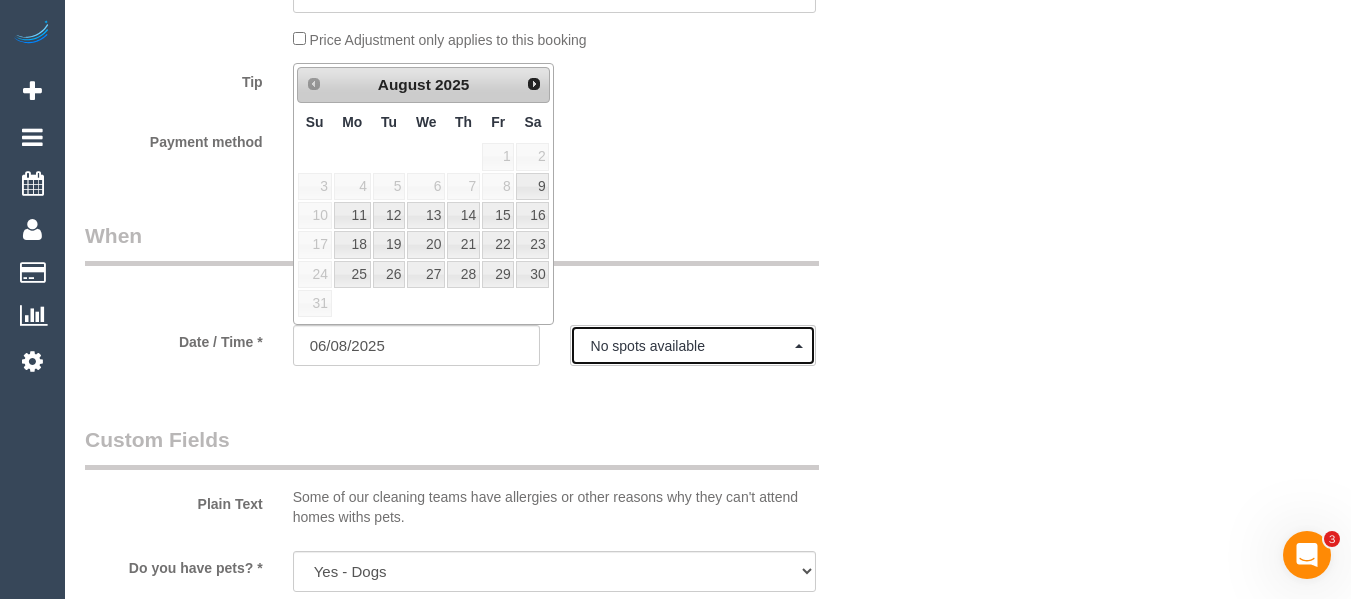 click on "No spots available" 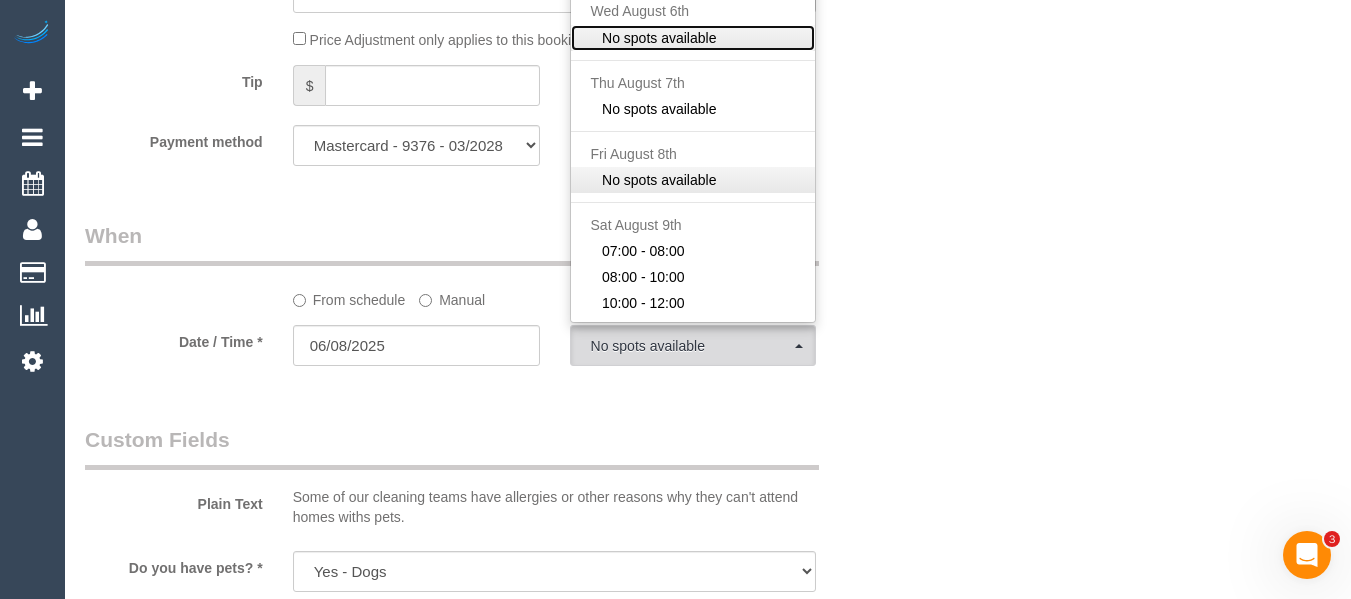 scroll, scrollTop: 105, scrollLeft: 0, axis: vertical 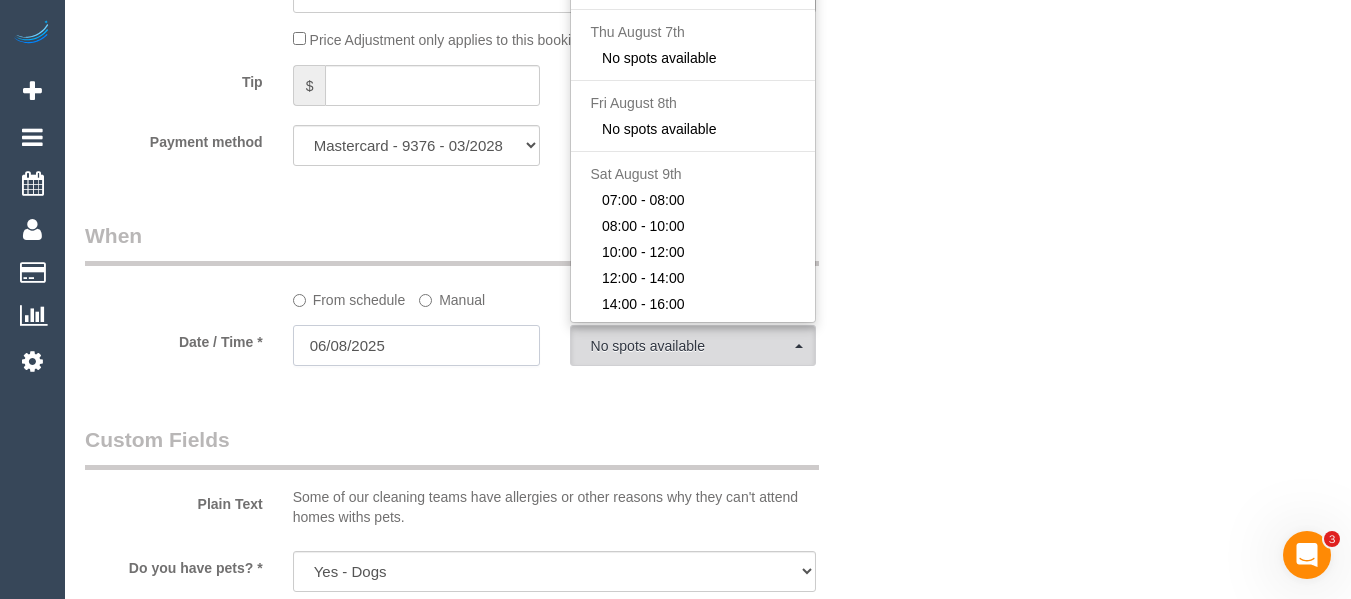 click on "06/08/2025" at bounding box center (416, 345) 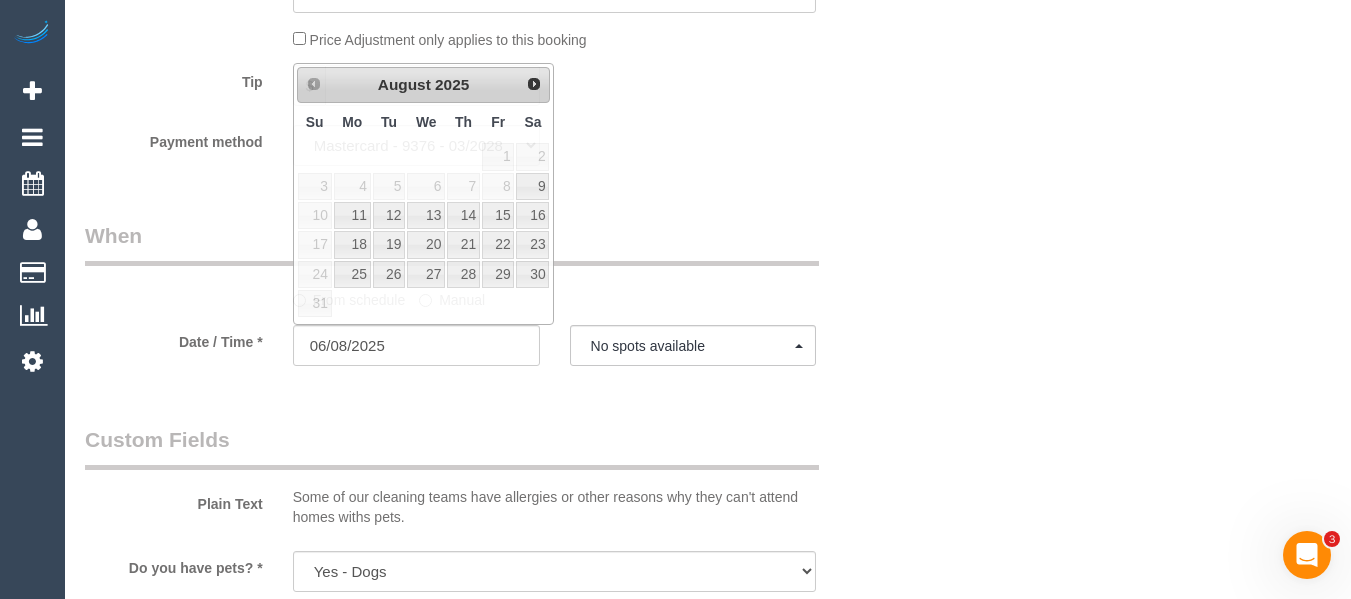 drag, startPoint x: 1146, startPoint y: 295, endPoint x: 1352, endPoint y: 289, distance: 206.08736 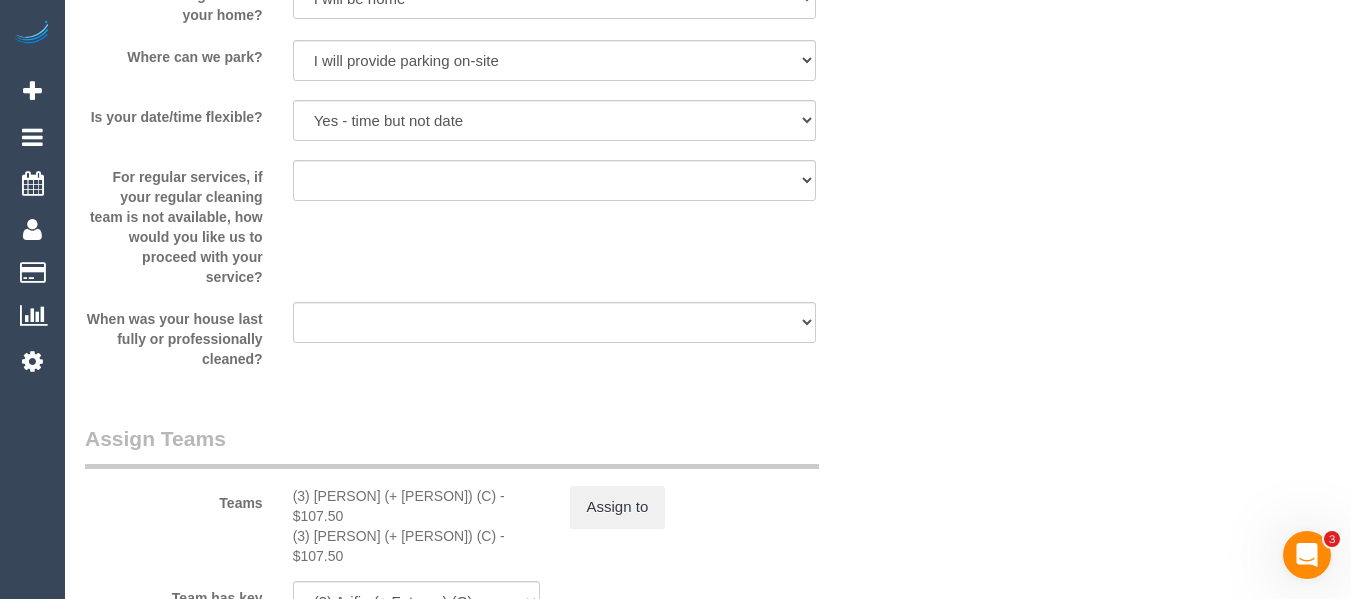 scroll, scrollTop: 3100, scrollLeft: 0, axis: vertical 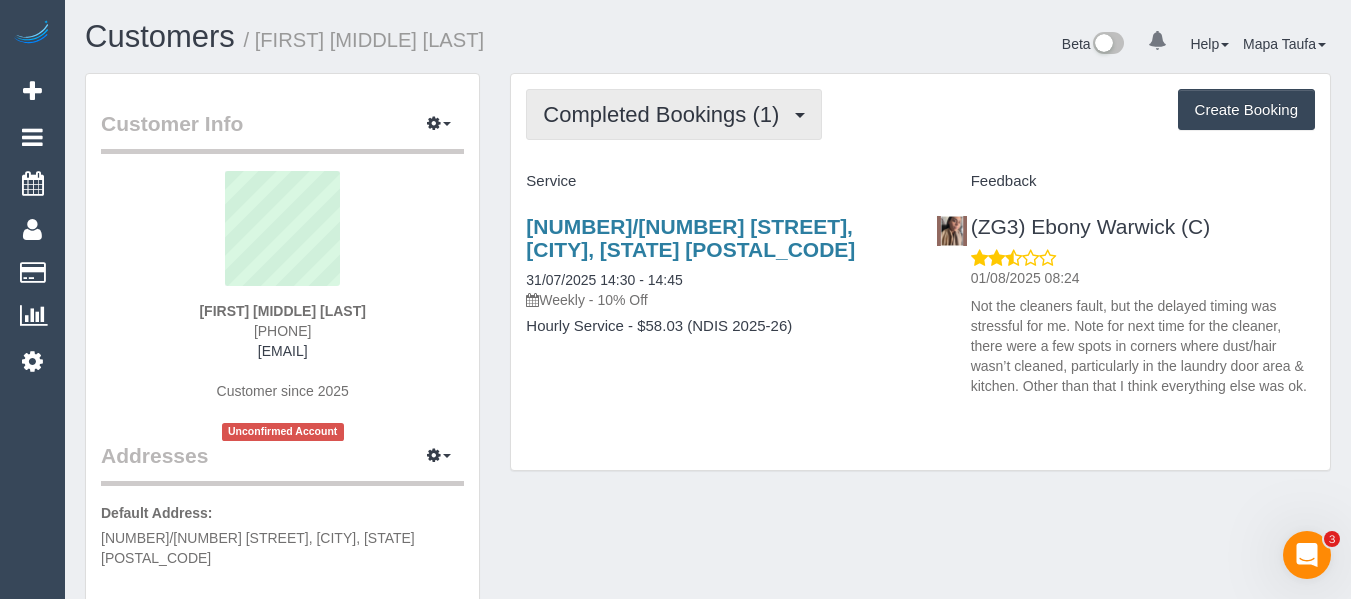 click on "Completed Bookings (1)" at bounding box center [666, 114] 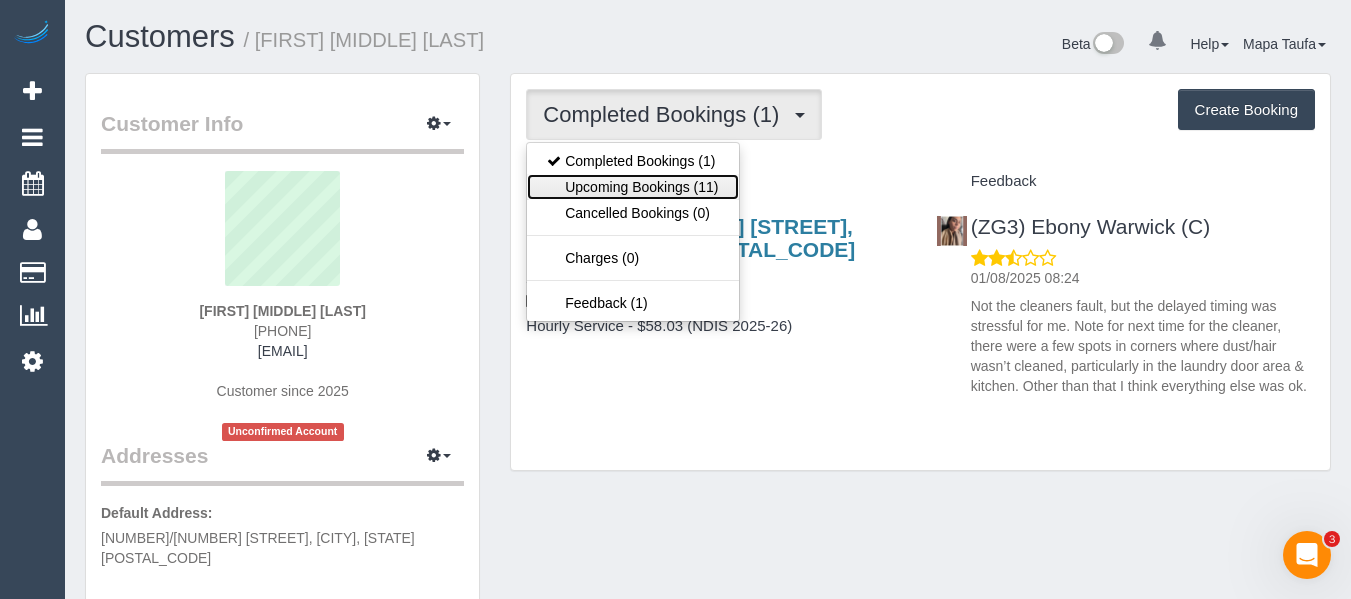click on "Upcoming Bookings (11)" at bounding box center [632, 187] 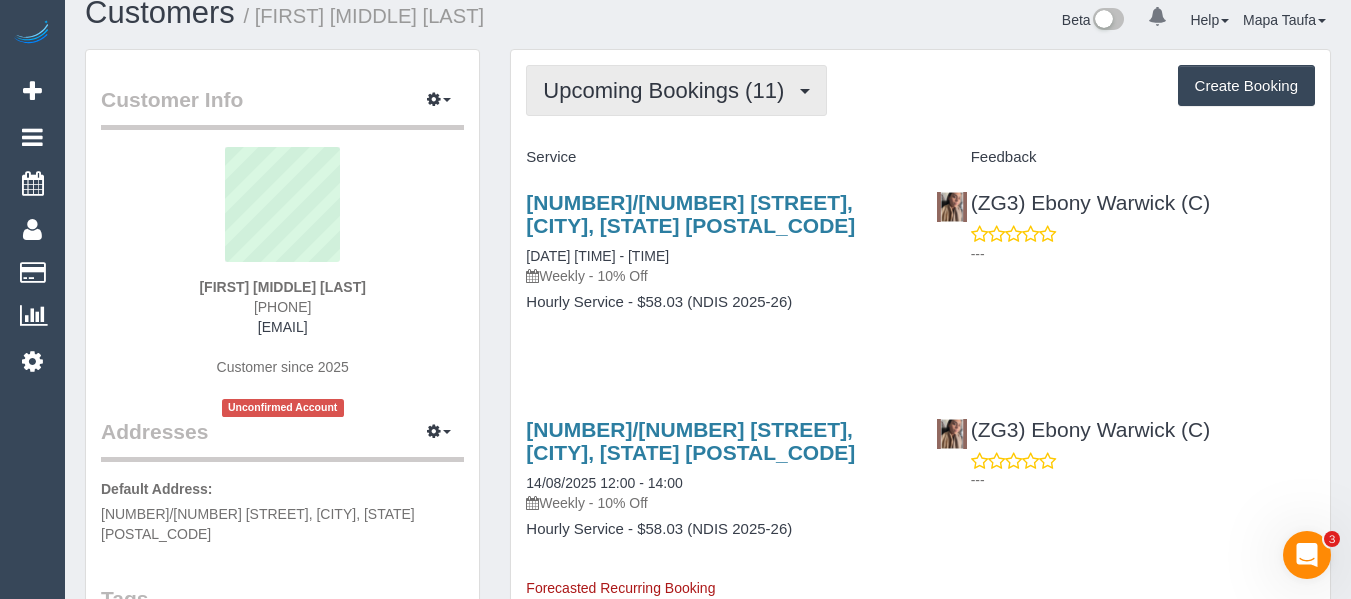 scroll, scrollTop: 0, scrollLeft: 0, axis: both 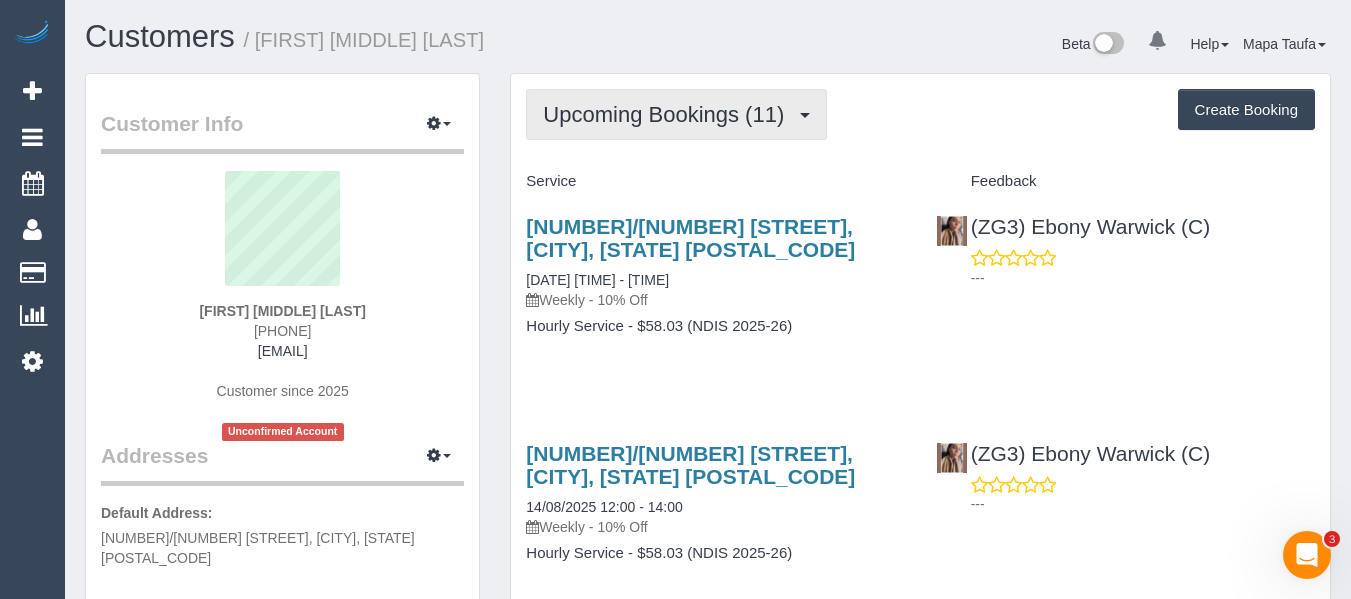click on "Upcoming Bookings (11)" at bounding box center [668, 114] 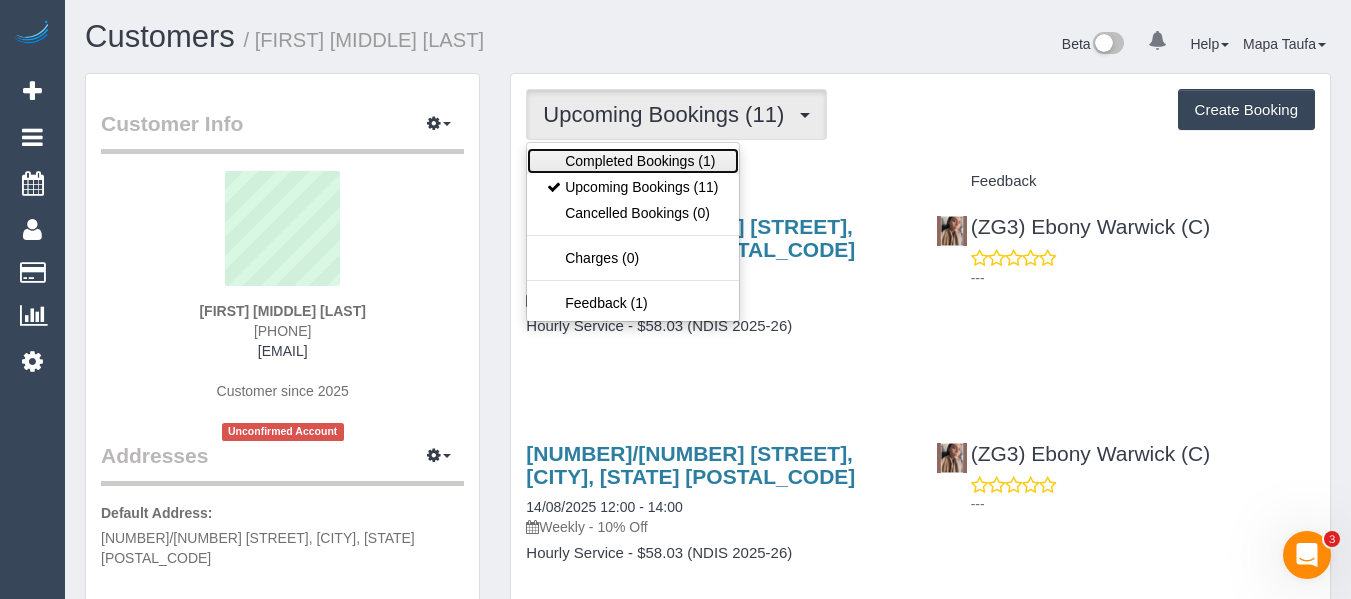 click on "Completed Bookings (1)" at bounding box center (632, 161) 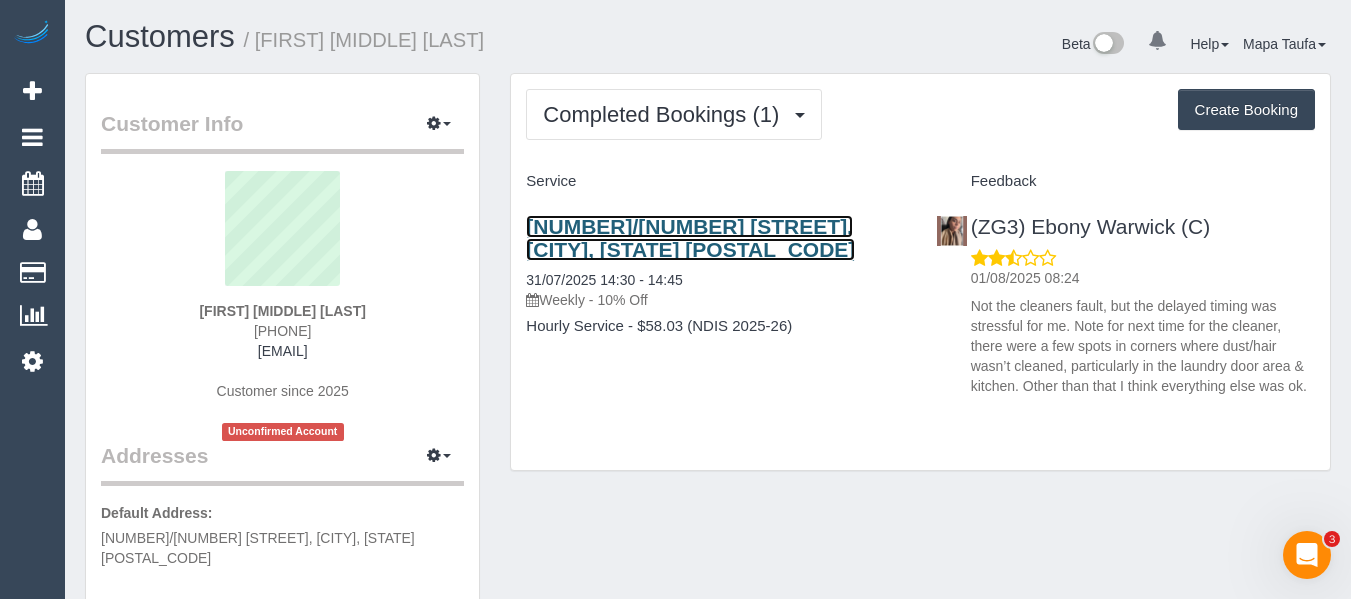 click on "516/29 Waterline Place, Williamstown, VIC 3016" at bounding box center (690, 238) 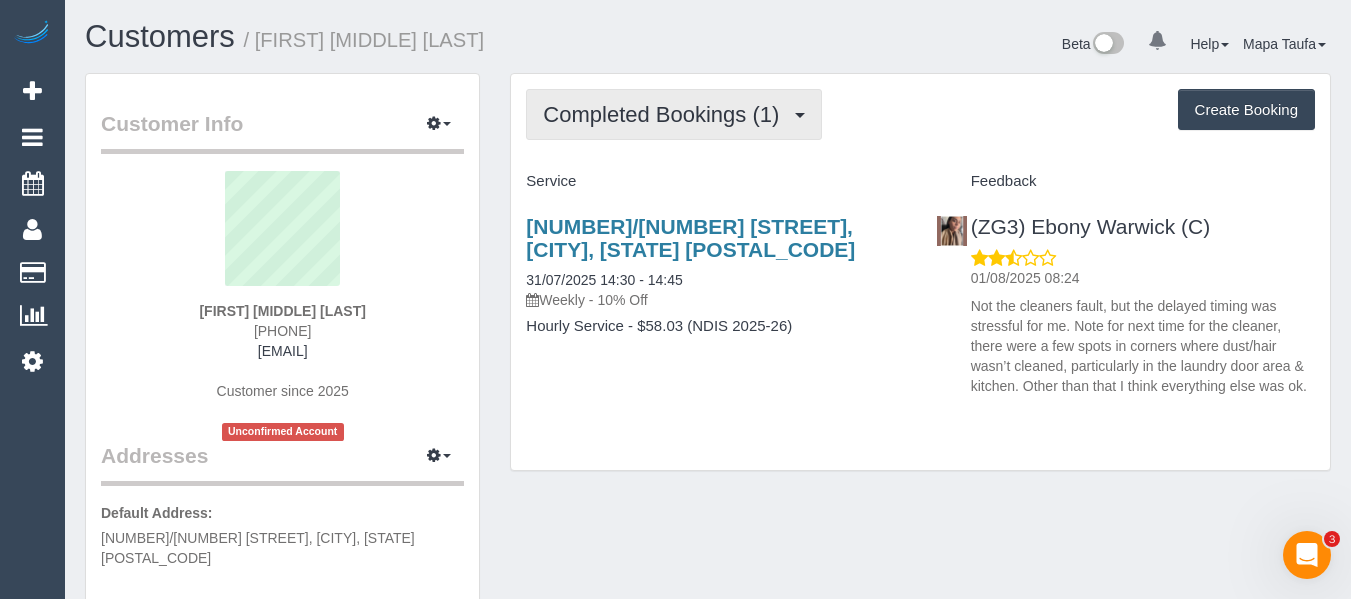 click on "Completed Bookings (1)" at bounding box center (666, 114) 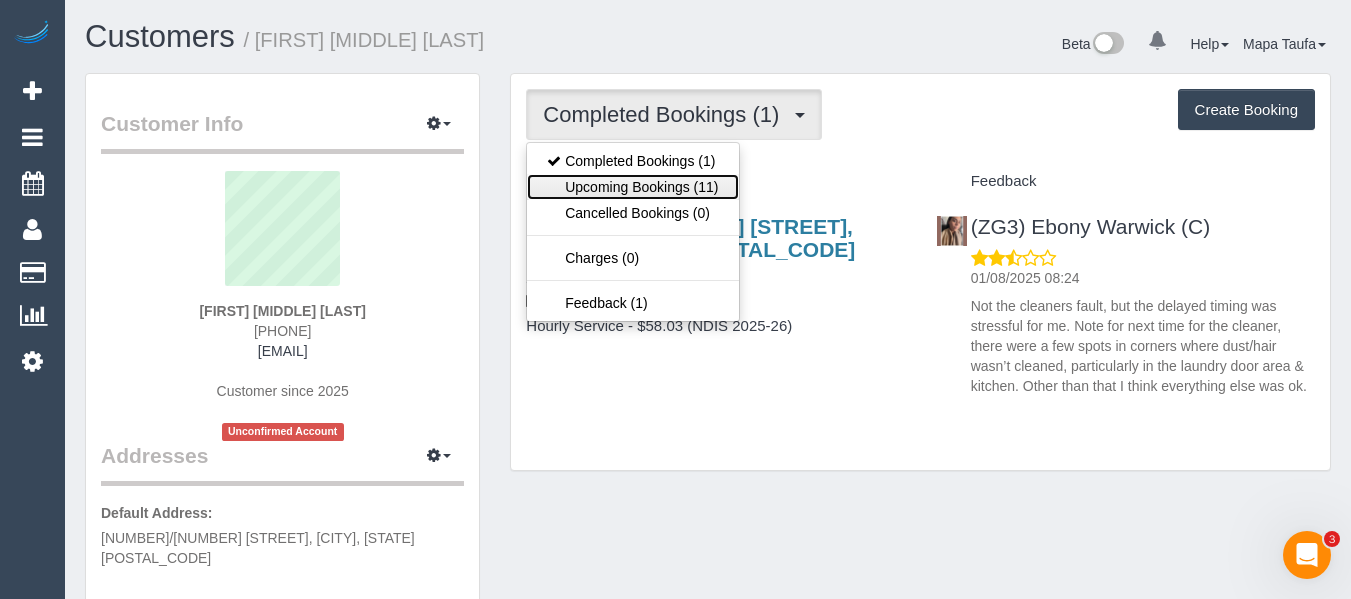 click on "Upcoming Bookings (11)" at bounding box center (632, 187) 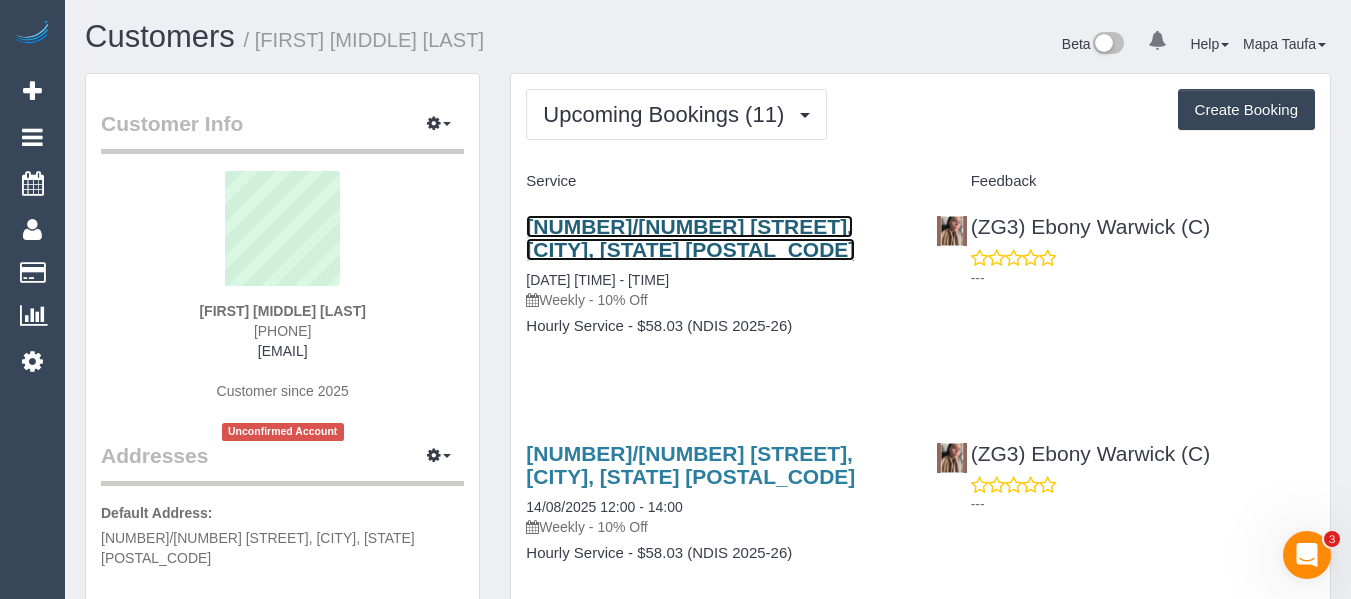 click on "516/29 Waterline Place, Williamstown, VIC 3016" at bounding box center [690, 238] 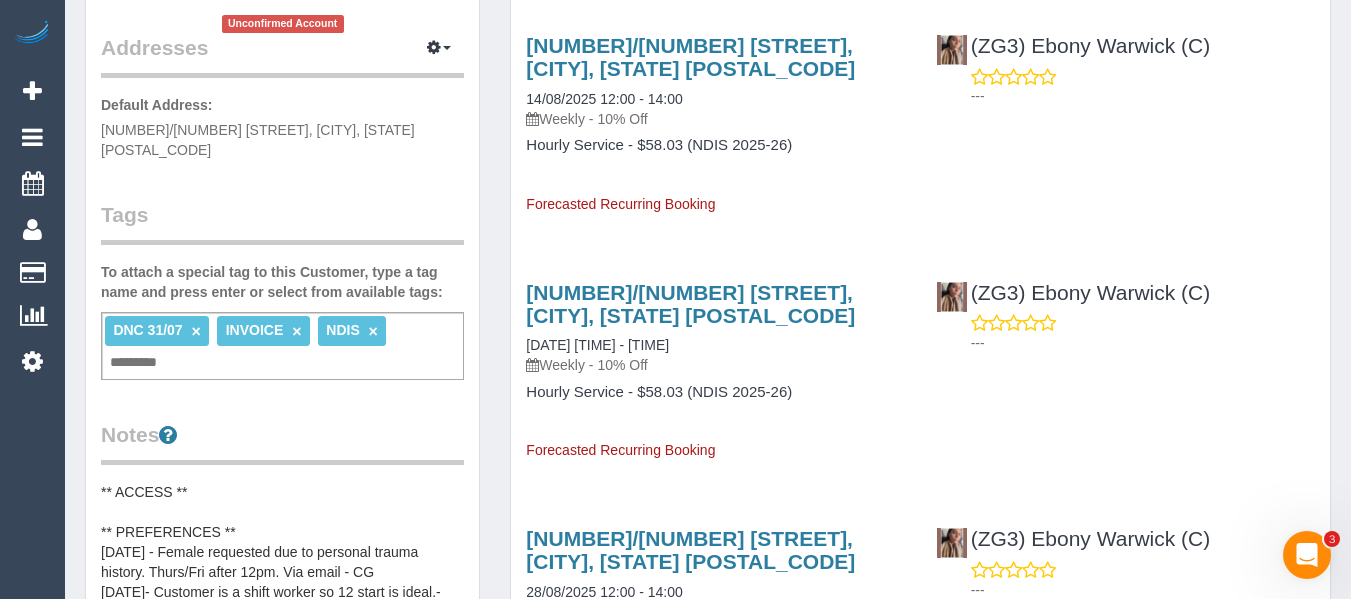 scroll, scrollTop: 300, scrollLeft: 0, axis: vertical 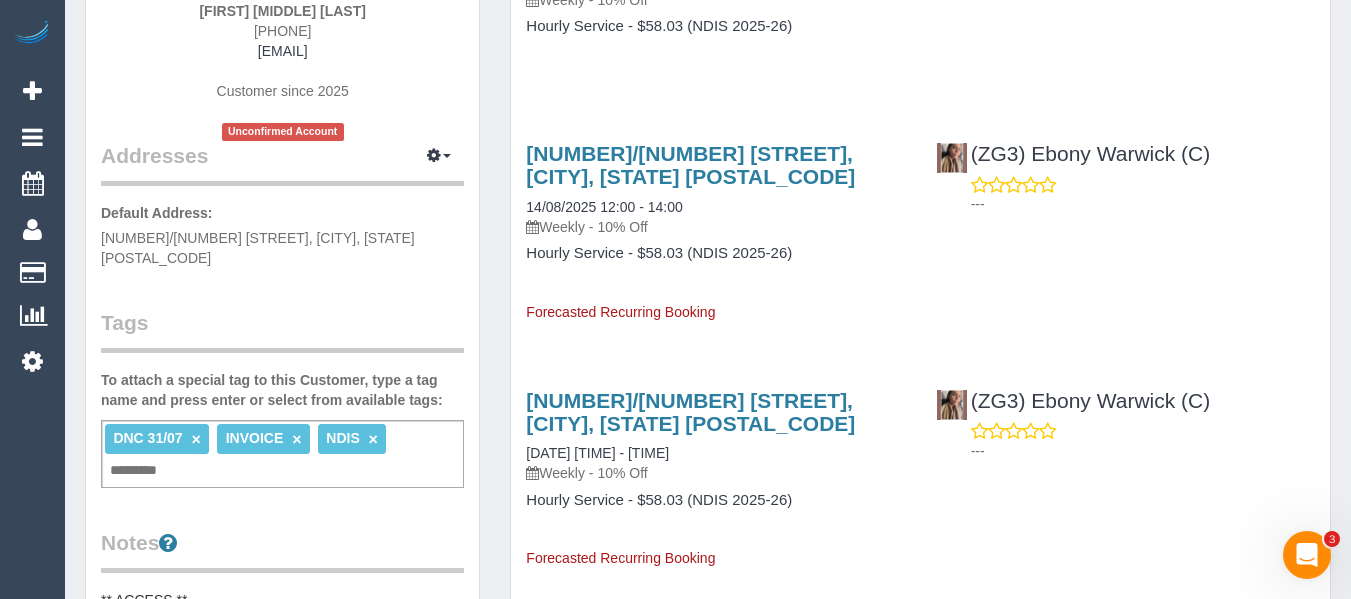click on "DNC 31/07   ×" at bounding box center (157, 438) 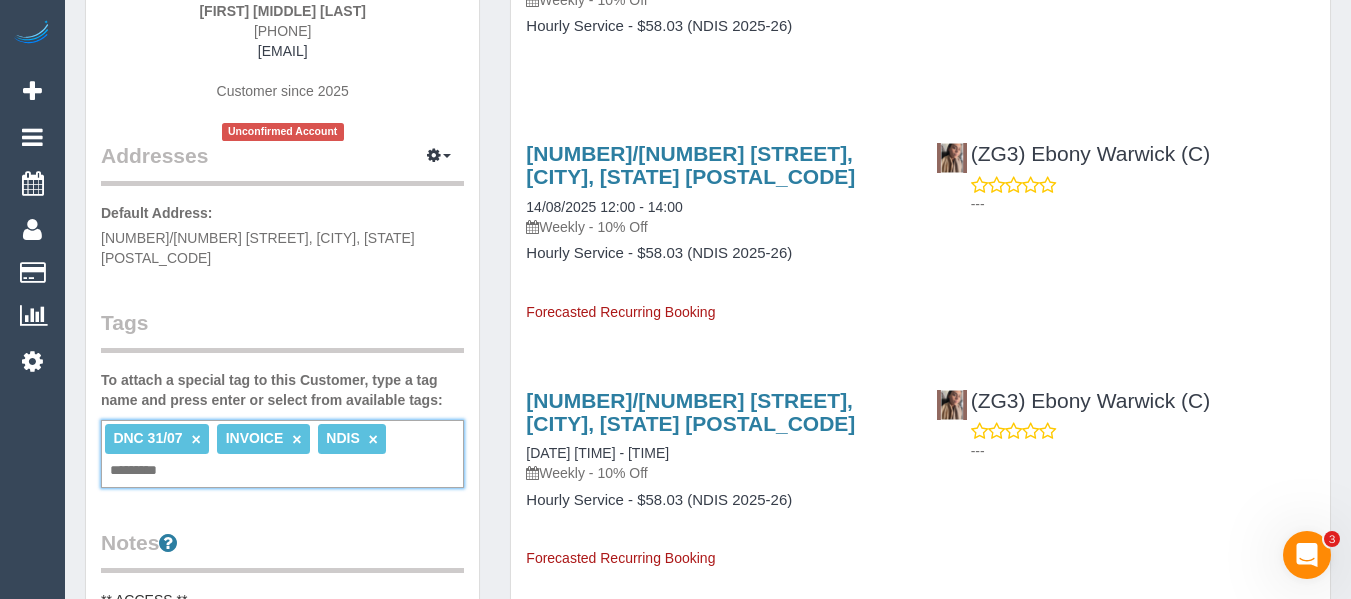 click on "×" at bounding box center (196, 439) 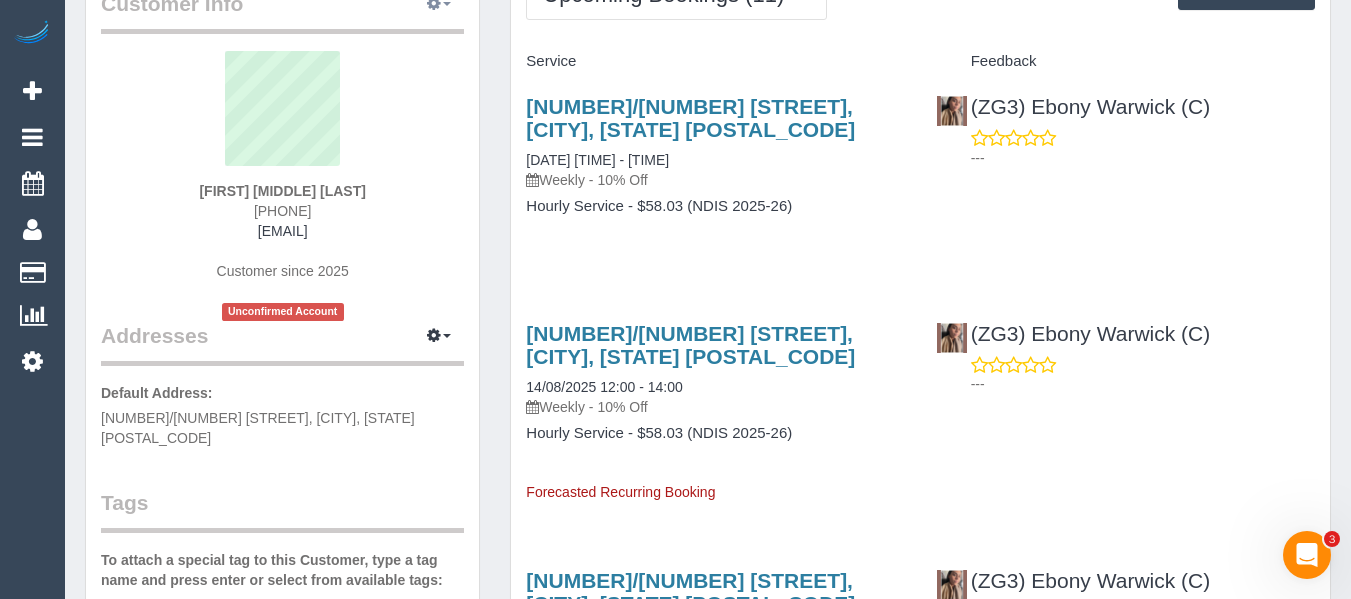 scroll, scrollTop: 100, scrollLeft: 0, axis: vertical 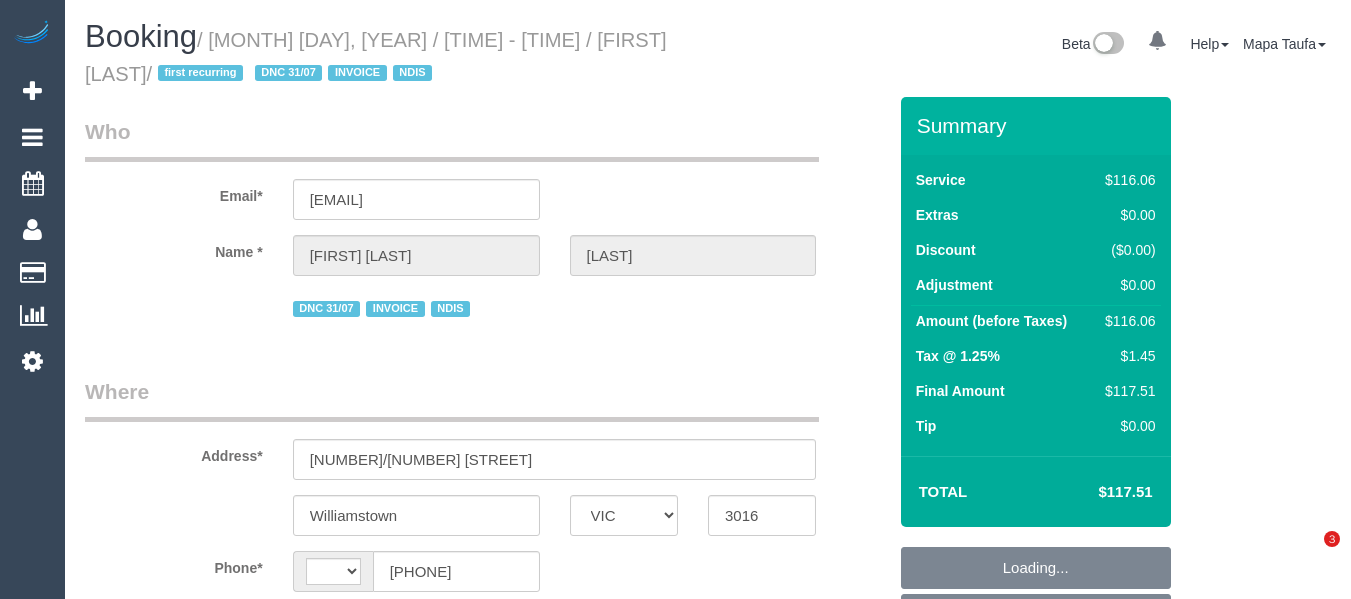 select on "VIC" 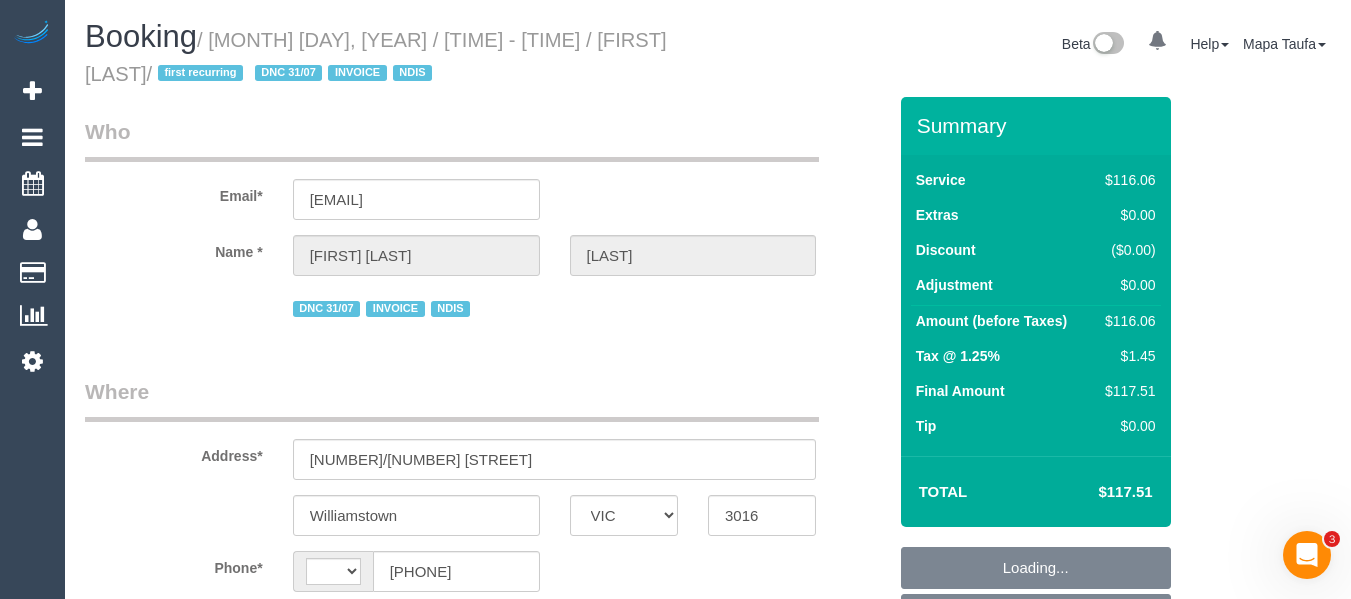 scroll, scrollTop: 0, scrollLeft: 0, axis: both 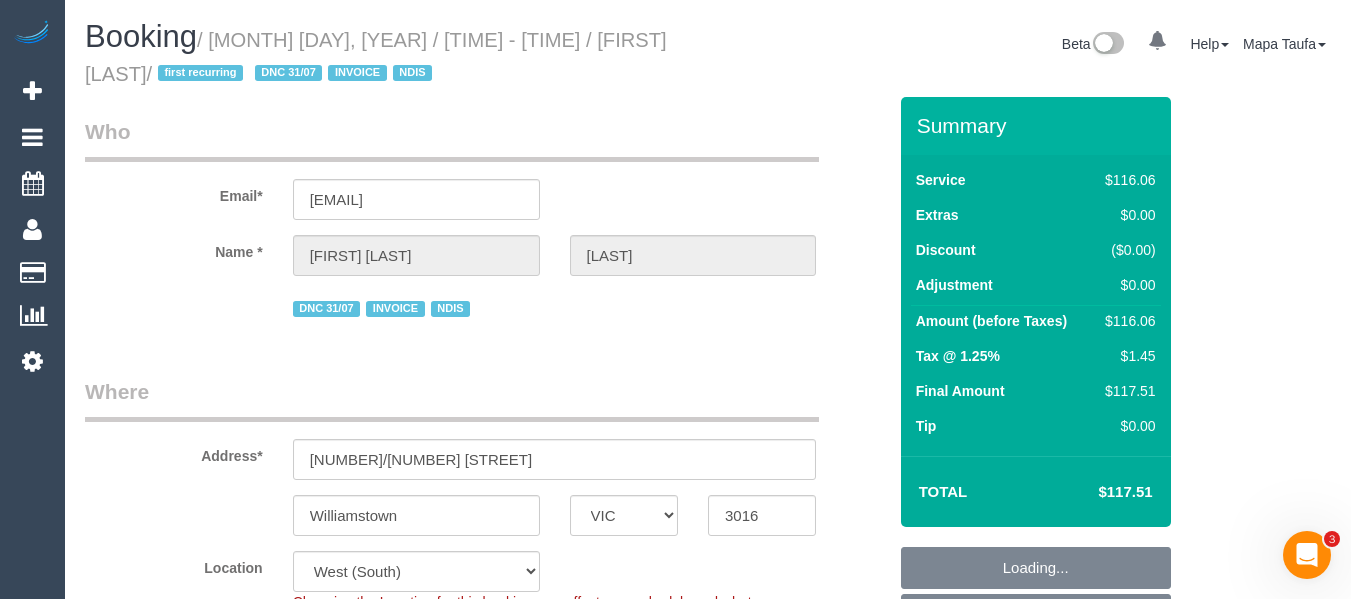 select on "object:779" 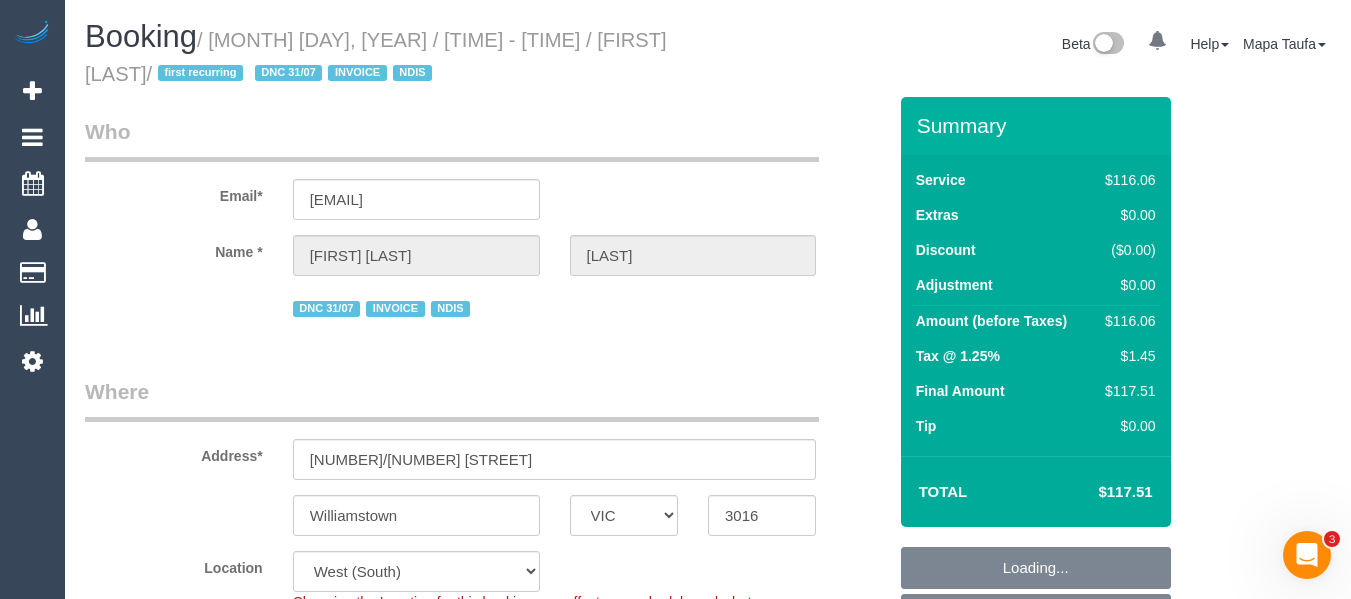 select on "number:27" 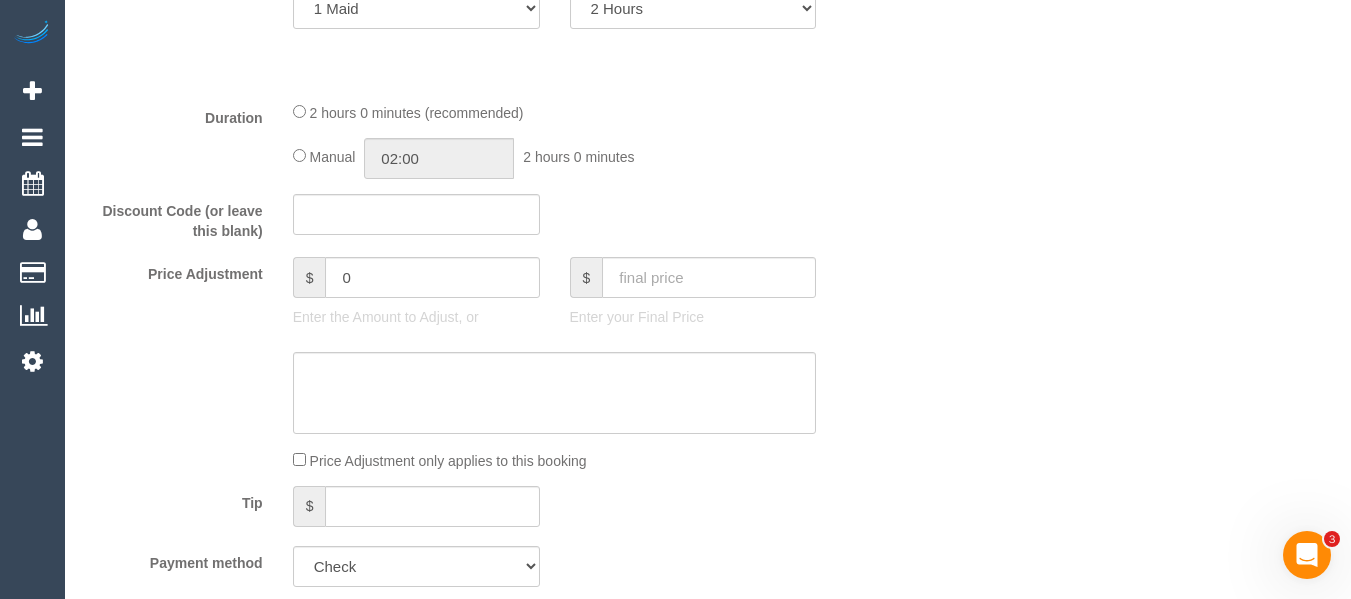 scroll, scrollTop: 1100, scrollLeft: 0, axis: vertical 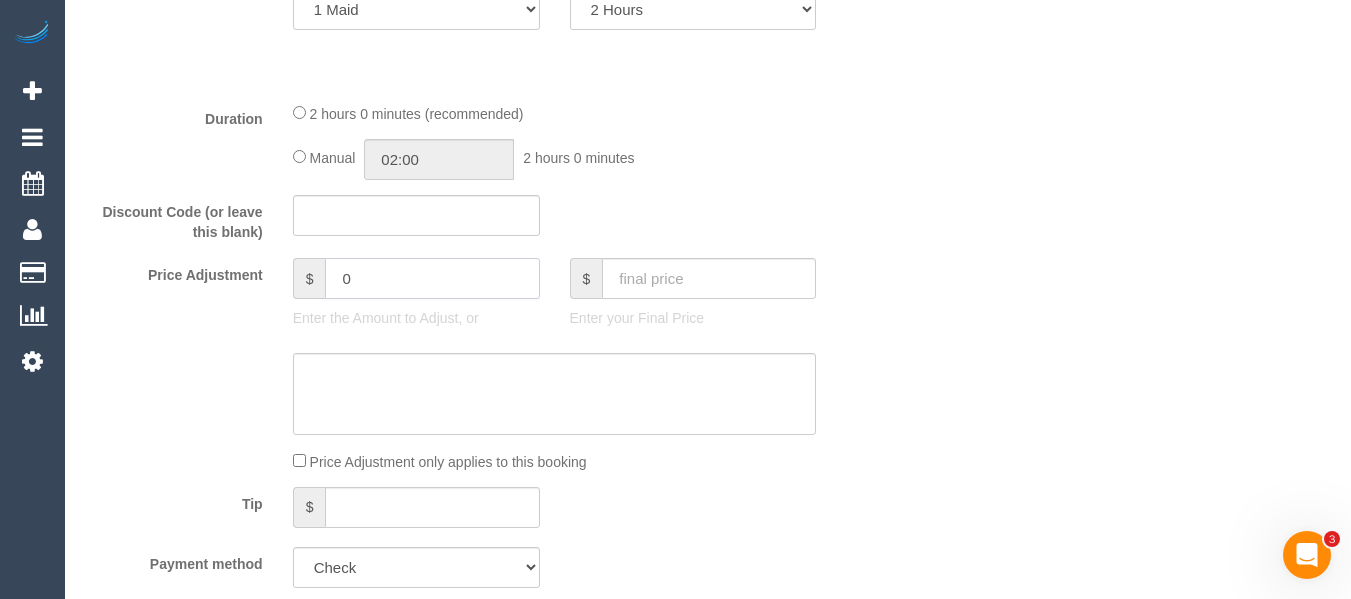 drag, startPoint x: 369, startPoint y: 295, endPoint x: 229, endPoint y: 295, distance: 140 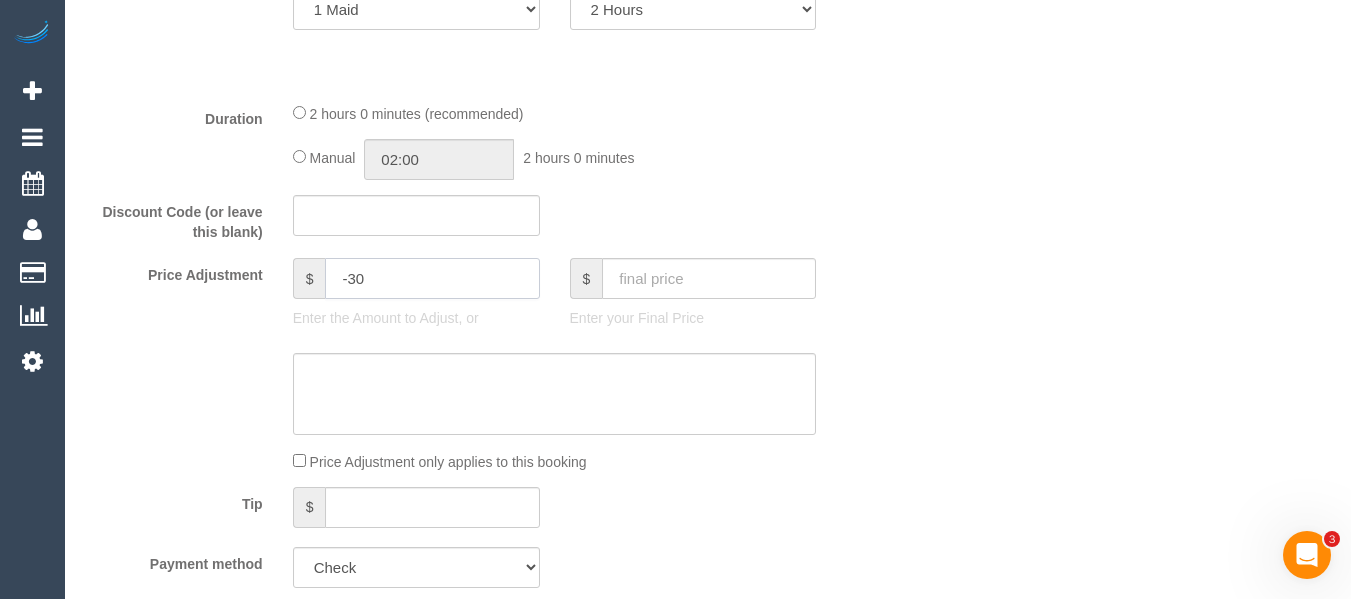 type on "-30" 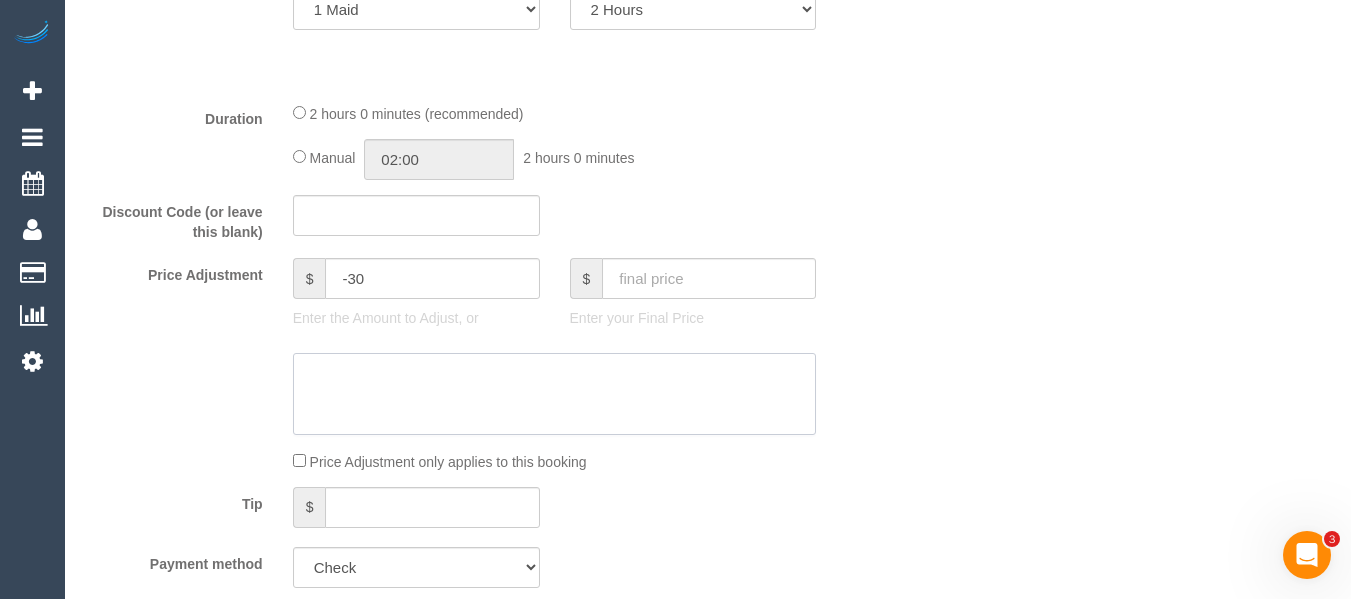 click 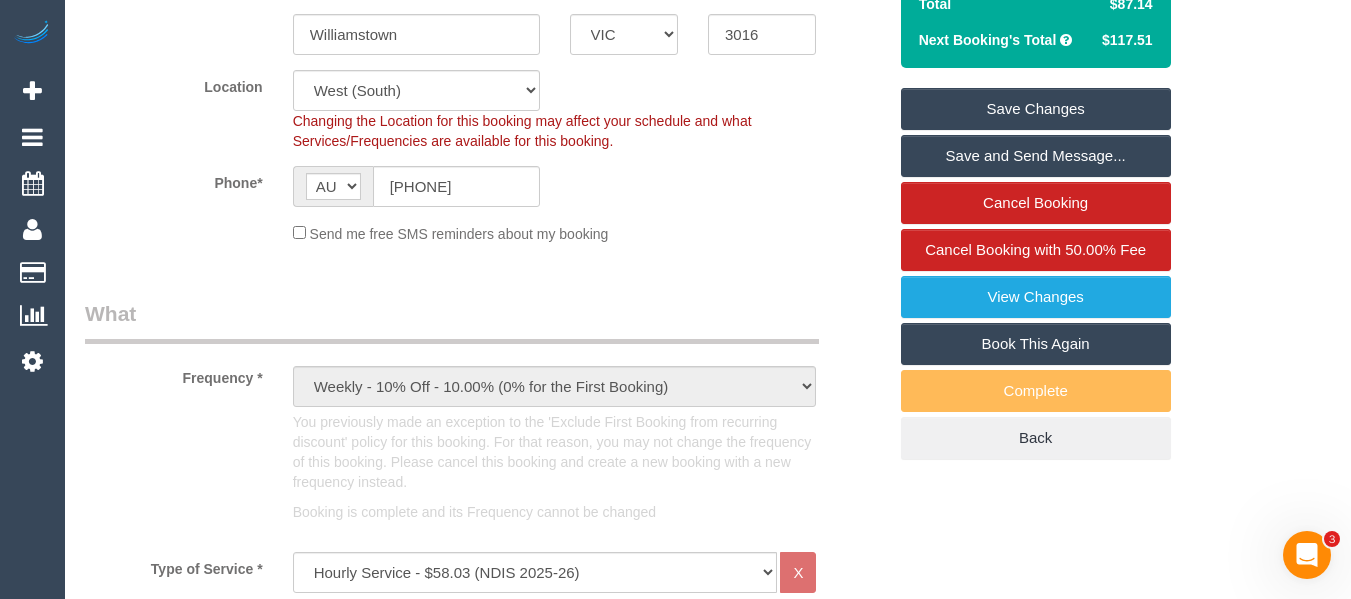 scroll, scrollTop: 200, scrollLeft: 0, axis: vertical 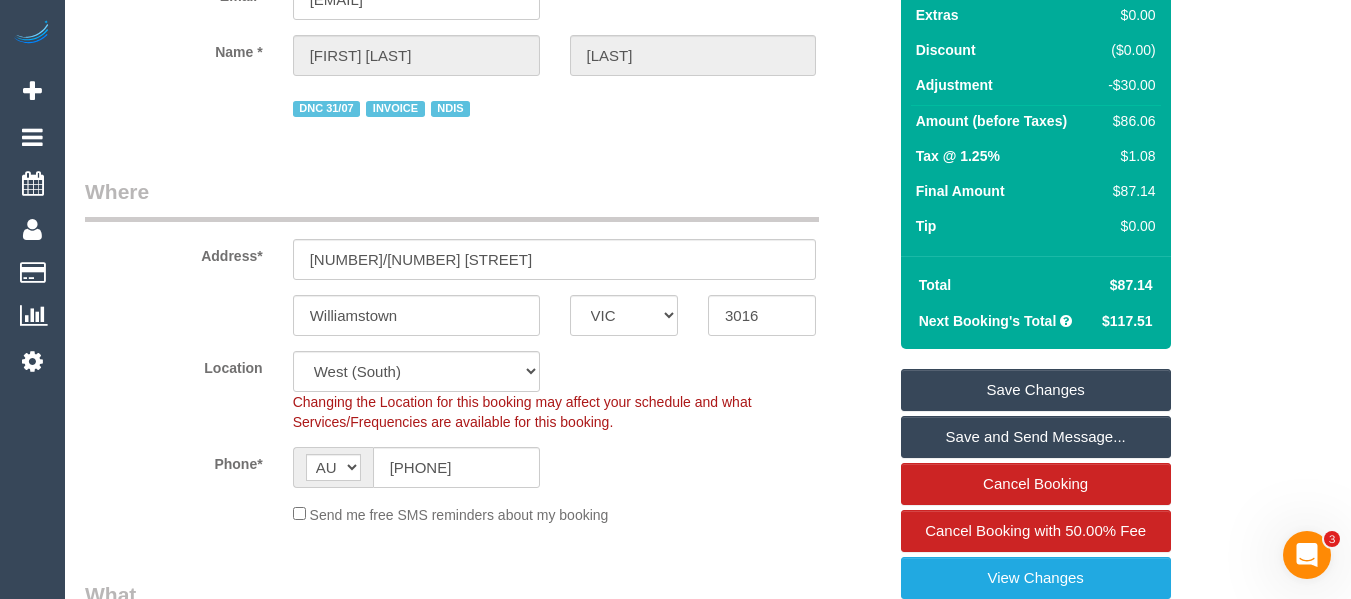 type on "discount for complaint via email -MT" 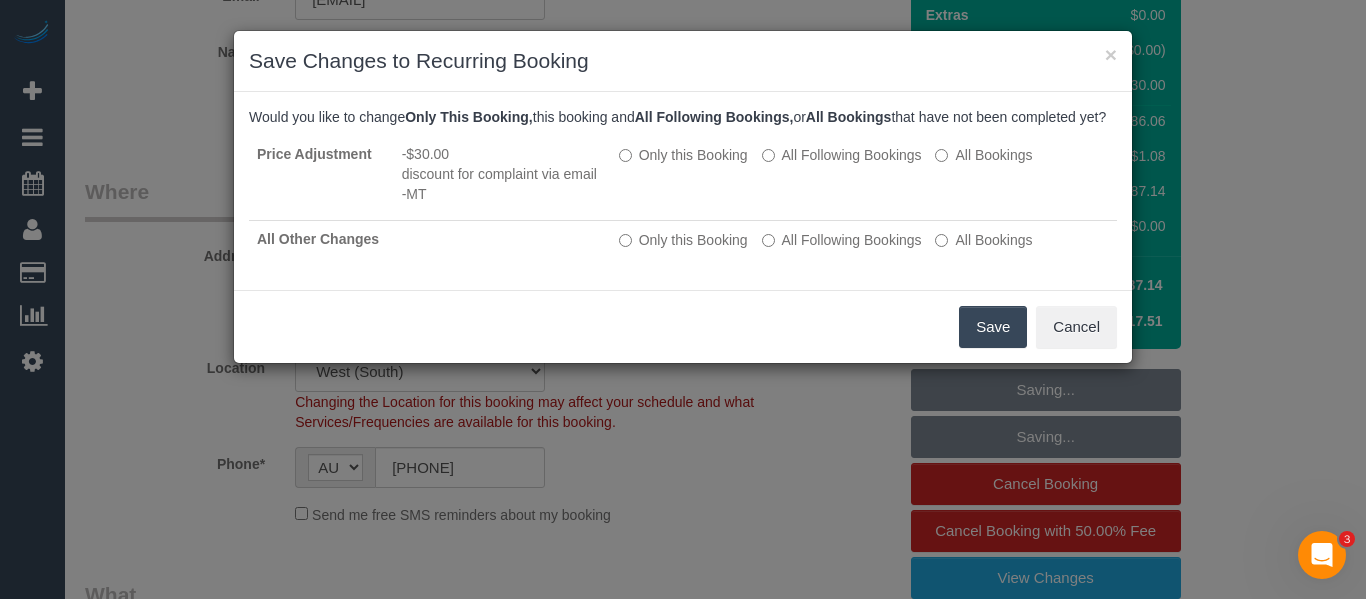 click on "Save" at bounding box center [993, 327] 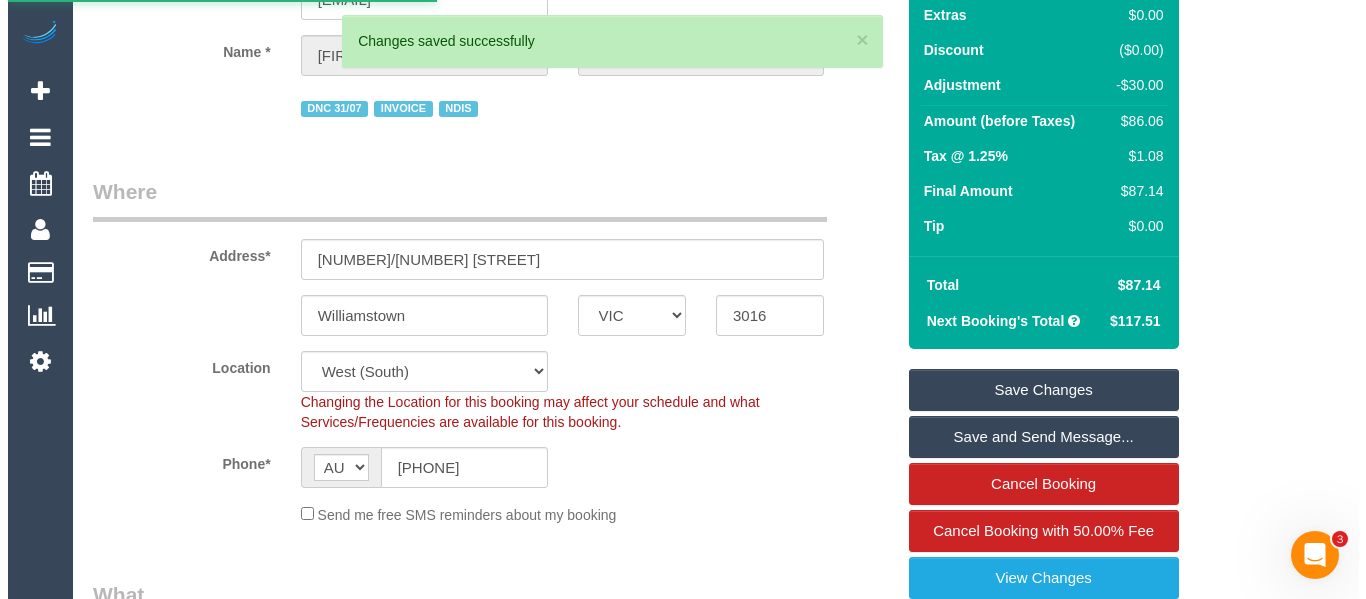 scroll, scrollTop: 0, scrollLeft: 0, axis: both 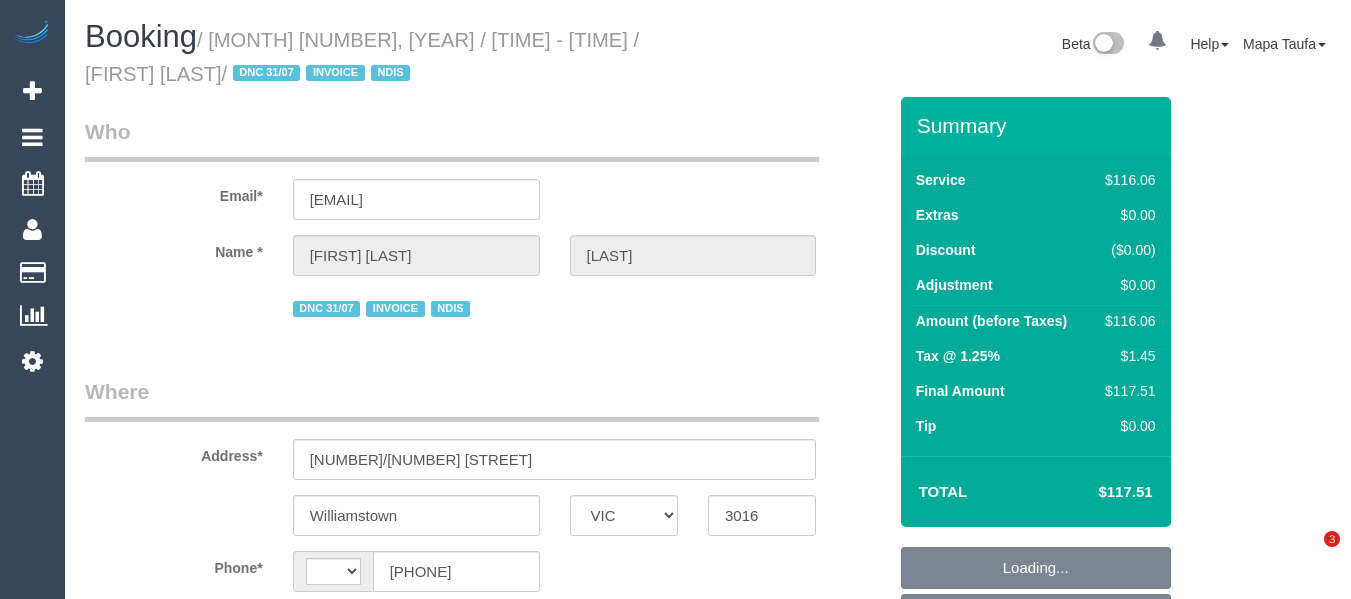 select on "VIC" 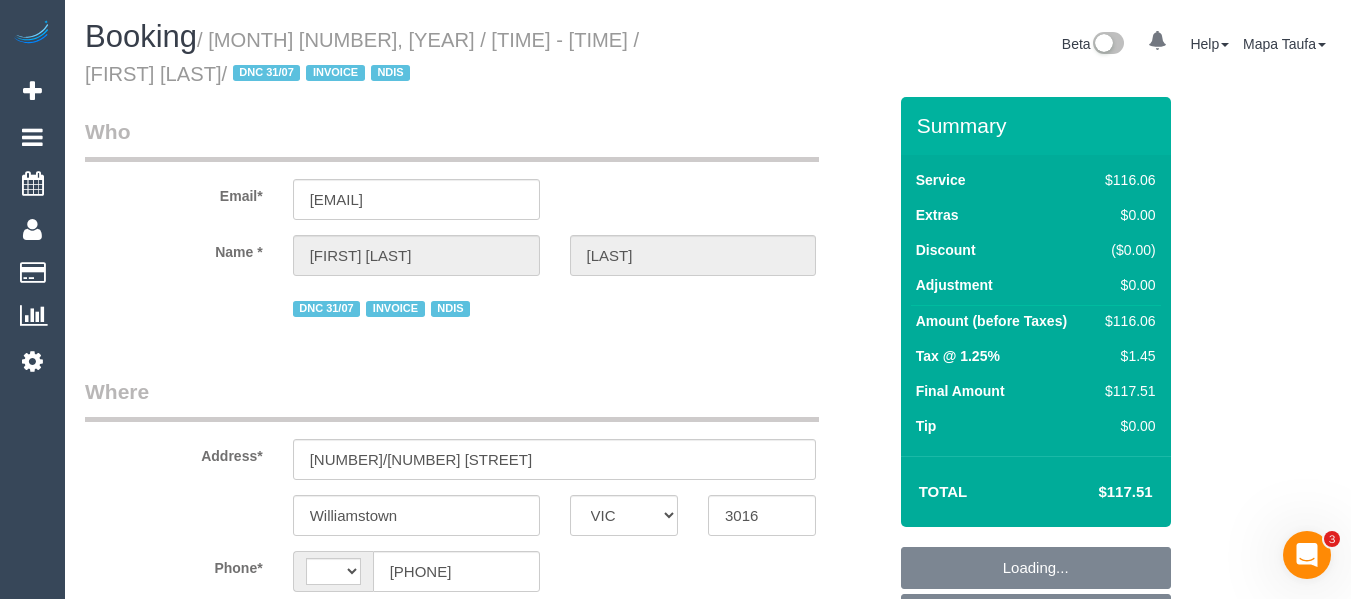scroll, scrollTop: 0, scrollLeft: 0, axis: both 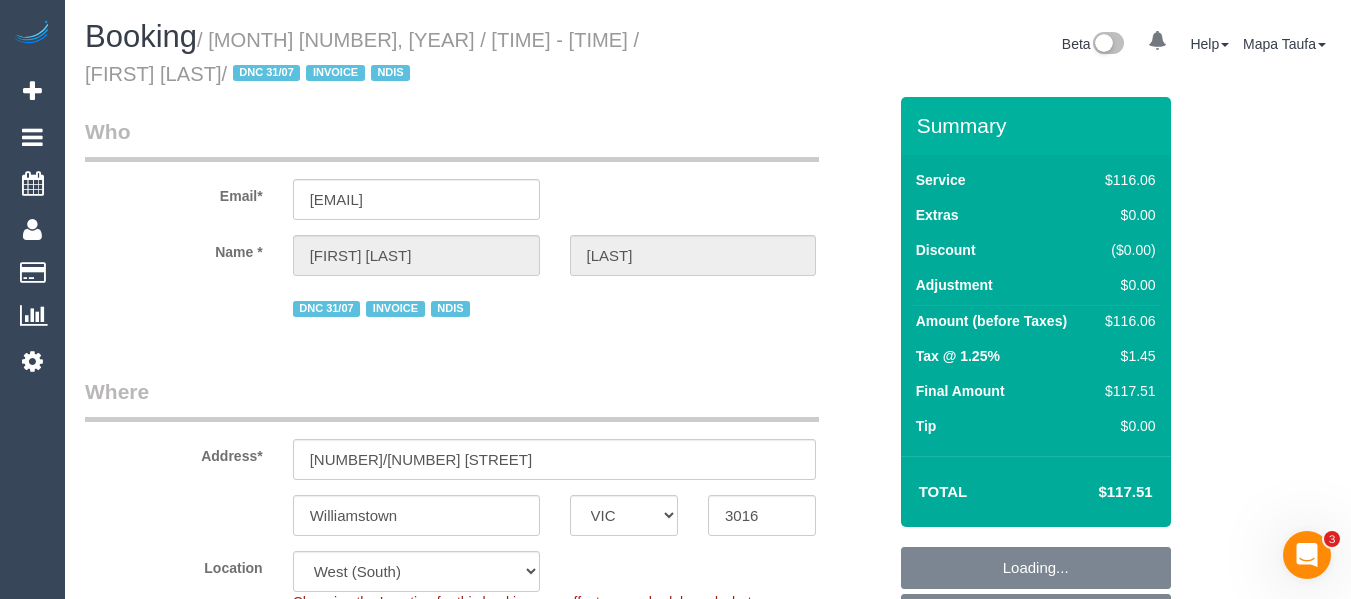 select on "object:616" 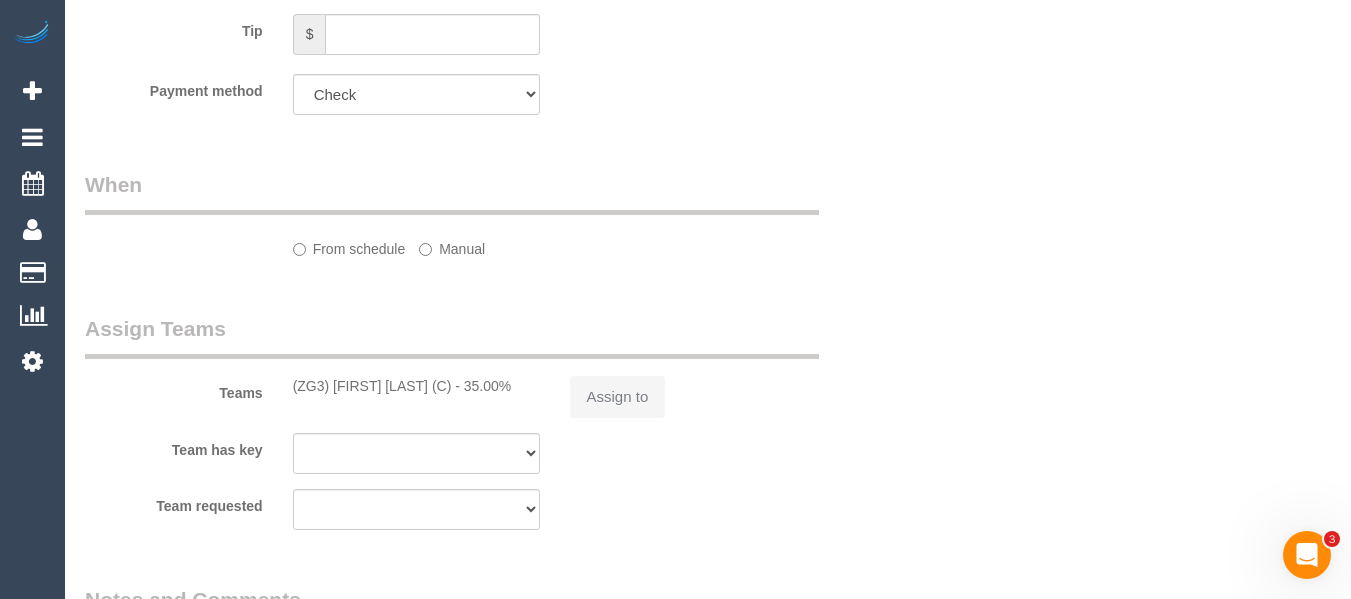 select on "number:27" 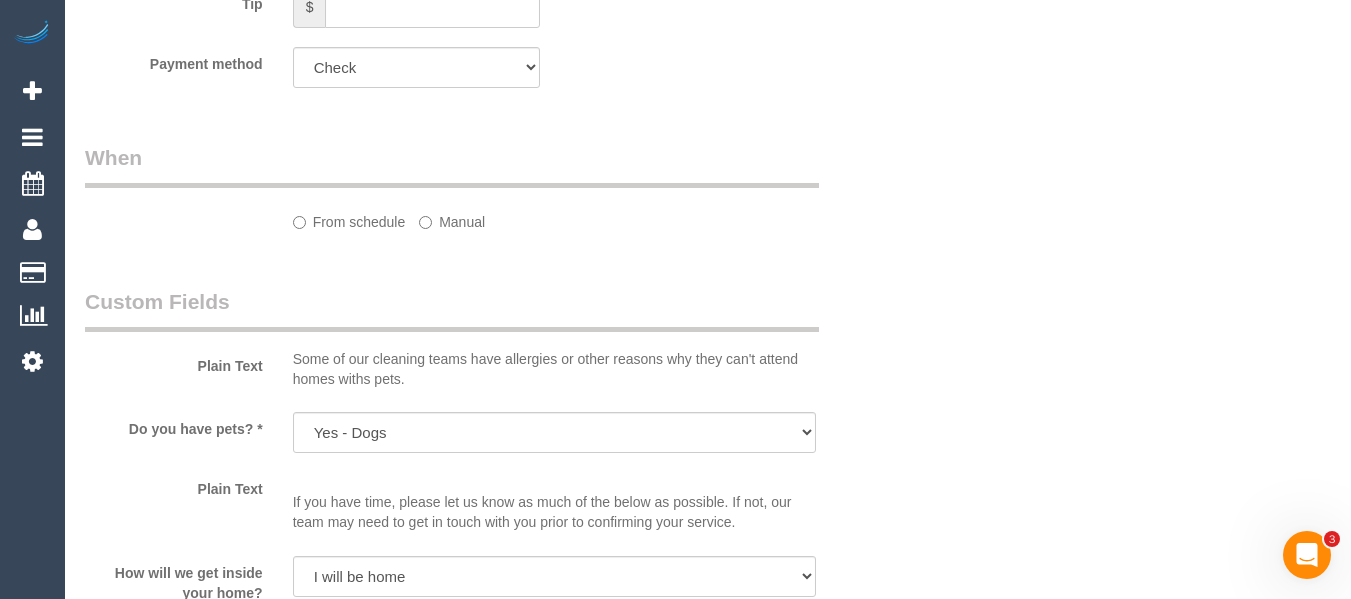 select on "spot1" 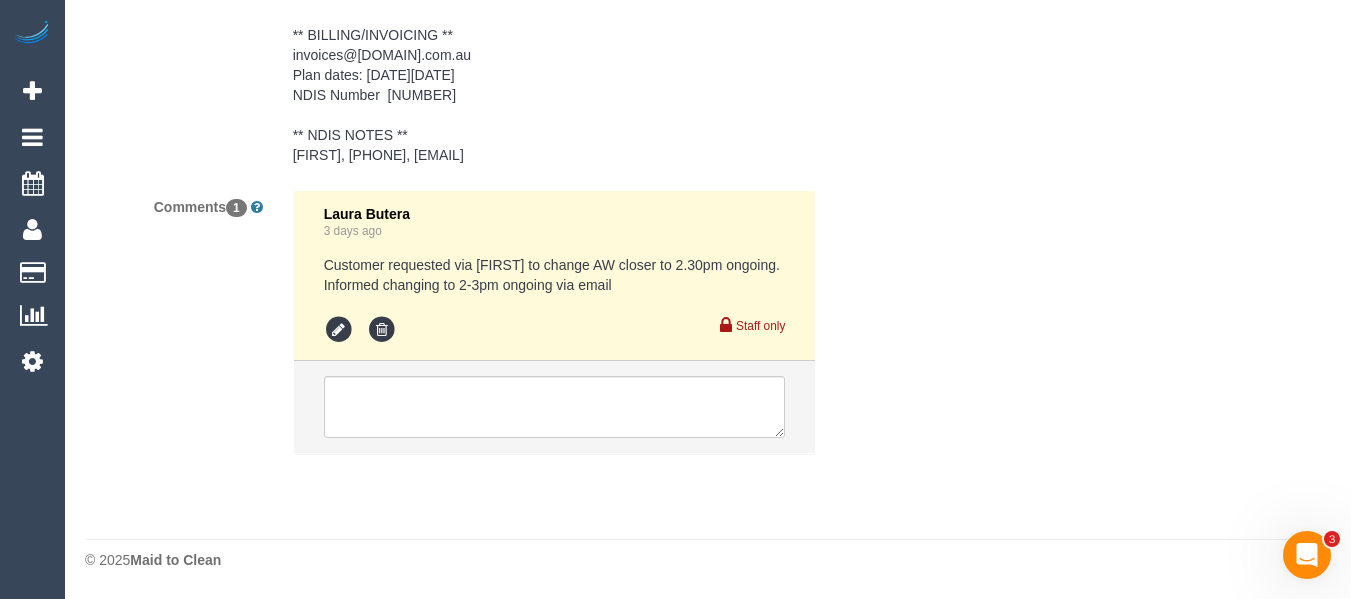 scroll, scrollTop: 0, scrollLeft: 0, axis: both 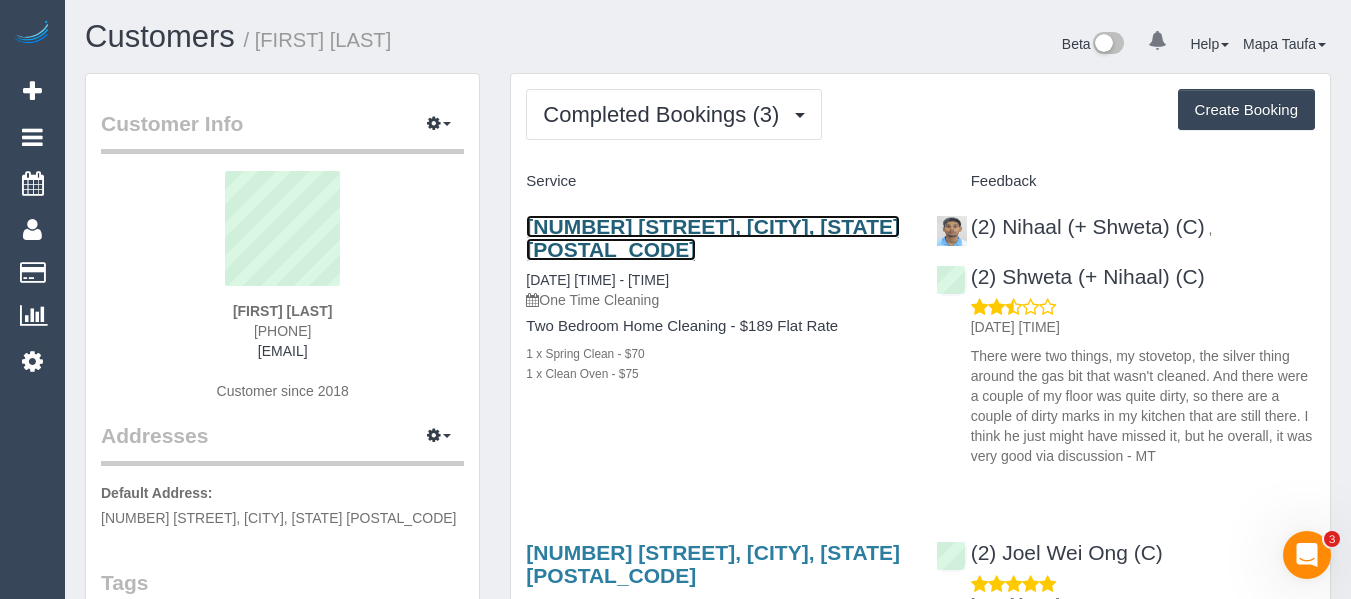 click on "[NUMBER] [STREET], [CITY], [STATE] [POSTAL_CODE]" at bounding box center [713, 238] 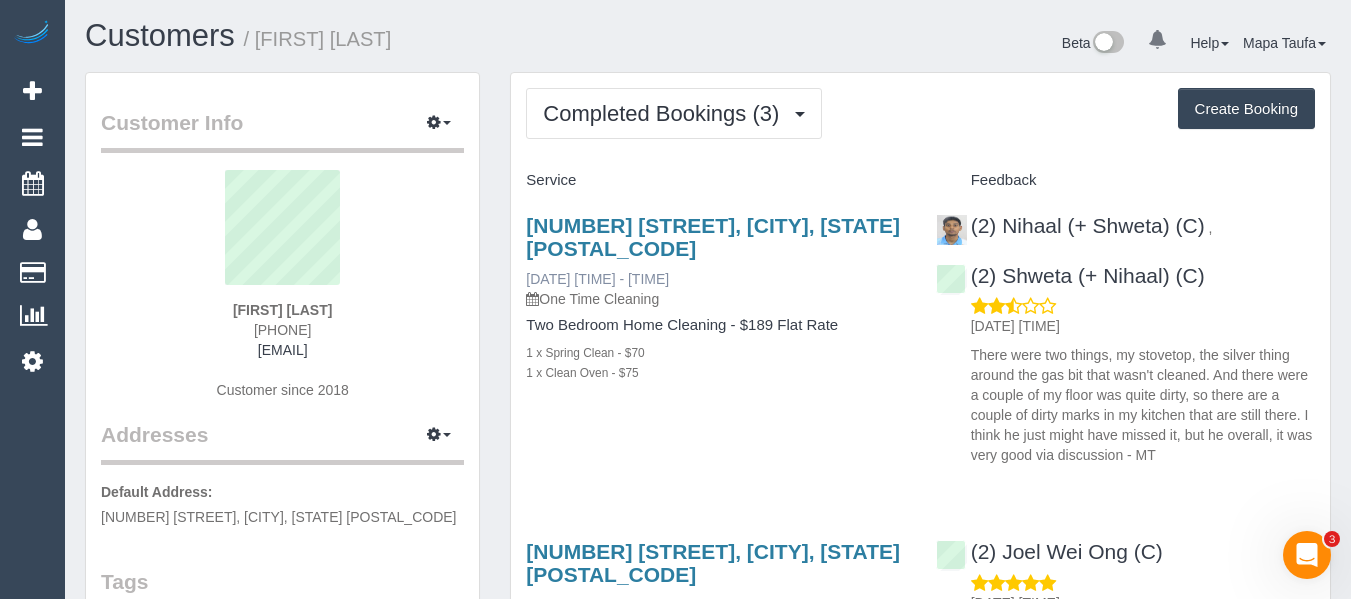 scroll, scrollTop: 0, scrollLeft: 0, axis: both 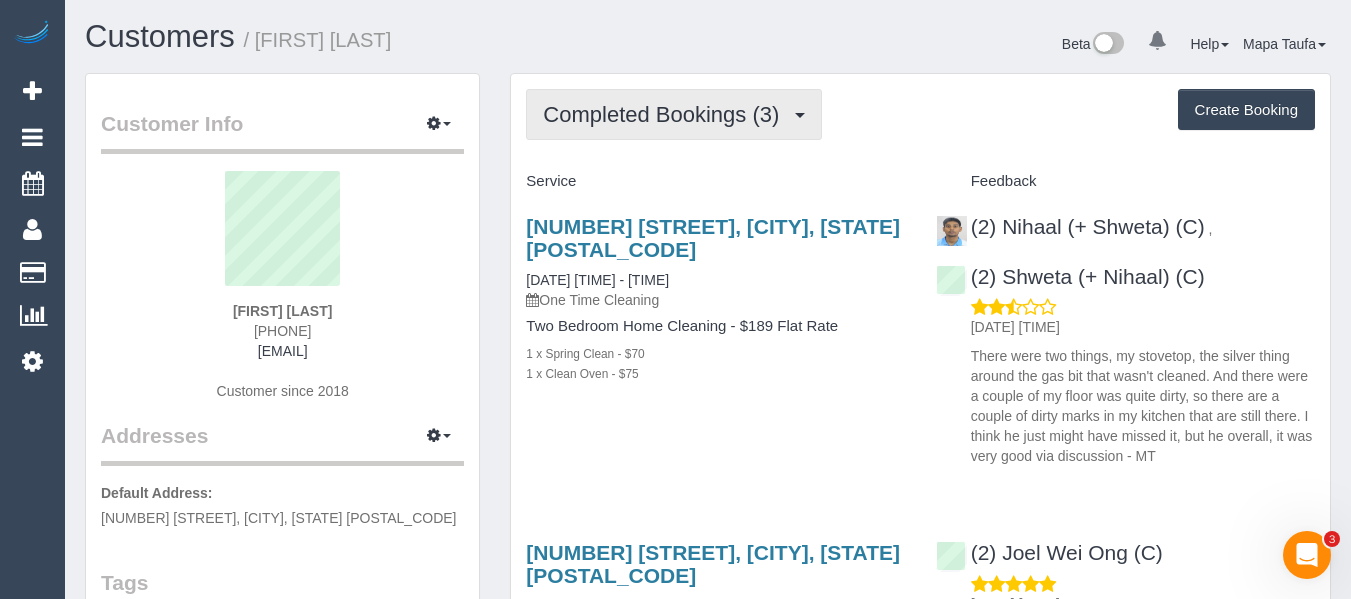 click on "Completed Bookings (3)" at bounding box center (674, 114) 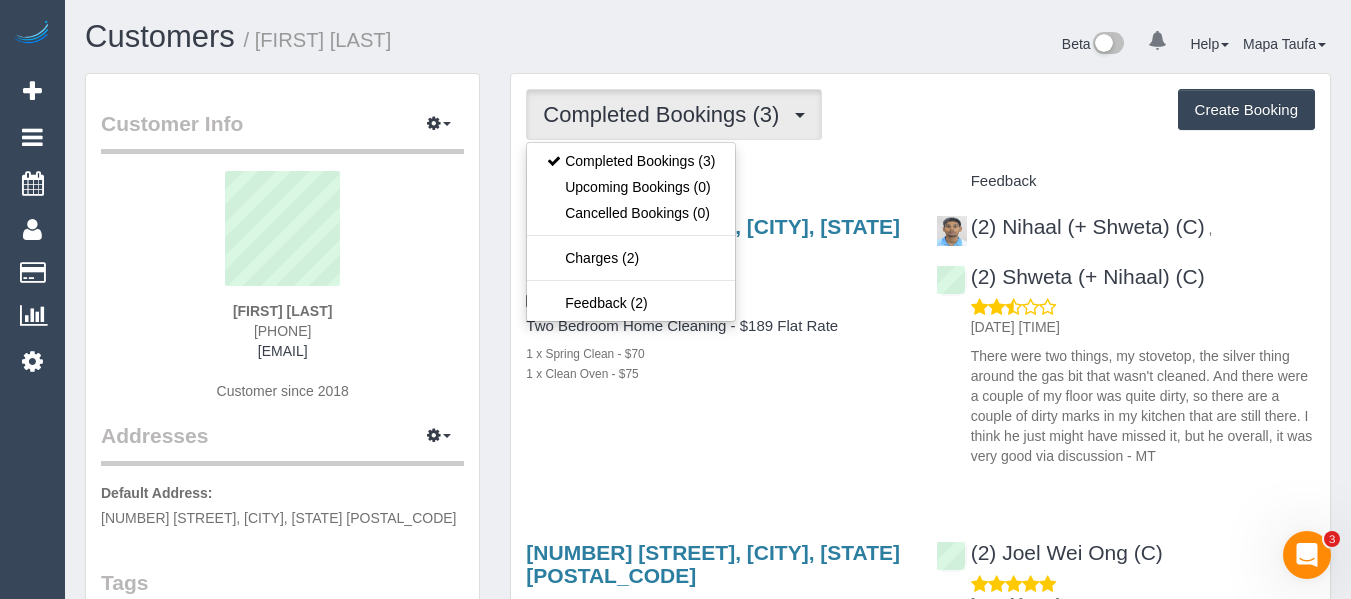 drag, startPoint x: 874, startPoint y: 148, endPoint x: 456, endPoint y: 277, distance: 437.45285 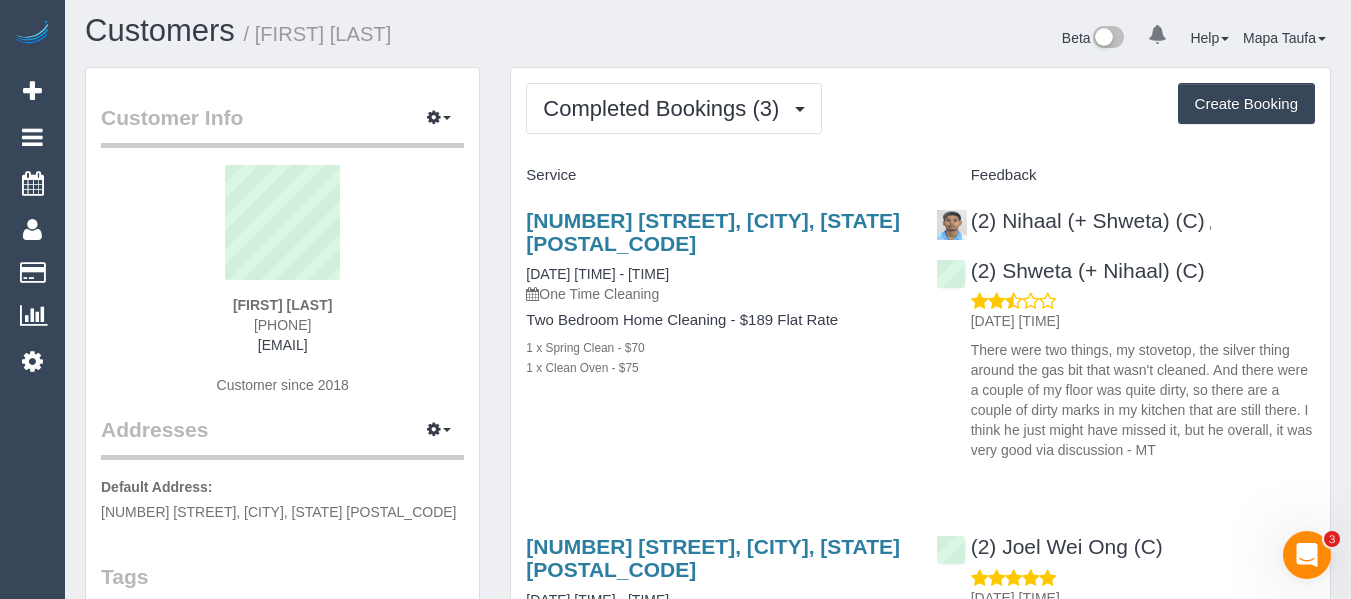 scroll, scrollTop: 300, scrollLeft: 0, axis: vertical 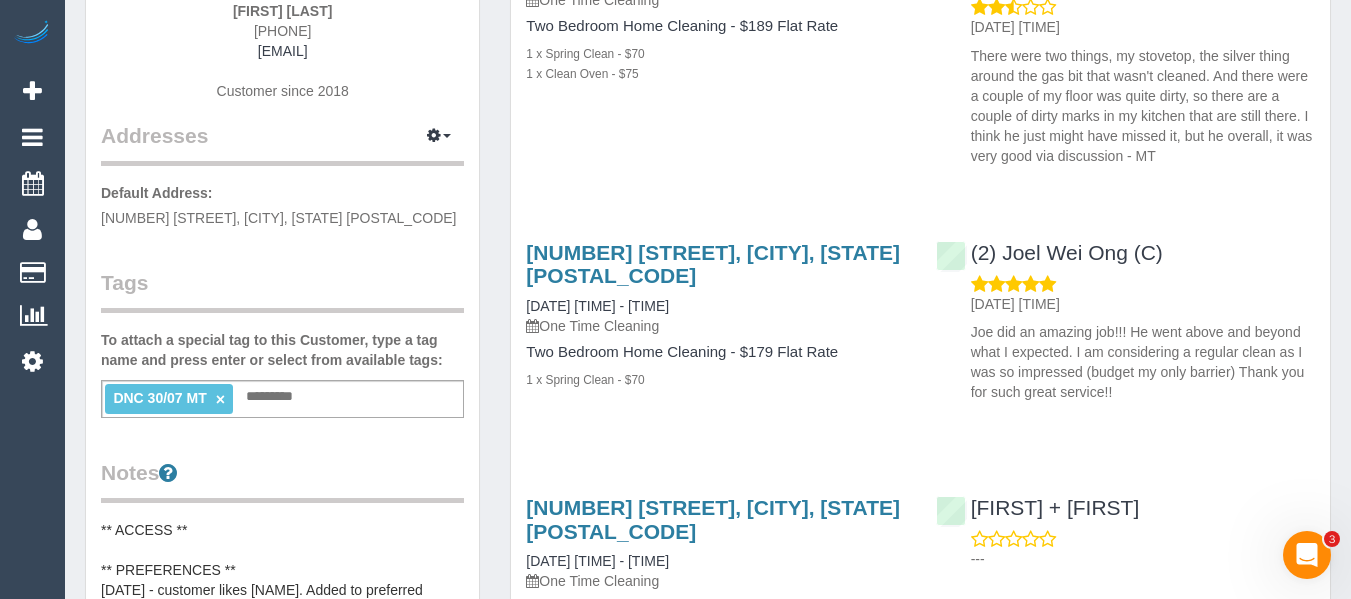 click on "DNC 30/07 MT   ×" at bounding box center [169, 398] 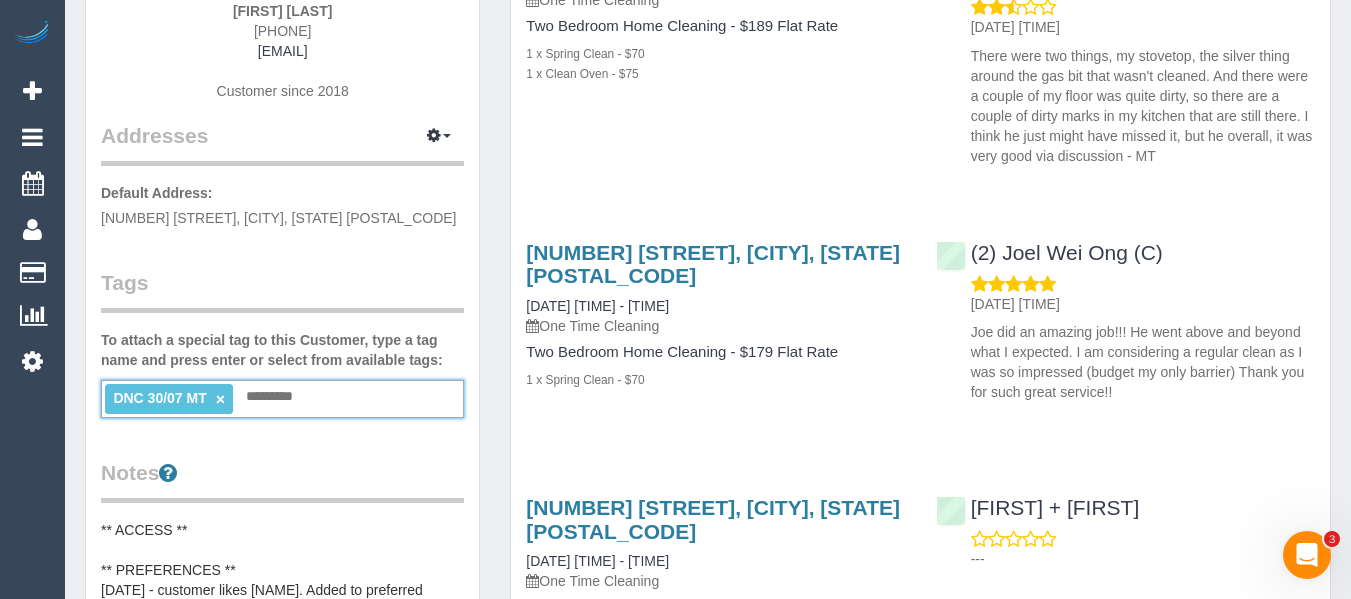 click on "×" at bounding box center (220, 399) 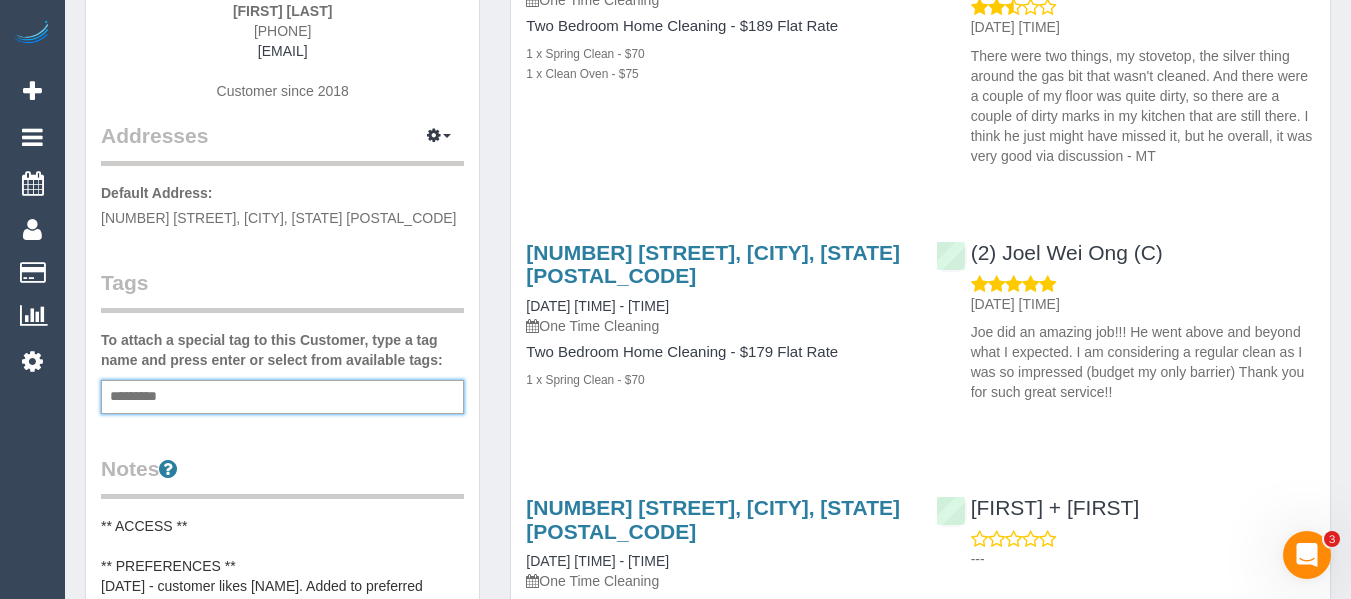 click on "[NUMBER] [STREET], [CITY], [STATE] [POSTAL_CODE]
[DATE] [TIME] - [TIME]
One Time Cleaning
Two Bedroom Home Cleaning - $189 Flat Rate
1 x Spring Clean - $70
1 x Clean Oven  - $75
(2) [FIRST] (+ [FIRST]) (C)
,
(2) [FIRST] (+ [FIRST]) (C)" at bounding box center [920, 285] 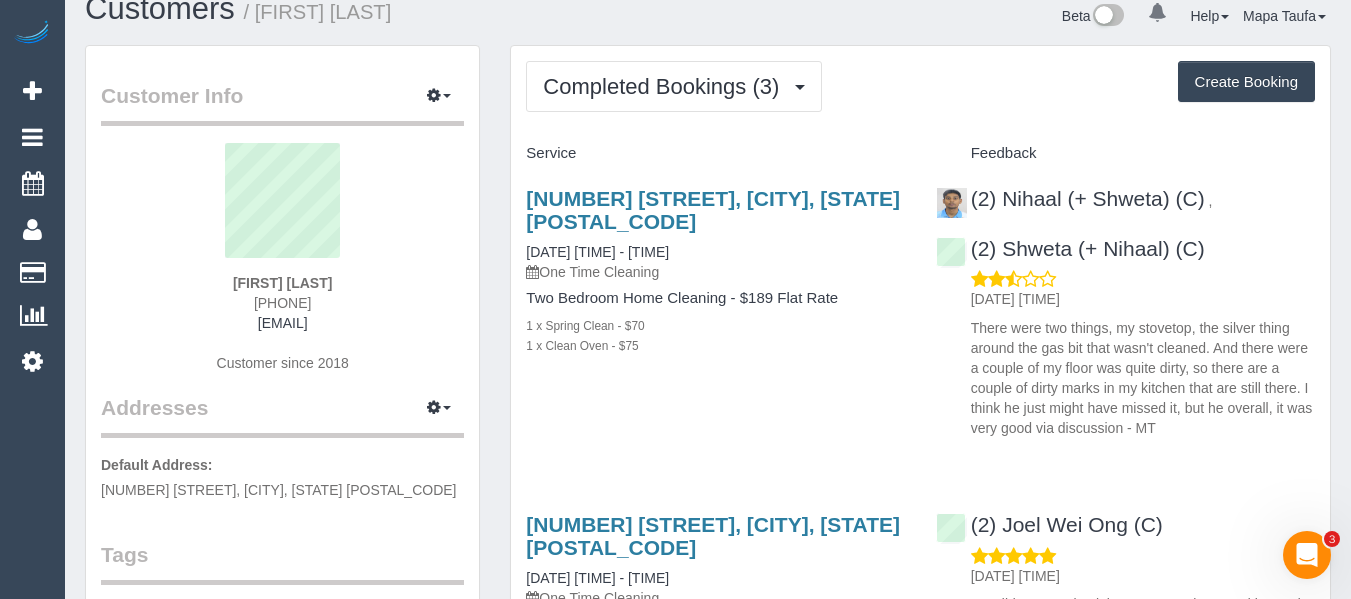 scroll, scrollTop: 0, scrollLeft: 0, axis: both 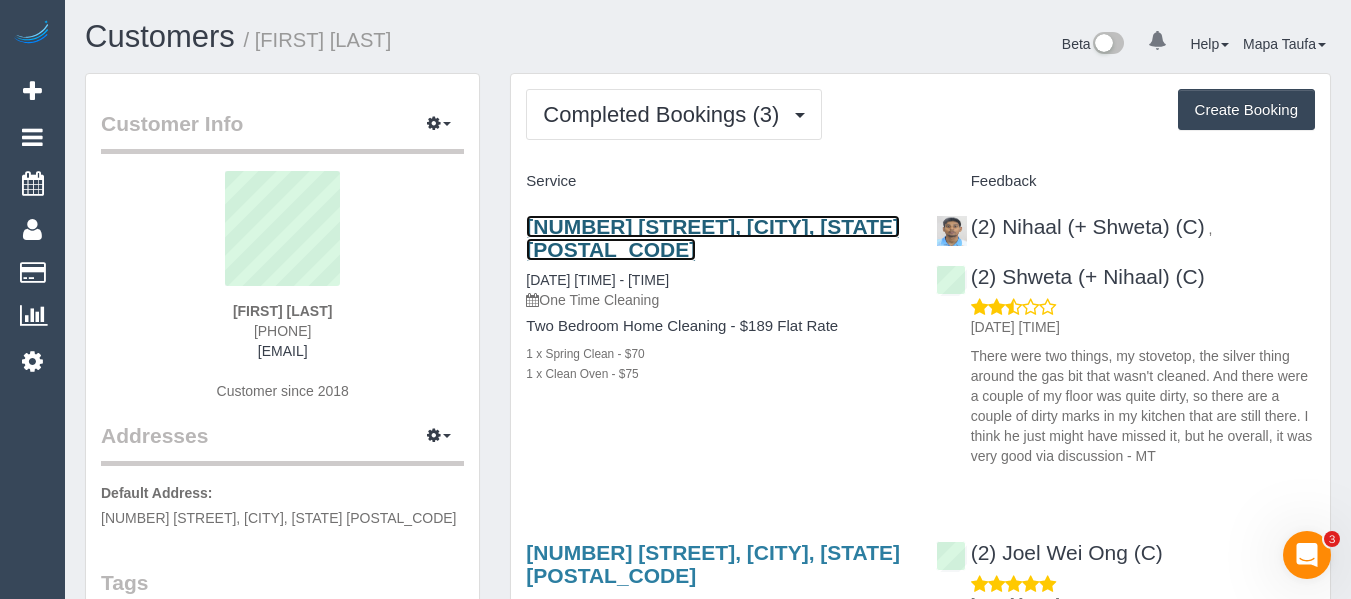 click on "[NUMBER] [STREET], [CITY], [STATE] [POSTAL_CODE]" at bounding box center (713, 238) 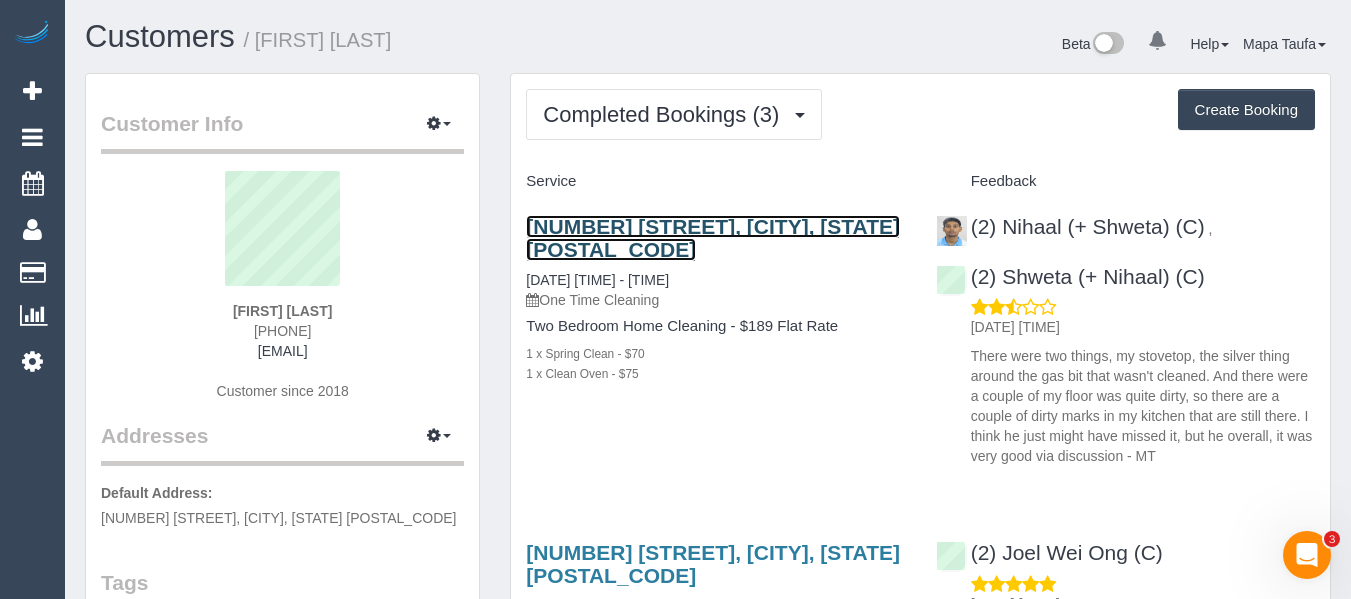 scroll, scrollTop: 400, scrollLeft: 0, axis: vertical 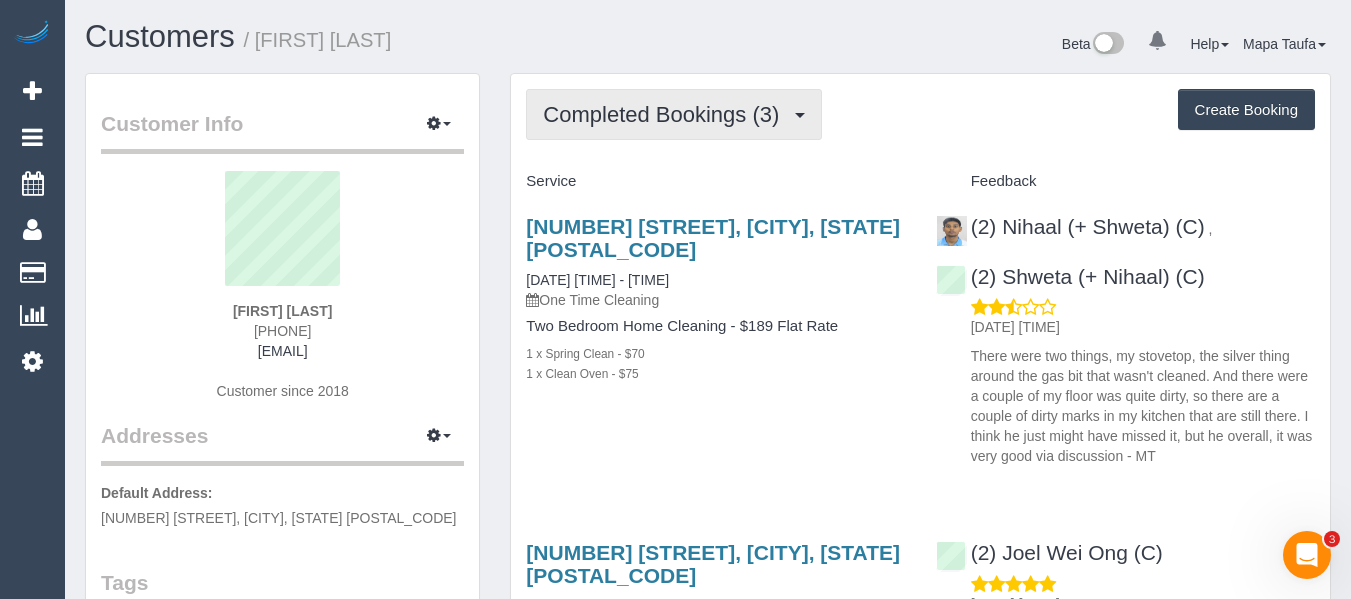 click on "Completed Bookings (3)" at bounding box center [674, 114] 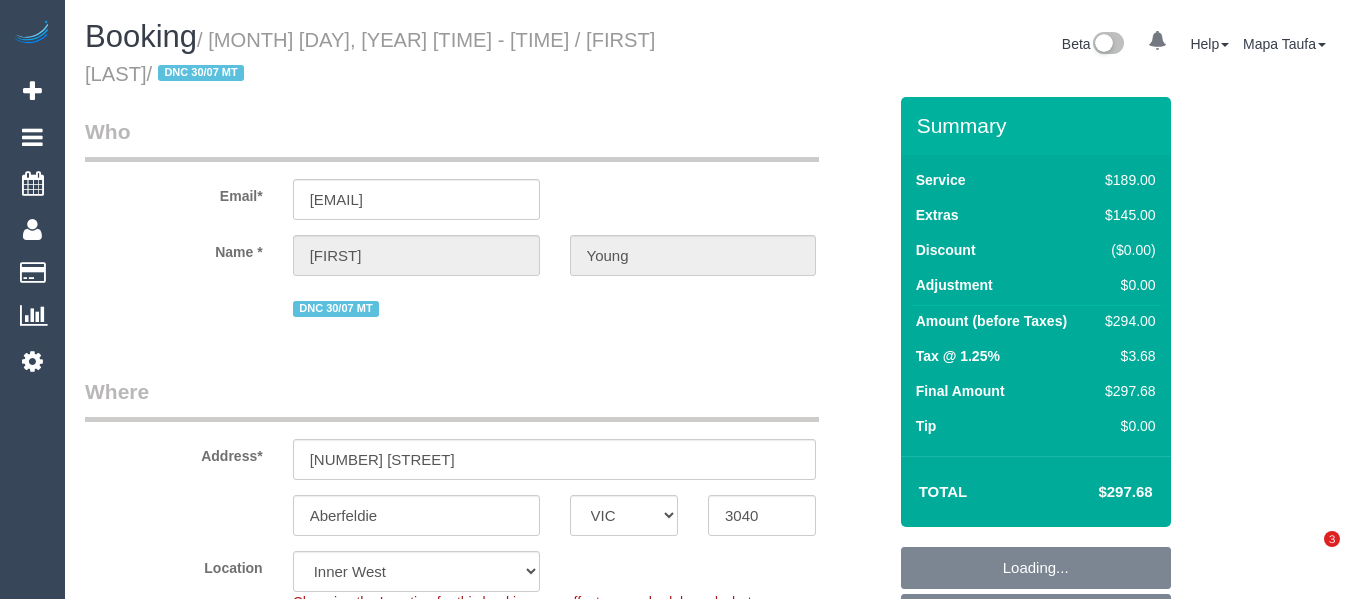 select on "VIC" 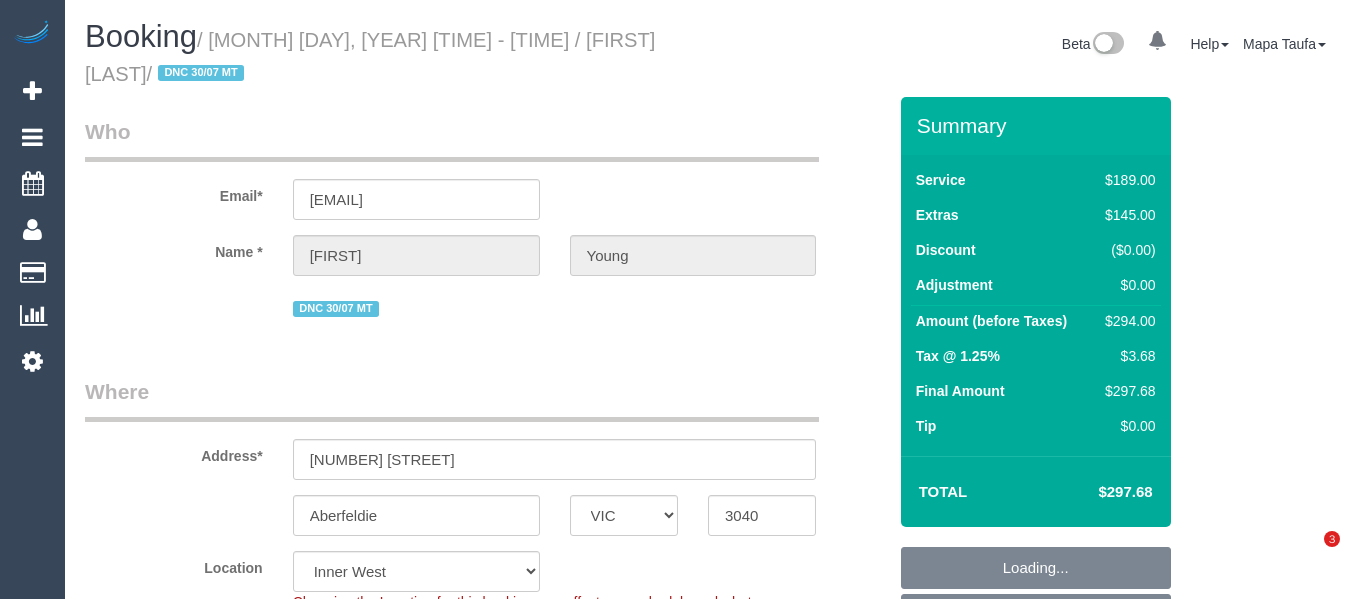 select on "number:28" 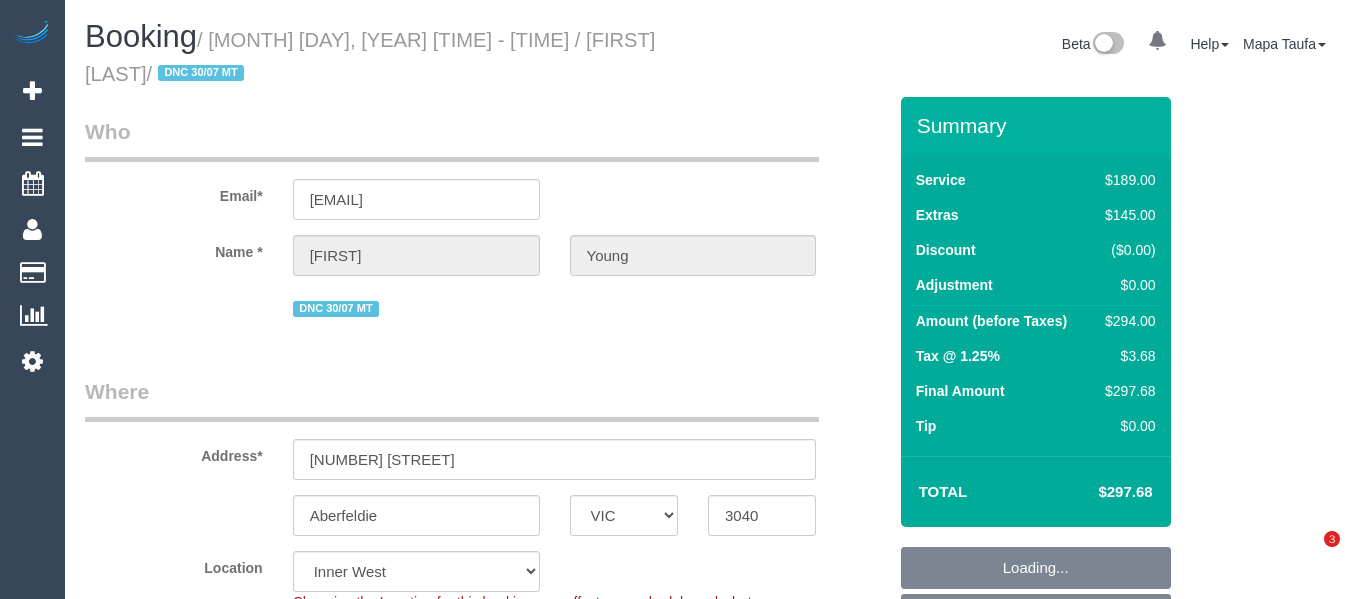 select on "number:14" 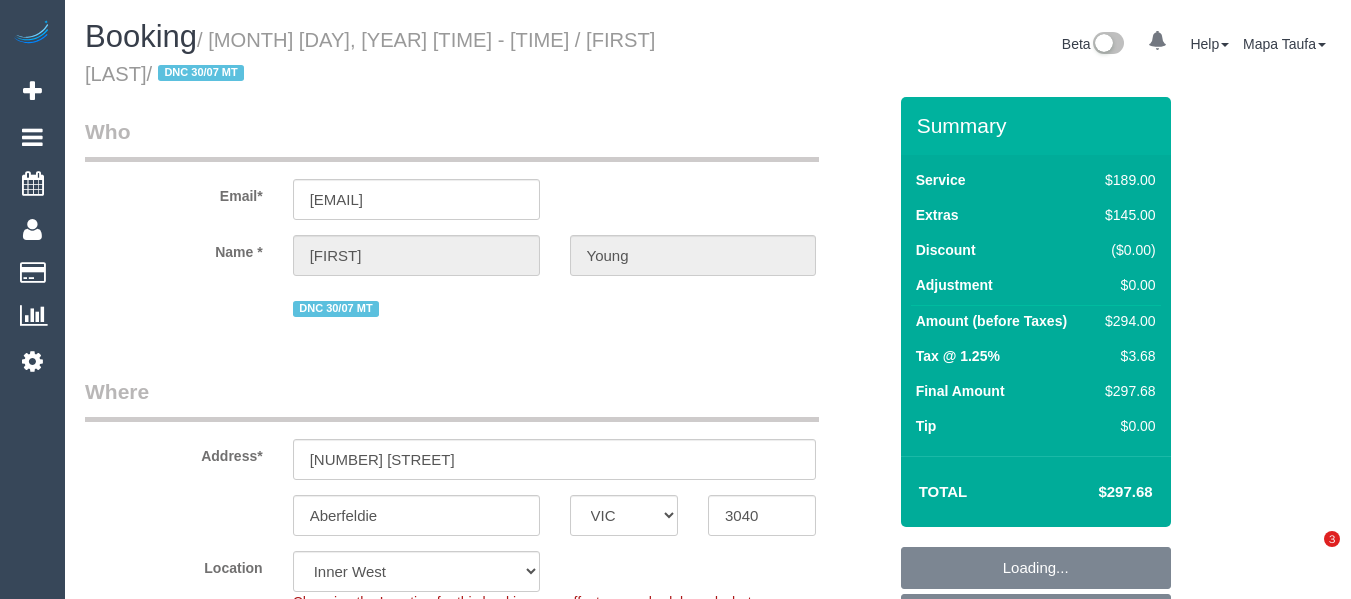 scroll, scrollTop: 0, scrollLeft: 0, axis: both 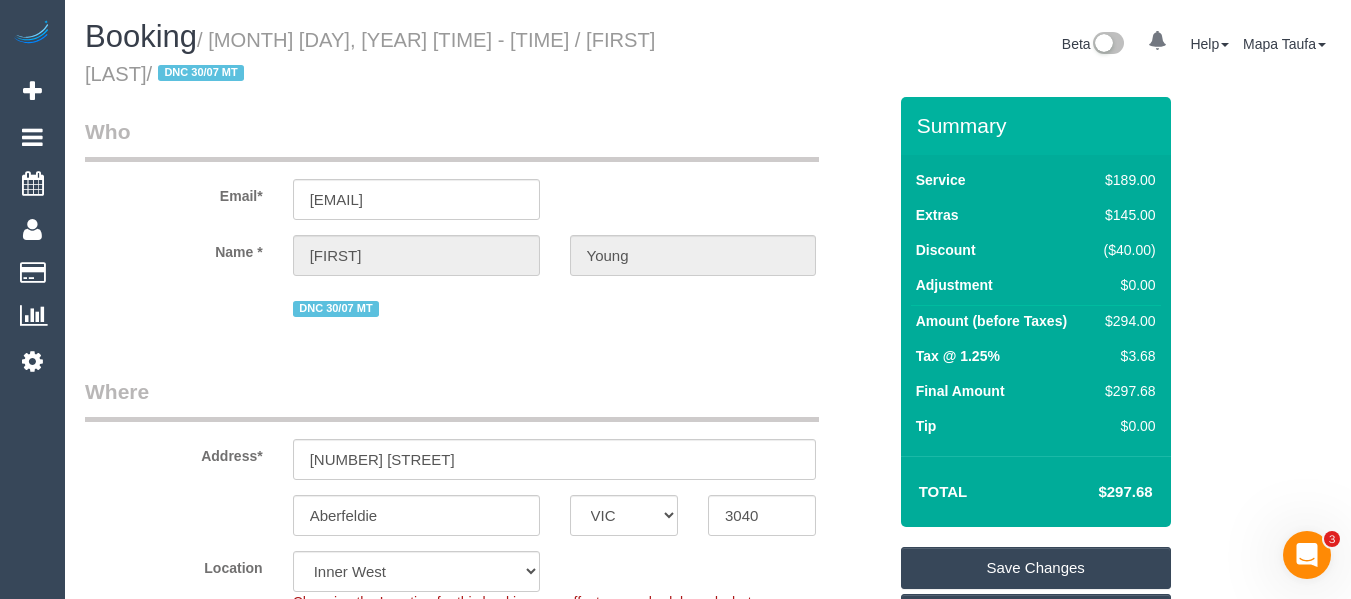 drag, startPoint x: 1127, startPoint y: 485, endPoint x: 1108, endPoint y: 485, distance: 19 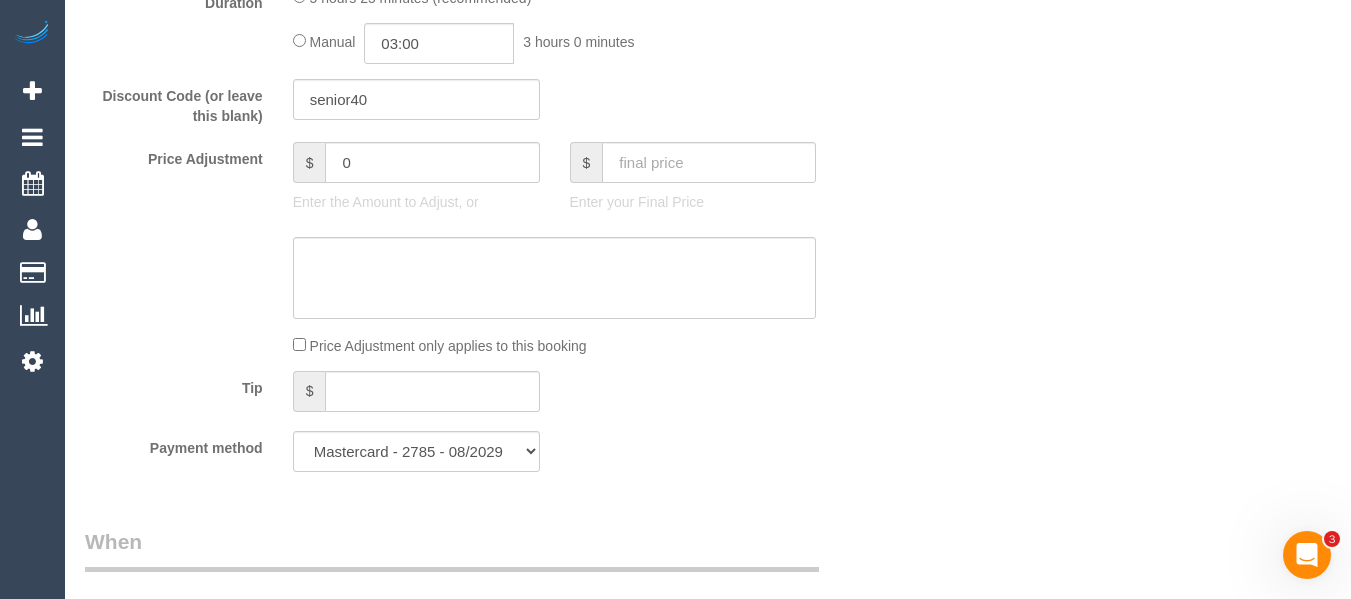 scroll, scrollTop: 1746, scrollLeft: 0, axis: vertical 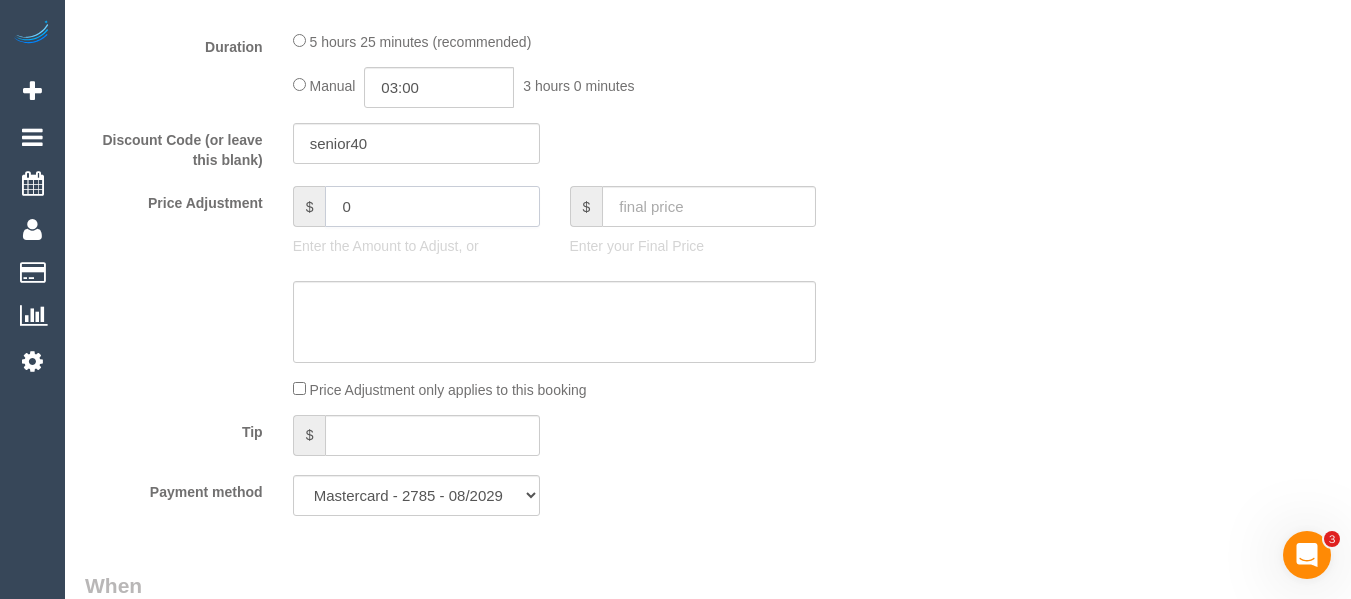 drag, startPoint x: 346, startPoint y: 201, endPoint x: 228, endPoint y: 201, distance: 118 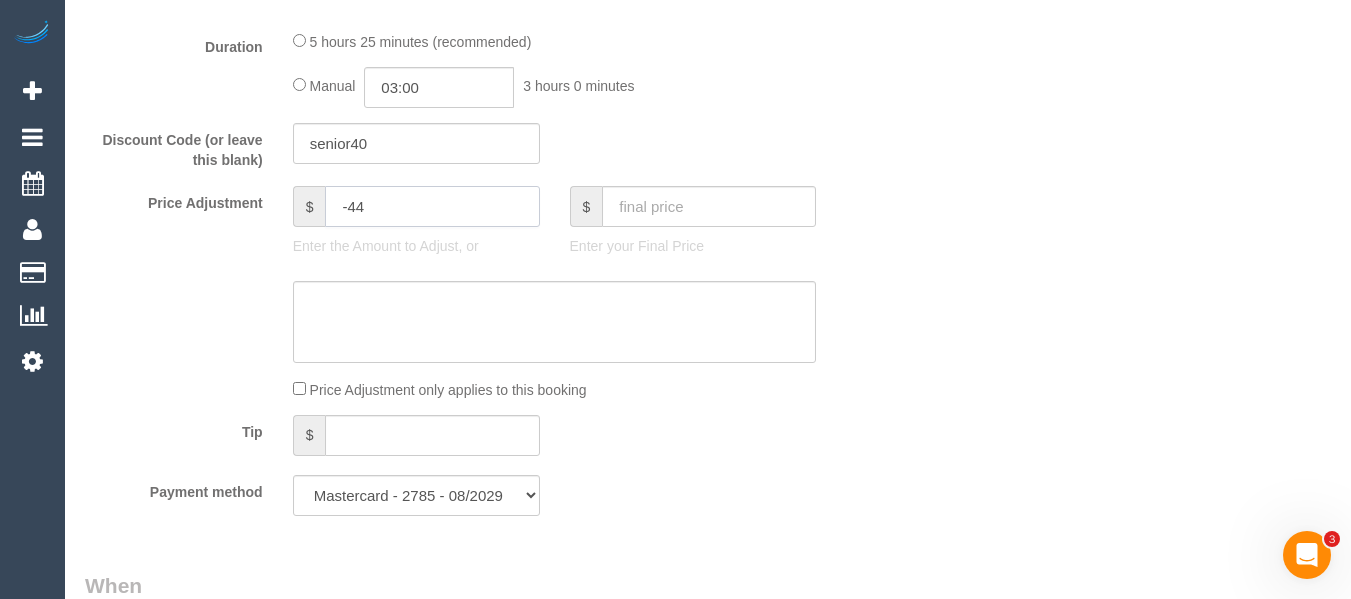 type on "-44" 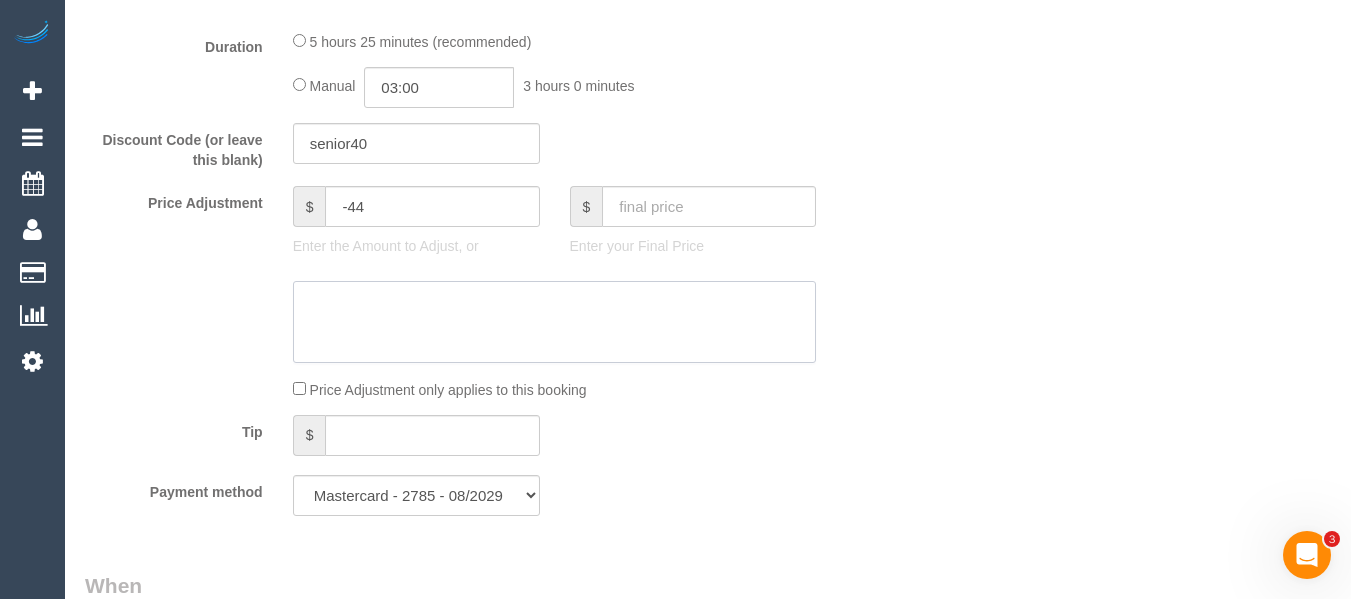 click 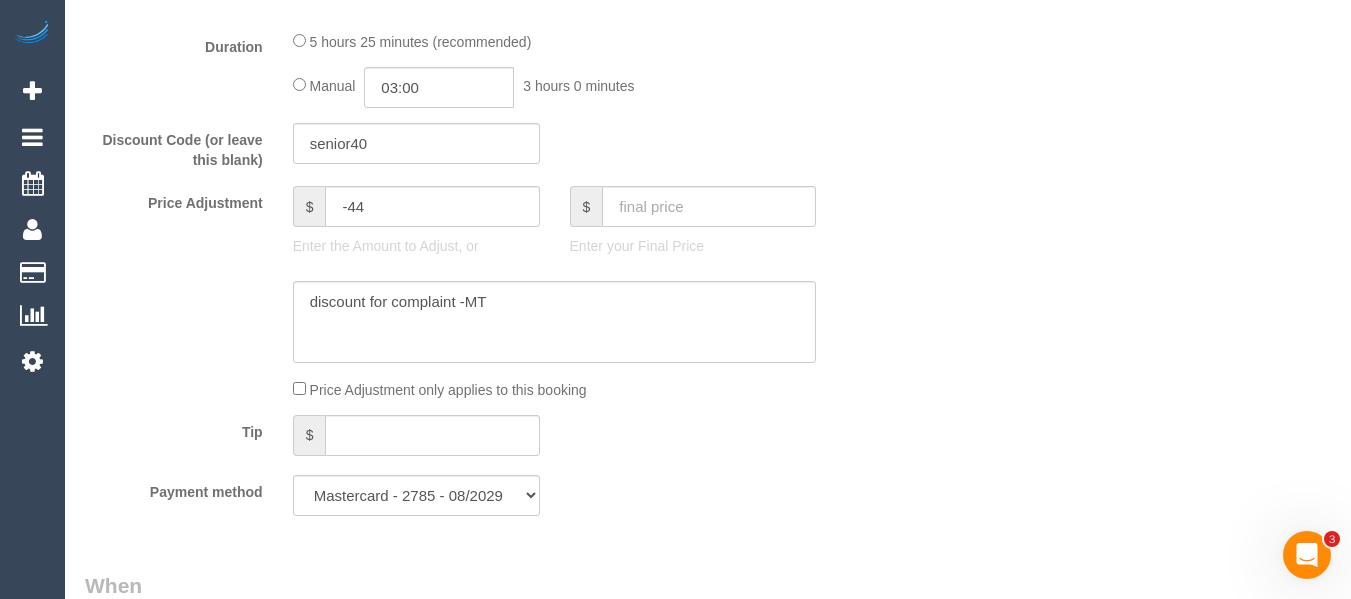 drag, startPoint x: 1150, startPoint y: 377, endPoint x: 1365, endPoint y: 271, distance: 239.71024 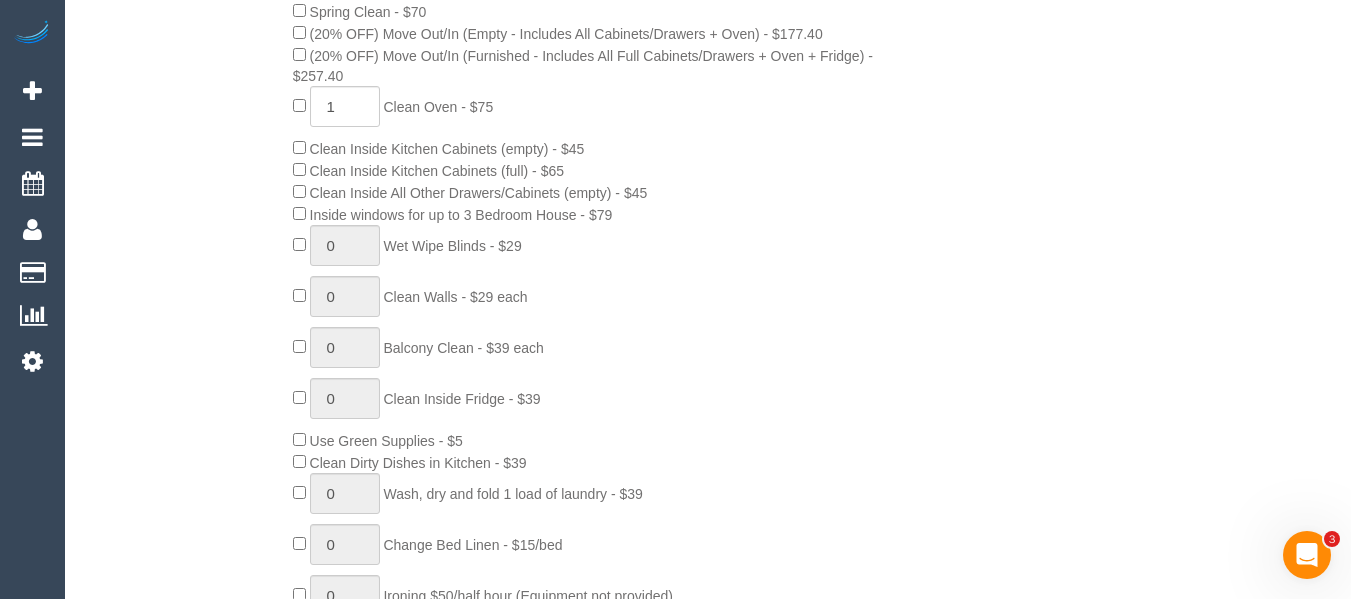 scroll, scrollTop: 1055, scrollLeft: 0, axis: vertical 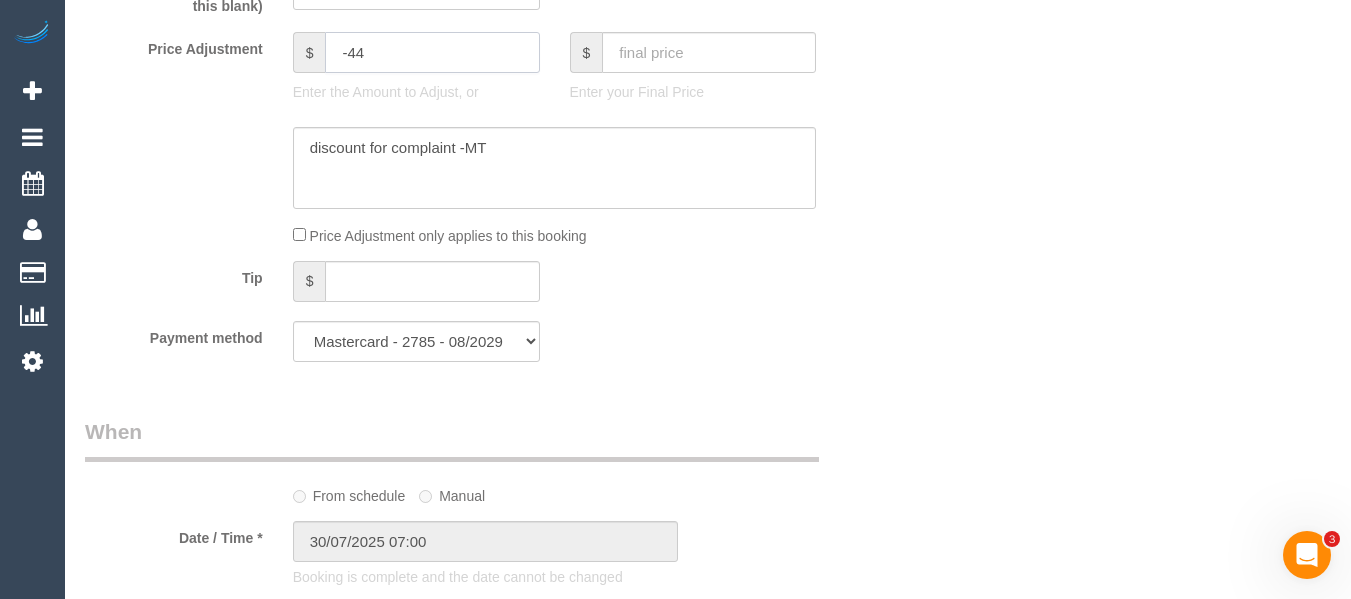 drag, startPoint x: 377, startPoint y: 50, endPoint x: 389, endPoint y: 59, distance: 15 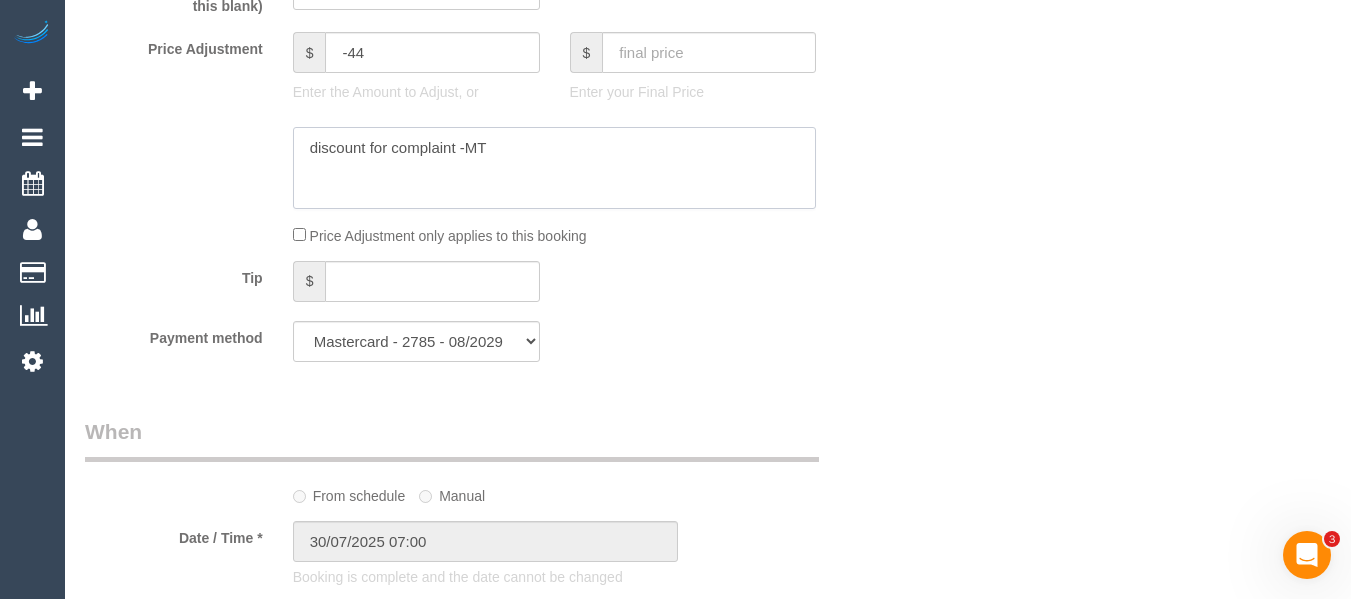 click 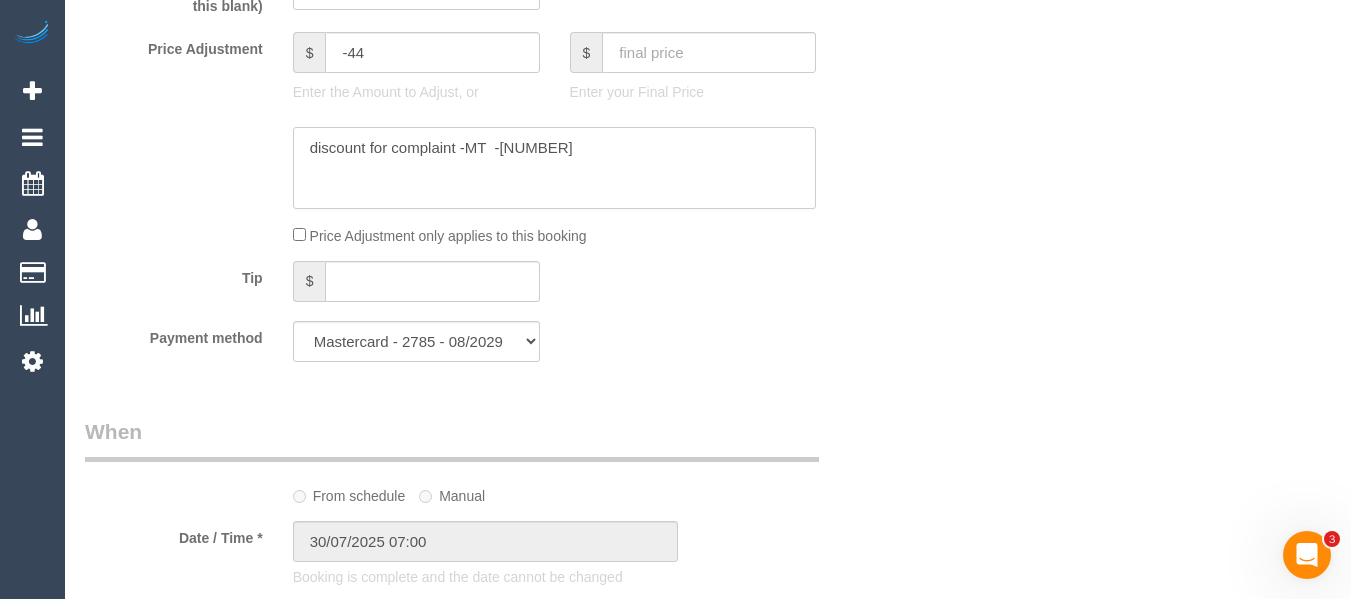 type on "discount for complaint -MT  -44" 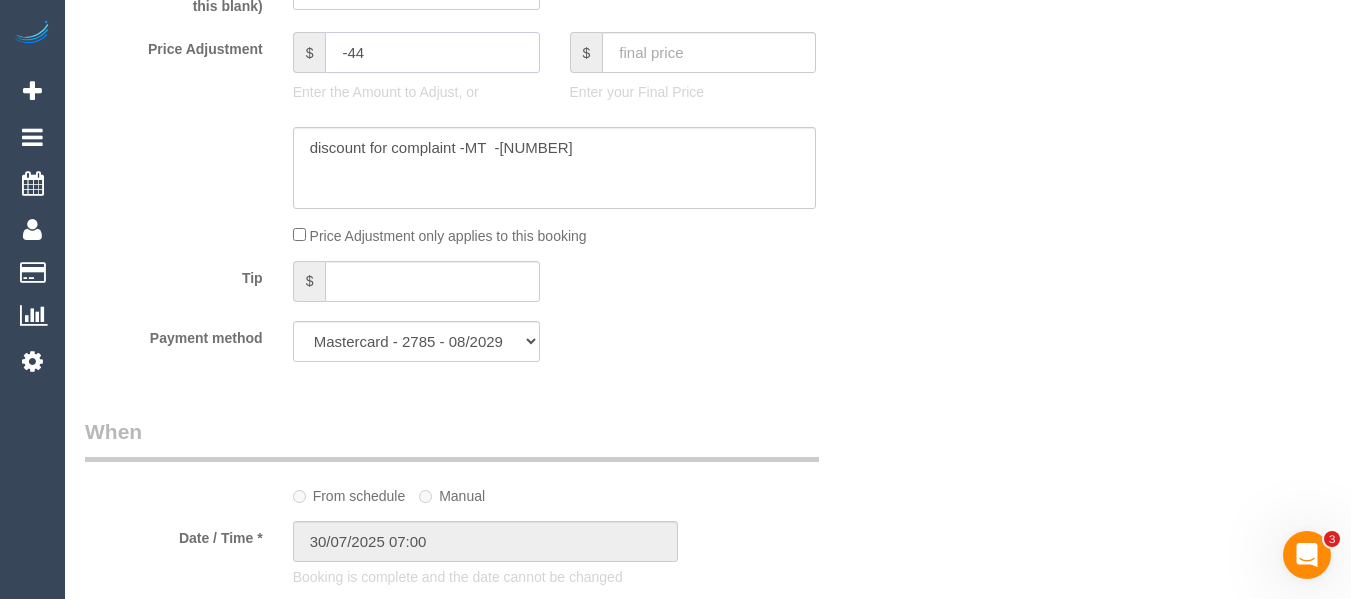 click on "-44" 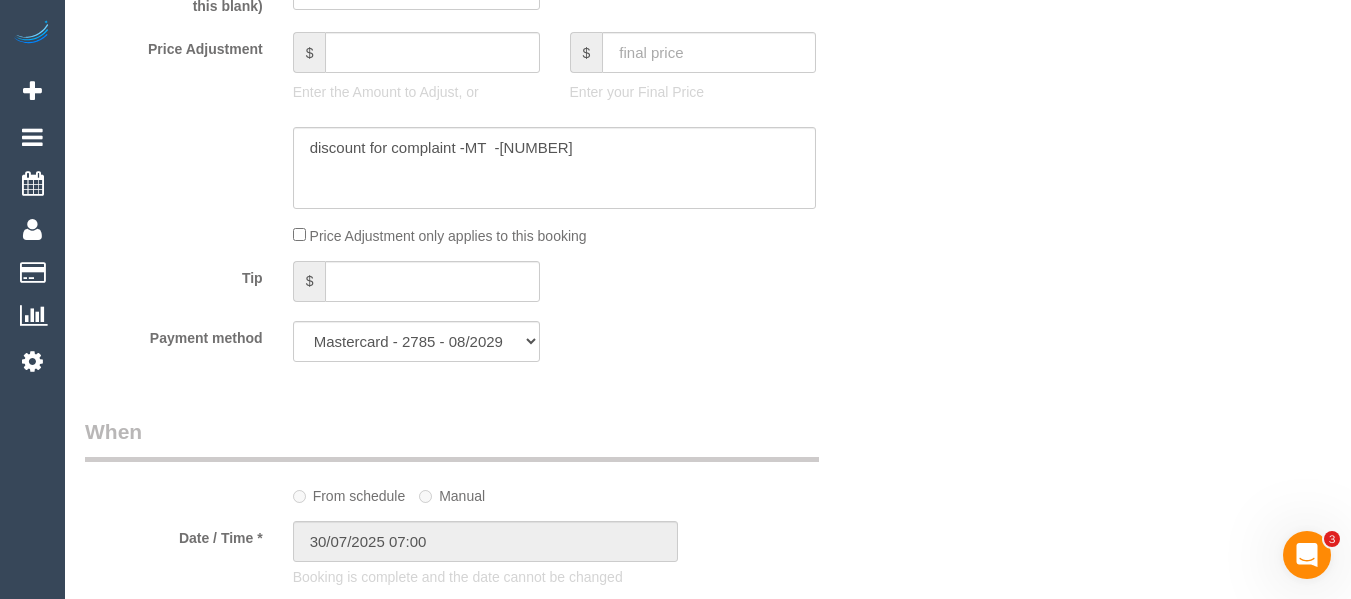 click on "Who
Email*
simone_m_young@yahoo.com.au
Name *
Simone
Young
DNC 30/07 MT
Where
Address*
4 Allan Street
Aberfeldie
ACT
NSW
NT
QLD
SA
TAS
VIC
WA
3040
Location
Office City East (North) East (South) Inner East Inner North (East) Inner North (West) Inner South East Inner West North (East) North (West) Outer East Outer North (East) Outer North (West) Outer South East Outer West South East (East) South East (West) West (North) West (South) ZG - Central ZG - East ZG - North" at bounding box center (708, 468) 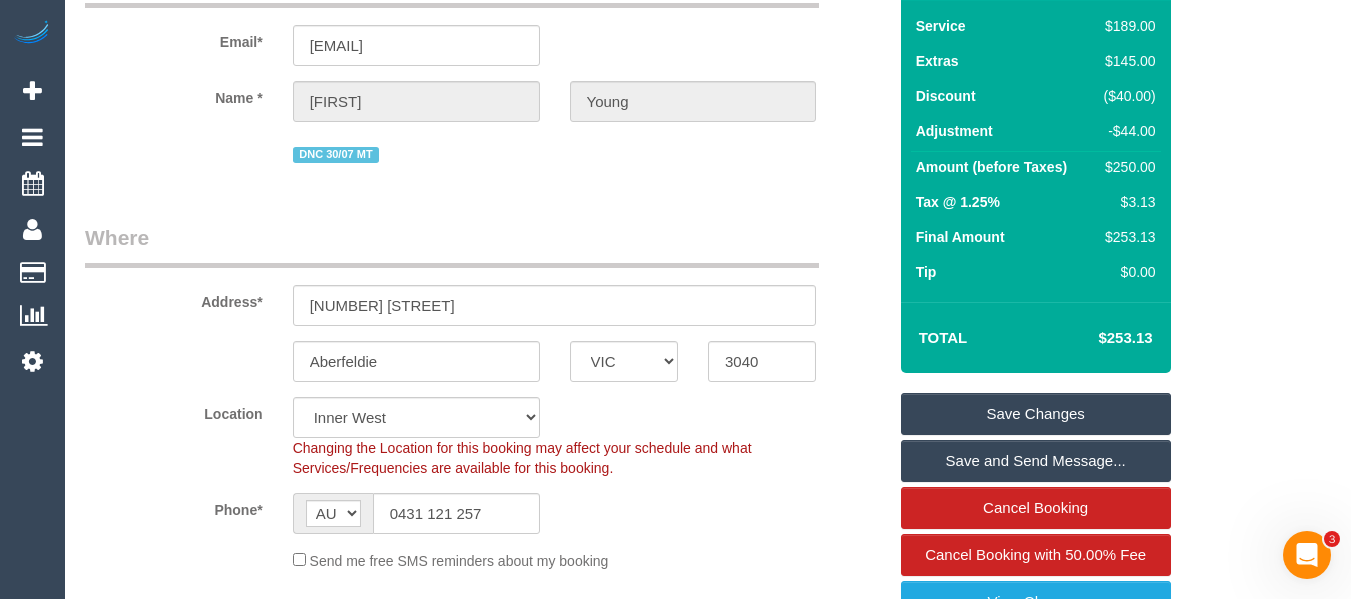 scroll, scrollTop: 0, scrollLeft: 0, axis: both 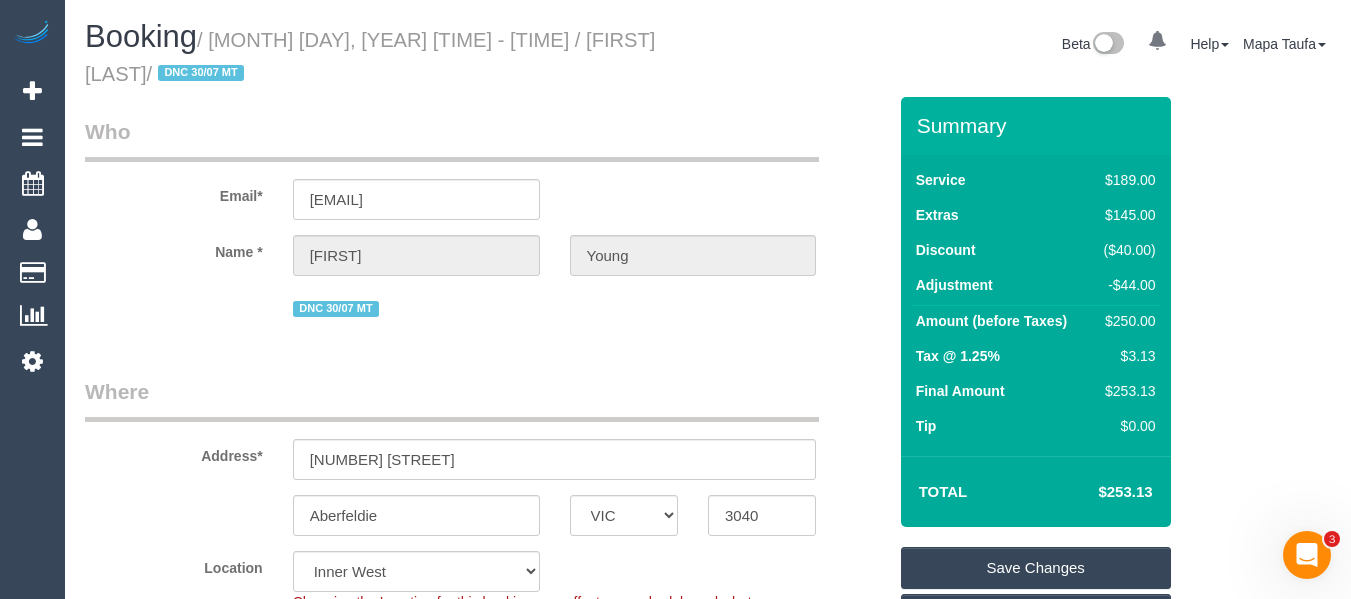 click on "Who
Email*
simone_m_young@yahoo.com.au
Name *
Simone
Young
DNC 30/07 MT
Where
Address*
4 Allan Street
Aberfeldie
ACT
NSW
NT
QLD
SA
TAS
VIC
WA
3040
Location
Office City East (North) East (South) Inner East Inner North (East) Inner North (West) Inner South East Inner West North (East) North (West) Outer East Outer North (East) Outer North (West) Outer South East Outer West South East (East) South East (West) West (North) West (South) ZG - Central ZG - East ZG - North" at bounding box center [708, 2368] 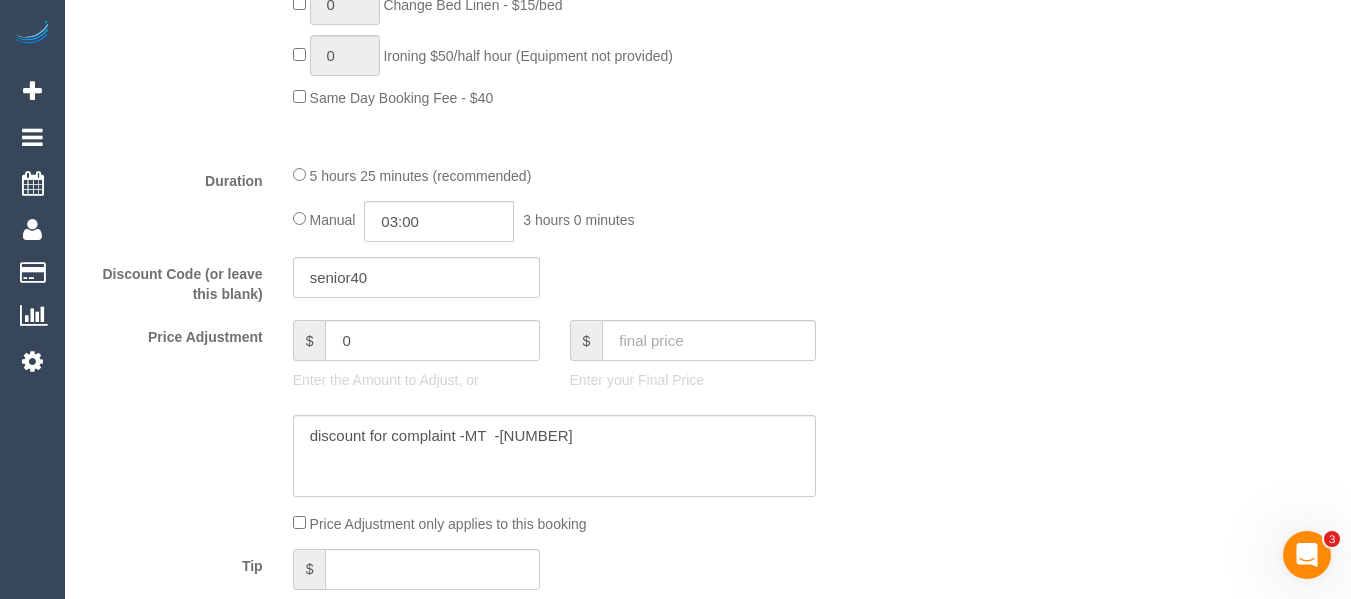 scroll, scrollTop: 1606, scrollLeft: 0, axis: vertical 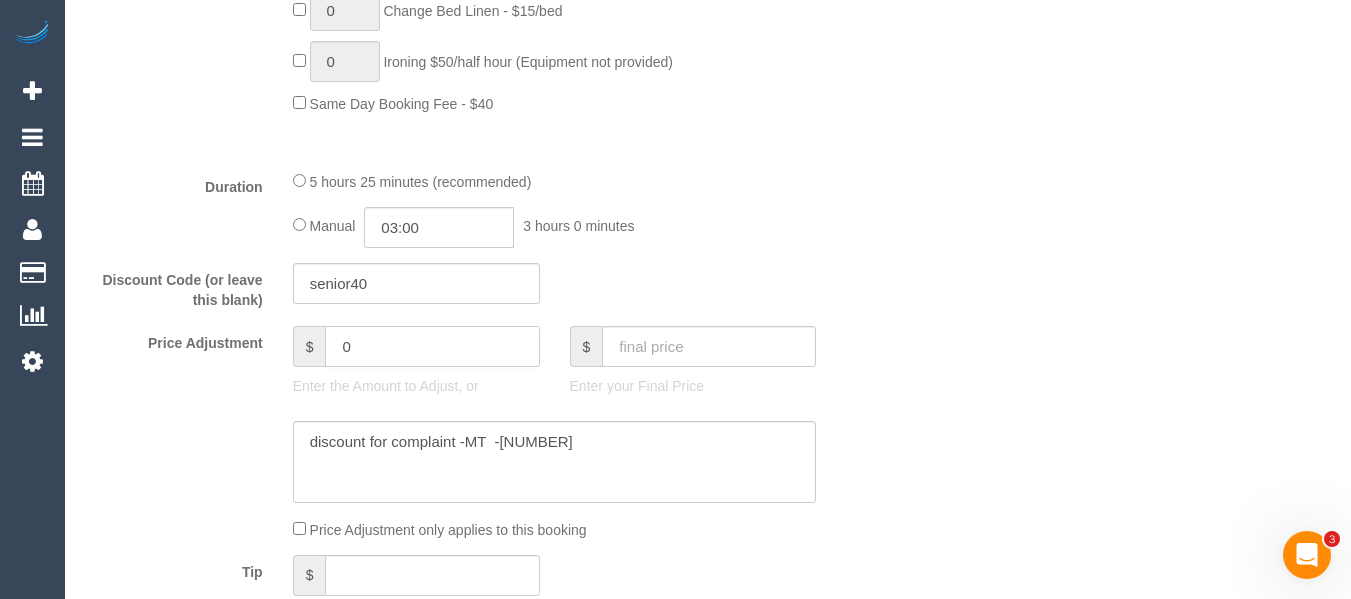 click on "0" 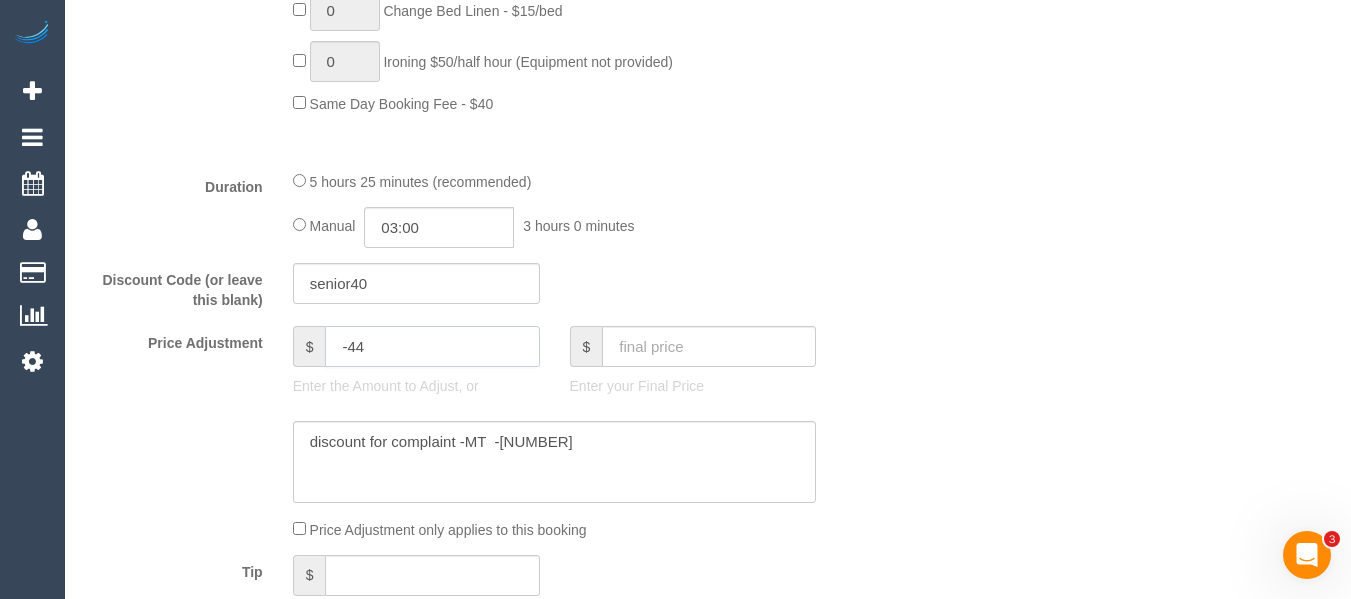 type on "-44" 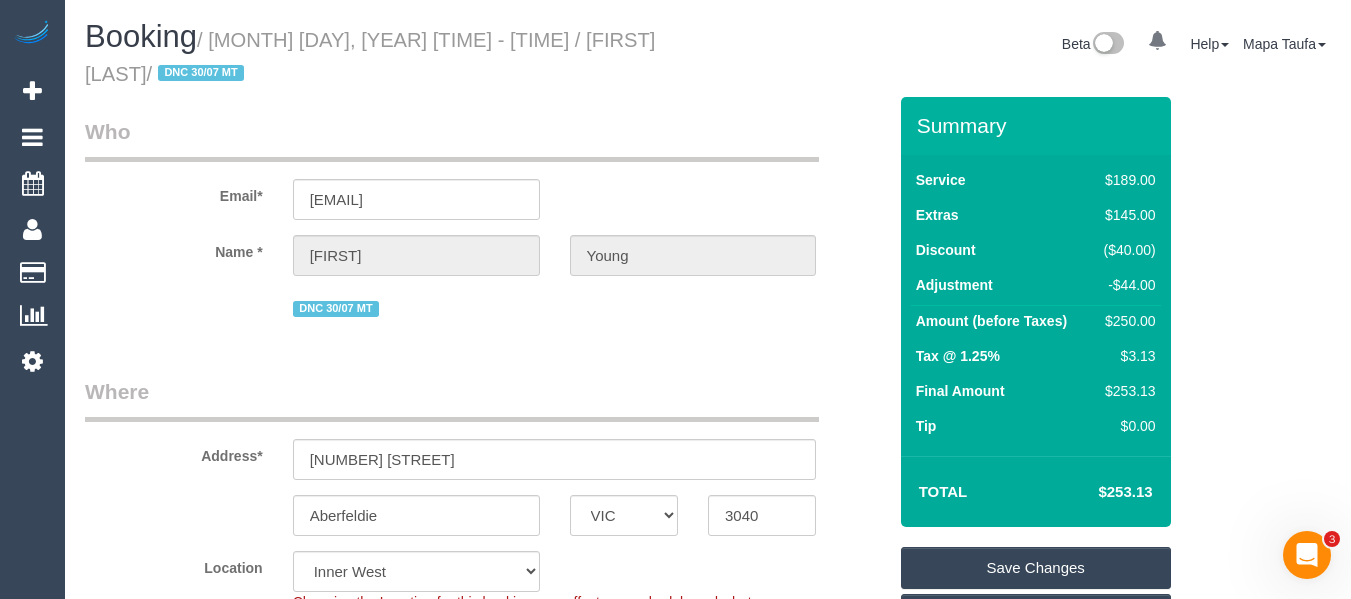 click on "Summary
Service
$189.00
Extras
$145.00
Discount
($40.00)
Adjustment
-$44.00
Amount (before Taxes)
$250.00" at bounding box center (1042, 527) 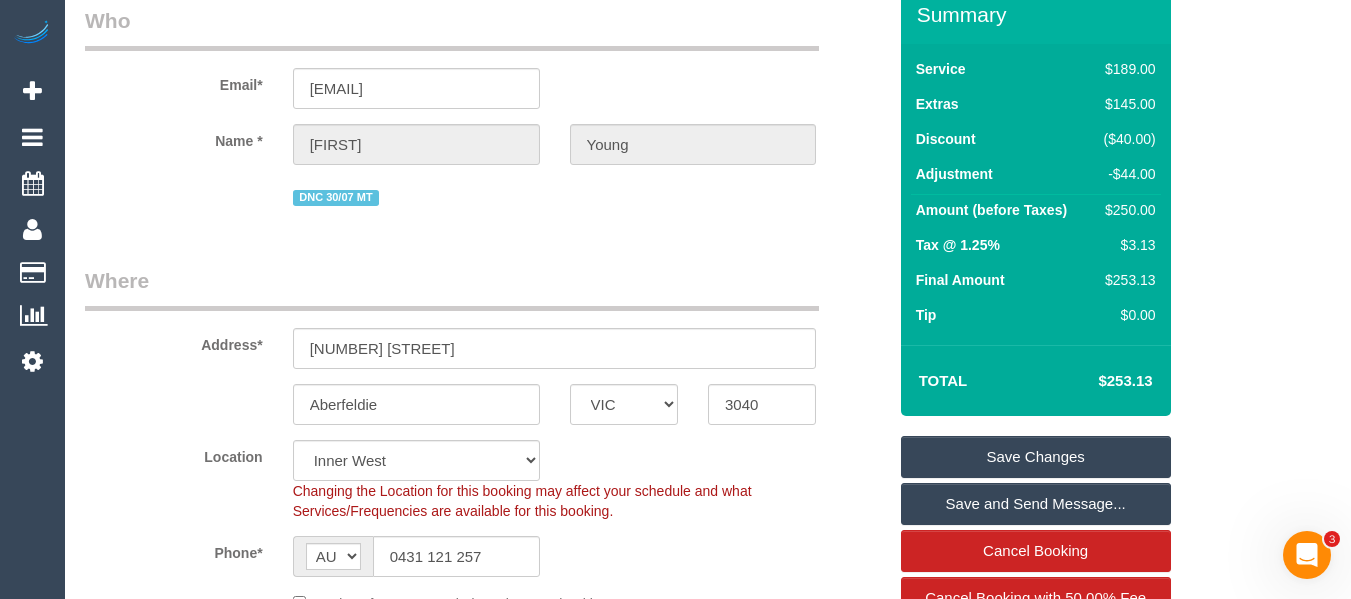 scroll, scrollTop: 200, scrollLeft: 0, axis: vertical 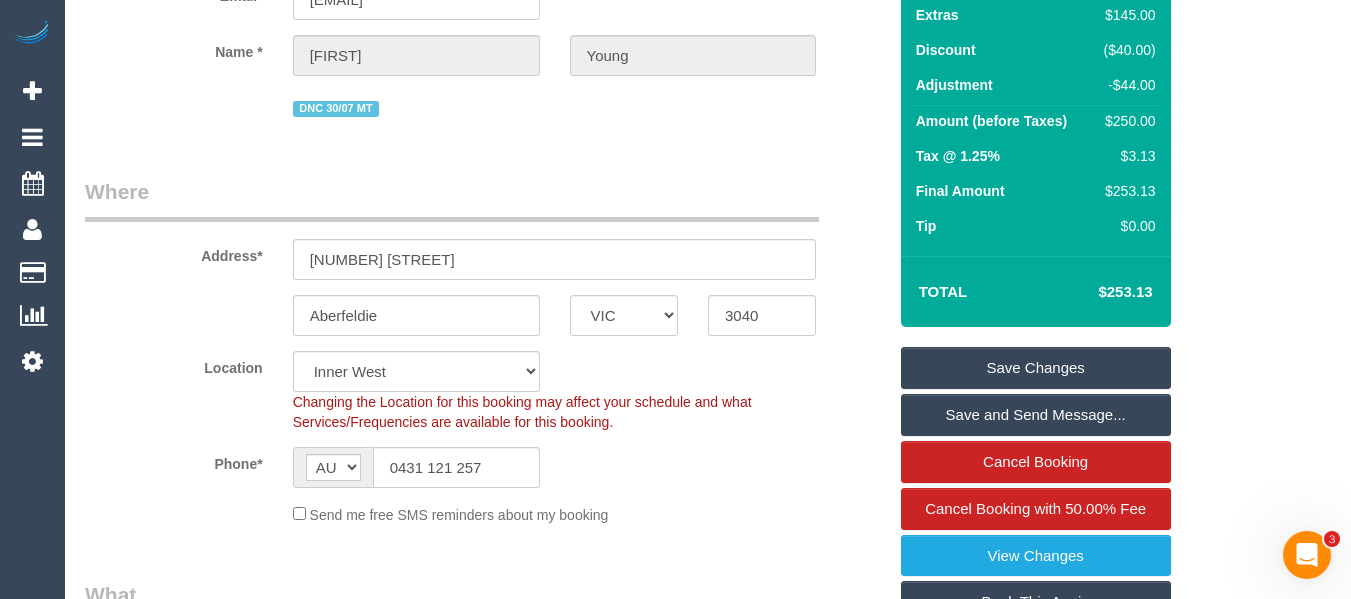 click on "Save Changes" at bounding box center (1036, 368) 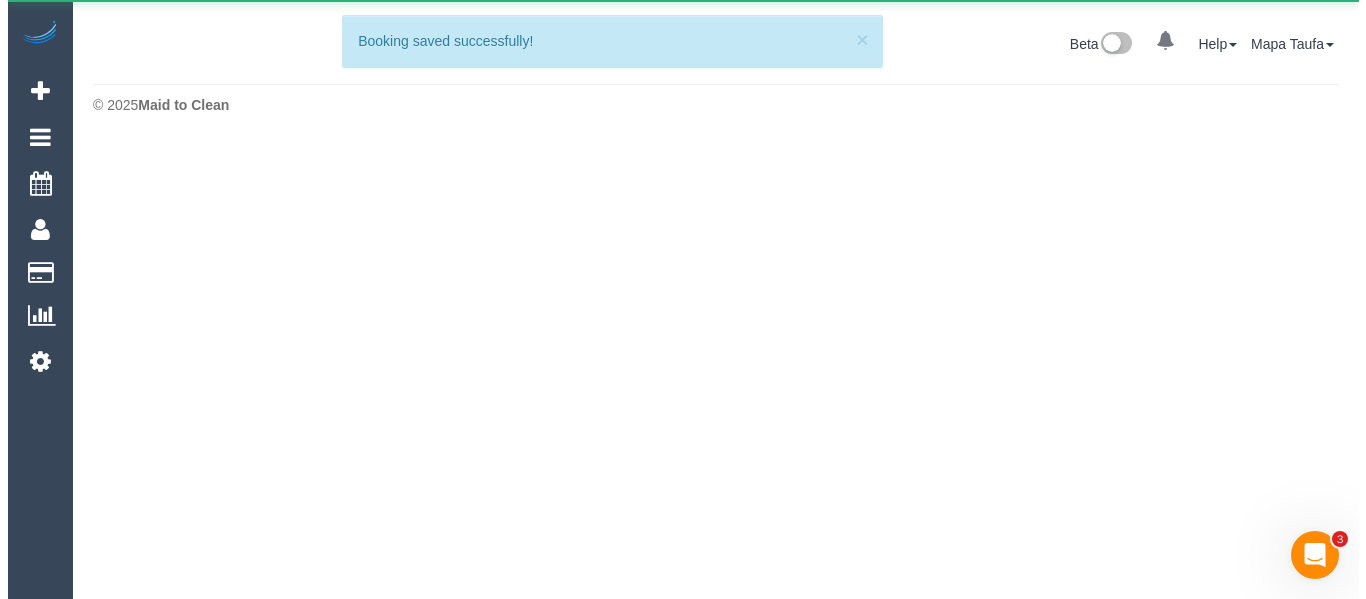 scroll, scrollTop: 0, scrollLeft: 0, axis: both 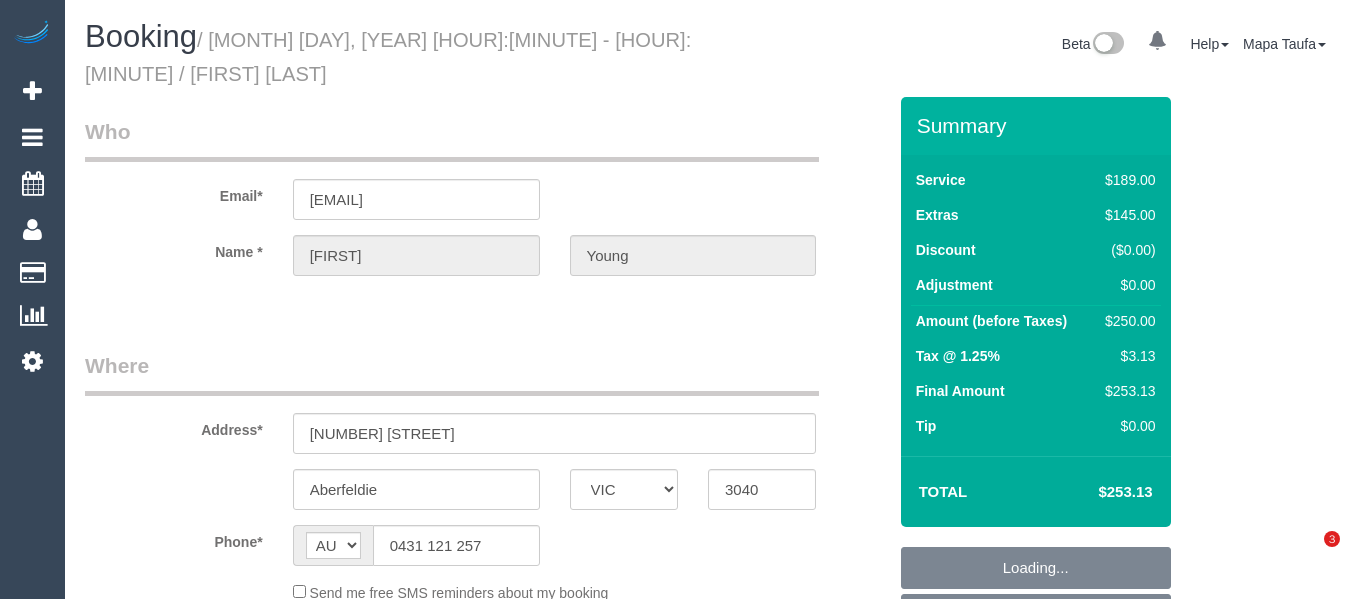 select on "VIC" 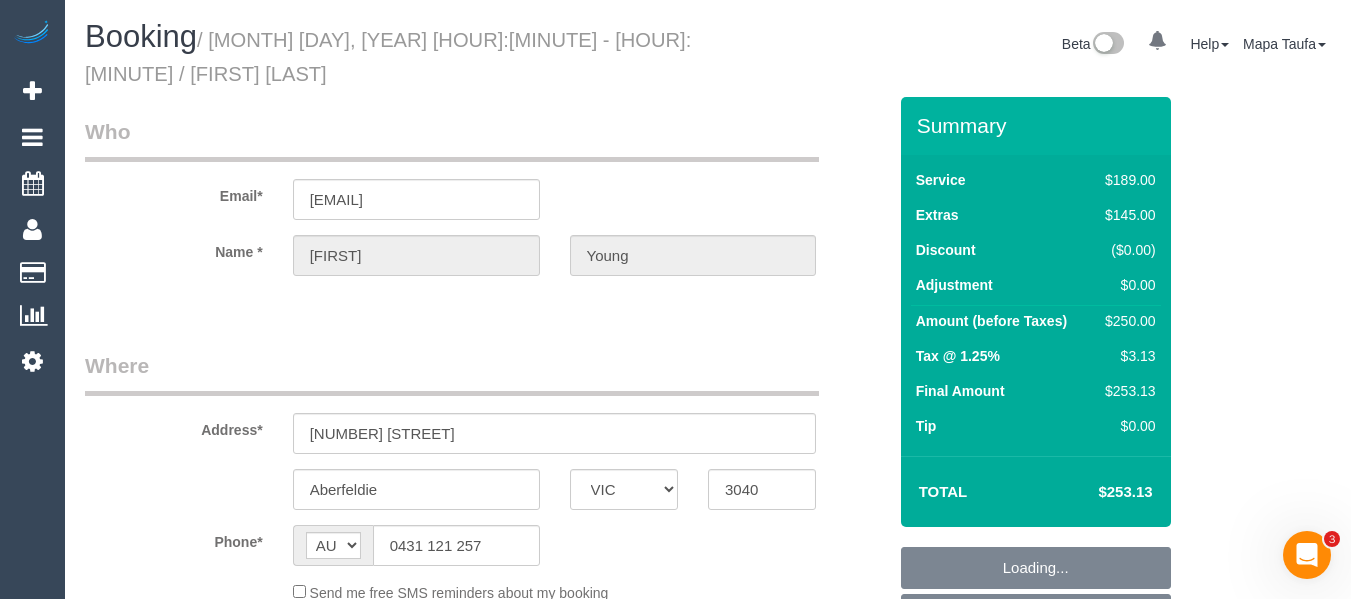 scroll, scrollTop: 0, scrollLeft: 0, axis: both 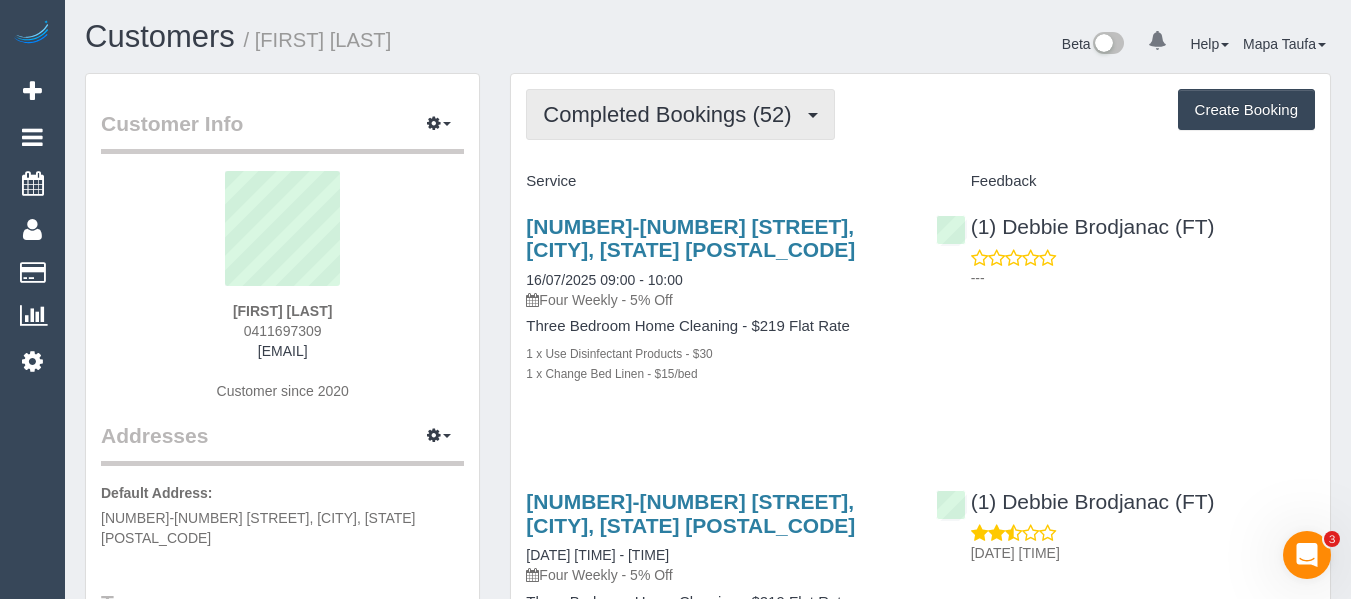 click on "Completed Bookings (52)" at bounding box center (672, 114) 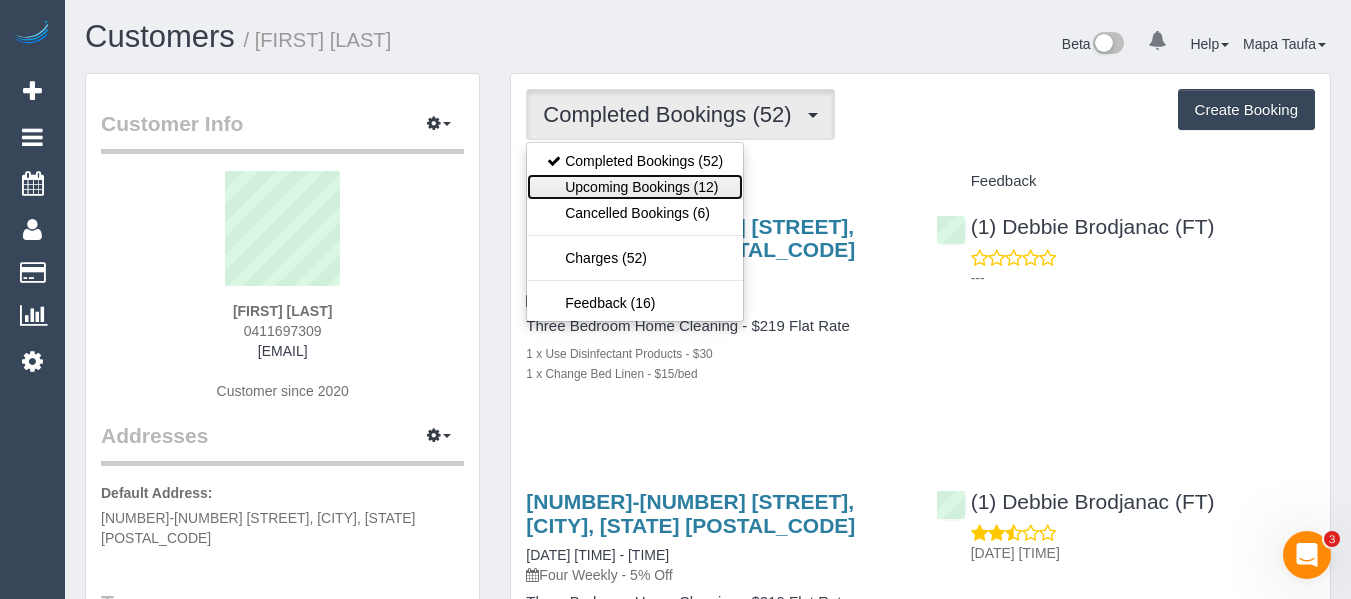 click on "Upcoming Bookings (12)" at bounding box center [635, 187] 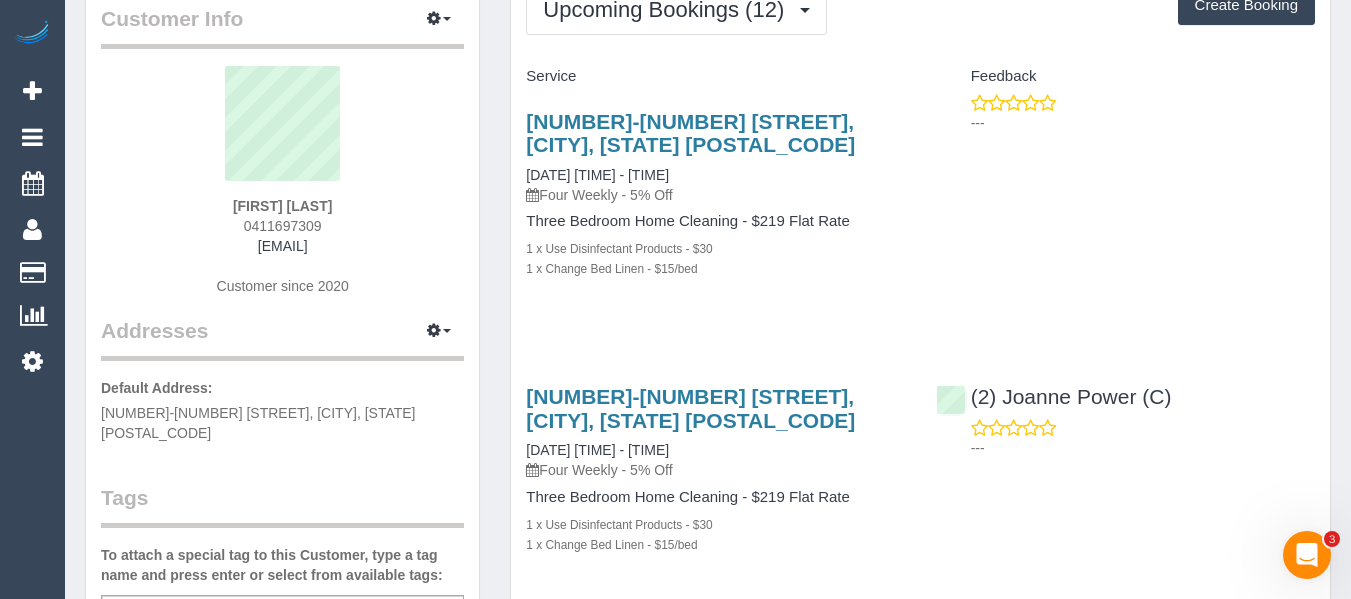 scroll, scrollTop: 100, scrollLeft: 0, axis: vertical 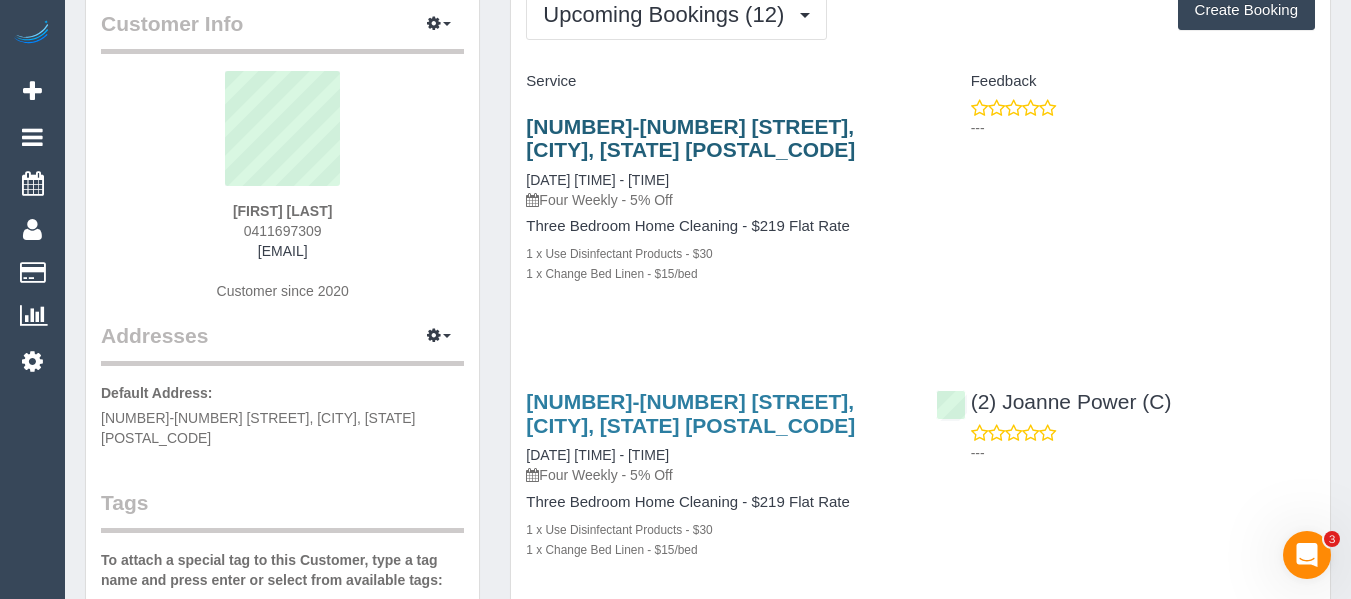 drag, startPoint x: 675, startPoint y: 148, endPoint x: 673, endPoint y: 133, distance: 15.132746 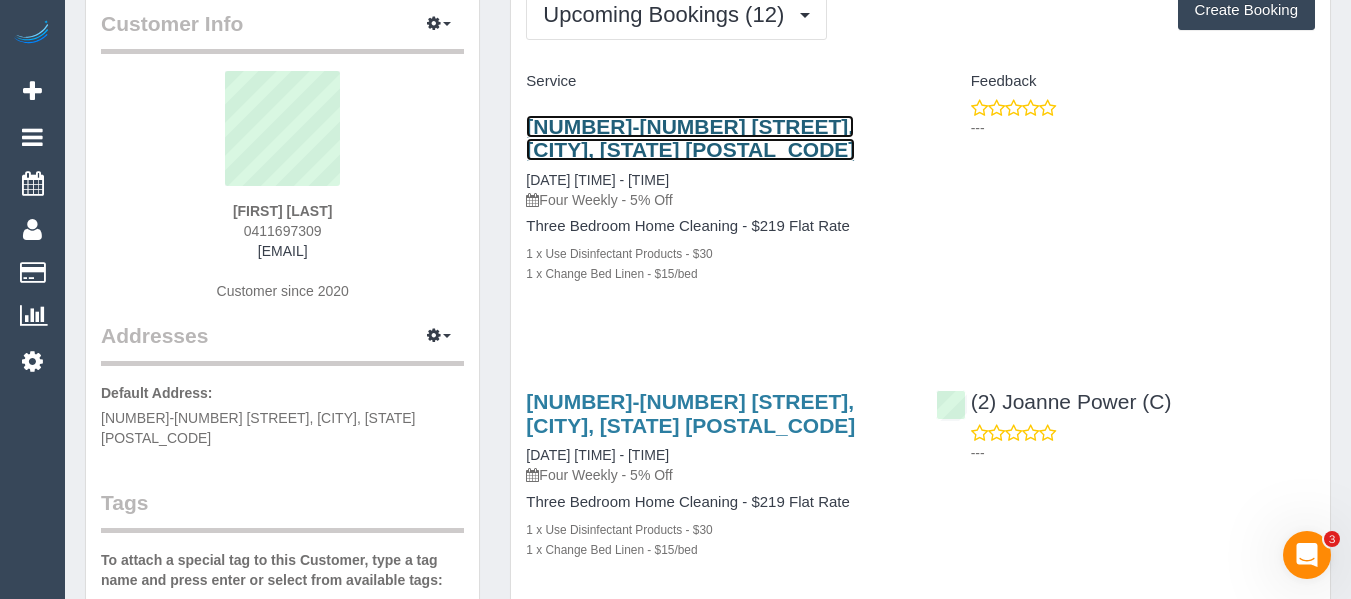 click on "[NUMBER]-[NUMBER] [STREET], [CITY], [STATE] [POSTAL_CODE]" at bounding box center [690, 138] 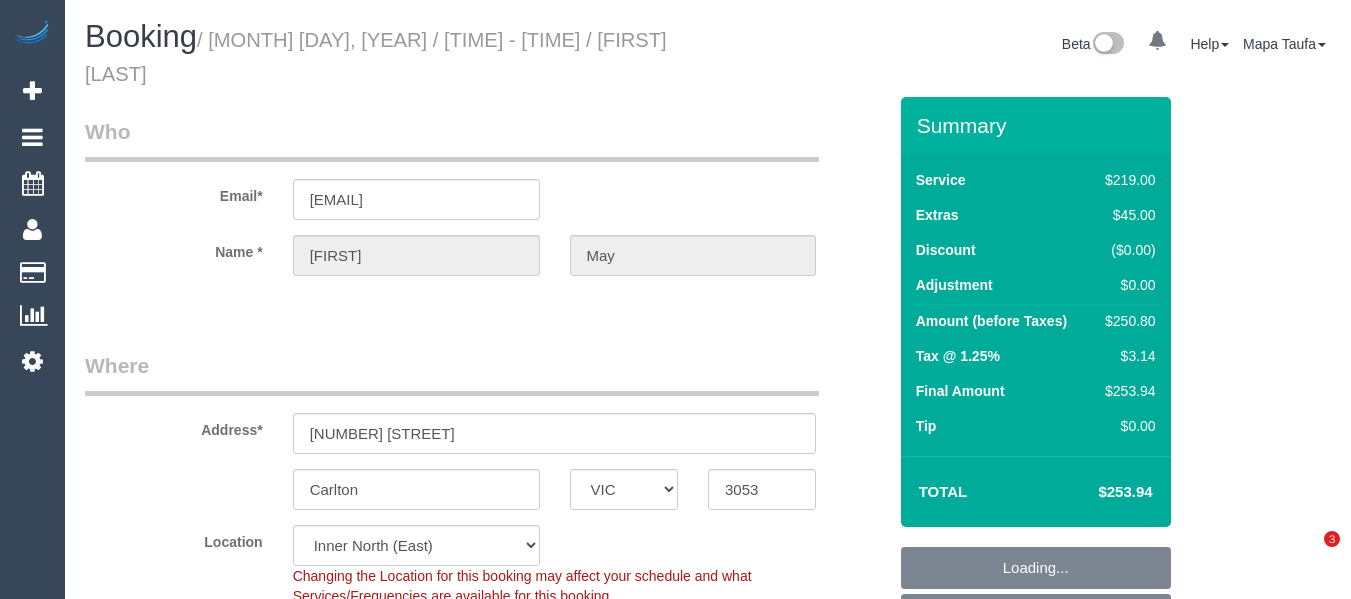 select on "VIC" 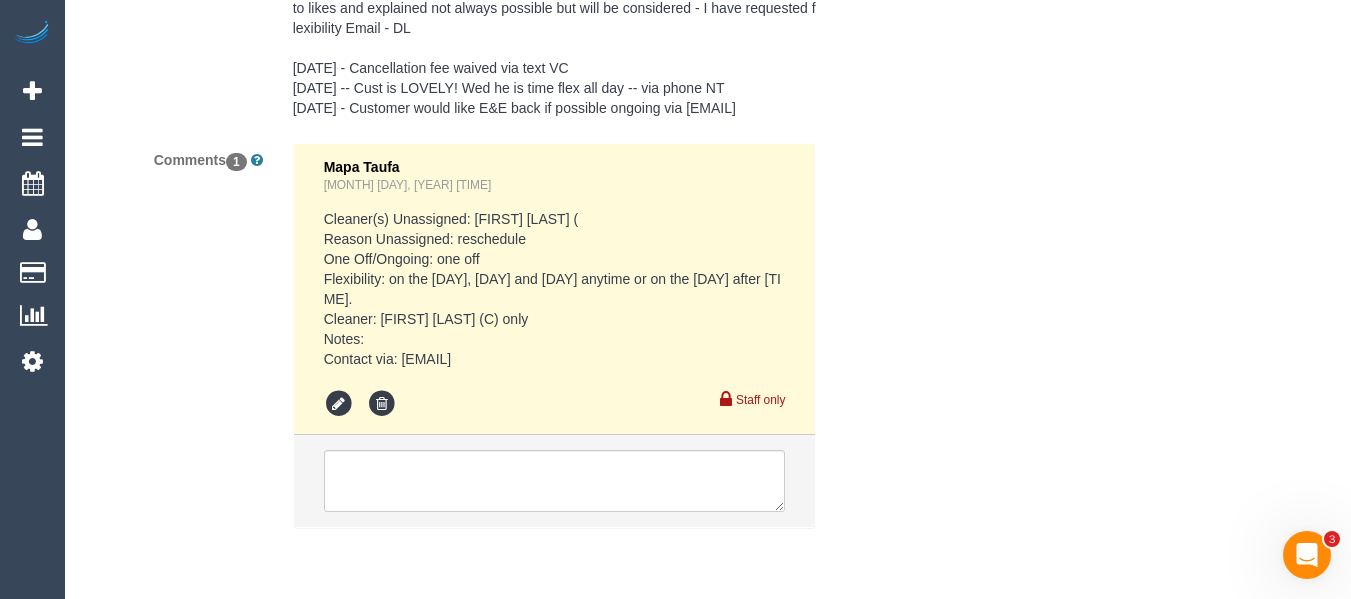 scroll, scrollTop: 0, scrollLeft: 0, axis: both 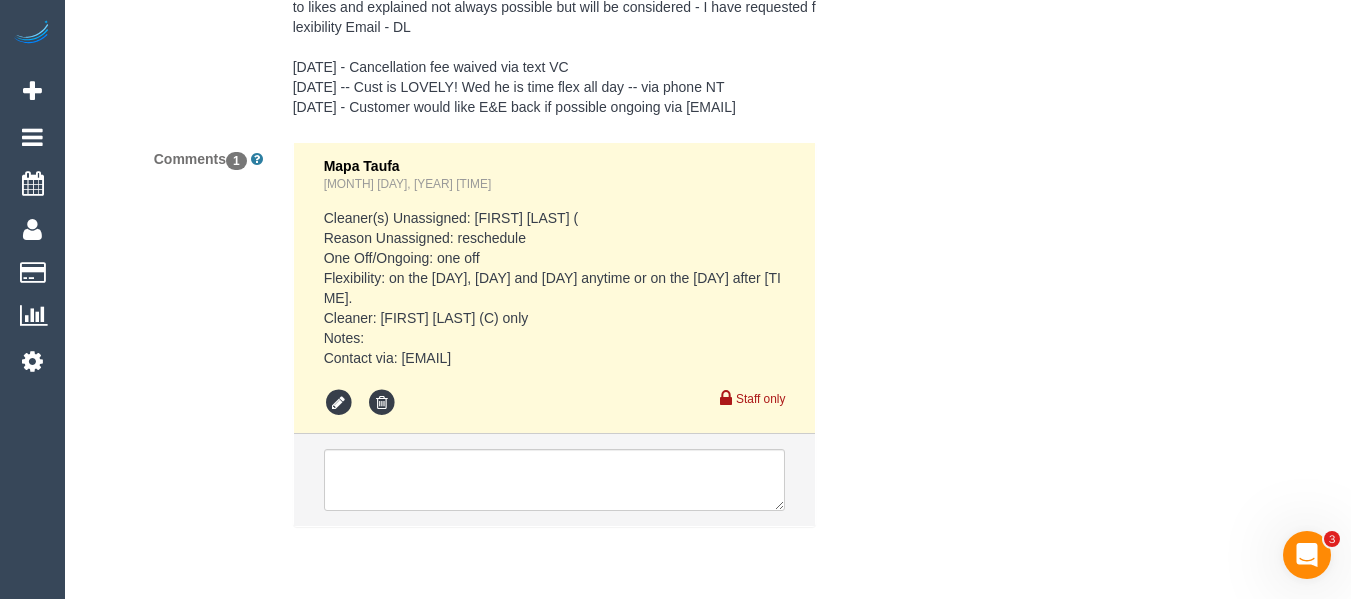 select on "string:stripe-pm_1MWumY2GScqysDRVkuJySyrd" 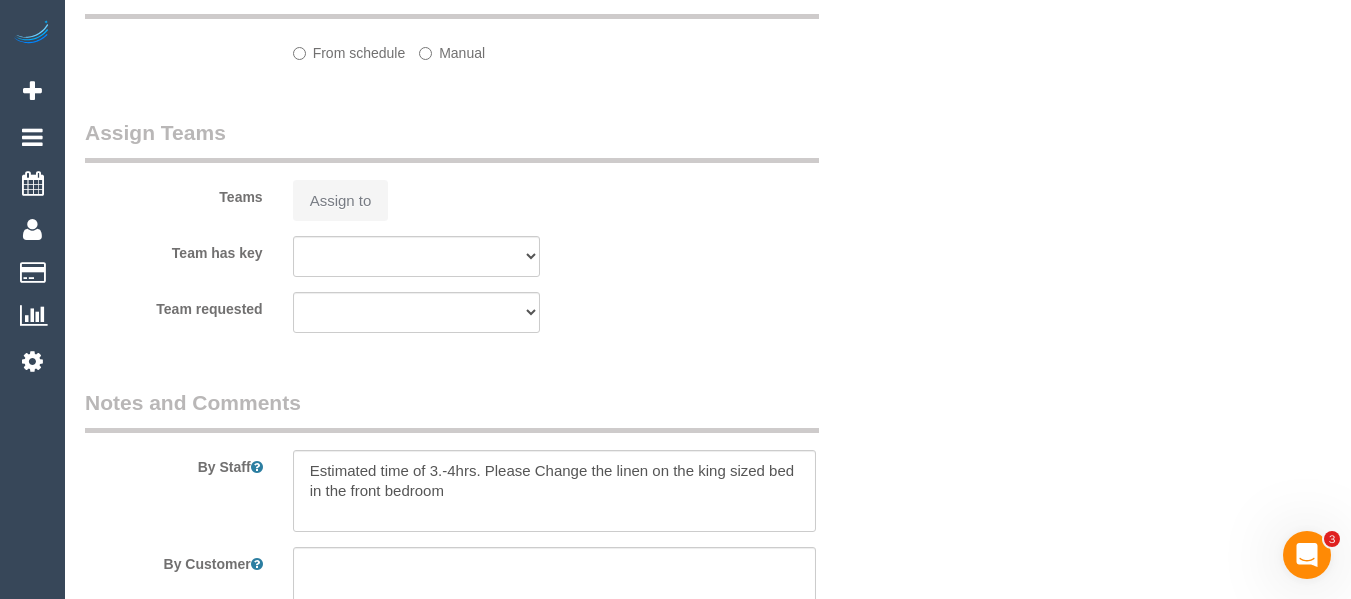 select on "object:643" 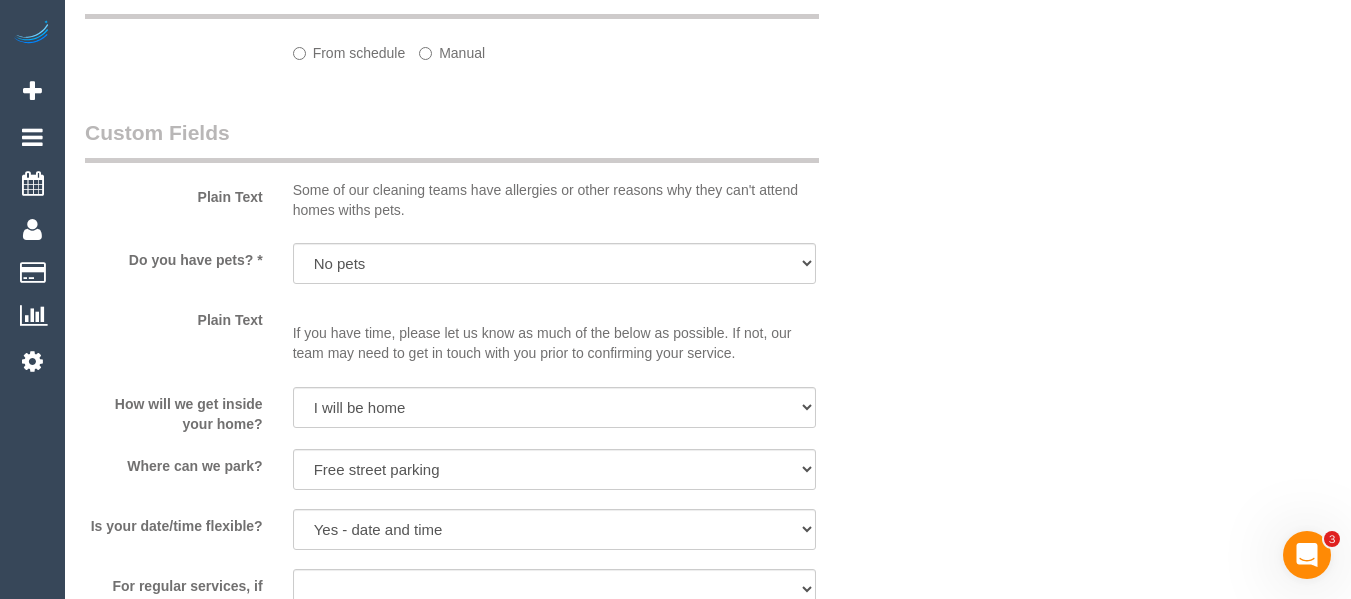 select on "object:794" 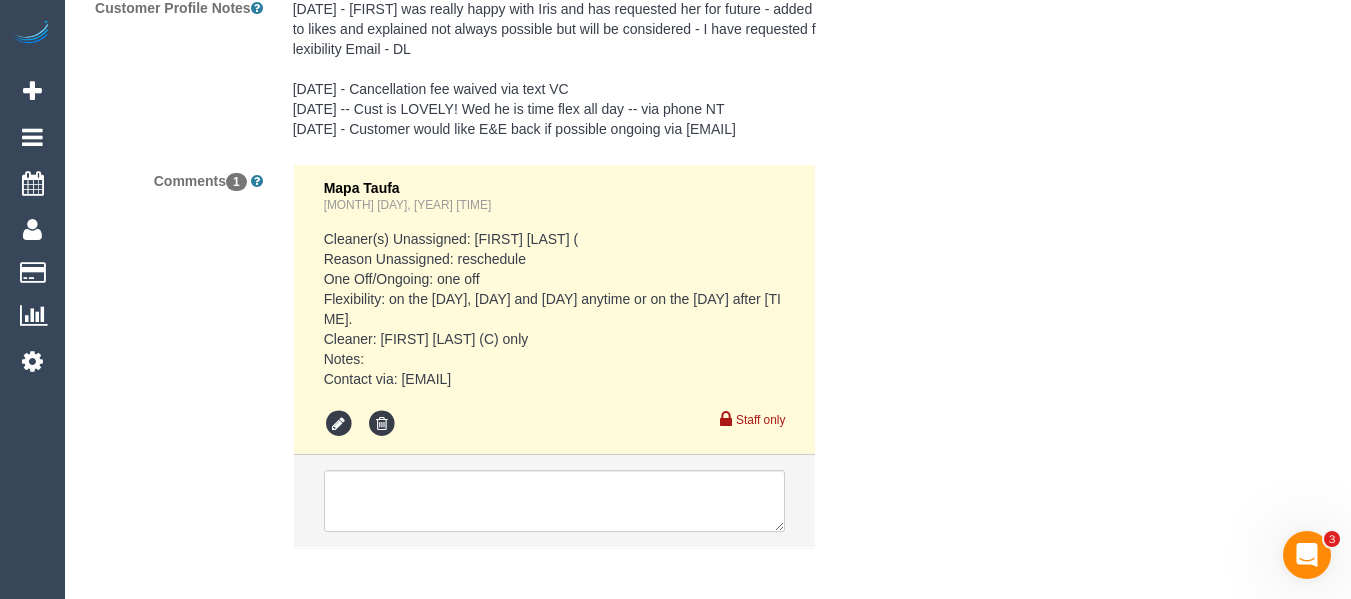 scroll, scrollTop: 3935, scrollLeft: 0, axis: vertical 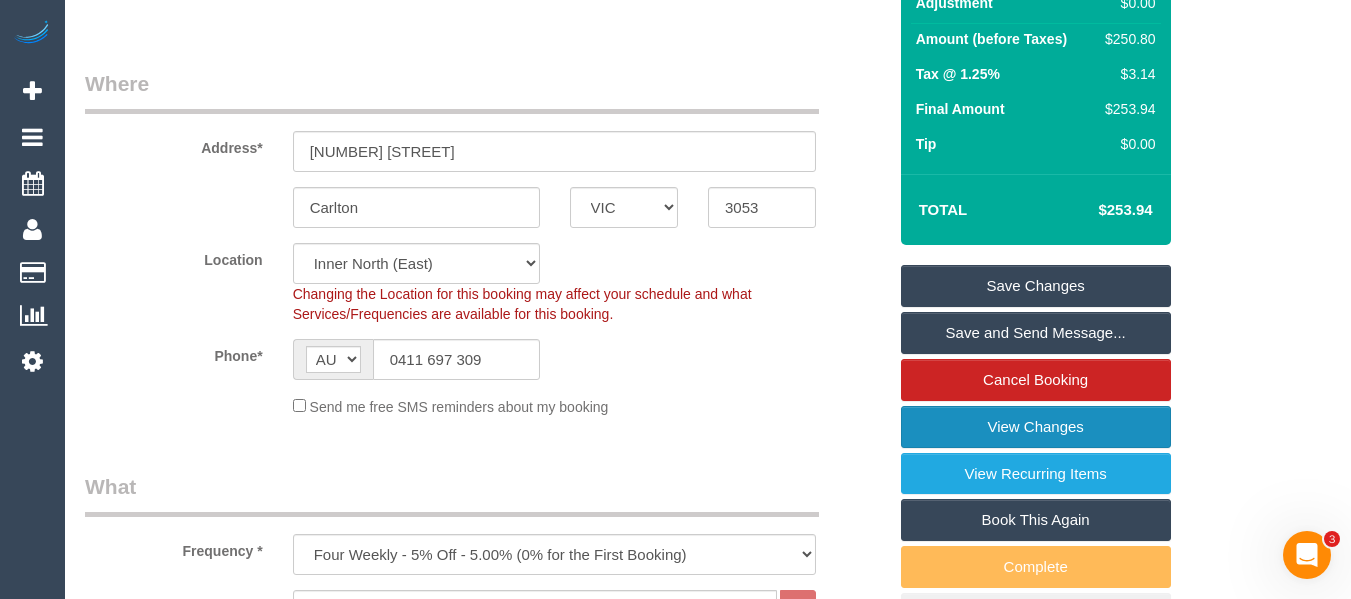click on "View Changes" at bounding box center (1036, 427) 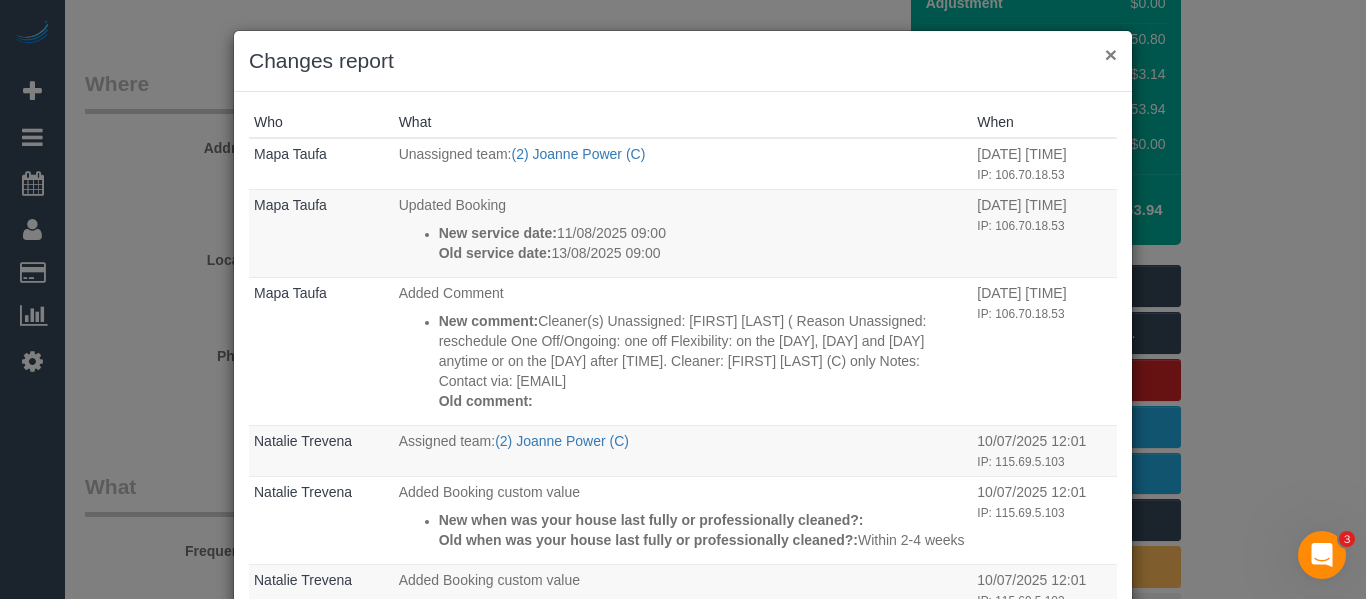 click on "×" at bounding box center (1111, 54) 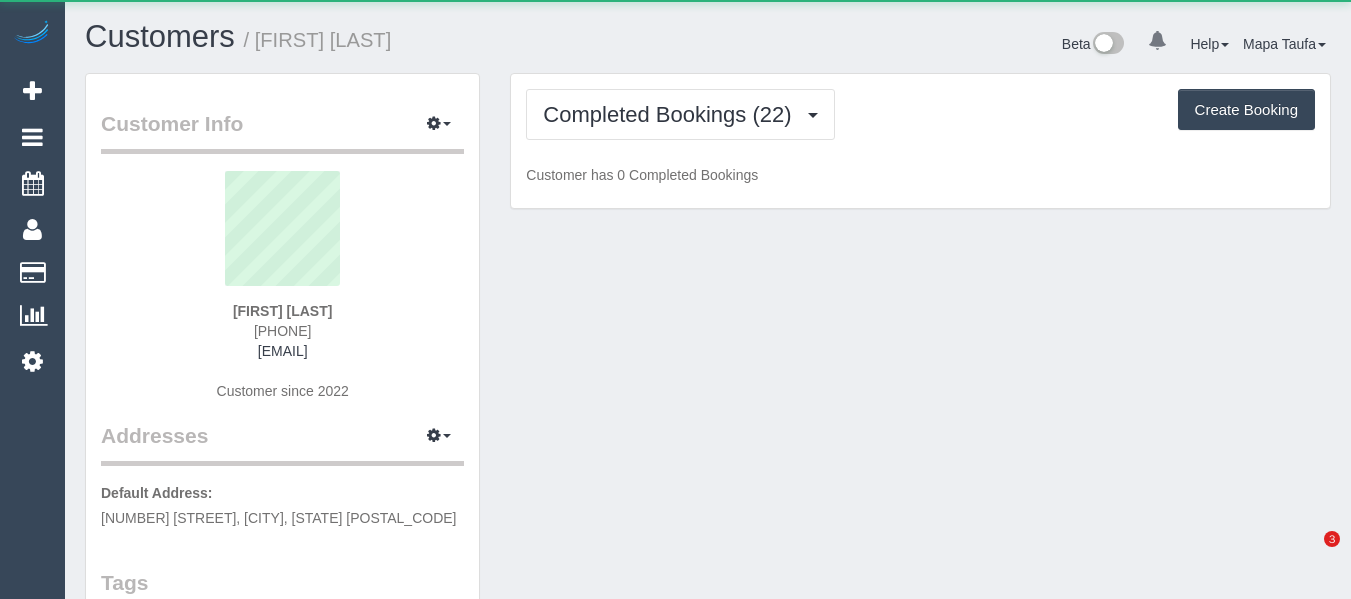 scroll, scrollTop: 0, scrollLeft: 0, axis: both 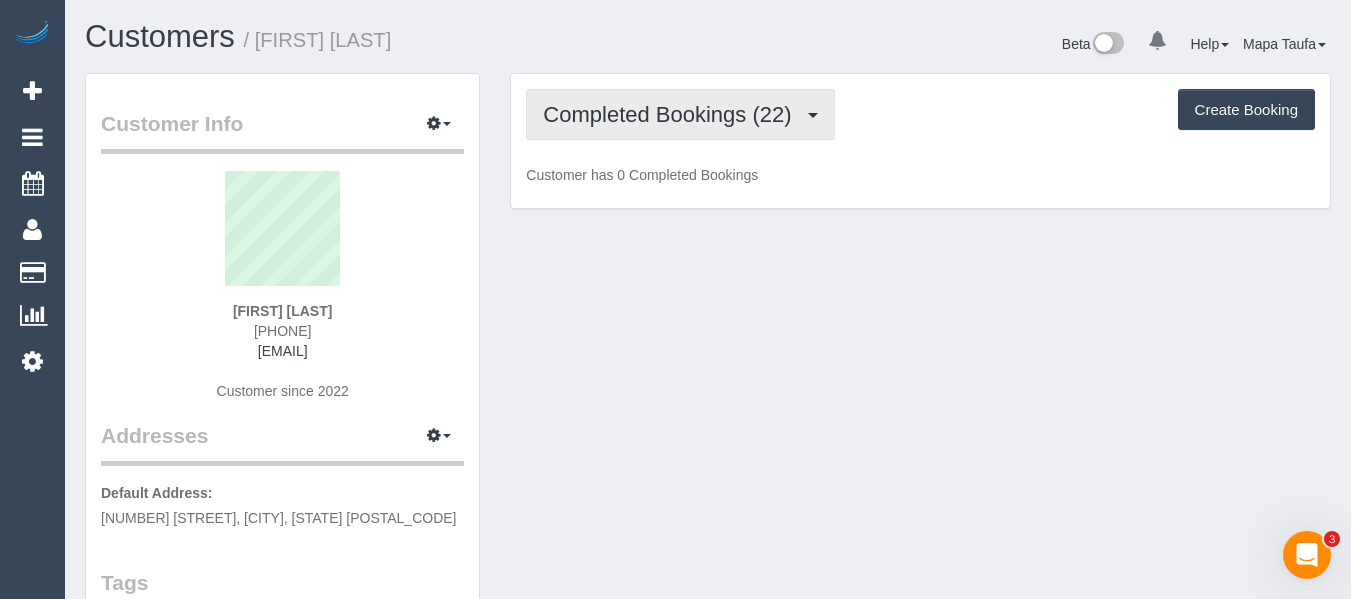 drag, startPoint x: 638, startPoint y: 113, endPoint x: 651, endPoint y: 174, distance: 62.369865 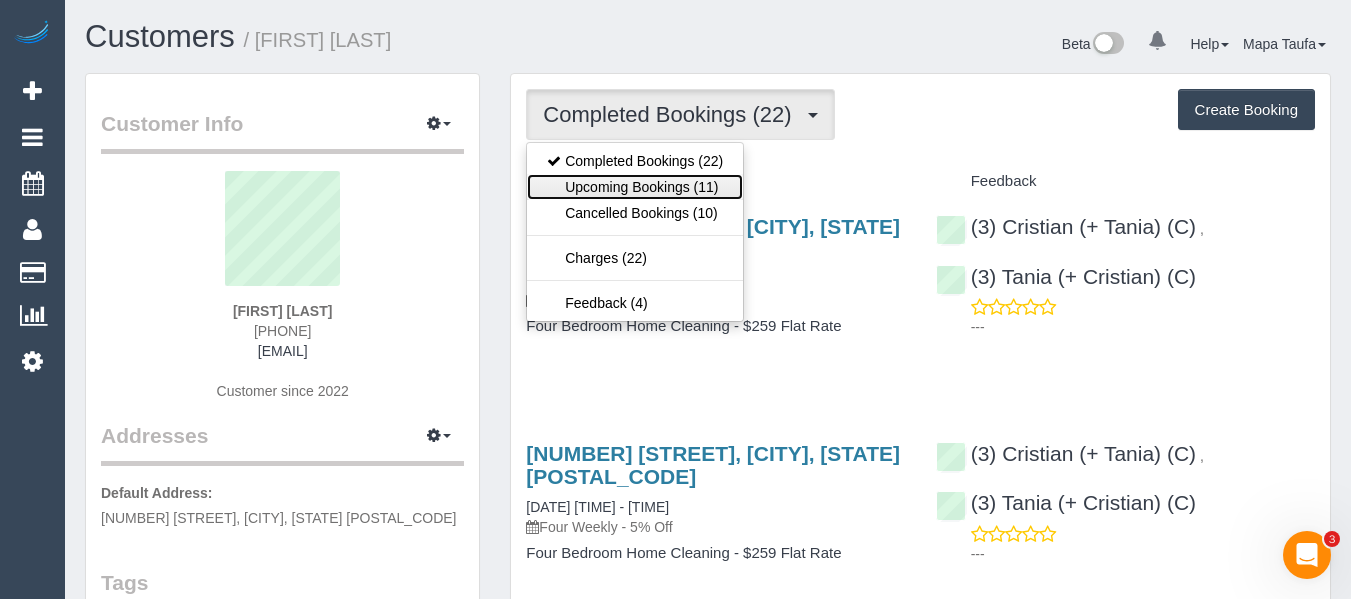 click on "Upcoming Bookings (11)" at bounding box center [635, 187] 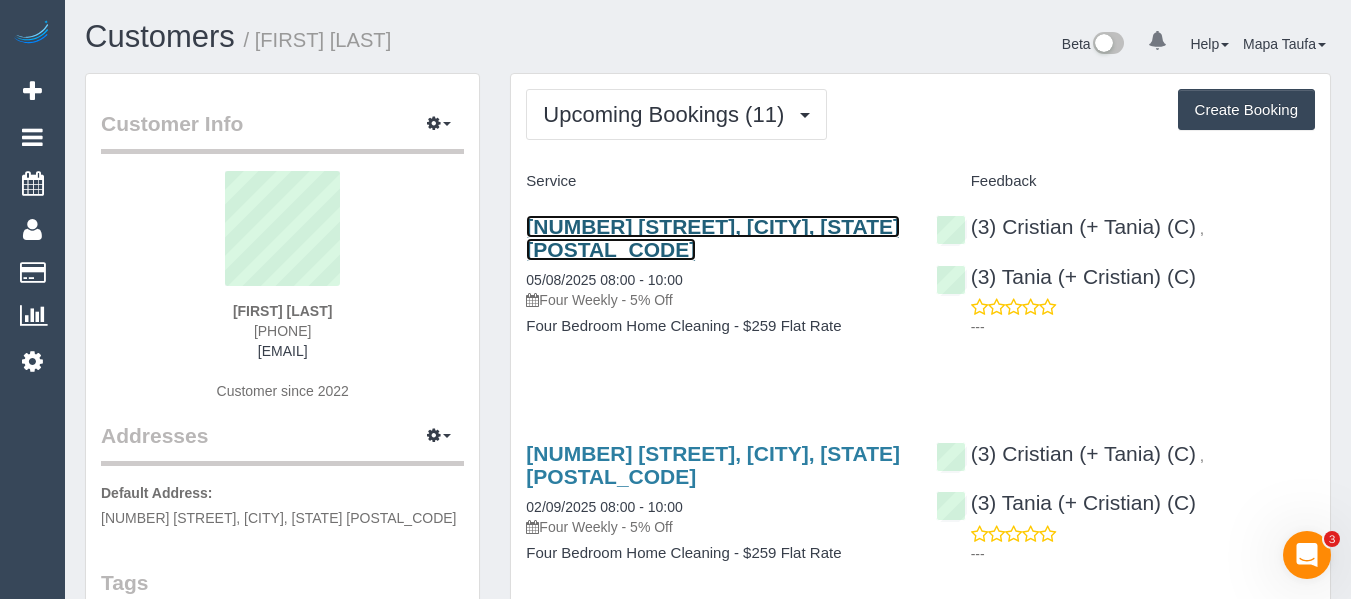 click on "18 The Grange, Malvern East, VIC 3145" at bounding box center (713, 238) 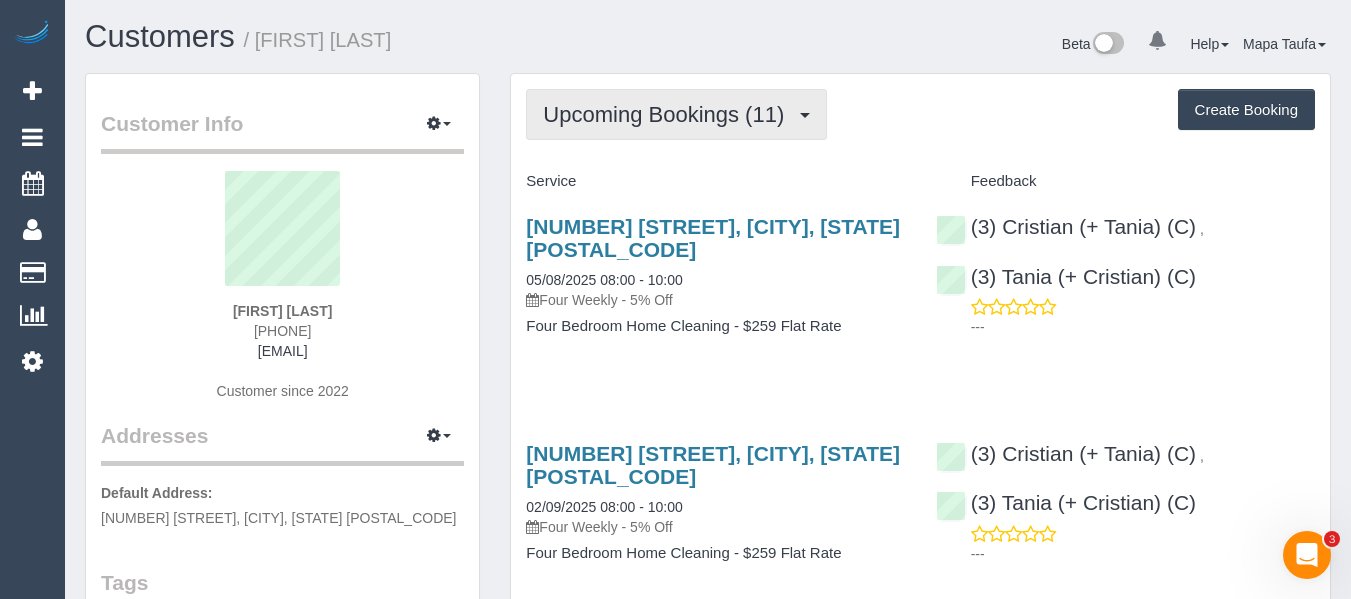 drag, startPoint x: 563, startPoint y: 123, endPoint x: 568, endPoint y: 149, distance: 26.476404 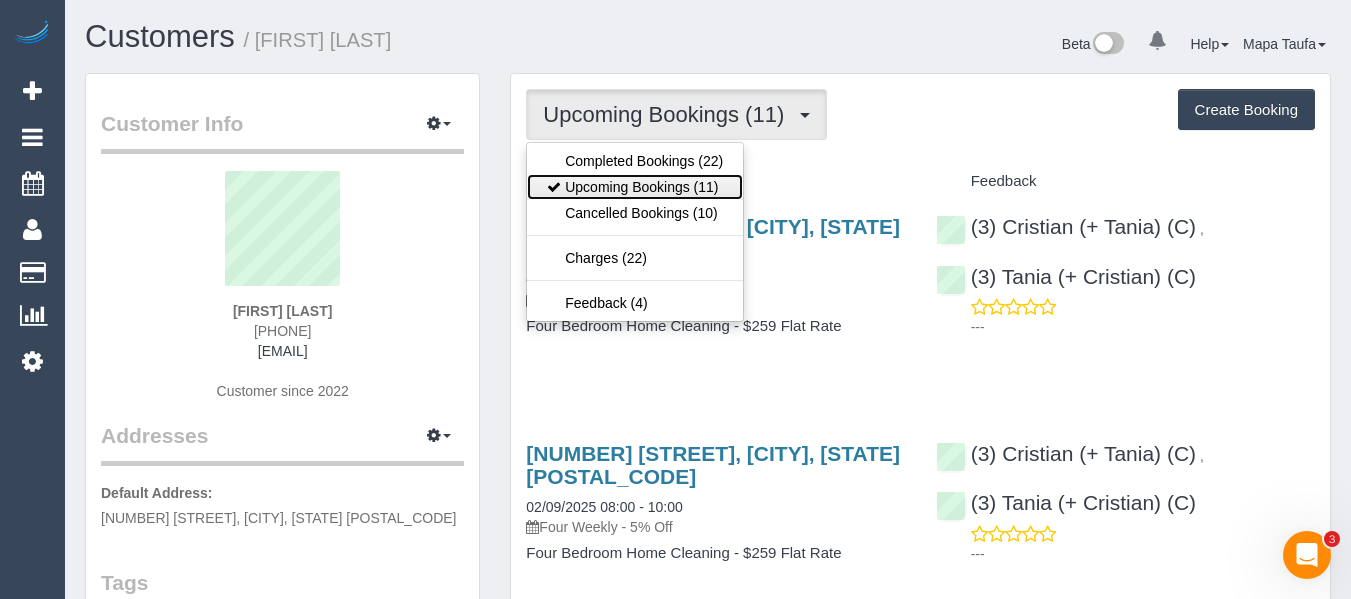 click on "Upcoming Bookings (11)" at bounding box center (635, 187) 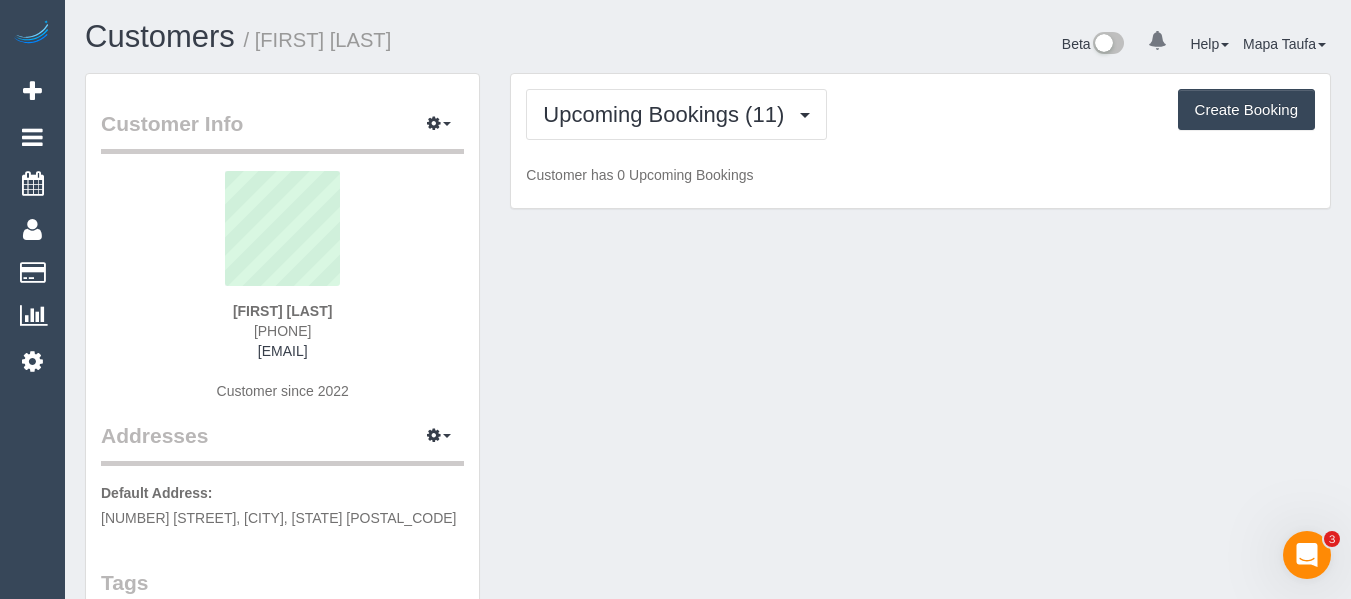 click on "Beta
0
Your Notifications
You have 0 alerts
Help
Help Docs
Take a Tour
Contact Support
Mapa Taufa
My Account
Change Password
Email Preferences
Community
Log Out" at bounding box center (1027, 46) 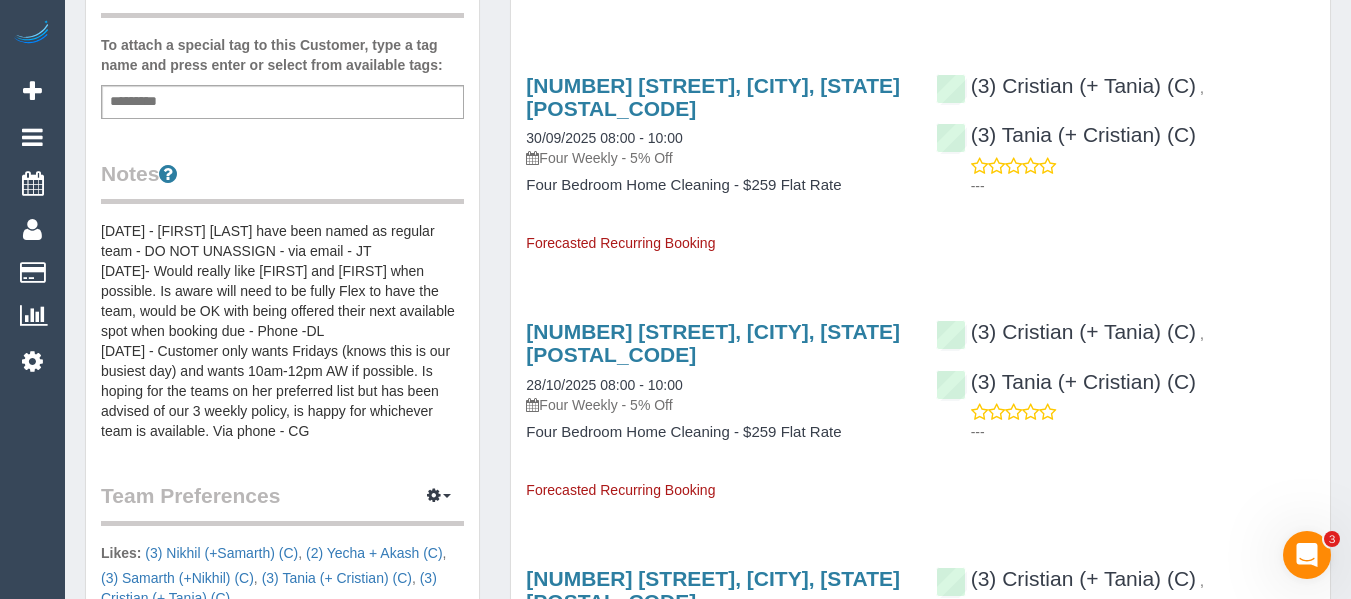 scroll, scrollTop: 300, scrollLeft: 0, axis: vertical 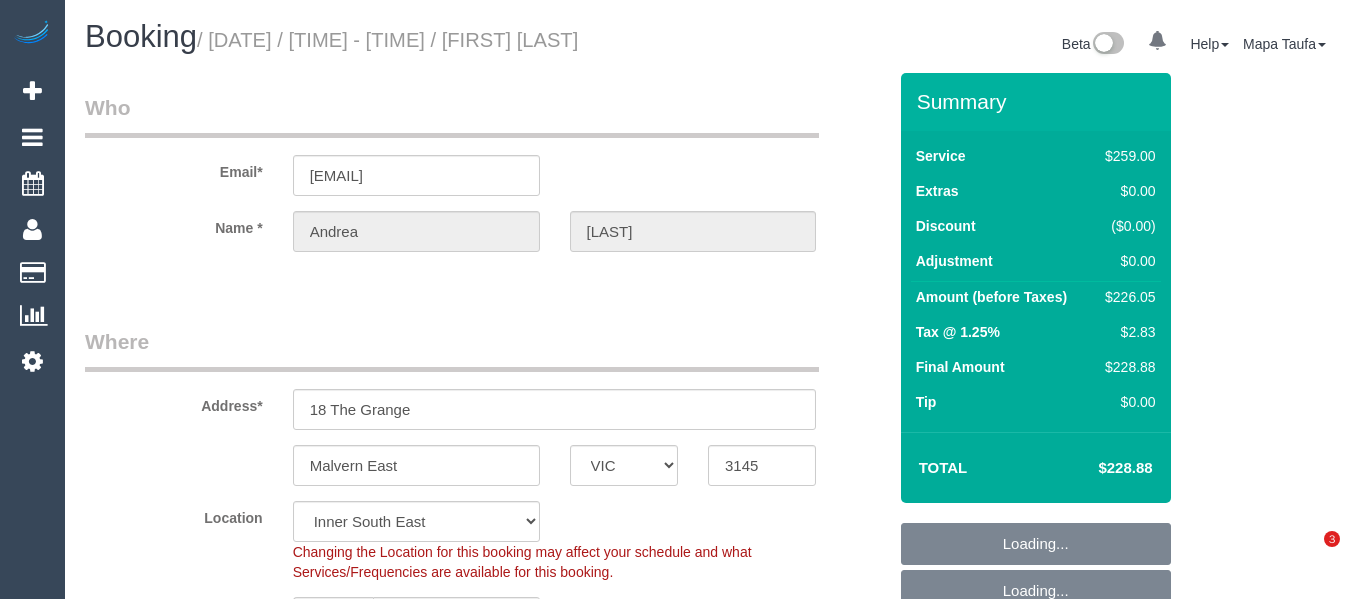select on "VIC" 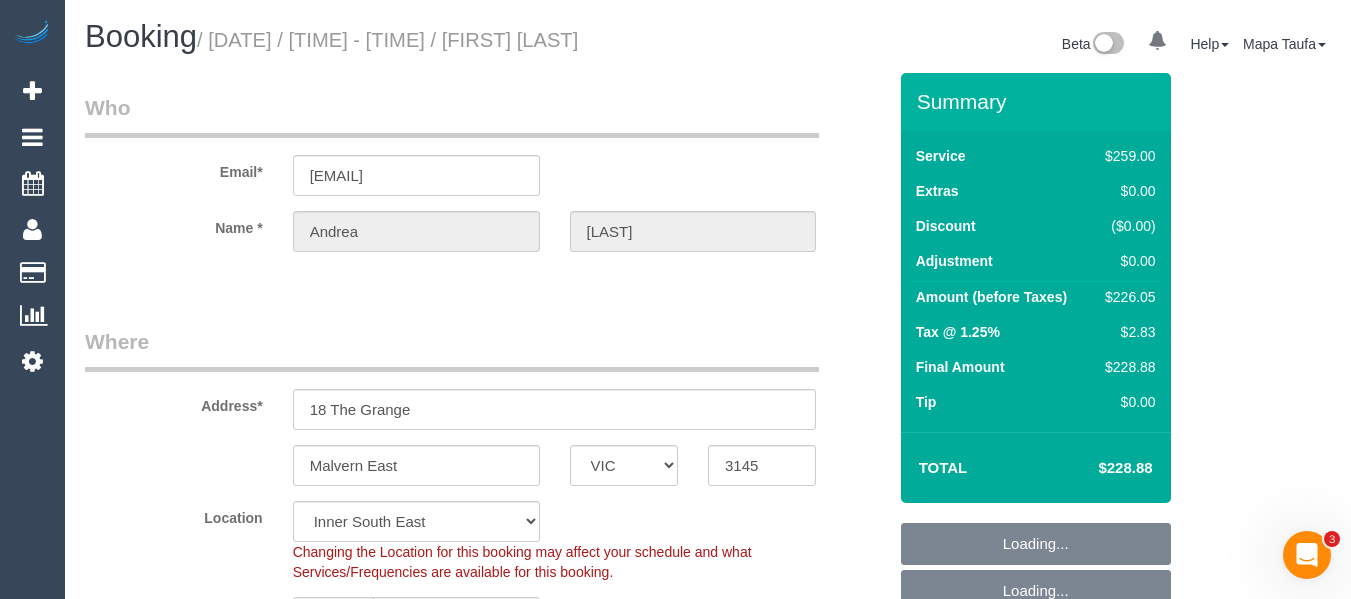 scroll, scrollTop: 0, scrollLeft: 0, axis: both 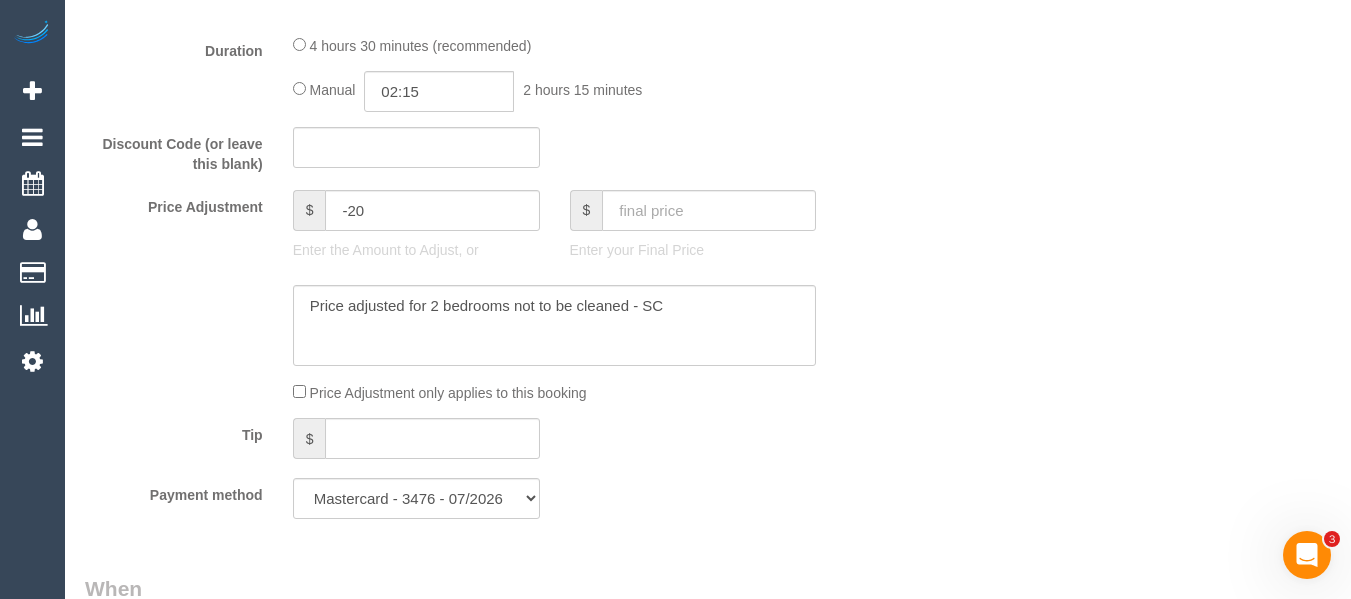 select on "object:1347" 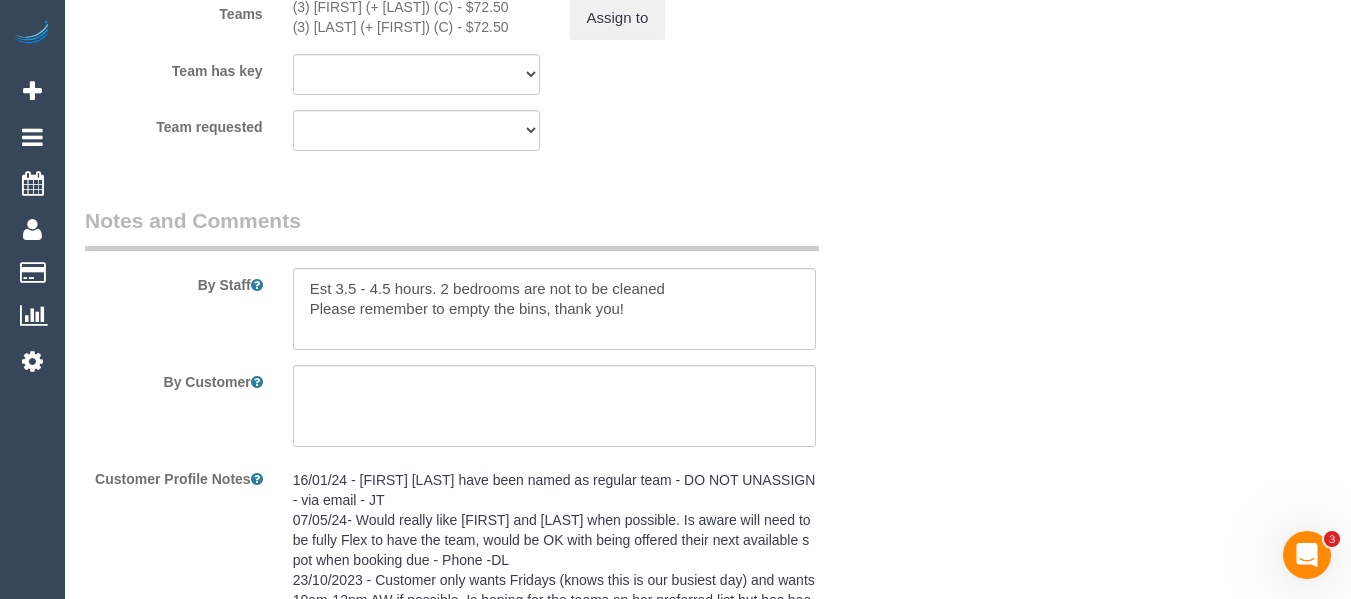scroll, scrollTop: 3403, scrollLeft: 0, axis: vertical 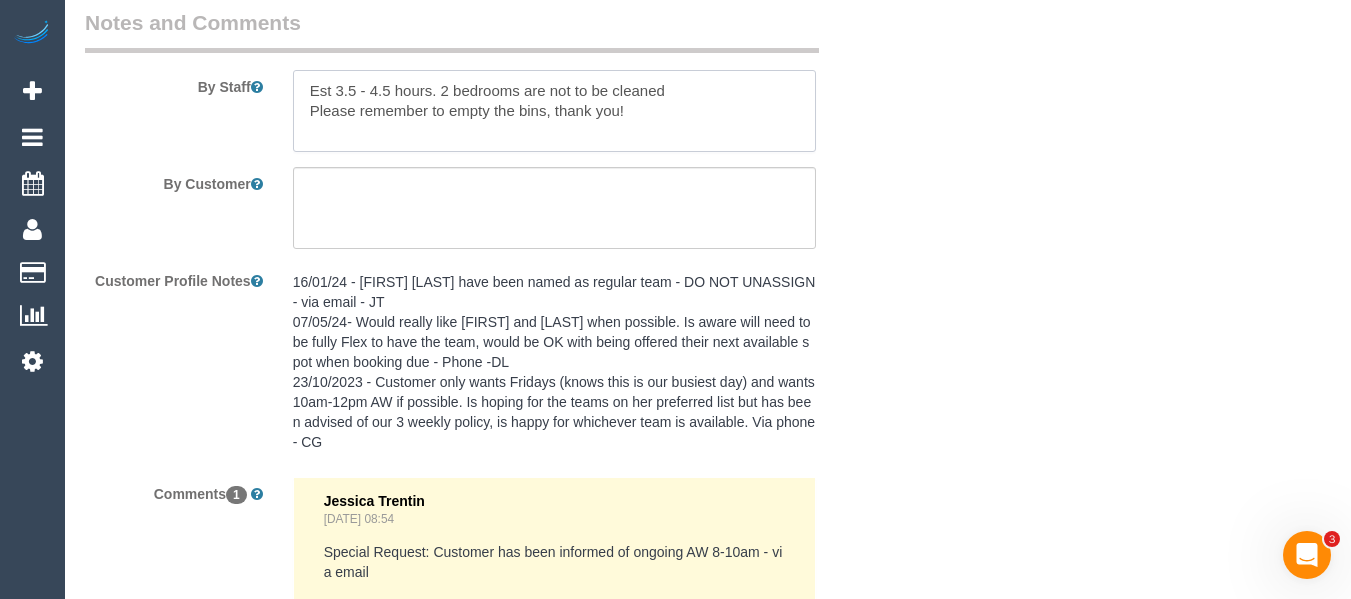 click at bounding box center (555, 111) 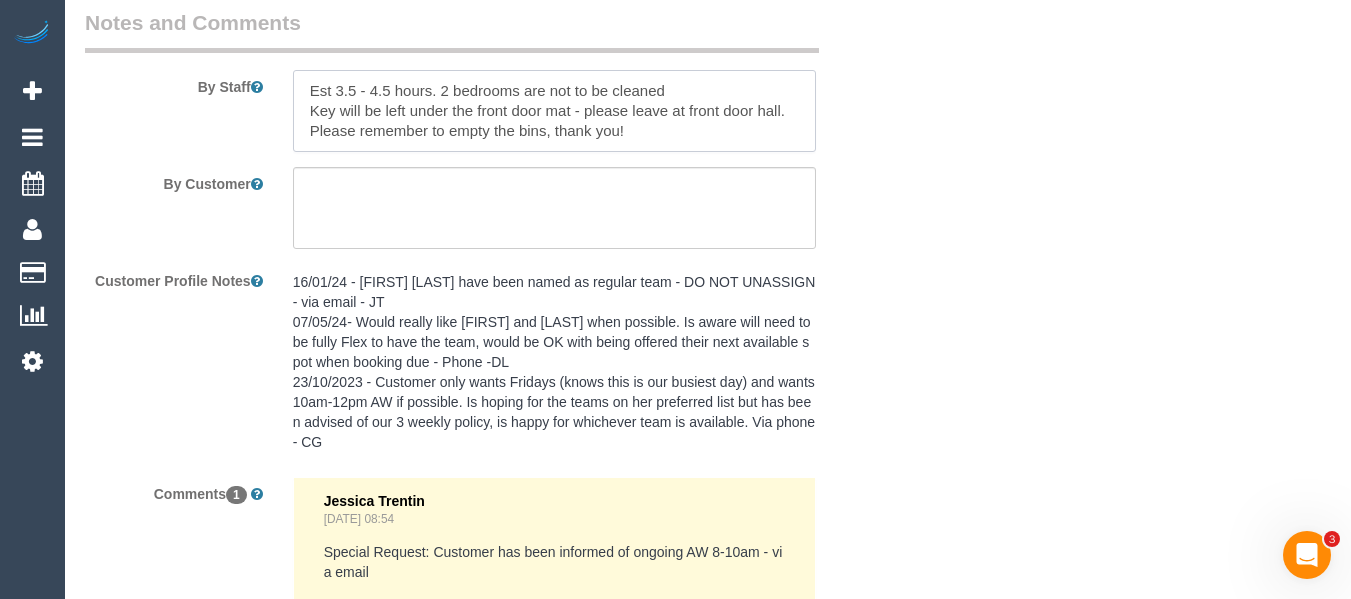 click at bounding box center [555, 111] 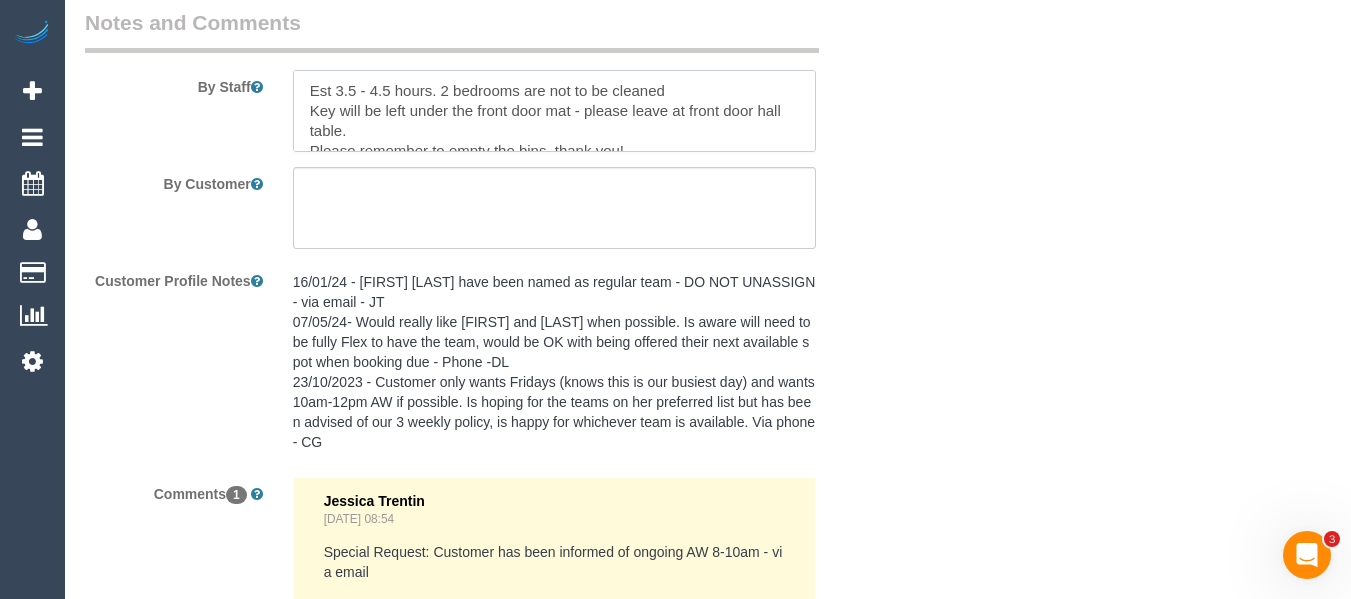 drag, startPoint x: 327, startPoint y: 115, endPoint x: 292, endPoint y: 109, distance: 35.510563 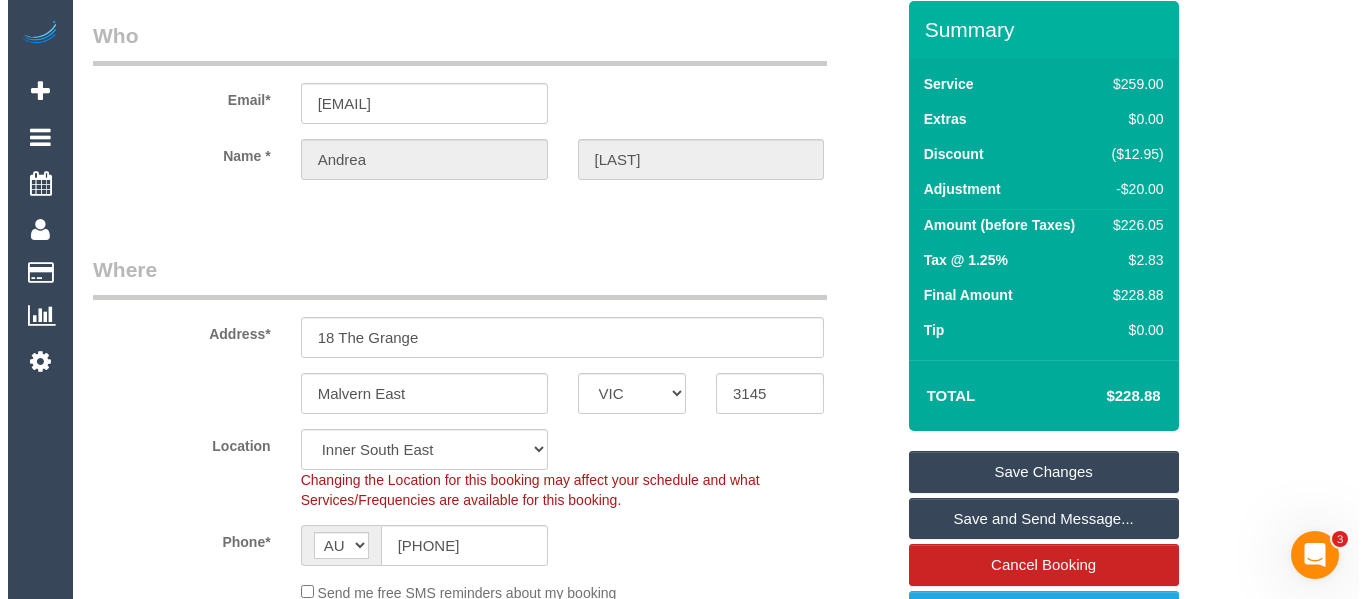 scroll, scrollTop: 0, scrollLeft: 0, axis: both 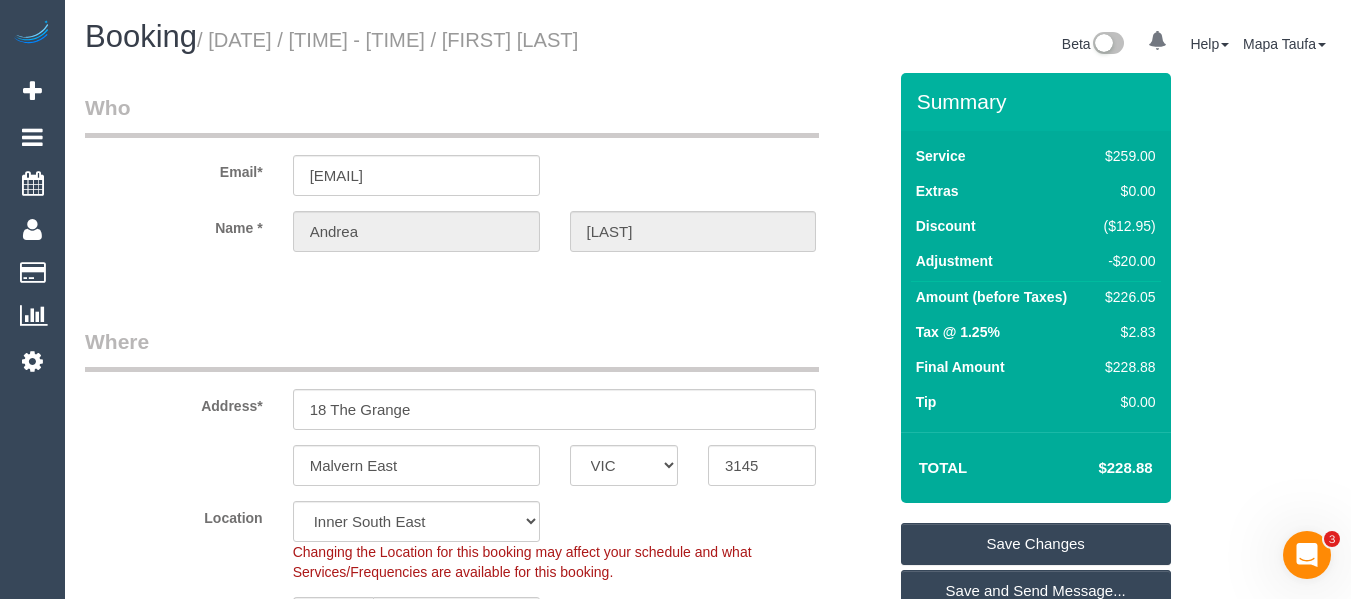 click on "Save Changes" at bounding box center (1036, 544) 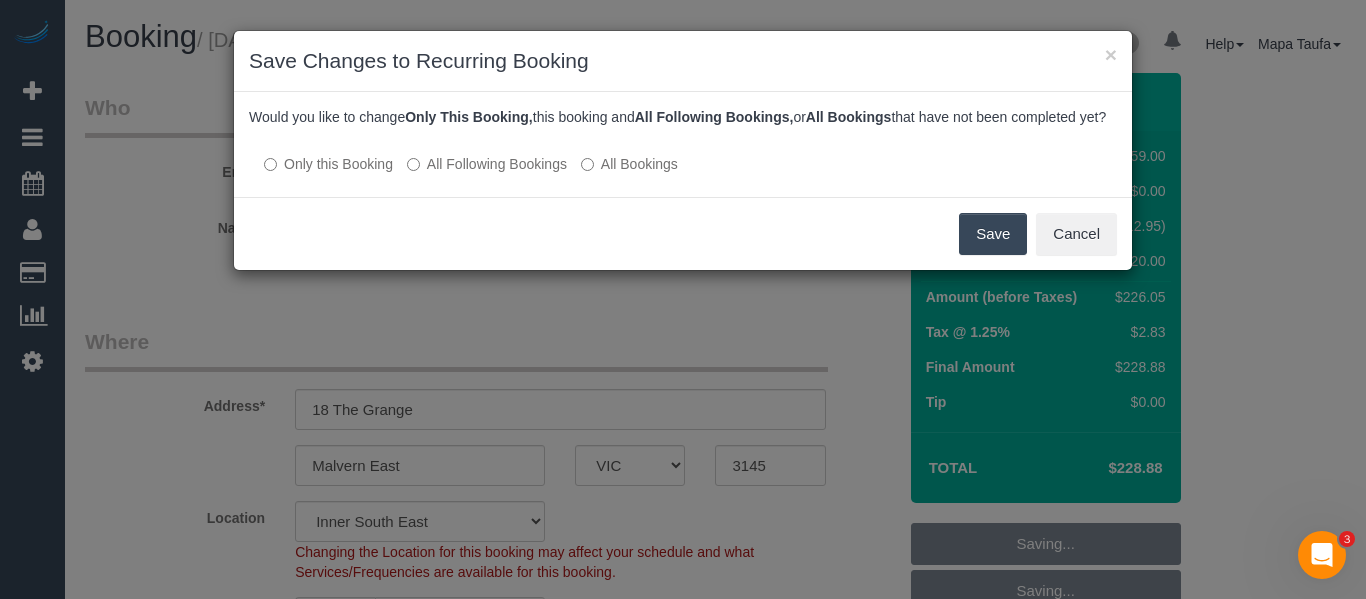 click on "Save" at bounding box center [993, 234] 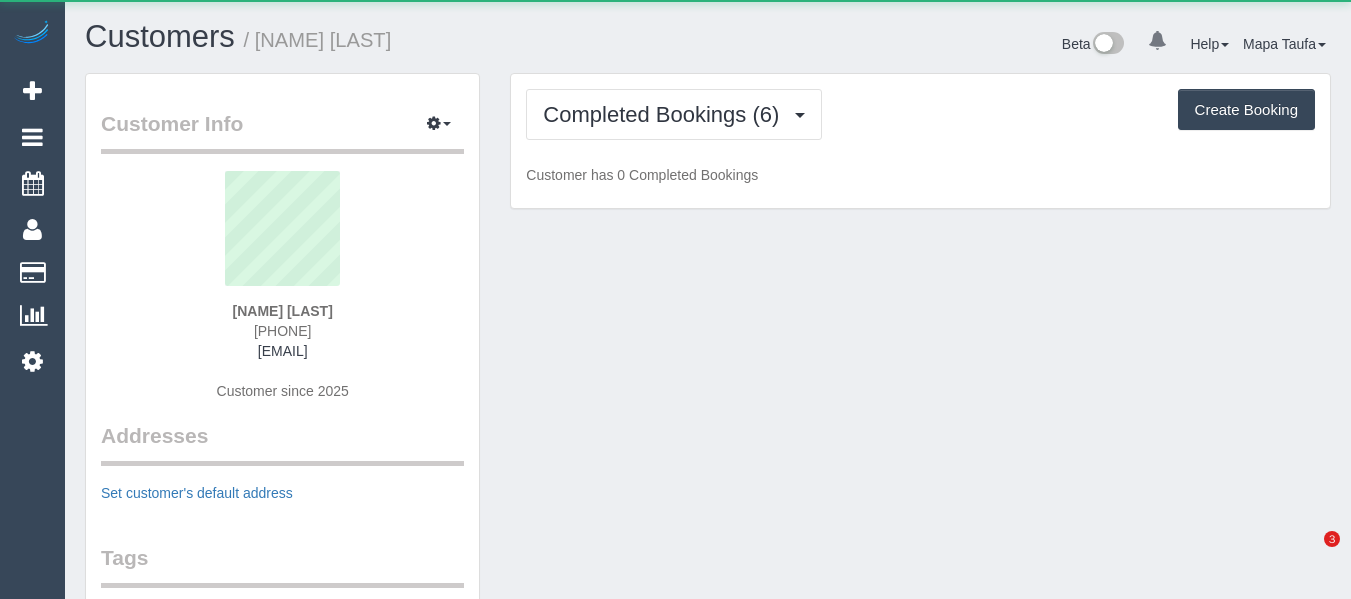 scroll, scrollTop: 0, scrollLeft: 0, axis: both 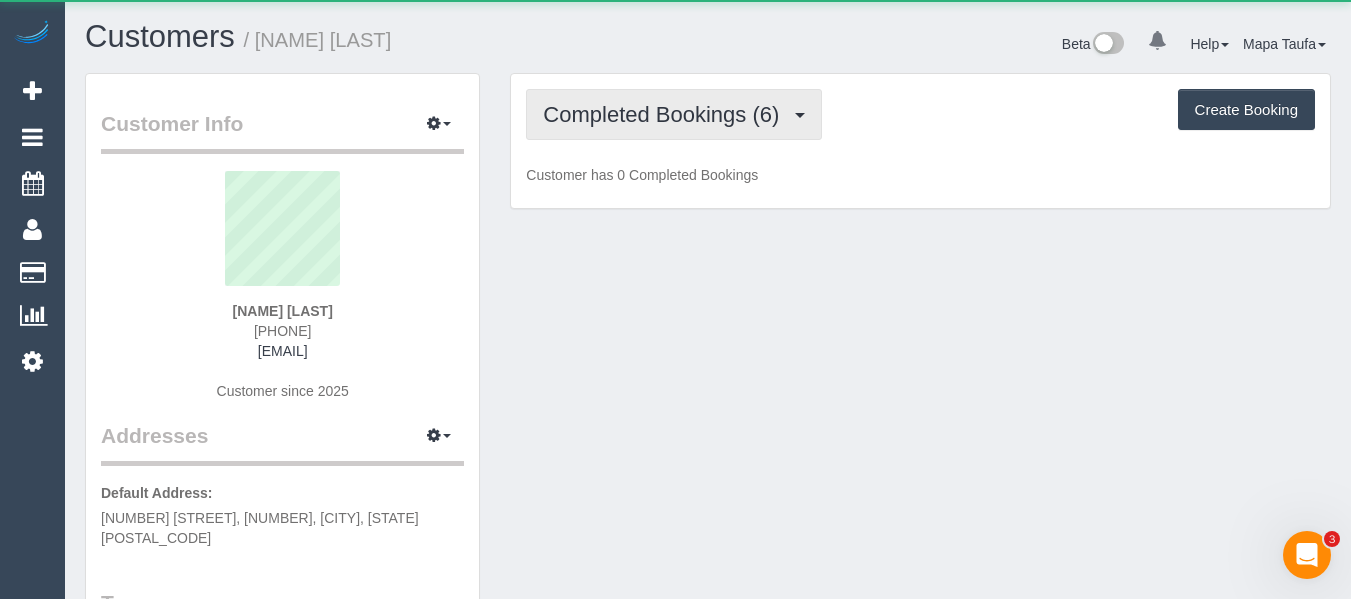 click on "Completed Bookings (6)" at bounding box center [666, 114] 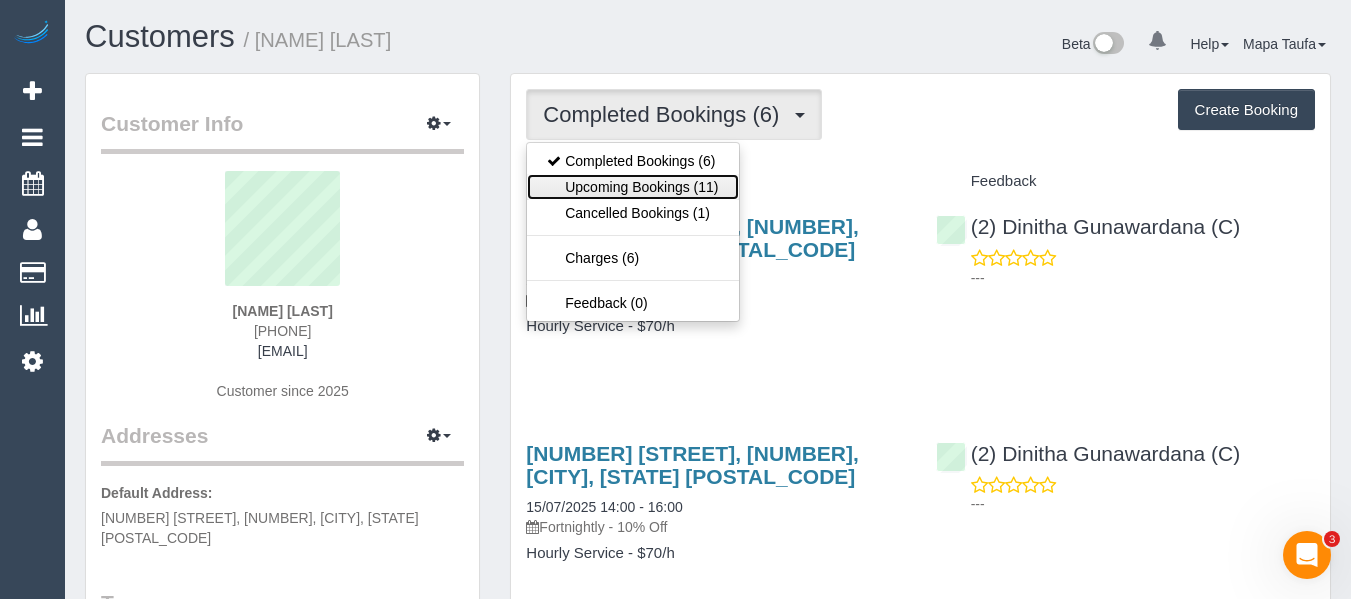 click on "Upcoming Bookings (11)" at bounding box center [632, 187] 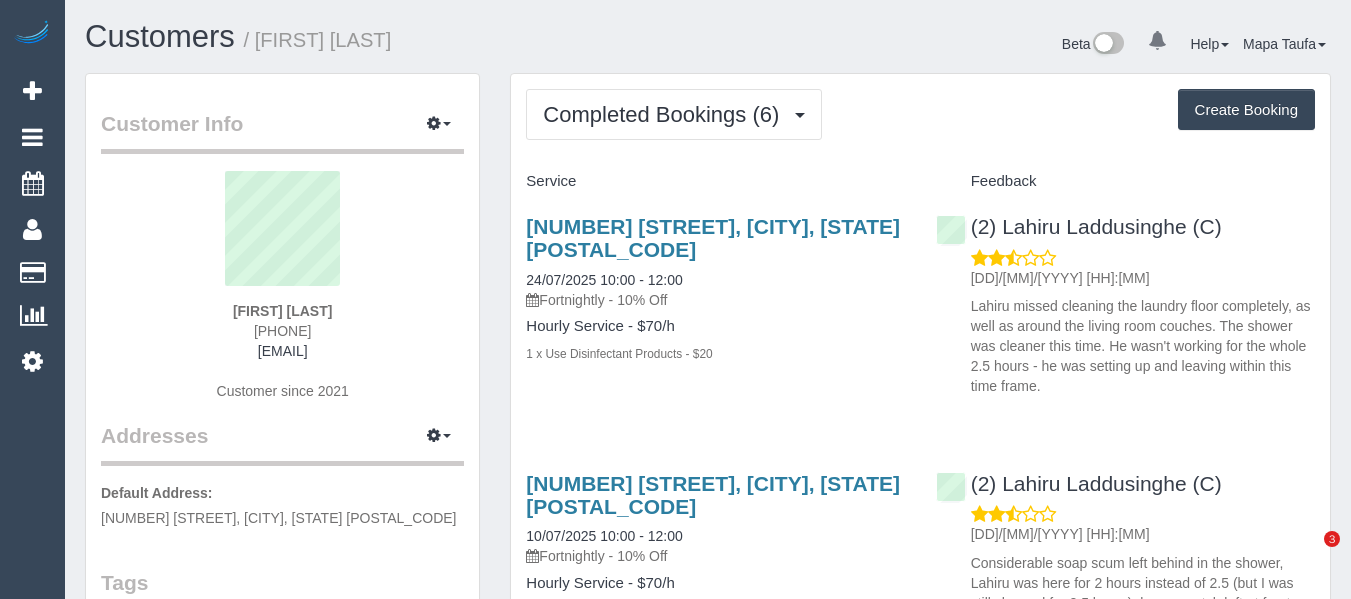 scroll, scrollTop: 0, scrollLeft: 0, axis: both 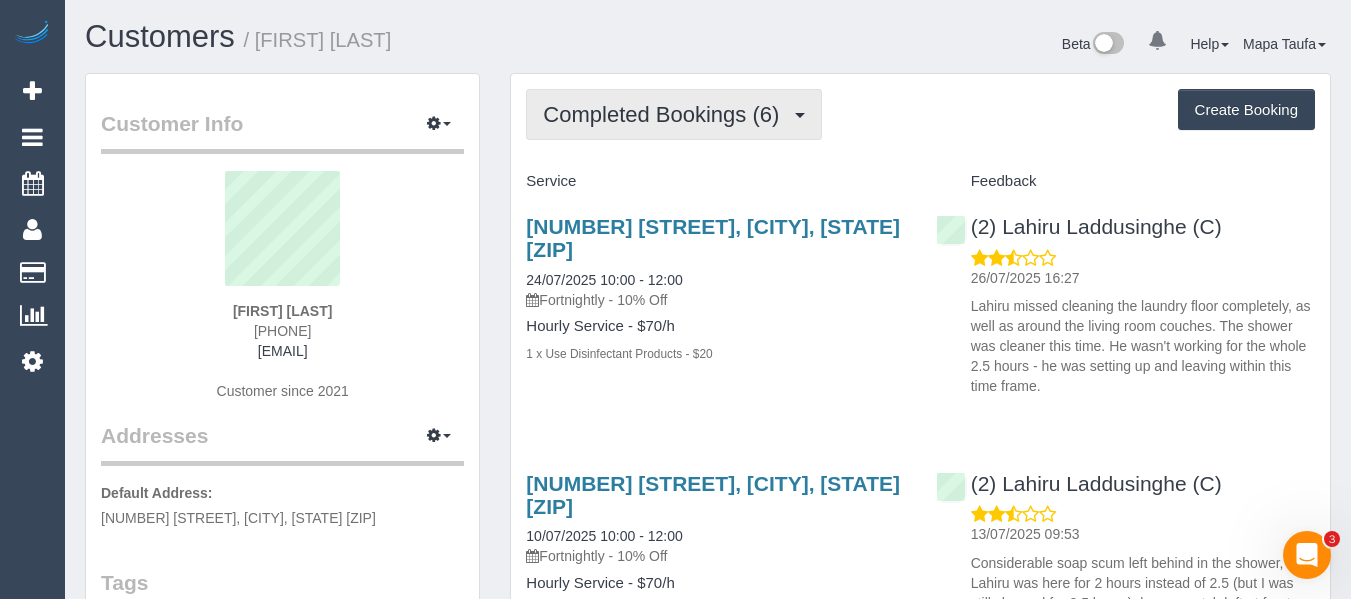 drag, startPoint x: 724, startPoint y: 100, endPoint x: 676, endPoint y: 174, distance: 88.20431 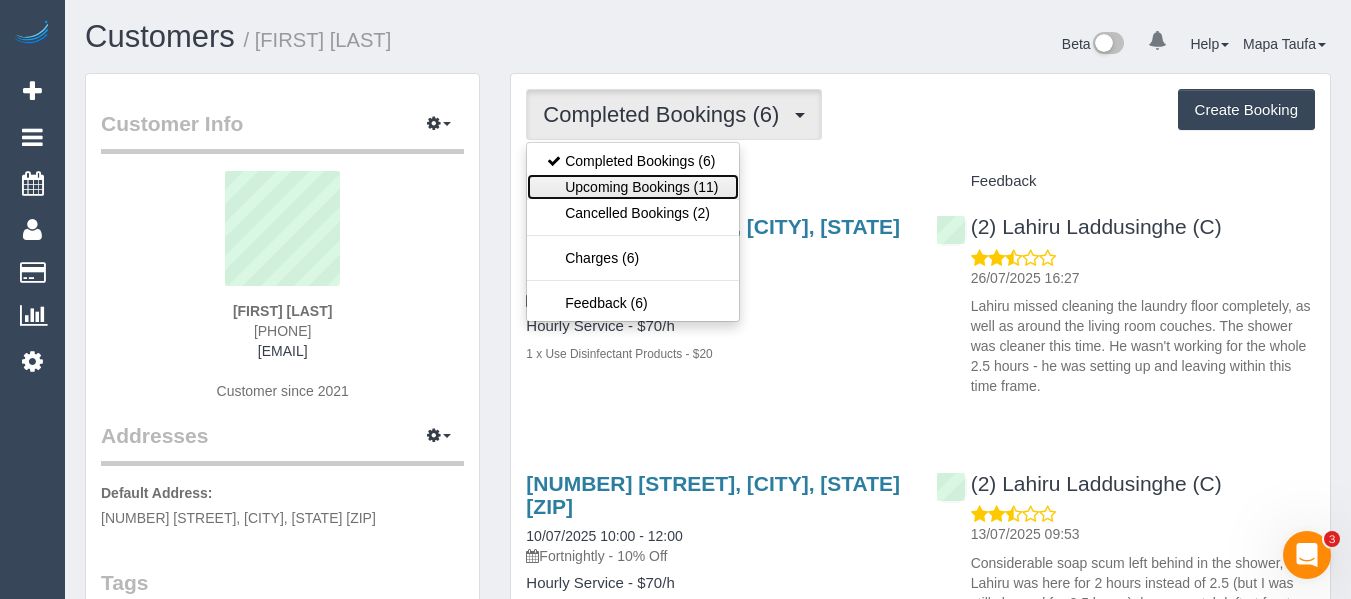 click on "Upcoming Bookings (11)" at bounding box center (632, 187) 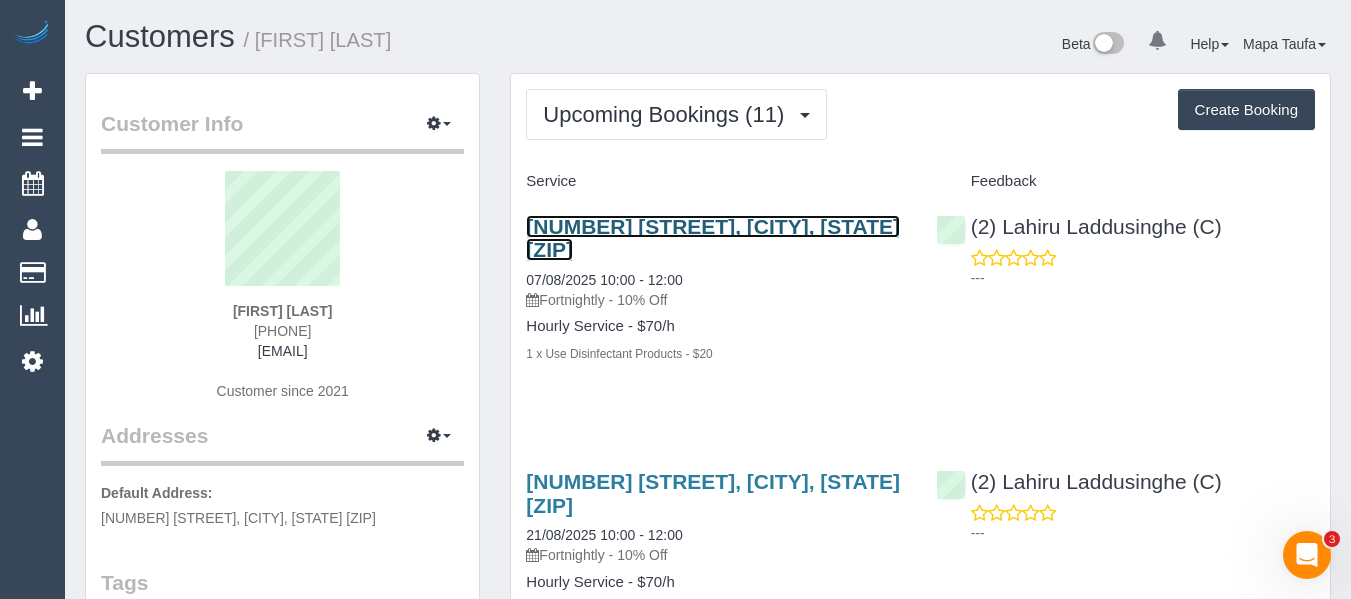 click on "[NUMBER] [STREET], [CITY], [STATE] [ZIP]" at bounding box center [713, 238] 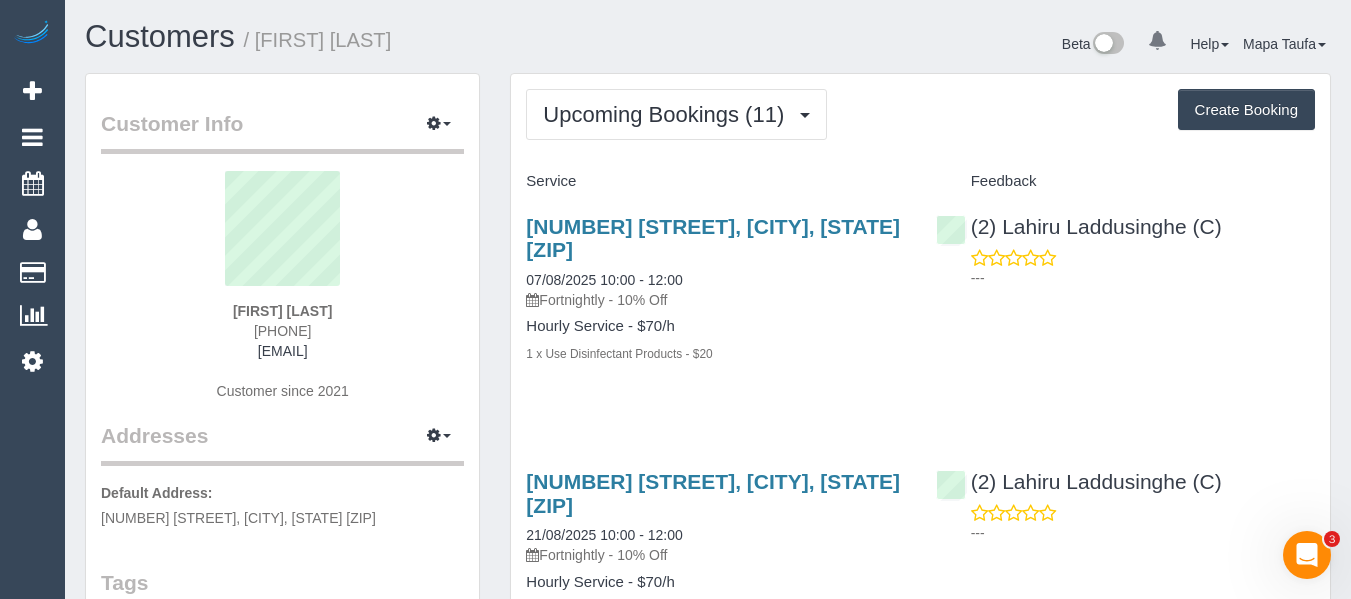 drag, startPoint x: 278, startPoint y: 352, endPoint x: 260, endPoint y: 365, distance: 22.203604 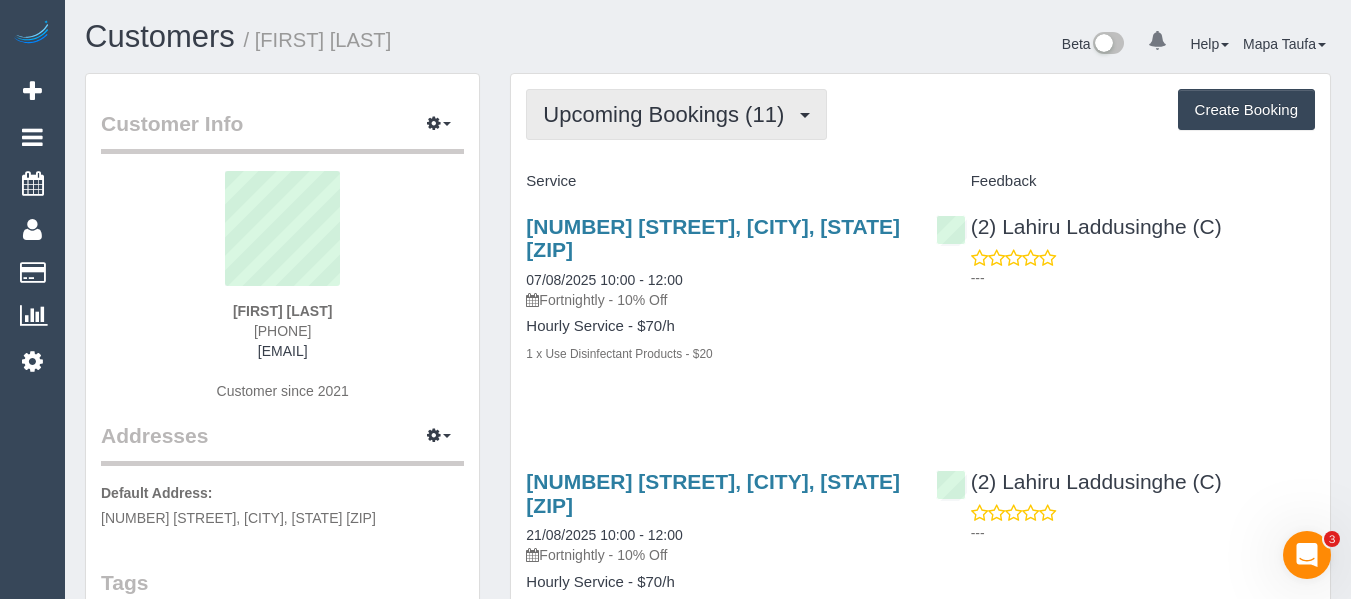 drag, startPoint x: 576, startPoint y: 101, endPoint x: 578, endPoint y: 156, distance: 55.03635 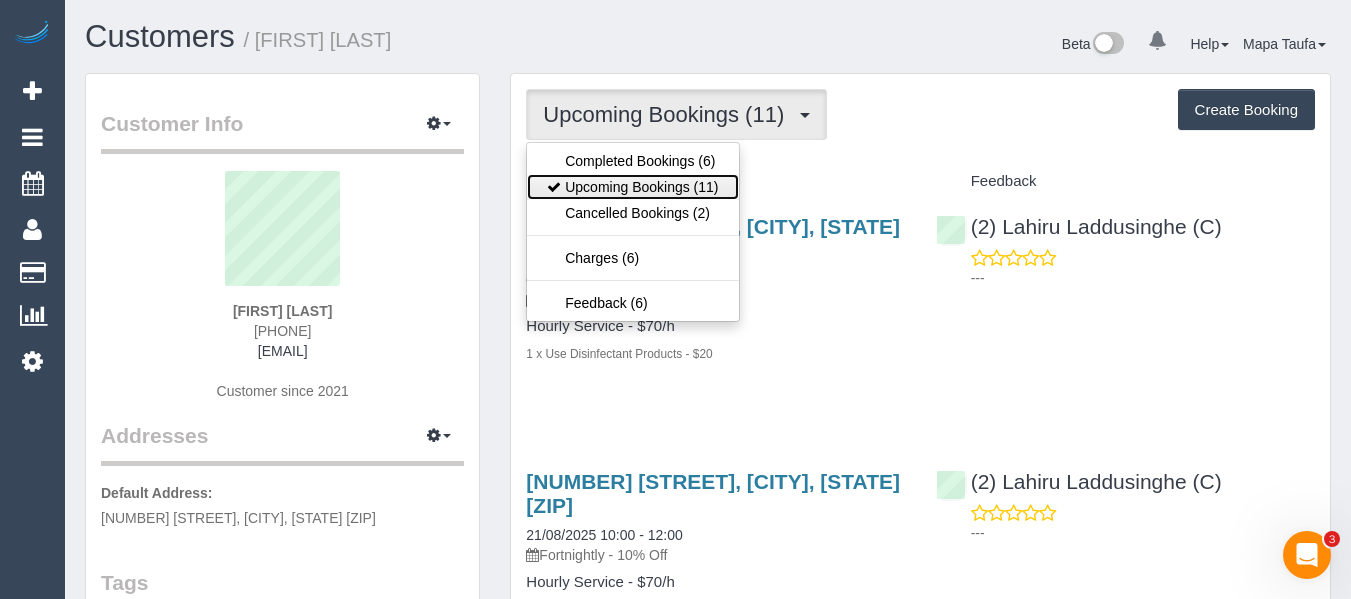 click on "Upcoming Bookings (11)" at bounding box center [632, 187] 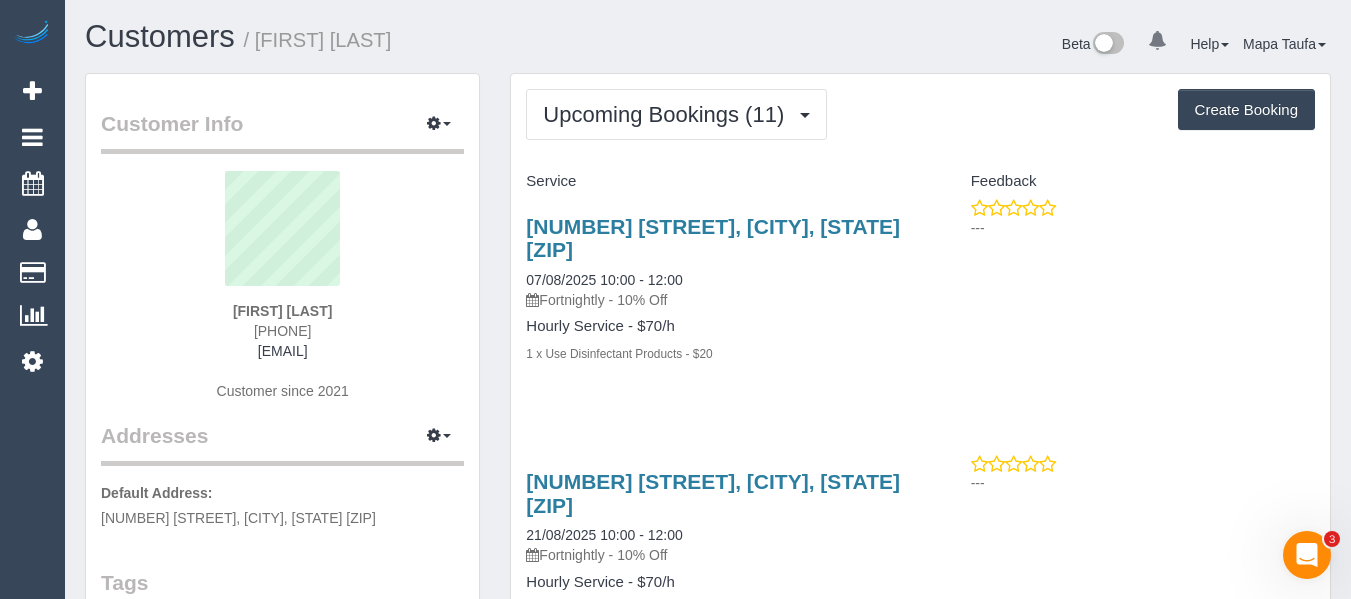 click on "Customer Info
Edit Contact Info
Send Message
Email Preferences
Special Sales Tax
View Changes
Mark as Unconfirmed
Block this Customer
Archive Account
Delete Account
[FIRST] [LAST]
[PHONE]" at bounding box center [282, 928] 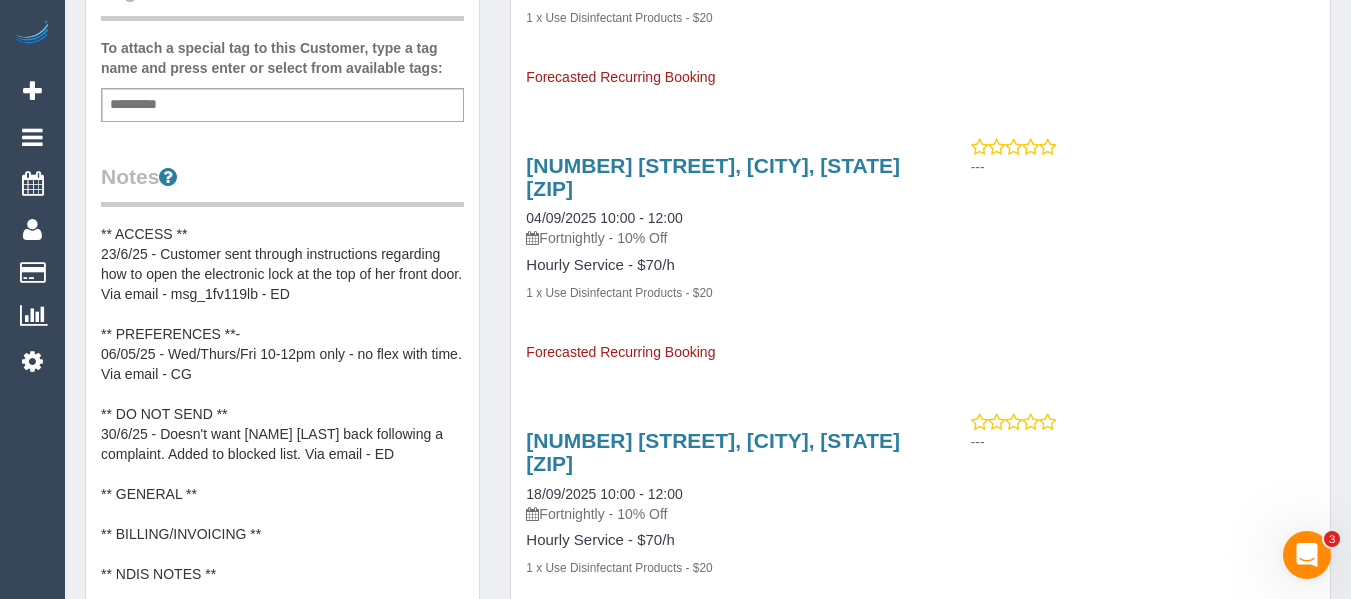 scroll, scrollTop: 600, scrollLeft: 0, axis: vertical 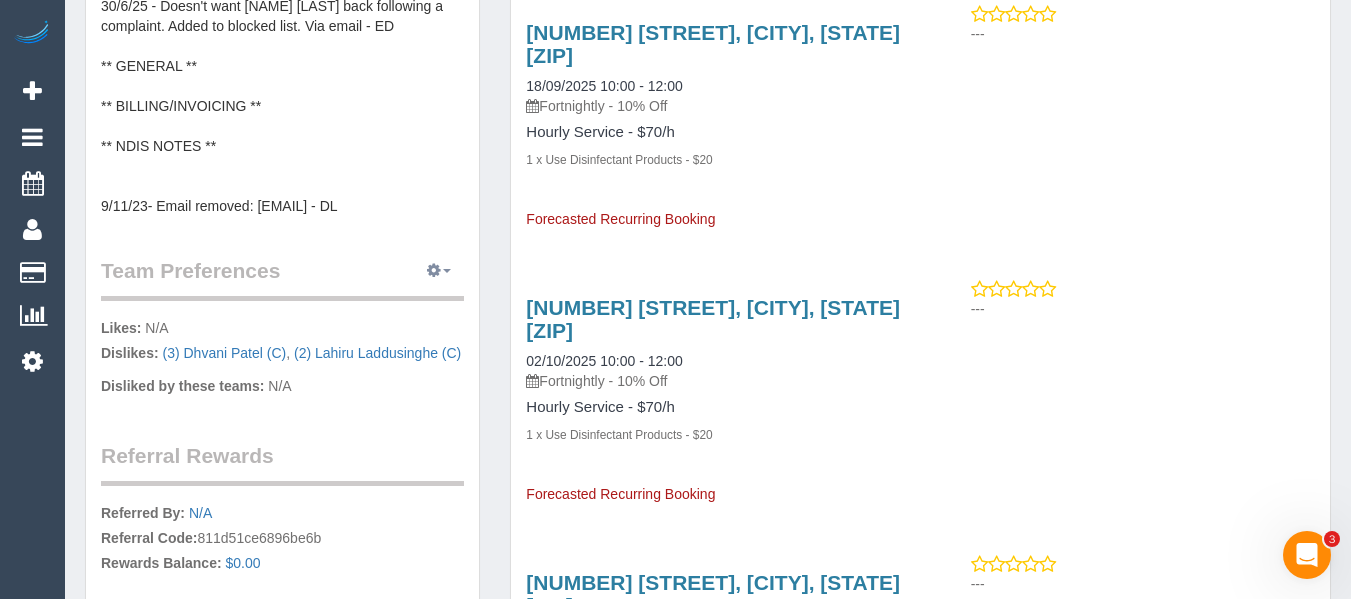 click at bounding box center (434, 270) 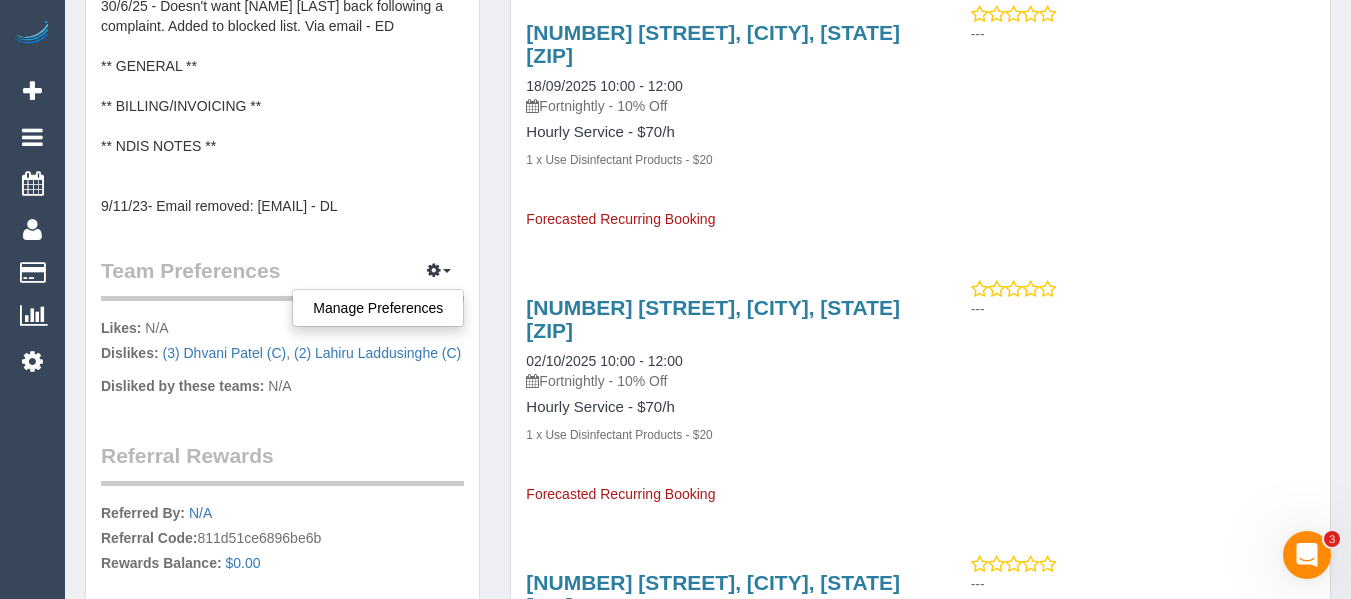 click on "Customer Info
Edit Contact Info
Send Message
Email Preferences
Special Sales Tax
View Changes
Mark as Unconfirmed
Block this Customer
Archive Account
Delete Account
[FIRST] [LAST]
[PHONE]" at bounding box center (282, -72) 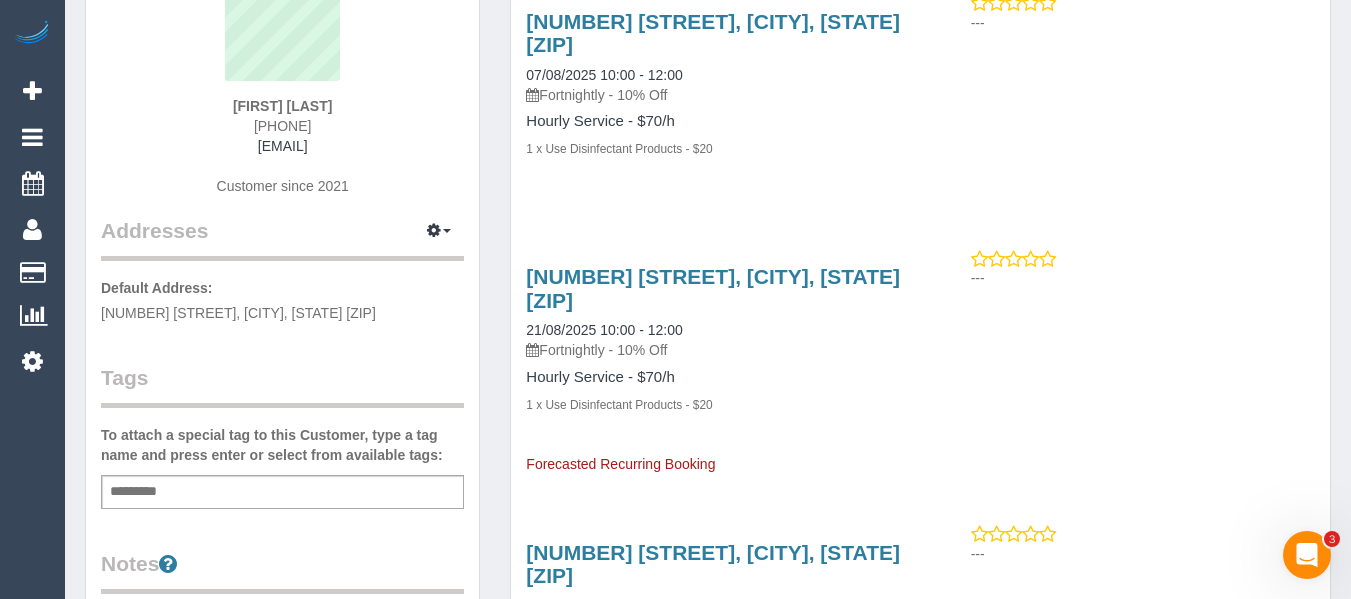scroll, scrollTop: 100, scrollLeft: 0, axis: vertical 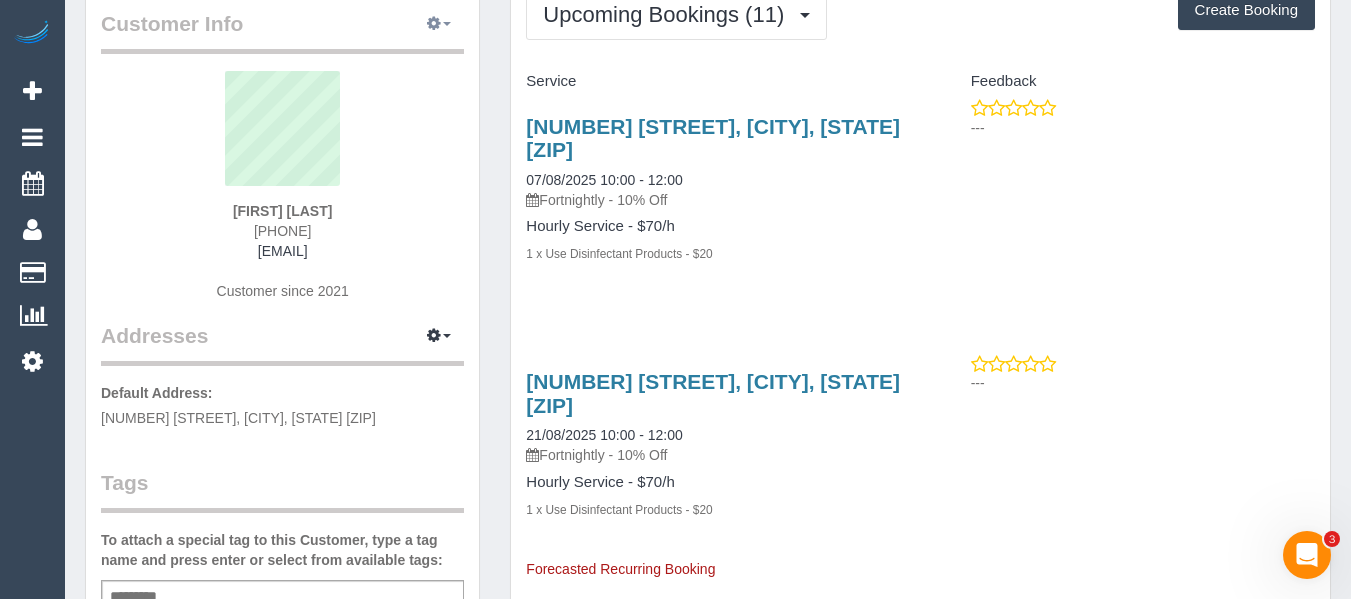 click at bounding box center [439, 24] 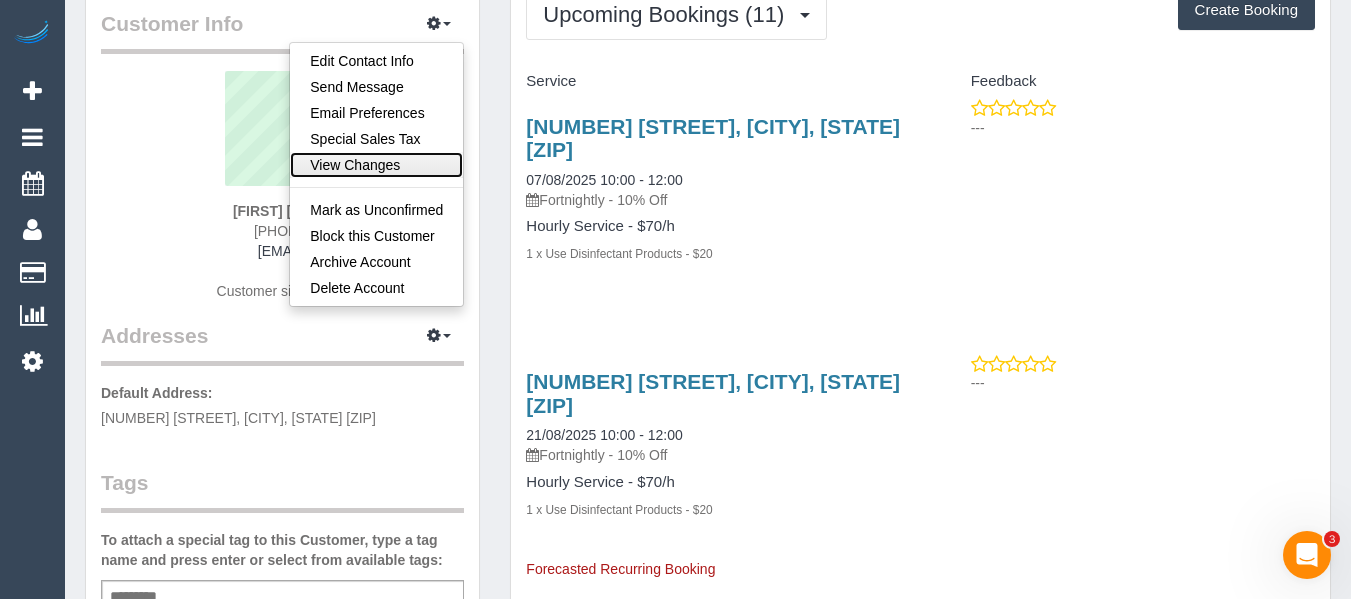 click on "View Changes" at bounding box center [376, 165] 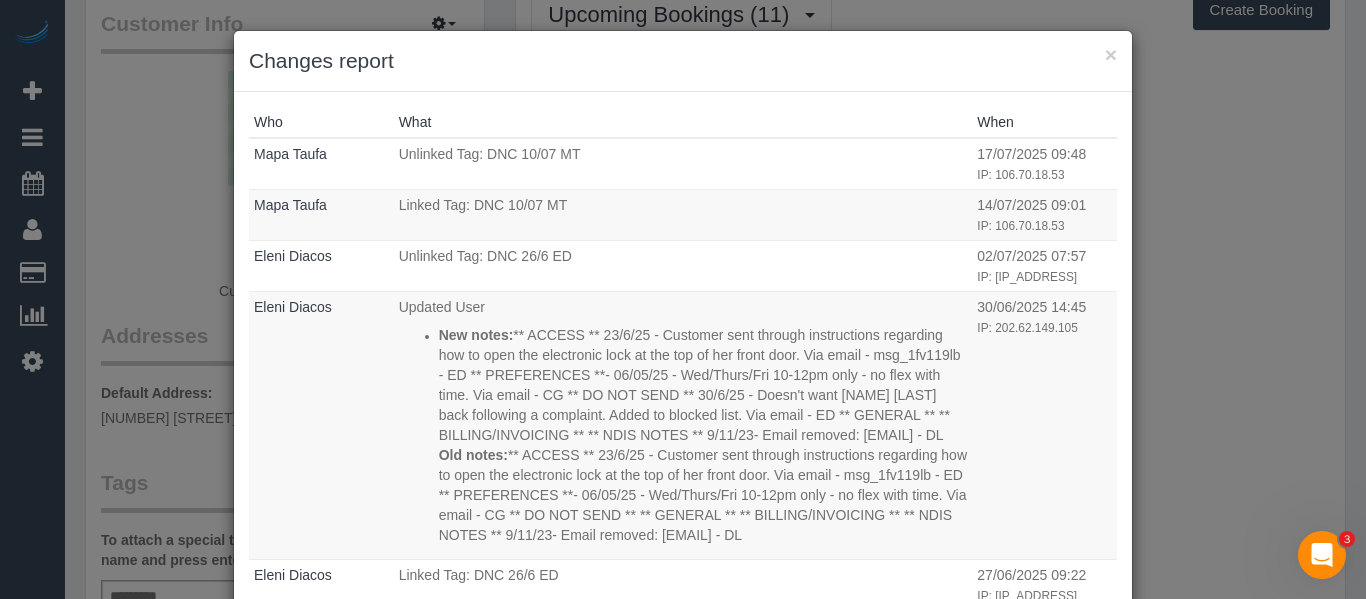 click on "×
Changes report" at bounding box center [683, 61] 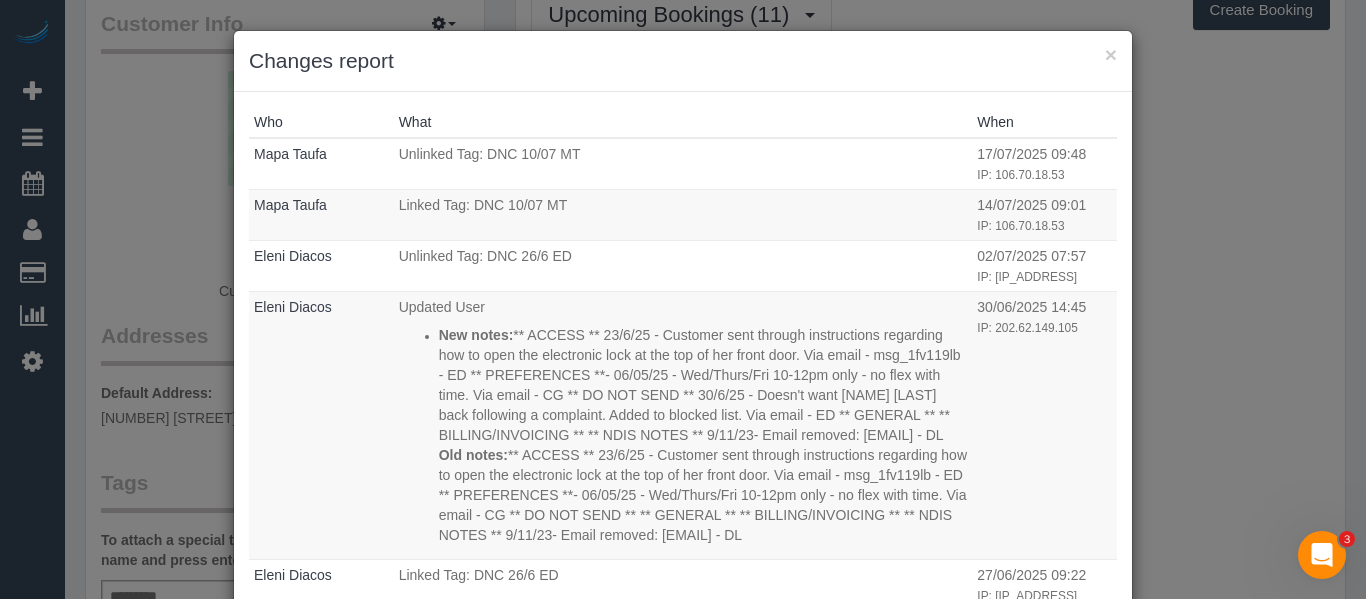 click on "×
Changes report" at bounding box center (683, 61) 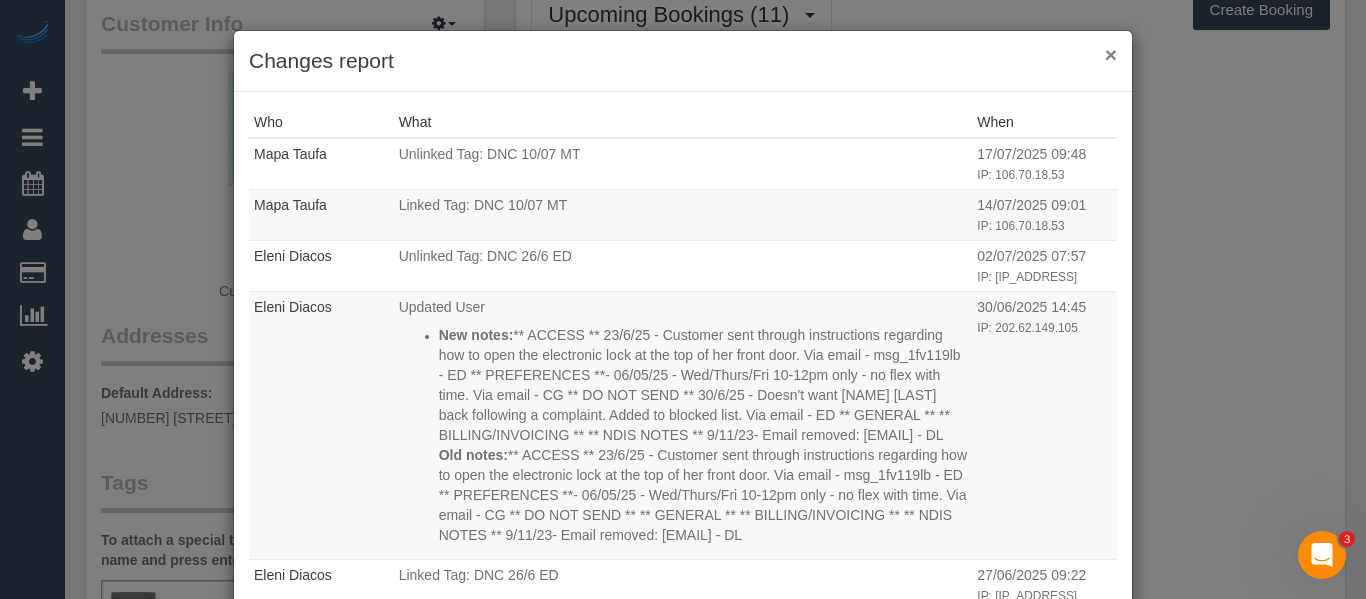 click on "×" at bounding box center [1111, 54] 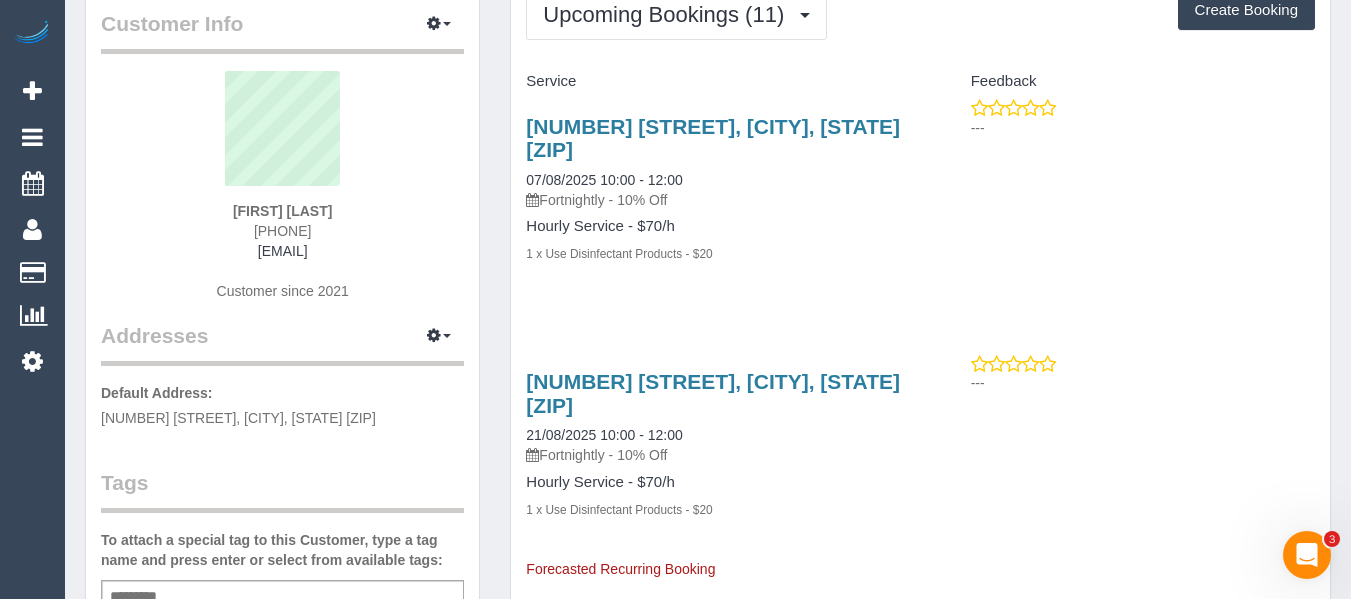 drag, startPoint x: 389, startPoint y: 241, endPoint x: 210, endPoint y: 262, distance: 180.22763 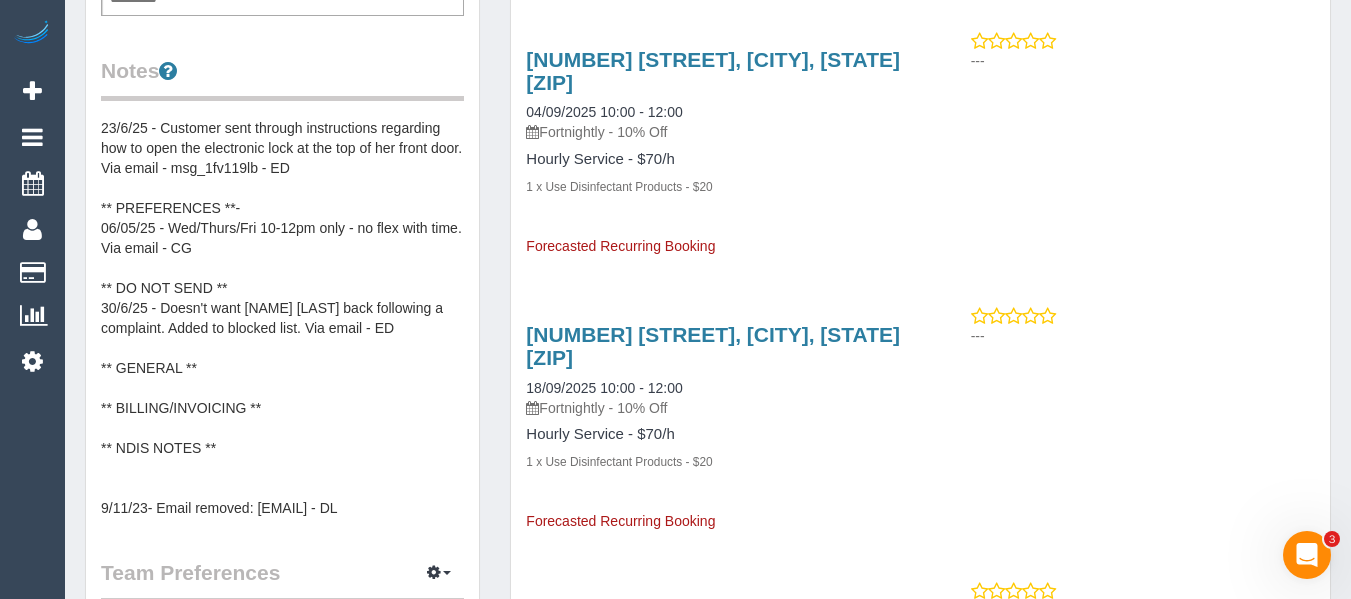 scroll, scrollTop: 700, scrollLeft: 0, axis: vertical 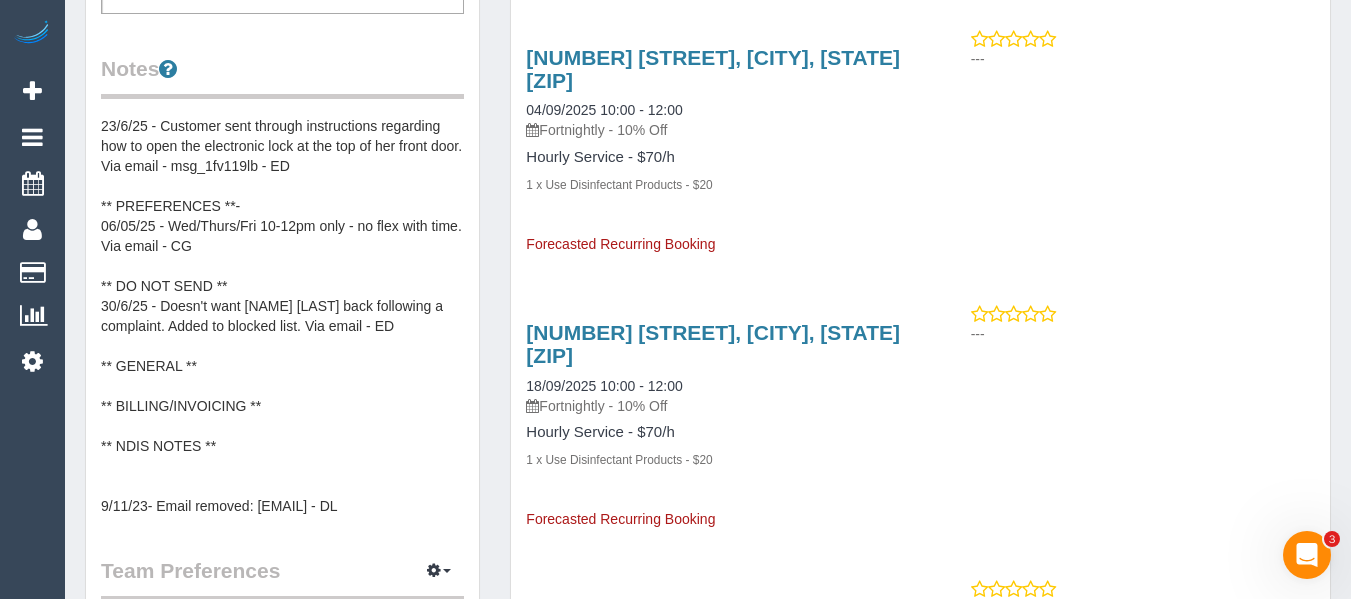 click on "** ACCESS **
23/6/25 - Customer sent through instructions regarding how to open the electronic lock at the top of her front door. Via email - msg_1fv119lb - ED
** PREFERENCES **-
06/05/25 - Wed/Thurs/Fri 10-12pm only - no flex with time. Via email - CG
** DO NOT SEND **
30/6/25 - Doesn't want [NAME] [LAST] back following a complaint. Added to blocked list. Via email - ED
** GENERAL **
** BILLING/INVOICING **
** NDIS NOTES **
9/11/23- Email removed: [EMAIL] - DL" at bounding box center [282, 316] 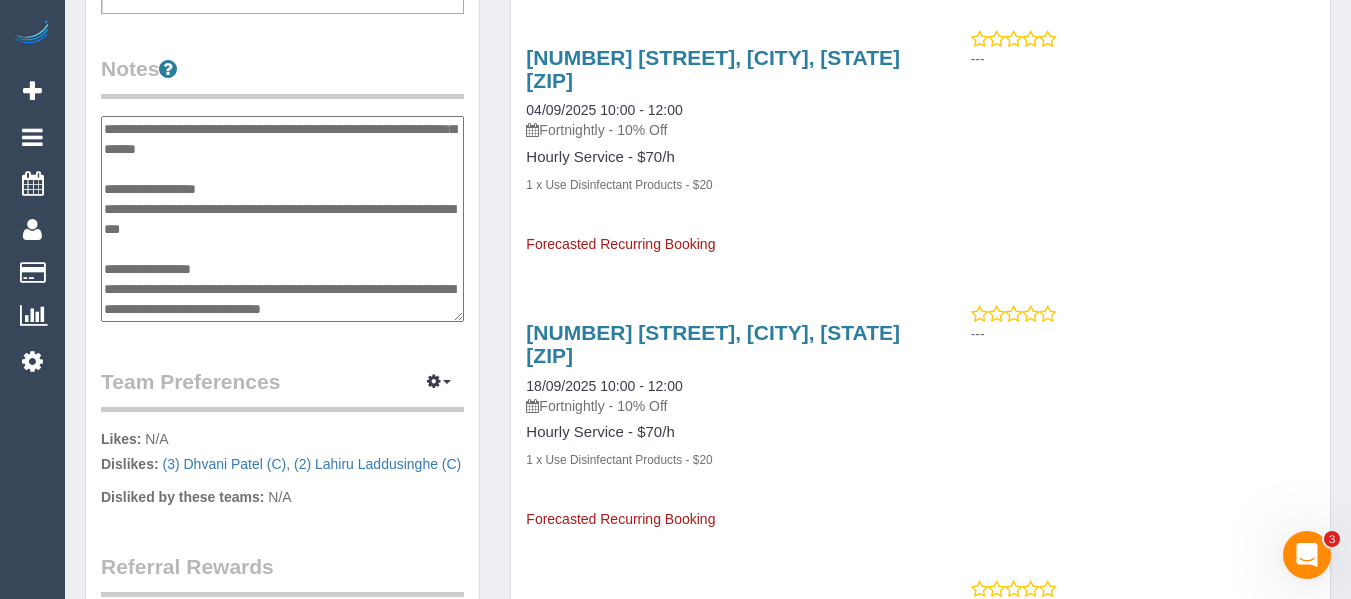 scroll, scrollTop: 140, scrollLeft: 0, axis: vertical 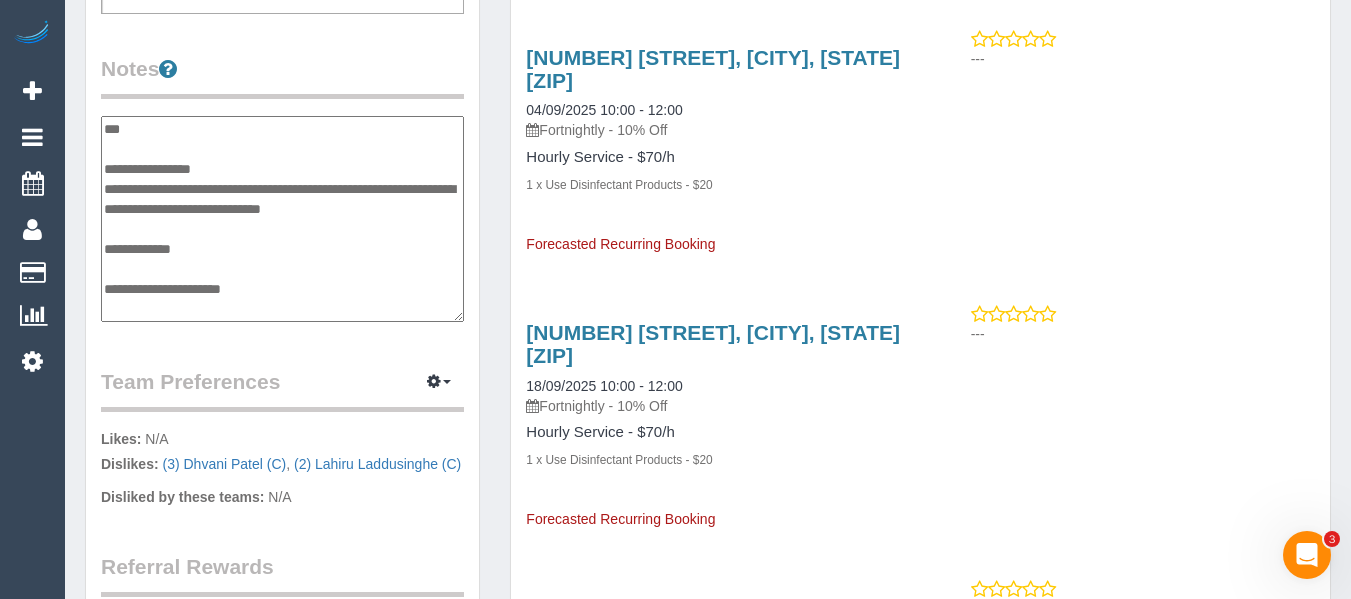 click on "**********" at bounding box center [282, 219] 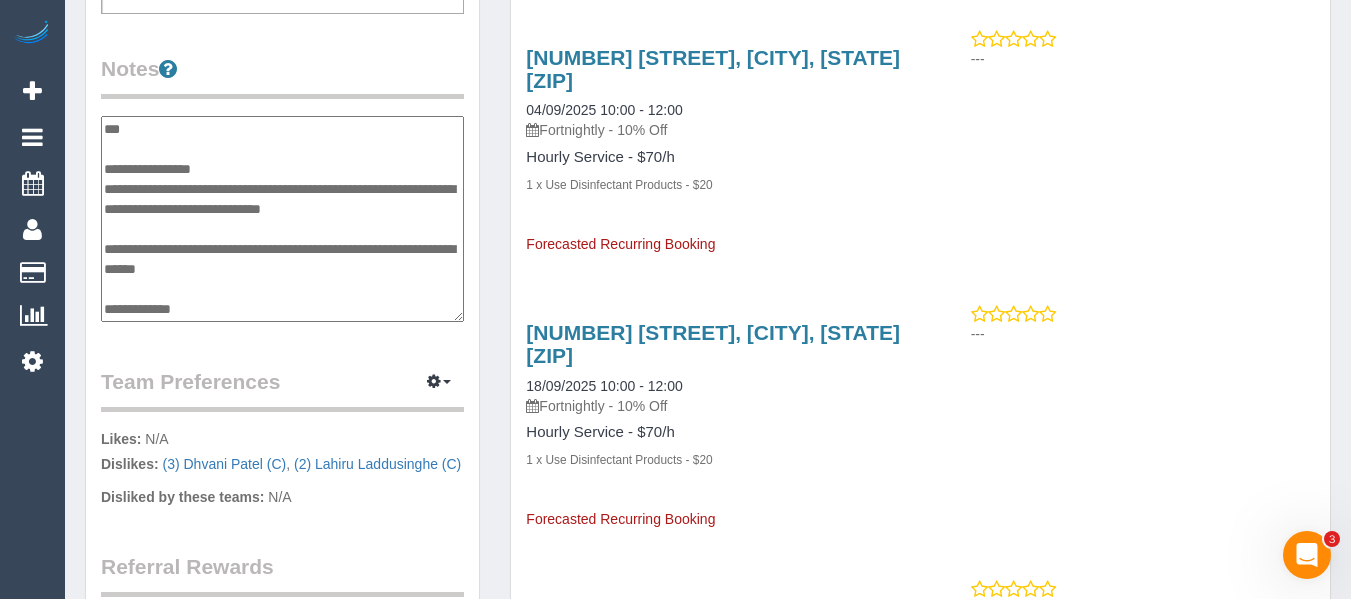 type on "**********" 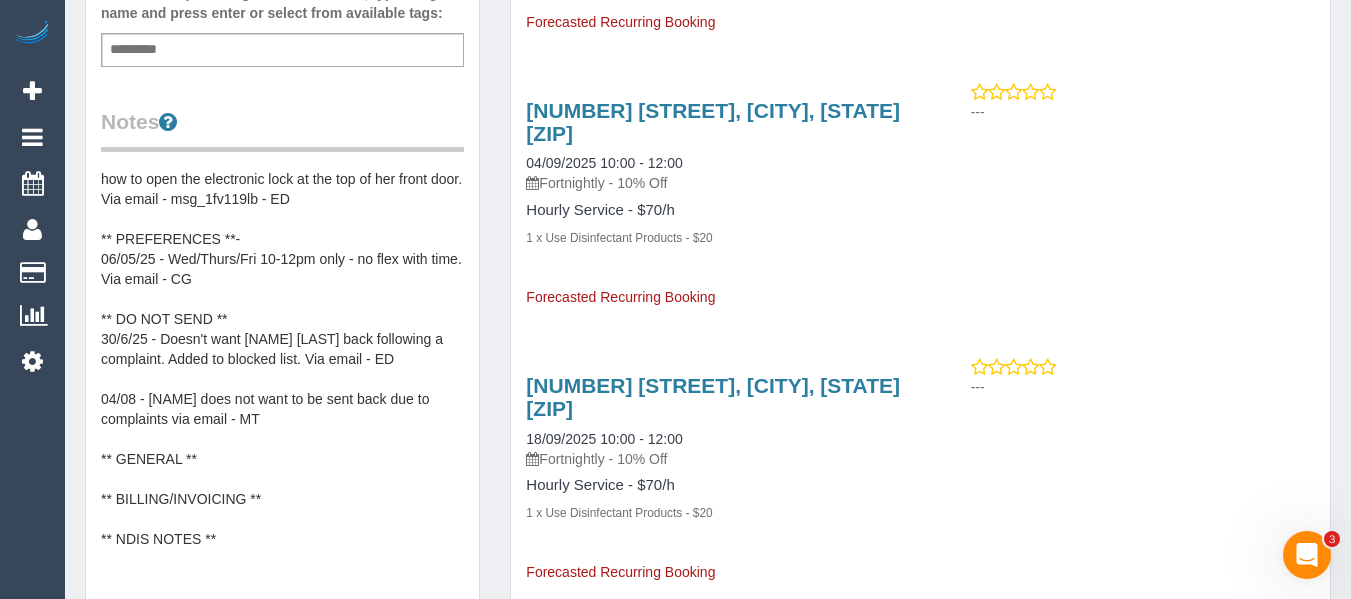 scroll, scrollTop: 600, scrollLeft: 0, axis: vertical 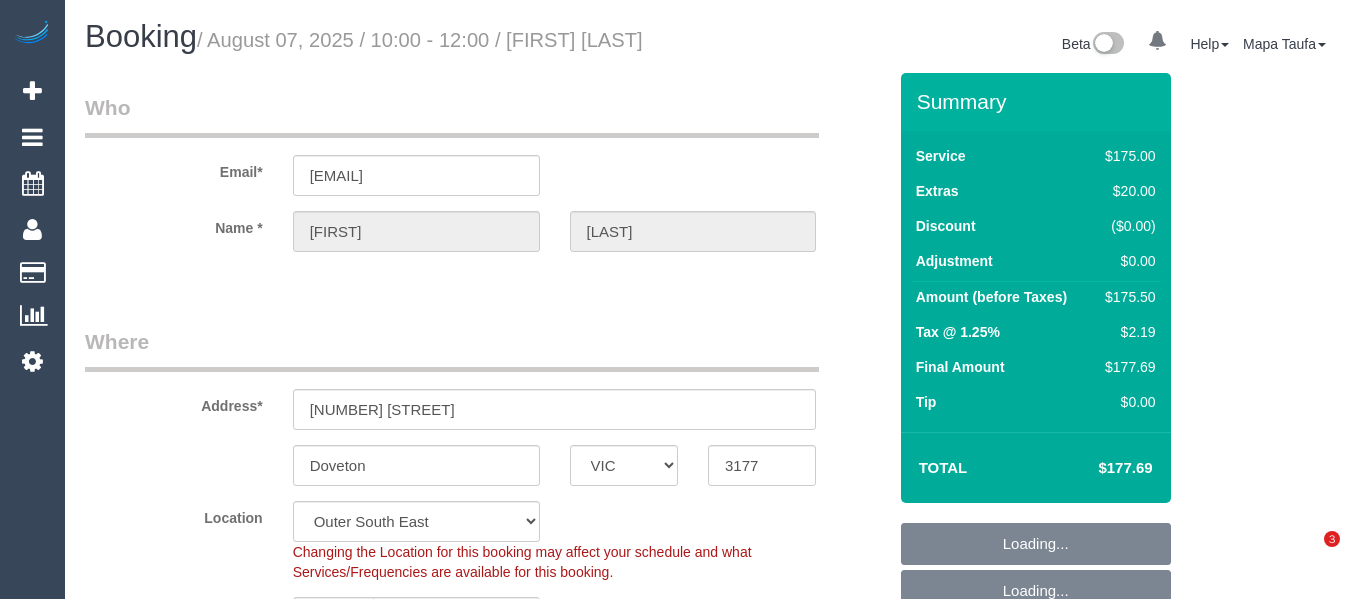 select on "VIC" 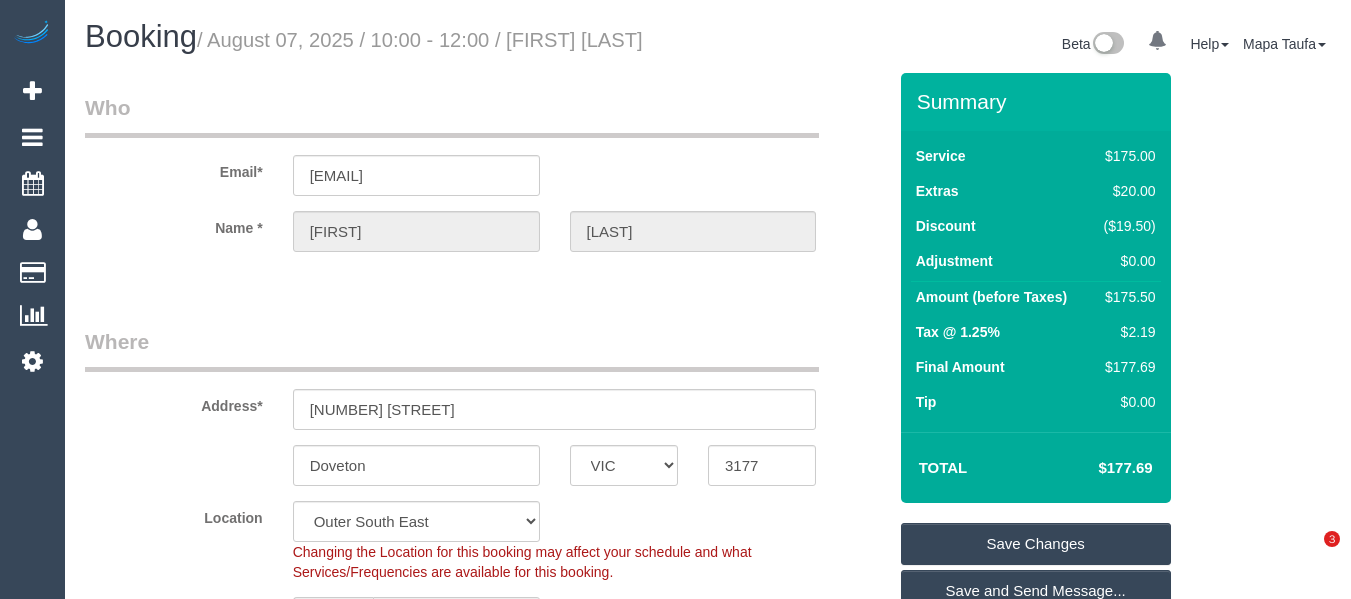 scroll, scrollTop: 0, scrollLeft: 0, axis: both 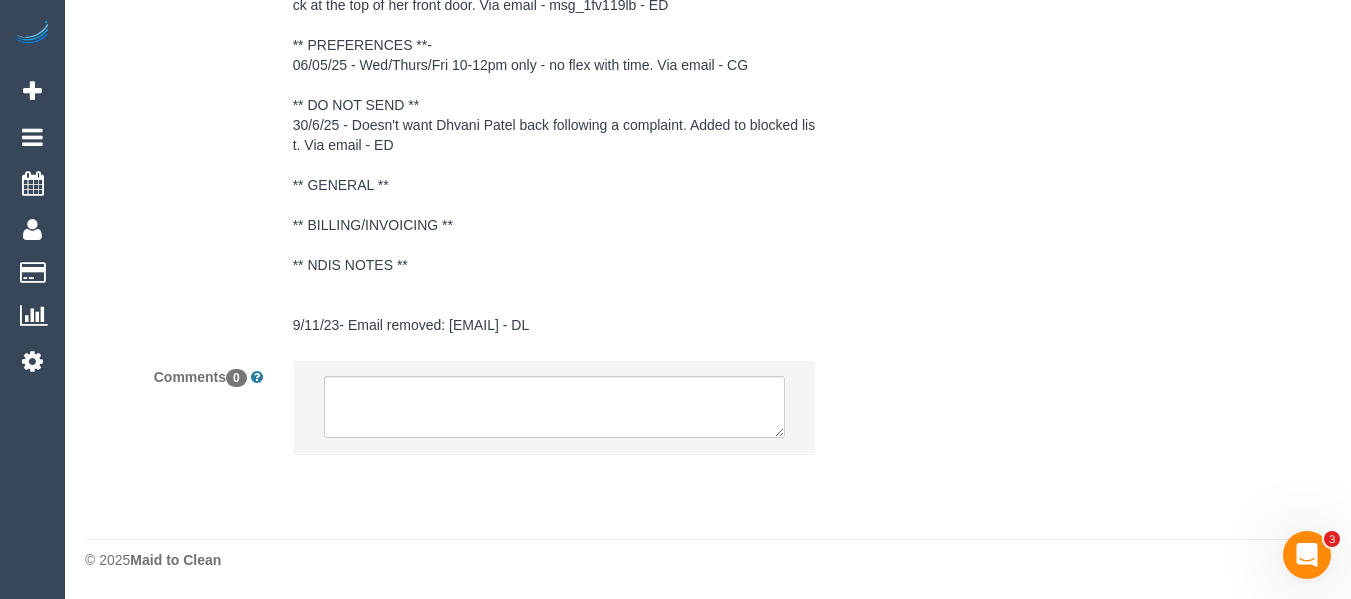 drag, startPoint x: 1360, startPoint y: 64, endPoint x: 8, endPoint y: 12, distance: 1352.9996 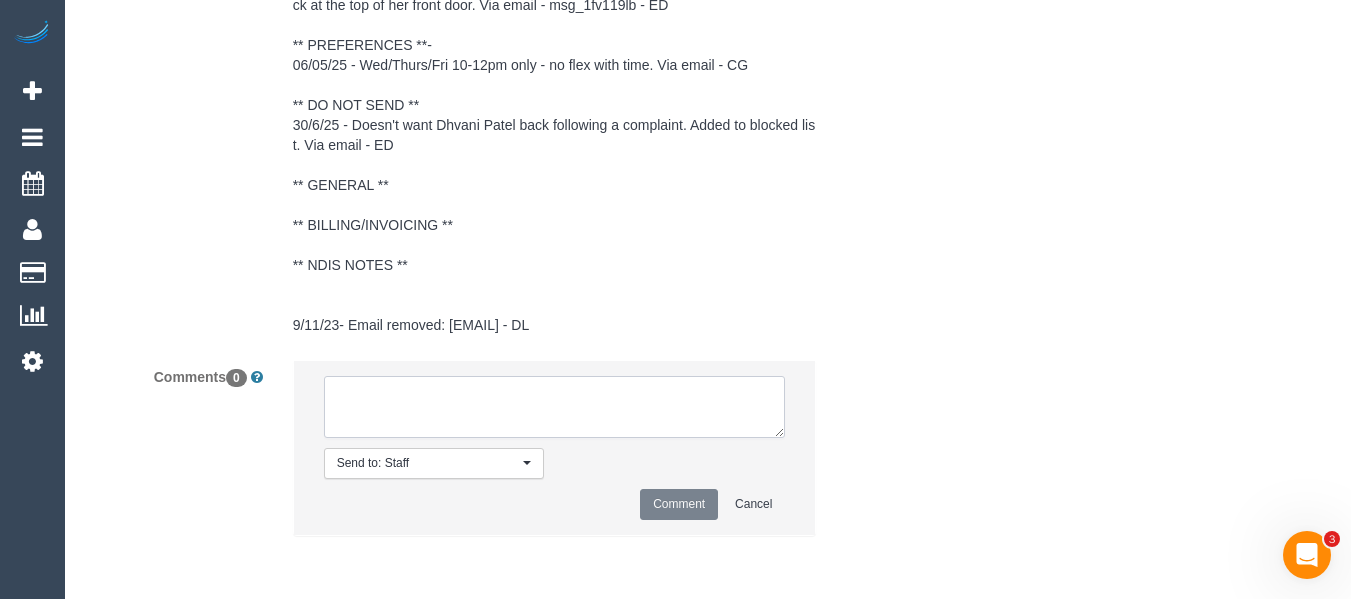 click at bounding box center [555, 407] 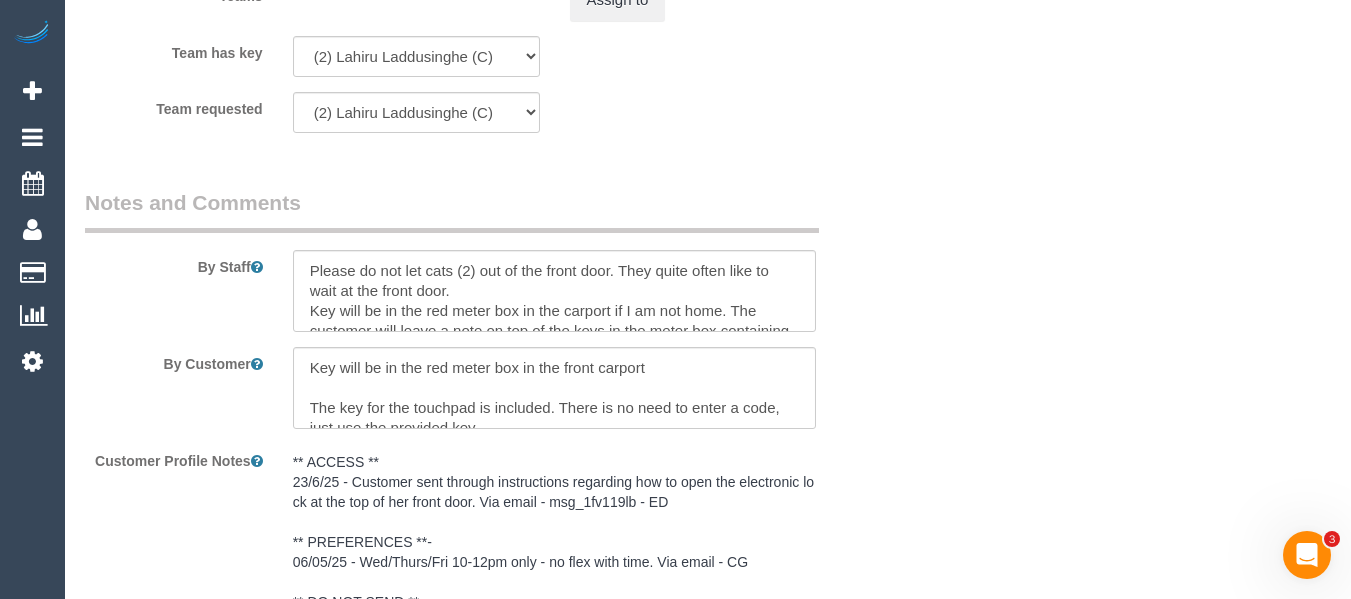 scroll, scrollTop: 3046, scrollLeft: 0, axis: vertical 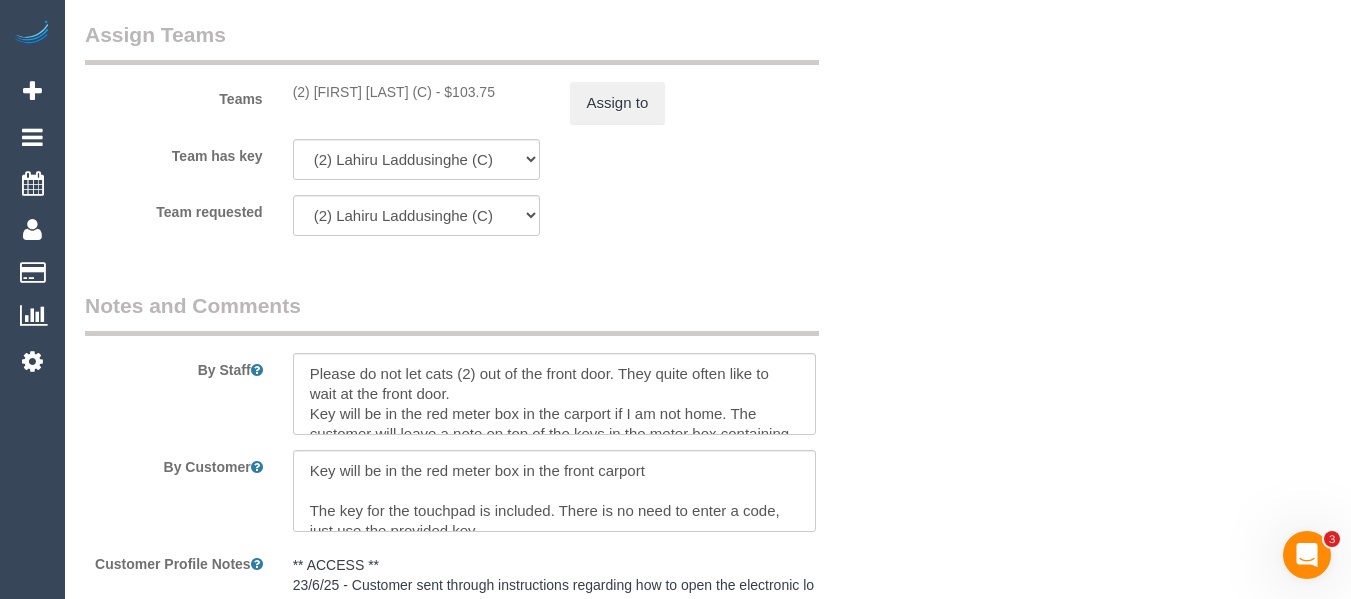 drag, startPoint x: 455, startPoint y: 95, endPoint x: 312, endPoint y: 92, distance: 143.03146 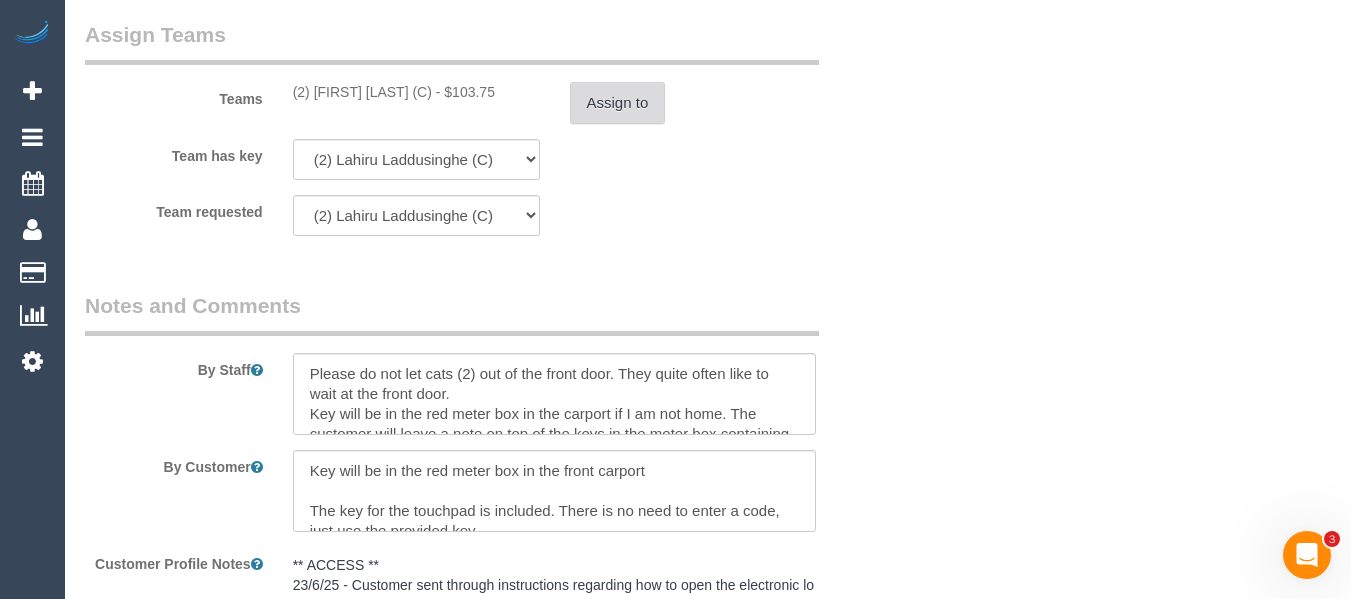 click on "Assign to" at bounding box center [618, 103] 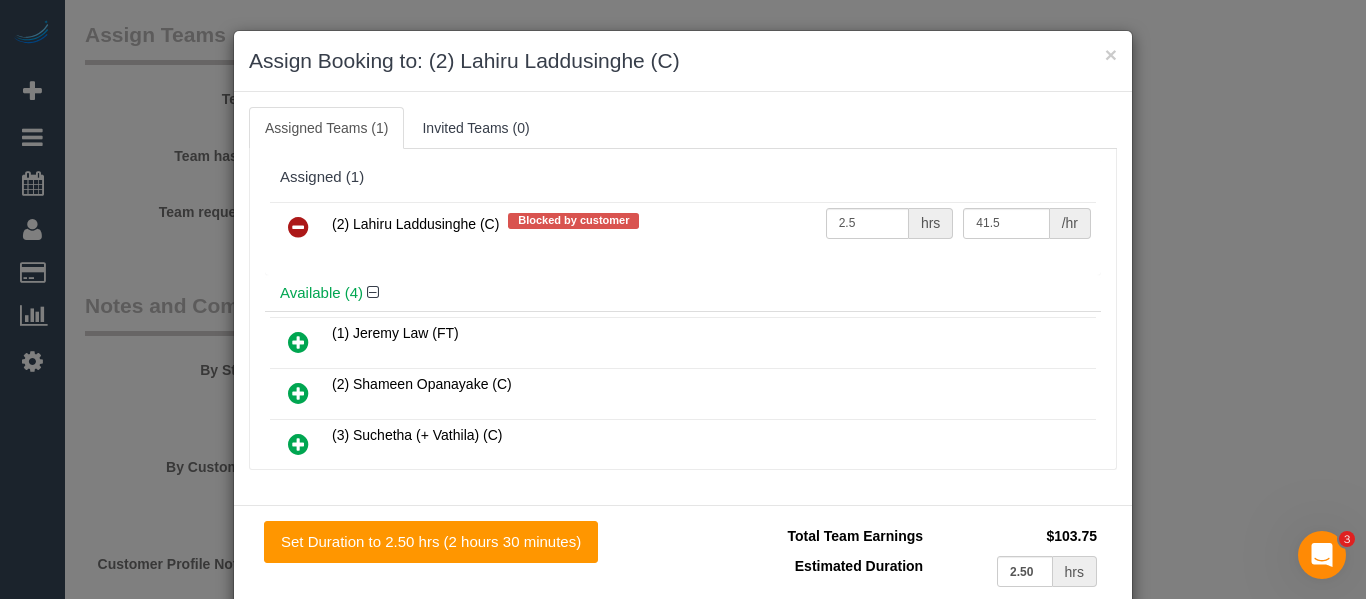 click at bounding box center [298, 227] 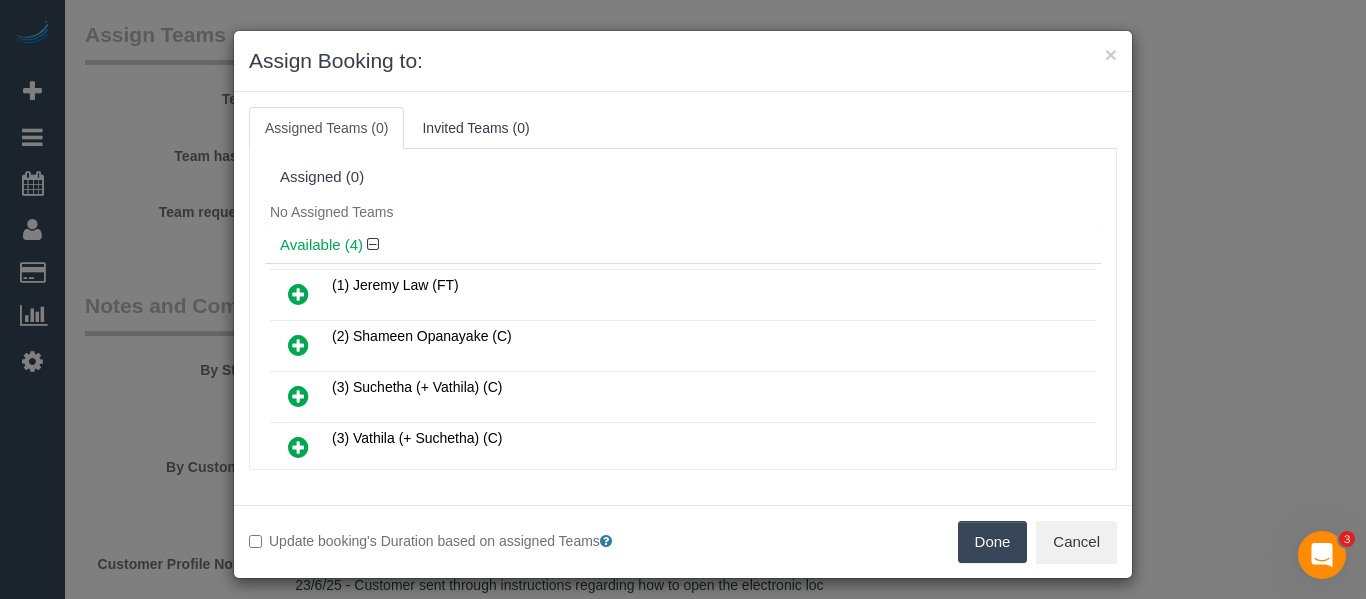 click on "Done" at bounding box center [993, 542] 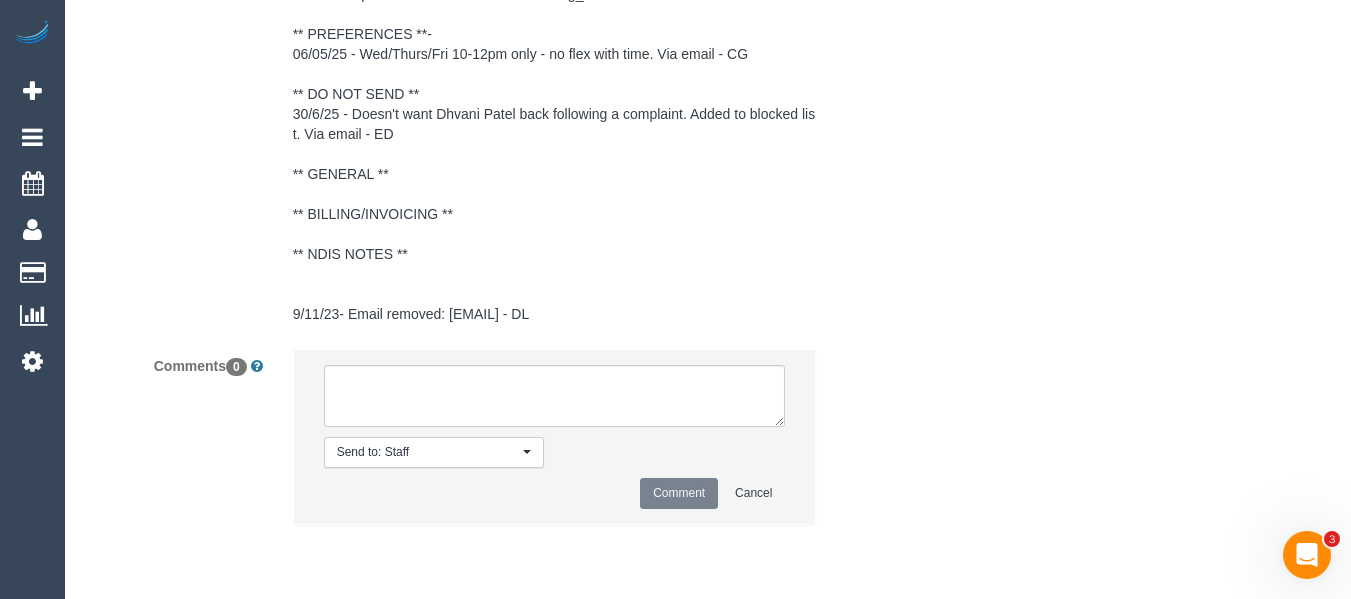 scroll, scrollTop: 3728, scrollLeft: 0, axis: vertical 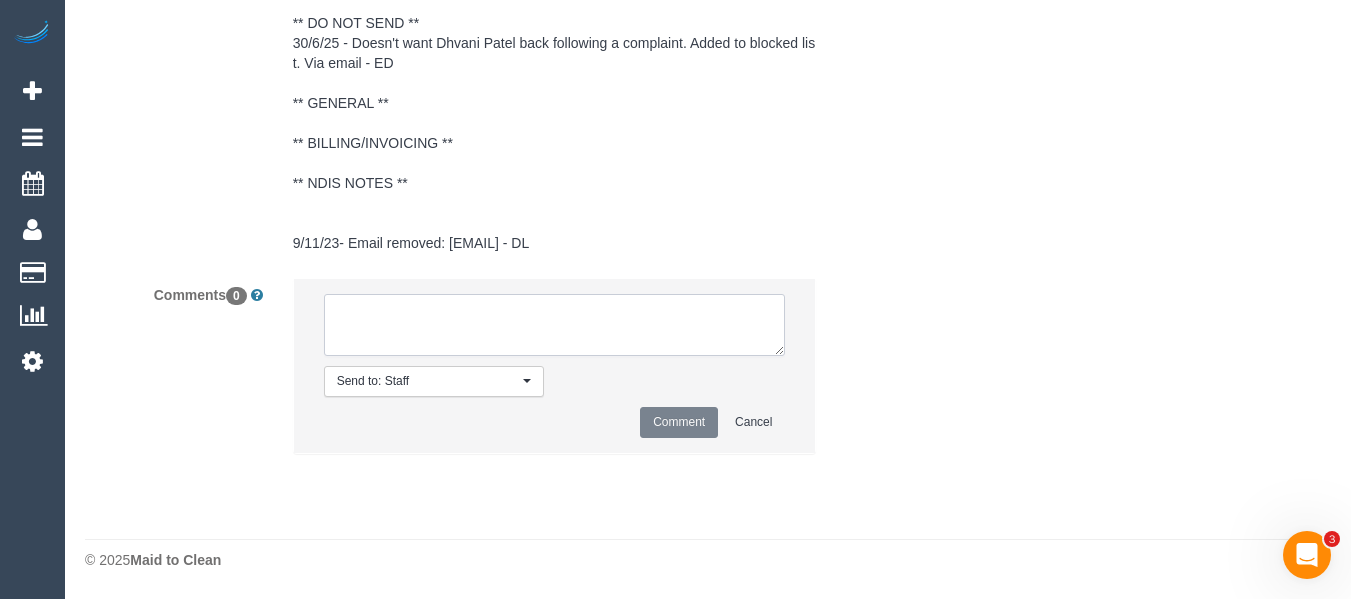 click at bounding box center (555, 325) 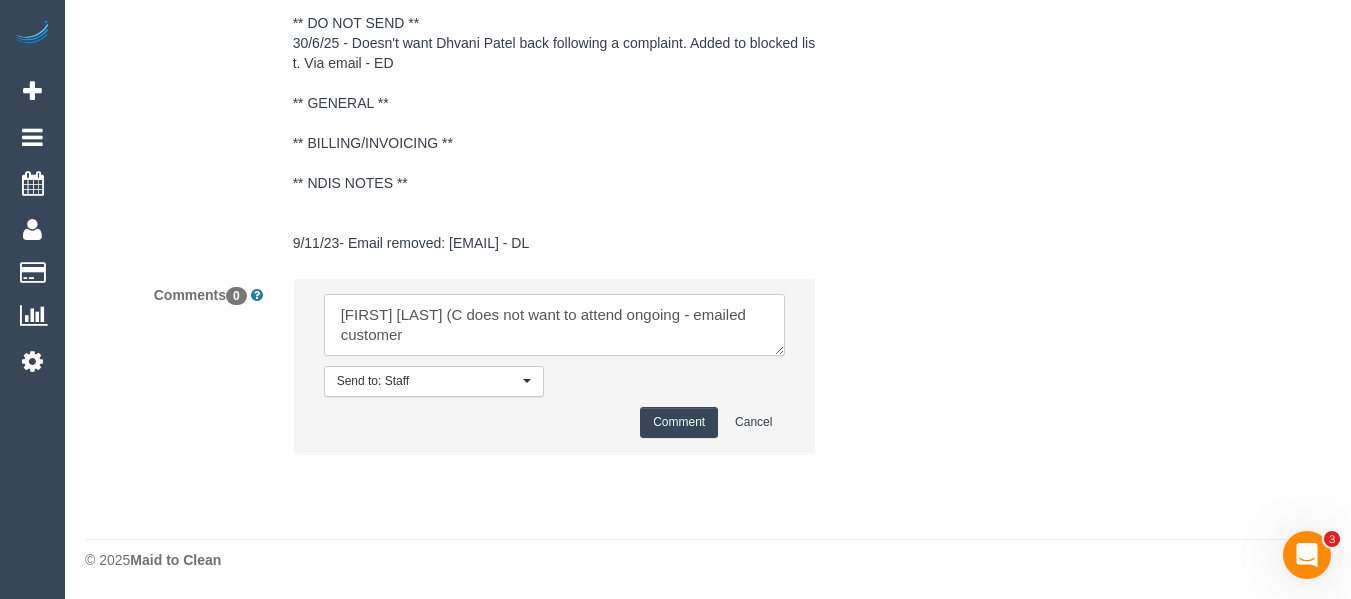 type on "Lahiru Laddusinghe (C does not want to attend ongoing - emailed customer" 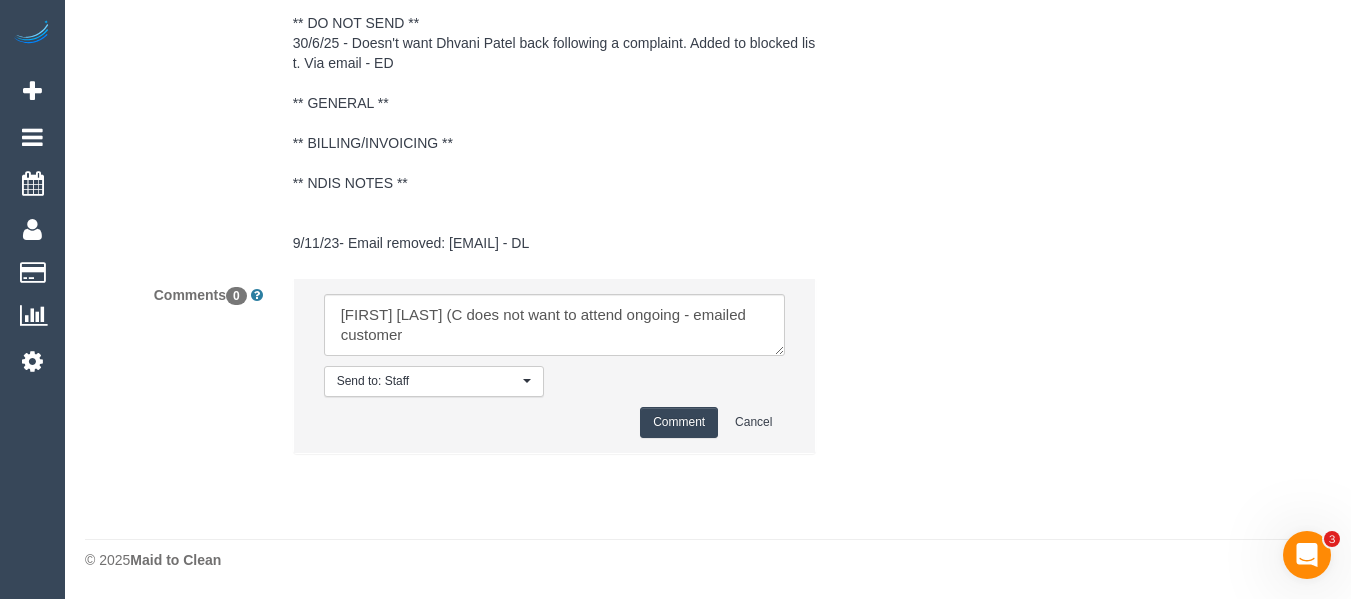 click on "Comment" at bounding box center (679, 422) 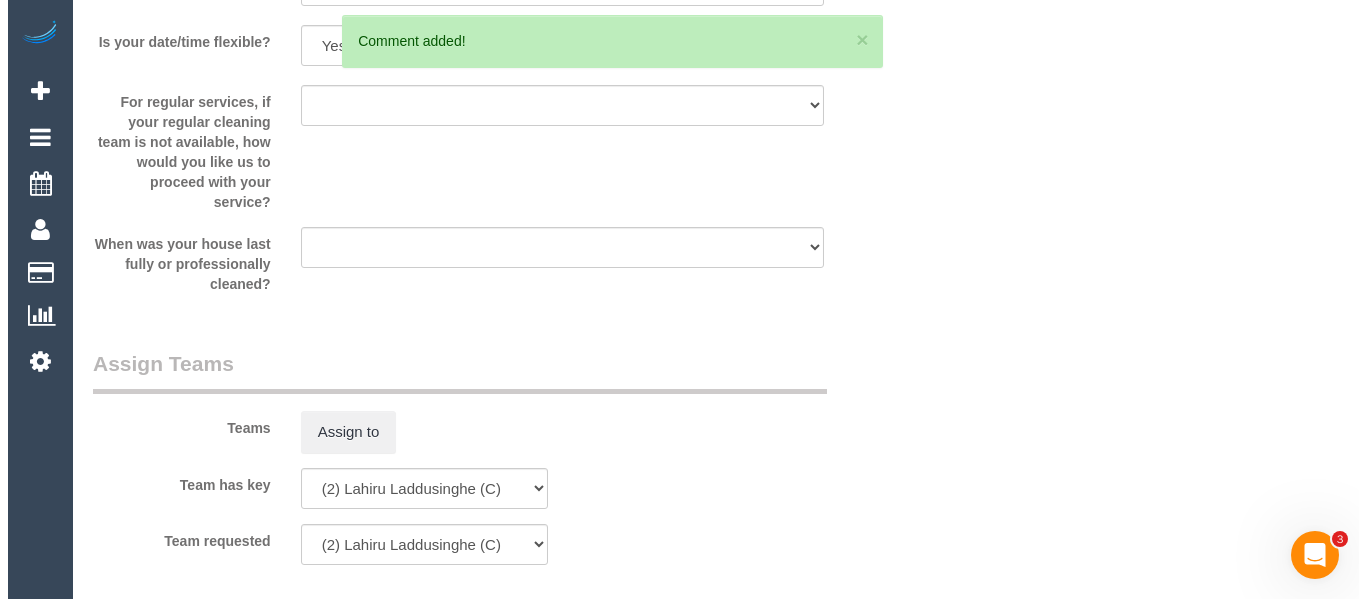 scroll, scrollTop: 0, scrollLeft: 0, axis: both 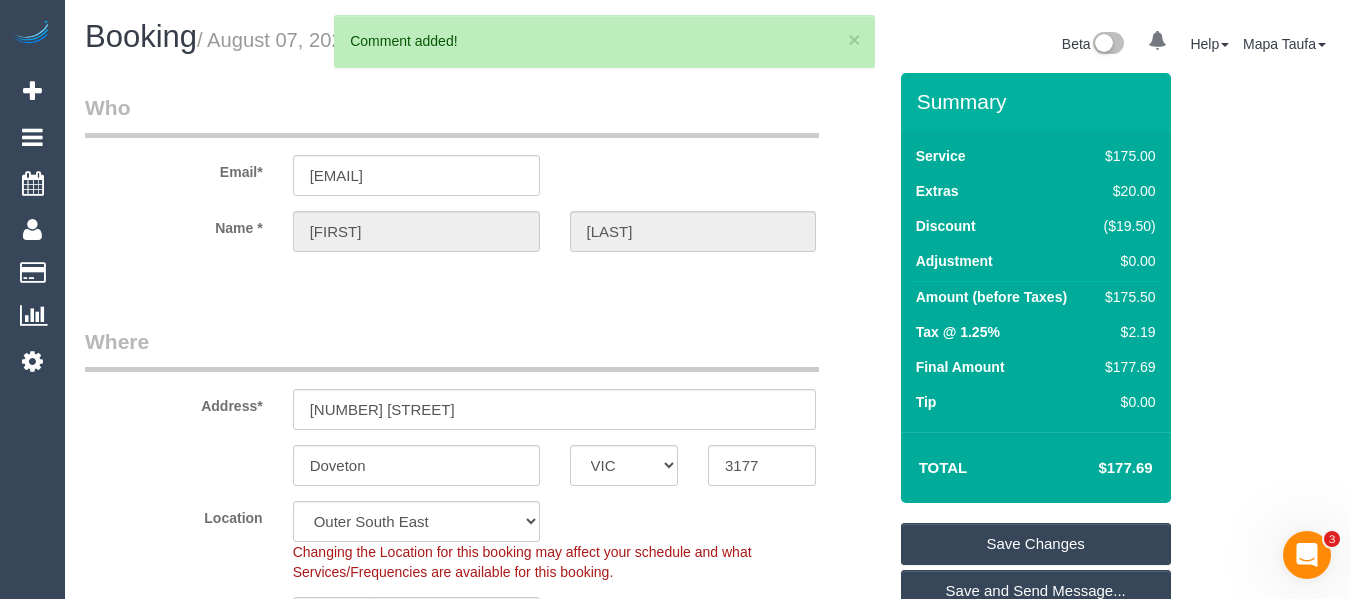 click on "Save Changes" at bounding box center (1036, 544) 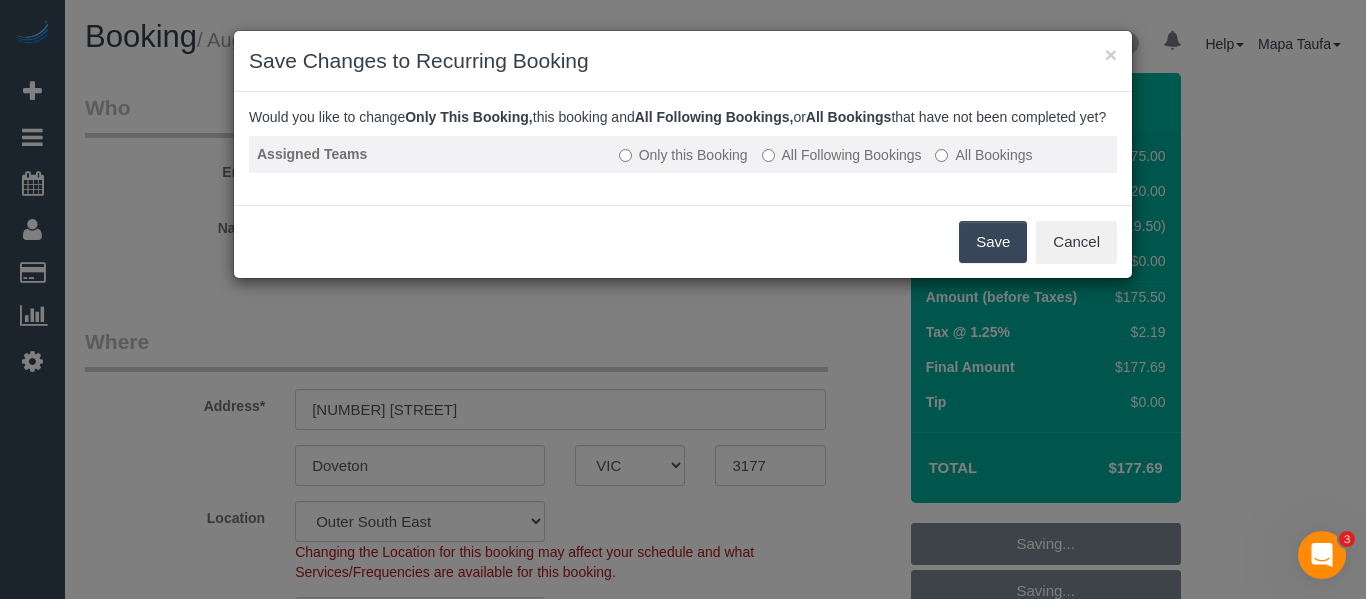 click on "All Following Bookings" at bounding box center (842, 155) 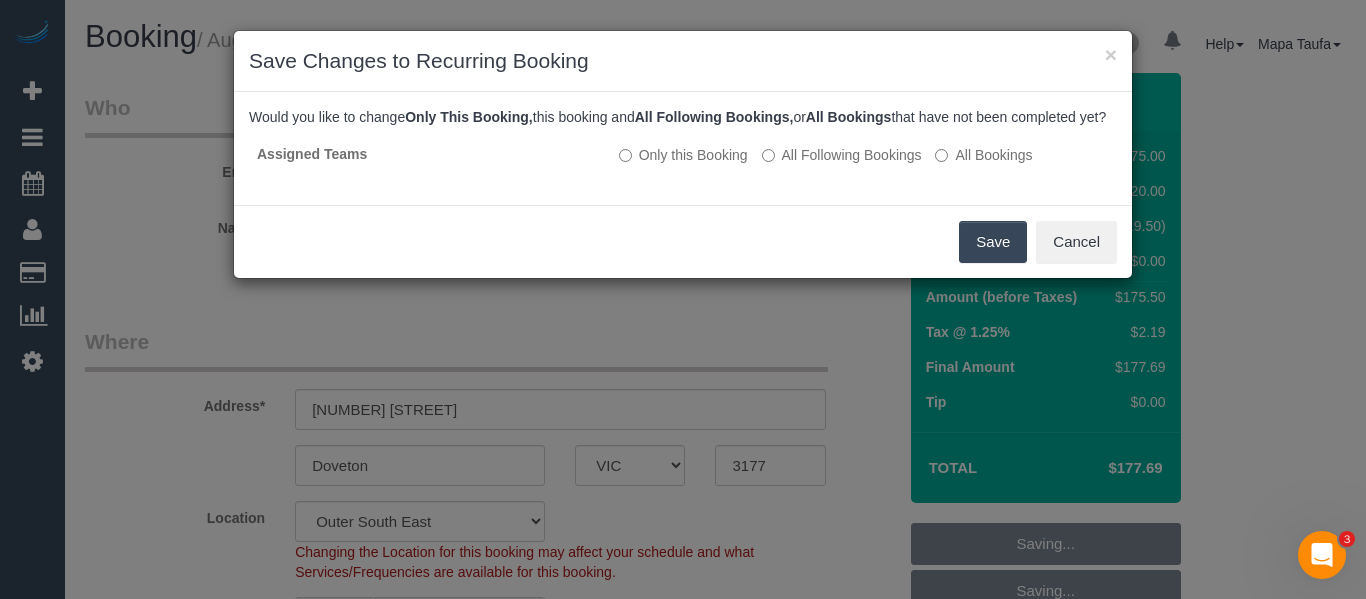 click on "Save" at bounding box center (993, 242) 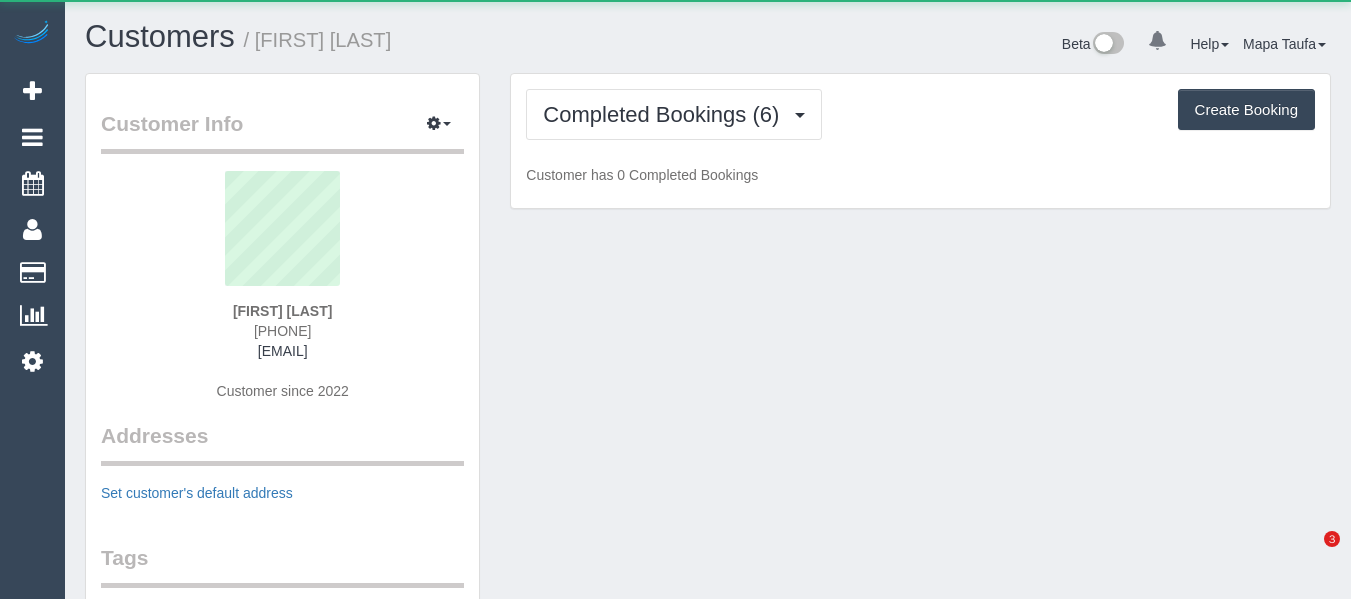 scroll, scrollTop: 0, scrollLeft: 0, axis: both 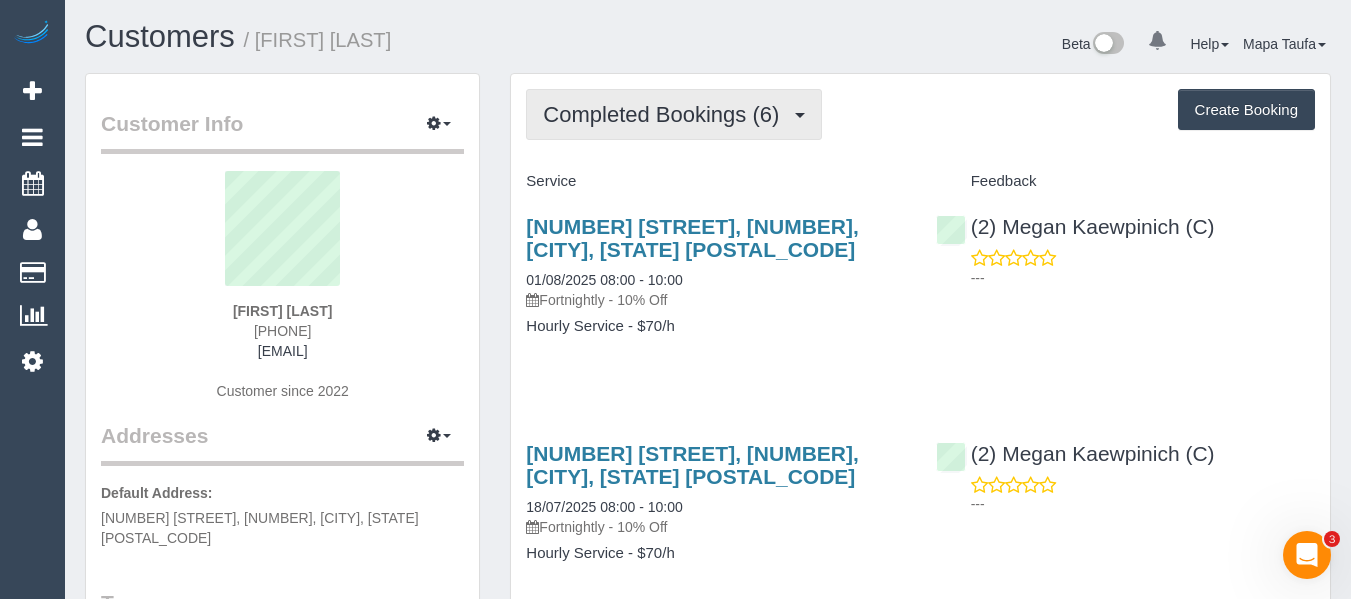 click on "Completed Bookings (6)" at bounding box center [674, 114] 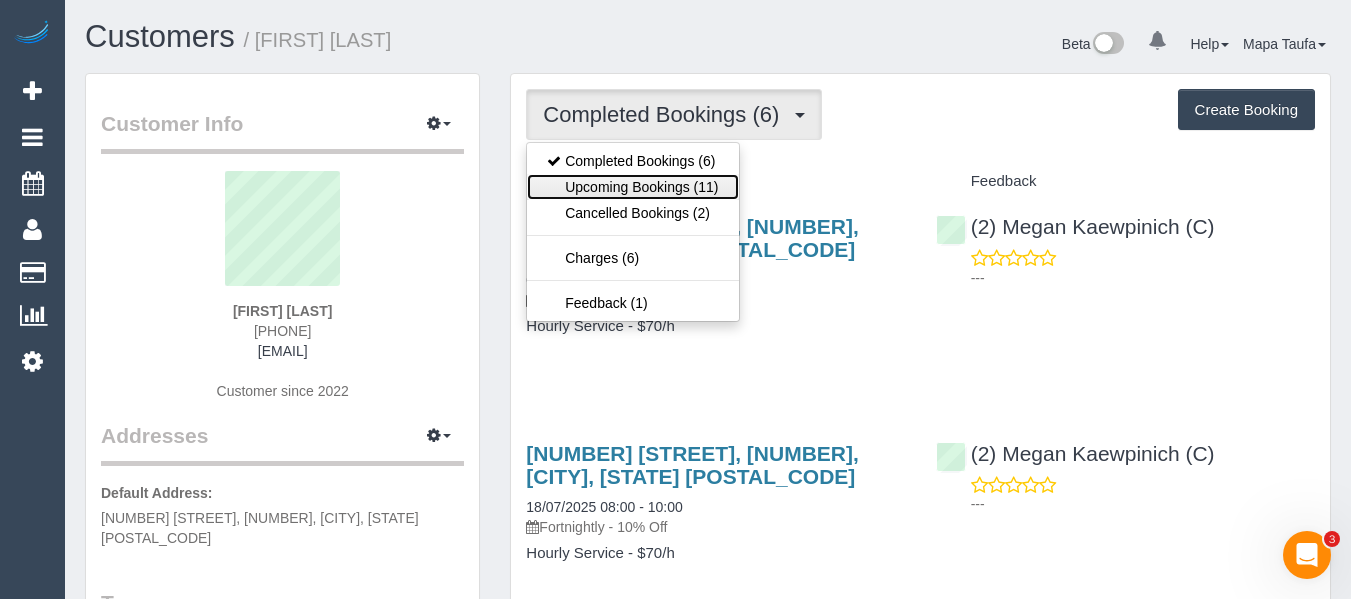 click on "Upcoming Bookings (11)" at bounding box center [632, 187] 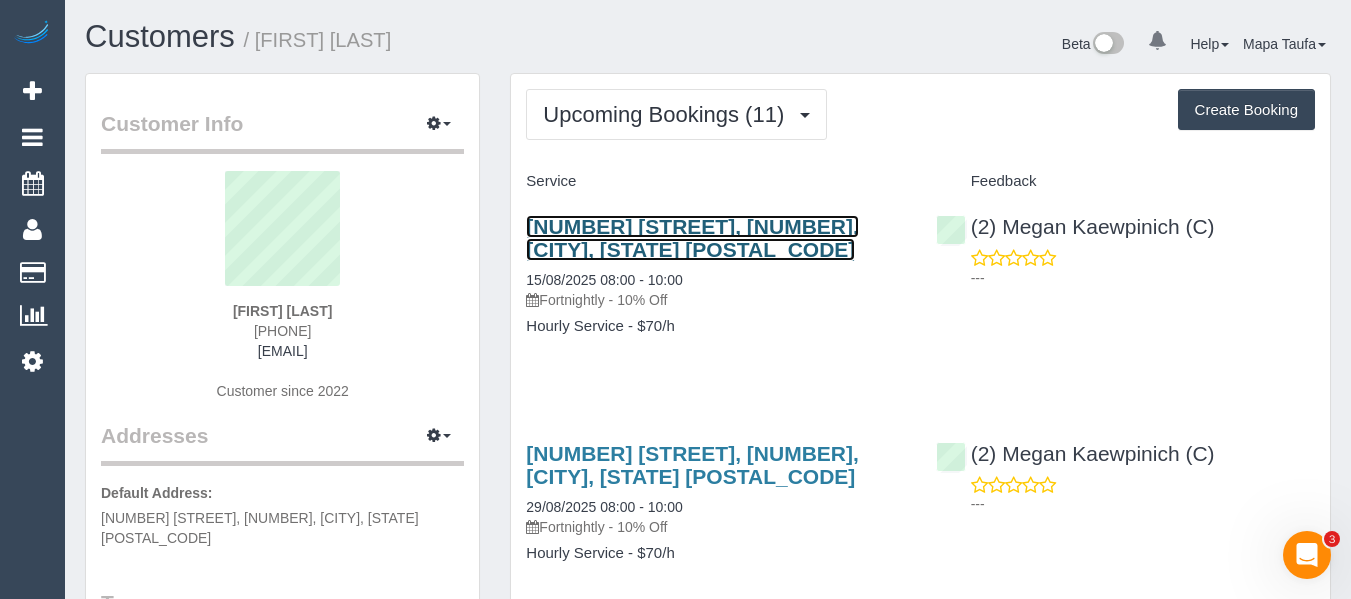 click on "235 Dandenong Road, 11, Windsor, VIC 3181" at bounding box center [692, 238] 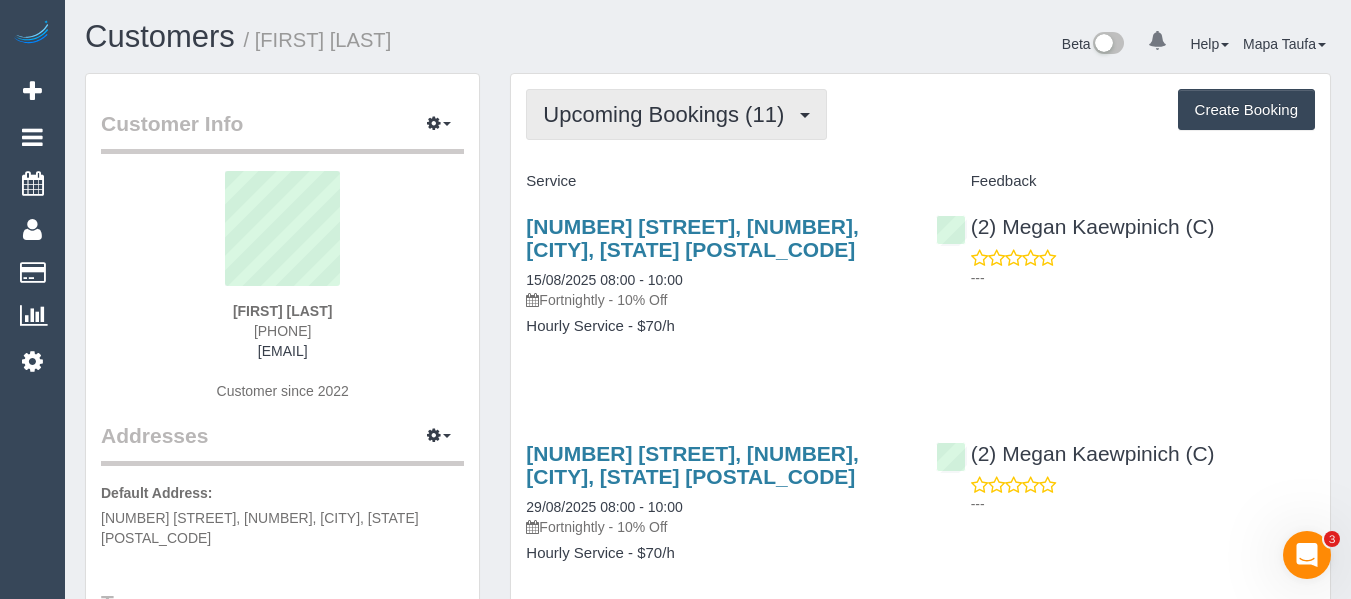click on "Upcoming Bookings (11)" at bounding box center [676, 114] 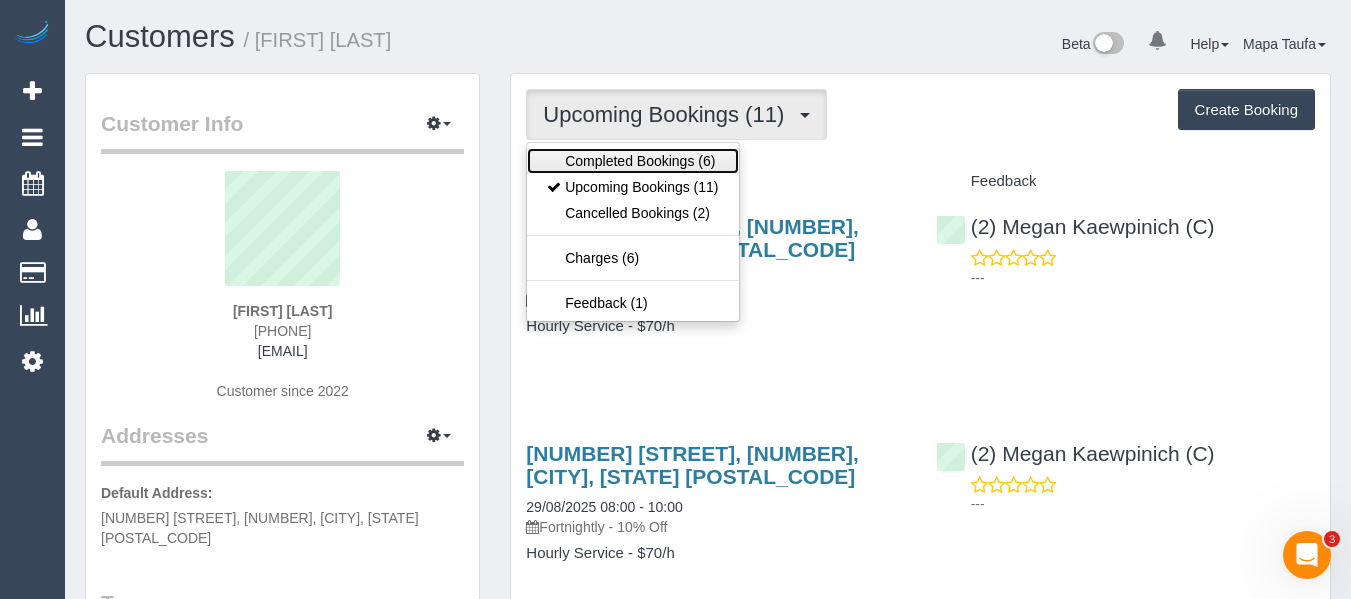 click on "Completed Bookings (6)" at bounding box center [632, 161] 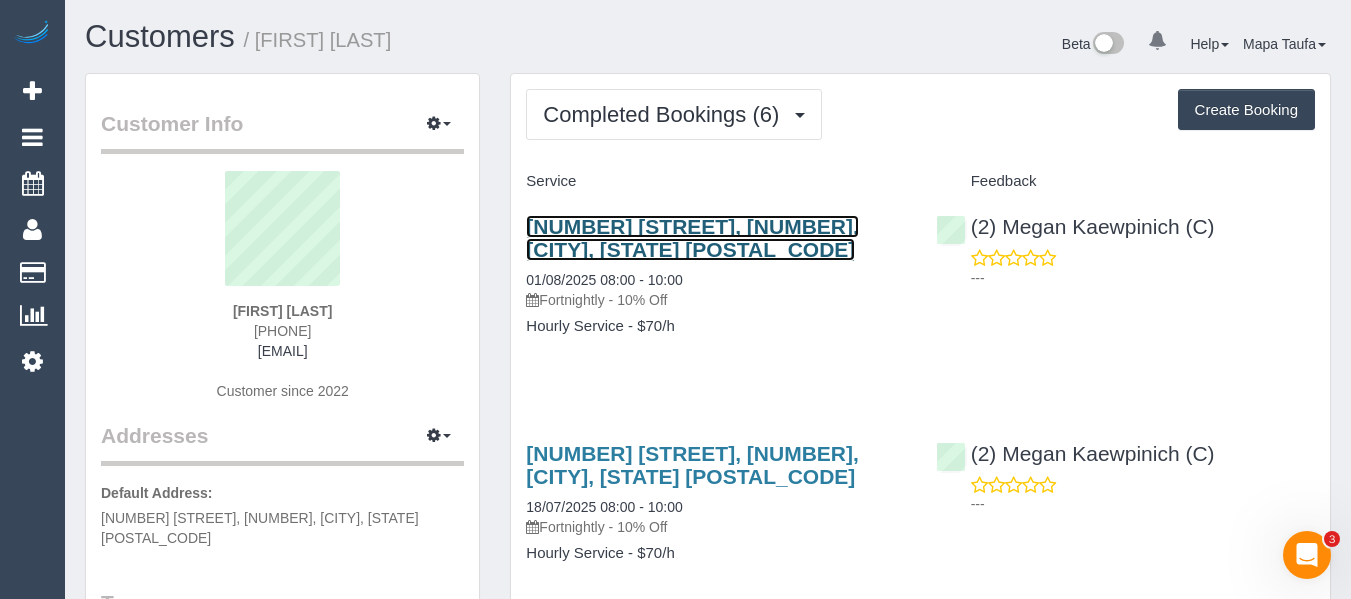 click on "235 Dandenong Road, 11, Windsor, VIC 3181" at bounding box center [692, 238] 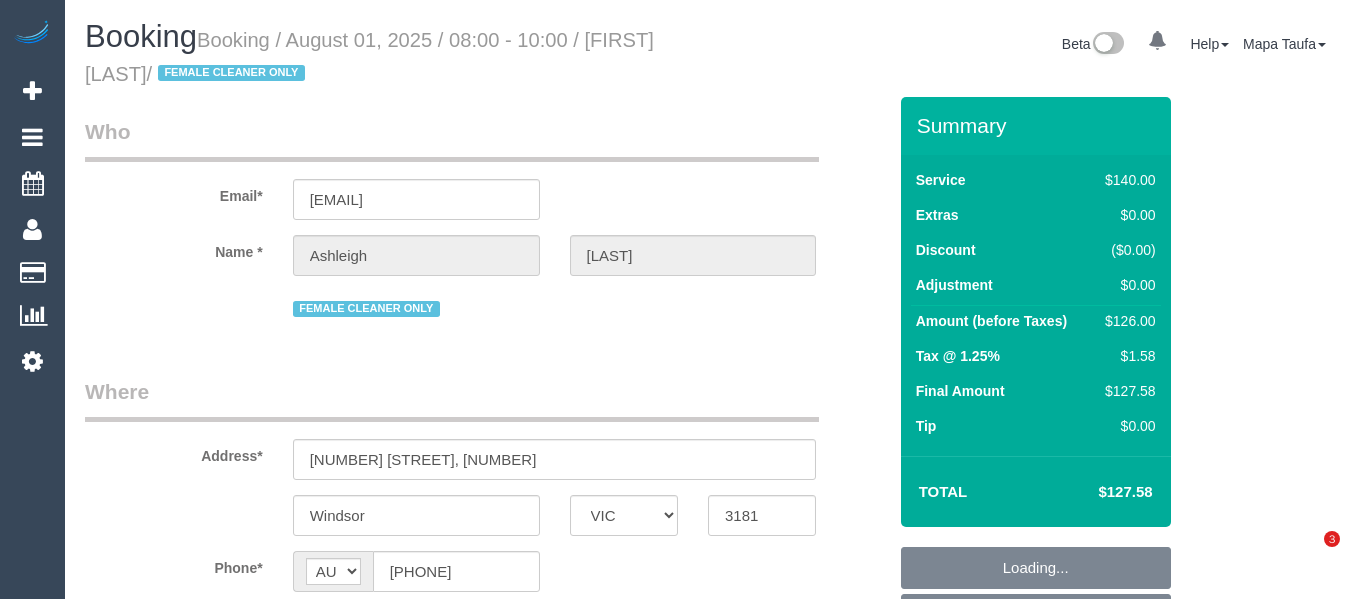 select on "VIC" 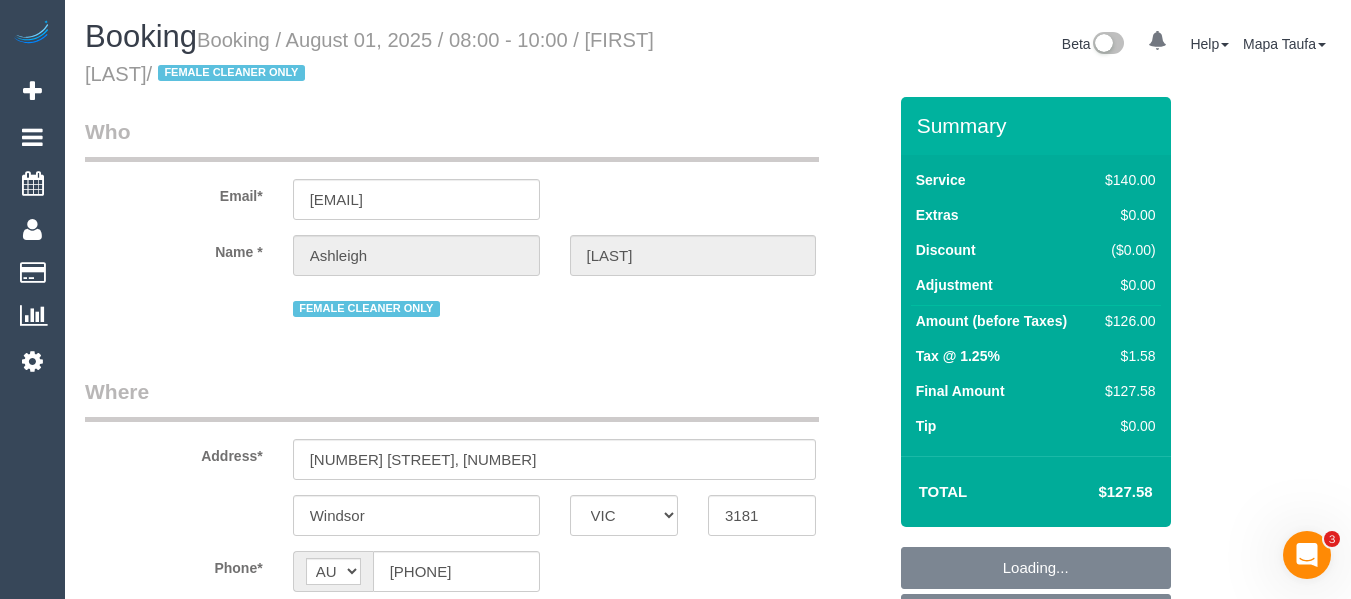scroll, scrollTop: 0, scrollLeft: 0, axis: both 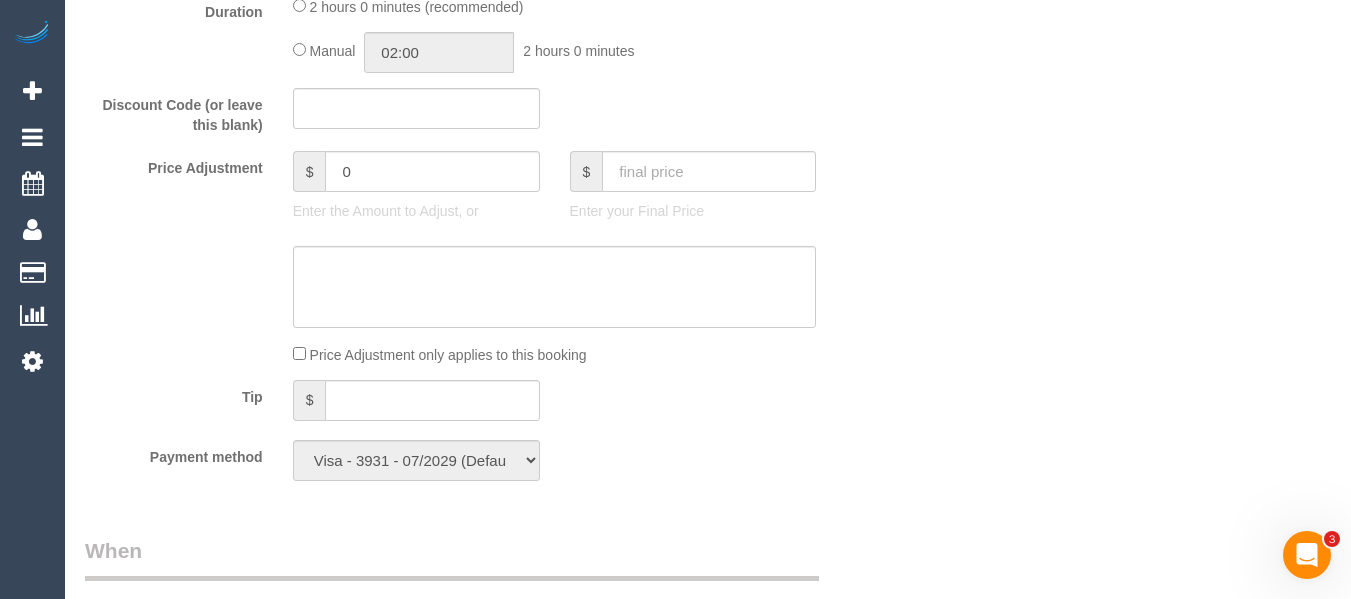 select on "object:863" 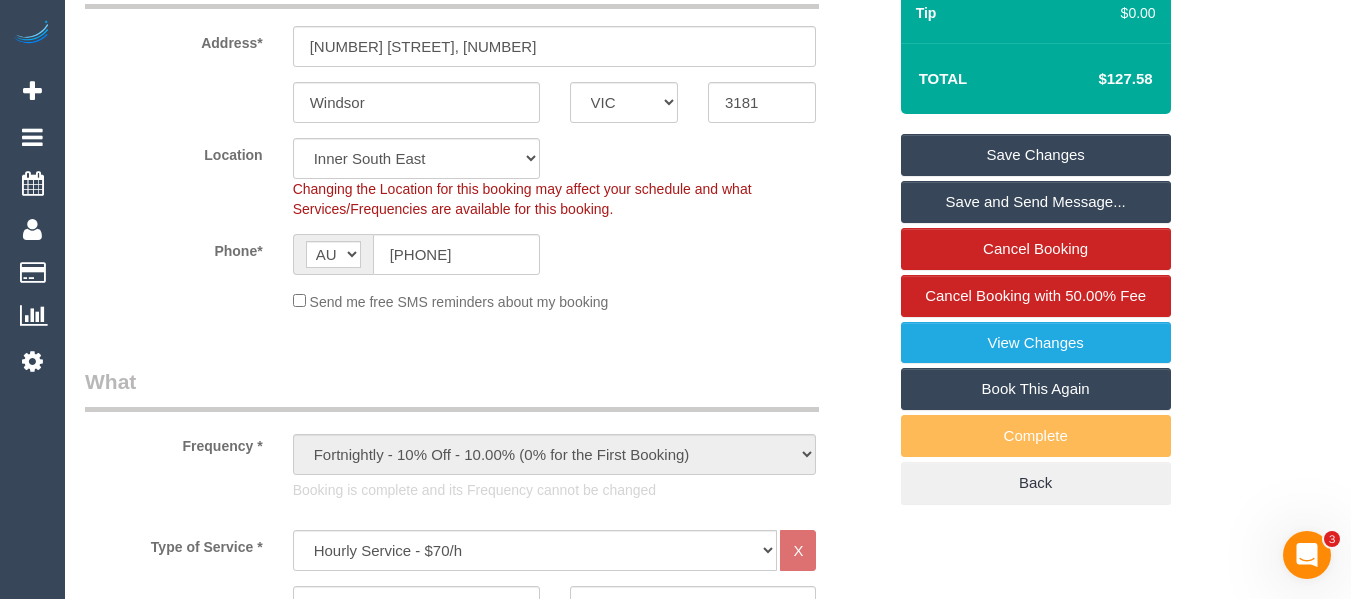 scroll, scrollTop: 195, scrollLeft: 0, axis: vertical 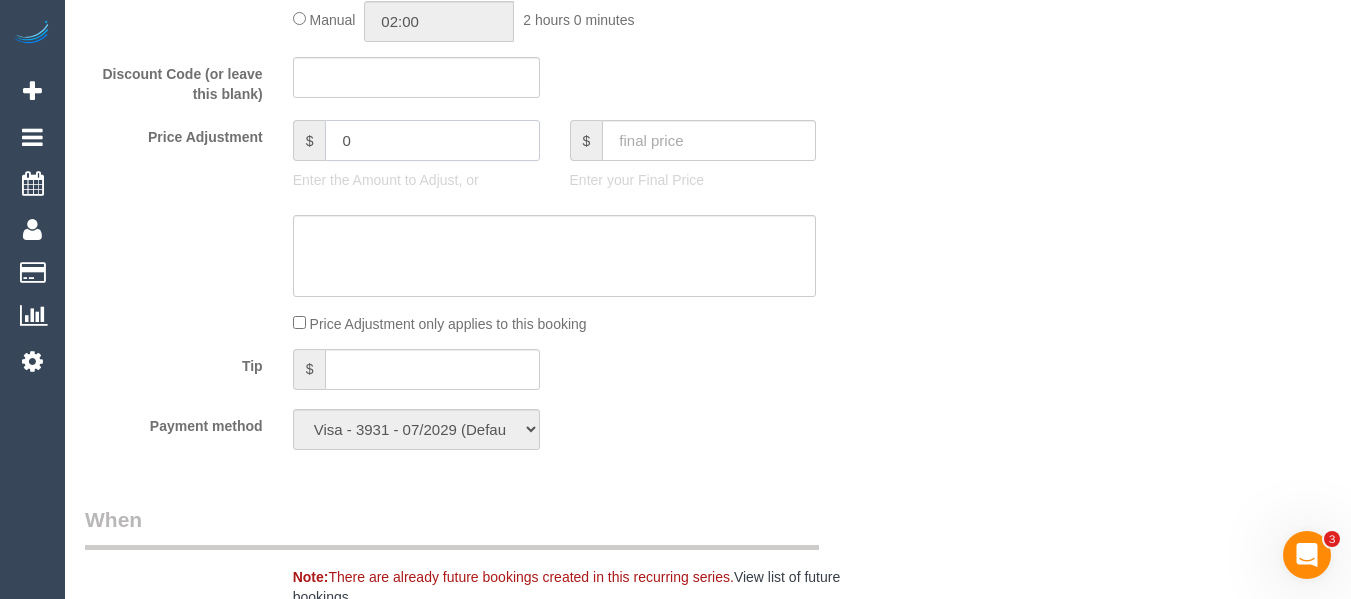 click on "Price Adjustment
$
0
Enter the Amount to Adjust, or
$
Enter your Final Price" 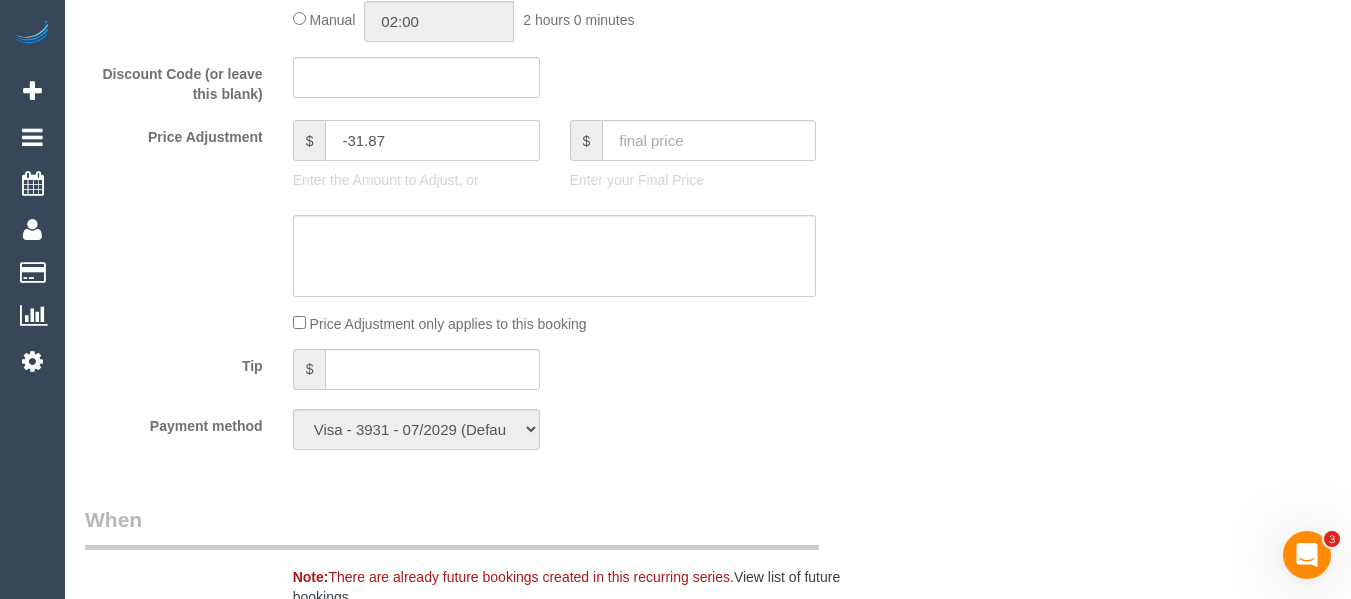 type on "-31.87" 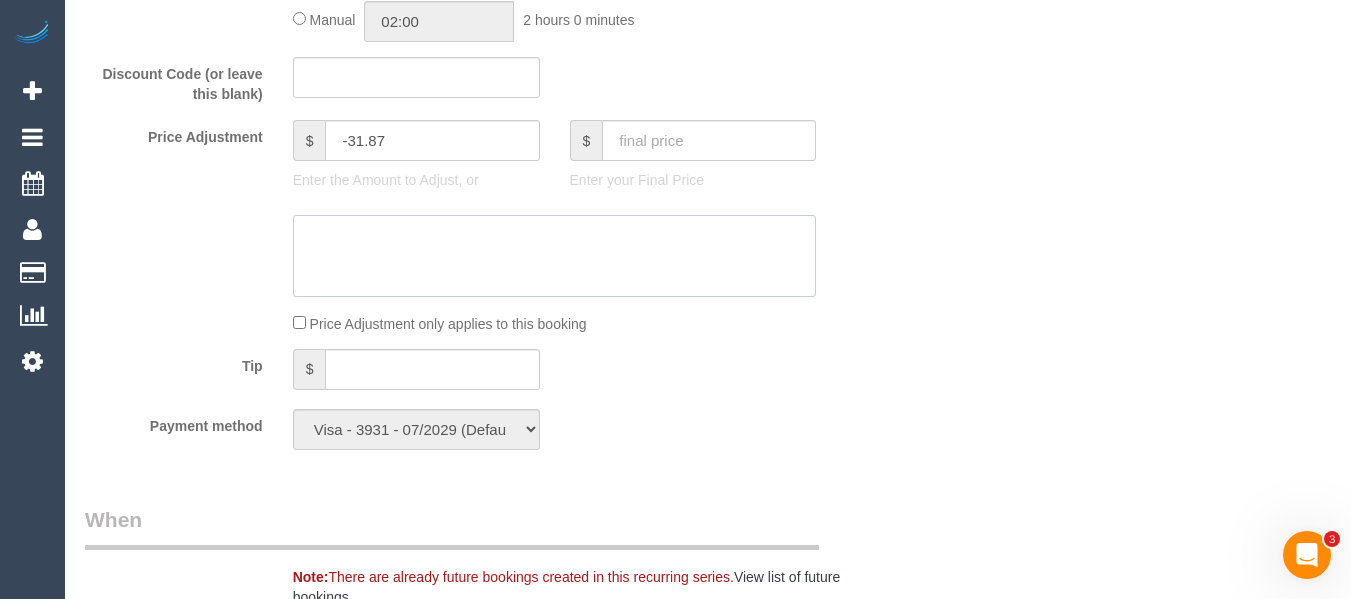 click 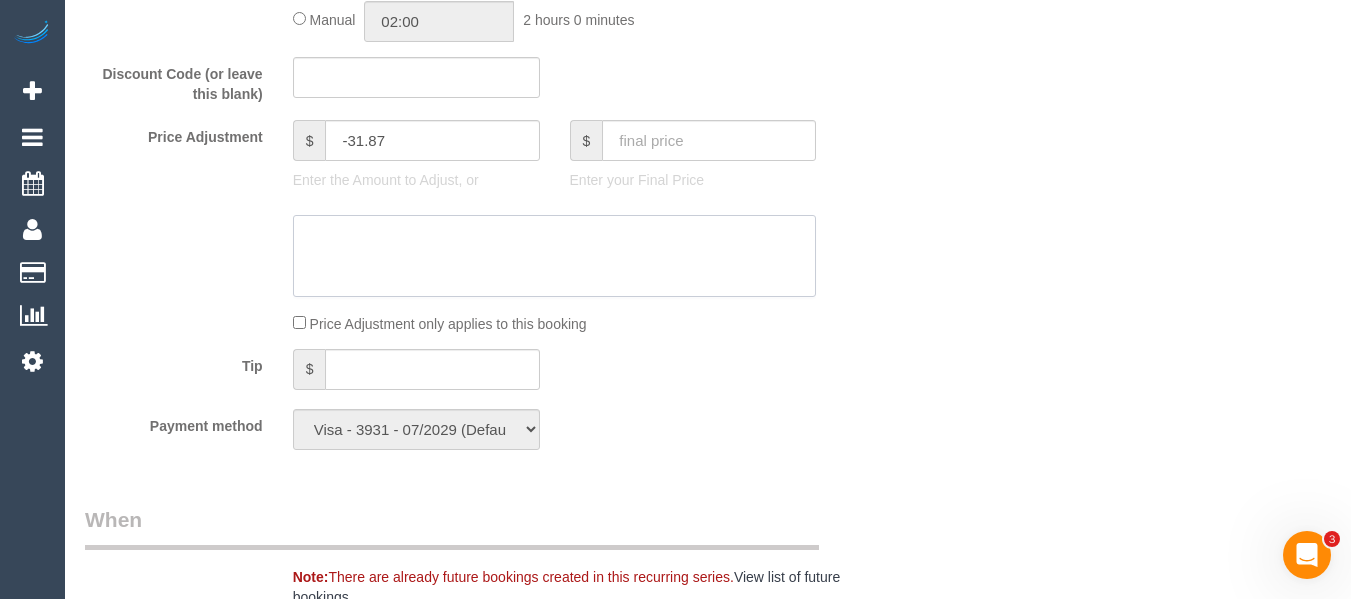click 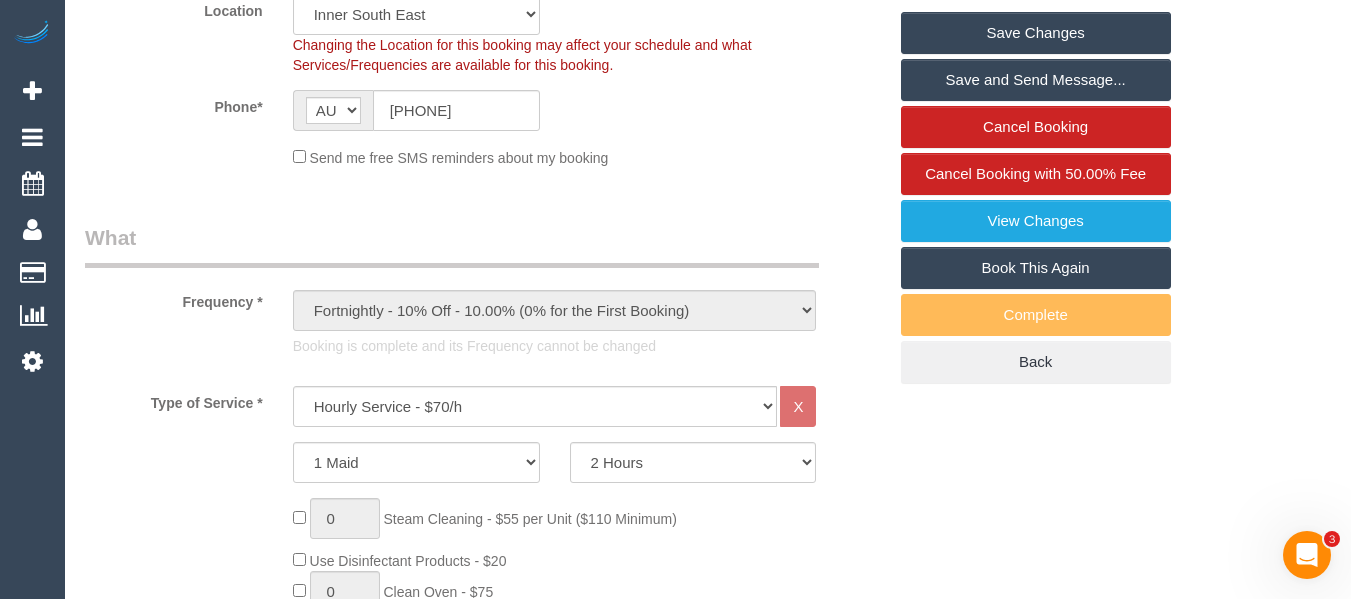 scroll, scrollTop: 338, scrollLeft: 0, axis: vertical 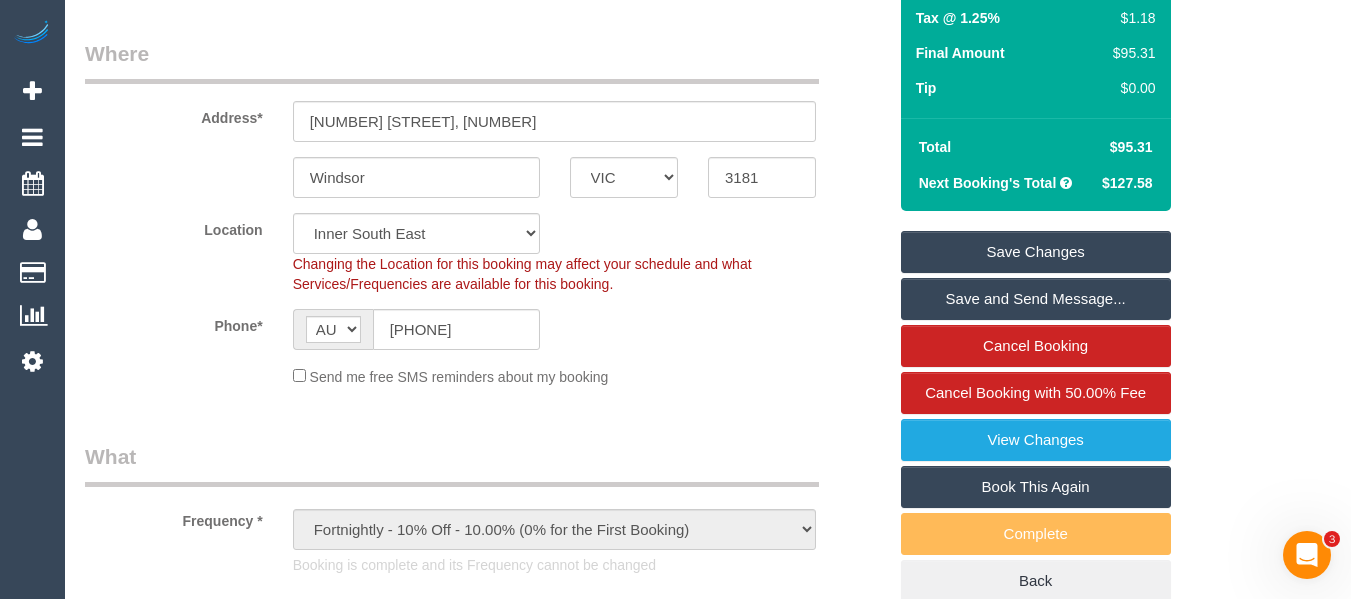 type on "discount for leaving early via email -MT" 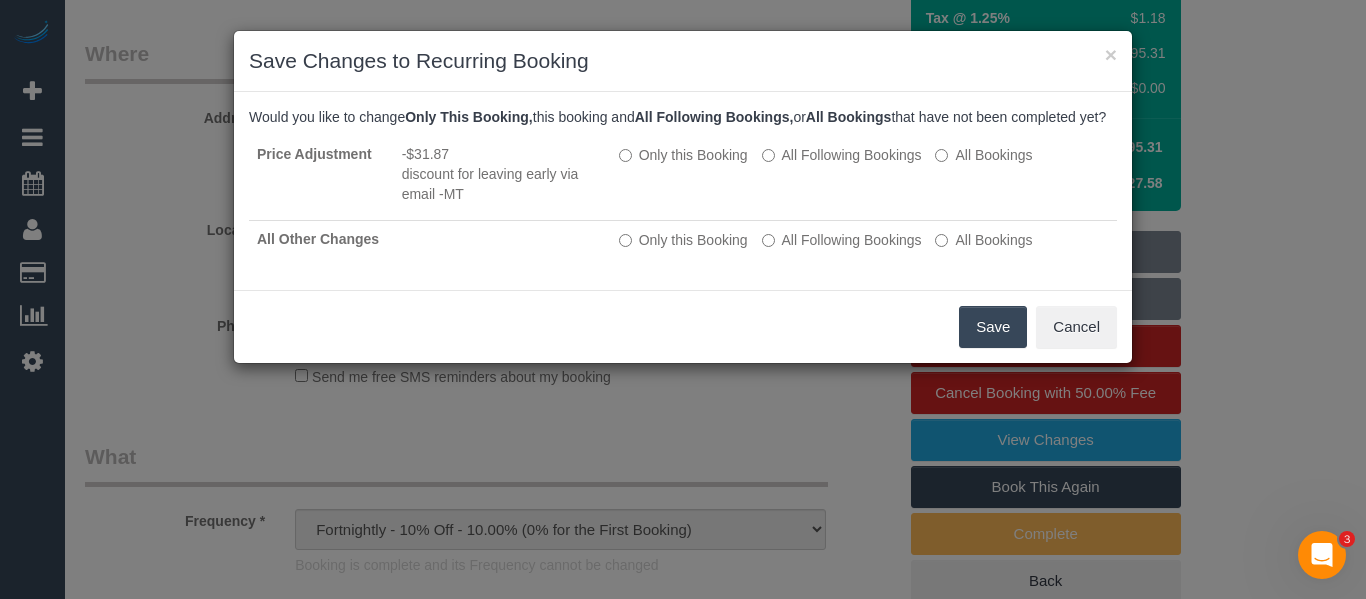 click on "Save" at bounding box center [993, 327] 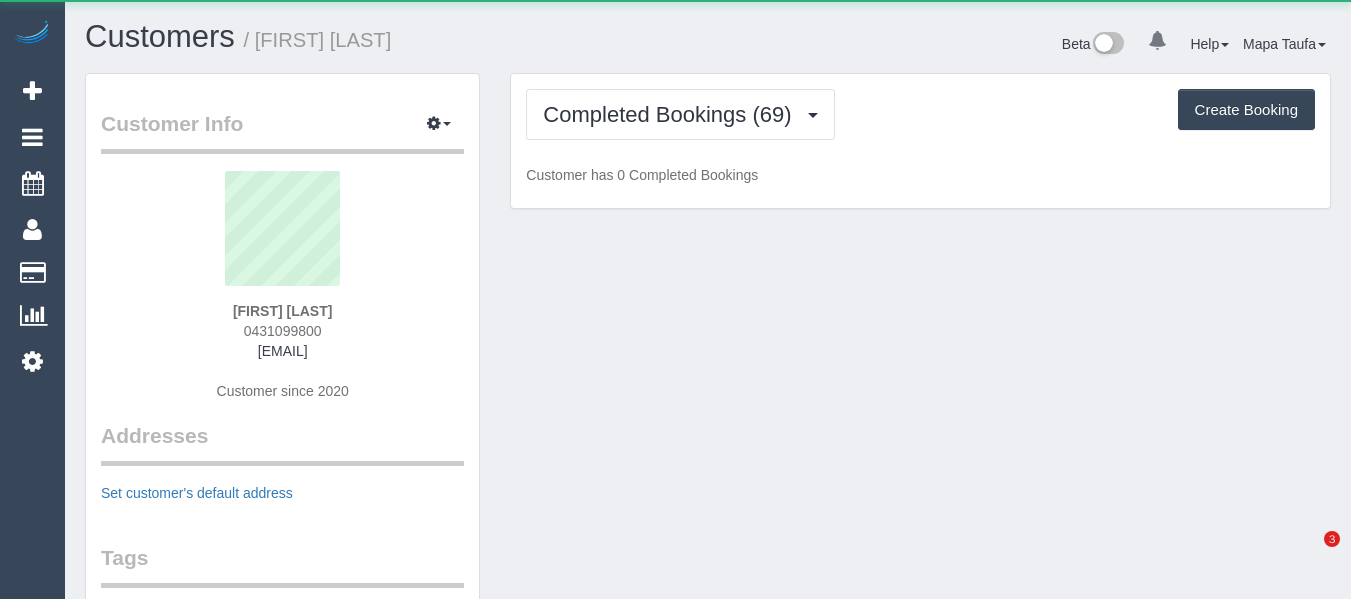 scroll, scrollTop: 0, scrollLeft: 0, axis: both 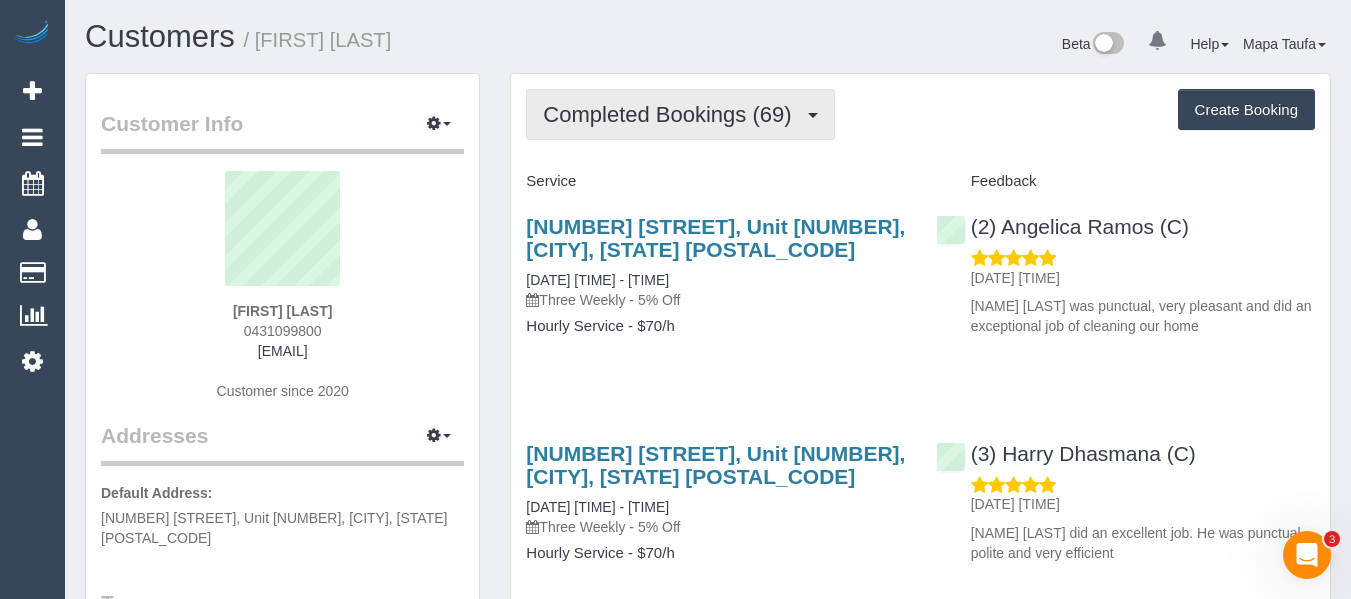 click on "Completed Bookings (69)" at bounding box center (680, 114) 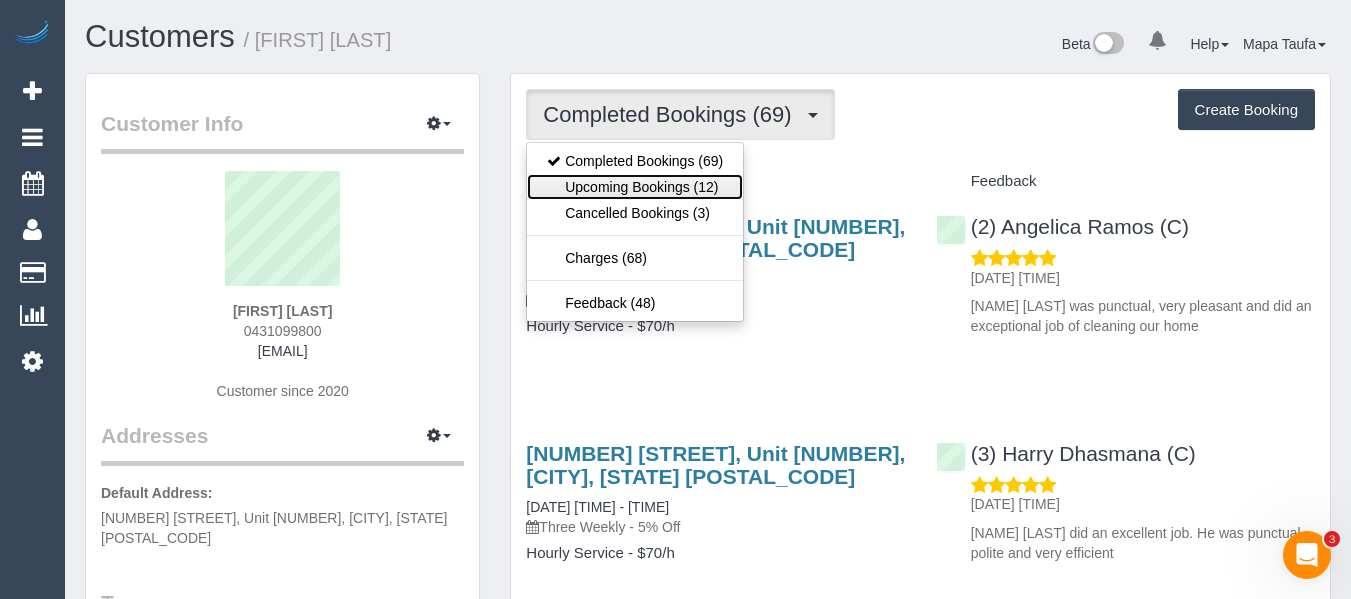 click on "Upcoming Bookings (12)" at bounding box center (635, 187) 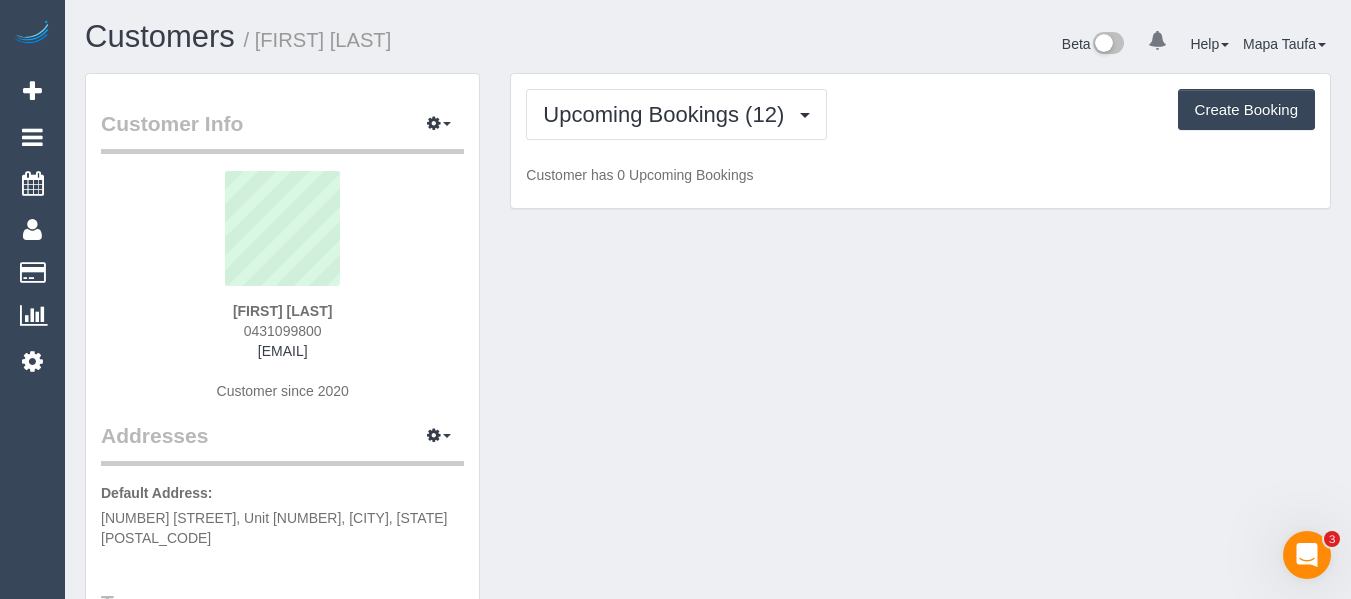 click on "Customers
/ [NAME] [LAST]" at bounding box center [389, 37] 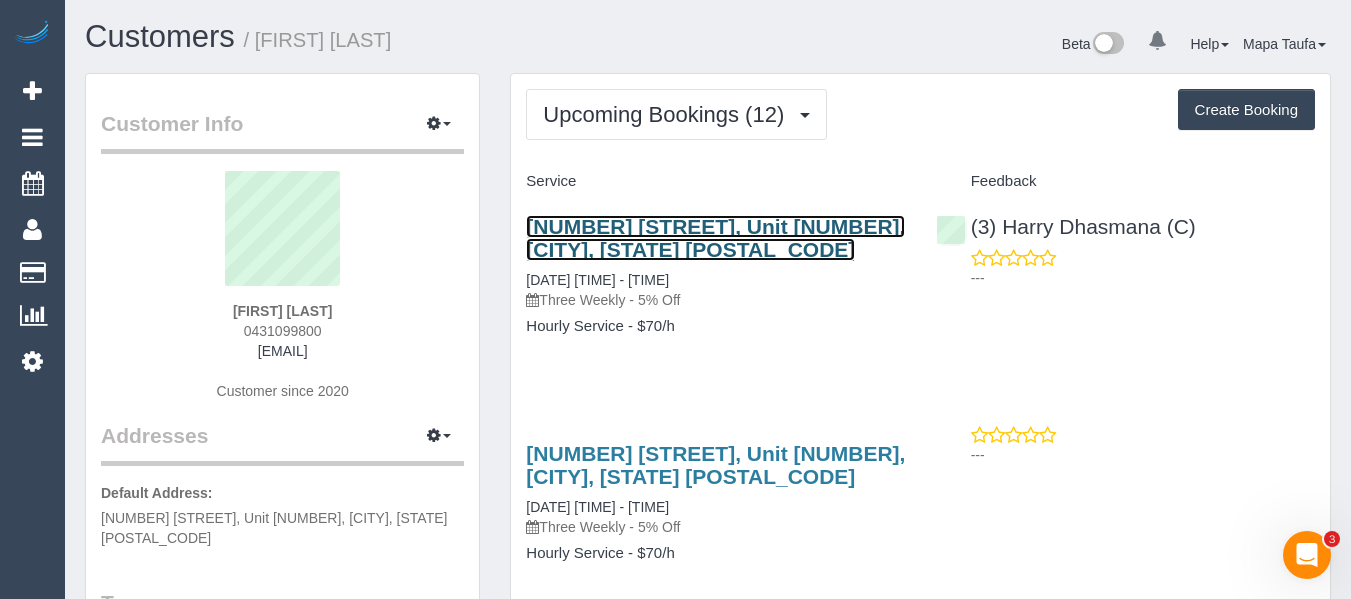 click on "[NUMBER] [STREET], Unit [NUMBER], [CITY], [STATE] [POSTAL_CODE]" at bounding box center (715, 238) 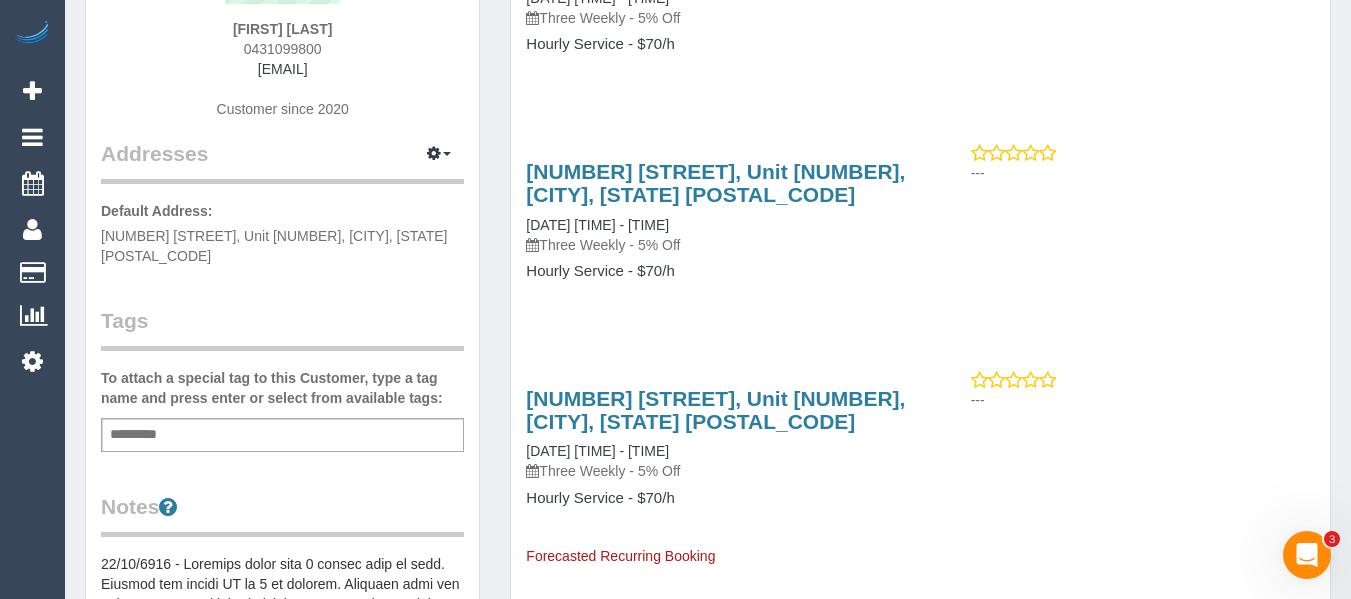 scroll, scrollTop: 500, scrollLeft: 0, axis: vertical 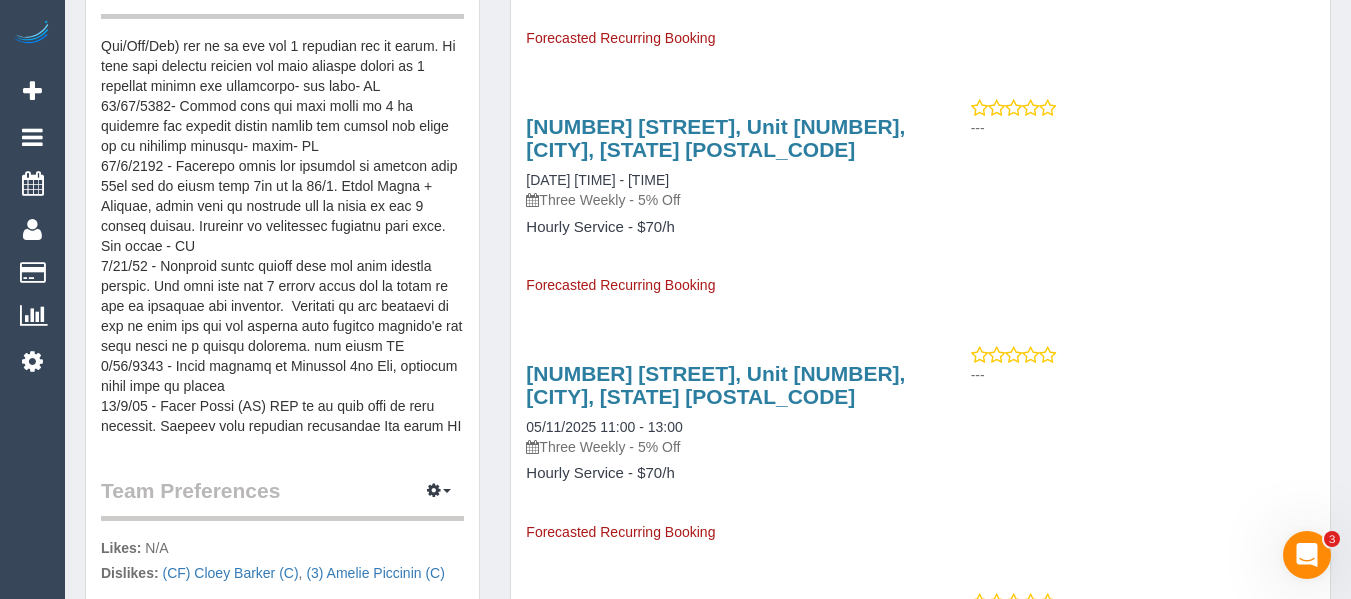 click at bounding box center [282, 236] 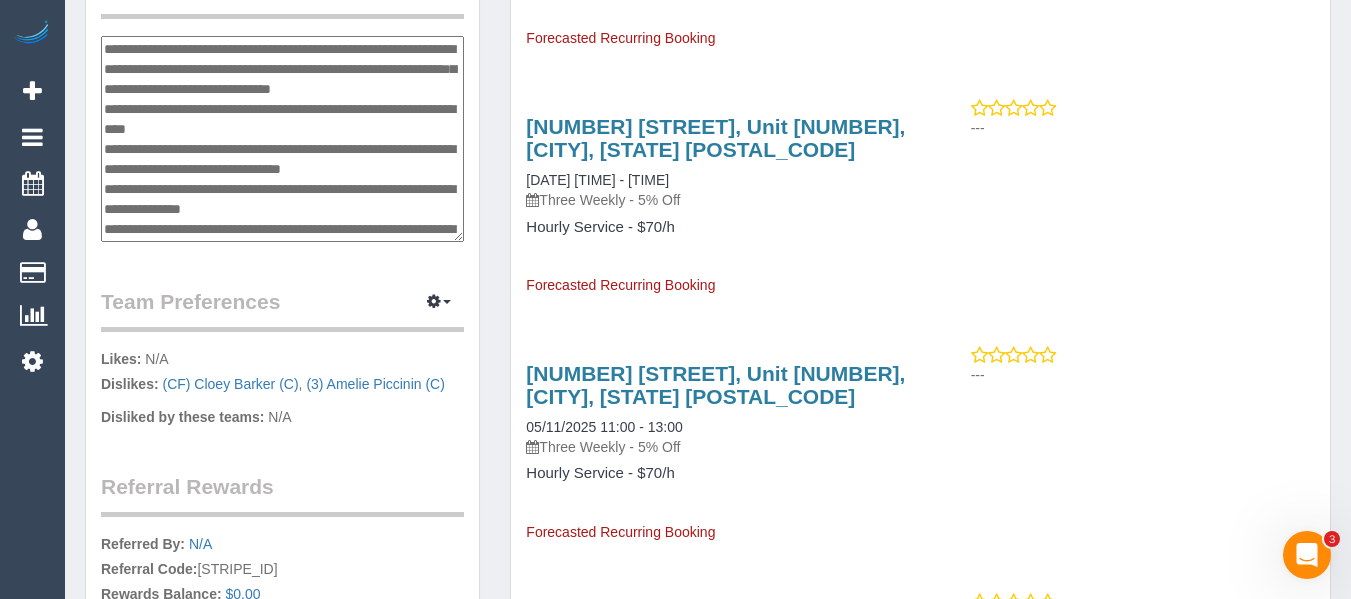 scroll, scrollTop: 560, scrollLeft: 0, axis: vertical 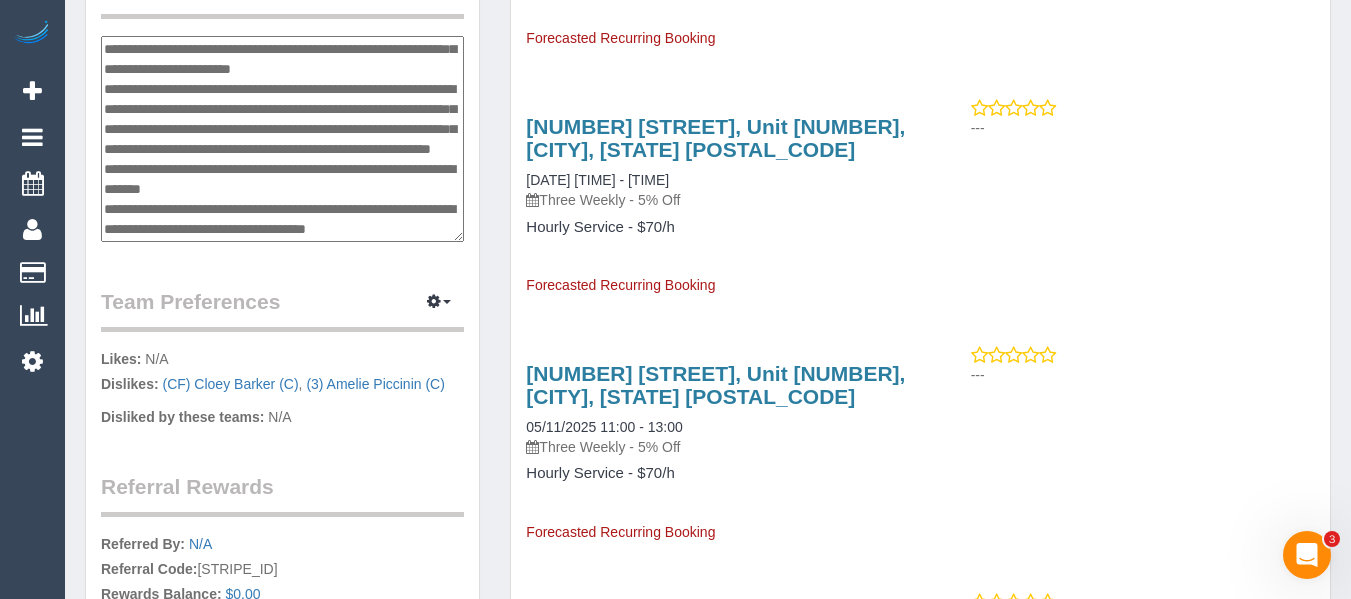 drag, startPoint x: 185, startPoint y: 202, endPoint x: 93, endPoint y: 167, distance: 98.43272 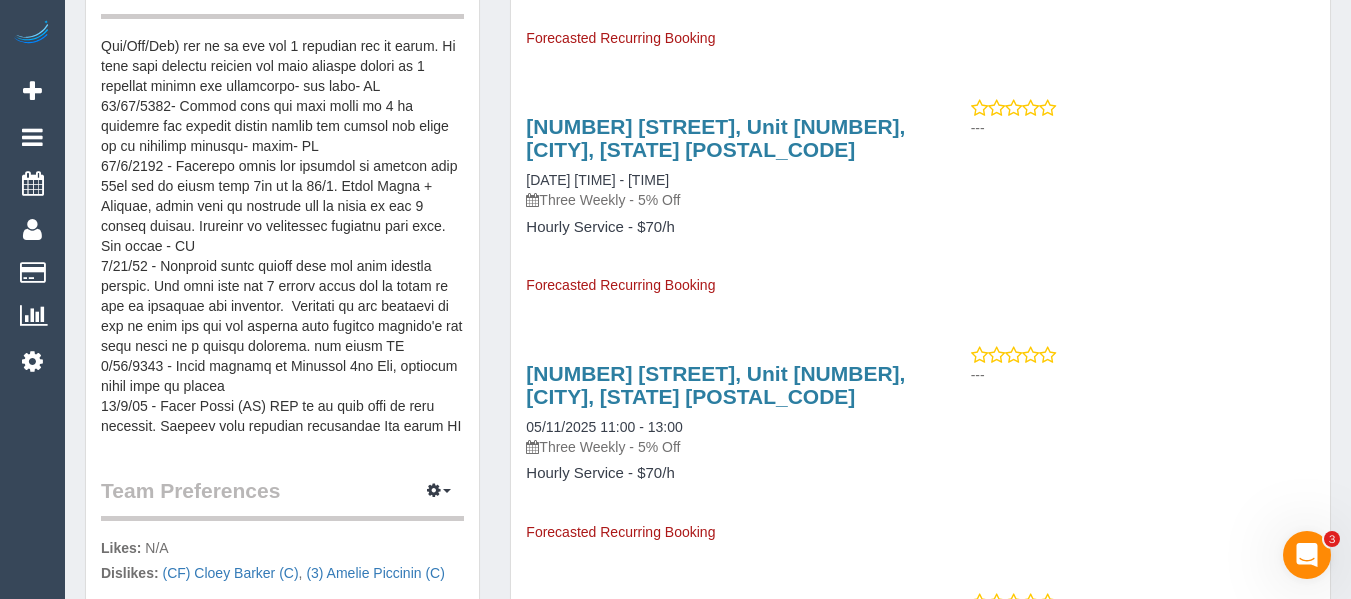 click at bounding box center (282, 236) 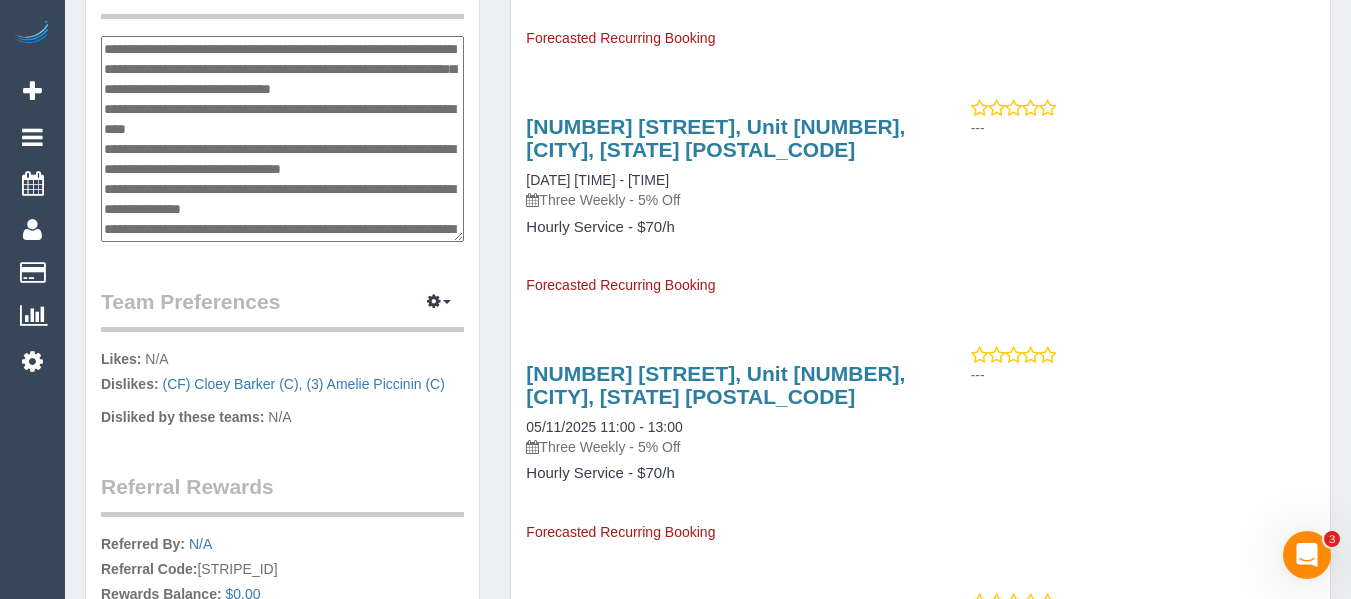 scroll, scrollTop: 560, scrollLeft: 0, axis: vertical 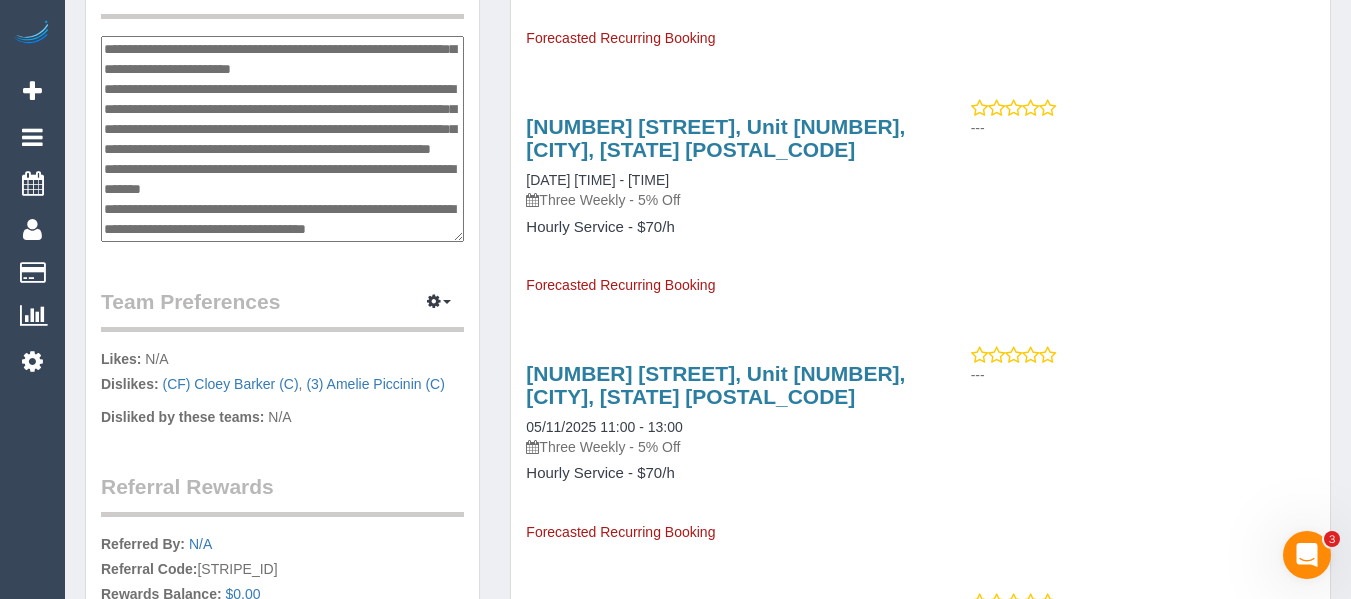 drag, startPoint x: 100, startPoint y: 122, endPoint x: 186, endPoint y: 180, distance: 103.73042 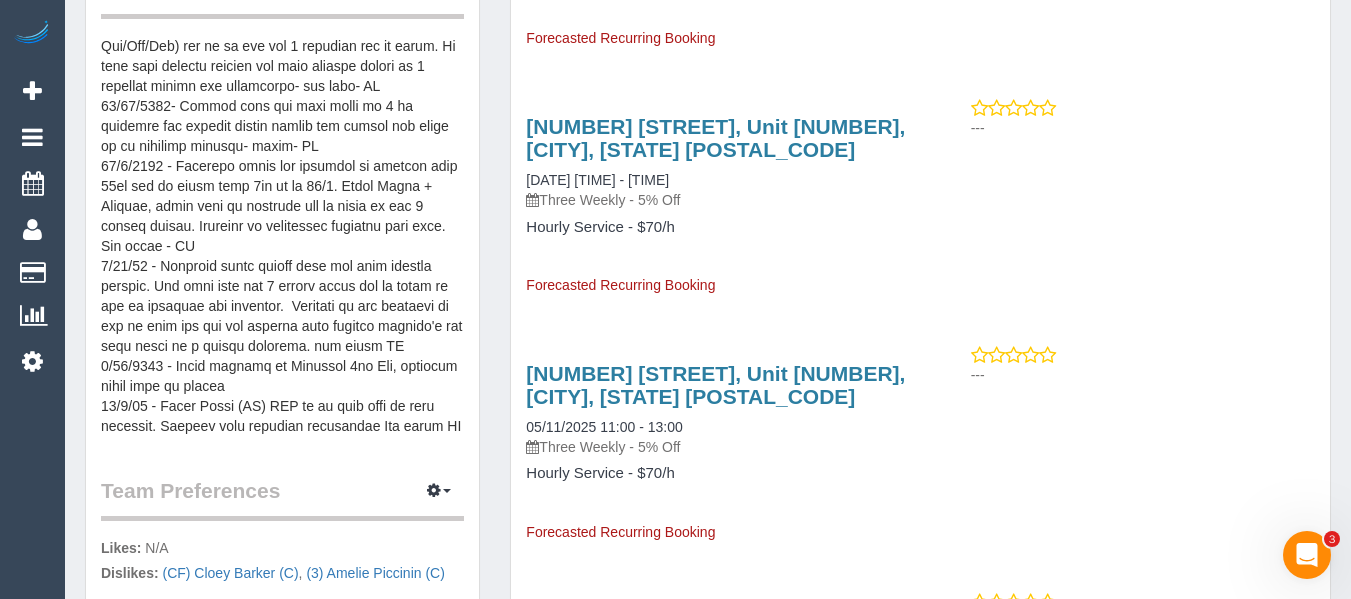 click at bounding box center (282, 236) 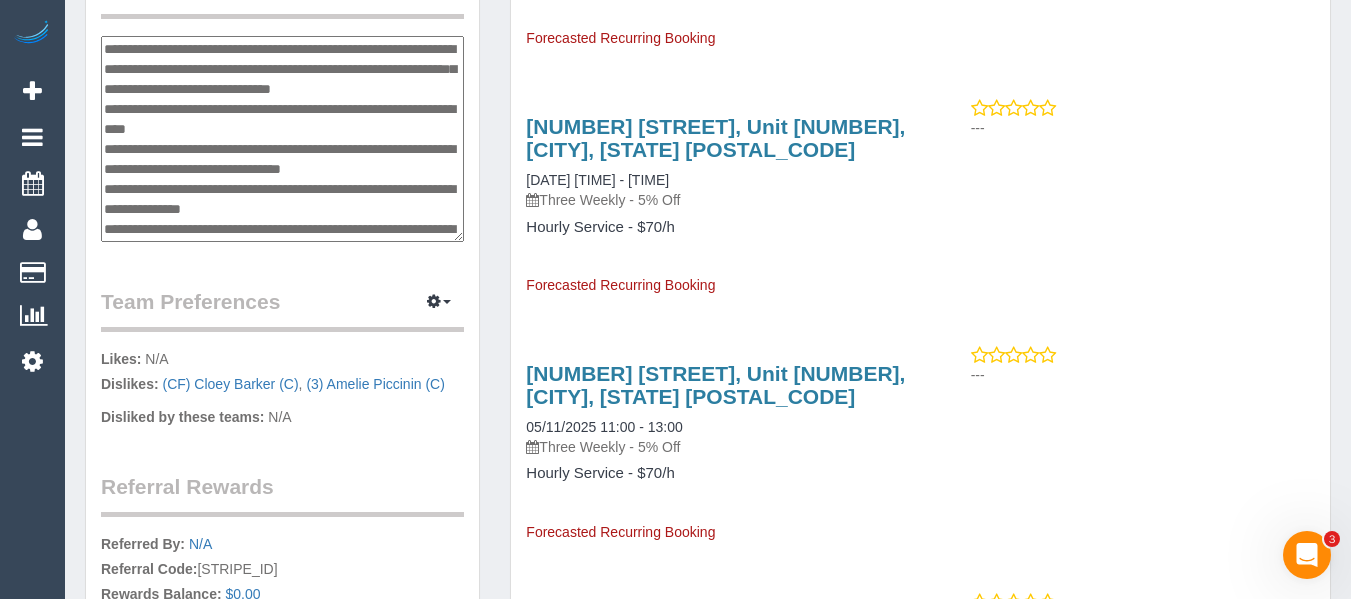 click on "Customer Info
Edit Contact Info
Send Message
Email Preferences
Special Sales Tax
View Changes
Mark as Unconfirmed
Block this Customer
Archive Account
Delete Account
[FIRST] [LAST]
[PHONE]" at bounding box center [282, 33] 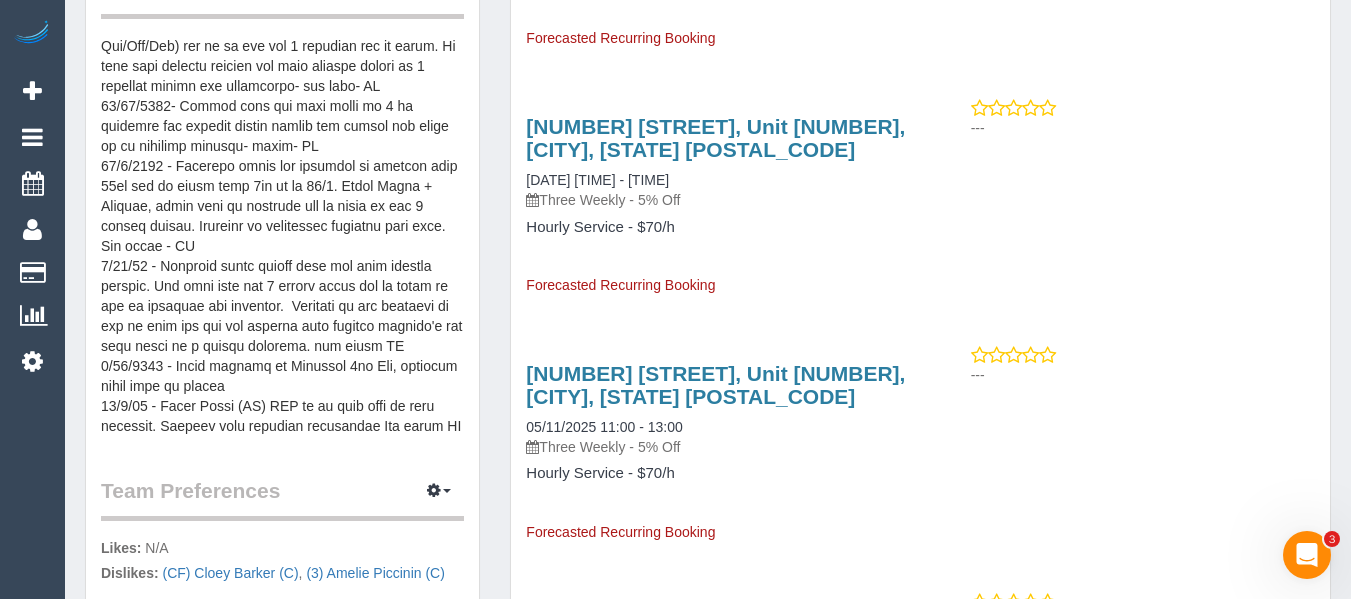 click at bounding box center (282, 236) 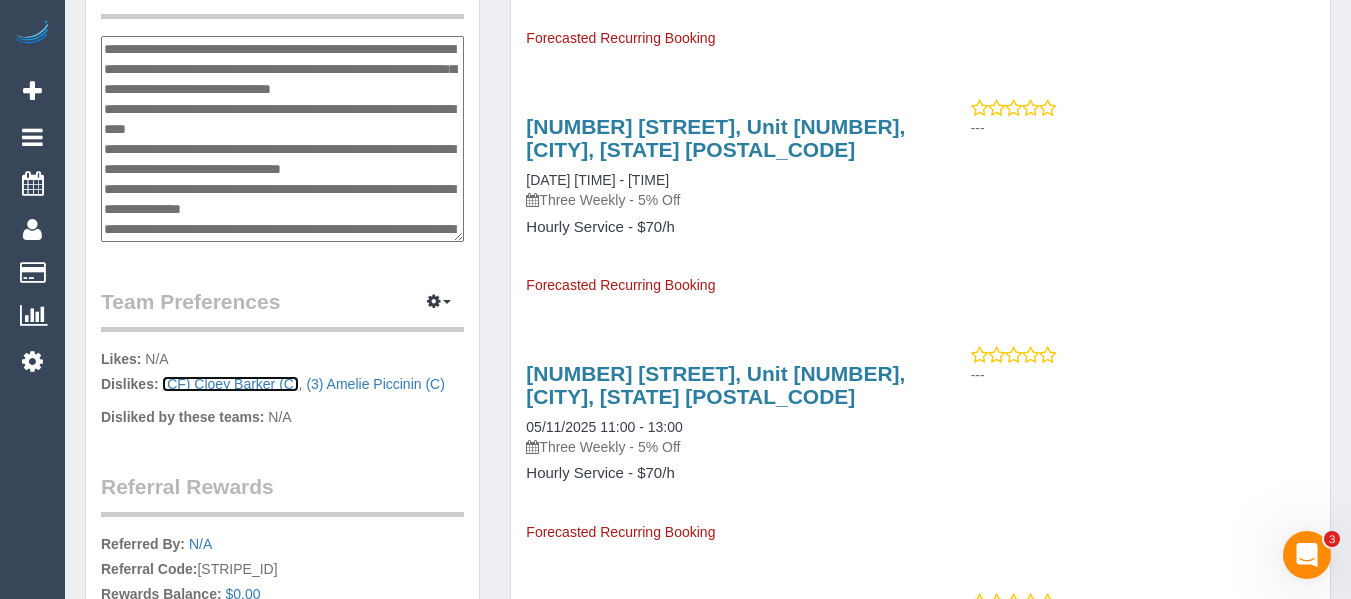 click on "(CF) Cloey Barker (C)" at bounding box center [230, 384] 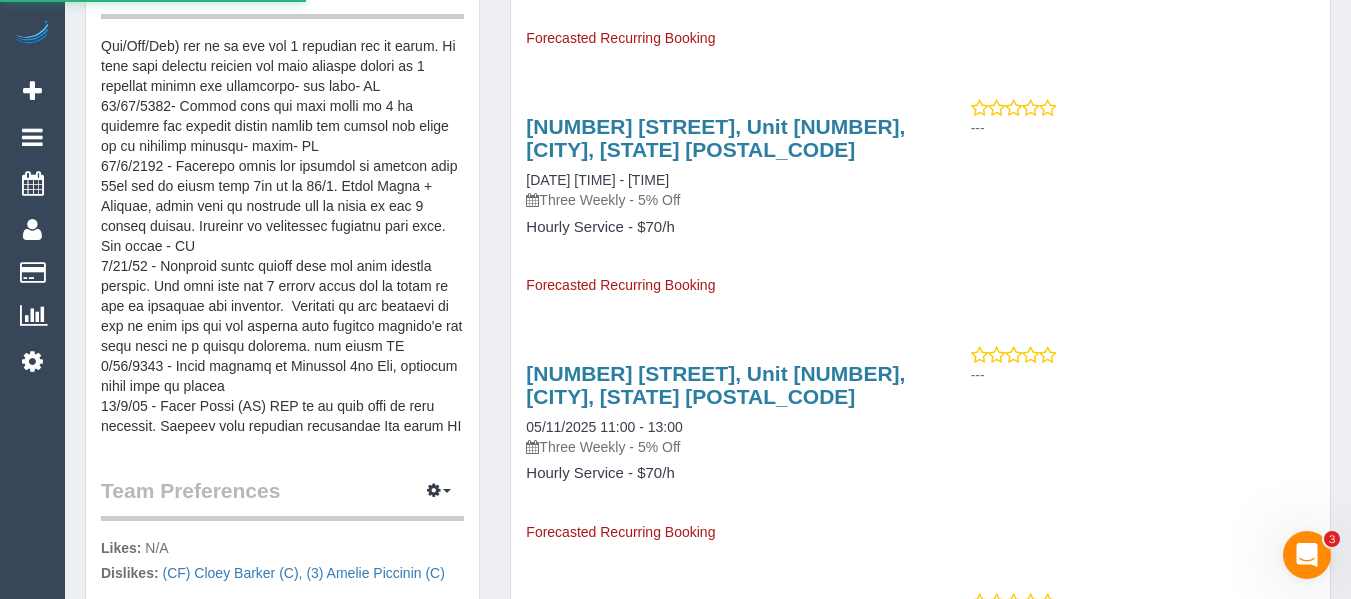 click at bounding box center (282, 236) 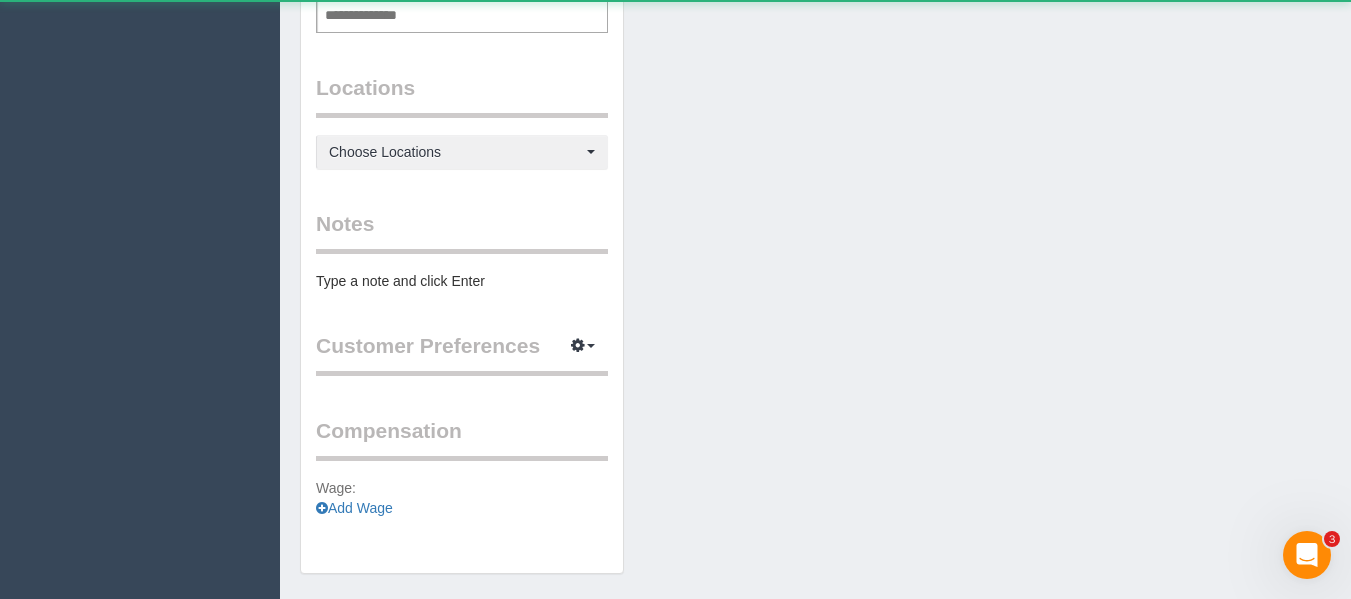 scroll, scrollTop: 0, scrollLeft: 0, axis: both 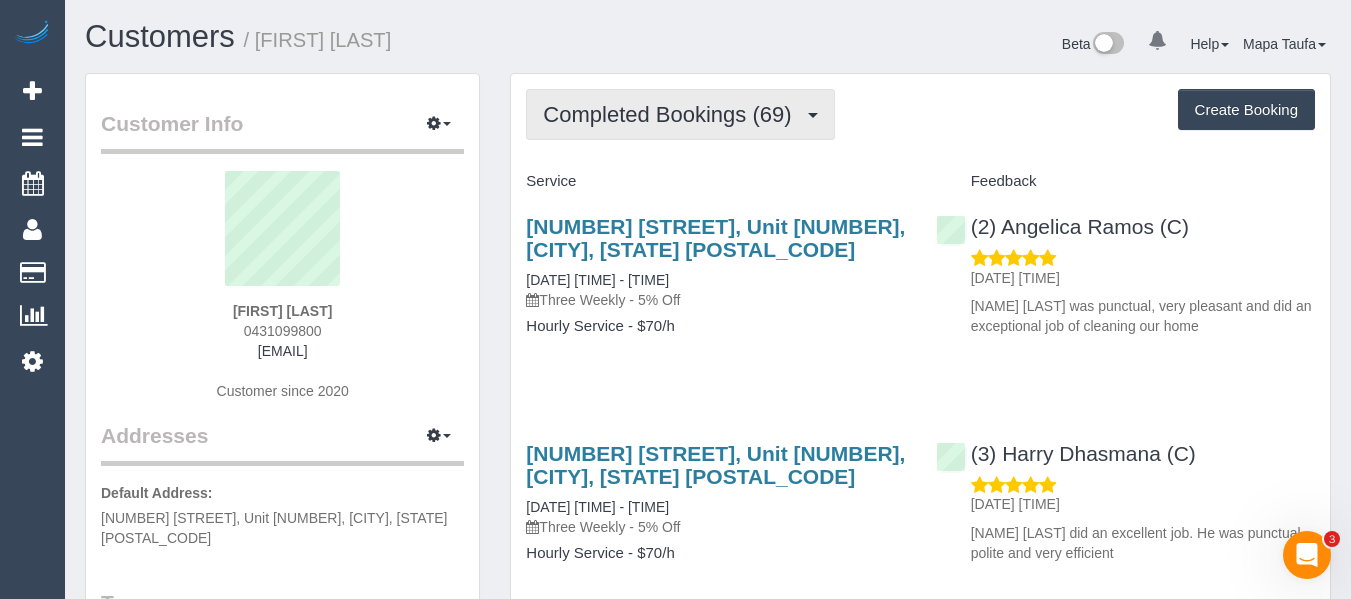 click on "Completed Bookings (69)" at bounding box center (680, 114) 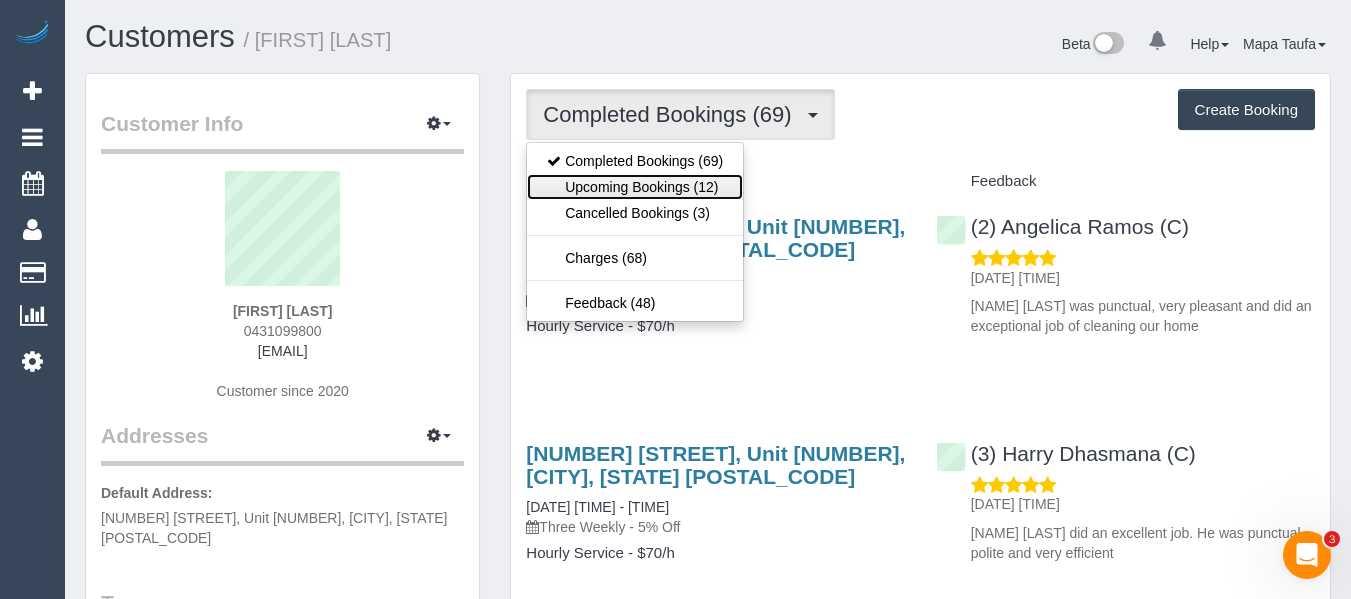 click on "Upcoming Bookings (12)" at bounding box center [635, 187] 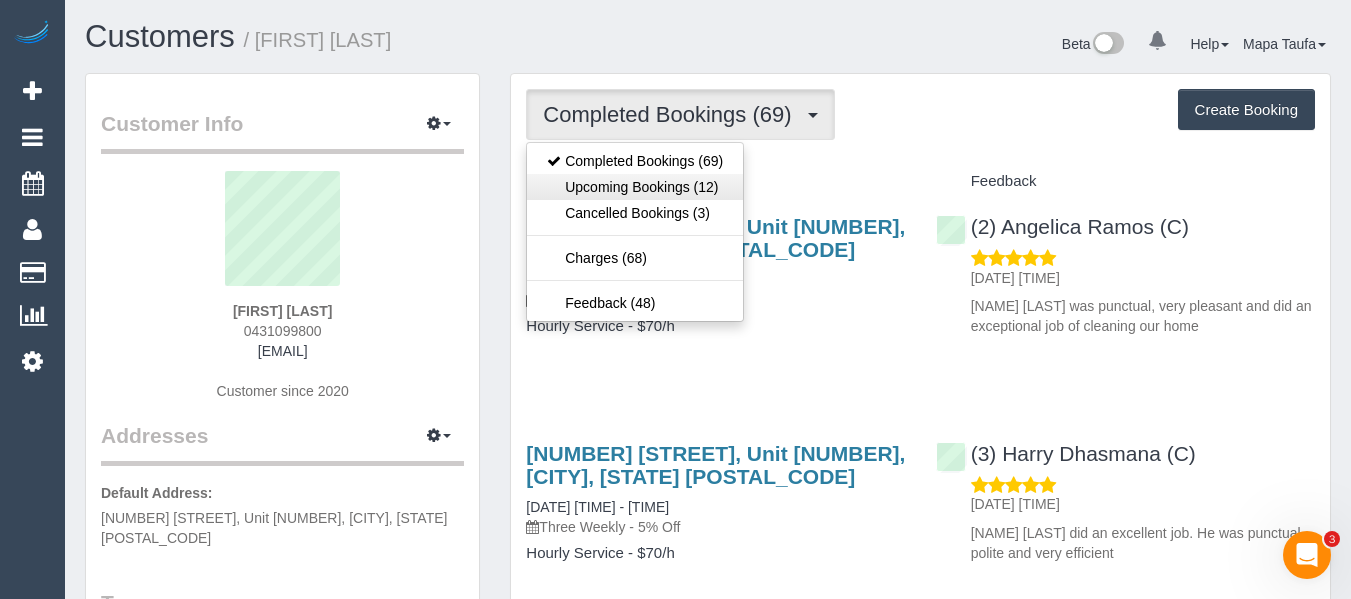scroll, scrollTop: 1853, scrollLeft: 1351, axis: both 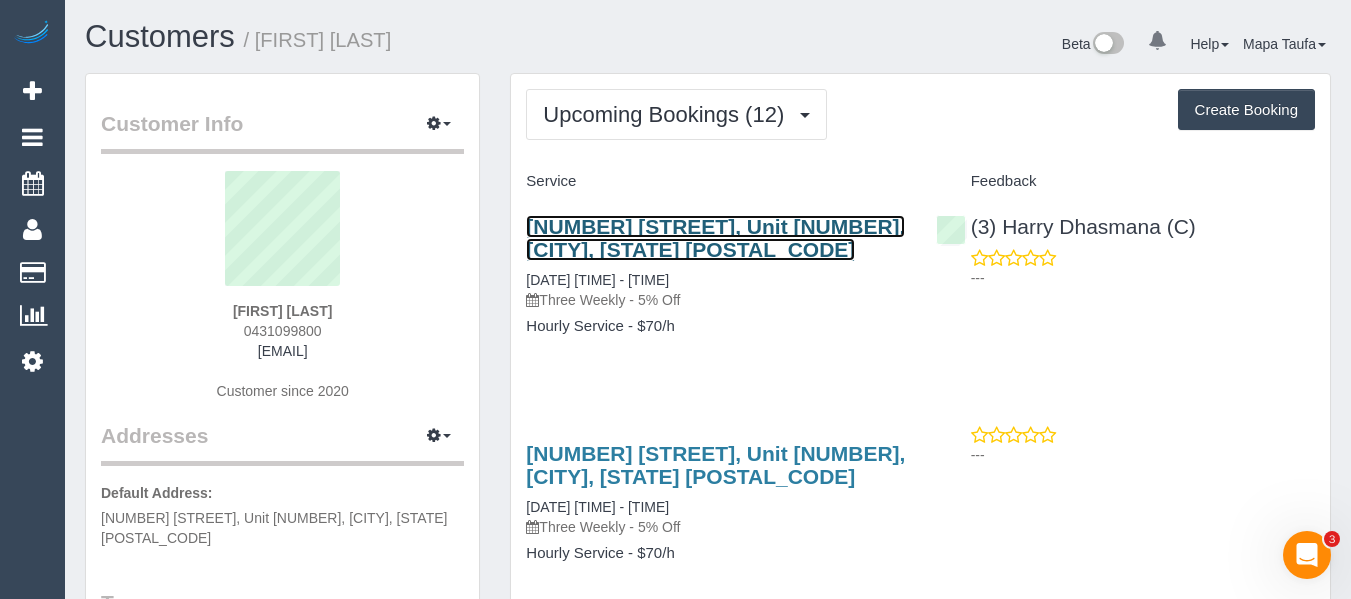 click on "812 Sydney Rd, Unit 408, Brunswick, VIC 3056" at bounding box center [715, 238] 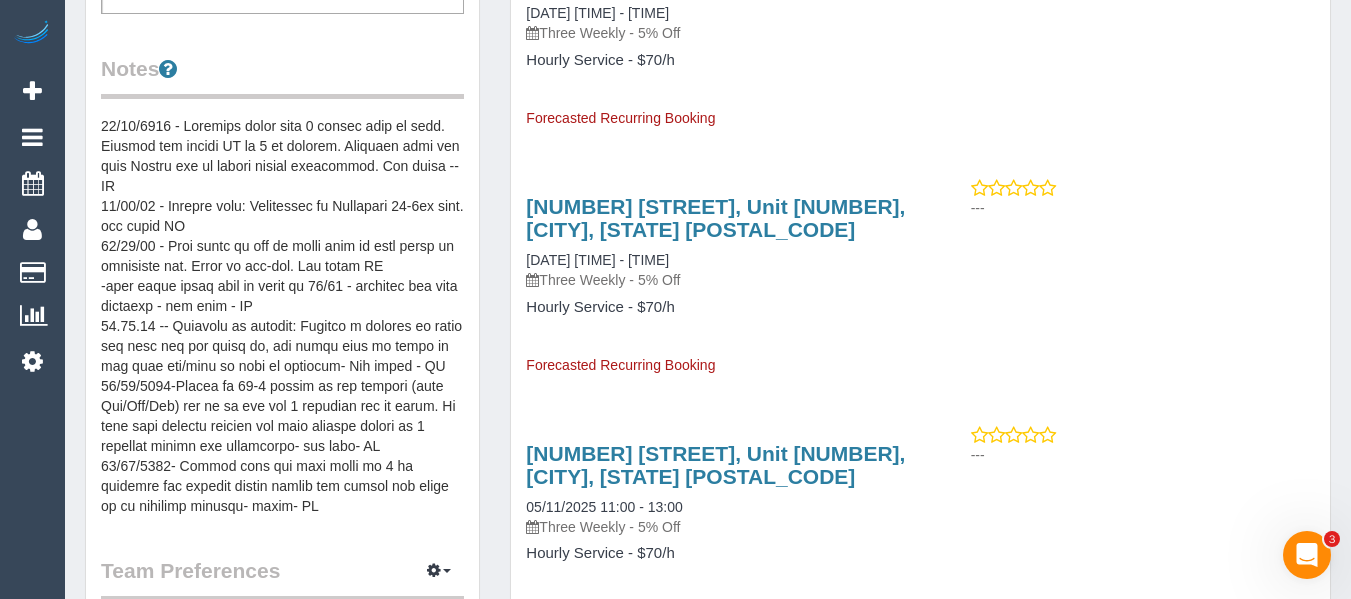 scroll, scrollTop: 800, scrollLeft: 0, axis: vertical 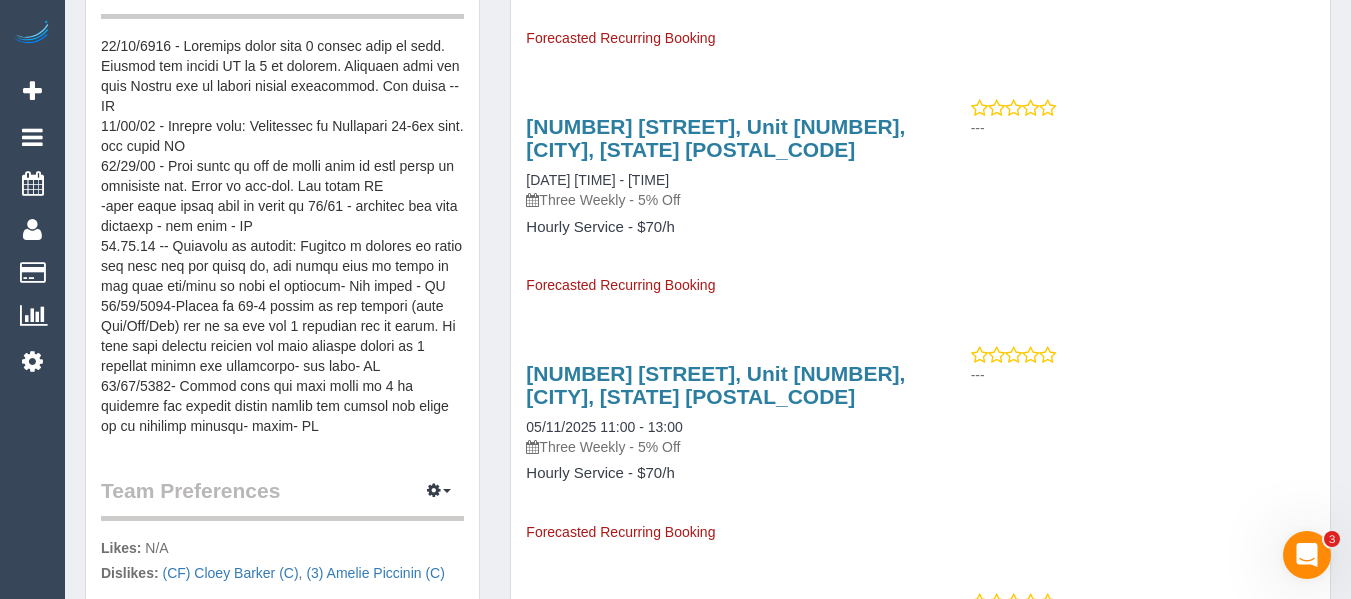click at bounding box center [282, 236] 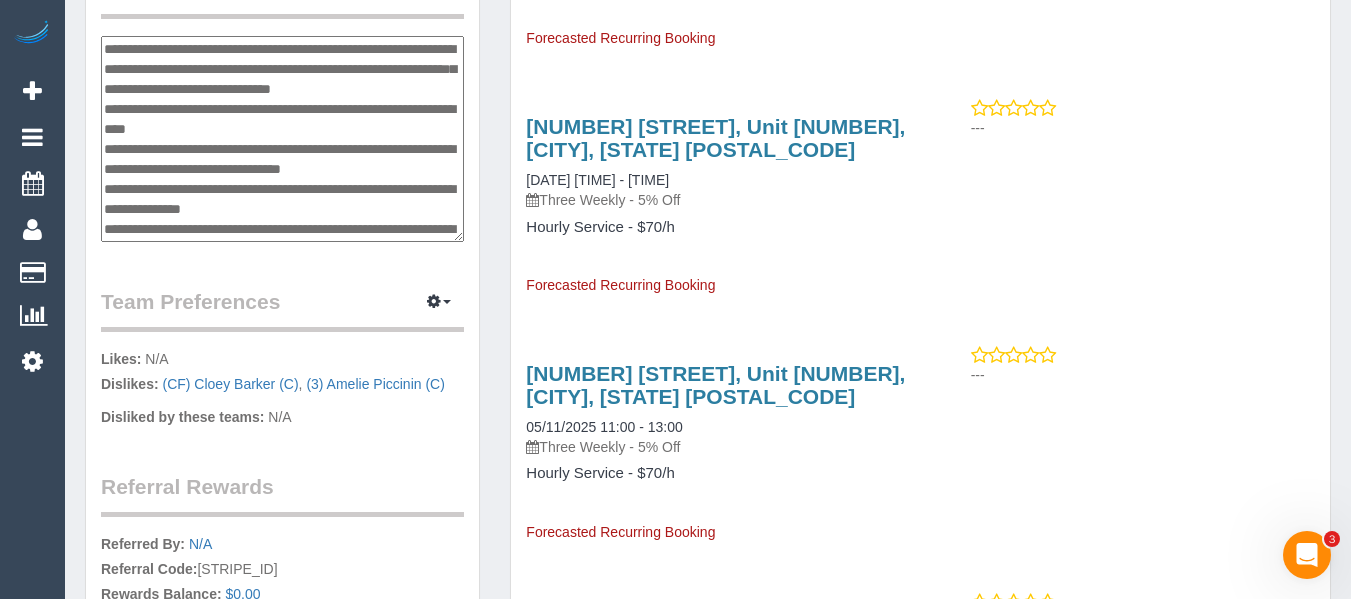 scroll, scrollTop: 560, scrollLeft: 0, axis: vertical 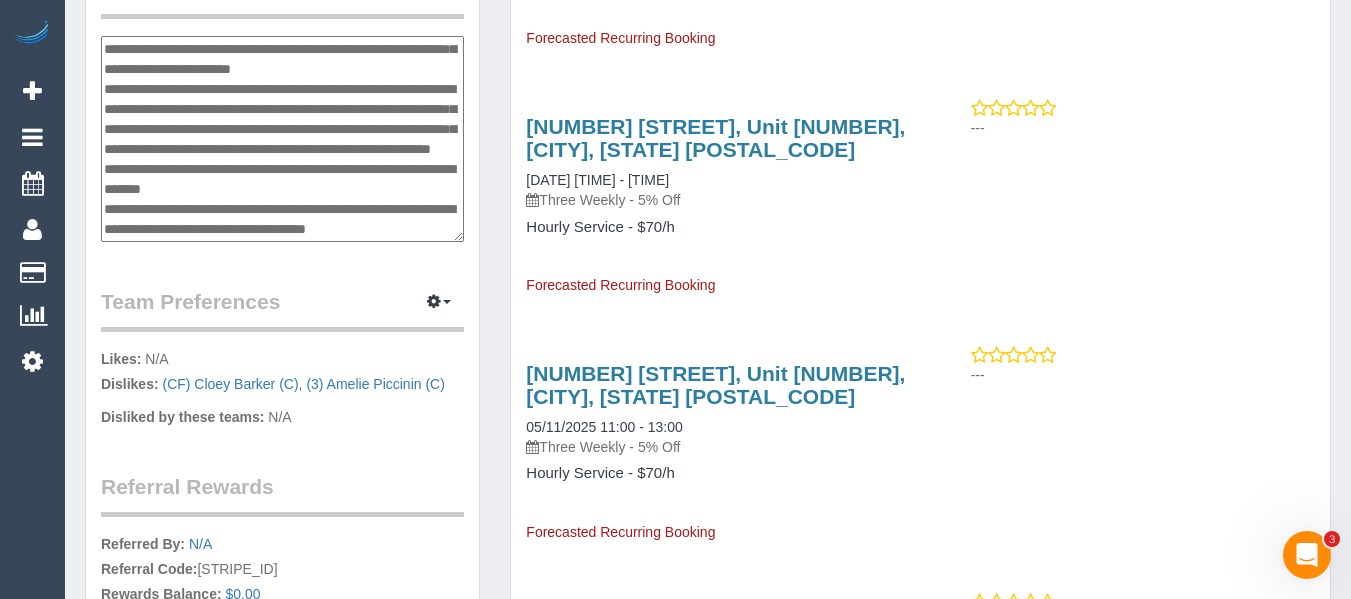 click at bounding box center [282, 139] 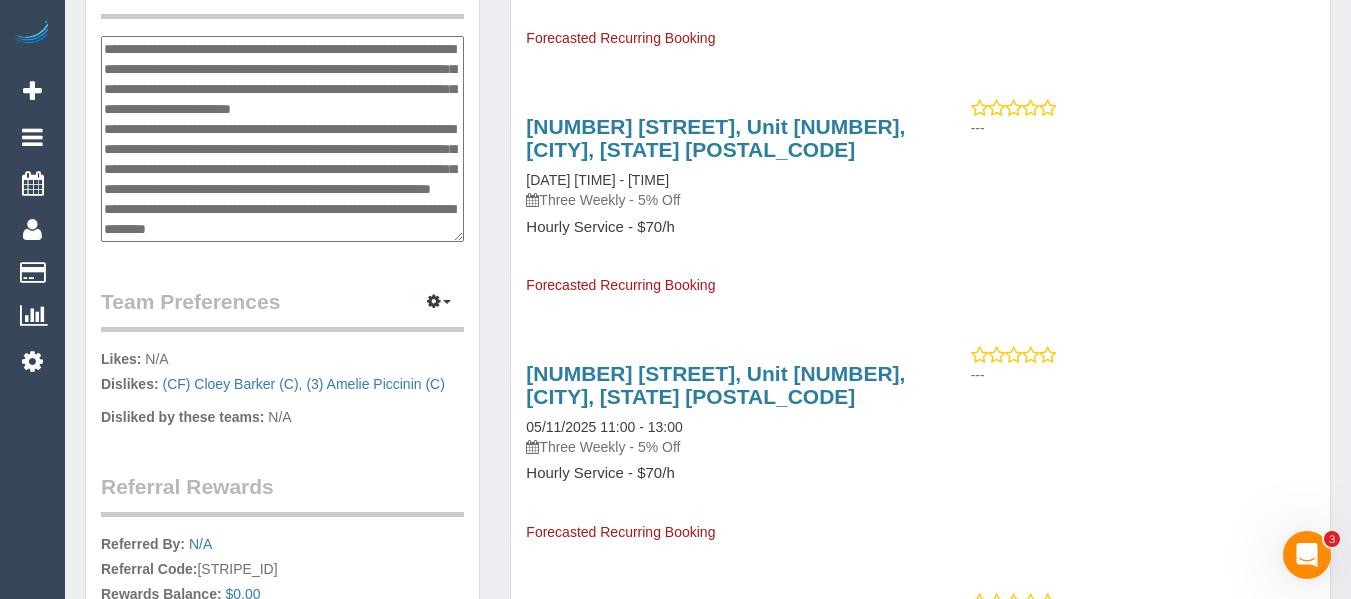 scroll, scrollTop: 520, scrollLeft: 0, axis: vertical 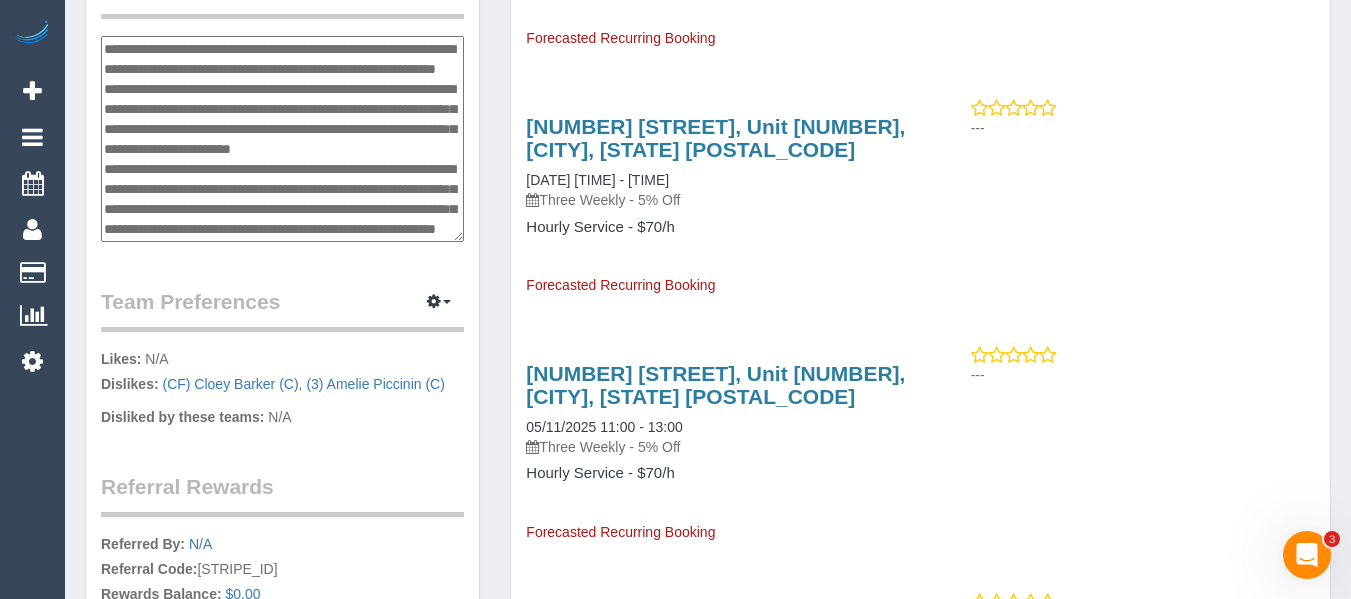 click at bounding box center [282, 139] 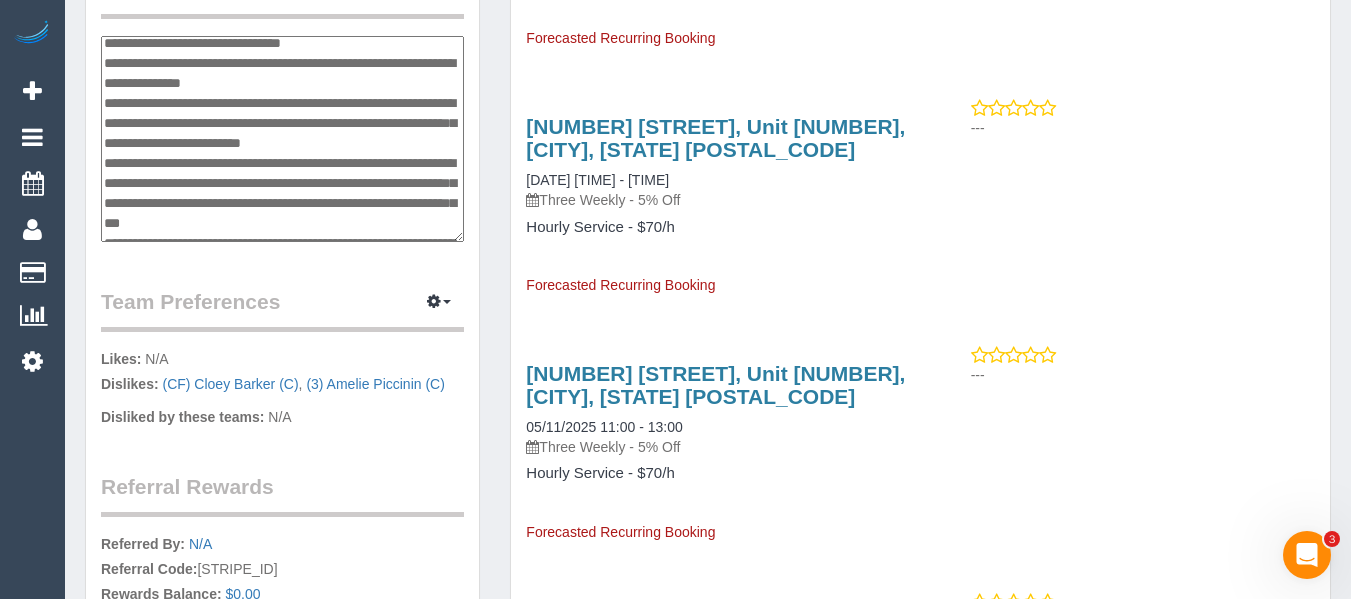 scroll, scrollTop: 80, scrollLeft: 0, axis: vertical 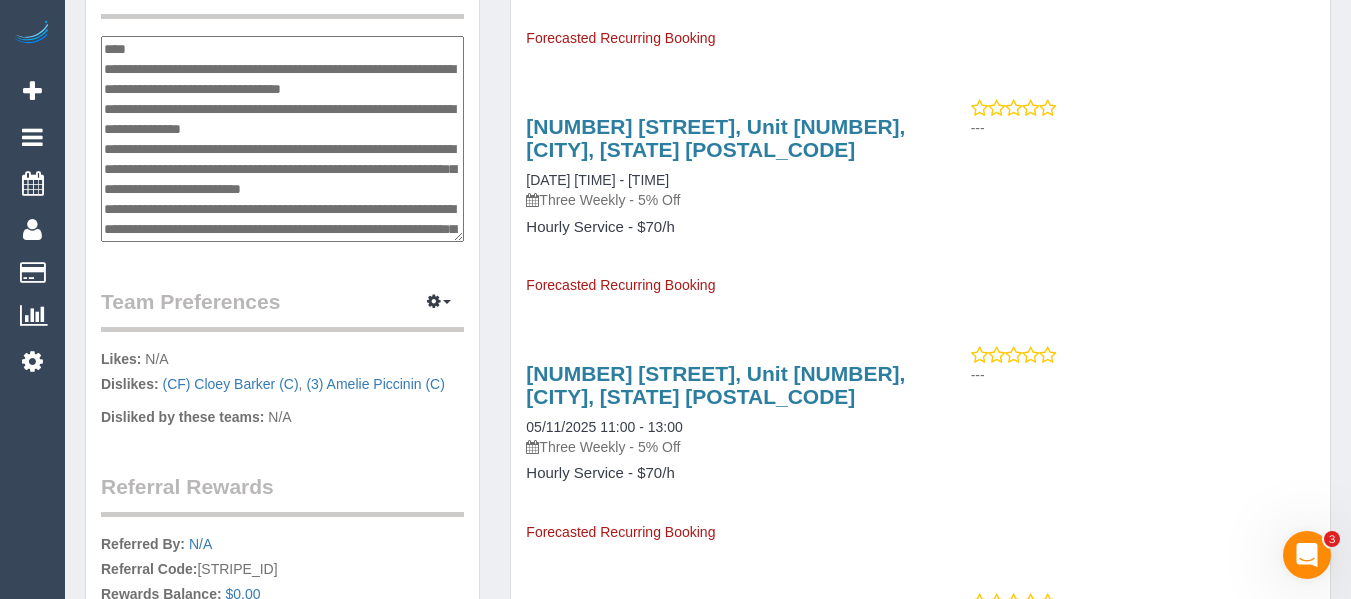 click at bounding box center [282, 139] 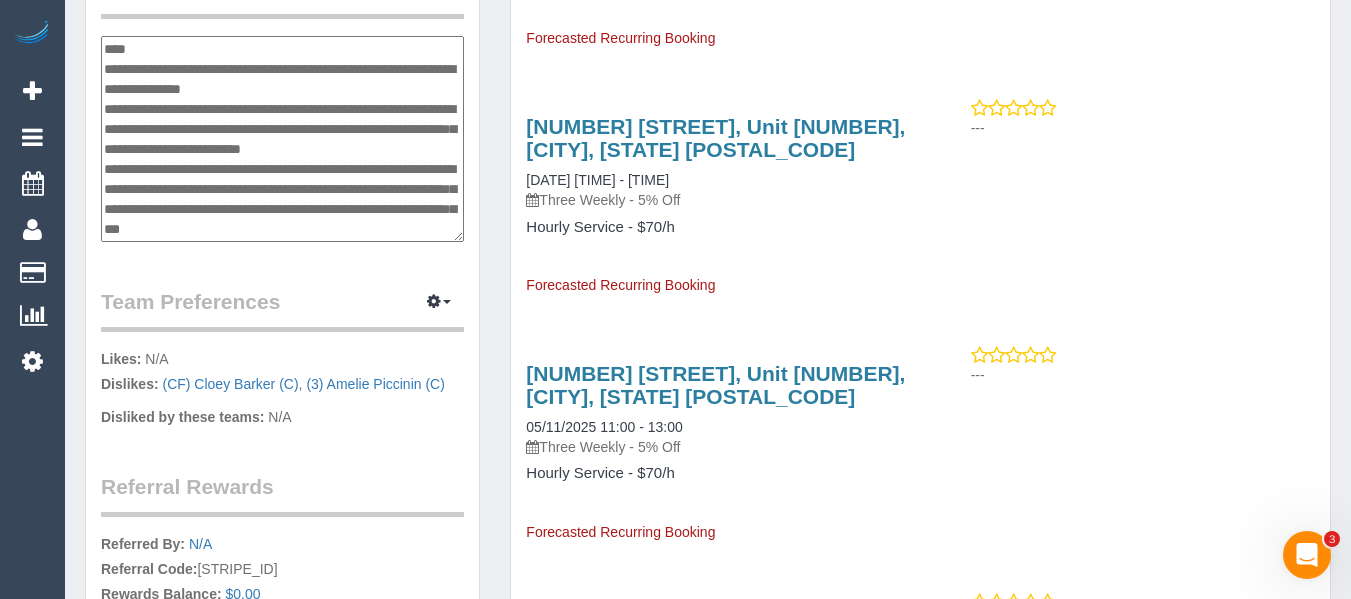 click at bounding box center (282, 139) 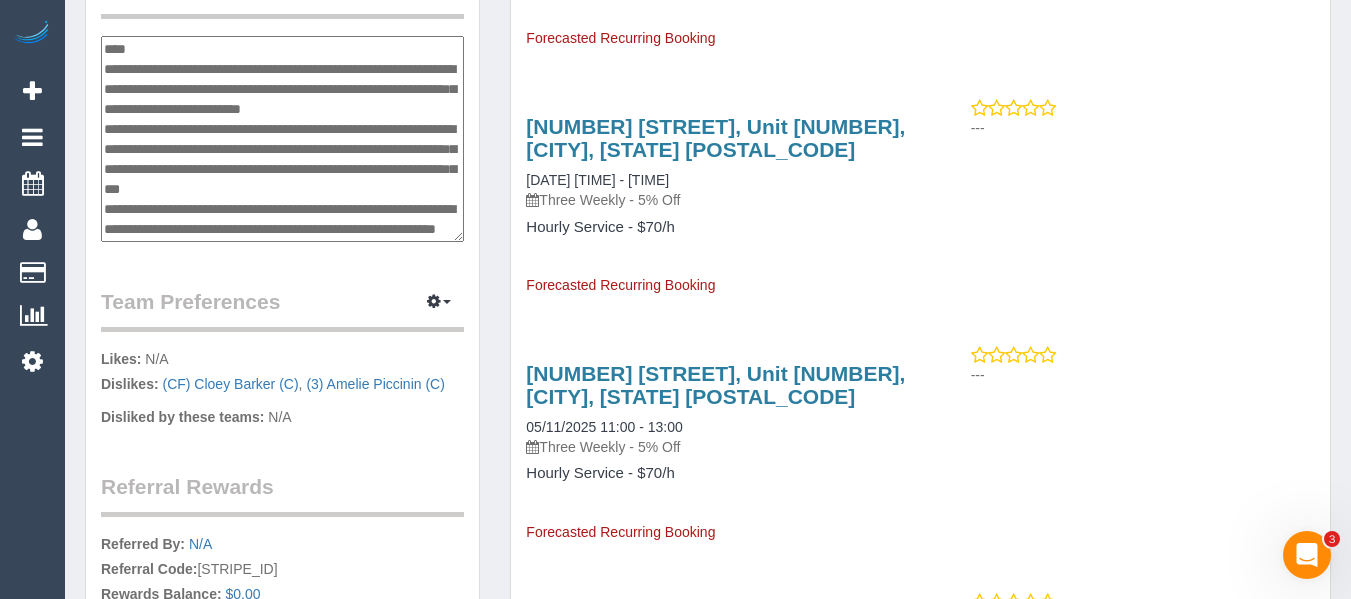 scroll 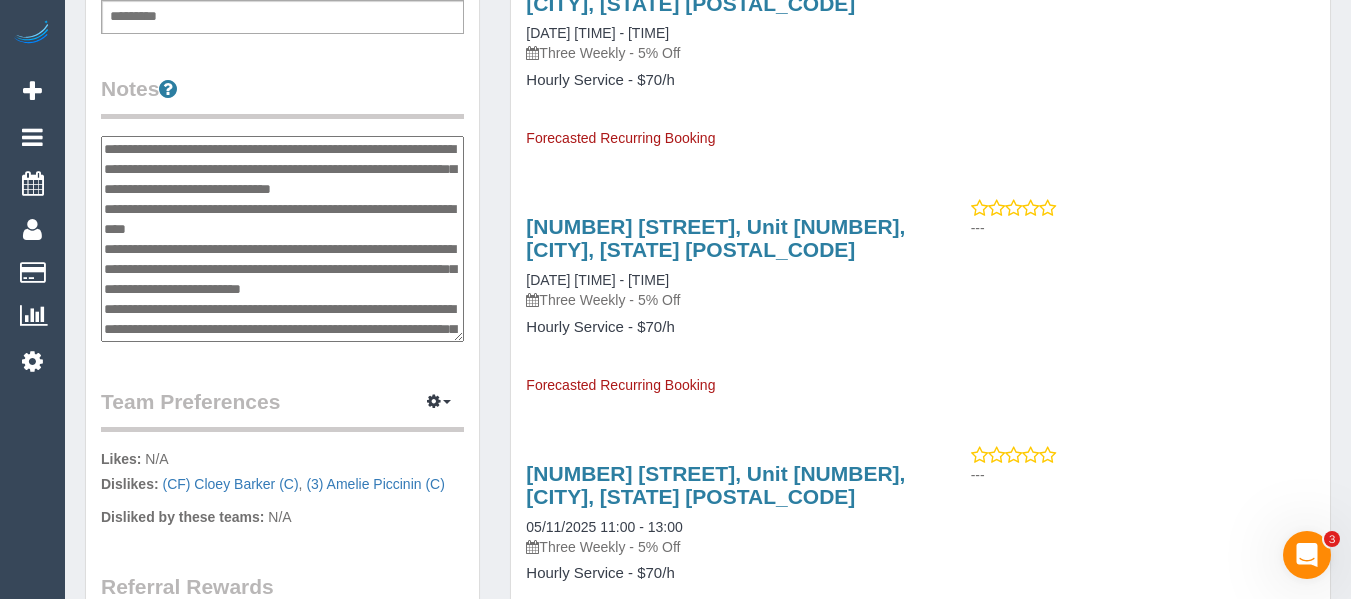 click at bounding box center [282, 239] 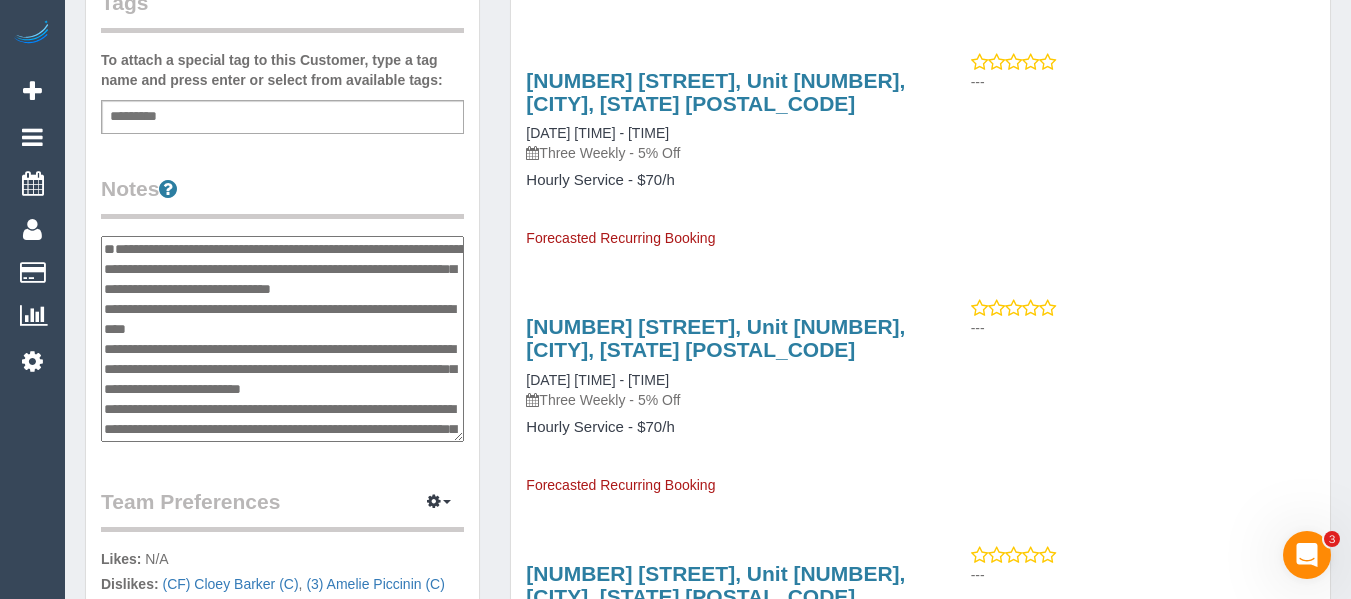type on "**********" 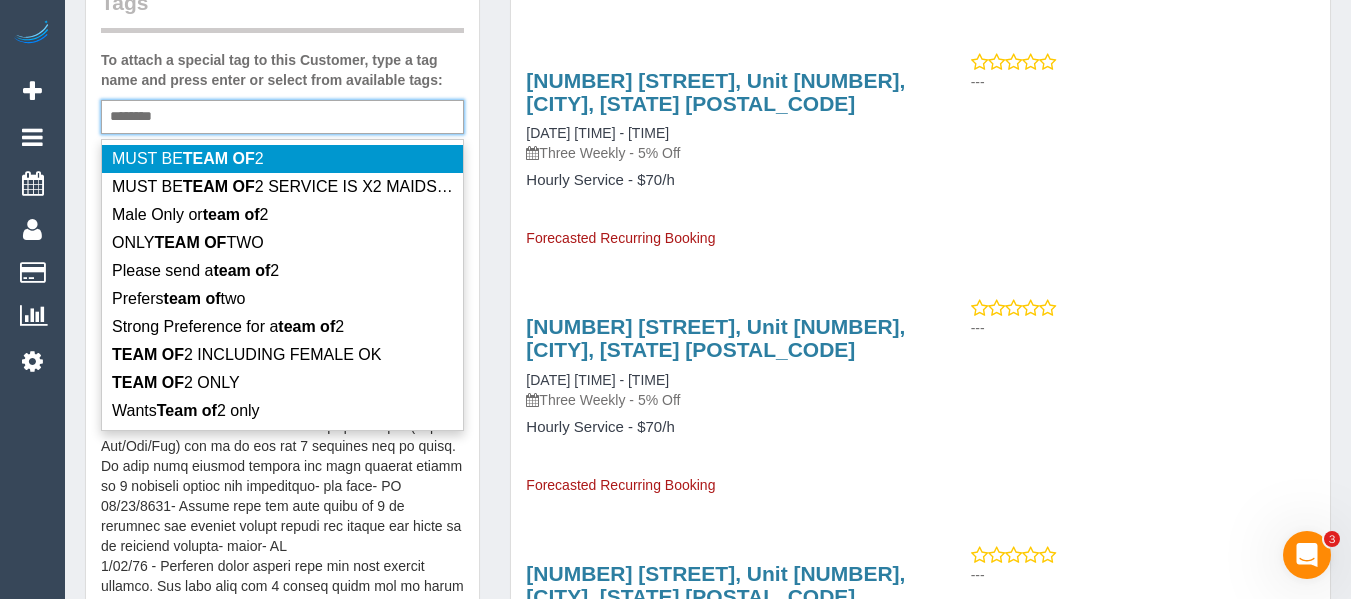 type on "*******" 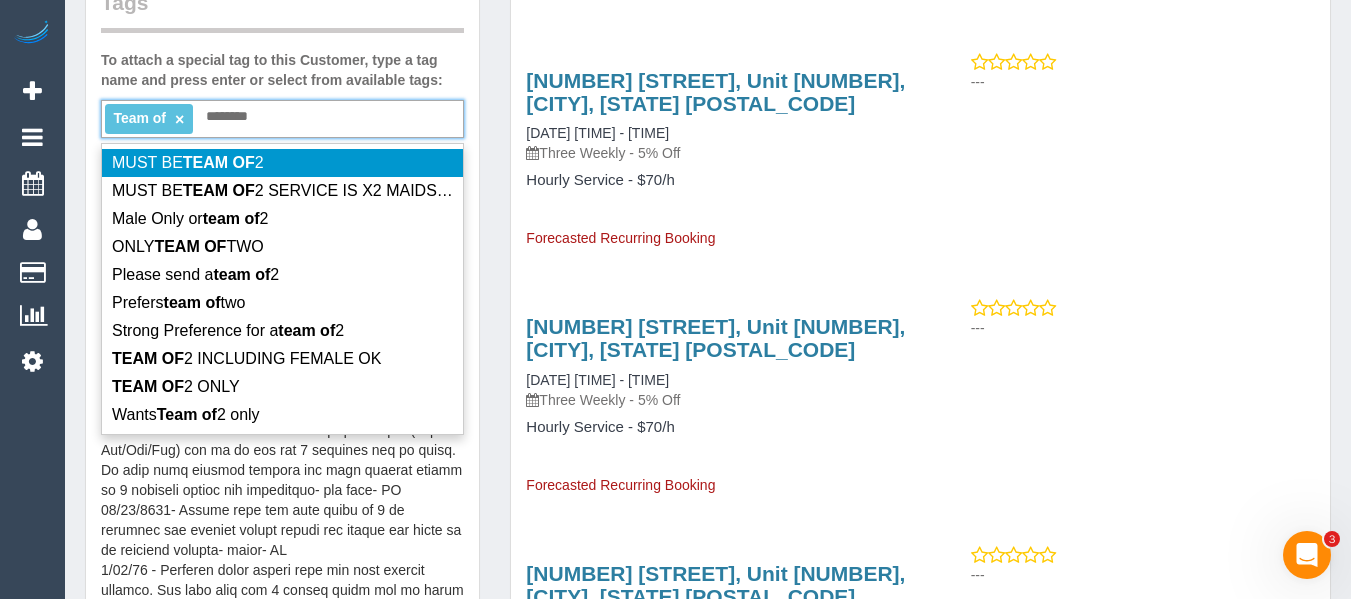 type 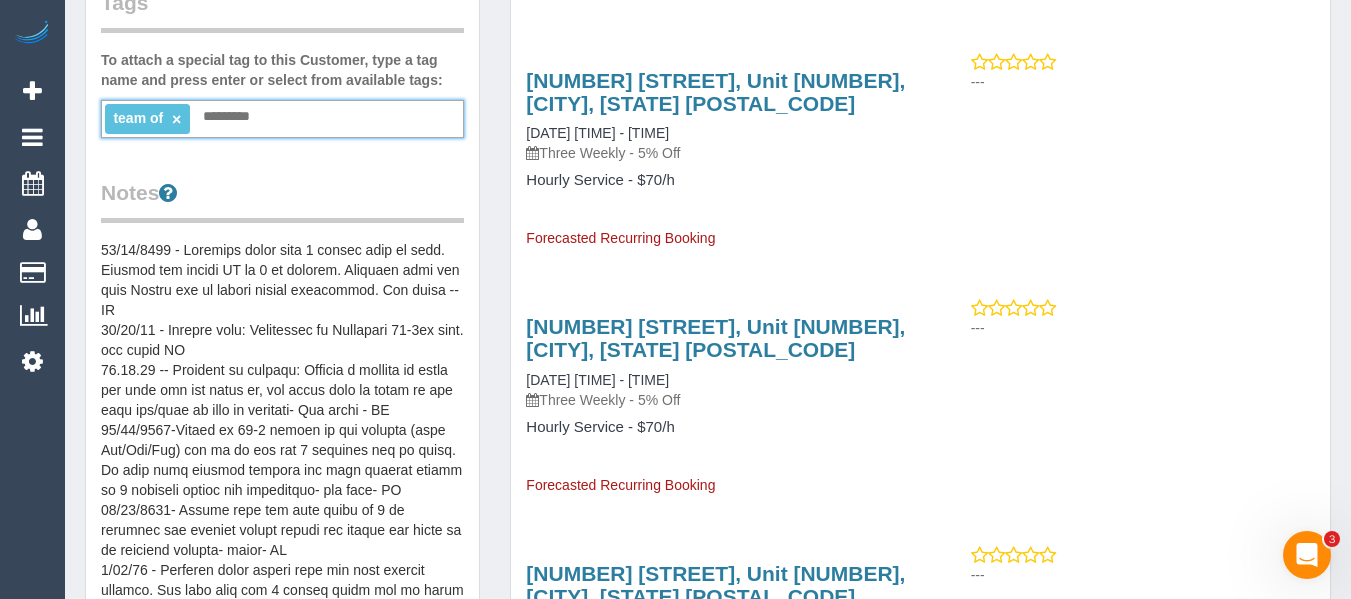 click on "team of   ×" at bounding box center [147, 119] 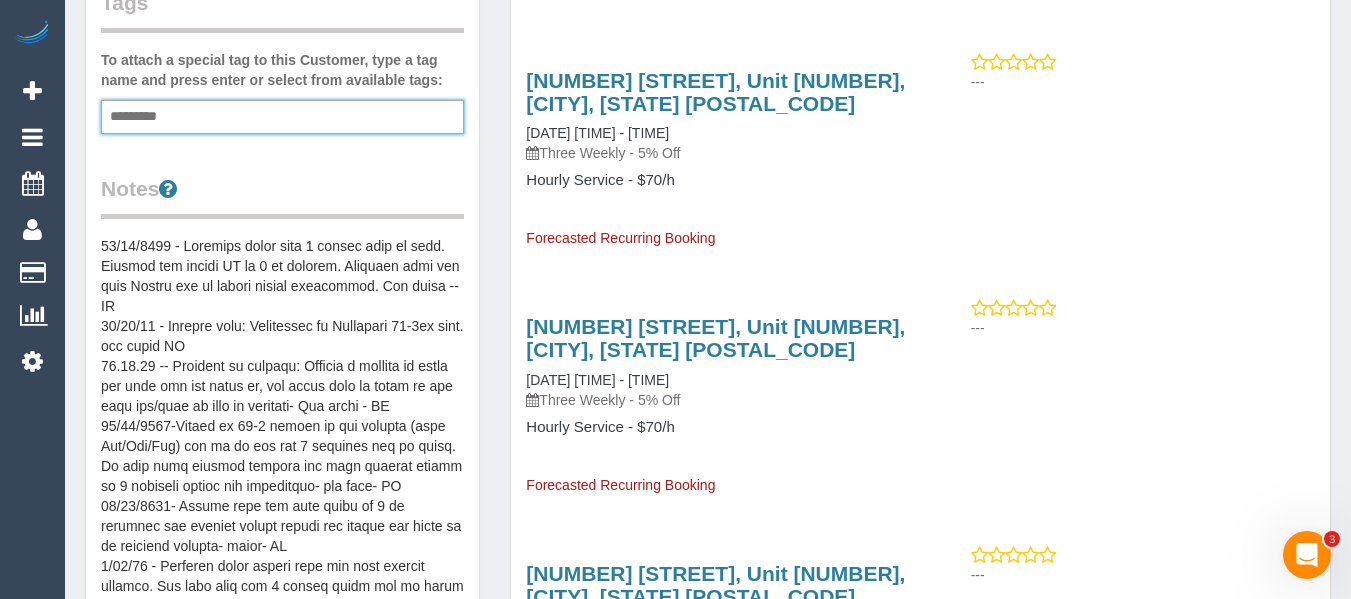 click at bounding box center (282, 436) 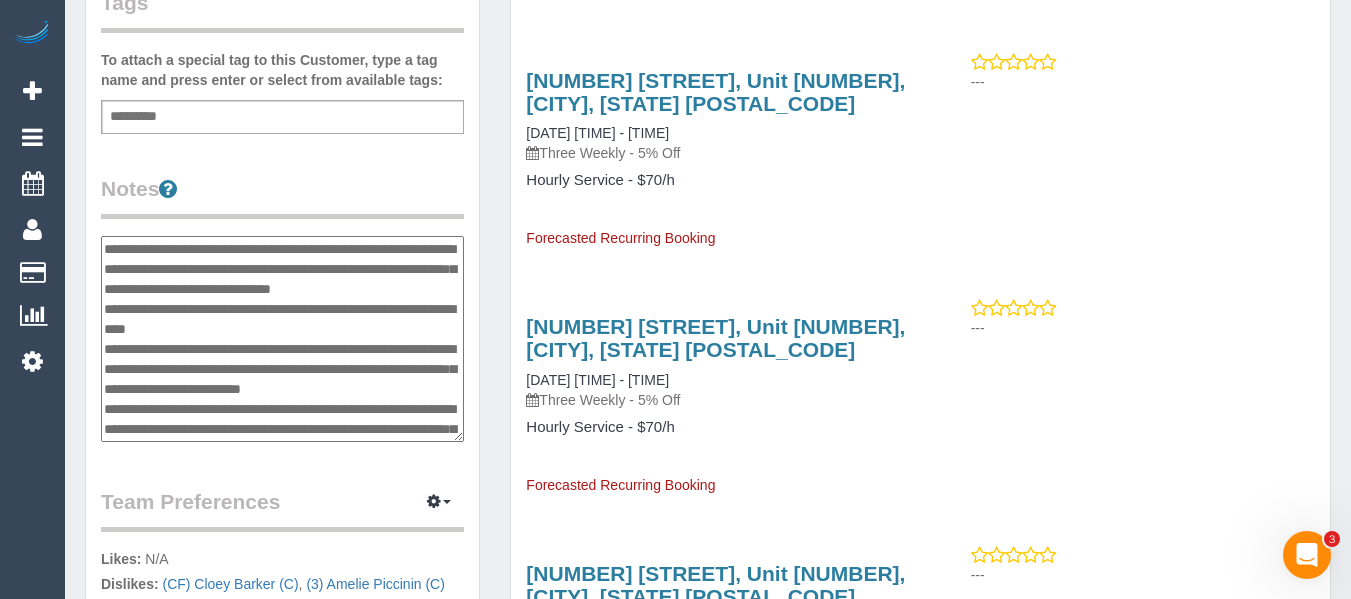 click on "Customer Info
Edit Contact Info
Send Message
Email Preferences
Special Sales Tax
View Changes
Mark as Unconfirmed
Block this Customer
Archive Account
Delete Account
Dave Kiely
0431099800" at bounding box center (282, 233) 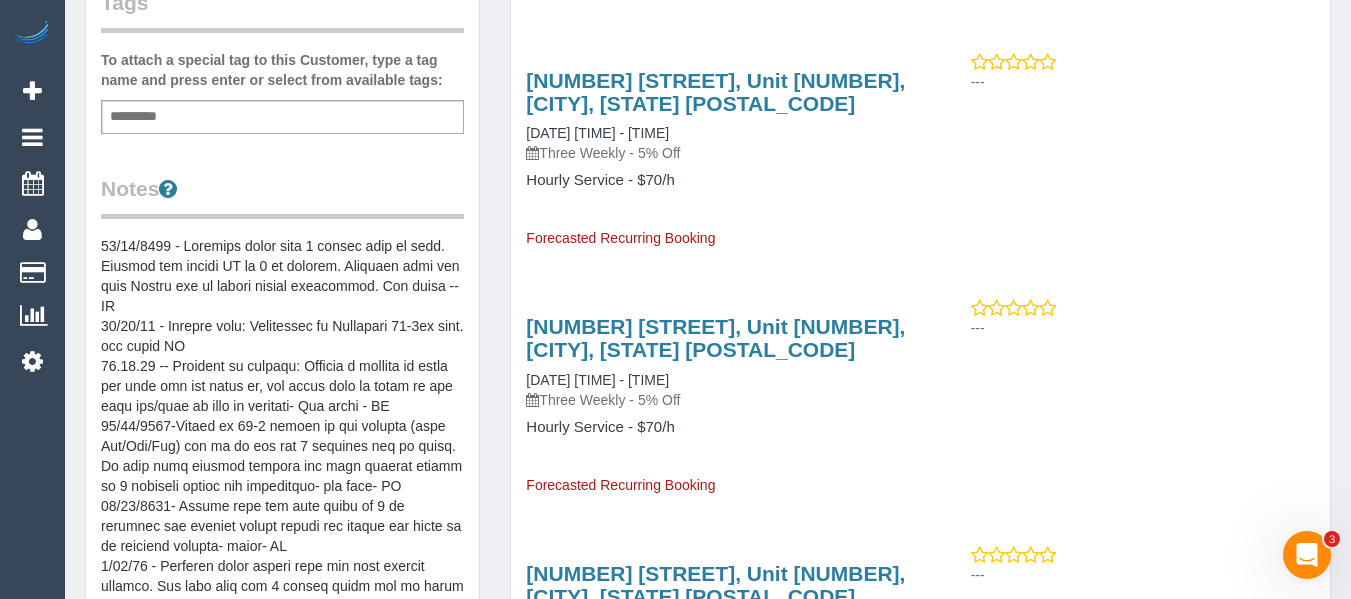 click at bounding box center (282, 436) 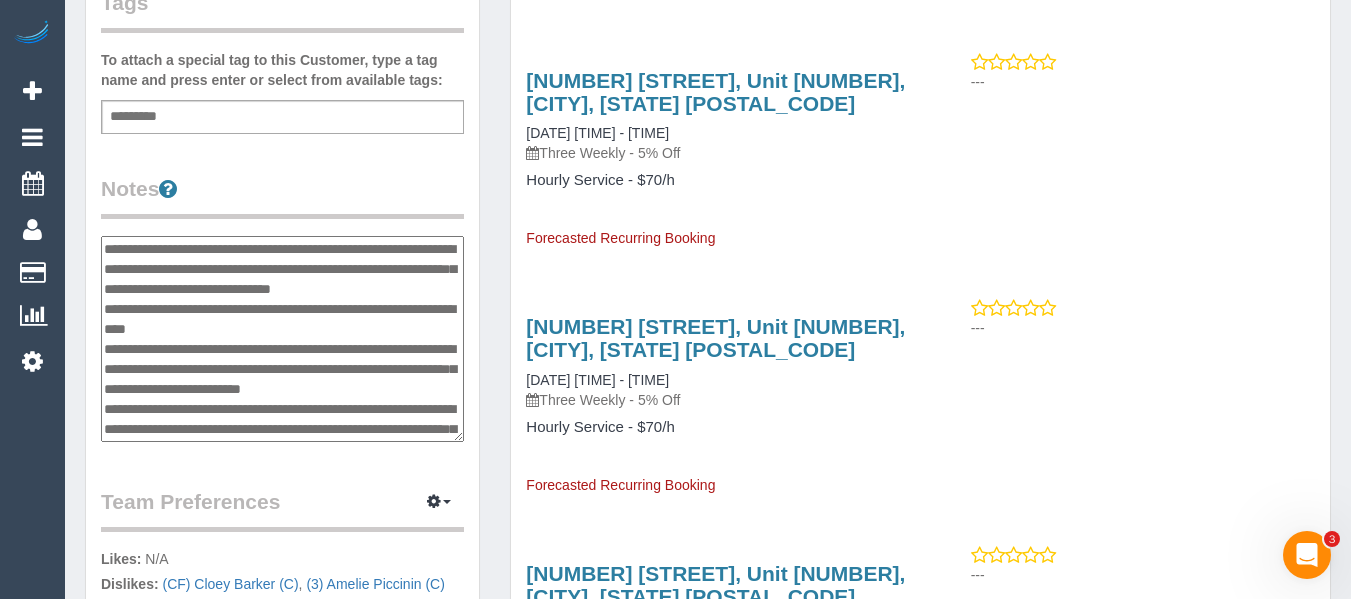 click at bounding box center (282, 339) 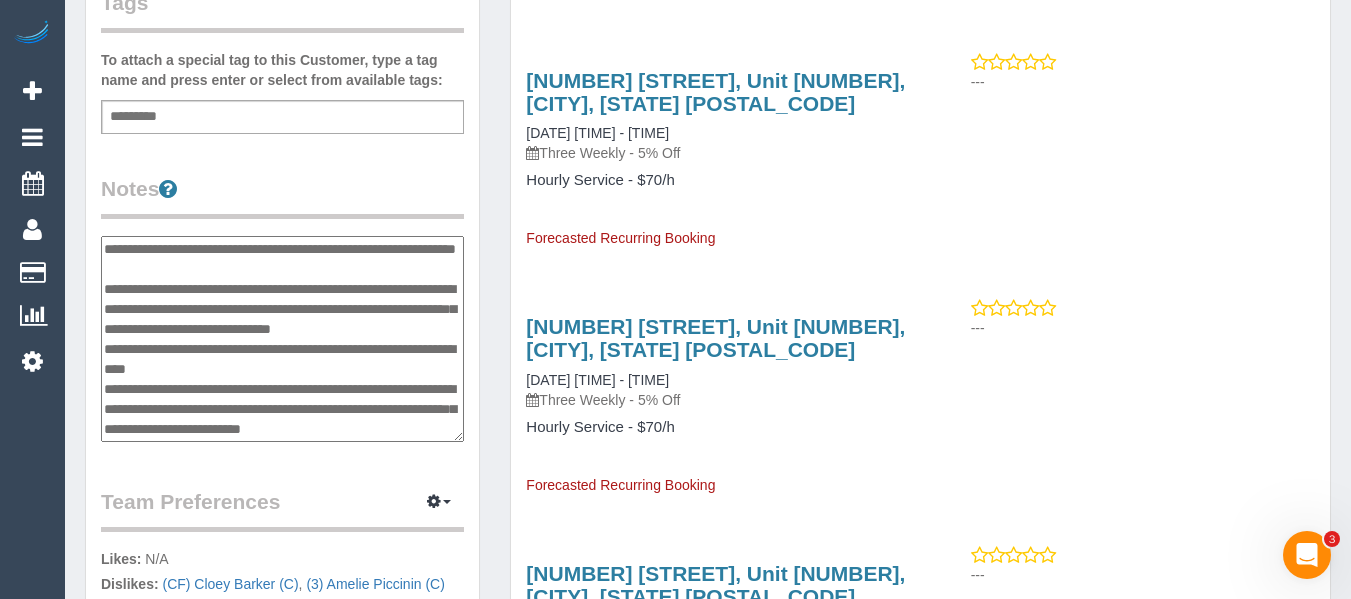 type on "**********" 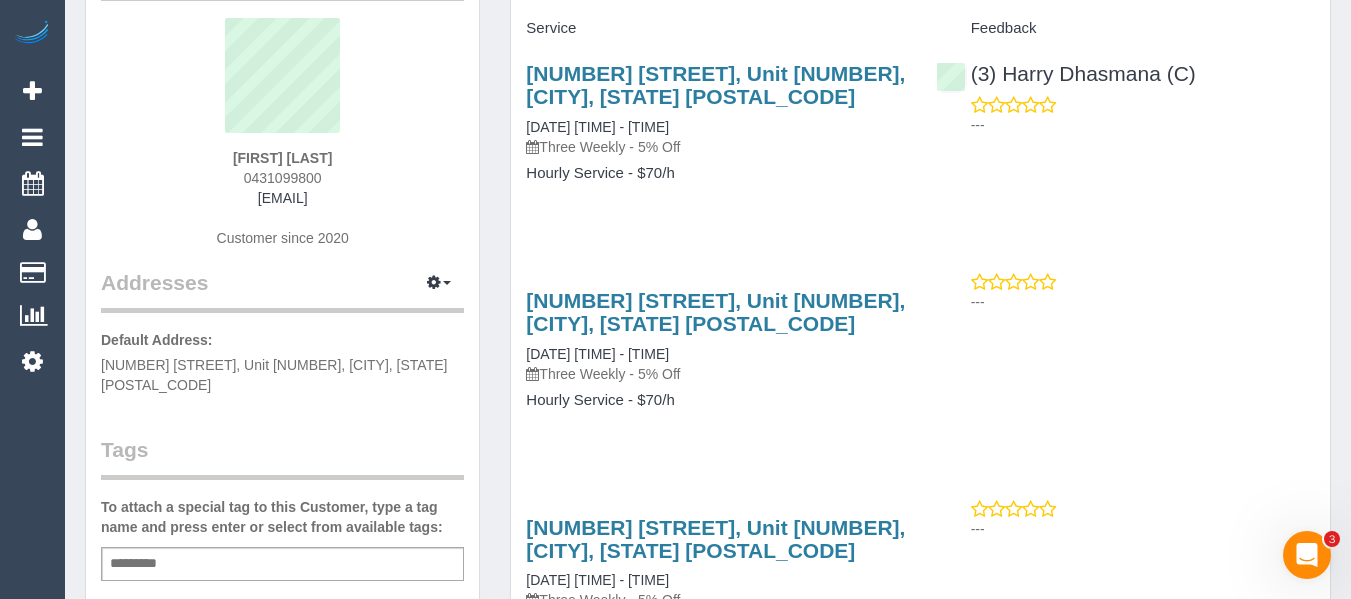 scroll, scrollTop: 300, scrollLeft: 0, axis: vertical 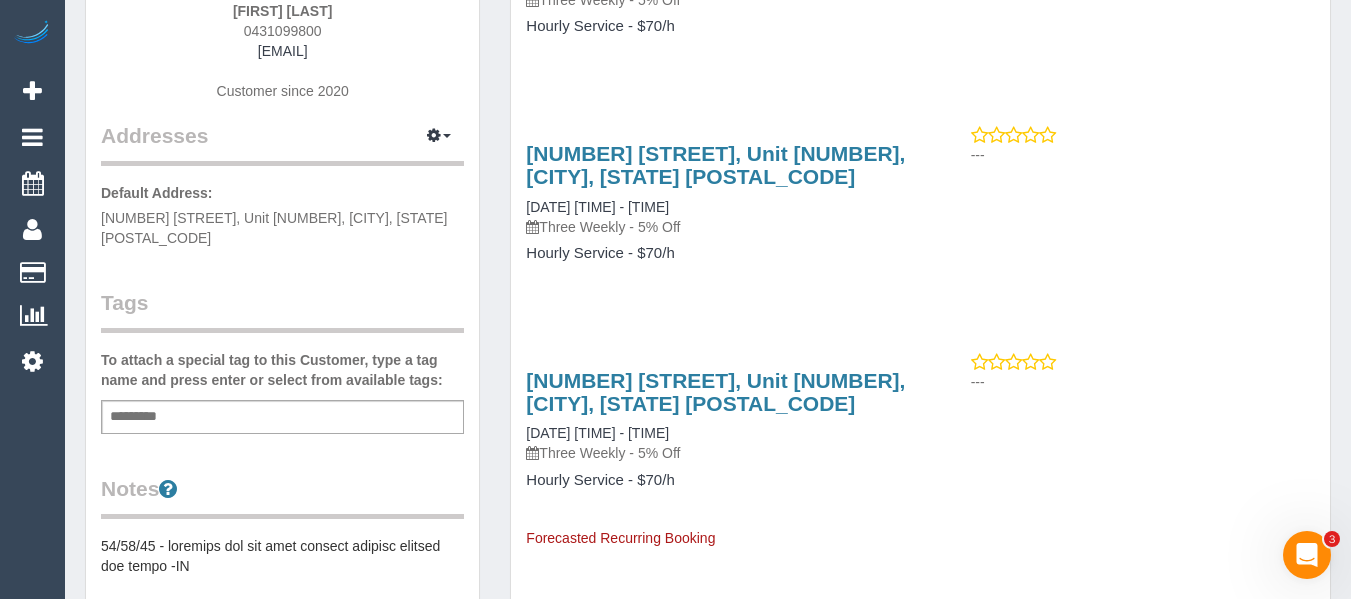 click on "812 Sydney Rd, Unit 408, Brunswick, VIC 3056" at bounding box center (715, 165) 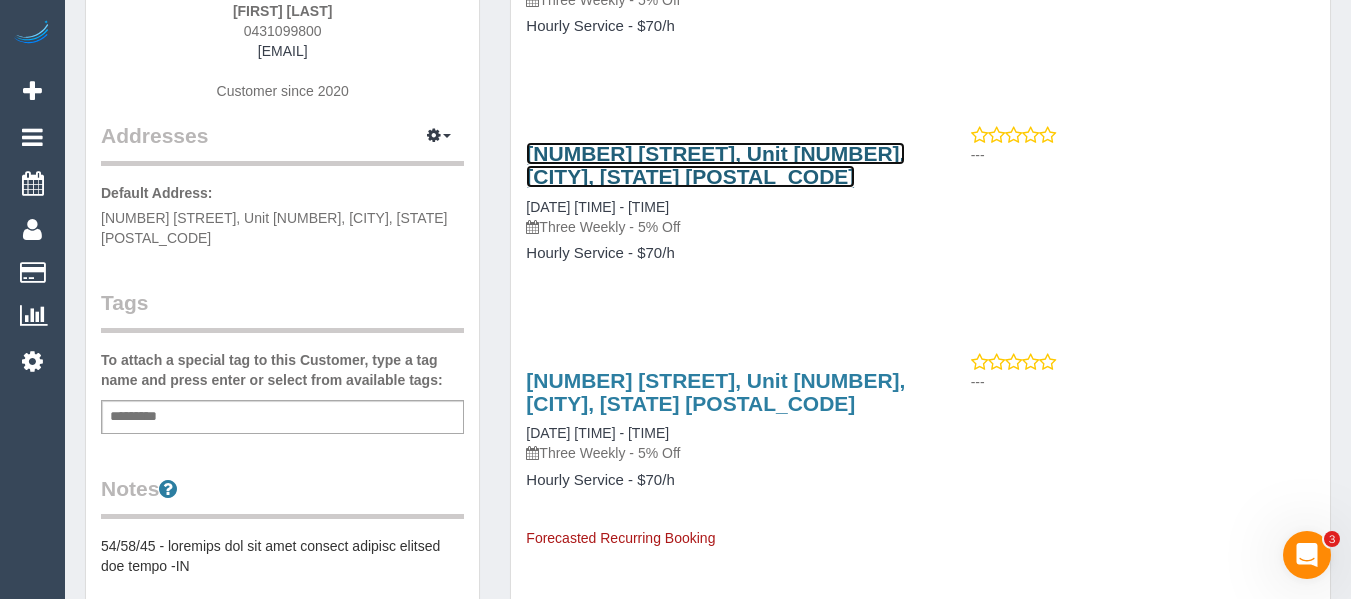 click on "812 Sydney Rd, Unit 408, Brunswick, VIC 3056" at bounding box center [715, 165] 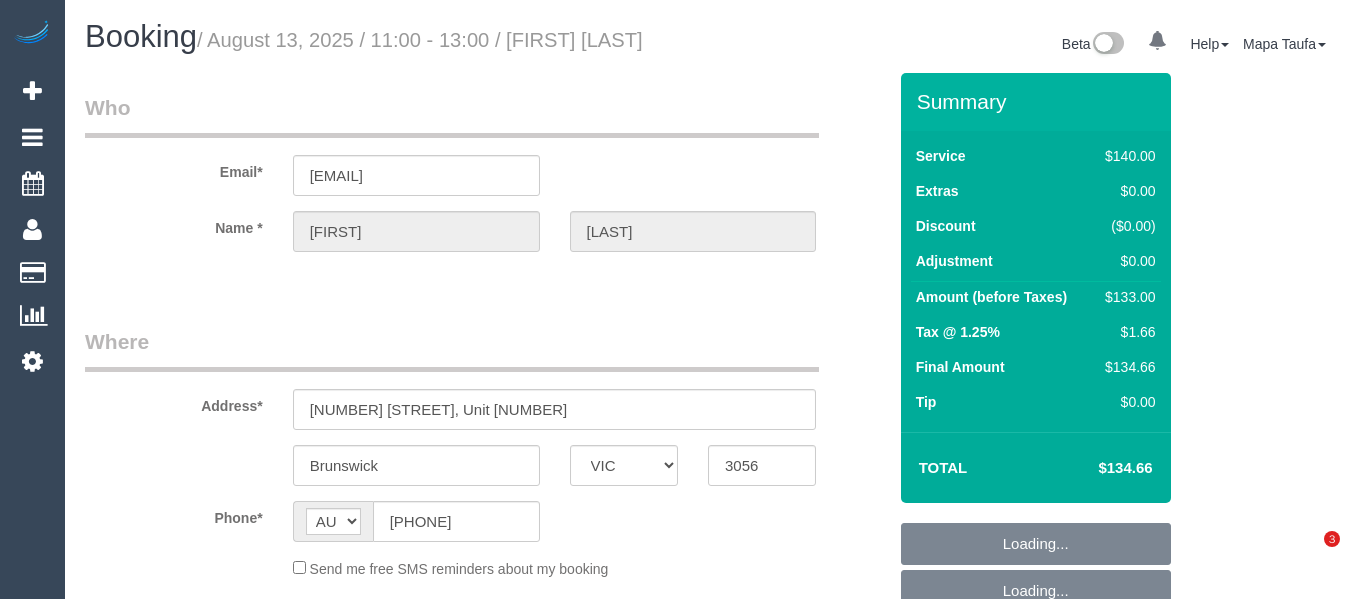 select on "VIC" 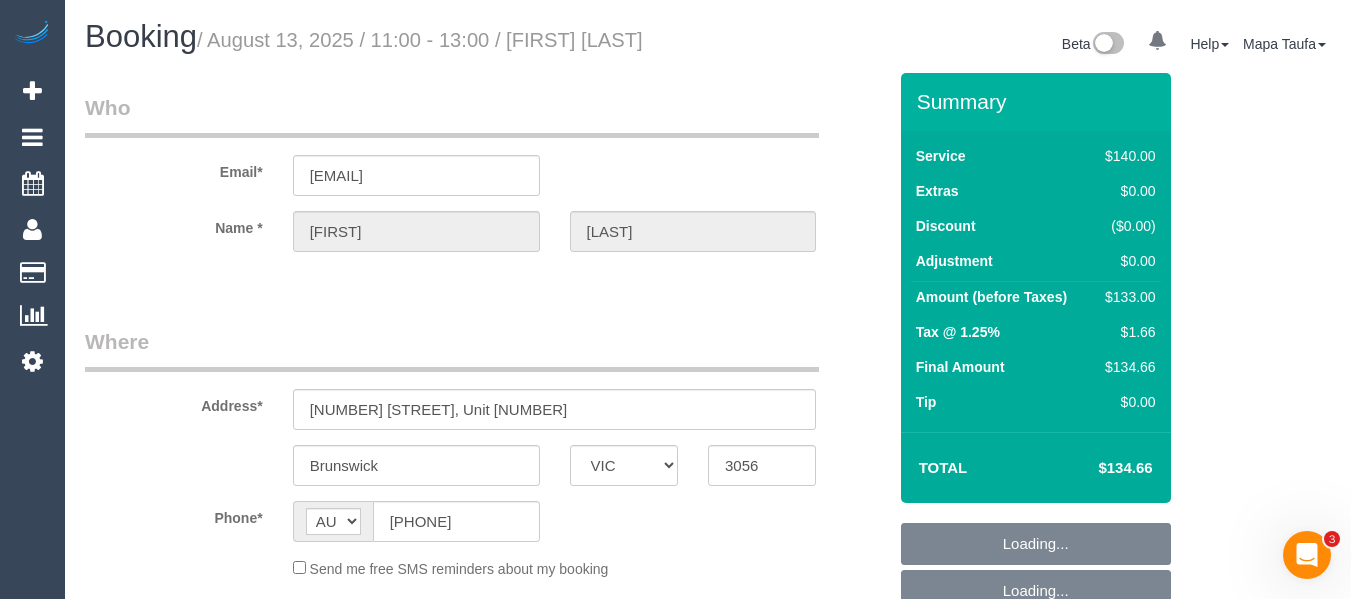 scroll, scrollTop: 0, scrollLeft: 0, axis: both 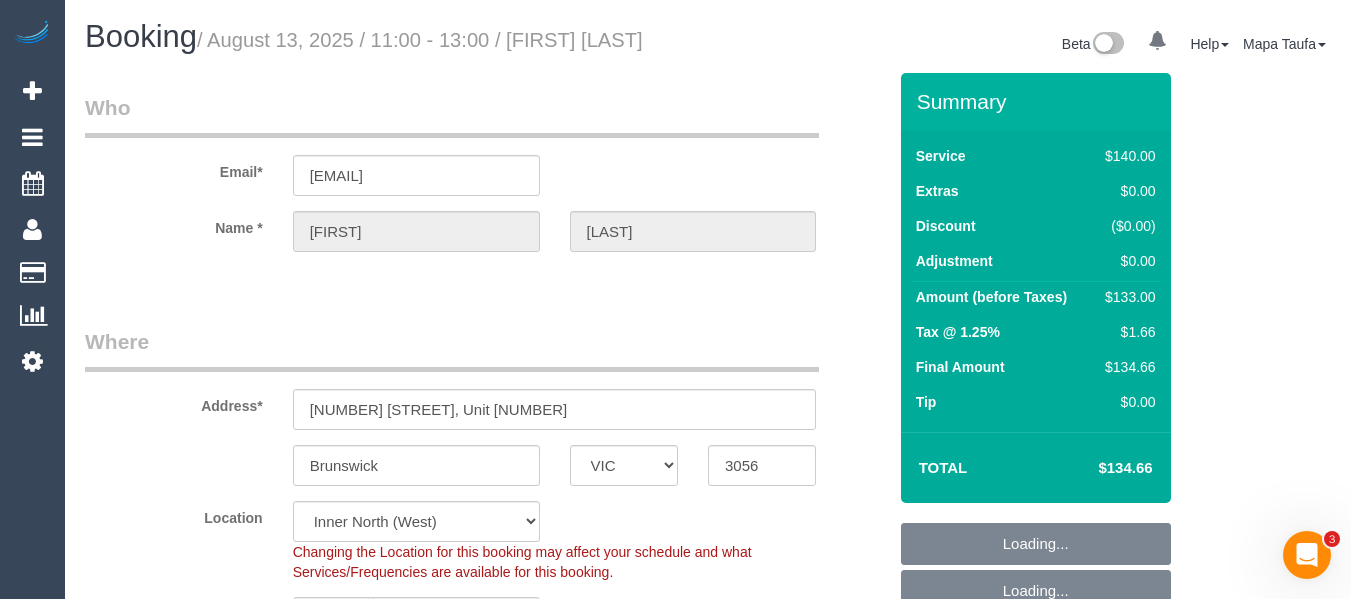 select on "object:535" 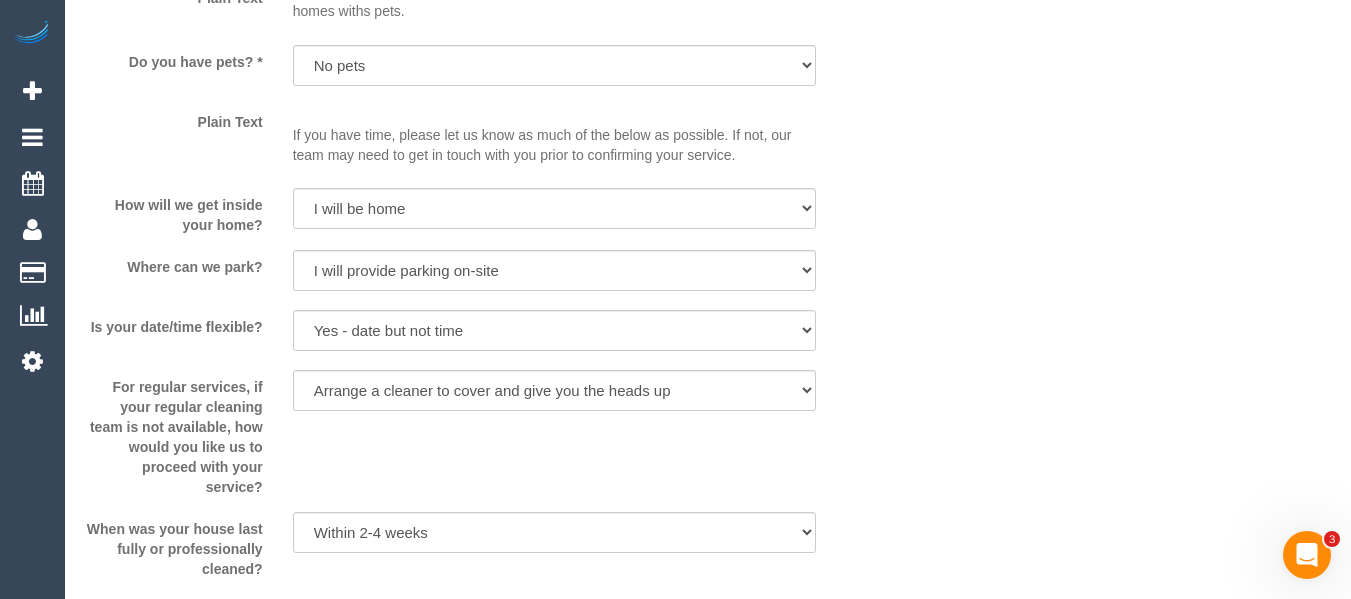 scroll, scrollTop: 2432, scrollLeft: 0, axis: vertical 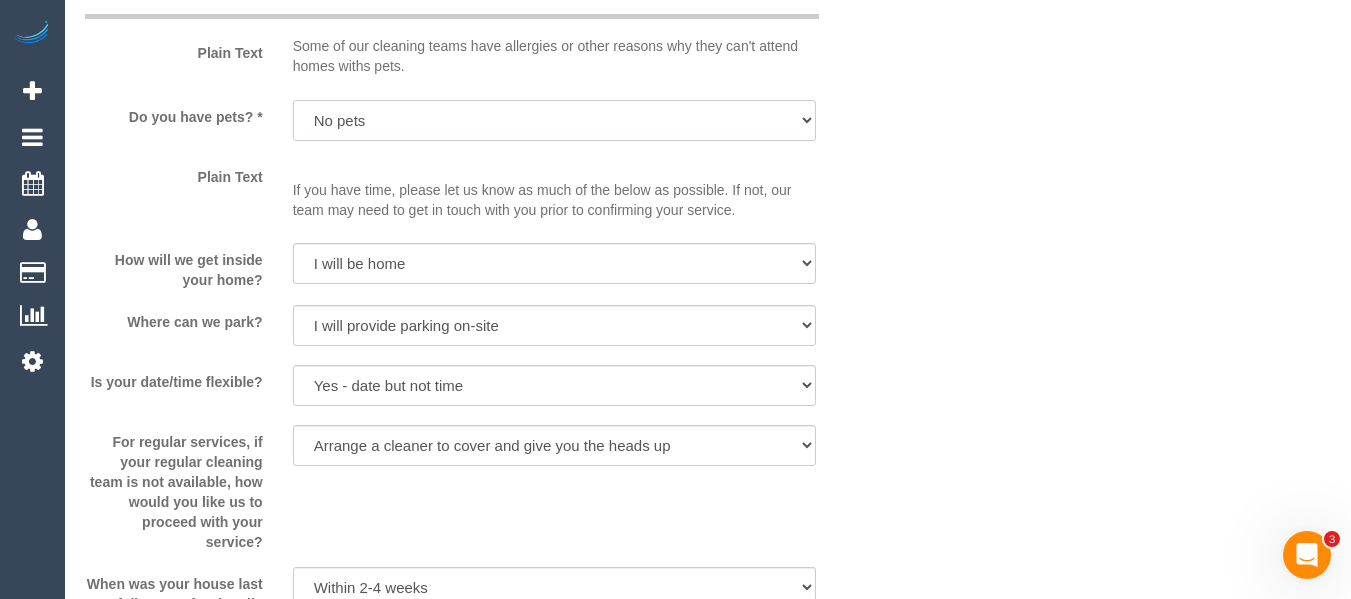 click on "Yes - Cats Yes - Dogs No pets Yes - Dogs and Cats Yes - Other" at bounding box center (555, 120) 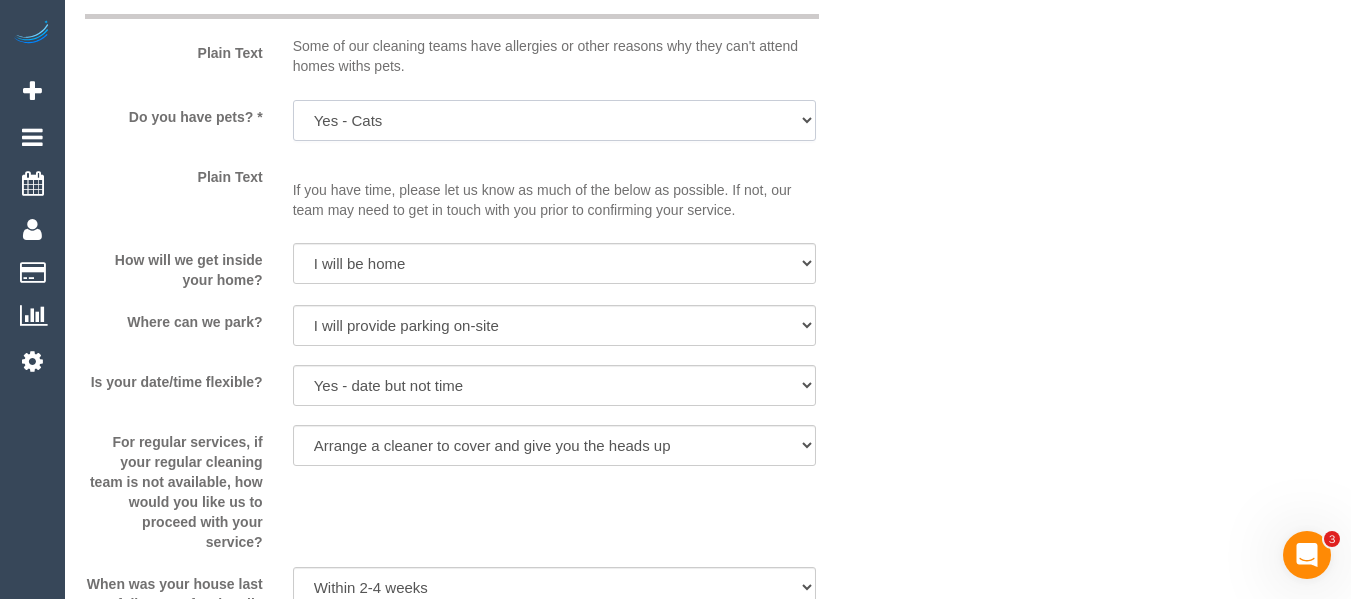 click on "Yes - Cats Yes - Dogs No pets Yes - Dogs and Cats Yes - Other" at bounding box center (555, 120) 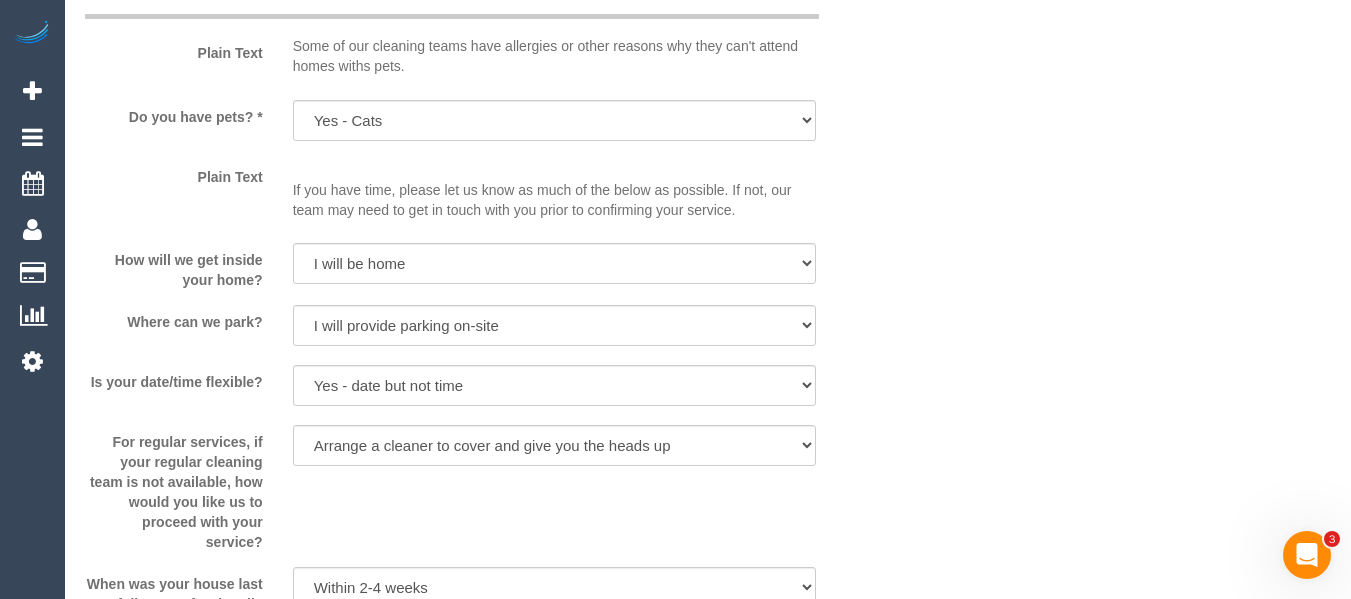 click on "Who
Email*
dave.kiely@gmail.com
Name *
Dave
Kiely
Where
Address*
812 Sydney Rd, Unit 408
Brunswick
ACT
NSW
NT
QLD
SA
TAS
VIC
WA
3056
Location
Office City East (North) East (South) Inner East Inner North (East) Inner North (West) Inner South East Inner West North (East) North (West) Outer East Outer North (East) Outer North (West) Outer South East Outer West South East (East) South East (West) West (North) West (South) ZG - Central ZG - East ZG - North ZG - South" at bounding box center [708, -221] 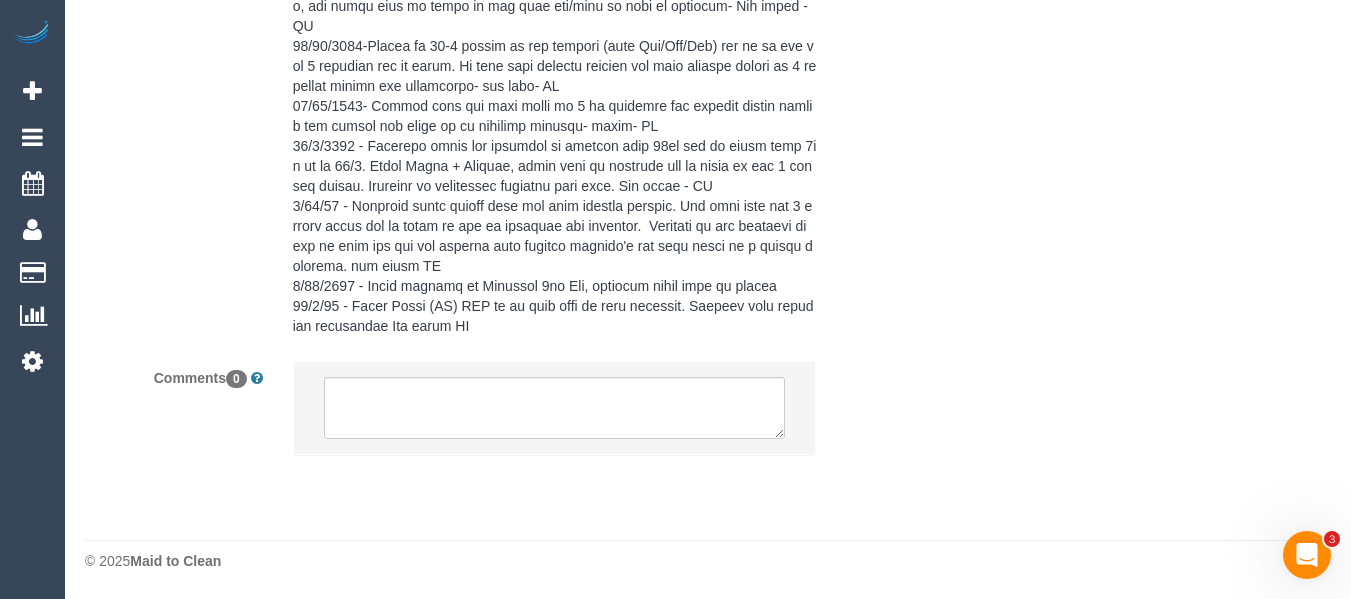 scroll, scrollTop: 3821, scrollLeft: 0, axis: vertical 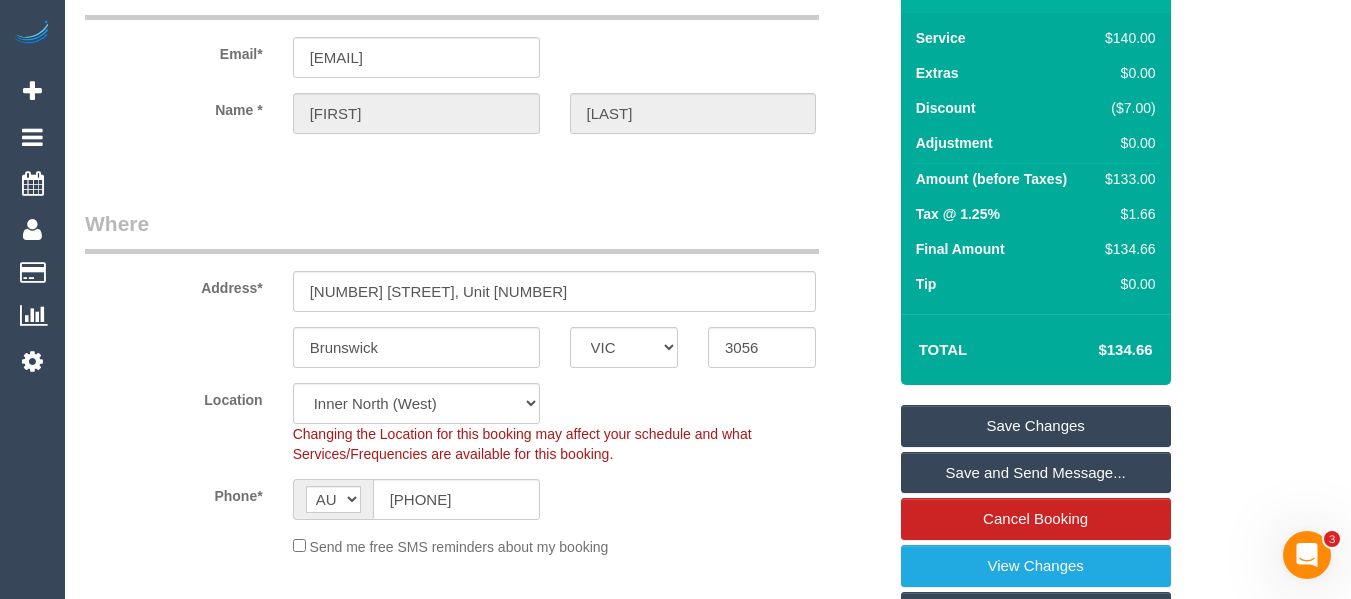 click on "Save Changes" at bounding box center (1036, 426) 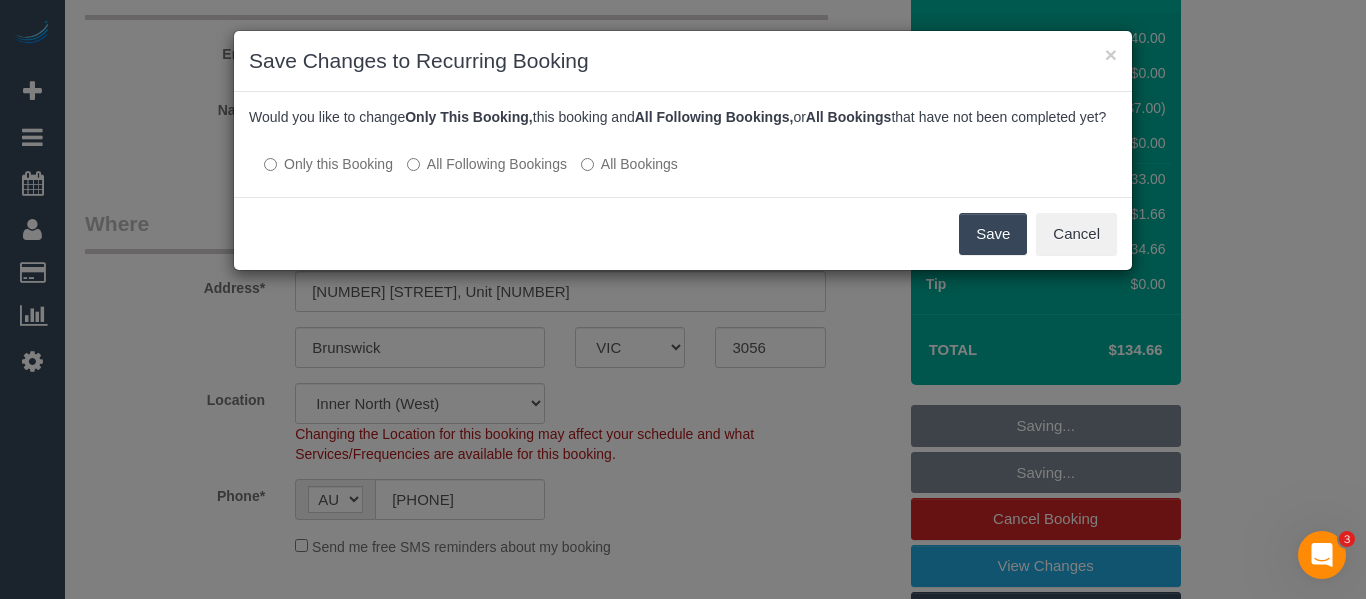 click on "All Following Bookings" at bounding box center [487, 164] 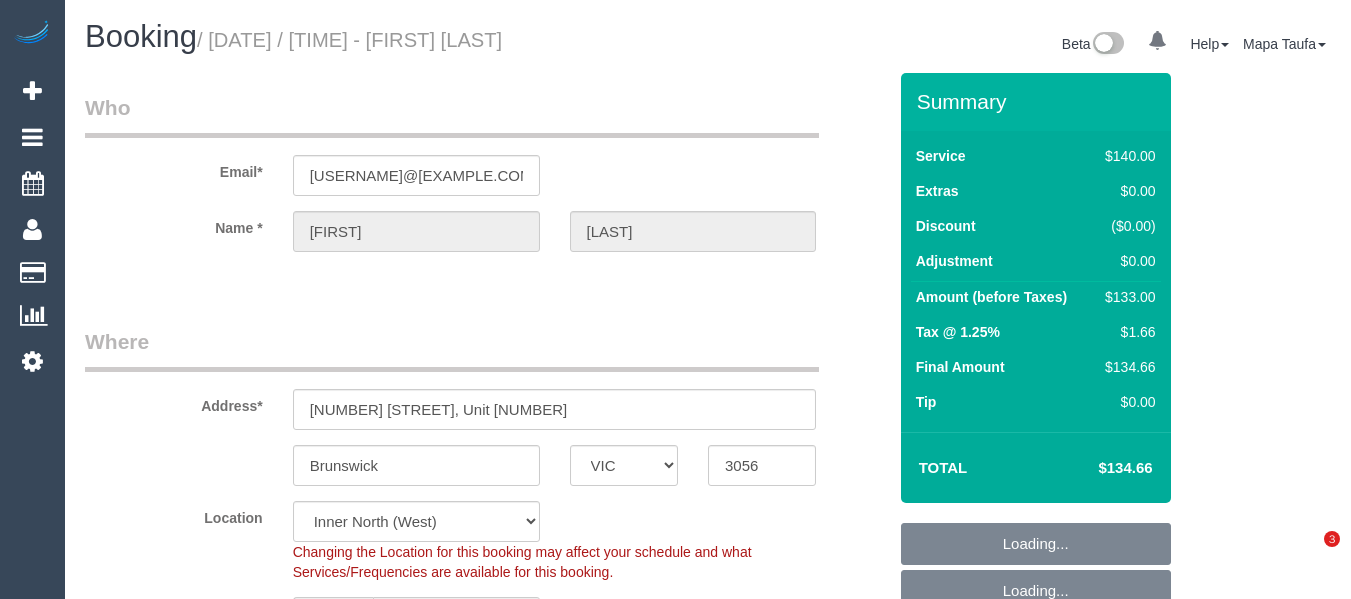select on "VIC" 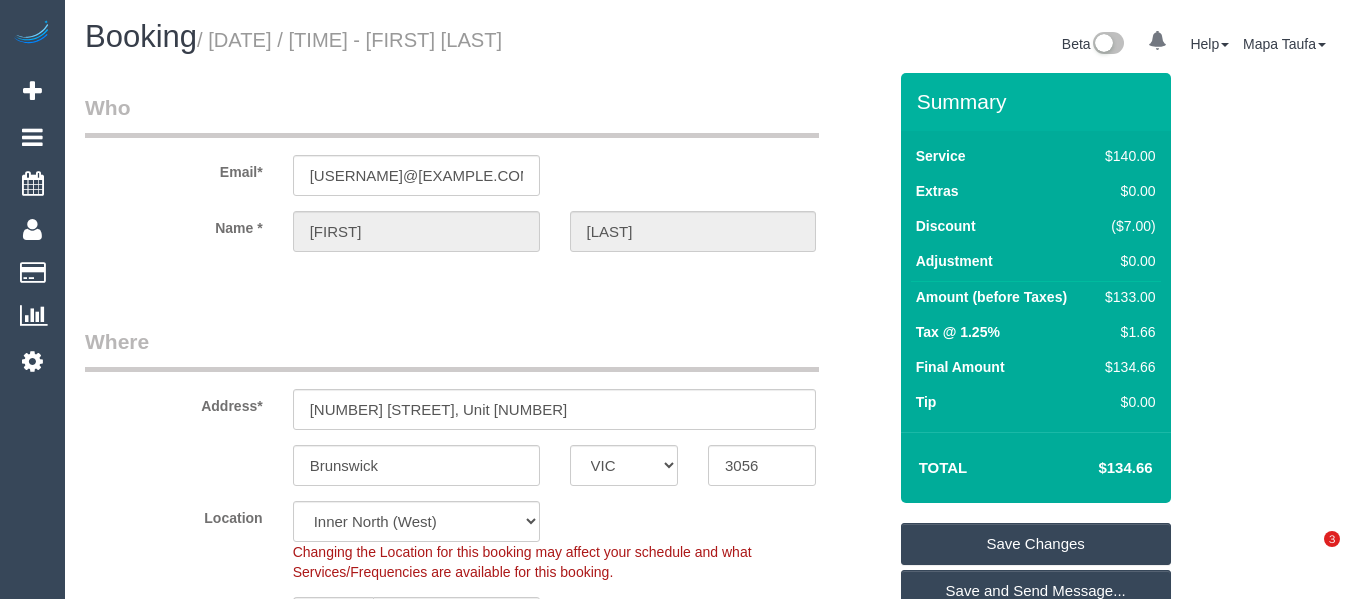 scroll, scrollTop: 0, scrollLeft: 0, axis: both 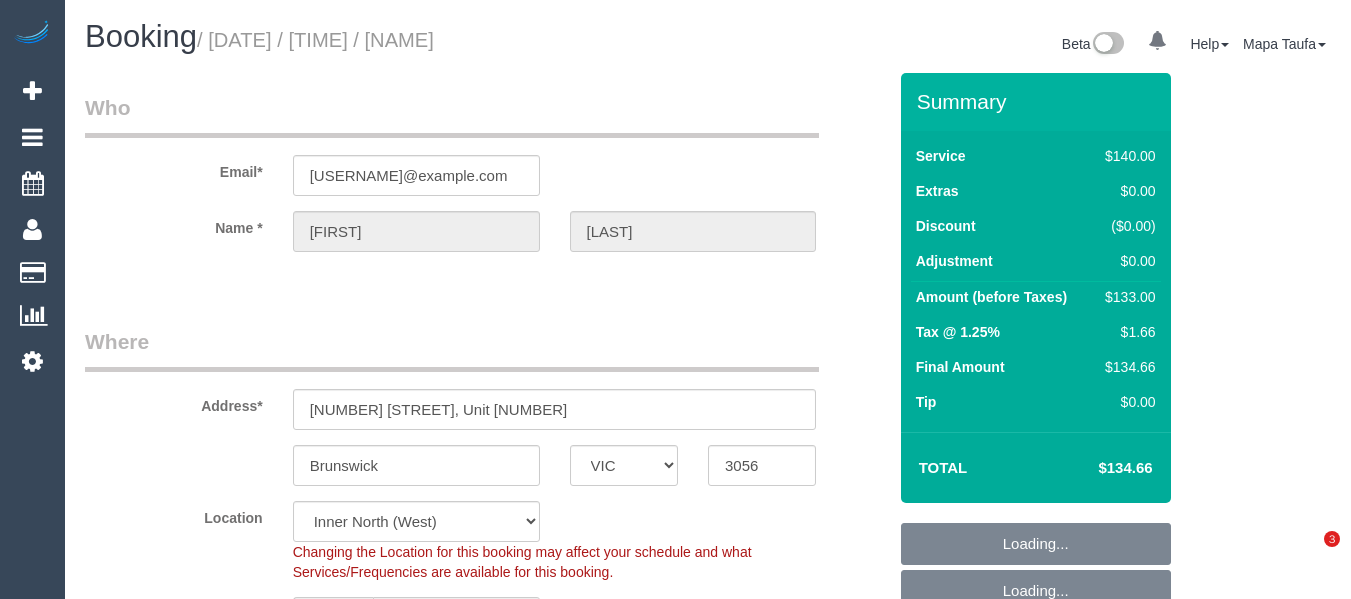 select on "VIC" 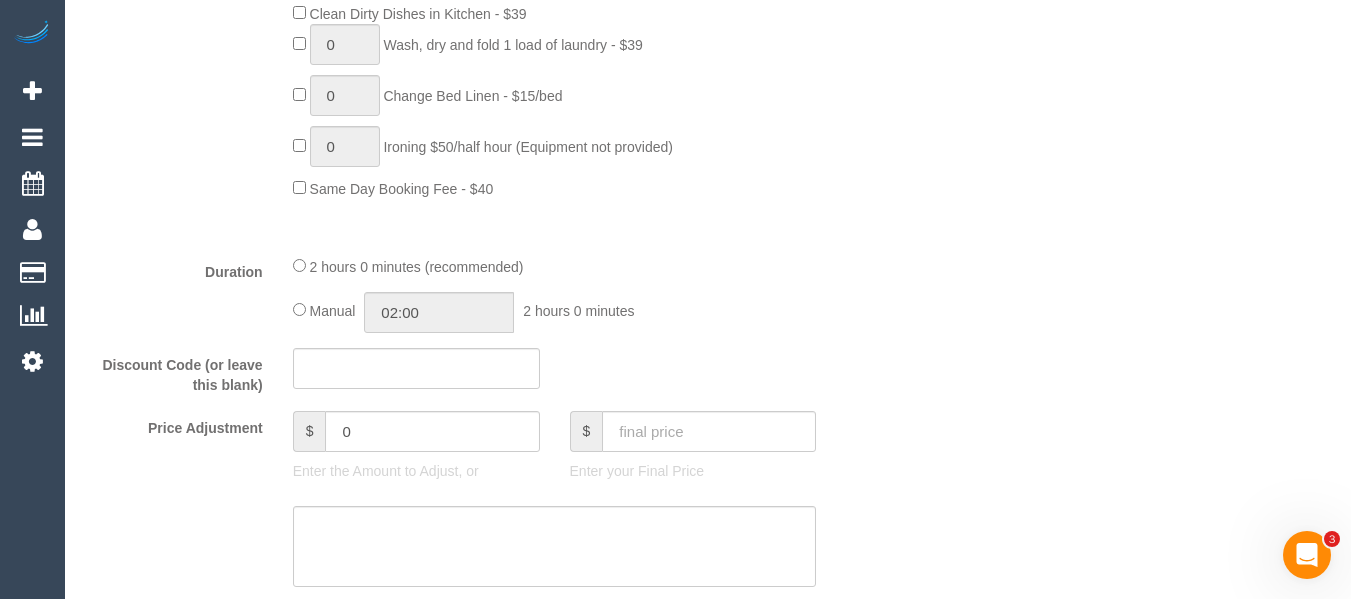 scroll, scrollTop: 0, scrollLeft: 0, axis: both 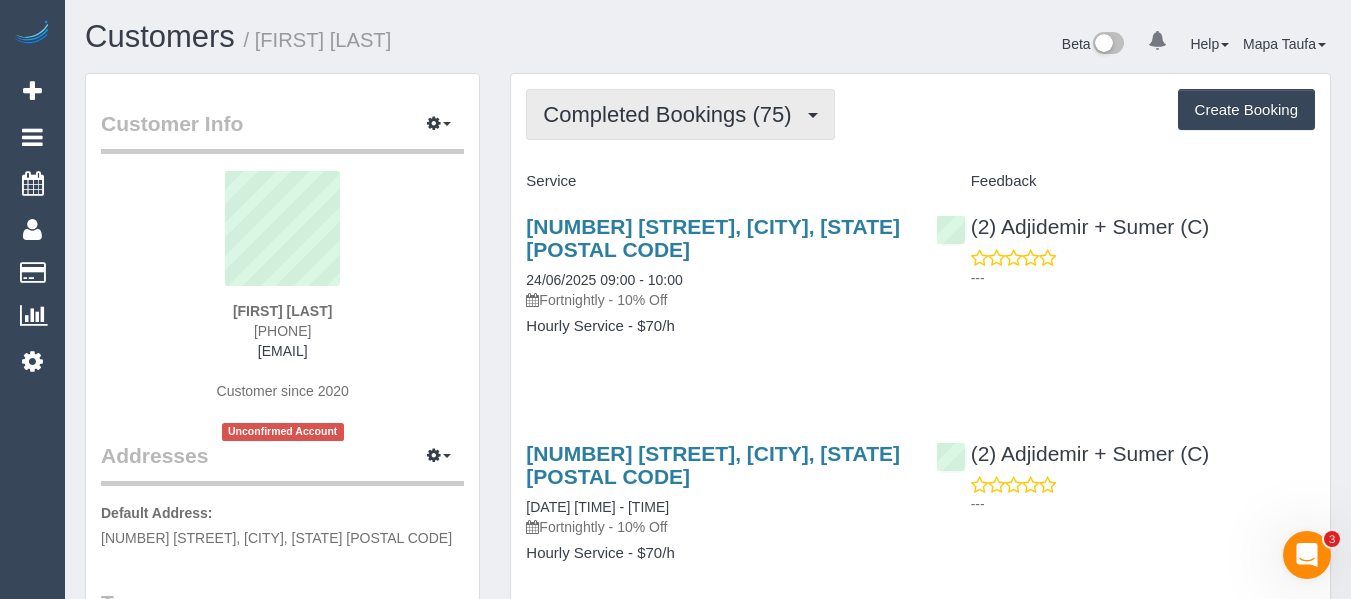 click on "Completed Bookings (75)" at bounding box center [672, 114] 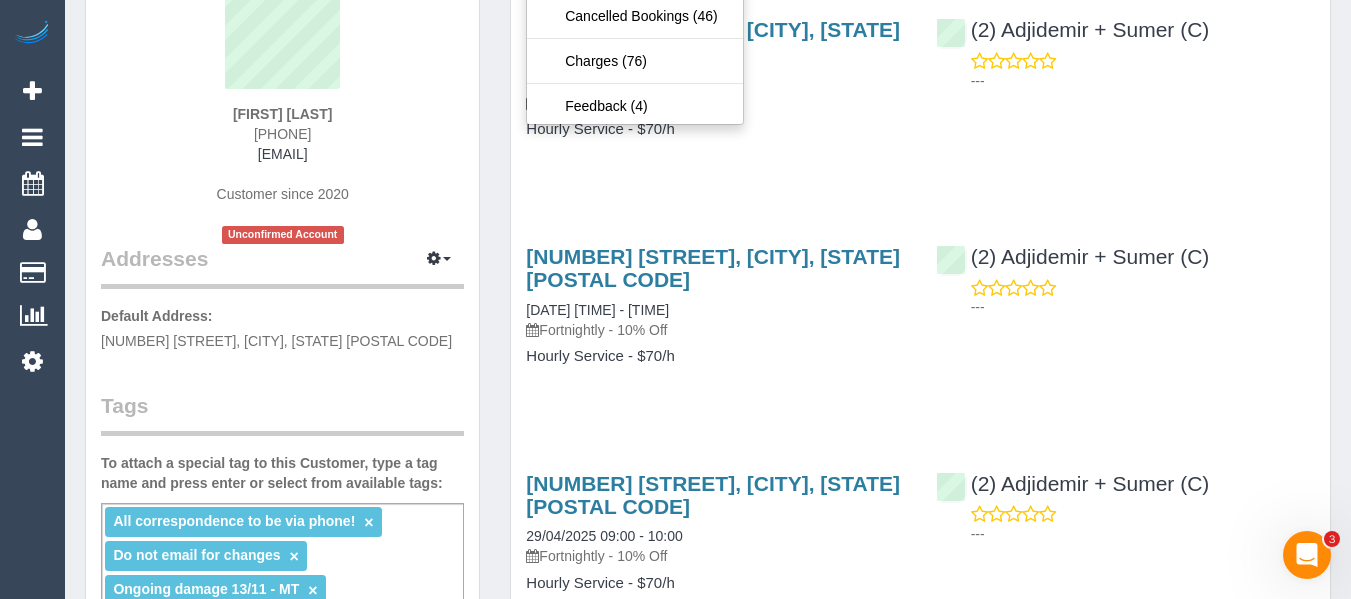 scroll, scrollTop: 100, scrollLeft: 0, axis: vertical 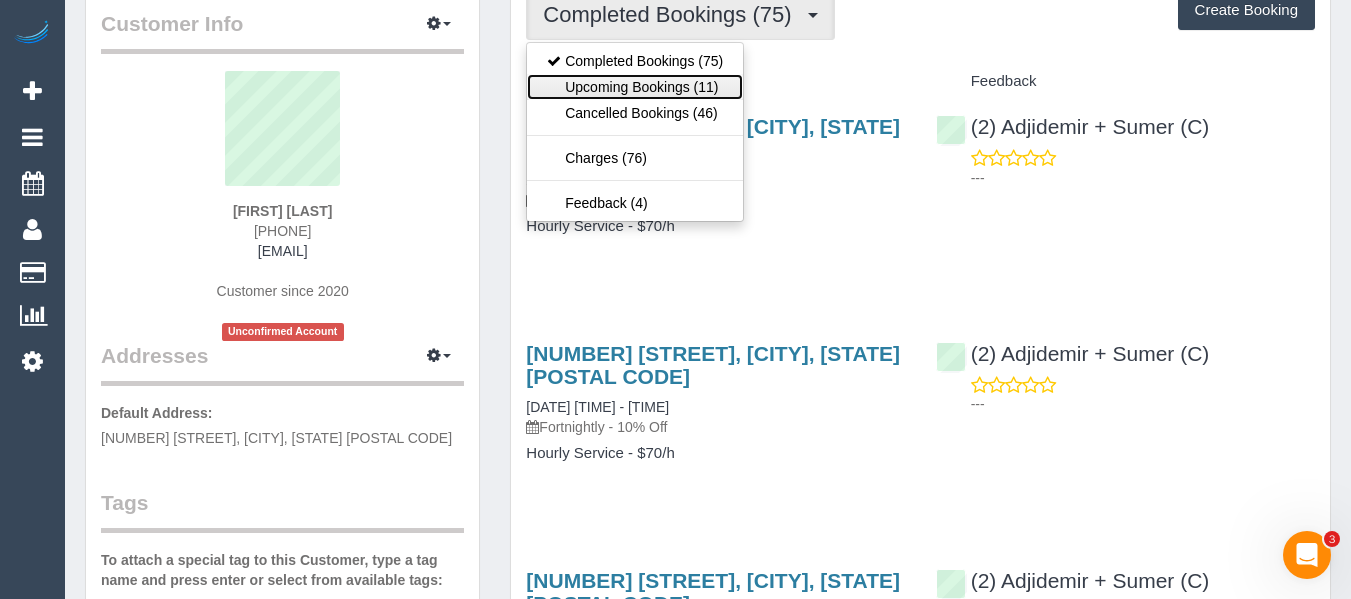 click on "Upcoming Bookings (11)" at bounding box center [635, 87] 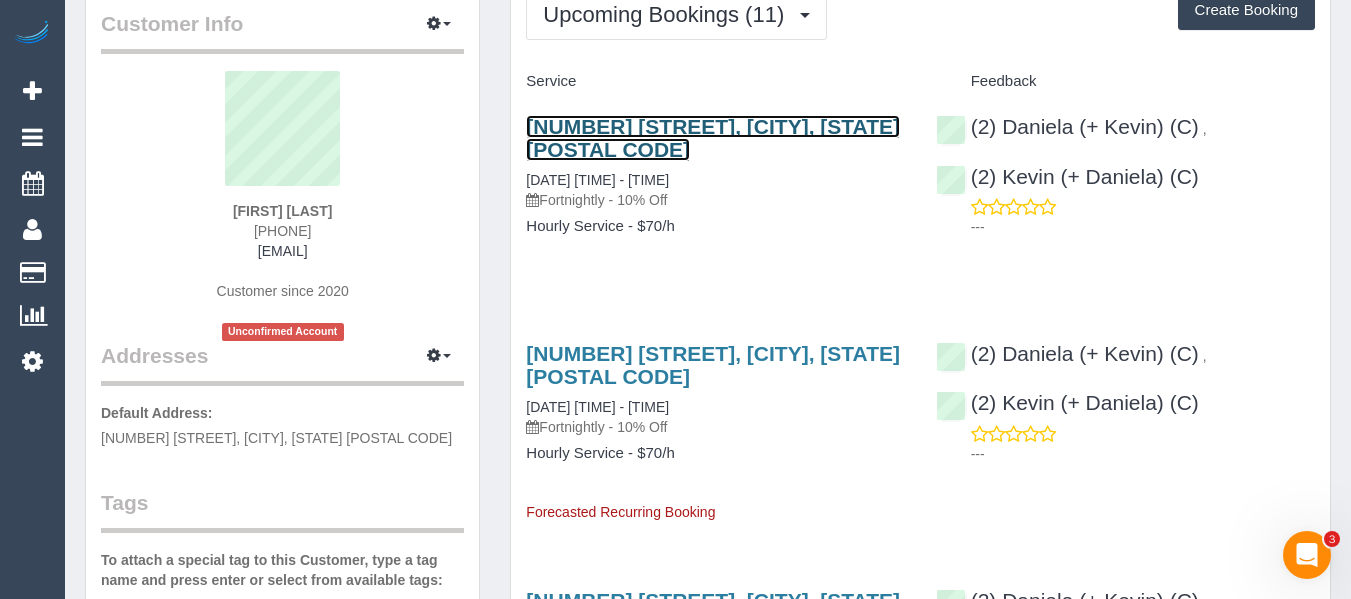 click on "84-86 Bamfield Street, Sandringham, VIC 3191" at bounding box center (713, 138) 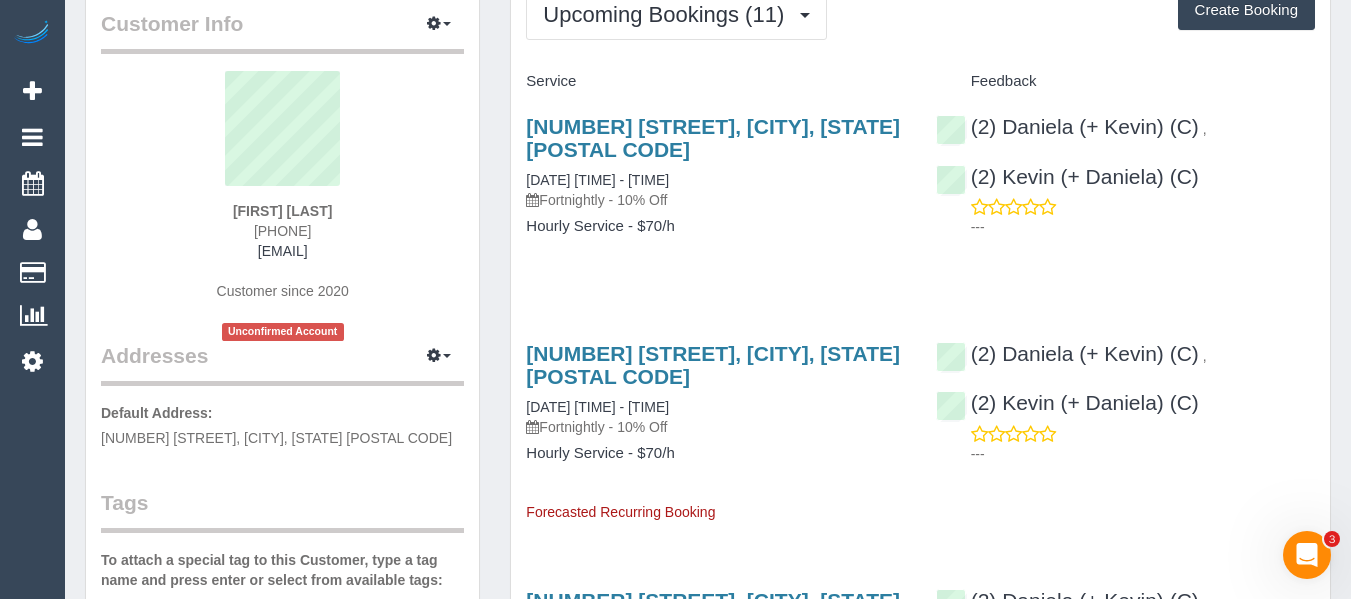 drag, startPoint x: 370, startPoint y: 245, endPoint x: 177, endPoint y: 259, distance: 193.50711 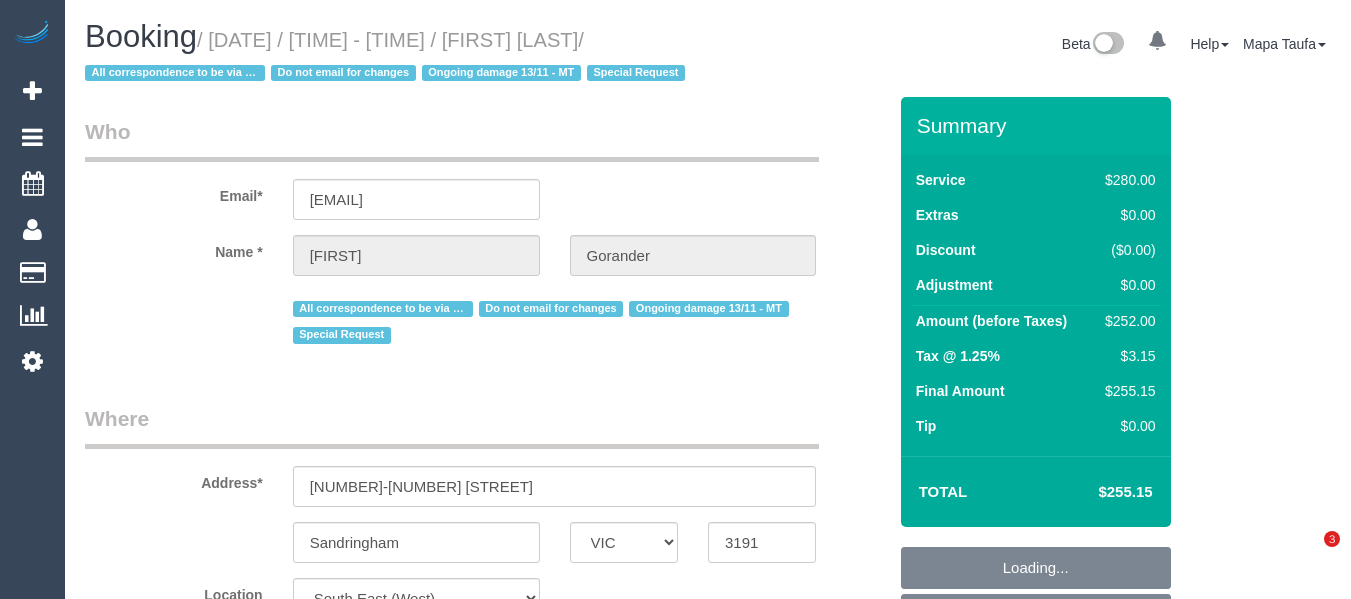 select on "VIC" 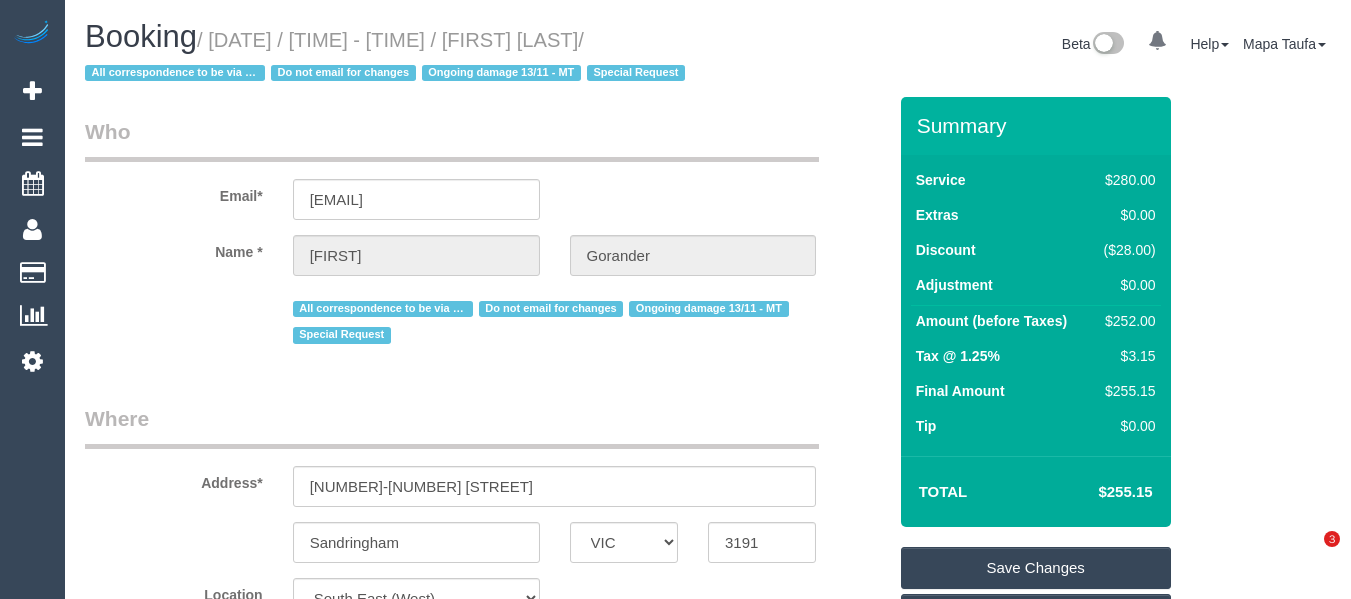 scroll, scrollTop: 0, scrollLeft: 0, axis: both 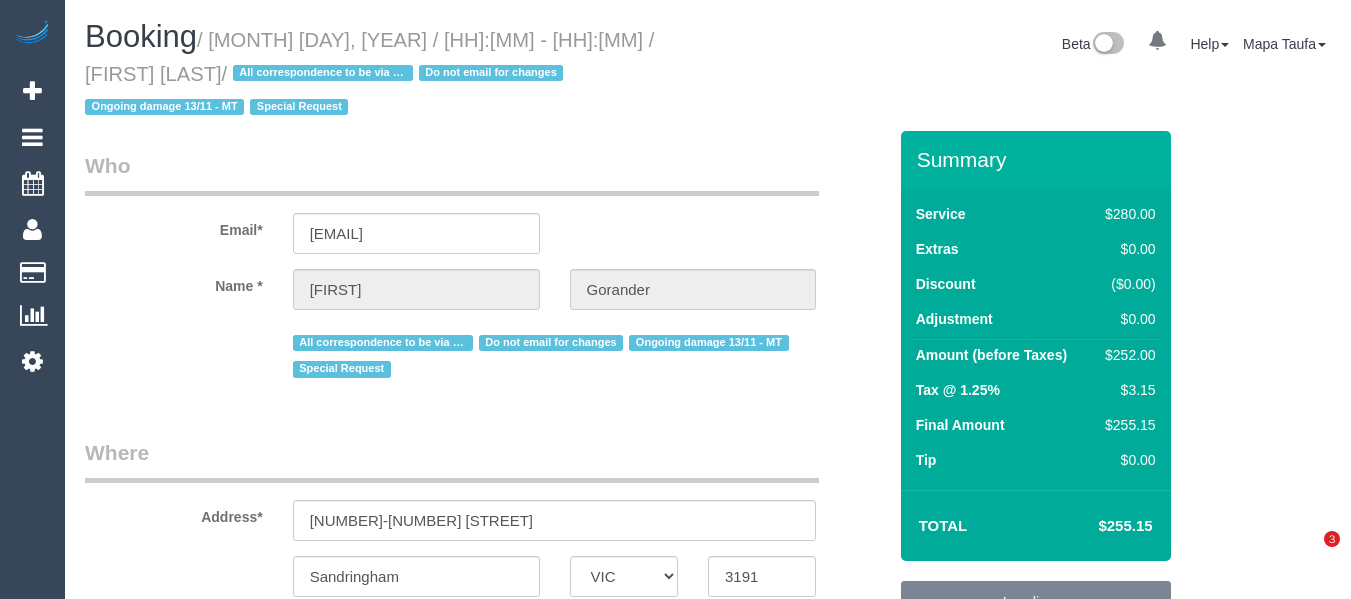 select on "VIC" 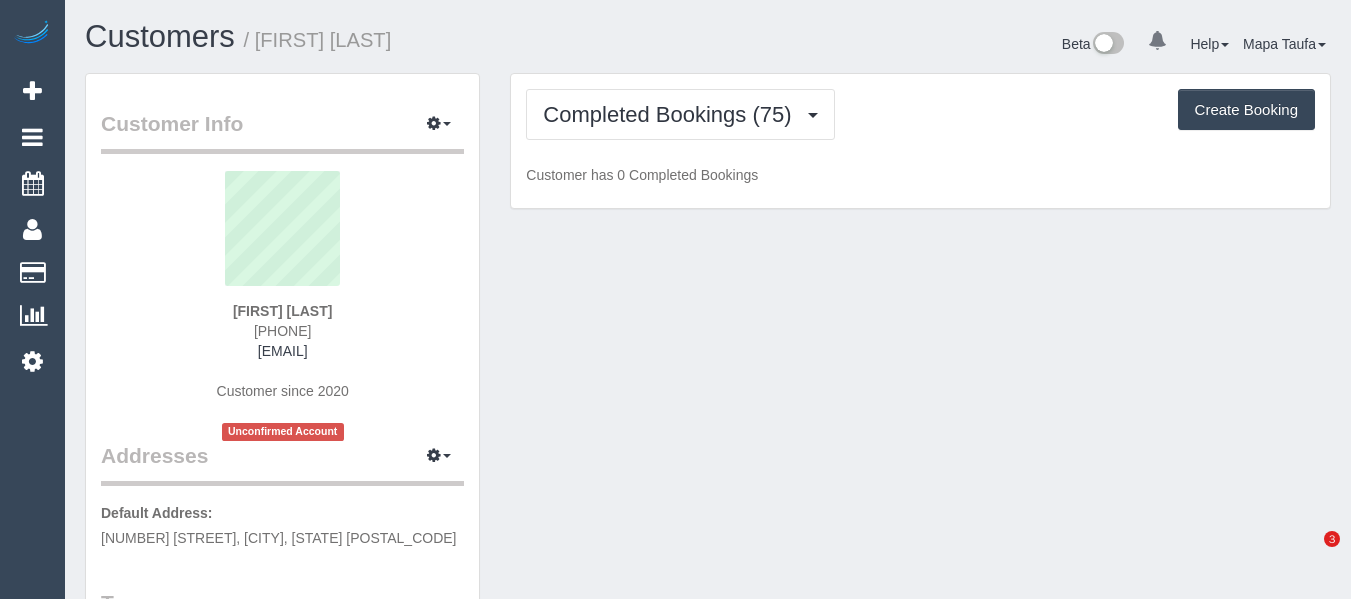 scroll, scrollTop: 0, scrollLeft: 0, axis: both 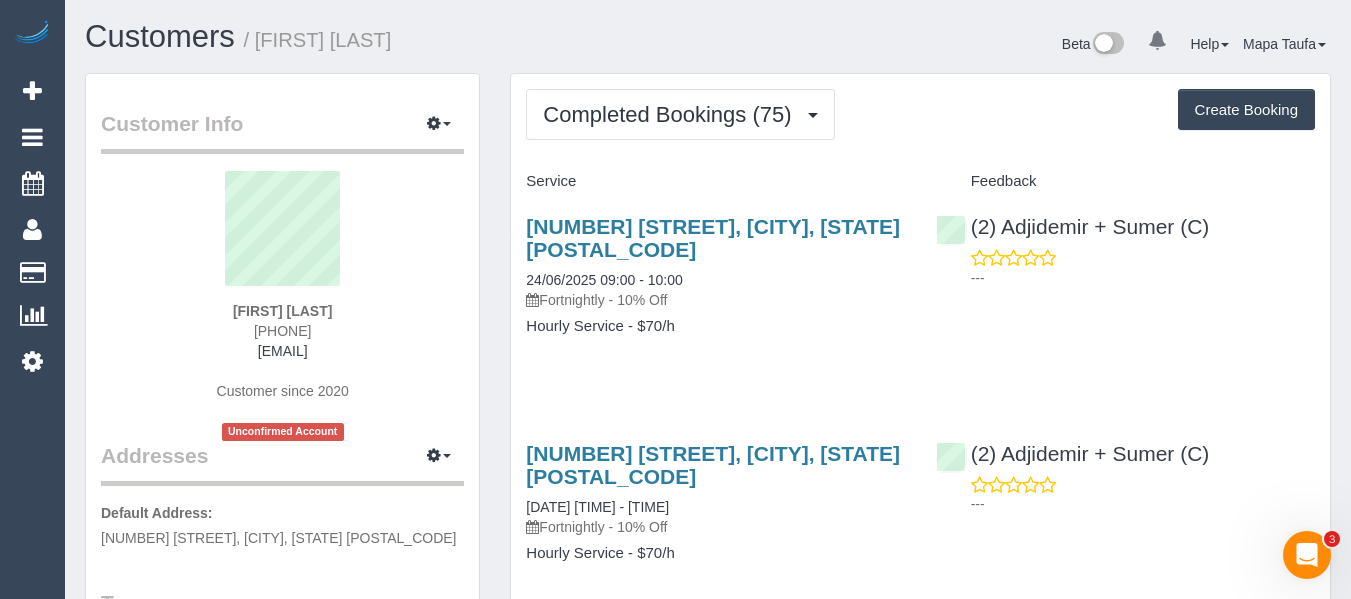 drag, startPoint x: 331, startPoint y: 326, endPoint x: 210, endPoint y: 330, distance: 121.0661 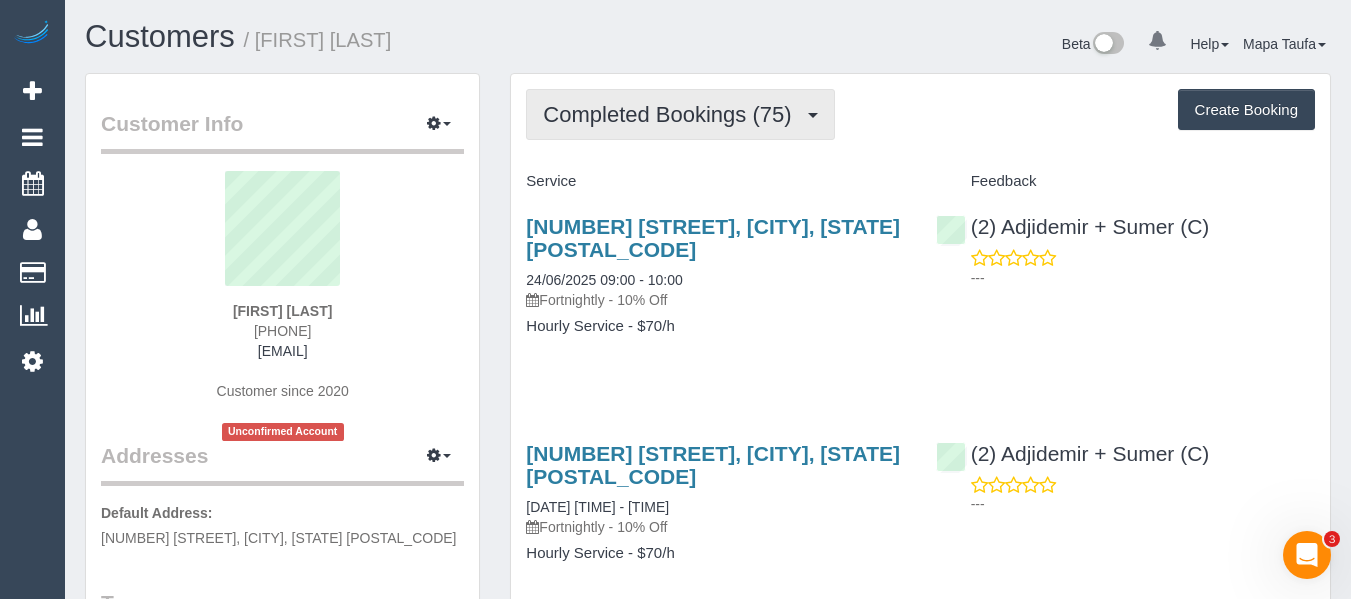 click on "Completed Bookings (75)" at bounding box center (680, 114) 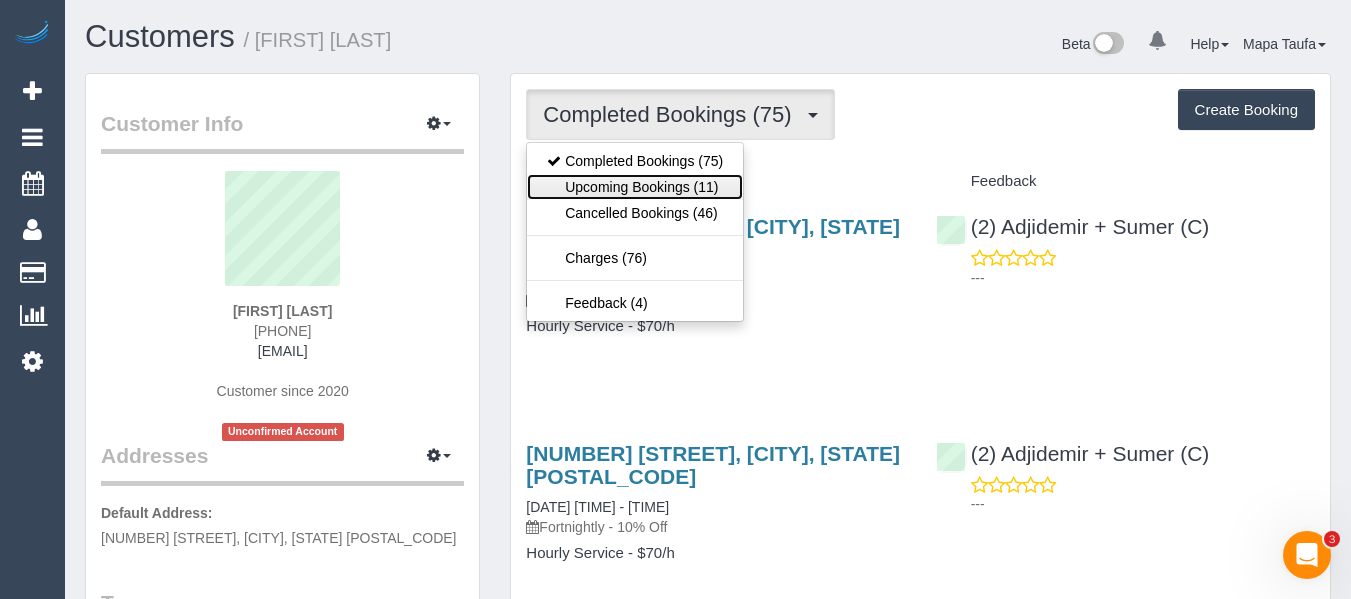 click on "Upcoming Bookings (11)" at bounding box center (635, 187) 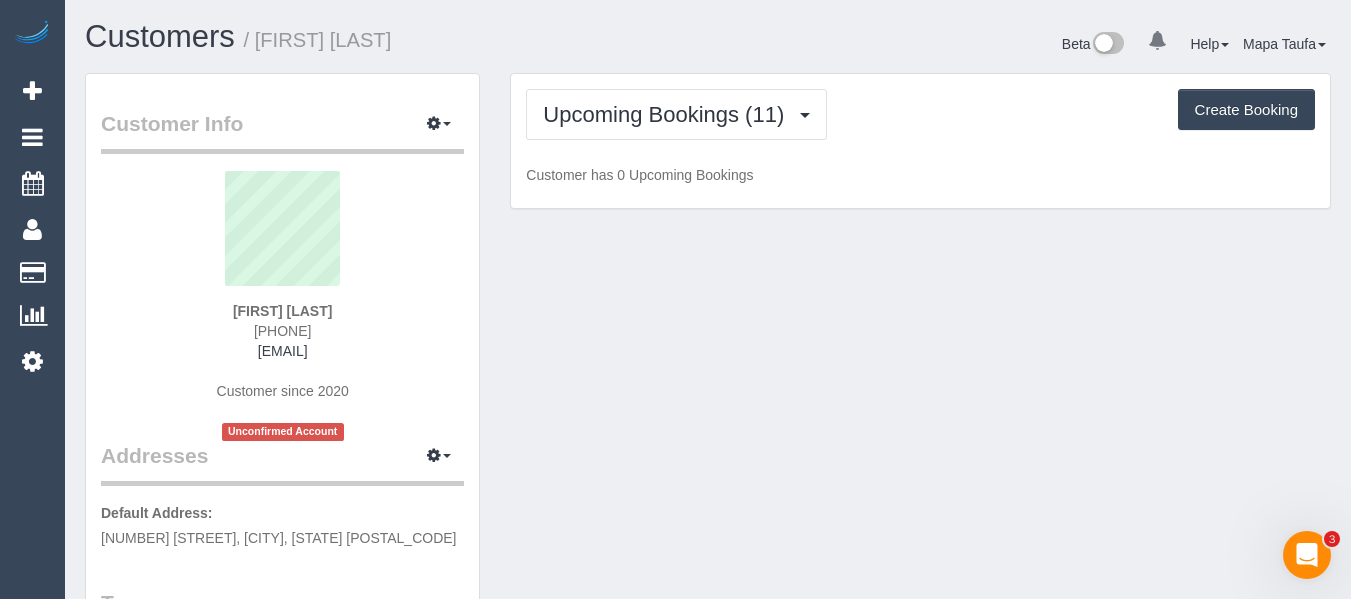 click on "Upcoming Bookings (11)
Completed Bookings (75)
Upcoming Bookings (11)
Cancelled Bookings (46)
Charges (76)
Feedback (4)
Create Booking" at bounding box center (920, 114) 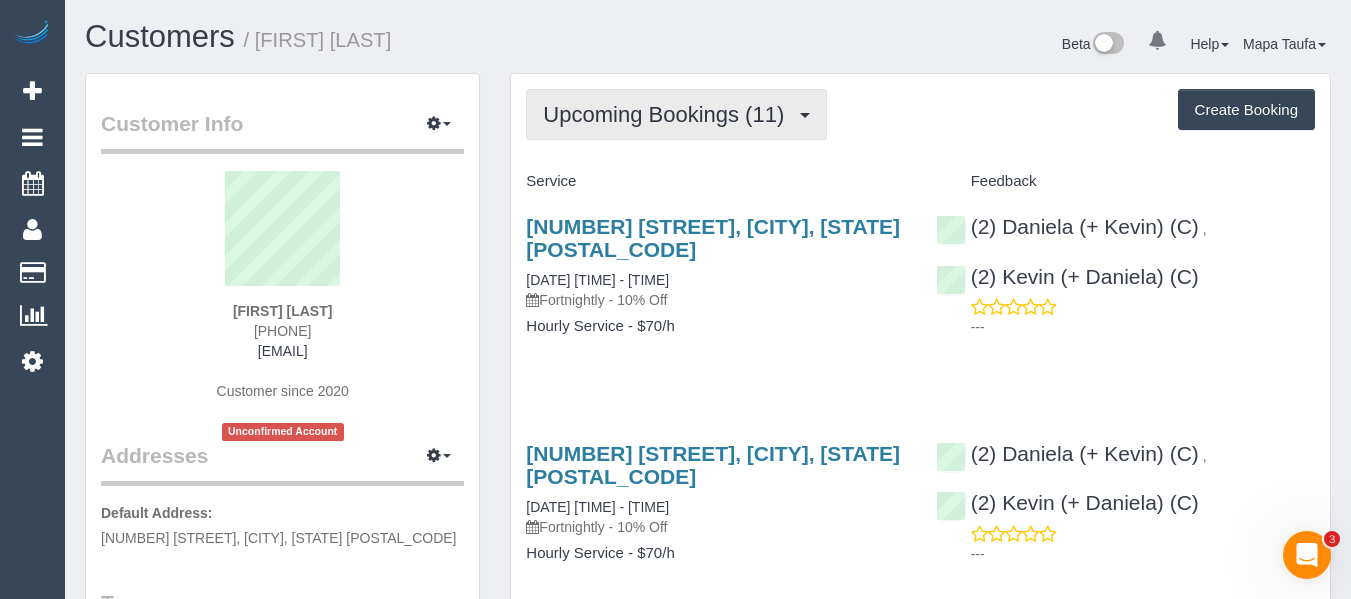click on "Upcoming Bookings (11)" at bounding box center [668, 114] 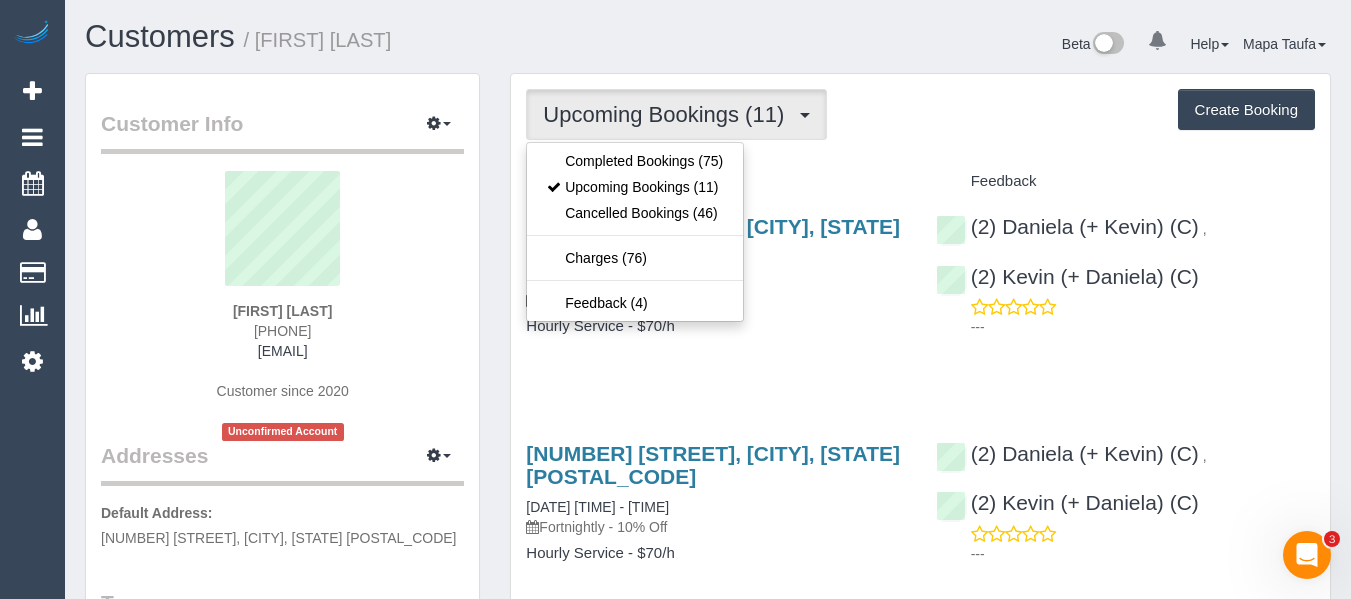 drag, startPoint x: 1026, startPoint y: 168, endPoint x: 1011, endPoint y: 172, distance: 15.524175 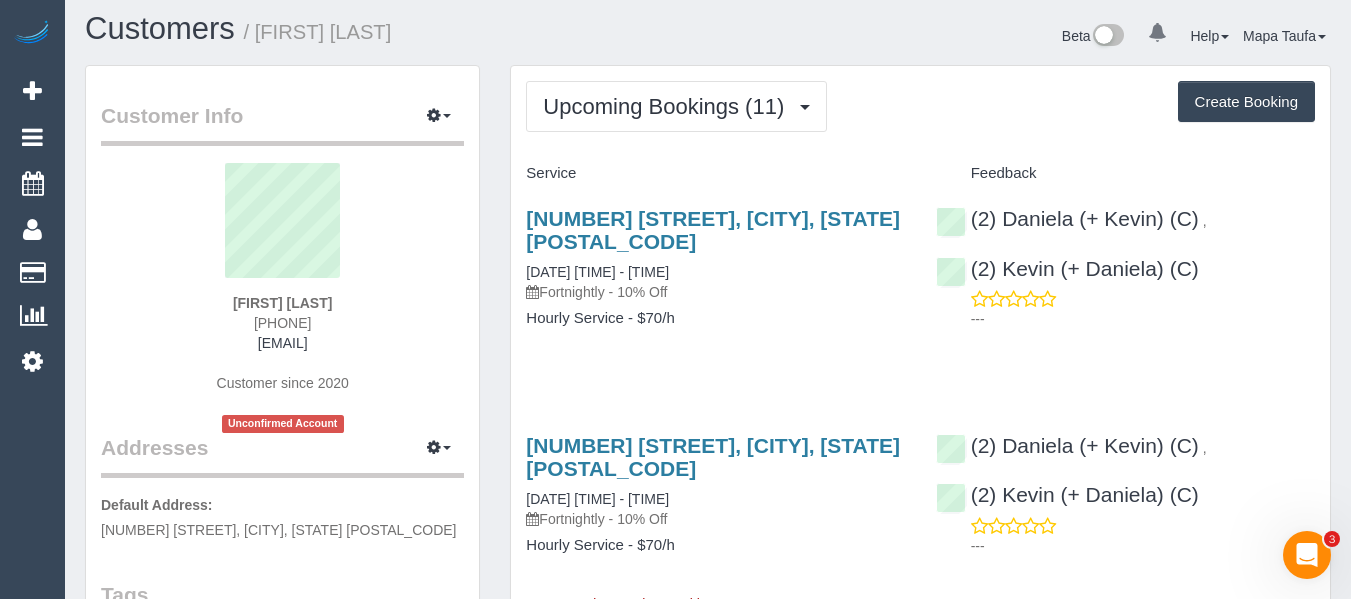 scroll, scrollTop: 0, scrollLeft: 0, axis: both 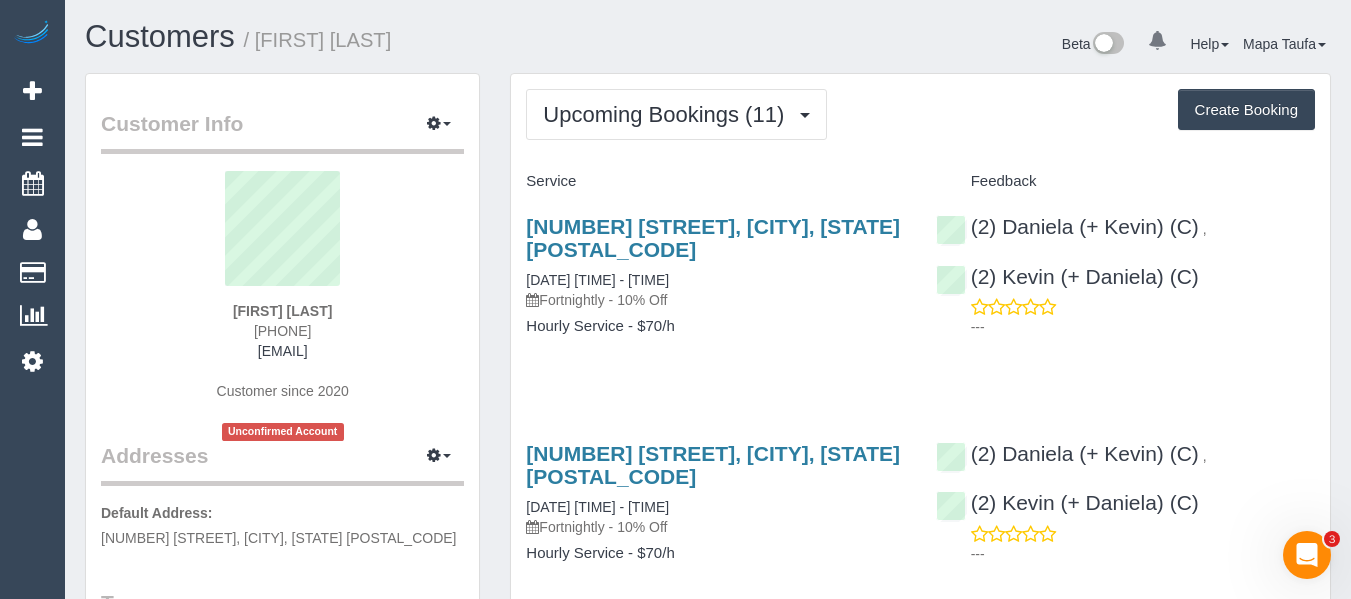 click on "Upcoming Bookings (11)
Completed Bookings (75)
Upcoming Bookings (11)
Cancelled Bookings (46)
Charges (76)
Feedback (4)
Create Booking" at bounding box center (920, 114) 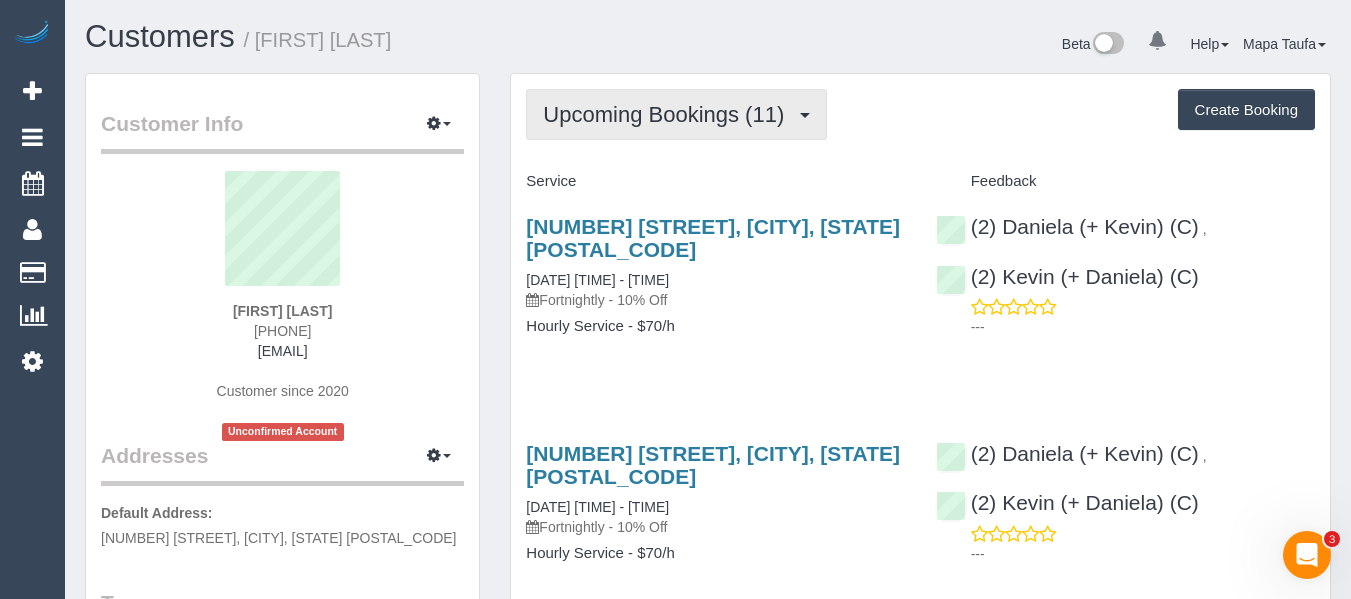 drag, startPoint x: 606, startPoint y: 90, endPoint x: 589, endPoint y: 105, distance: 22.671568 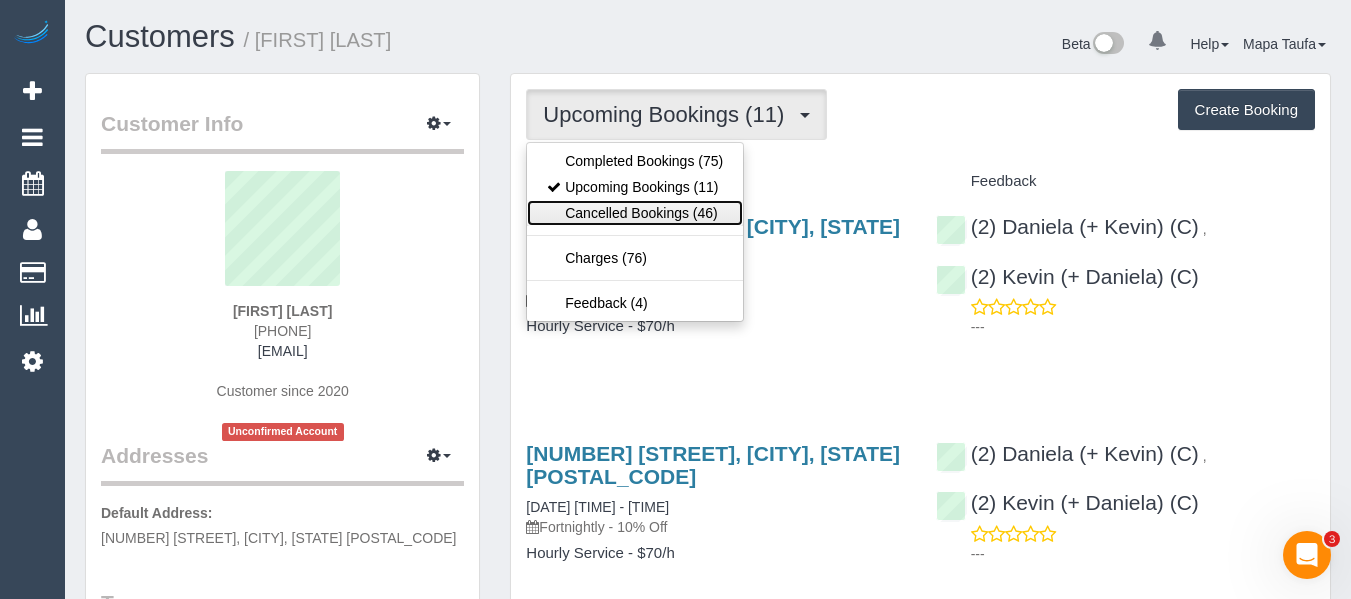 click on "Cancelled Bookings (46)" at bounding box center [635, 213] 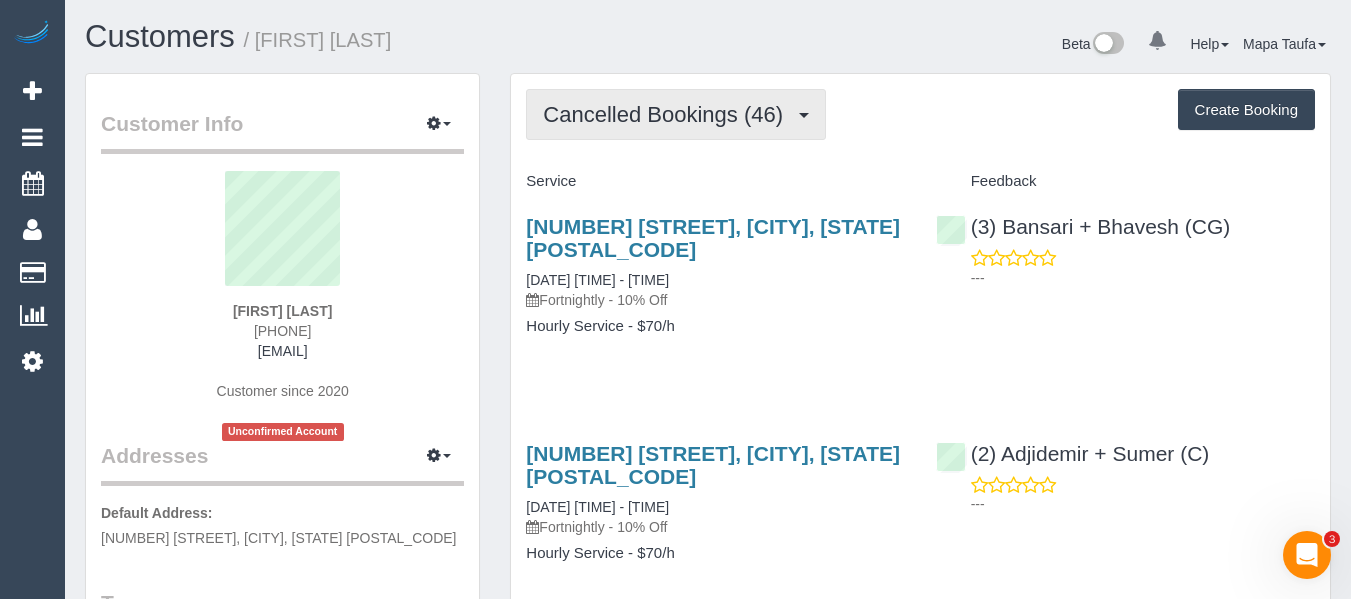 click on "Cancelled Bookings (46)" at bounding box center (668, 114) 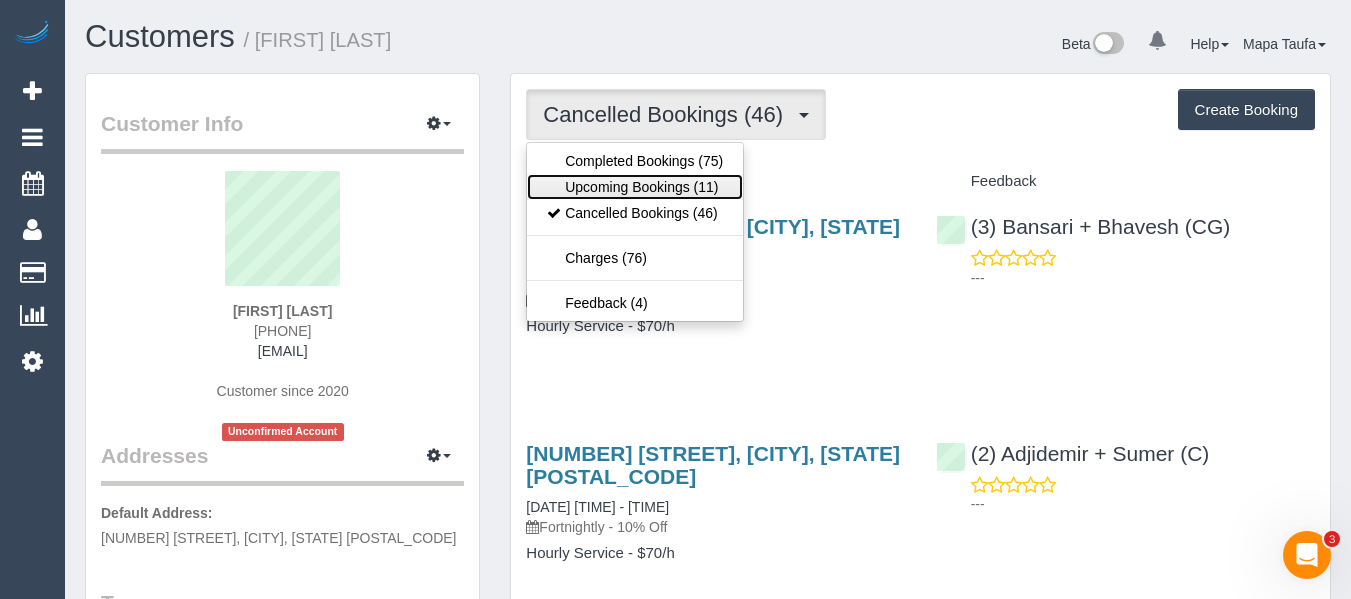 click on "Upcoming Bookings (11)" at bounding box center [635, 187] 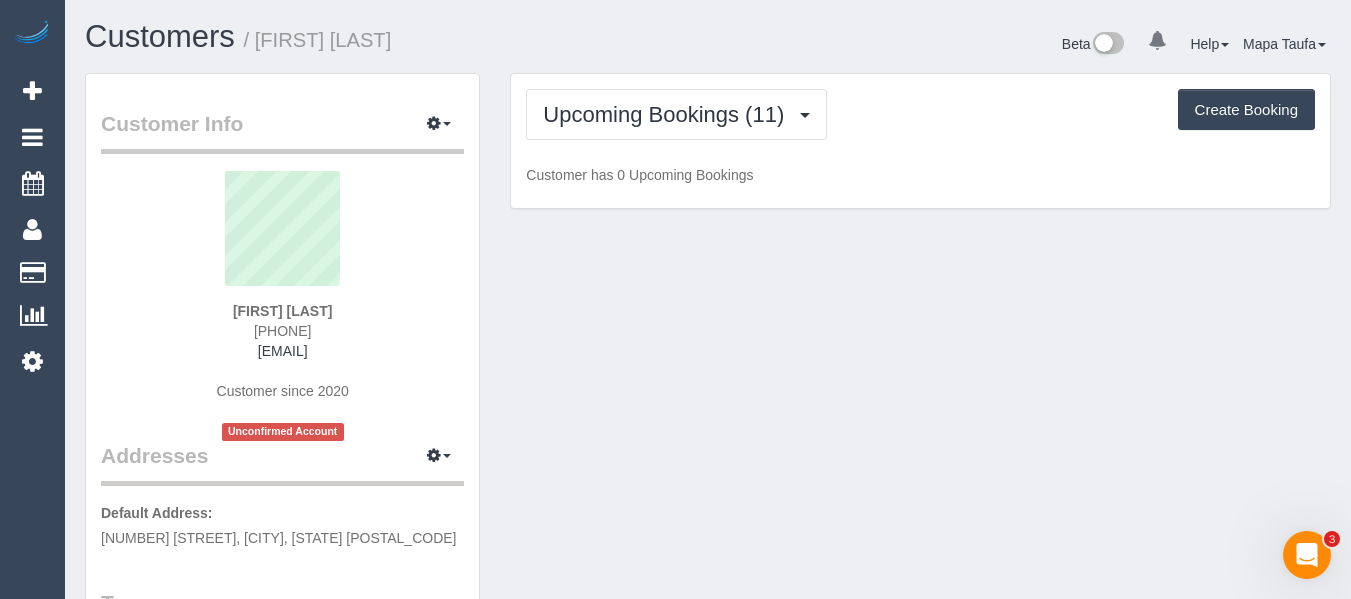 click on "Upcoming Bookings (11)
Completed Bookings (75)
Upcoming Bookings (11)
Cancelled Bookings (46)
Charges (76)
Feedback (4)
Create Booking" at bounding box center (920, 114) 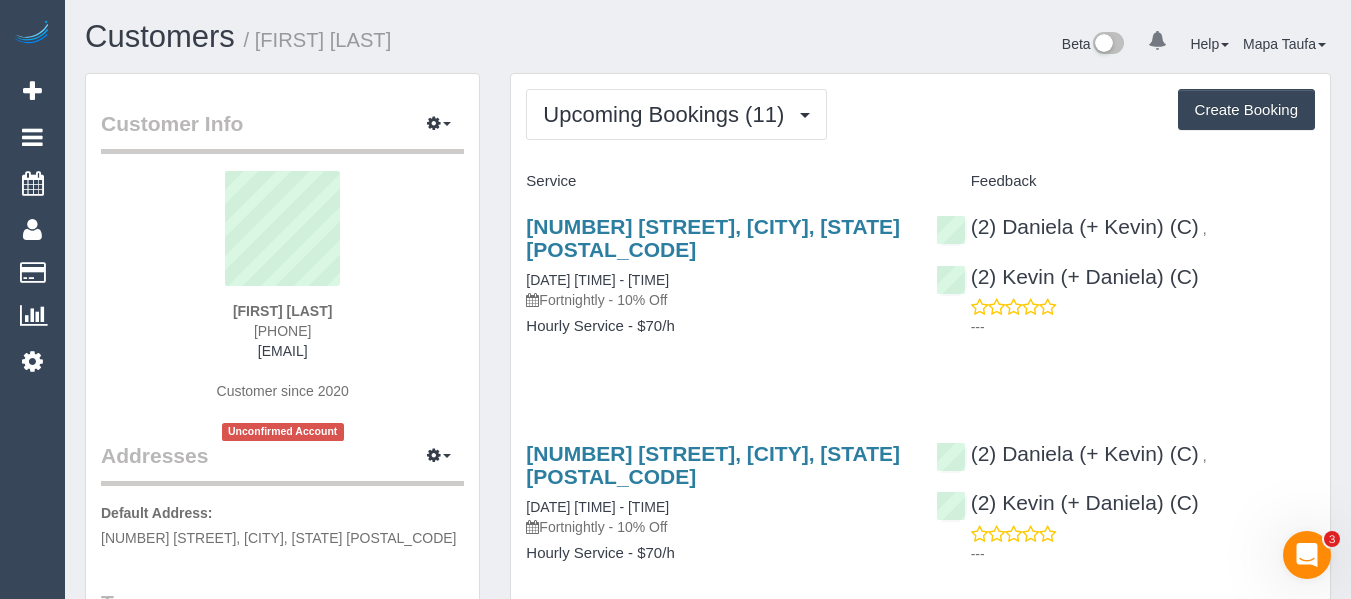 click on "84-86 Bamfield Street, Sandringham, VIC 3191
11/08/2025 09:00 - 10:00
Fortnightly - 10% Off
Hourly Service - $70/h" at bounding box center [715, 286] 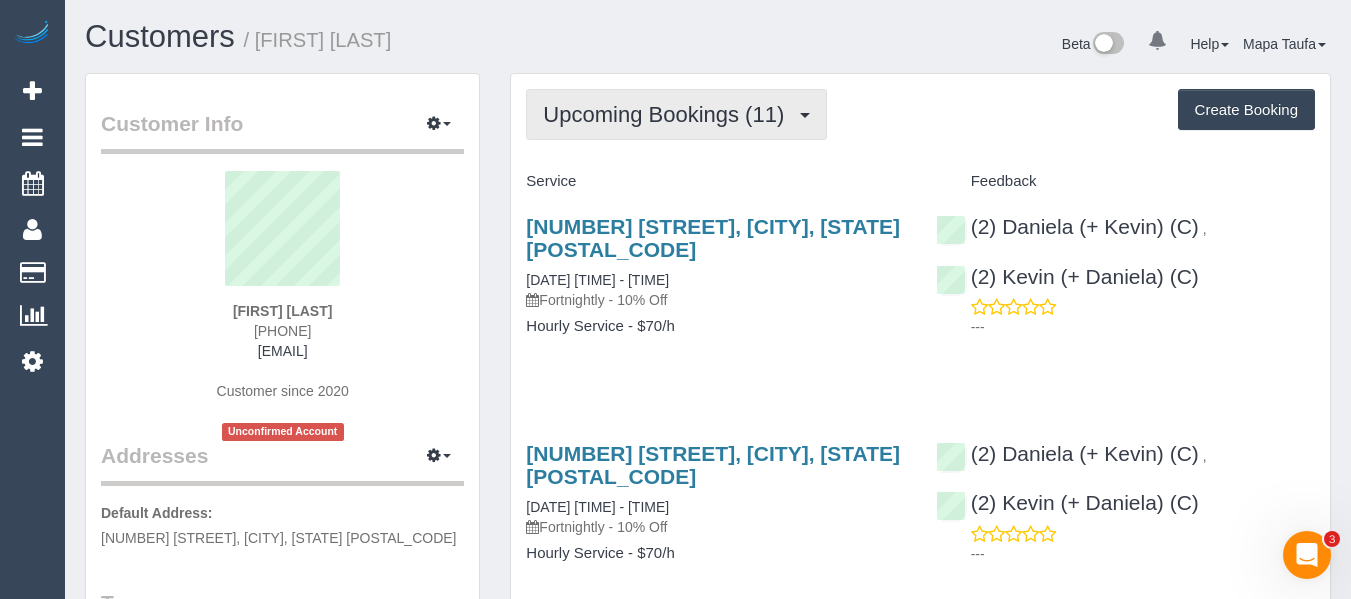 click on "Upcoming Bookings (11)" at bounding box center [676, 114] 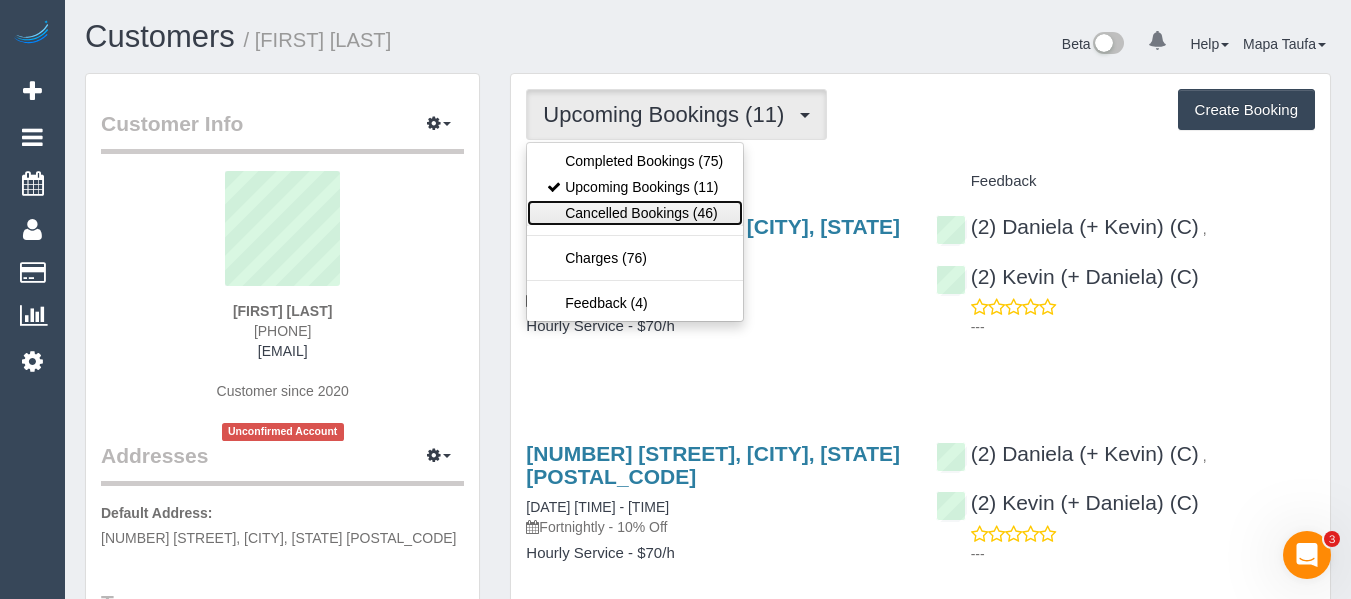 click on "Cancelled Bookings (46)" at bounding box center (635, 213) 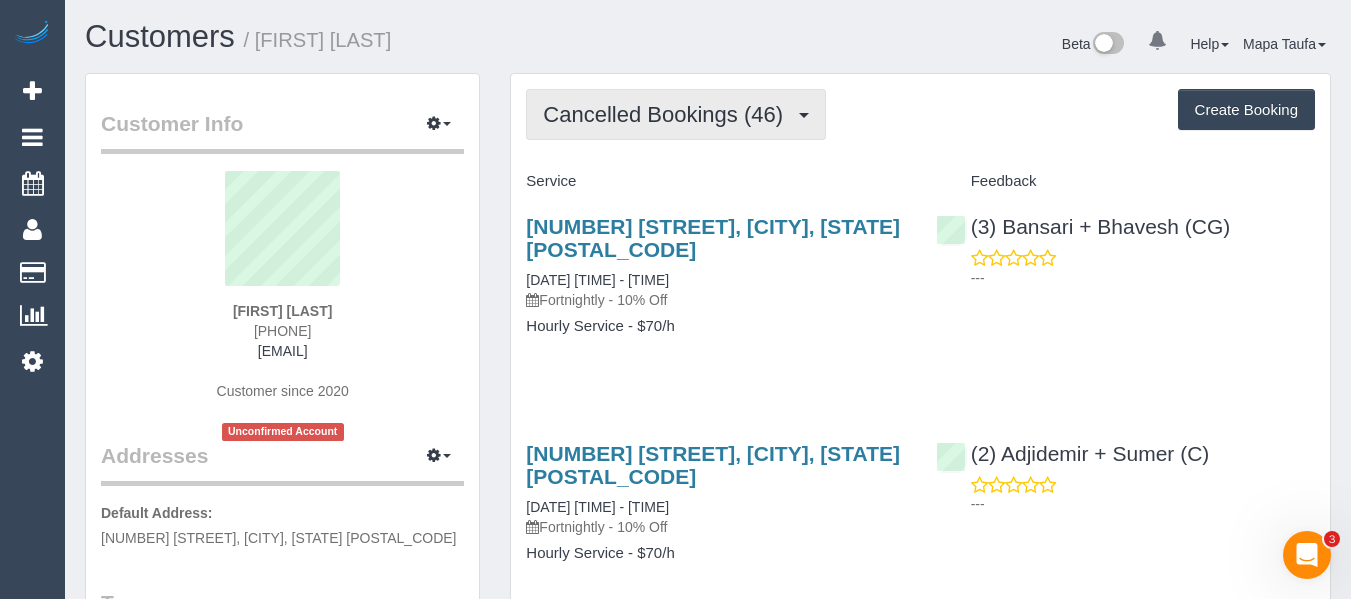 click on "Cancelled Bookings (46)" at bounding box center (668, 114) 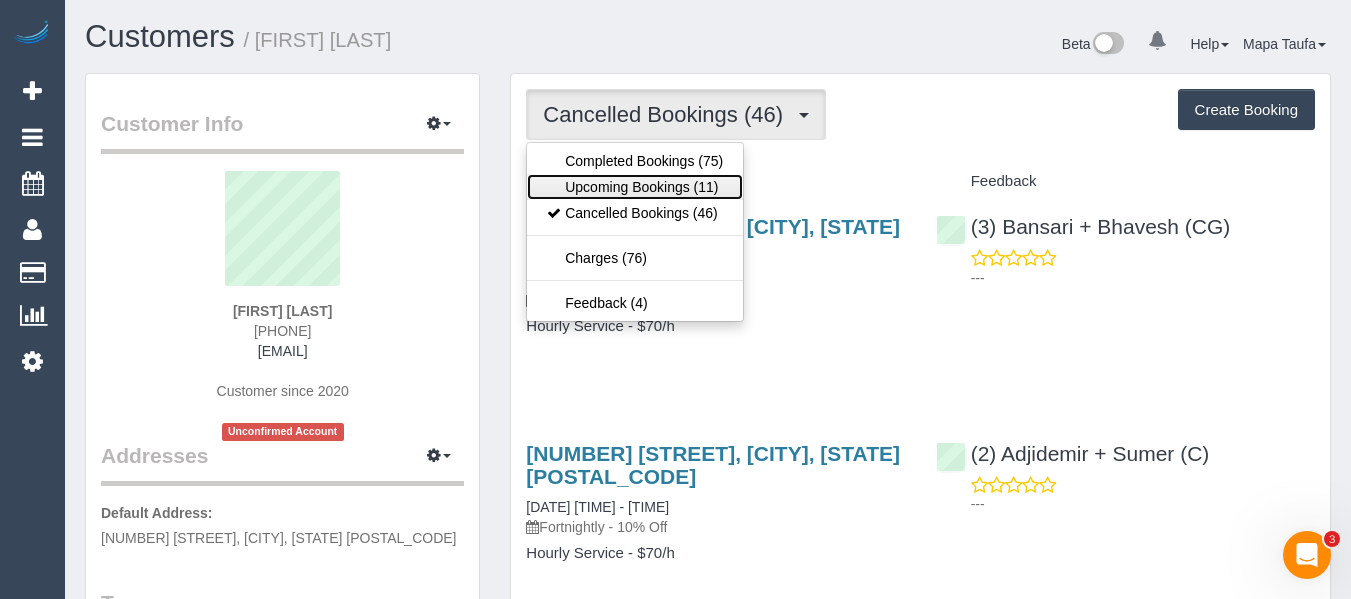 click on "Upcoming Bookings (11)" at bounding box center (635, 187) 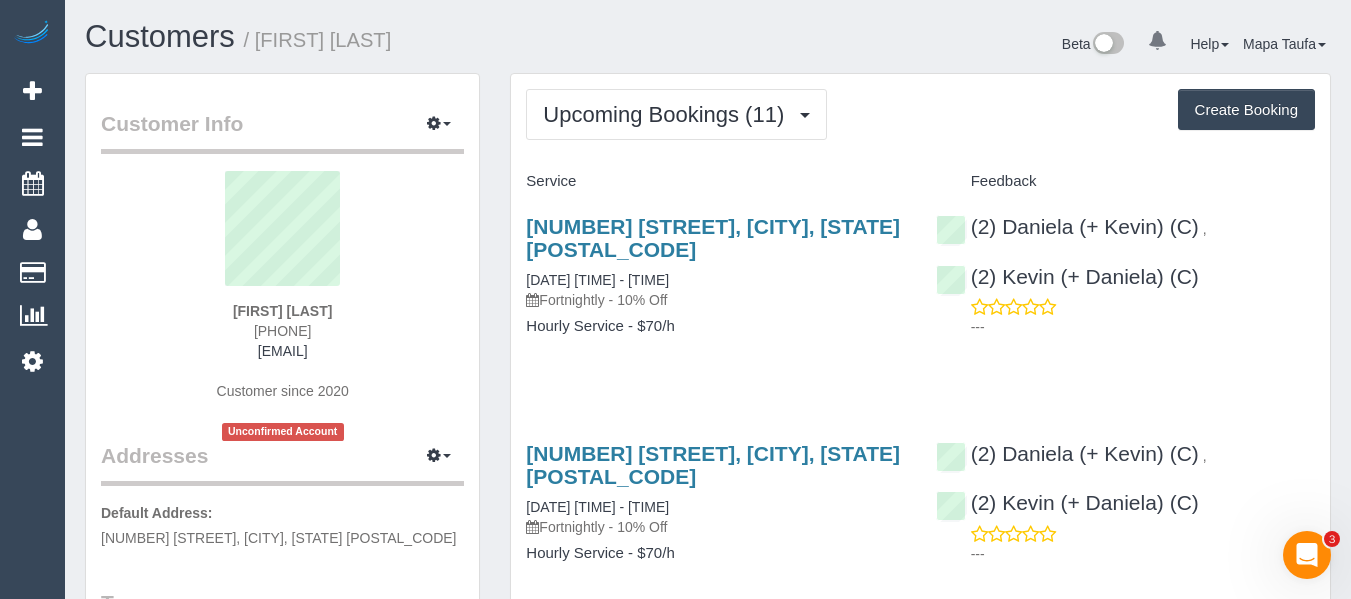 click on "84-86 Bamfield Street, Sandringham, VIC 3191
11/08/2025 09:00 - 10:00
Fortnightly - 10% Off
Hourly Service - $70/h" at bounding box center (715, 286) 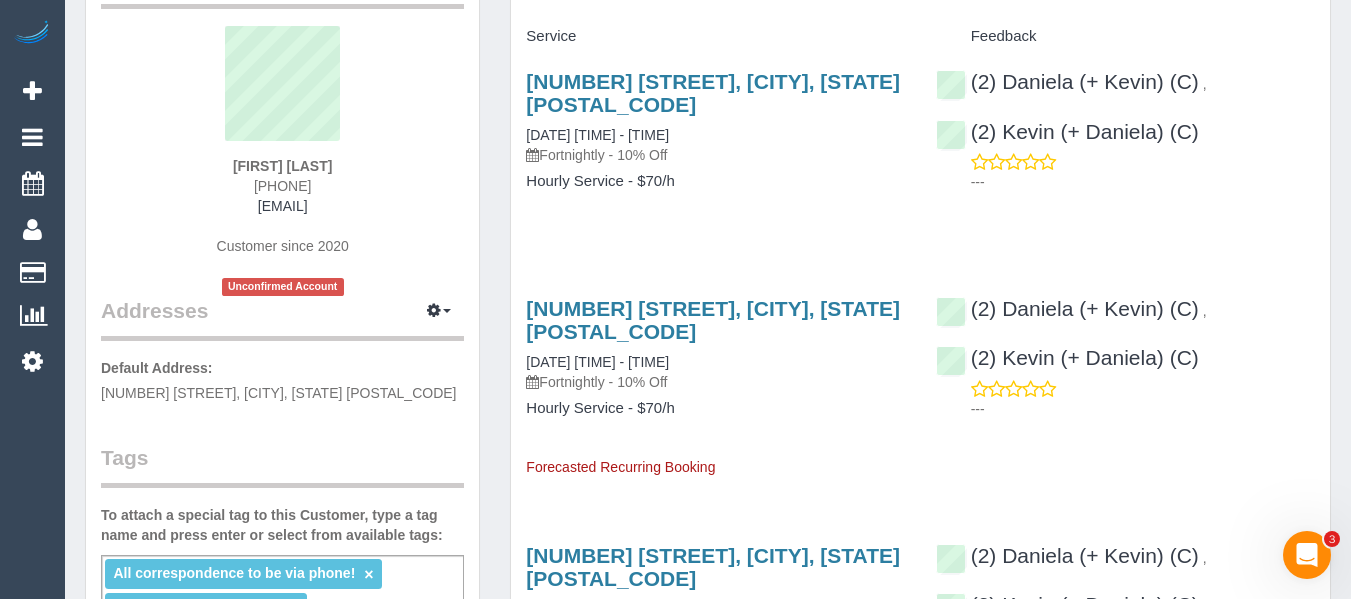 scroll, scrollTop: 0, scrollLeft: 0, axis: both 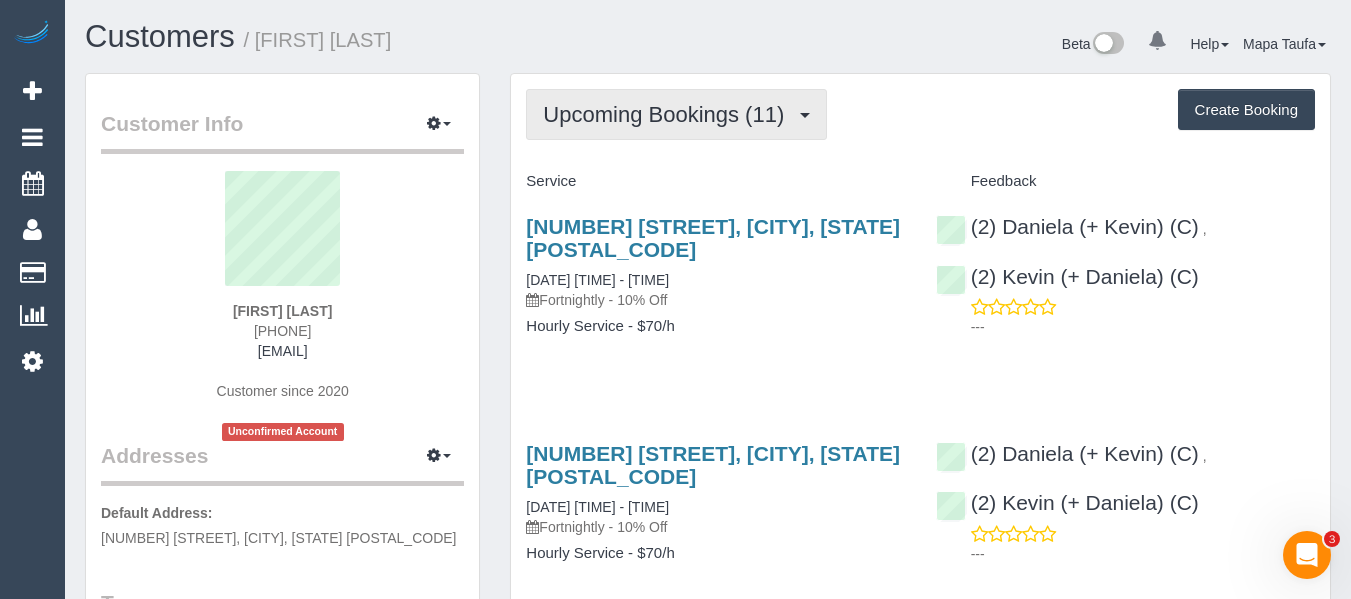 click on "Upcoming Bookings (11)" at bounding box center [676, 114] 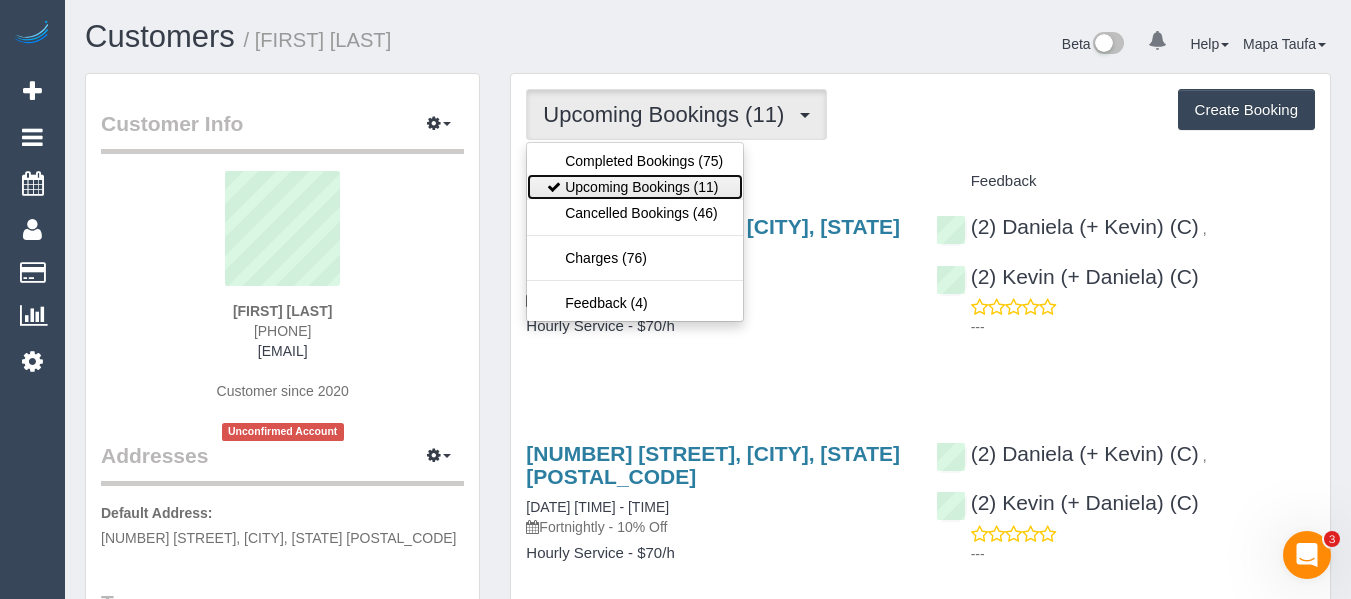click on "Upcoming Bookings (11)" at bounding box center [635, 187] 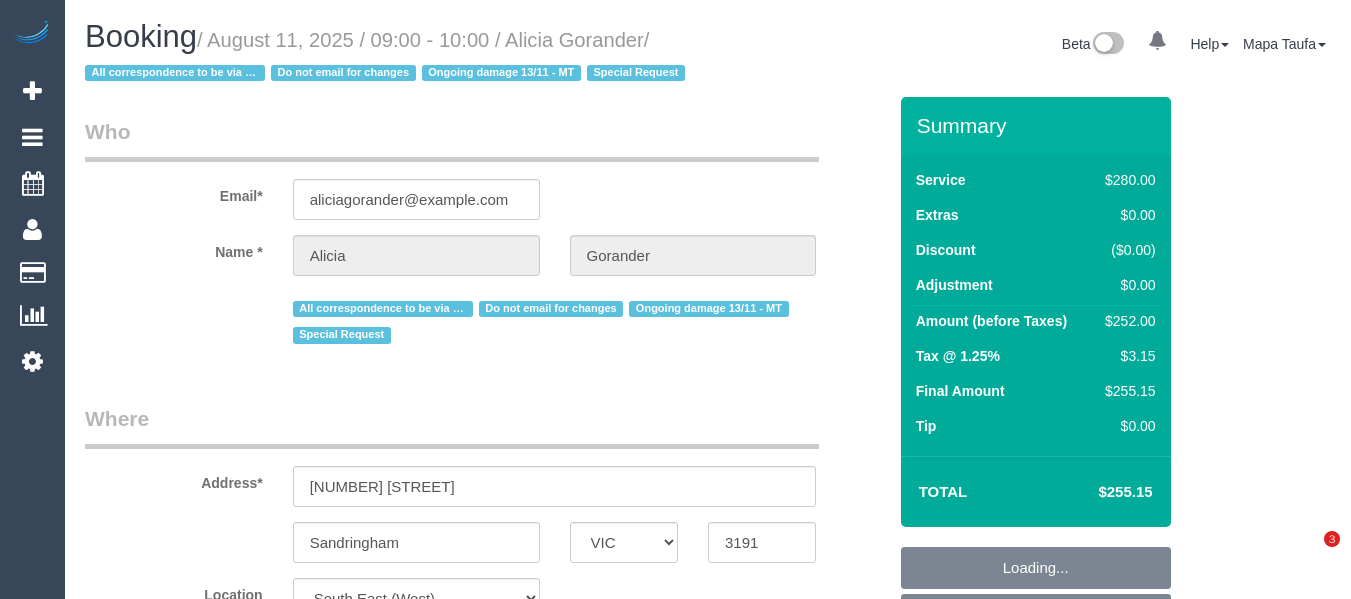 select on "VIC" 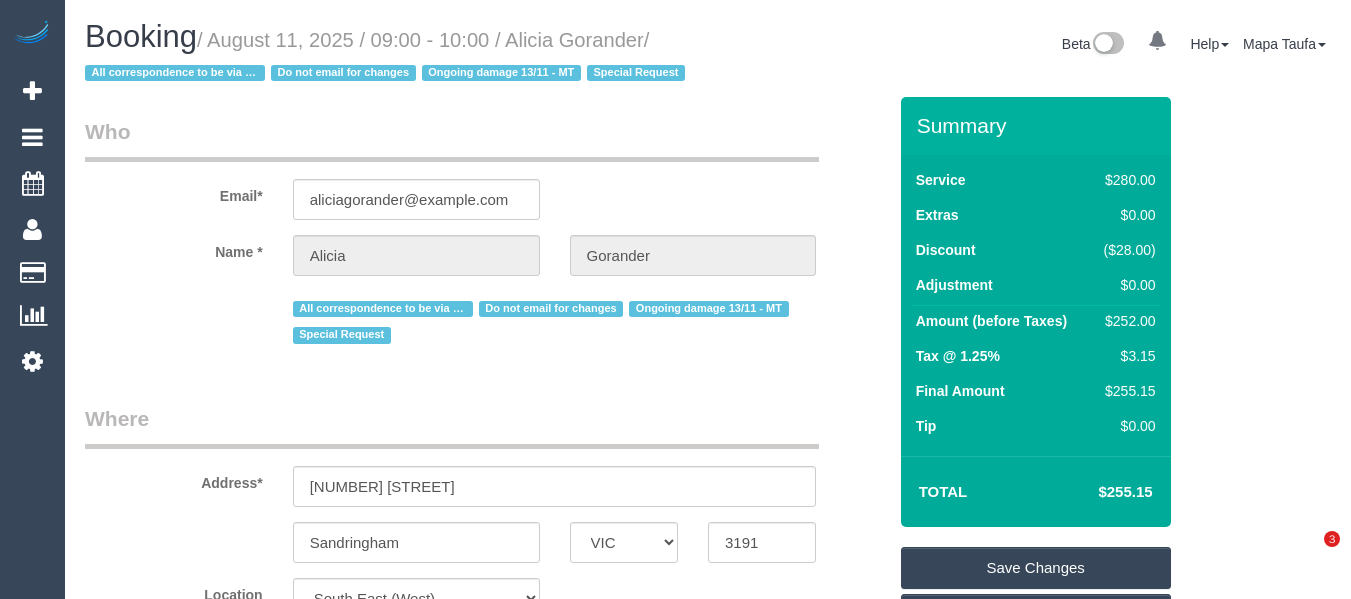 scroll, scrollTop: 0, scrollLeft: 0, axis: both 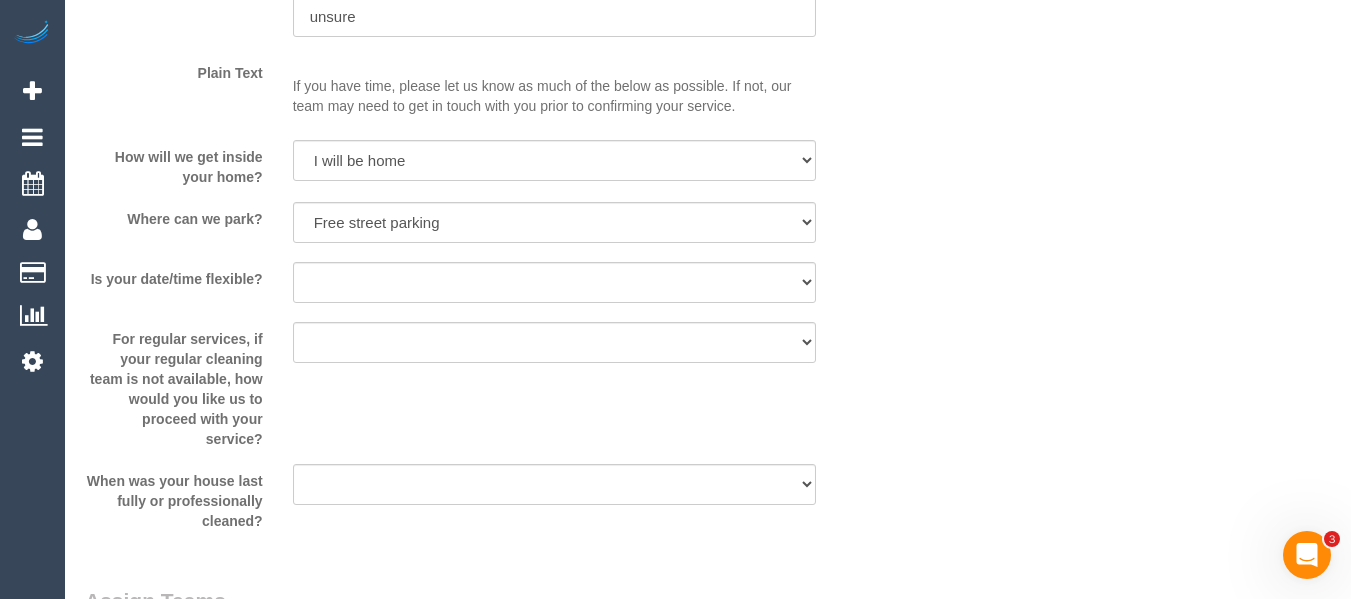 click on "Who
Email*
aliciagorander@gmail.com
Name *
Alicia
Gorander
All correspondence to be via phone!
Do not email for changes
Ongoing damage 13/11 - MT
Special Request
Where
Address*
84-86 Bamfield Street
Sandringham
ACT
NSW
NT
QLD
SA
TAS
VIC
WA
3191
Location
Office City East (North) East (South) Inner East Inner North (East) Inner North (West) Inner South East Inner West North (East) North (West) Outer East Outer North (East)" at bounding box center (708, -248) 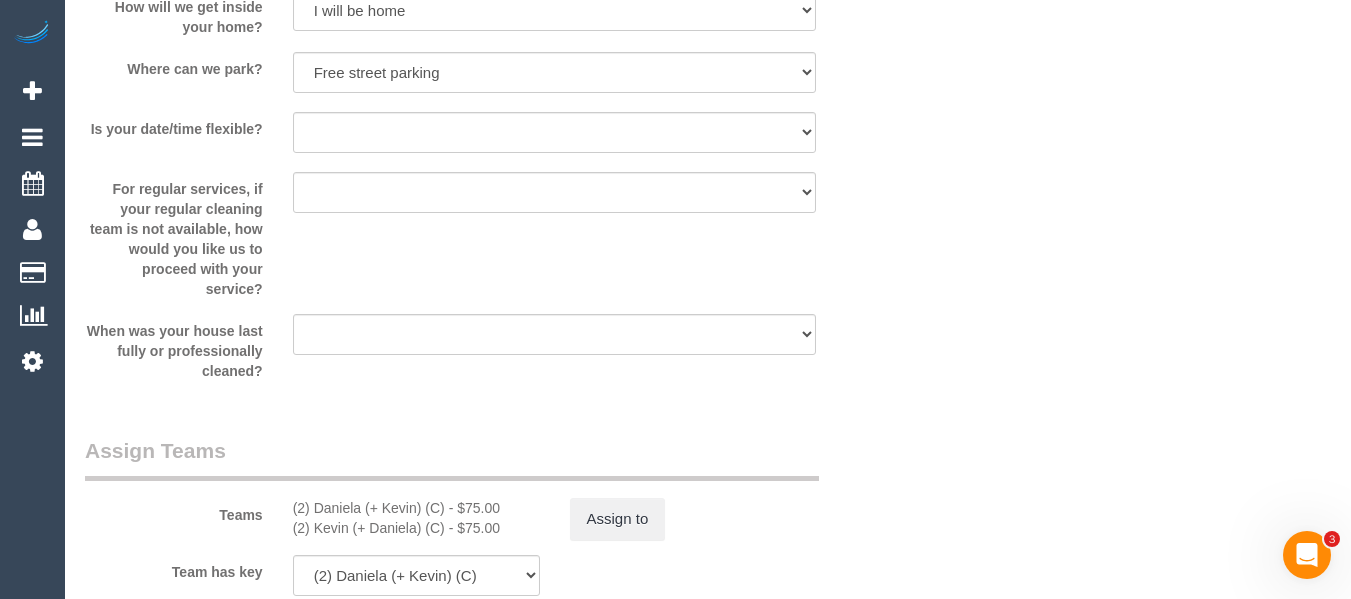 scroll, scrollTop: 3224, scrollLeft: 0, axis: vertical 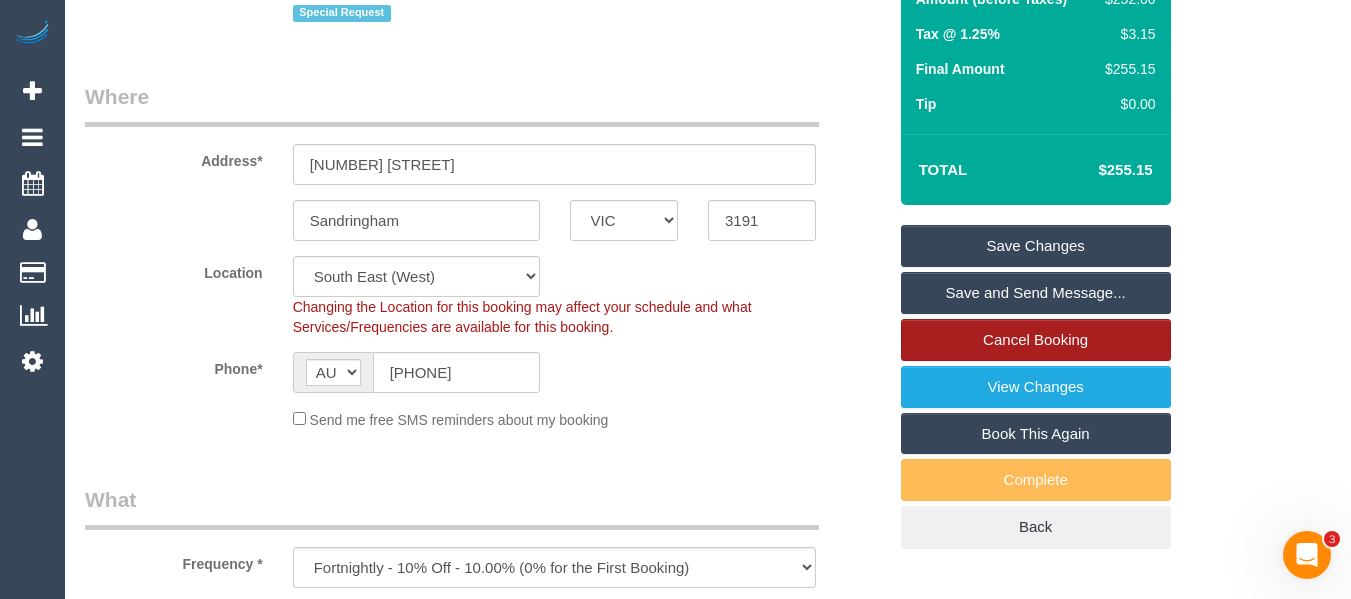 click on "Cancel Booking" at bounding box center (1036, 340) 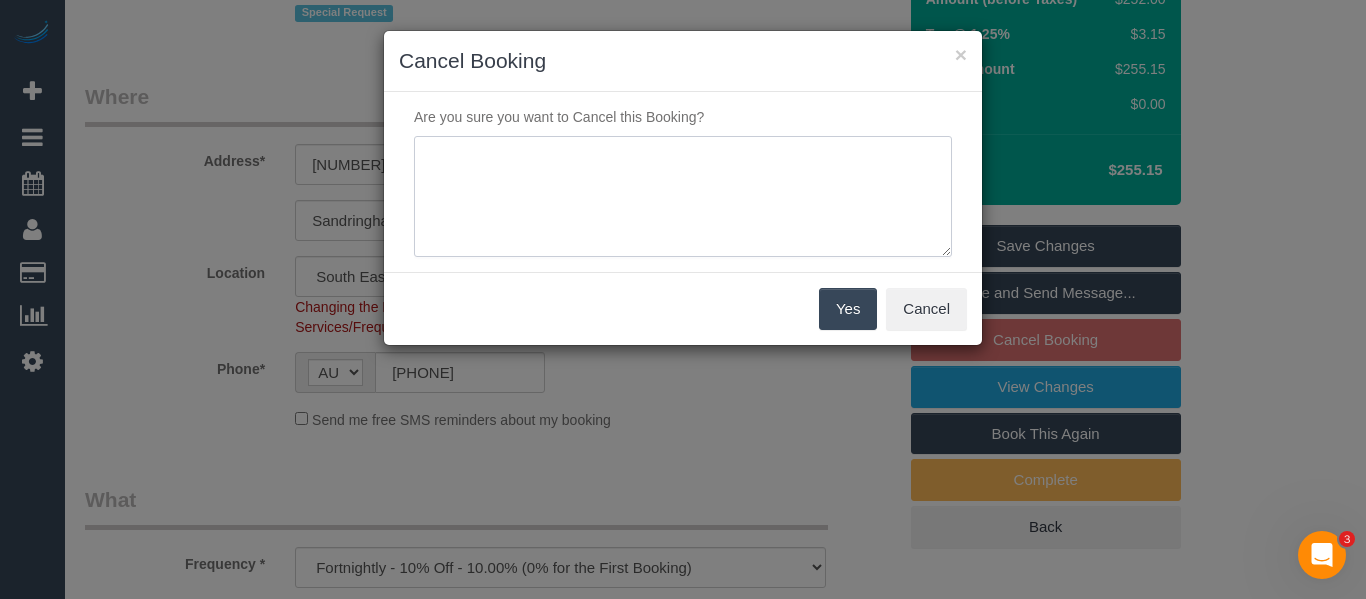 click at bounding box center (683, 197) 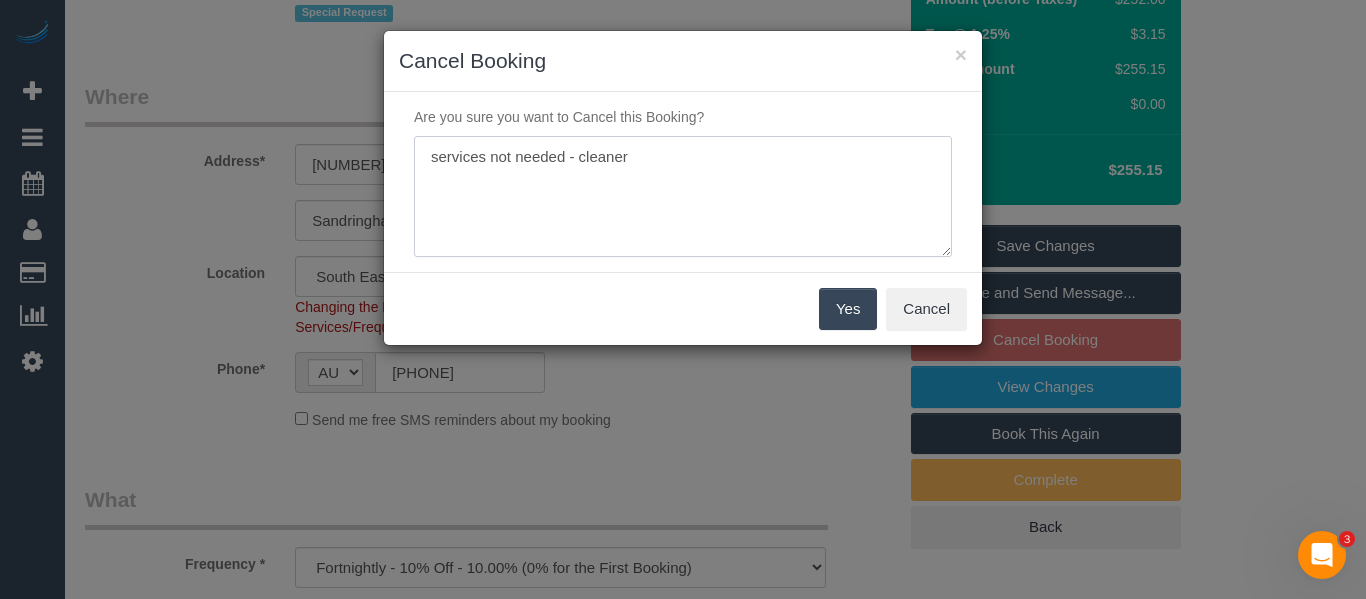 click at bounding box center (683, 197) 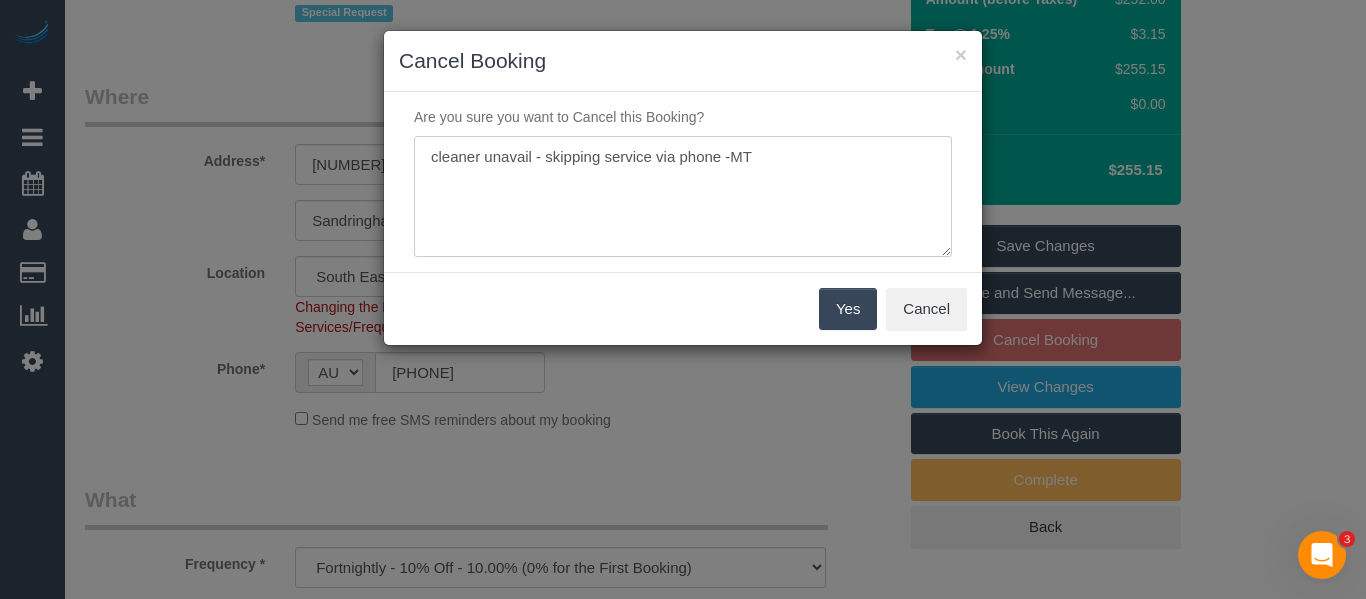 type on "cleaner unavail - skipping service via phone -MT" 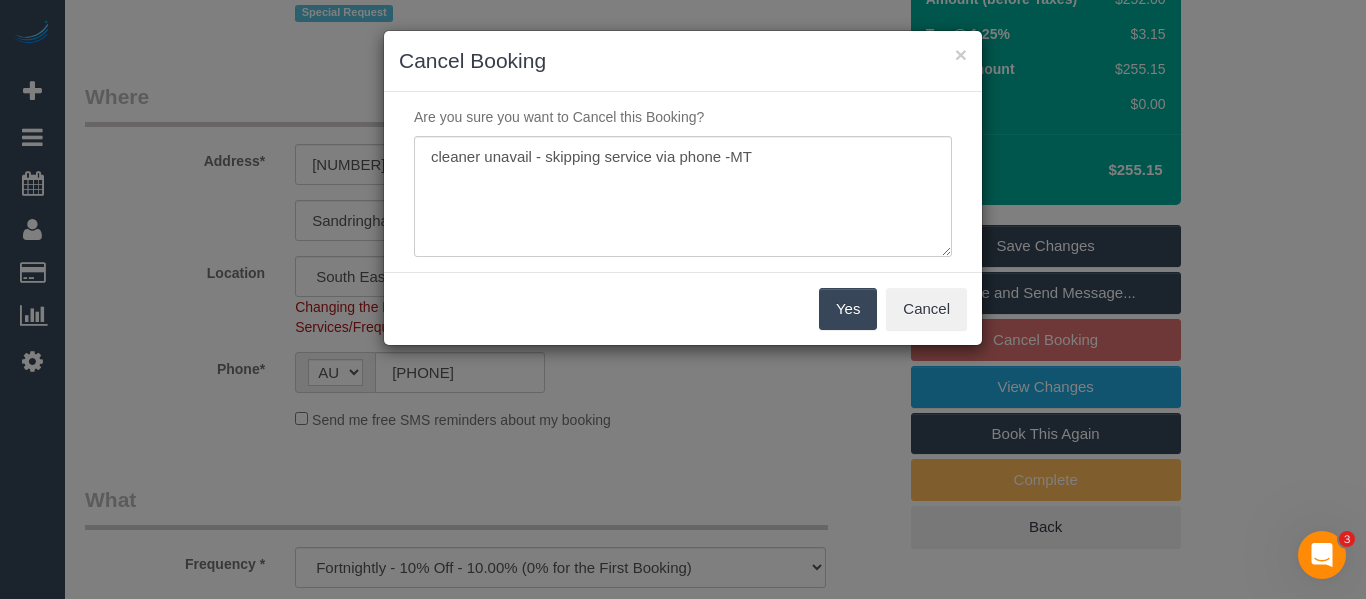 click on "Yes" at bounding box center [848, 309] 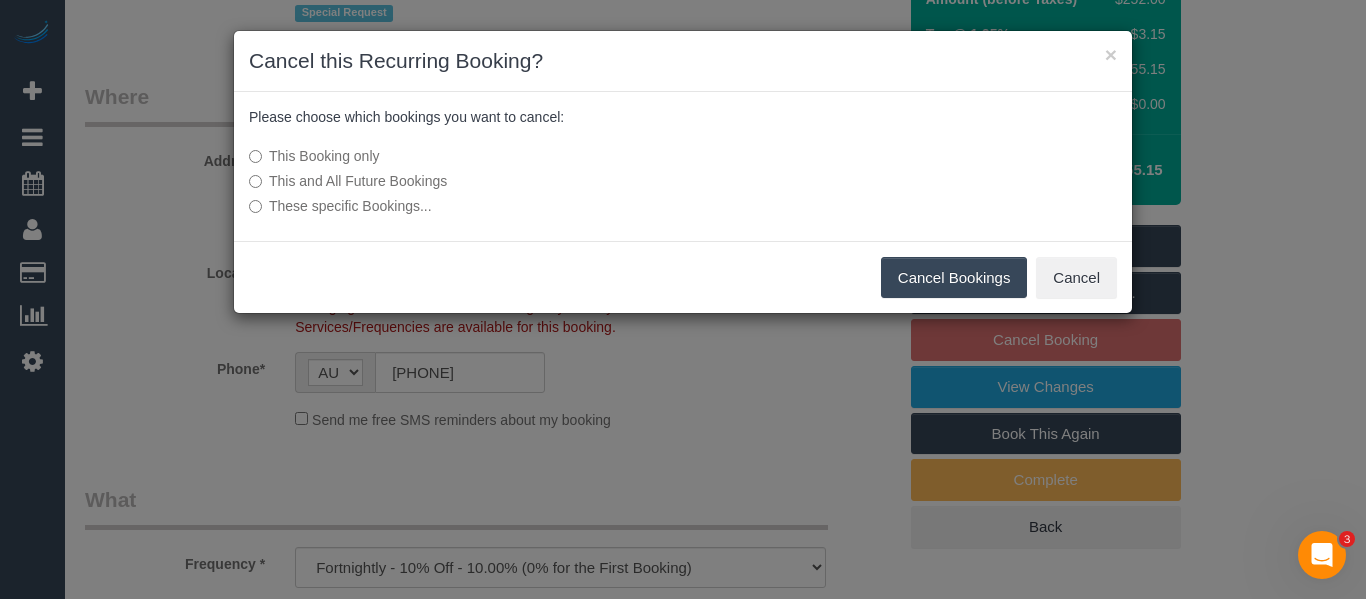 click on "Cancel Bookings" at bounding box center [954, 278] 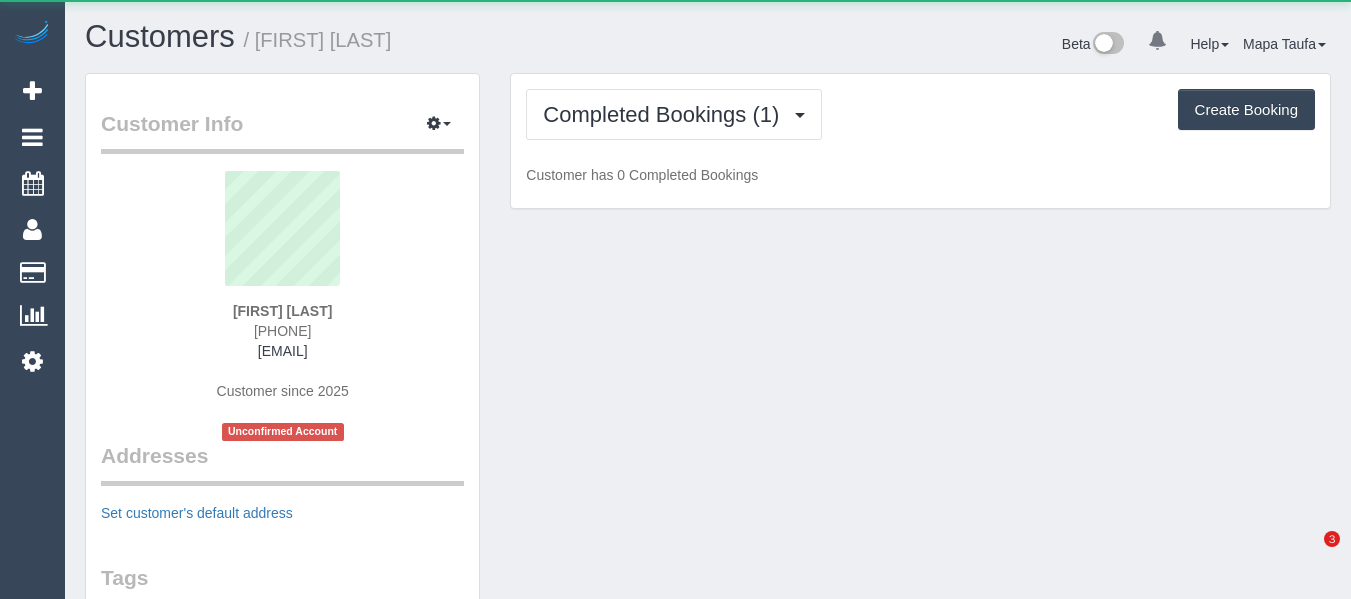 scroll, scrollTop: 0, scrollLeft: 0, axis: both 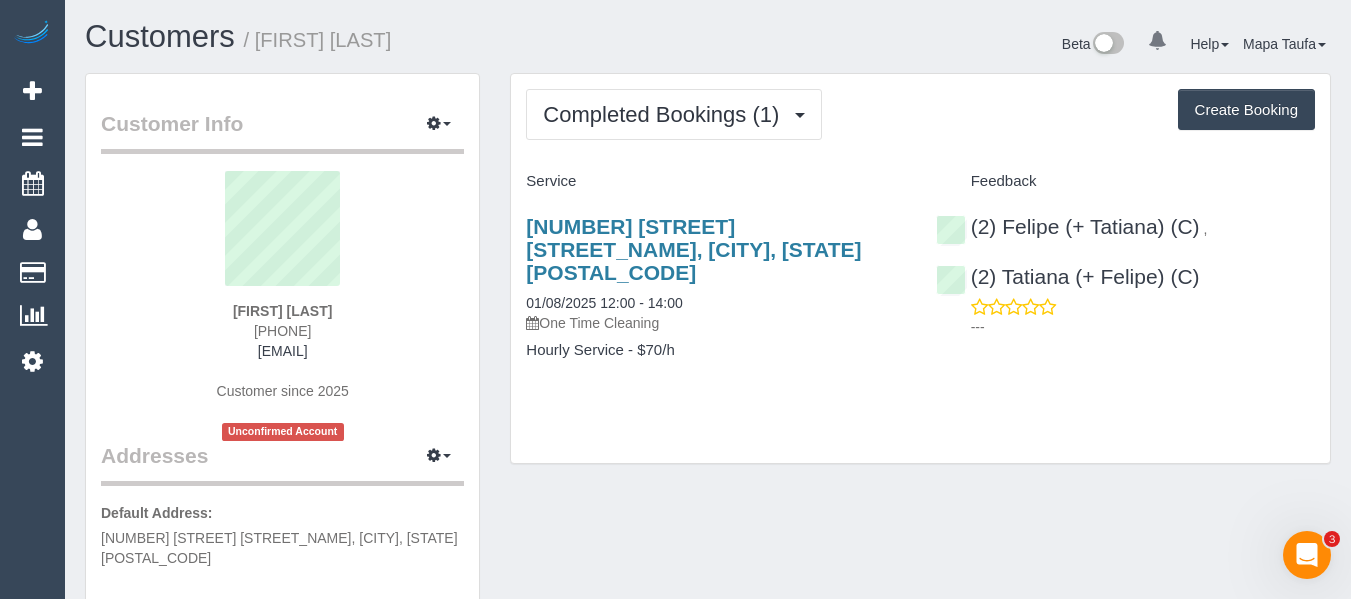 drag, startPoint x: 290, startPoint y: 305, endPoint x: 192, endPoint y: 285, distance: 100.02 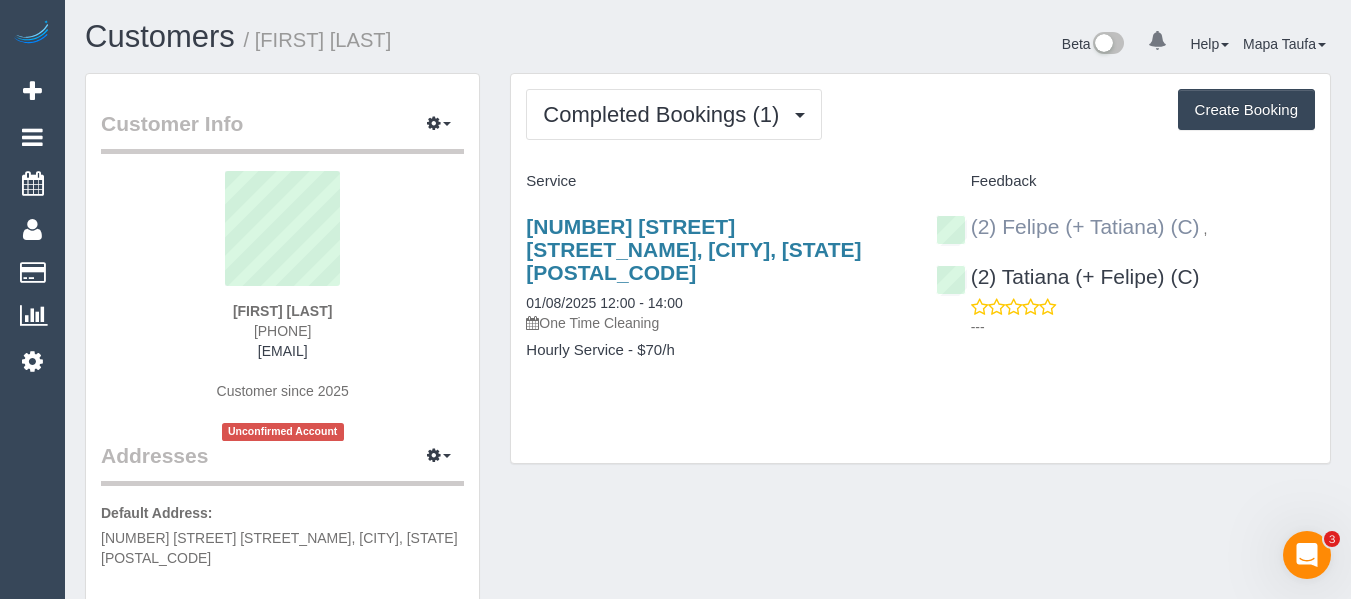 drag, startPoint x: 1244, startPoint y: 228, endPoint x: 1004, endPoint y: 217, distance: 240.25195 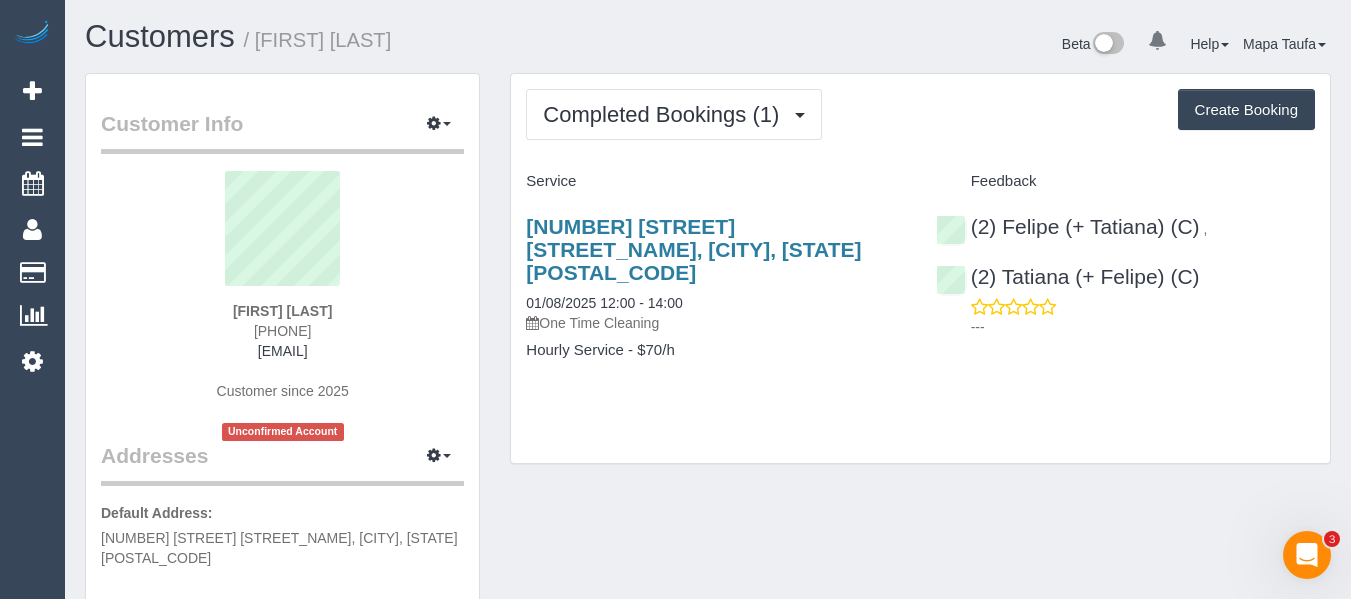 copy on "[FIRST] (+ [FIRST]) (C)
," 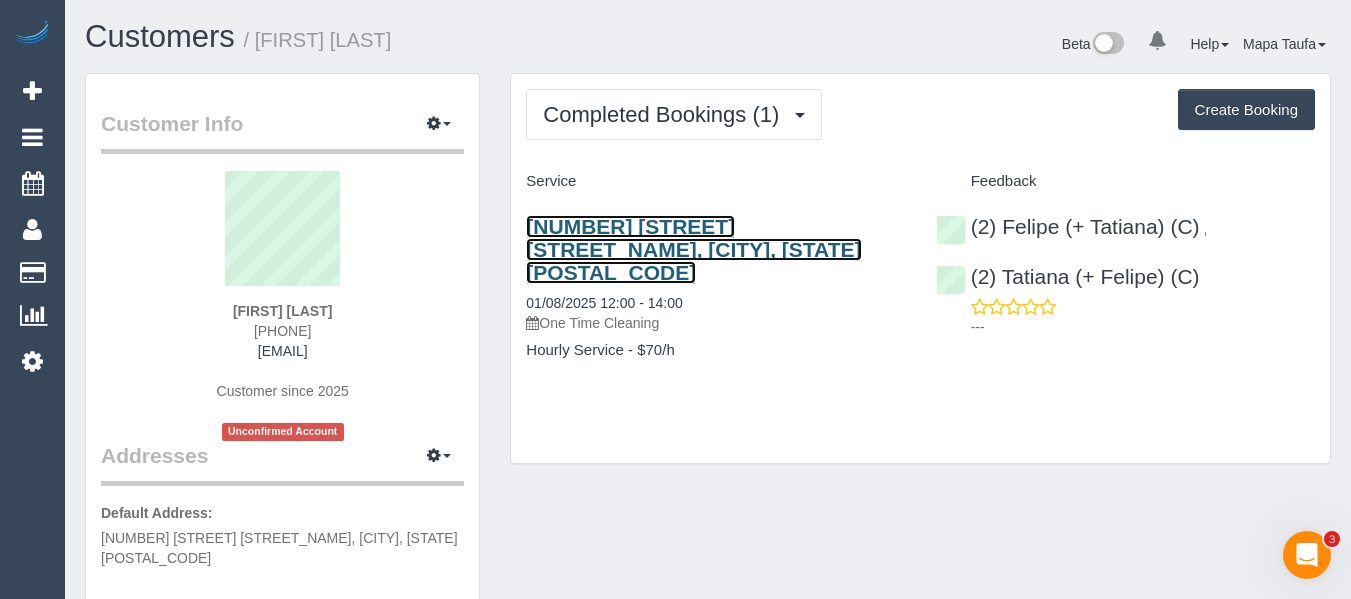 click on "[NUMBER] [STREET] [STREET_NAME], [CITY], [STATE] [POSTAL_CODE]" at bounding box center [693, 249] 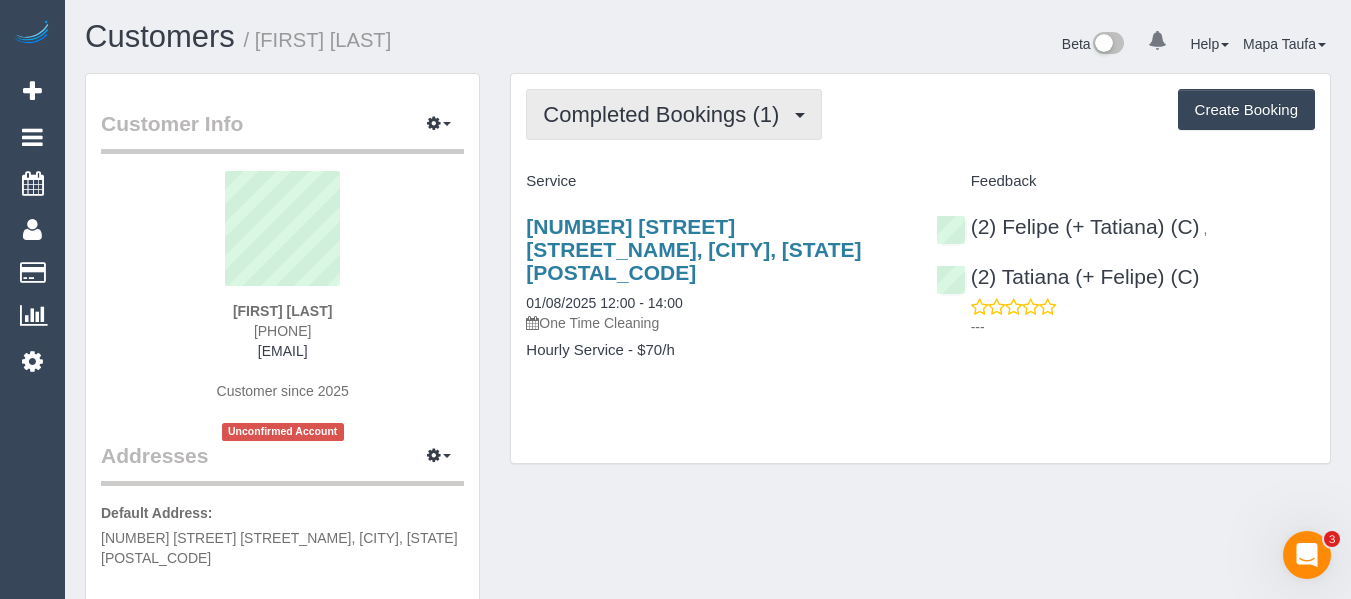 click on "Completed Bookings (1)" at bounding box center (666, 114) 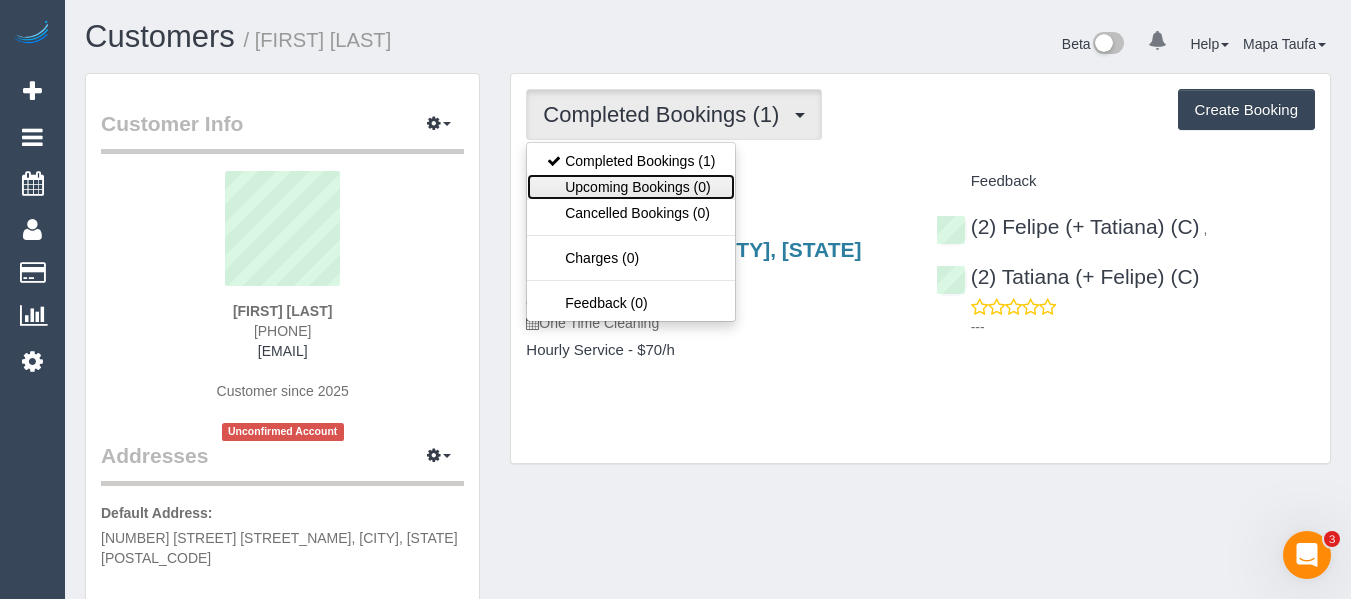 click on "Upcoming Bookings (0)" at bounding box center [631, 187] 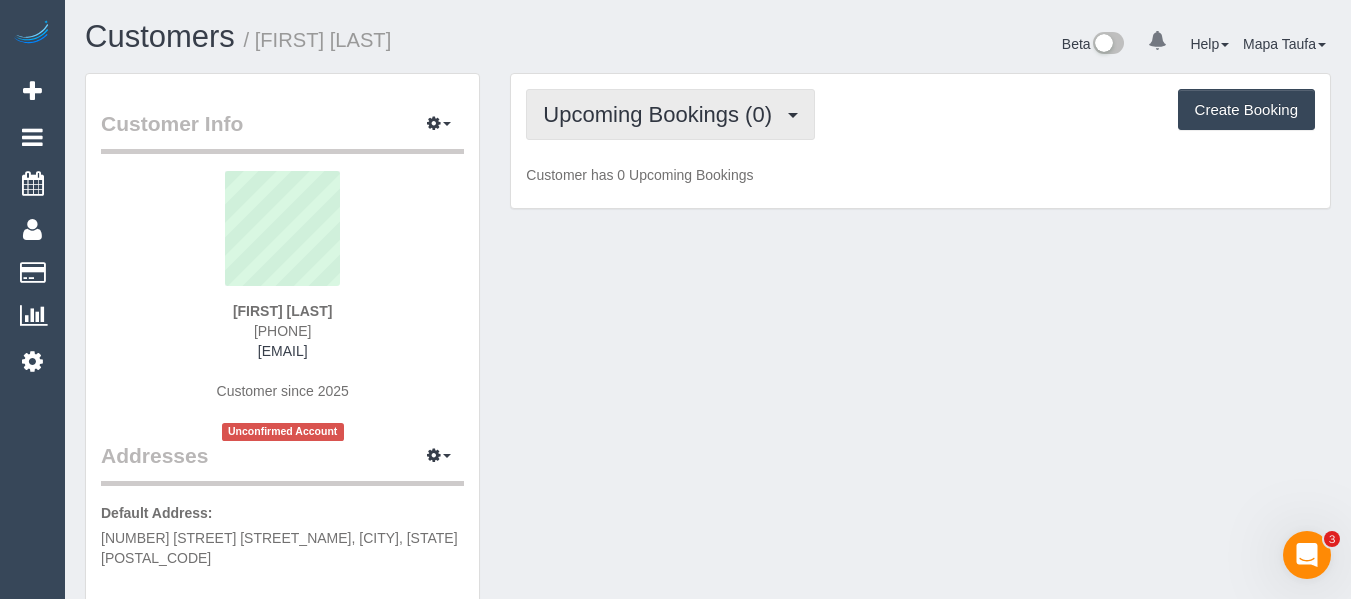 click on "Upcoming Bookings (0)" at bounding box center [670, 114] 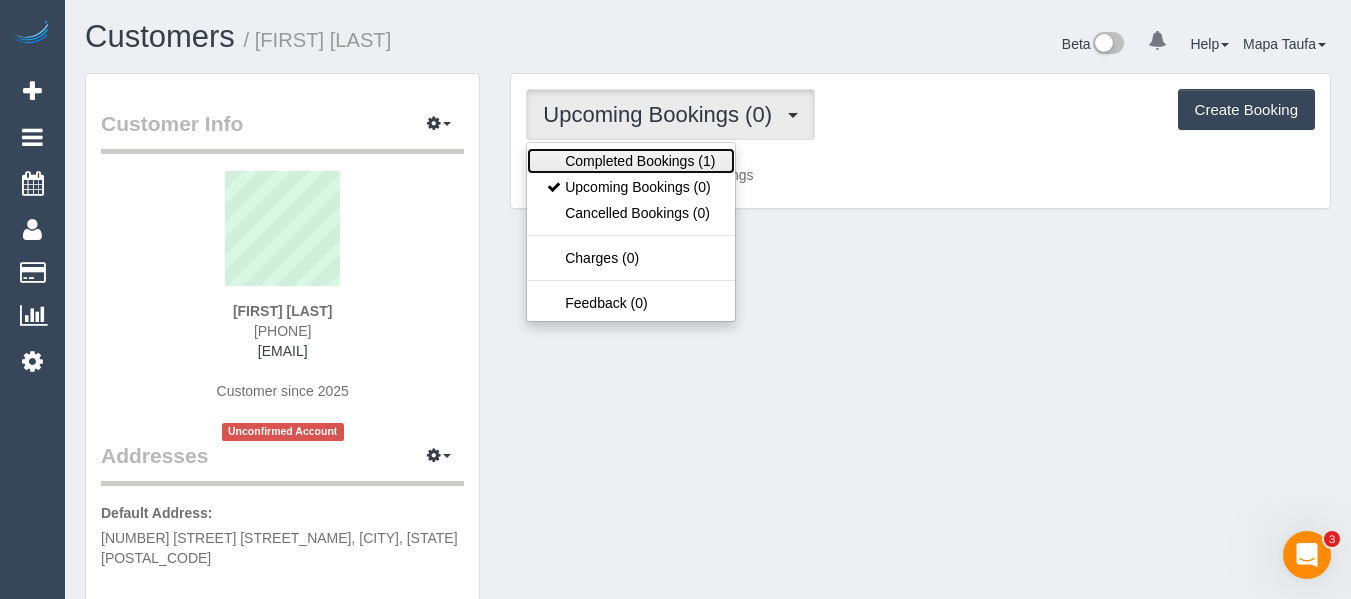 click on "Completed Bookings (1)" at bounding box center [631, 161] 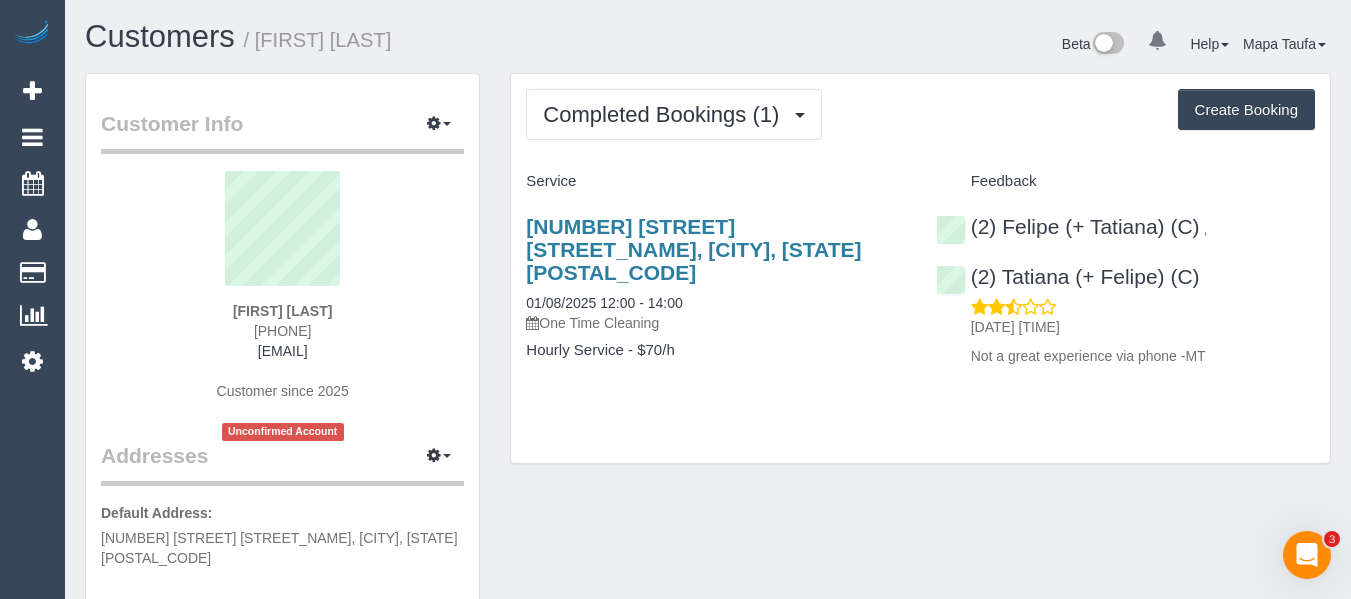 drag, startPoint x: 341, startPoint y: 321, endPoint x: 175, endPoint y: 315, distance: 166.1084 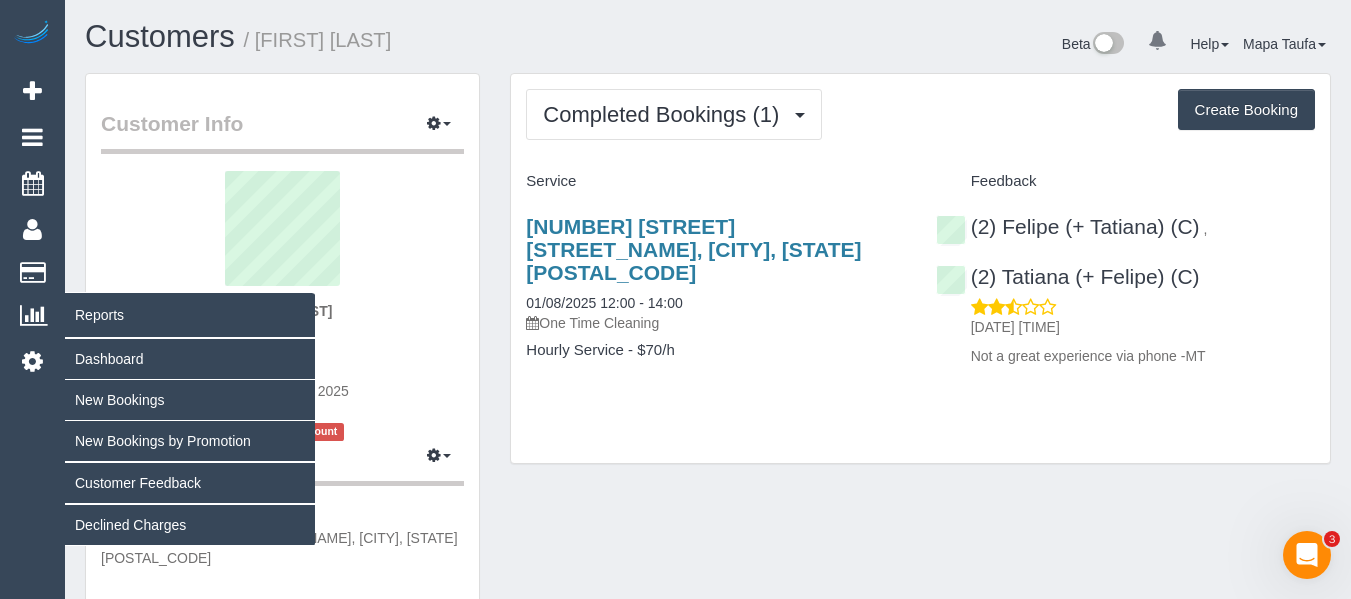 copy on "Stefani Vasil" 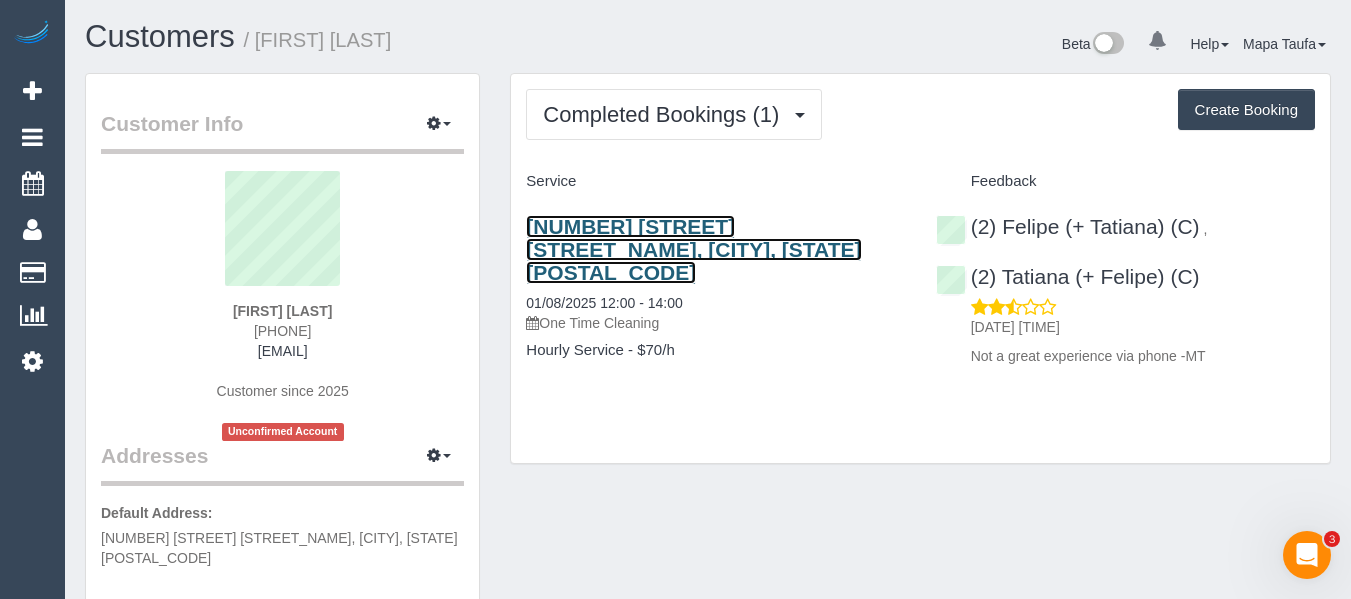 click on "838 Brunswick Street North, Fitzroy North, VIC 3068" at bounding box center [693, 249] 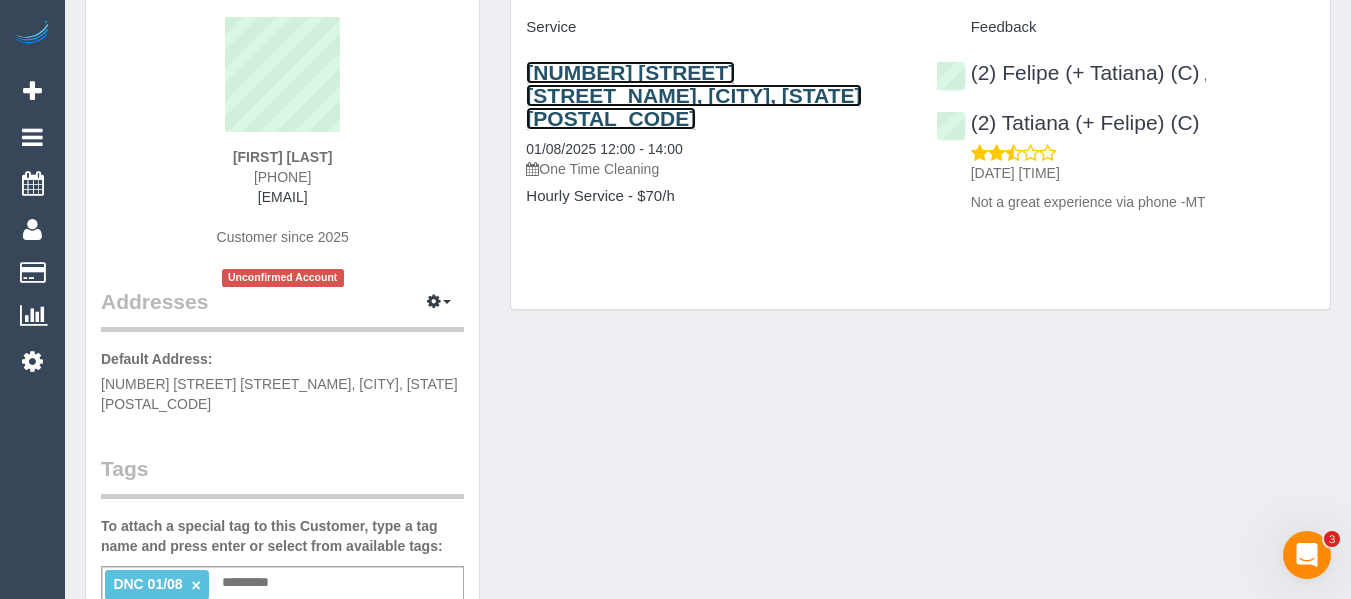 scroll, scrollTop: 300, scrollLeft: 0, axis: vertical 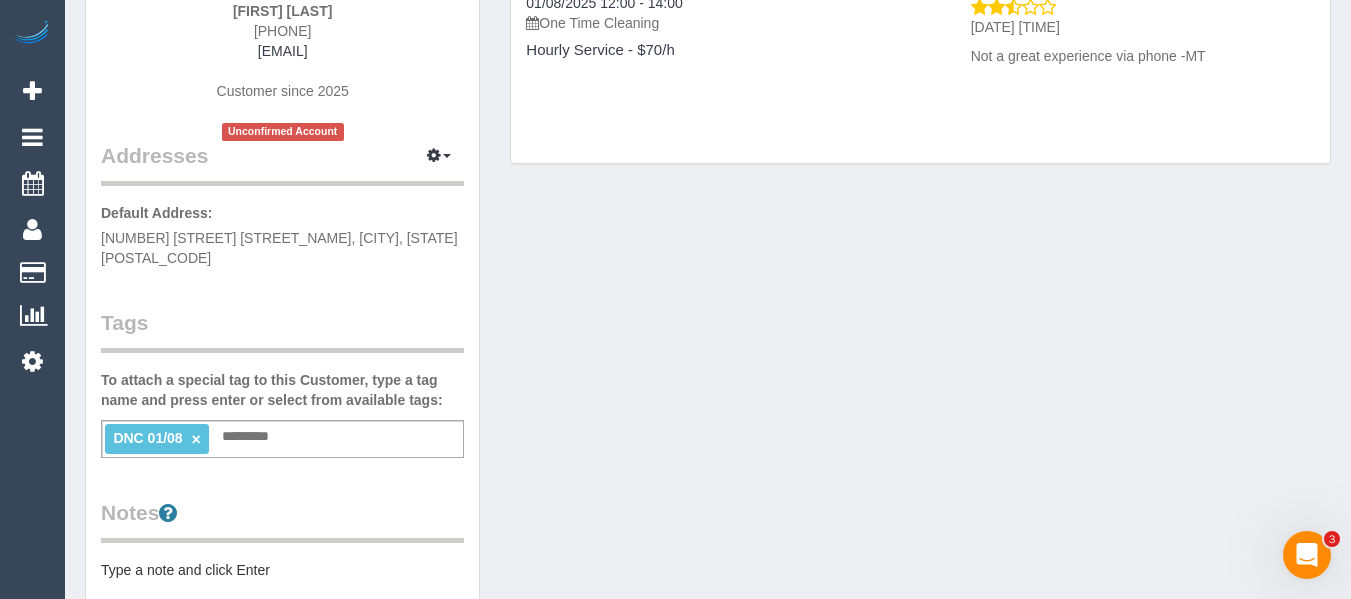 click on "DNC 01/08   ×" at bounding box center [157, 439] 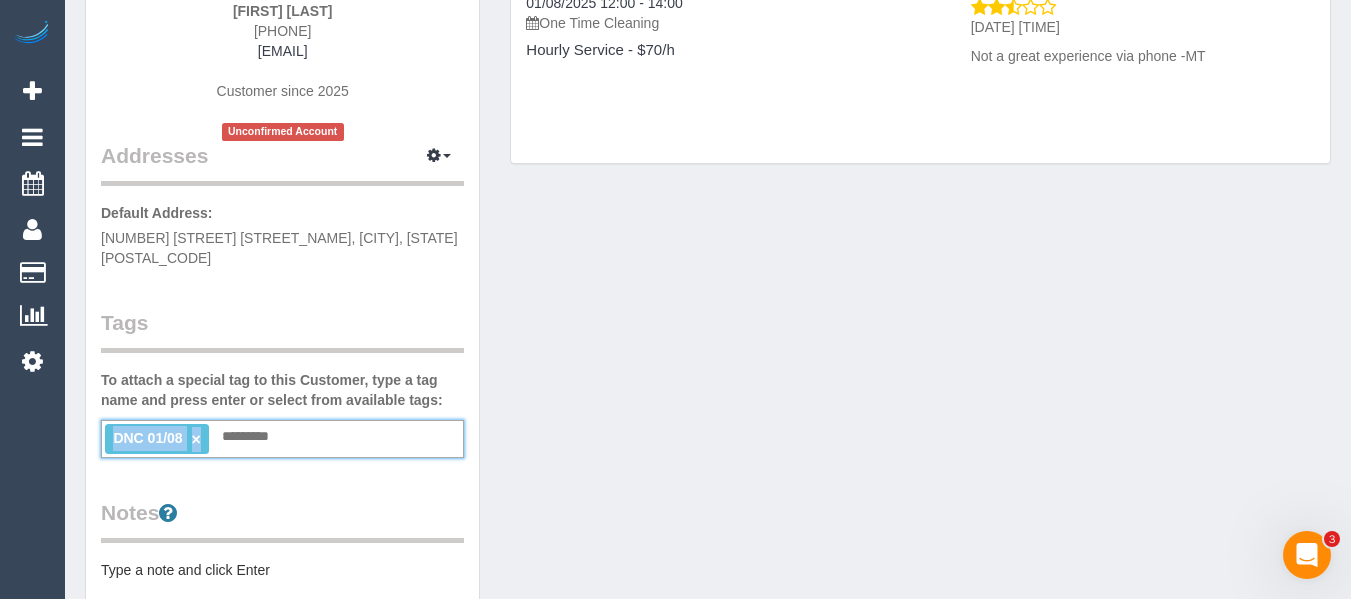 click on "DNC 01/08   ×" at bounding box center (157, 439) 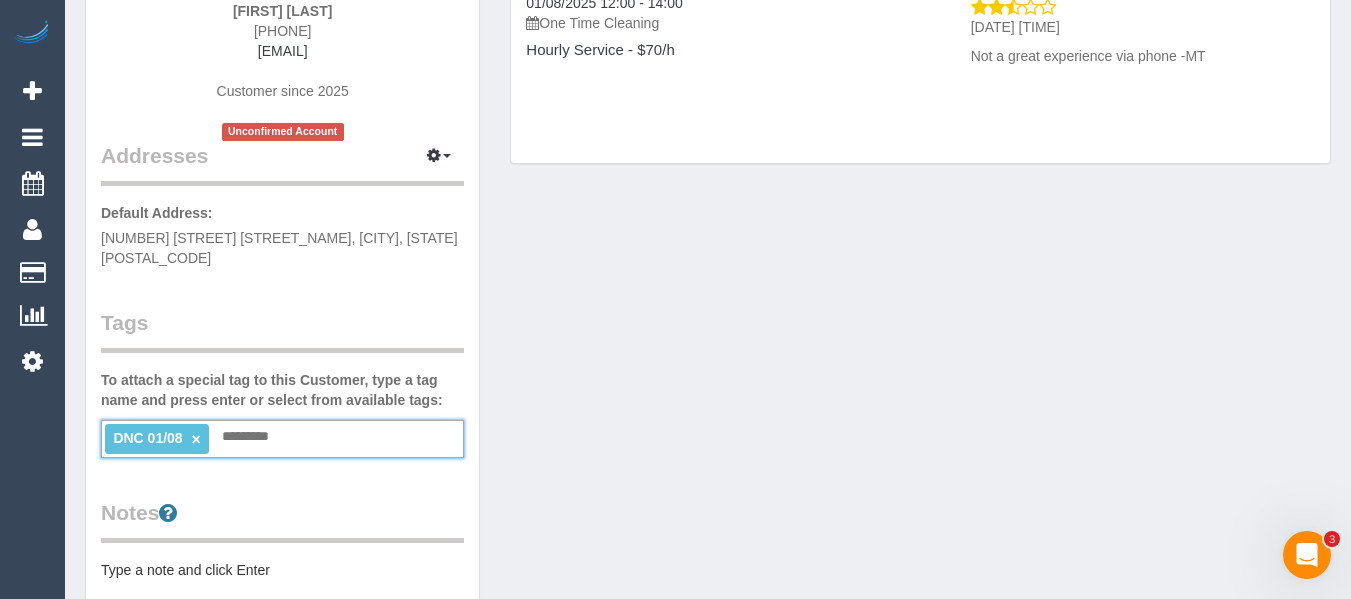 click on "DNC 01/08   ×" at bounding box center (157, 439) 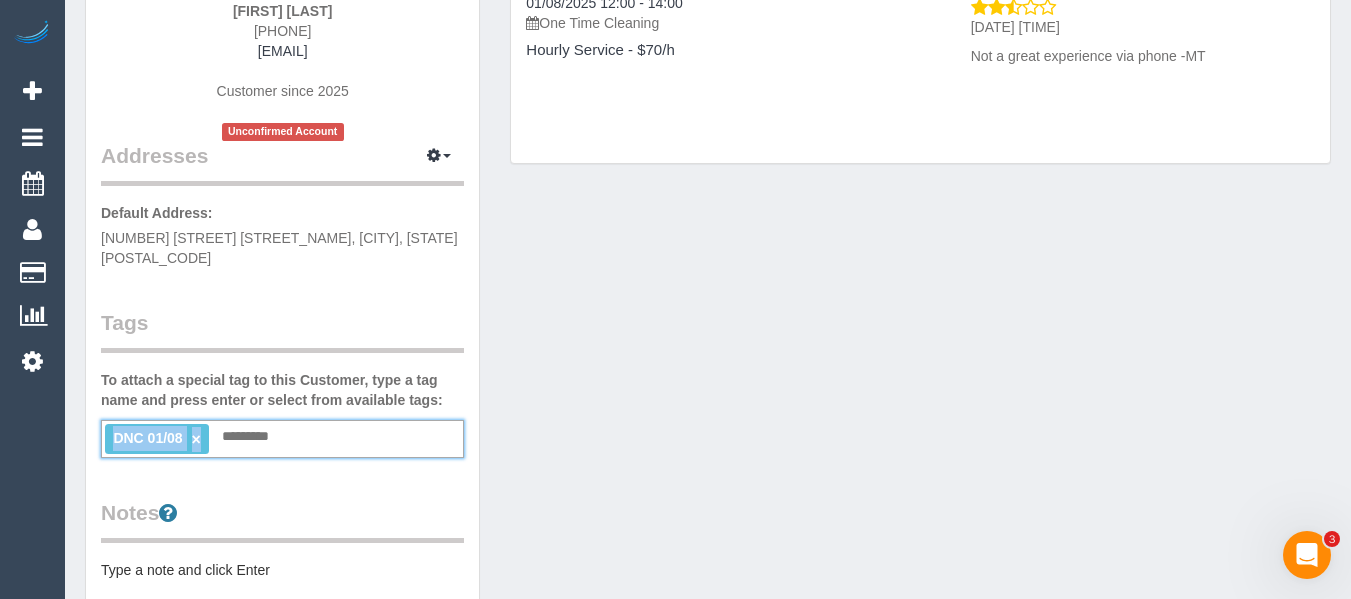 click on "×" at bounding box center (196, 439) 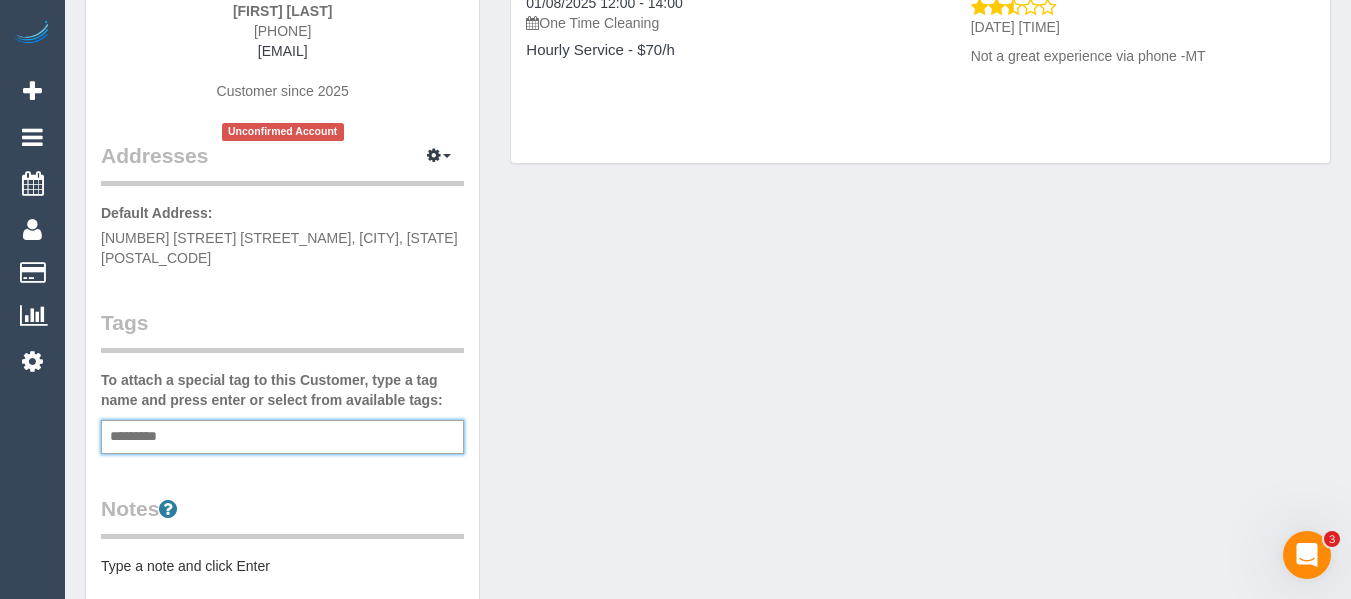 drag, startPoint x: 587, startPoint y: 434, endPoint x: 678, endPoint y: 326, distance: 141.22676 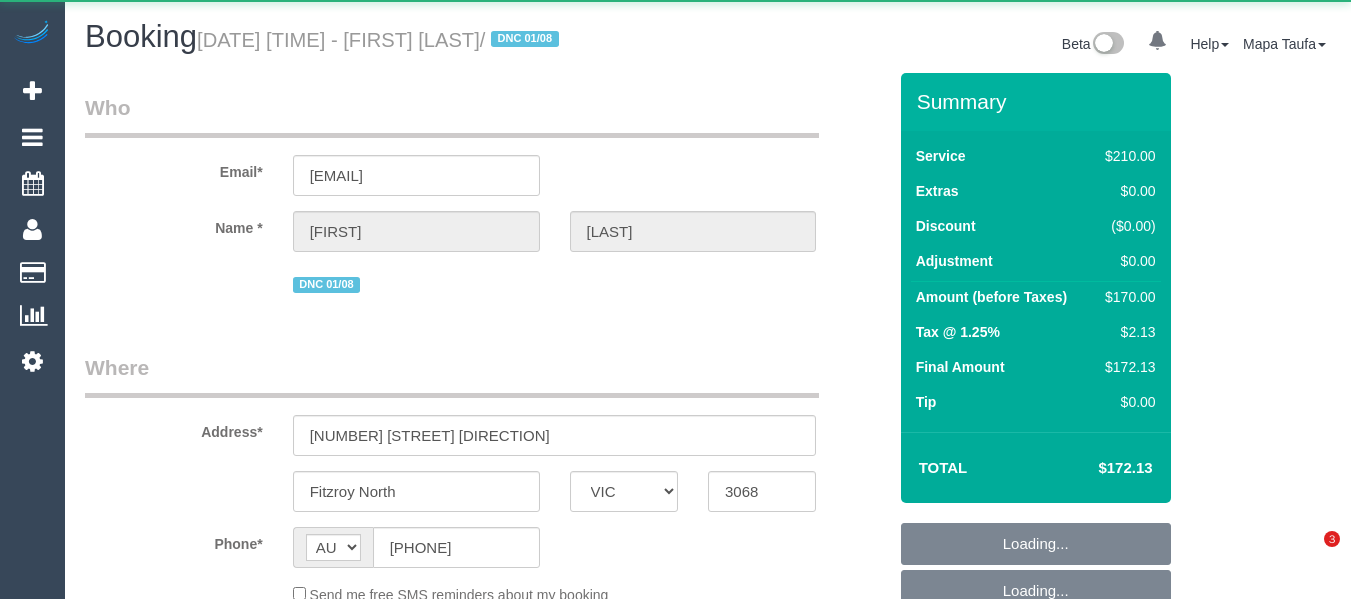 select on "VIC" 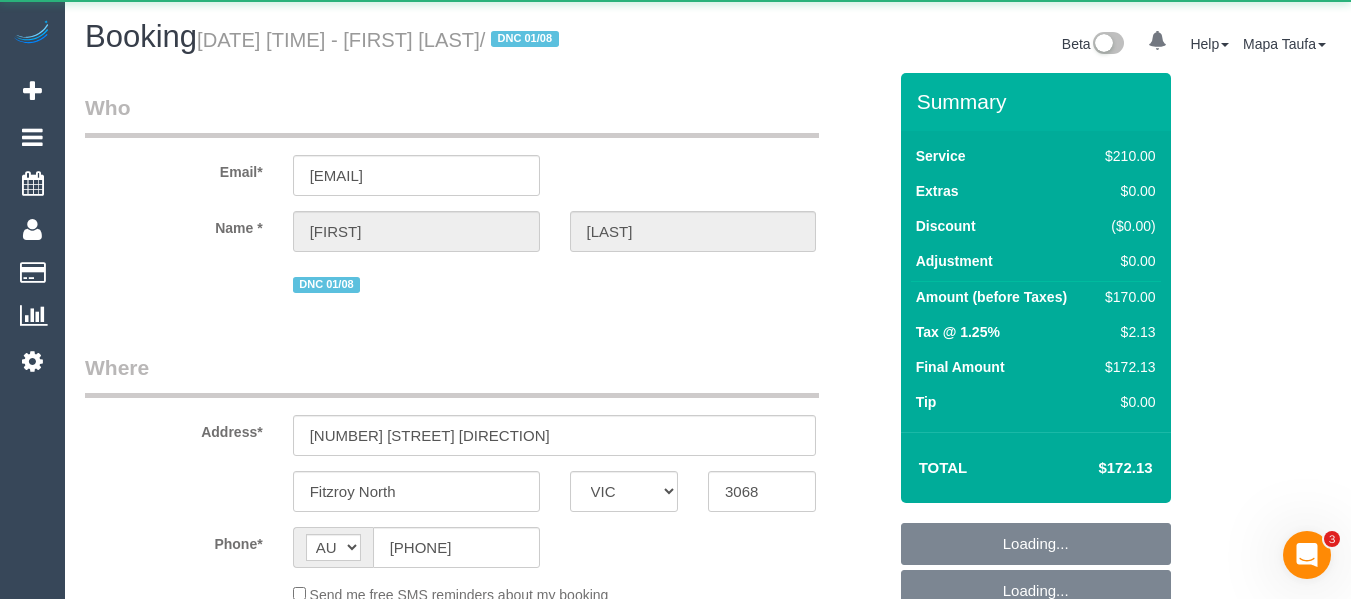 scroll, scrollTop: 0, scrollLeft: 0, axis: both 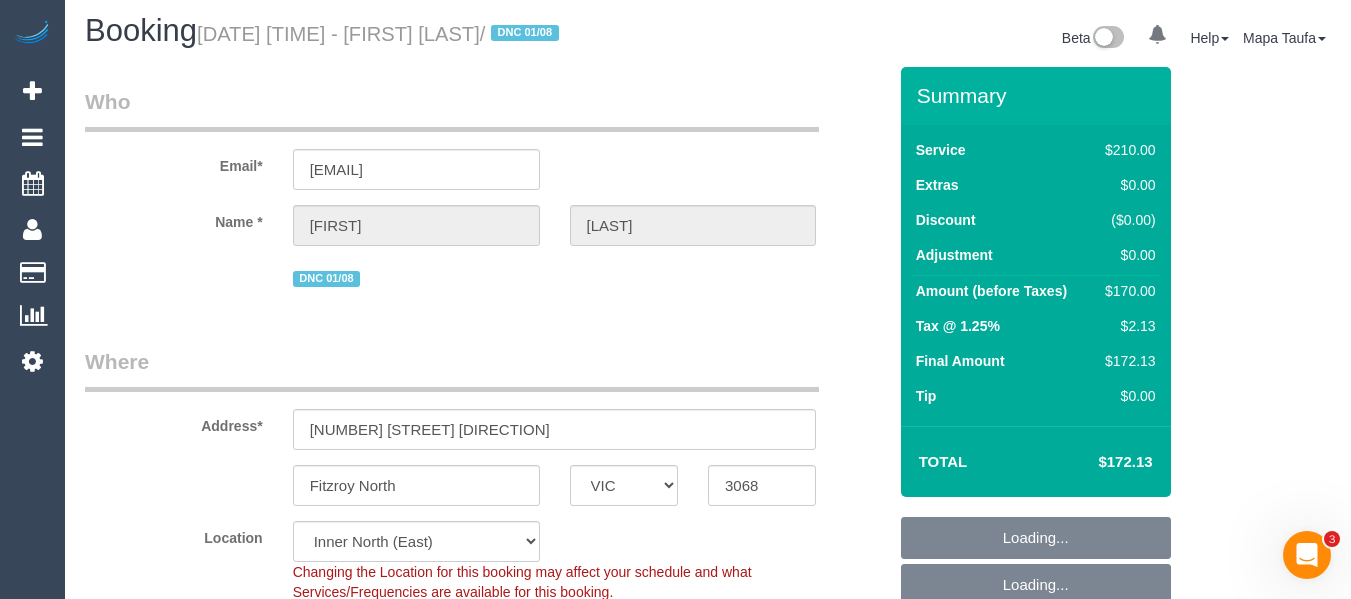select on "180" 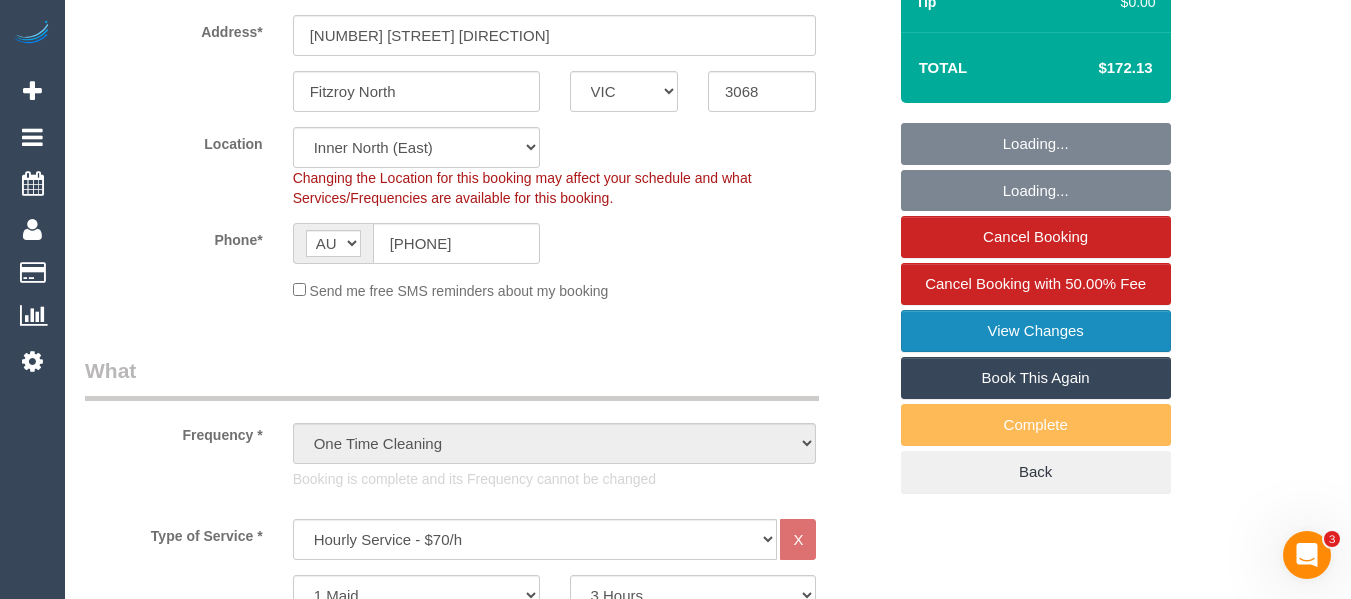 select on "spot1" 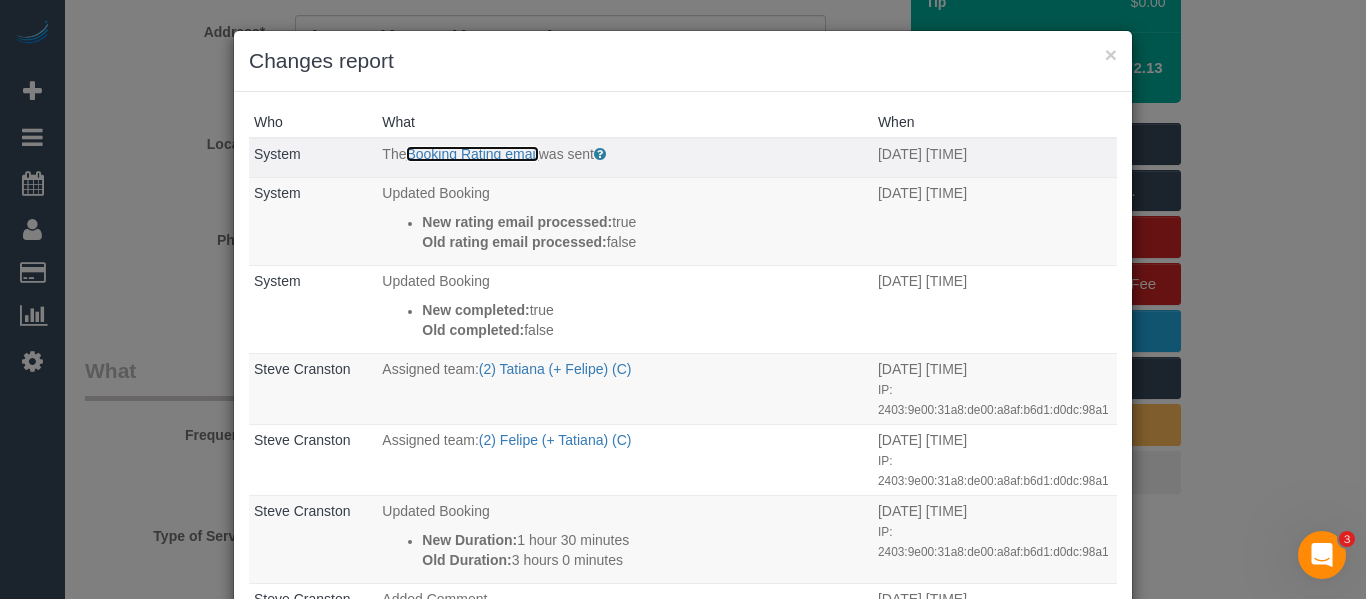 click on "Booking Rating email" at bounding box center [472, 154] 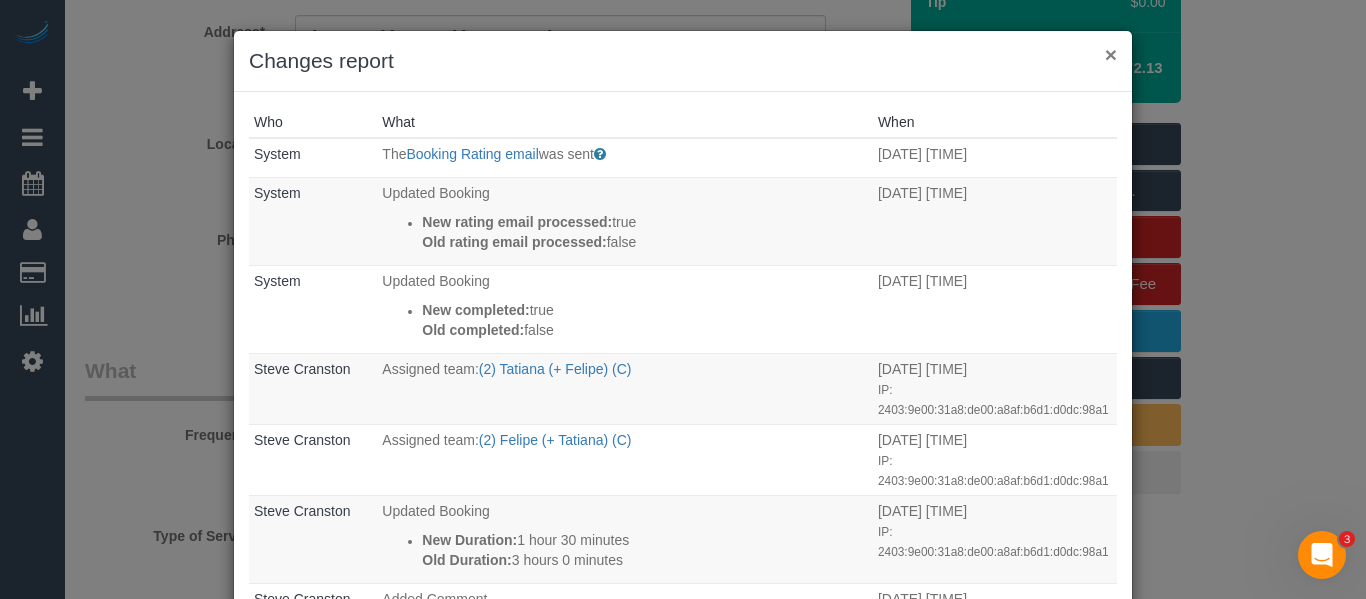 click on "×" at bounding box center (1111, 54) 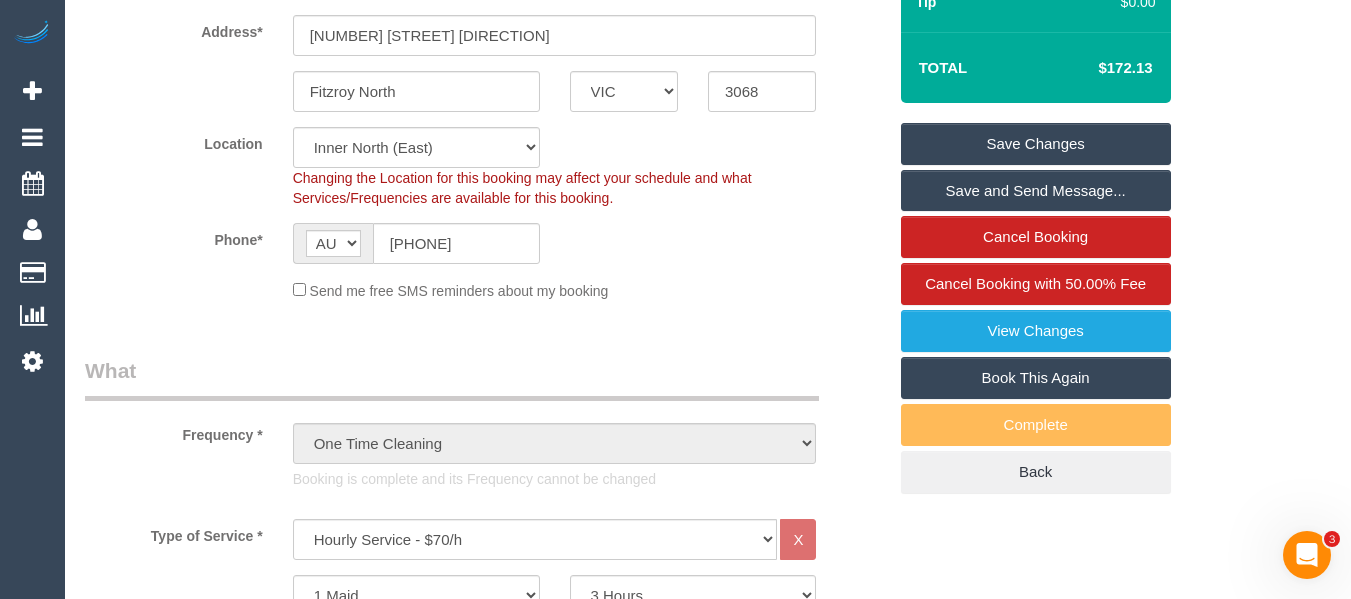 drag, startPoint x: 1161, startPoint y: 96, endPoint x: 1110, endPoint y: 88, distance: 51.62364 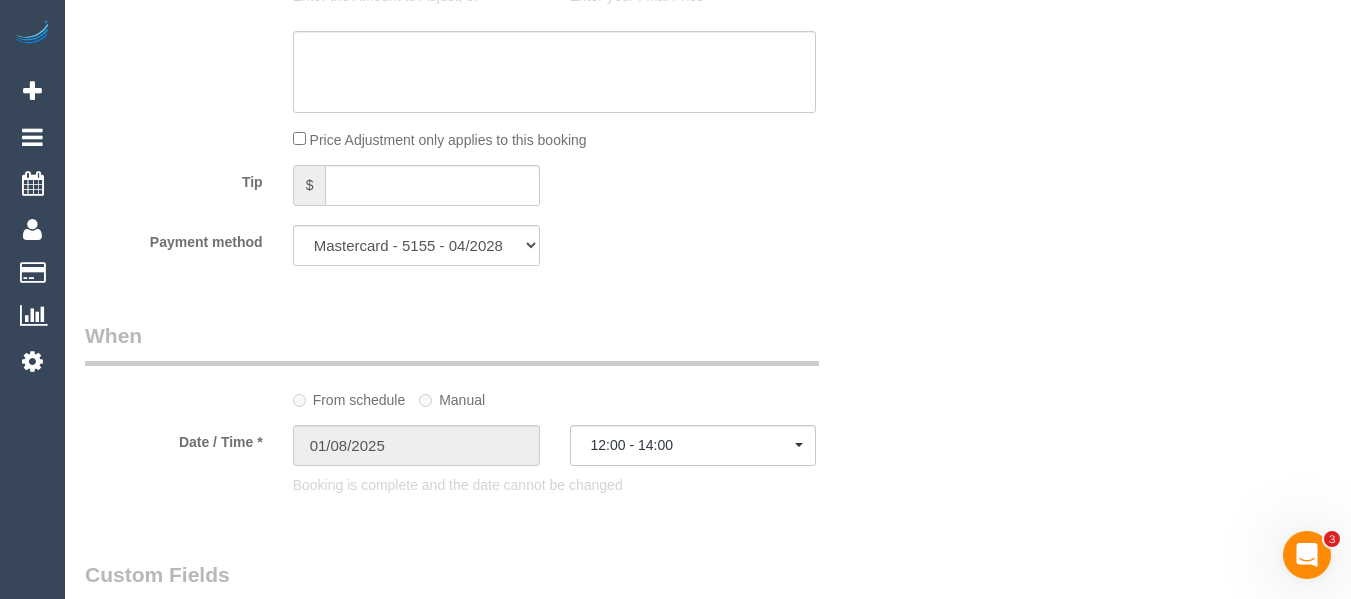 scroll, scrollTop: 1700, scrollLeft: 0, axis: vertical 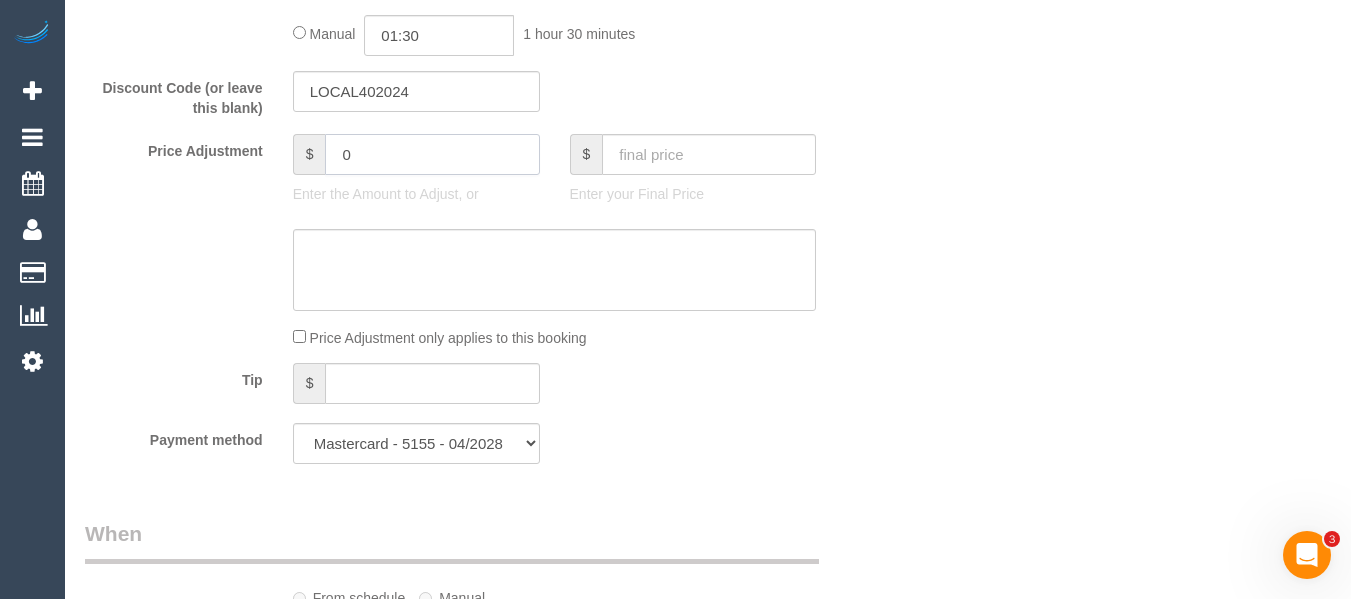 click on "Price Adjustment
$
0
Enter the Amount to Adjust, or
$
Enter your Final Price" 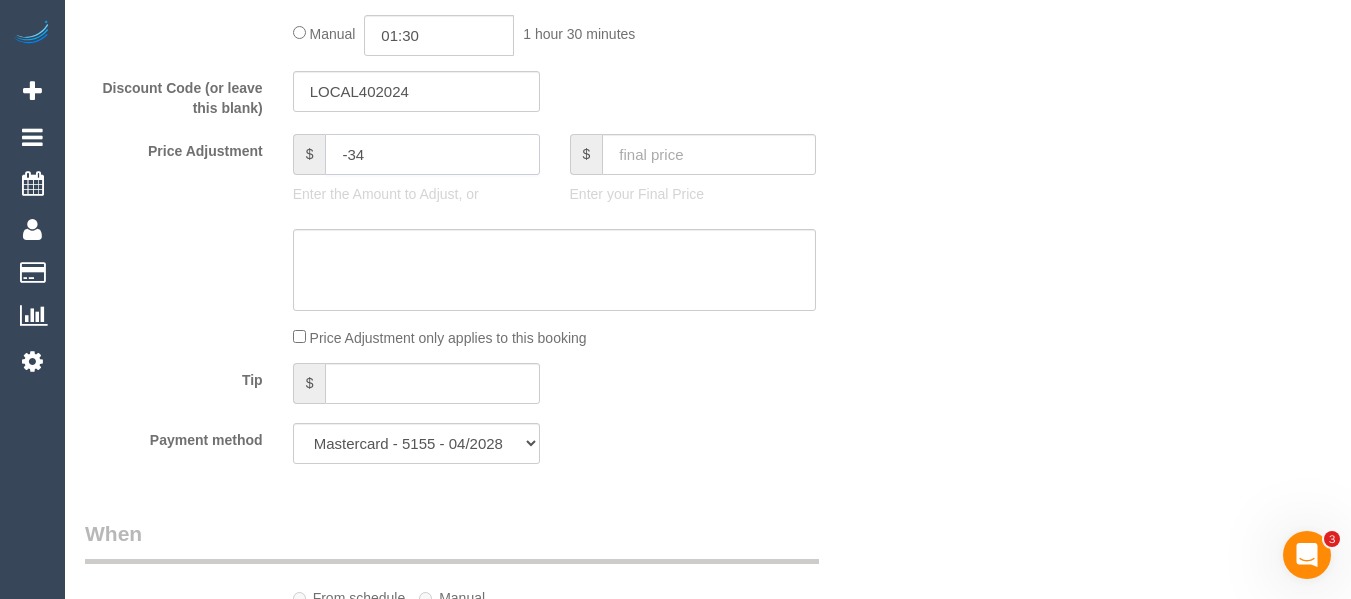 type on "-34" 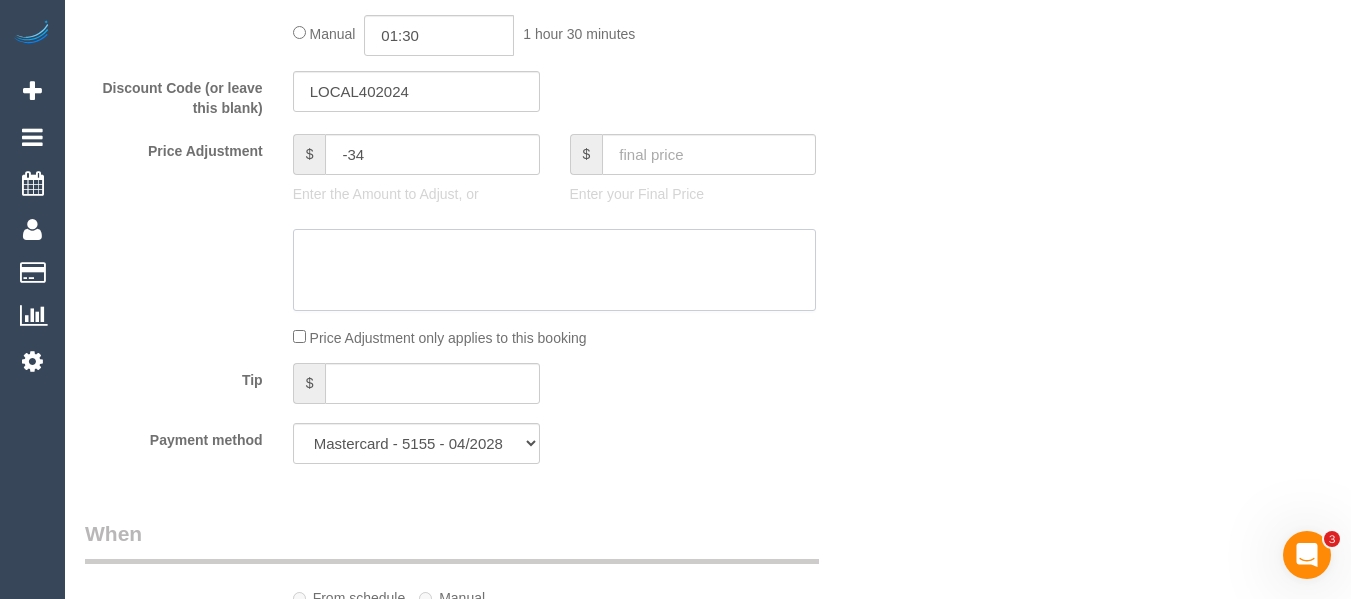 click 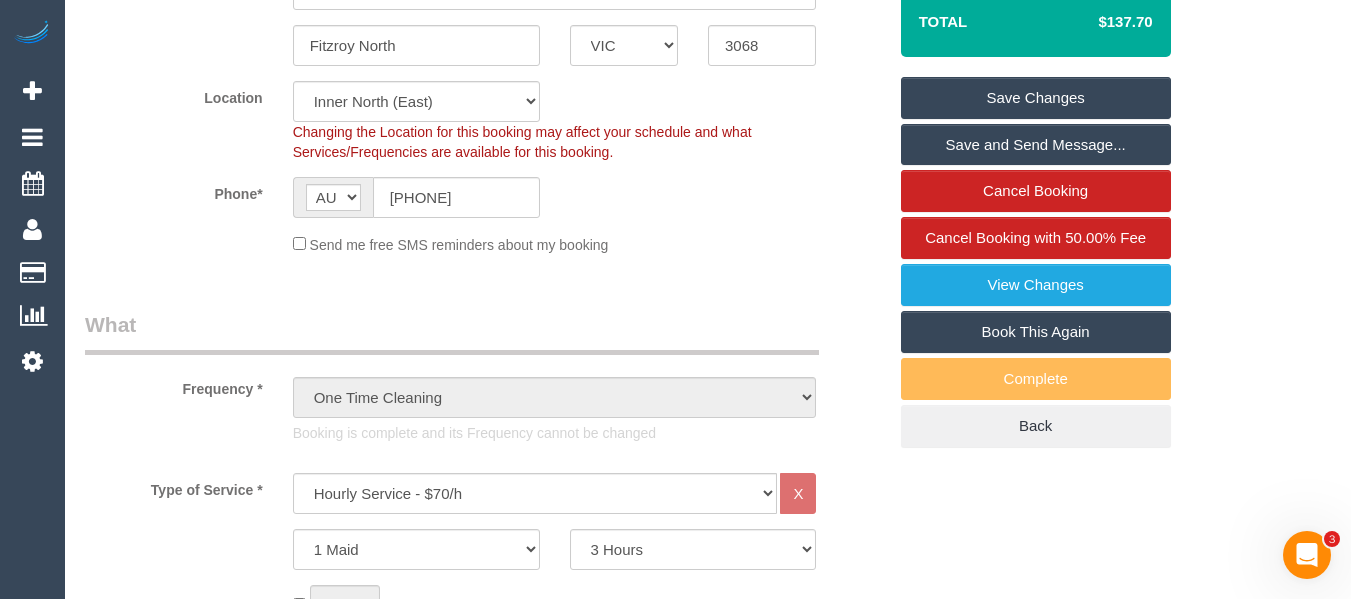 scroll, scrollTop: 300, scrollLeft: 0, axis: vertical 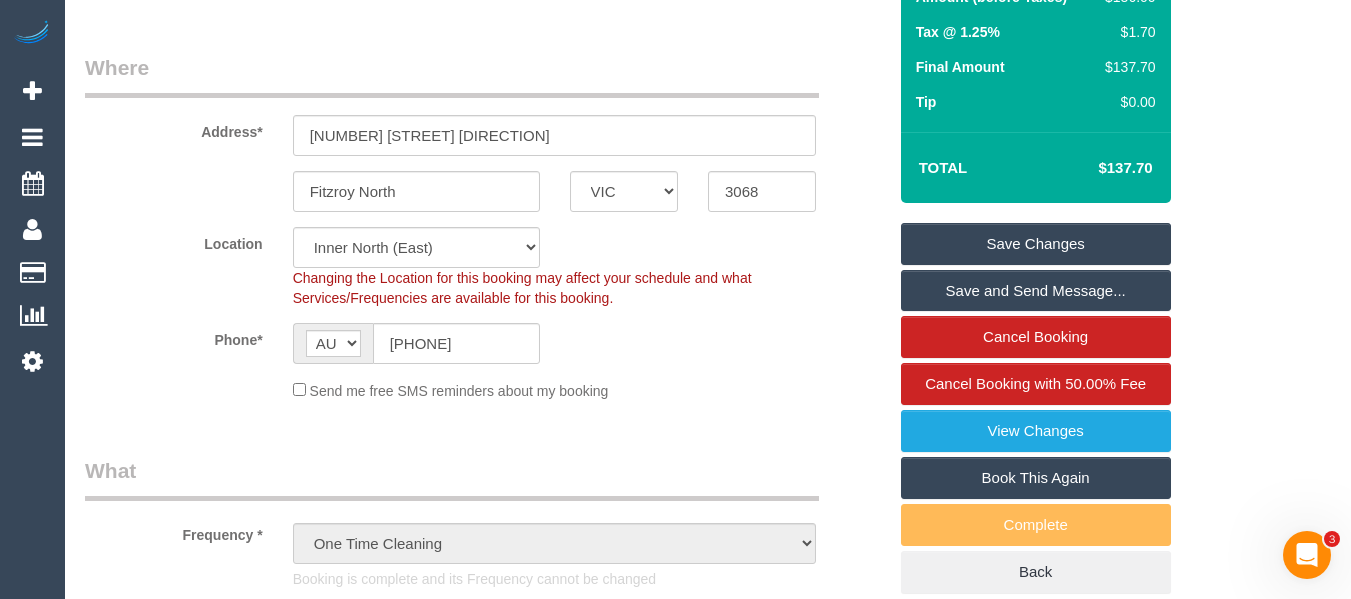 type on "discount for complaint via phone -MT" 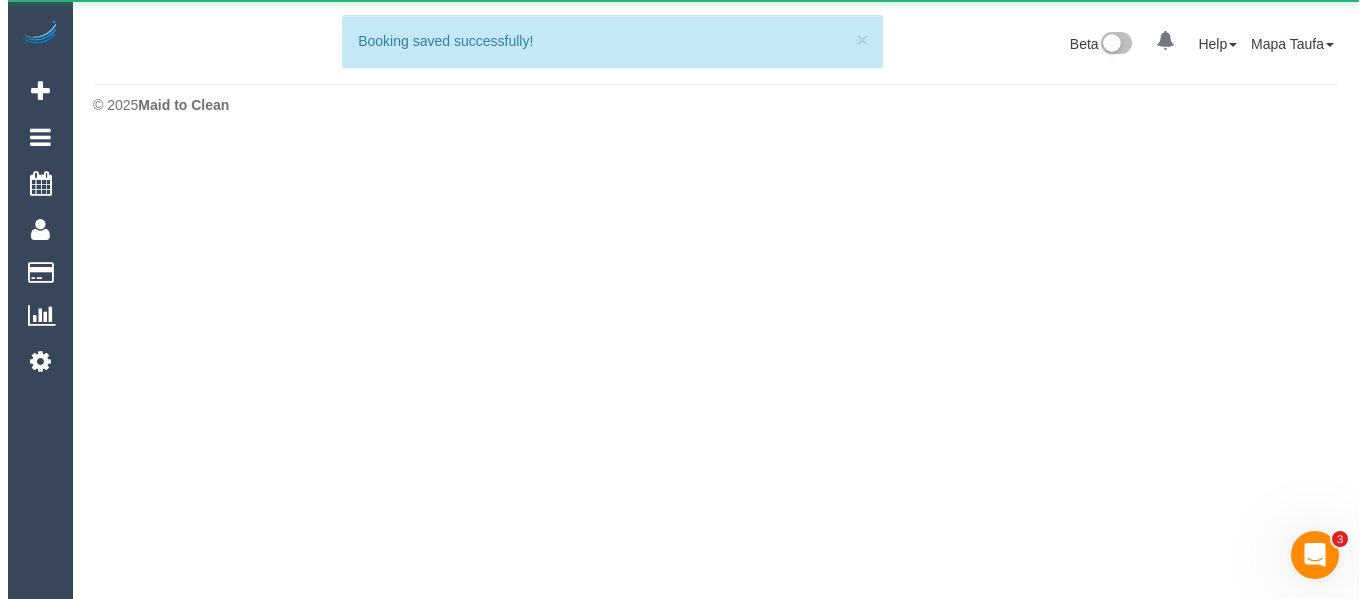 scroll, scrollTop: 0, scrollLeft: 0, axis: both 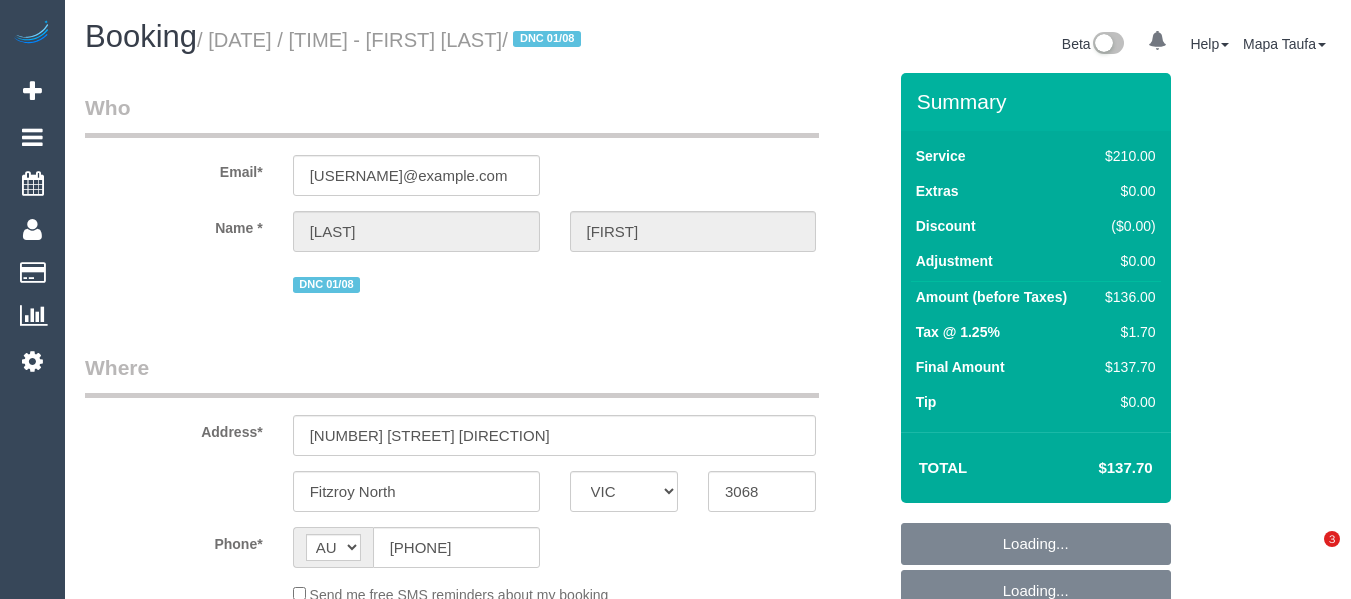 select on "VIC" 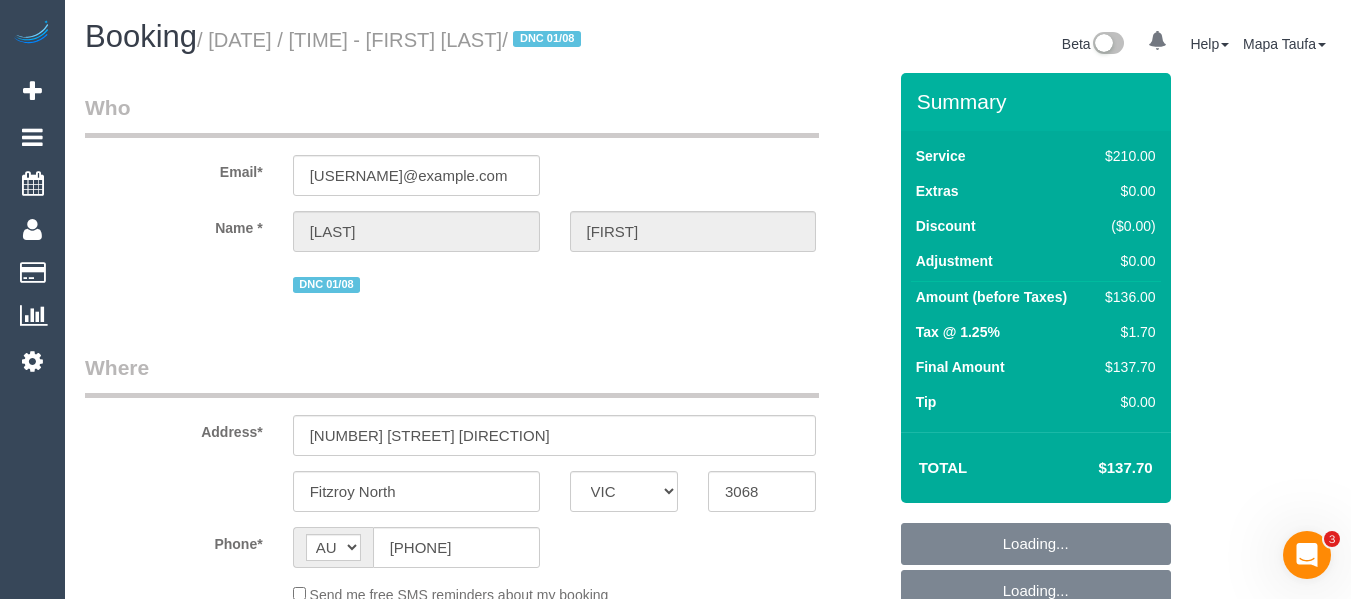 scroll, scrollTop: 0, scrollLeft: 0, axis: both 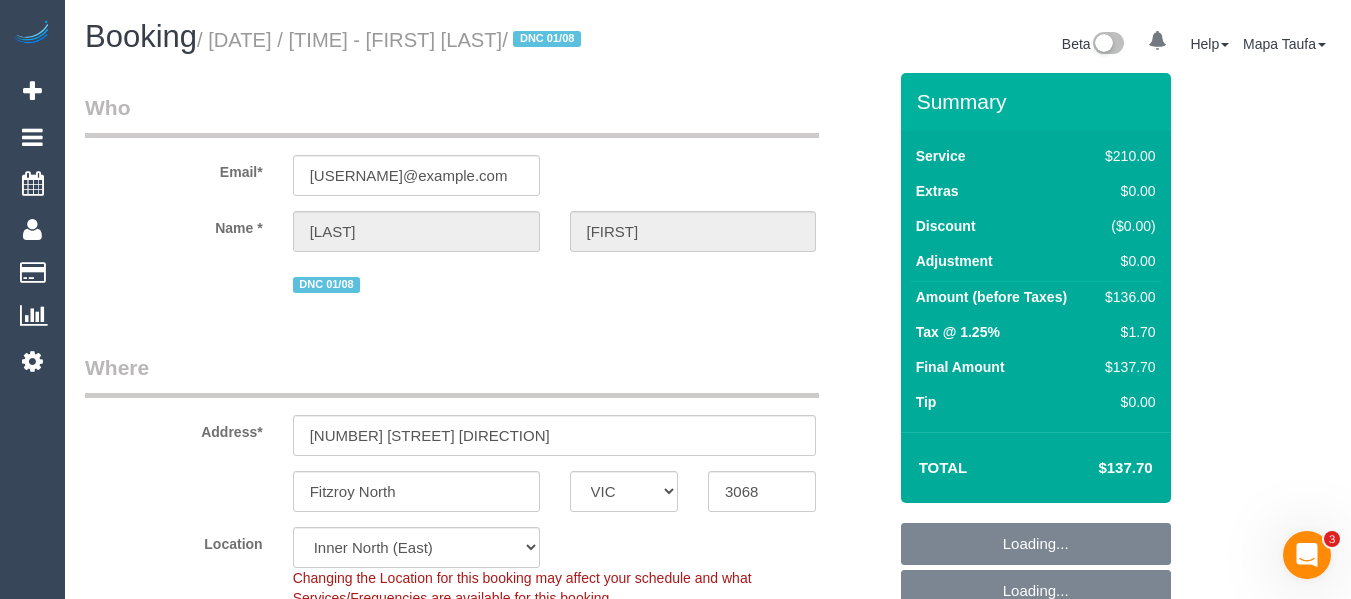 select on "object:963" 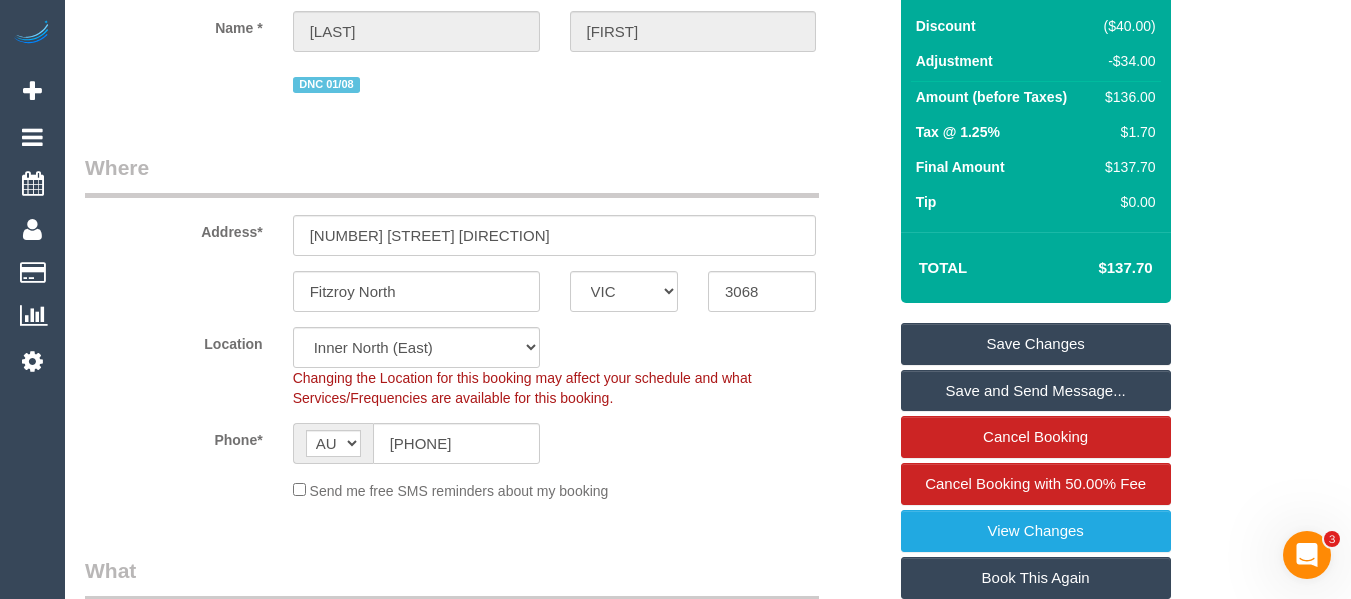 scroll, scrollTop: 100, scrollLeft: 0, axis: vertical 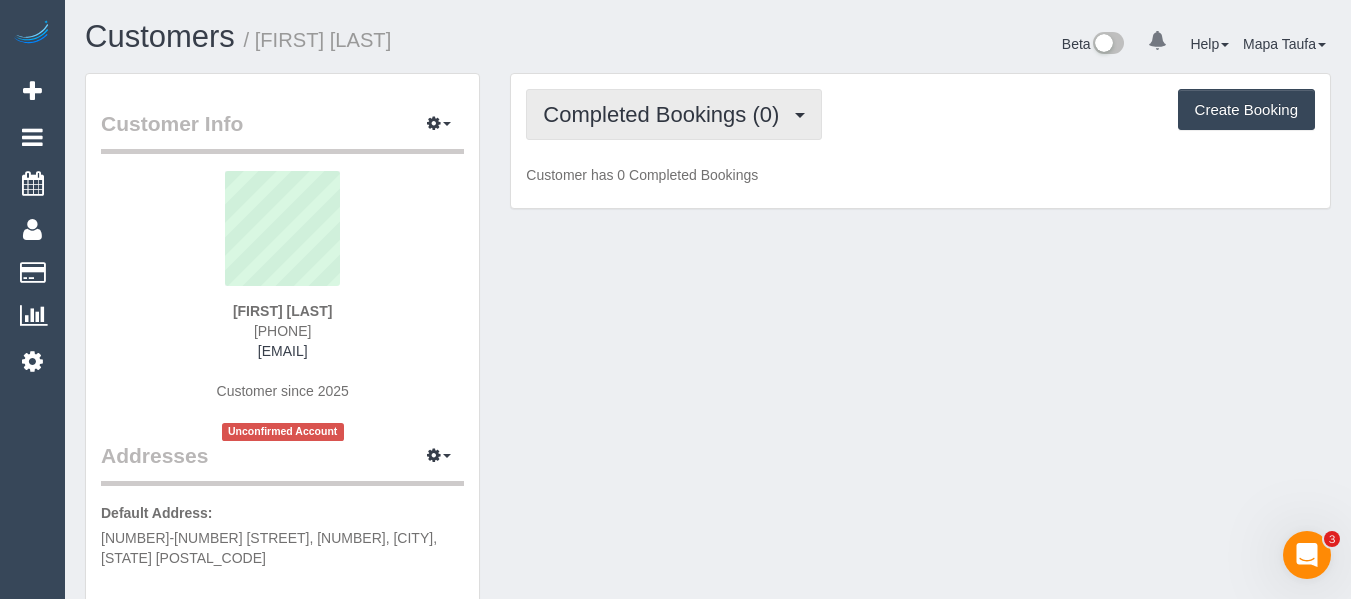click on "Completed Bookings (0)" at bounding box center [666, 114] 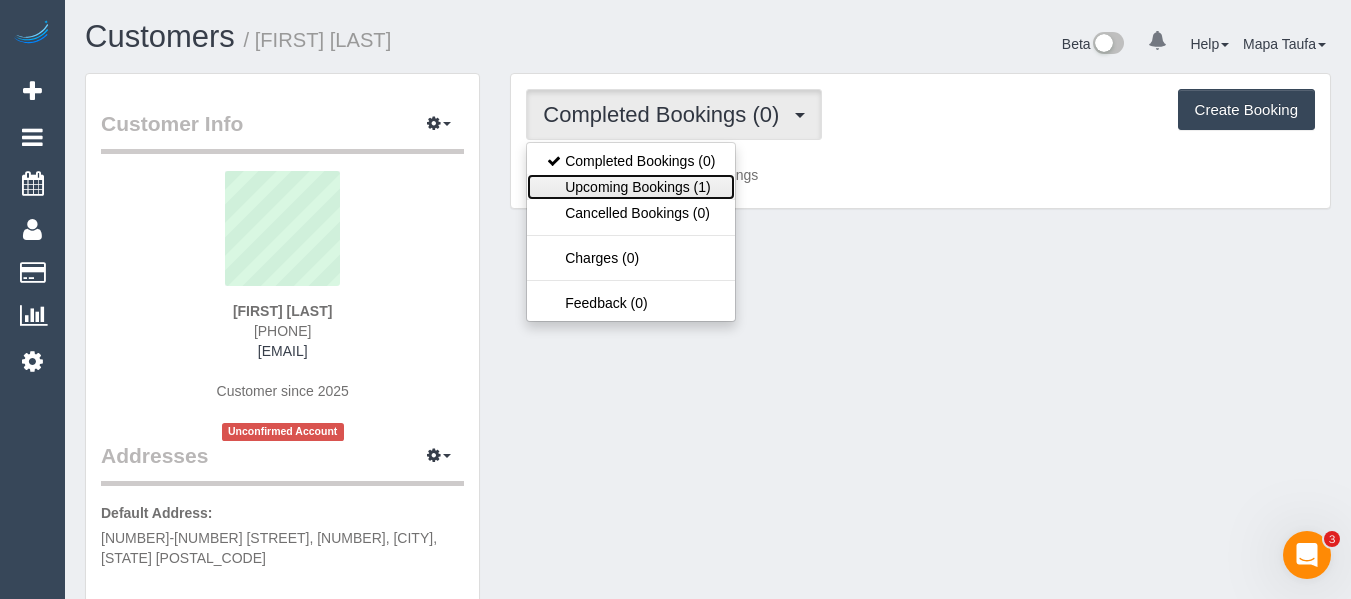 click on "Upcoming Bookings (1)" at bounding box center [631, 187] 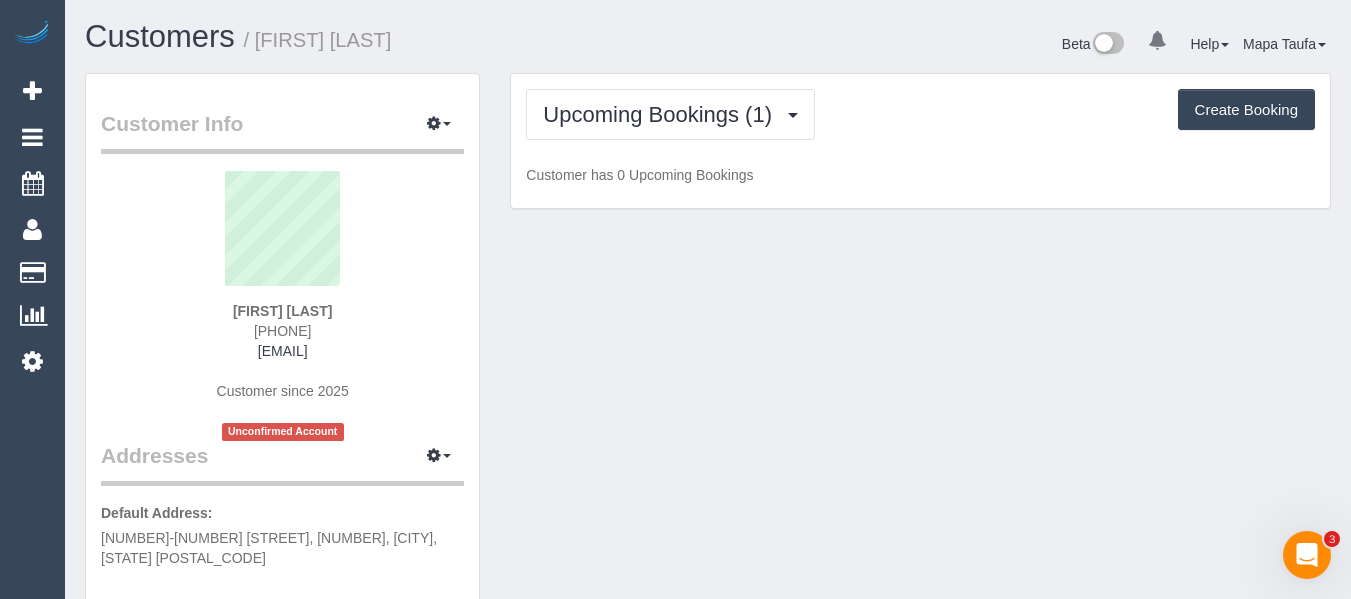 click on "Upcoming Bookings (1)
Completed Bookings (0)
Upcoming Bookings (1)
Cancelled Bookings (0)
Charges (0)
Feedback (0)
Create Booking
Customer has 0 Upcoming Bookings" at bounding box center [920, 141] 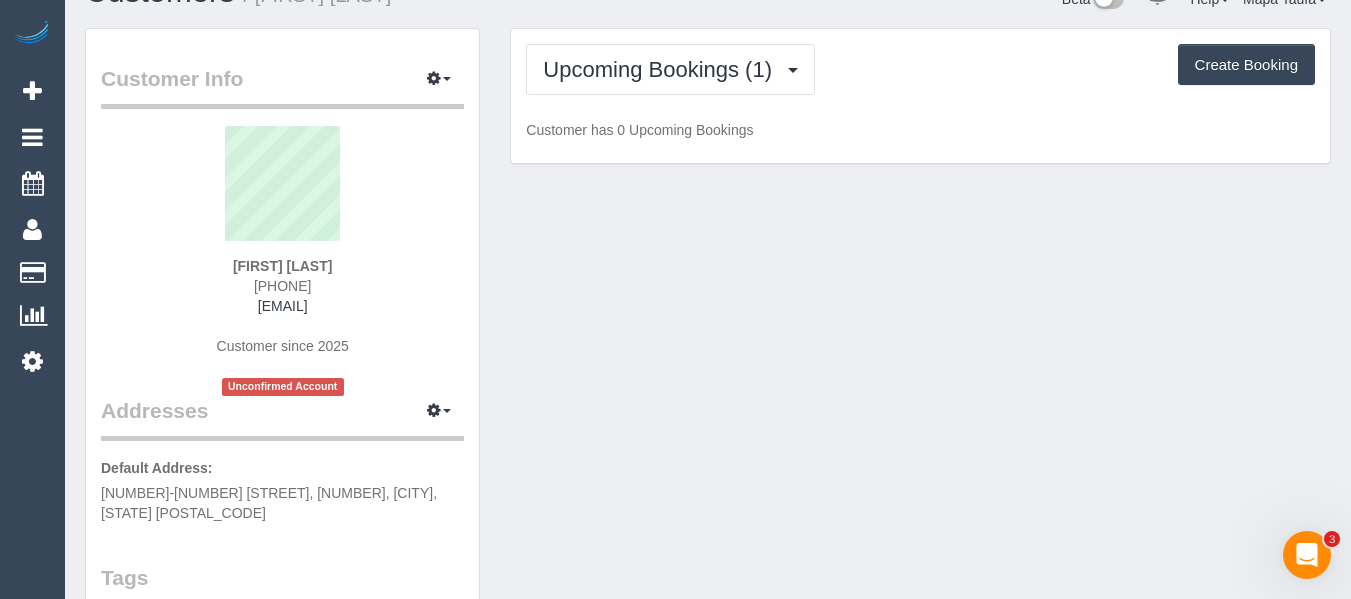 scroll, scrollTop: 50, scrollLeft: 0, axis: vertical 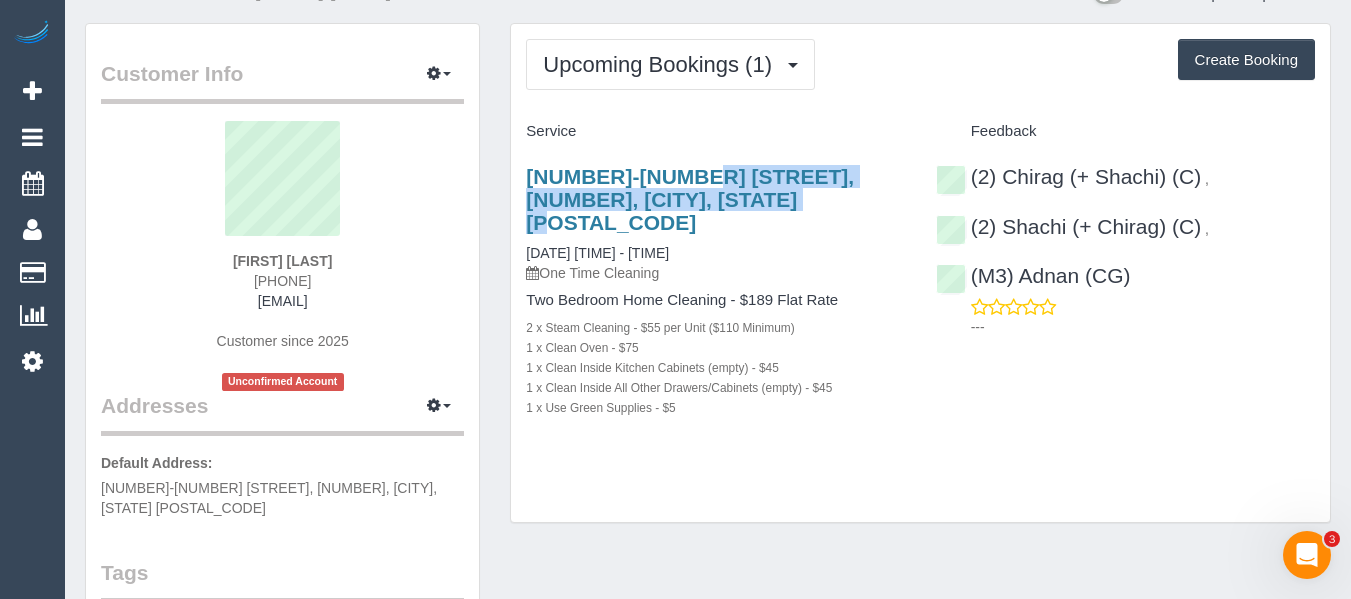 drag, startPoint x: 593, startPoint y: 199, endPoint x: 86, endPoint y: 310, distance: 519.00867 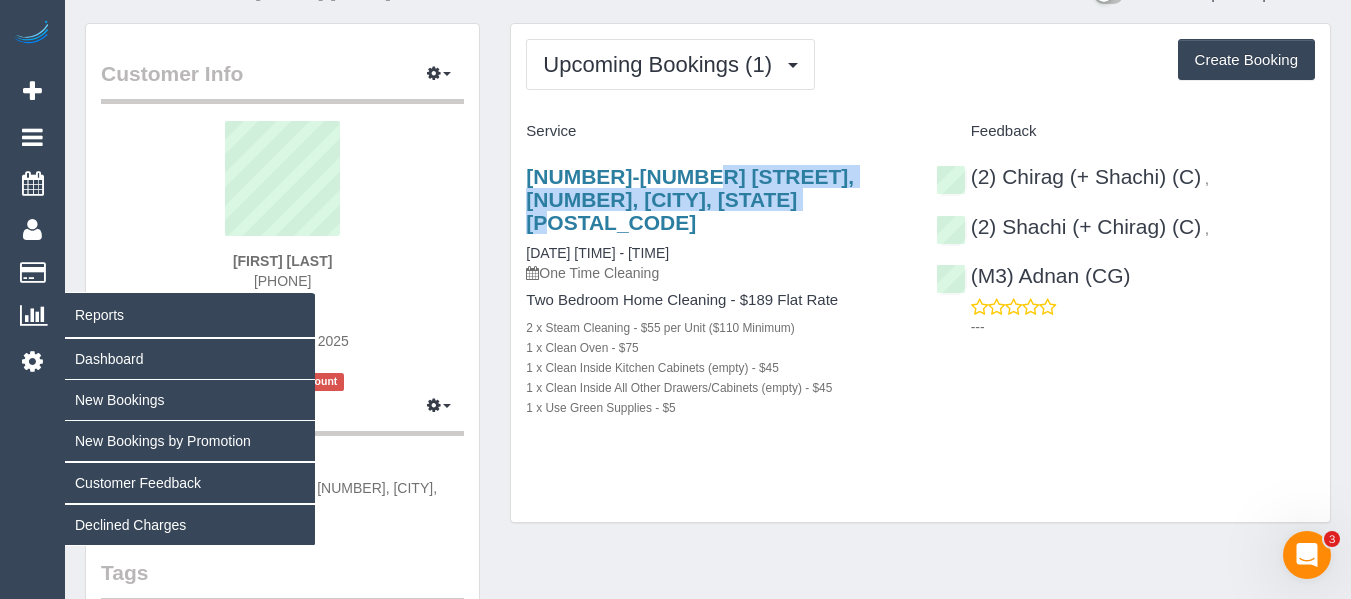 copy on "30-36 Egan Street, 28, Richmond, VIC 3121" 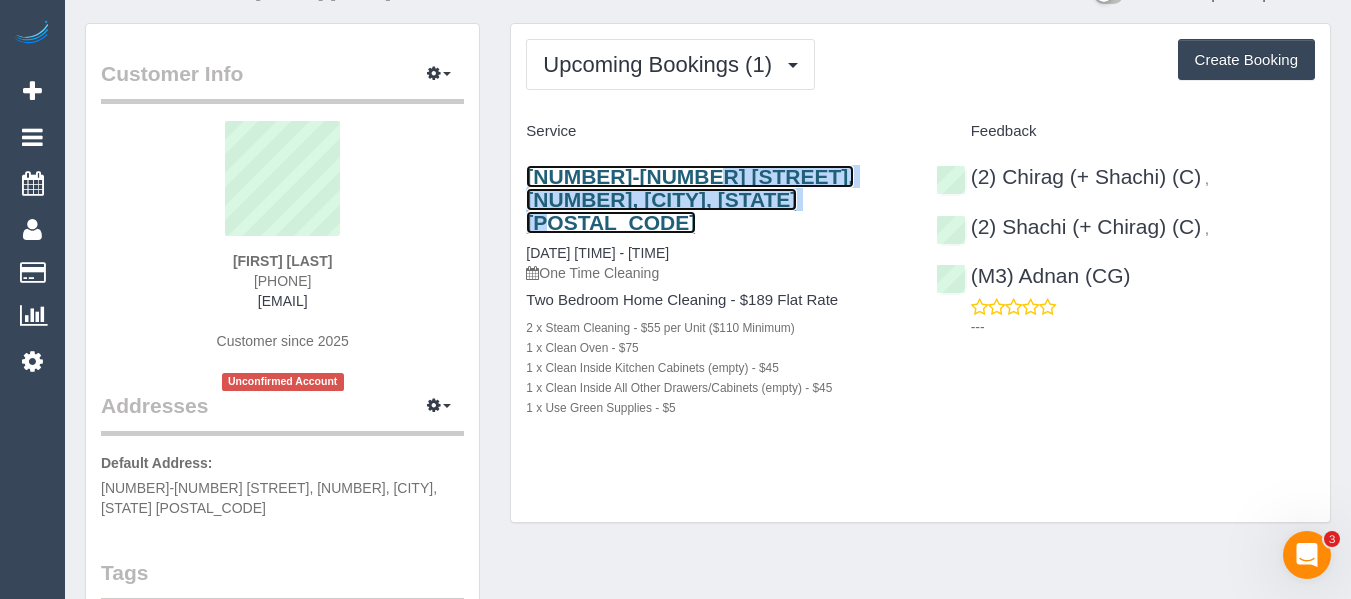click on "30-36 Egan Street, 28, Richmond, VIC 3121" at bounding box center [690, 199] 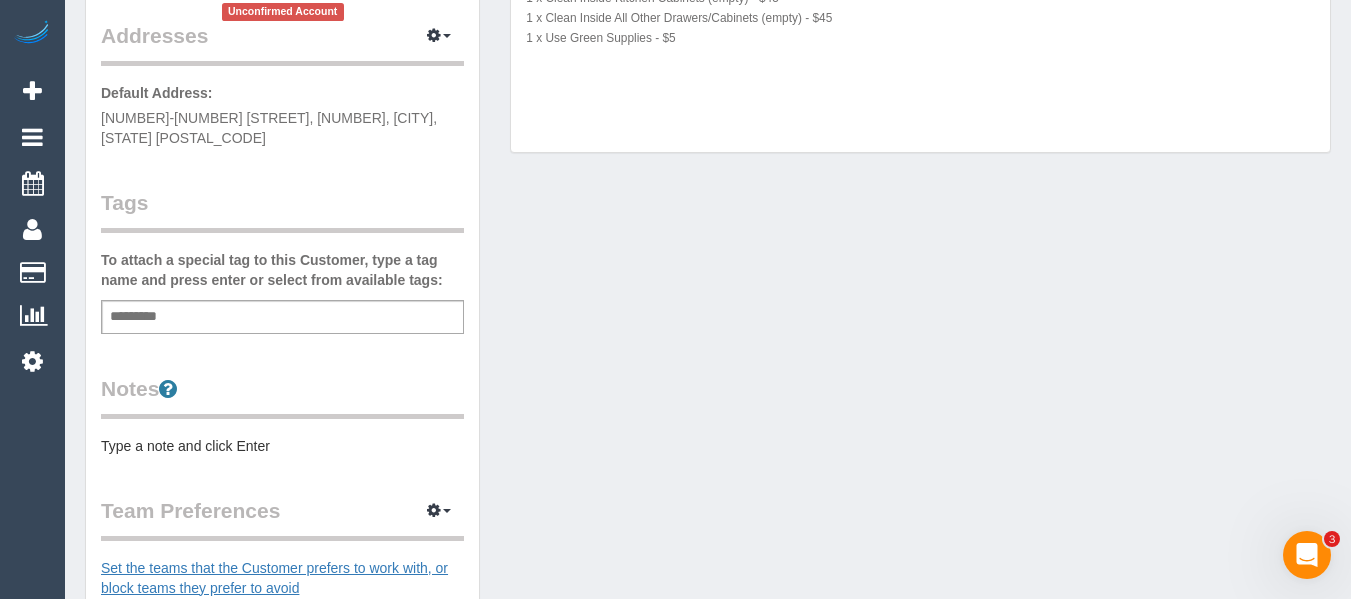 scroll, scrollTop: 550, scrollLeft: 0, axis: vertical 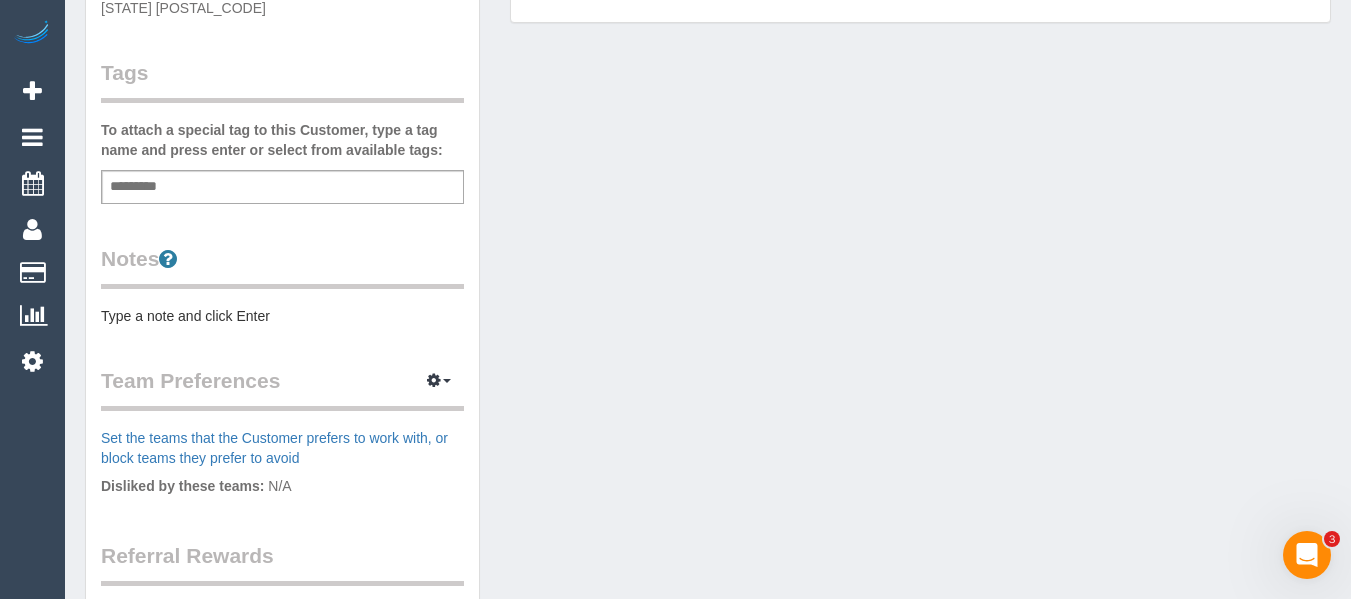 click on "Customer Info
Edit Contact Info
Send Message
Email Preferences
Special Sales Tax
View Changes
Send Confirm Account email
Block this Customer
Archive Account
Delete Account
Caitlin Blair
0420673145" at bounding box center [282, 193] 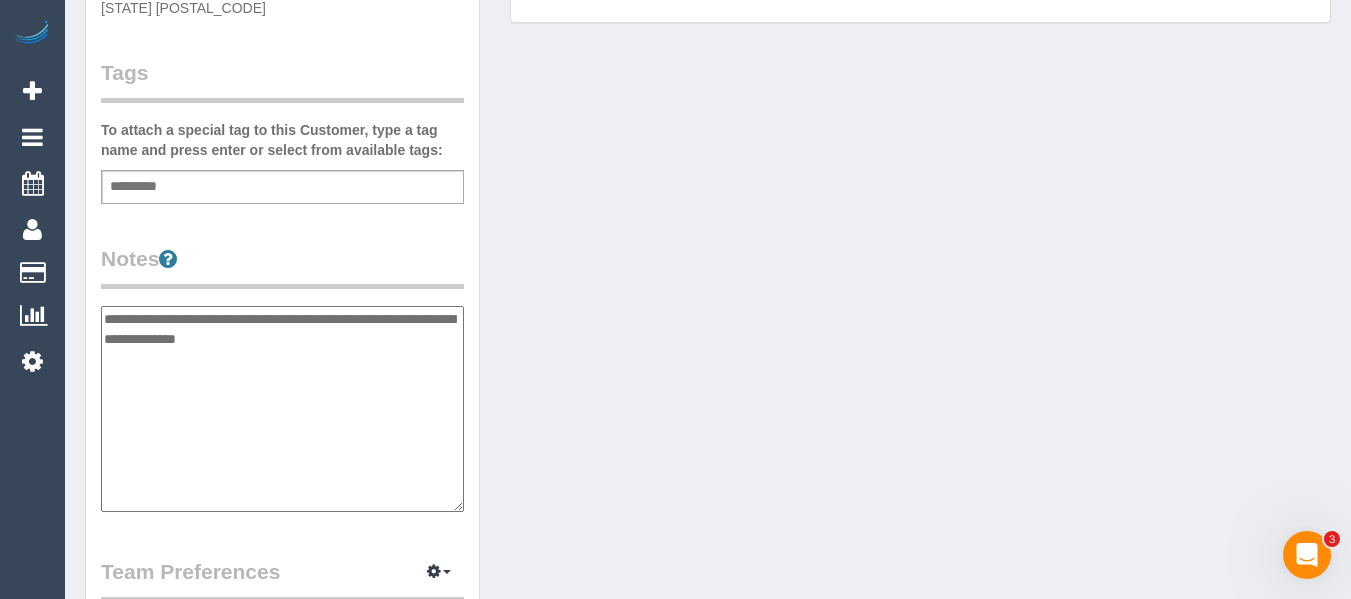 type on "**********" 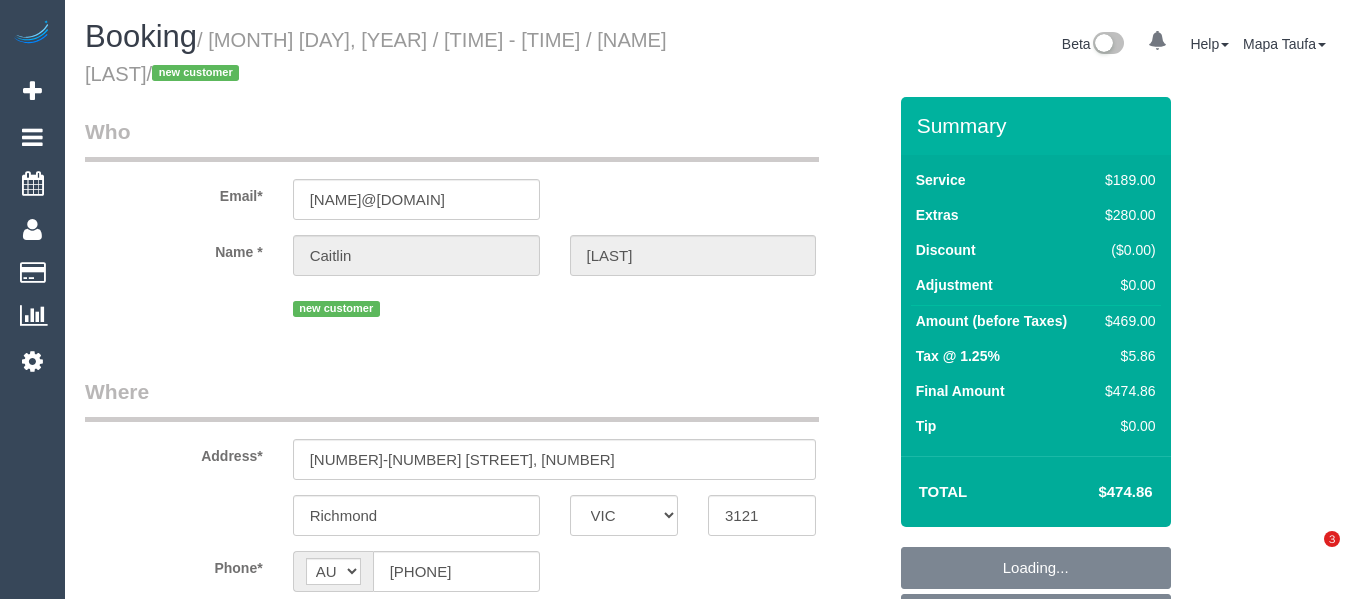 select on "VIC" 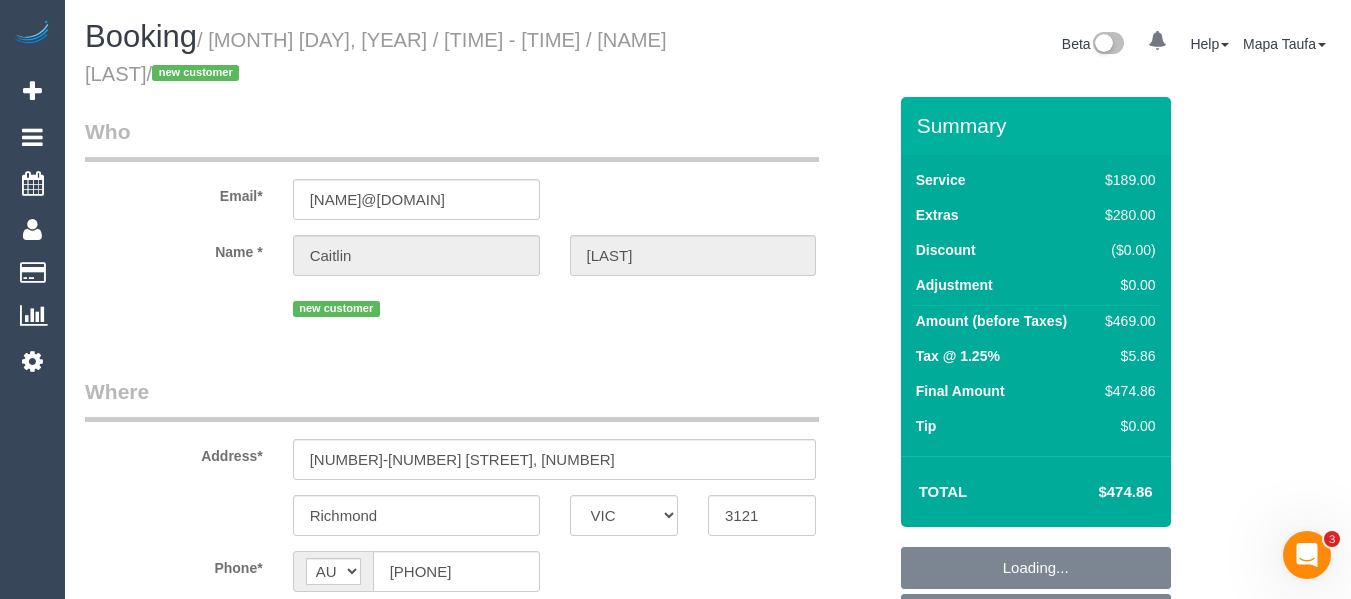 scroll, scrollTop: 0, scrollLeft: 0, axis: both 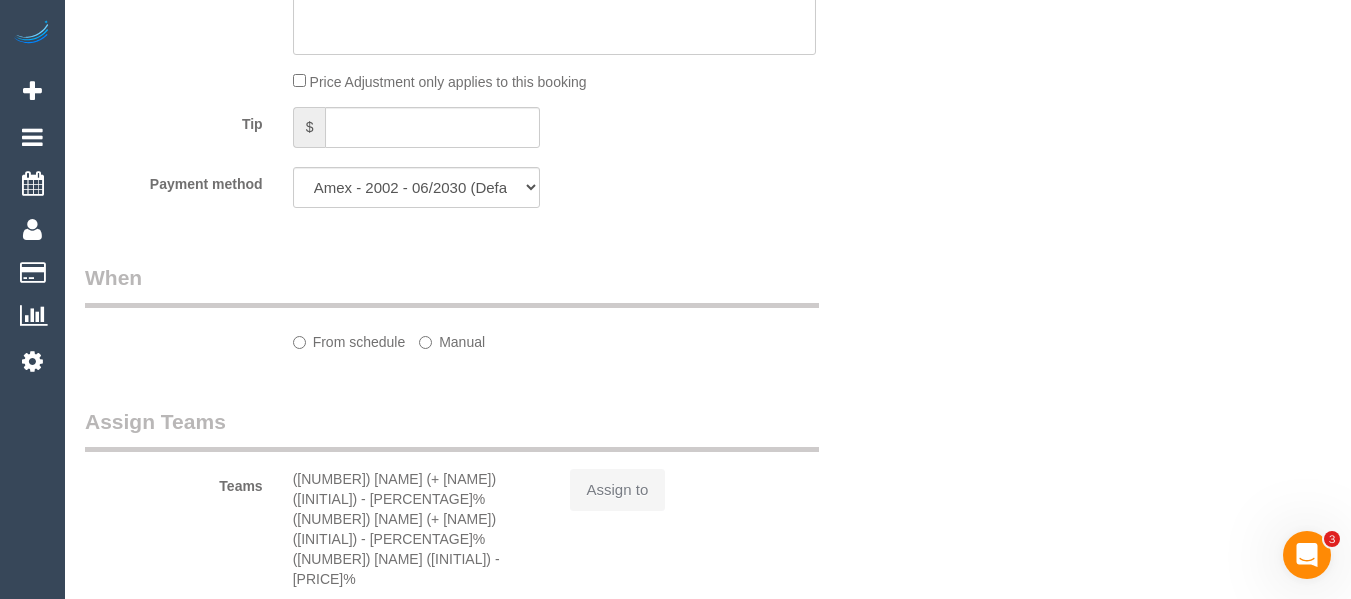 select on "object:744" 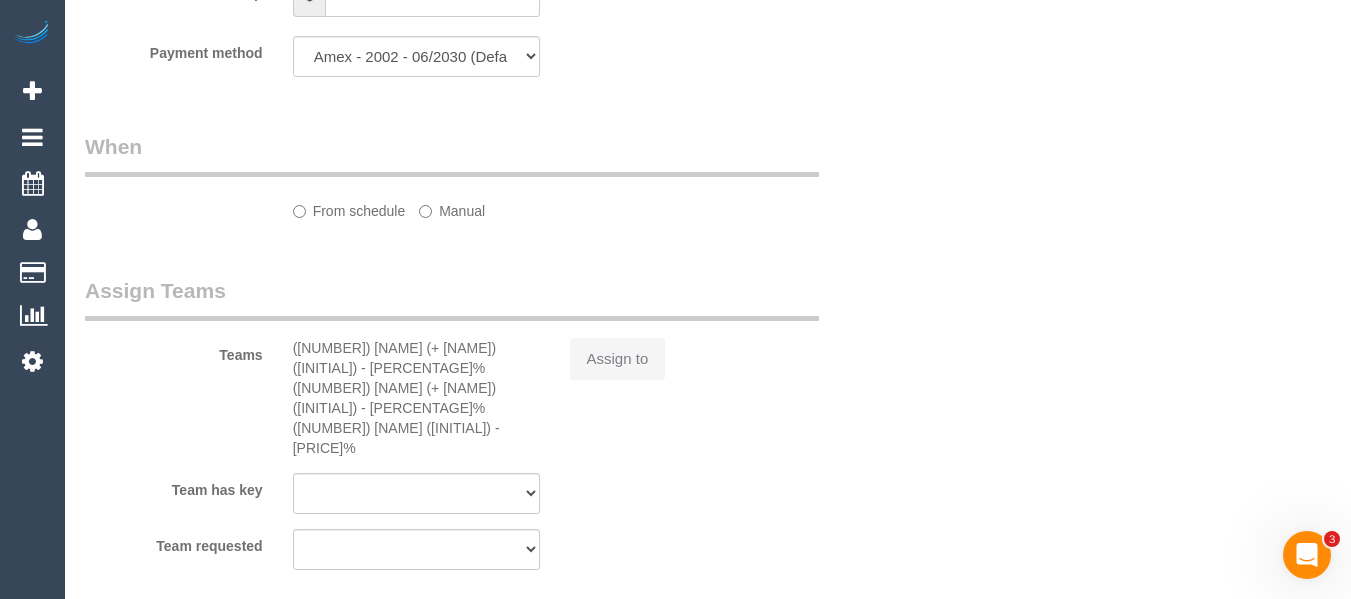 select on "number:28" 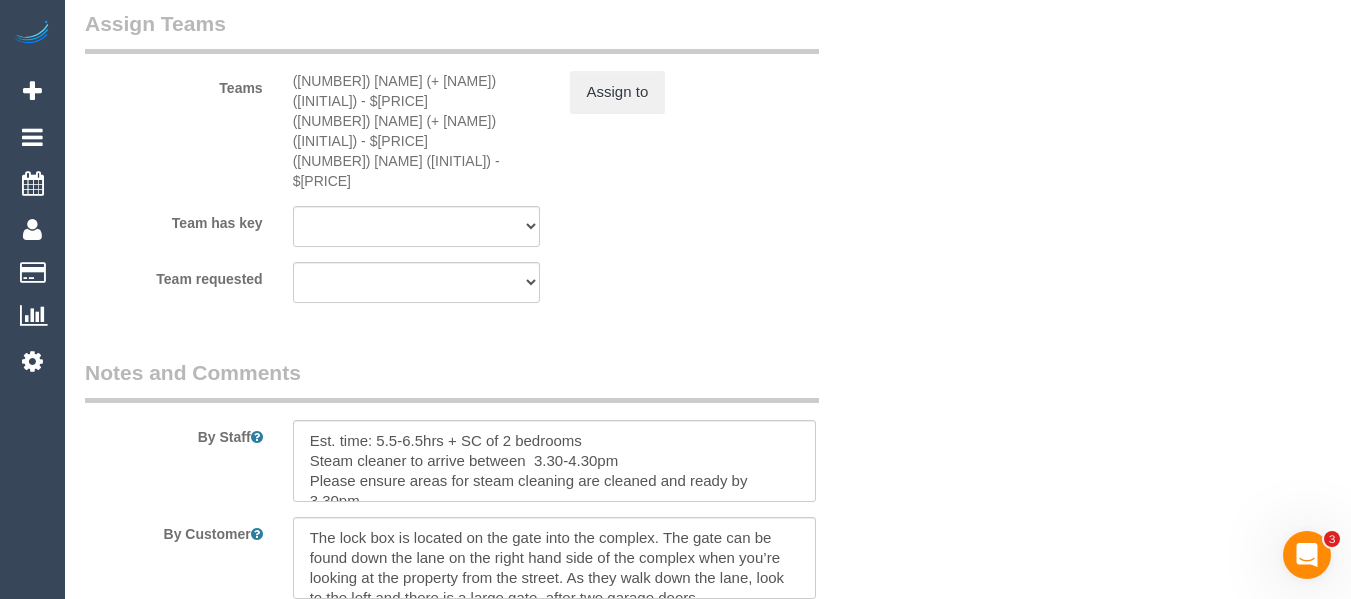 scroll, scrollTop: 3382, scrollLeft: 0, axis: vertical 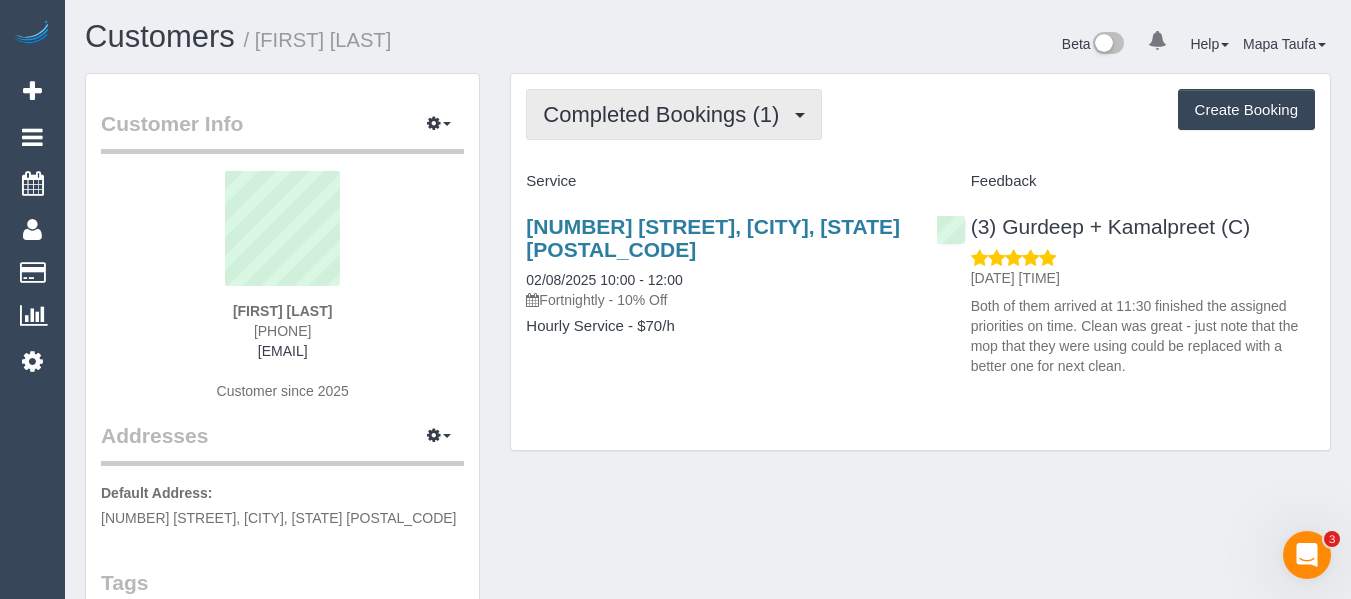 click on "Completed Bookings (1)" at bounding box center (666, 114) 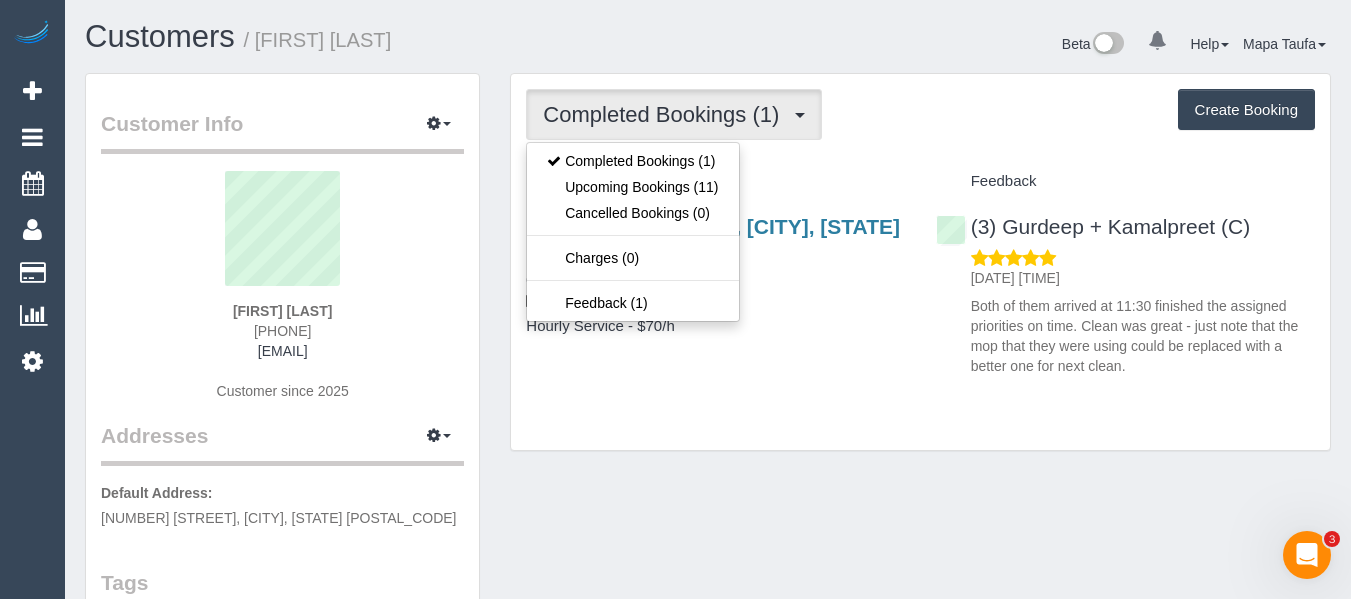 click on "Completed Bookings (1)
Completed Bookings (1)
Upcoming Bookings (11)
Cancelled Bookings (0)
Charges (0)
Feedback (1)
Create Booking
Service
Feedback" at bounding box center [920, 262] 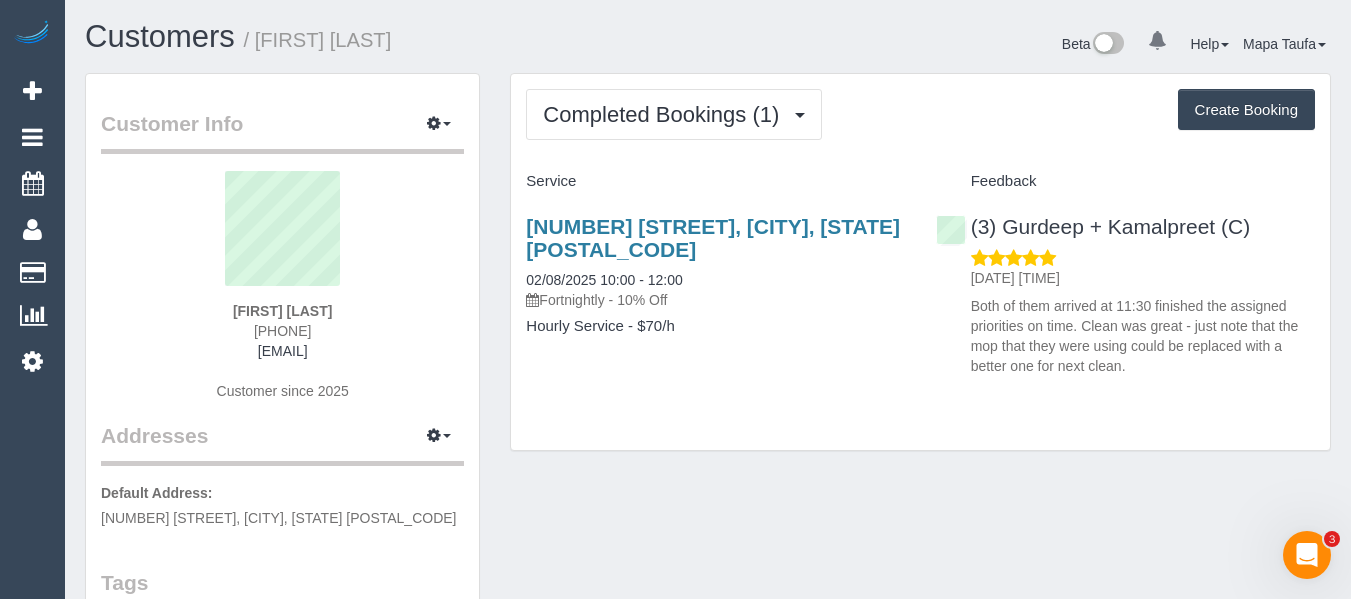 click on "[FIRST] [LAST]
[PHONE]
[EMAIL]
Customer since [YEAR]" at bounding box center (282, 296) 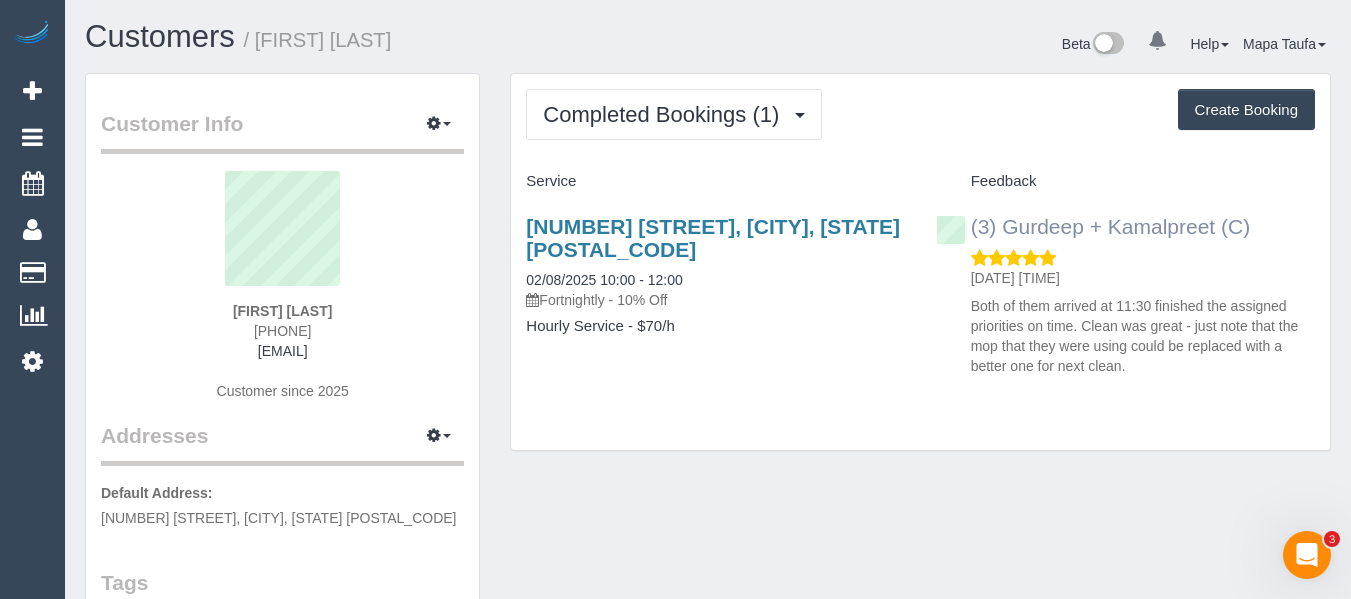 drag, startPoint x: 1223, startPoint y: 226, endPoint x: 858, endPoint y: 145, distance: 373.87967 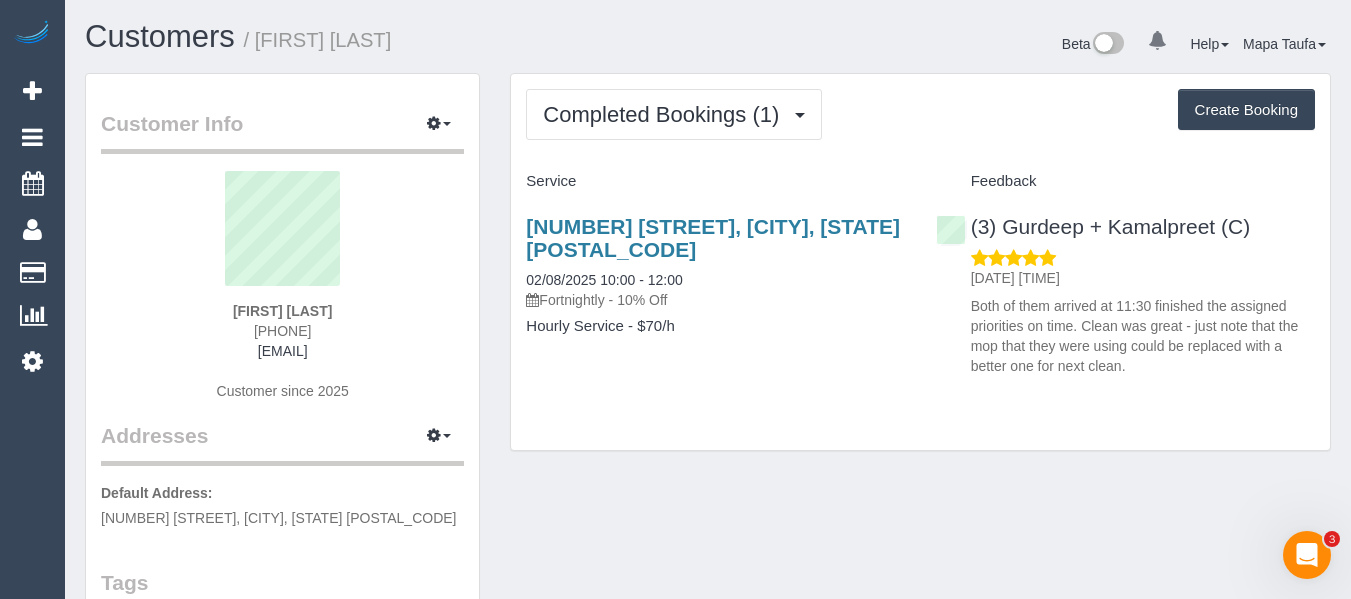 copy on "[NAME] + [NAME] (C)" 